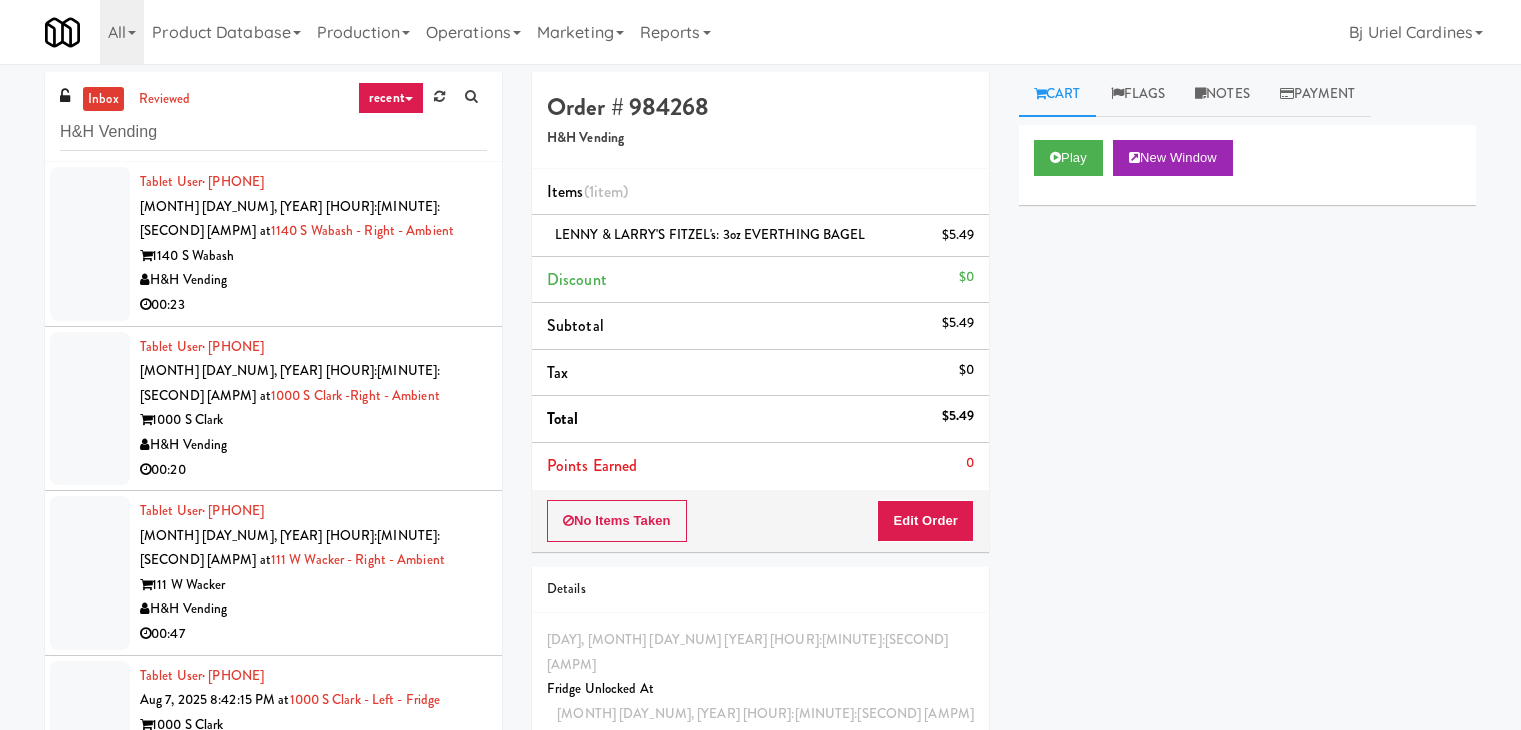 scroll, scrollTop: 0, scrollLeft: 0, axis: both 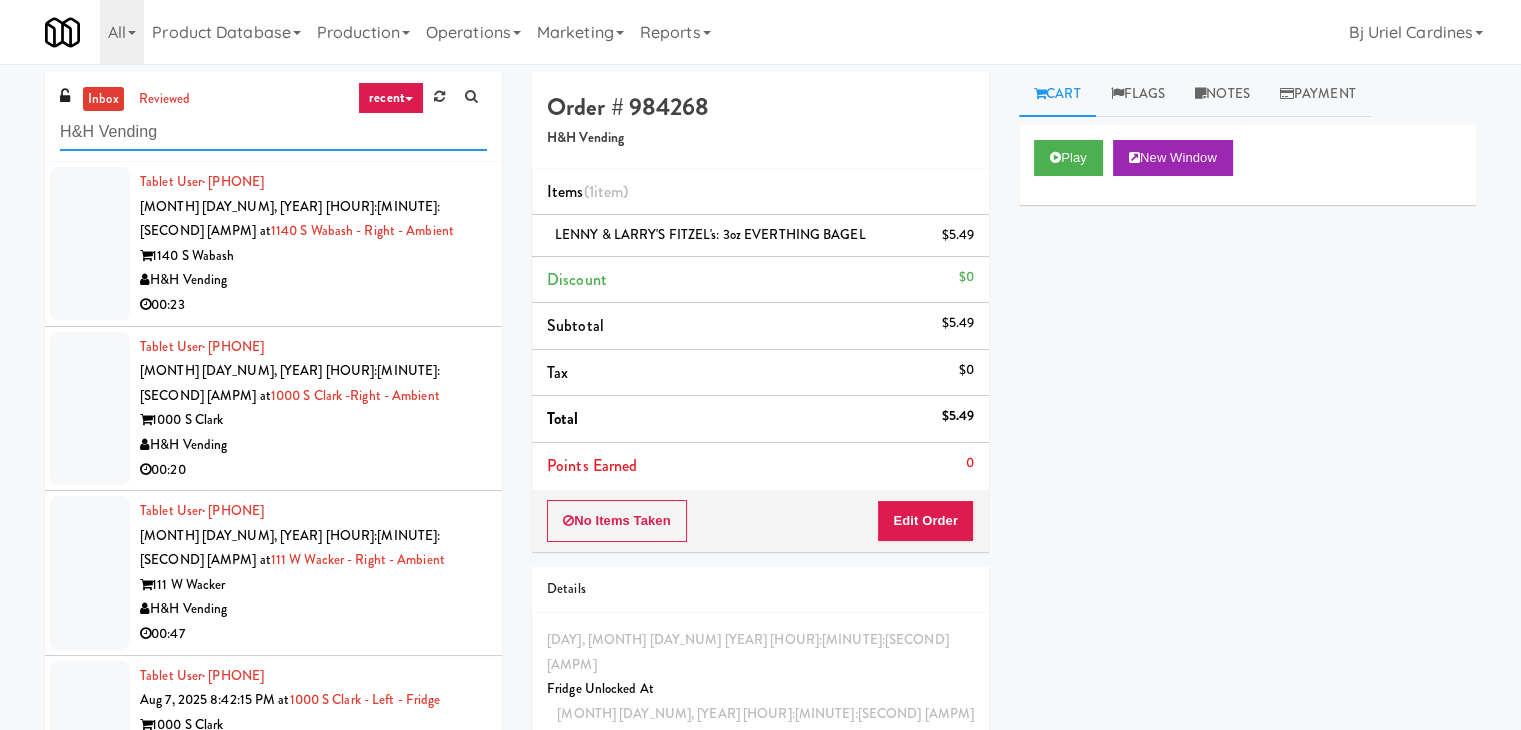 click on "H&H Vending" at bounding box center [273, 132] 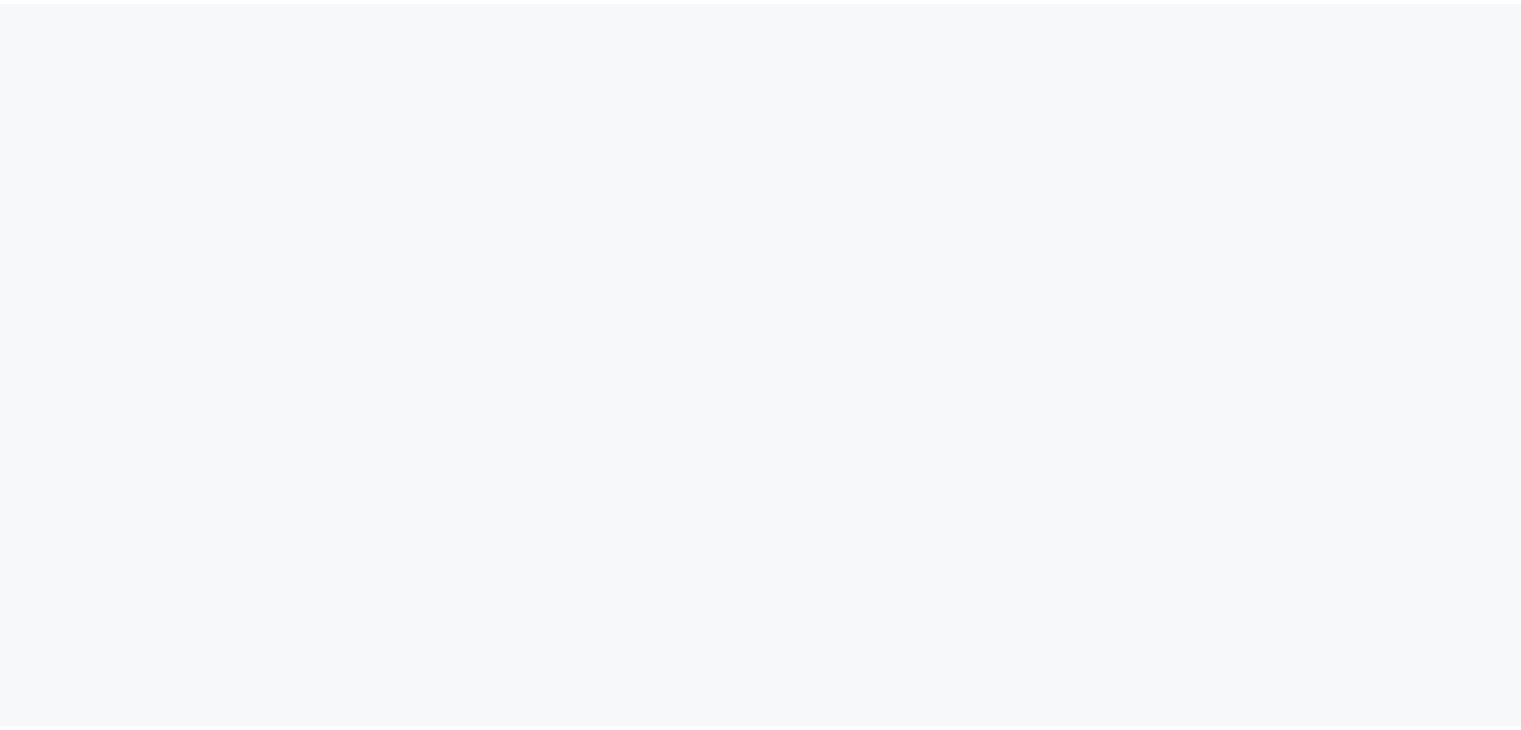 scroll, scrollTop: 0, scrollLeft: 0, axis: both 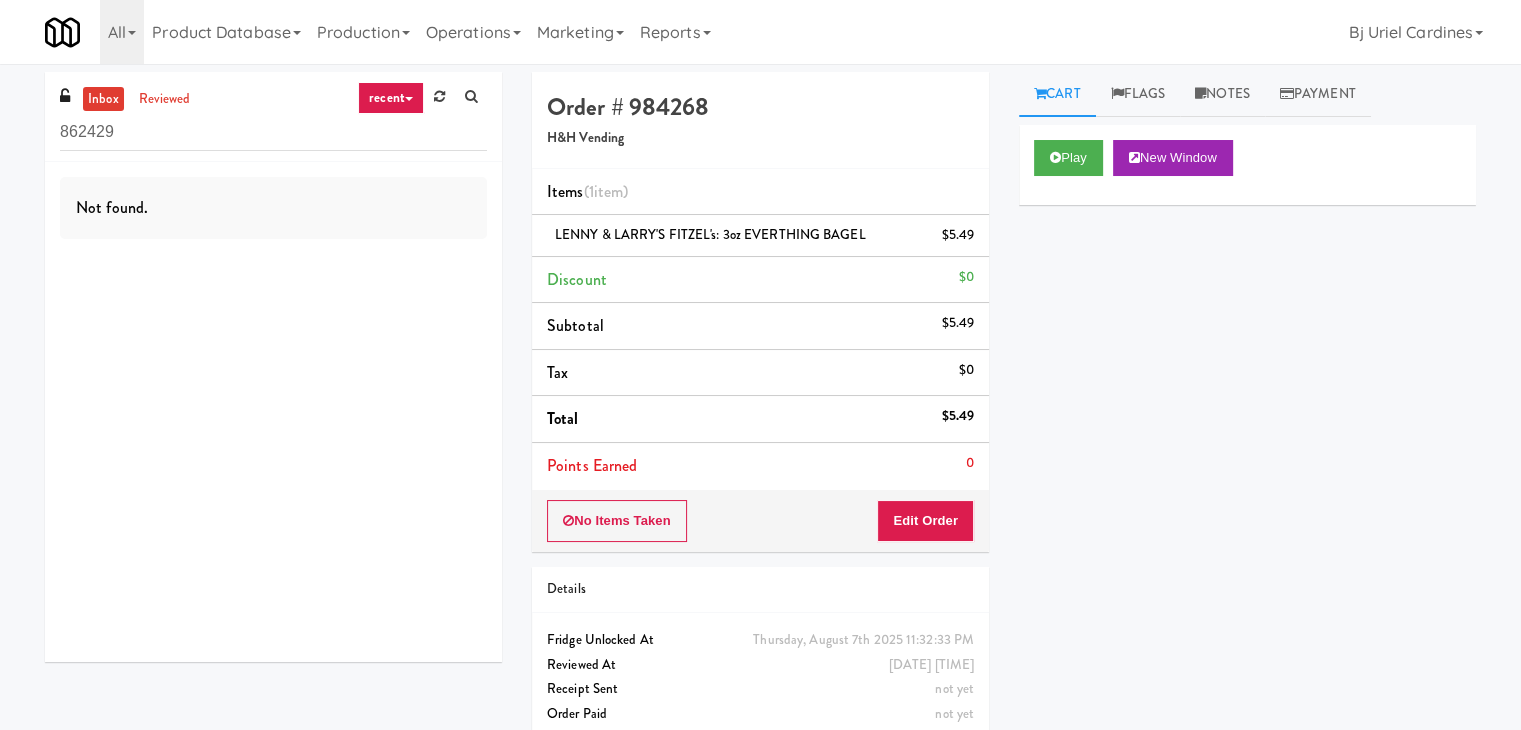 drag, startPoint x: 133, startPoint y: 133, endPoint x: 0, endPoint y: 126, distance: 133.18408 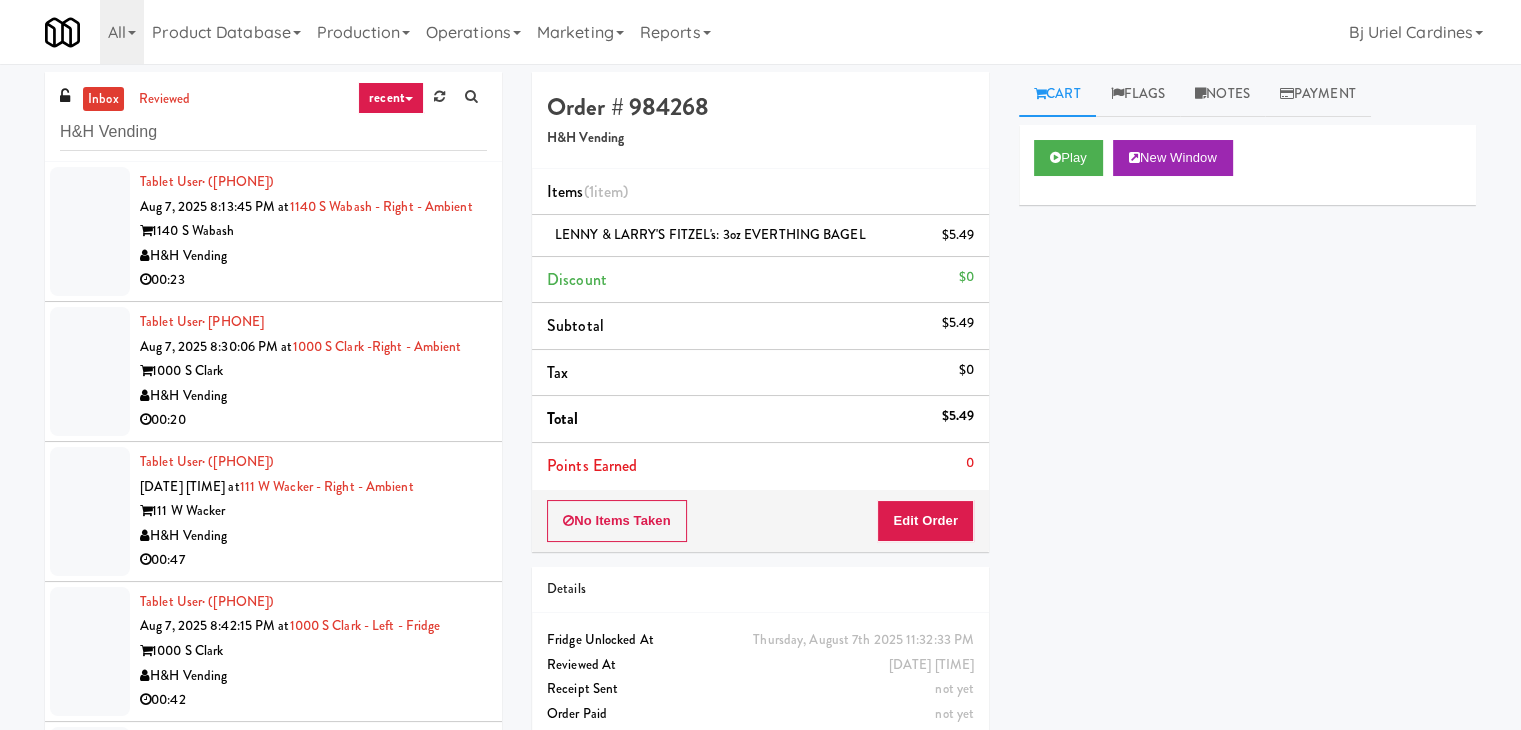 type on "H&H Vending" 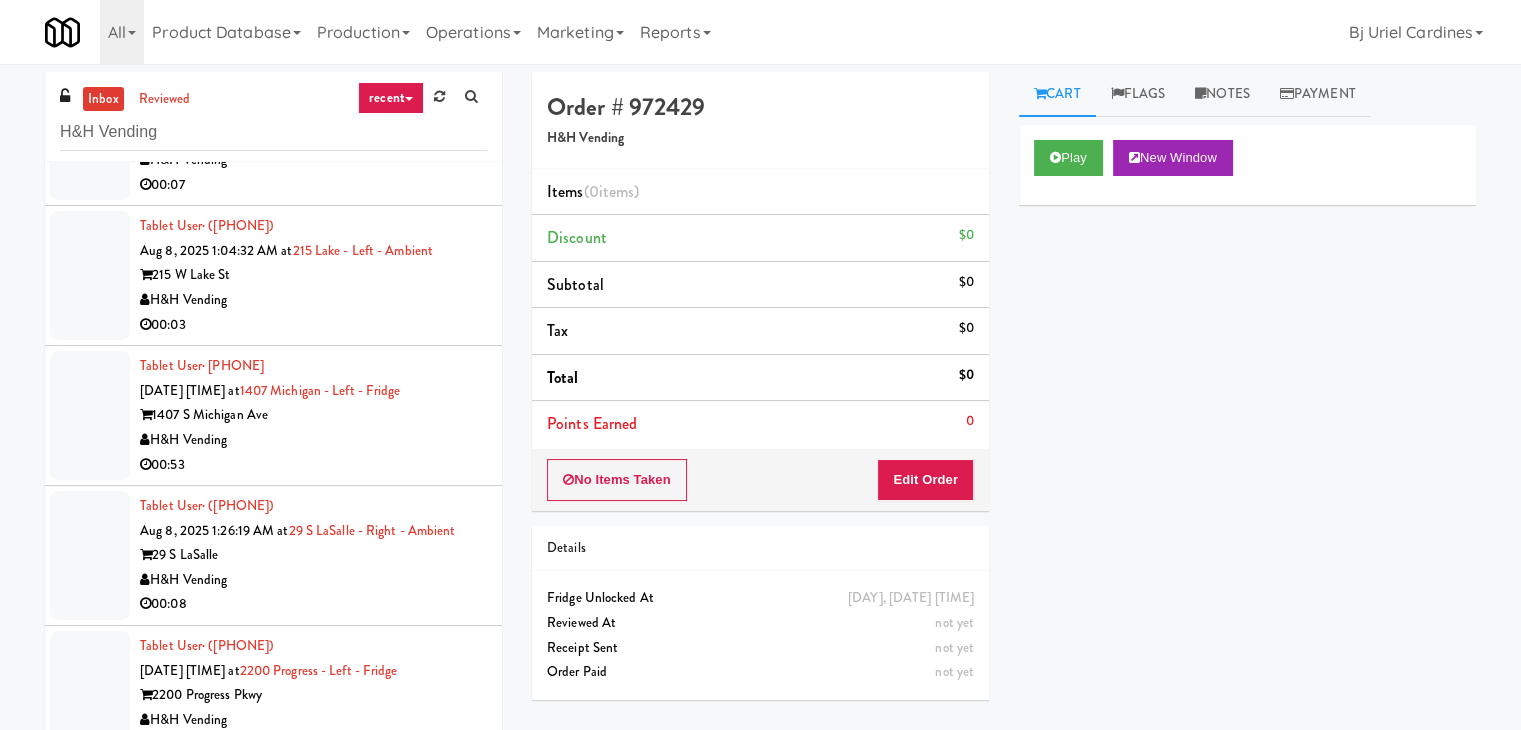 scroll, scrollTop: 3693, scrollLeft: 0, axis: vertical 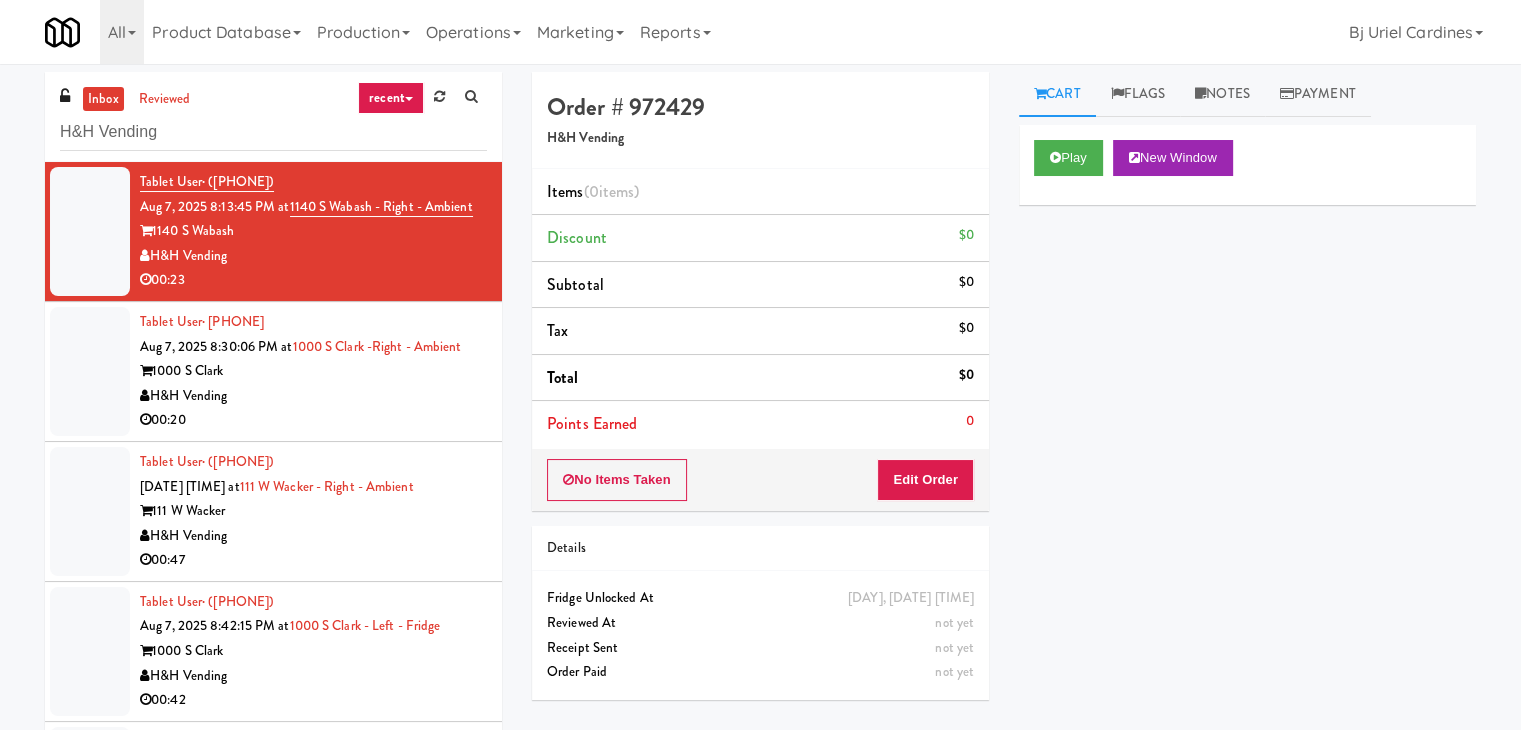 click at bounding box center [409, 99] 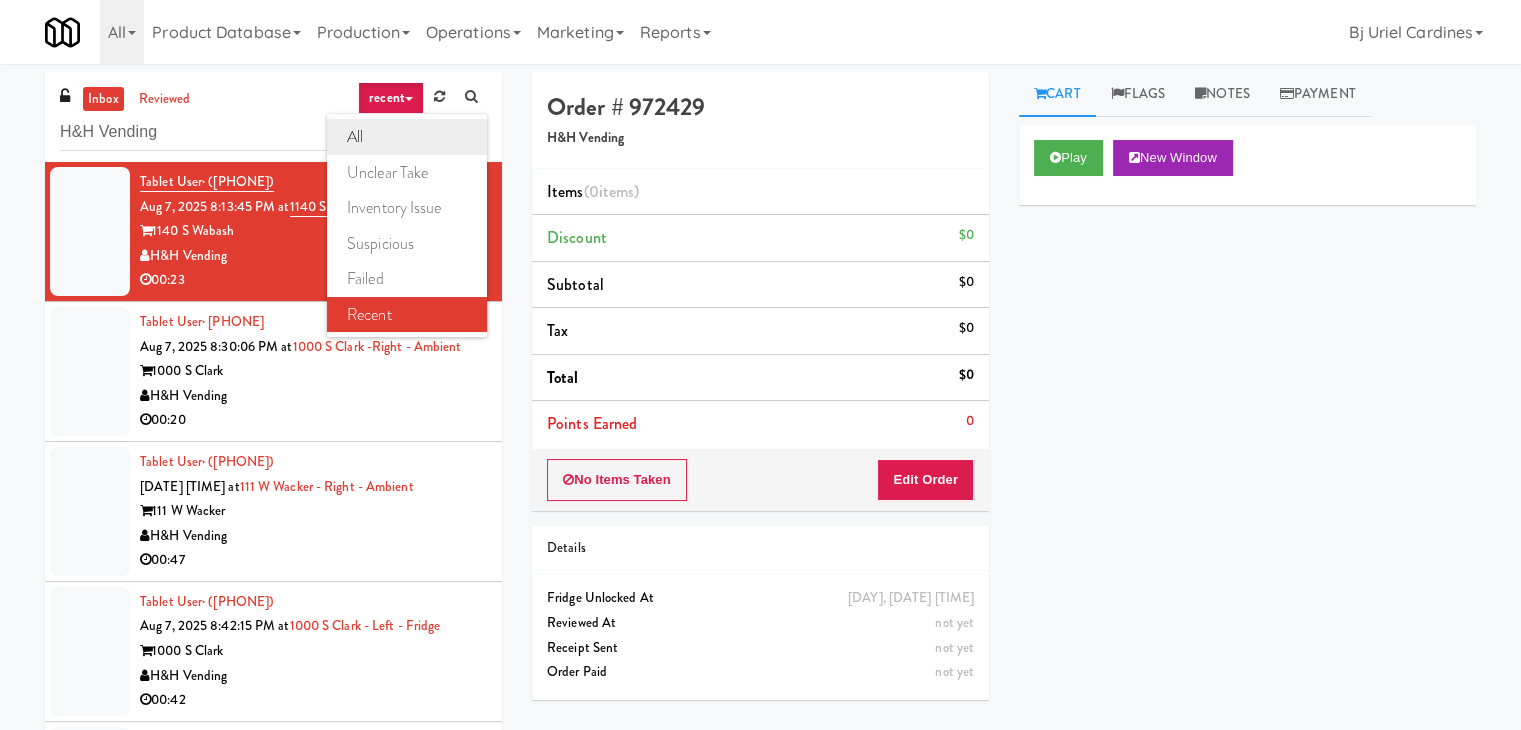 click on "all" at bounding box center [407, 137] 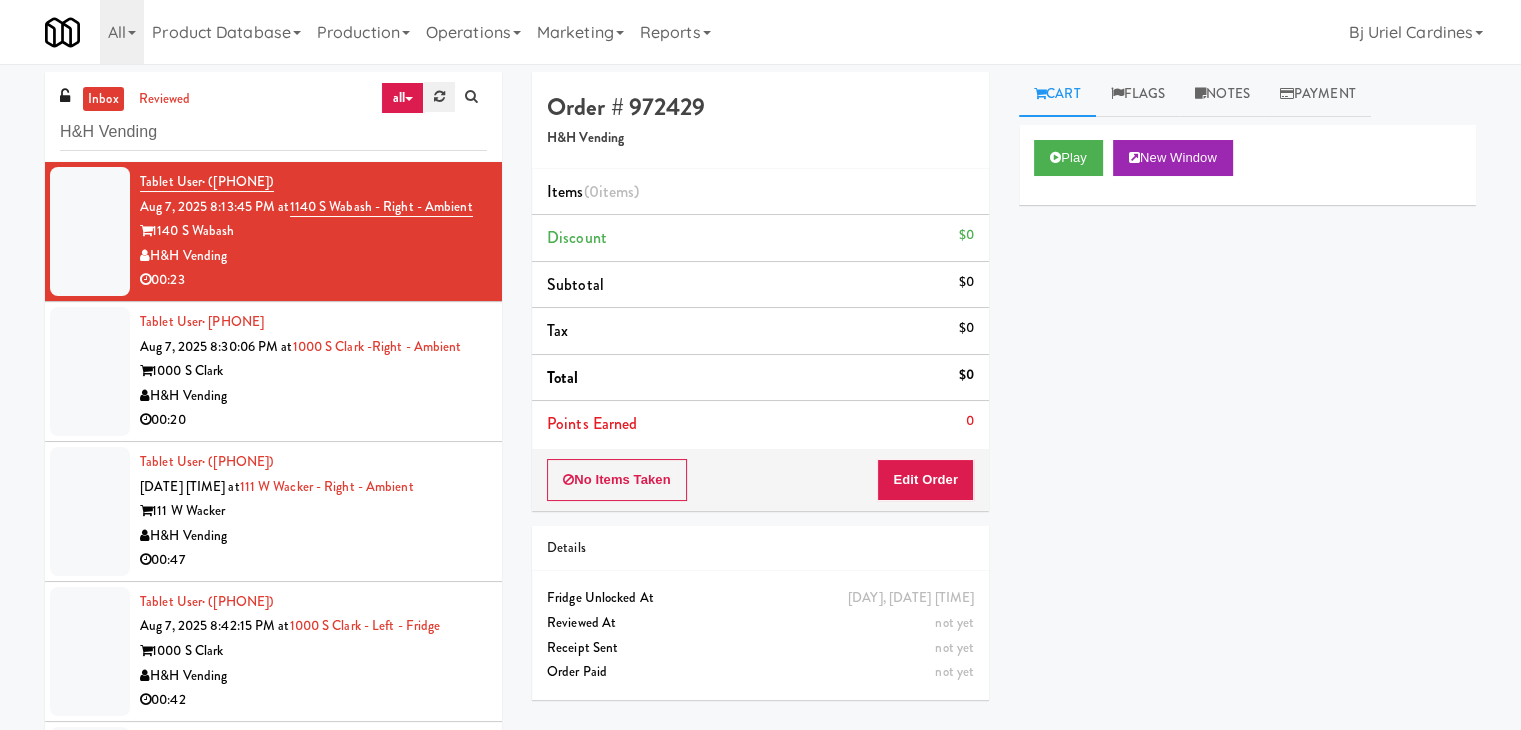 click at bounding box center (439, 96) 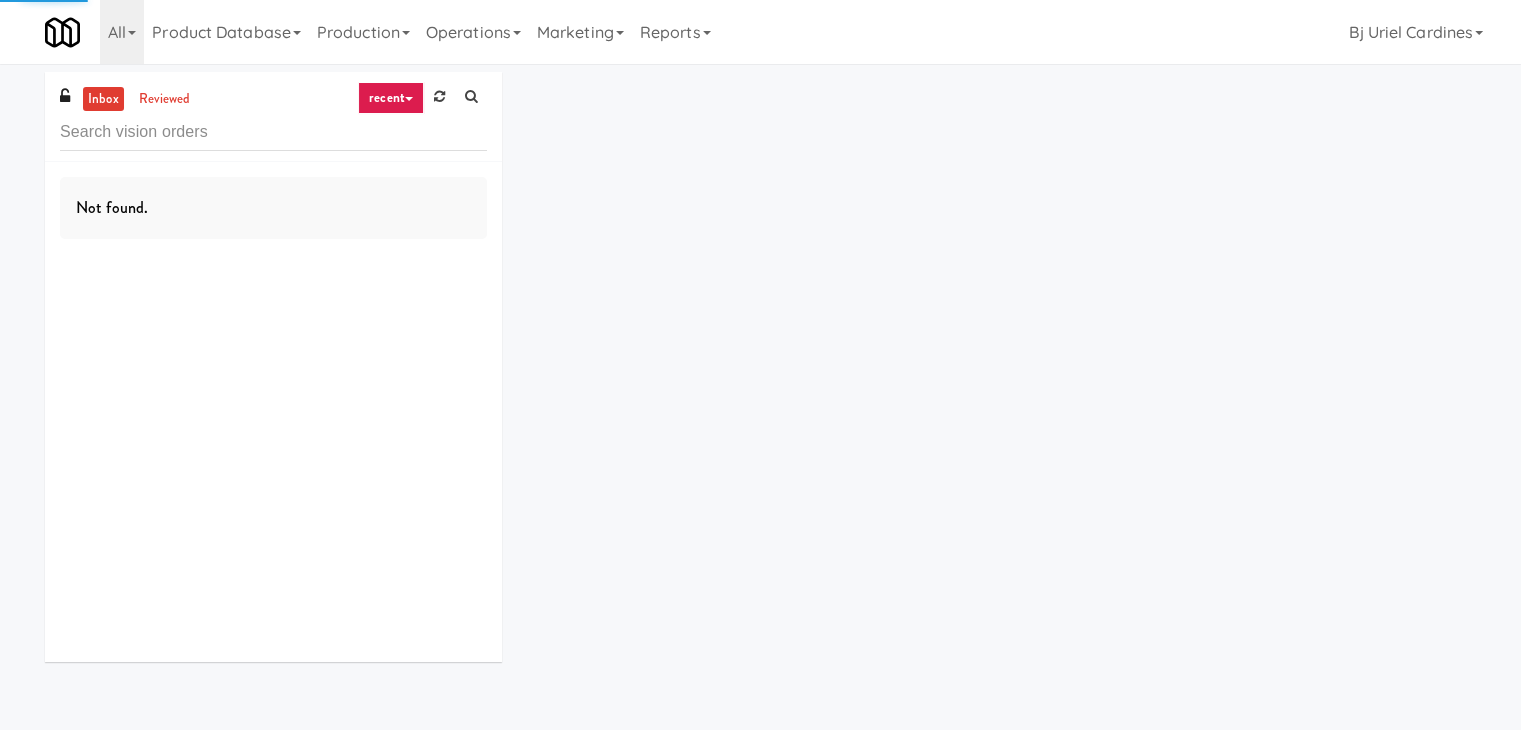 click at bounding box center [409, 99] 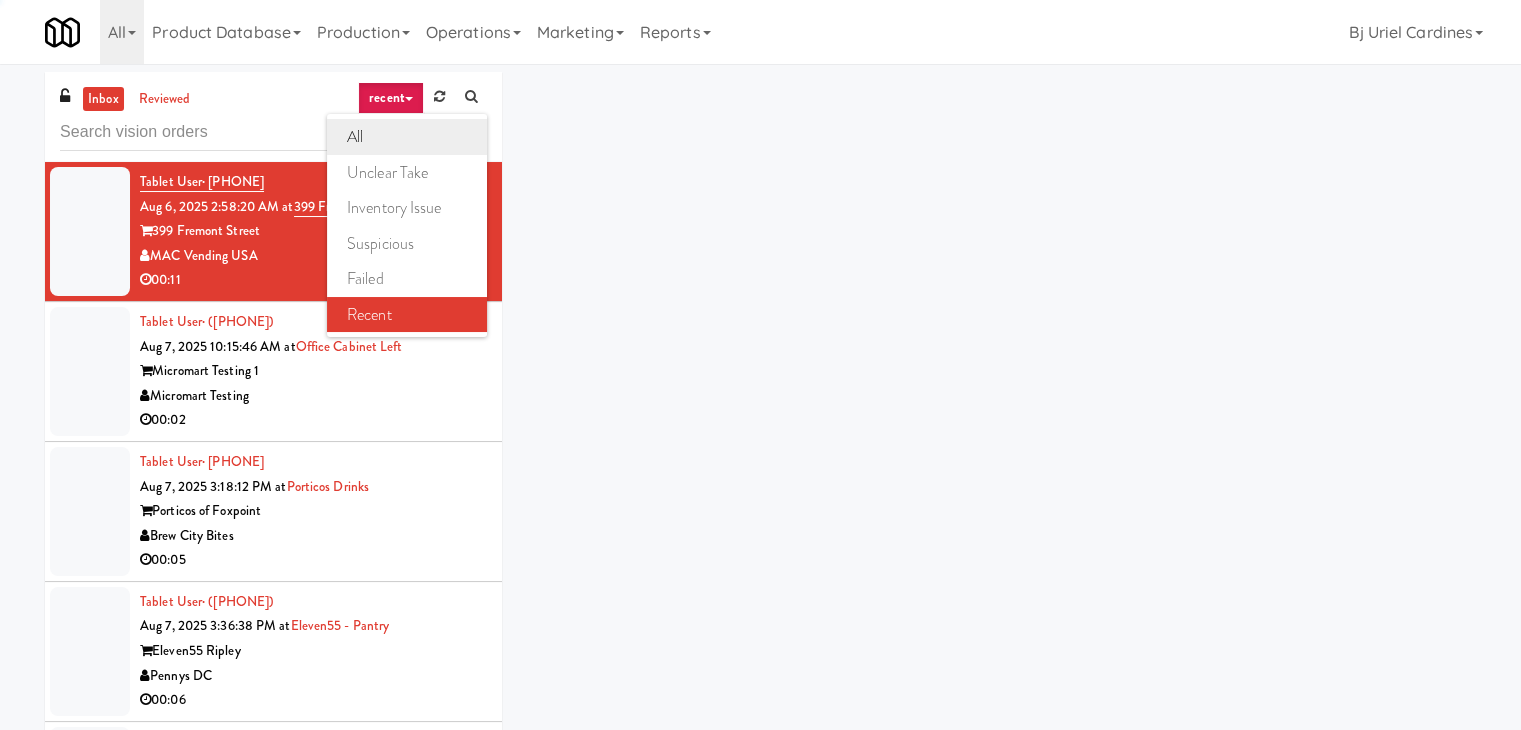 click on "all" at bounding box center (407, 137) 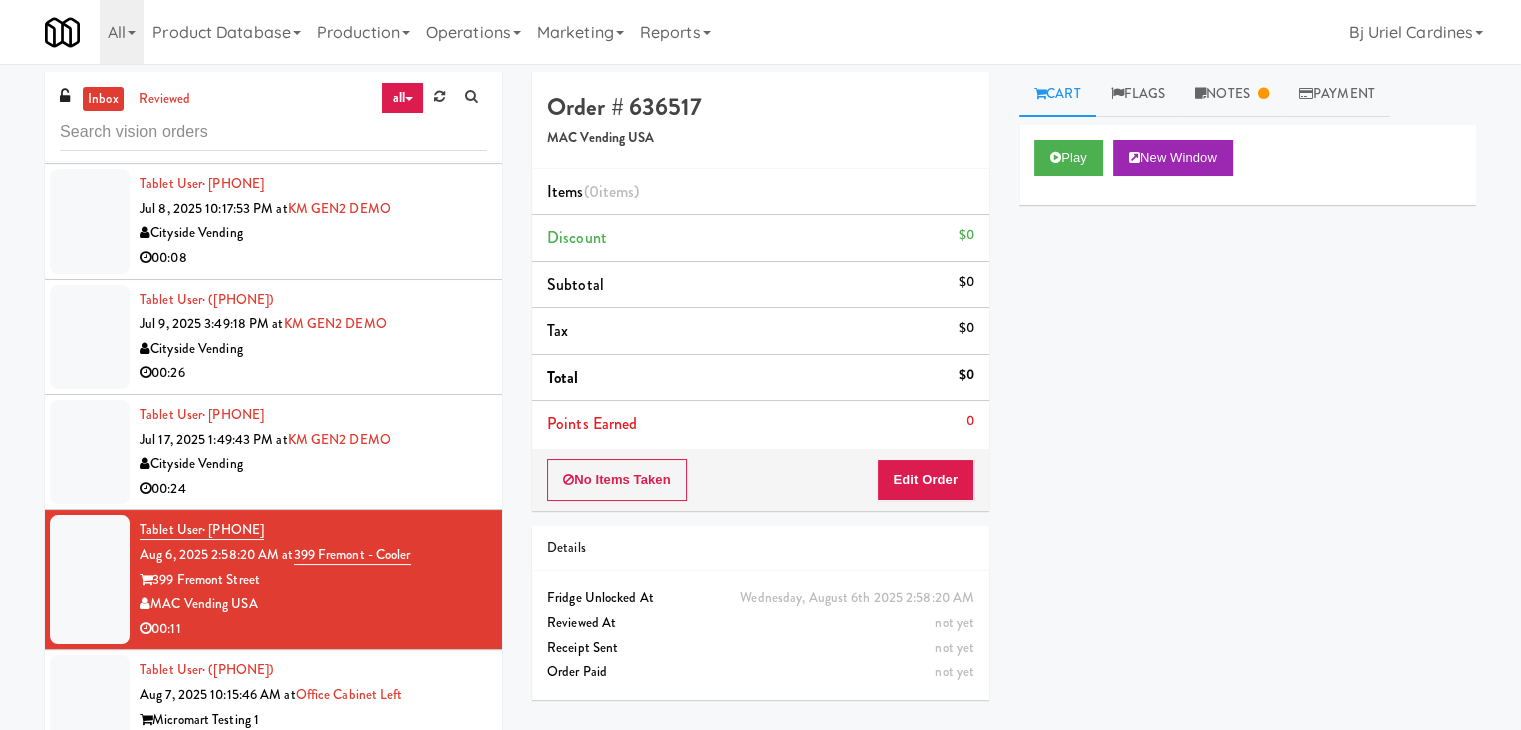 scroll, scrollTop: 2936, scrollLeft: 0, axis: vertical 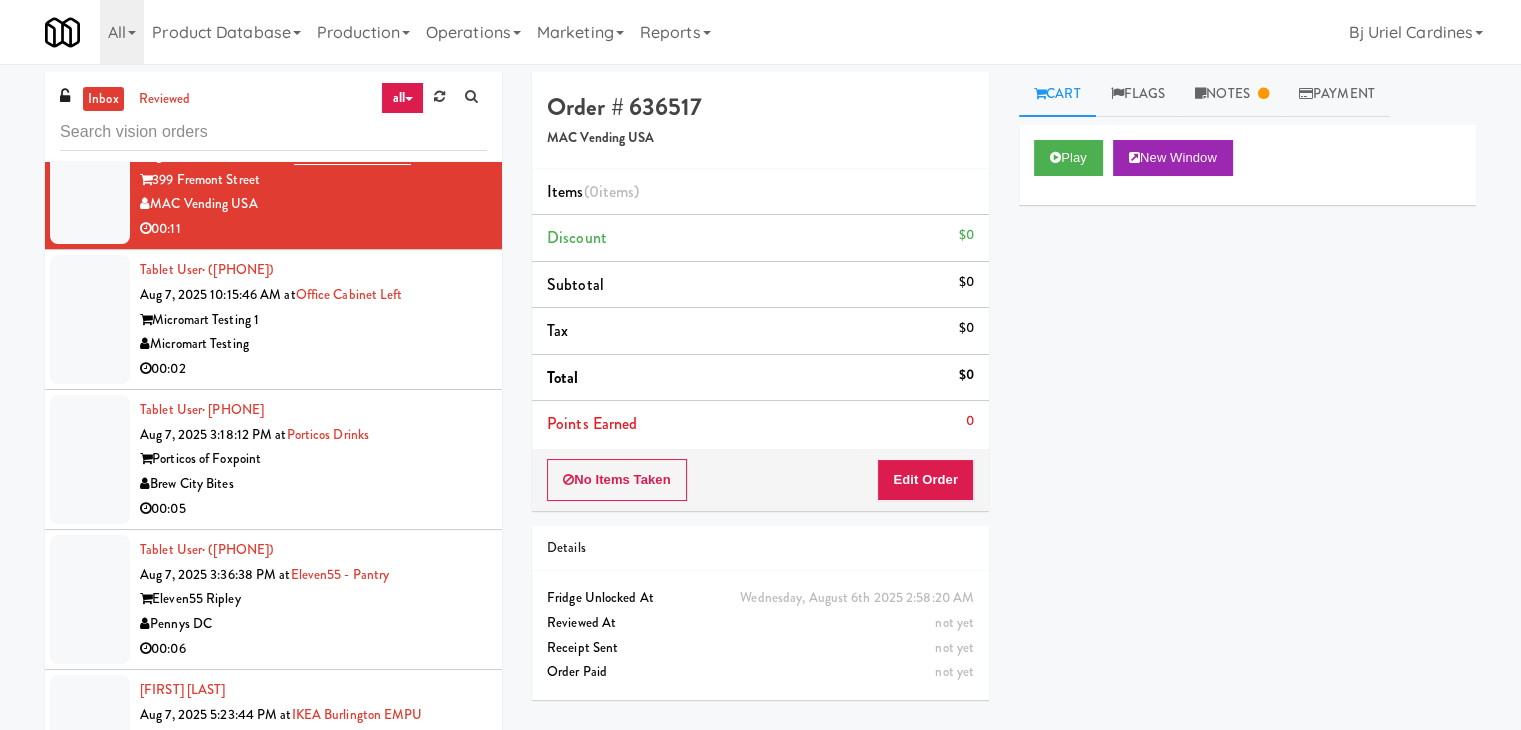 click on "Micromart Testing" at bounding box center (313, 344) 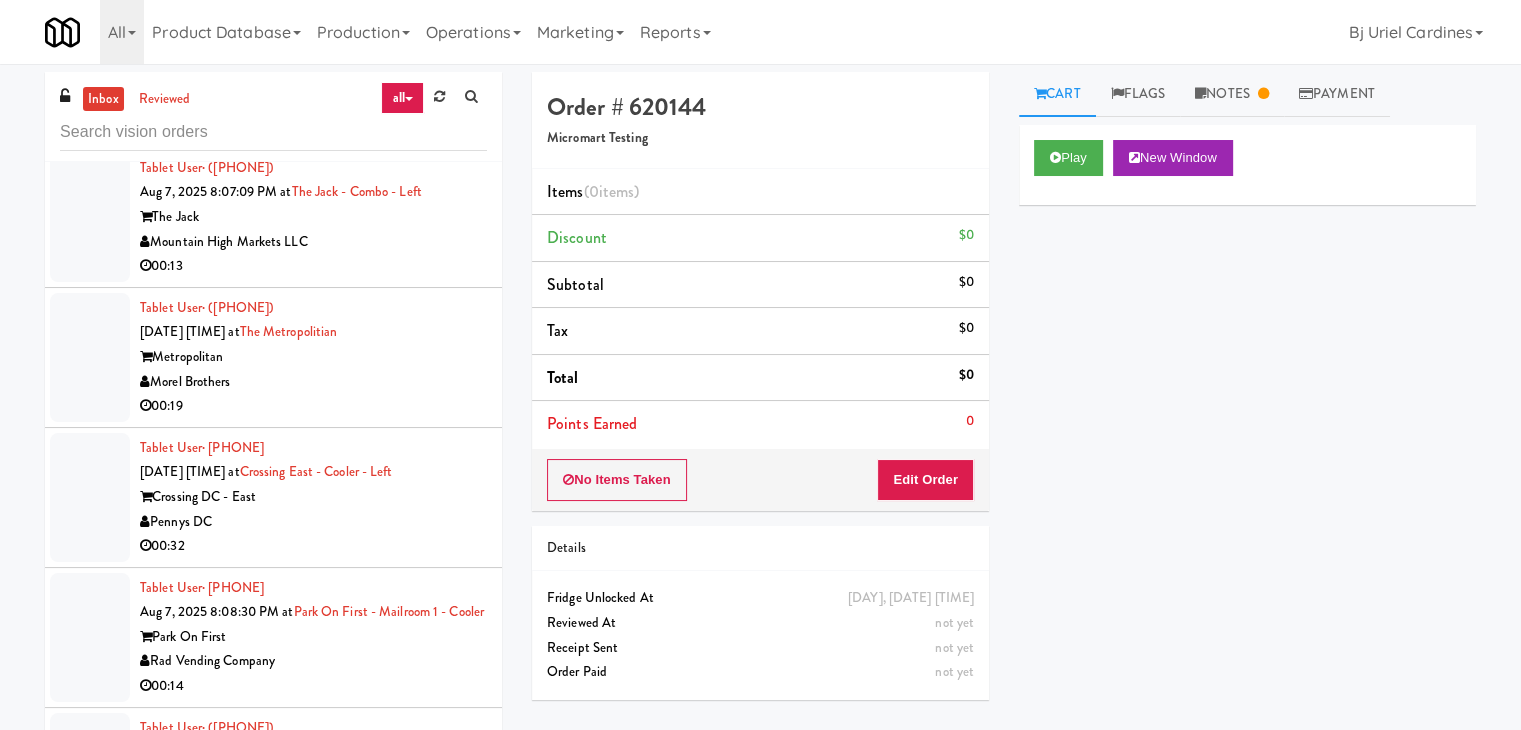 scroll, scrollTop: 6336, scrollLeft: 0, axis: vertical 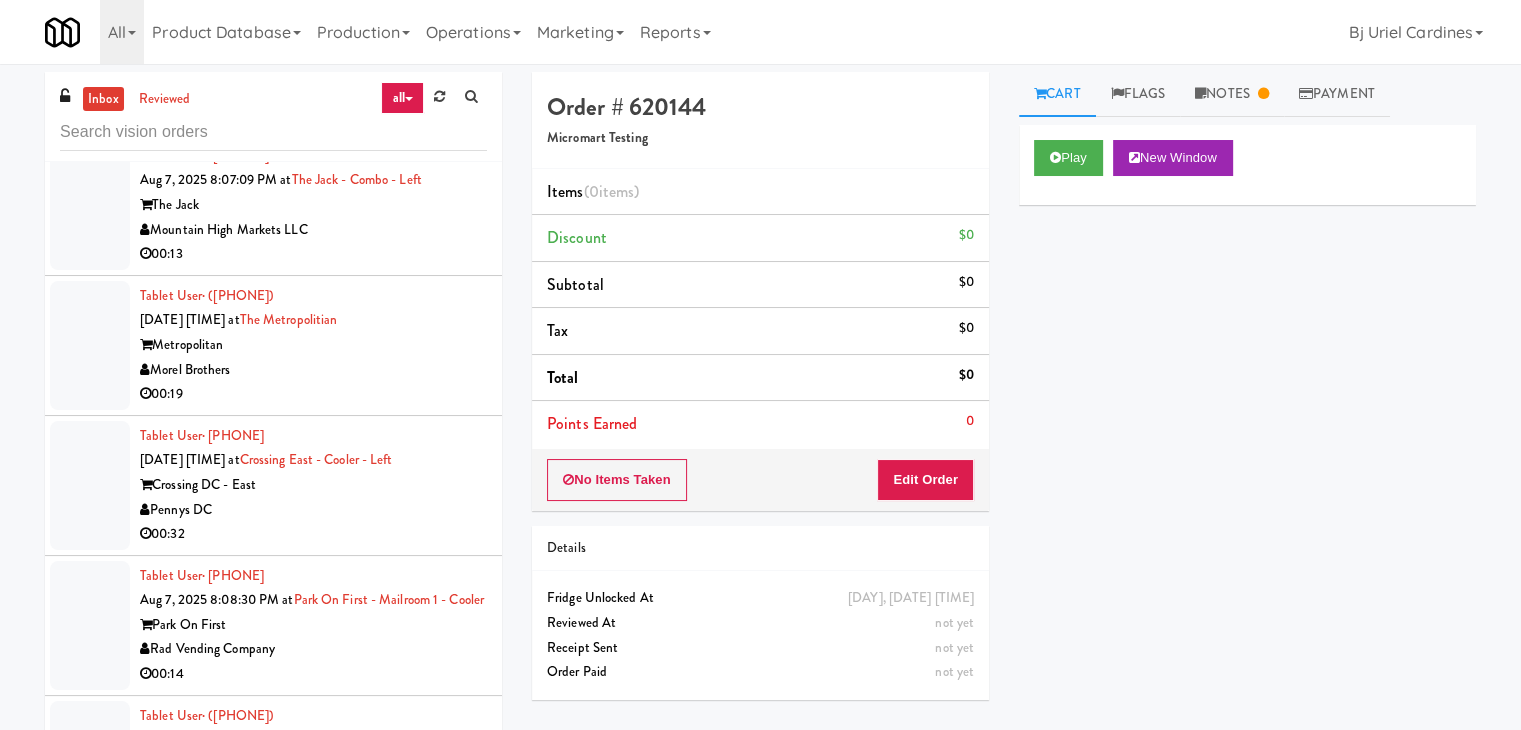 click on "Mountain High Markets LLC" at bounding box center [313, 230] 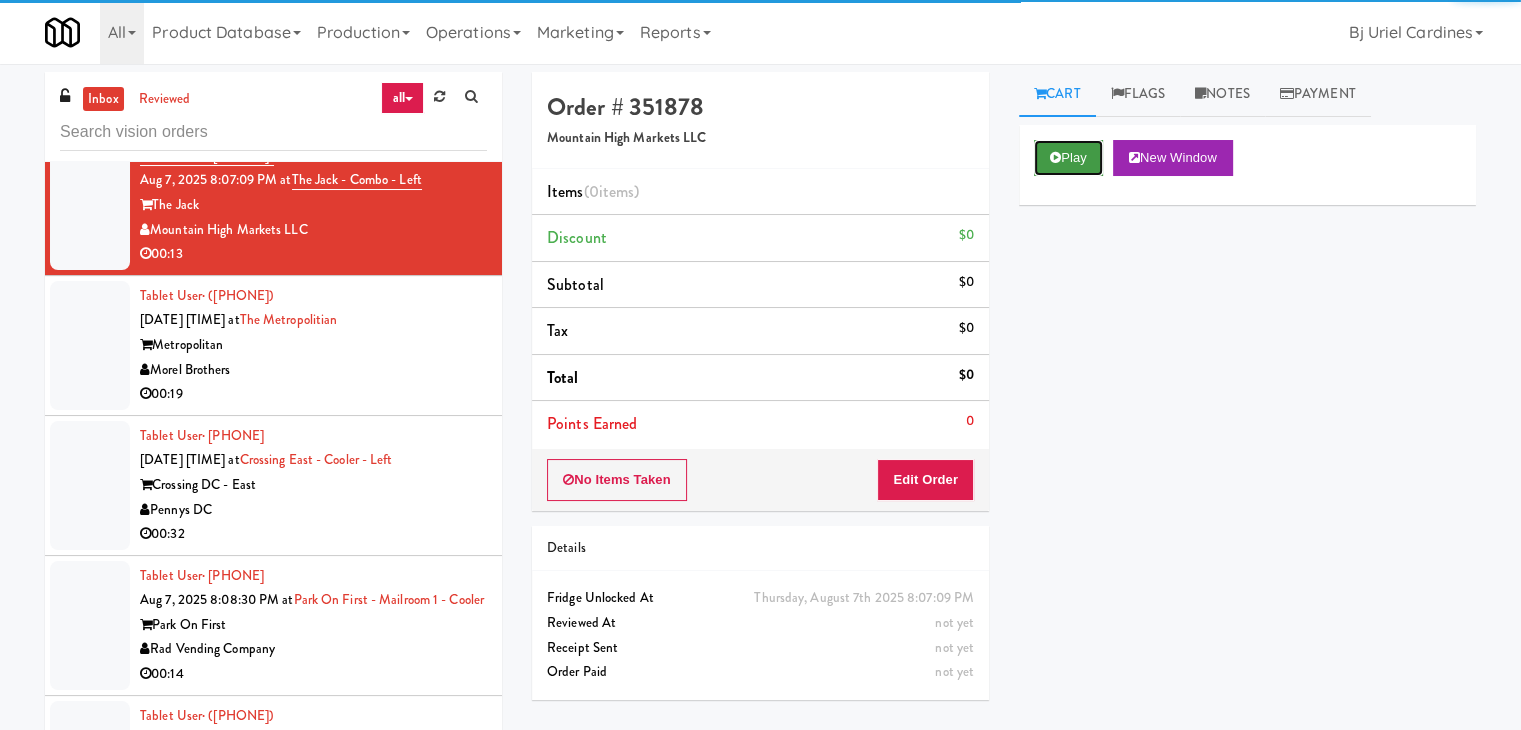 drag, startPoint x: 1065, startPoint y: 163, endPoint x: 1017, endPoint y: 288, distance: 133.89922 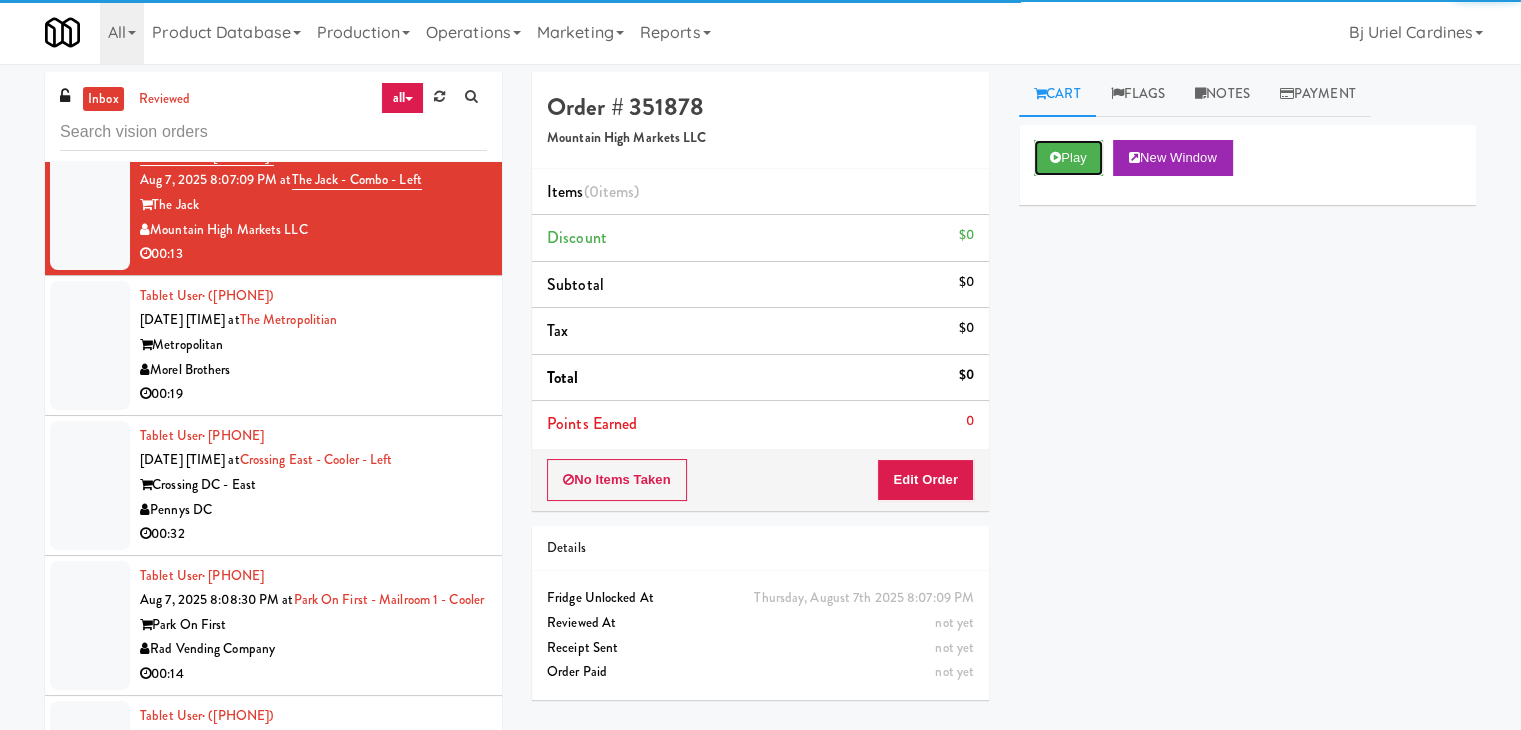 click on "Play" at bounding box center [1068, 158] 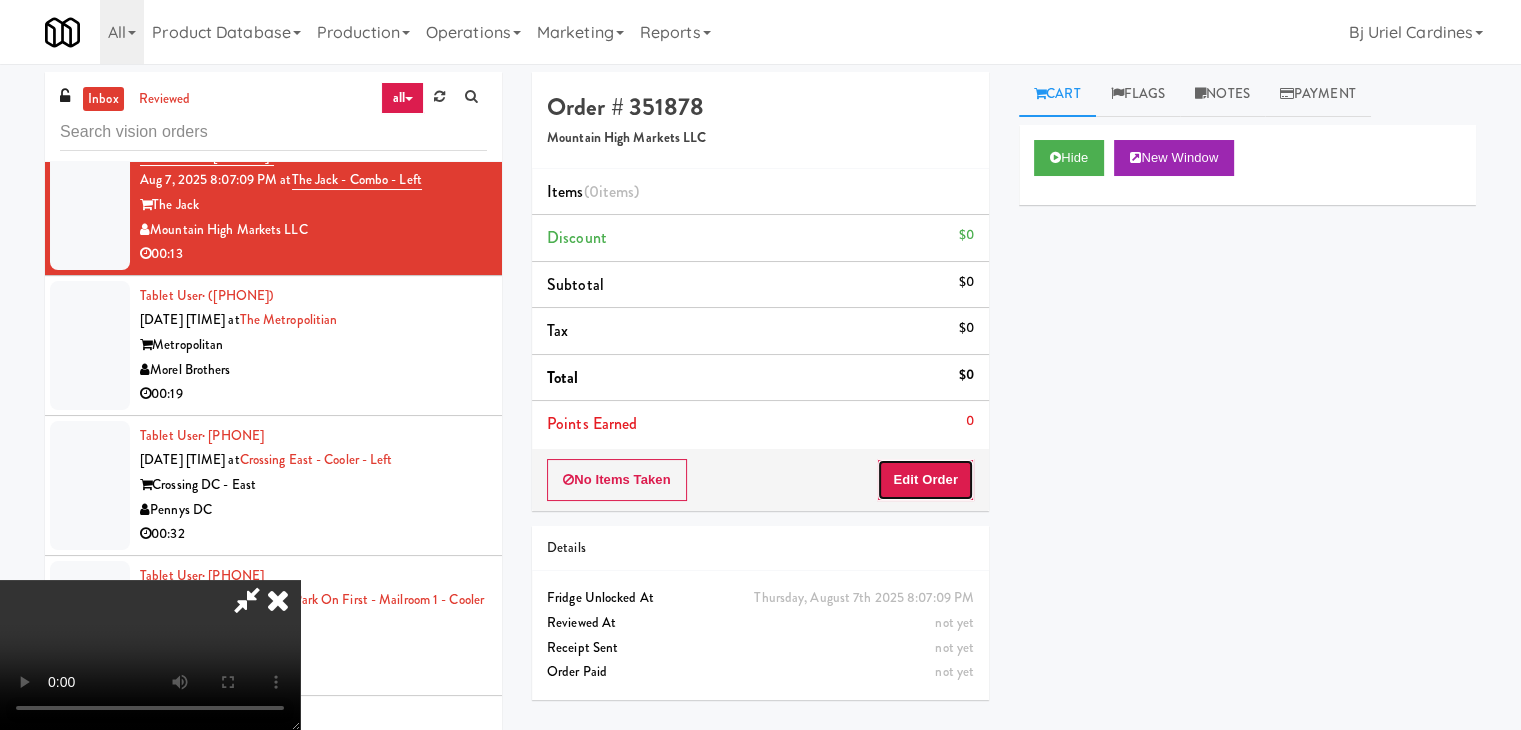 click on "Edit Order" at bounding box center (925, 480) 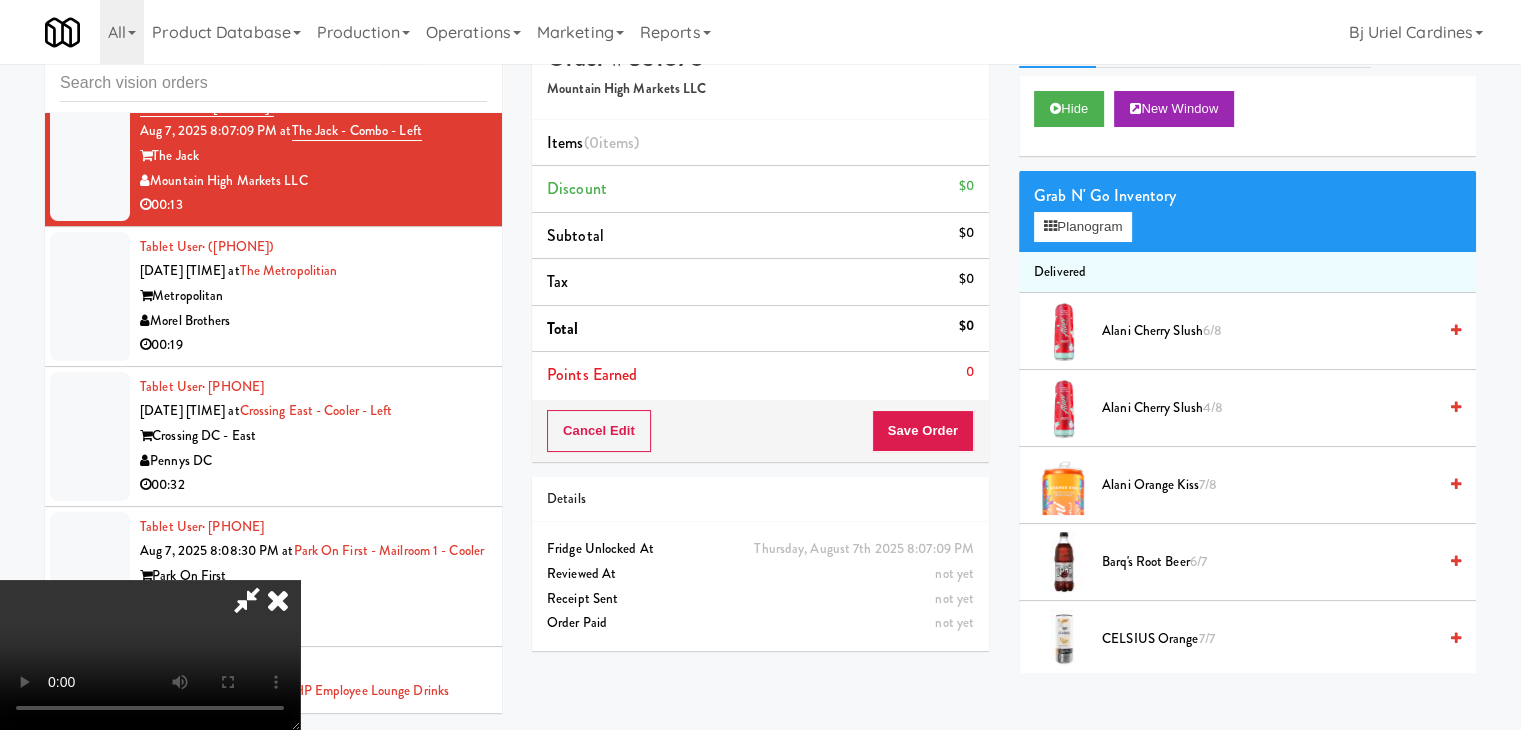 scroll, scrollTop: 64, scrollLeft: 0, axis: vertical 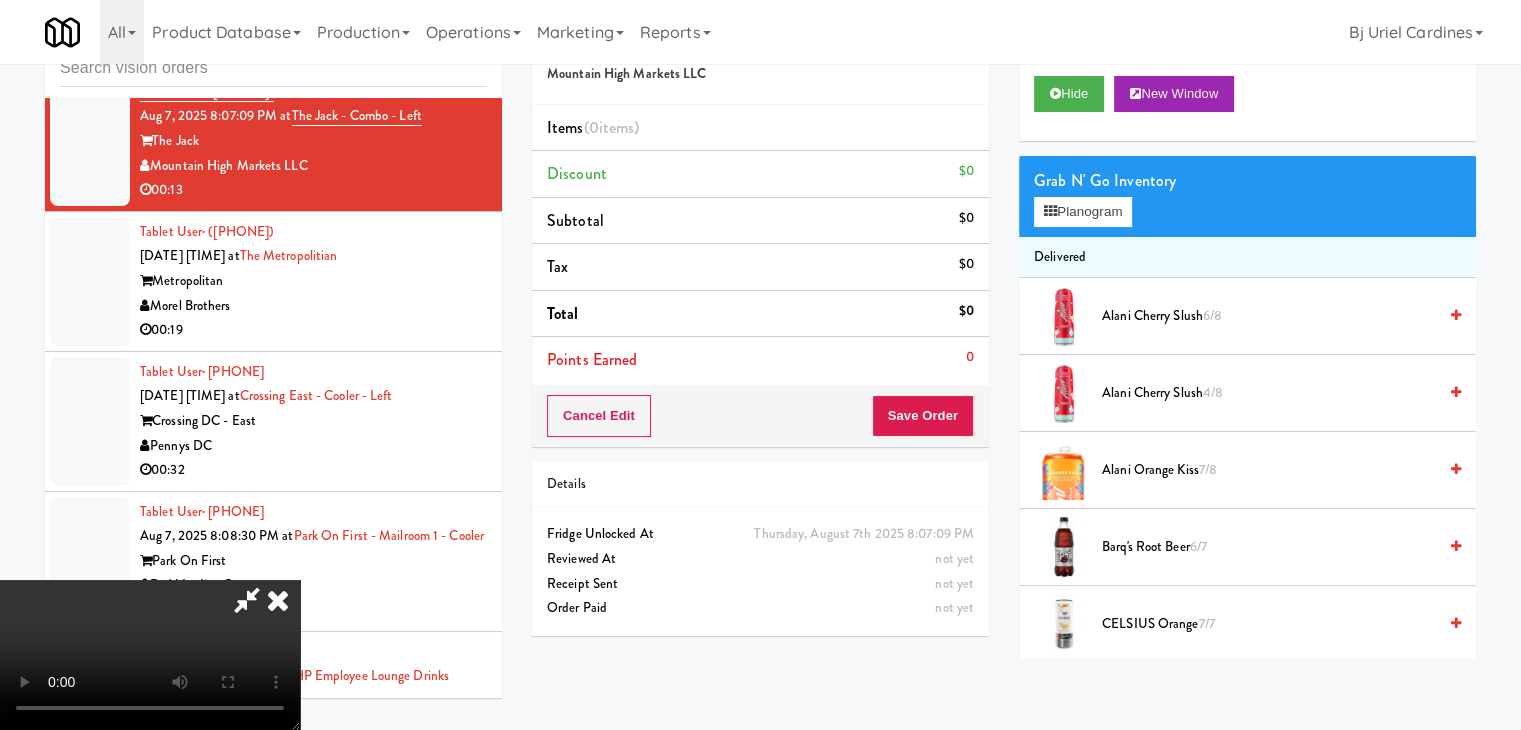 type 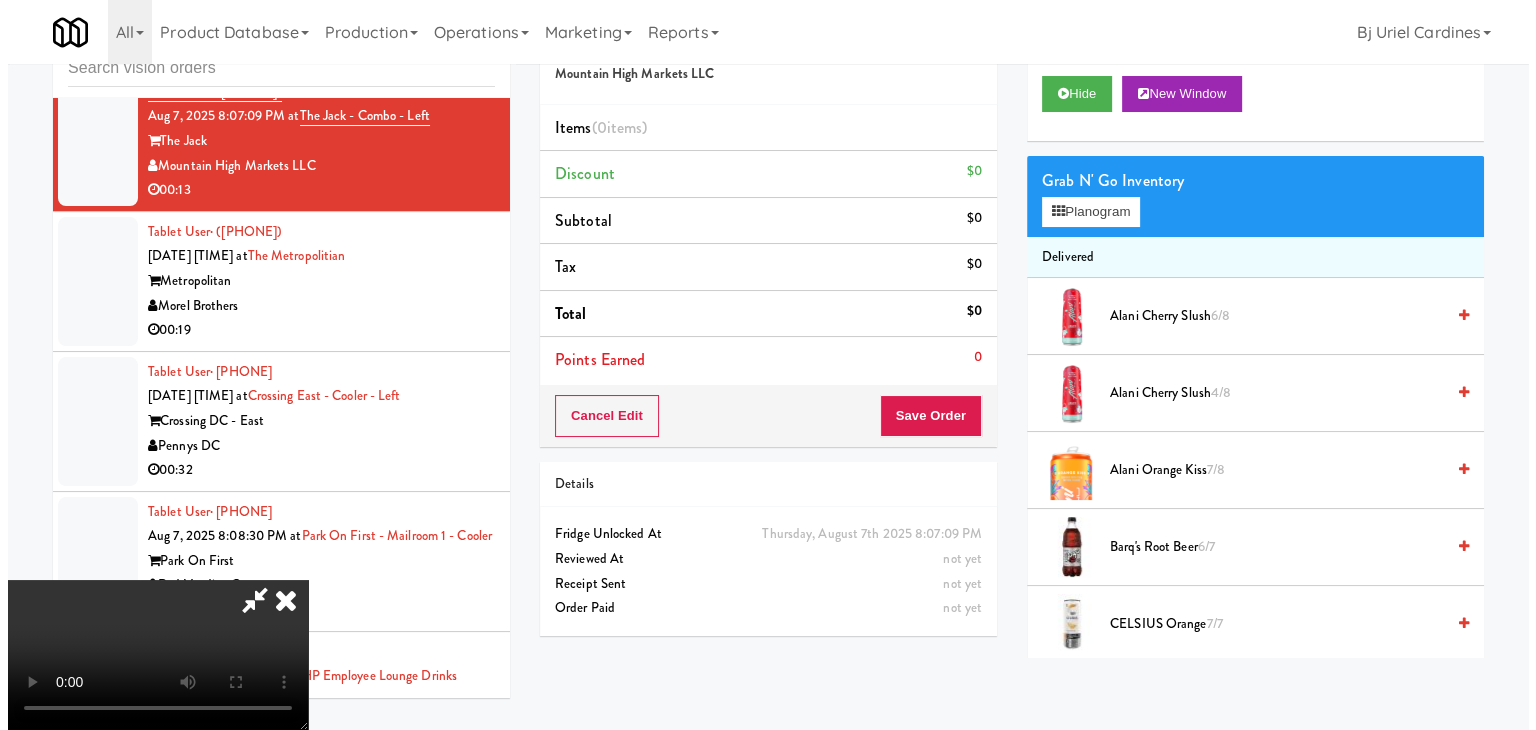 scroll, scrollTop: 0, scrollLeft: 0, axis: both 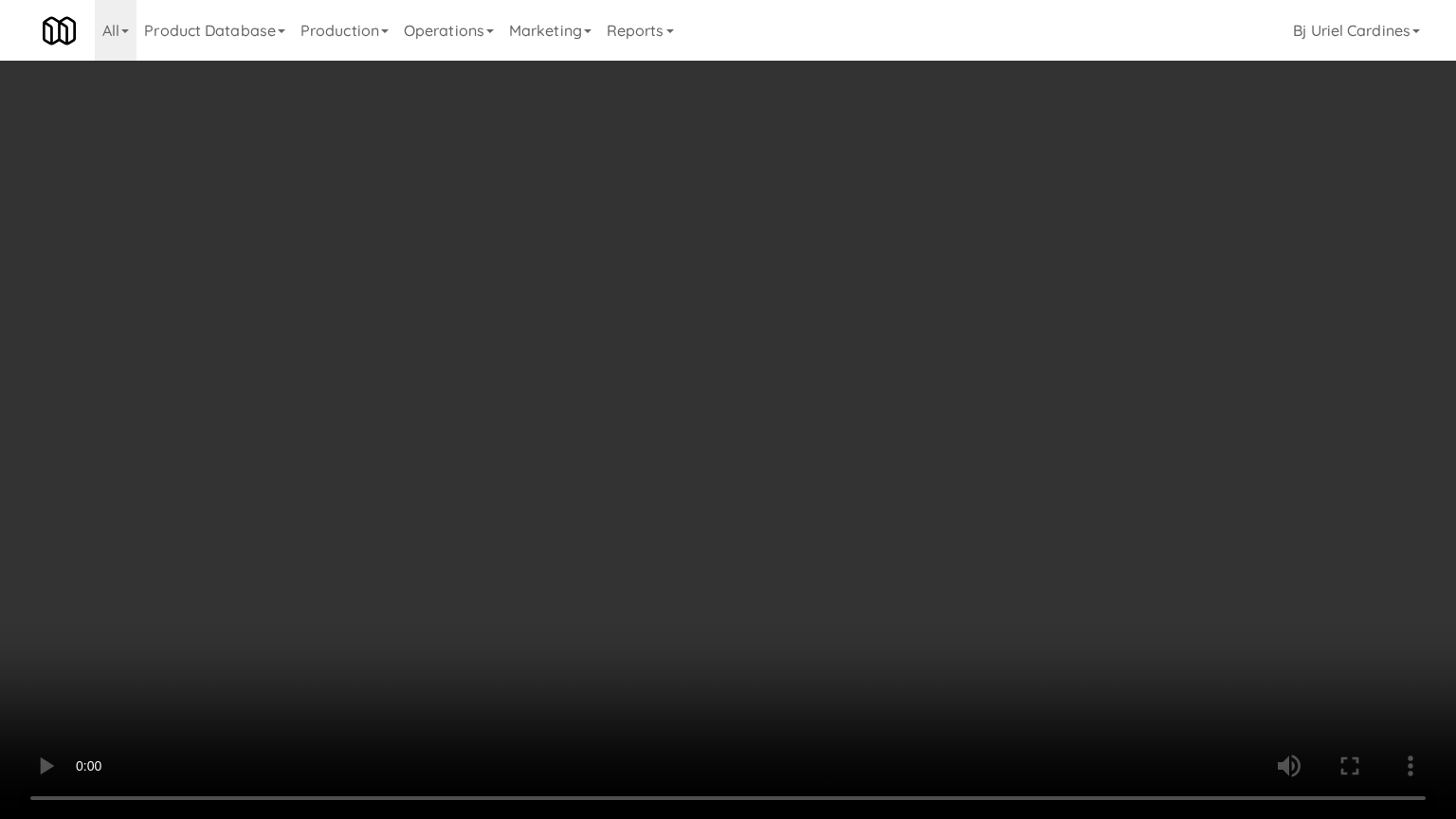 click at bounding box center (728, 410) 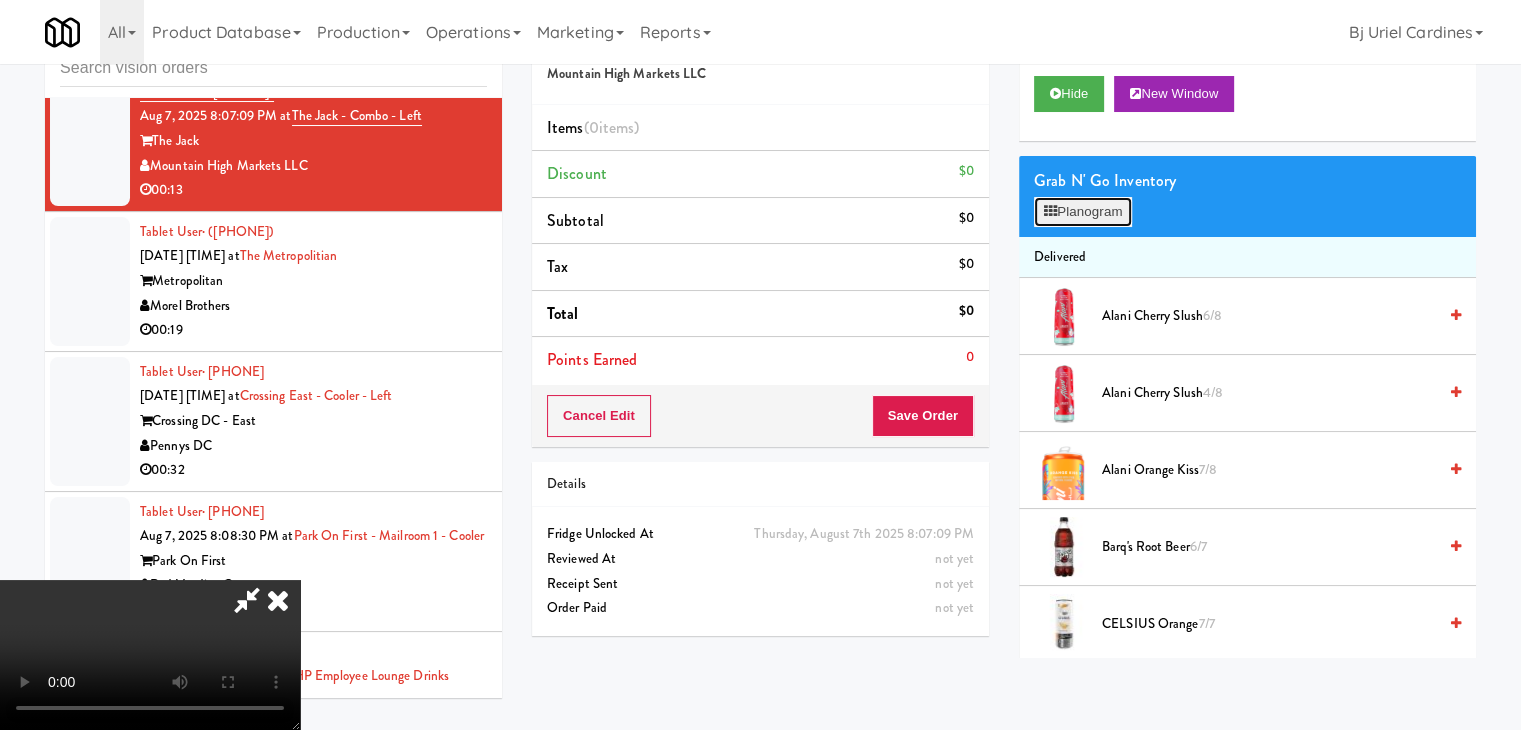click on "Planogram" at bounding box center (1083, 212) 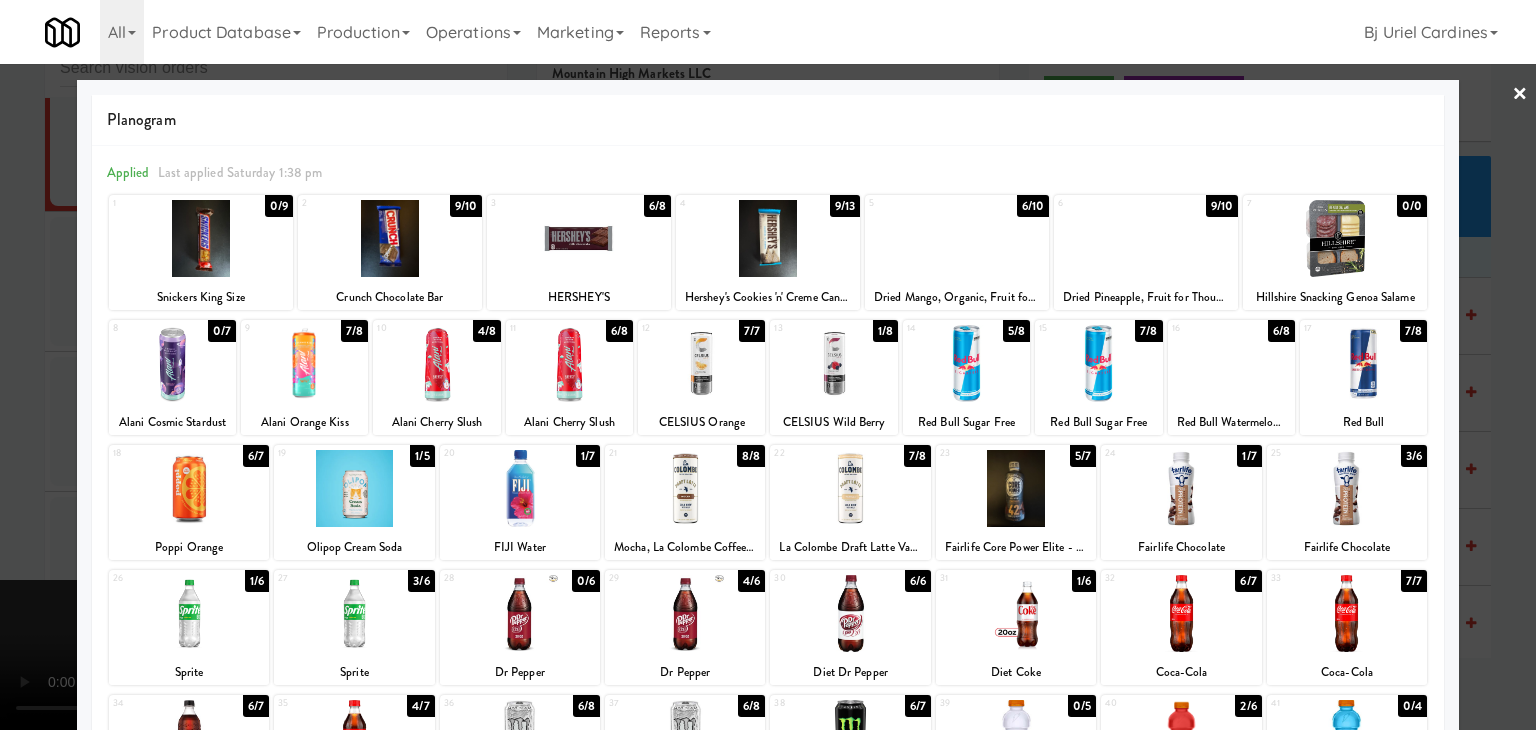 drag, startPoint x: 516, startPoint y: 512, endPoint x: 559, endPoint y: 517, distance: 43.289722 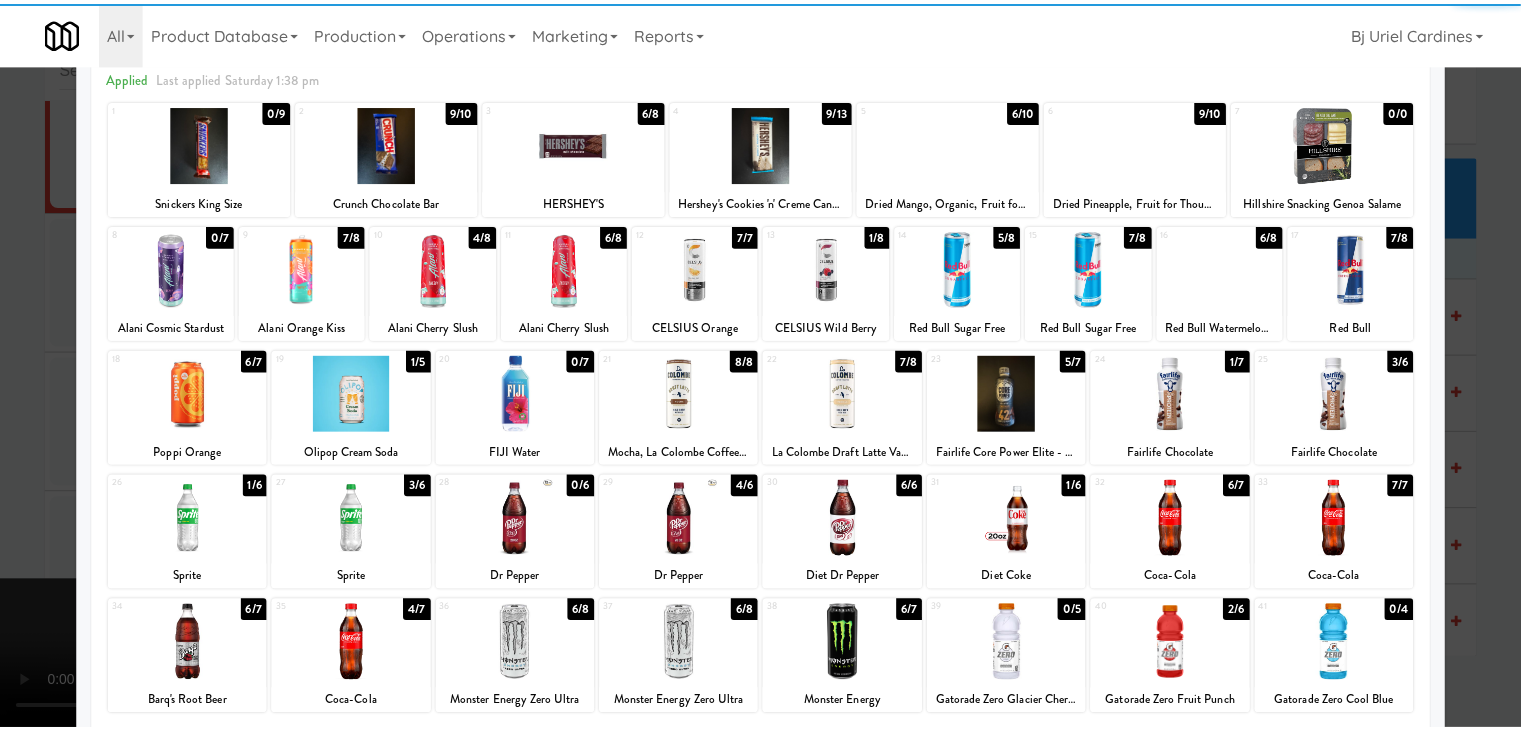 scroll, scrollTop: 252, scrollLeft: 0, axis: vertical 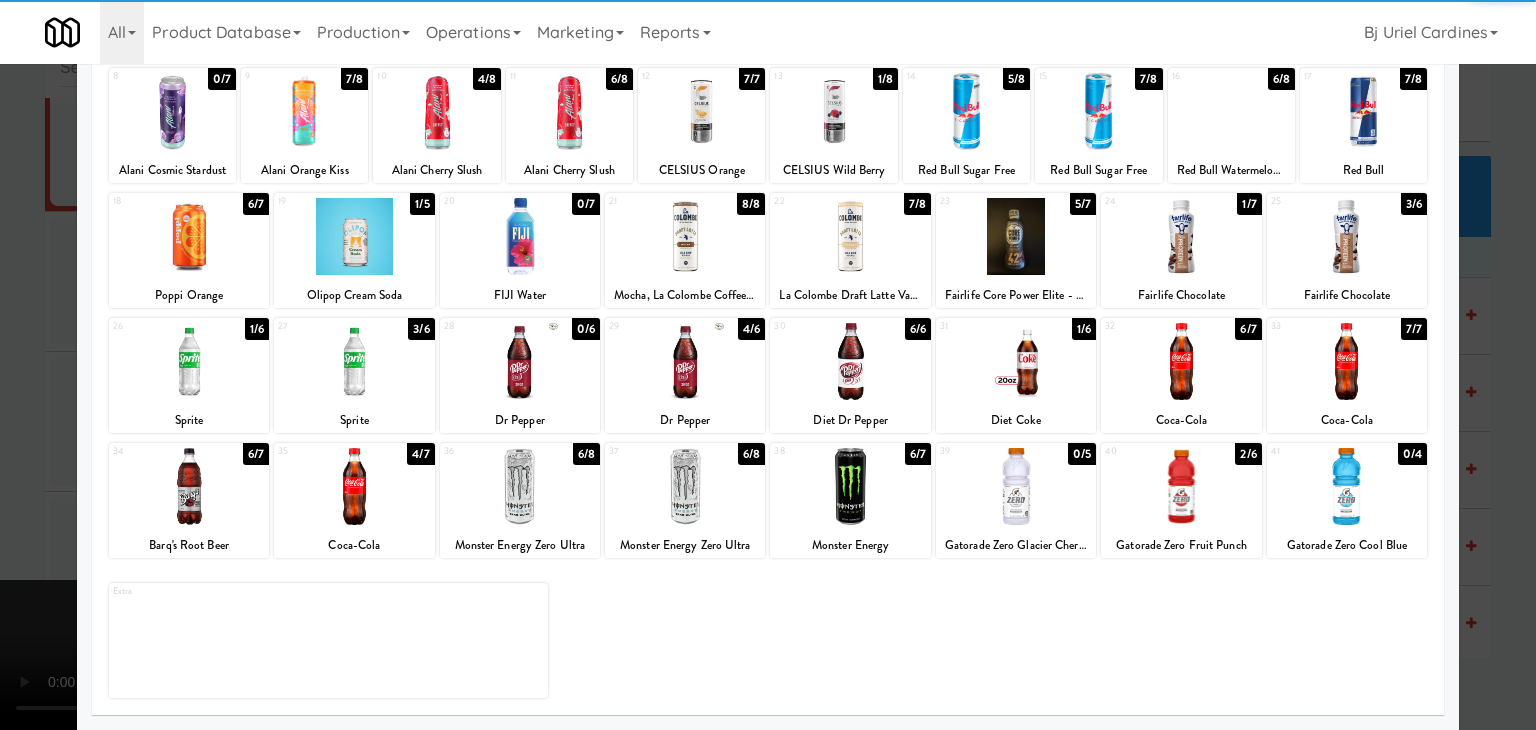 click at bounding box center (1347, 486) 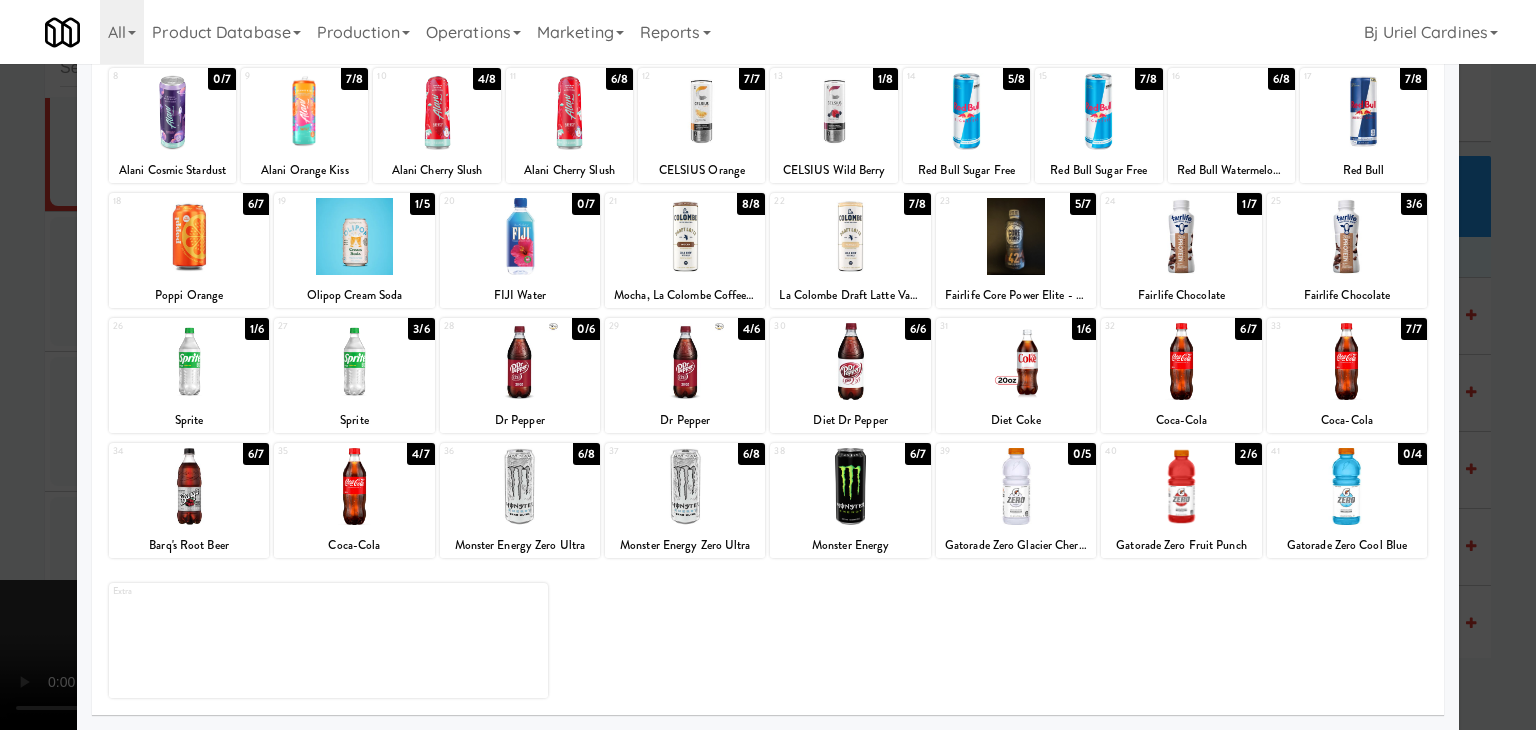 click at bounding box center (1181, 486) 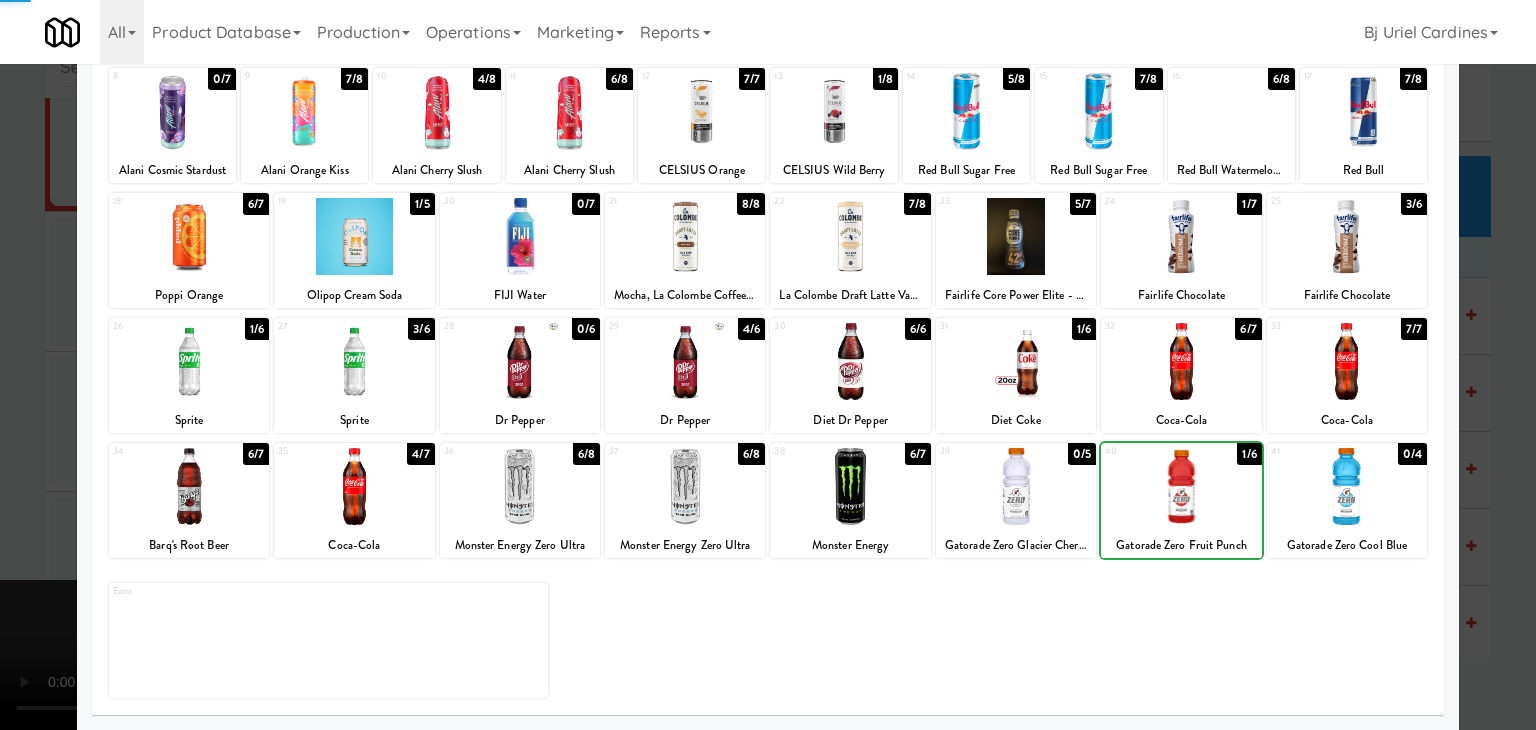 click at bounding box center (1181, 486) 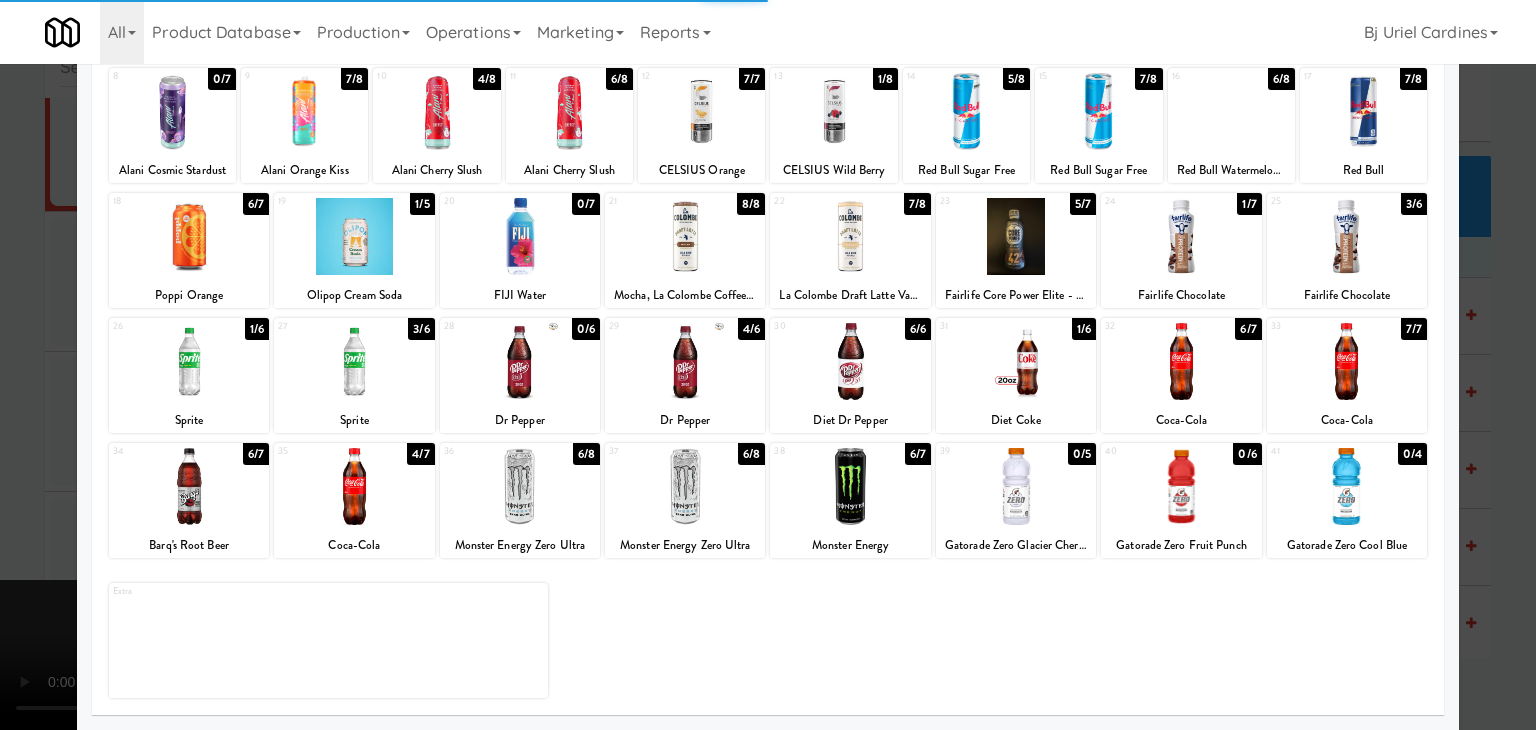drag, startPoint x: 0, startPoint y: 466, endPoint x: 160, endPoint y: 452, distance: 160.61133 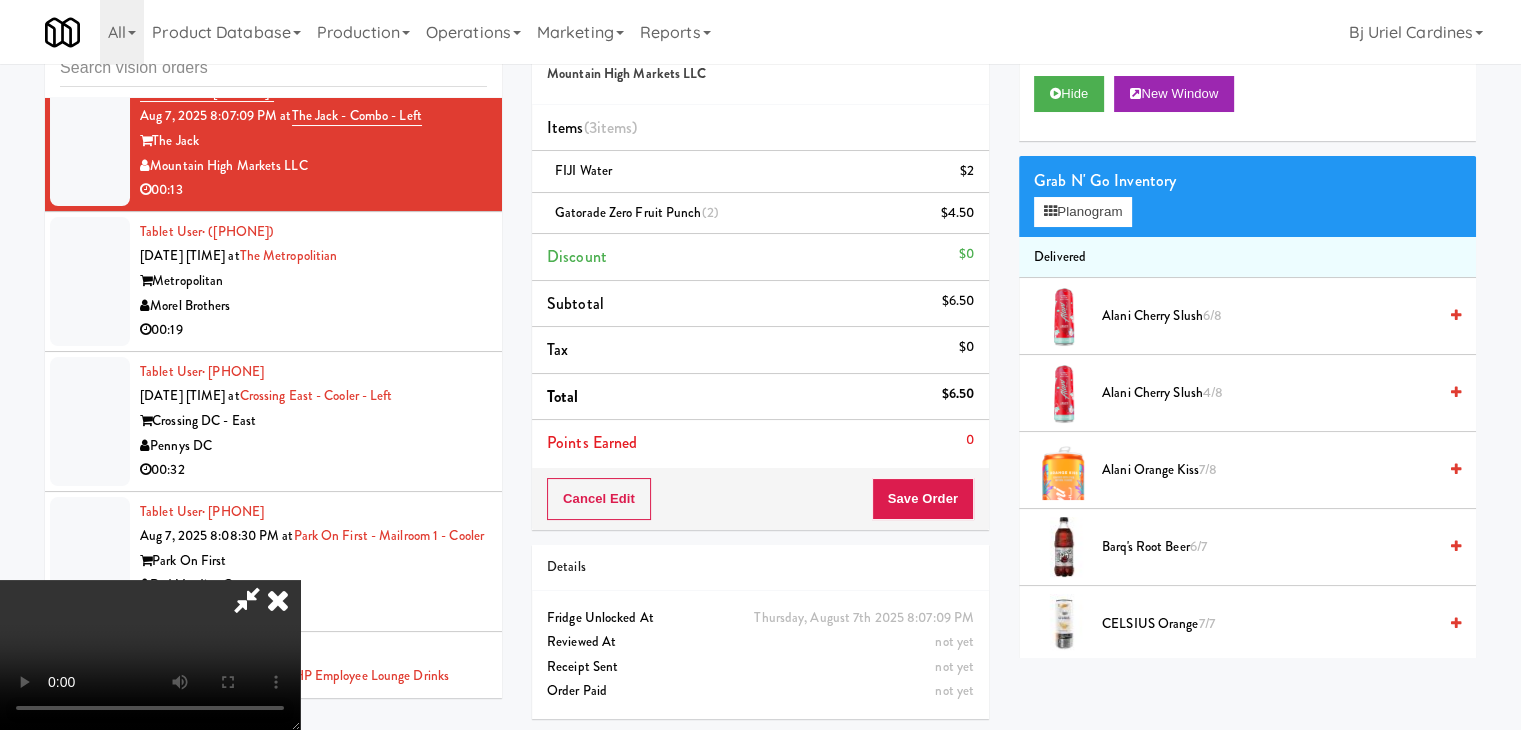 scroll, scrollTop: 0, scrollLeft: 0, axis: both 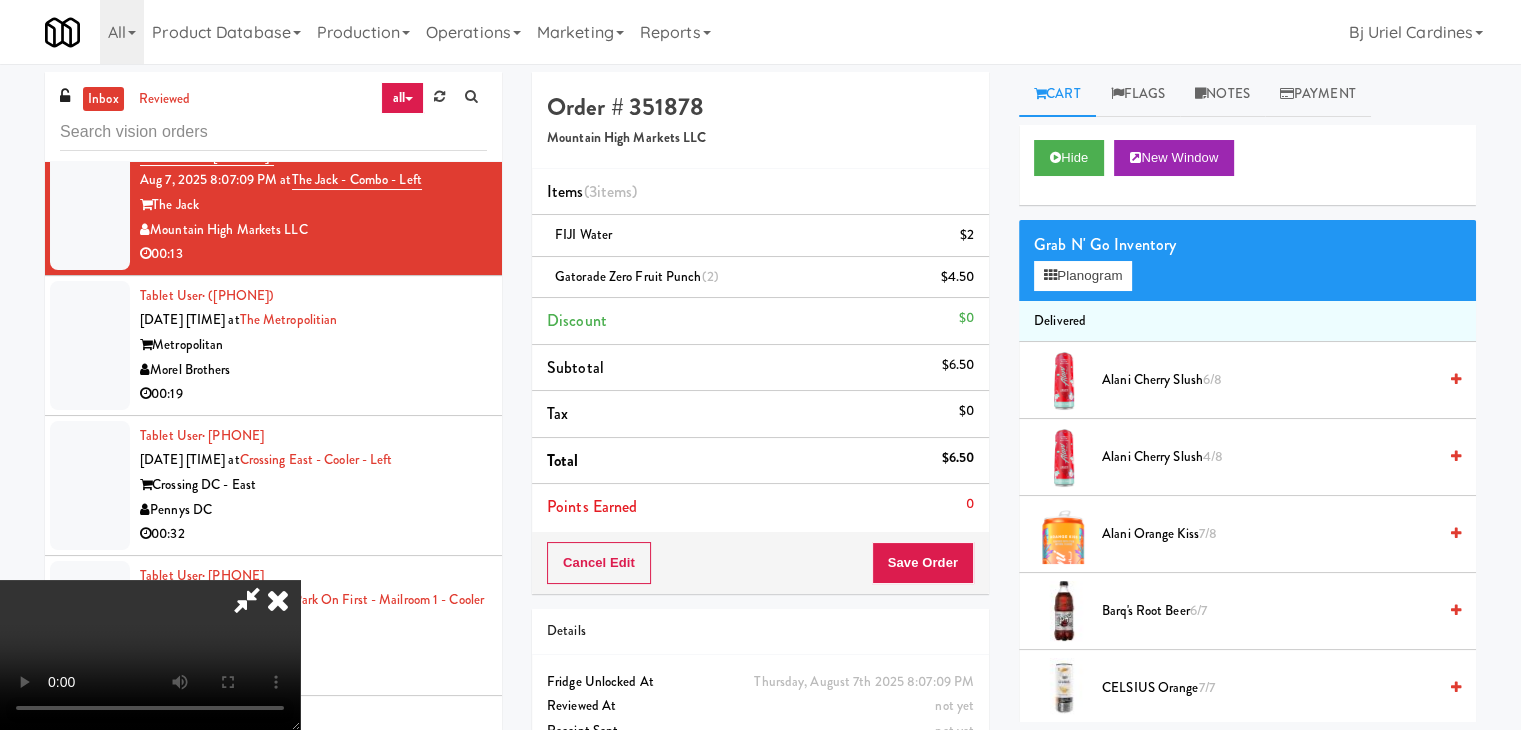 drag, startPoint x: 888, startPoint y: 574, endPoint x: 952, endPoint y: 580, distance: 64.28063 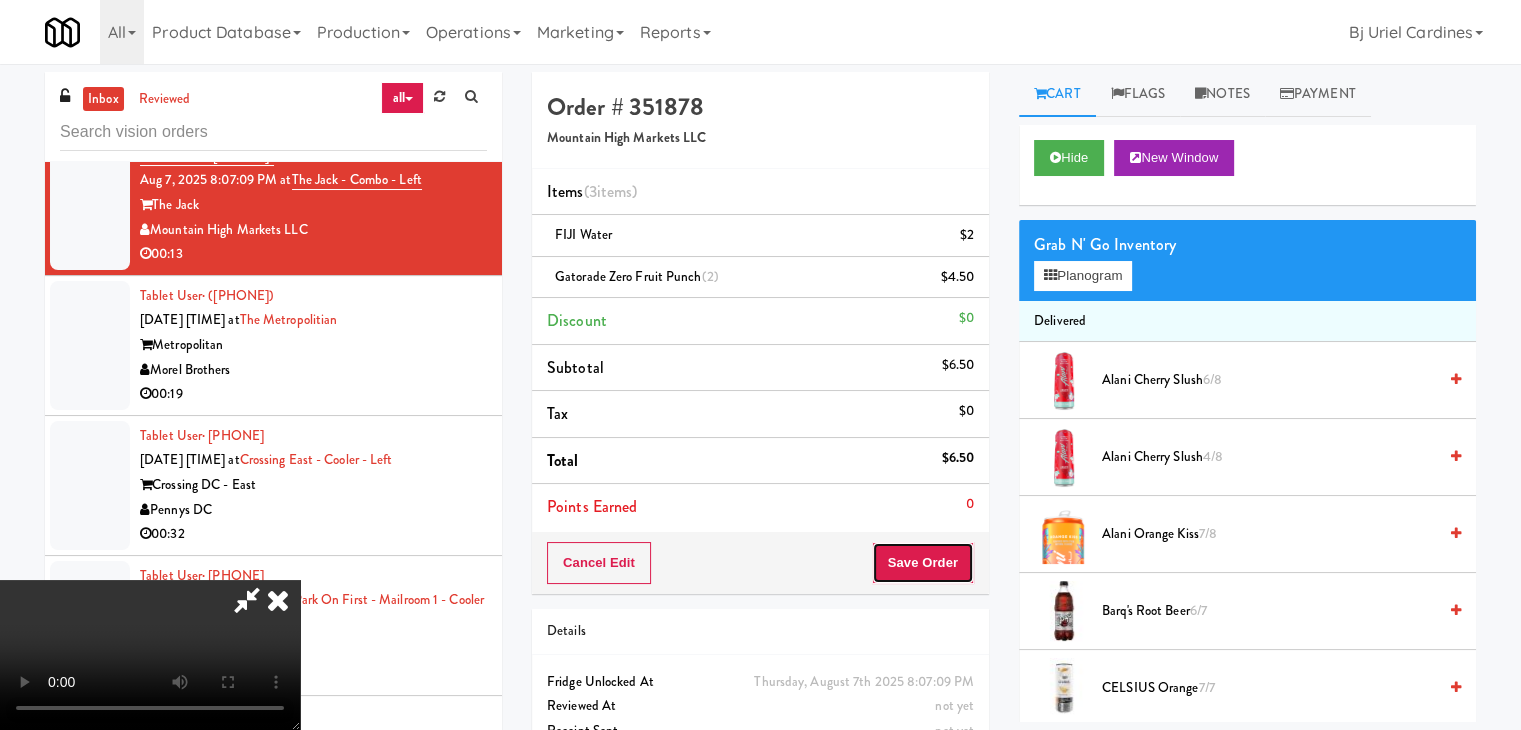 click on "Save Order" at bounding box center (923, 563) 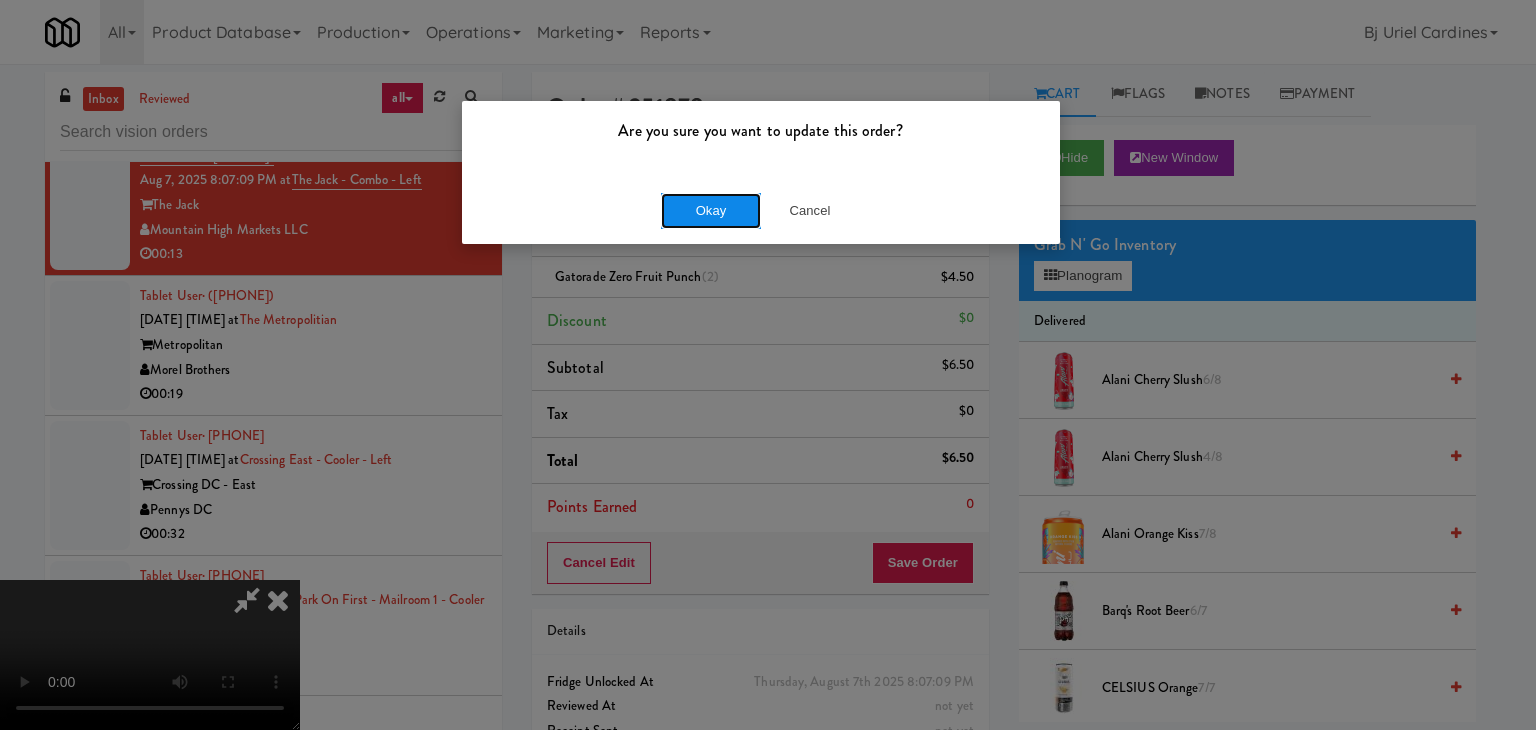 click on "Okay" at bounding box center [711, 211] 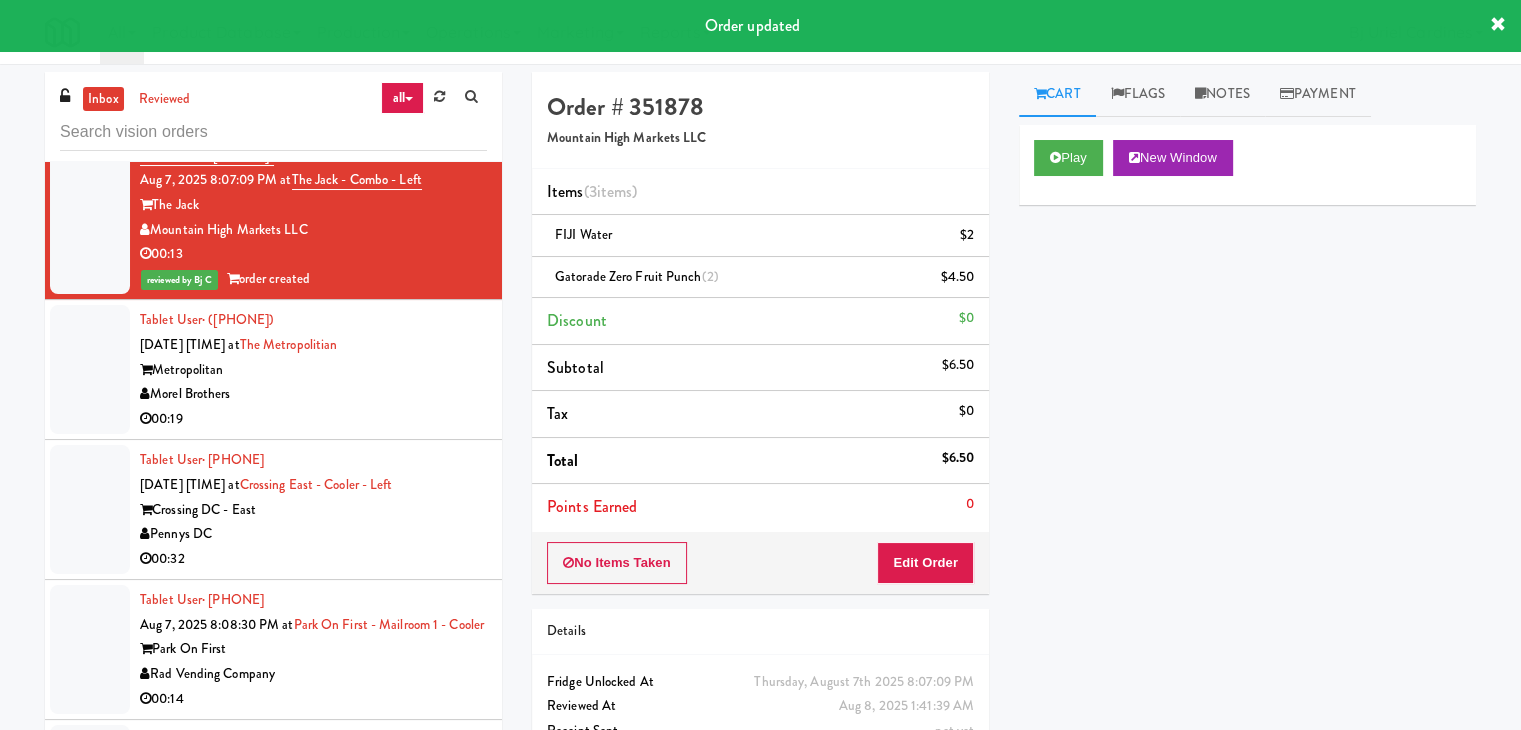 click on "[USER] · [PHONE] [DATE] [TIME] at The Metropolitian Metropolitan Morel Brothers 00:19" at bounding box center (273, 370) 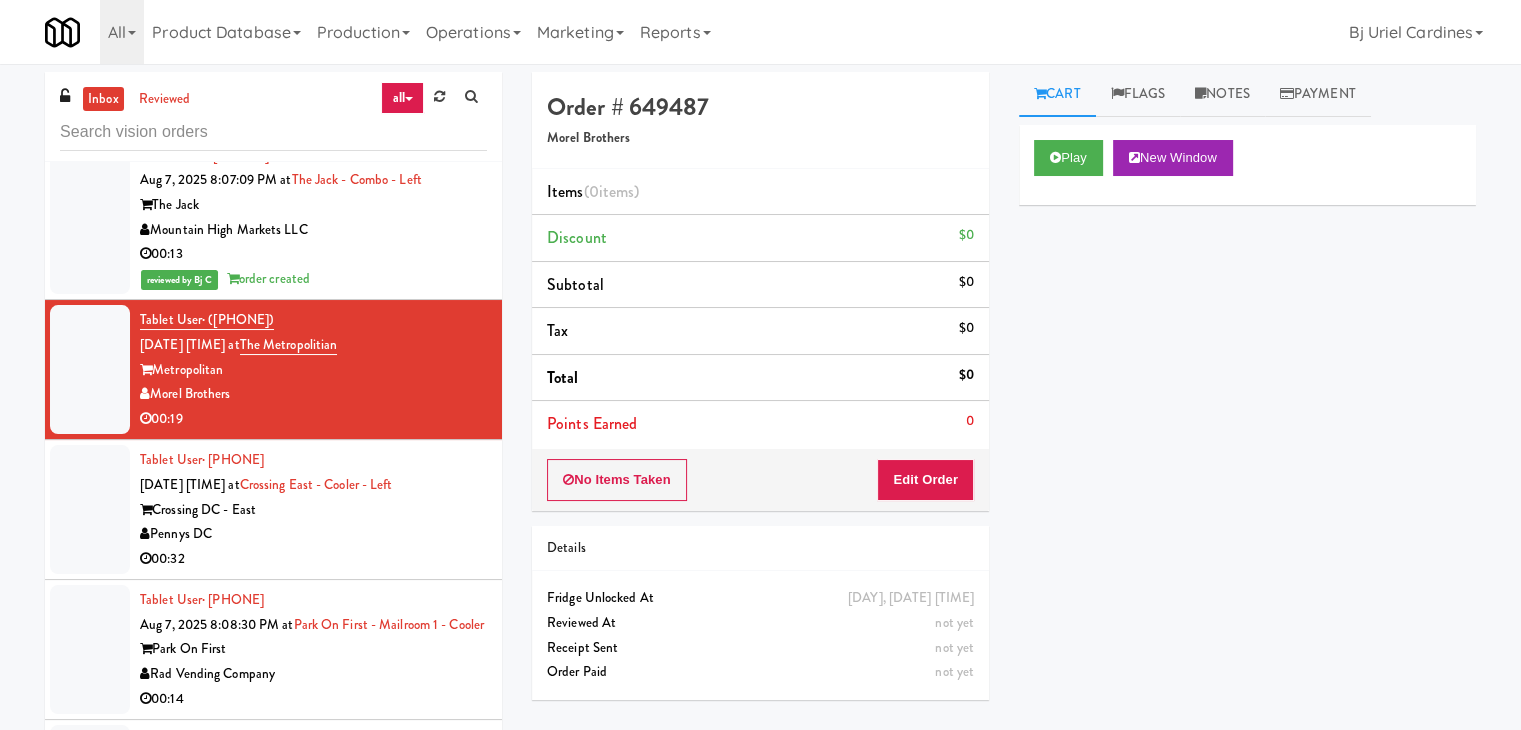 drag, startPoint x: 428, startPoint y: 236, endPoint x: 688, endPoint y: 191, distance: 263.8655 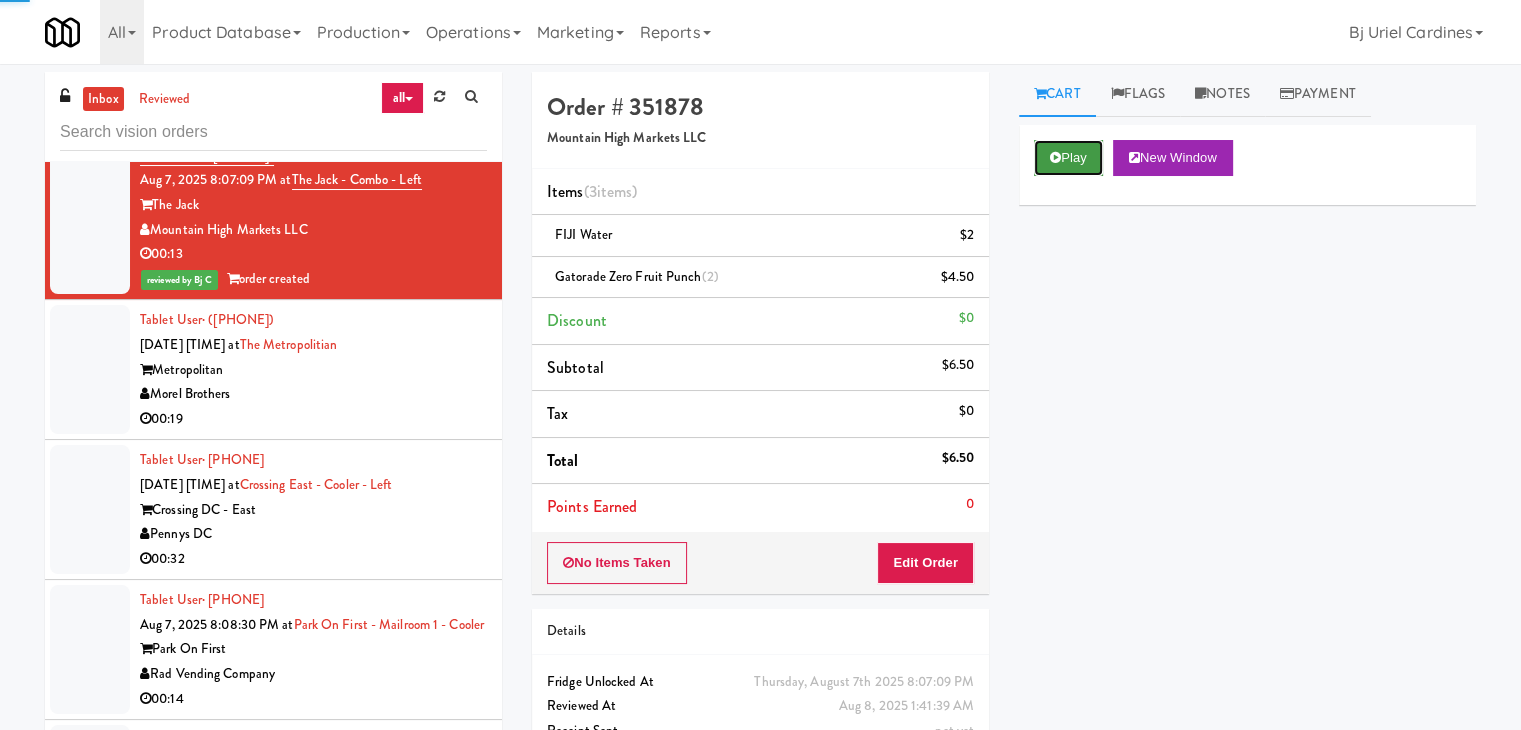 click on "Play" at bounding box center (1068, 158) 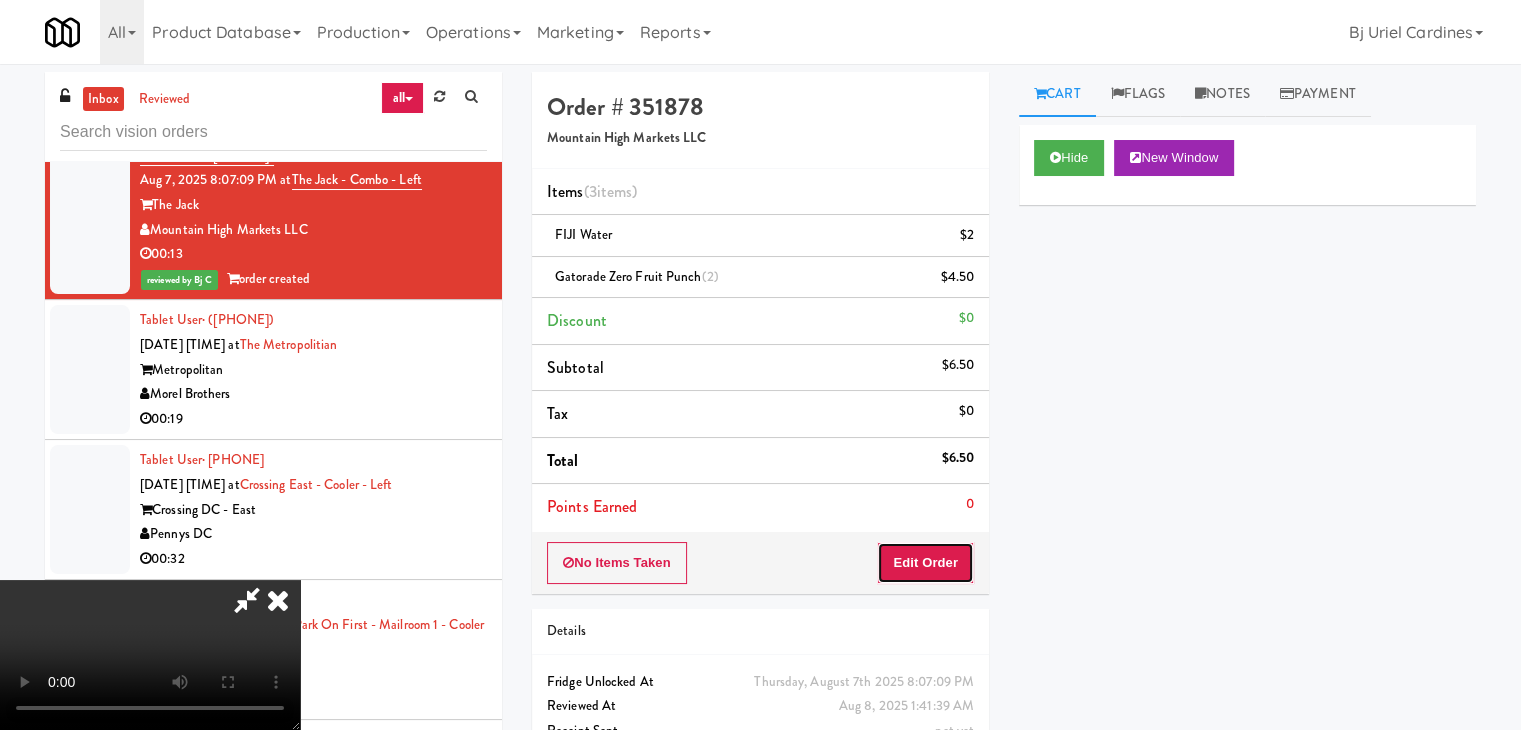 click on "Edit Order" at bounding box center (925, 563) 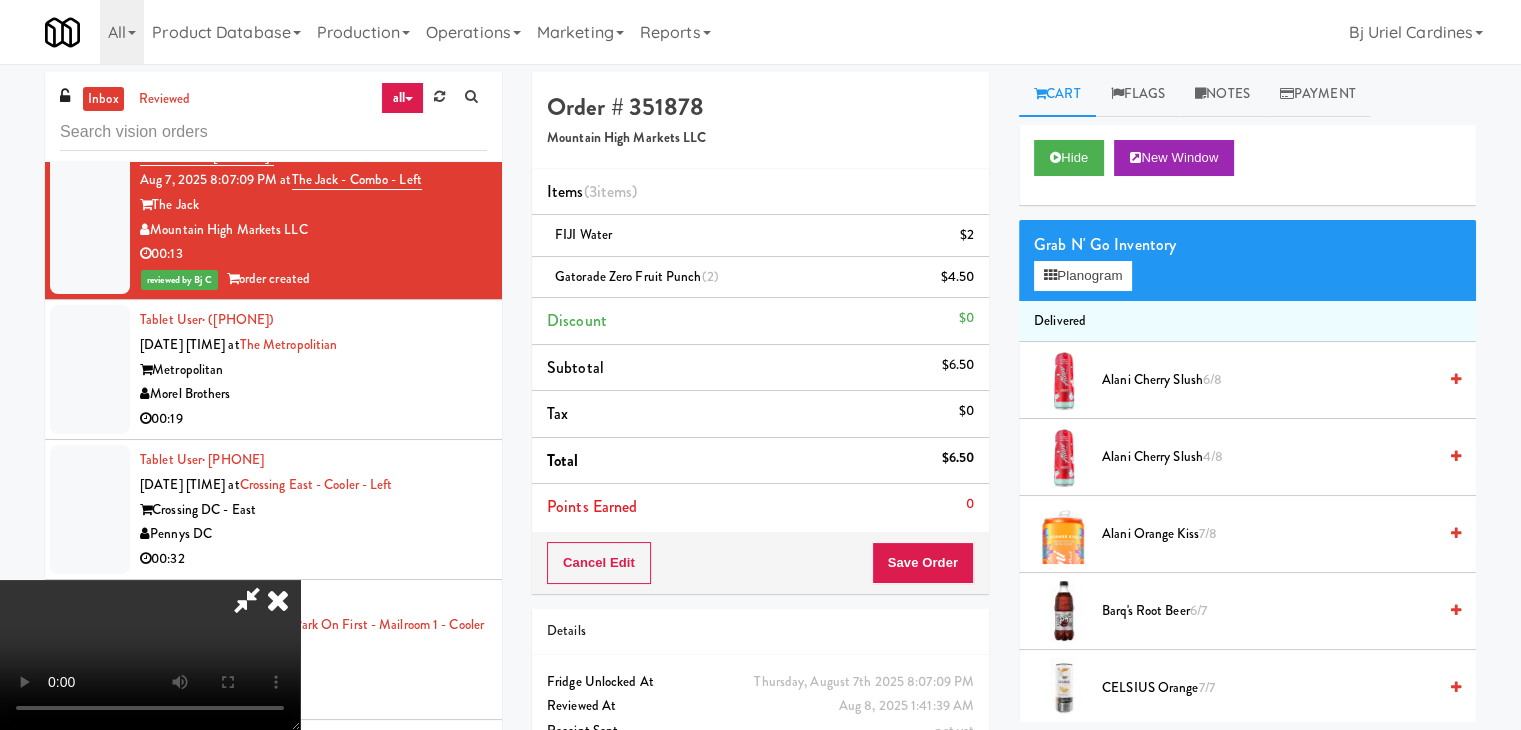 scroll, scrollTop: 281, scrollLeft: 0, axis: vertical 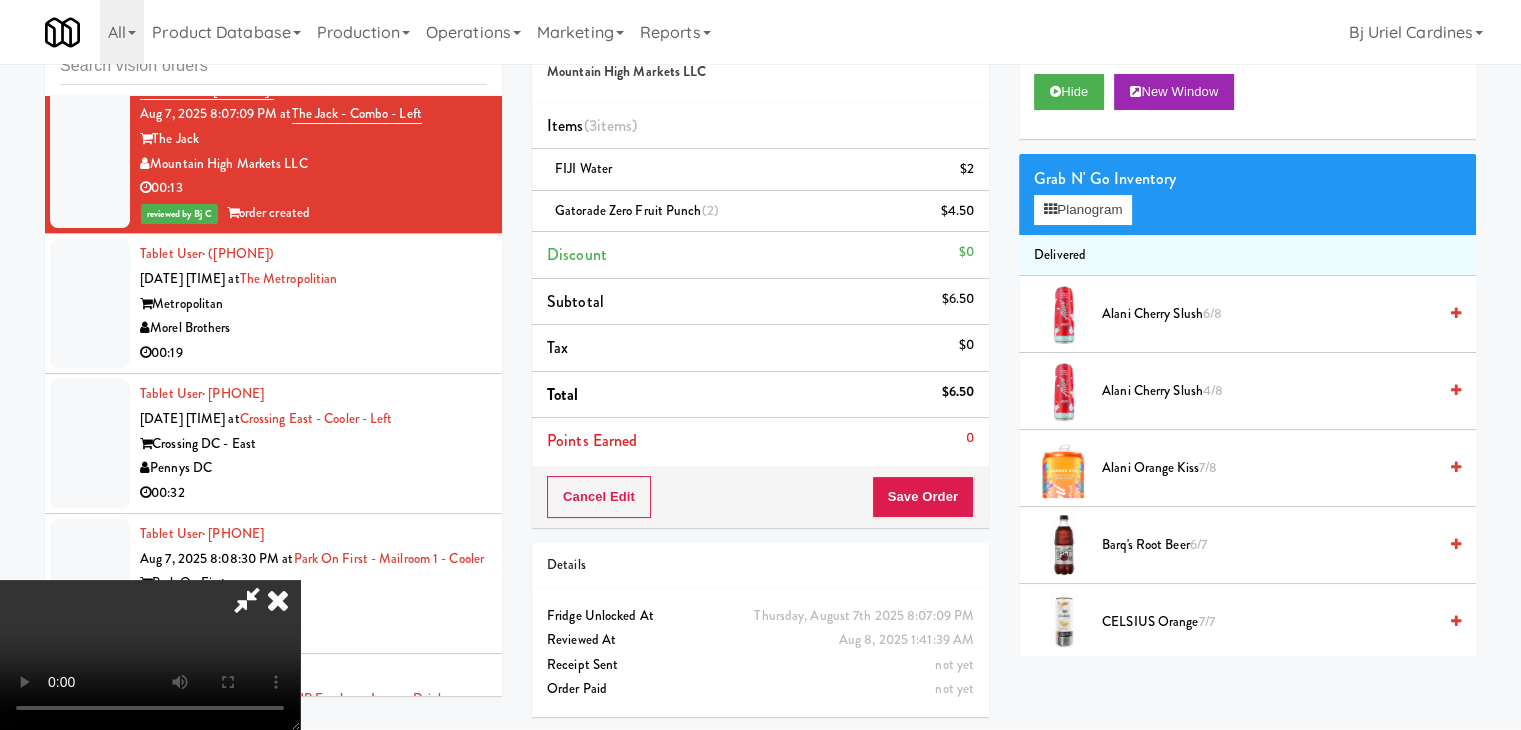 click at bounding box center [278, 600] 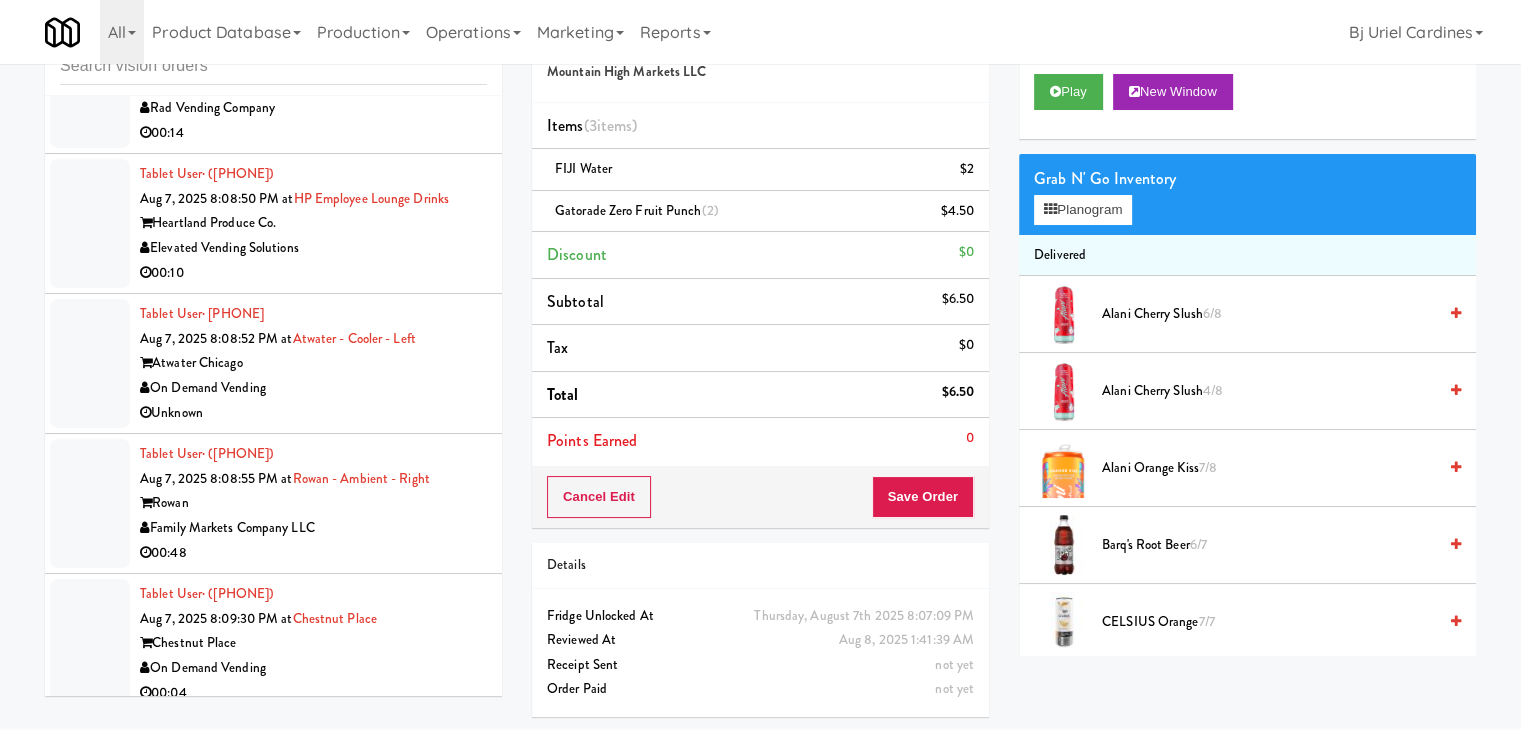 scroll, scrollTop: 6936, scrollLeft: 0, axis: vertical 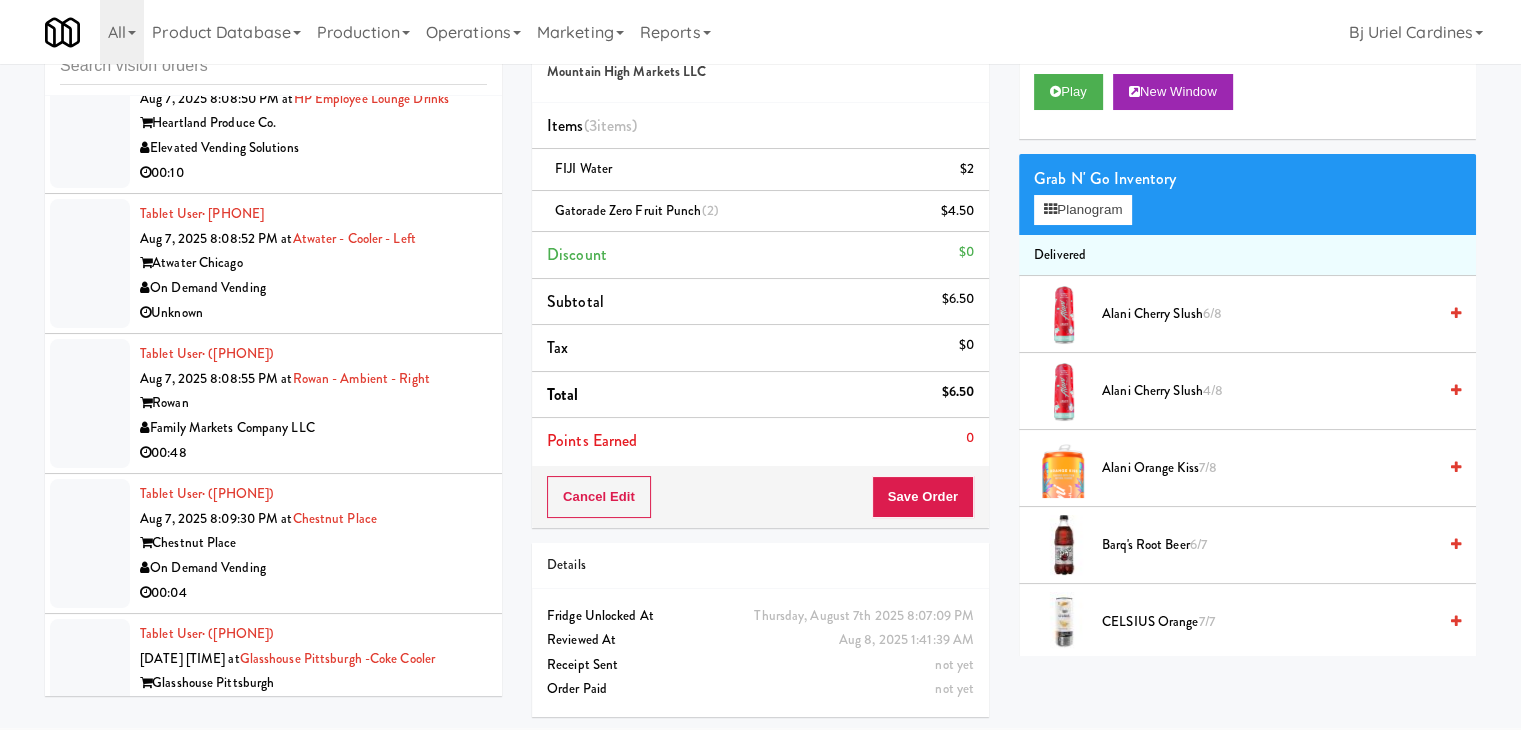 click on "Elevated Vending Solutions" at bounding box center (313, 148) 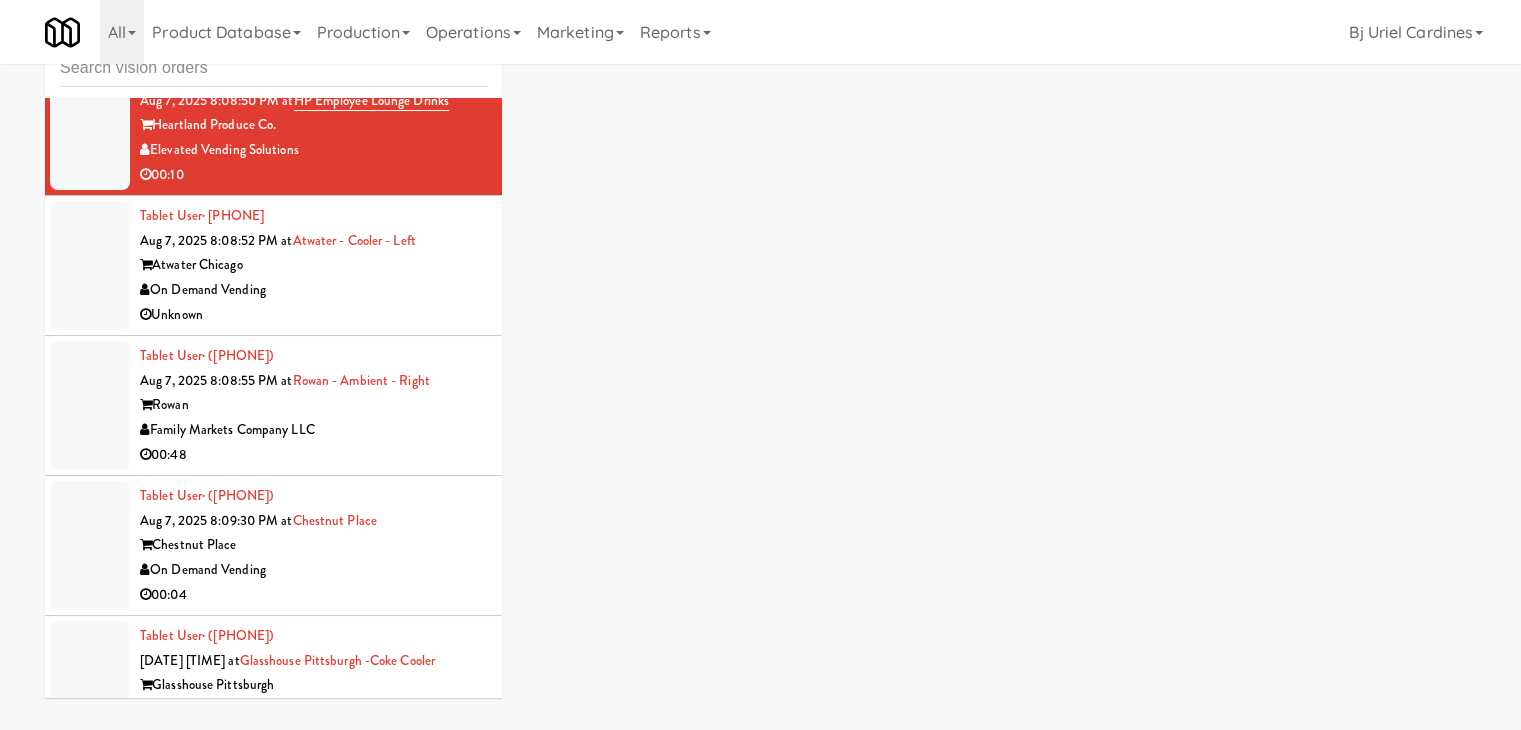 scroll, scrollTop: 64, scrollLeft: 0, axis: vertical 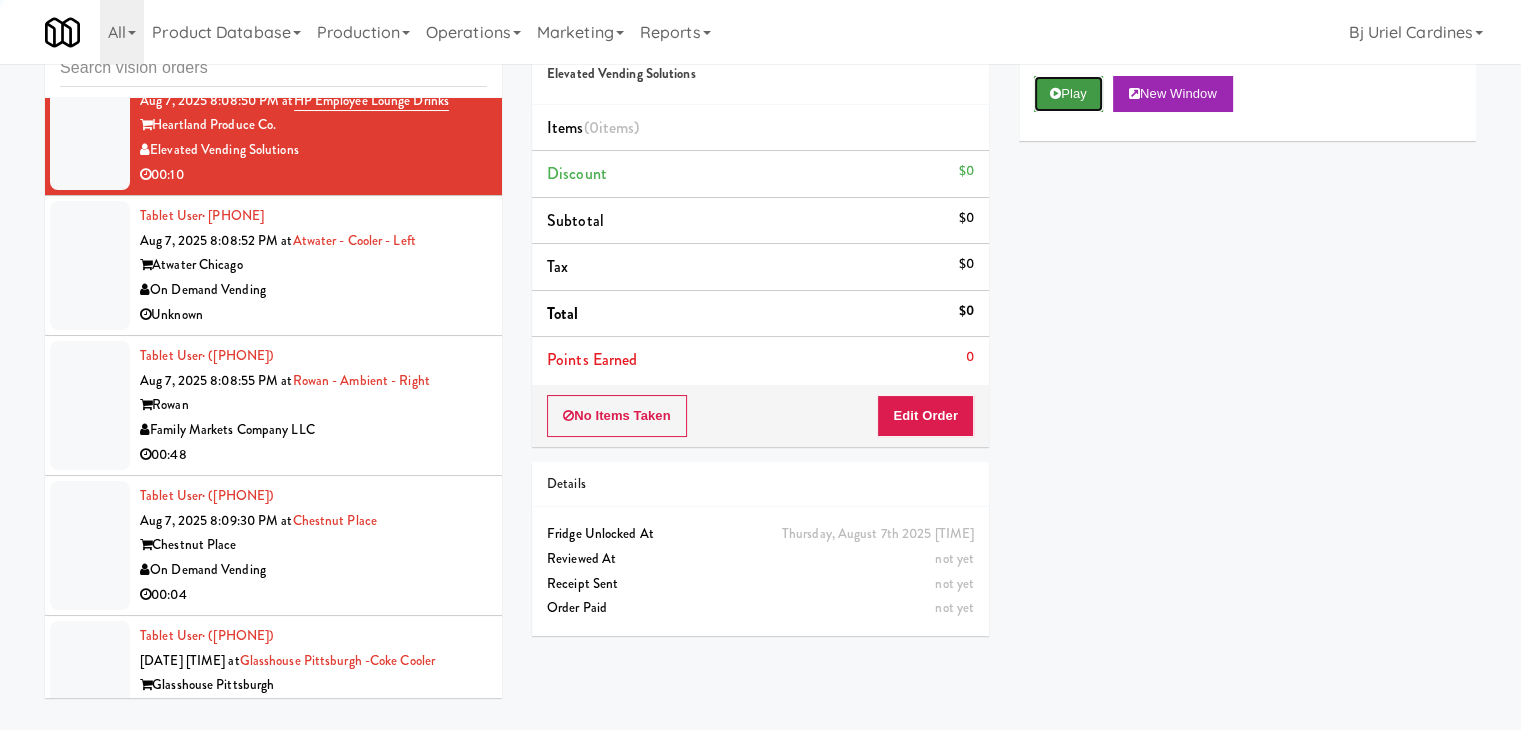 click on "Play" at bounding box center [1068, 94] 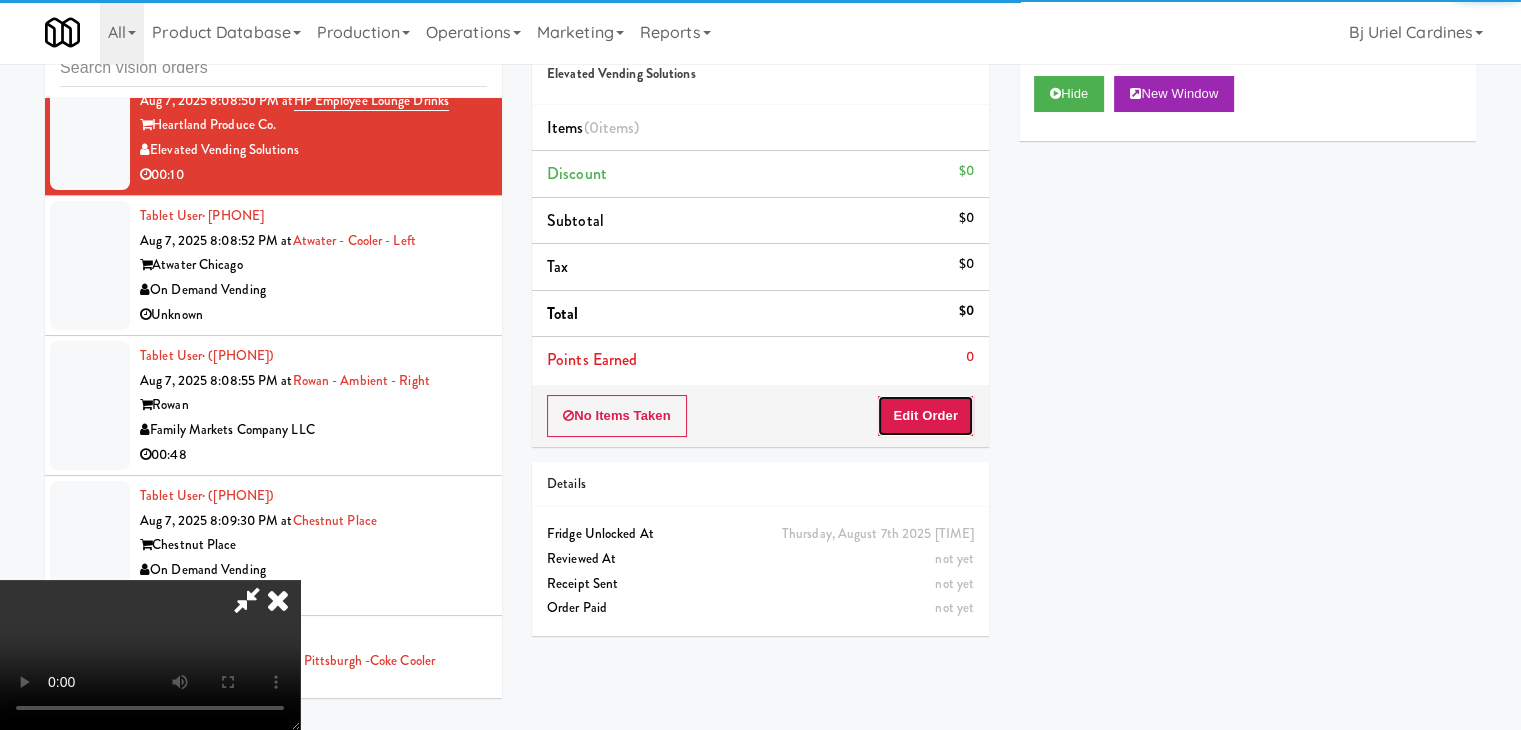 click on "Edit Order" at bounding box center [925, 416] 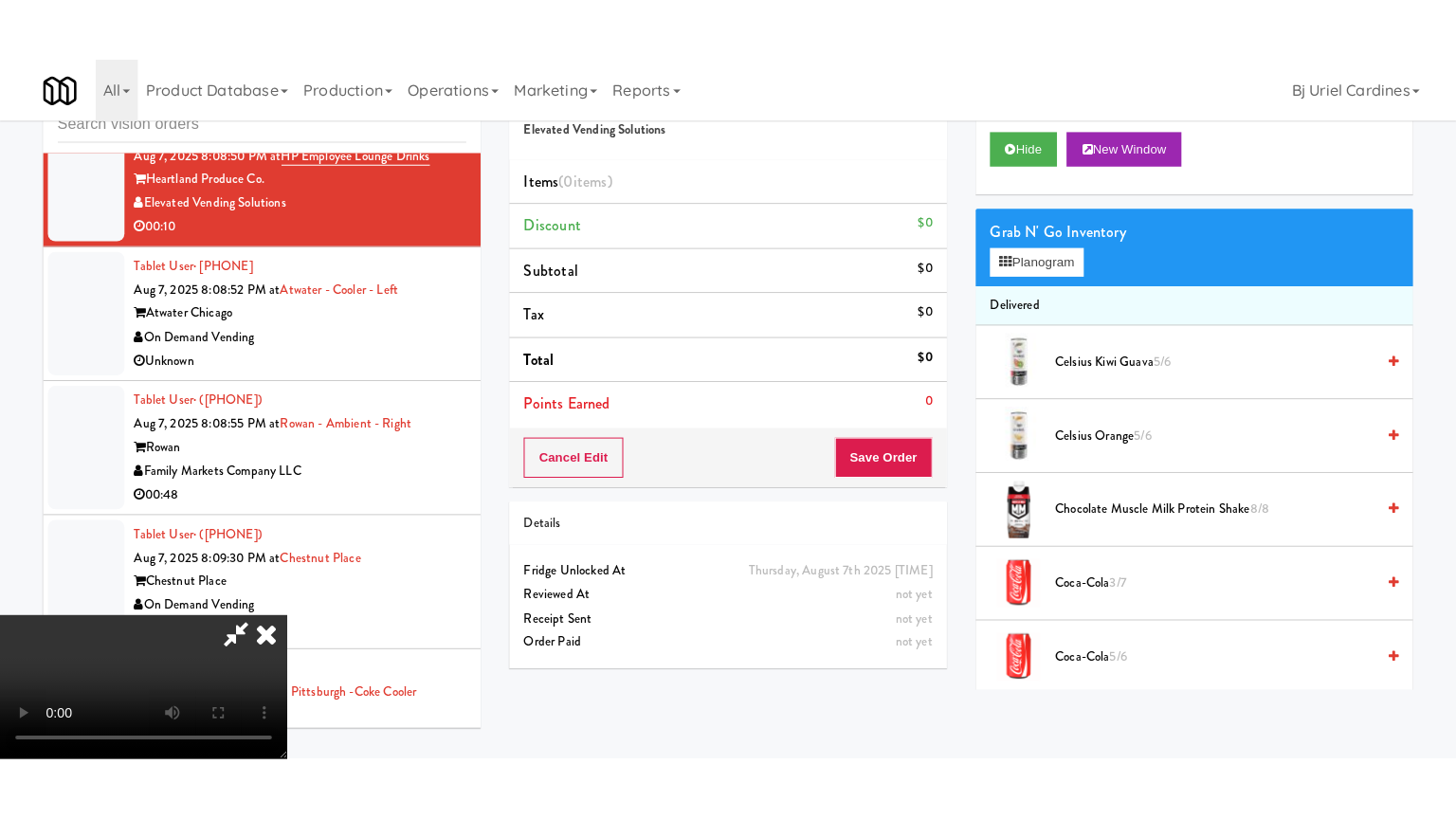 scroll, scrollTop: 266, scrollLeft: 0, axis: vertical 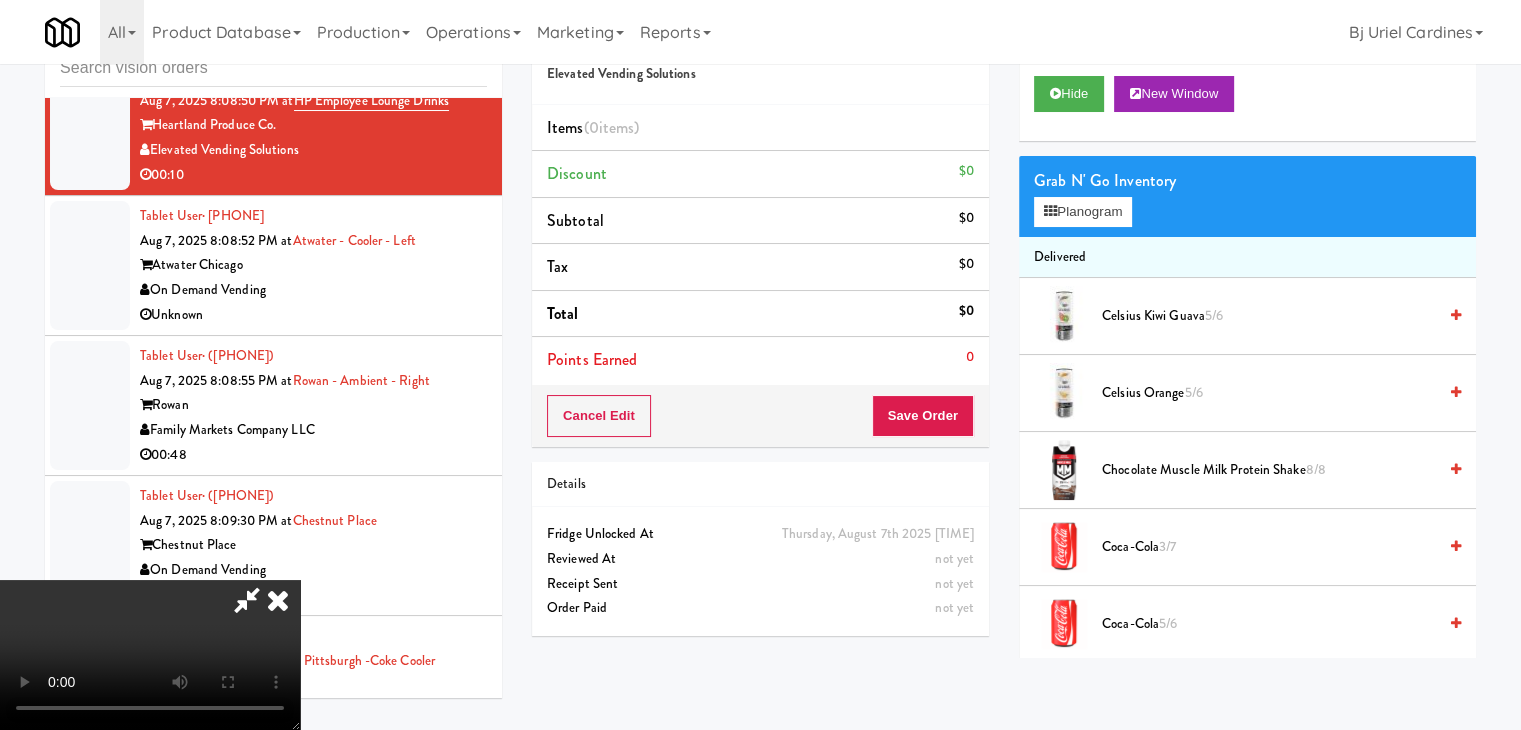 type 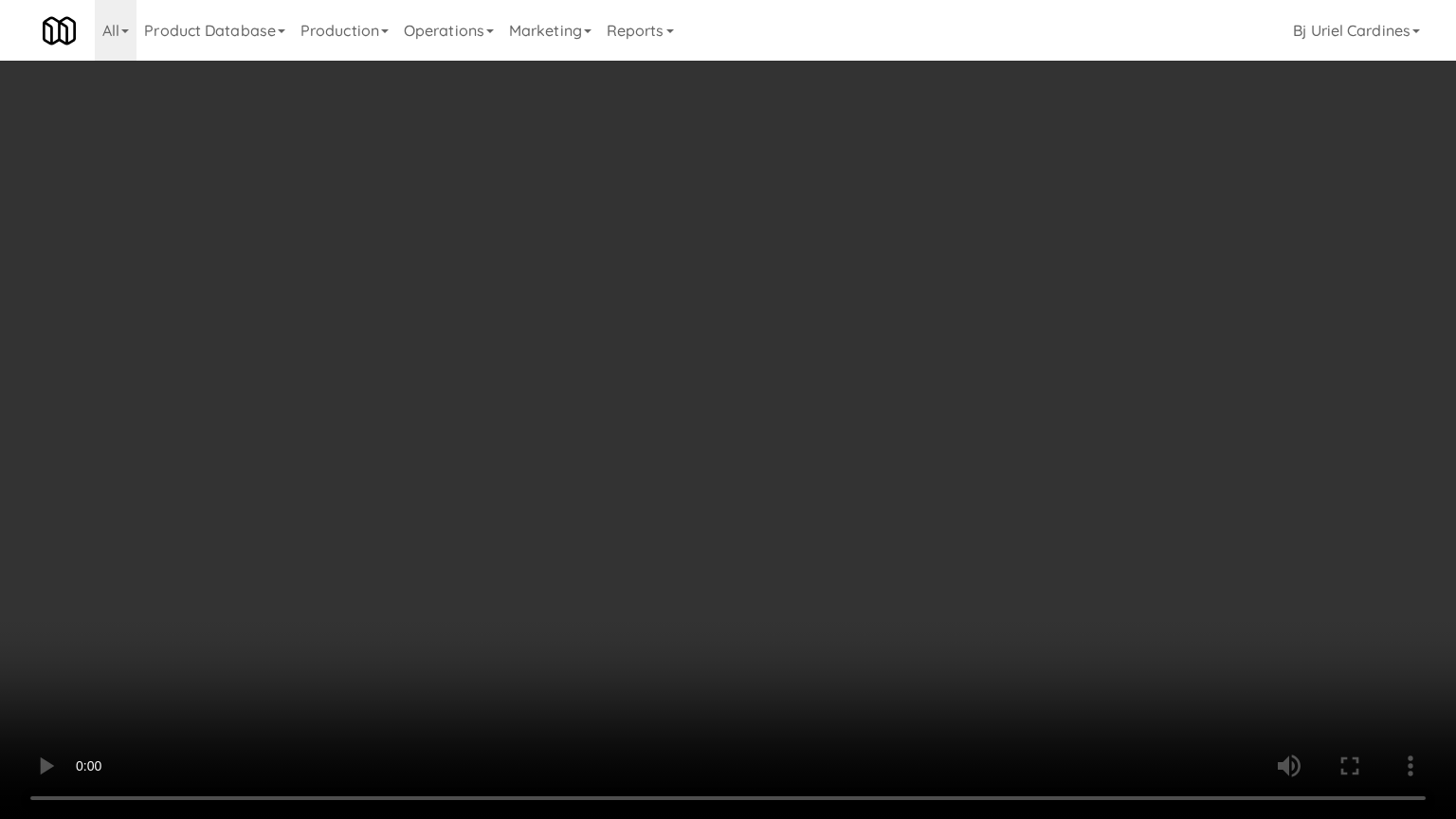 click at bounding box center (728, 410) 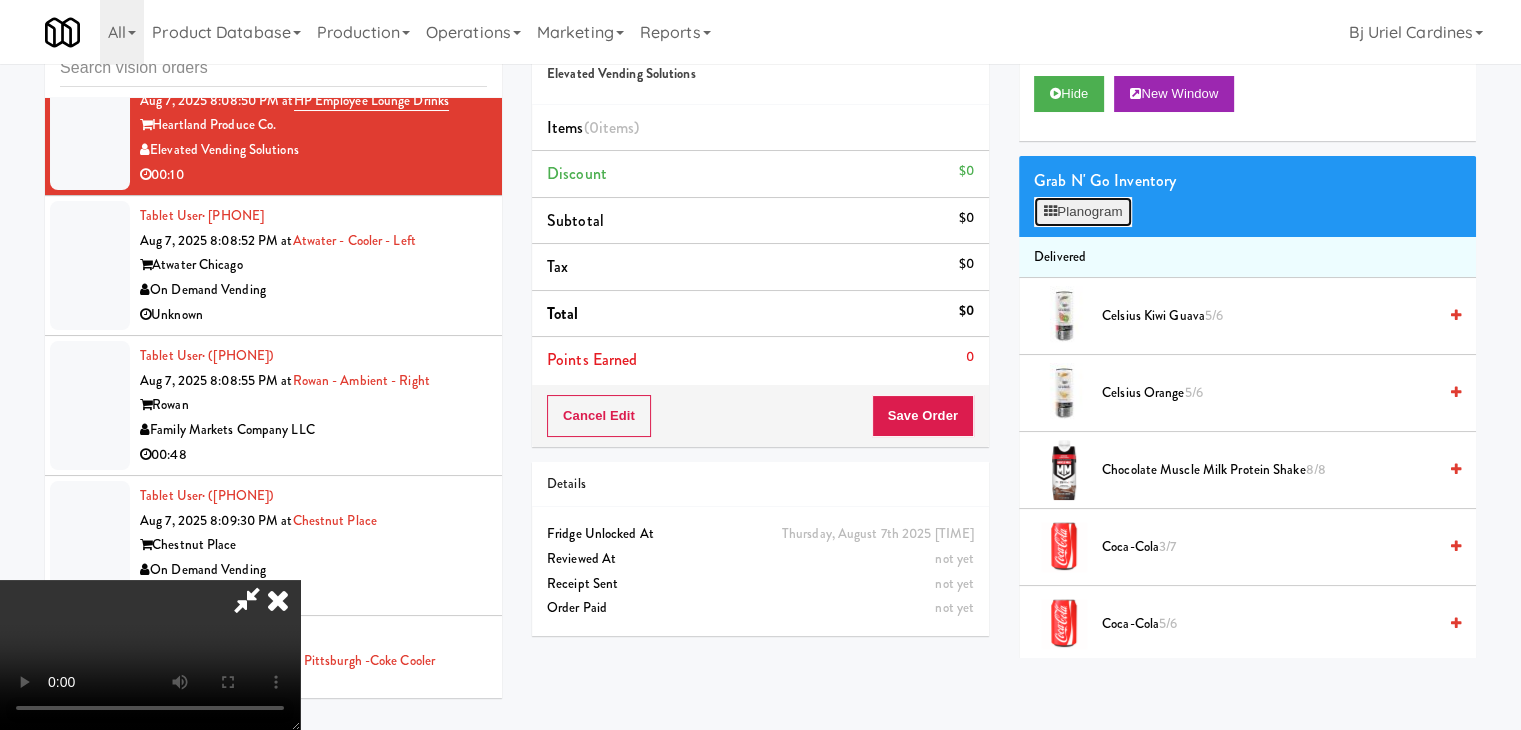 click on "Planogram" at bounding box center [1083, 212] 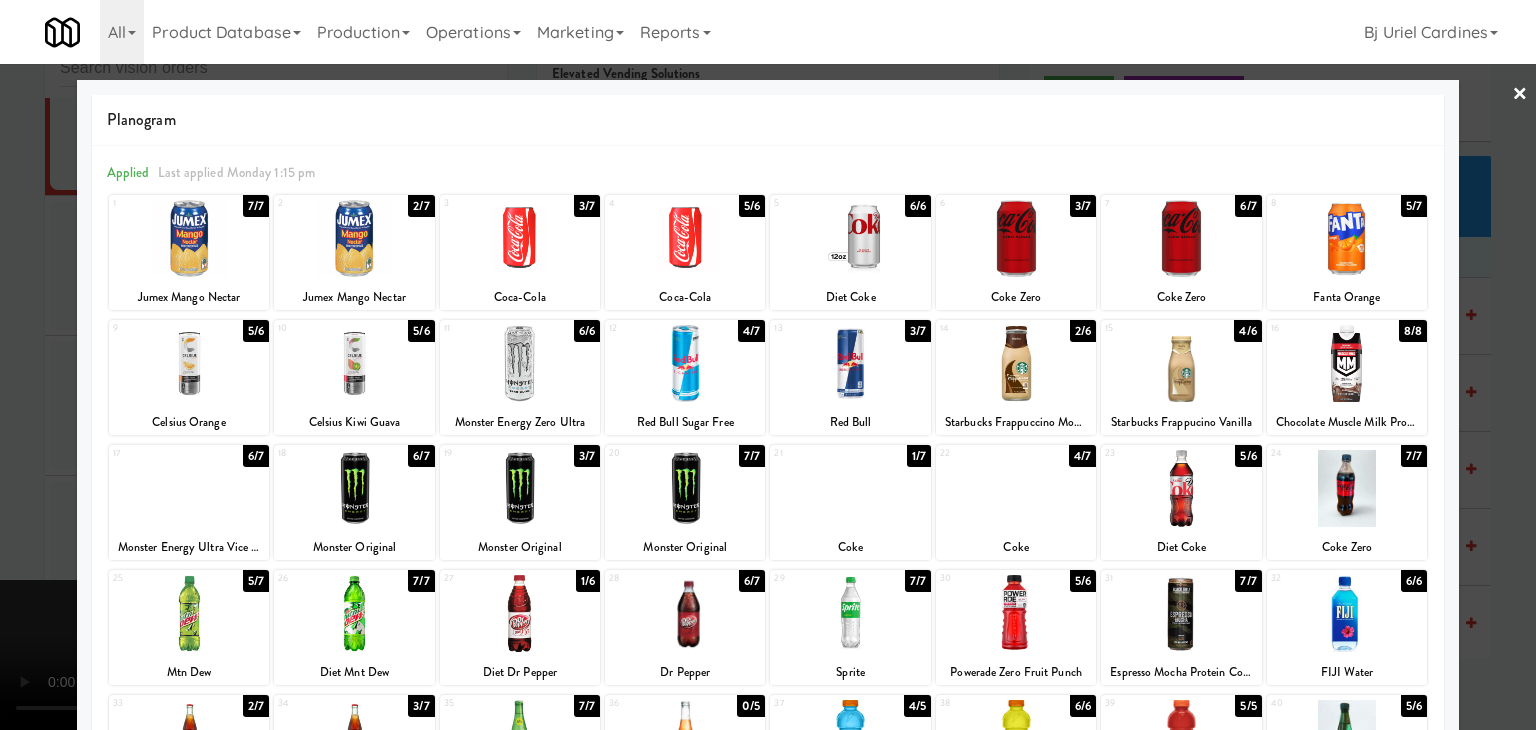 click at bounding box center [354, 238] 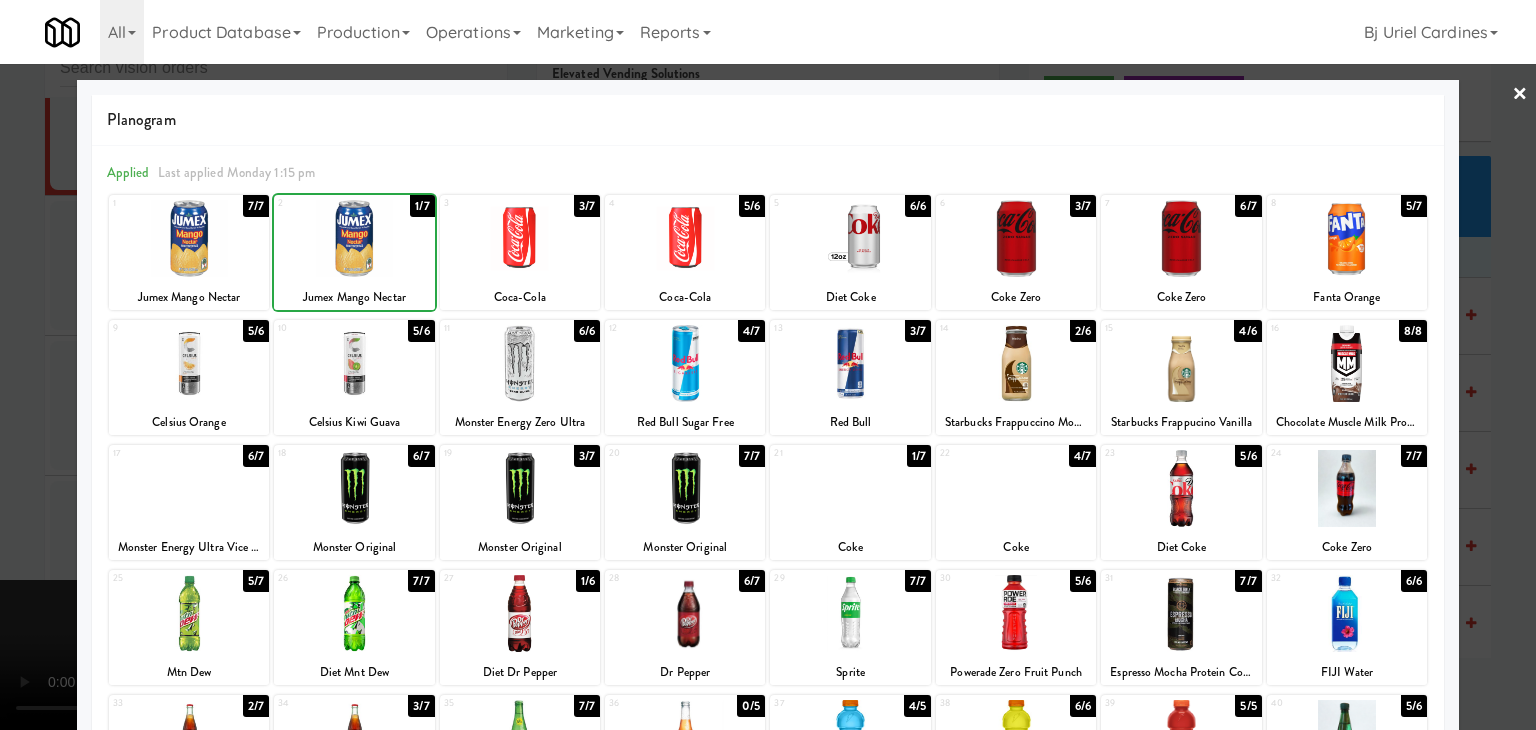 click at bounding box center (354, 238) 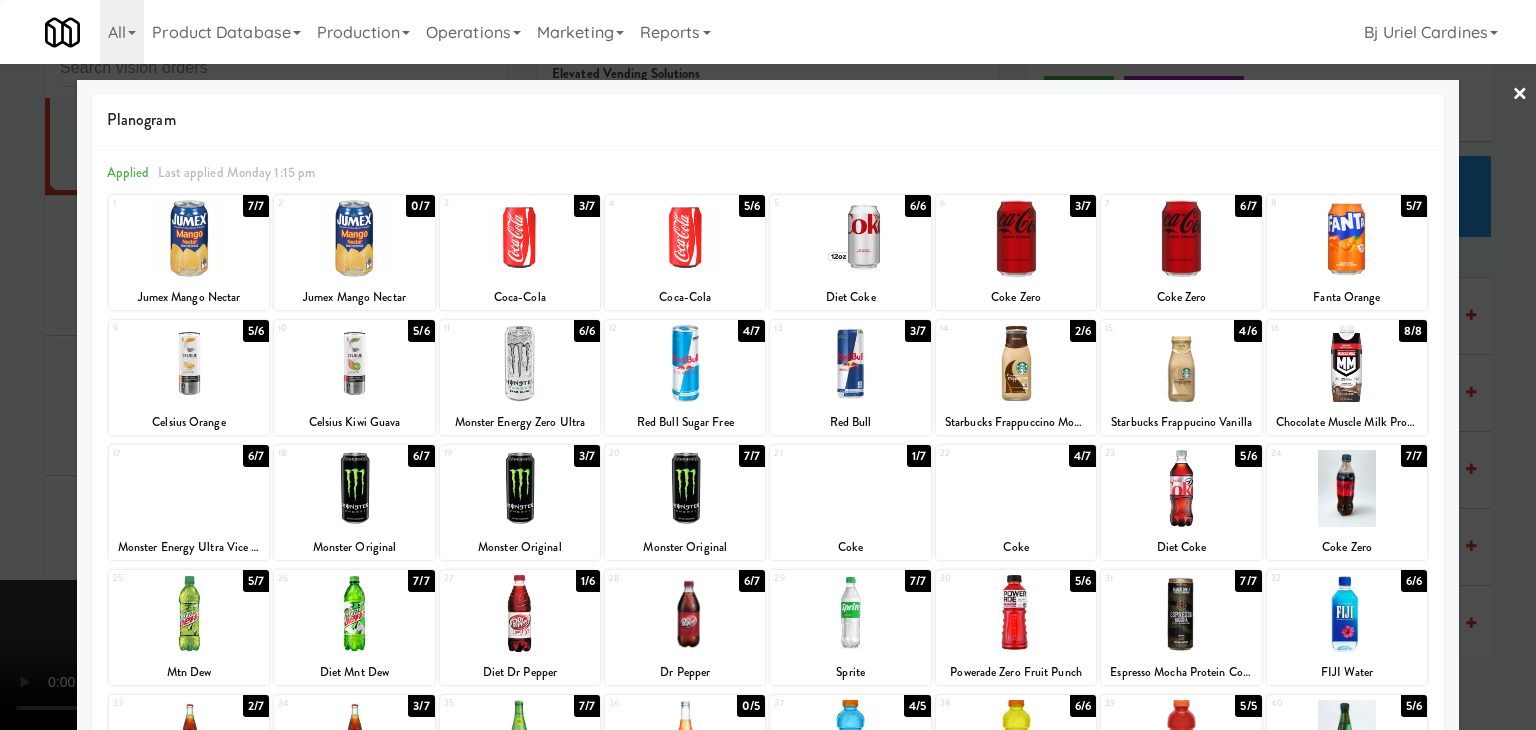 click at bounding box center (768, 365) 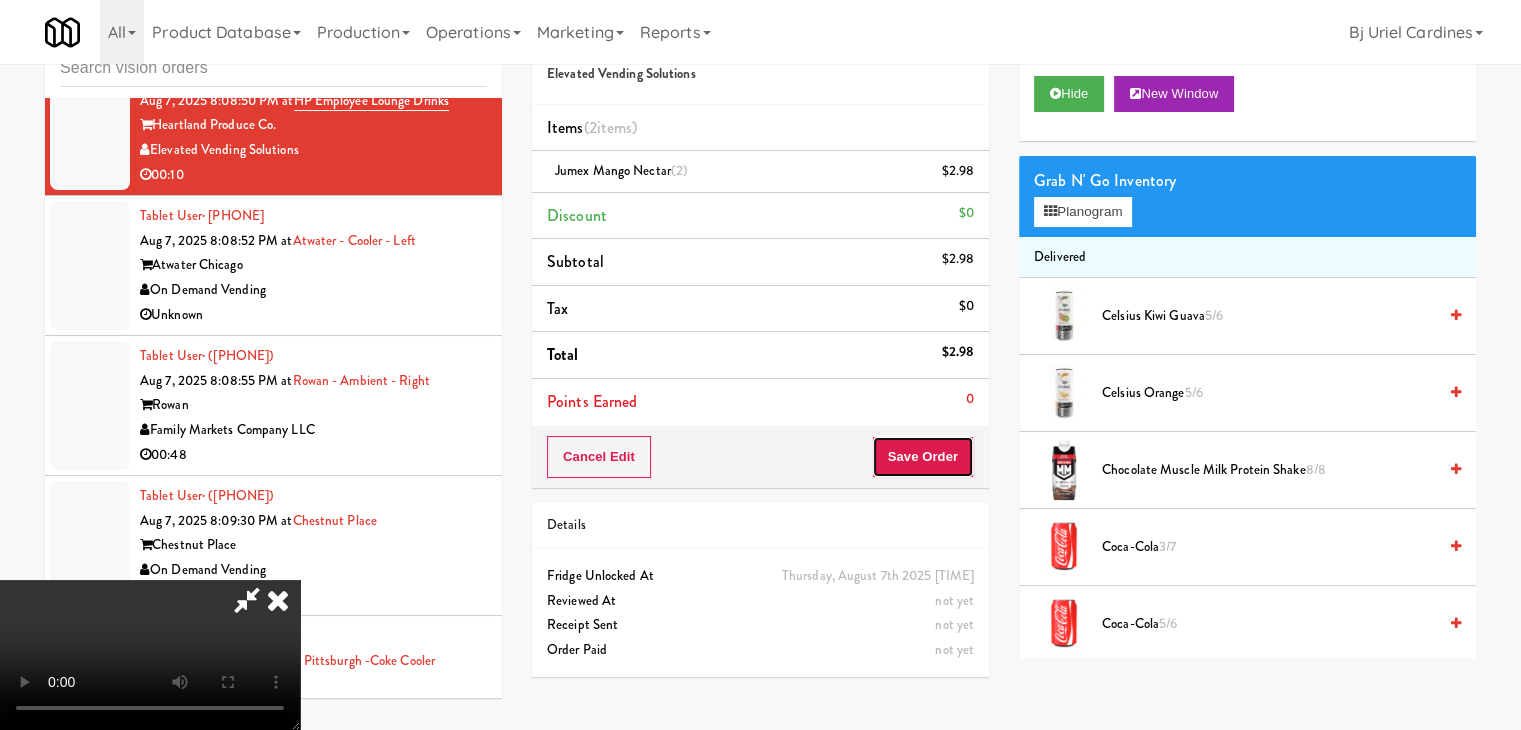 click on "Save Order" at bounding box center (923, 457) 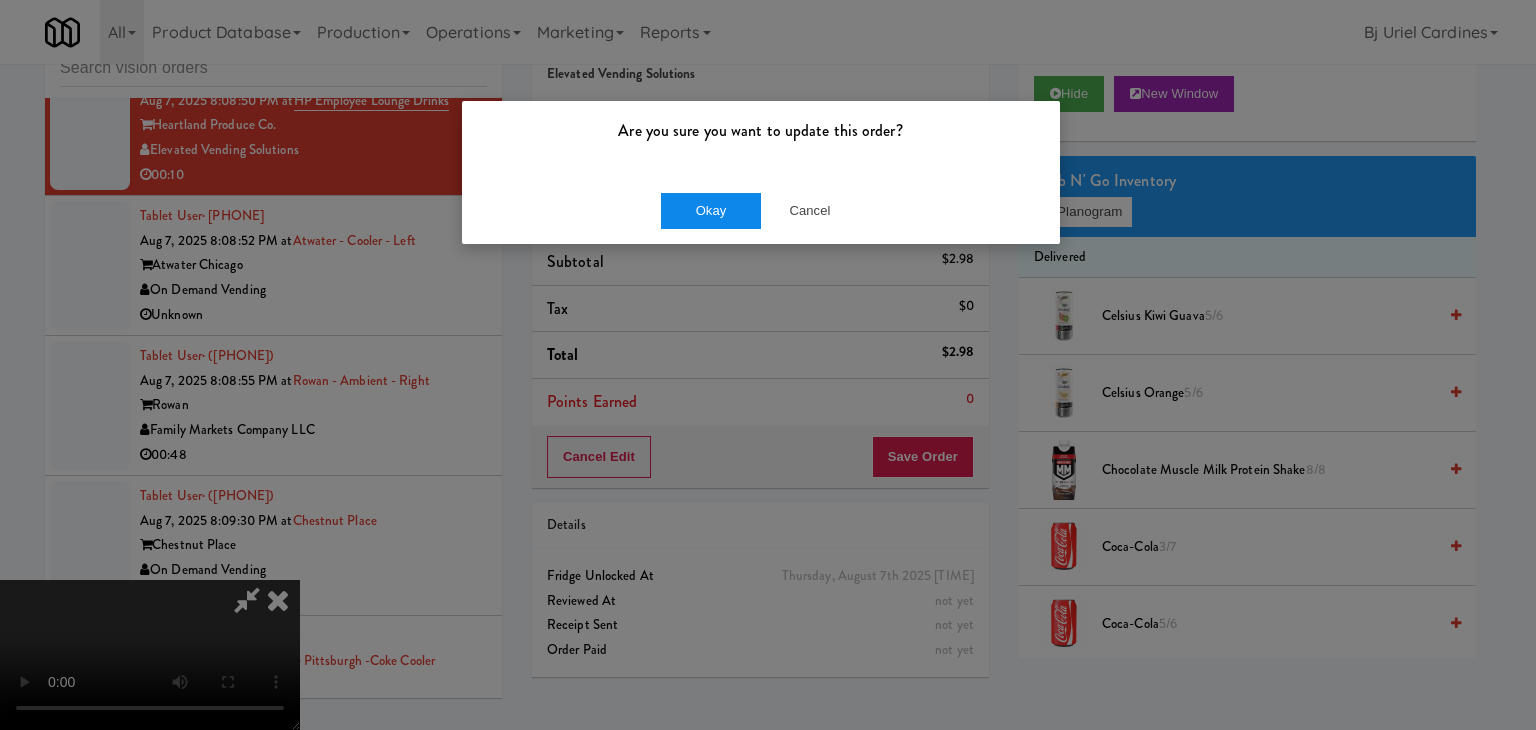 drag, startPoint x: 700, startPoint y: 186, endPoint x: 703, endPoint y: 209, distance: 23.194826 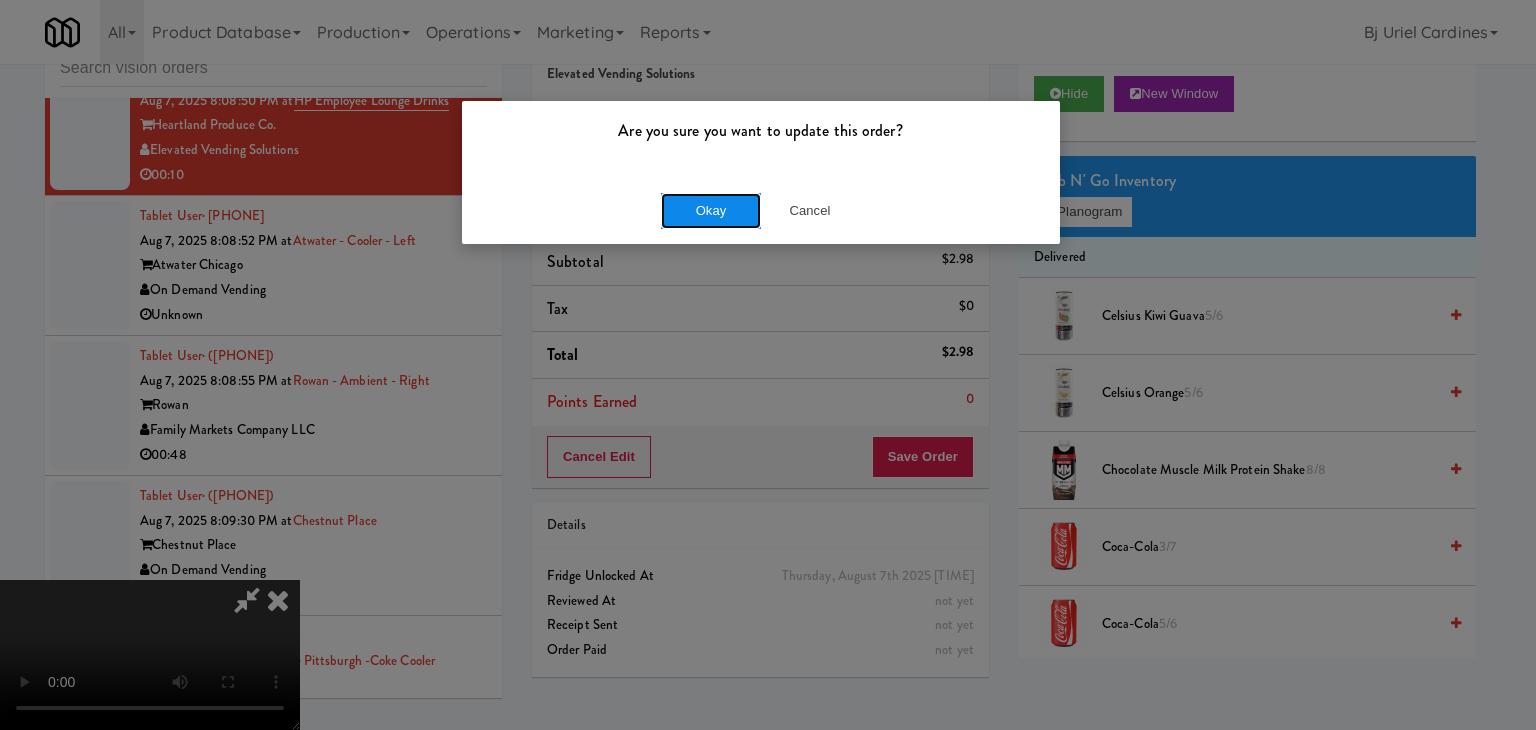 click on "Okay" at bounding box center [711, 211] 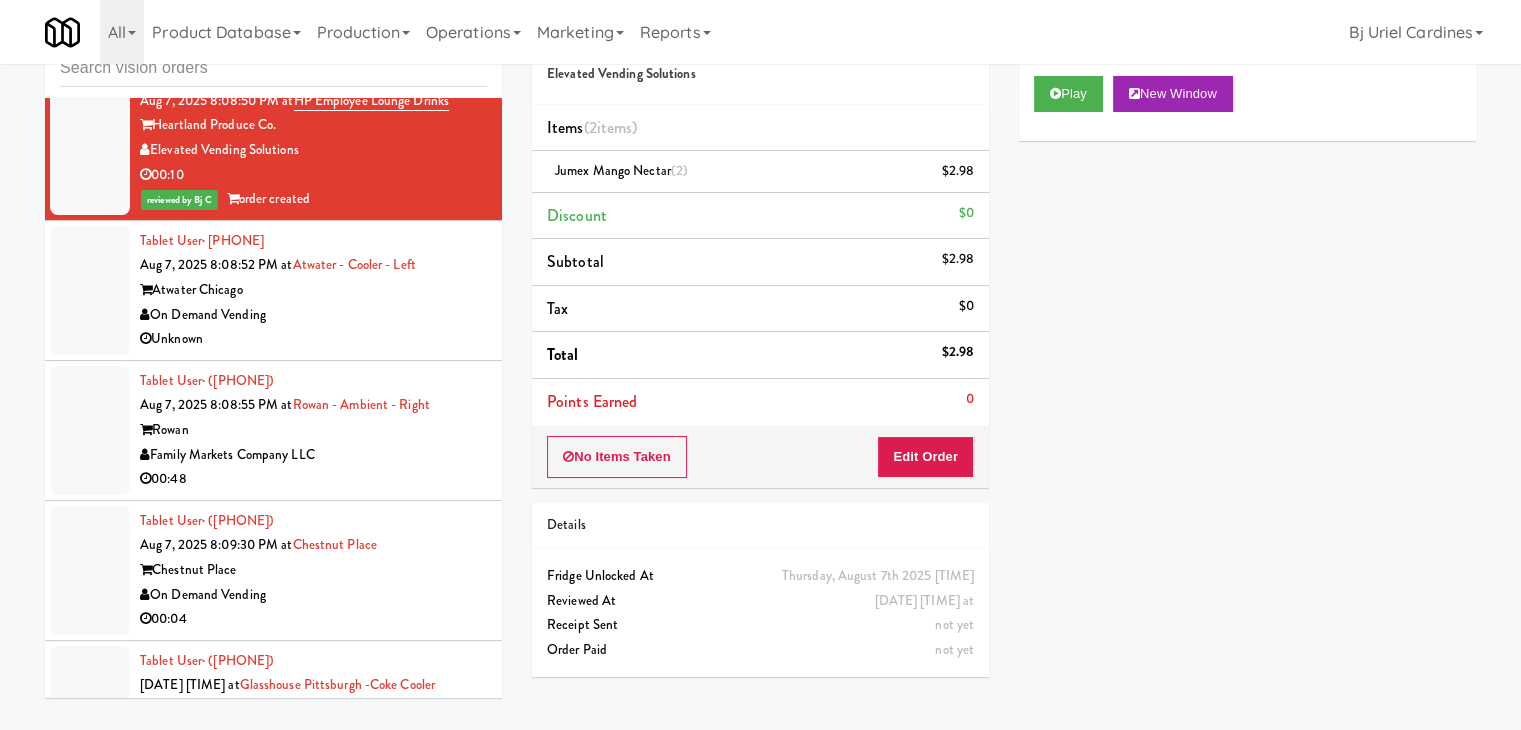 click on "Unknown" at bounding box center (313, 339) 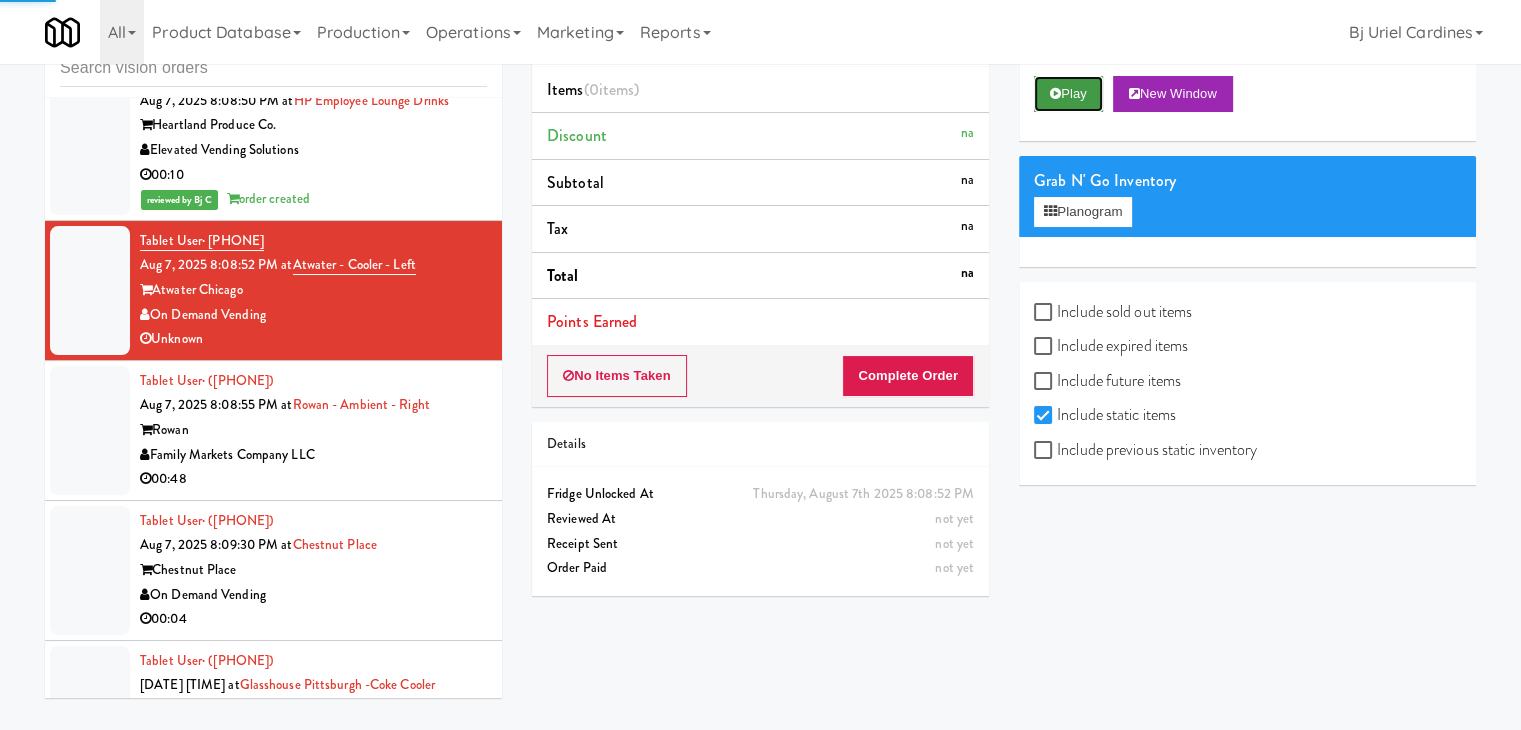 click at bounding box center [1055, 93] 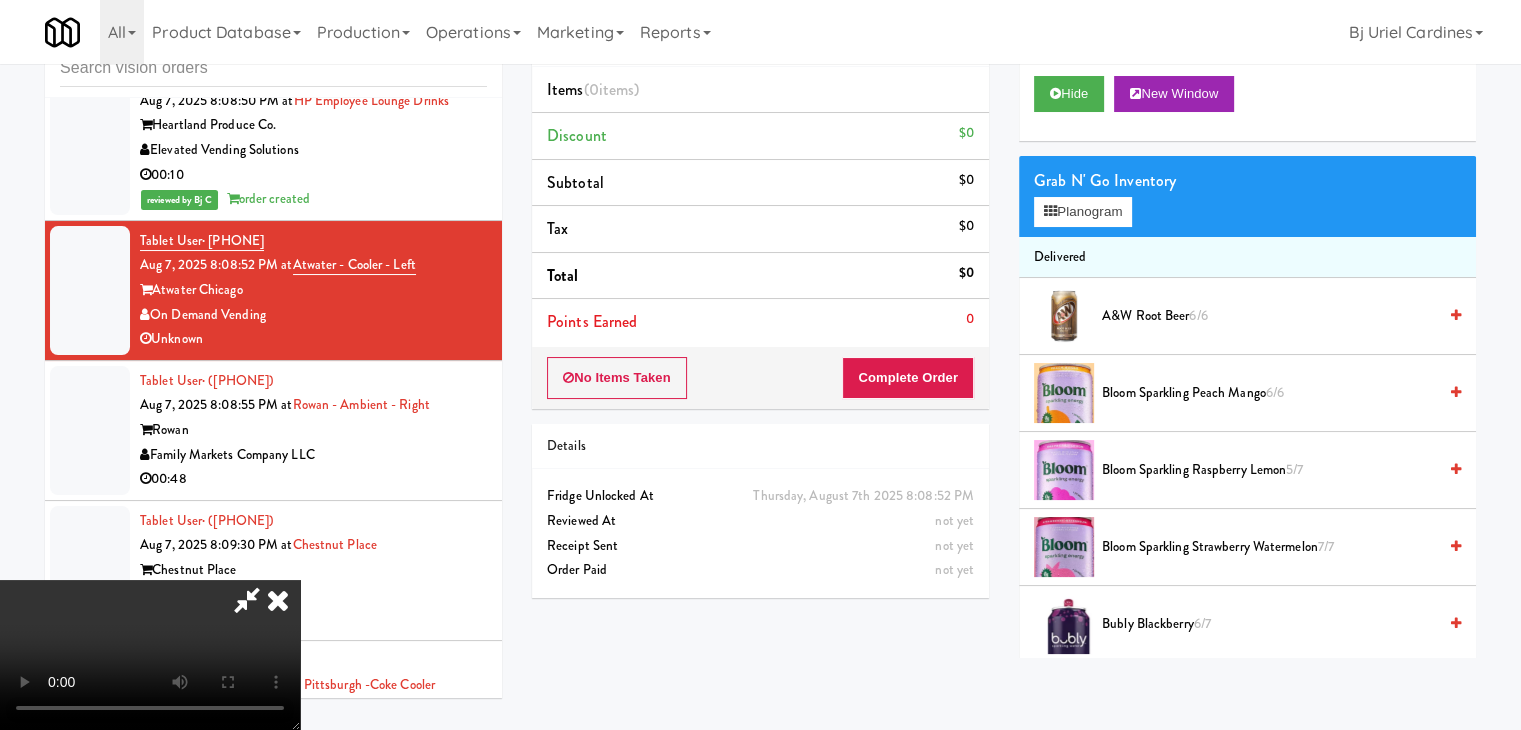 type 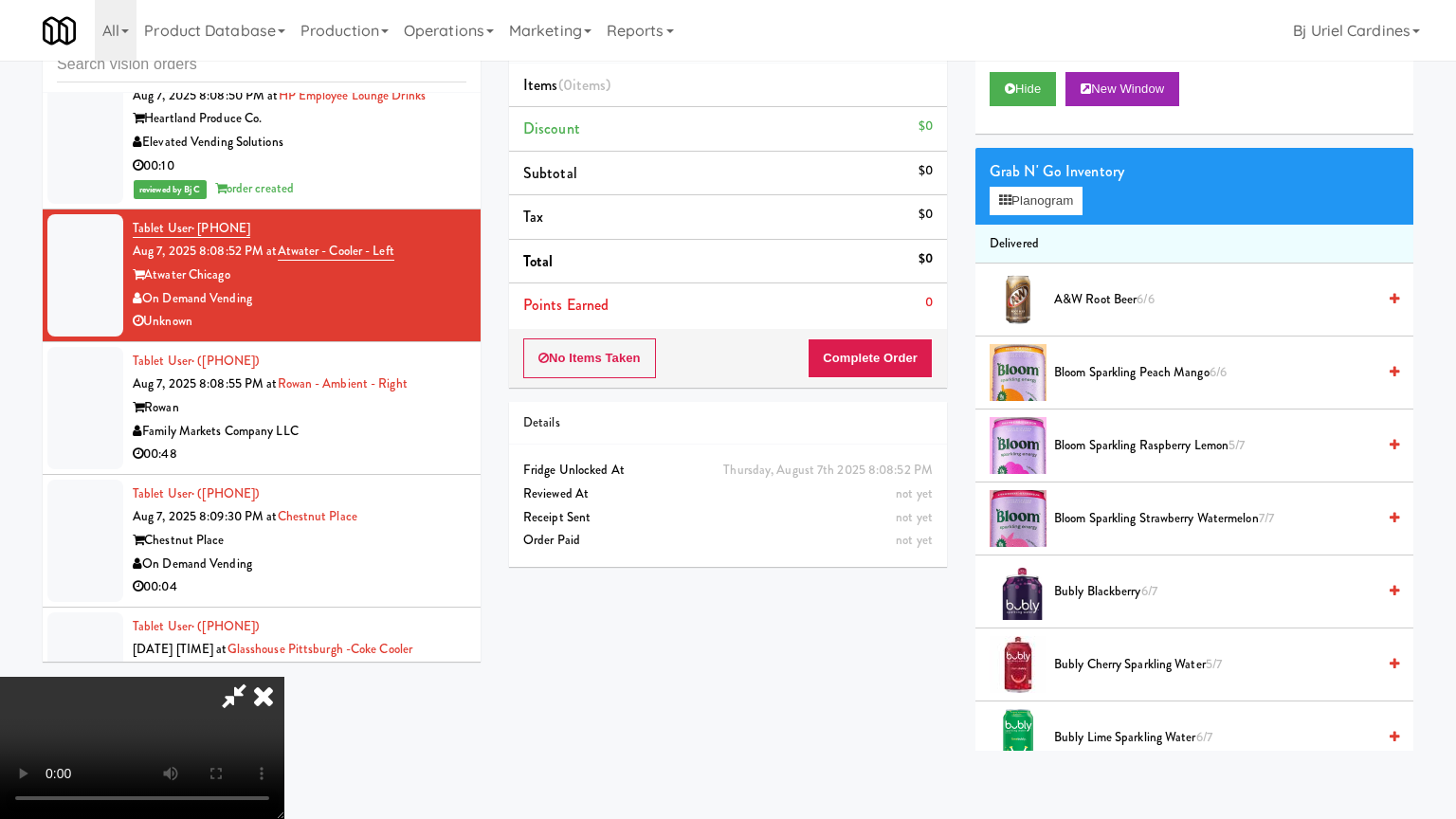 click at bounding box center [142, 748] 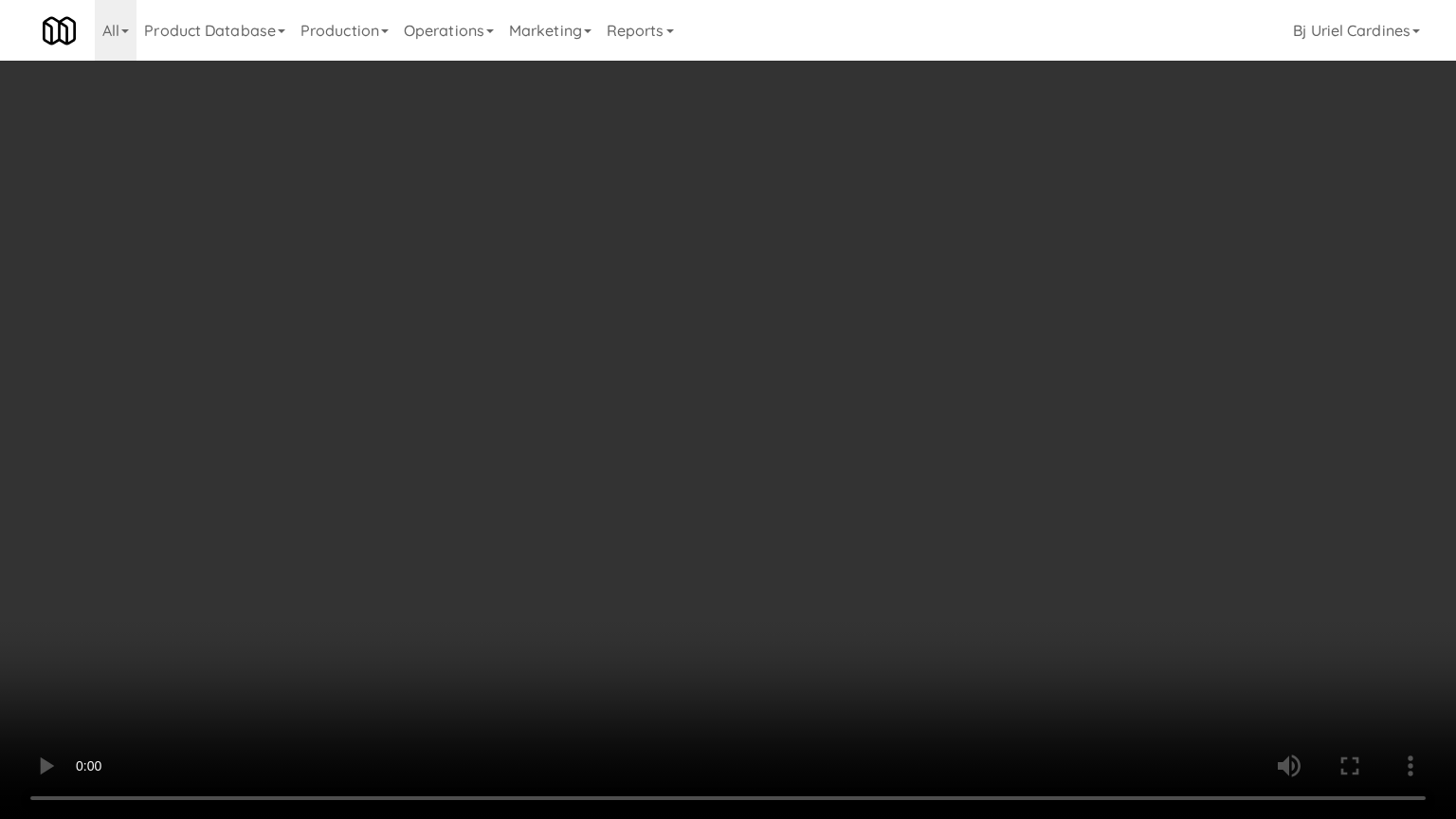 click at bounding box center (728, 410) 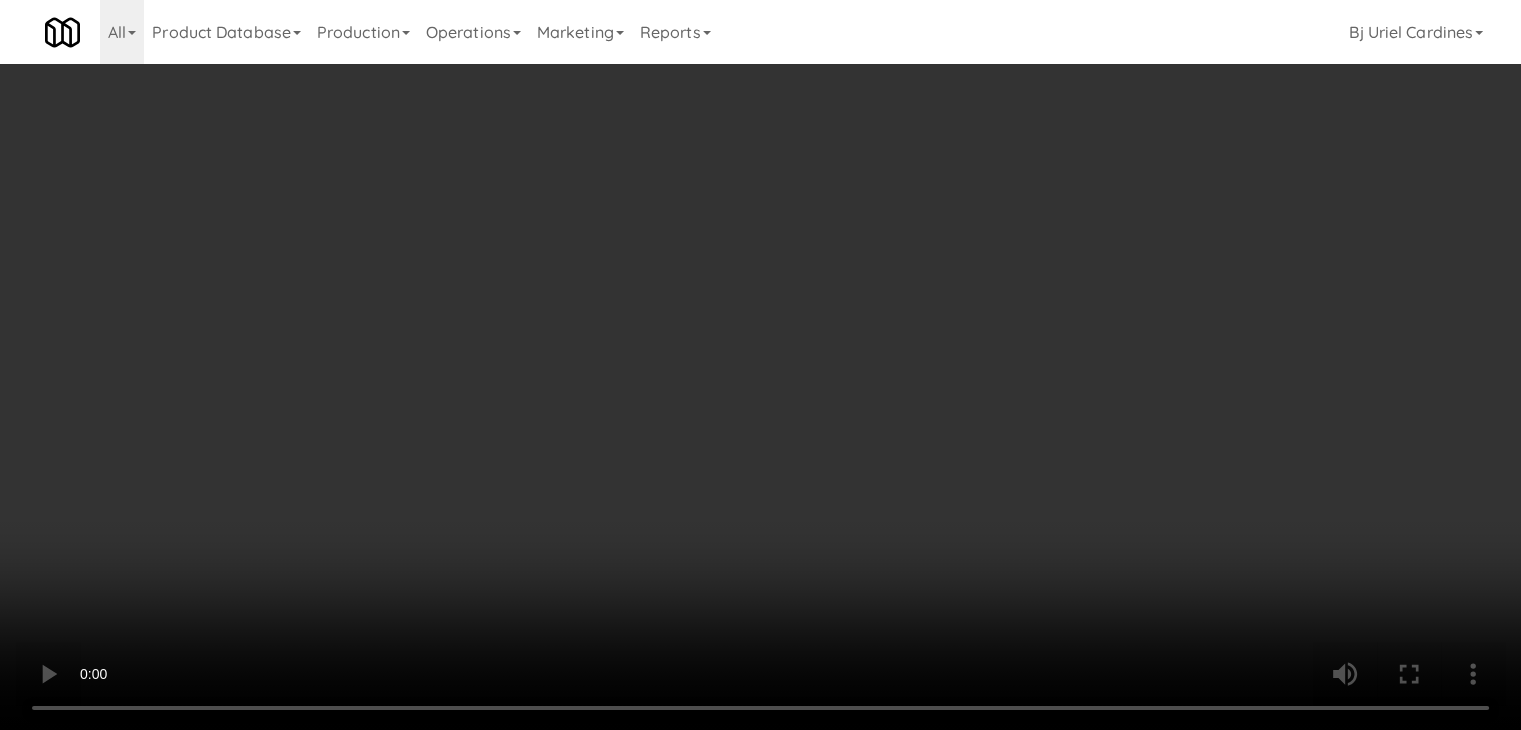 scroll, scrollTop: 0, scrollLeft: 0, axis: both 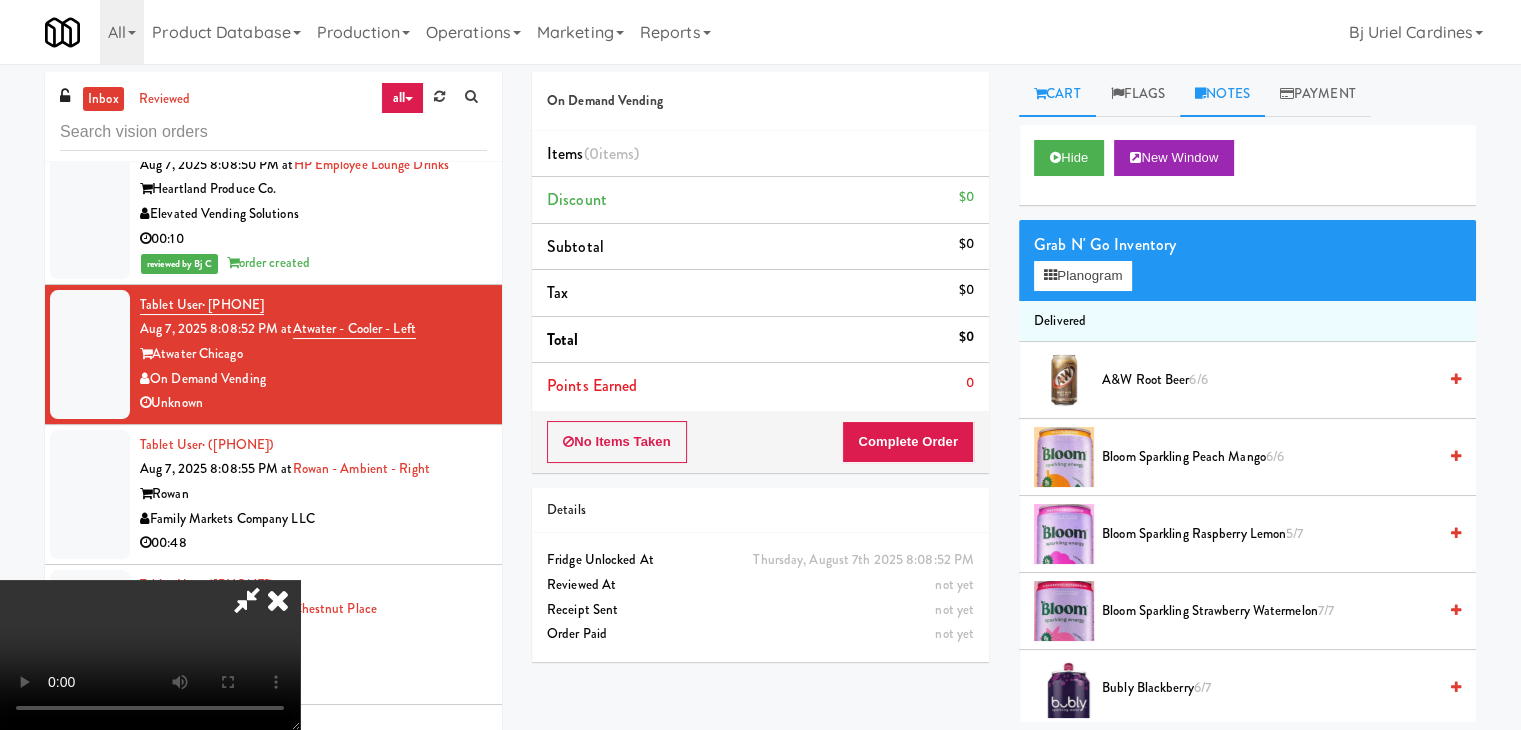 click on "Notes" at bounding box center (1222, 94) 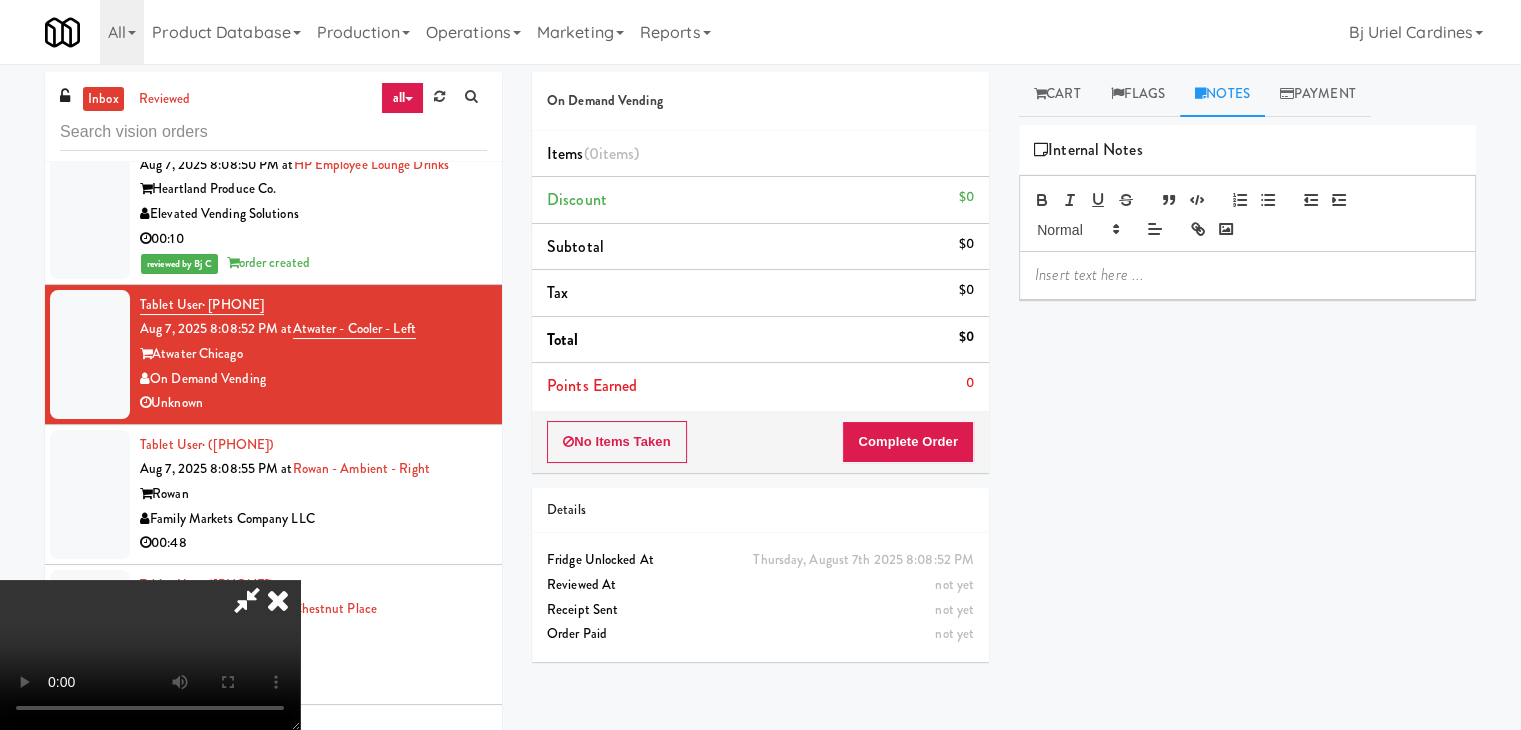 click at bounding box center [278, 600] 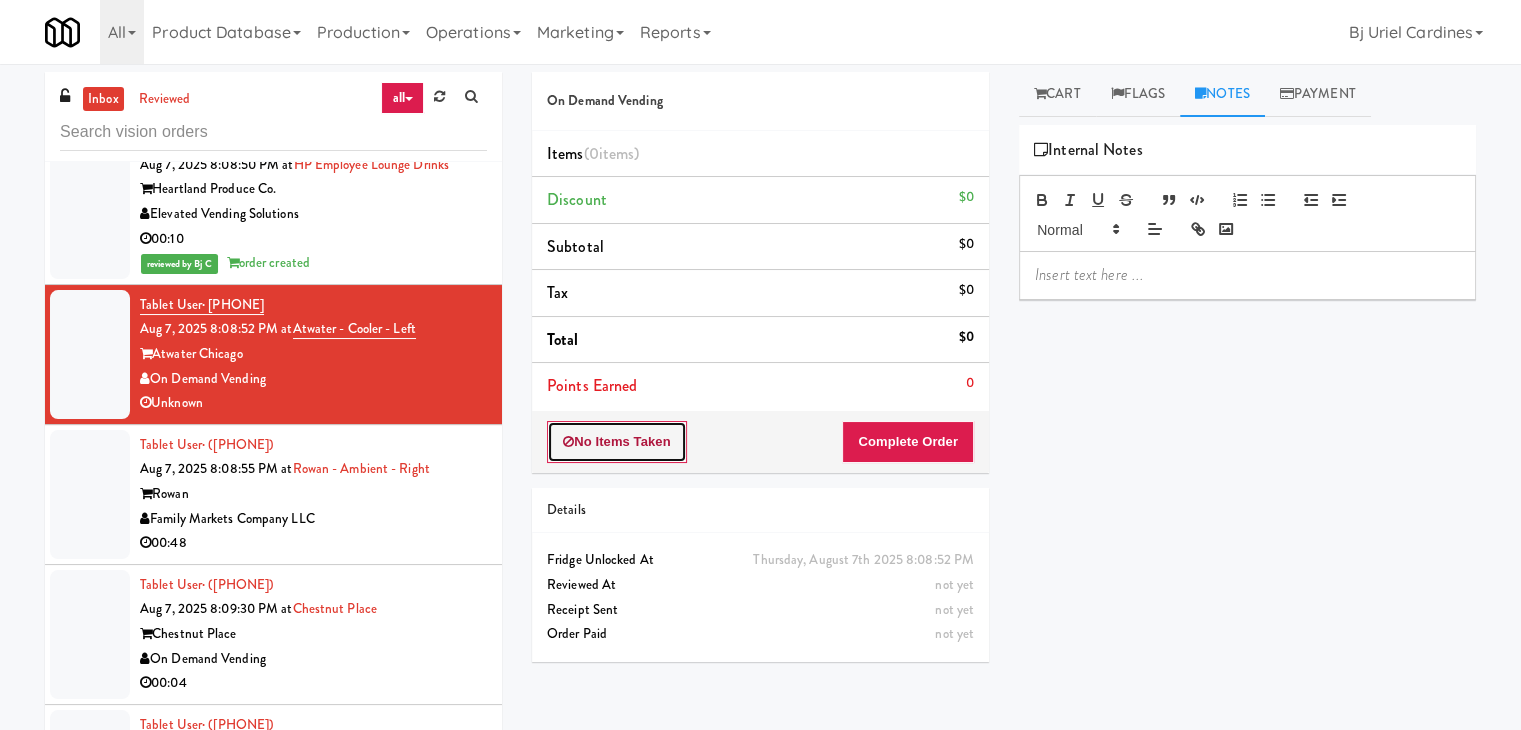 click on "No Items Taken" at bounding box center [617, 442] 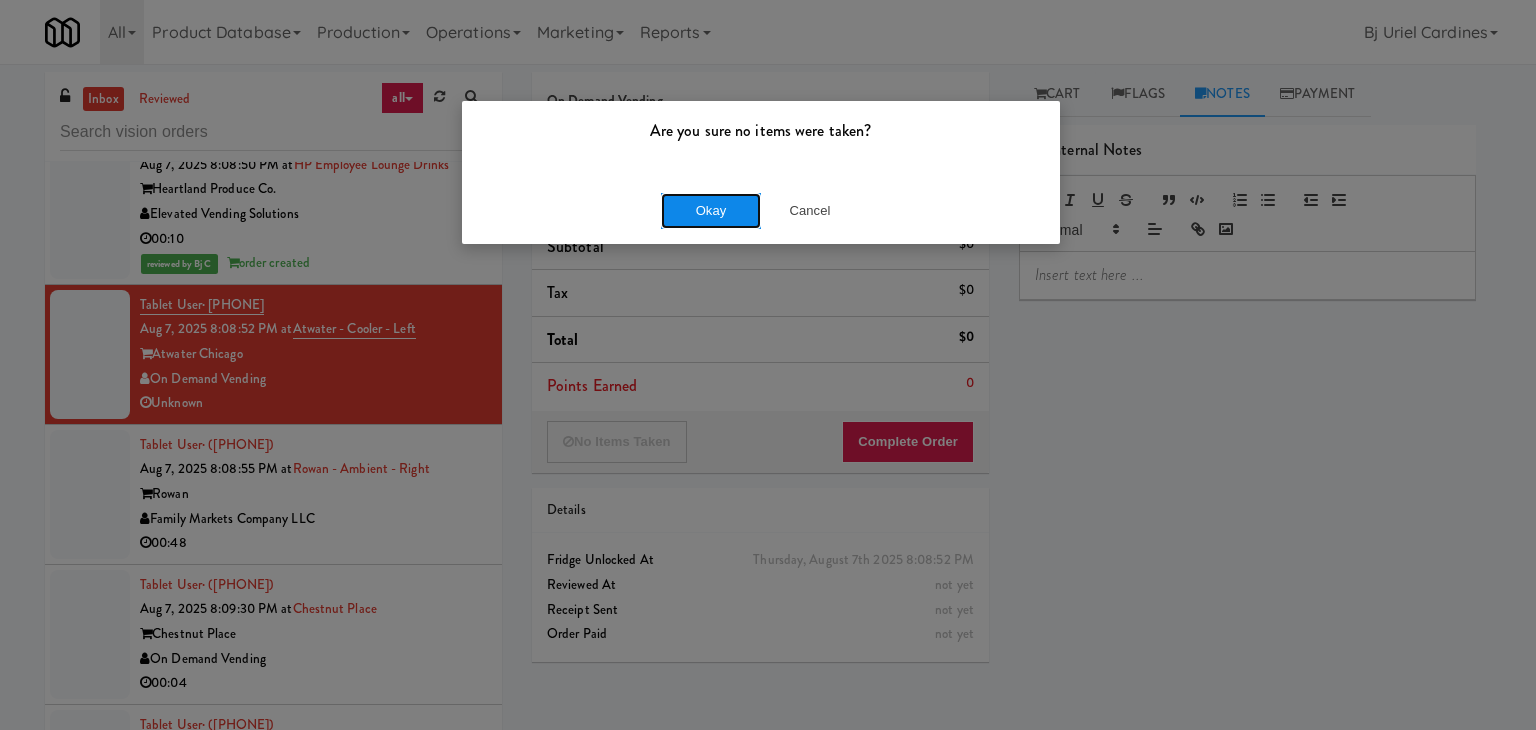 click on "Okay" at bounding box center [711, 211] 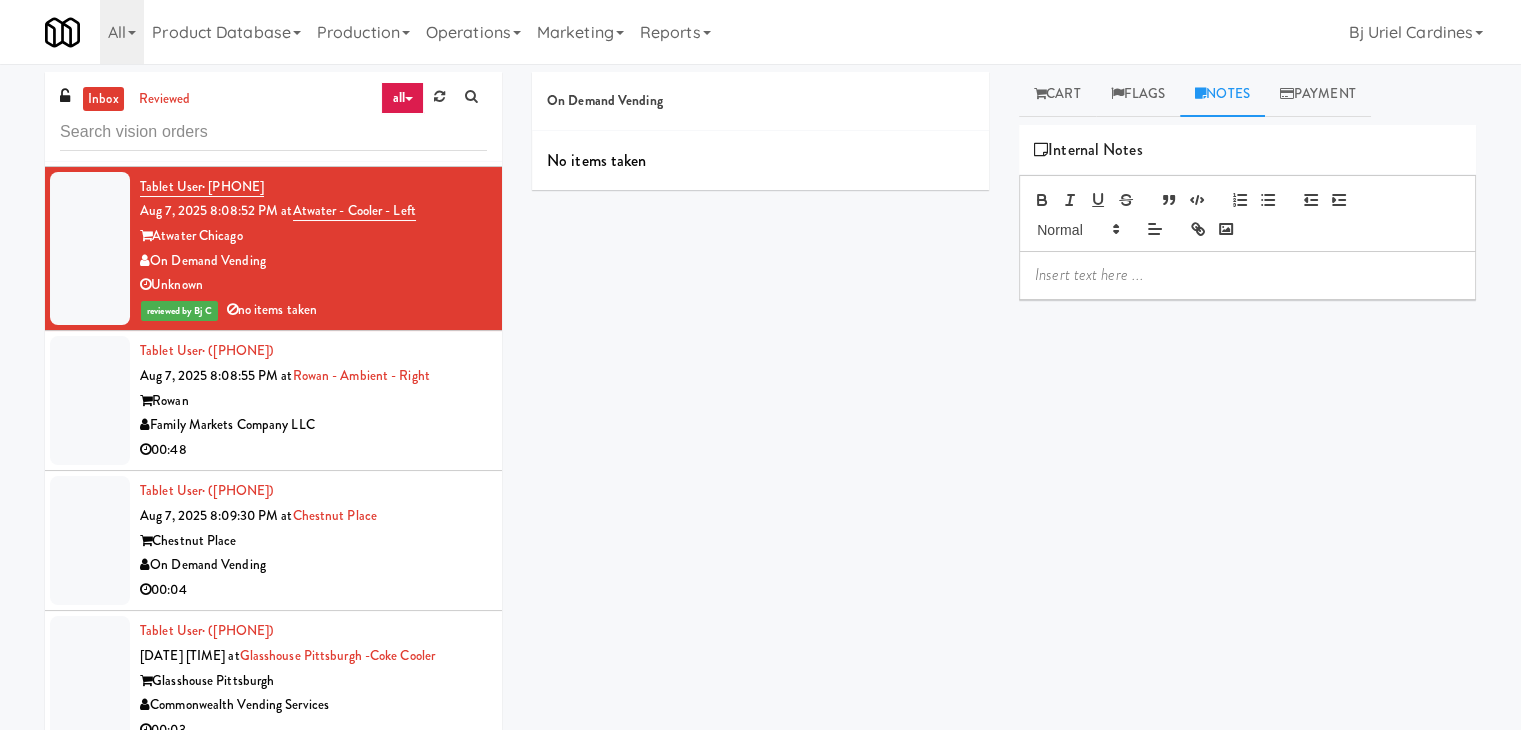 scroll, scrollTop: 7236, scrollLeft: 0, axis: vertical 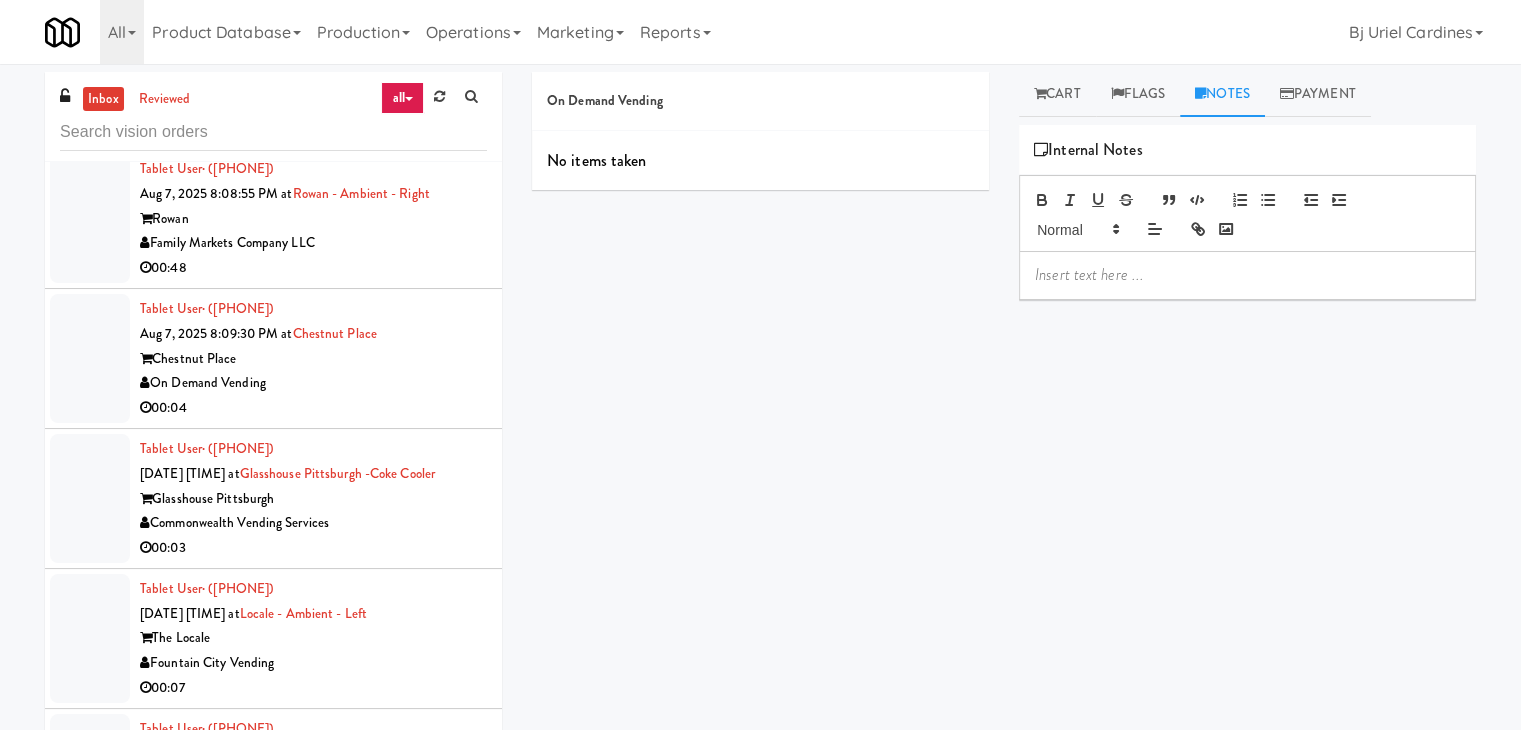 click on "Family Markets Company LLC" at bounding box center [313, 243] 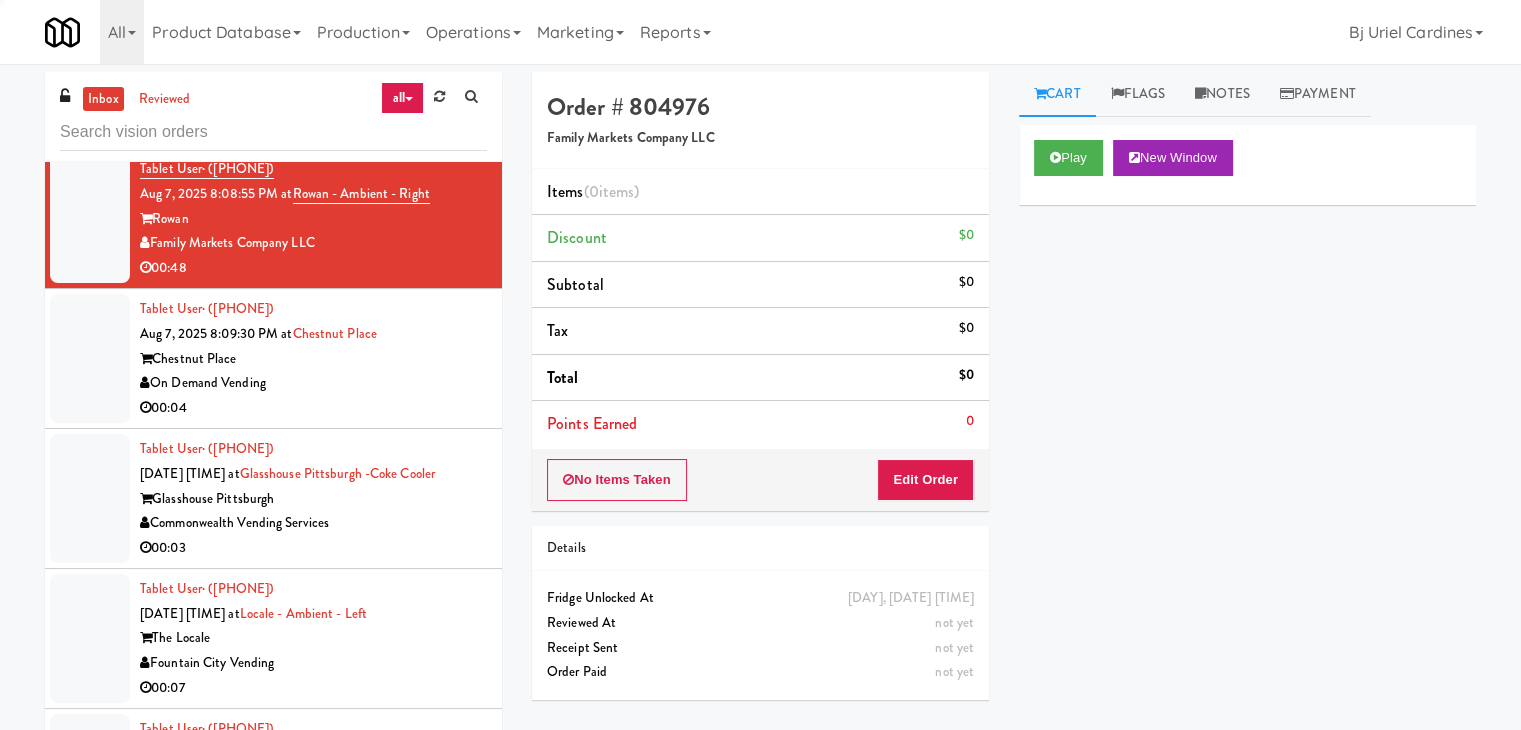 click on "On Demand Vending" at bounding box center (313, 383) 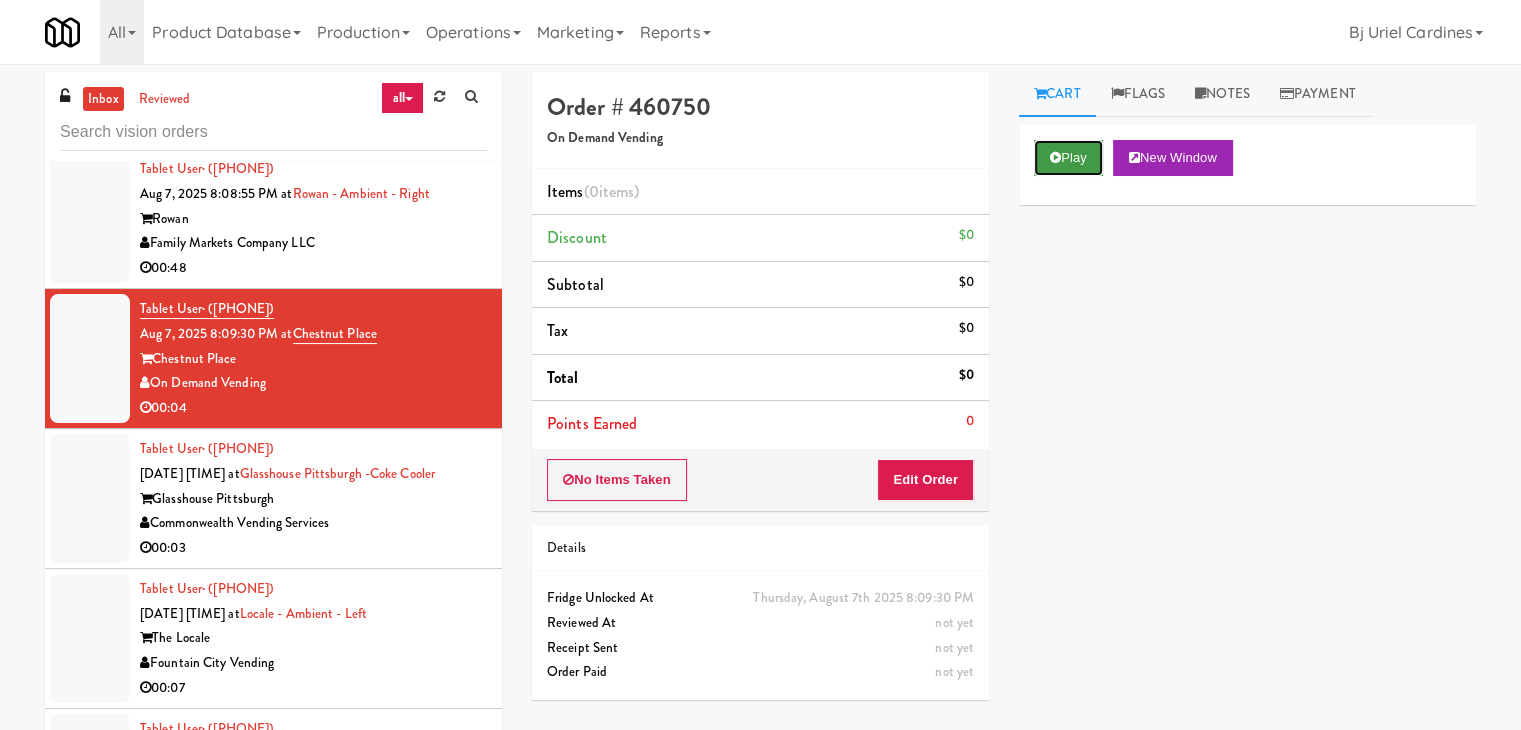 click on "Play" at bounding box center [1068, 158] 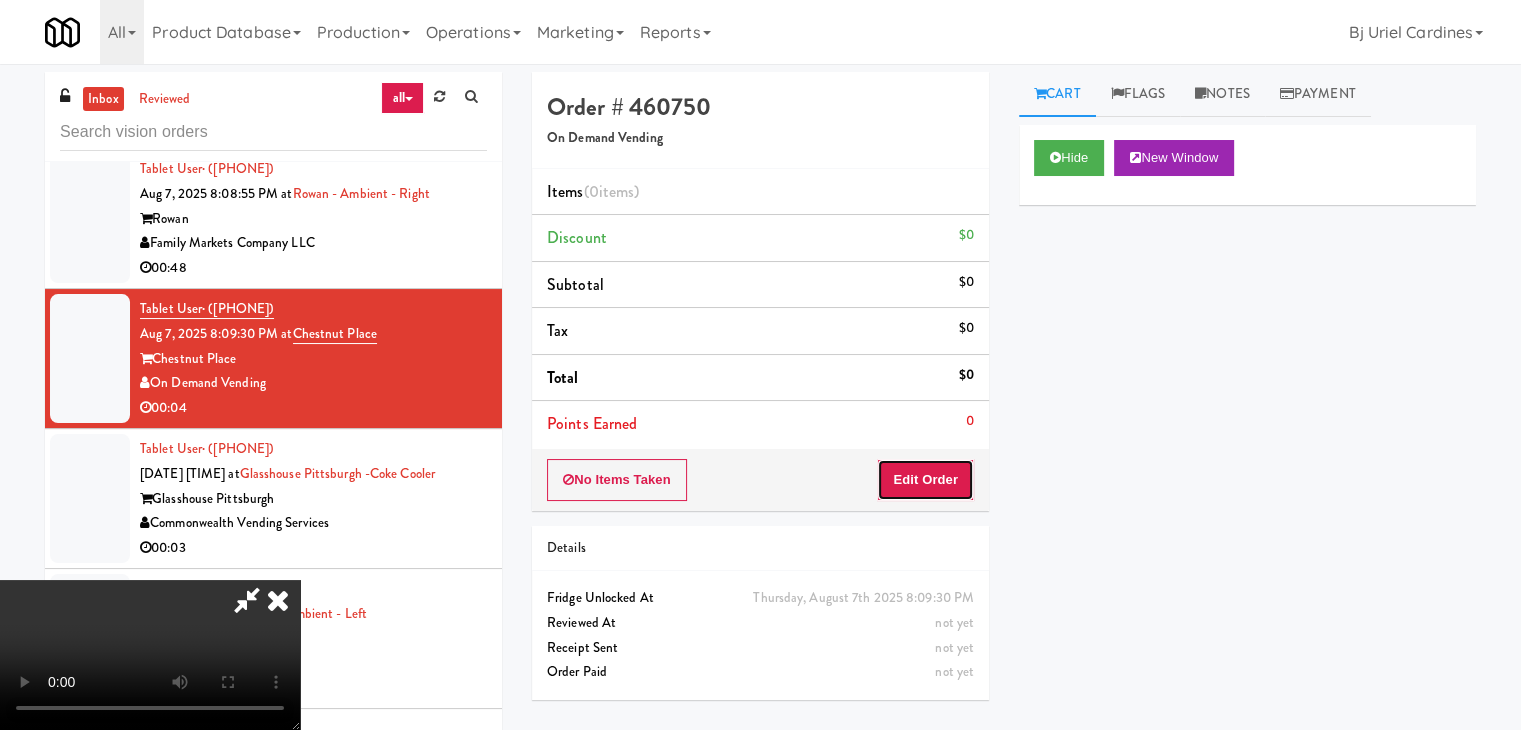 click on "Edit Order" at bounding box center [925, 480] 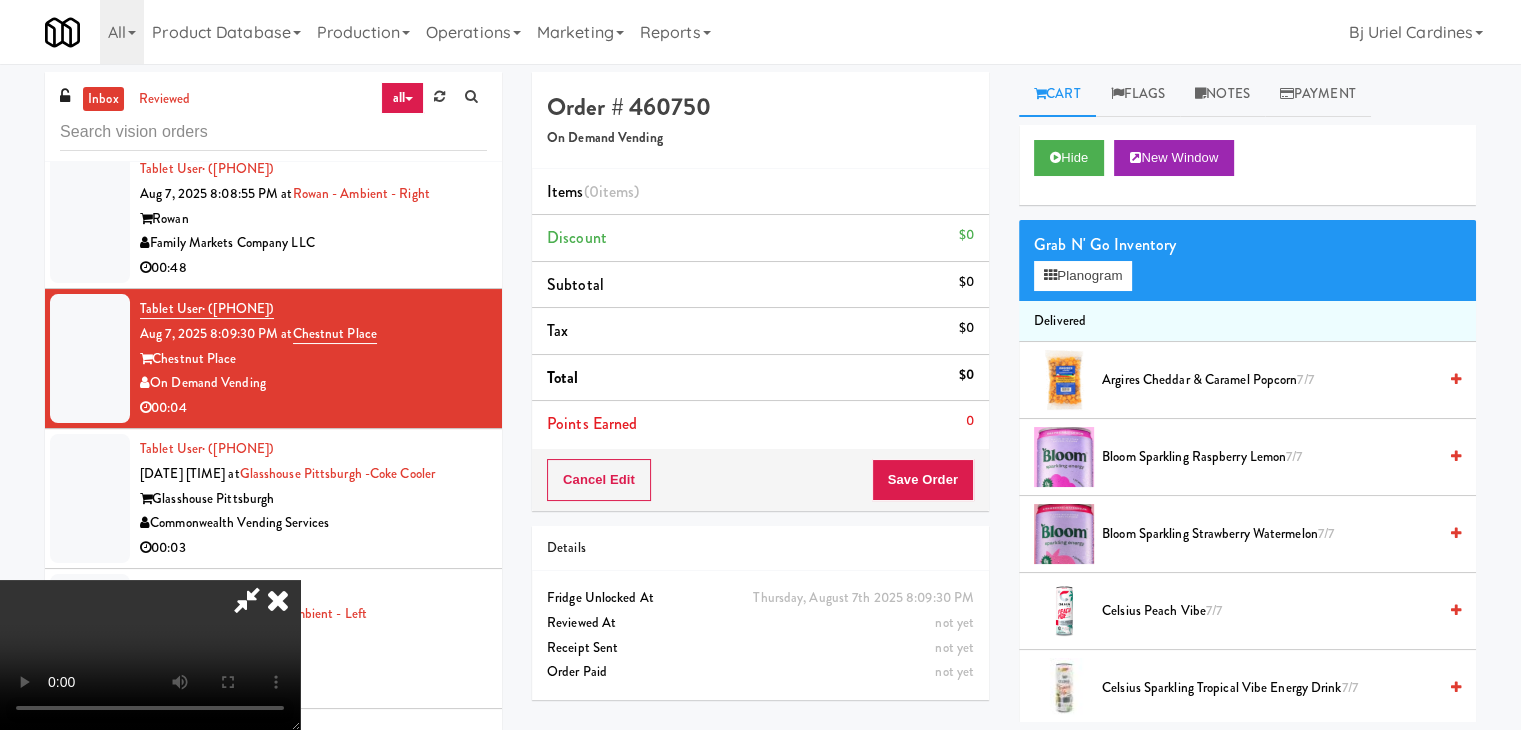 scroll, scrollTop: 281, scrollLeft: 0, axis: vertical 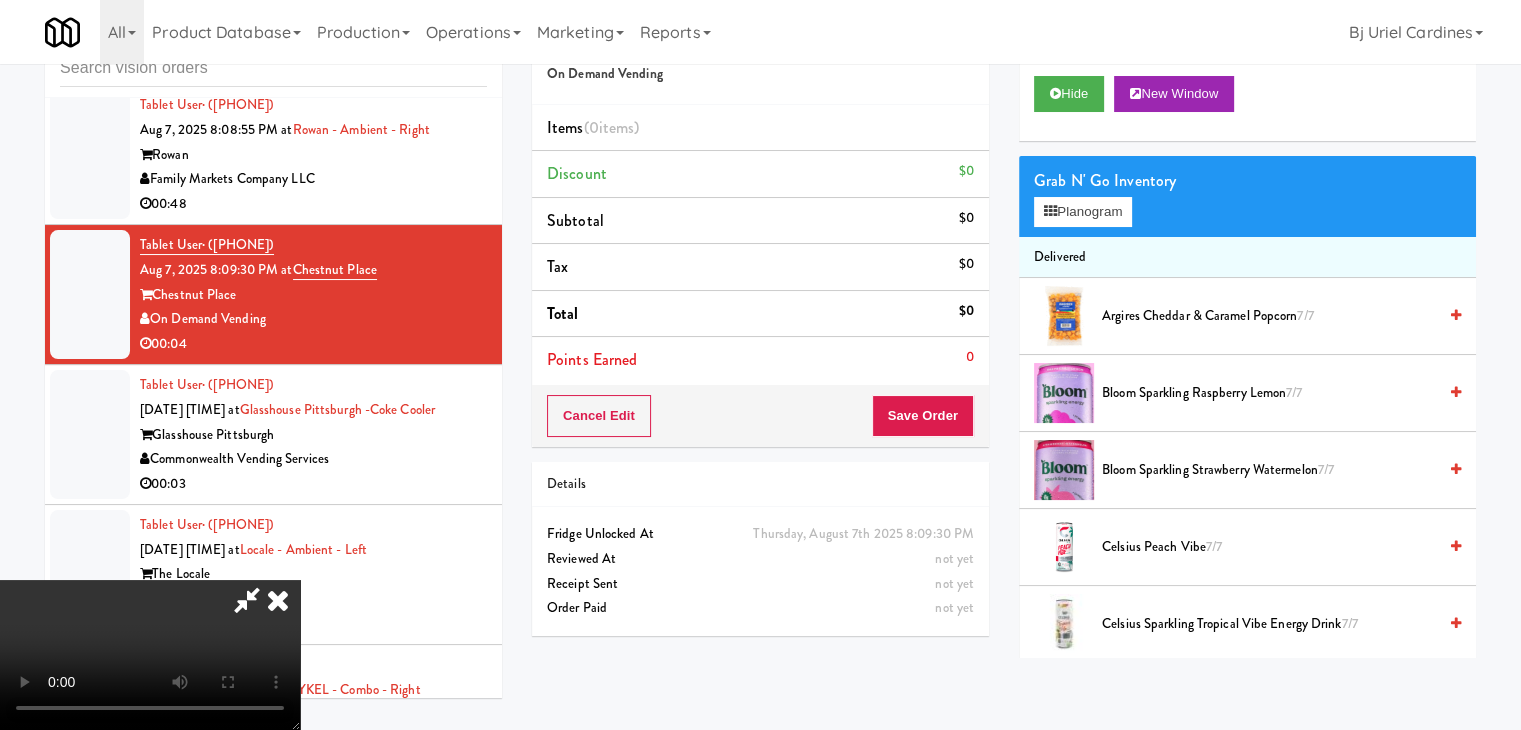 click at bounding box center [150, 655] 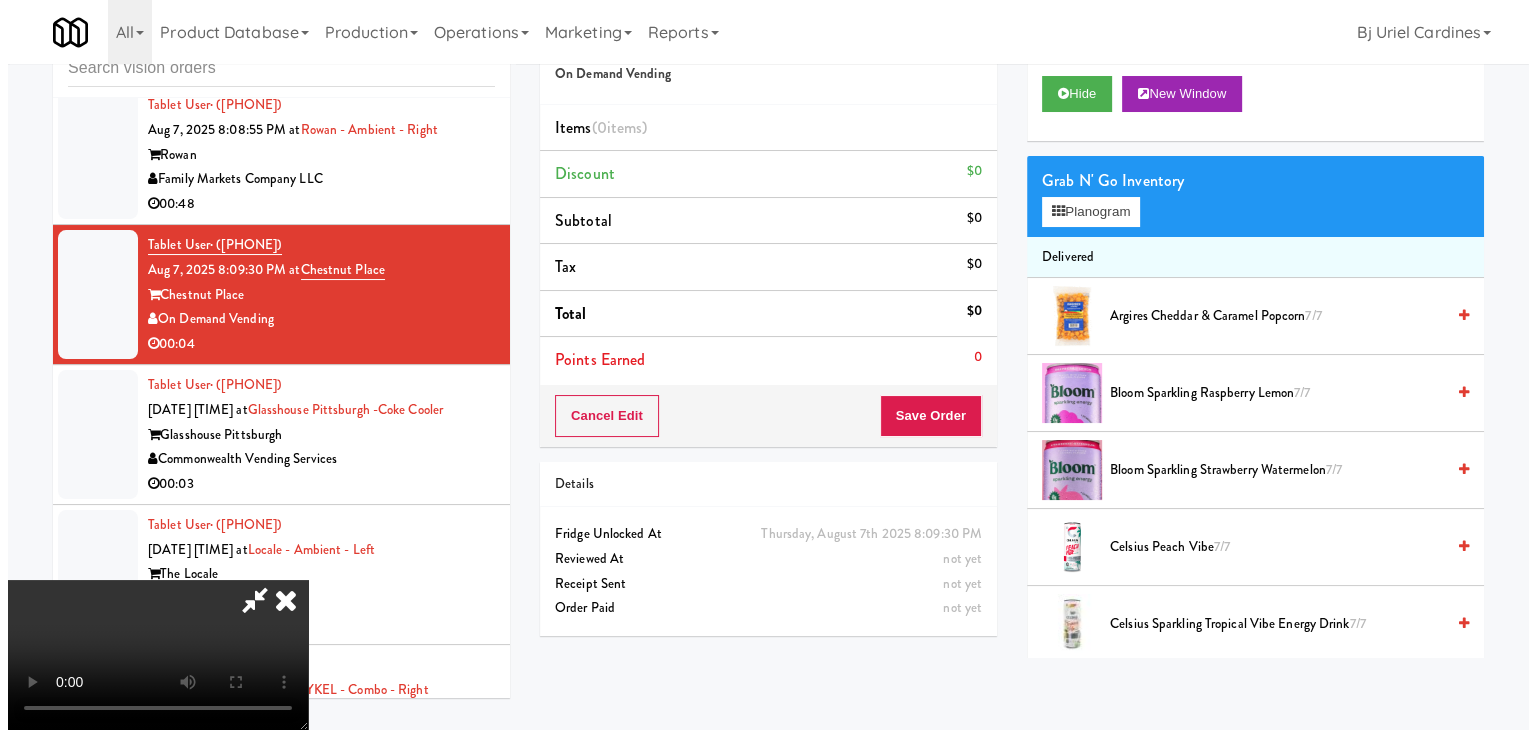 scroll, scrollTop: 281, scrollLeft: 0, axis: vertical 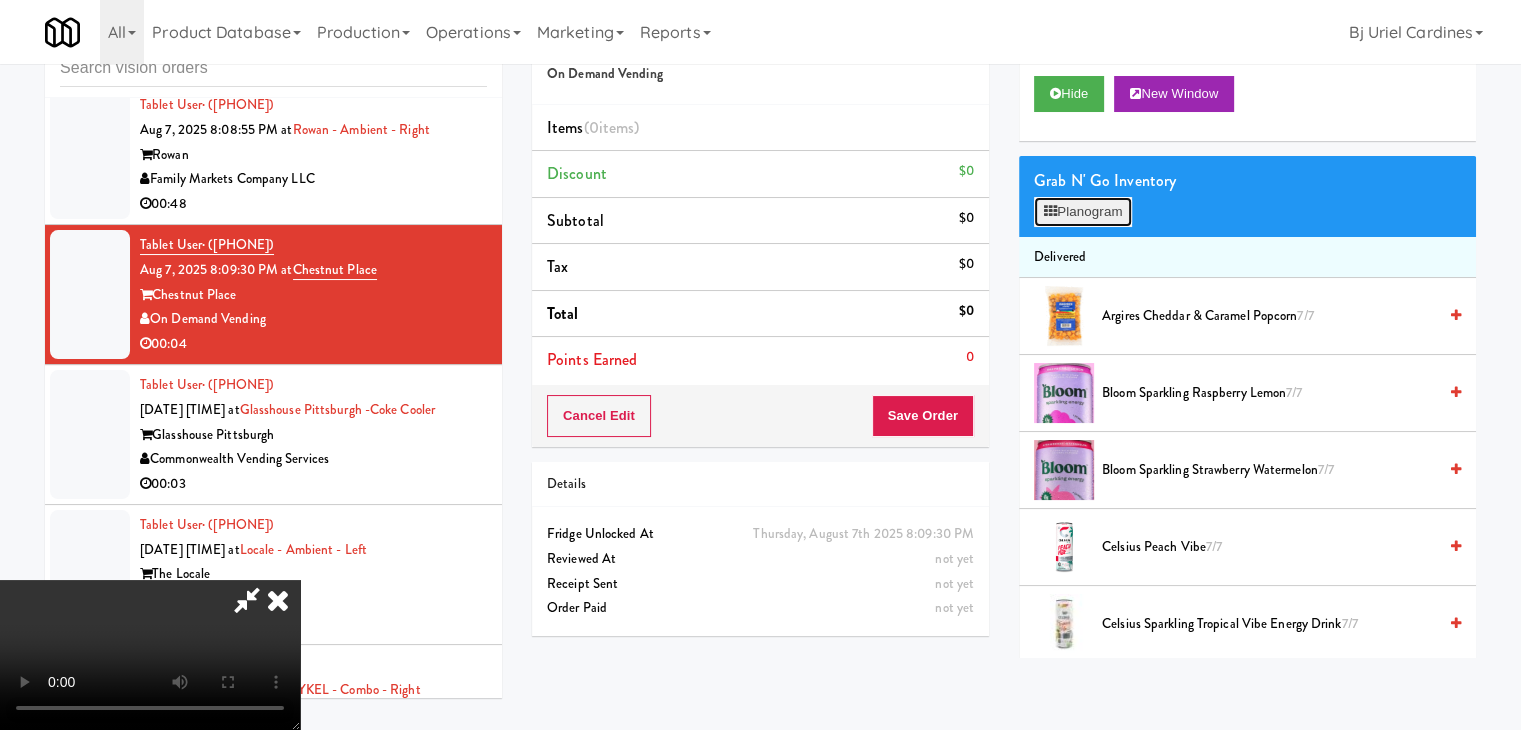 click on "Planogram" at bounding box center [1083, 212] 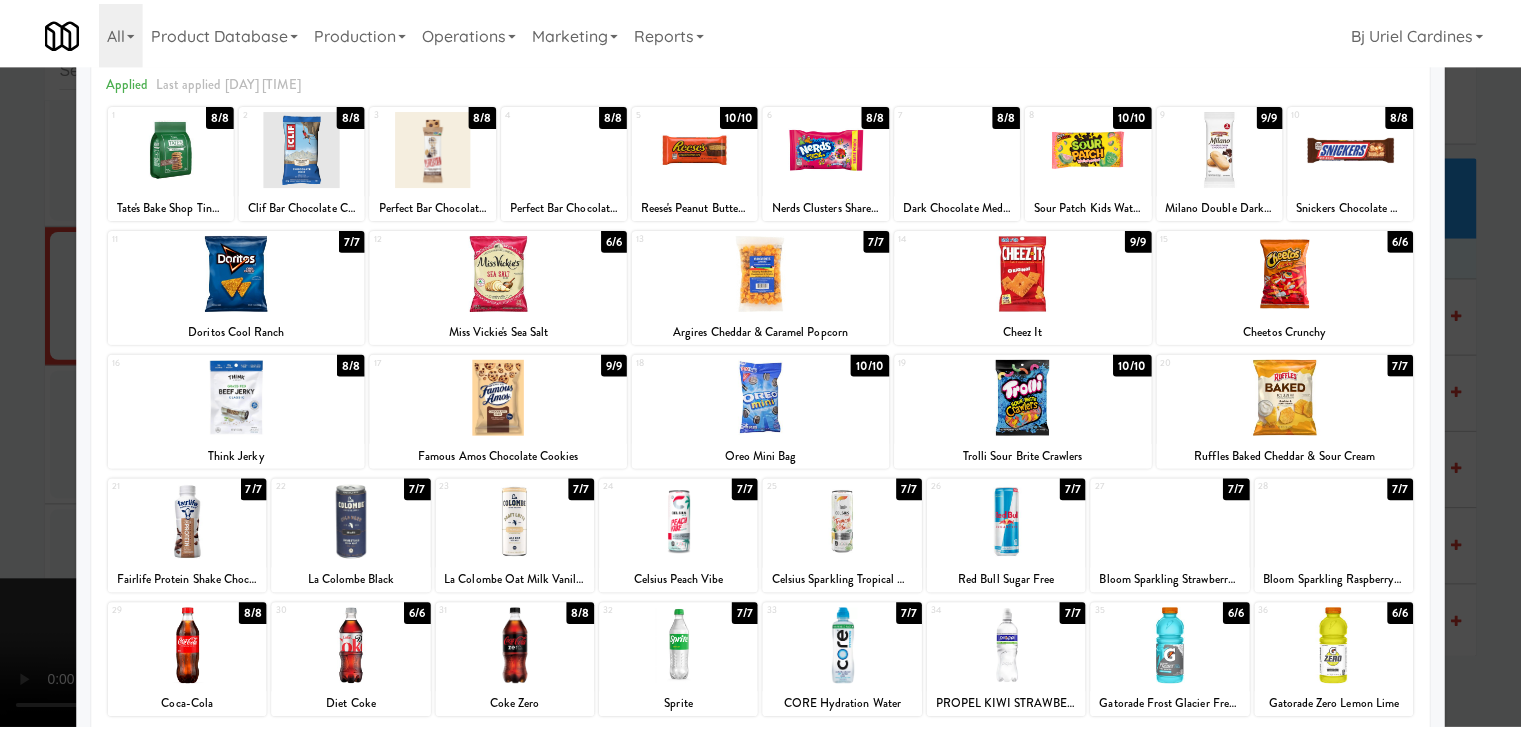 scroll, scrollTop: 200, scrollLeft: 0, axis: vertical 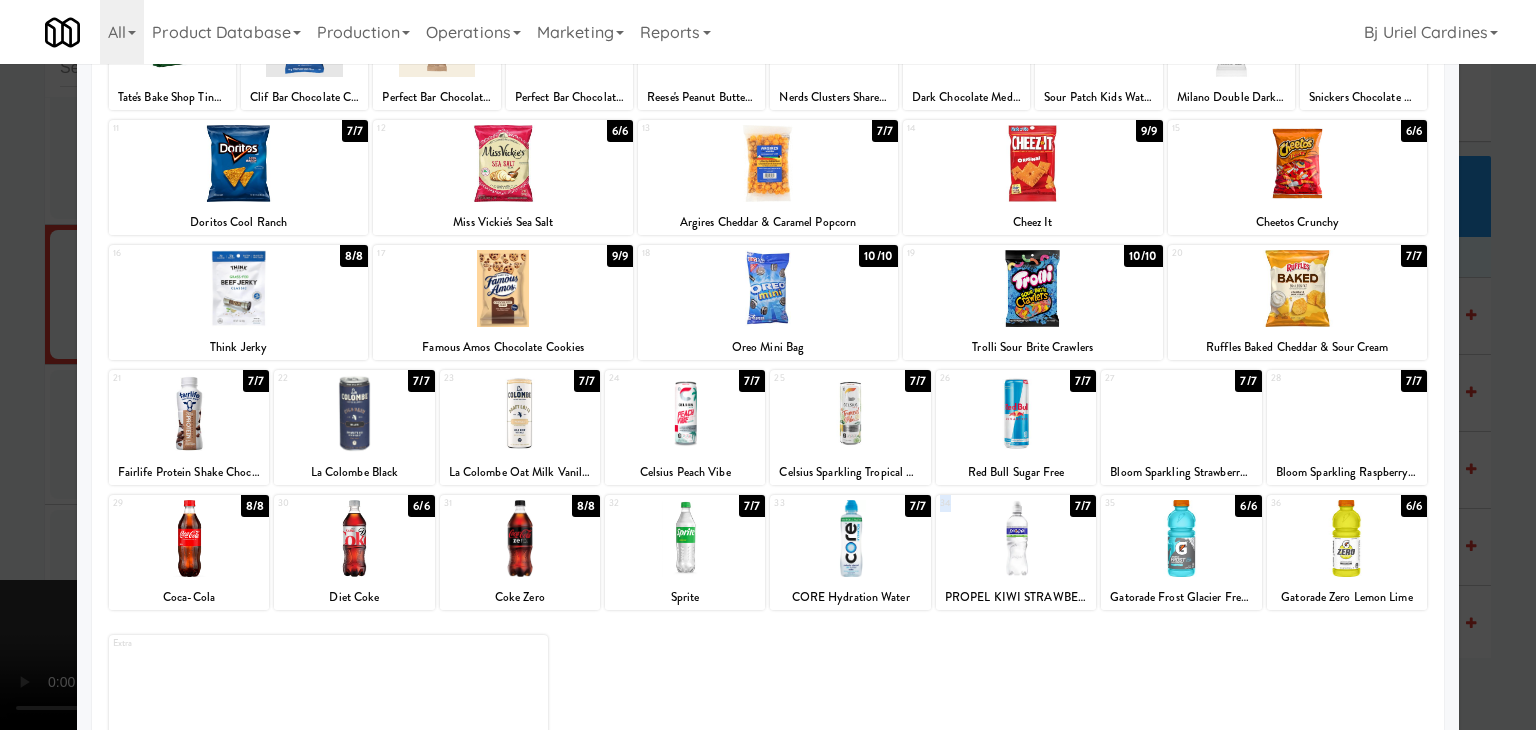 click on "34 7/7 PROPEL KIWI STRAWBERRY" at bounding box center [1016, 552] 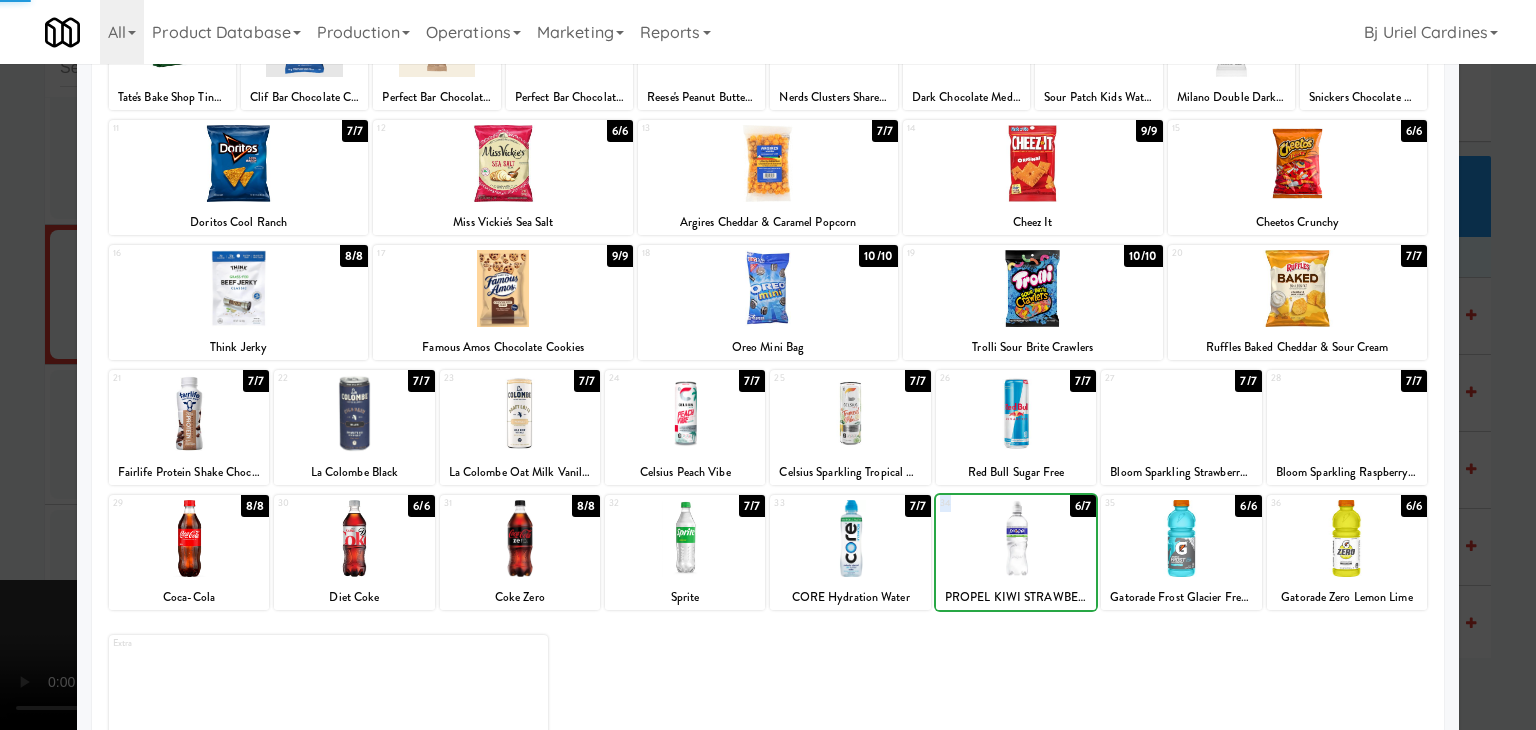 drag, startPoint x: 1015, startPoint y: 520, endPoint x: 1113, endPoint y: 531, distance: 98.61542 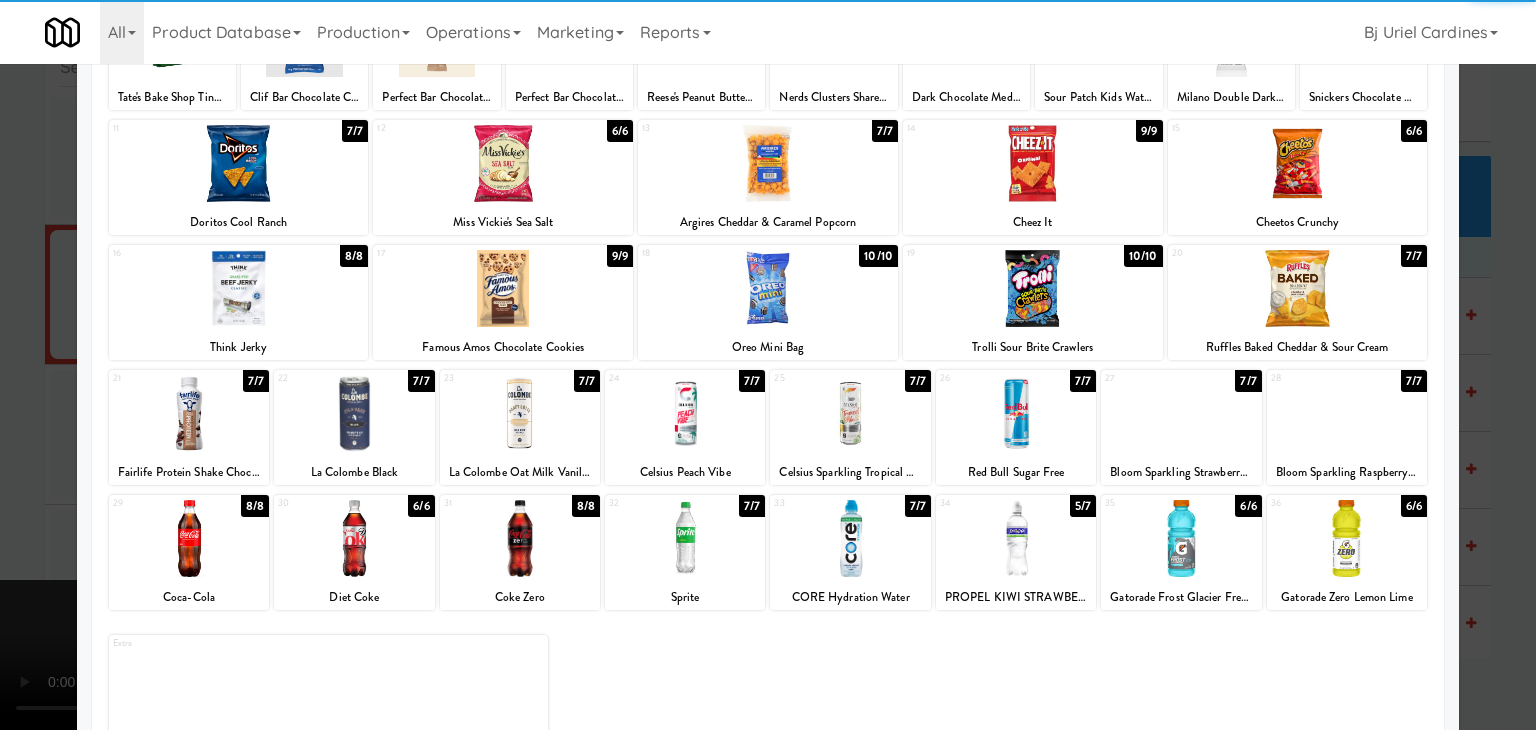 click at bounding box center (768, 365) 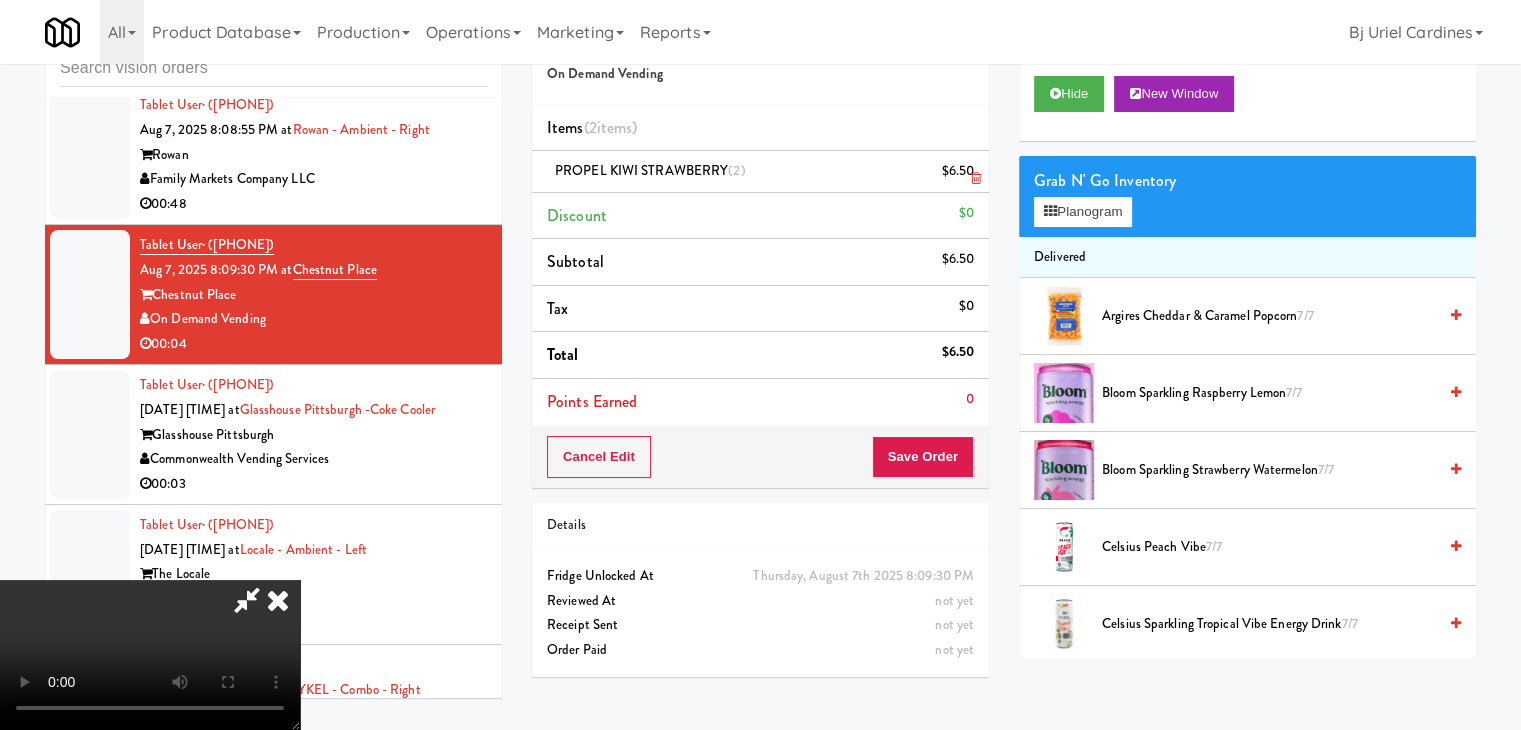 click at bounding box center (972, 179) 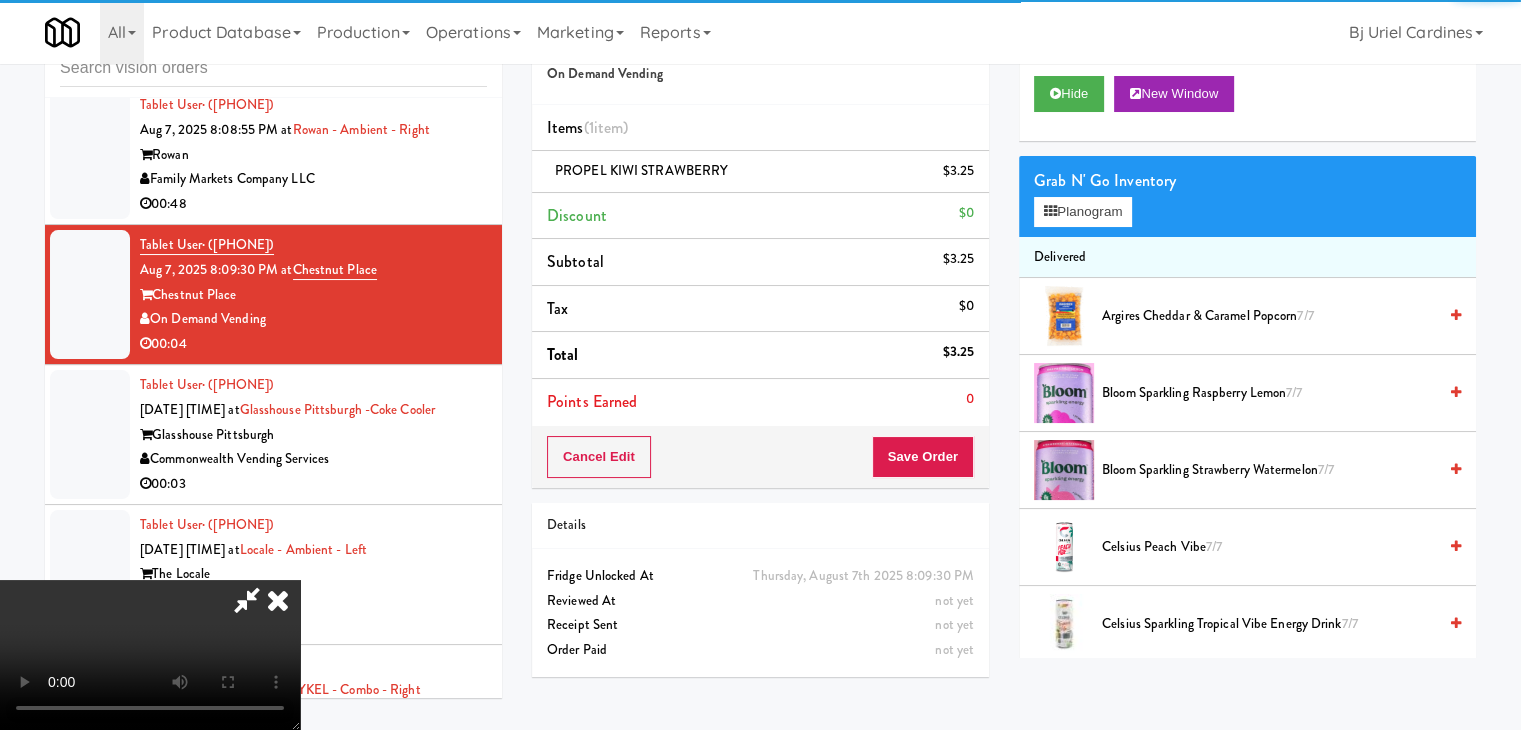 drag, startPoint x: 941, startPoint y: 426, endPoint x: 939, endPoint y: 441, distance: 15.132746 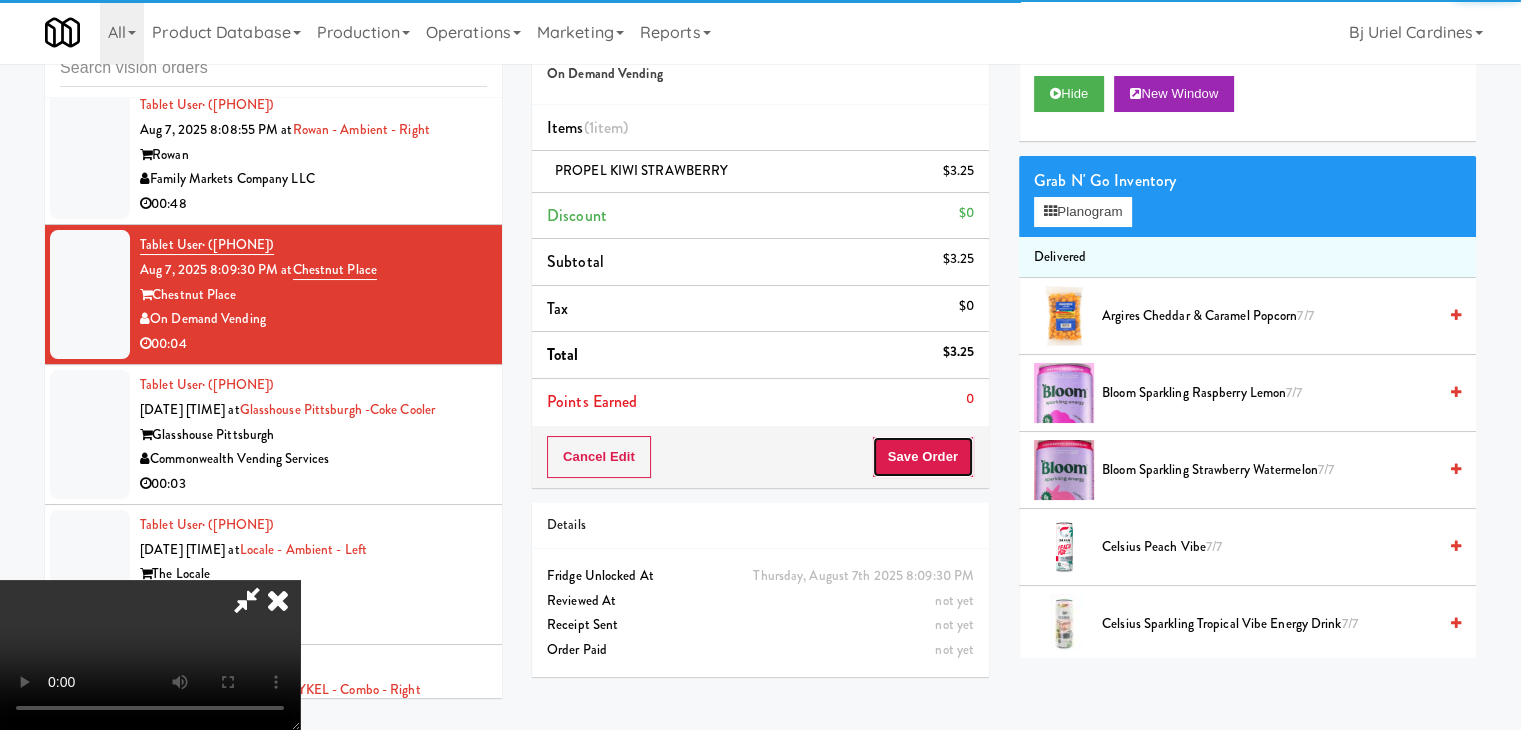 click on "Save Order" at bounding box center [923, 457] 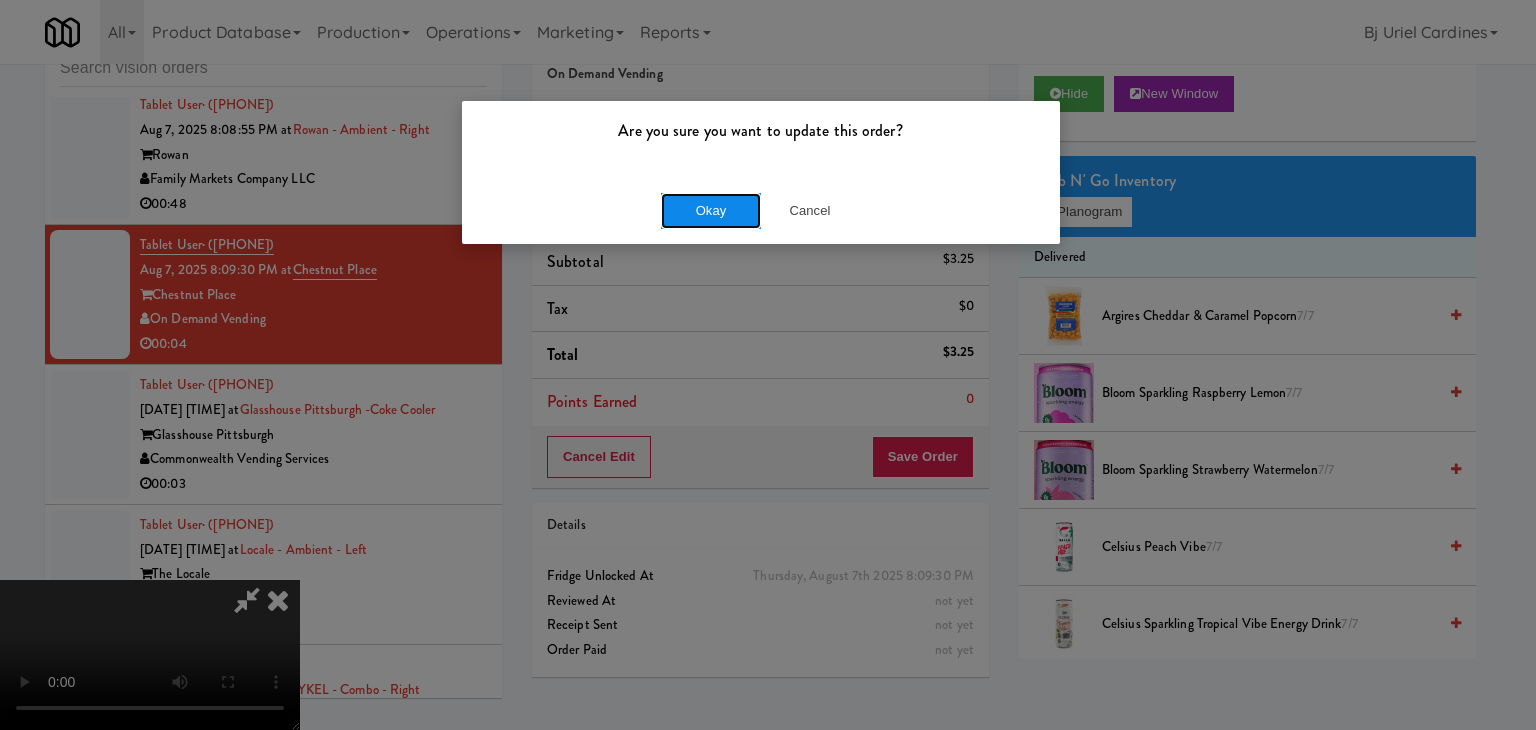 click on "Okay" at bounding box center [711, 211] 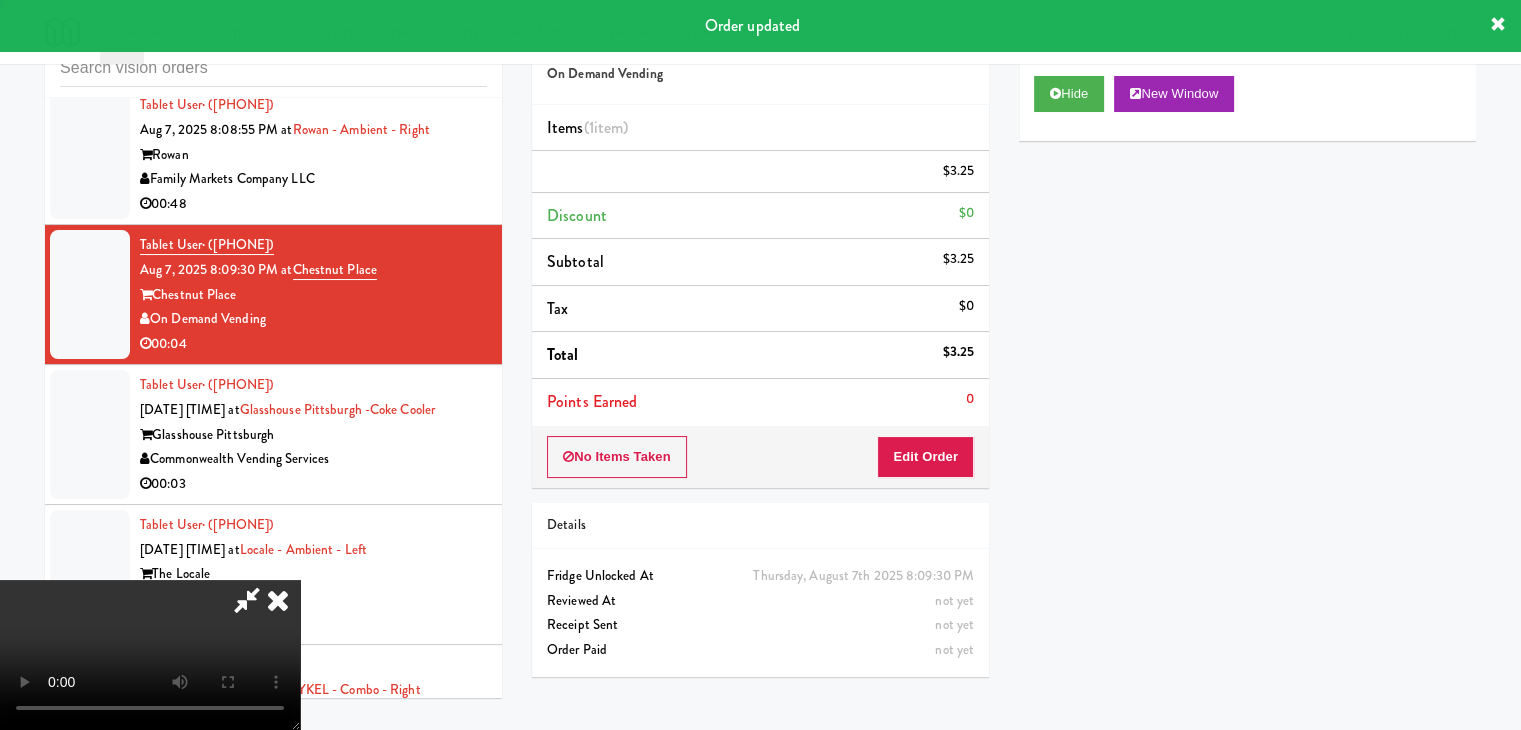 scroll, scrollTop: 0, scrollLeft: 0, axis: both 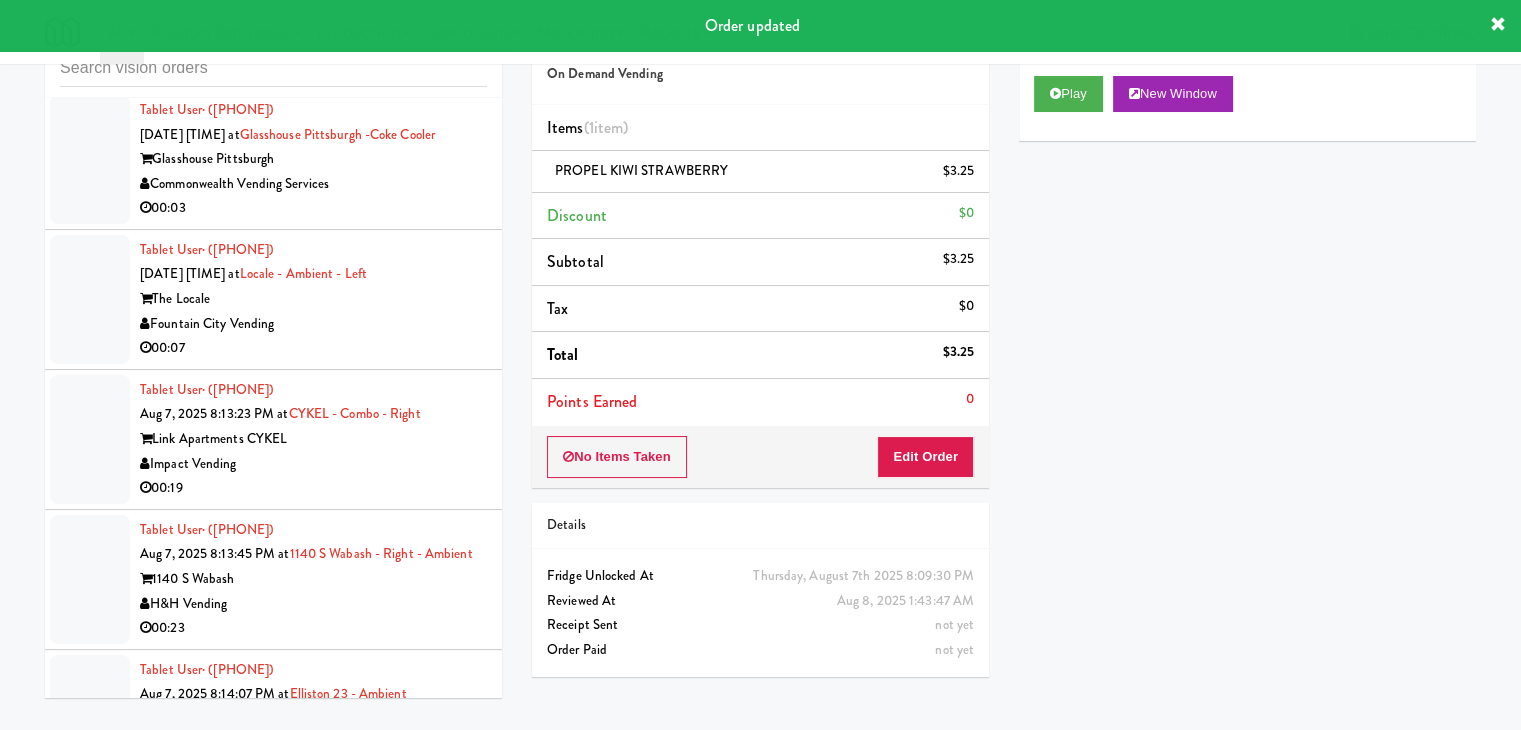 drag, startPoint x: 409, startPoint y: 248, endPoint x: 760, endPoint y: 196, distance: 354.83093 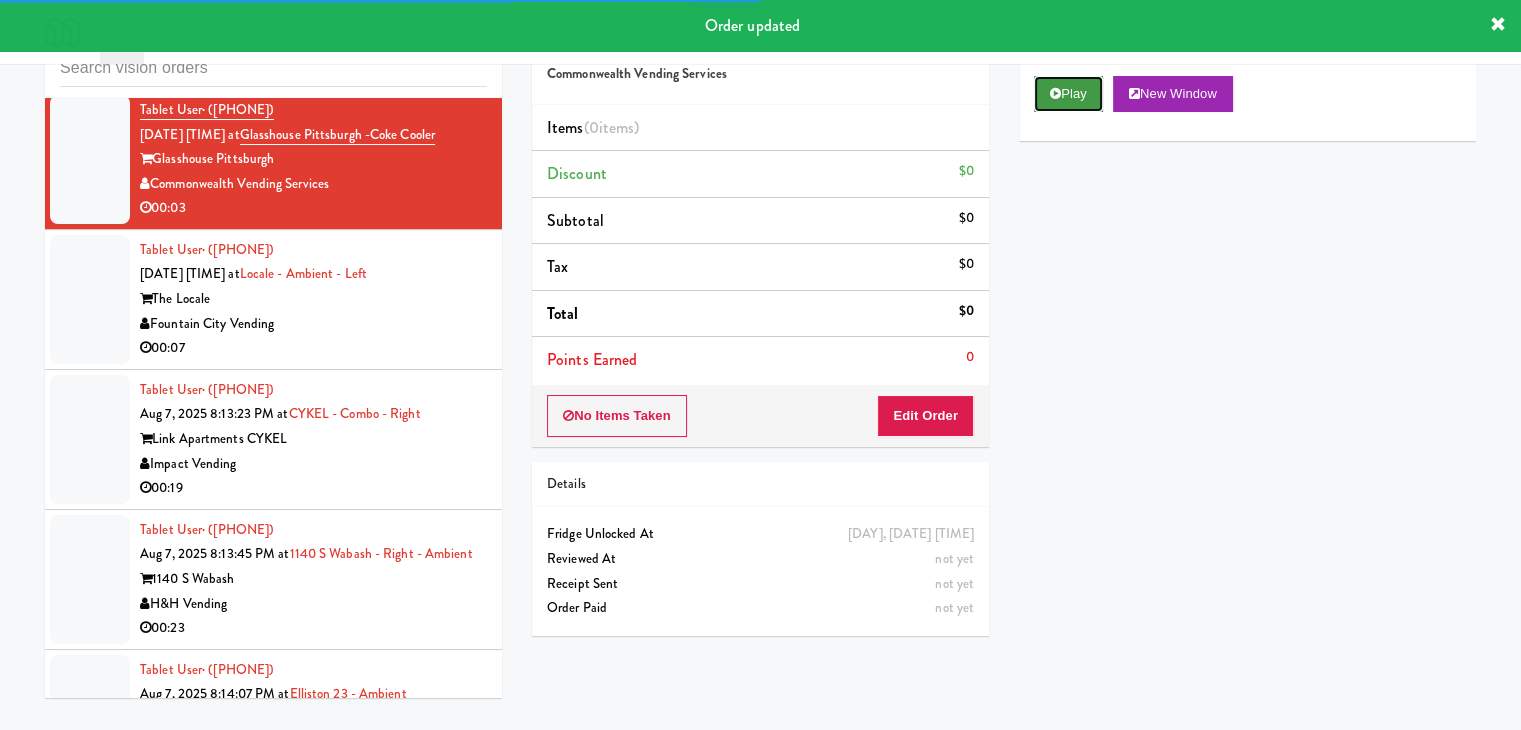 click on "Play" at bounding box center (1068, 94) 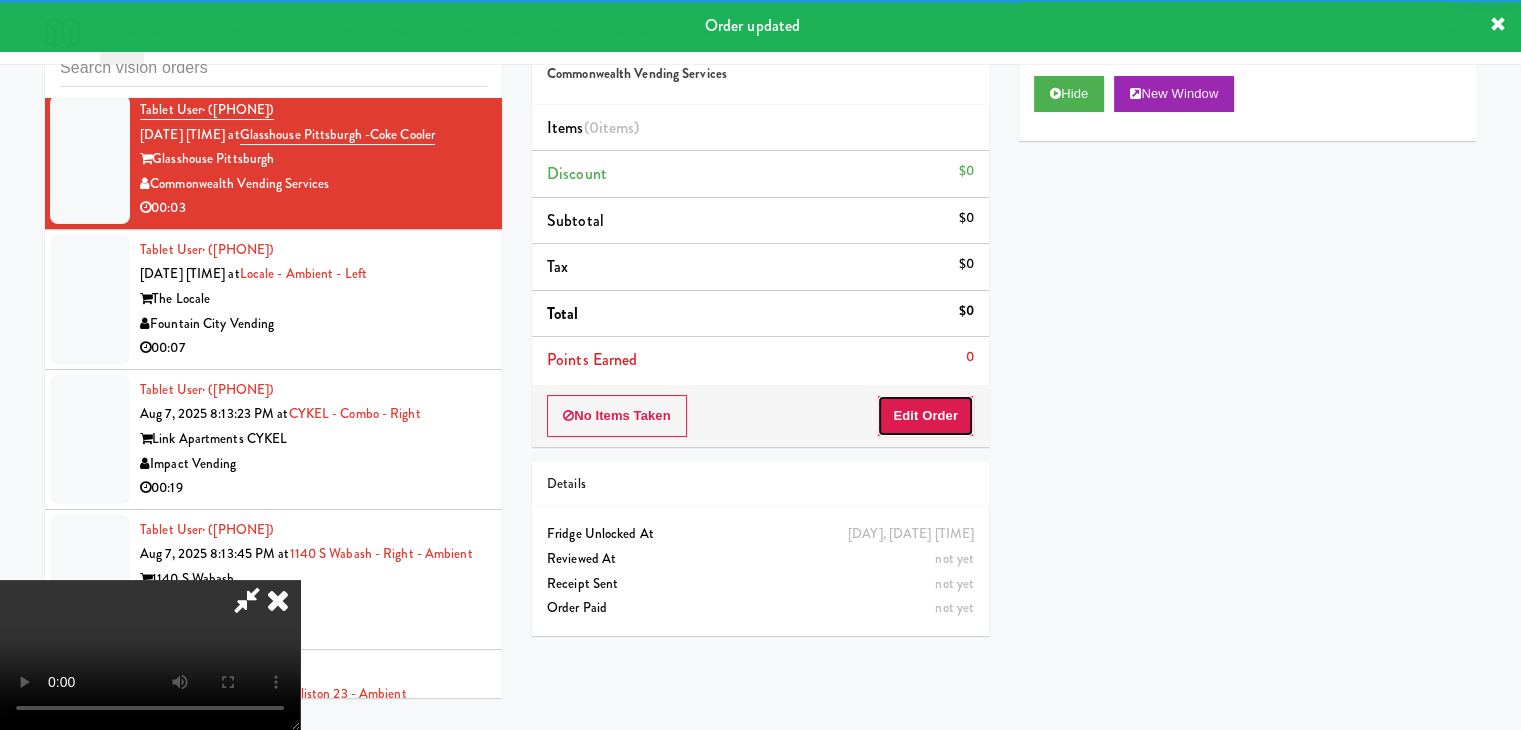 click on "Edit Order" at bounding box center [925, 416] 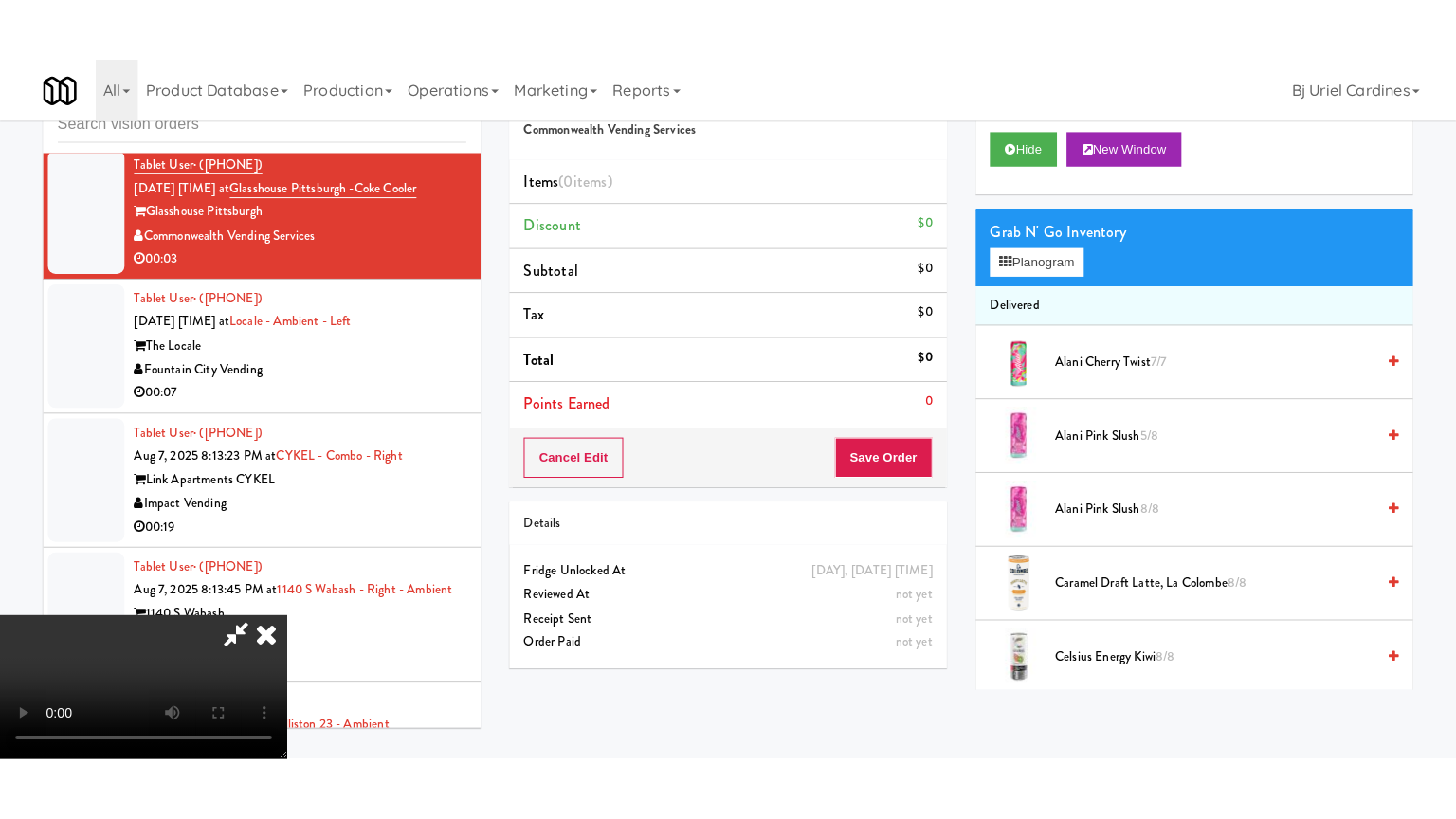 scroll, scrollTop: 266, scrollLeft: 0, axis: vertical 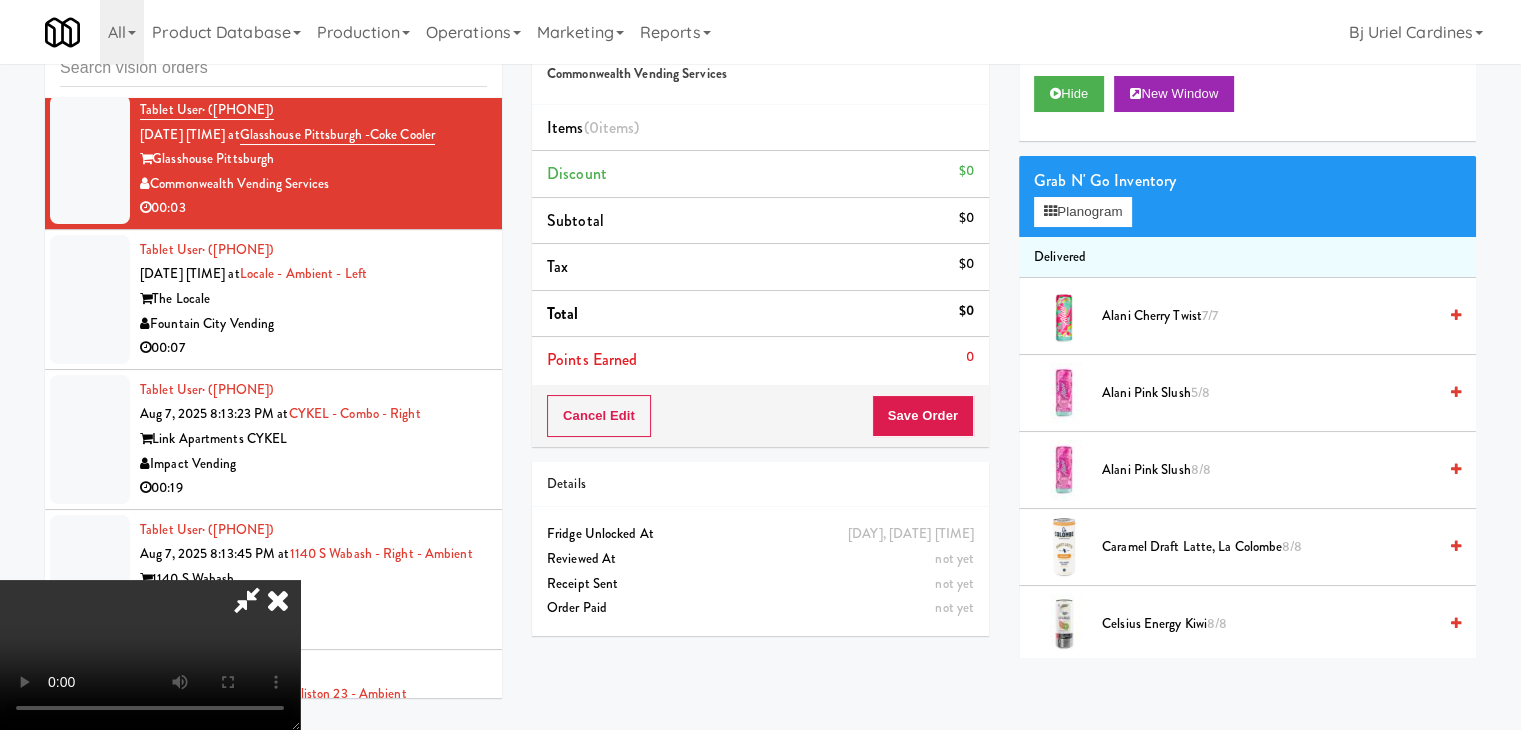 type 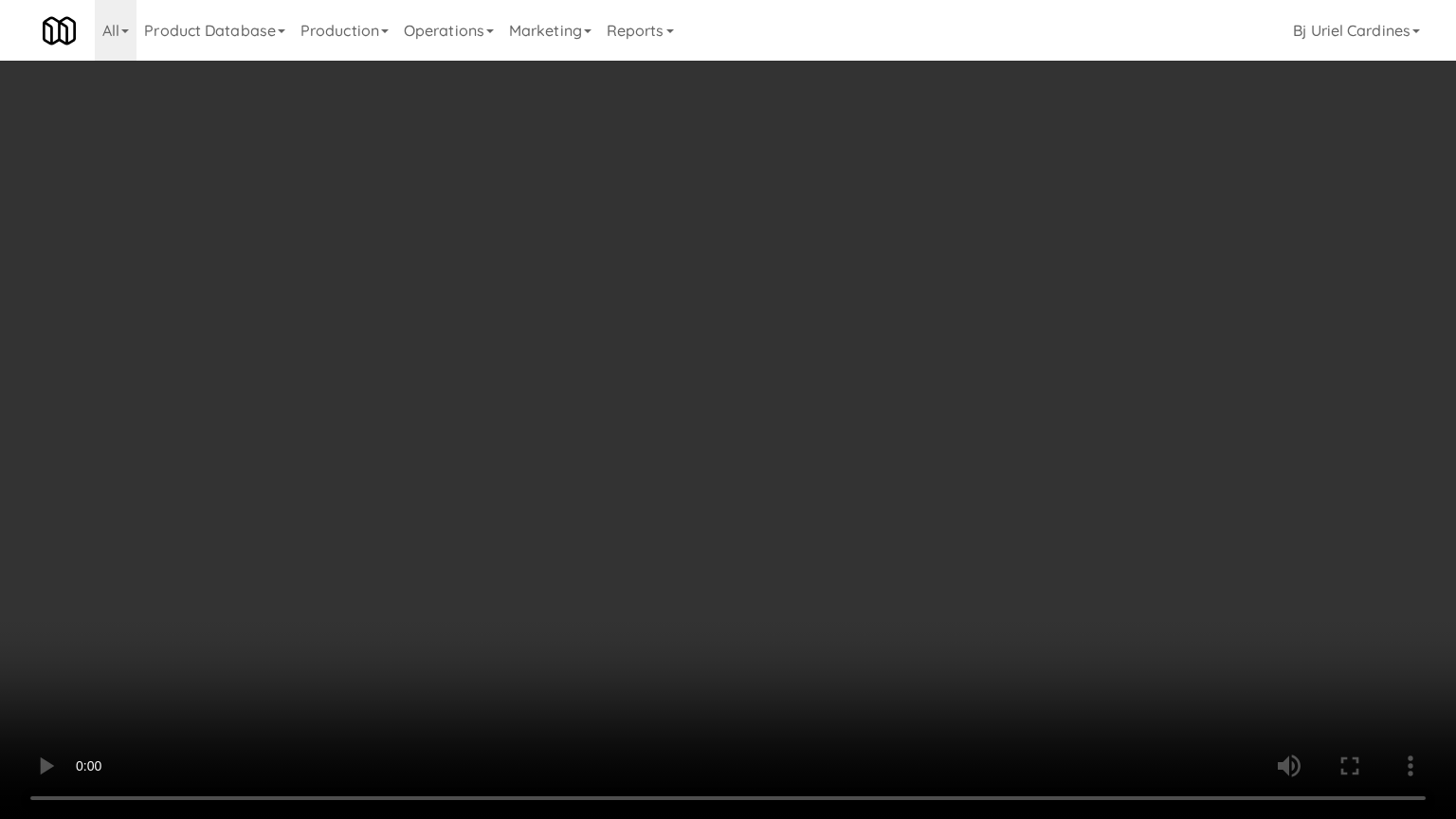 drag, startPoint x: 799, startPoint y: 578, endPoint x: 943, endPoint y: 371, distance: 252.1607 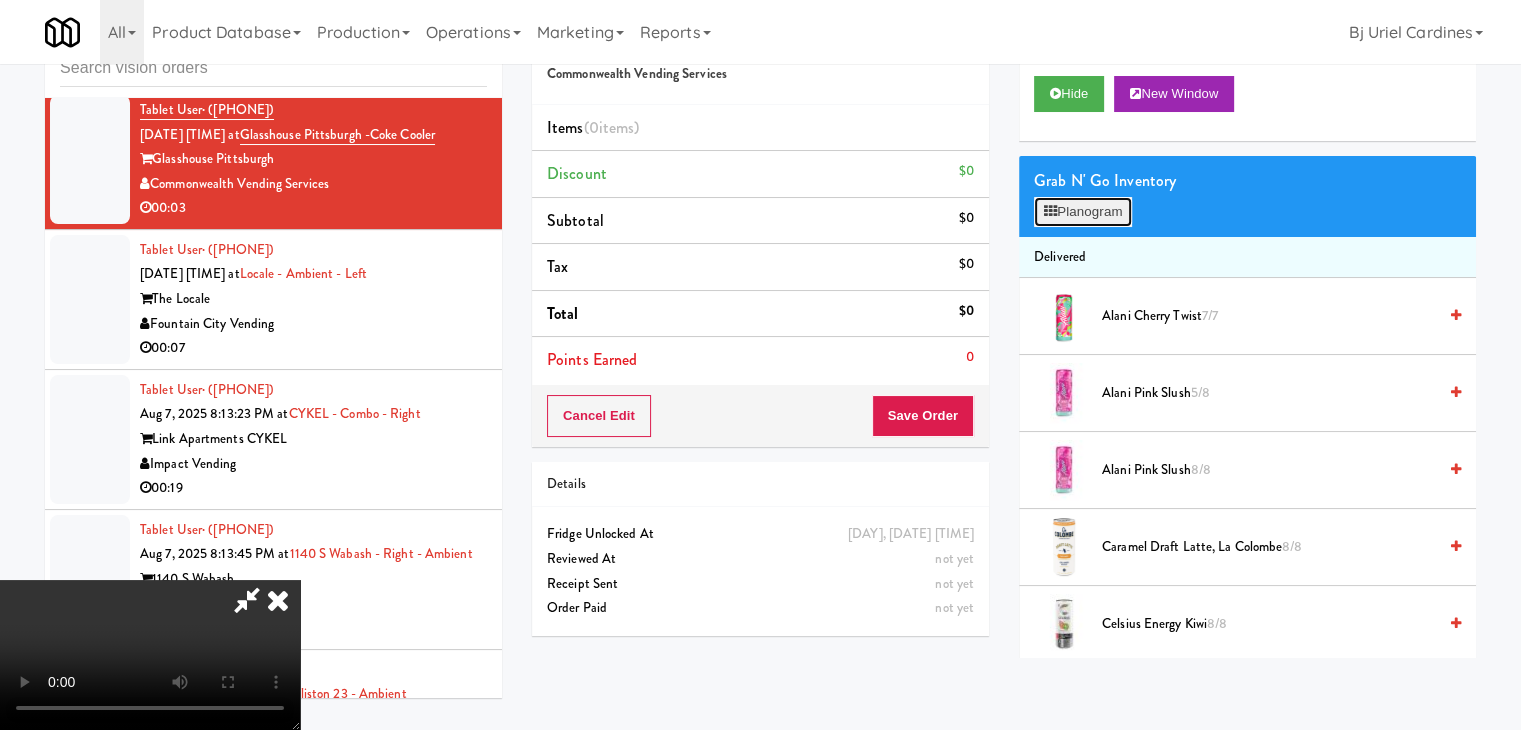 click on "Planogram" at bounding box center (1083, 212) 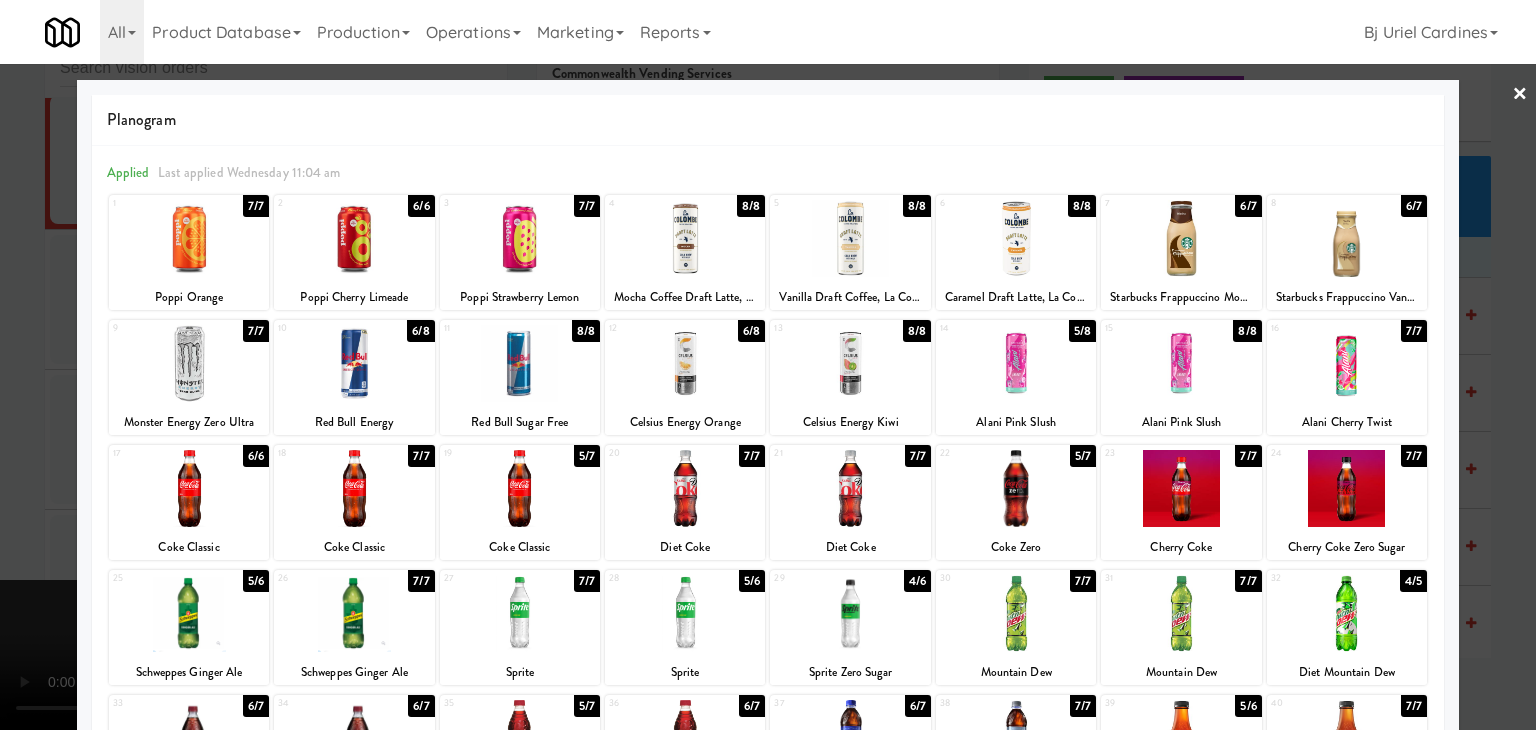 click at bounding box center (768, 365) 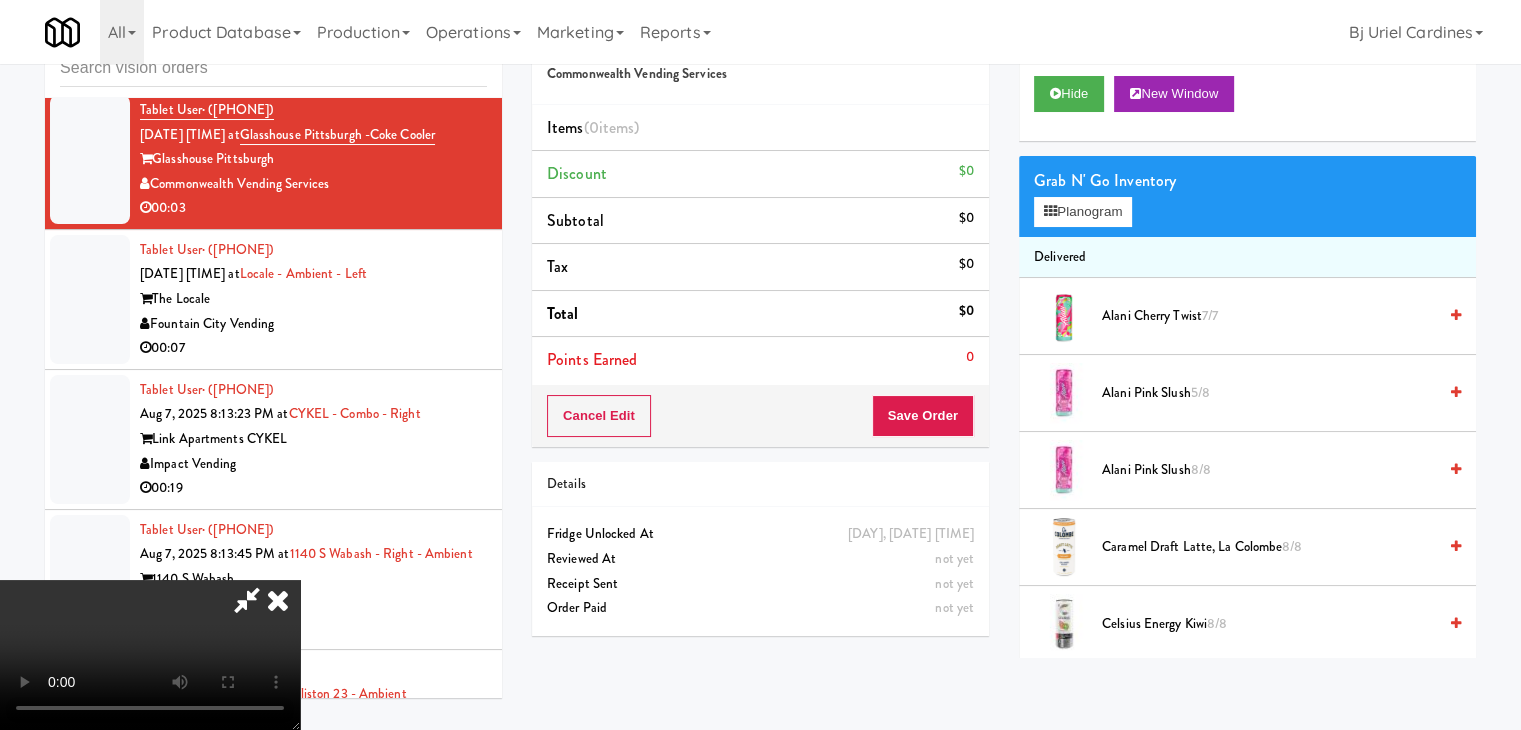 click at bounding box center (150, 655) 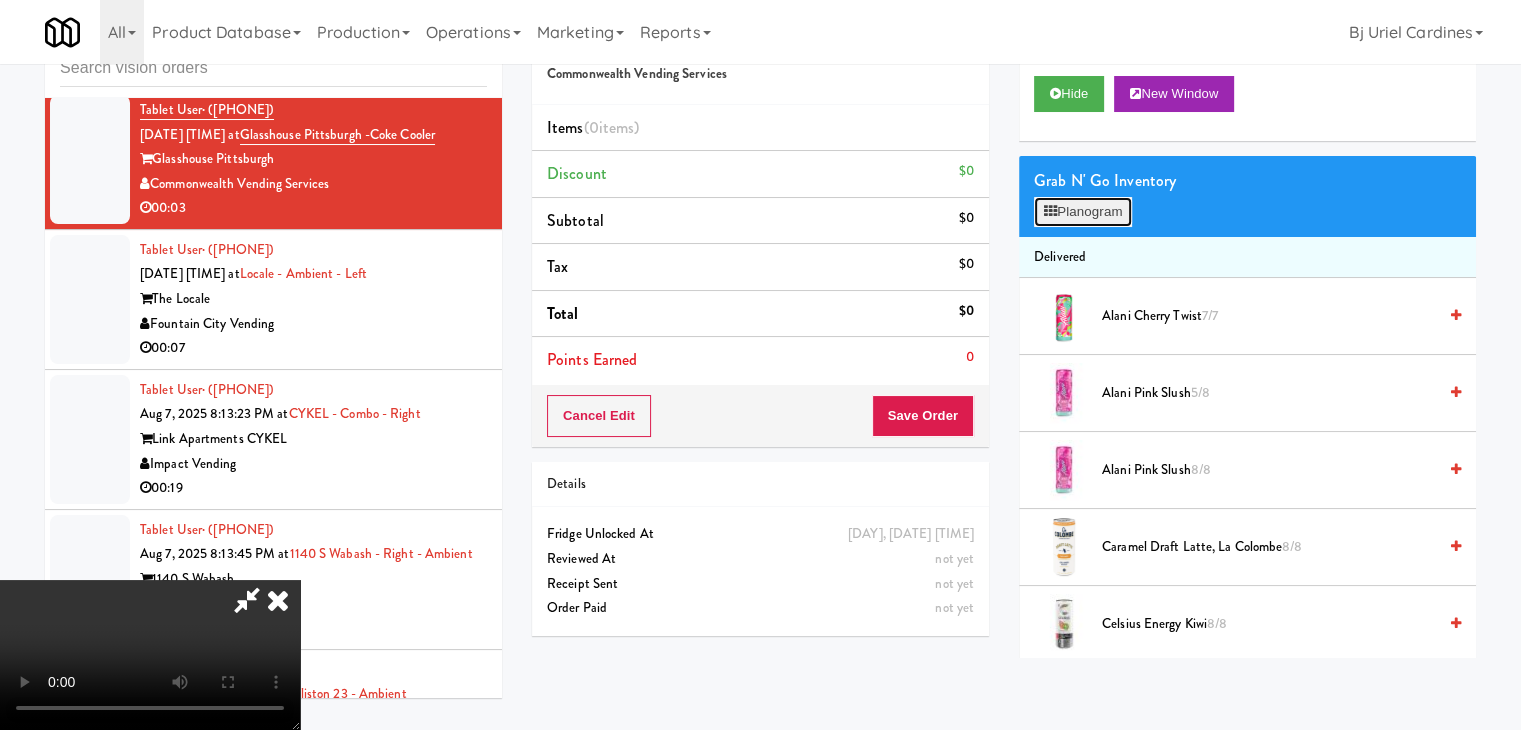 click on "Planogram" at bounding box center [1083, 212] 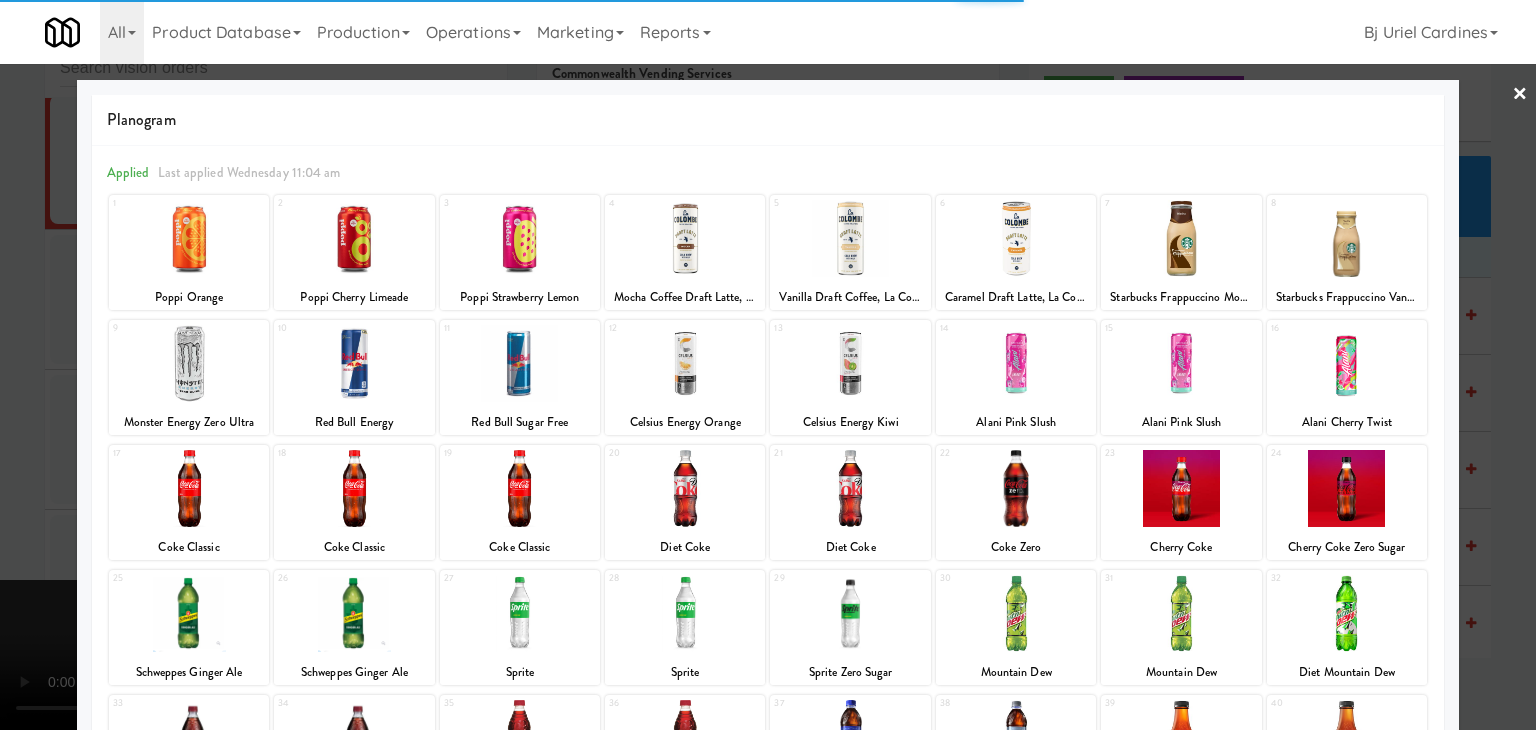 click at bounding box center (354, 363) 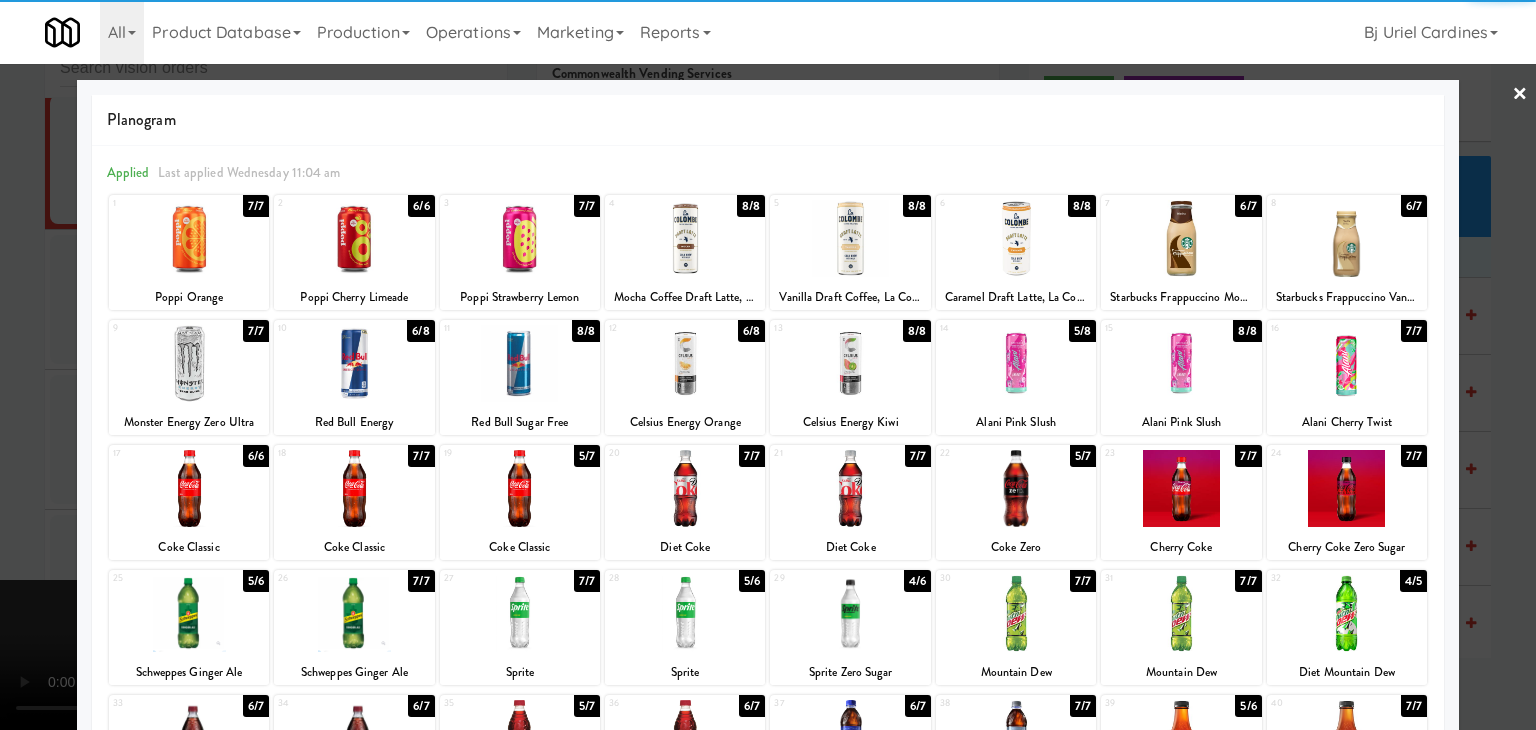 drag, startPoint x: 0, startPoint y: 424, endPoint x: 87, endPoint y: 428, distance: 87.0919 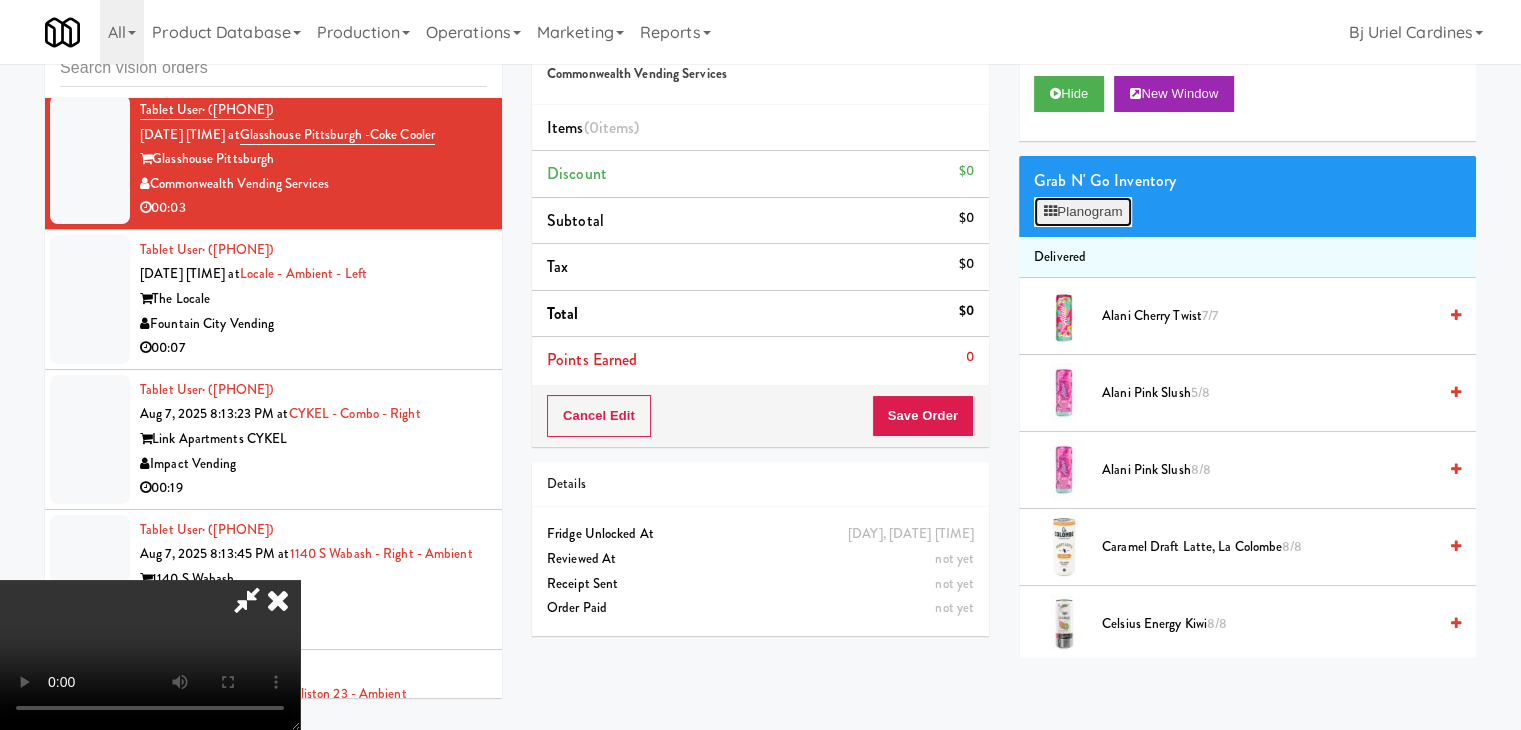 click on "Planogram" at bounding box center (1083, 212) 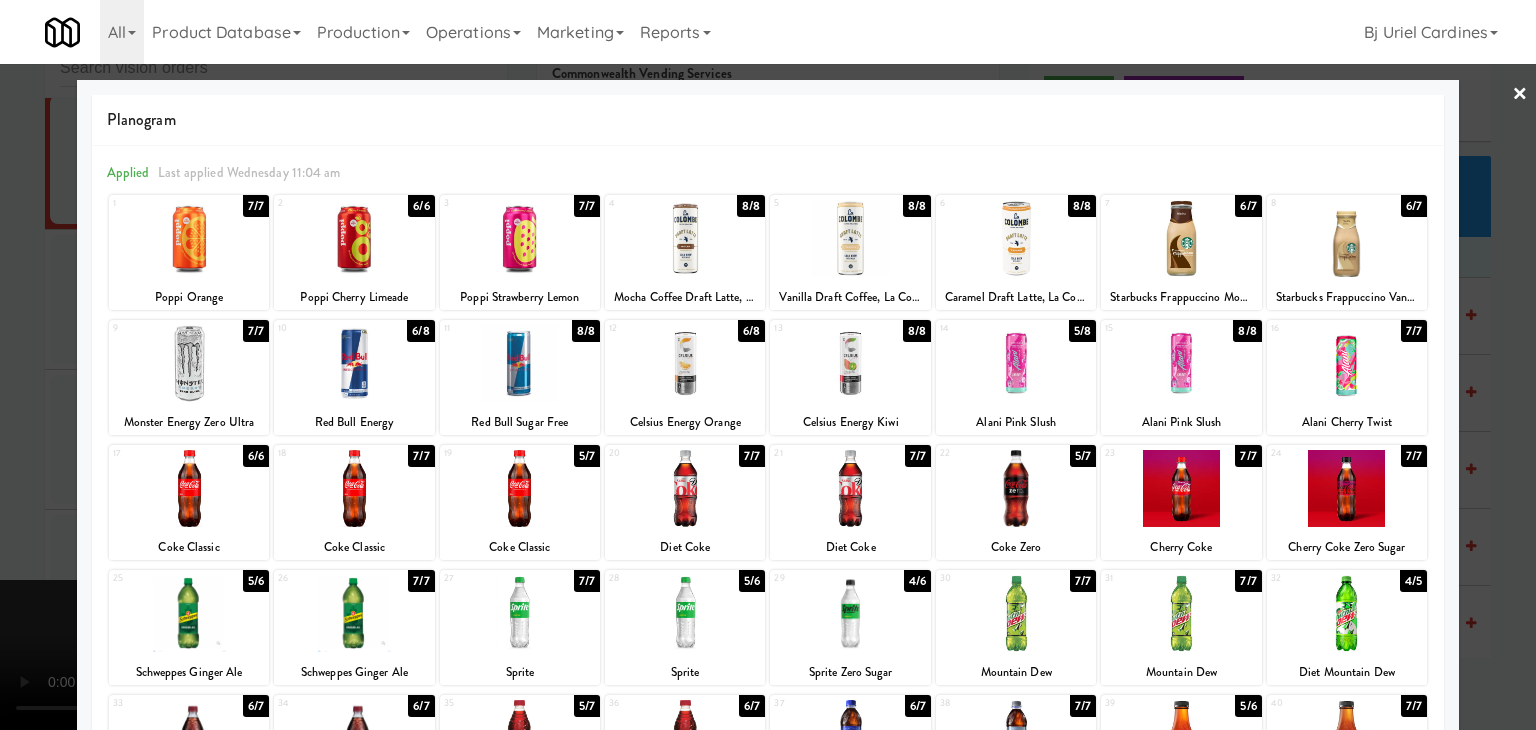 click at bounding box center (354, 363) 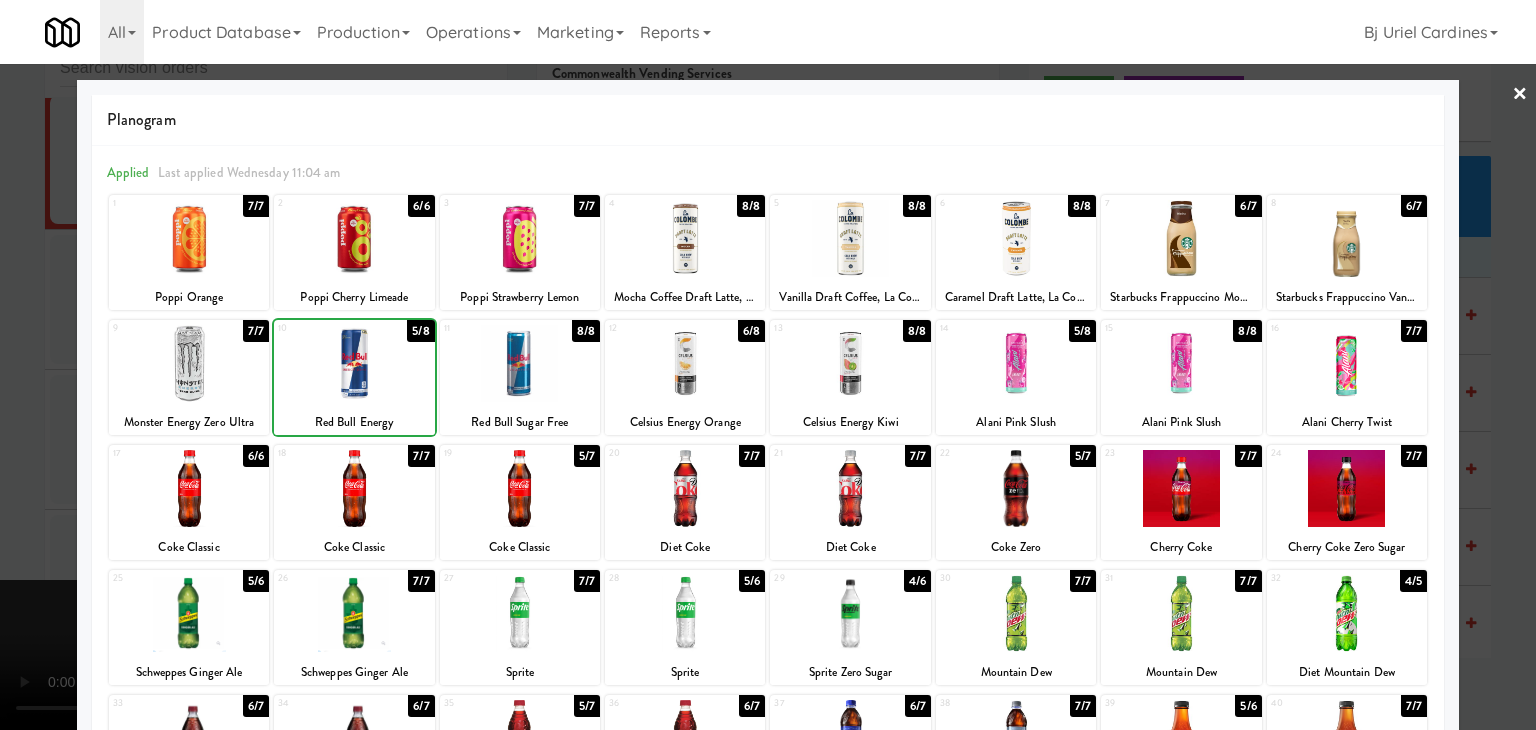 drag, startPoint x: 0, startPoint y: 399, endPoint x: 632, endPoint y: 399, distance: 632 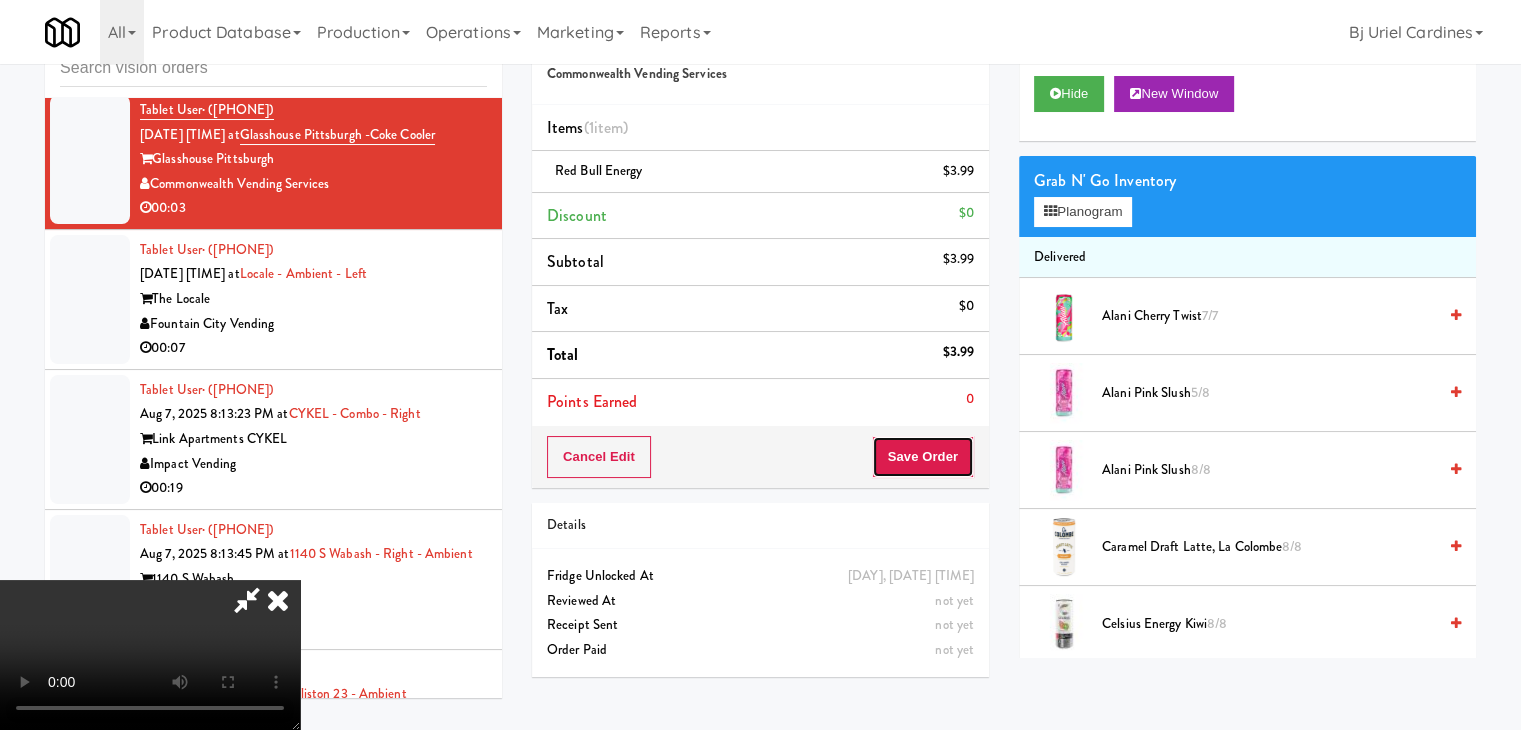 click on "Save Order" at bounding box center (923, 457) 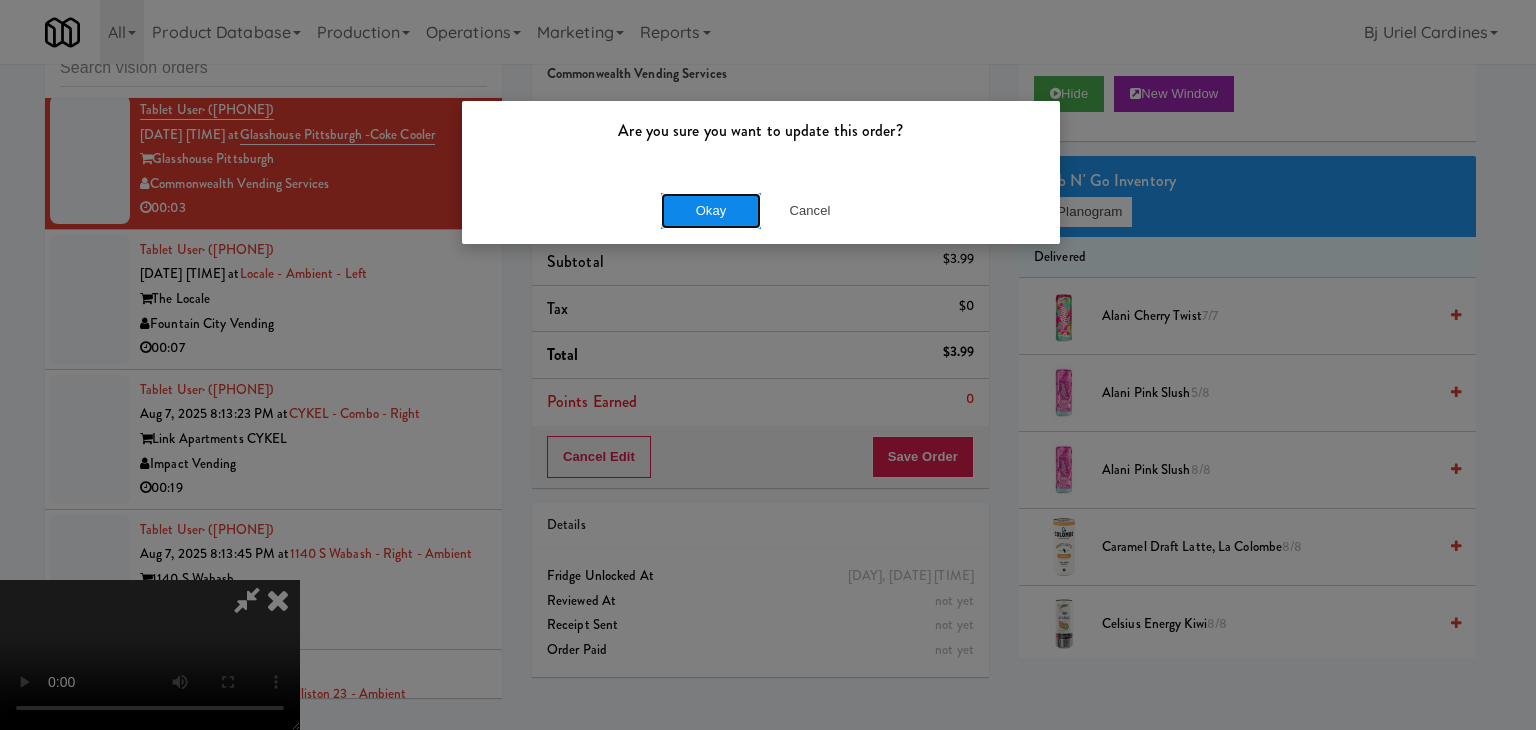 click on "Okay" at bounding box center [711, 211] 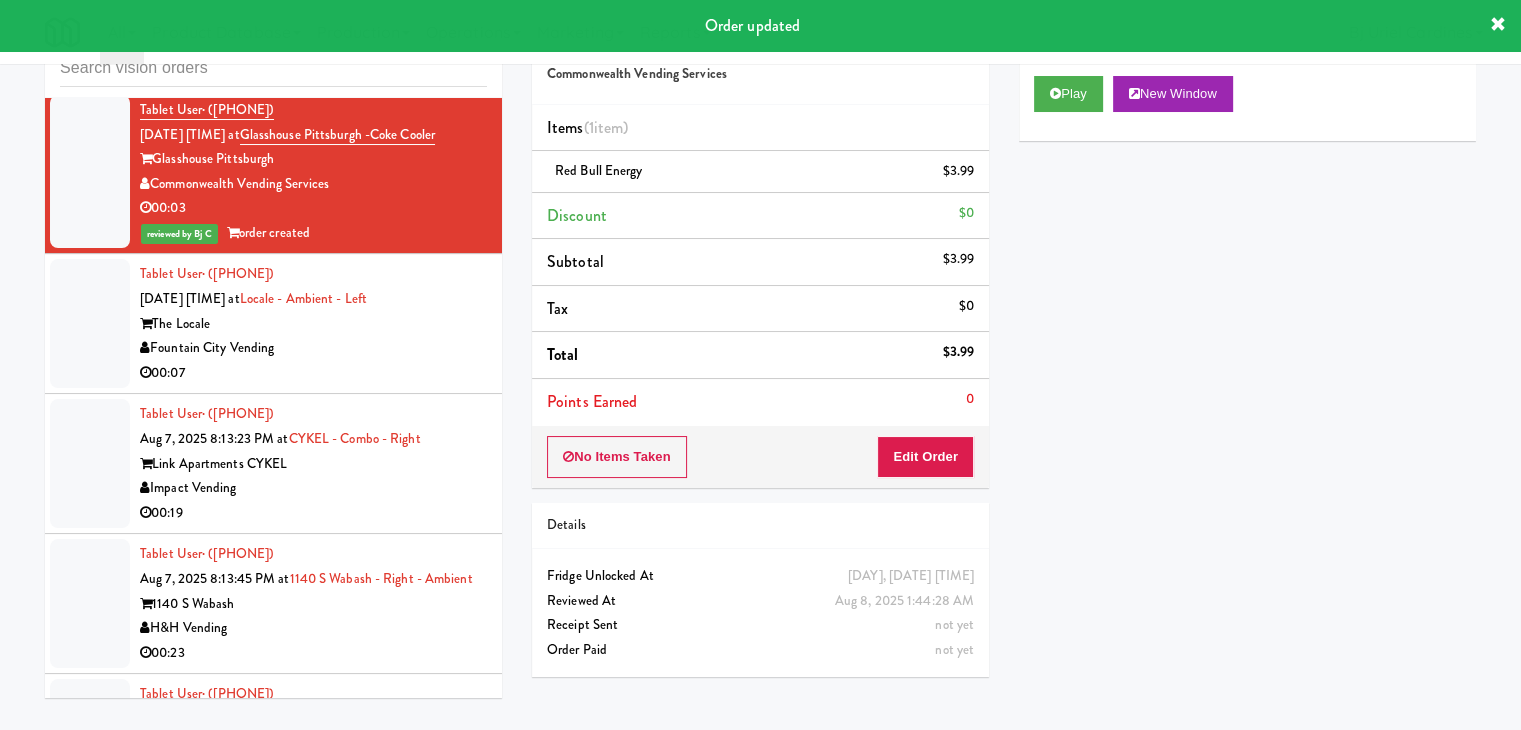 click on "00:07" at bounding box center [313, 373] 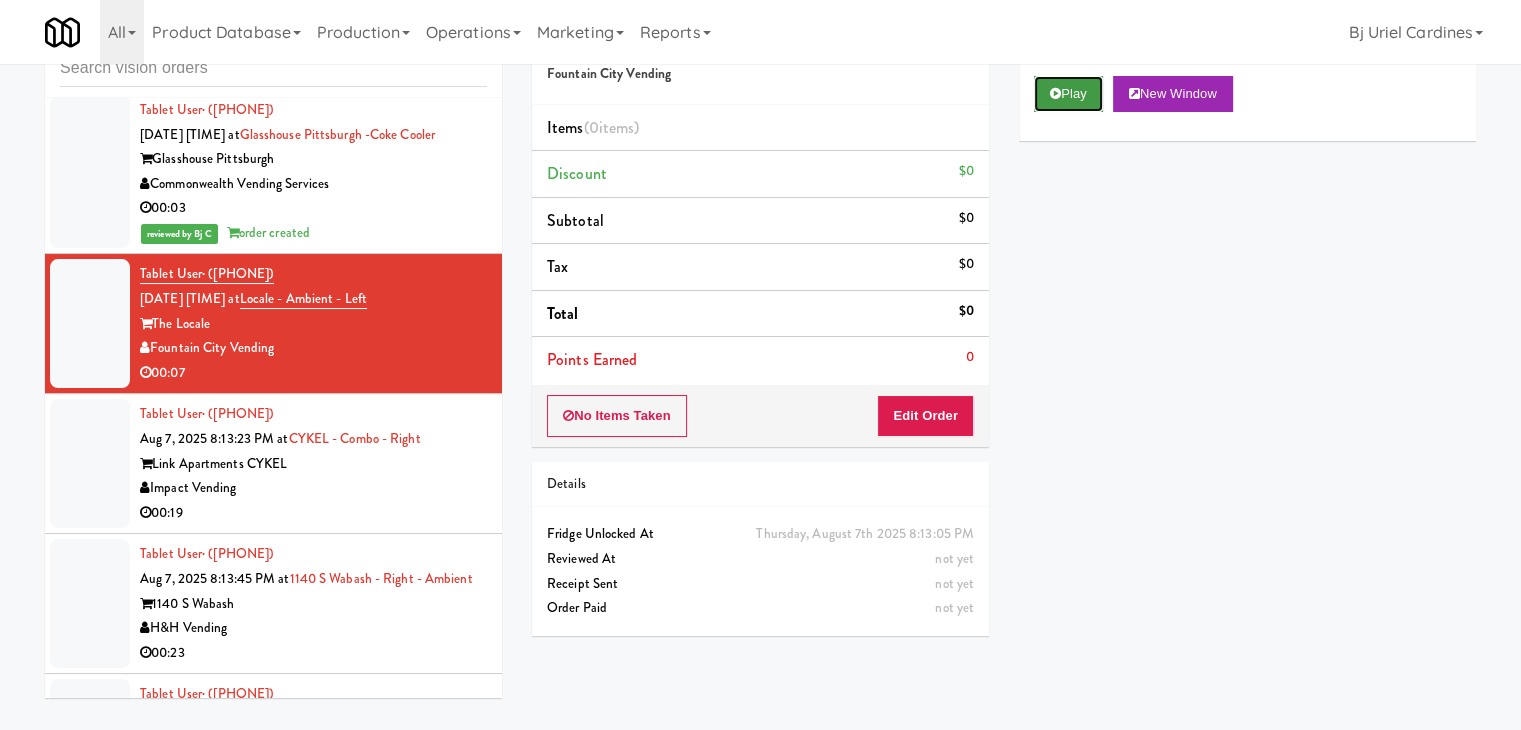 click on "Play" at bounding box center [1068, 94] 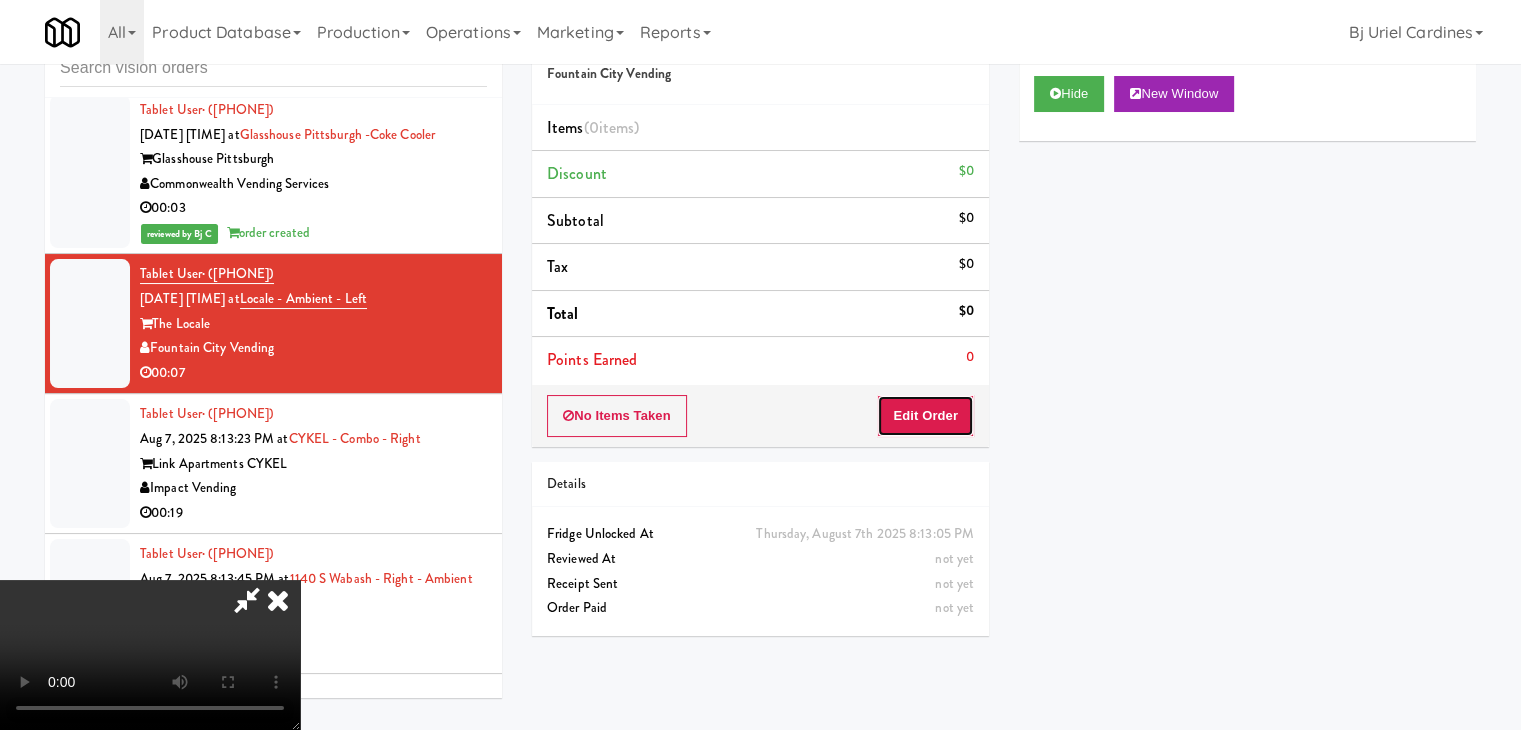 click on "Edit Order" at bounding box center [925, 416] 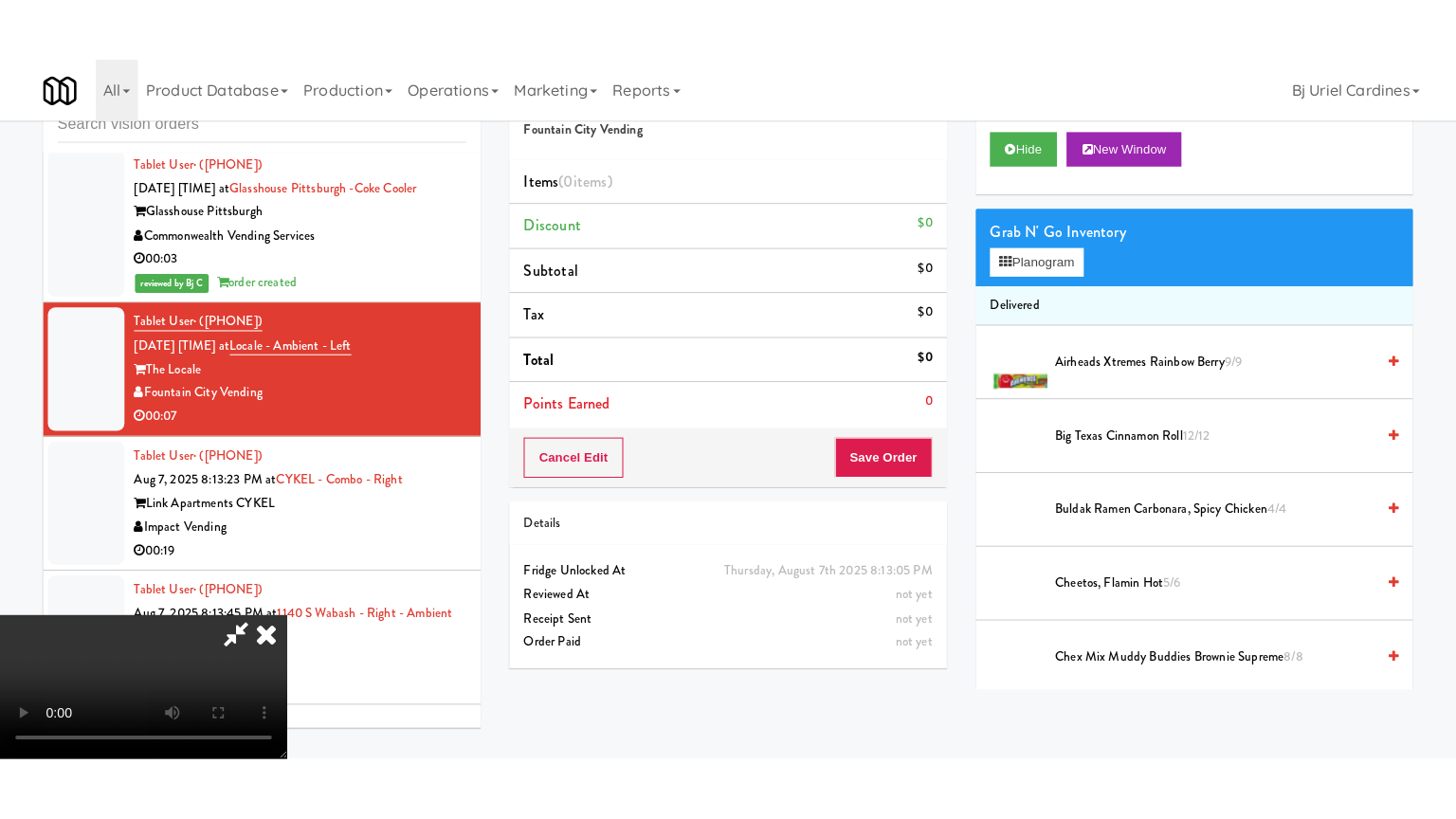 scroll, scrollTop: 266, scrollLeft: 0, axis: vertical 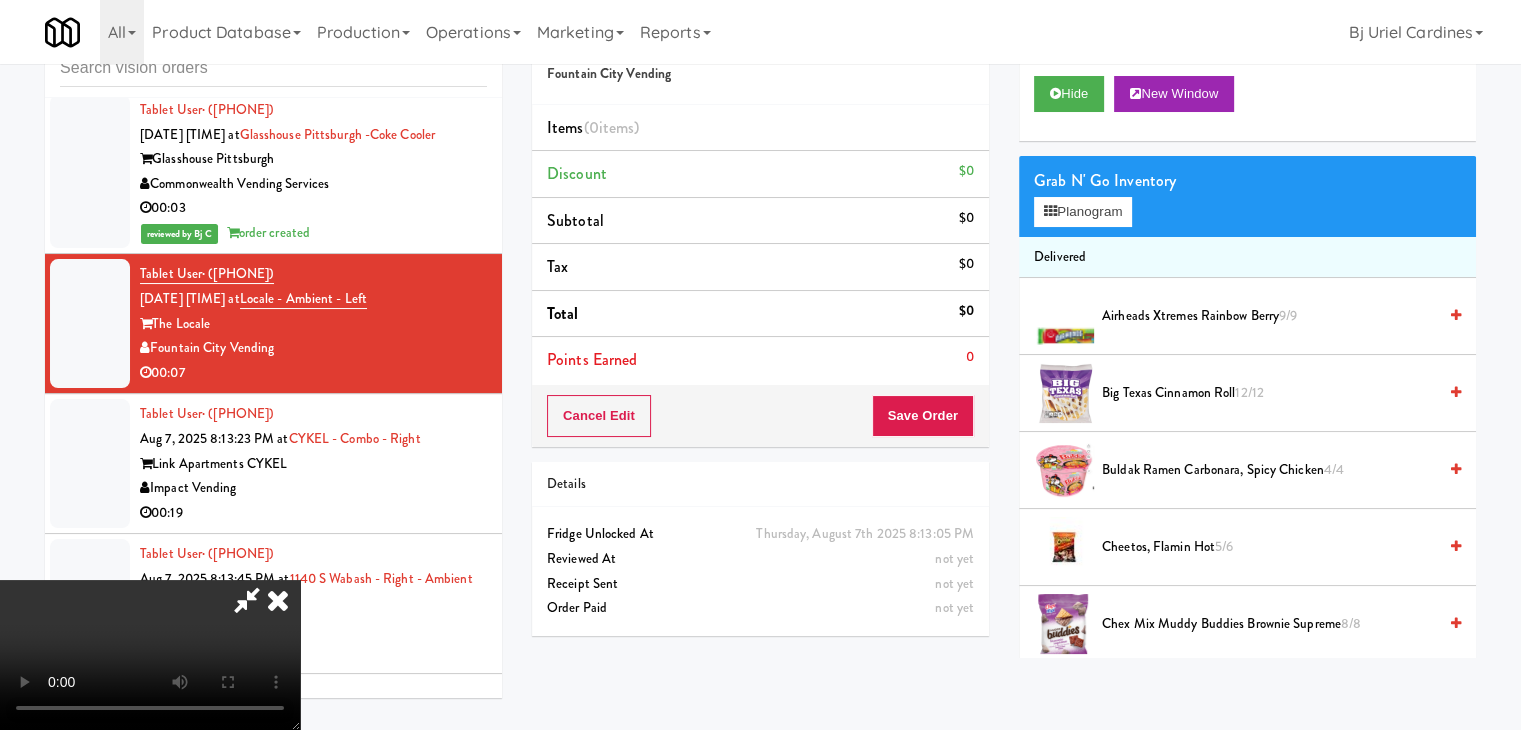 type 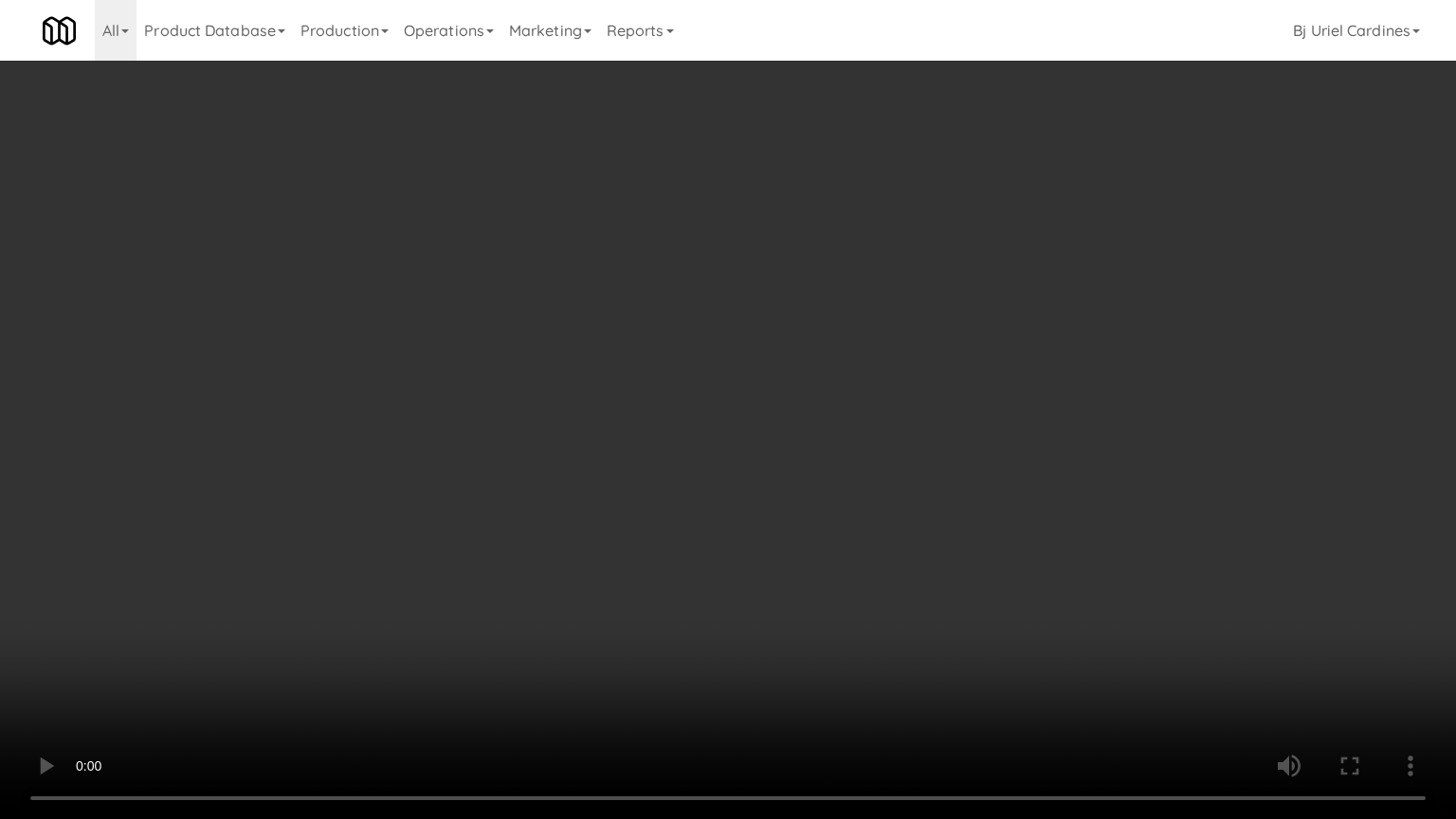 click at bounding box center (728, 410) 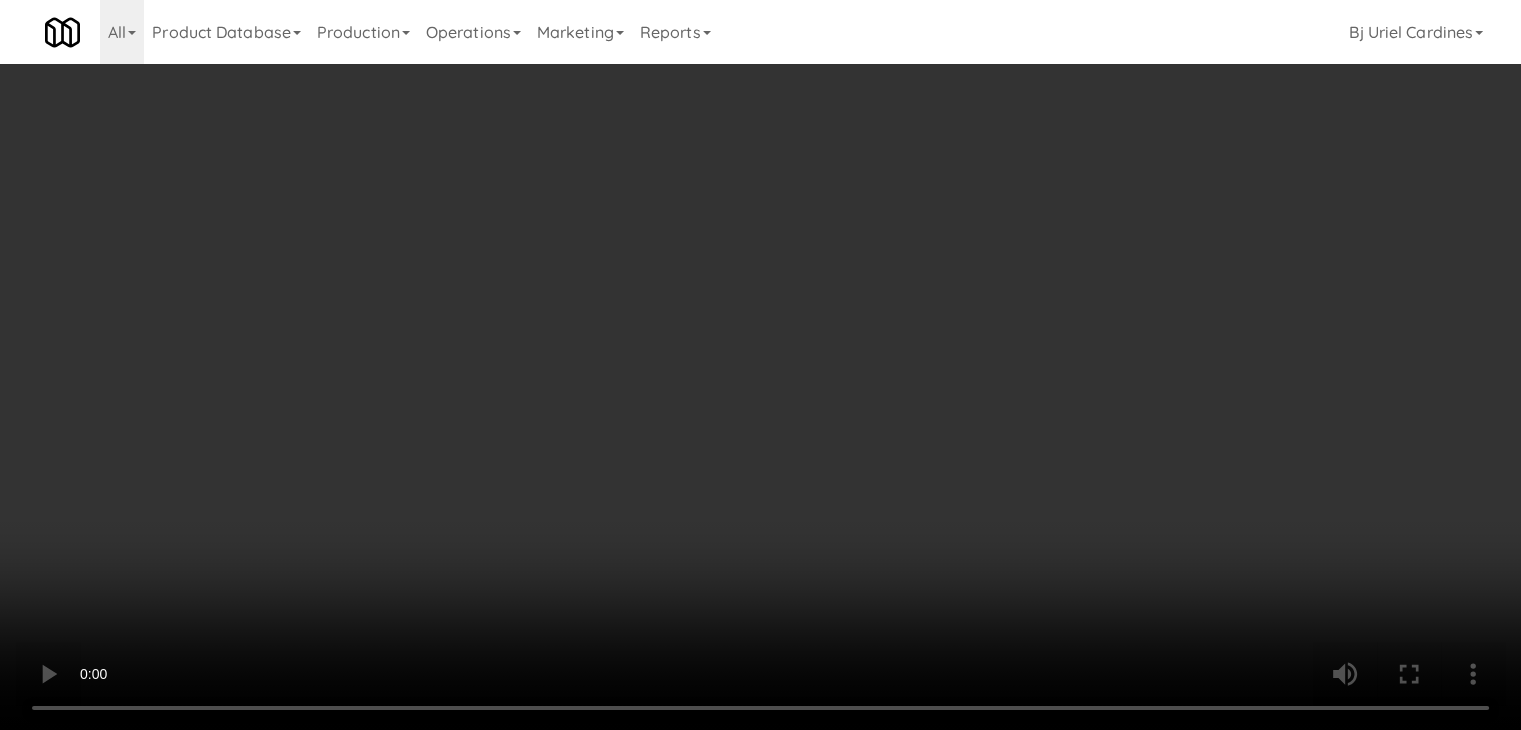 click on "Grab N' Go Inventory  Planogram" at bounding box center [1247, 196] 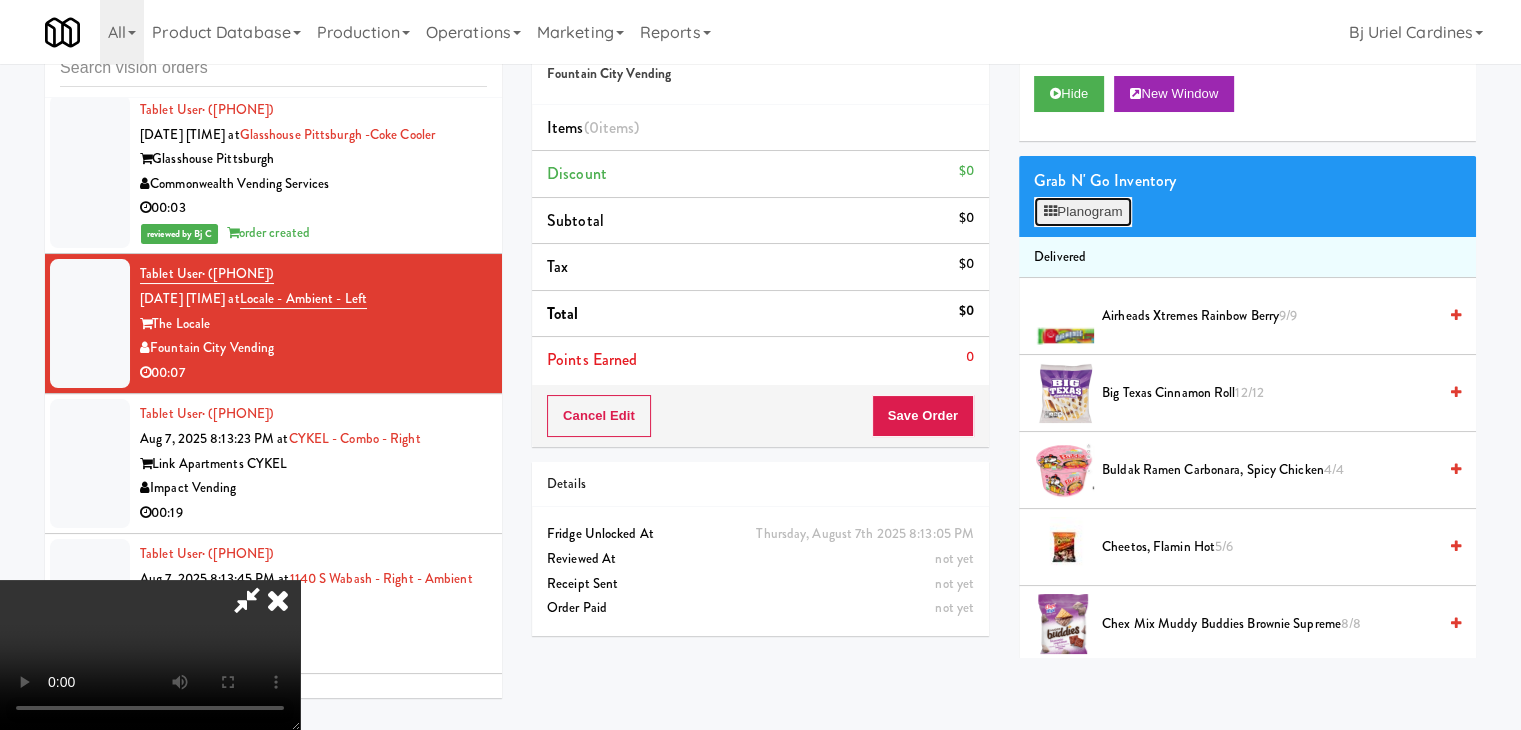 click on "Planogram" at bounding box center [1083, 212] 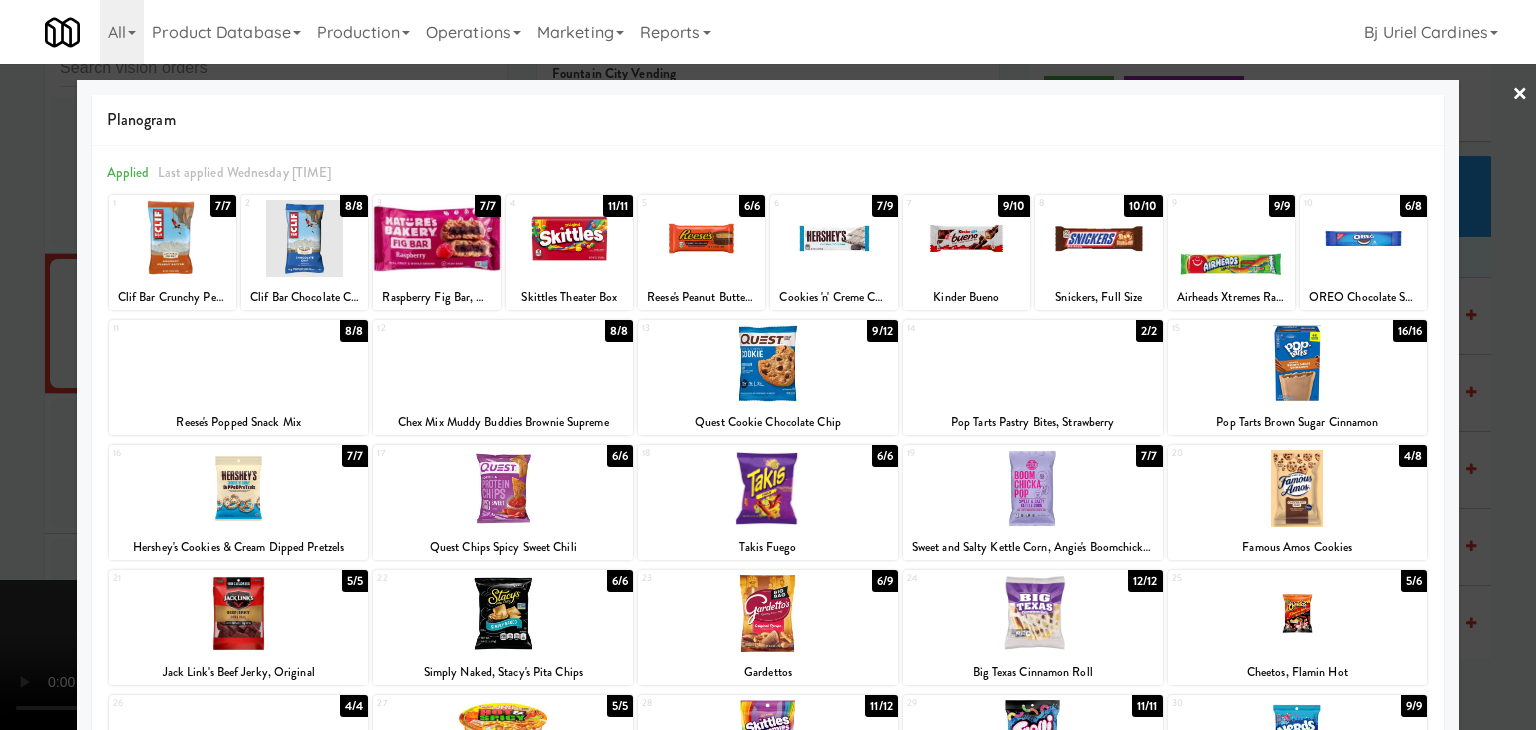 click at bounding box center (768, 365) 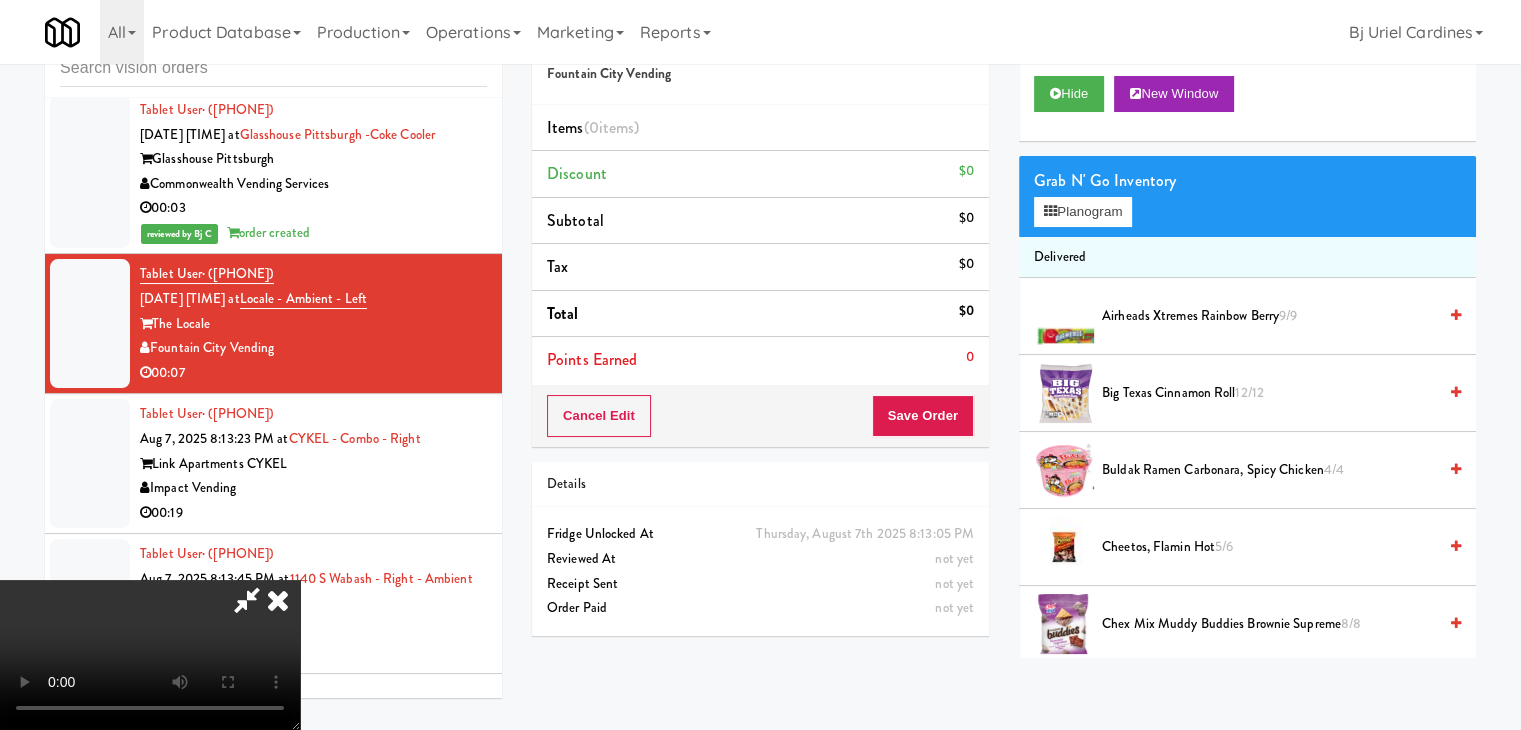 click at bounding box center [150, 655] 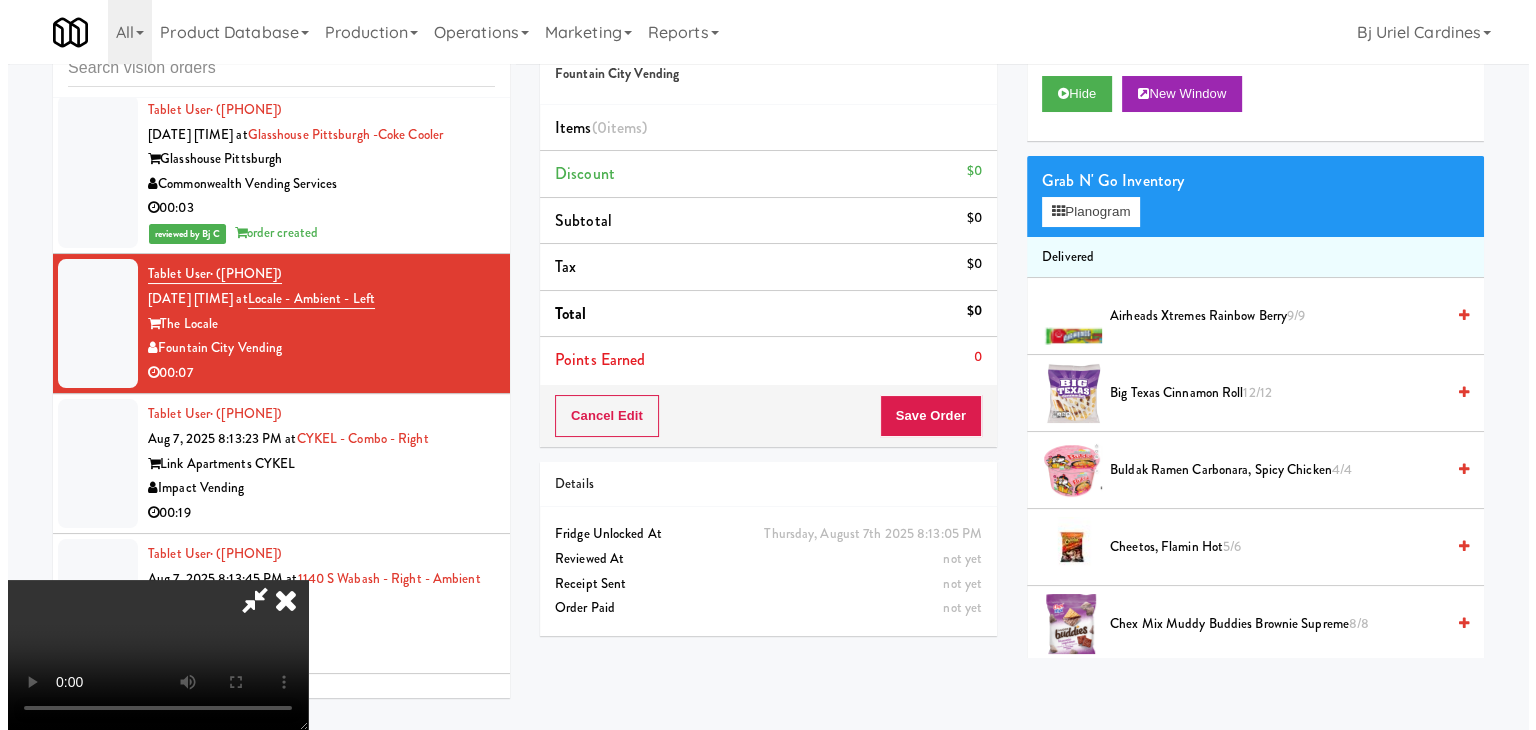 scroll, scrollTop: 281, scrollLeft: 0, axis: vertical 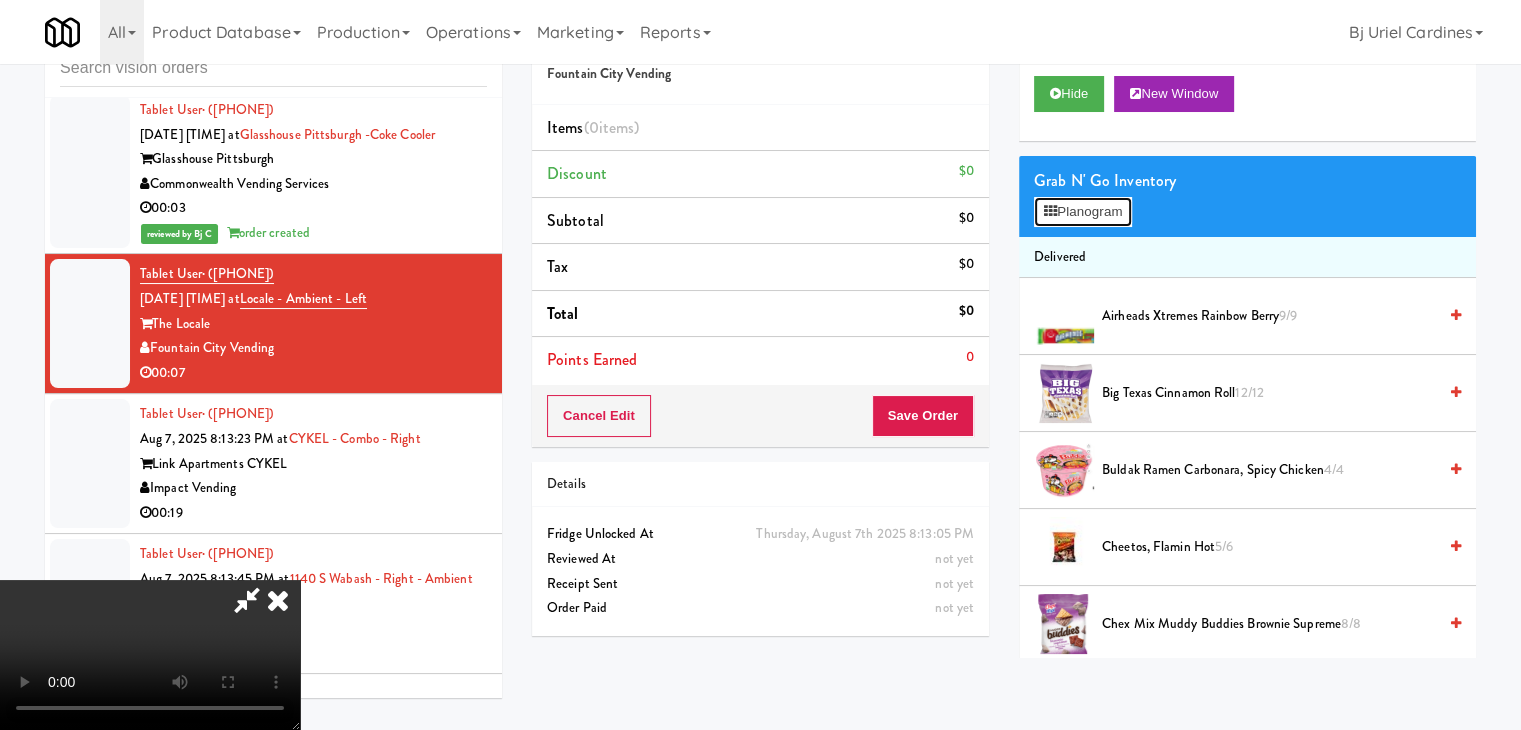 click on "Planogram" at bounding box center (1083, 212) 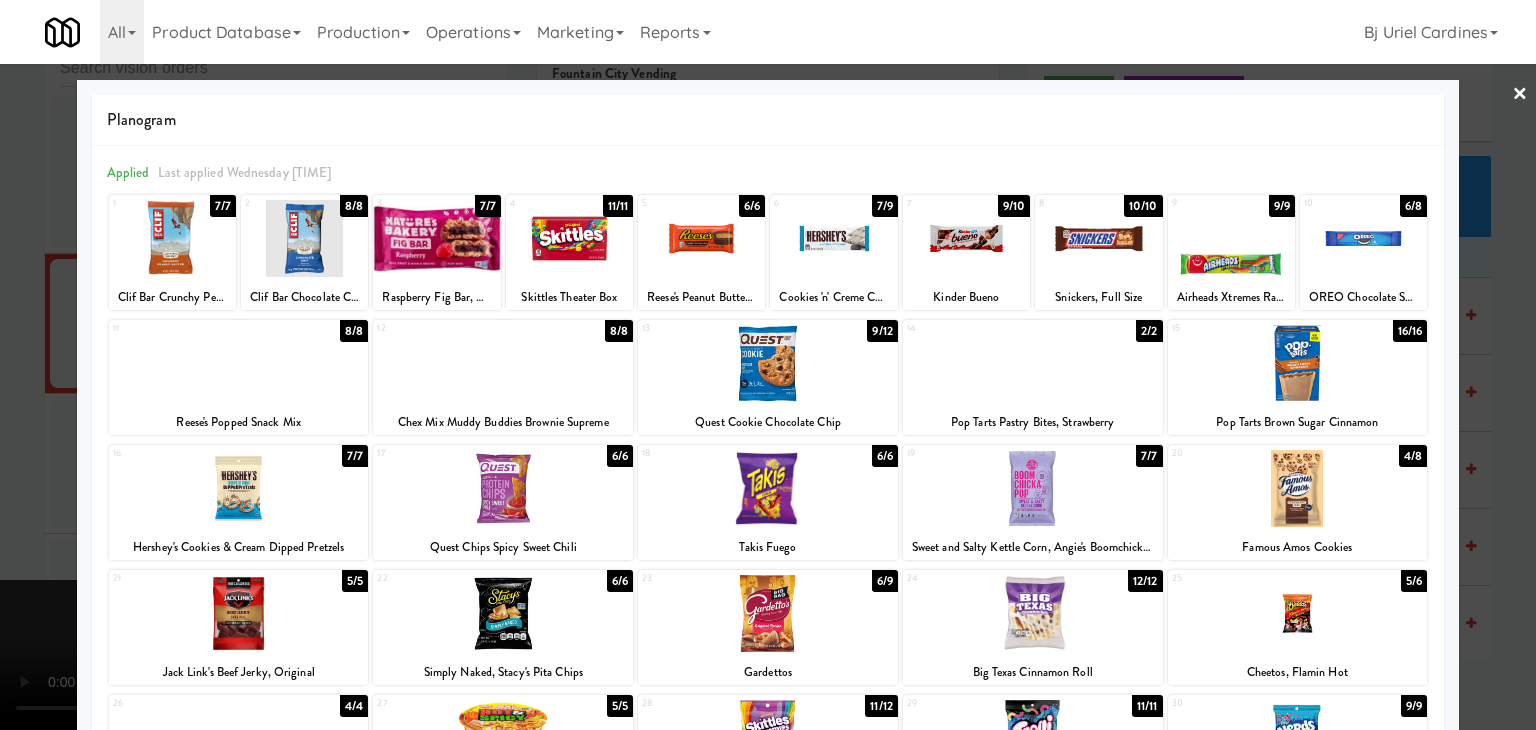 click at bounding box center [768, 363] 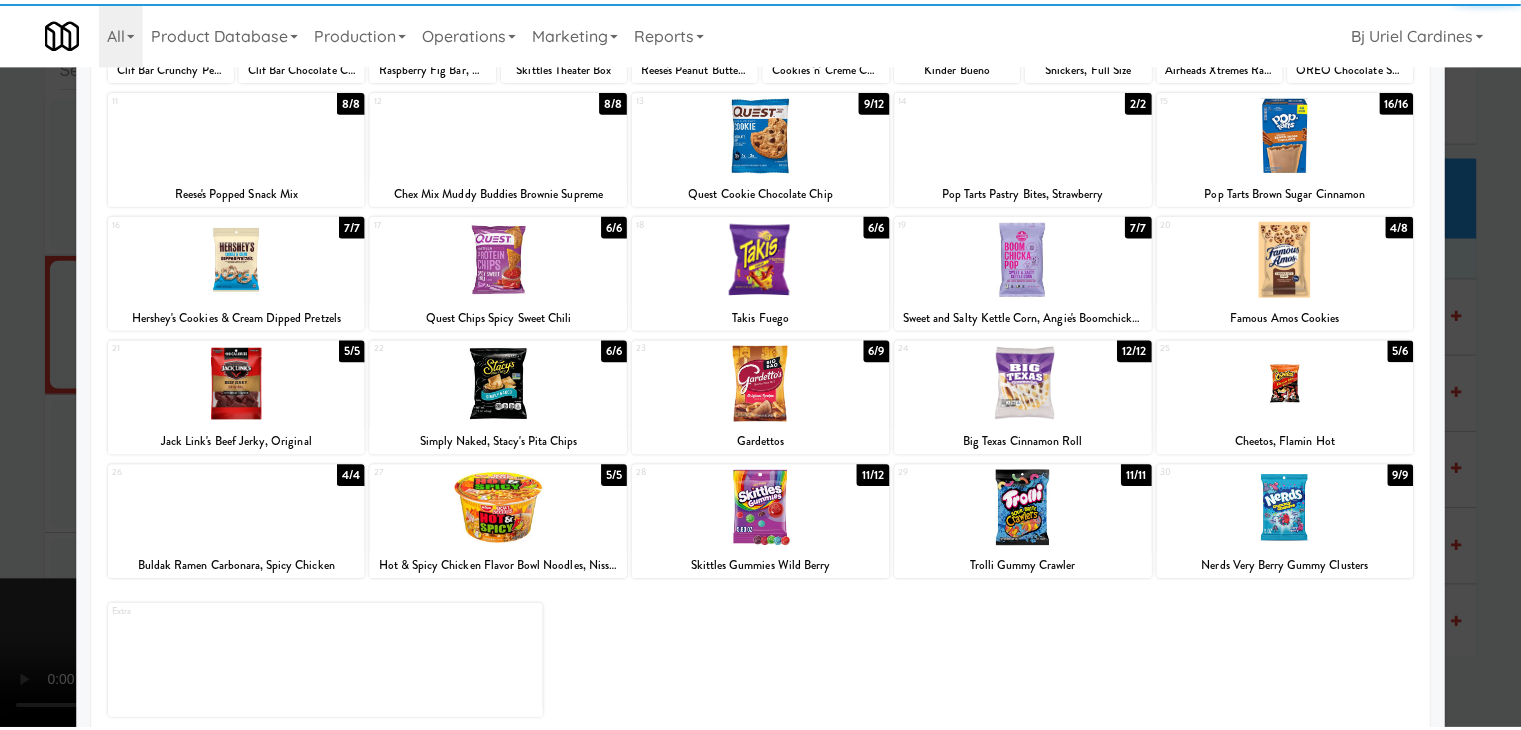 scroll, scrollTop: 252, scrollLeft: 0, axis: vertical 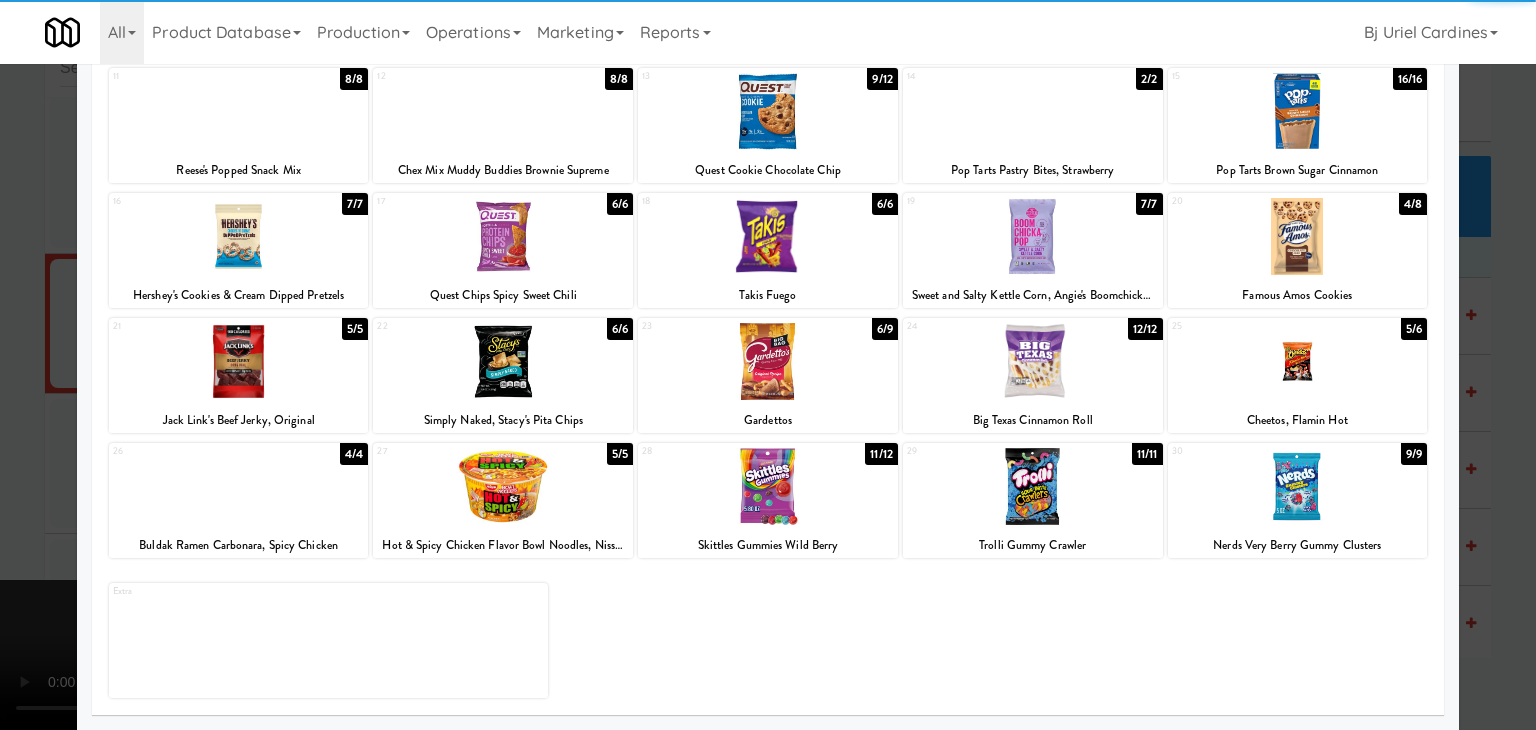 click at bounding box center (768, 486) 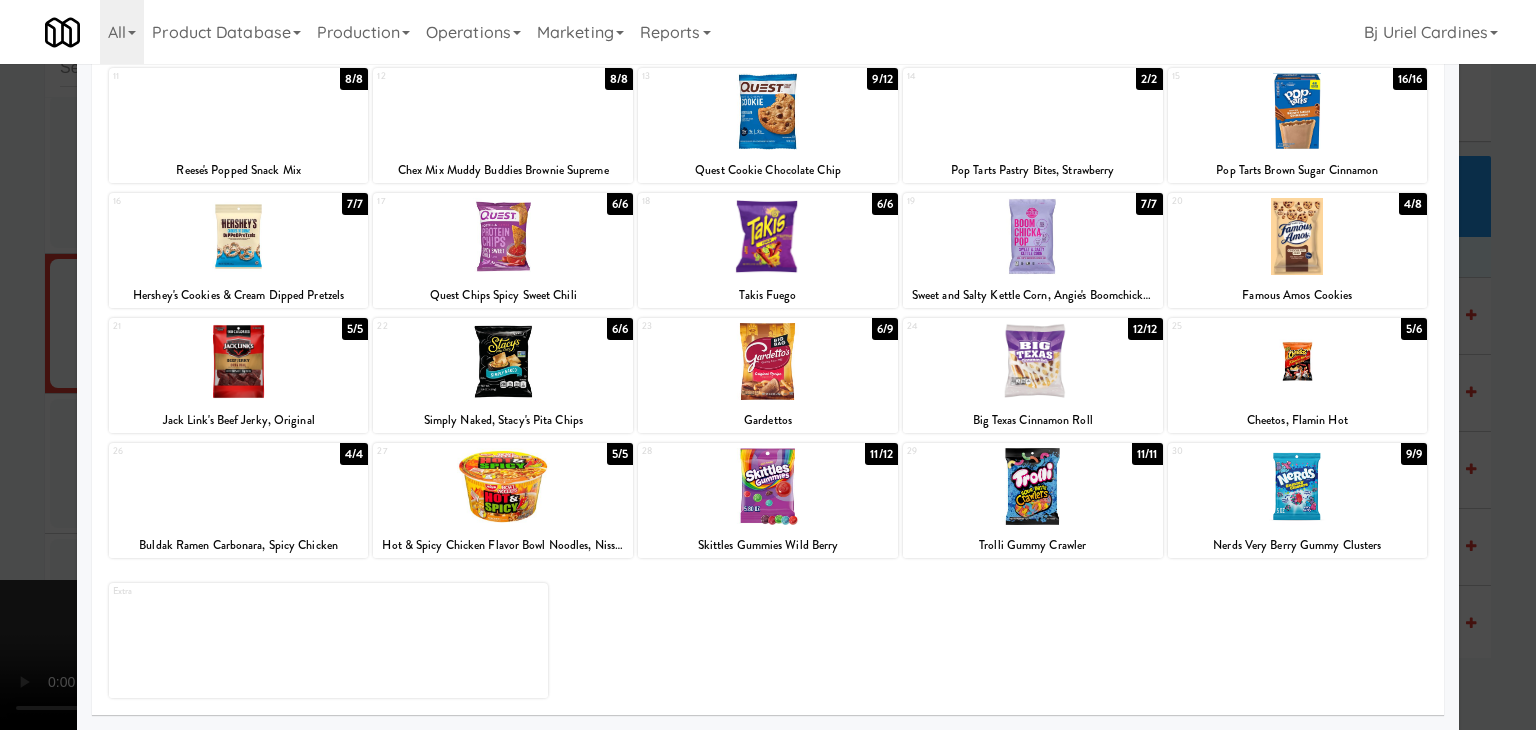 drag, startPoint x: 2, startPoint y: 459, endPoint x: 800, endPoint y: 454, distance: 798.0157 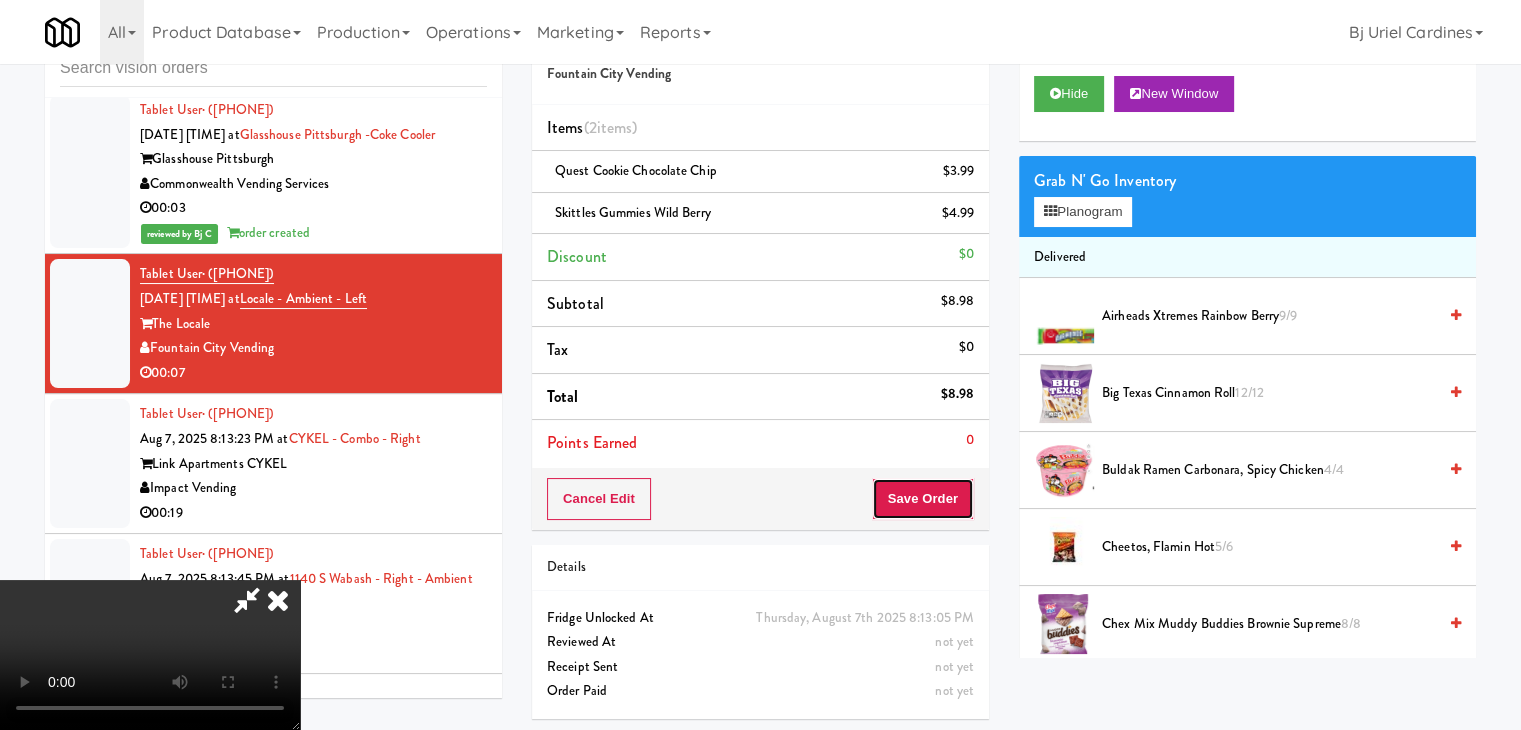 click on "Save Order" at bounding box center [923, 499] 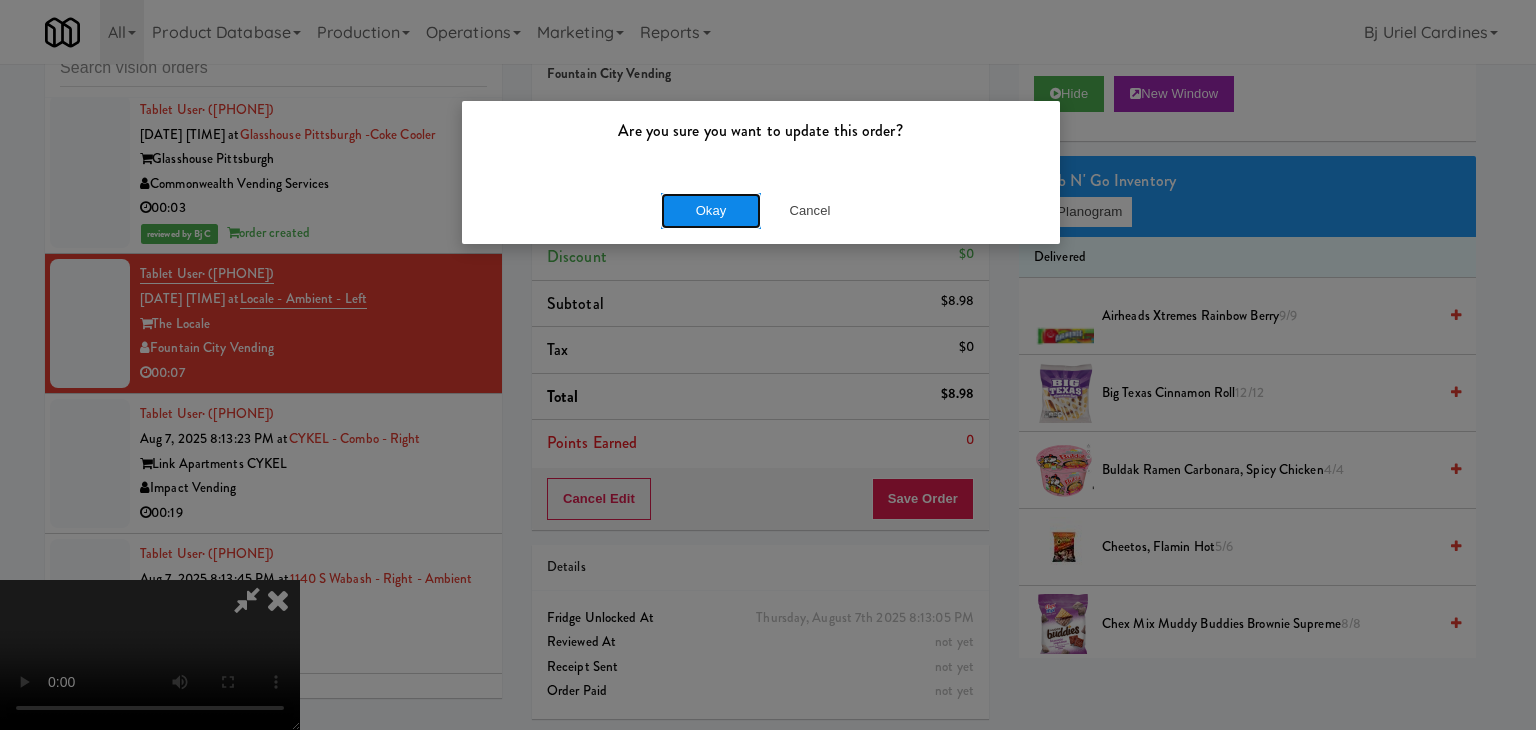 click on "Okay" at bounding box center [711, 211] 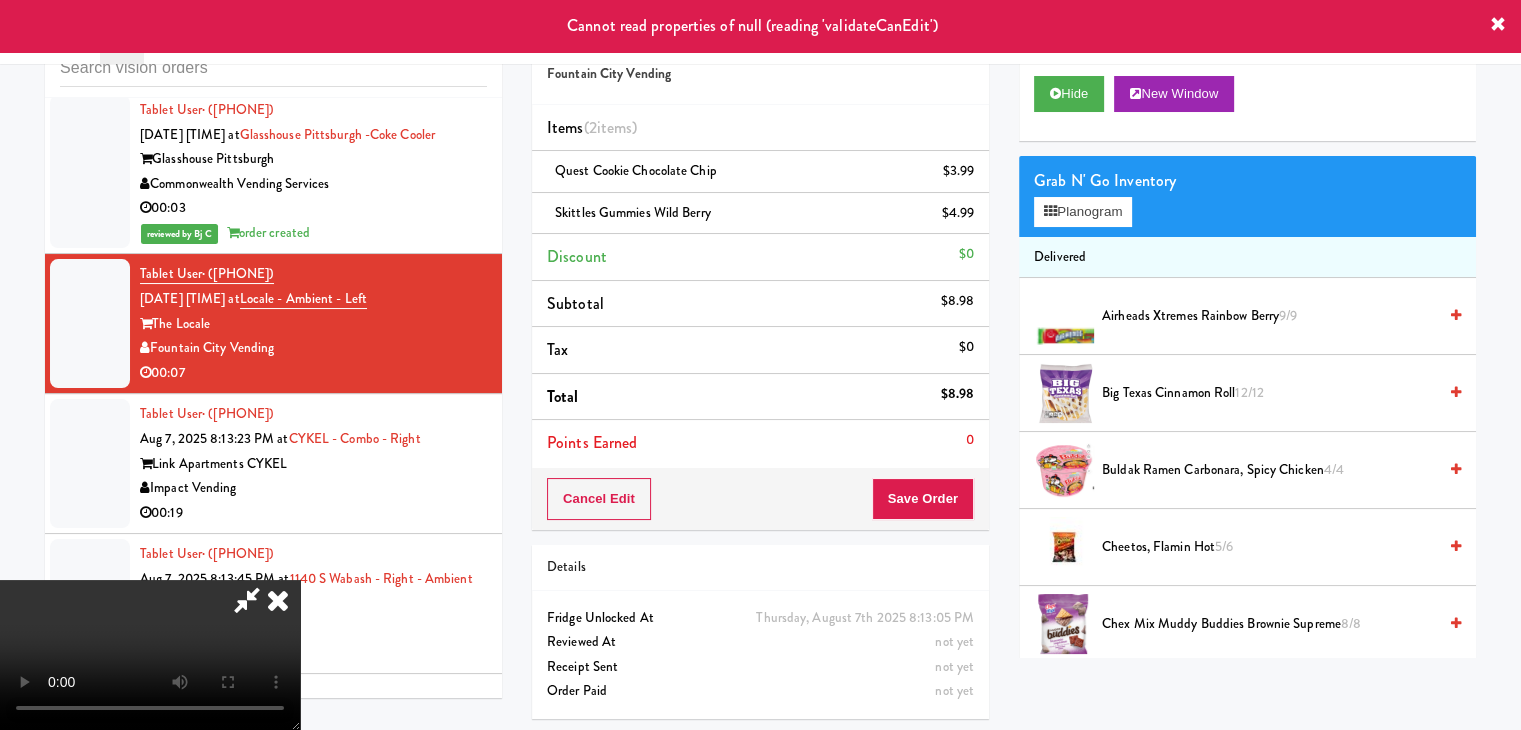 scroll, scrollTop: 0, scrollLeft: 0, axis: both 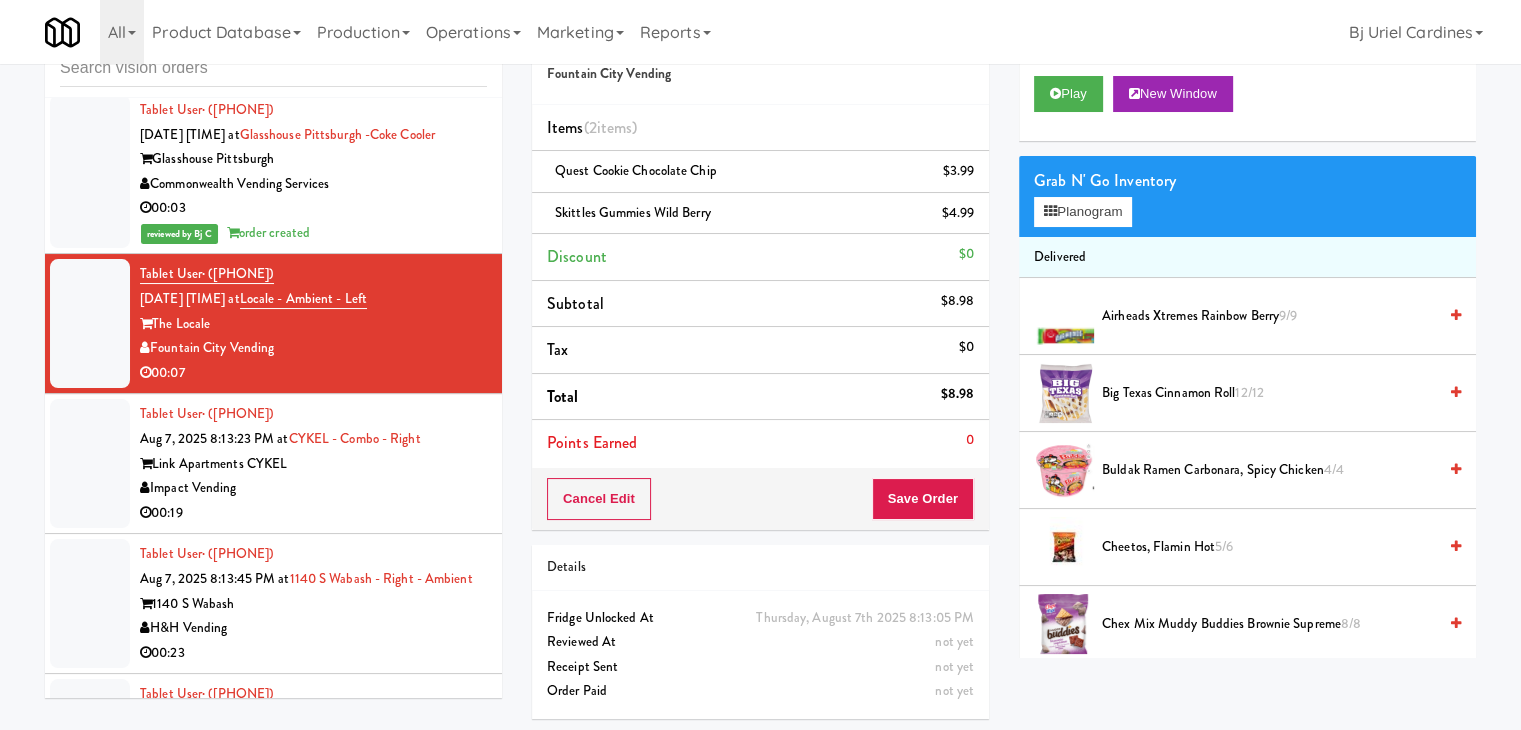 click on "Impact Vending" at bounding box center [313, 488] 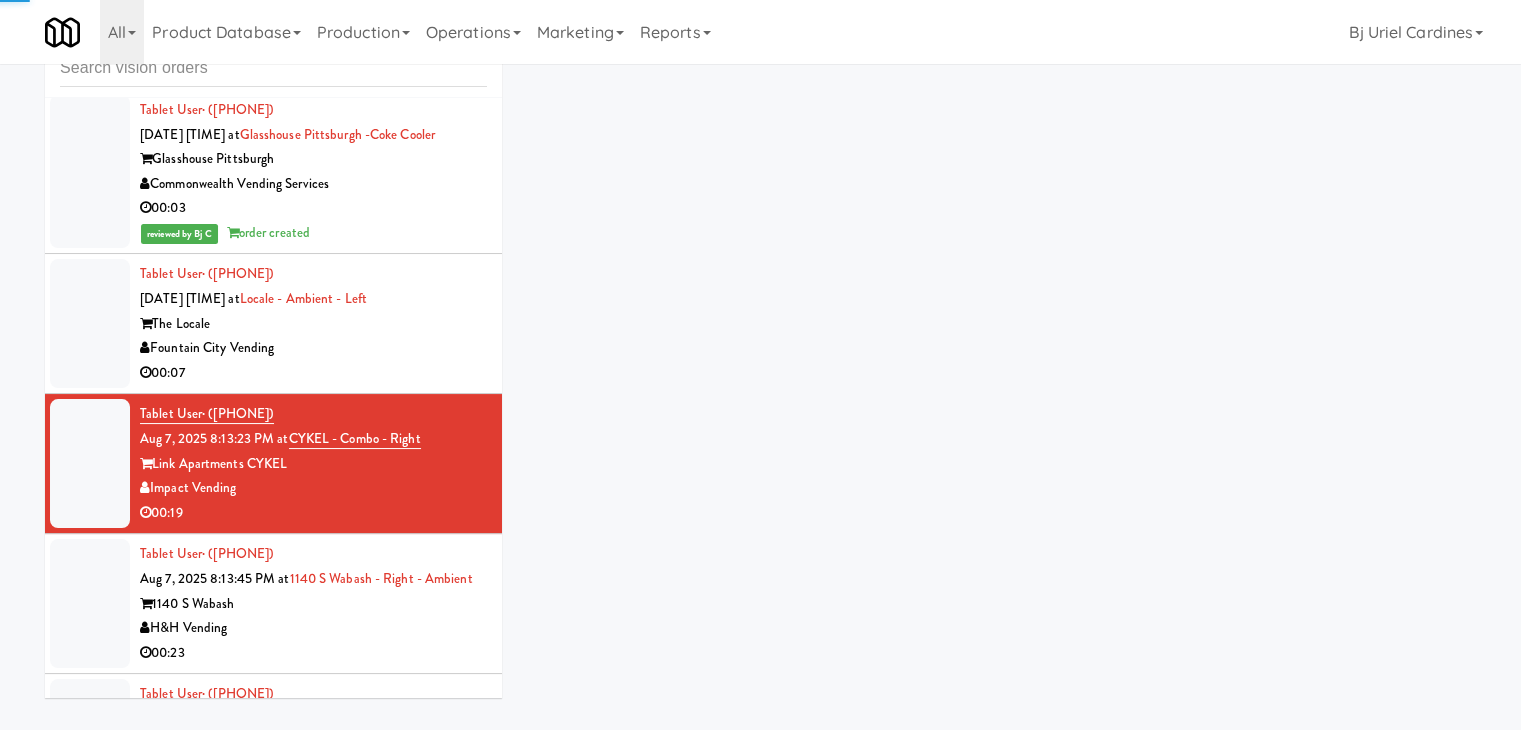 drag, startPoint x: 392, startPoint y: 398, endPoint x: 404, endPoint y: 393, distance: 13 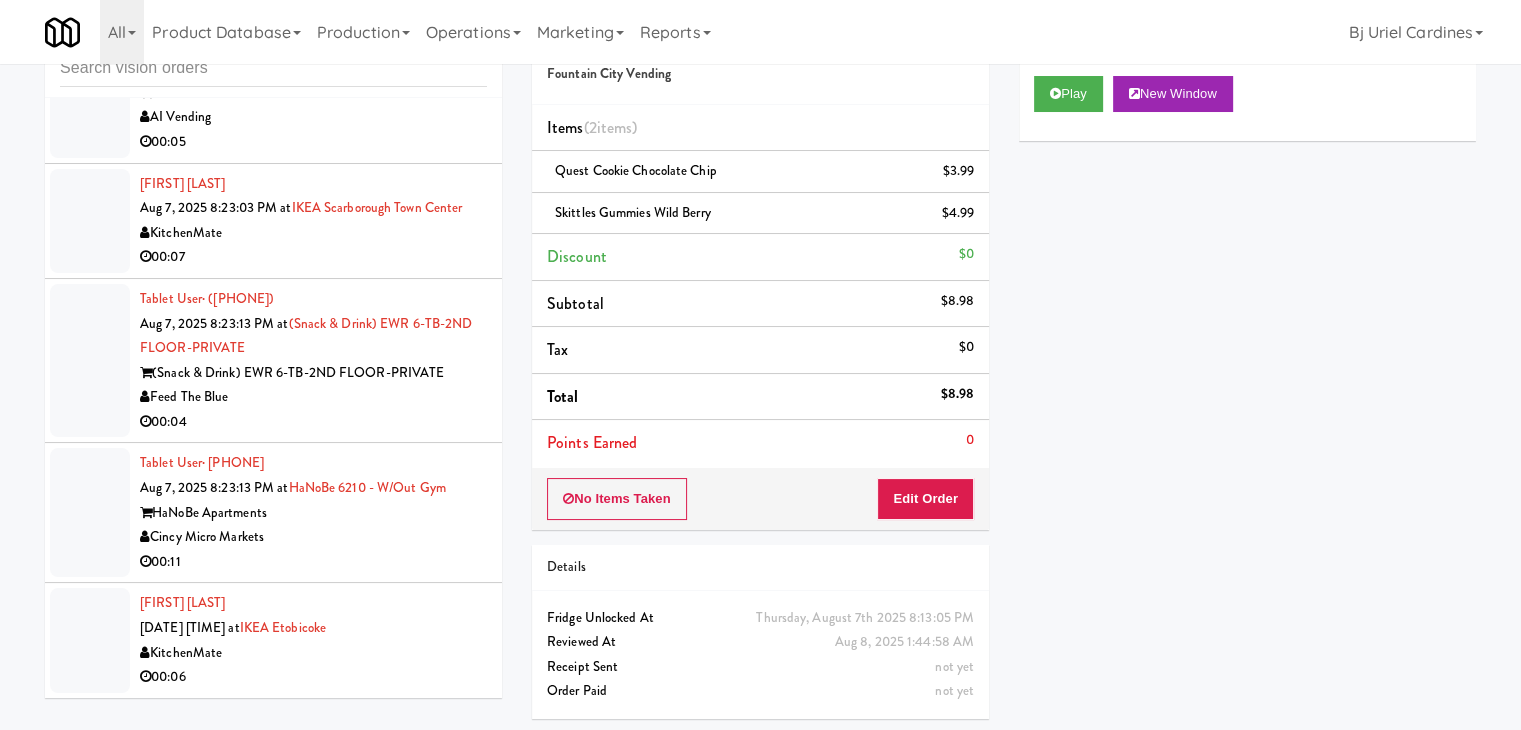 scroll, scrollTop: 10096, scrollLeft: 0, axis: vertical 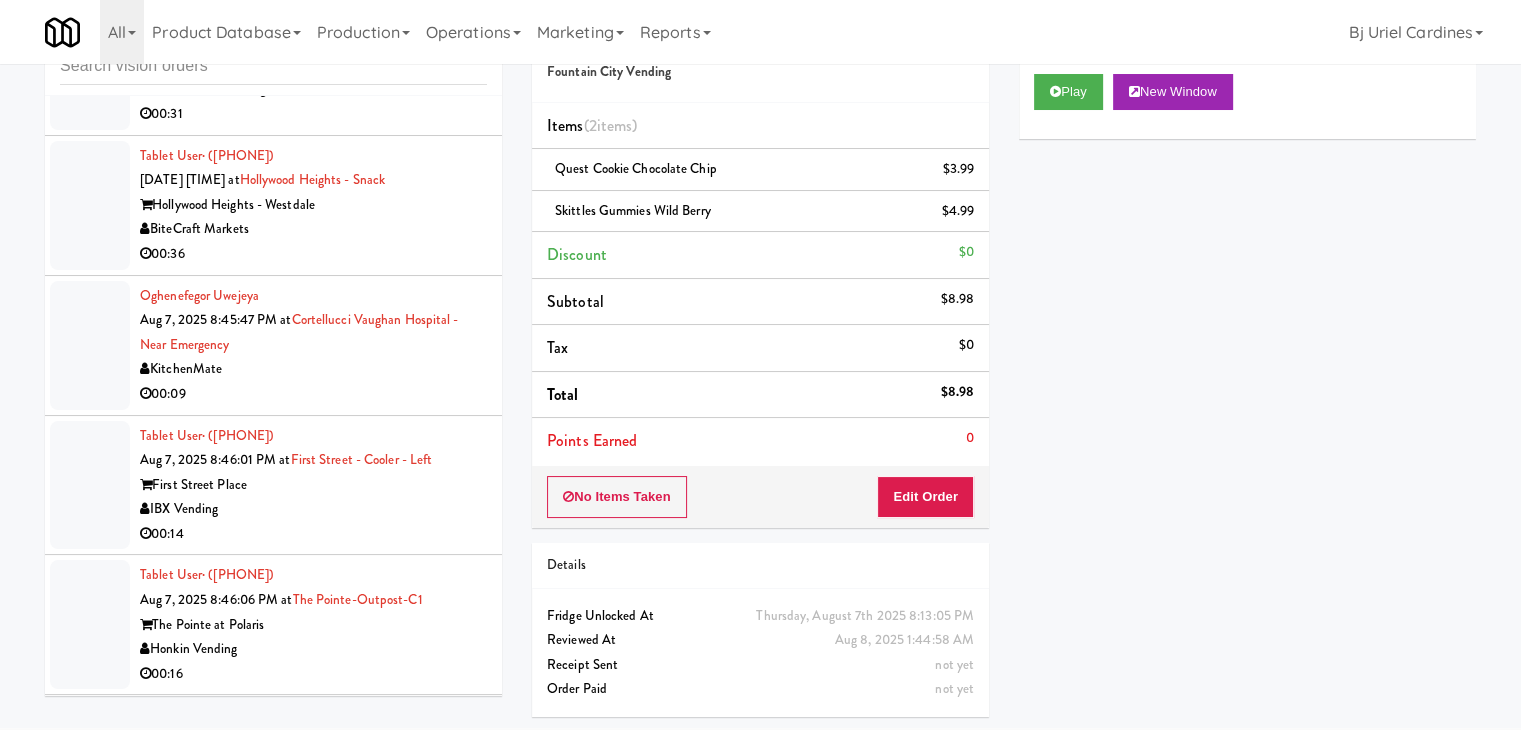 click on "KitchenMate" at bounding box center (313, 369) 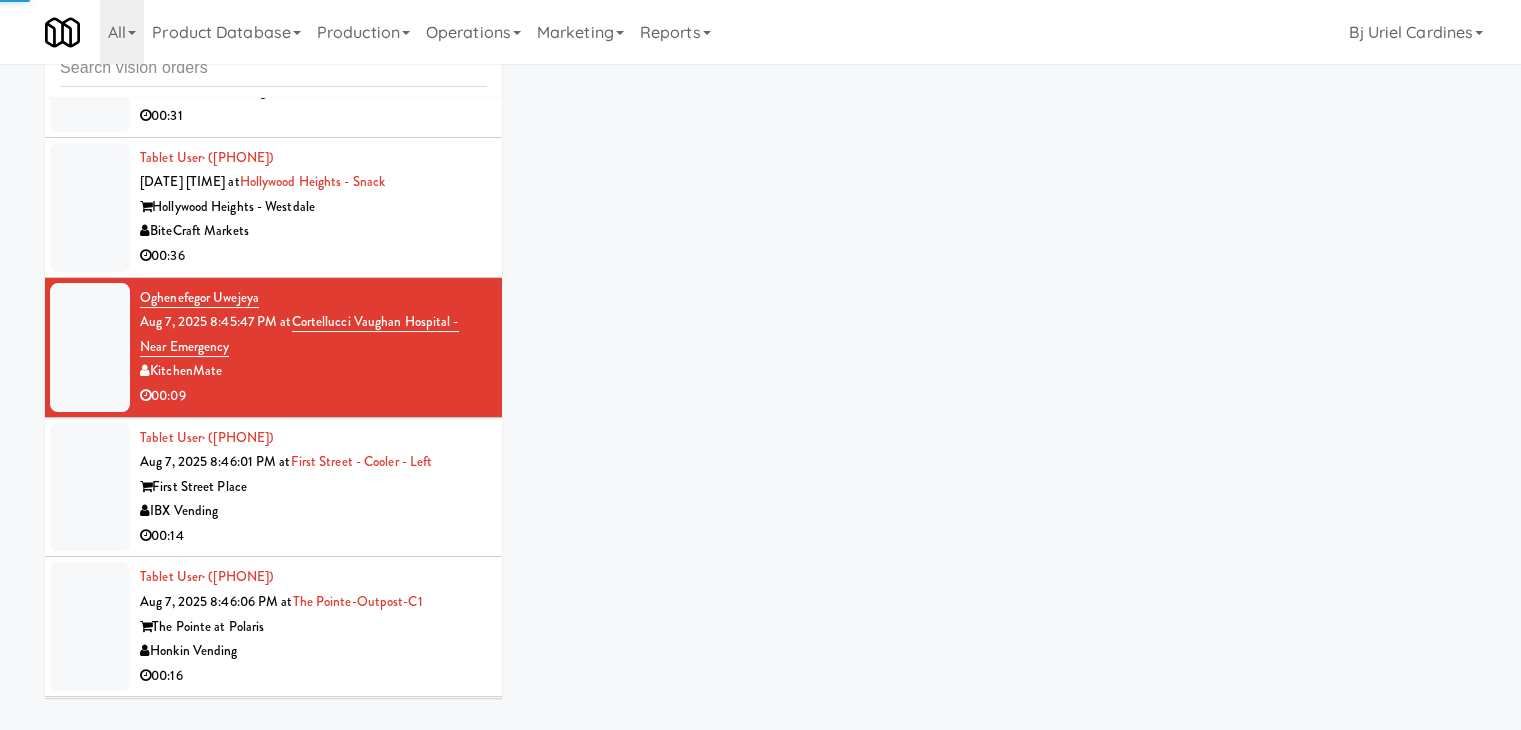 scroll, scrollTop: 66, scrollLeft: 0, axis: vertical 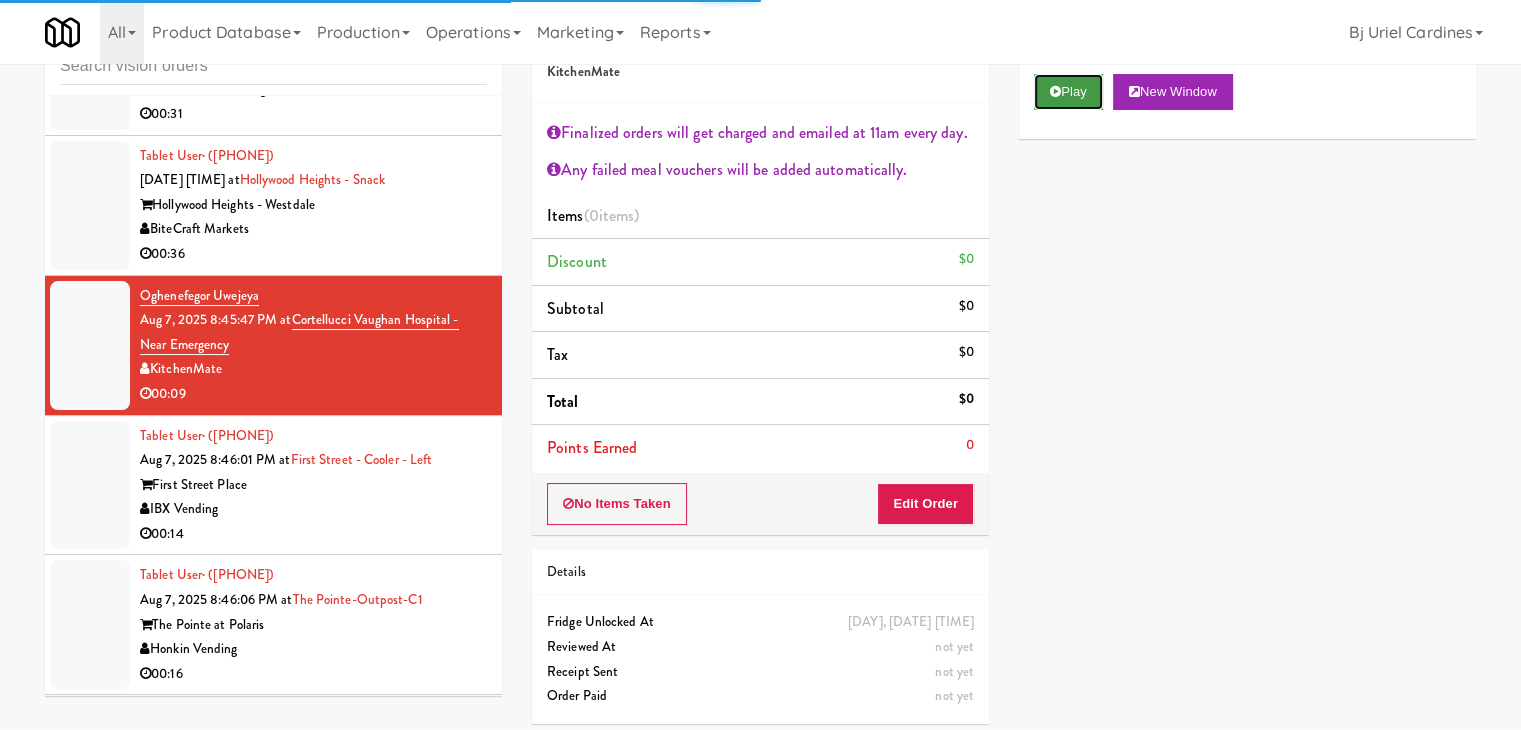 click on "Play" at bounding box center [1068, 92] 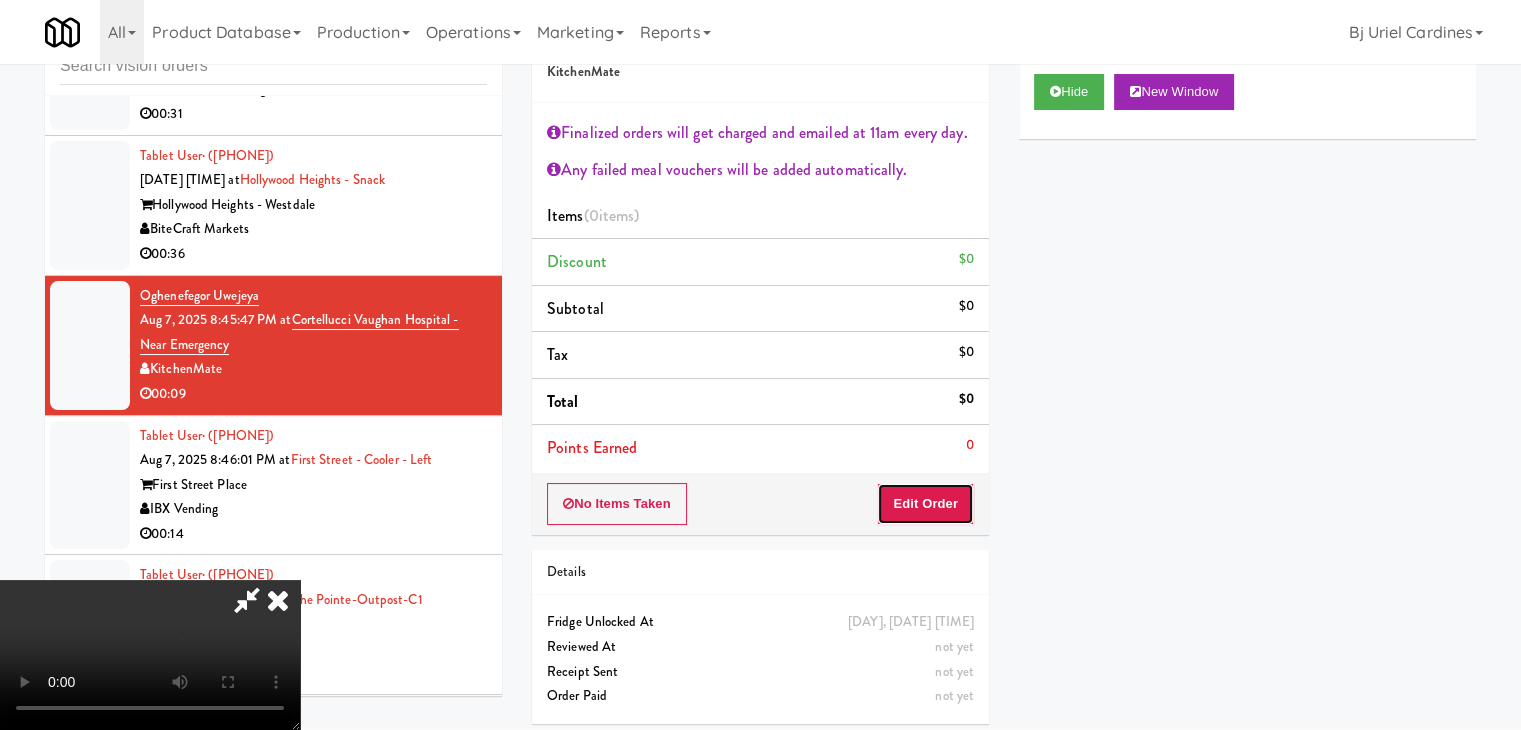click on "Edit Order" at bounding box center [925, 504] 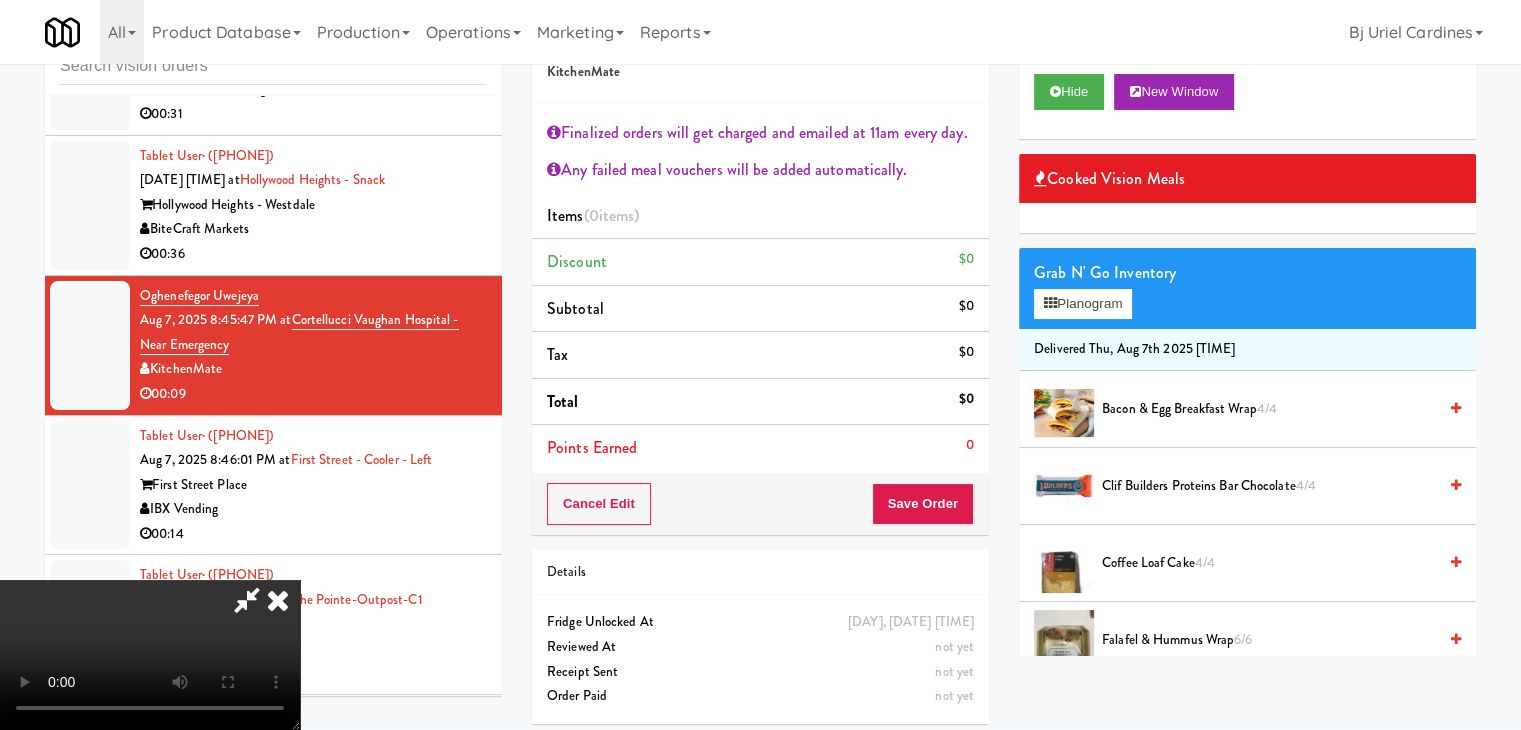 scroll, scrollTop: 344, scrollLeft: 0, axis: vertical 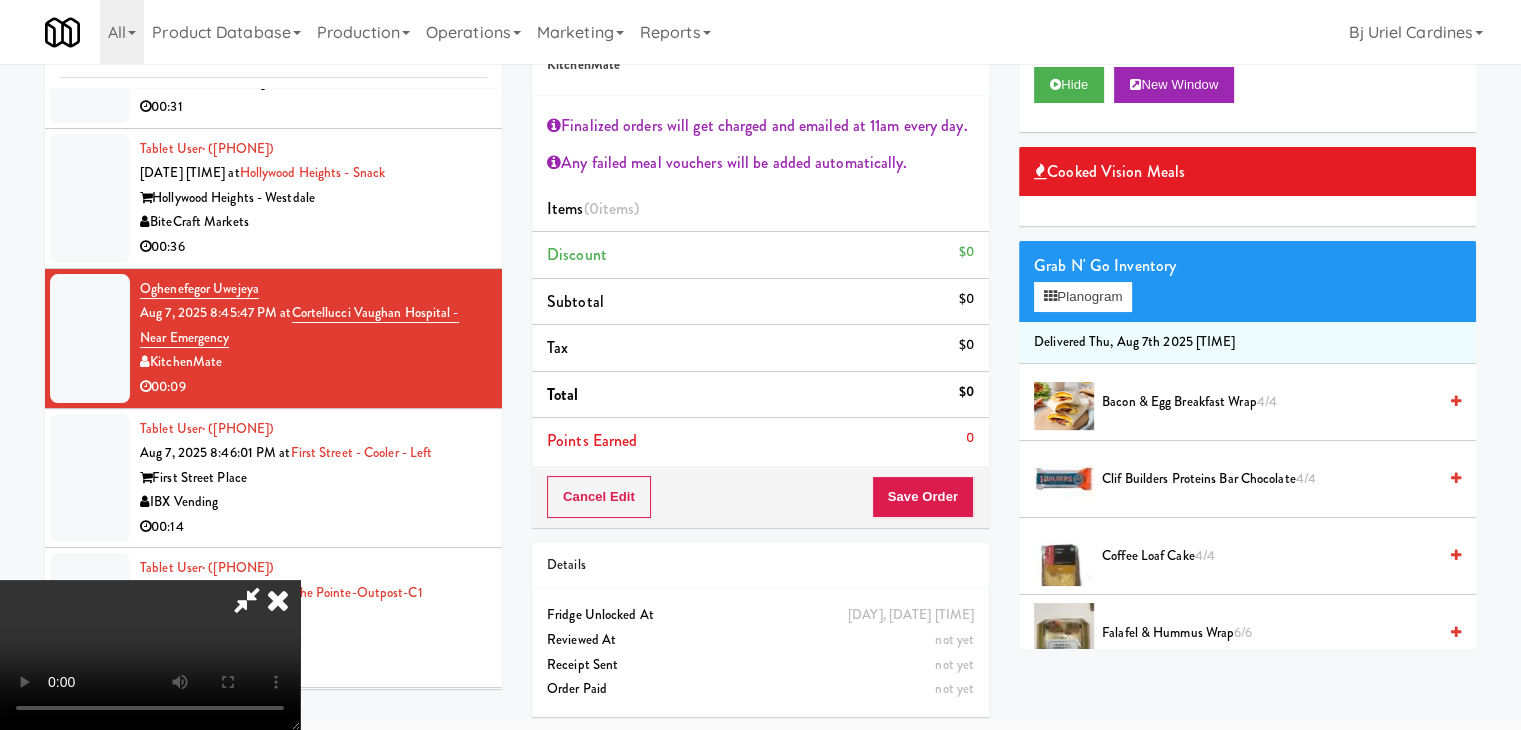 type 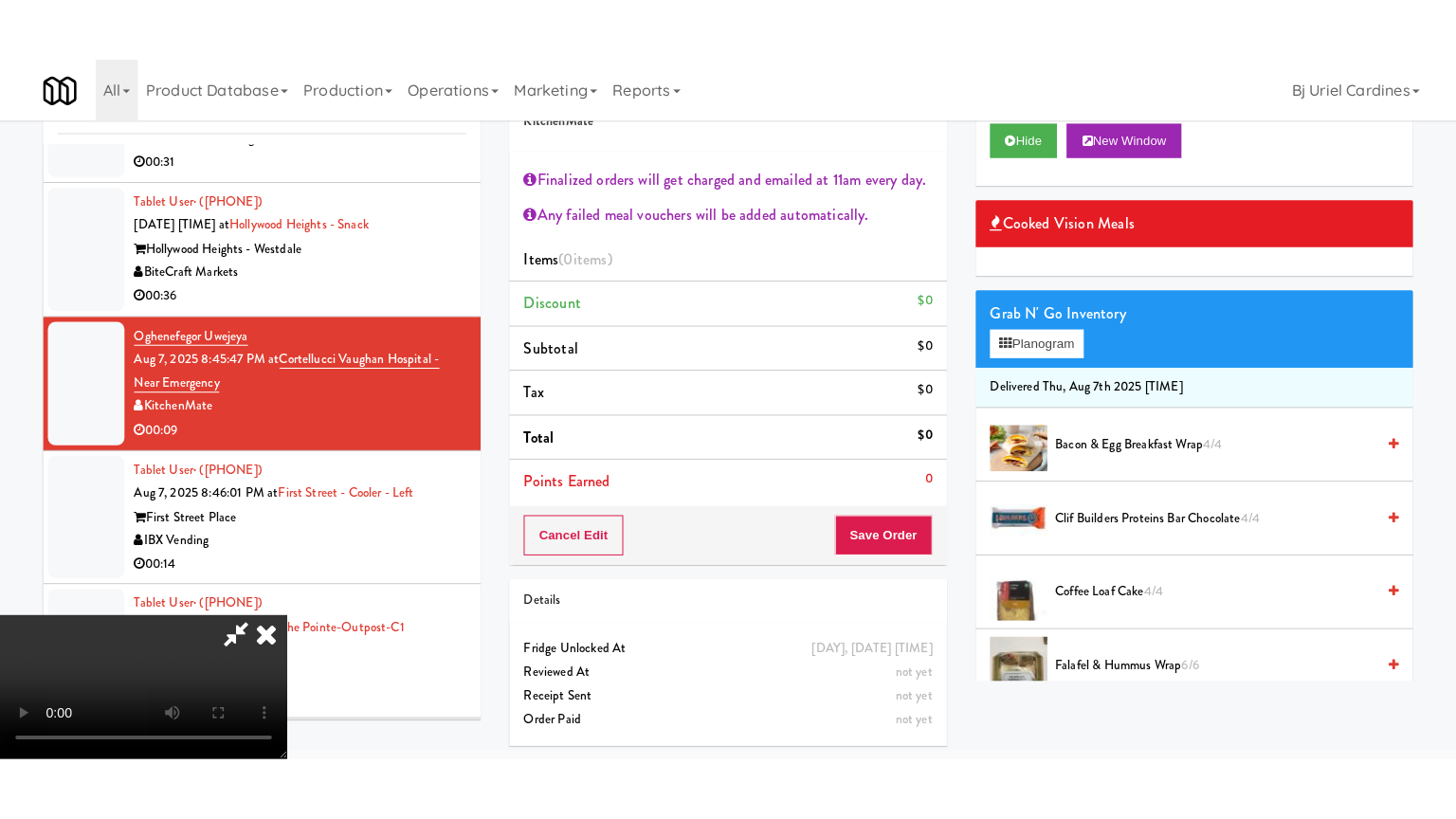 scroll, scrollTop: 61, scrollLeft: 0, axis: vertical 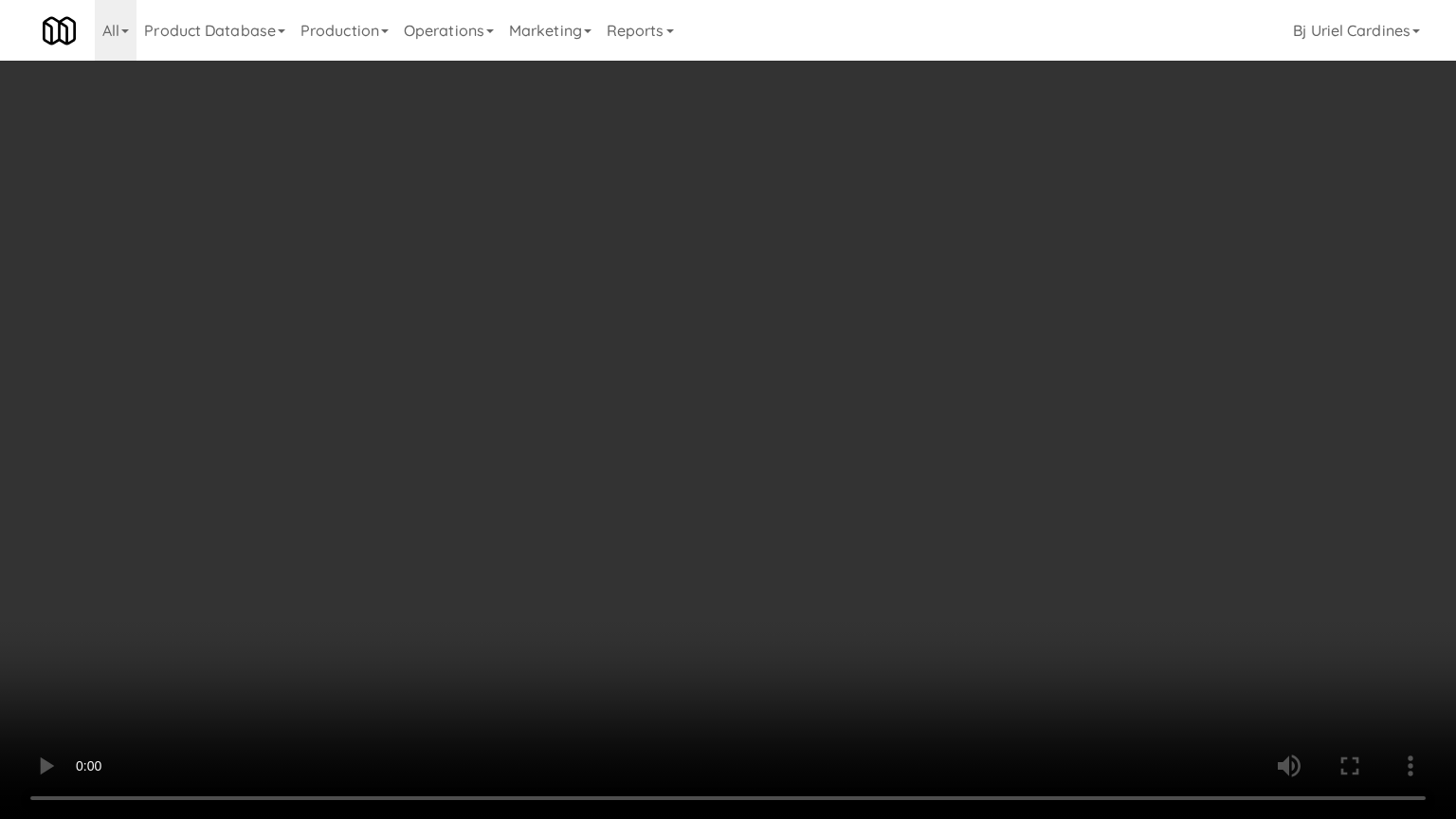 click at bounding box center [728, 410] 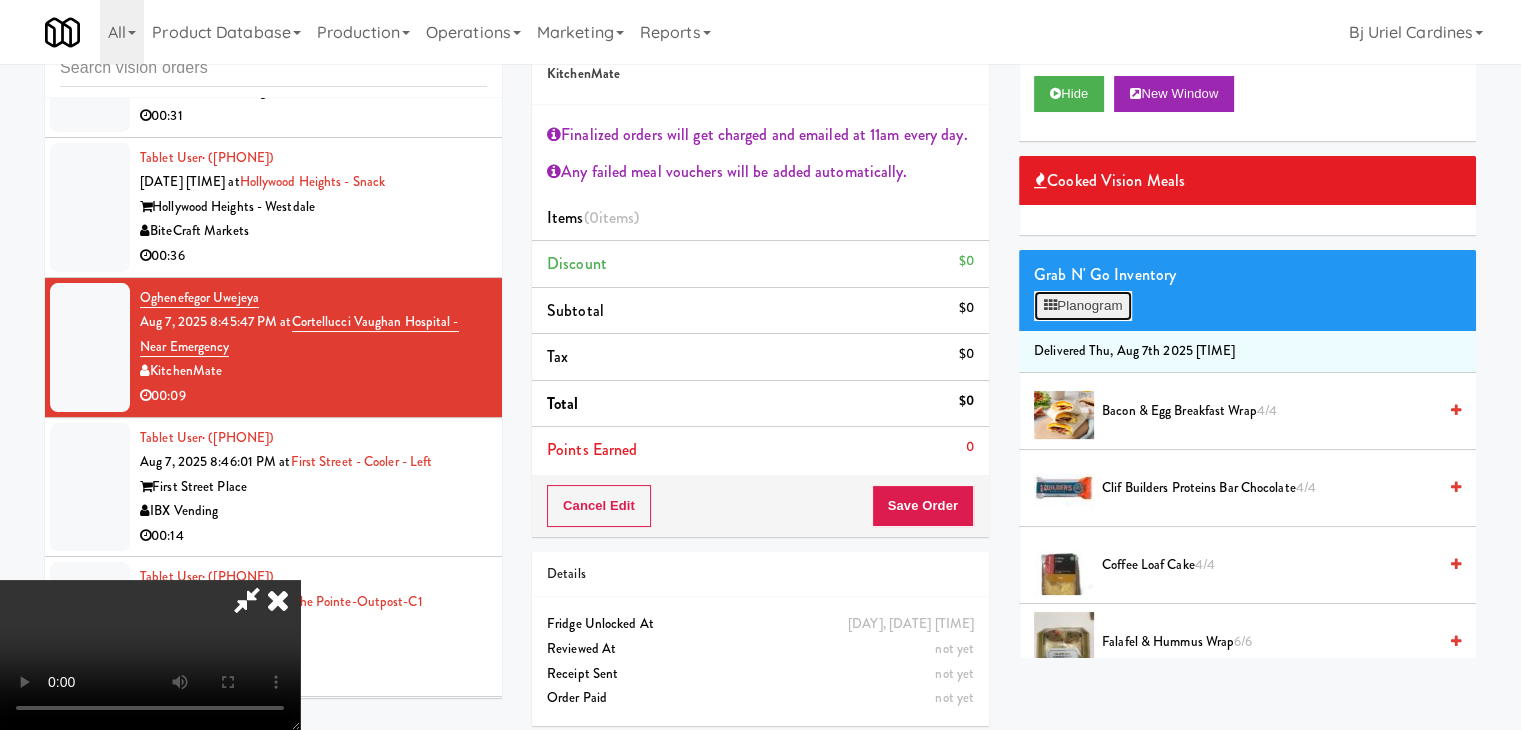 click on "Planogram" at bounding box center [1083, 306] 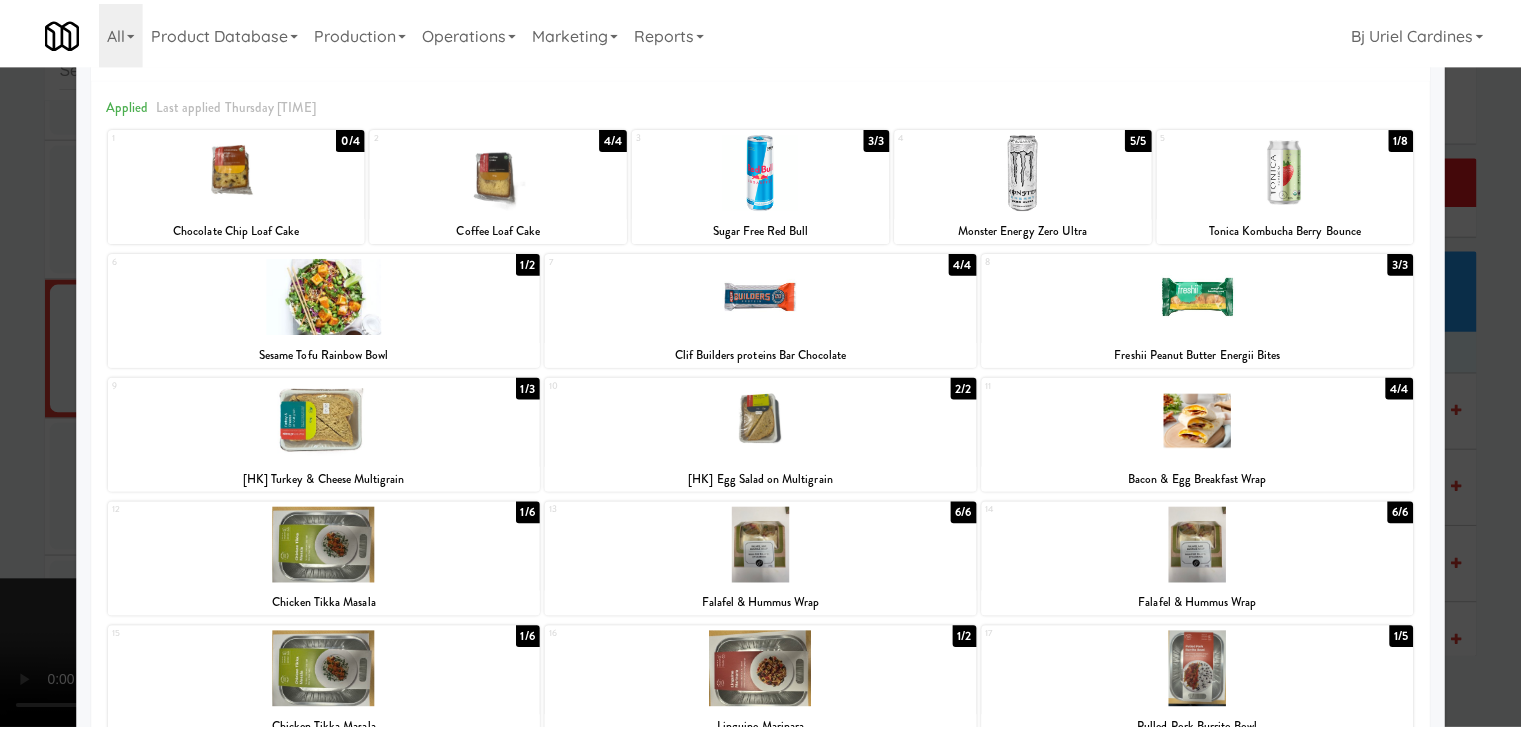 scroll, scrollTop: 100, scrollLeft: 0, axis: vertical 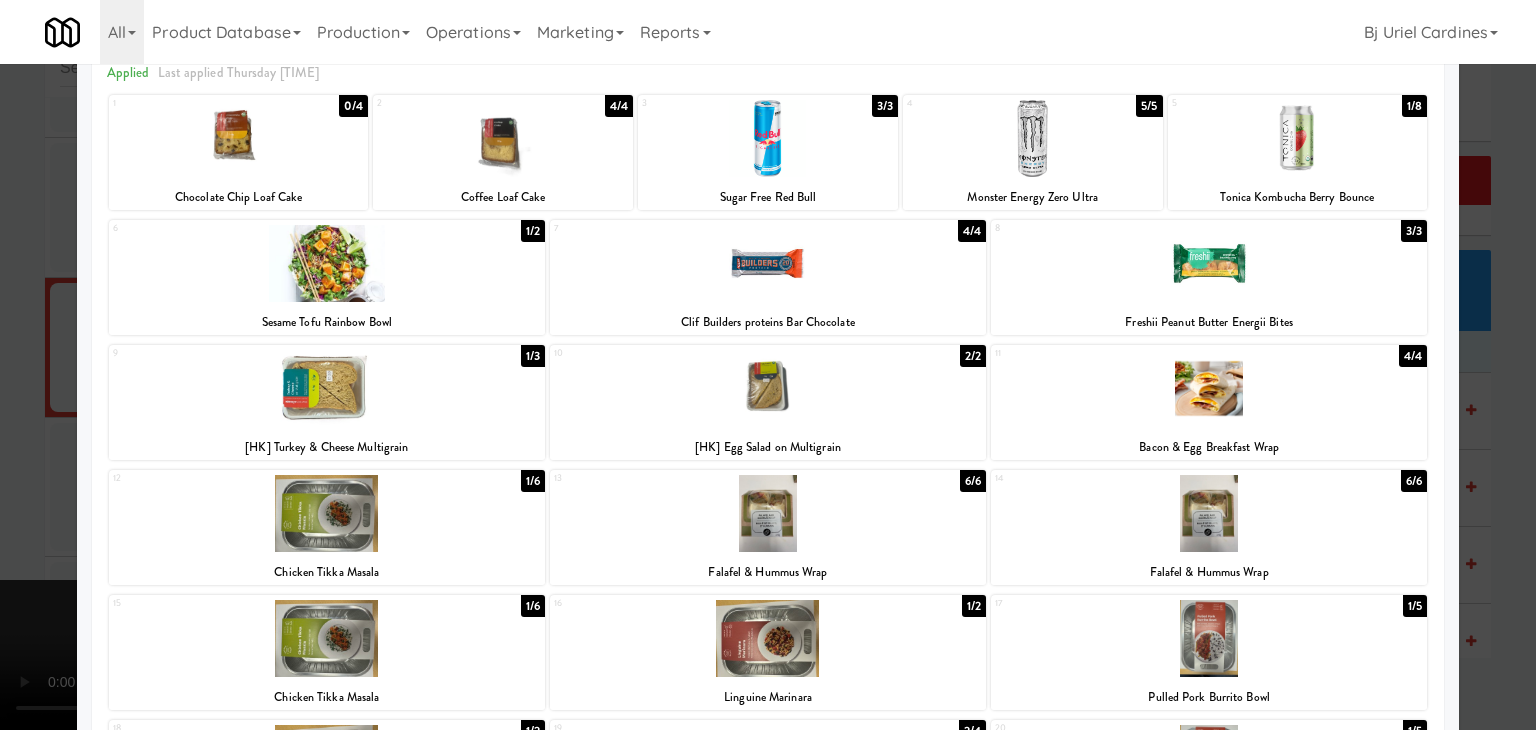 click at bounding box center (327, 388) 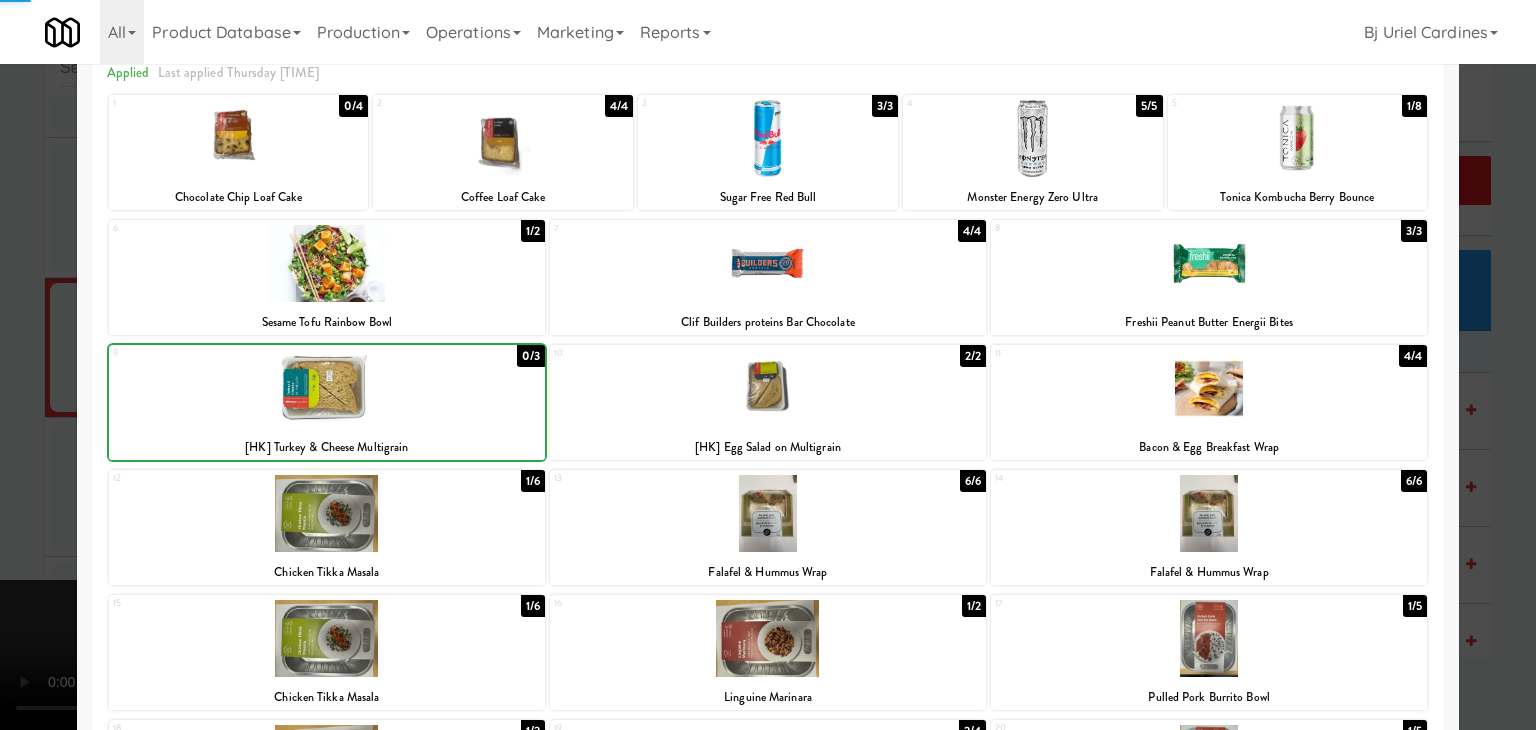 drag, startPoint x: 0, startPoint y: 378, endPoint x: 416, endPoint y: 378, distance: 416 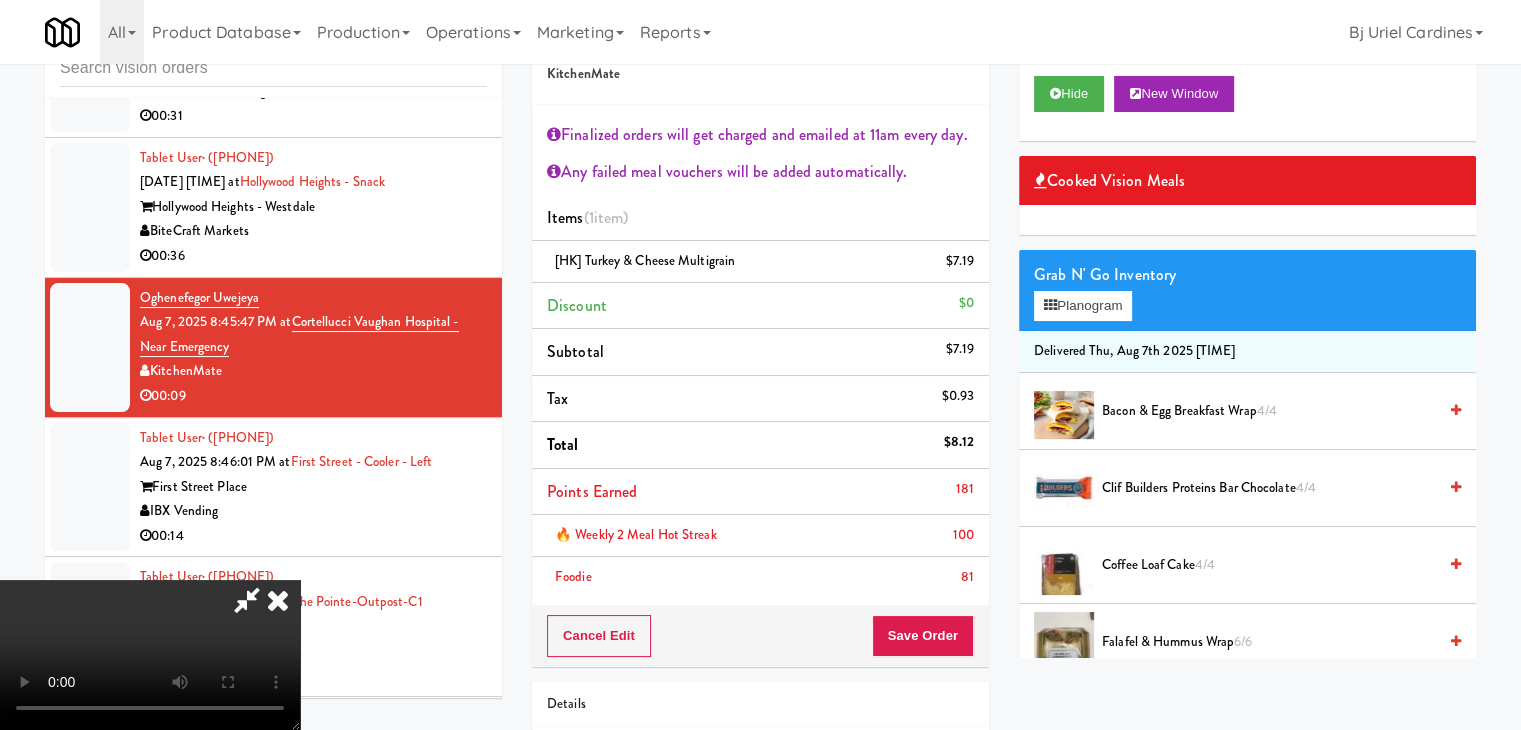 click at bounding box center [150, 655] 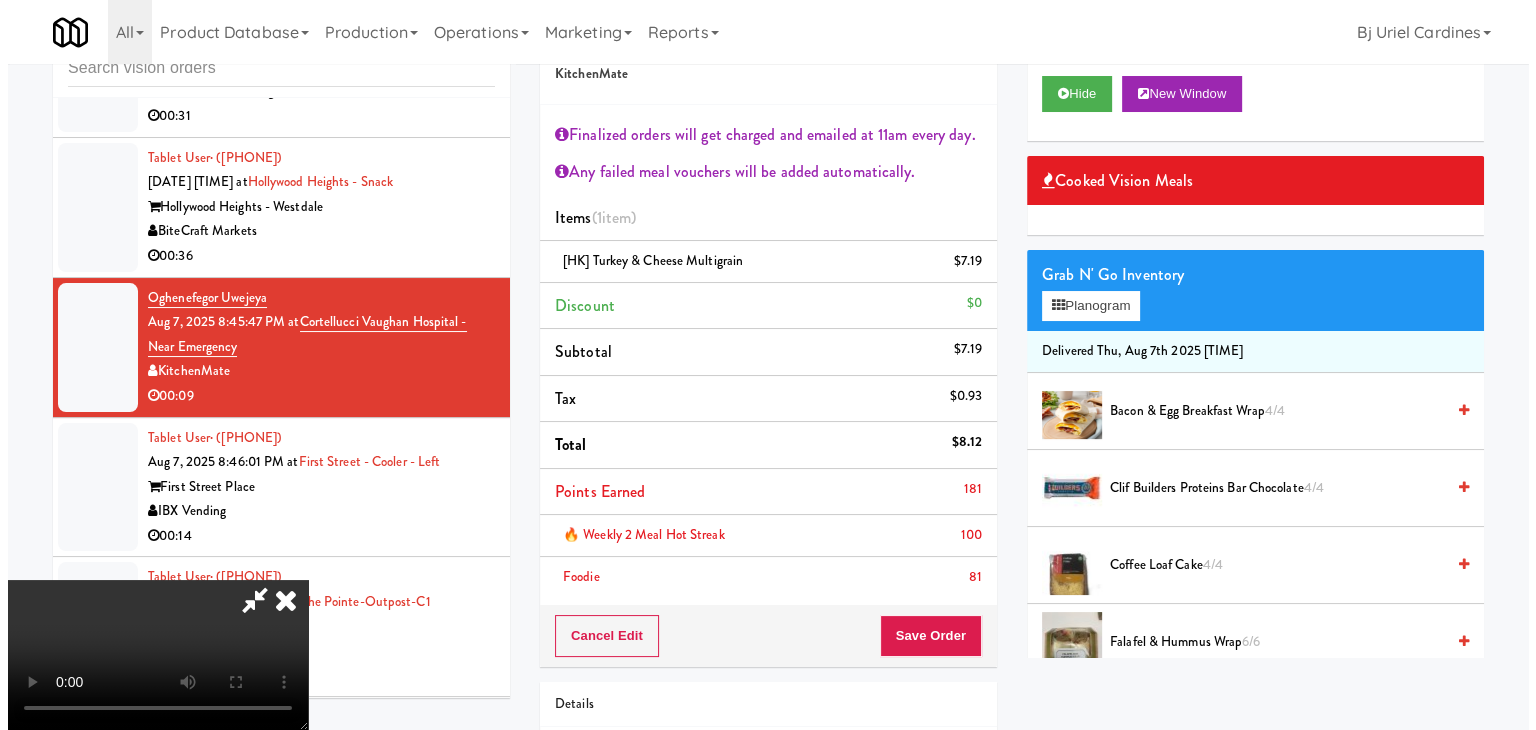 scroll, scrollTop: 300, scrollLeft: 0, axis: vertical 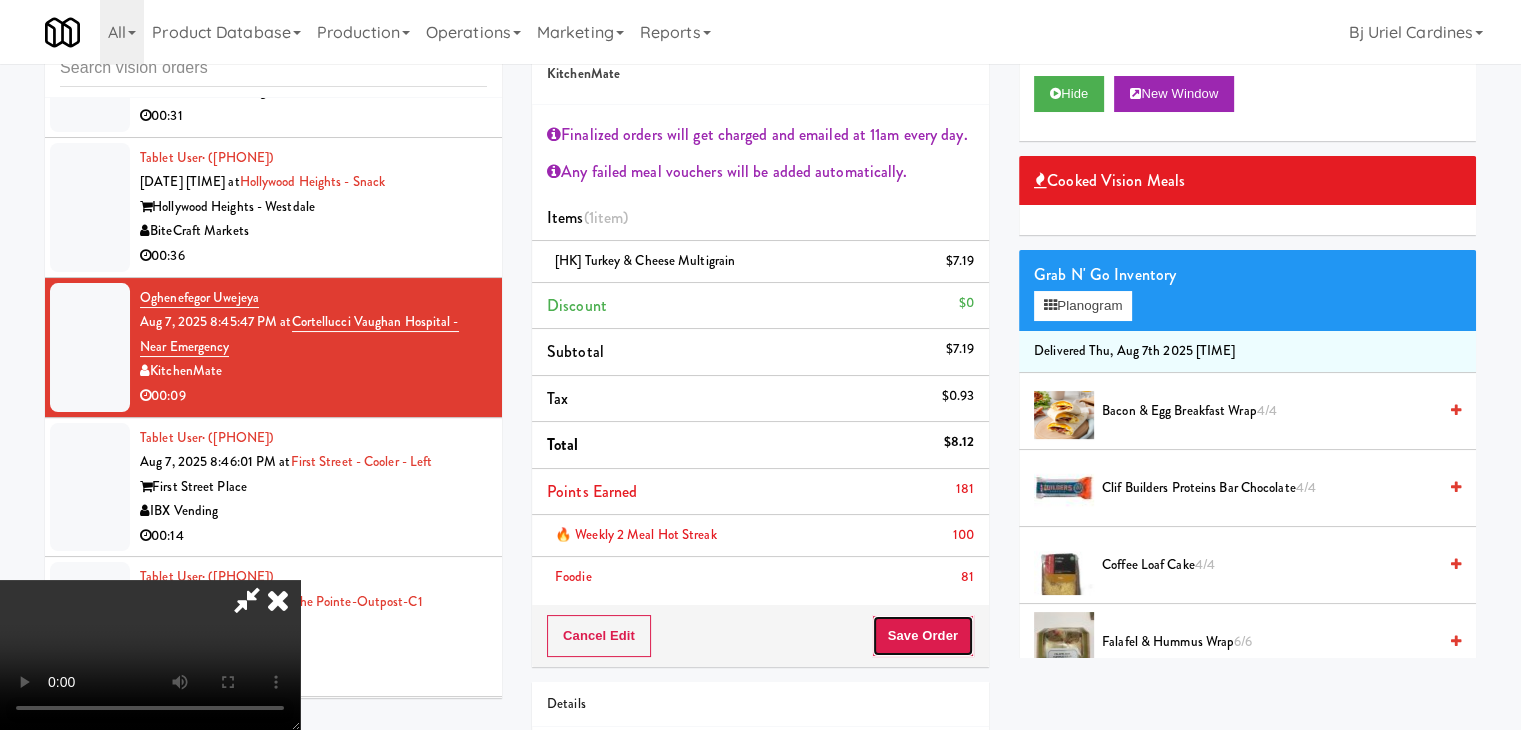click on "Save Order" at bounding box center (923, 636) 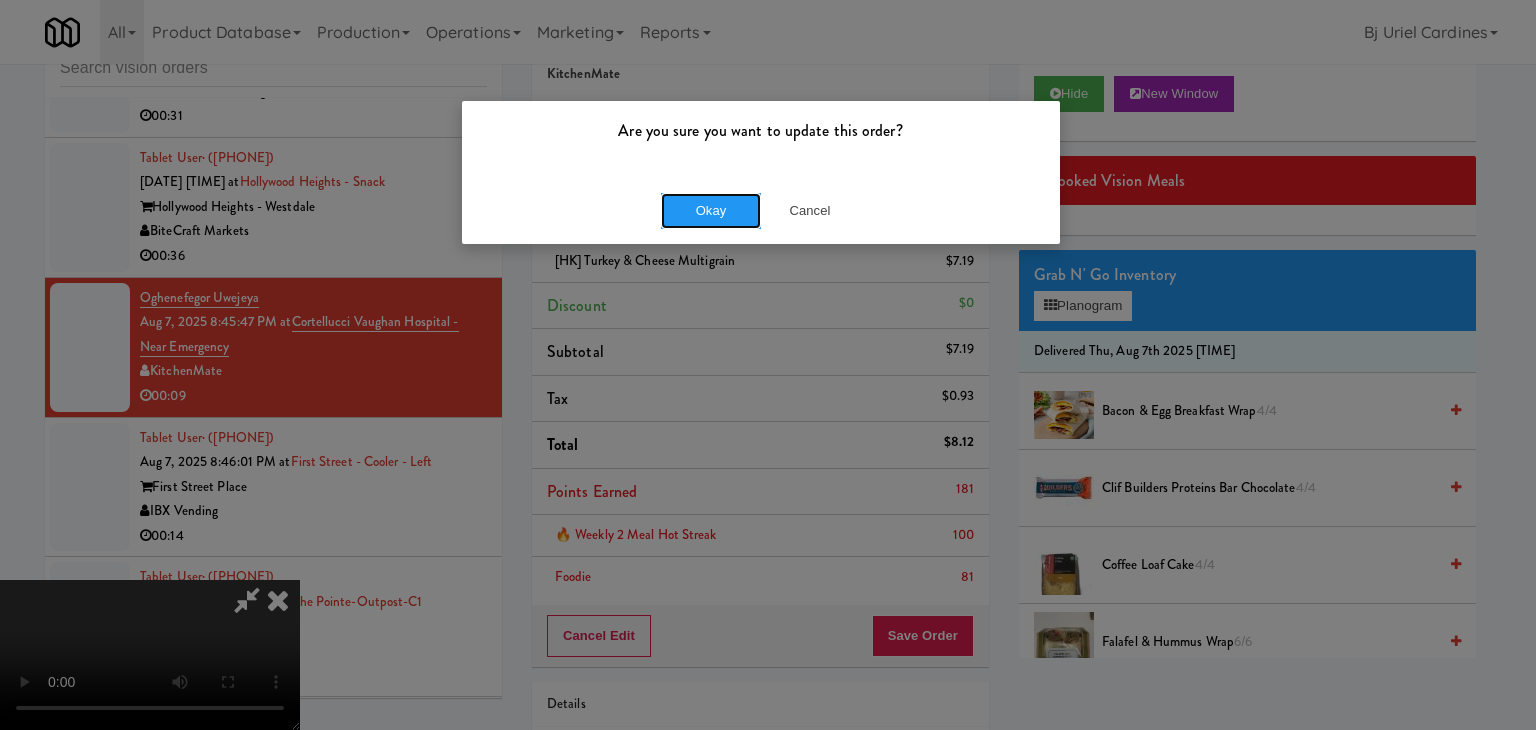drag, startPoint x: 682, startPoint y: 224, endPoint x: 742, endPoint y: 449, distance: 232.86263 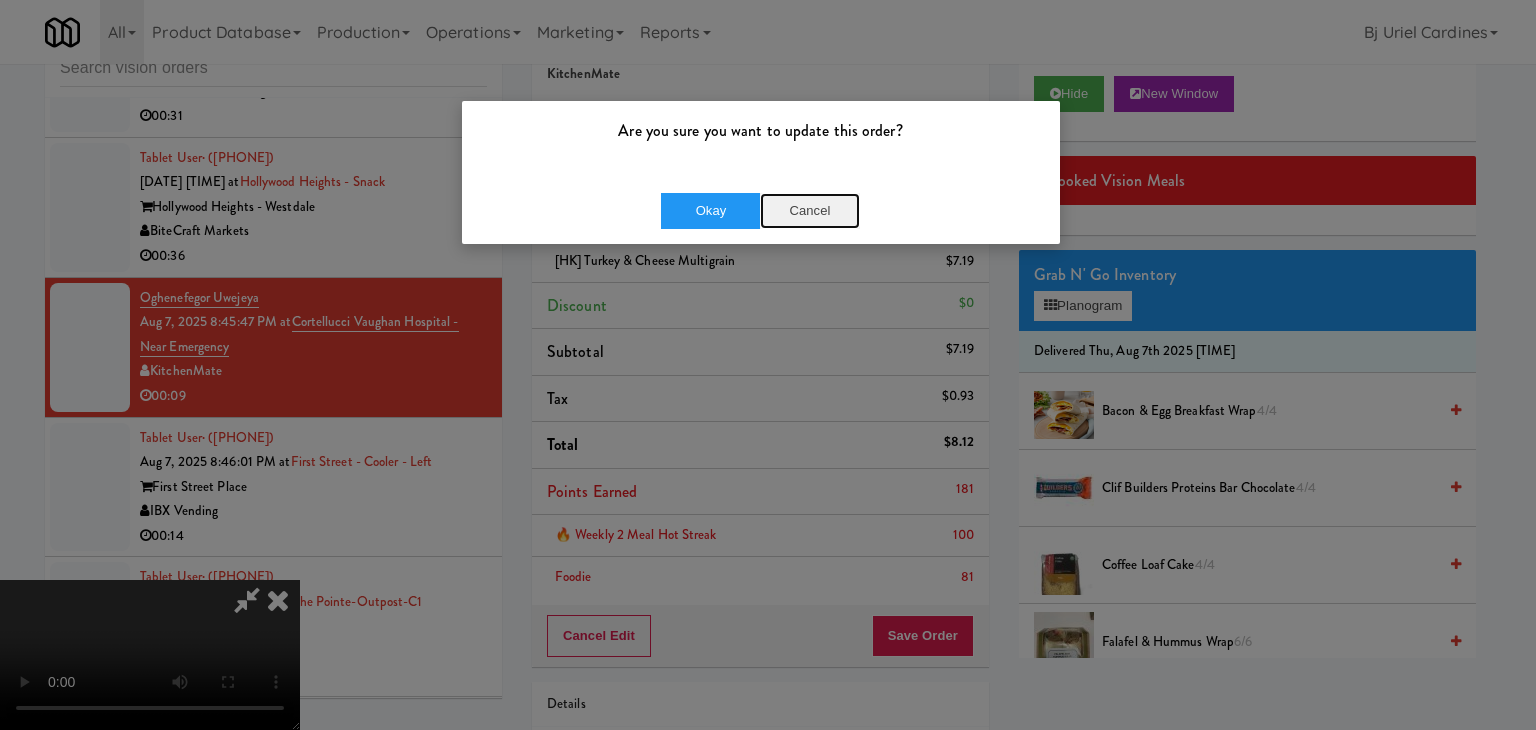 click on "Cancel" at bounding box center (810, 211) 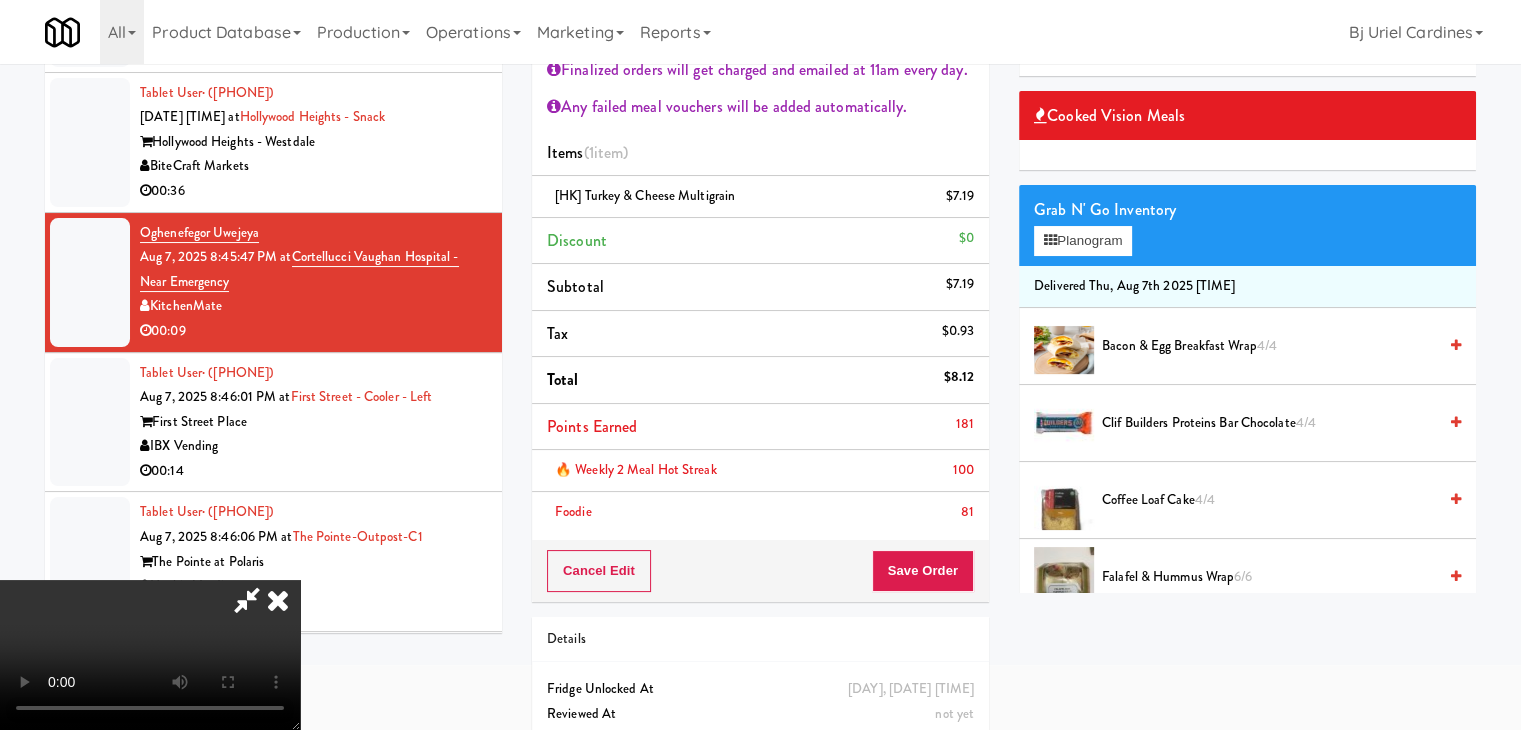 scroll, scrollTop: 164, scrollLeft: 0, axis: vertical 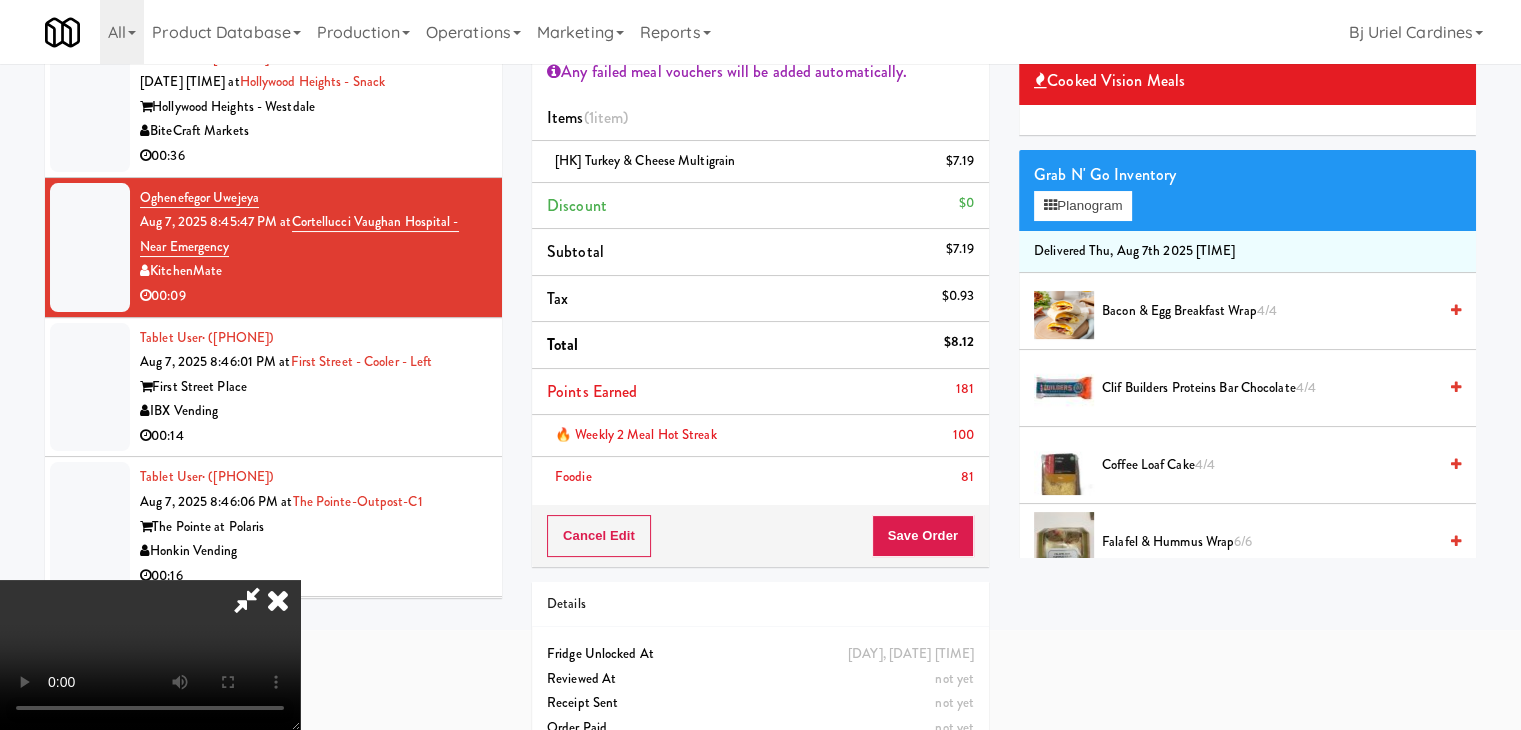 click at bounding box center [150, 655] 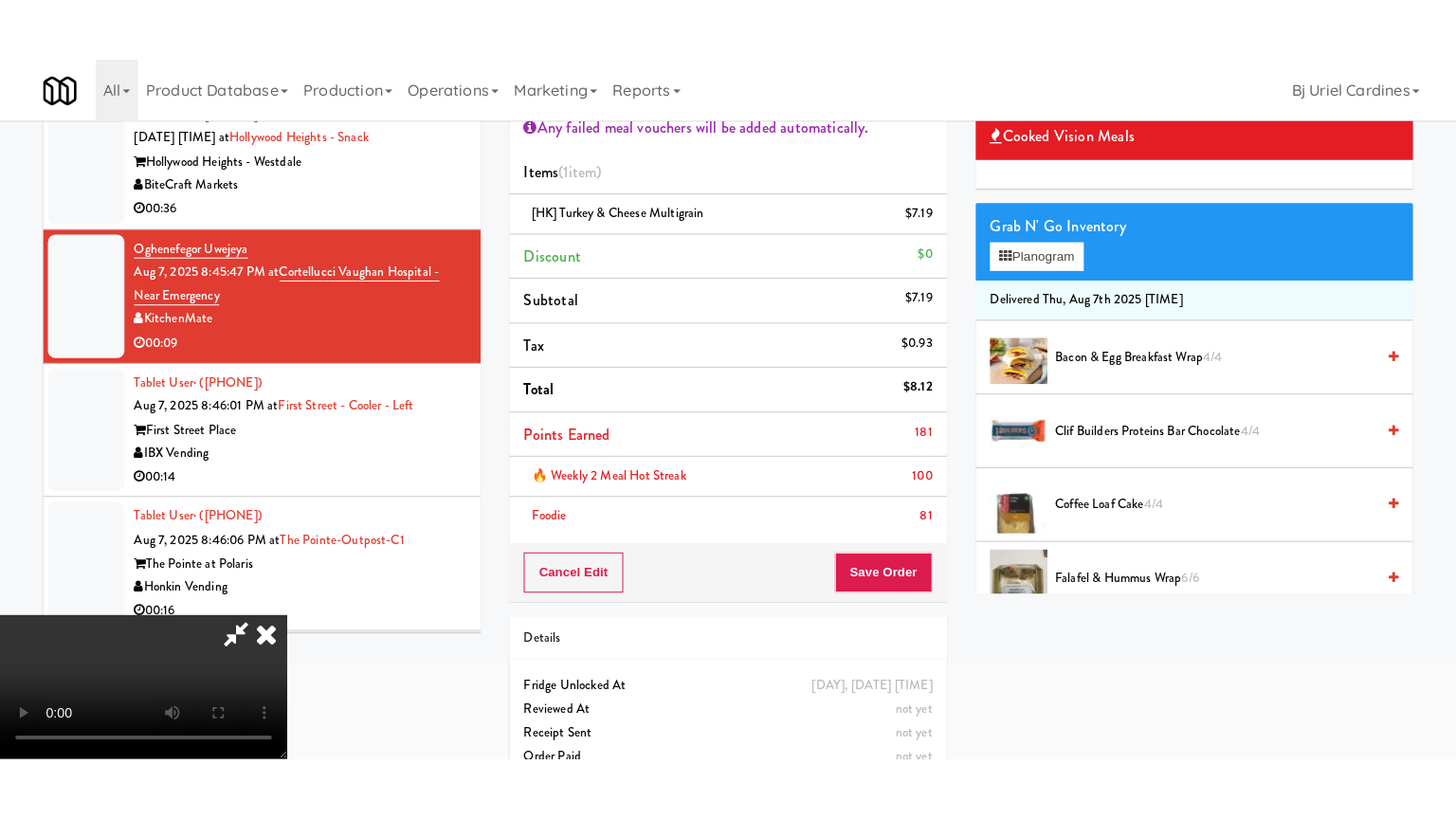 scroll, scrollTop: 64, scrollLeft: 0, axis: vertical 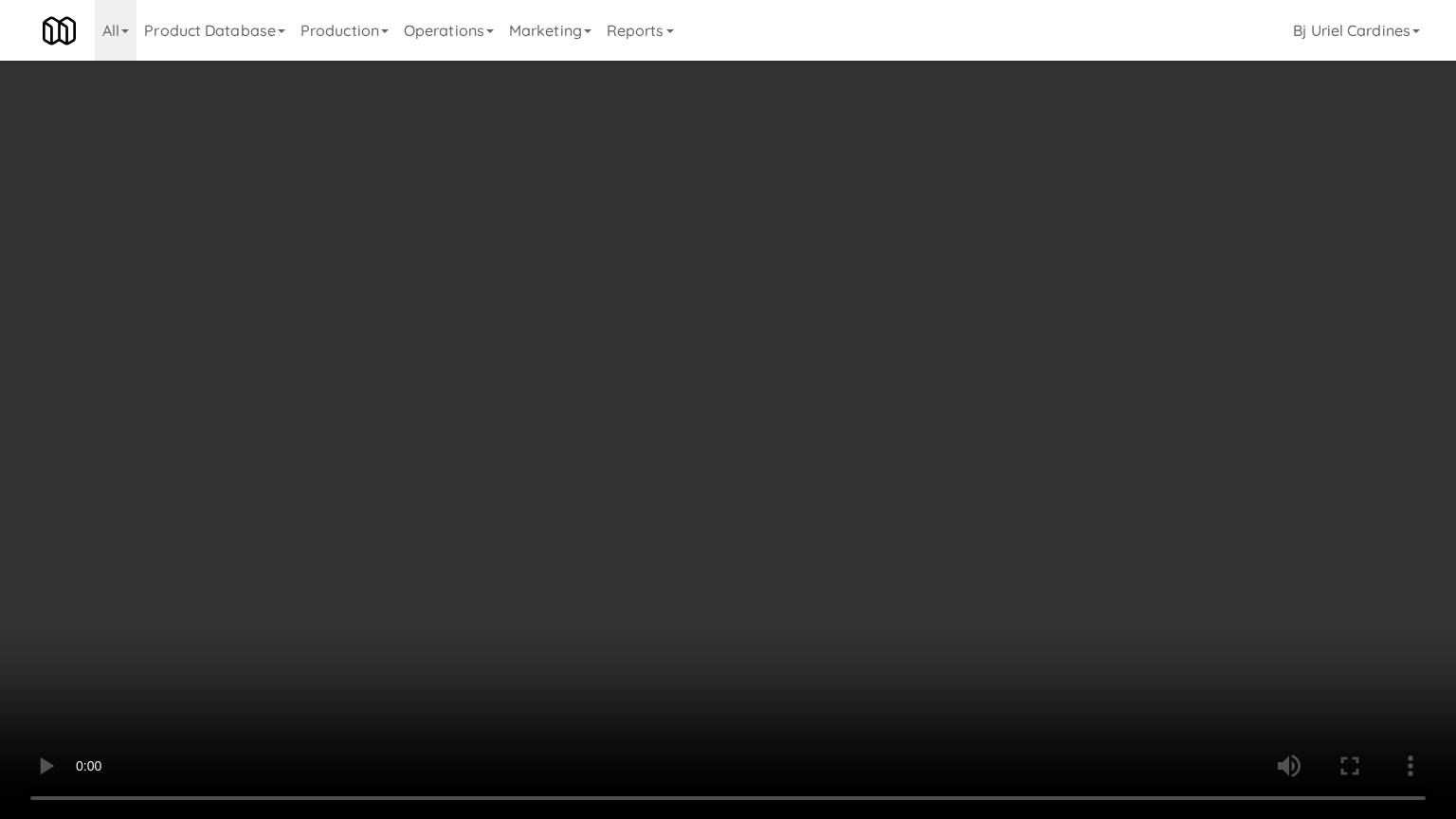 click at bounding box center [728, 410] 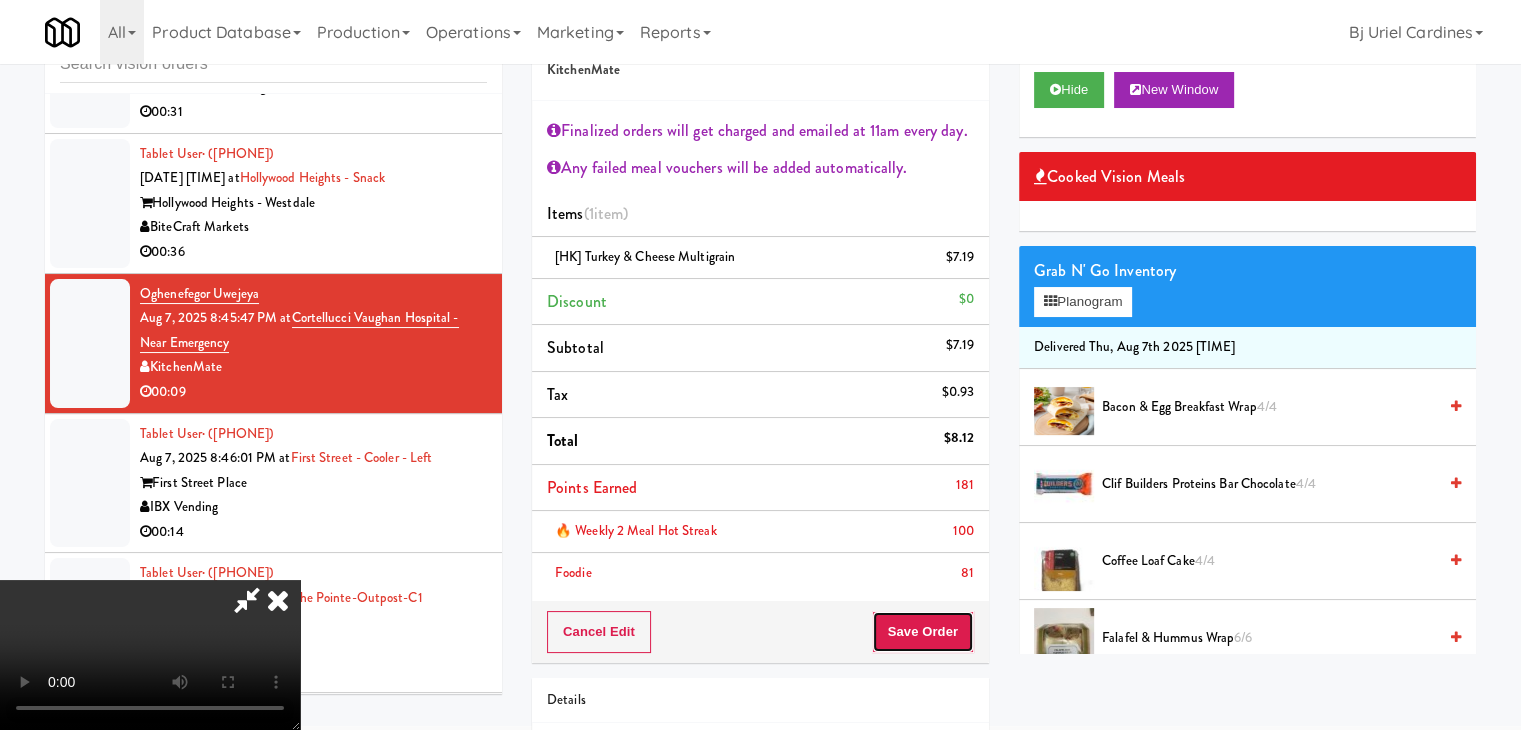 click on "Save Order" at bounding box center [923, 632] 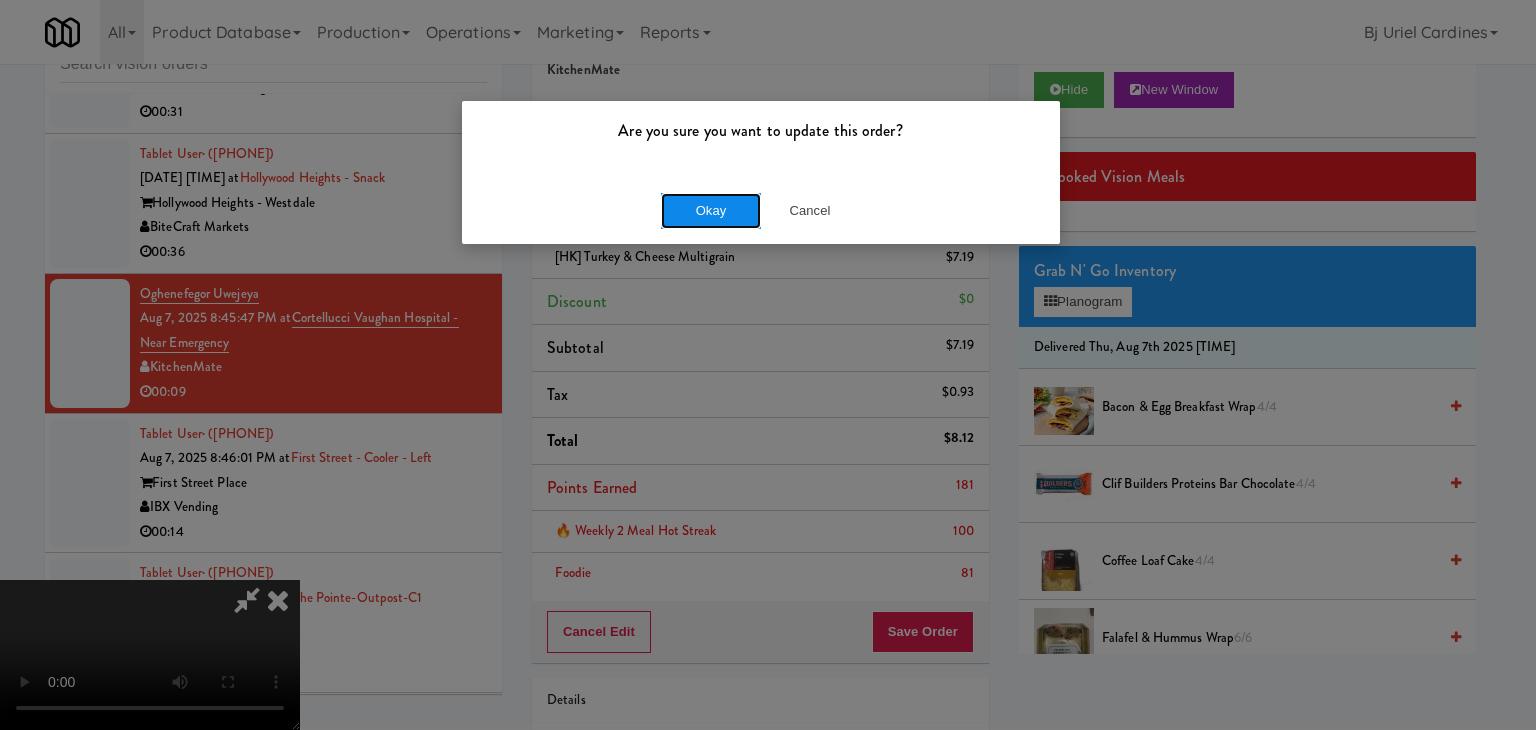 click on "Okay" at bounding box center [711, 211] 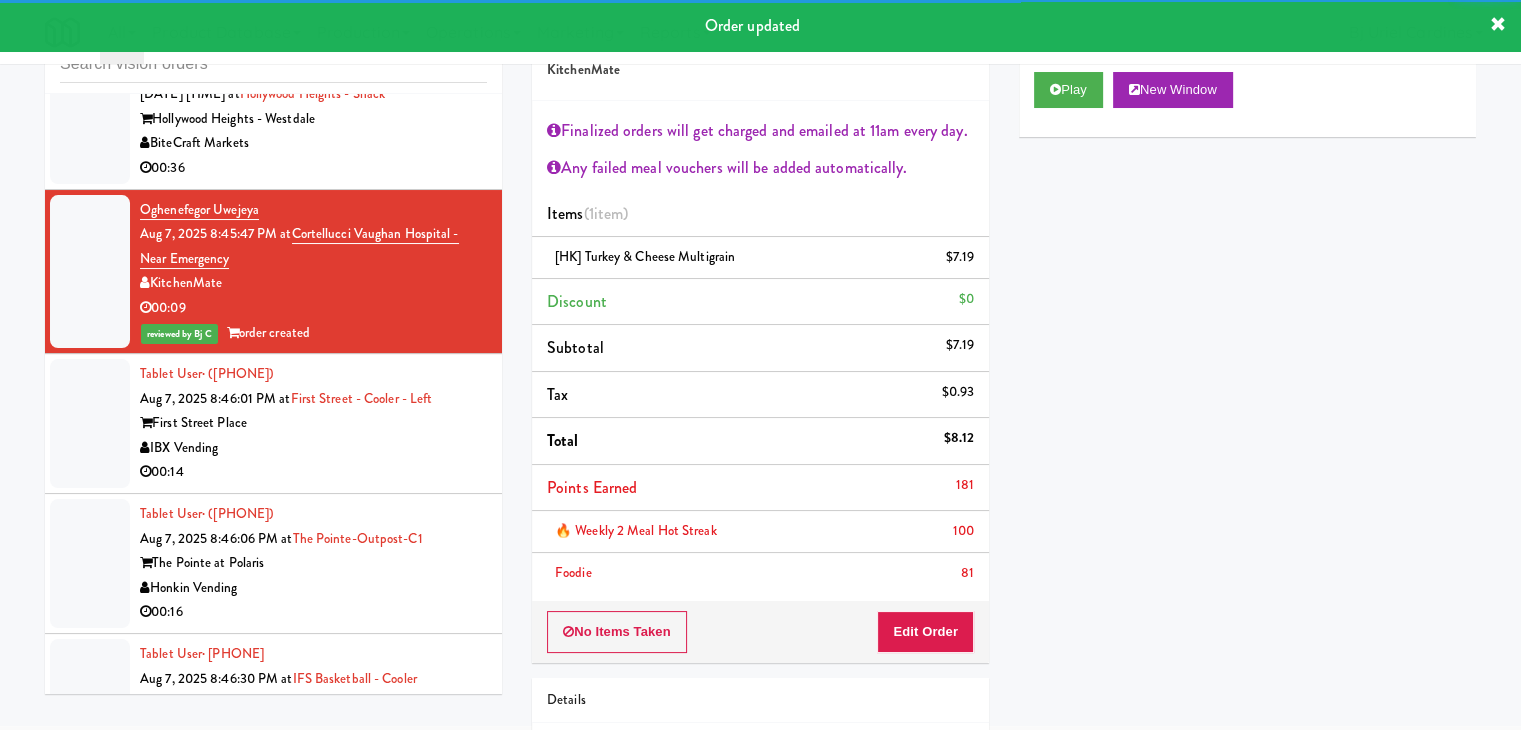 scroll, scrollTop: 14696, scrollLeft: 0, axis: vertical 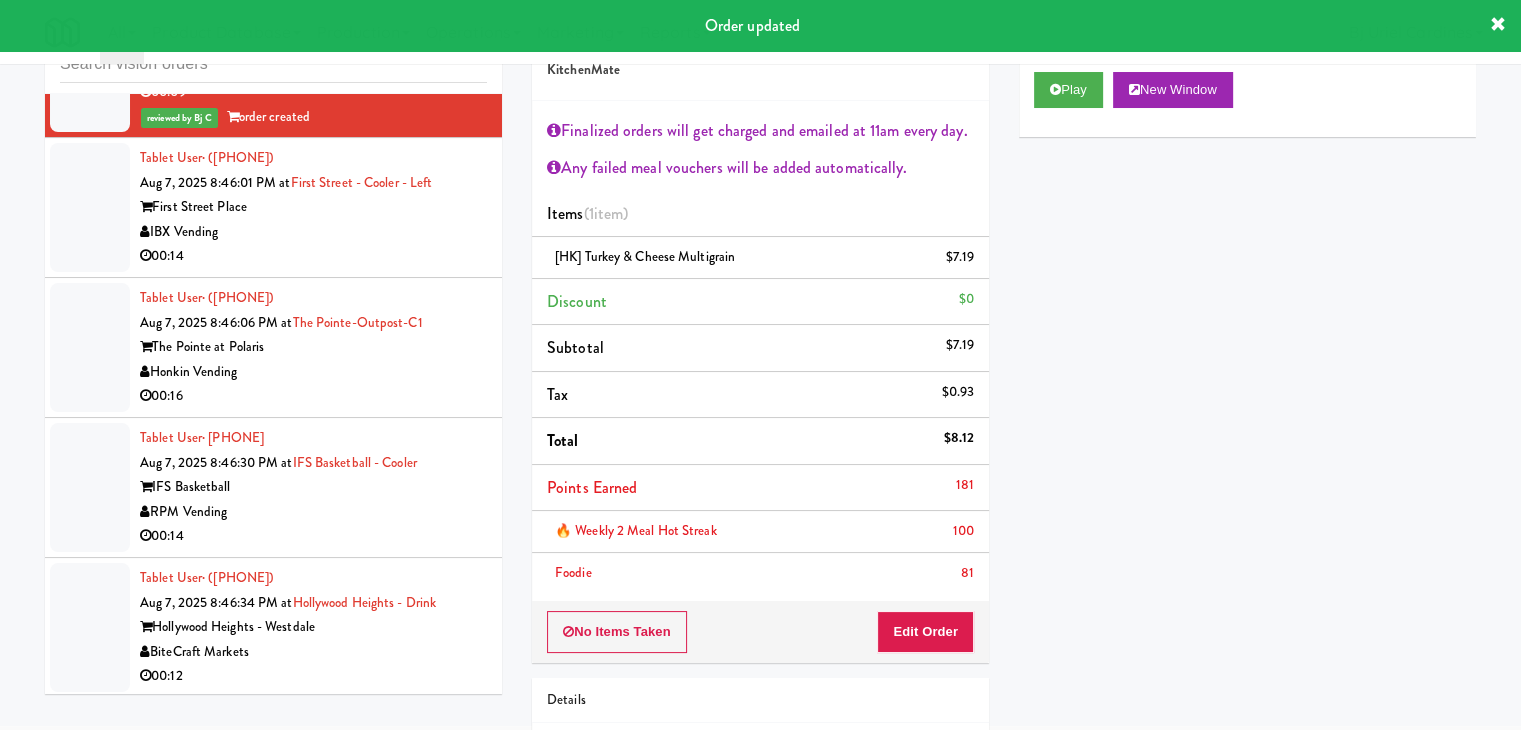 click on "00:14" at bounding box center [313, 256] 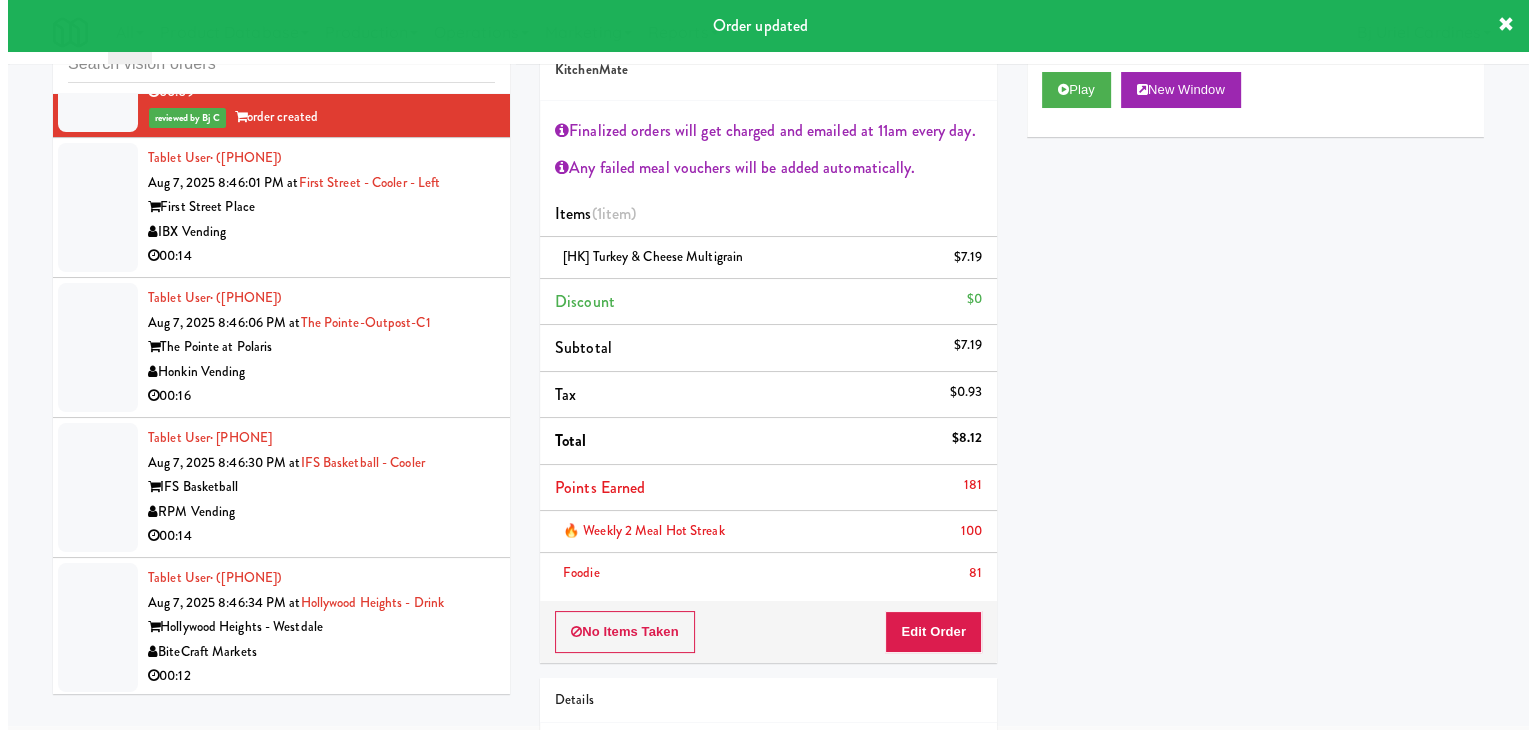 scroll, scrollTop: 64, scrollLeft: 0, axis: vertical 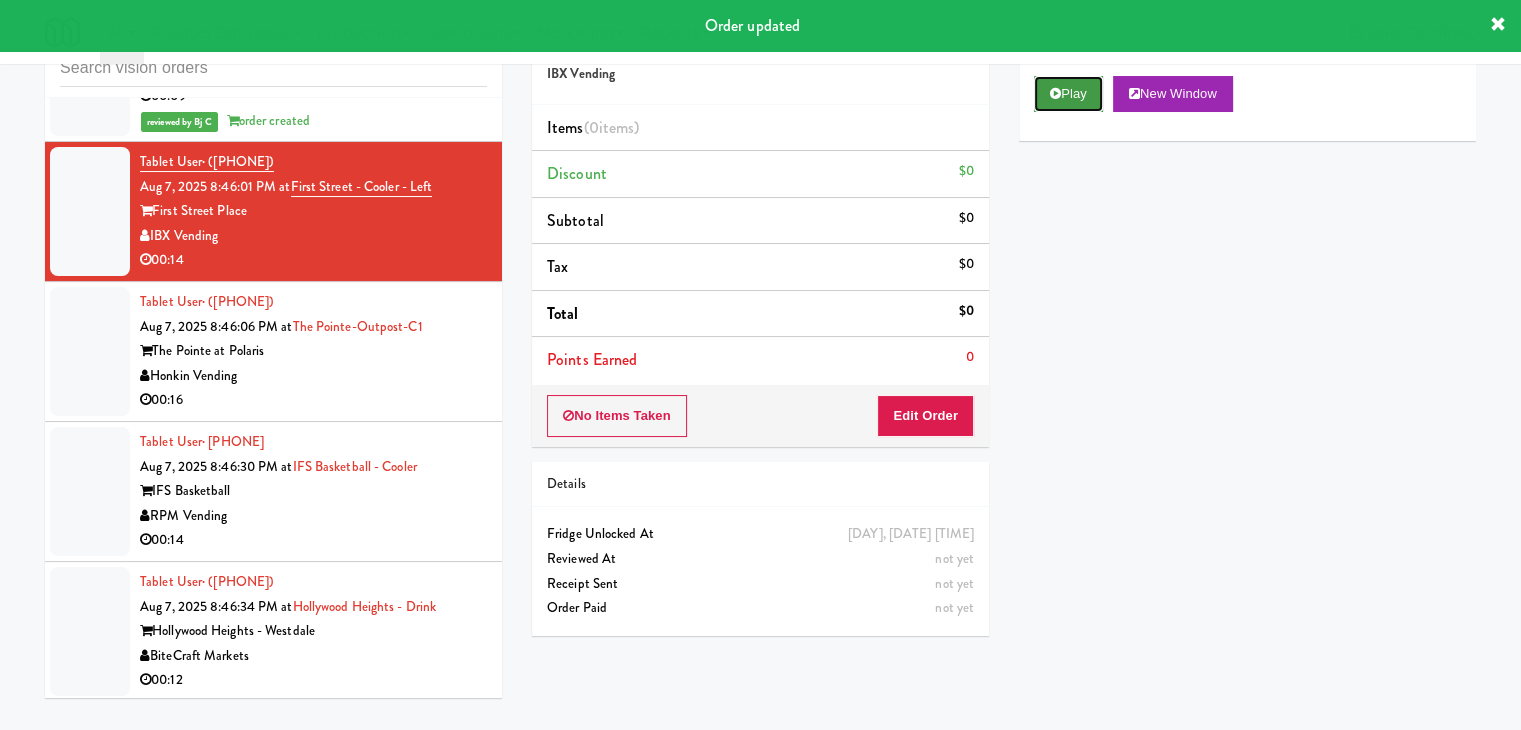 drag, startPoint x: 1079, startPoint y: 92, endPoint x: 1000, endPoint y: 296, distance: 218.76242 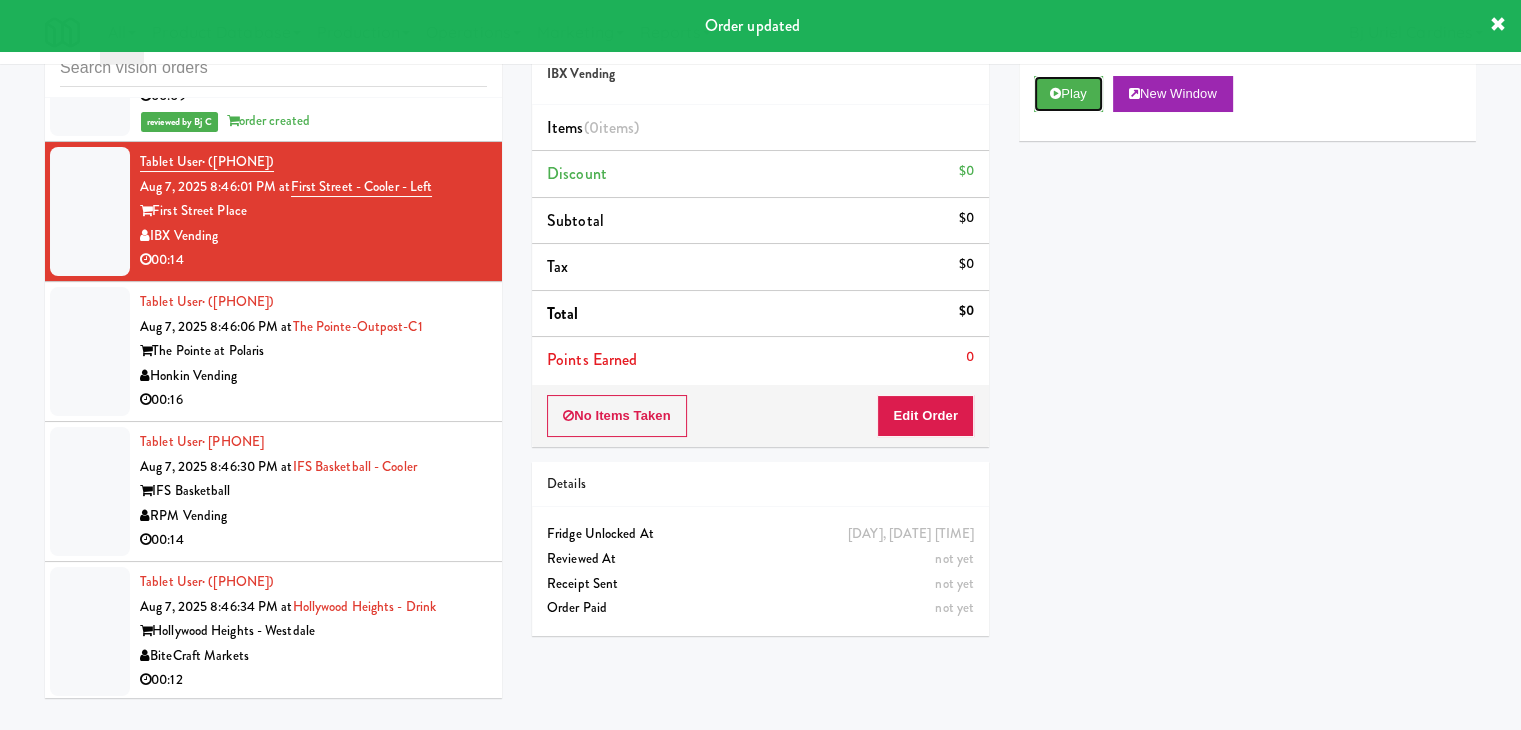 click on "Play" at bounding box center [1068, 94] 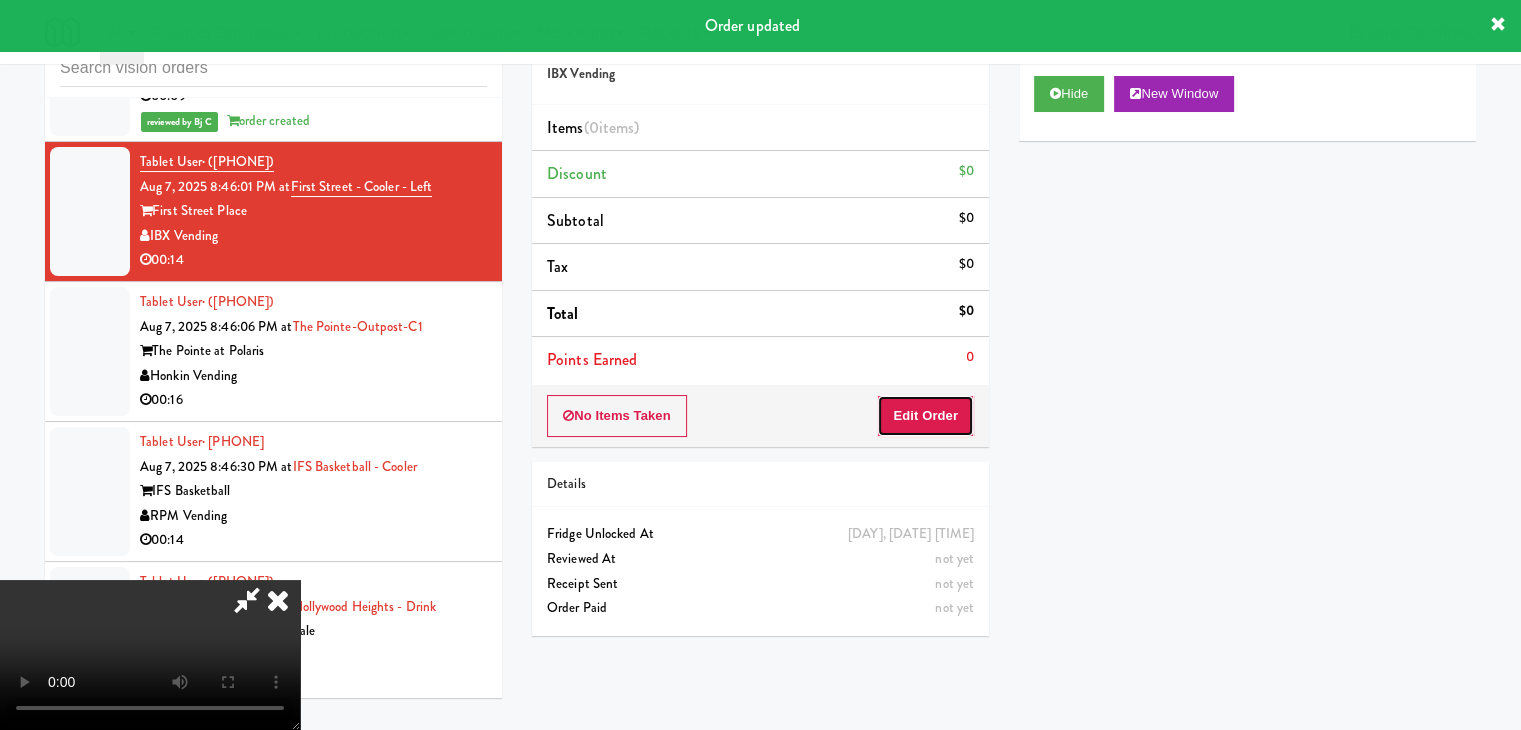 click on "Edit Order" at bounding box center (925, 416) 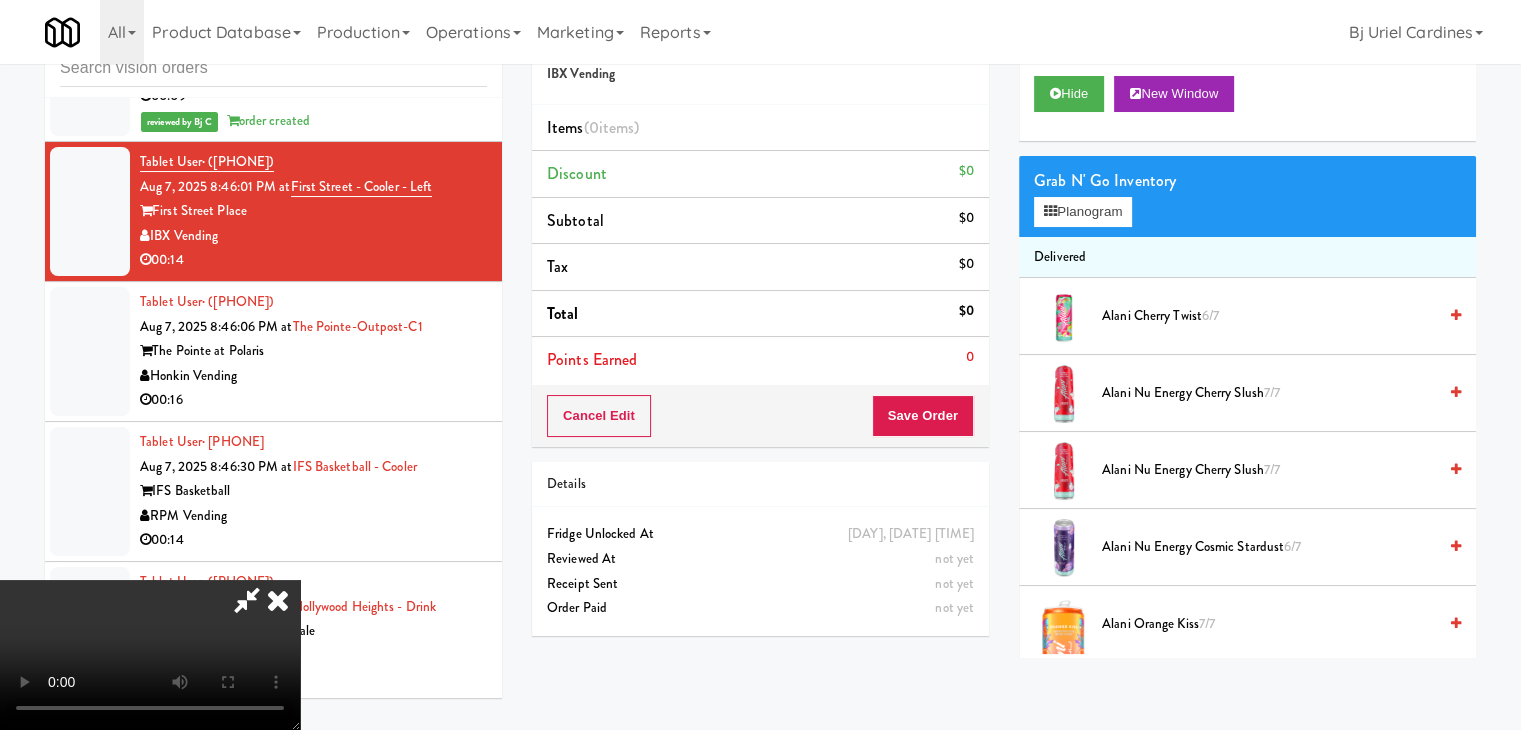 click at bounding box center (150, 655) 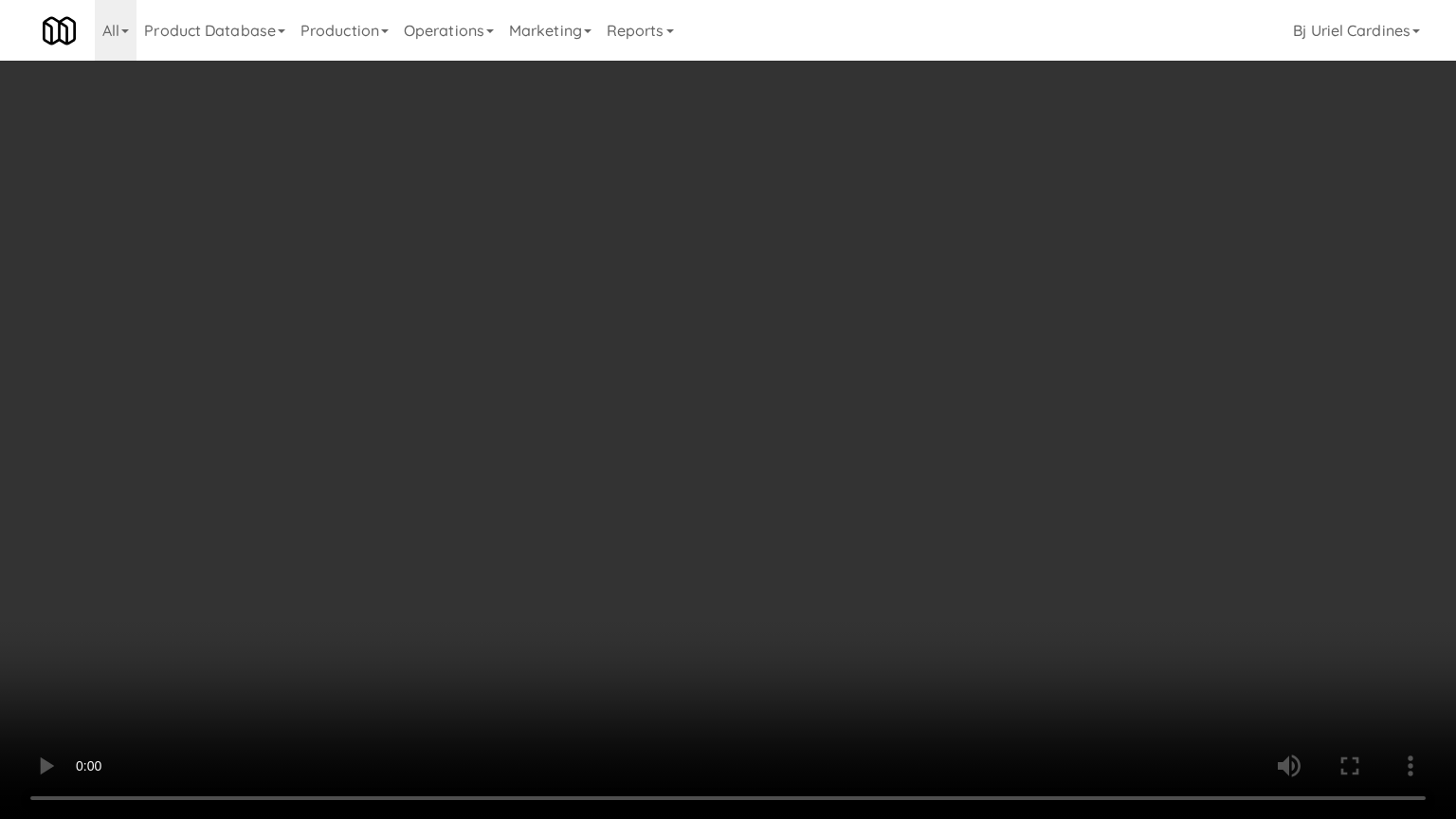 click at bounding box center [728, 410] 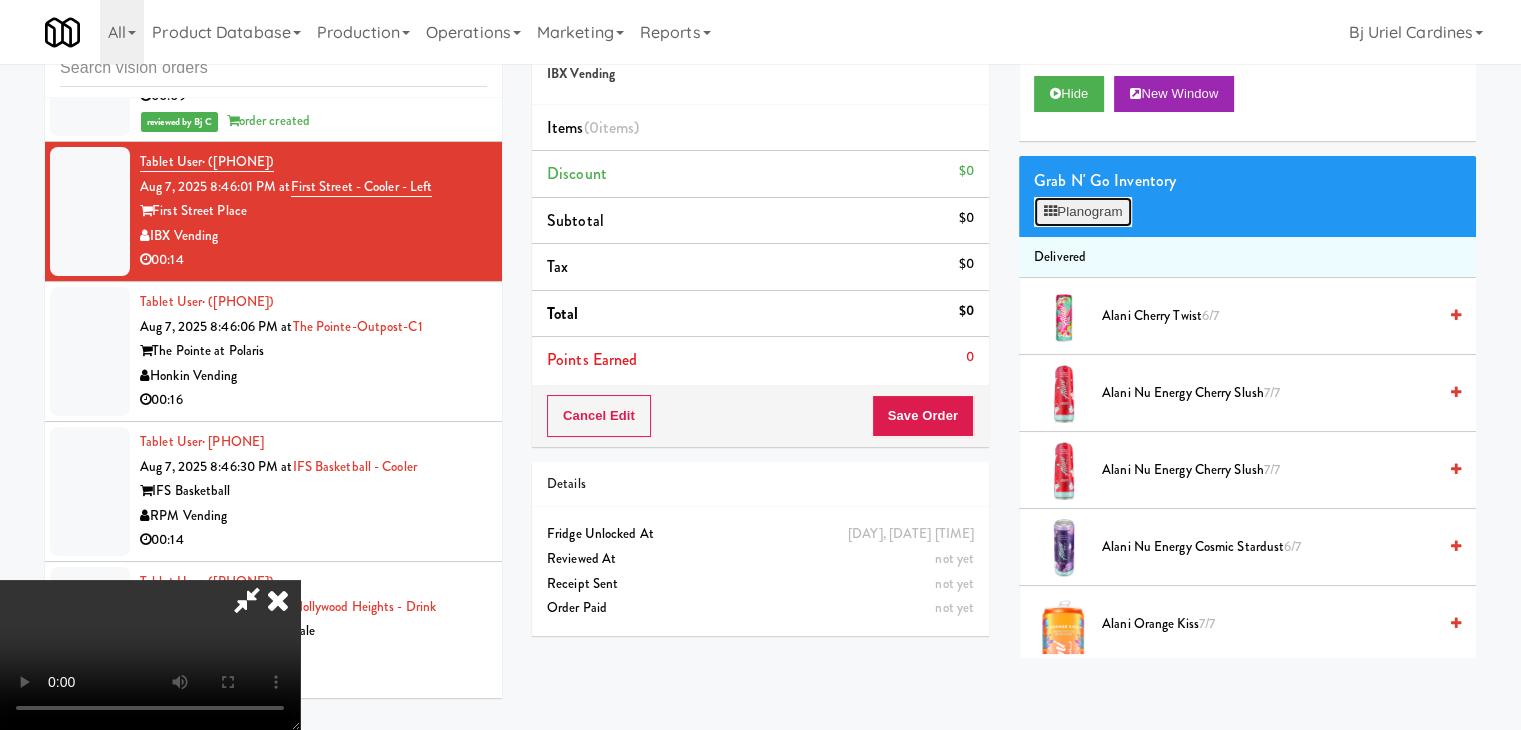 click on "Planogram" at bounding box center [1083, 212] 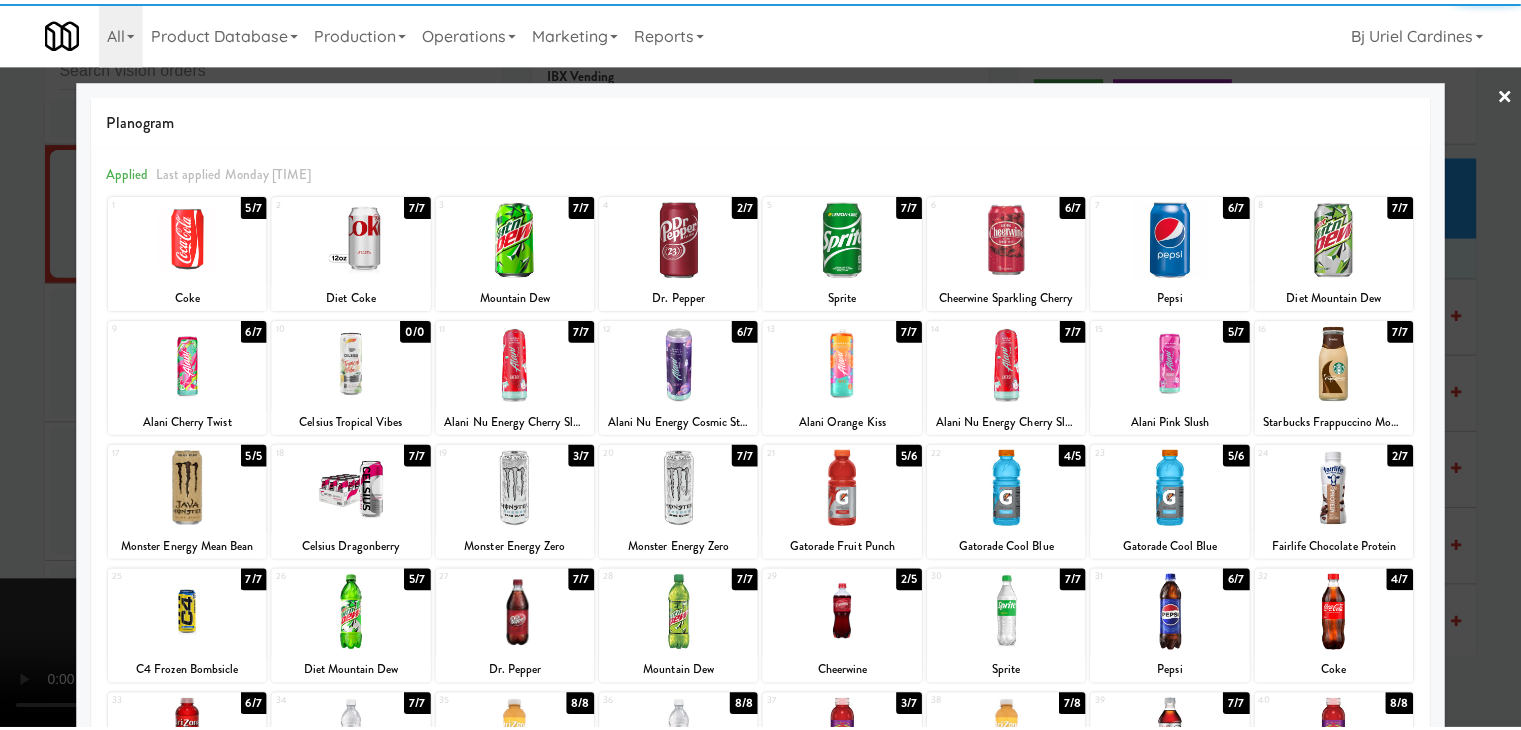 scroll, scrollTop: 200, scrollLeft: 0, axis: vertical 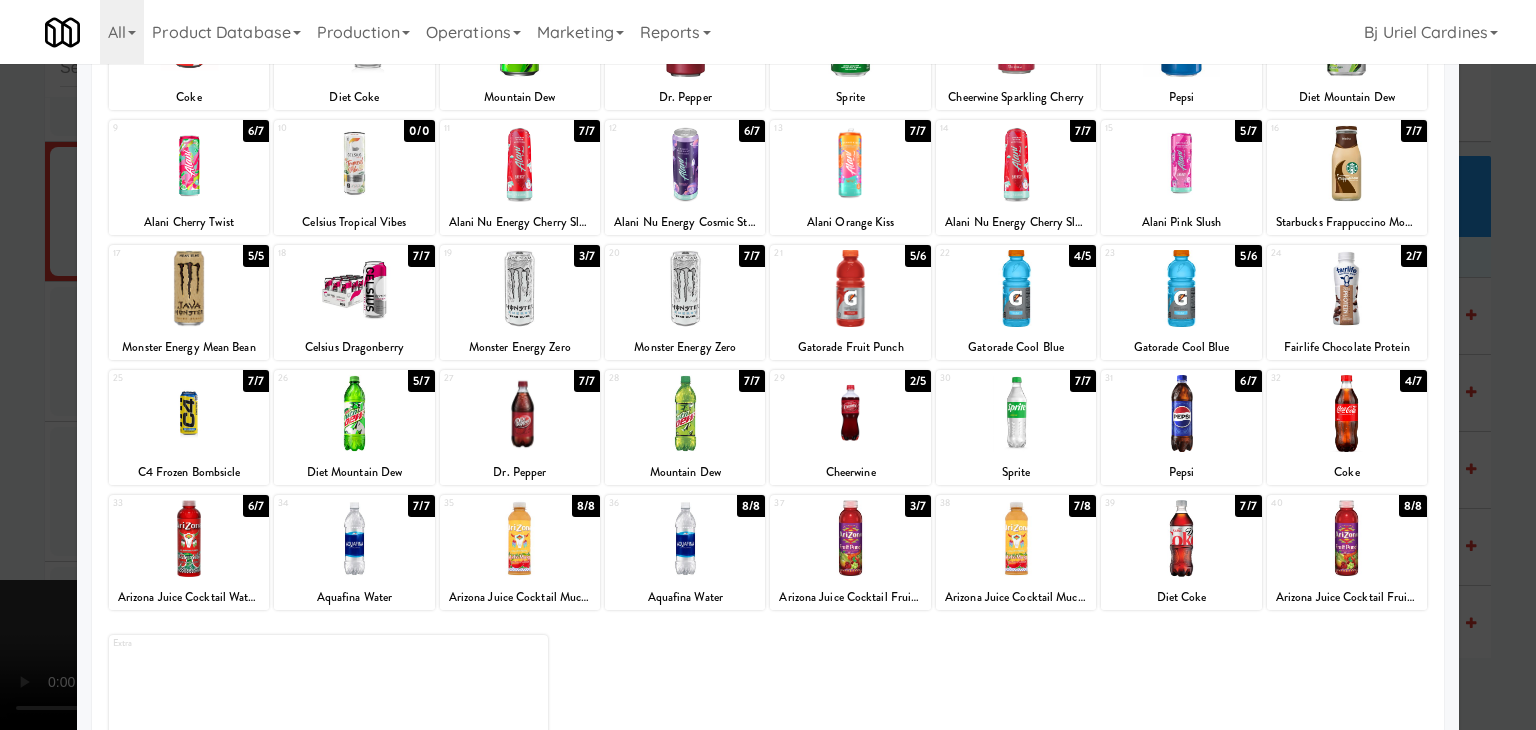 click at bounding box center [1016, 538] 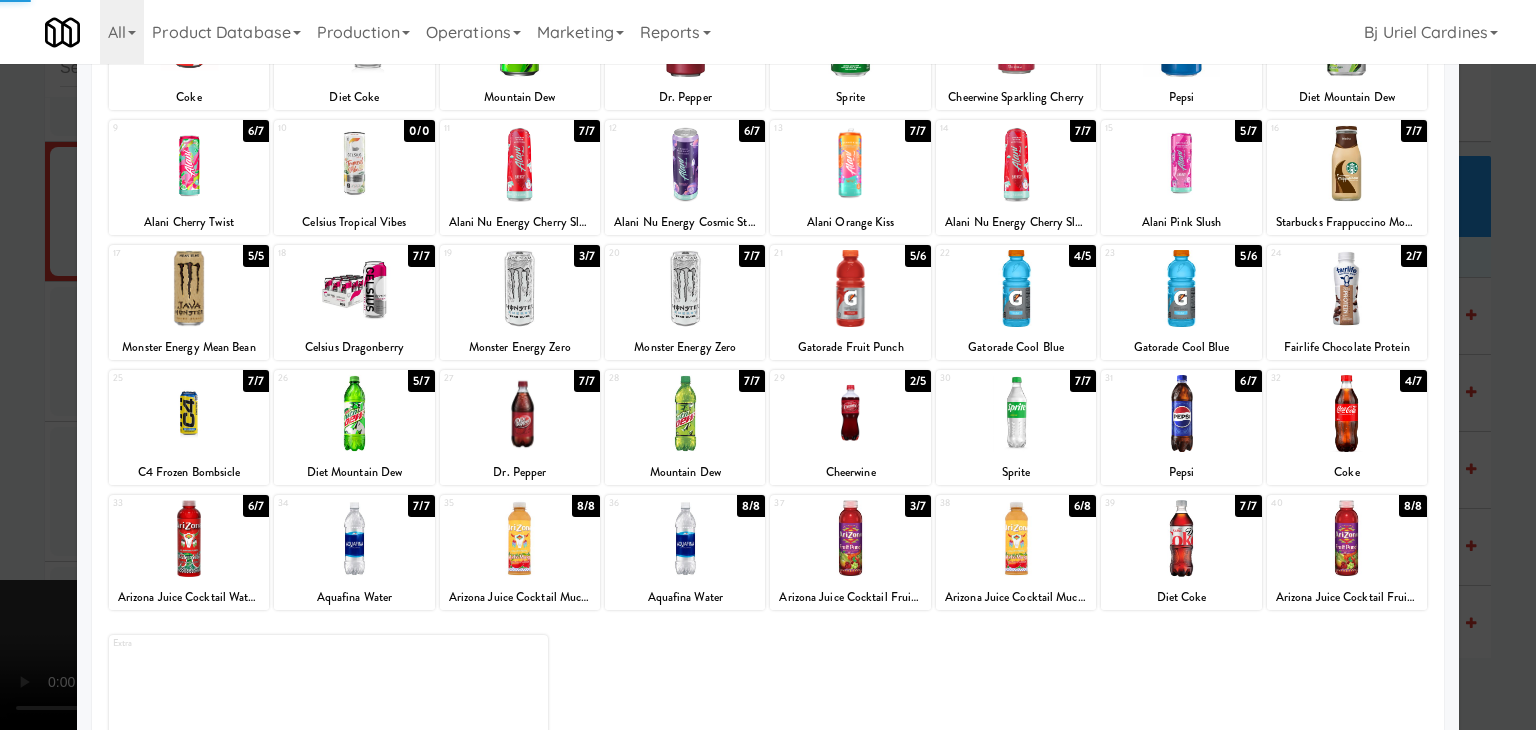 click at bounding box center [850, 413] 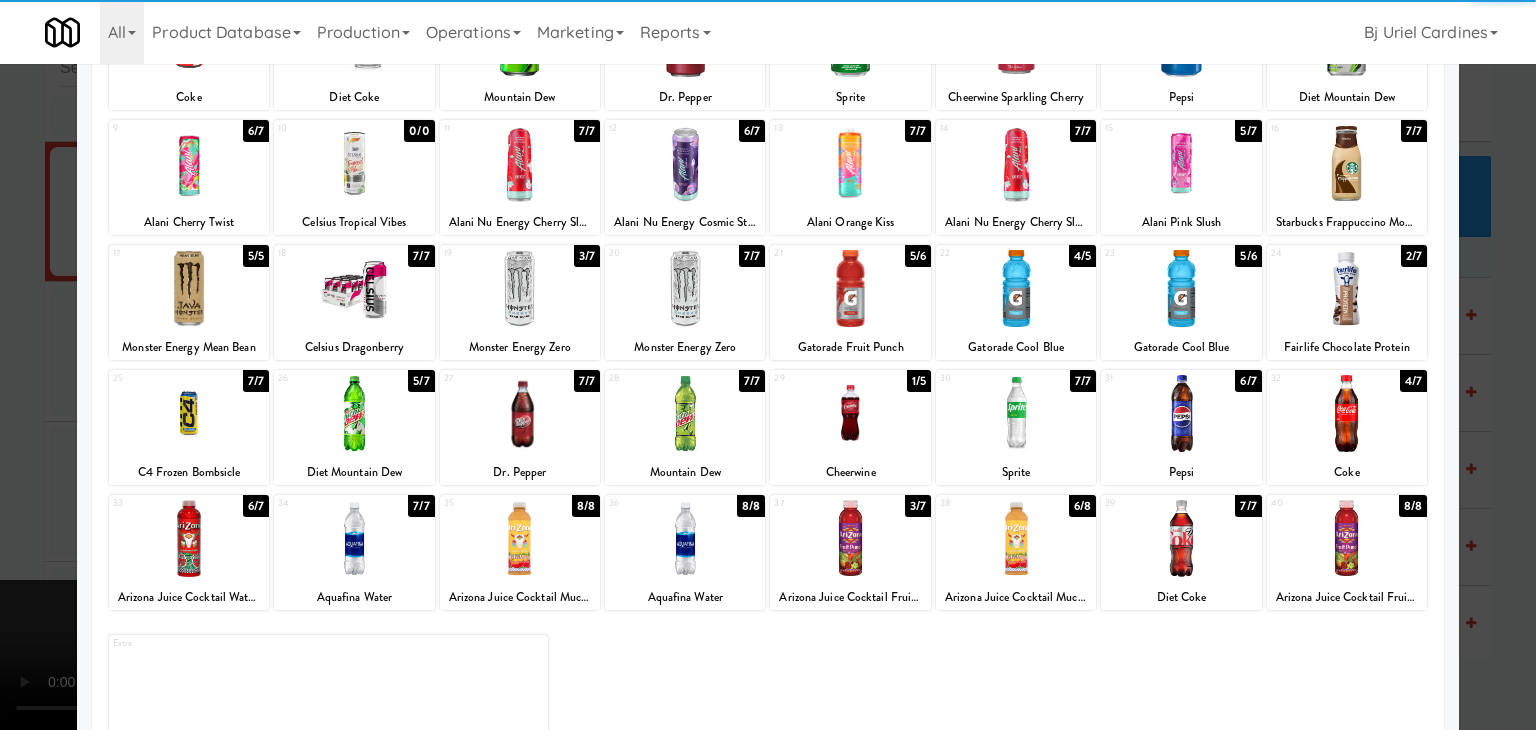 click at bounding box center [768, 365] 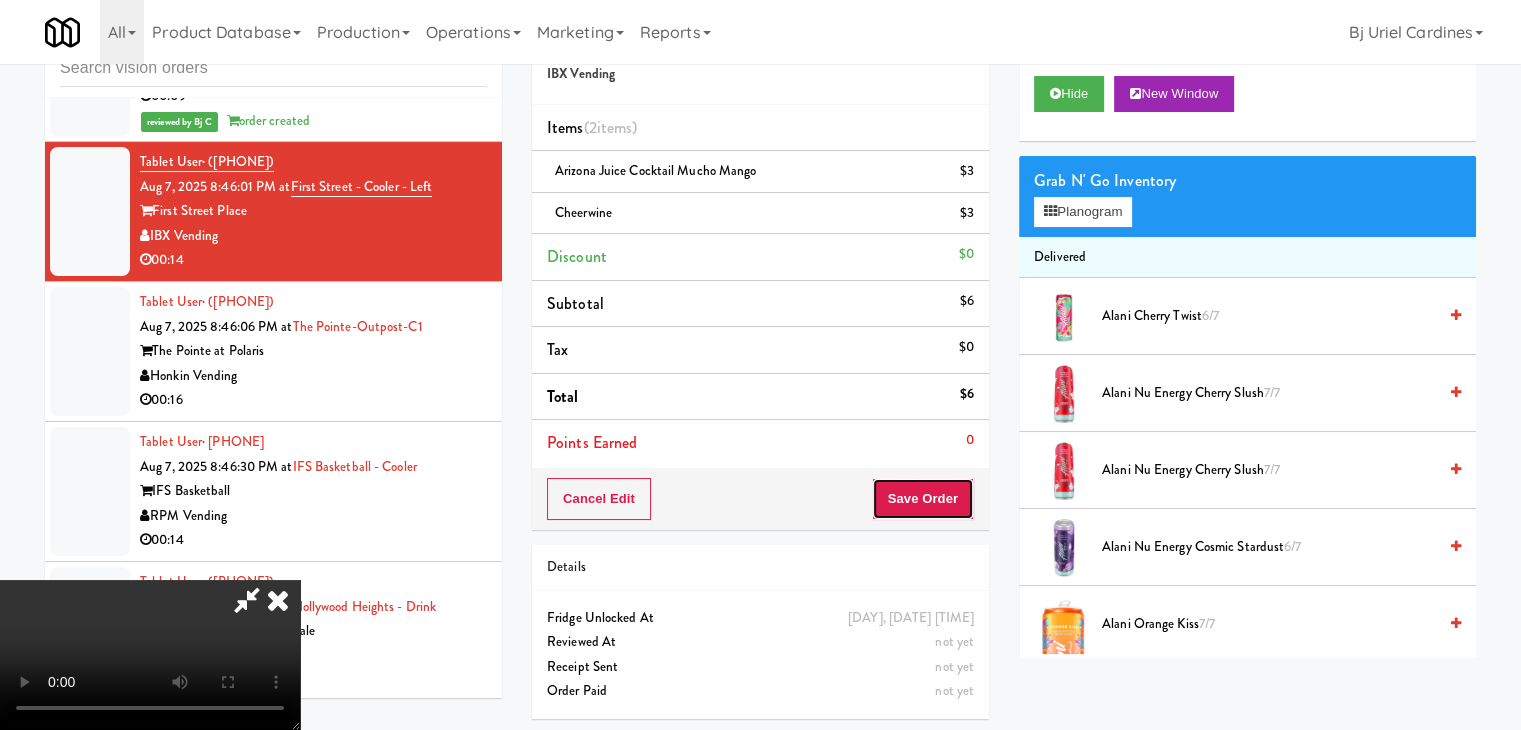 click on "Save Order" at bounding box center [923, 499] 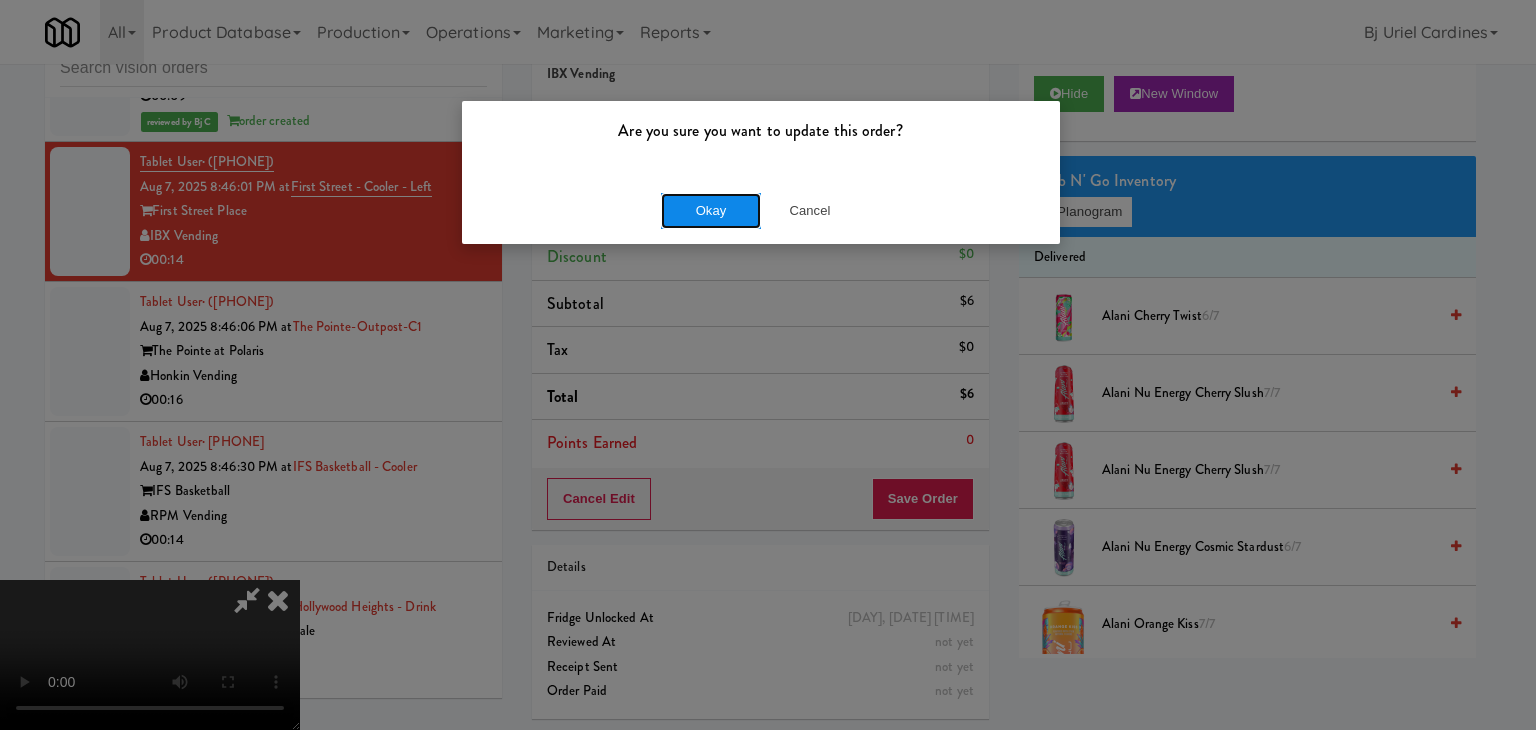 click on "Okay" at bounding box center (711, 211) 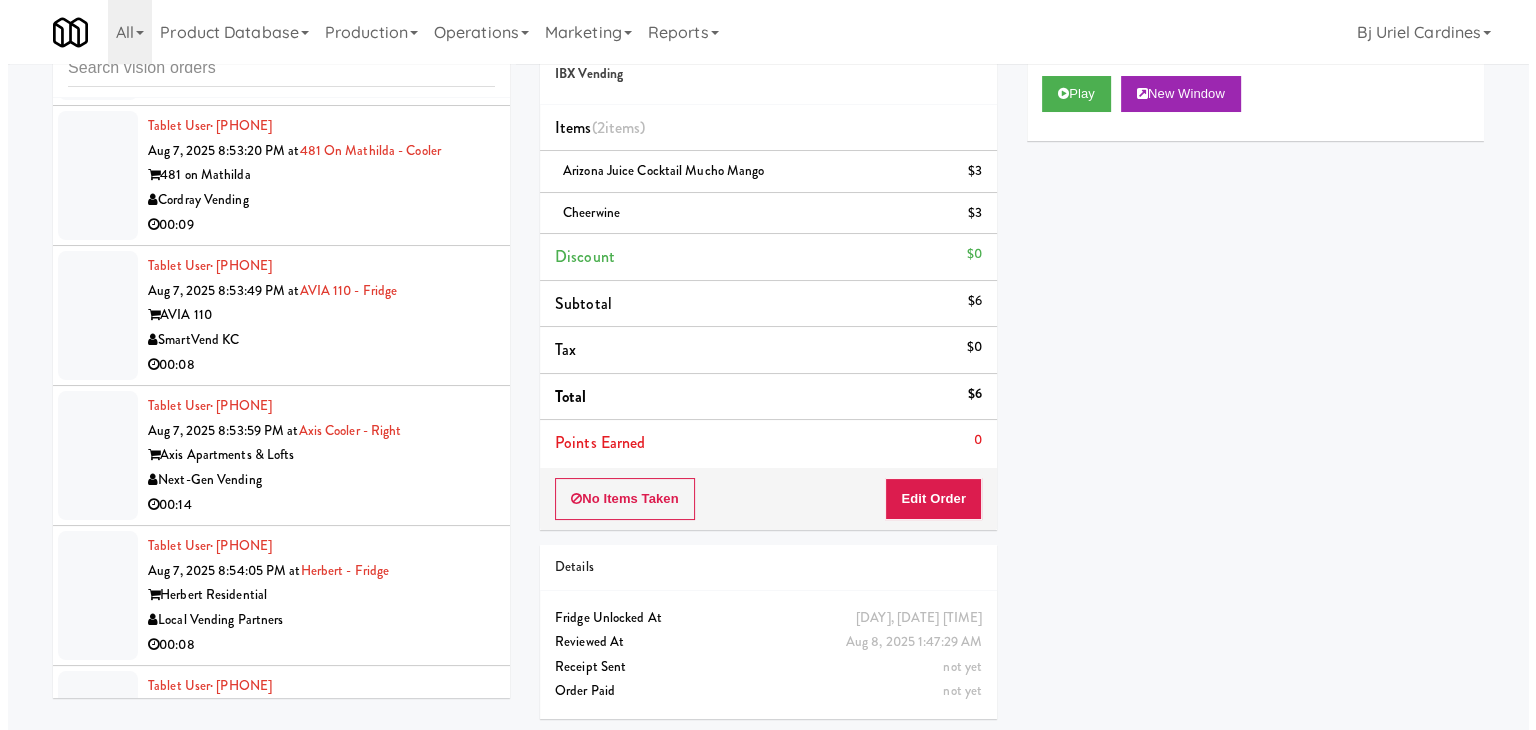 scroll, scrollTop: 16696, scrollLeft: 0, axis: vertical 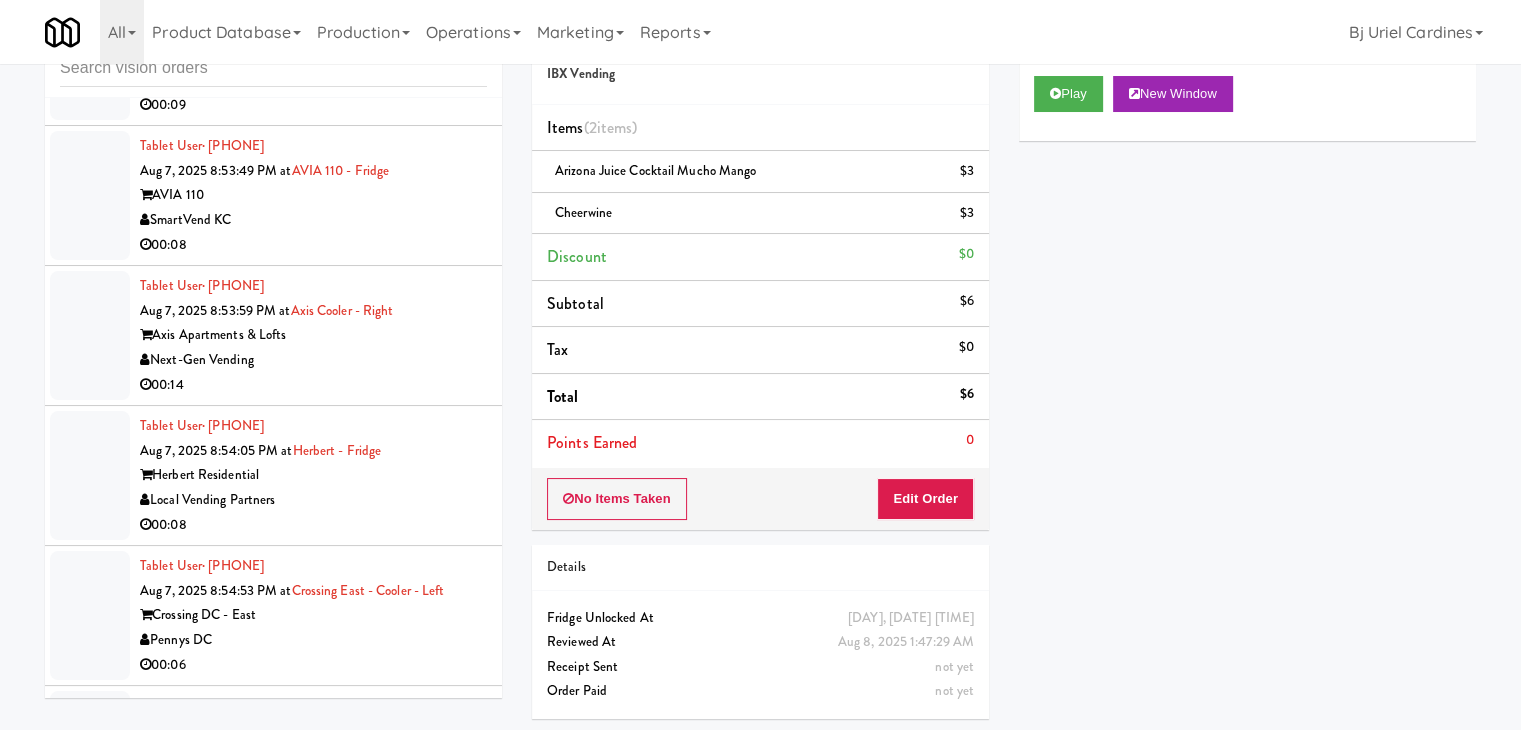 click on "SmartVend KC" at bounding box center [313, 220] 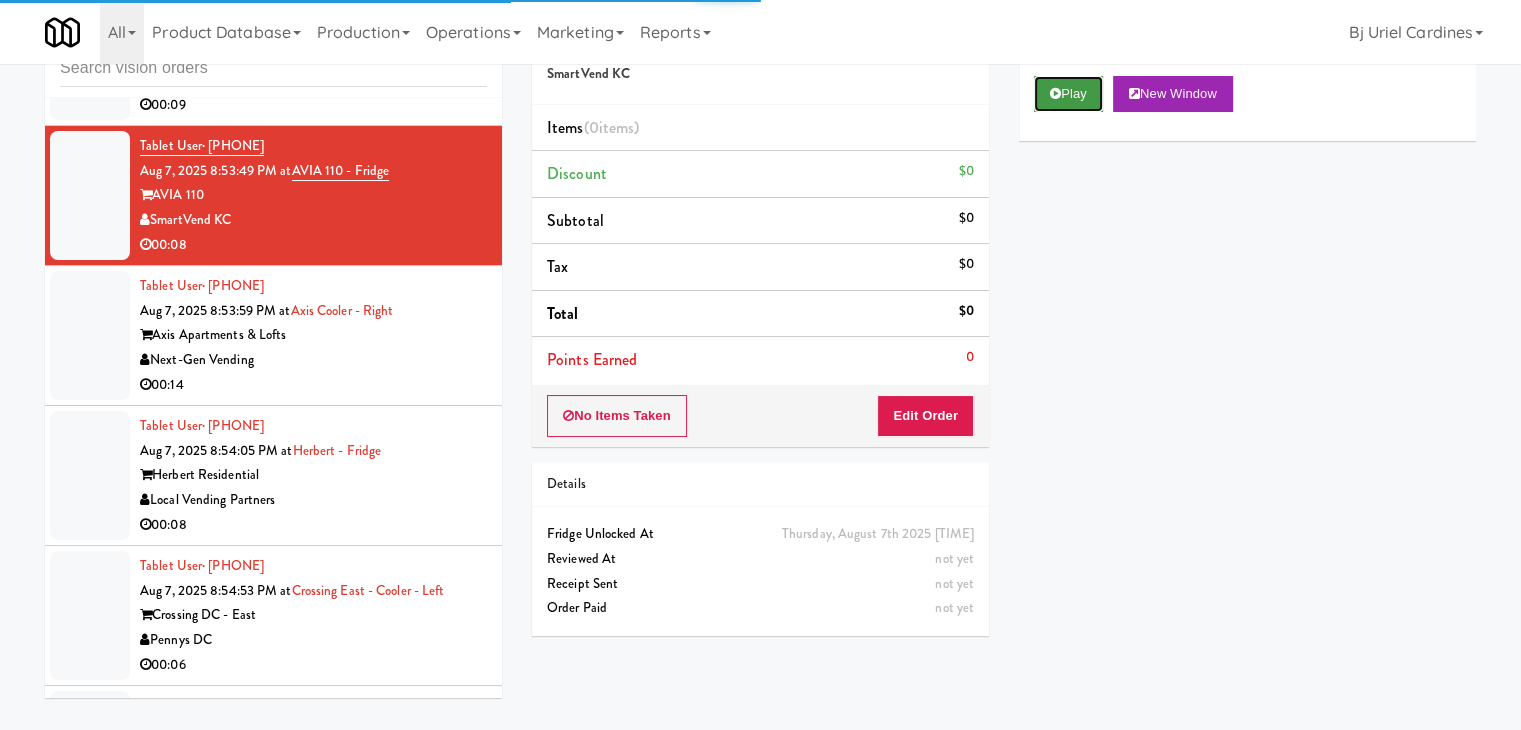click on "Play" at bounding box center (1068, 94) 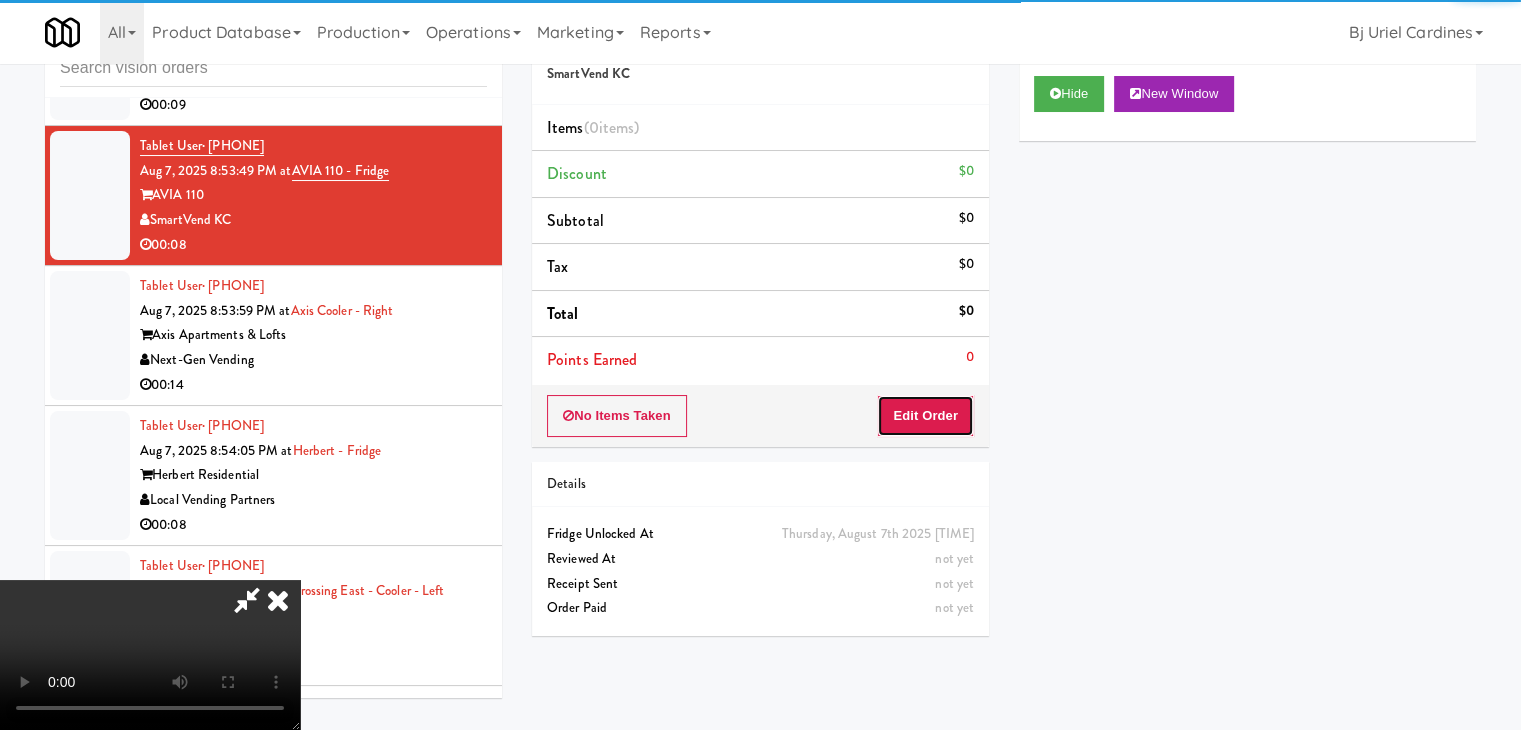 click on "Edit Order" at bounding box center (925, 416) 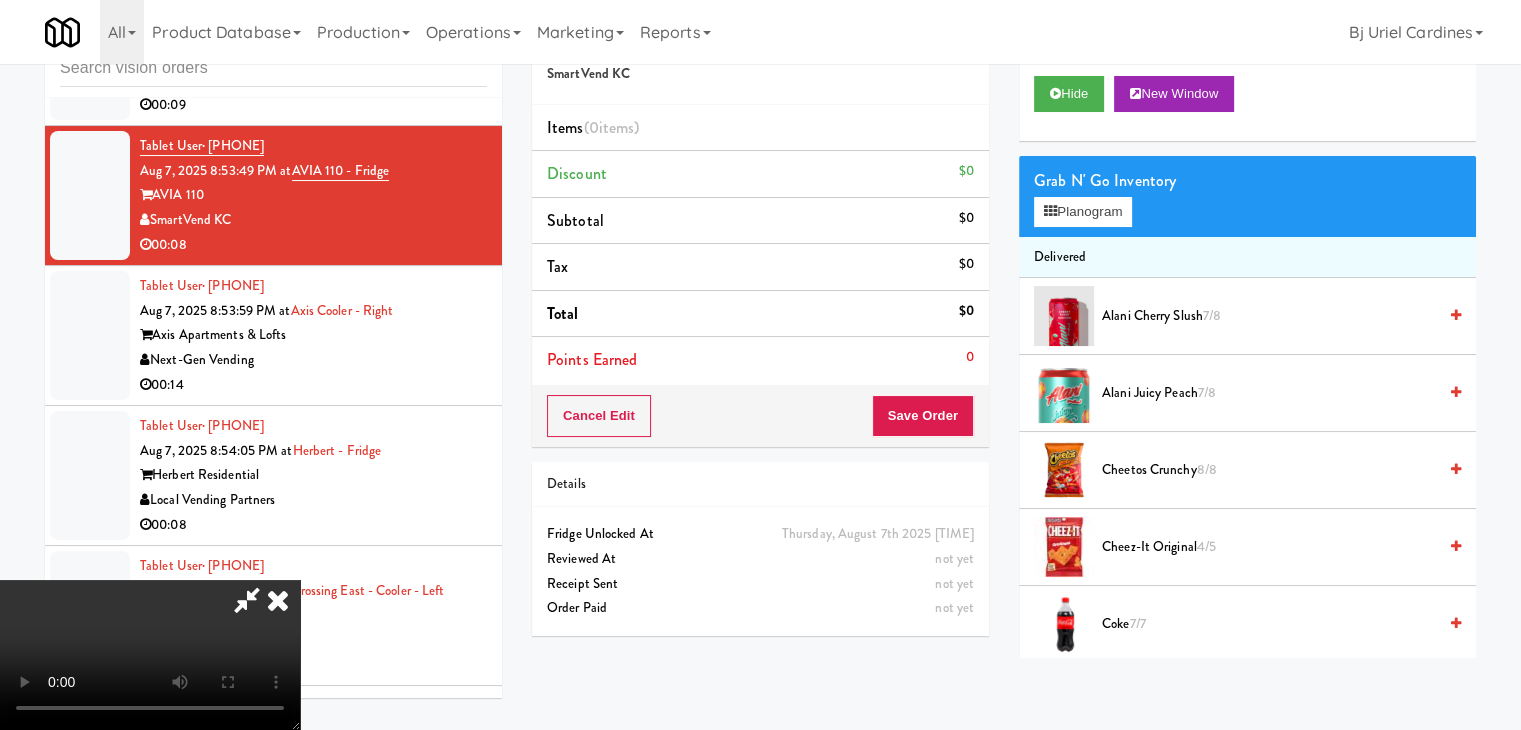type 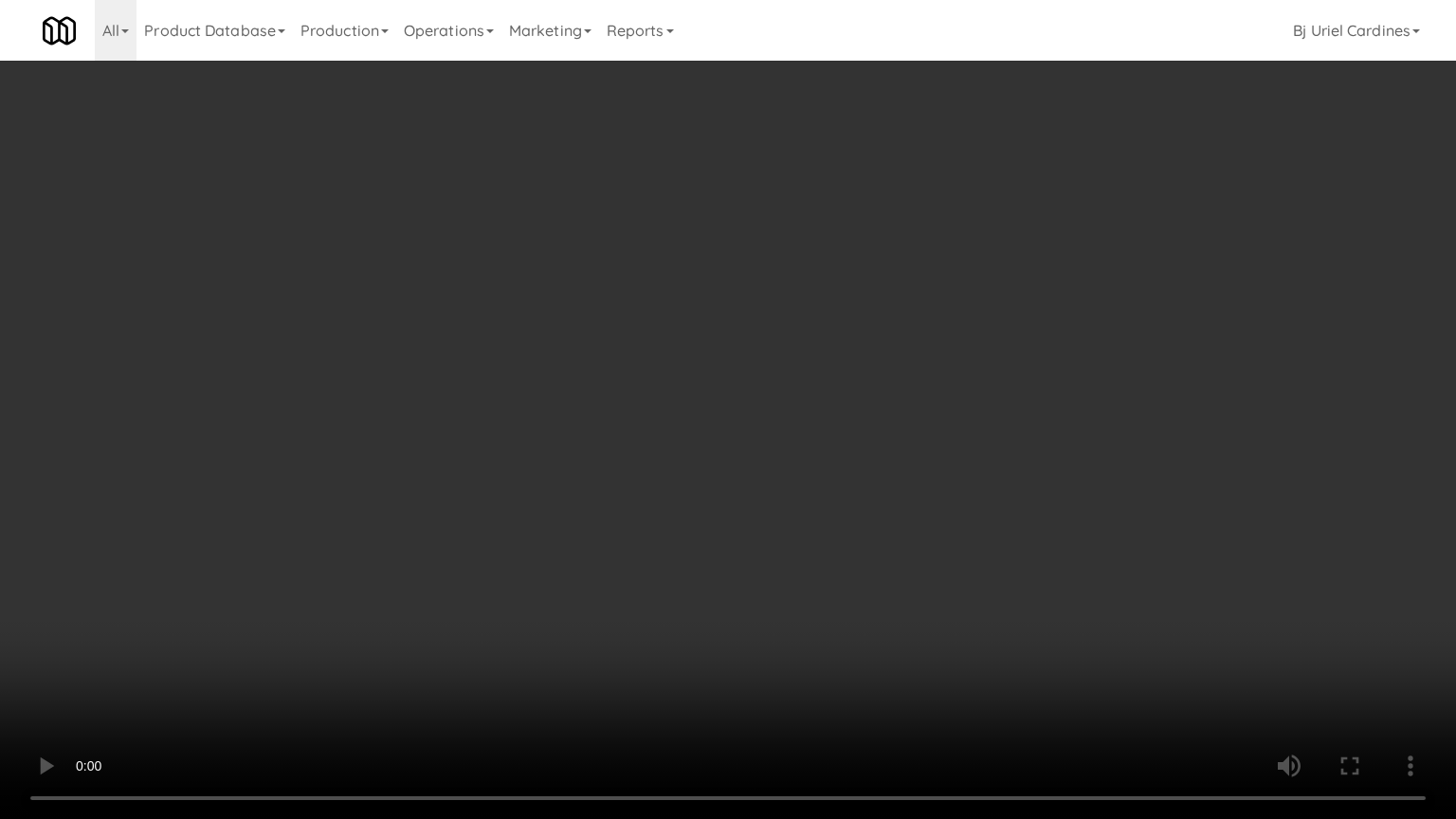 click at bounding box center [728, 410] 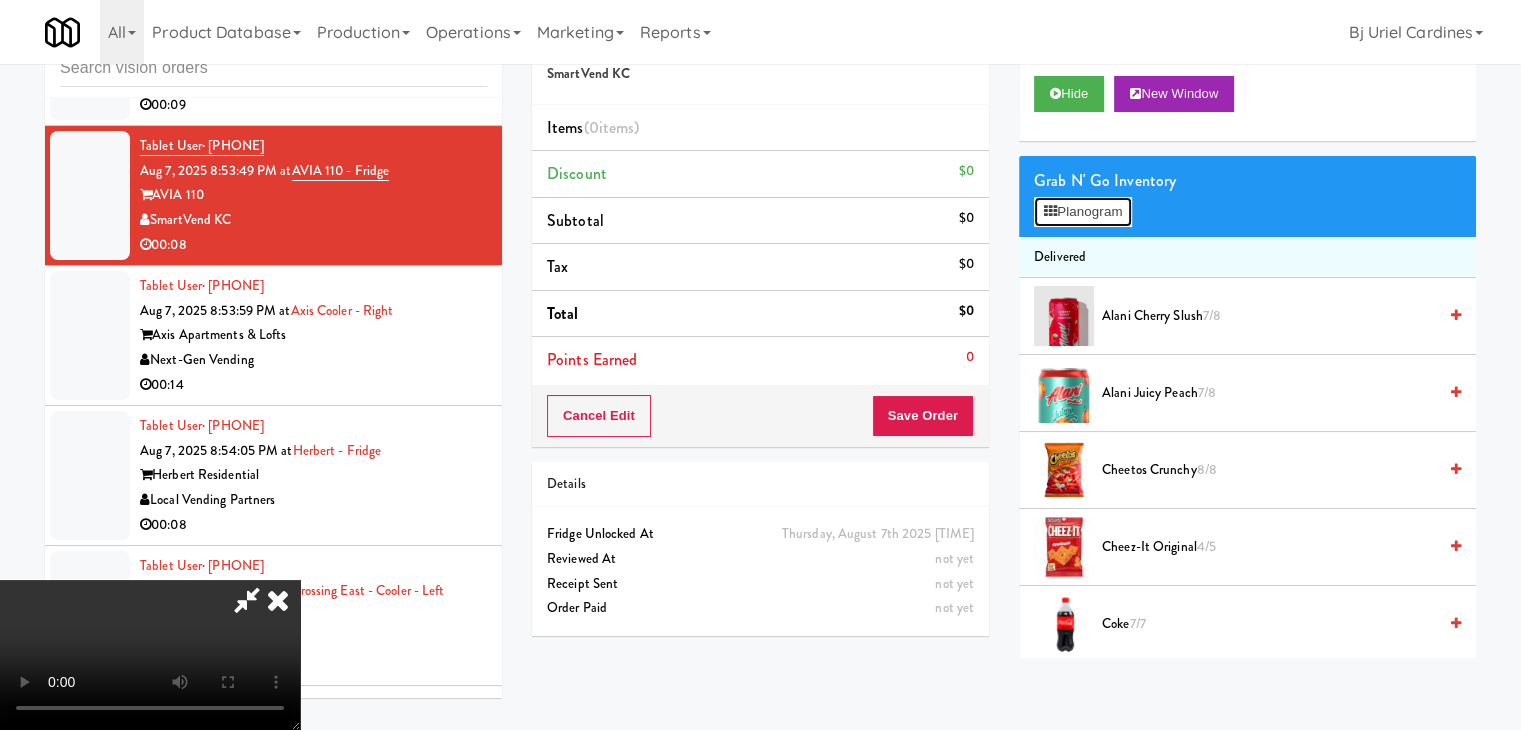 click on "Planogram" at bounding box center (1083, 212) 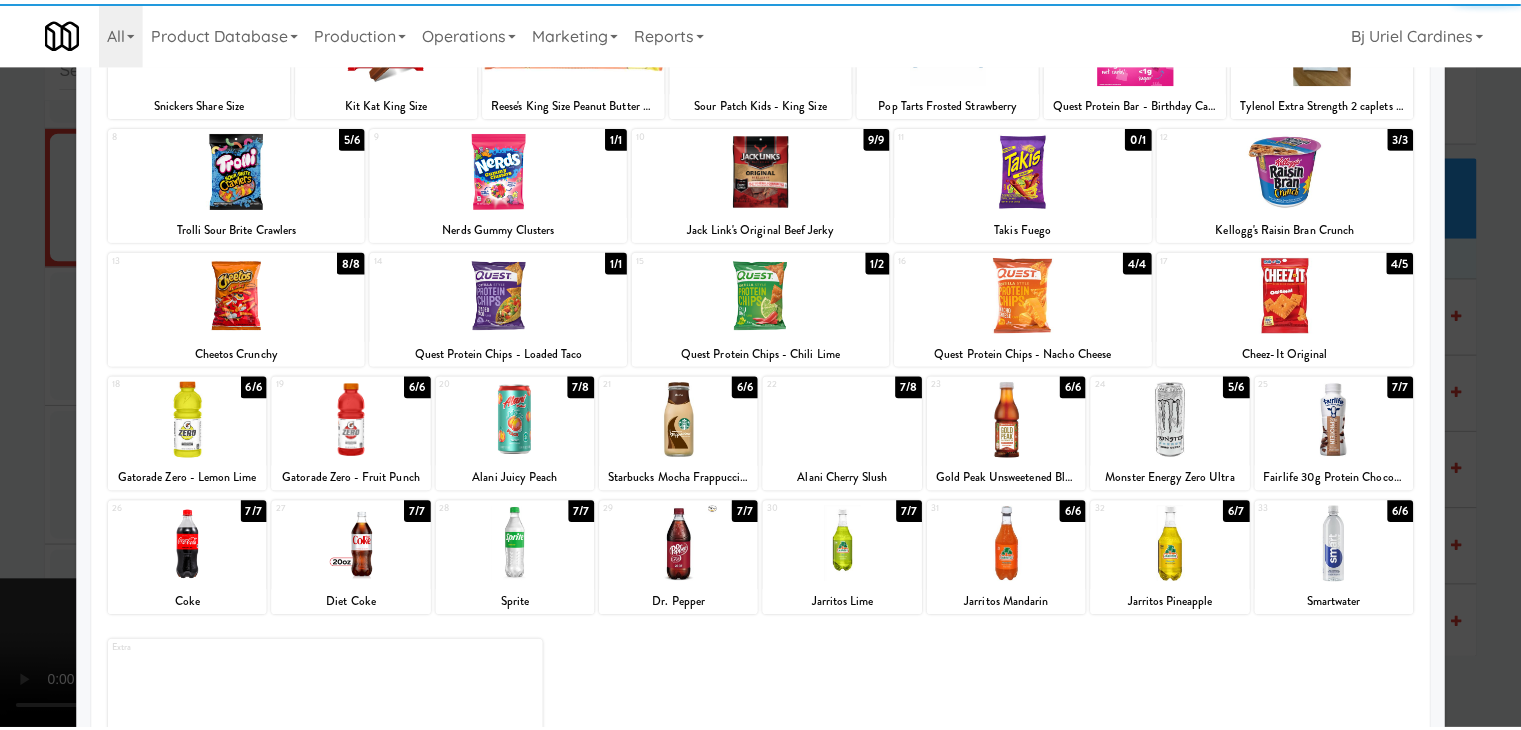 scroll, scrollTop: 252, scrollLeft: 0, axis: vertical 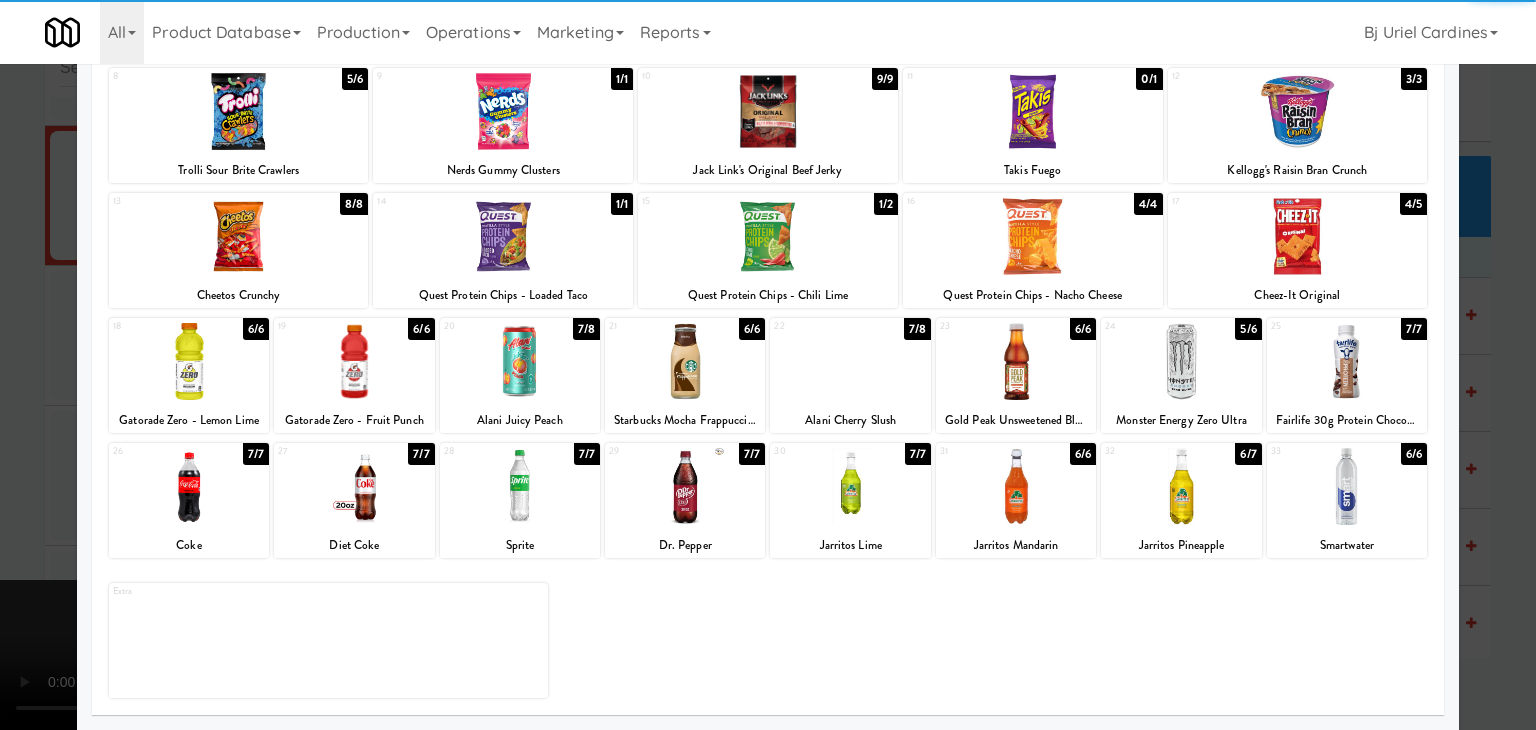 drag, startPoint x: 205, startPoint y: 501, endPoint x: 108, endPoint y: 509, distance: 97.32934 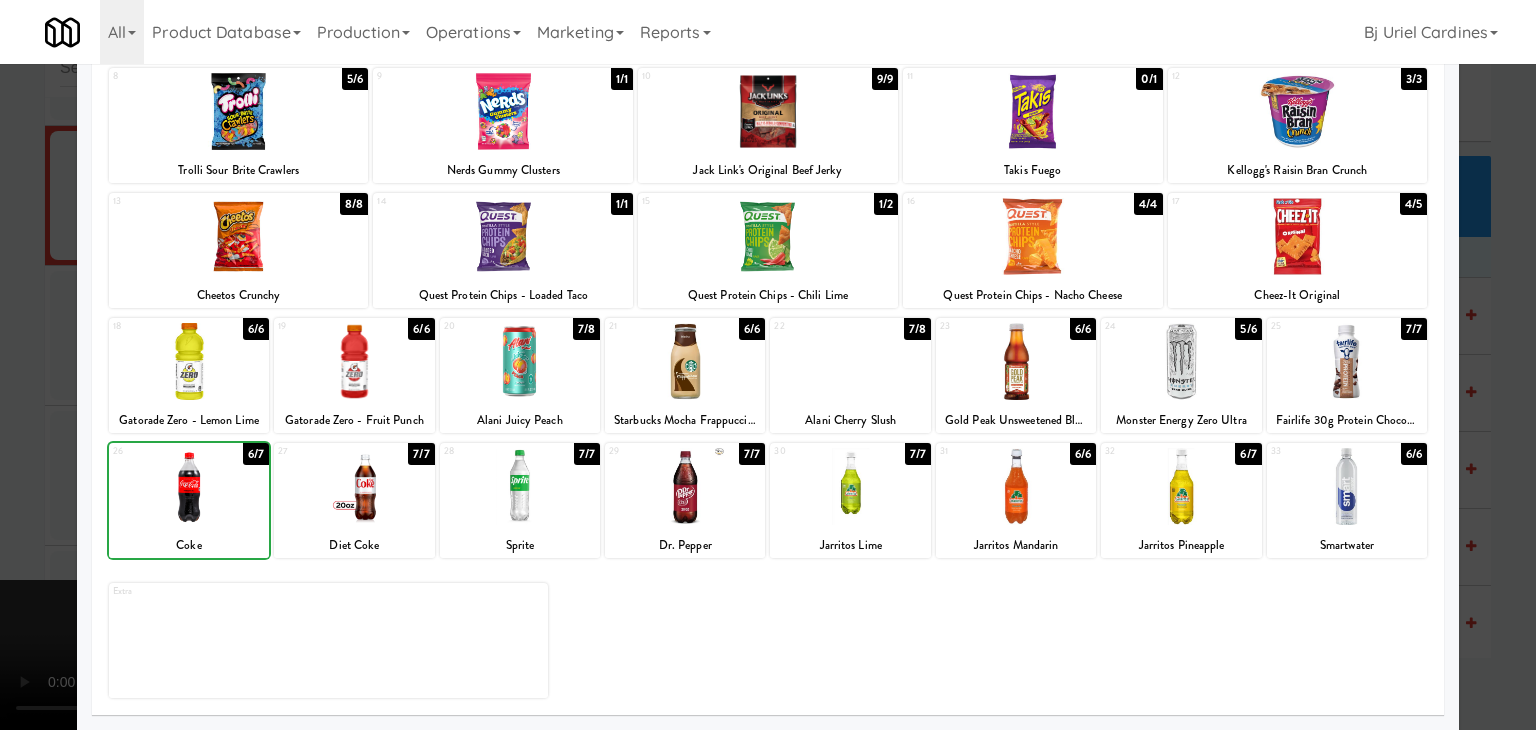 drag, startPoint x: 0, startPoint y: 513, endPoint x: 891, endPoint y: 487, distance: 891.3793 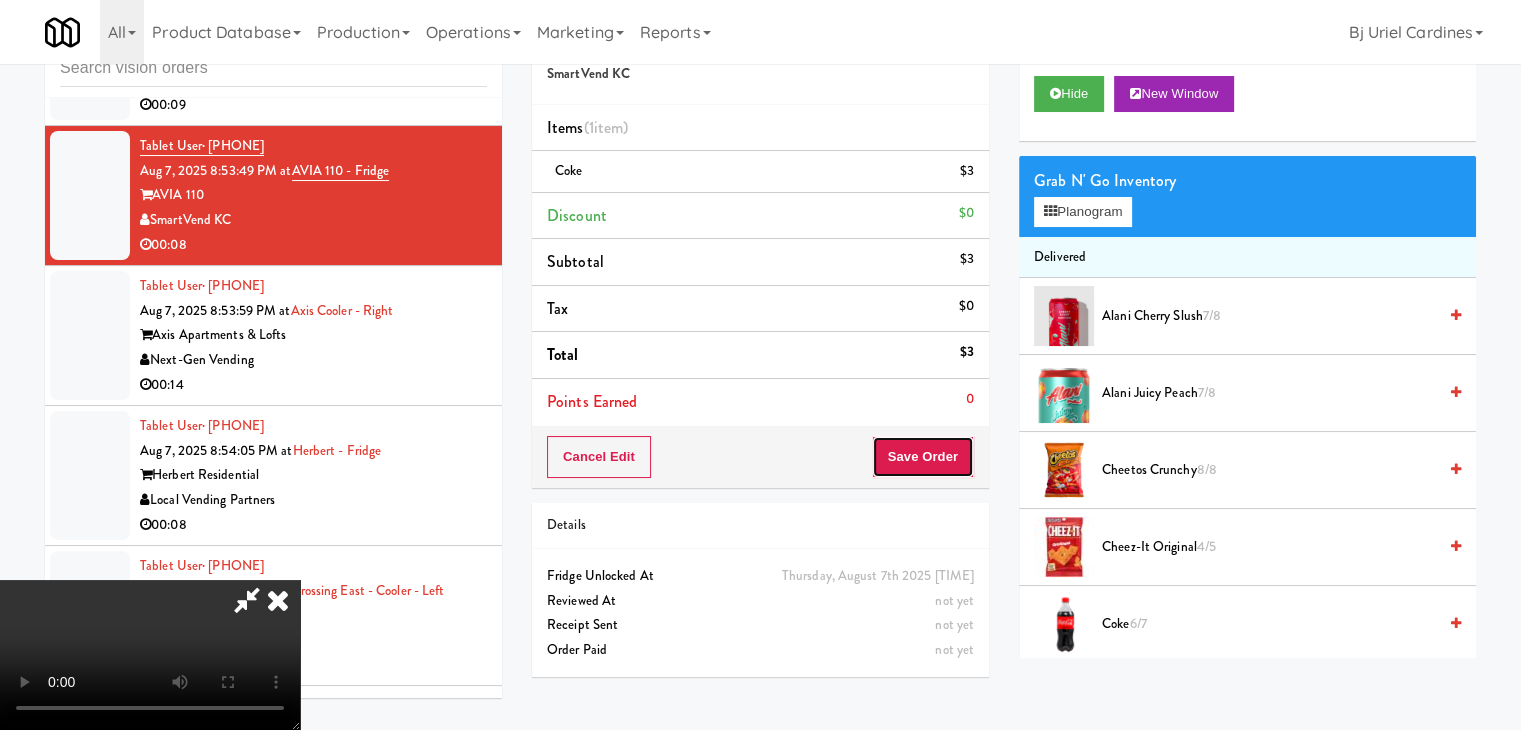 click on "Save Order" at bounding box center (923, 457) 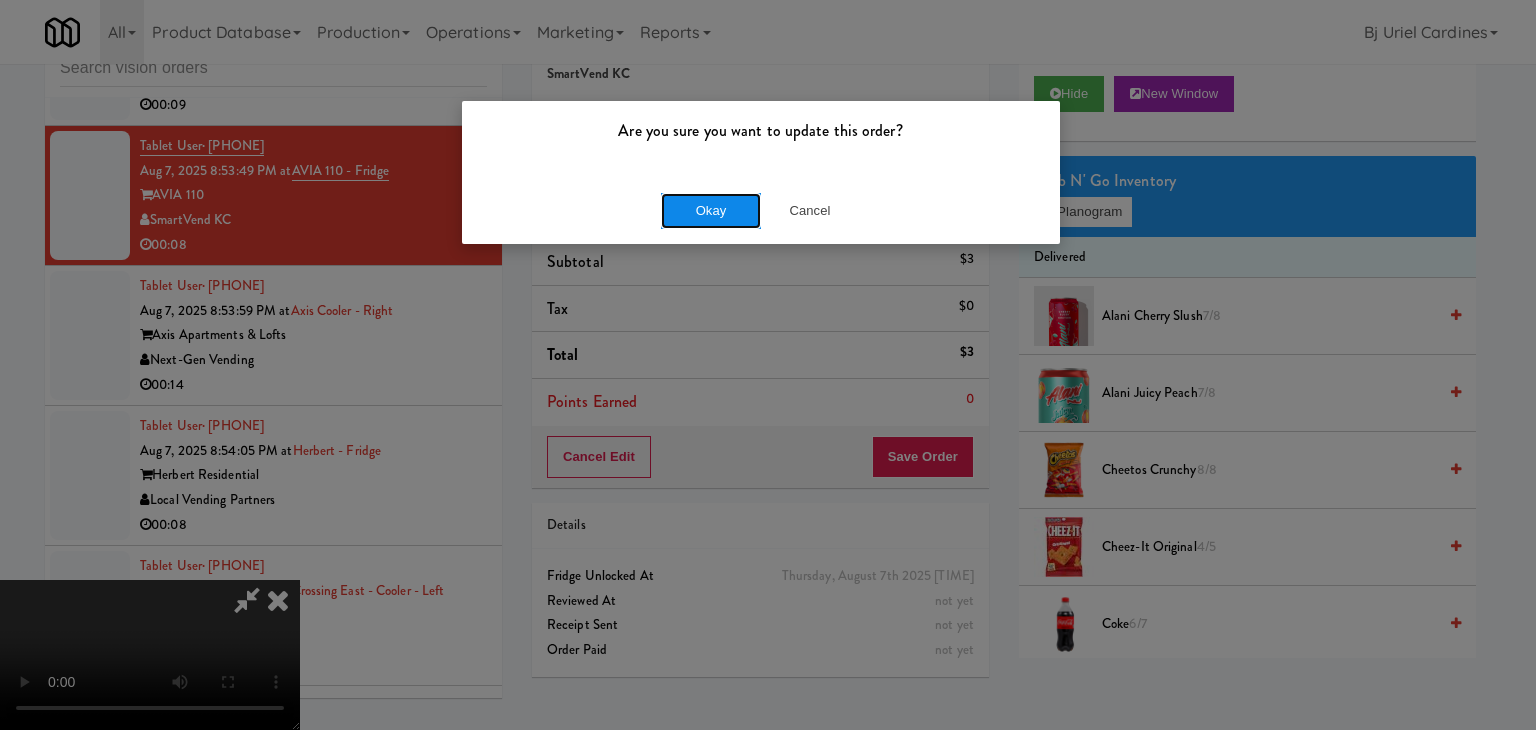 click on "Okay" at bounding box center [711, 211] 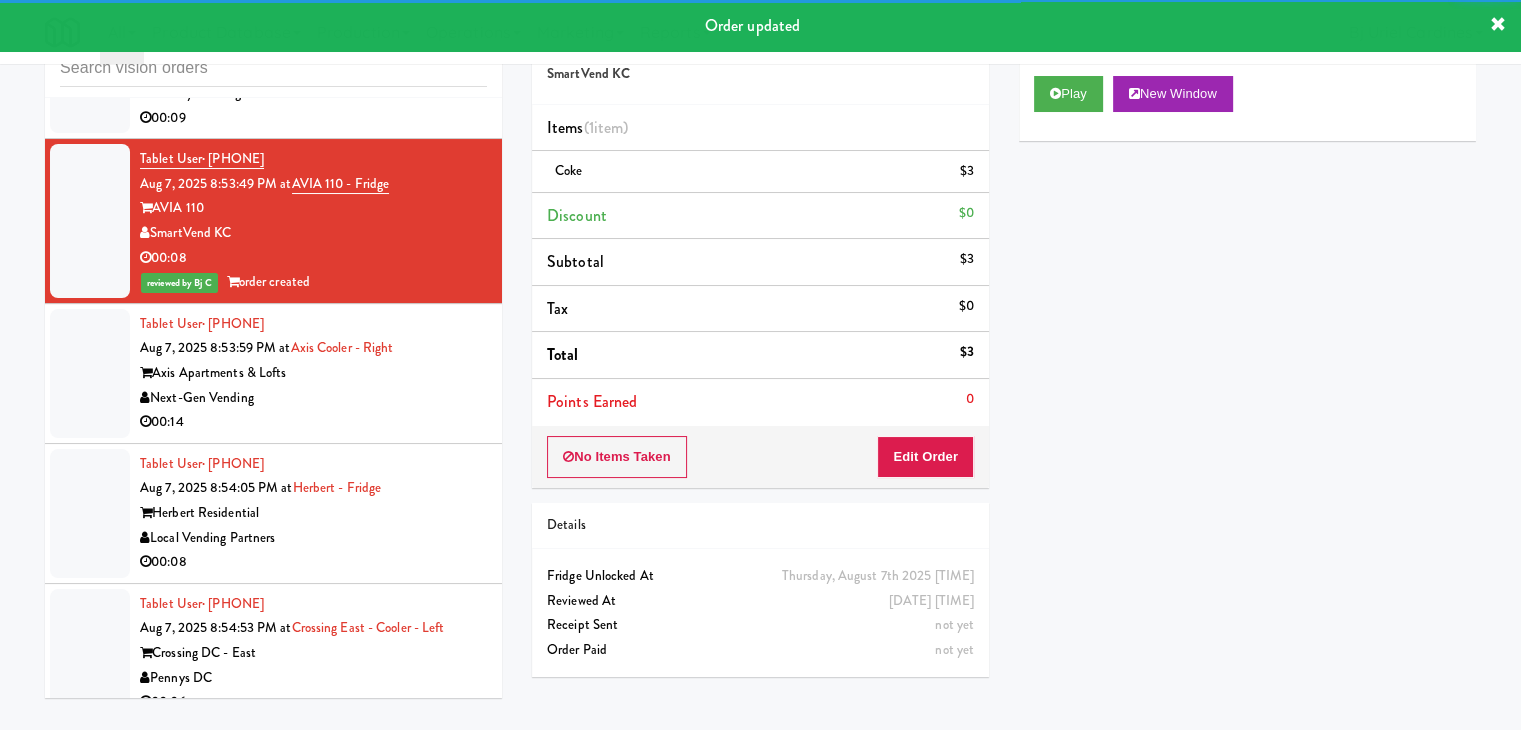 drag, startPoint x: 340, startPoint y: 265, endPoint x: 351, endPoint y: 267, distance: 11.18034 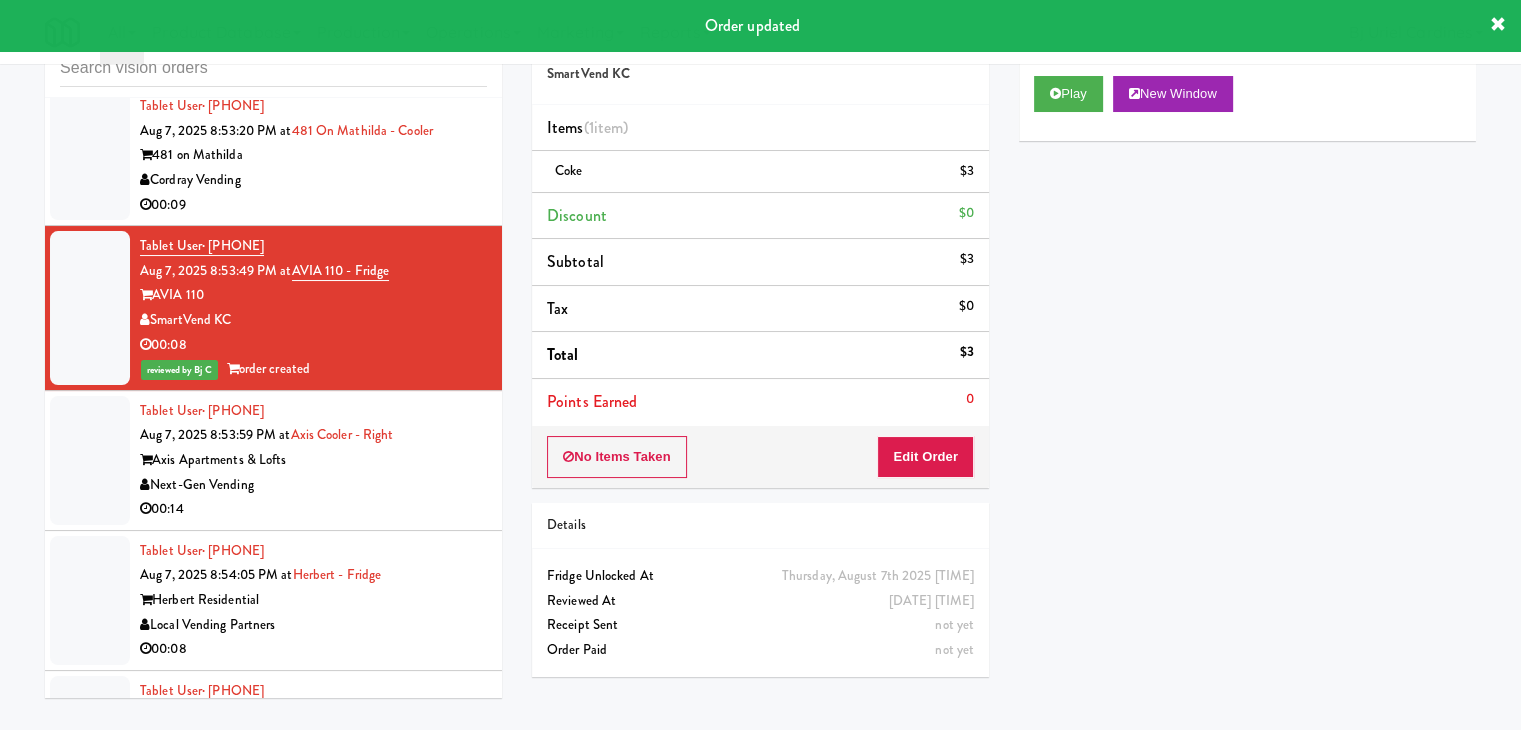 click on "00:09" at bounding box center [313, 205] 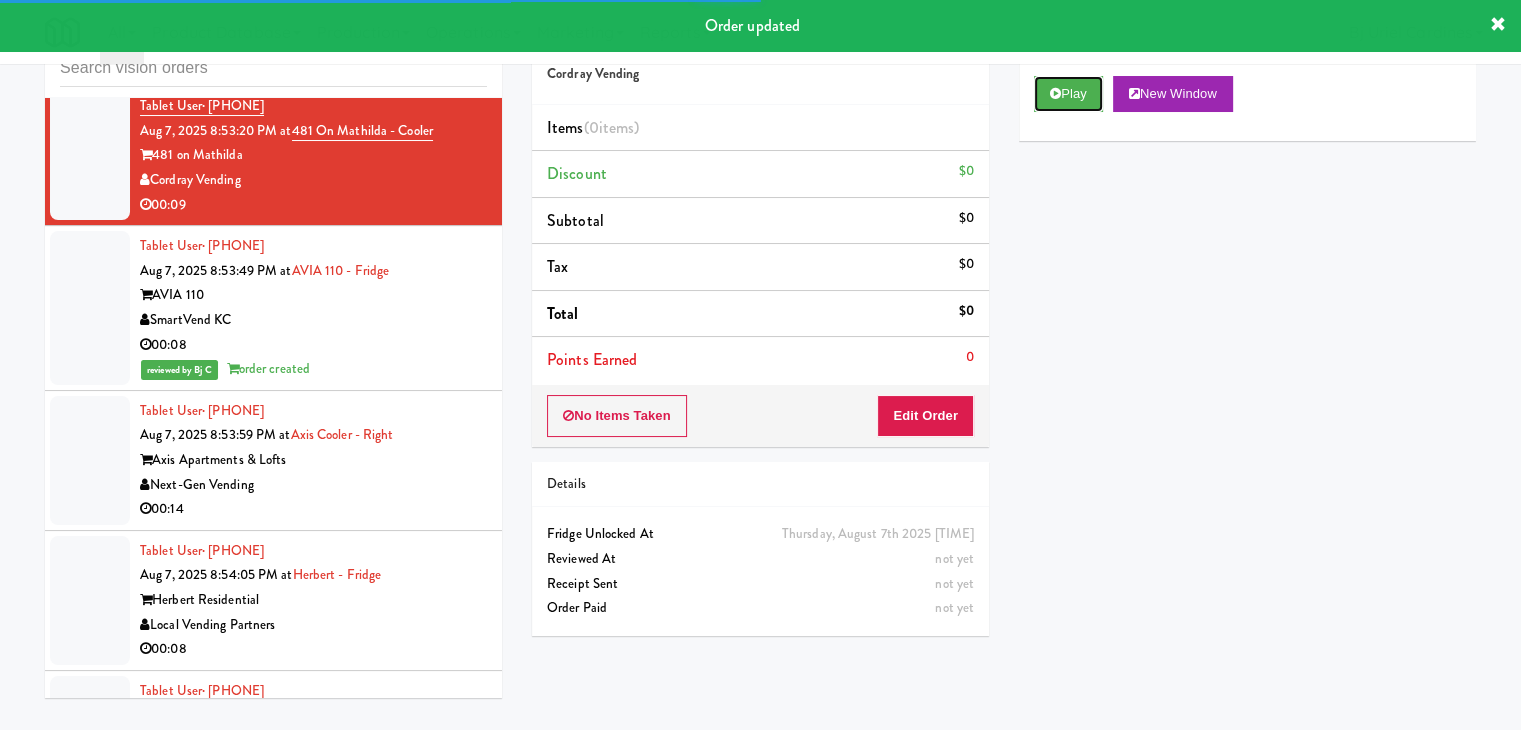 drag, startPoint x: 1096, startPoint y: 86, endPoint x: 1084, endPoint y: 123, distance: 38.8973 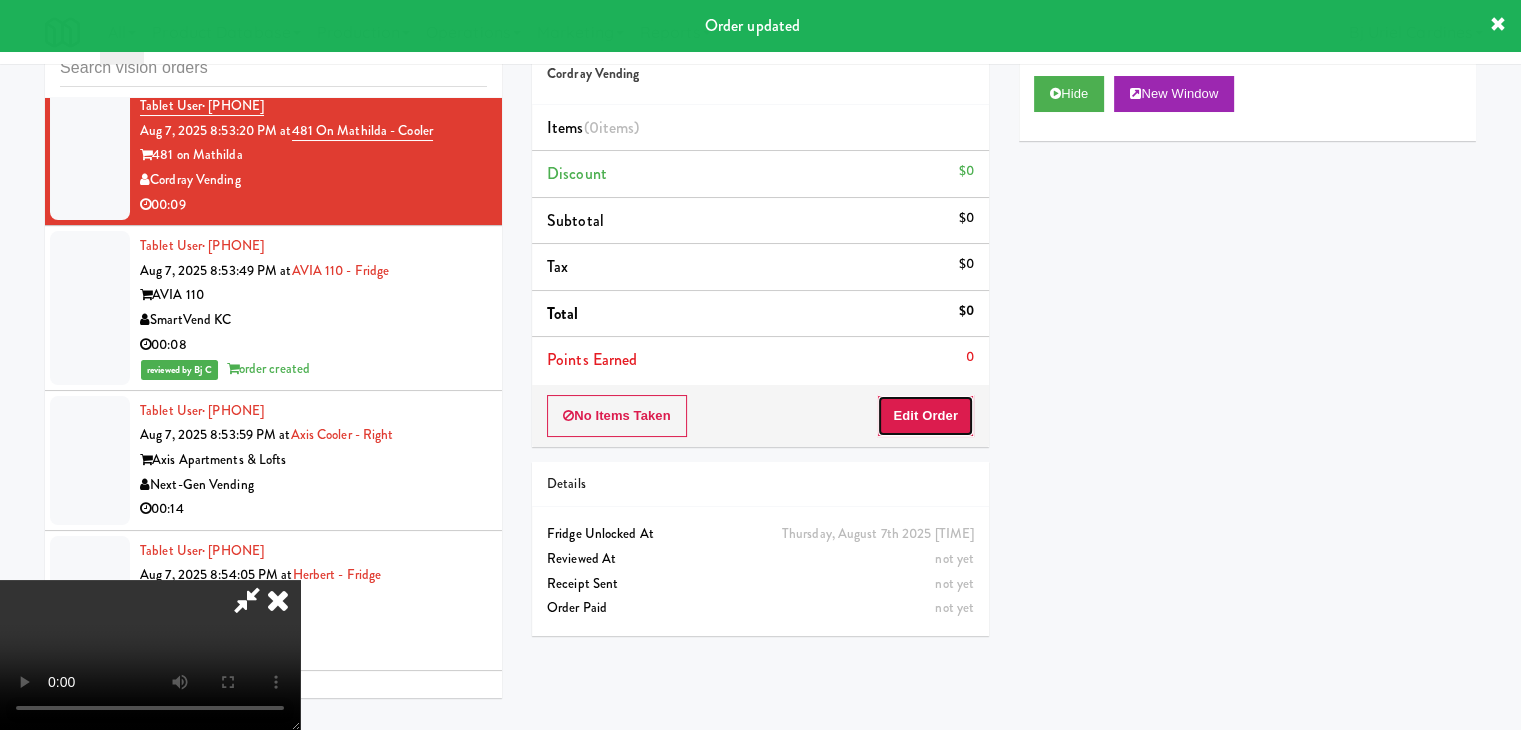 click on "Edit Order" at bounding box center (925, 416) 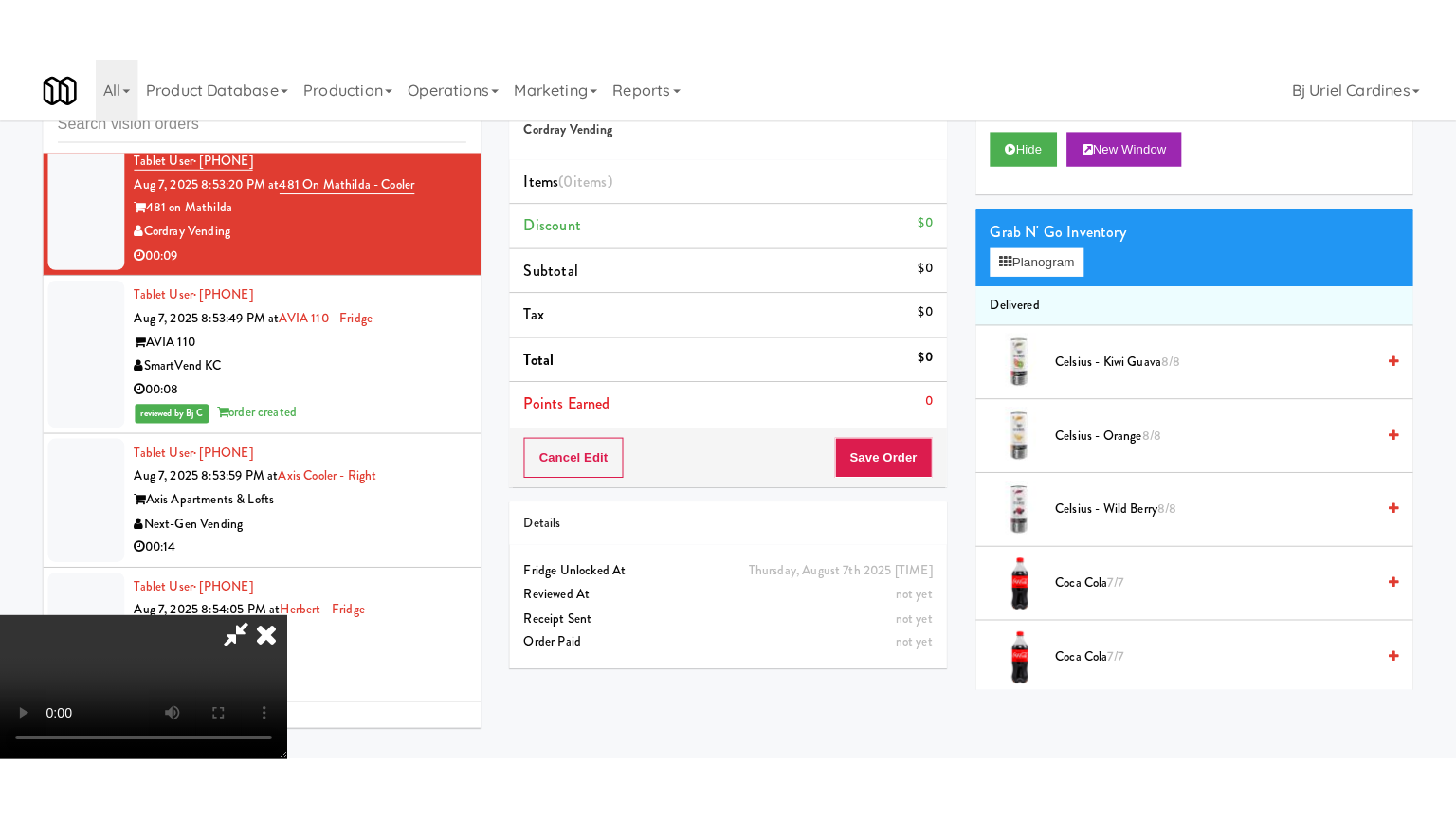 scroll, scrollTop: 266, scrollLeft: 0, axis: vertical 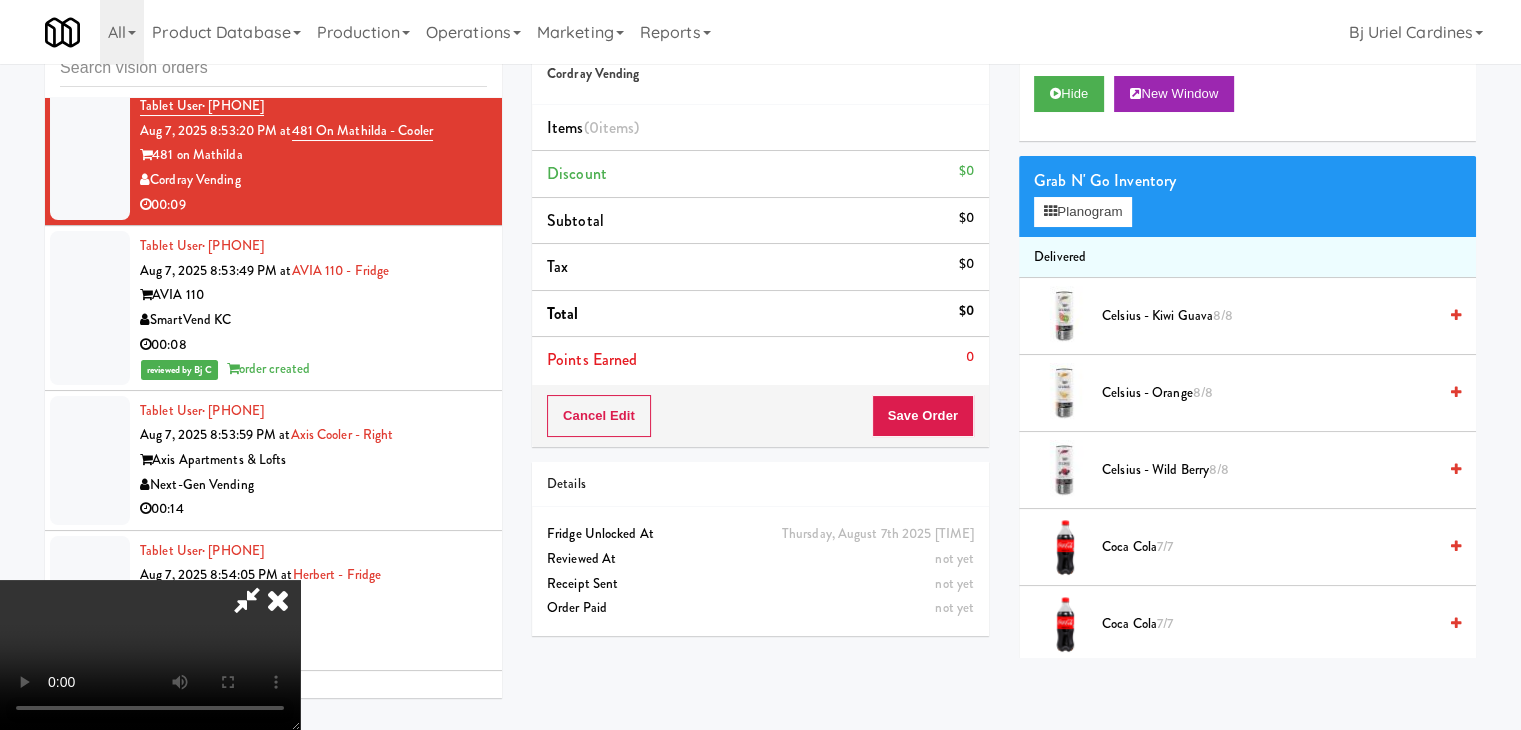 type 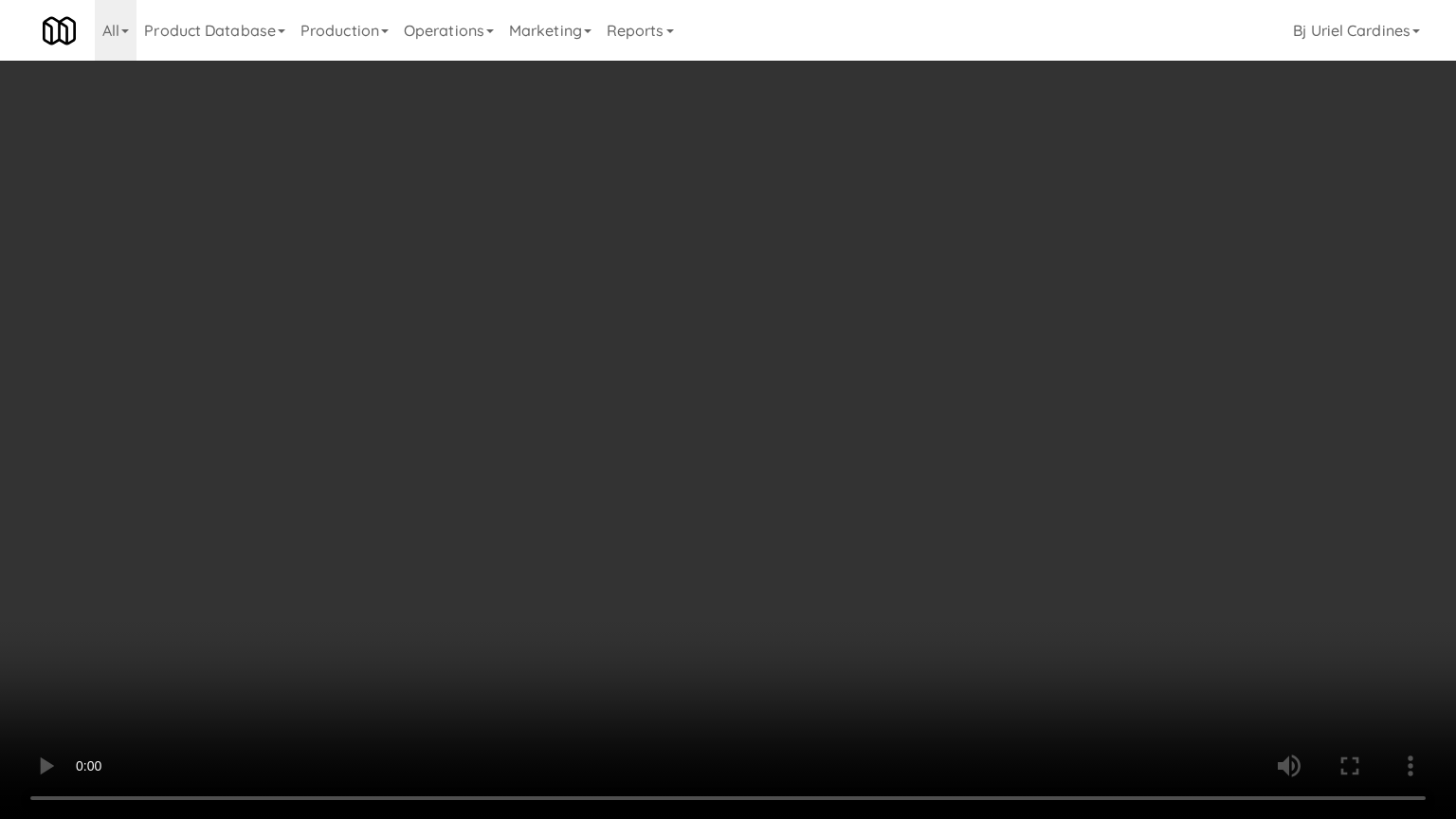 click at bounding box center [728, 410] 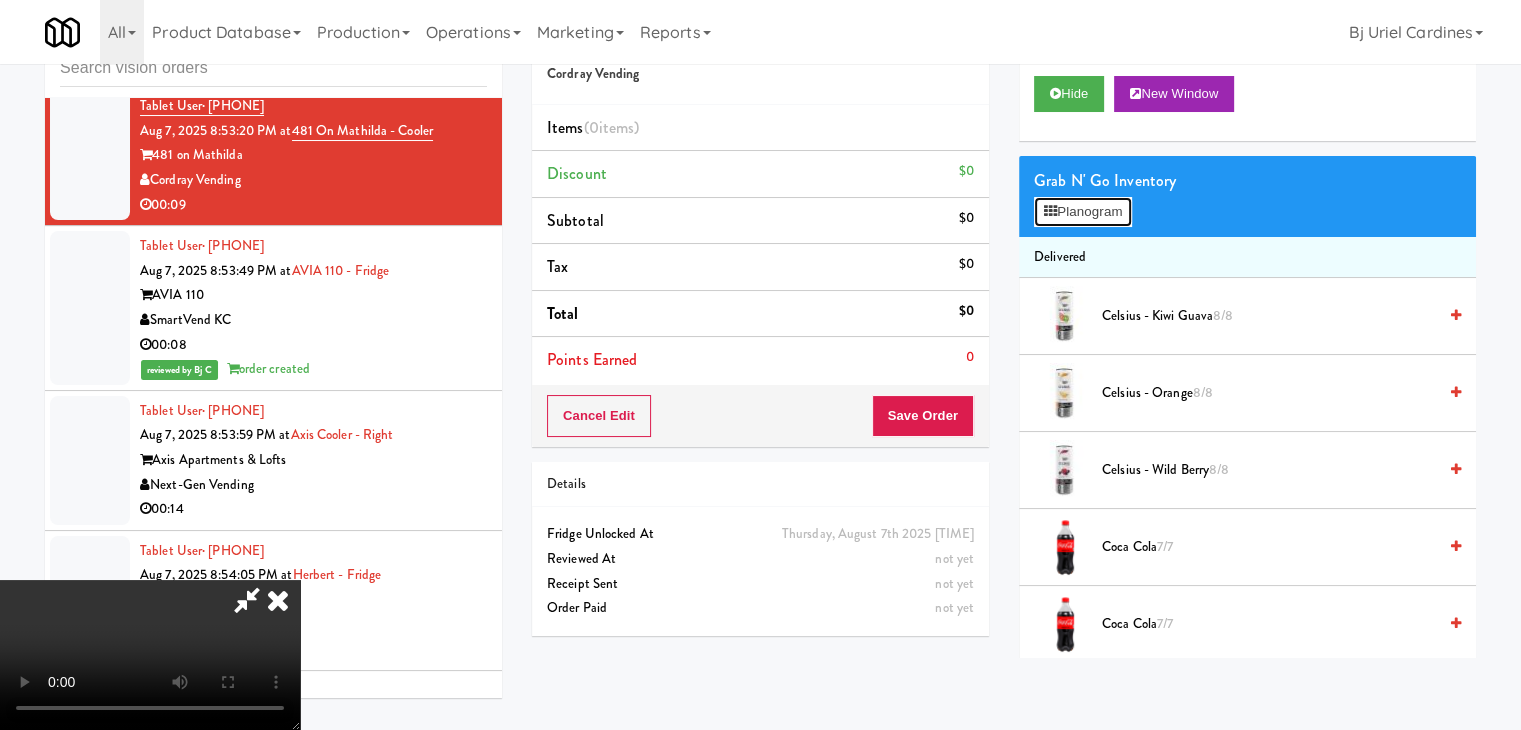 click on "Planogram" at bounding box center (1083, 212) 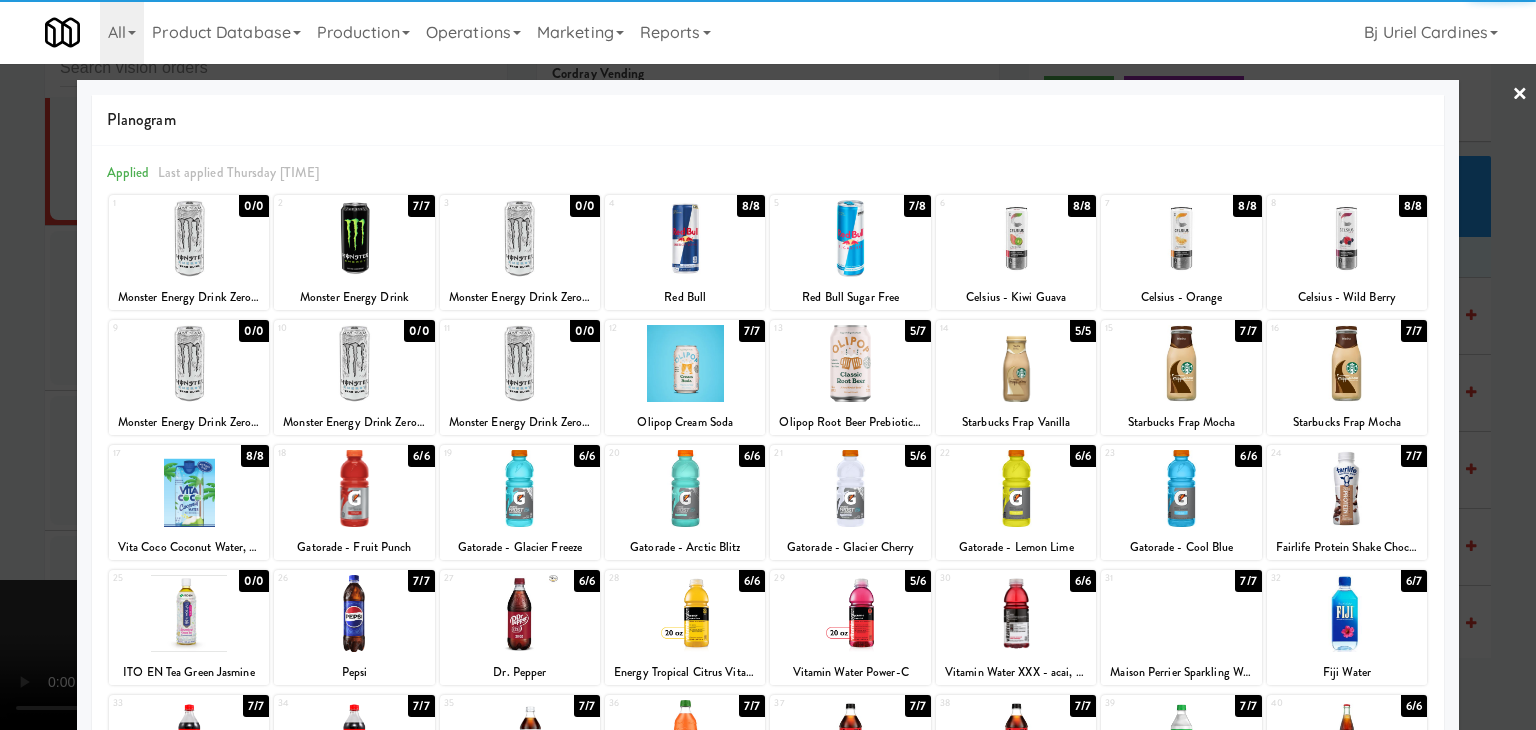 drag, startPoint x: 856, startPoint y: 478, endPoint x: 829, endPoint y: 486, distance: 28.160255 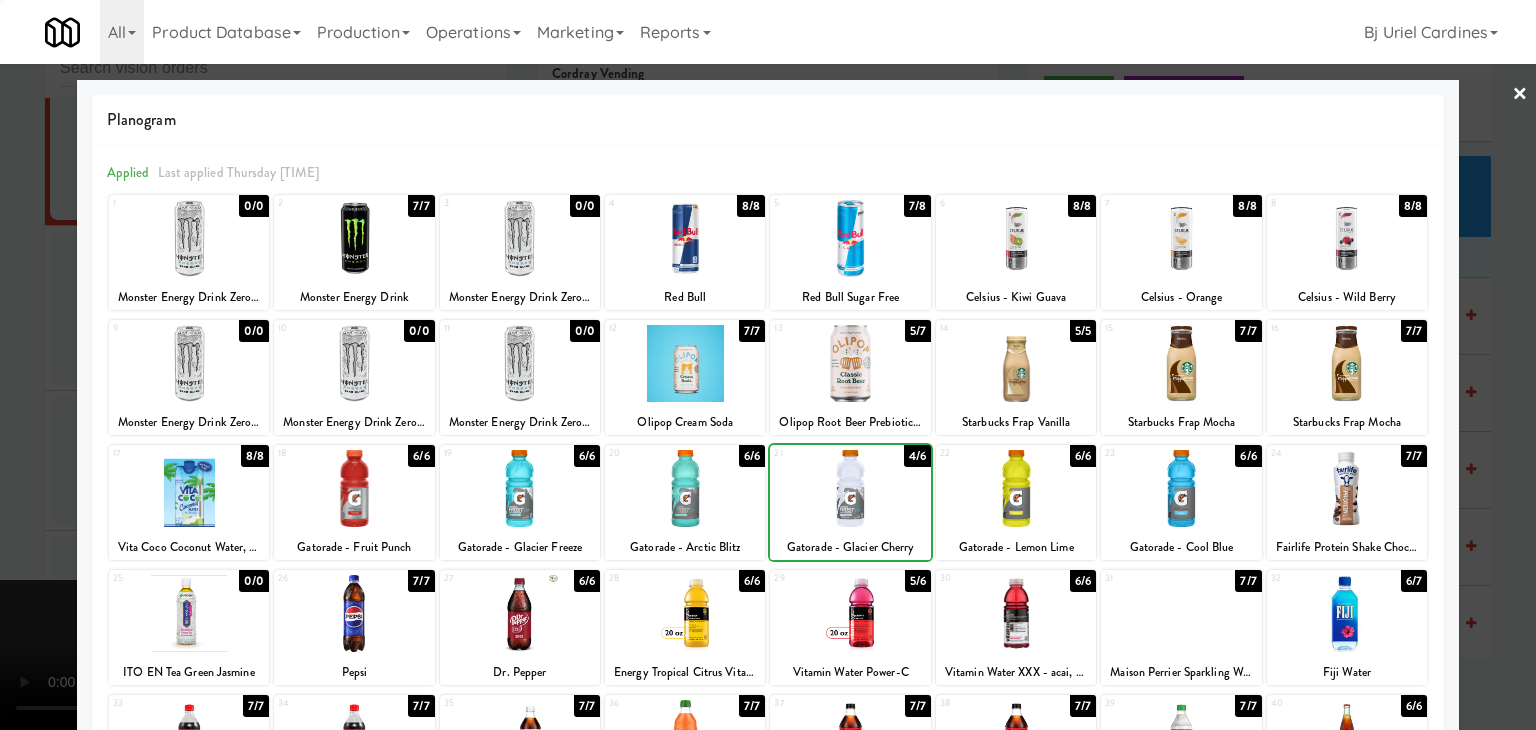 drag, startPoint x: 0, startPoint y: 519, endPoint x: 502, endPoint y: 509, distance: 502.09958 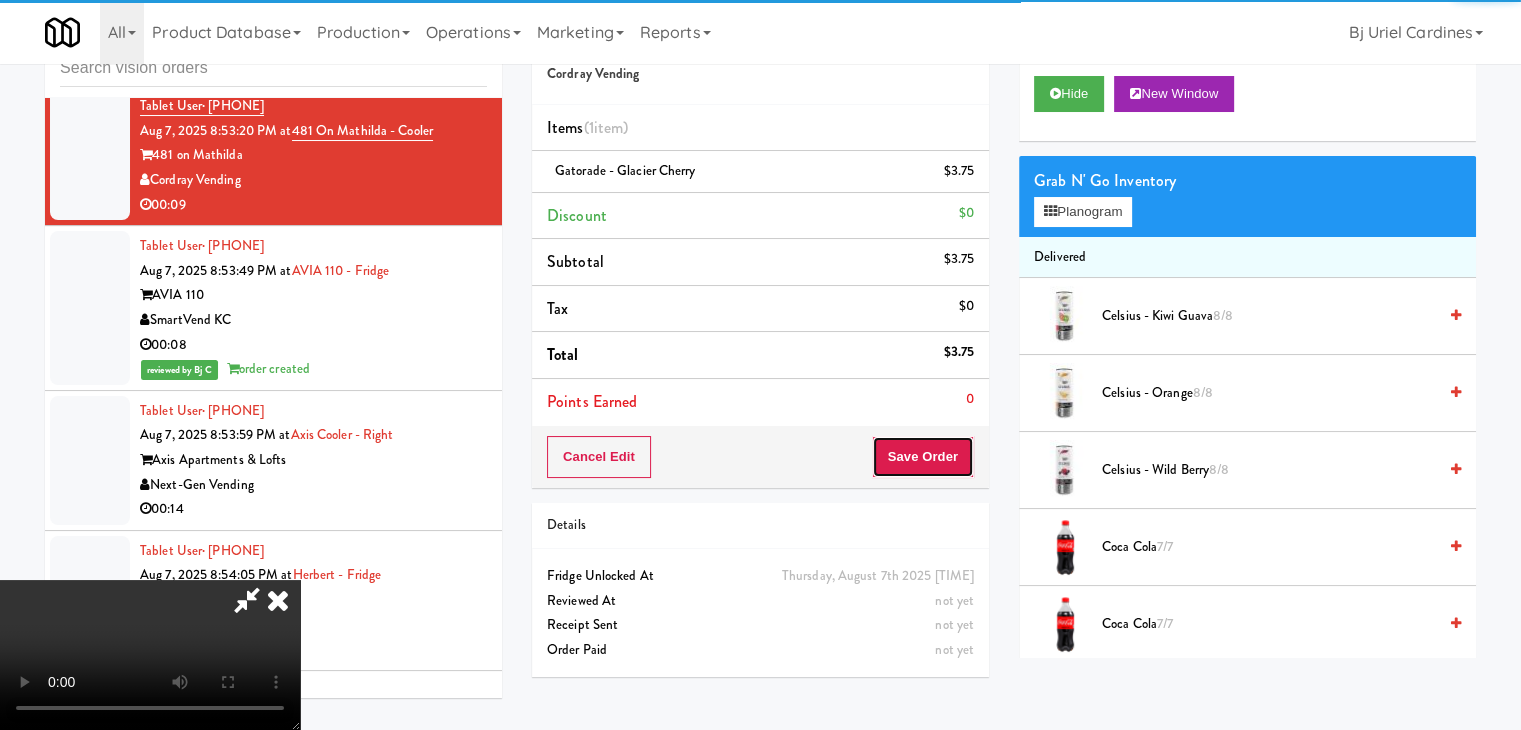 click on "Save Order" at bounding box center [923, 457] 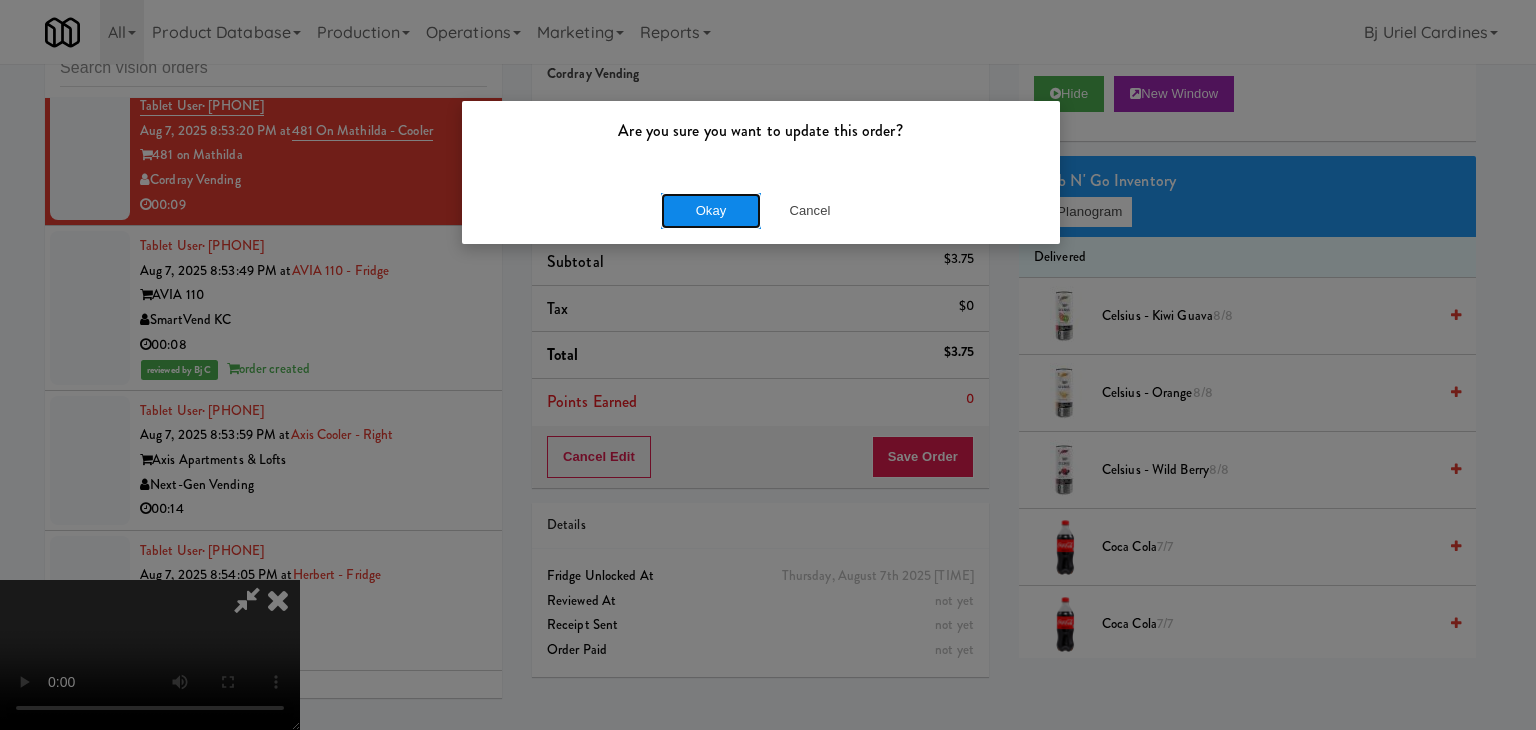 click on "Okay" at bounding box center [711, 211] 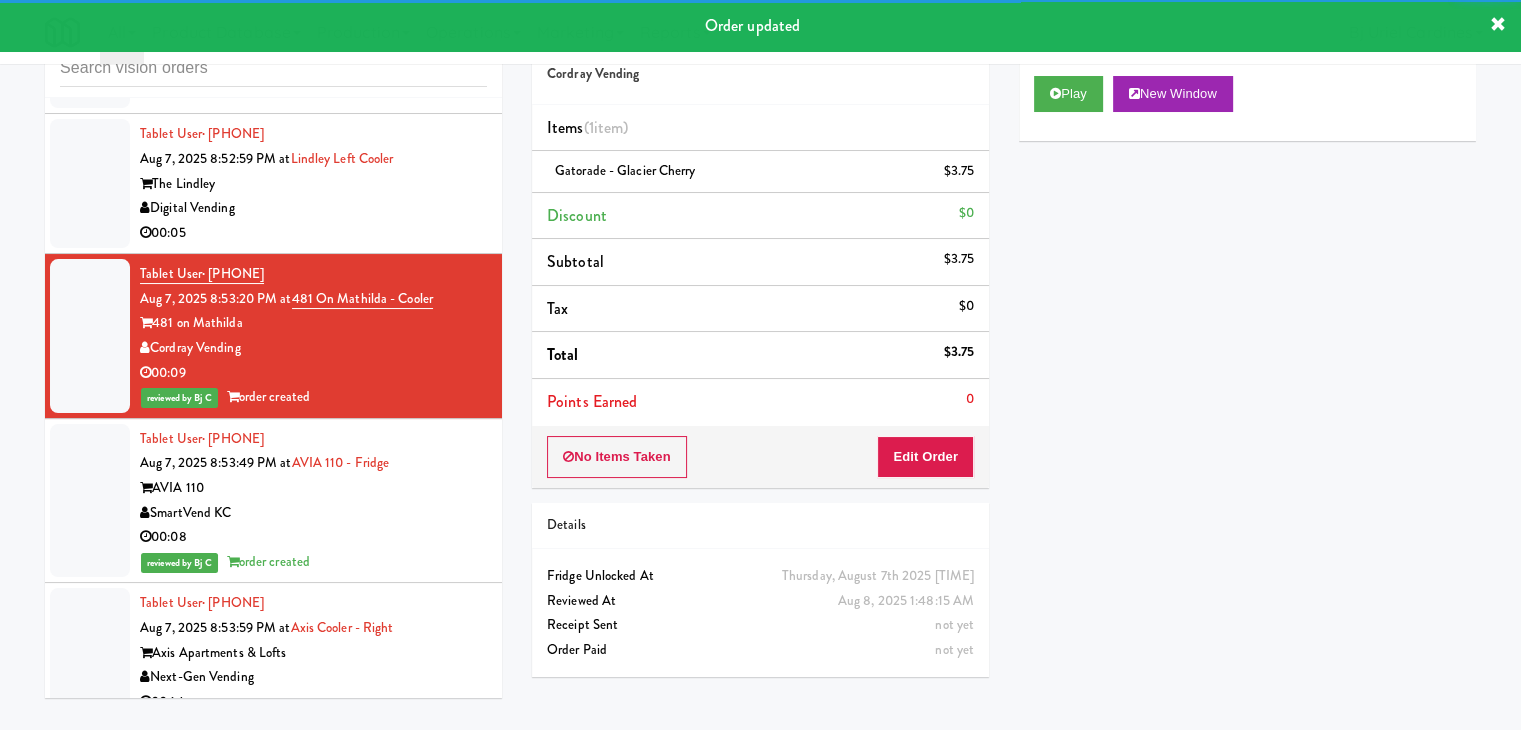 scroll, scrollTop: 16396, scrollLeft: 0, axis: vertical 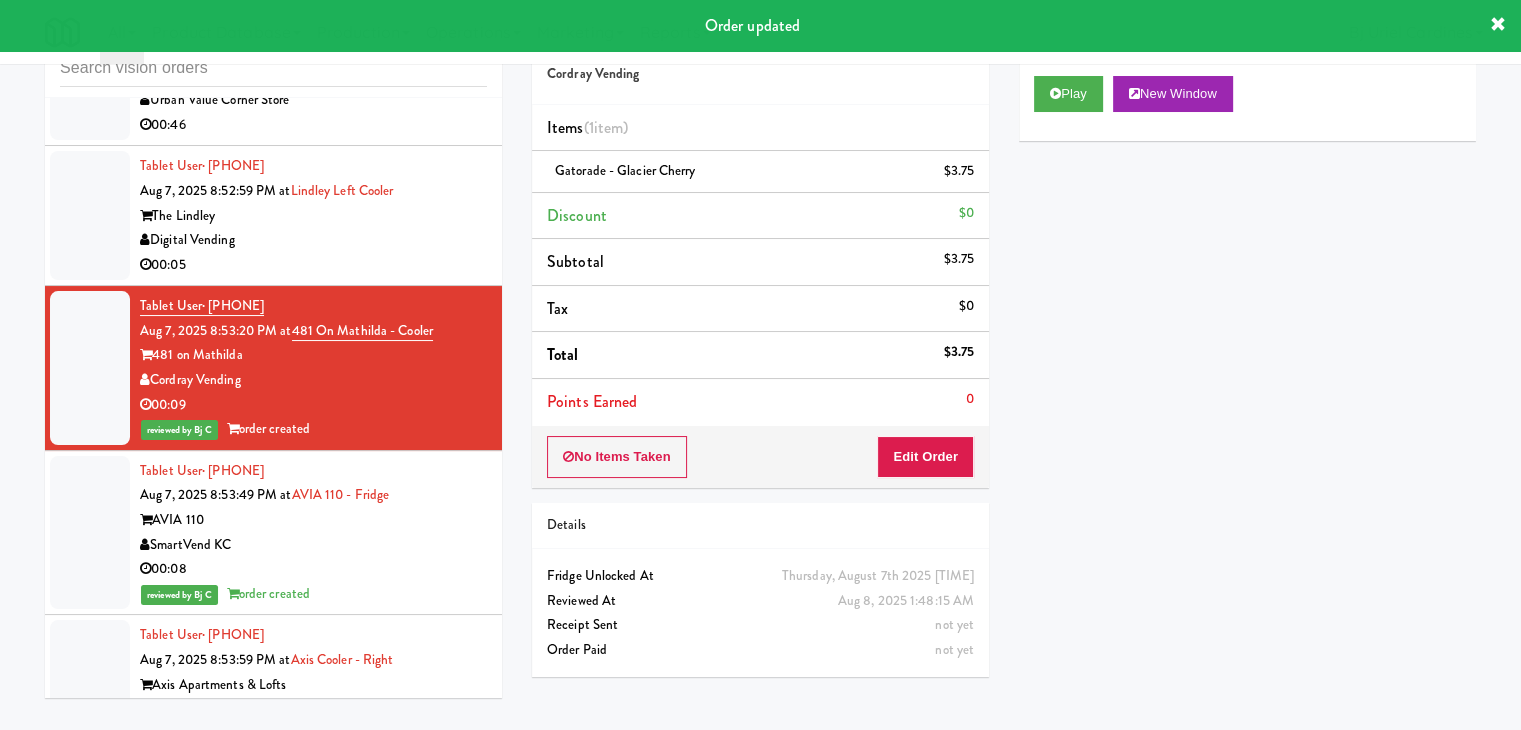 drag, startPoint x: 390, startPoint y: 367, endPoint x: 449, endPoint y: 340, distance: 64.884514 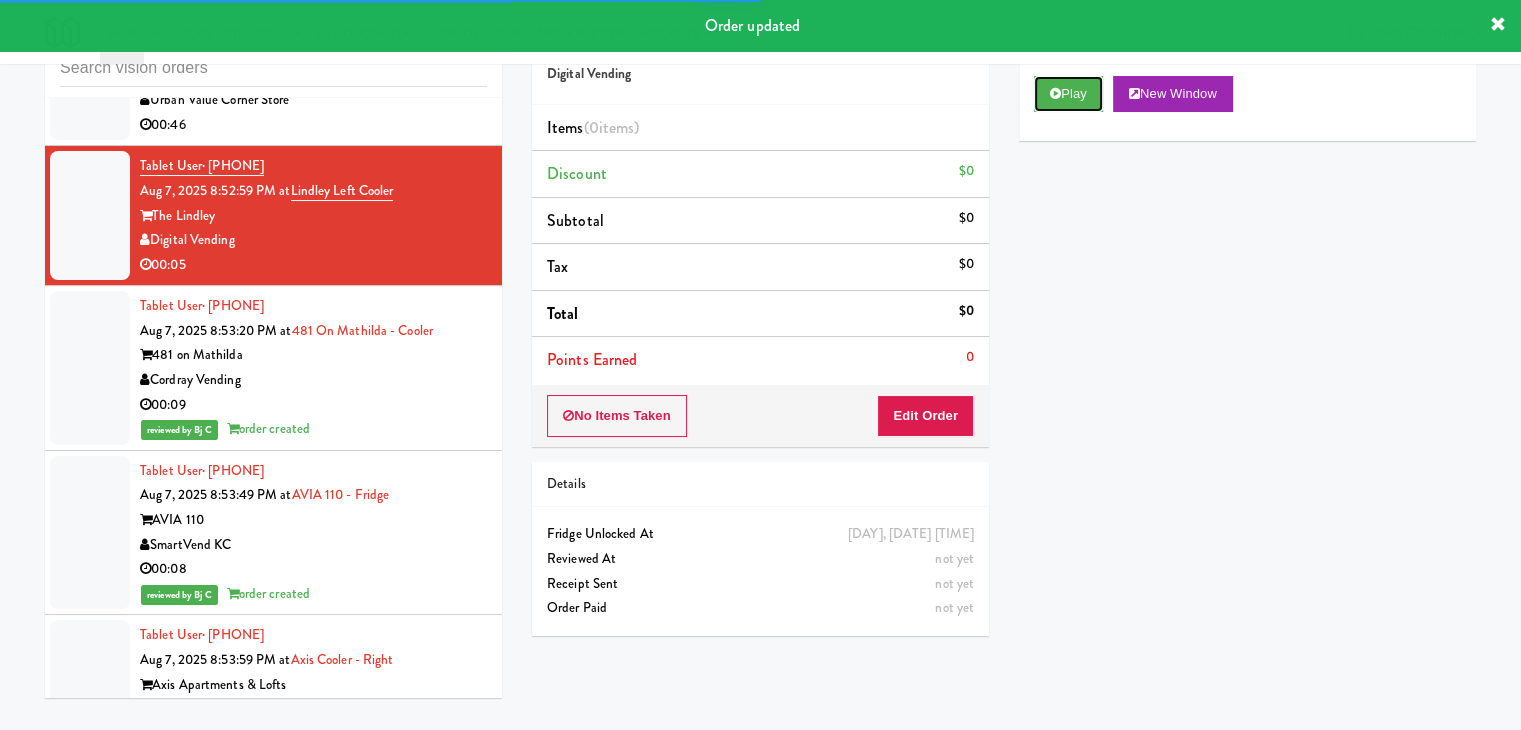 drag, startPoint x: 1063, startPoint y: 91, endPoint x: 1051, endPoint y: 159, distance: 69.050705 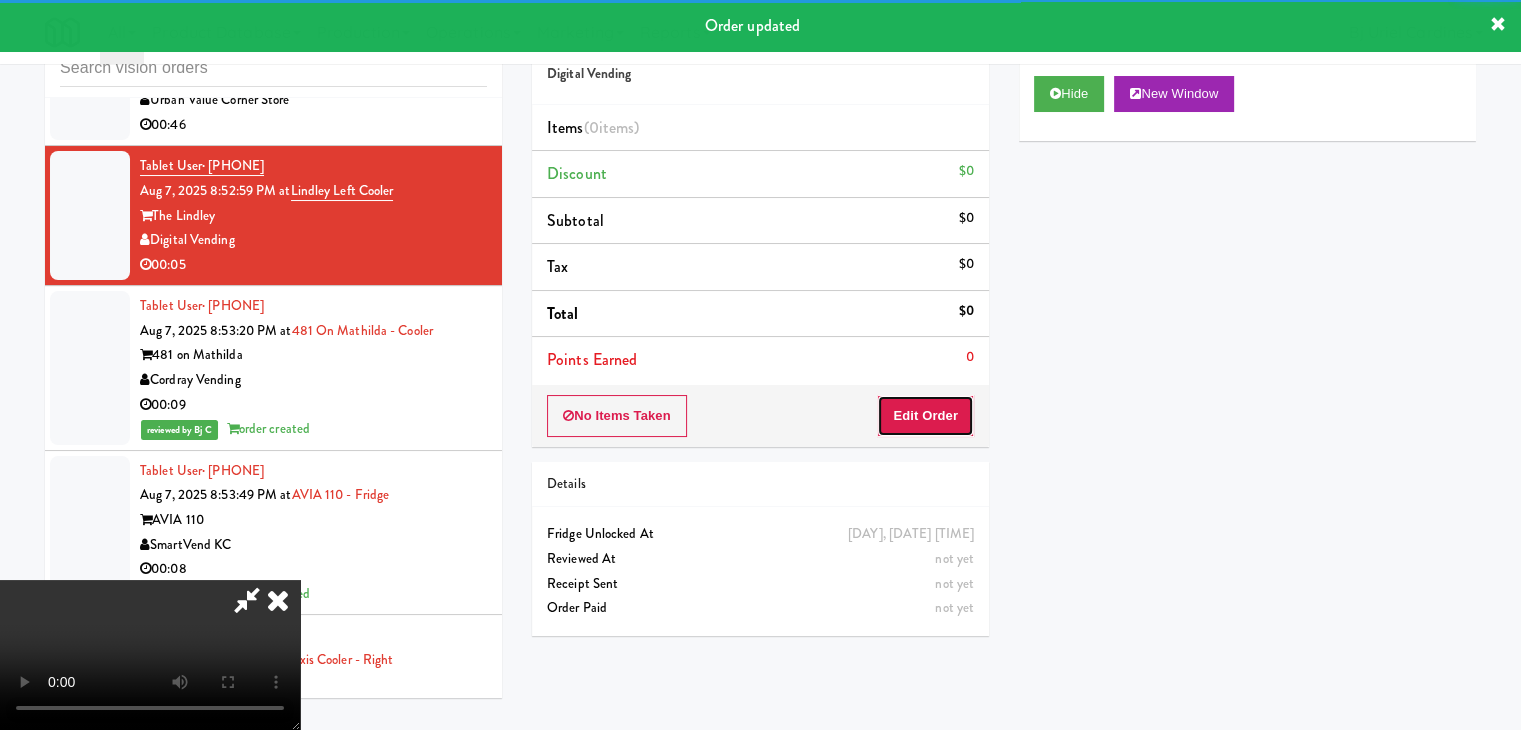 click on "Edit Order" at bounding box center (925, 416) 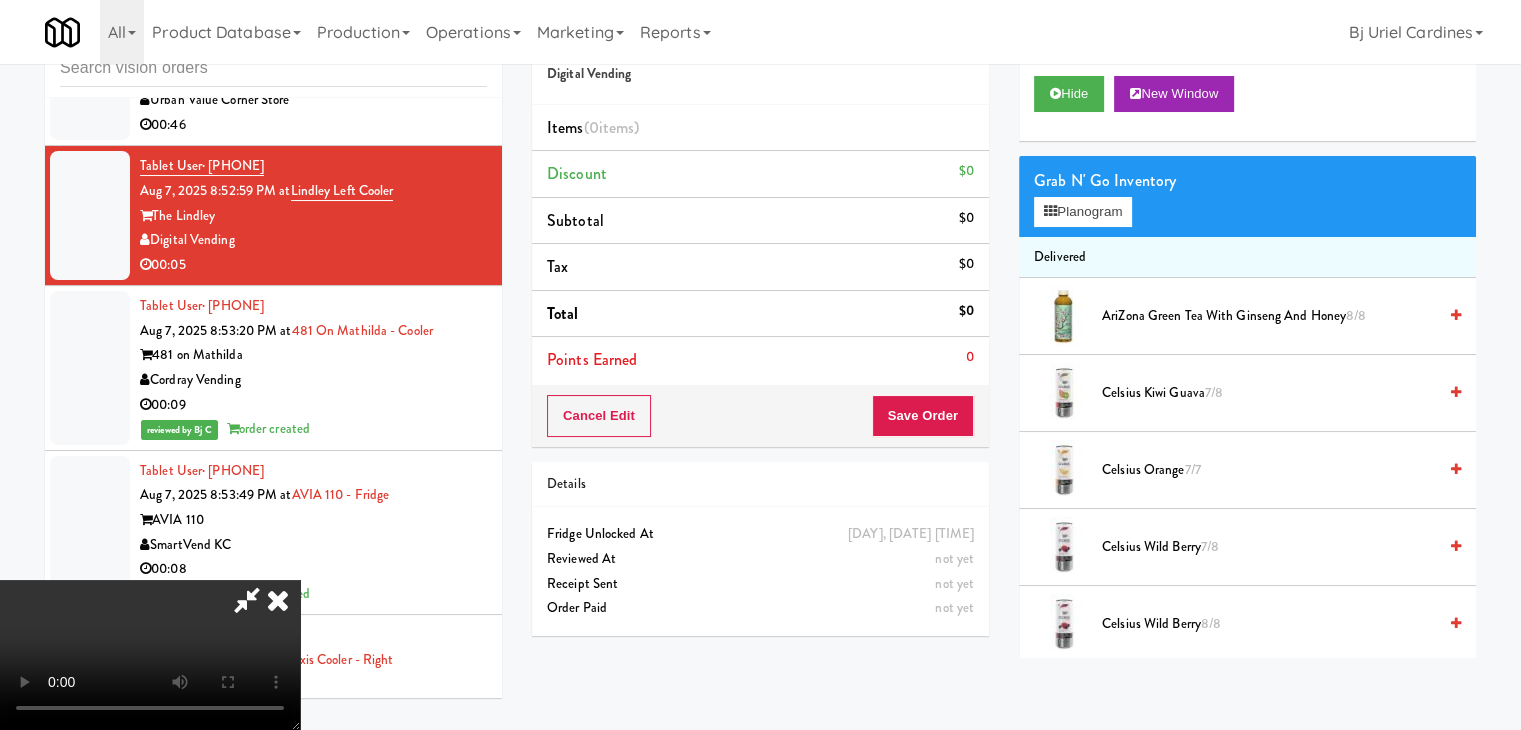 type 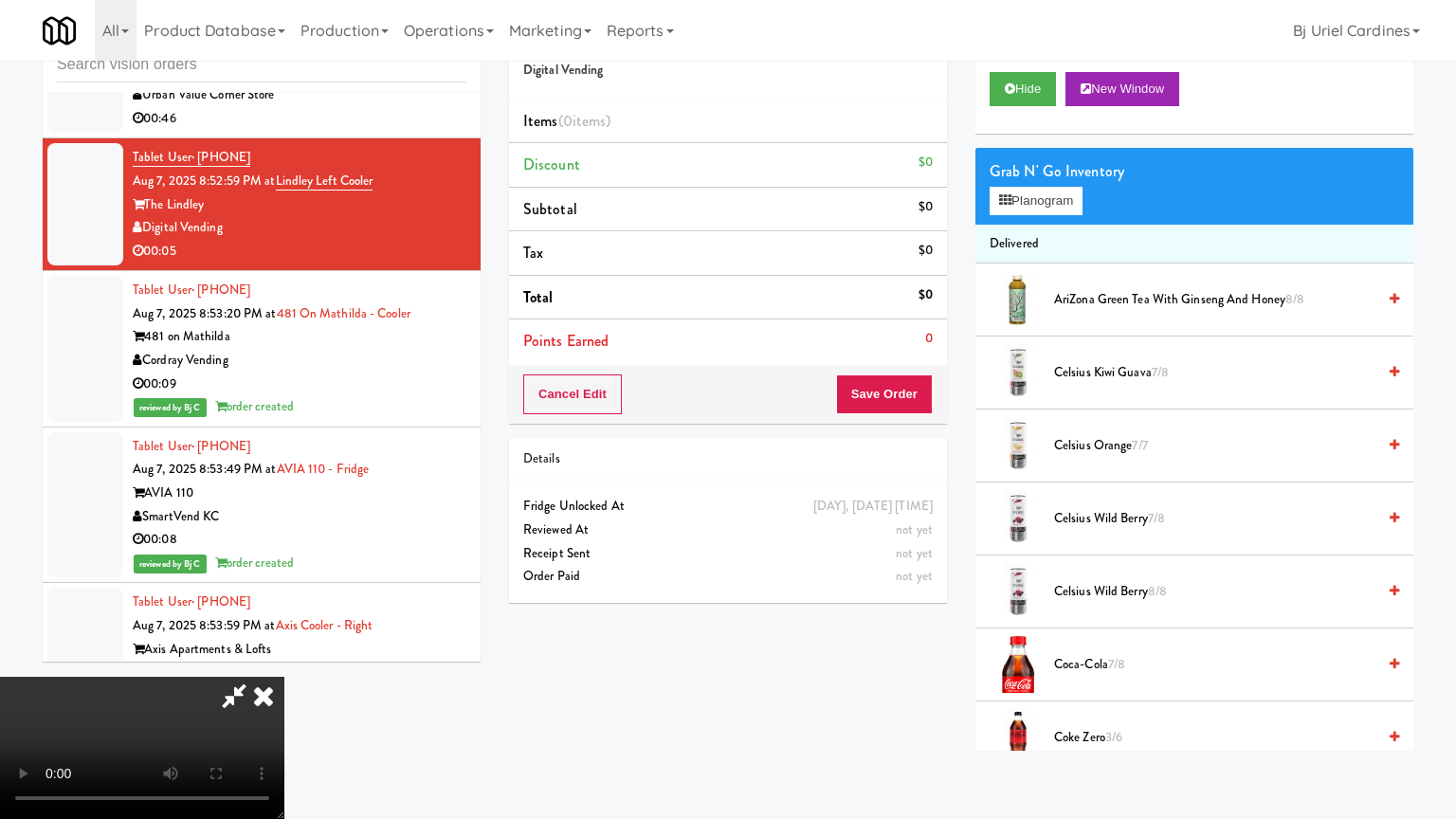 click at bounding box center (142, 748) 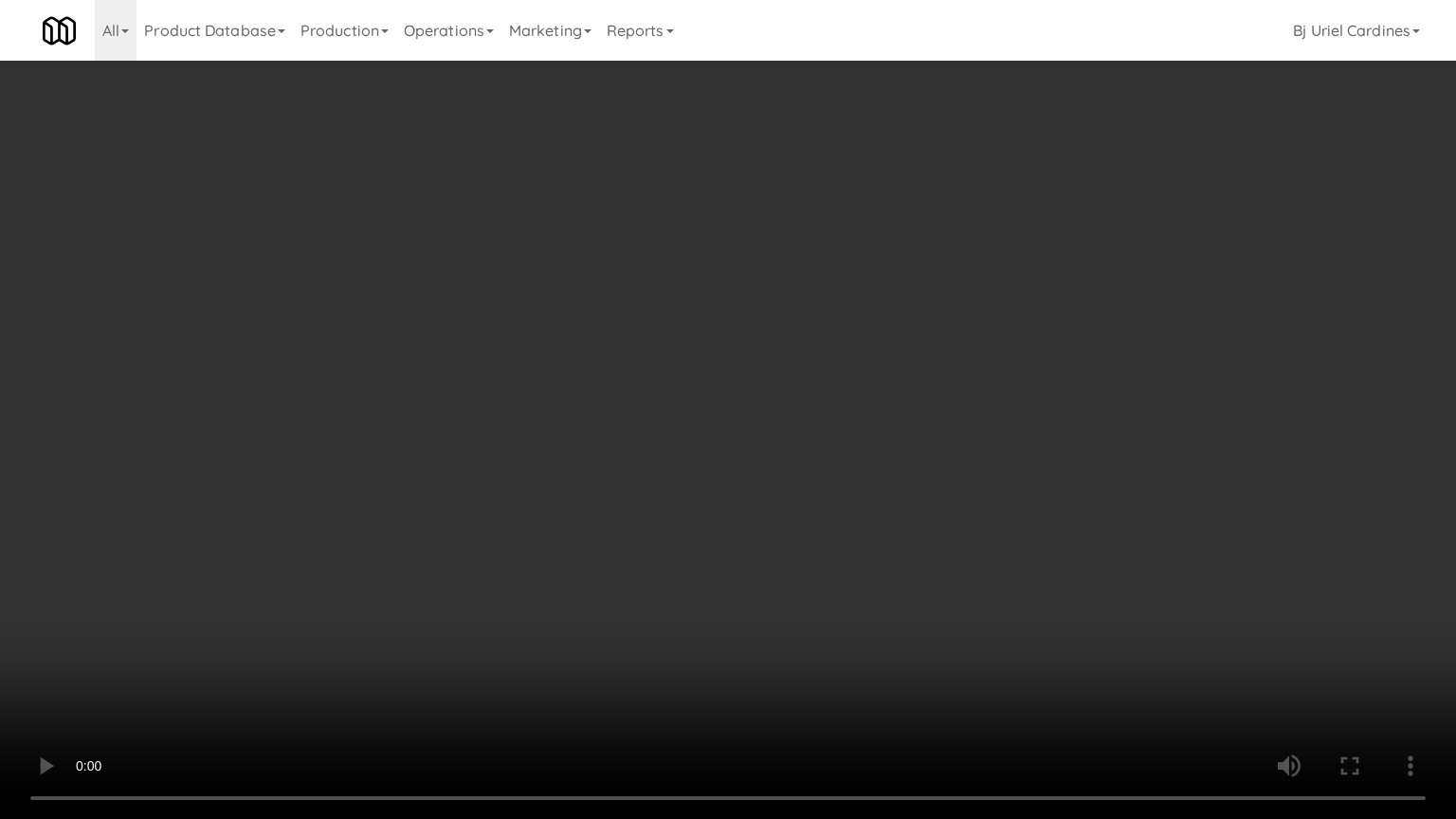 click at bounding box center [728, 410] 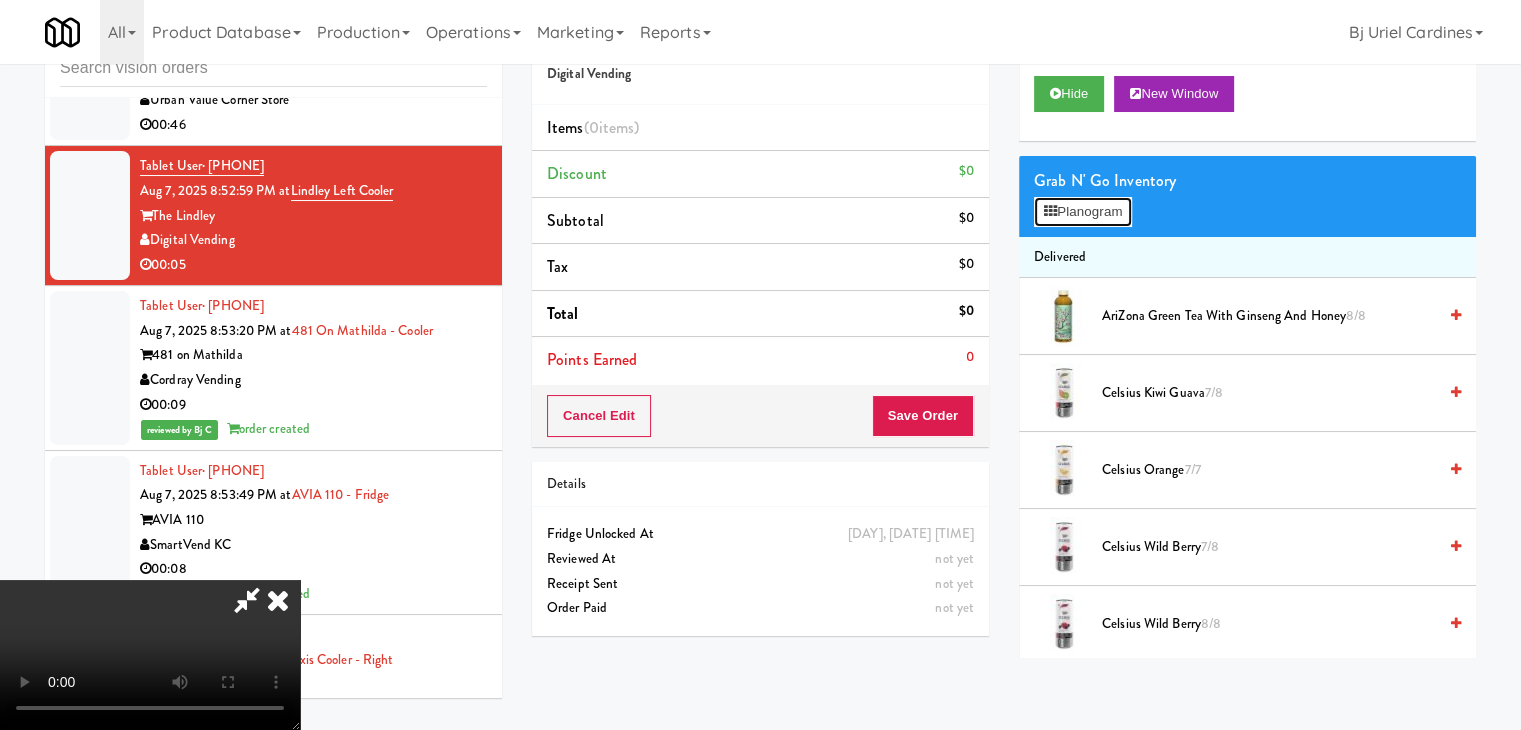 click on "Planogram" at bounding box center [1083, 212] 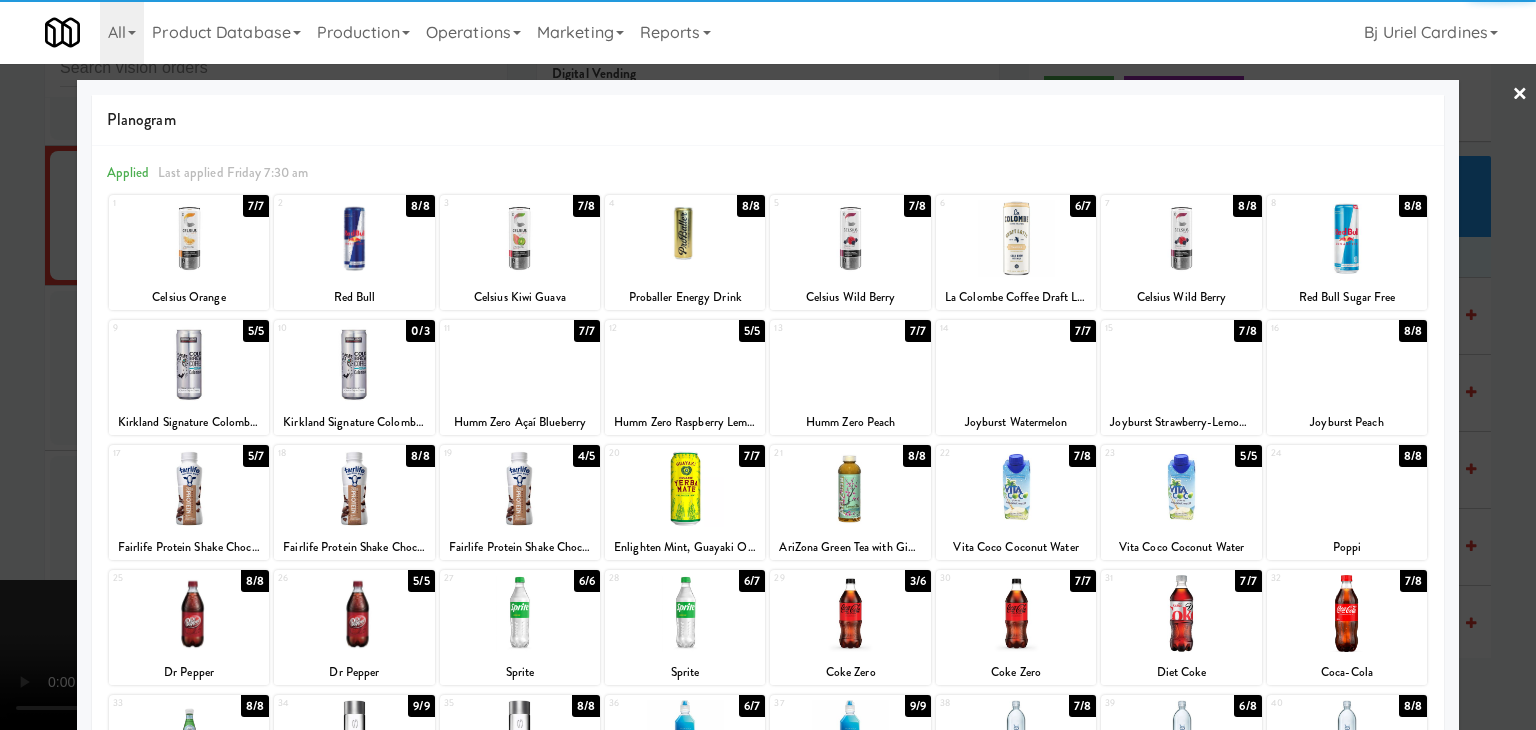 click at bounding box center (1181, 488) 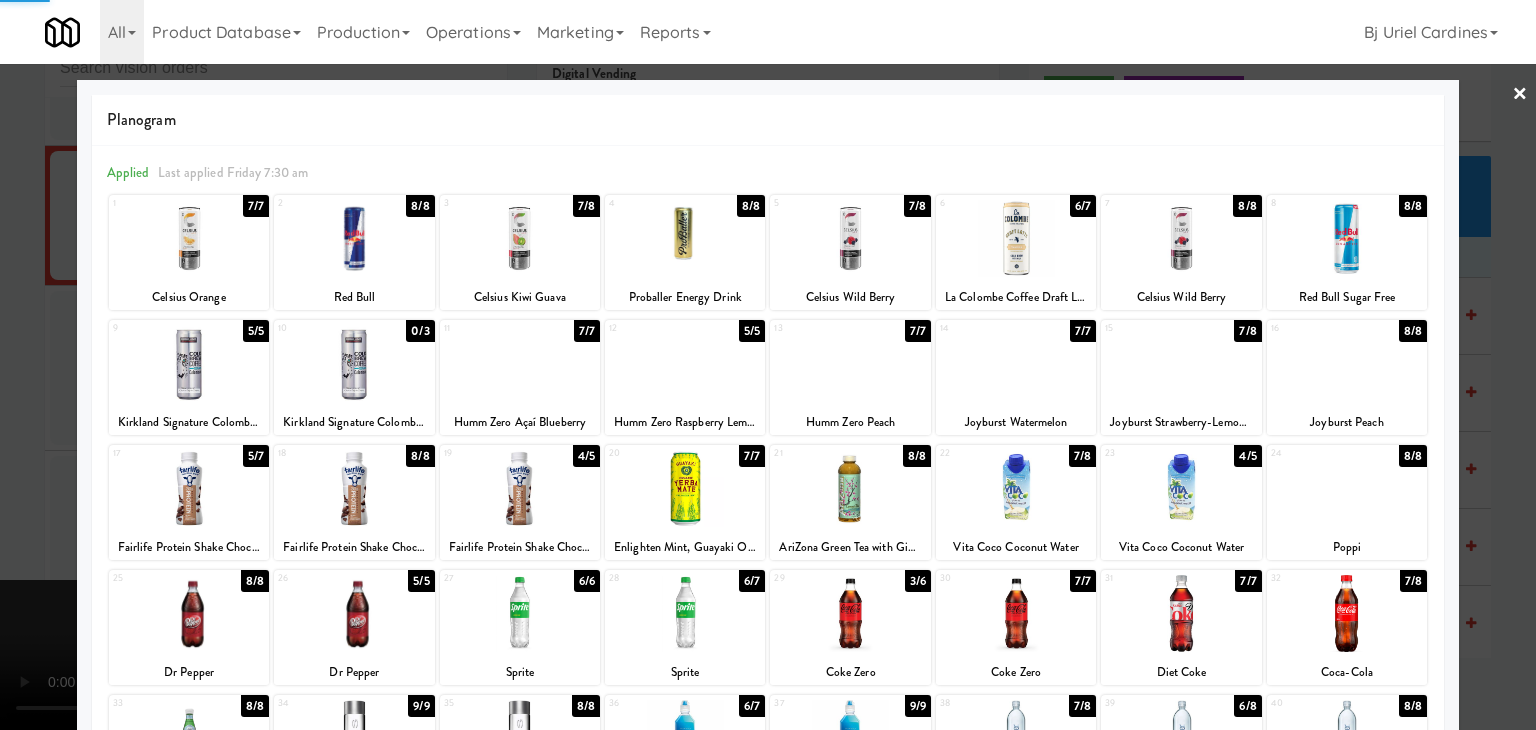 drag, startPoint x: 0, startPoint y: 501, endPoint x: 491, endPoint y: 493, distance: 491.06516 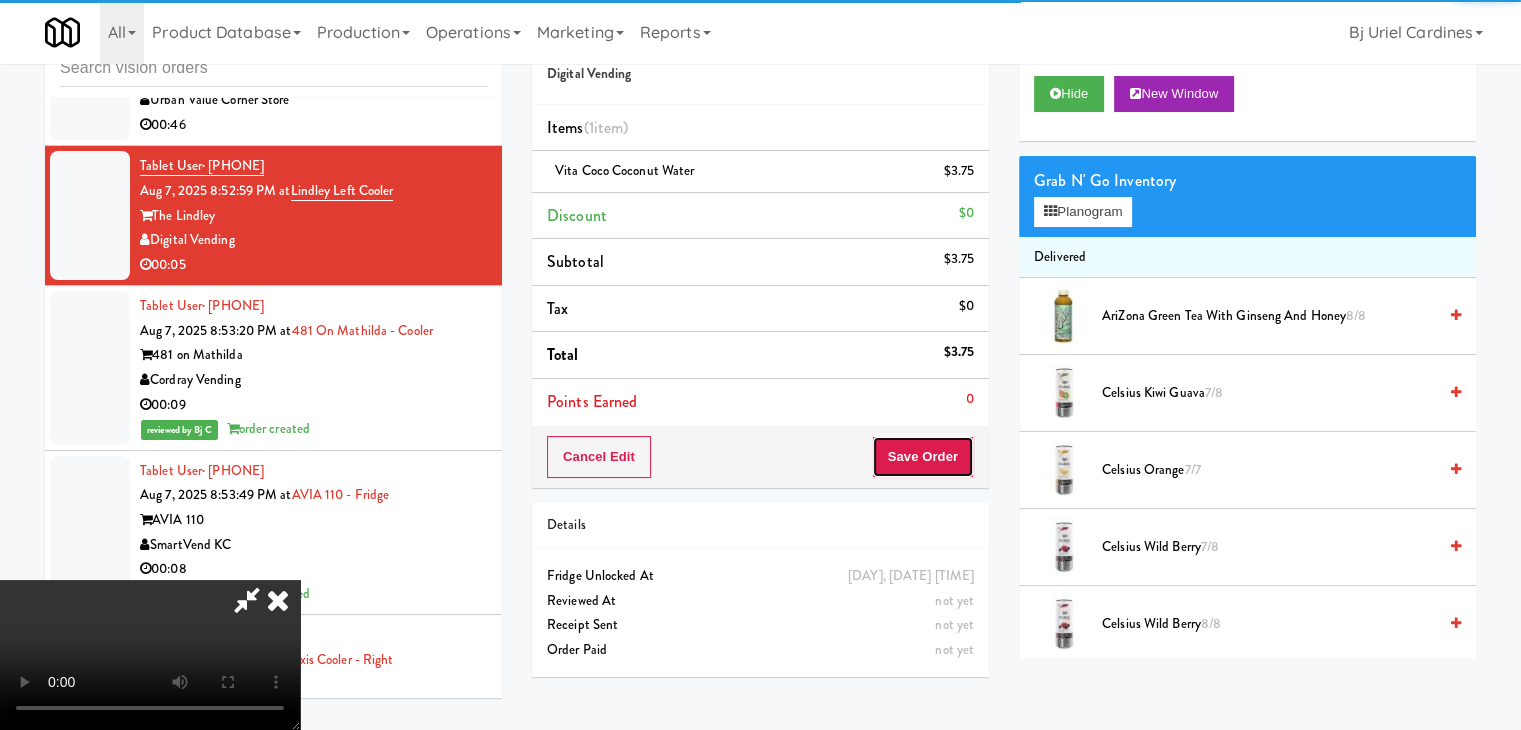 click on "Save Order" at bounding box center (923, 457) 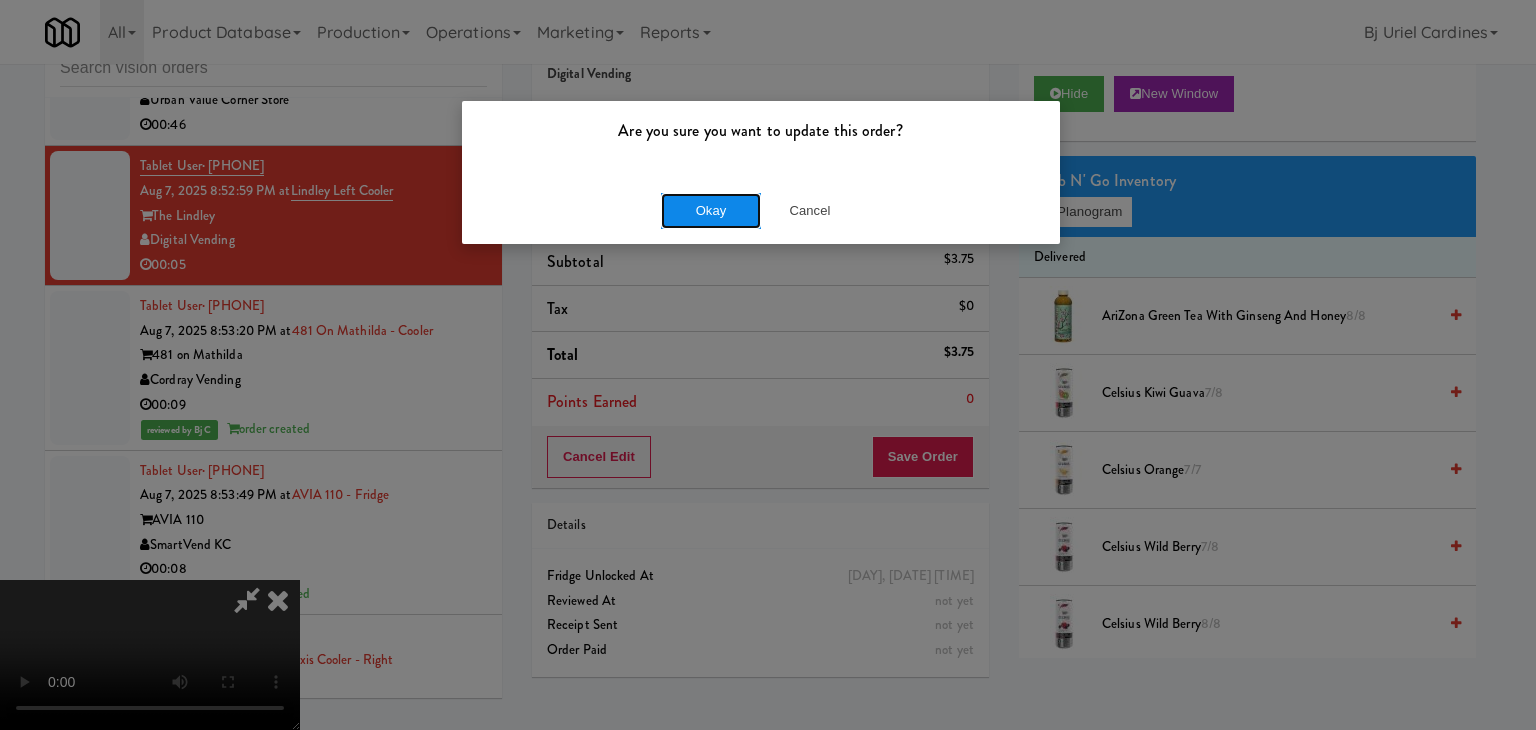 click on "Okay" at bounding box center [711, 211] 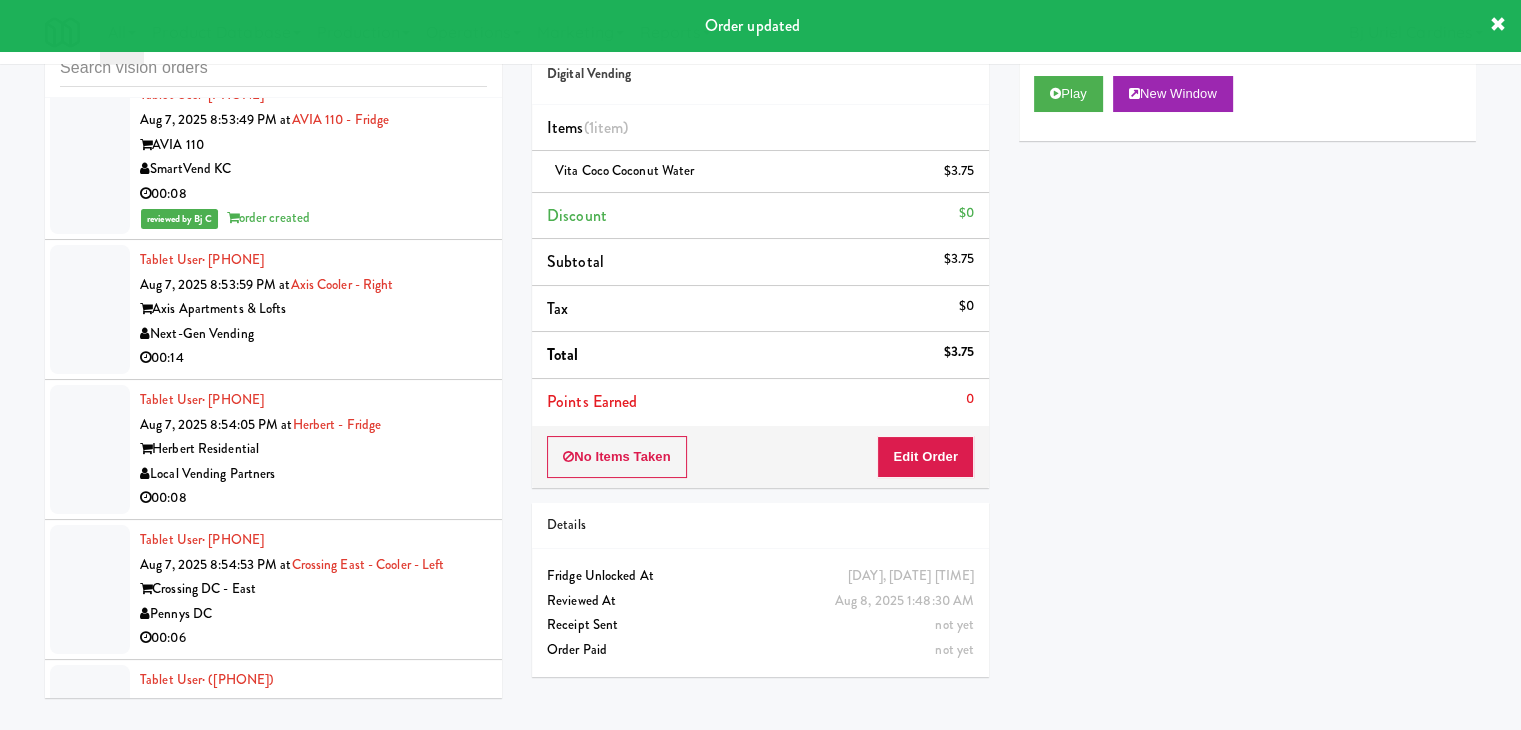 scroll, scrollTop: 16996, scrollLeft: 0, axis: vertical 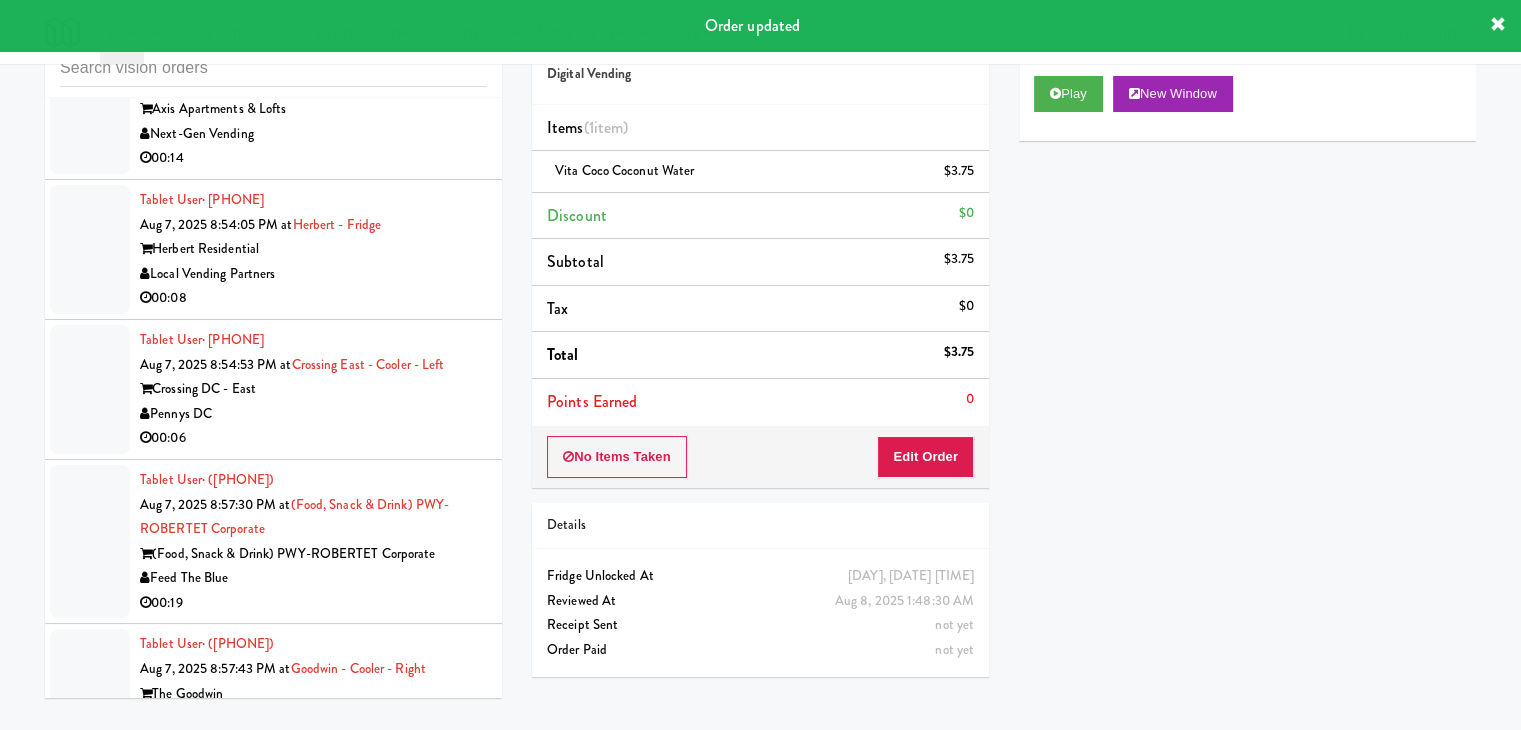 drag, startPoint x: 413, startPoint y: 219, endPoint x: 577, endPoint y: 229, distance: 164.3046 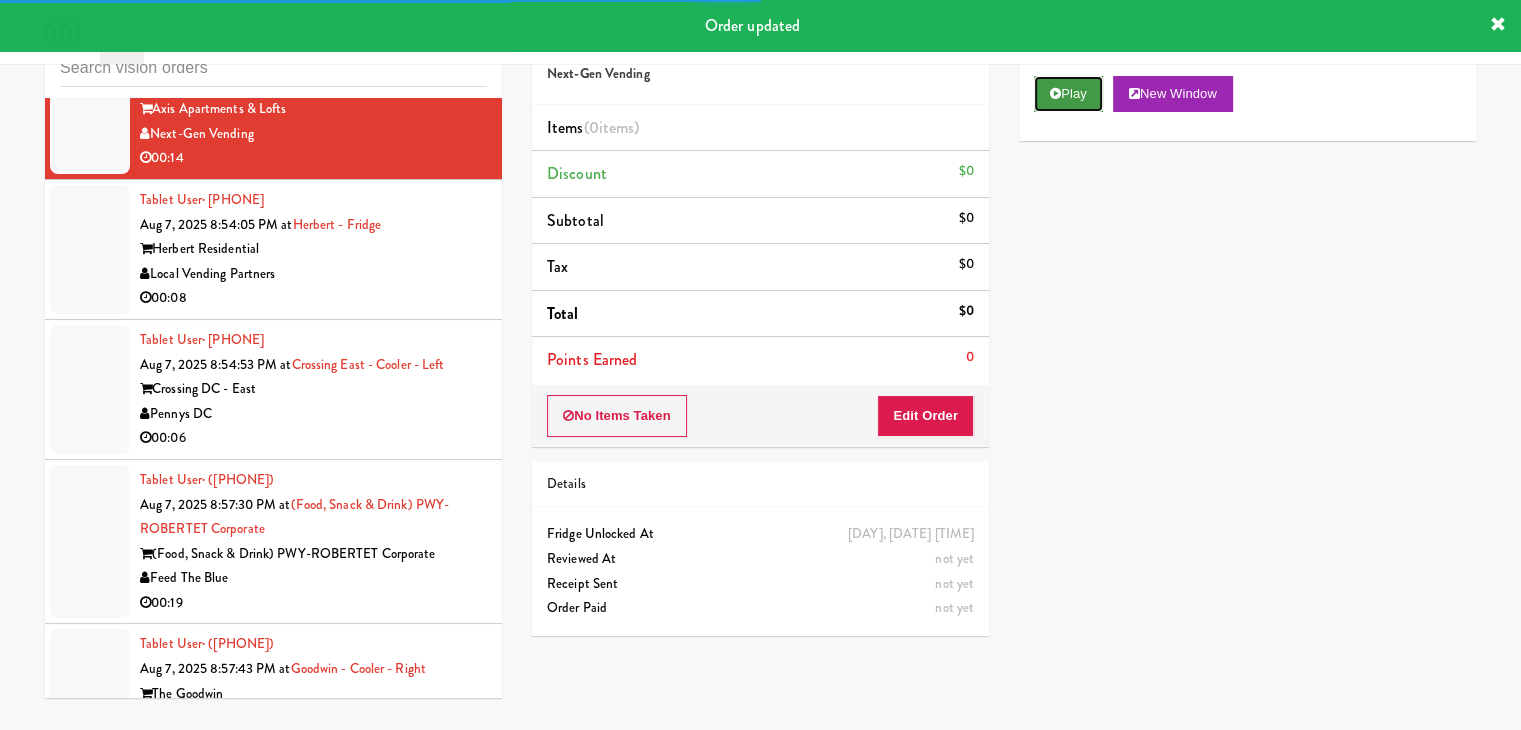 drag, startPoint x: 1069, startPoint y: 101, endPoint x: 992, endPoint y: 312, distance: 224.61078 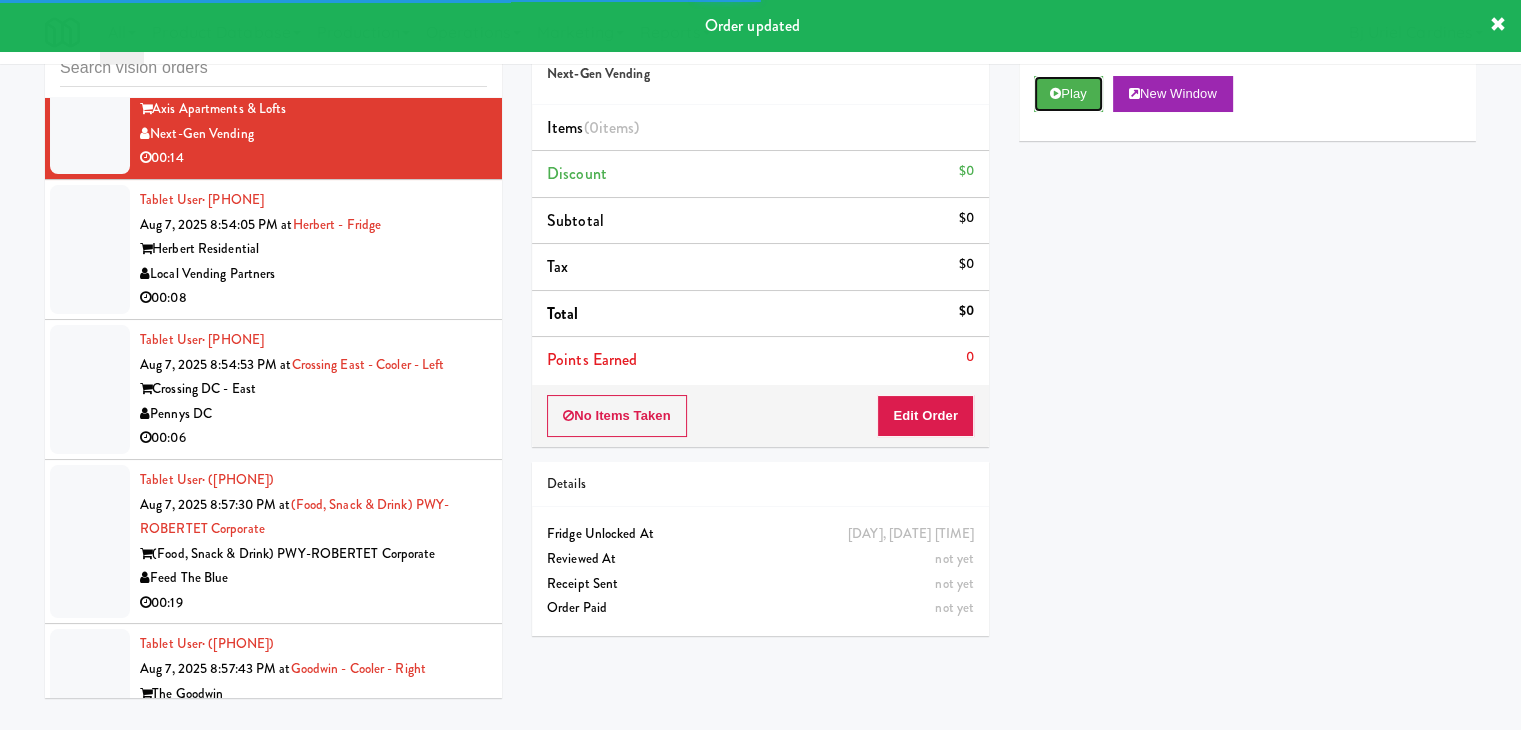 click on "Play" at bounding box center (1068, 94) 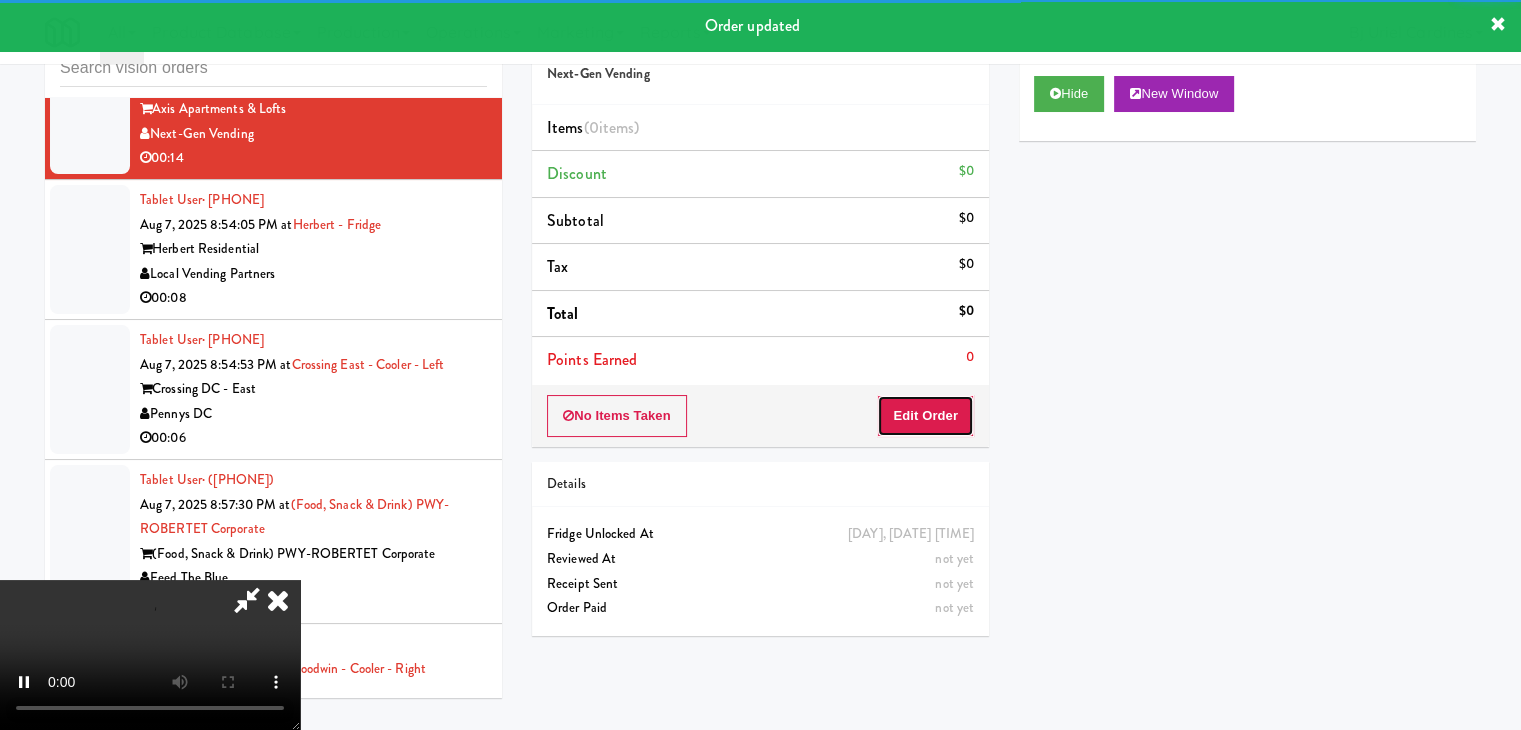 click on "Edit Order" at bounding box center (925, 416) 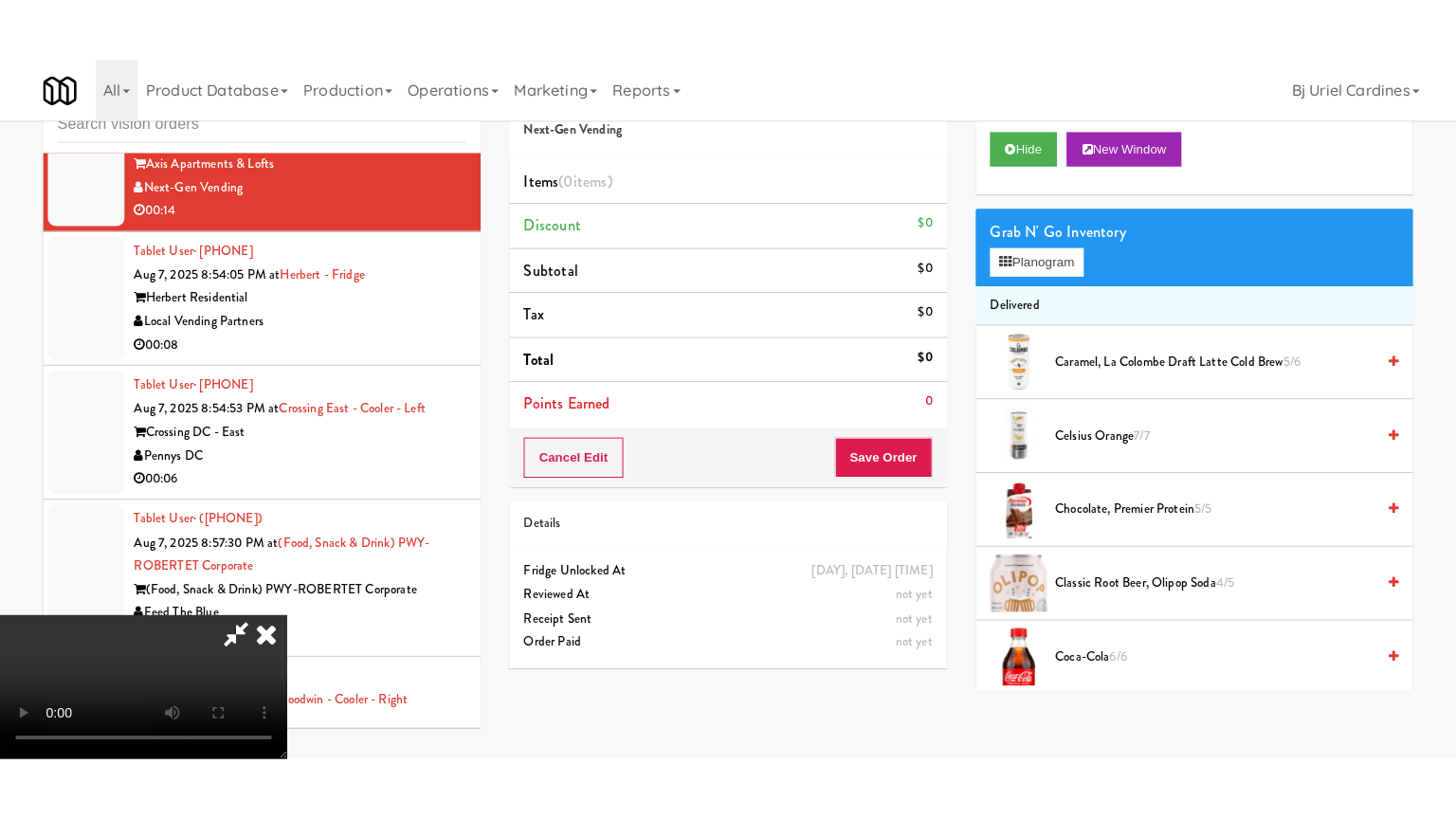 scroll, scrollTop: 266, scrollLeft: 0, axis: vertical 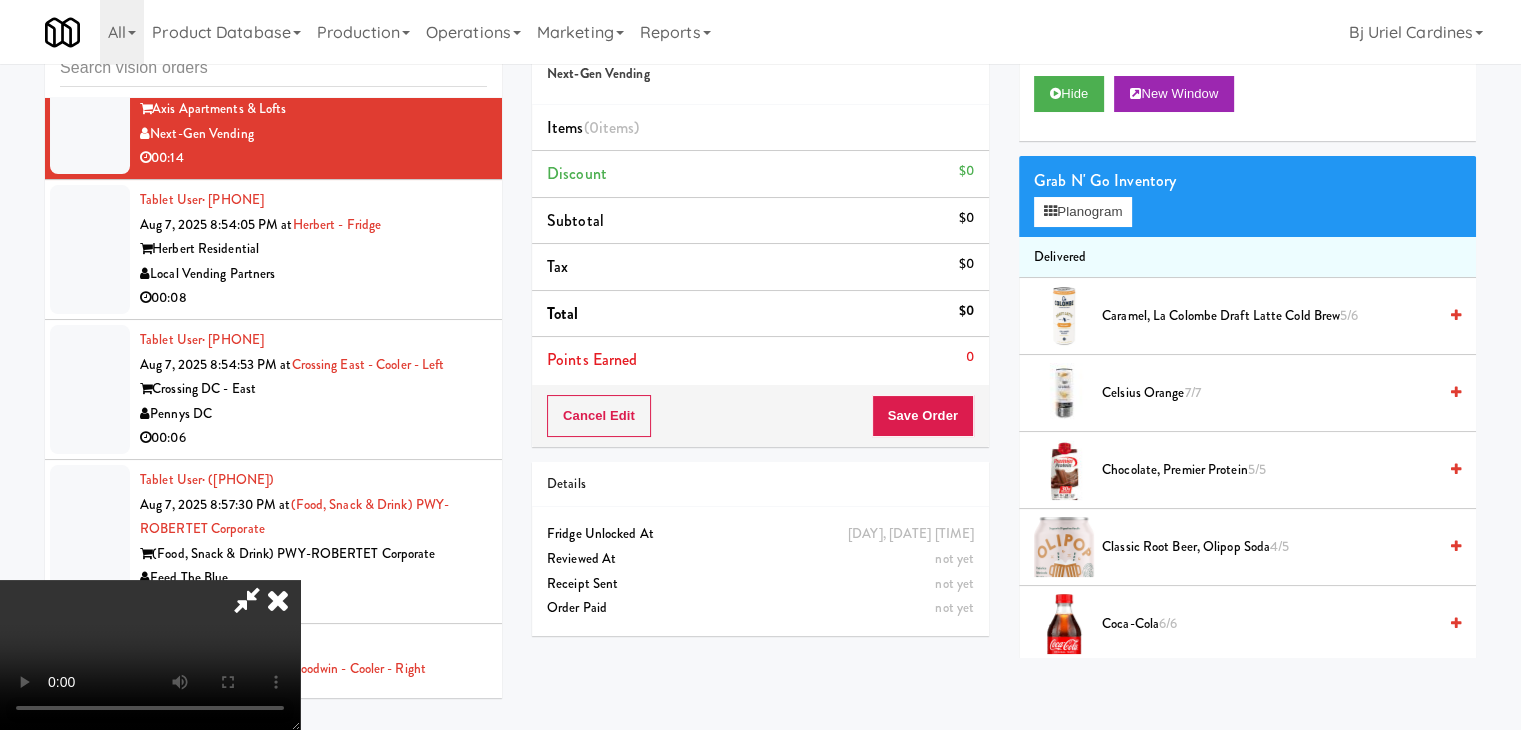 type 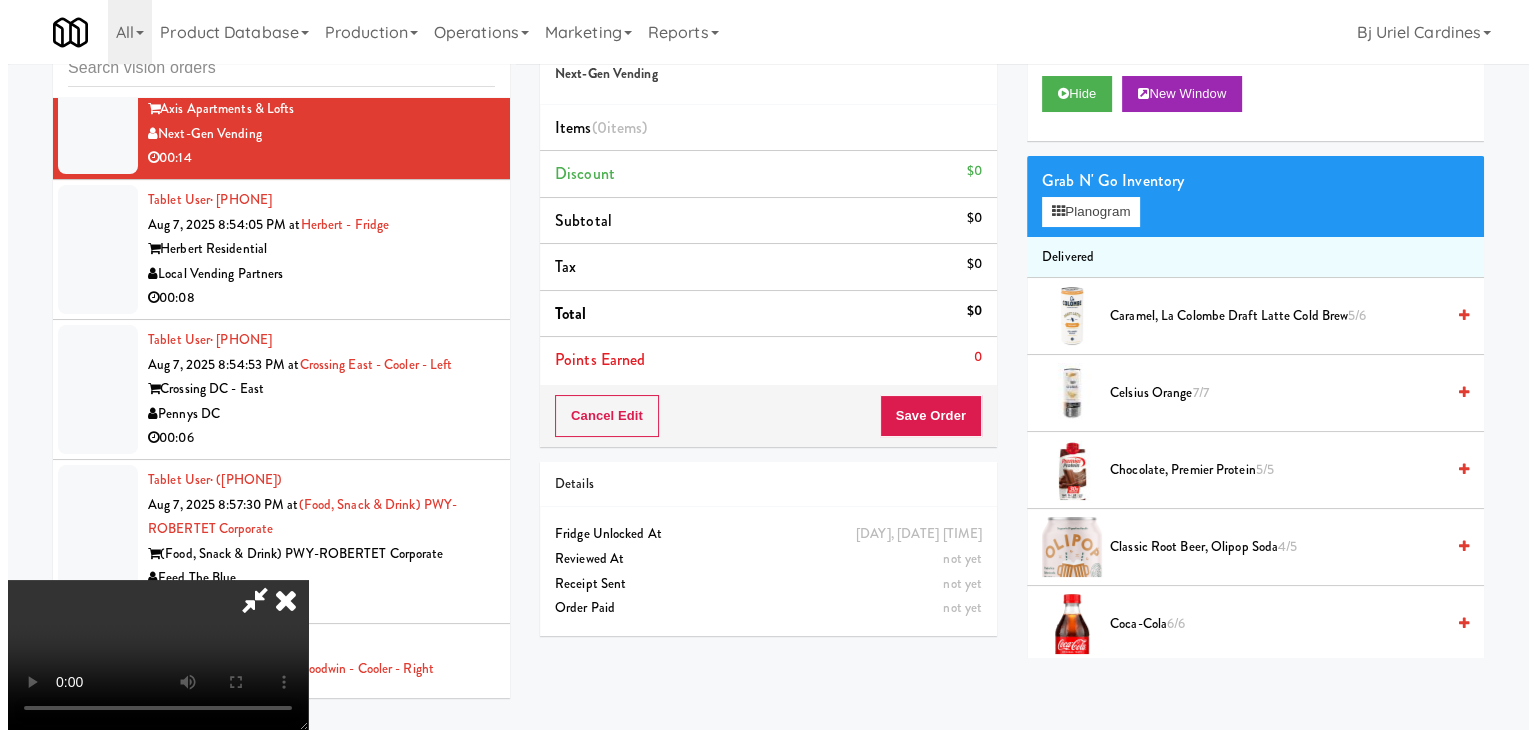 scroll, scrollTop: 0, scrollLeft: 0, axis: both 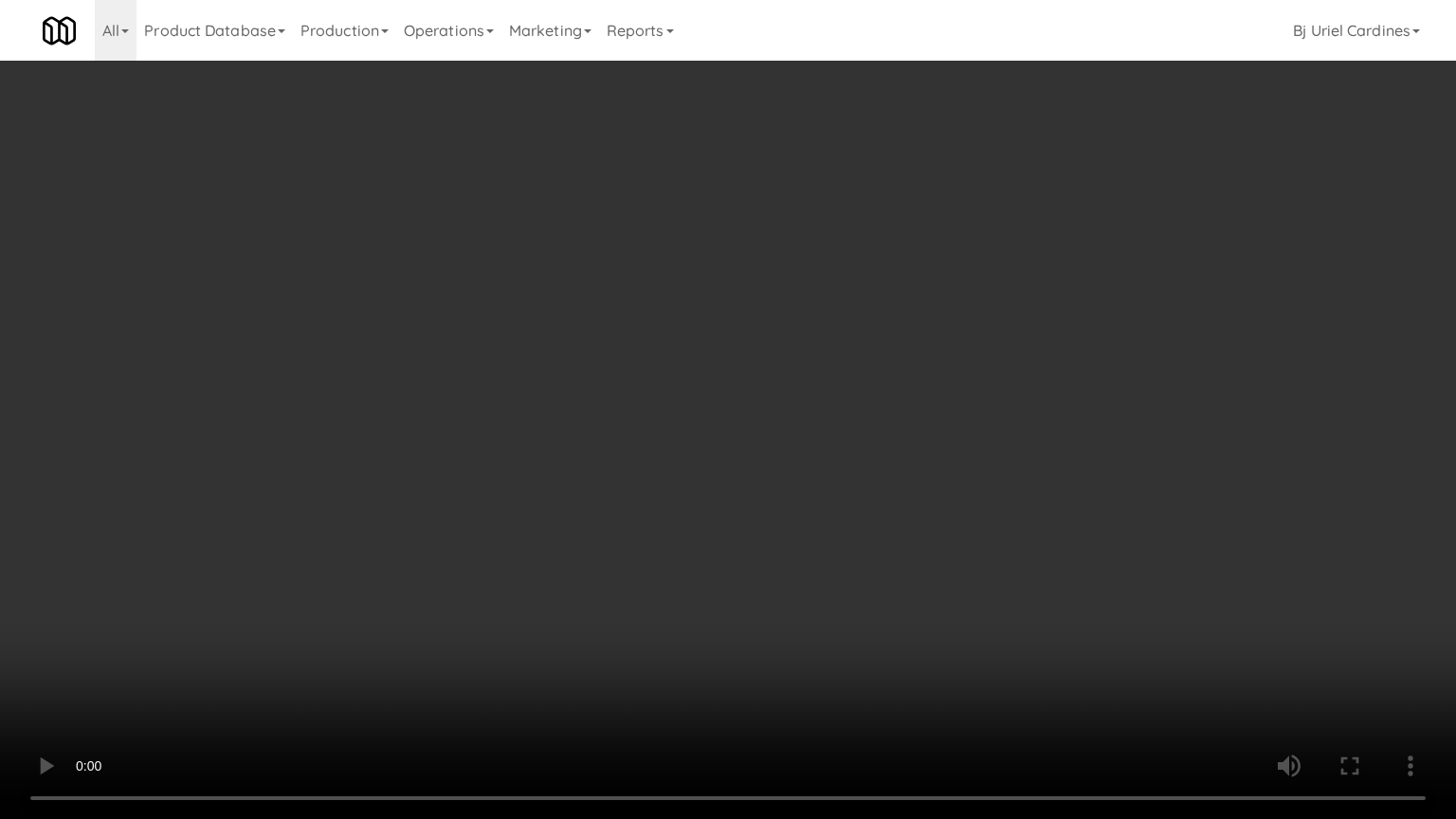 click at bounding box center [728, 410] 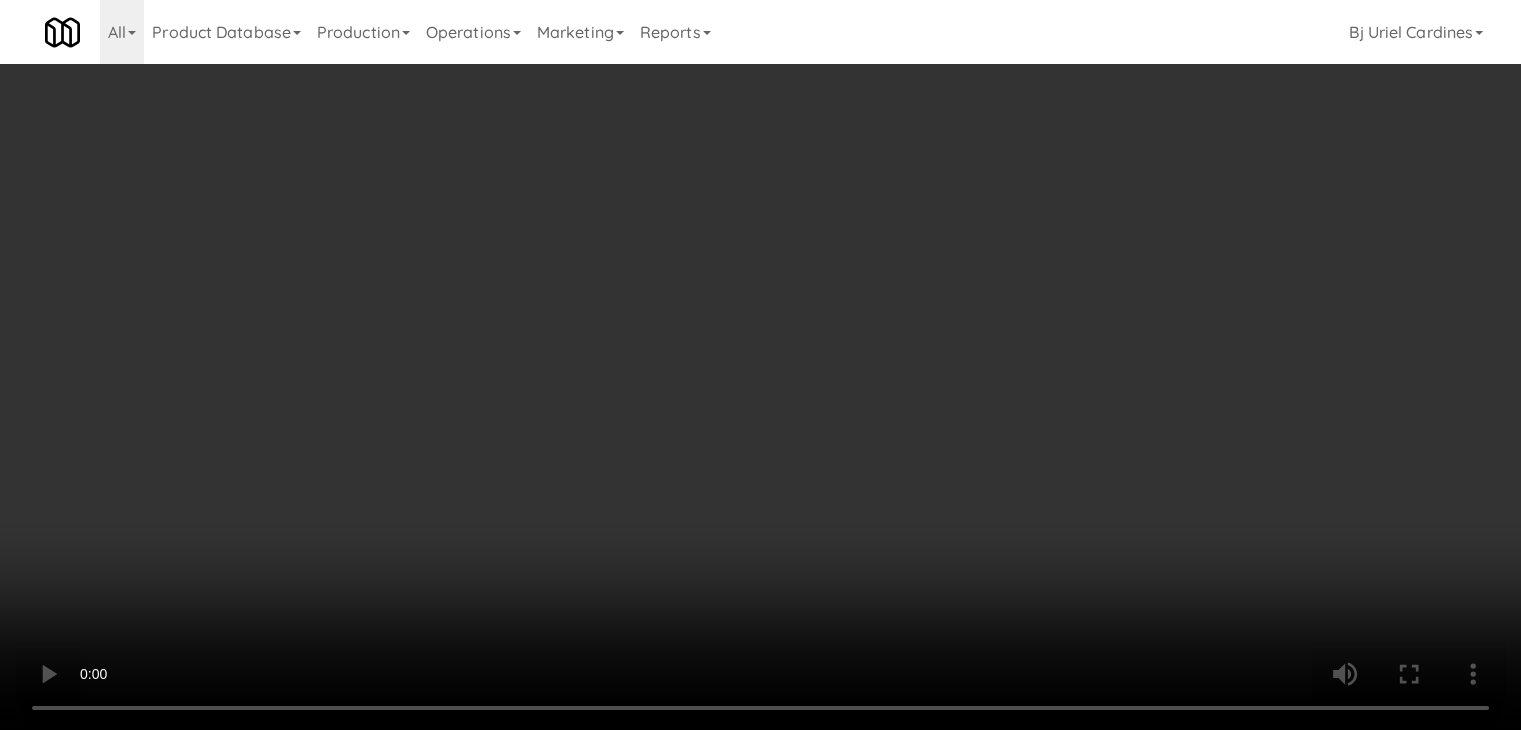 click on "Planogram" at bounding box center (1083, 212) 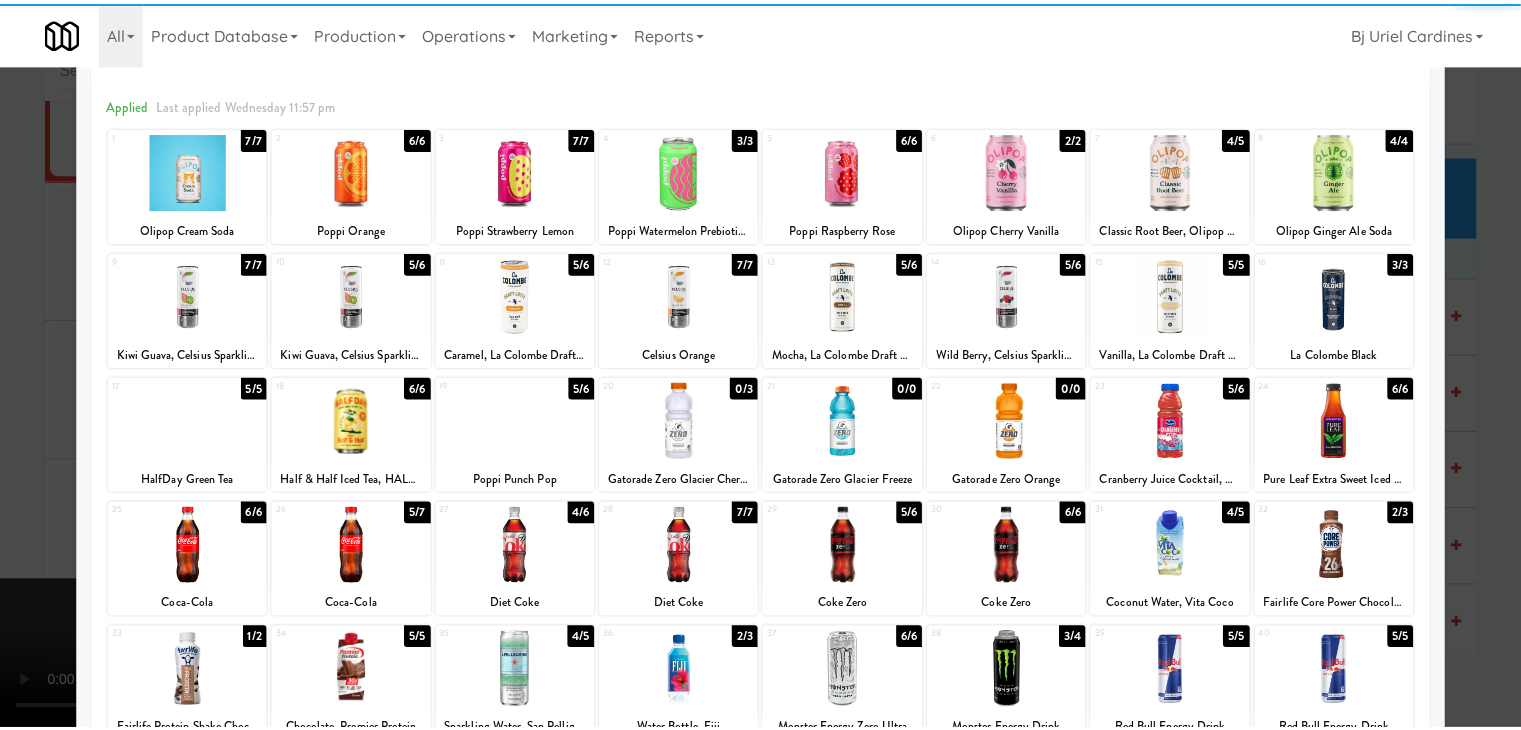 scroll, scrollTop: 100, scrollLeft: 0, axis: vertical 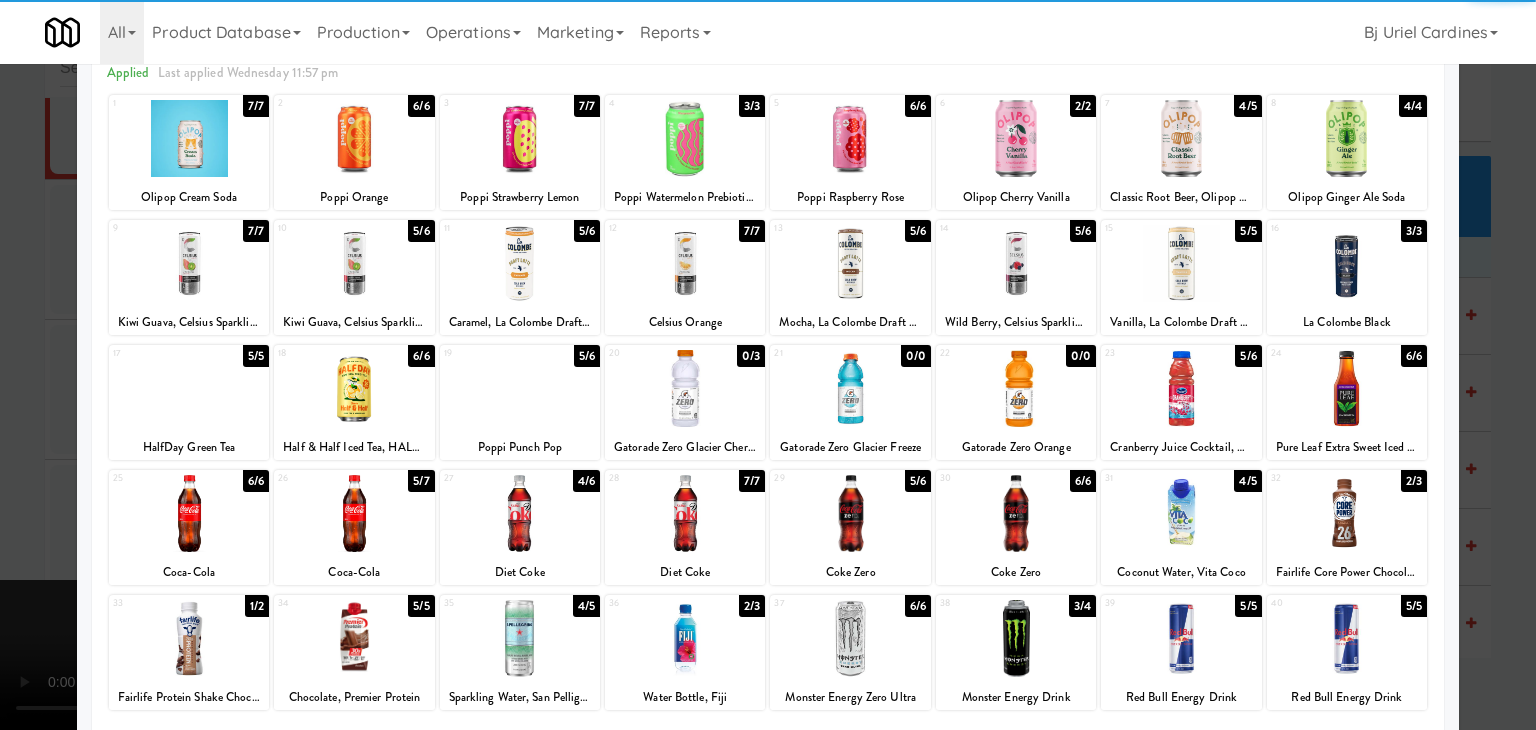 click at bounding box center (1181, 263) 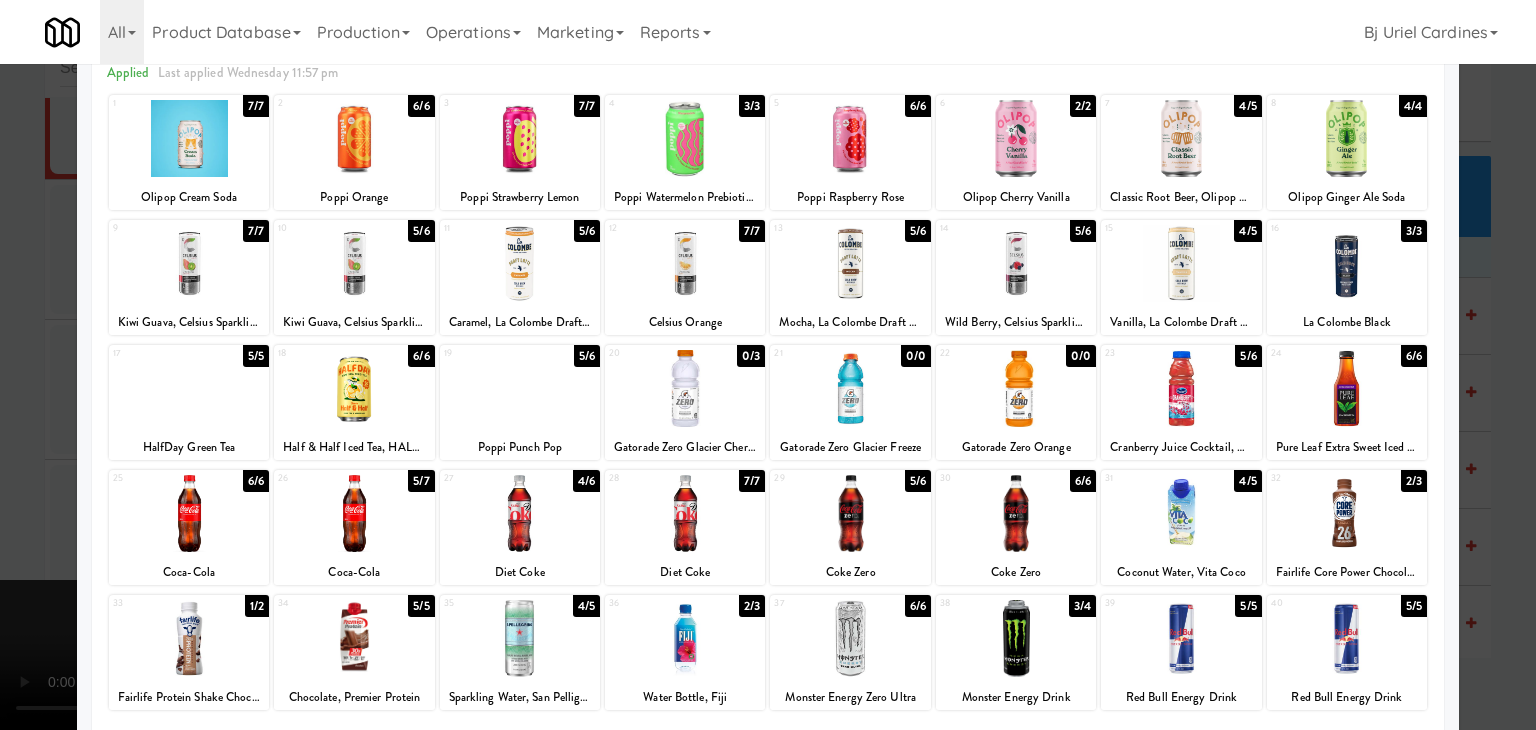 drag, startPoint x: 1000, startPoint y: 165, endPoint x: 574, endPoint y: 276, distance: 440.22382 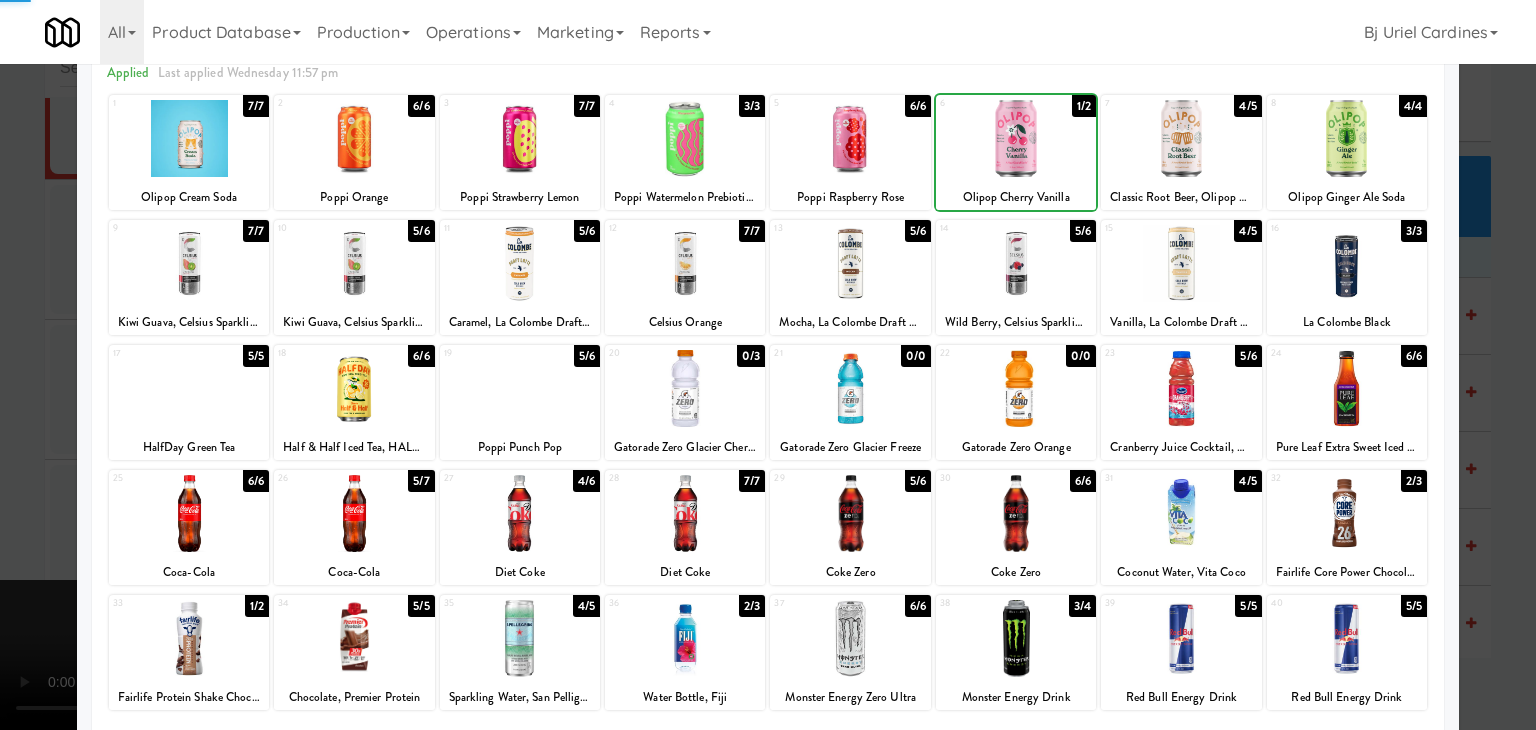 drag, startPoint x: 0, startPoint y: 364, endPoint x: 464, endPoint y: 397, distance: 465.172 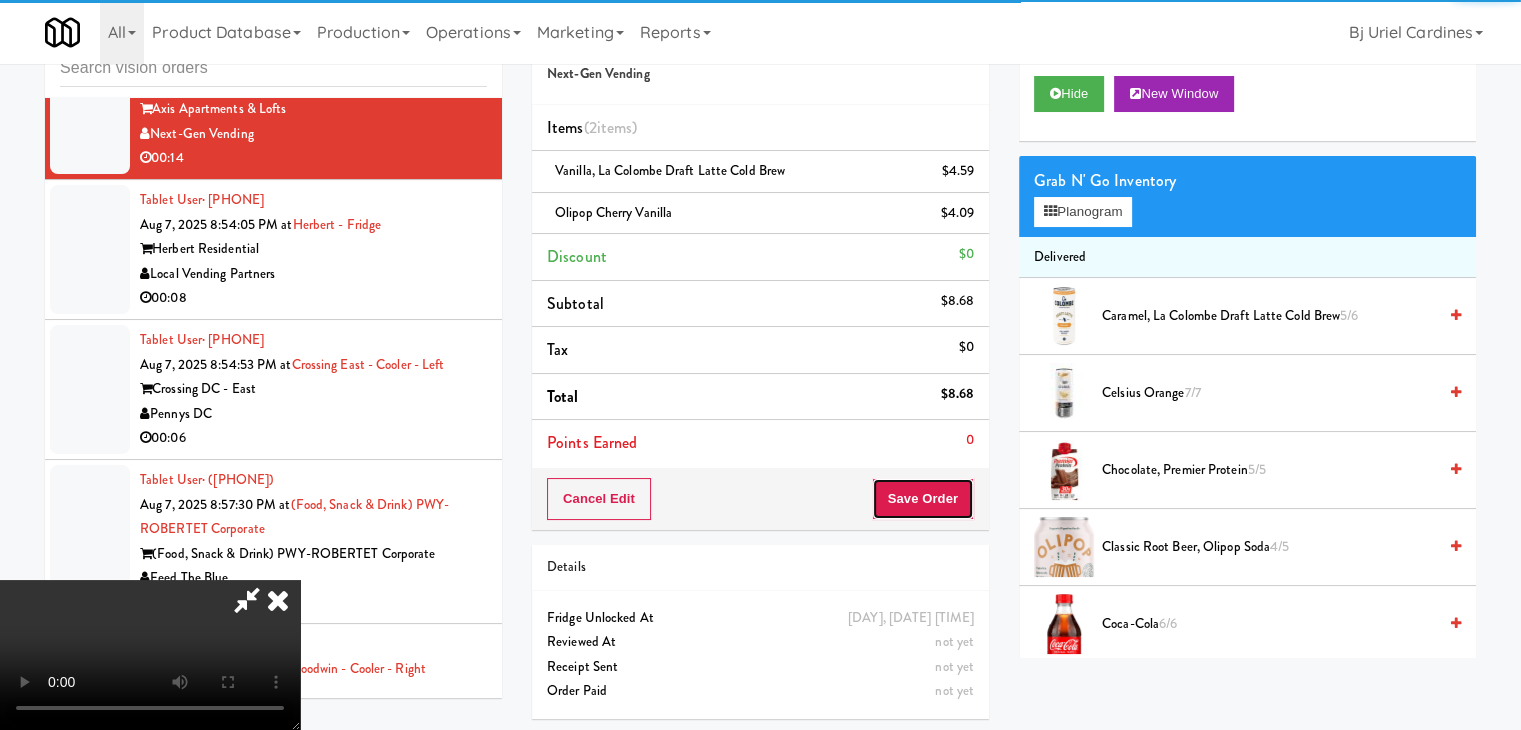click on "Save Order" at bounding box center (923, 499) 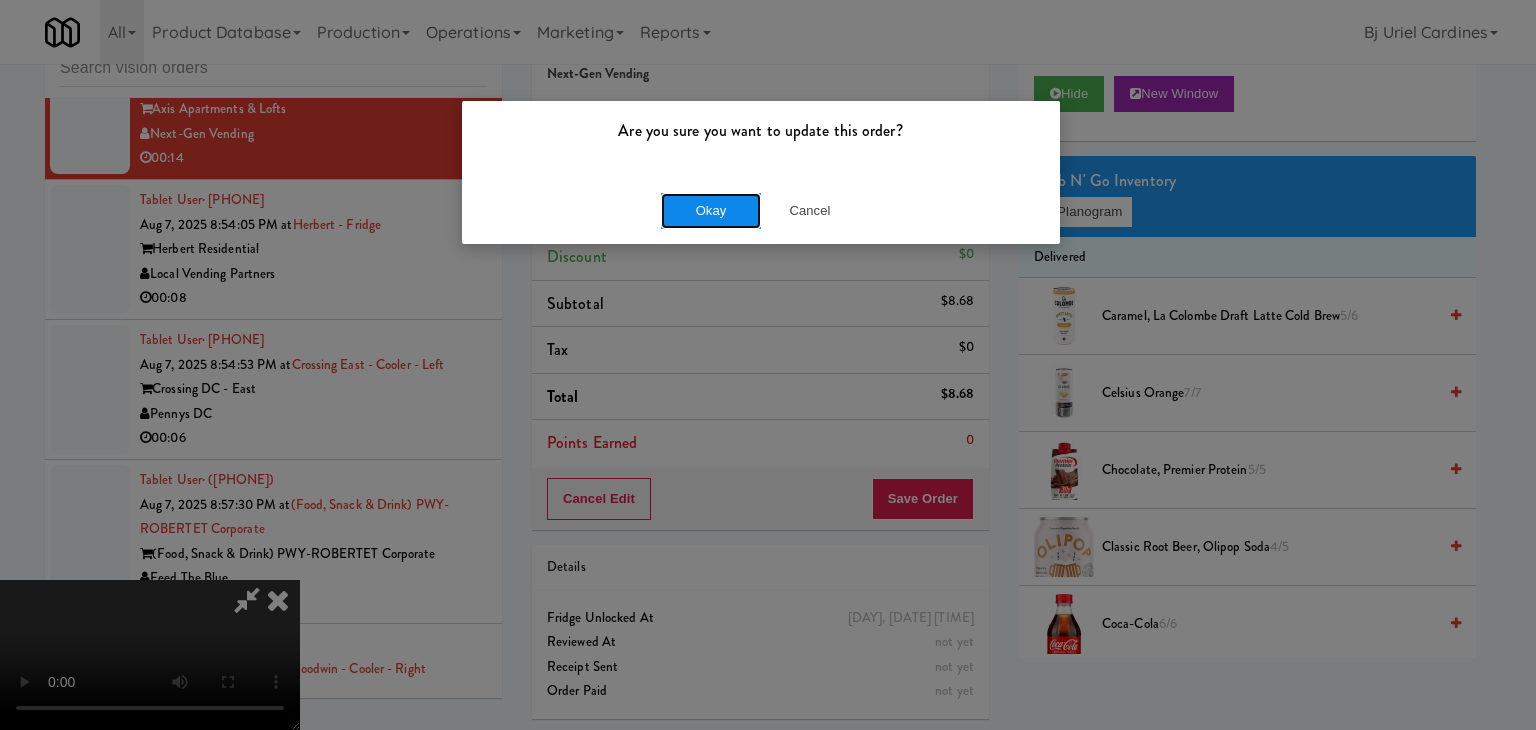 click on "Okay" at bounding box center [711, 211] 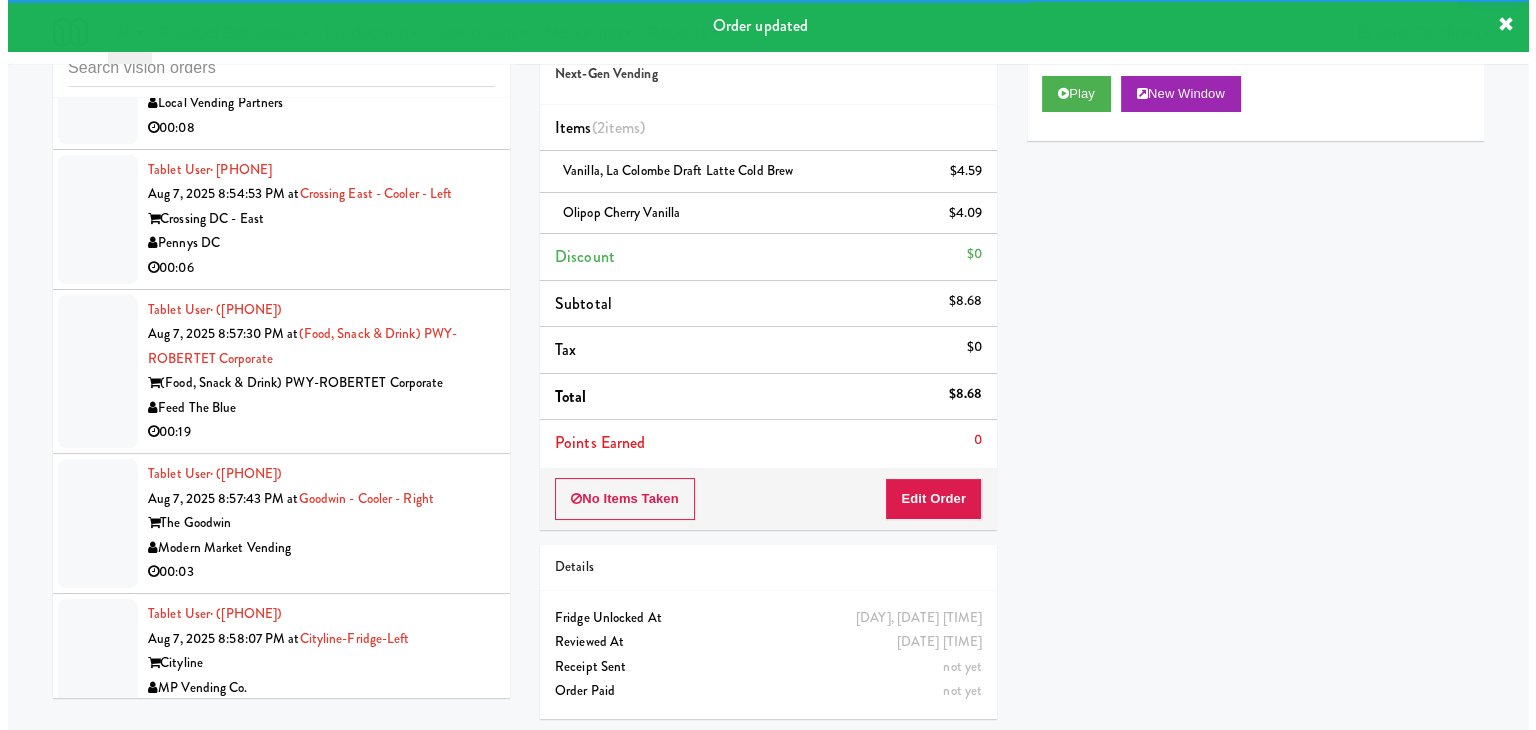 scroll, scrollTop: 17220, scrollLeft: 0, axis: vertical 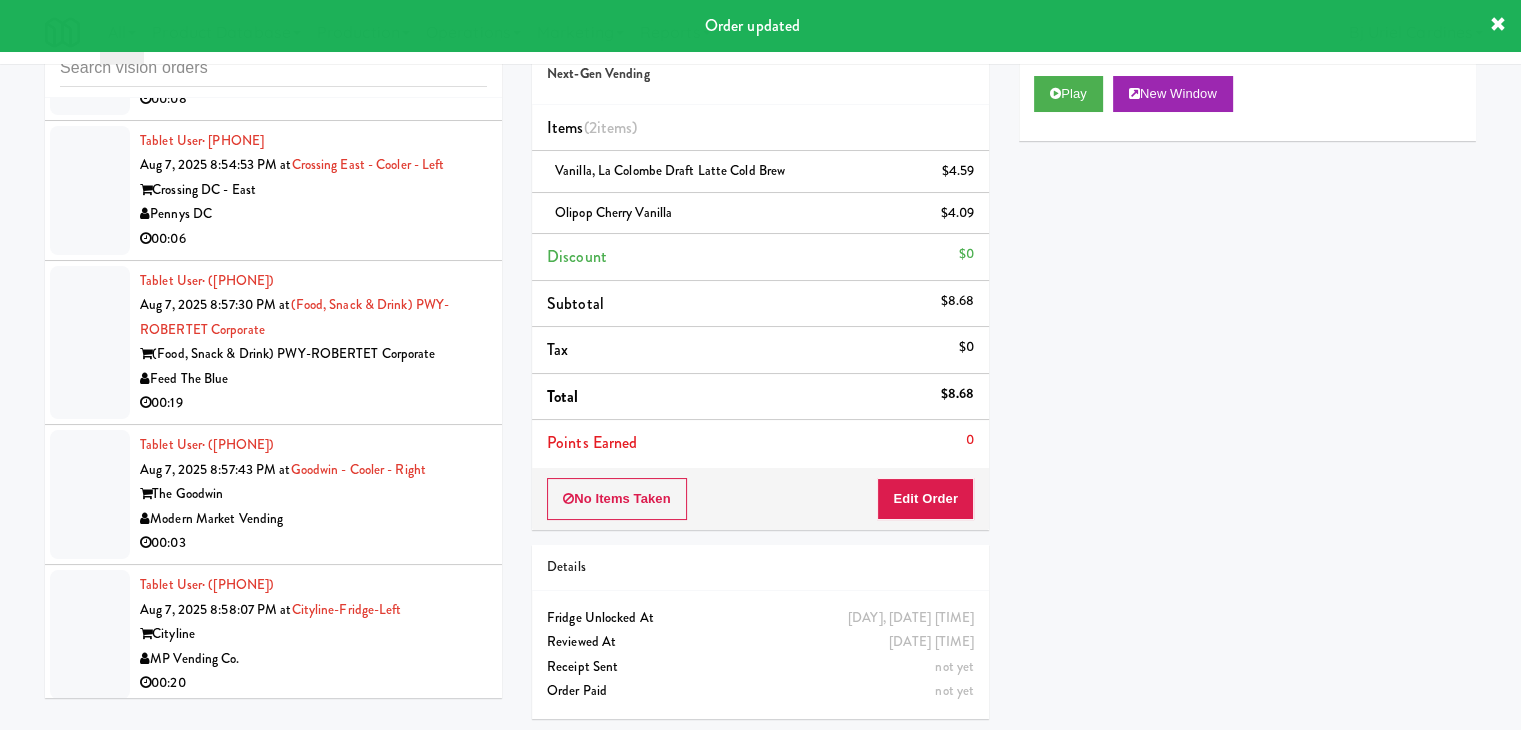 click on "Local Vending Partners" at bounding box center [313, 74] 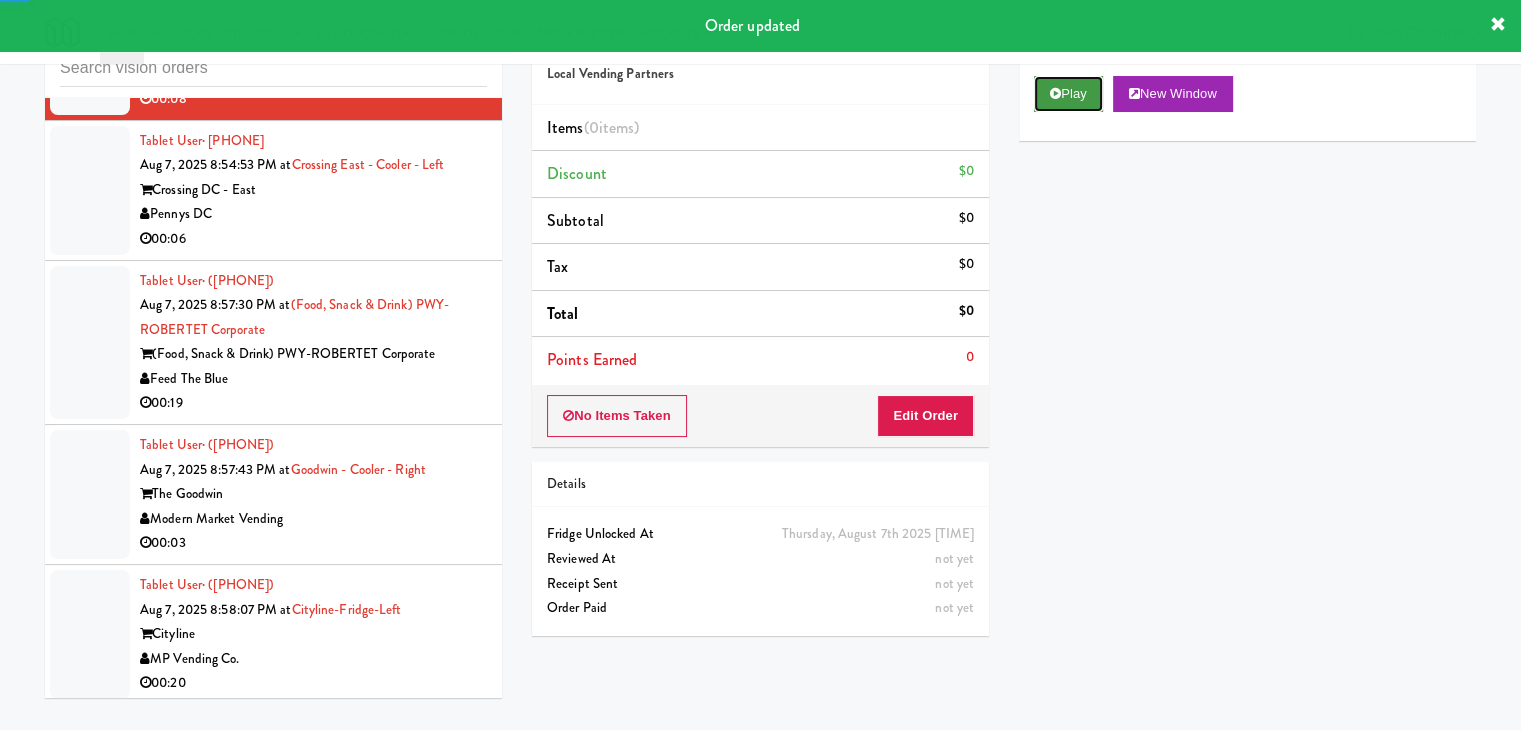 click on "Play" at bounding box center (1068, 94) 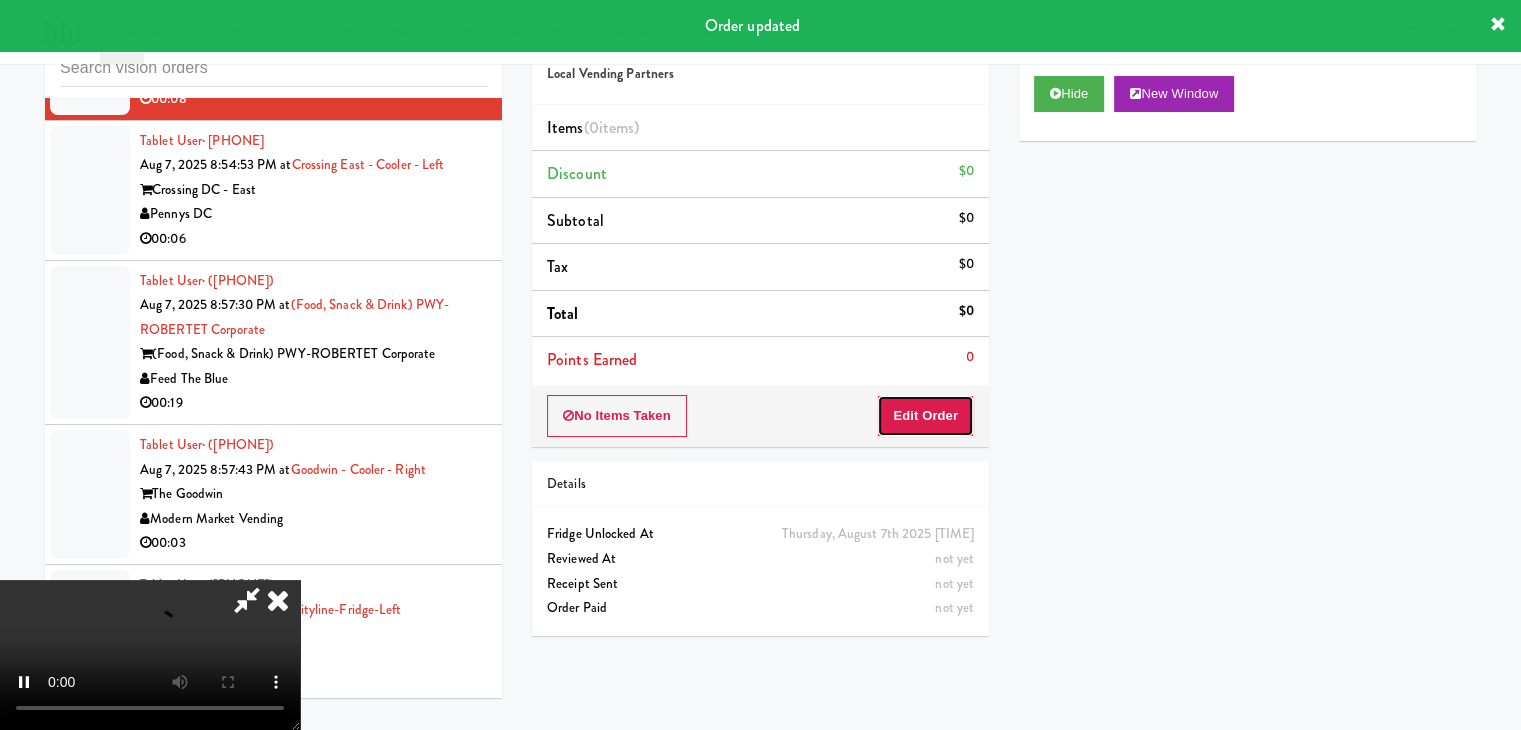 click on "Edit Order" at bounding box center [925, 416] 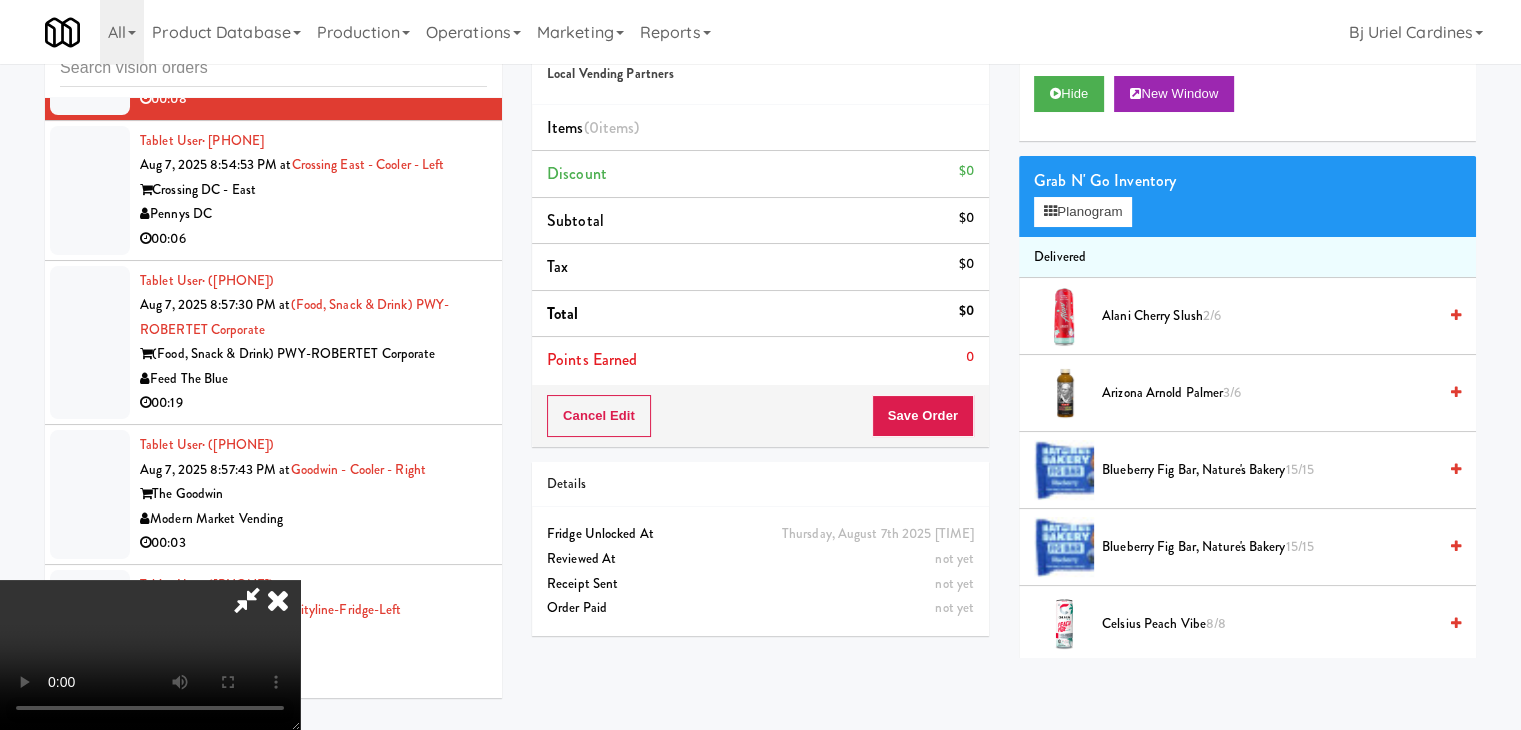 type 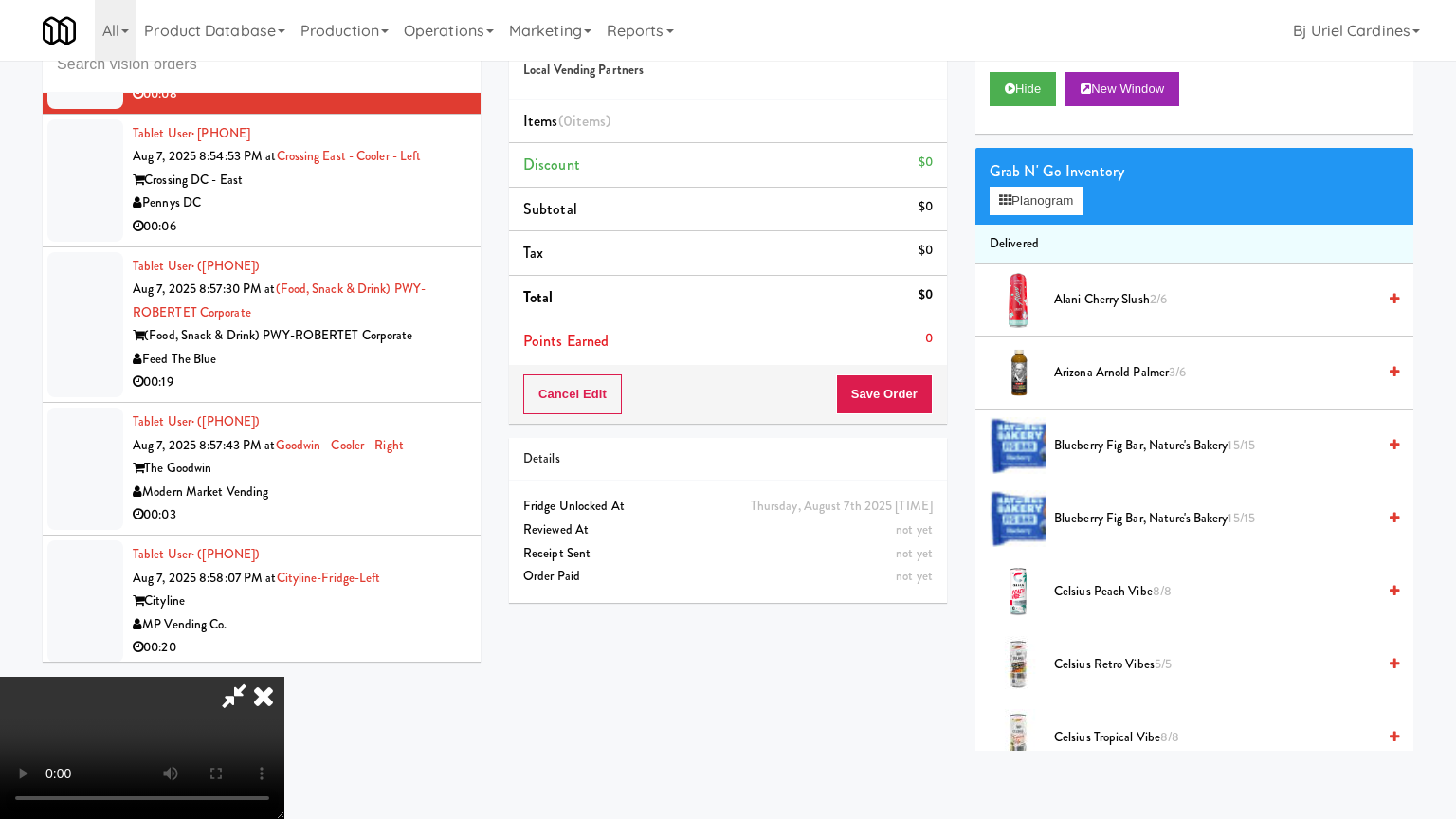 click at bounding box center (142, 748) 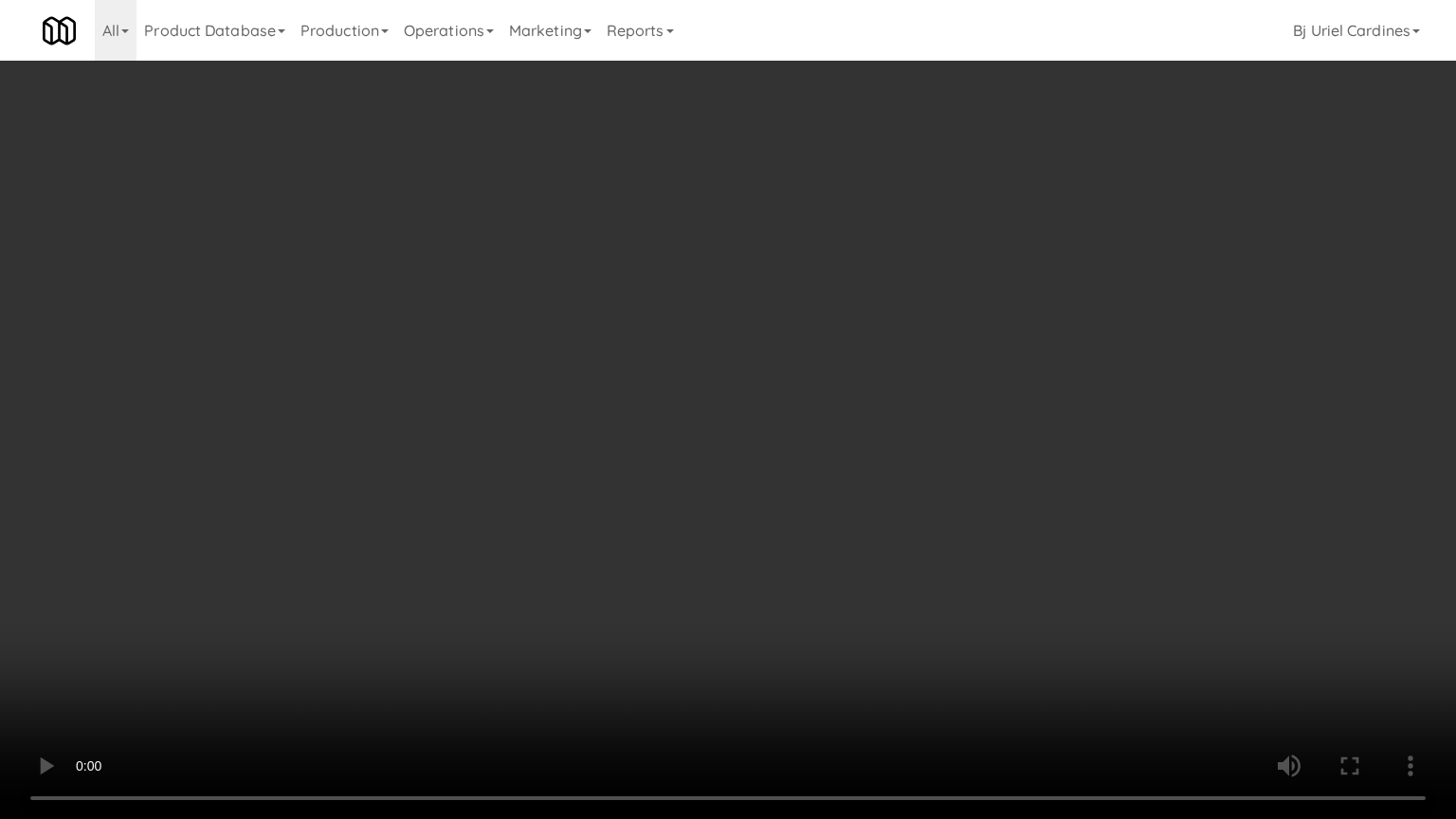 drag, startPoint x: 846, startPoint y: 428, endPoint x: 838, endPoint y: 440, distance: 14 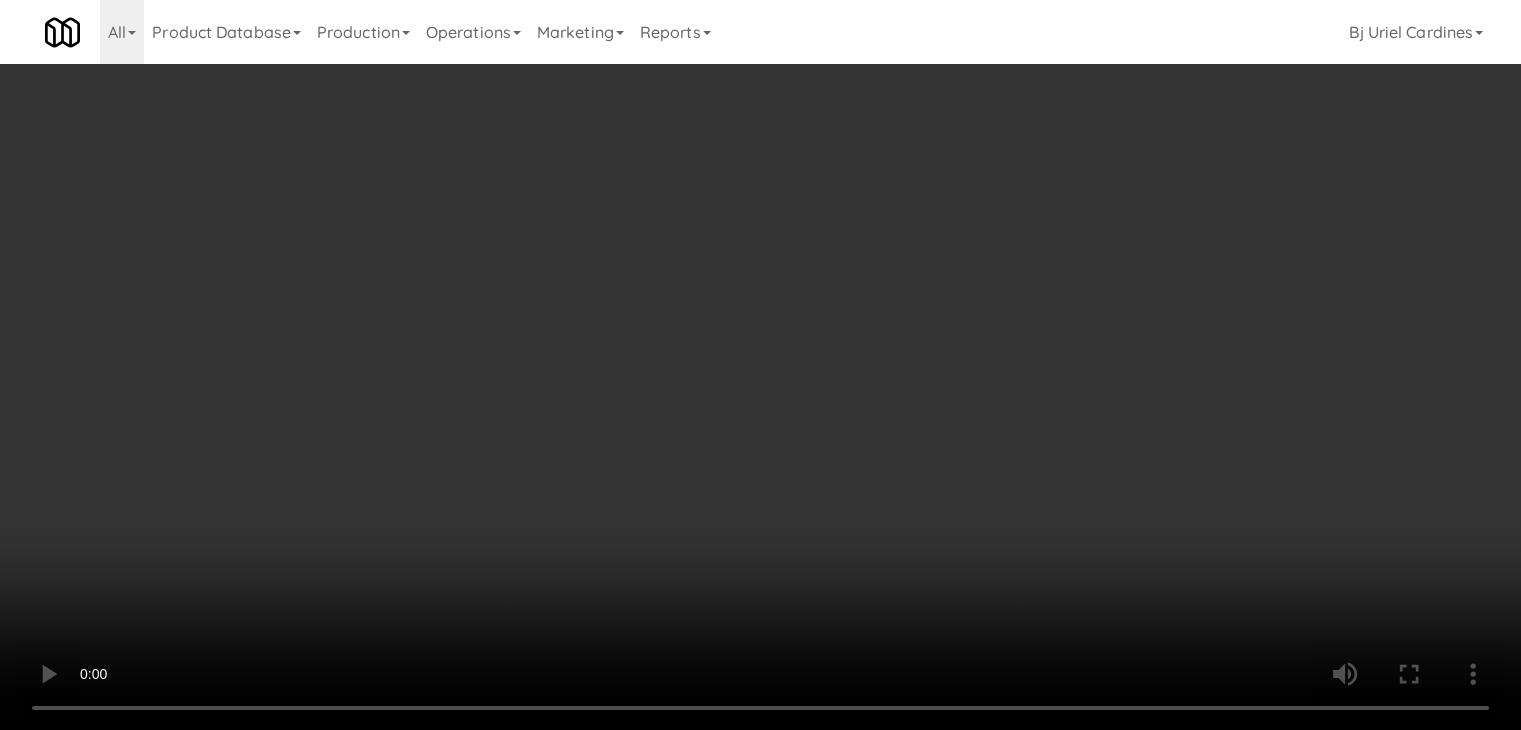 click on "Planogram" at bounding box center (1083, 212) 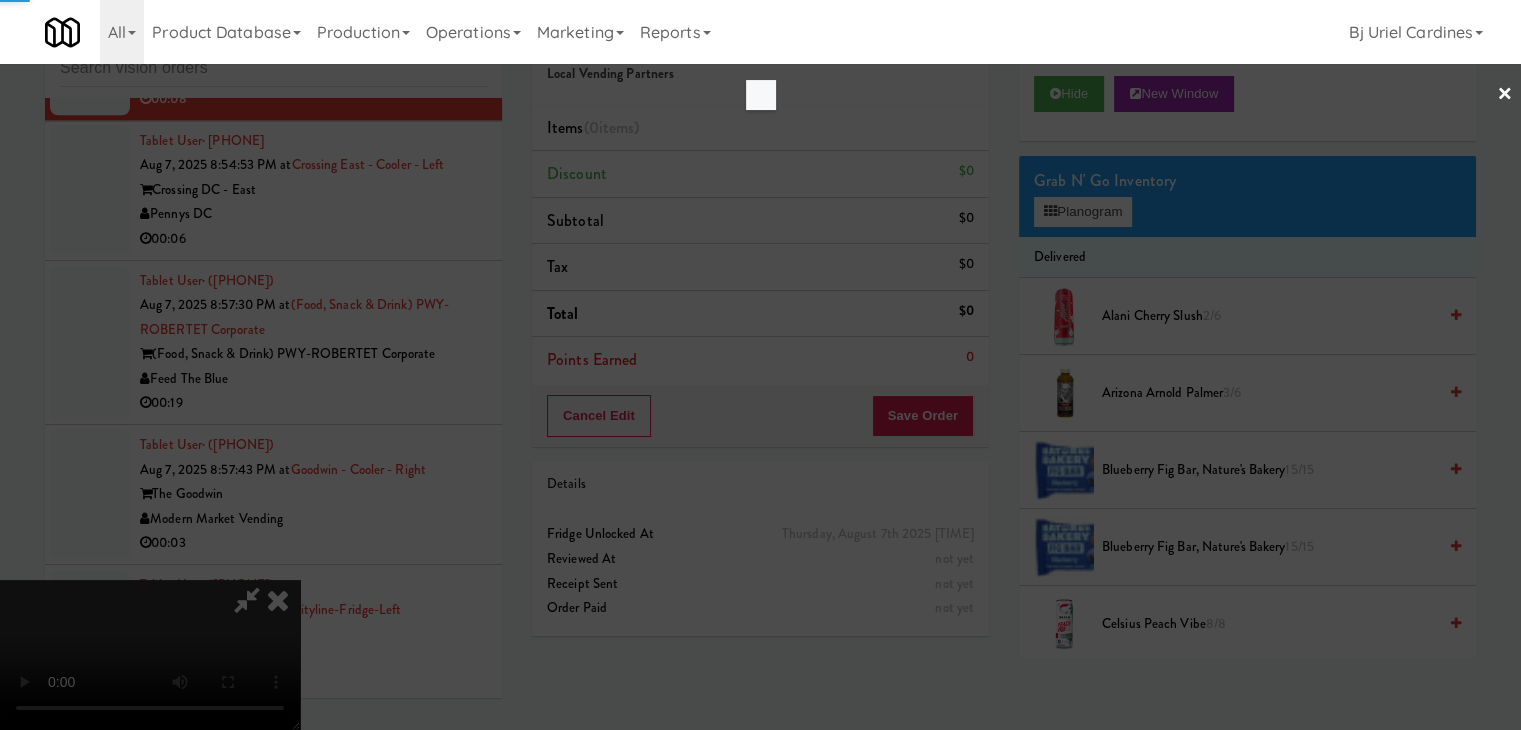 click at bounding box center [760, 365] 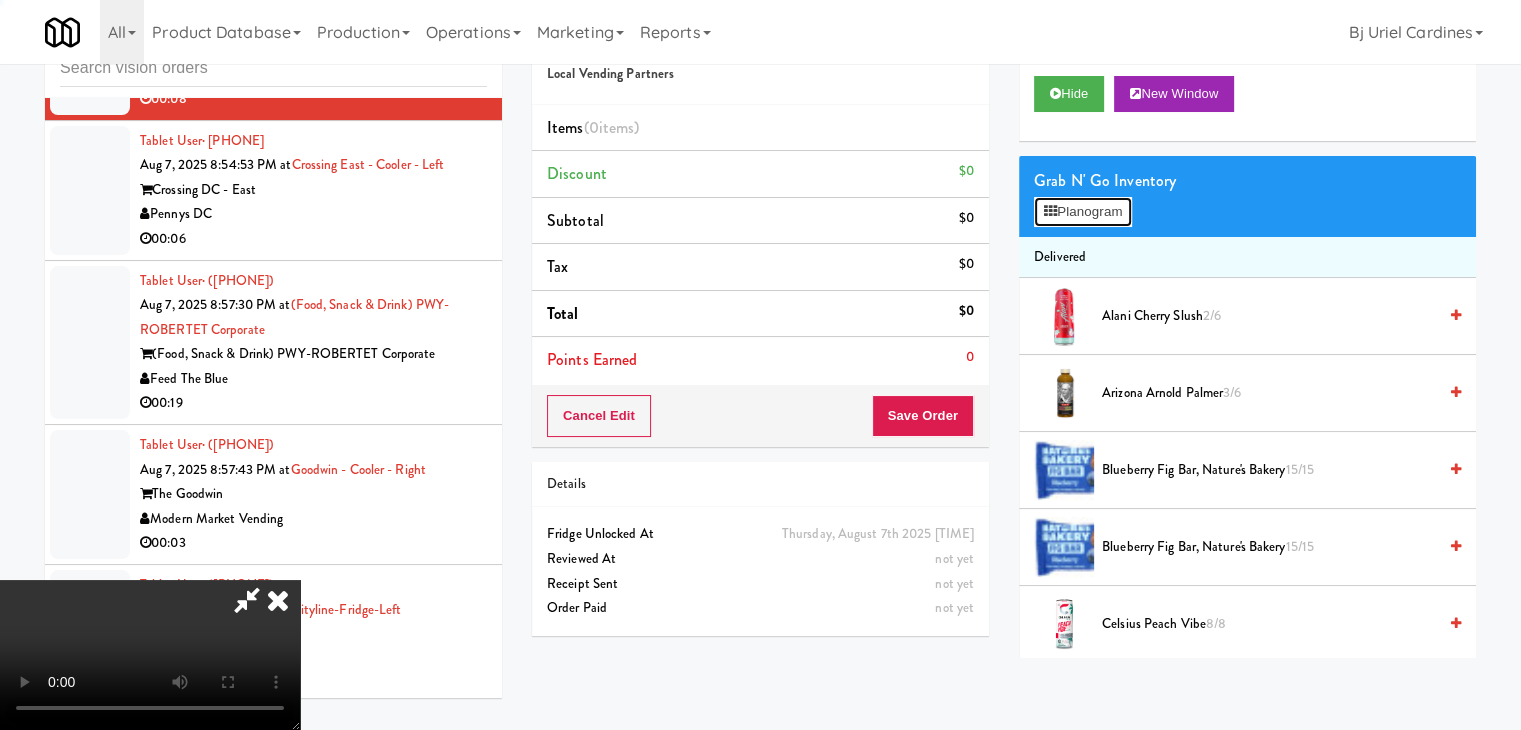 click on "Planogram" at bounding box center [1083, 212] 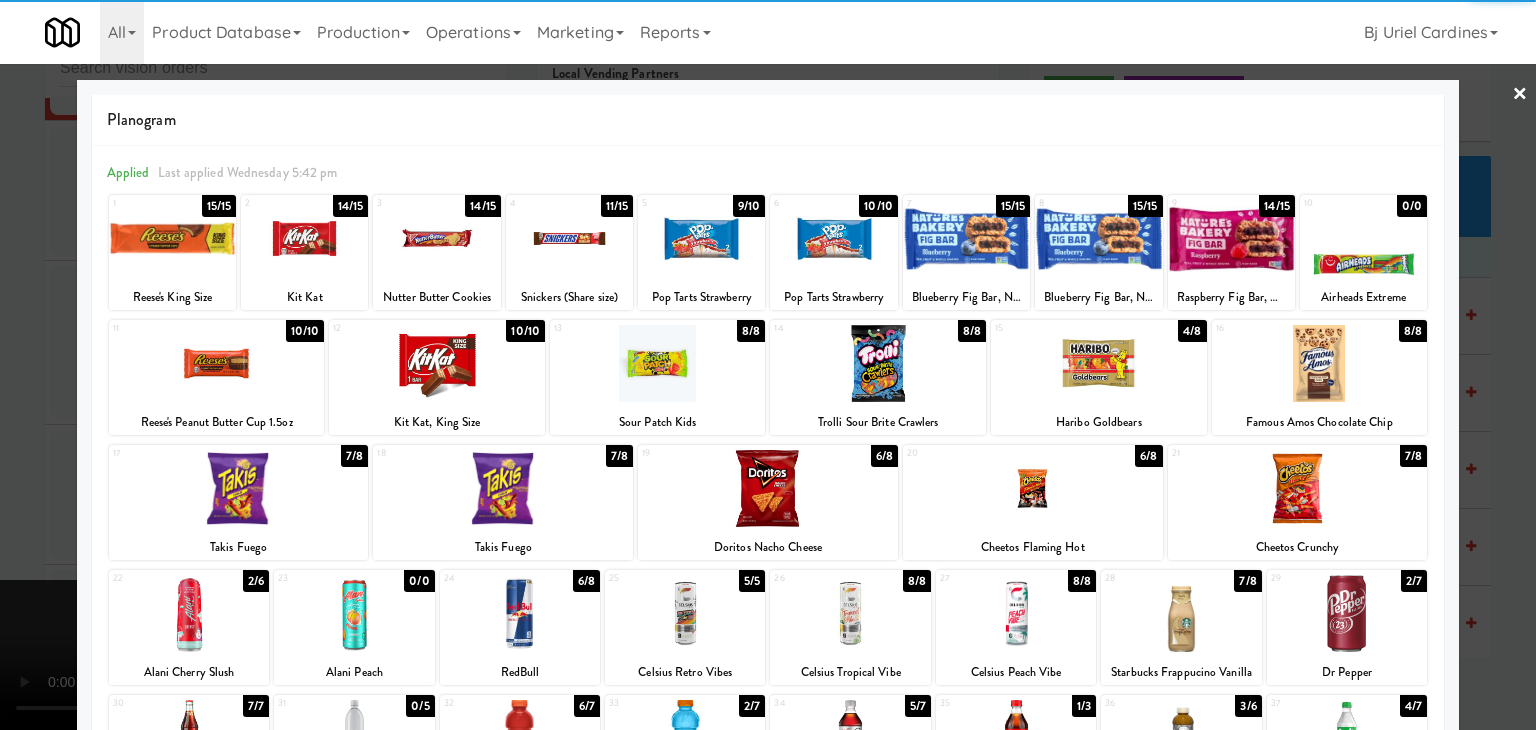 click at bounding box center (304, 238) 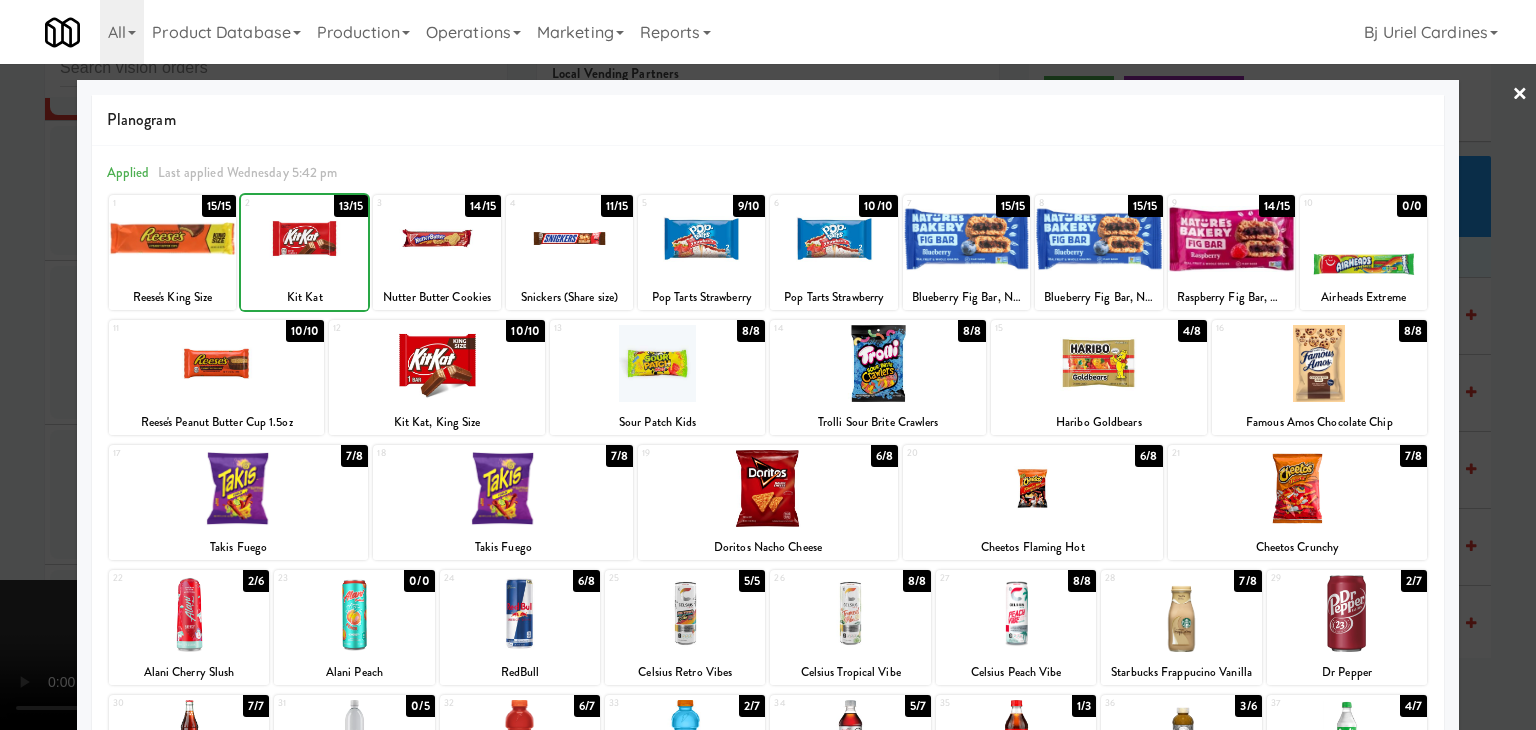 click at bounding box center [768, 365] 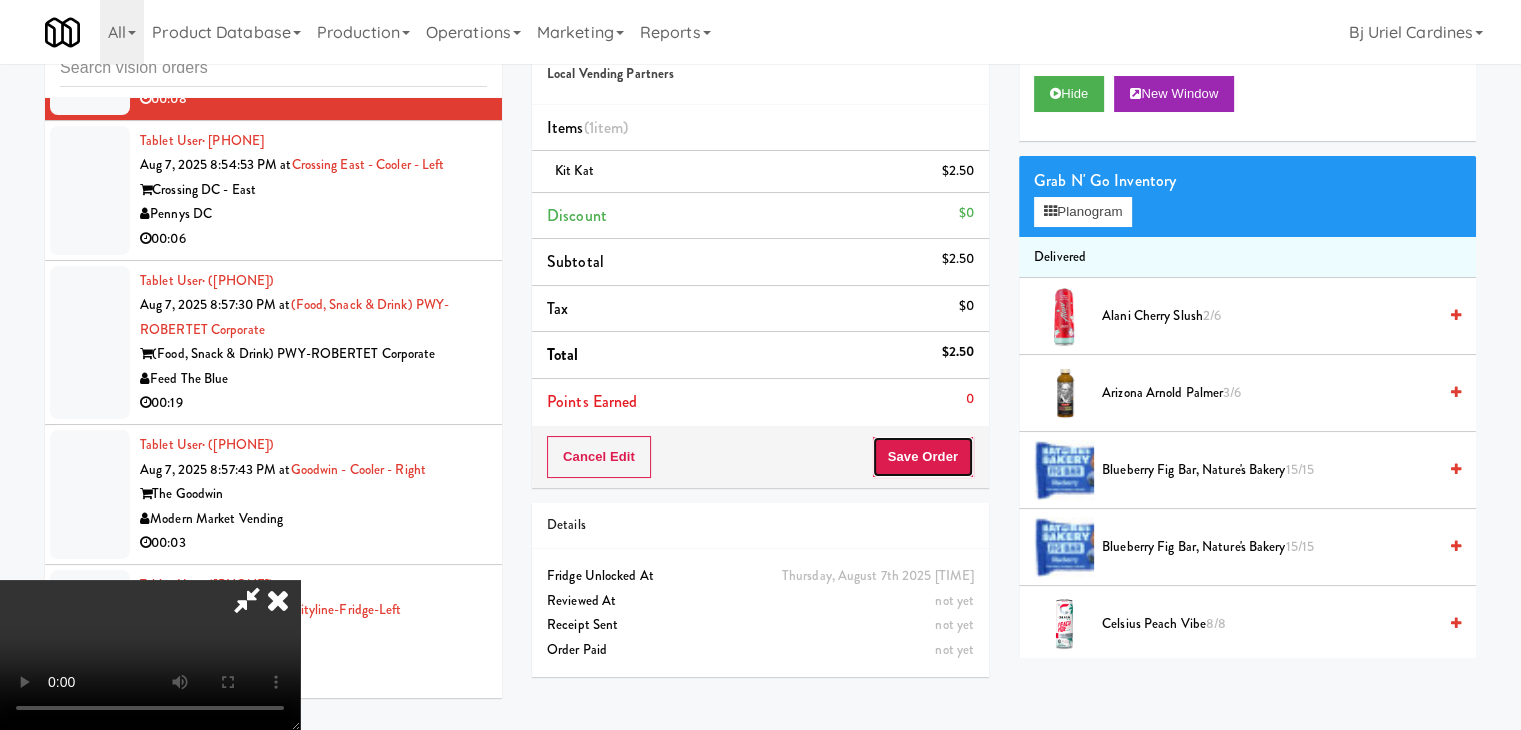click on "Save Order" at bounding box center (923, 457) 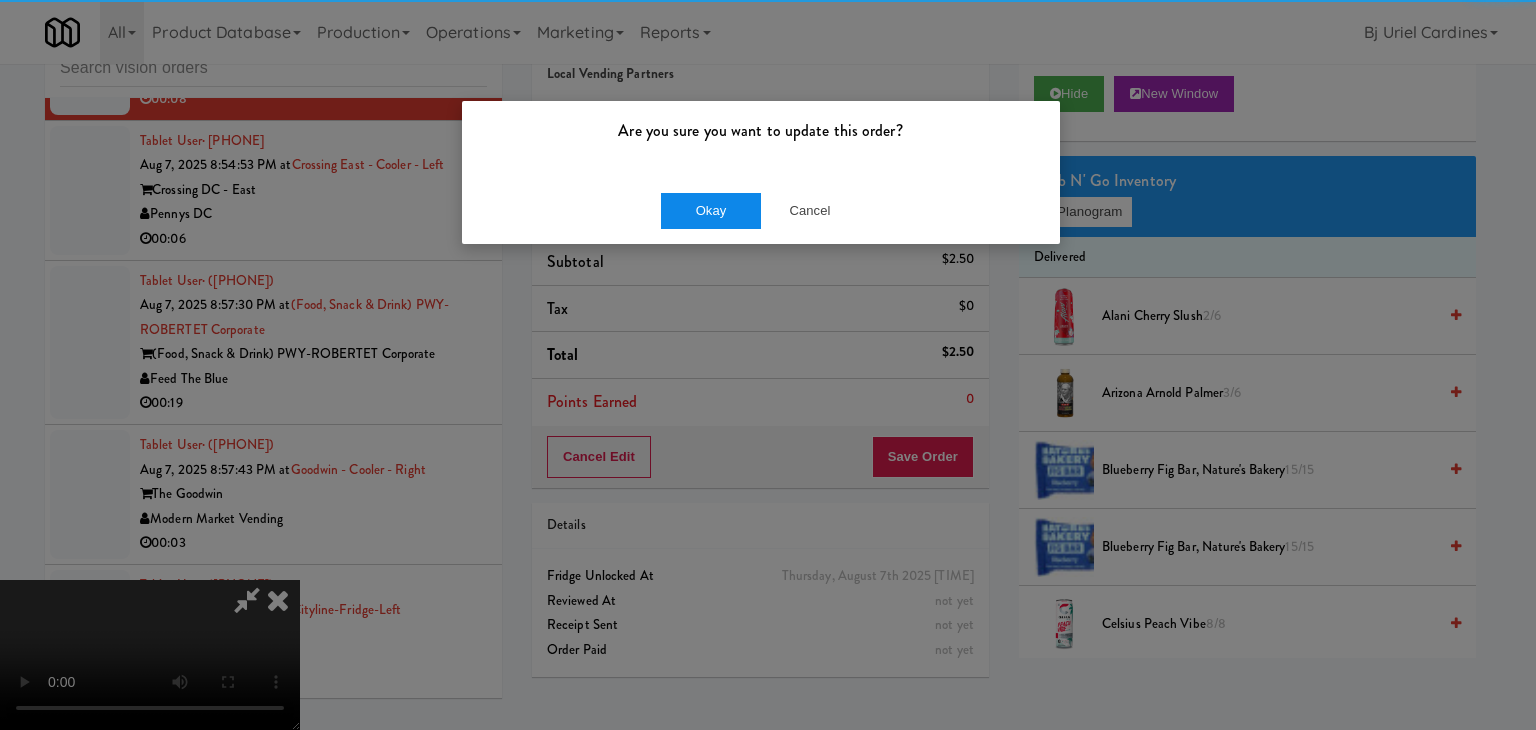 drag, startPoint x: 652, startPoint y: 185, endPoint x: 680, endPoint y: 197, distance: 30.463093 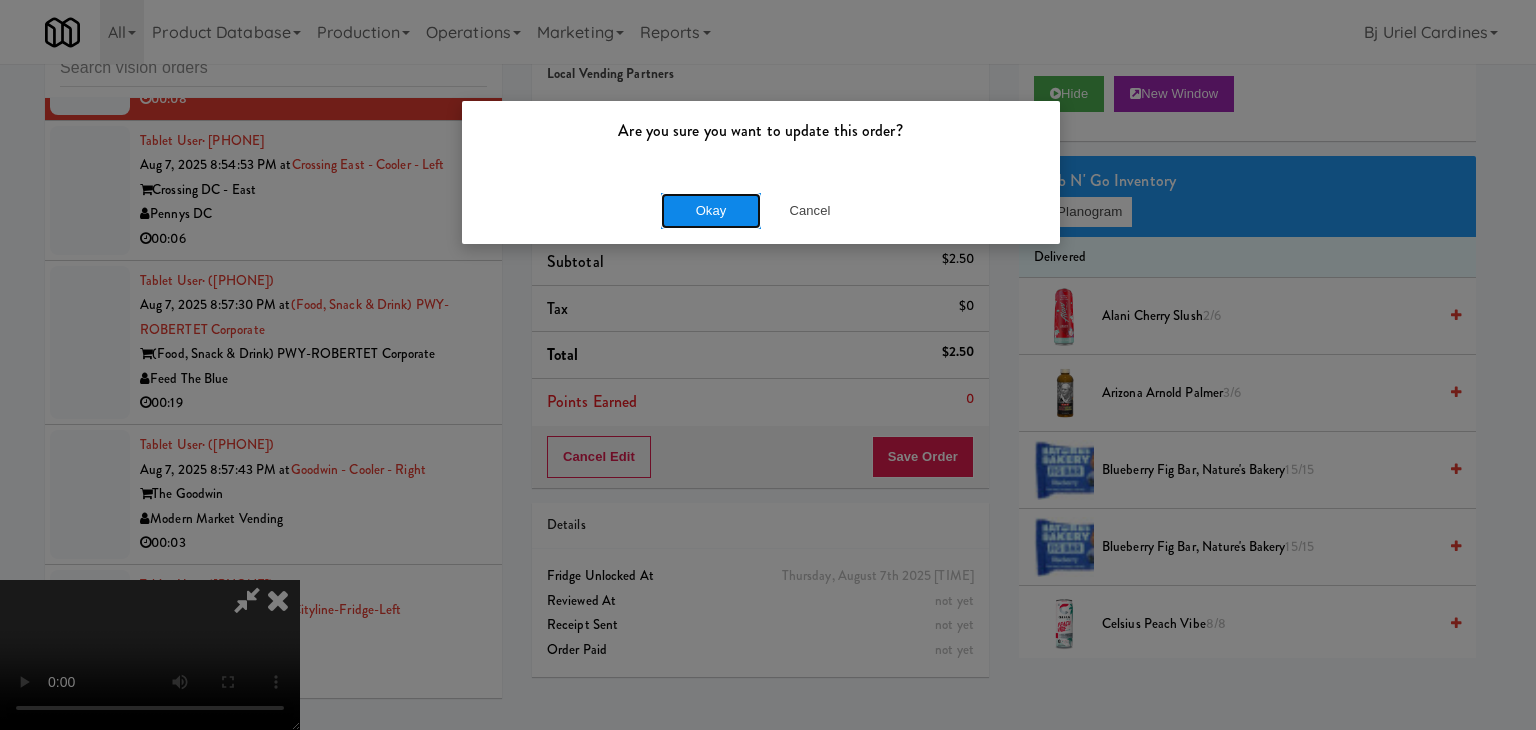 click on "Okay" at bounding box center (711, 211) 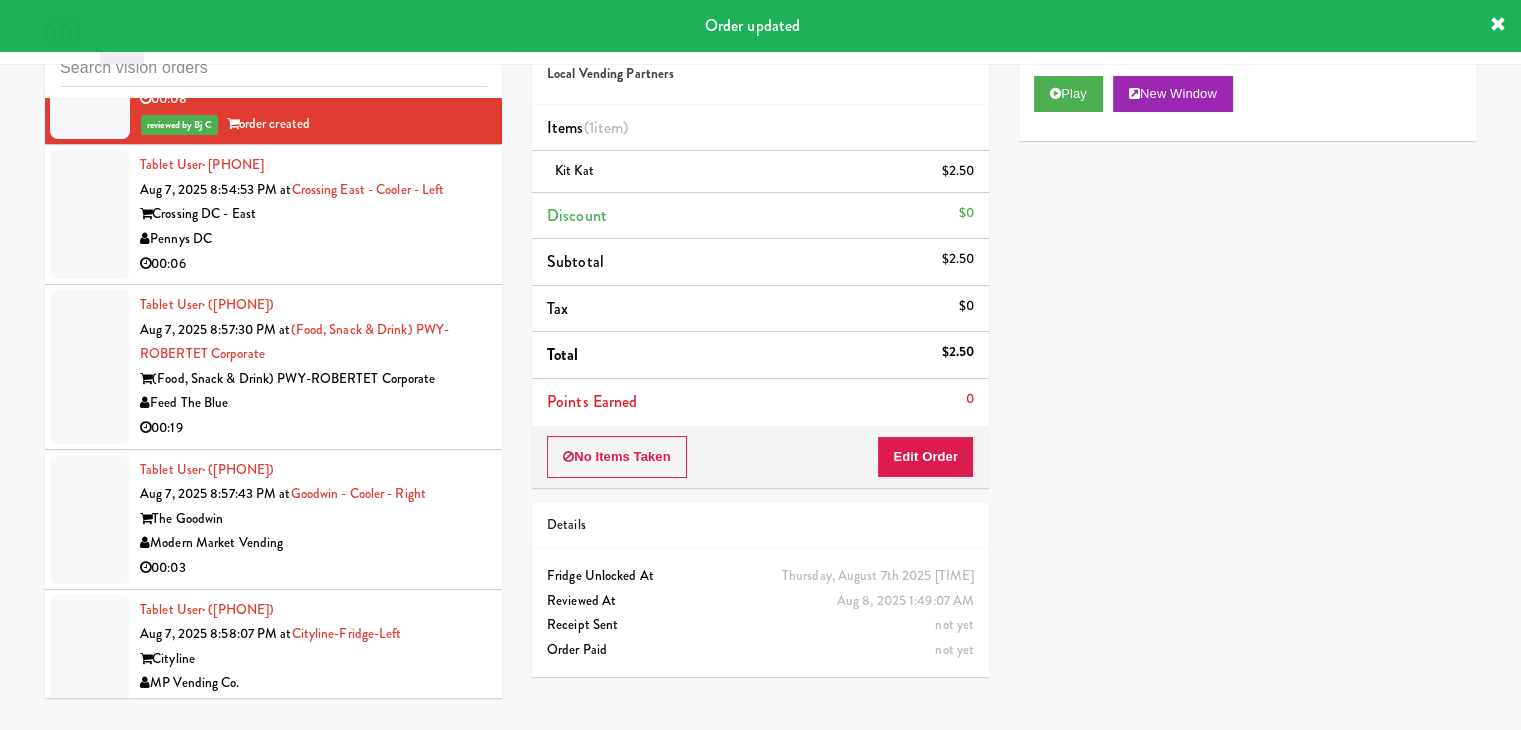 click on "Pennys DC" at bounding box center [313, 239] 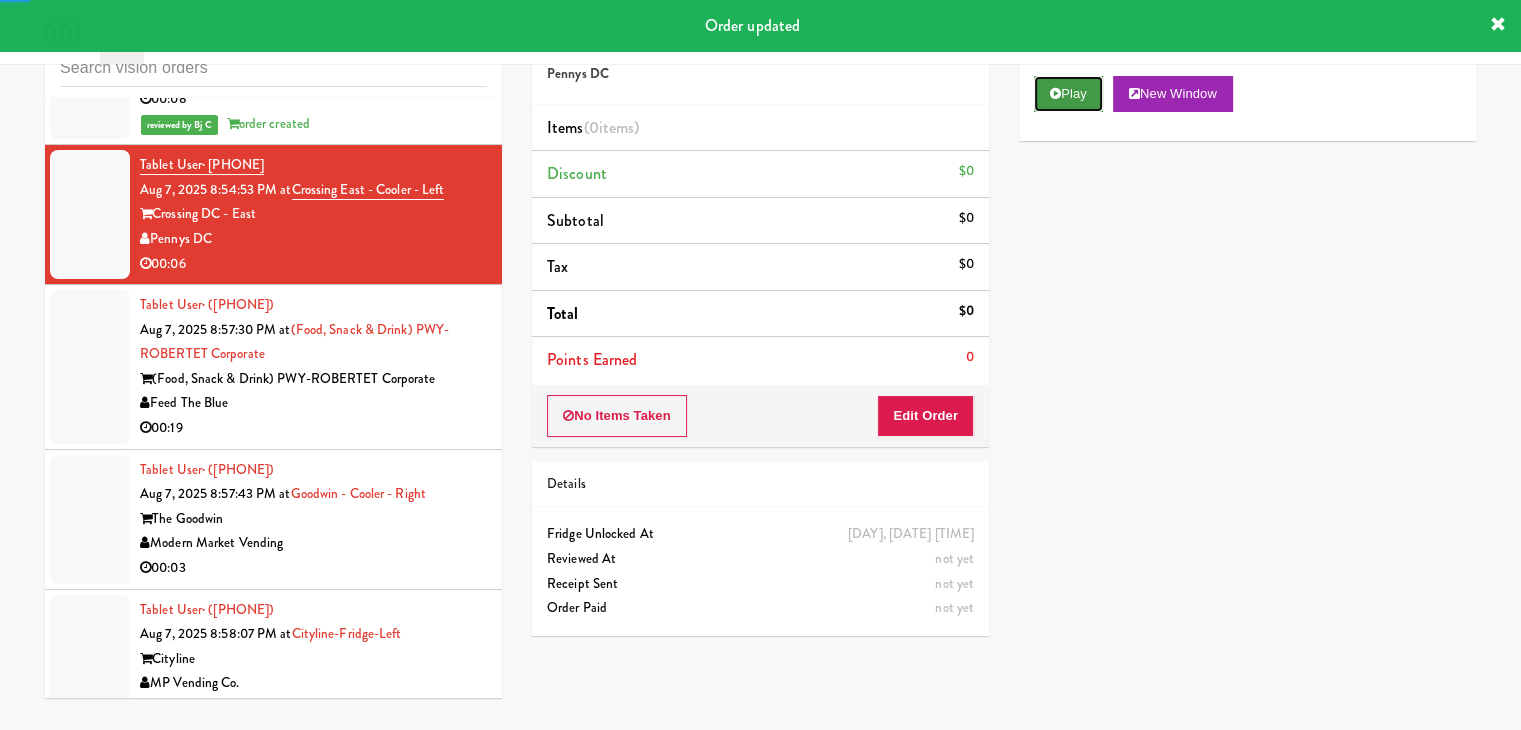 click on "Play" at bounding box center [1068, 94] 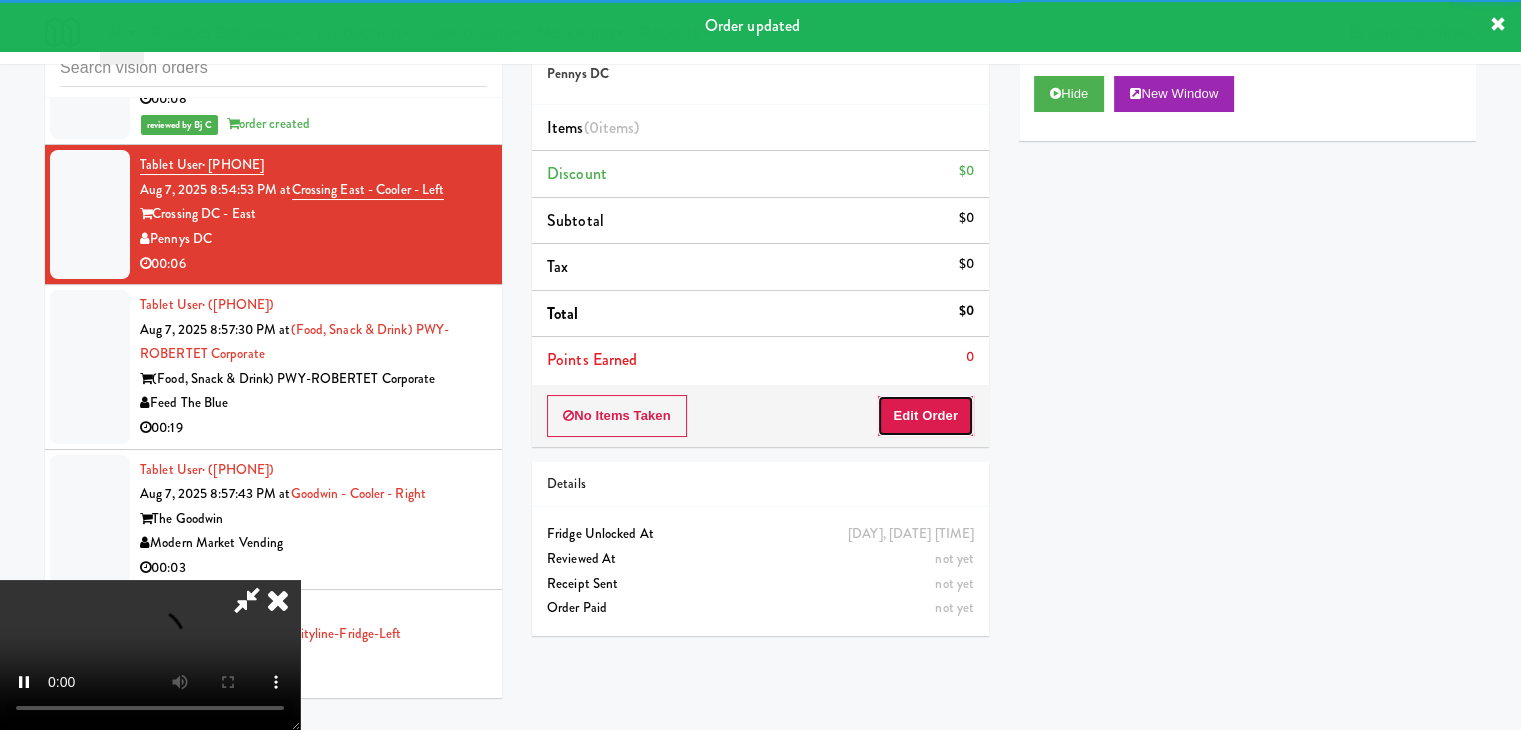 click on "Edit Order" at bounding box center (925, 416) 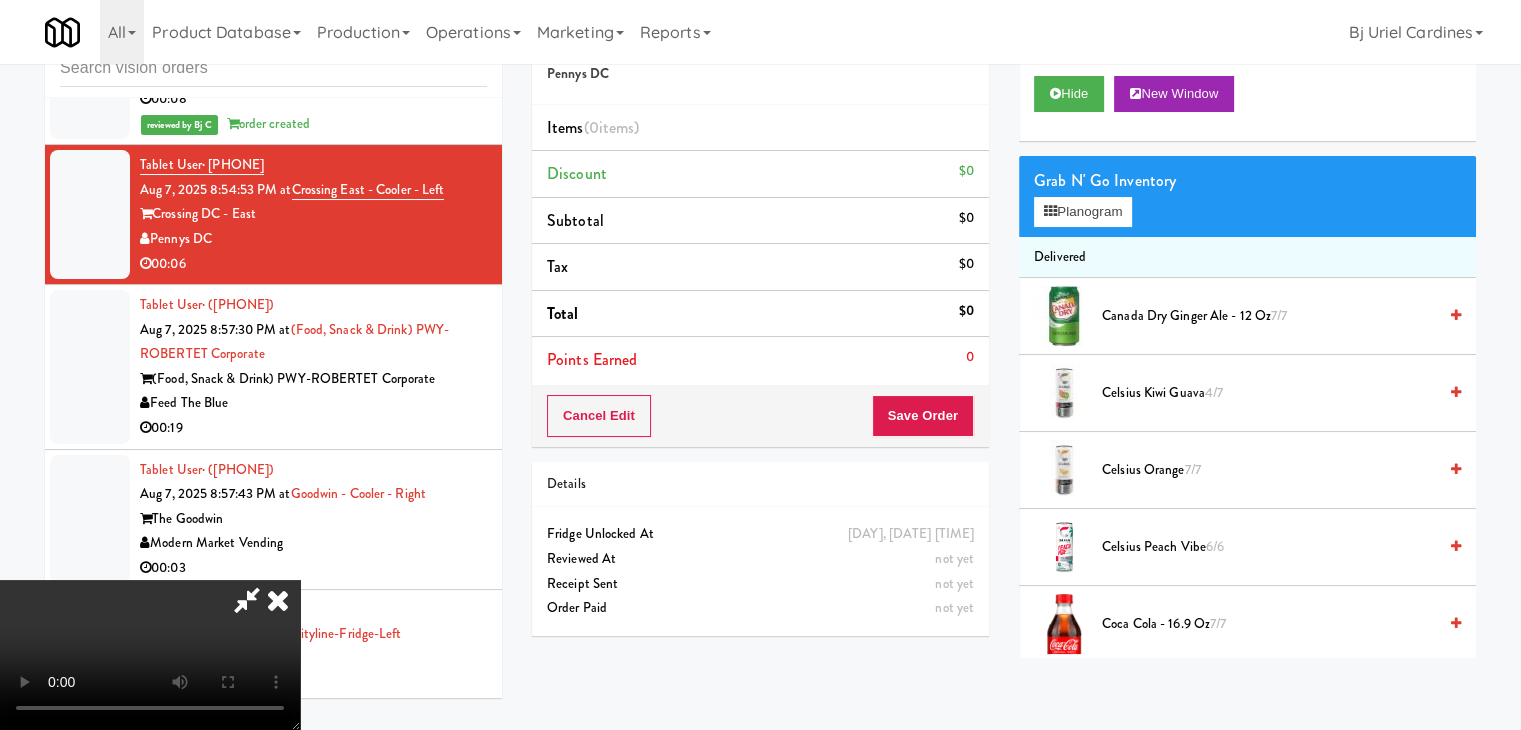type 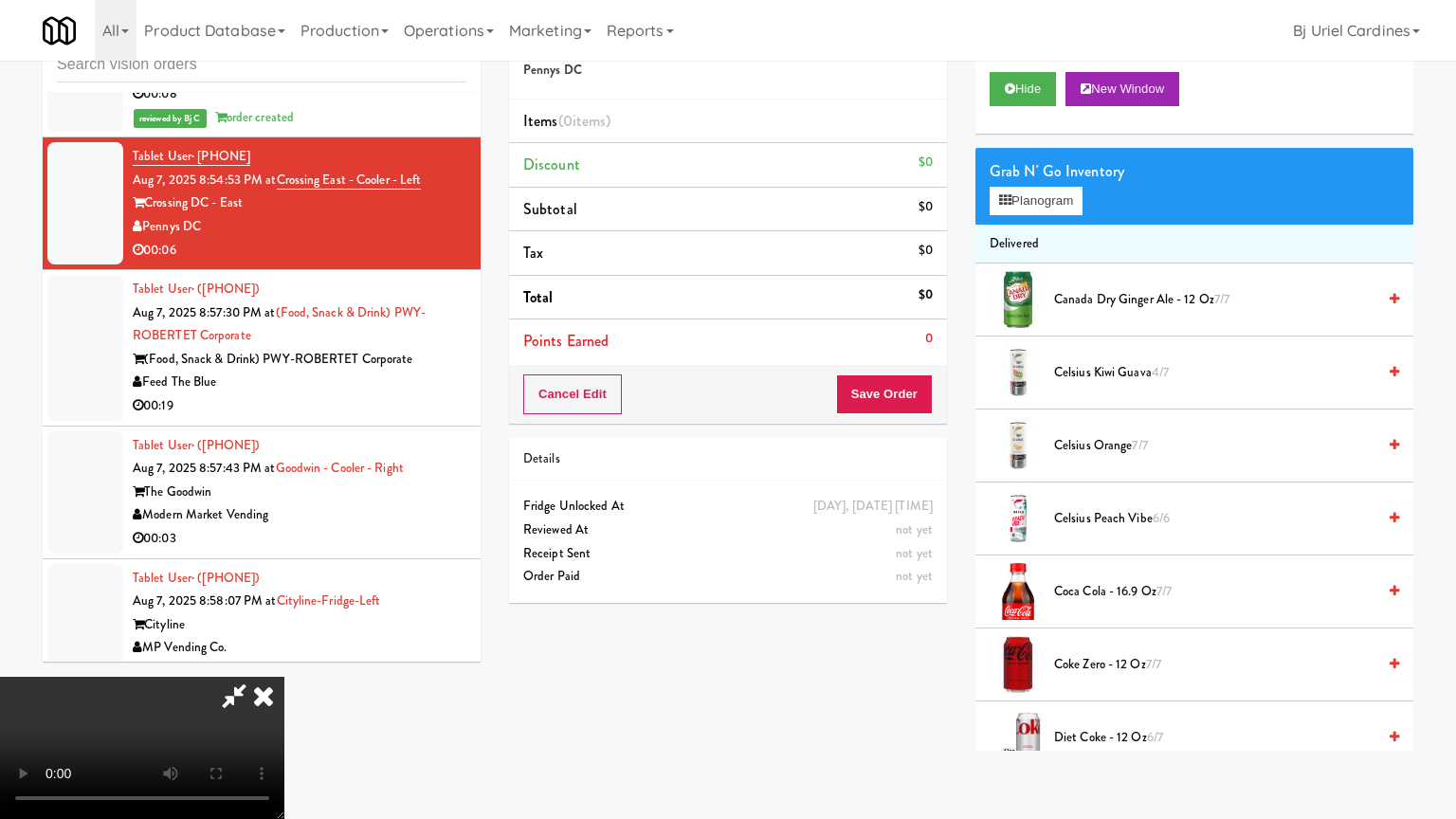 click at bounding box center (142, 748) 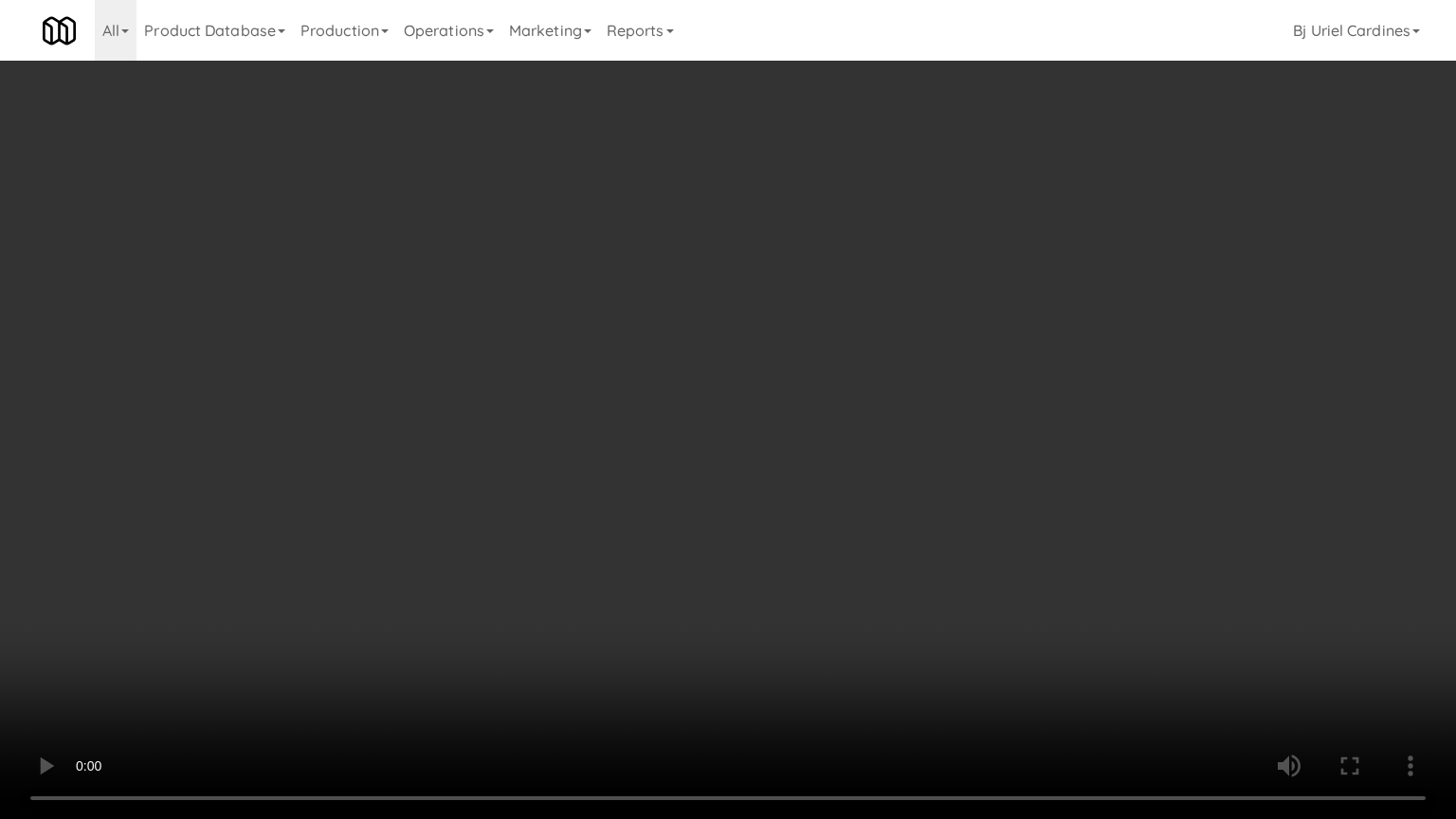 drag, startPoint x: 788, startPoint y: 473, endPoint x: 992, endPoint y: 216, distance: 328.12345 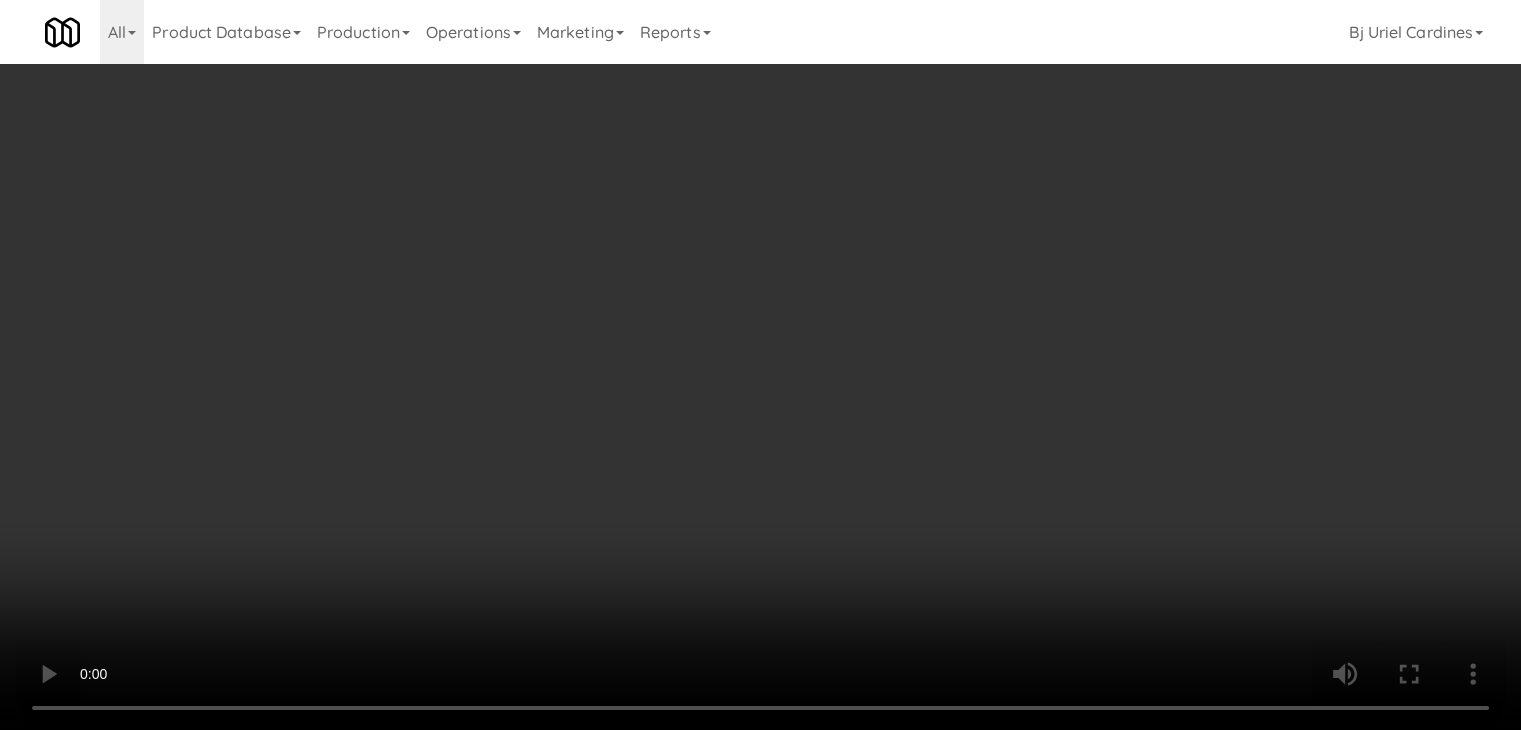 click on "Planogram" at bounding box center (1083, 212) 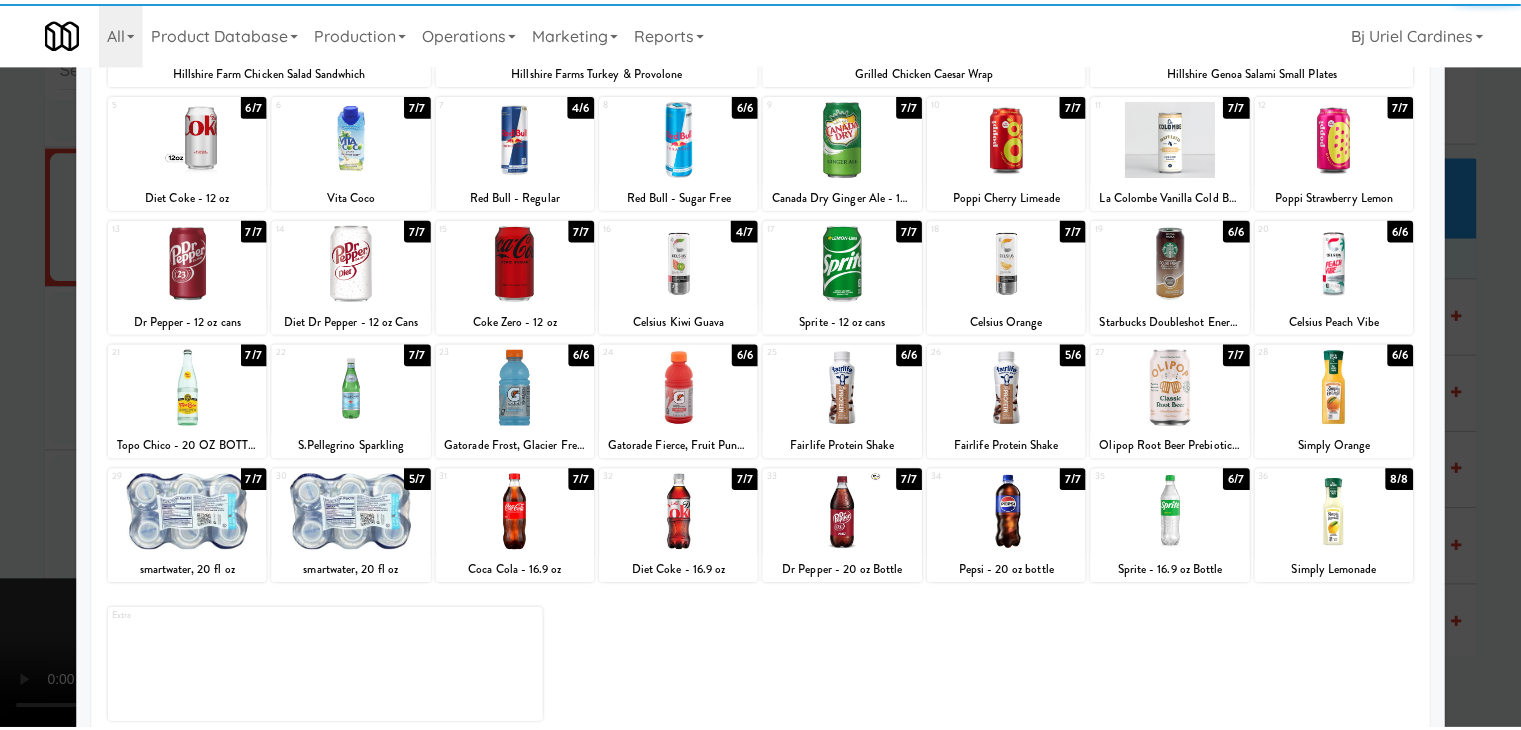 scroll, scrollTop: 252, scrollLeft: 0, axis: vertical 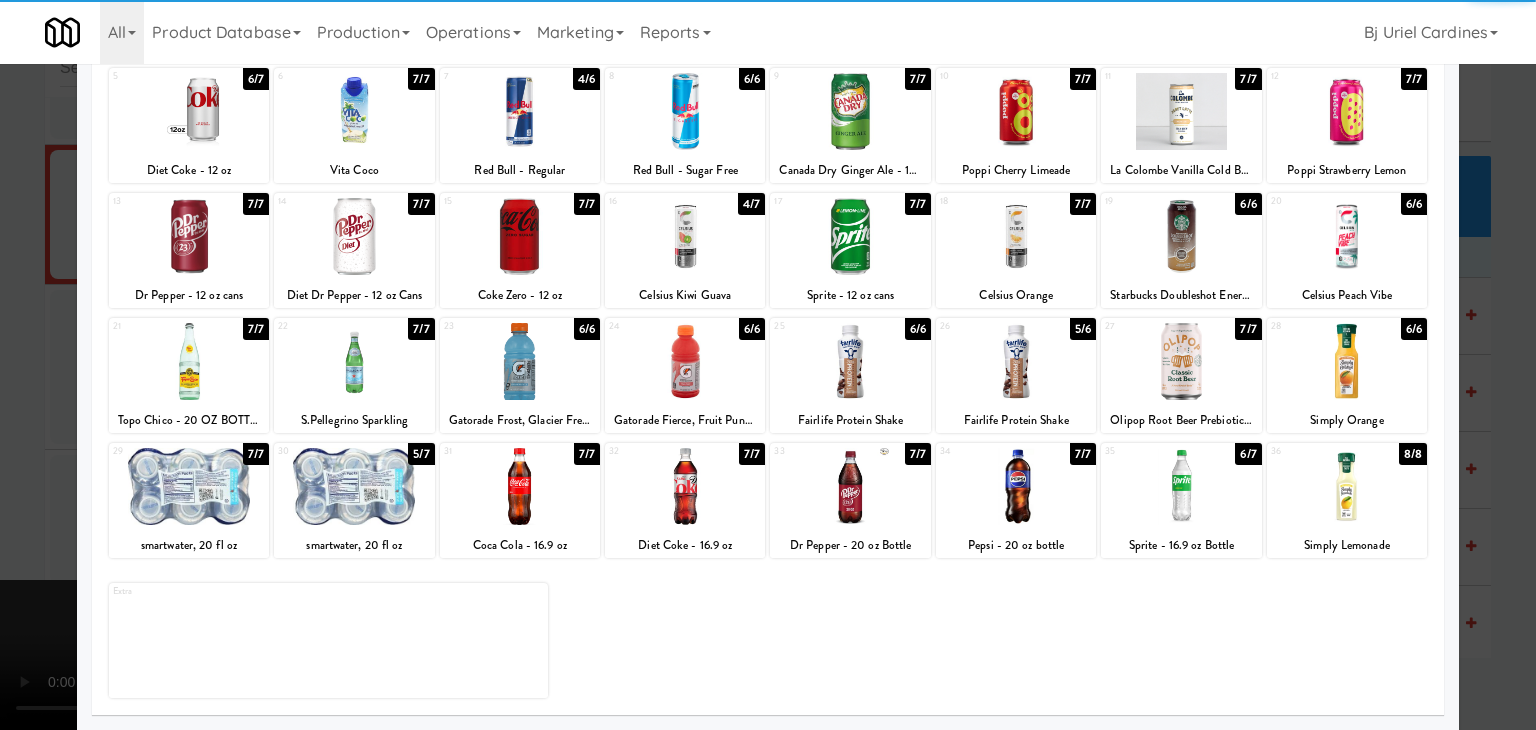 drag, startPoint x: 1372, startPoint y: 345, endPoint x: 1412, endPoint y: 360, distance: 42.72002 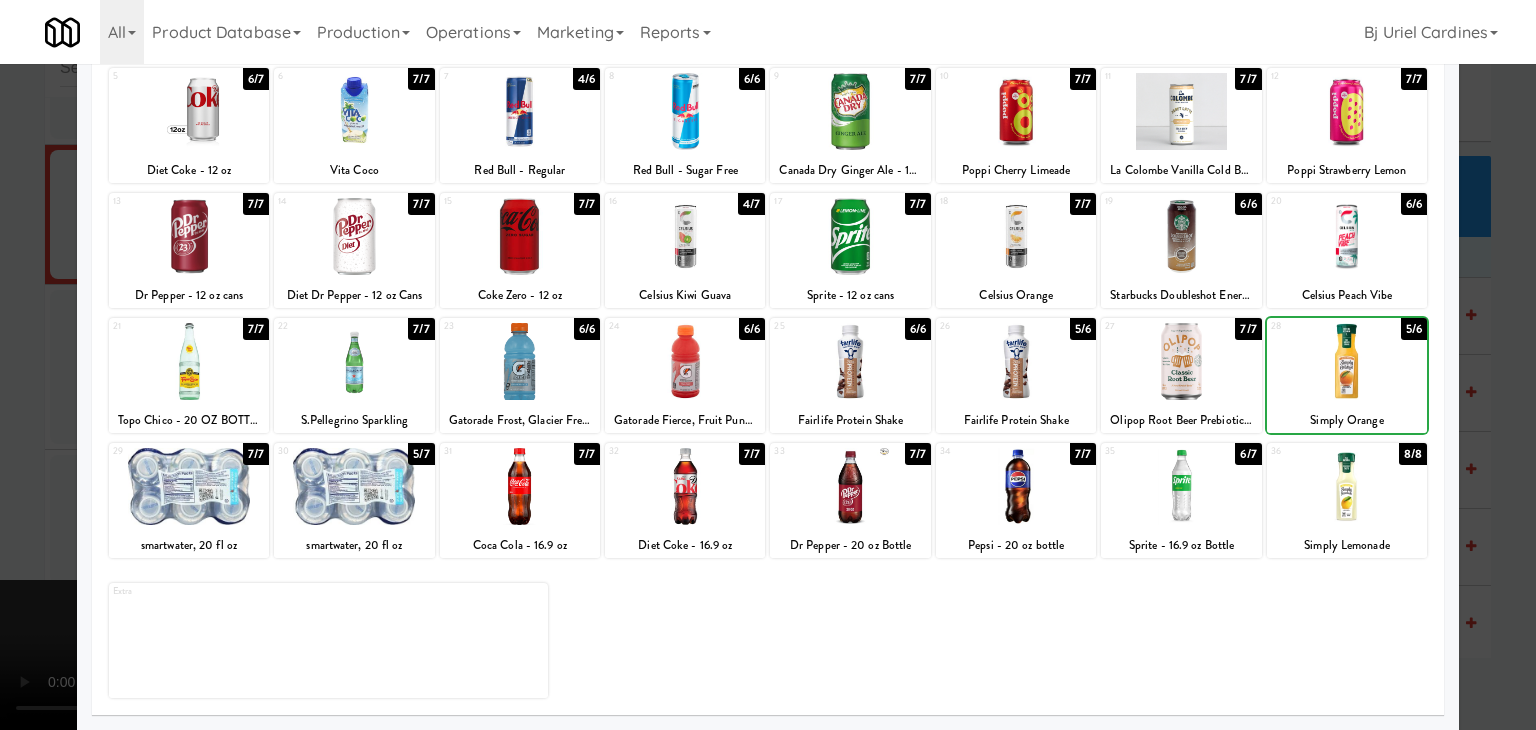 click at bounding box center (768, 365) 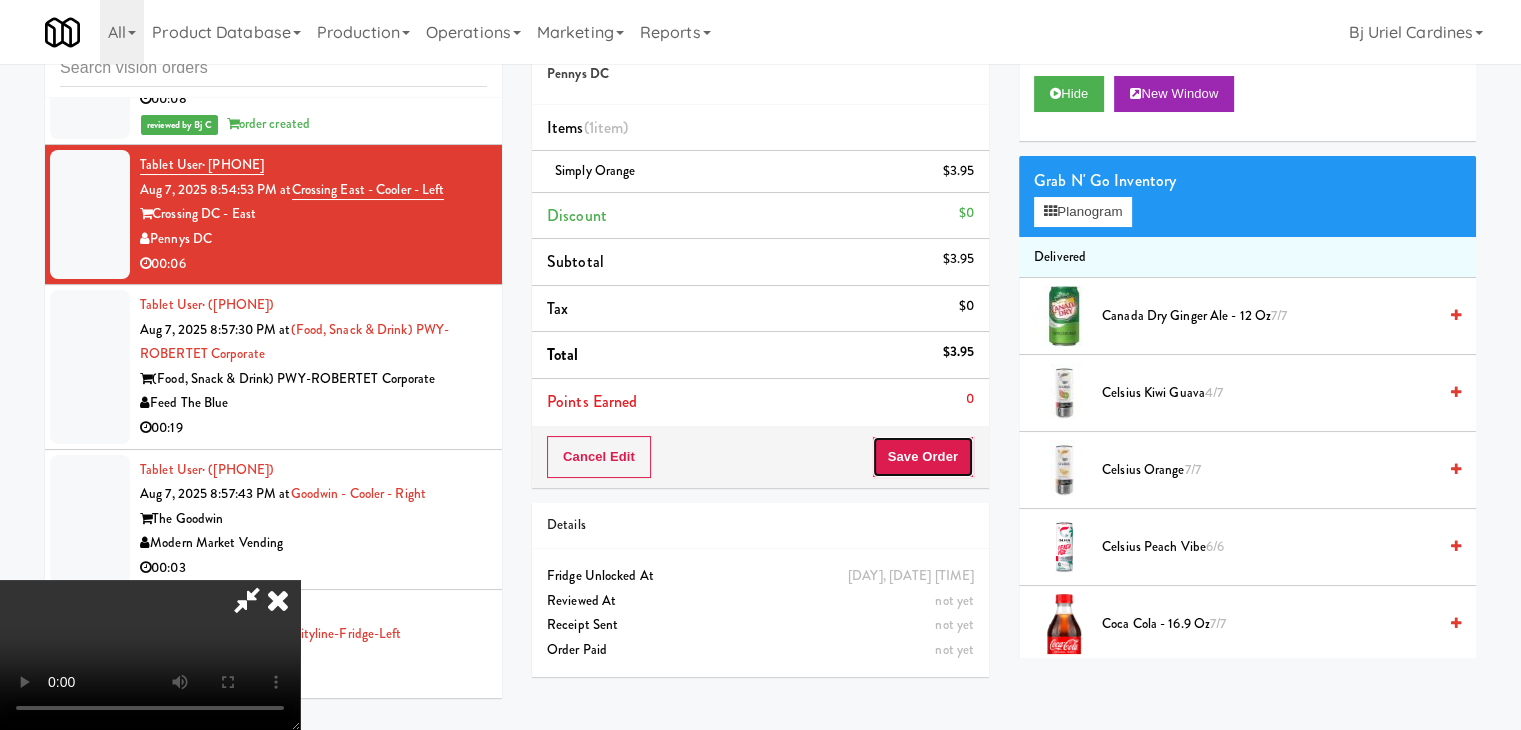 click on "Save Order" at bounding box center [923, 457] 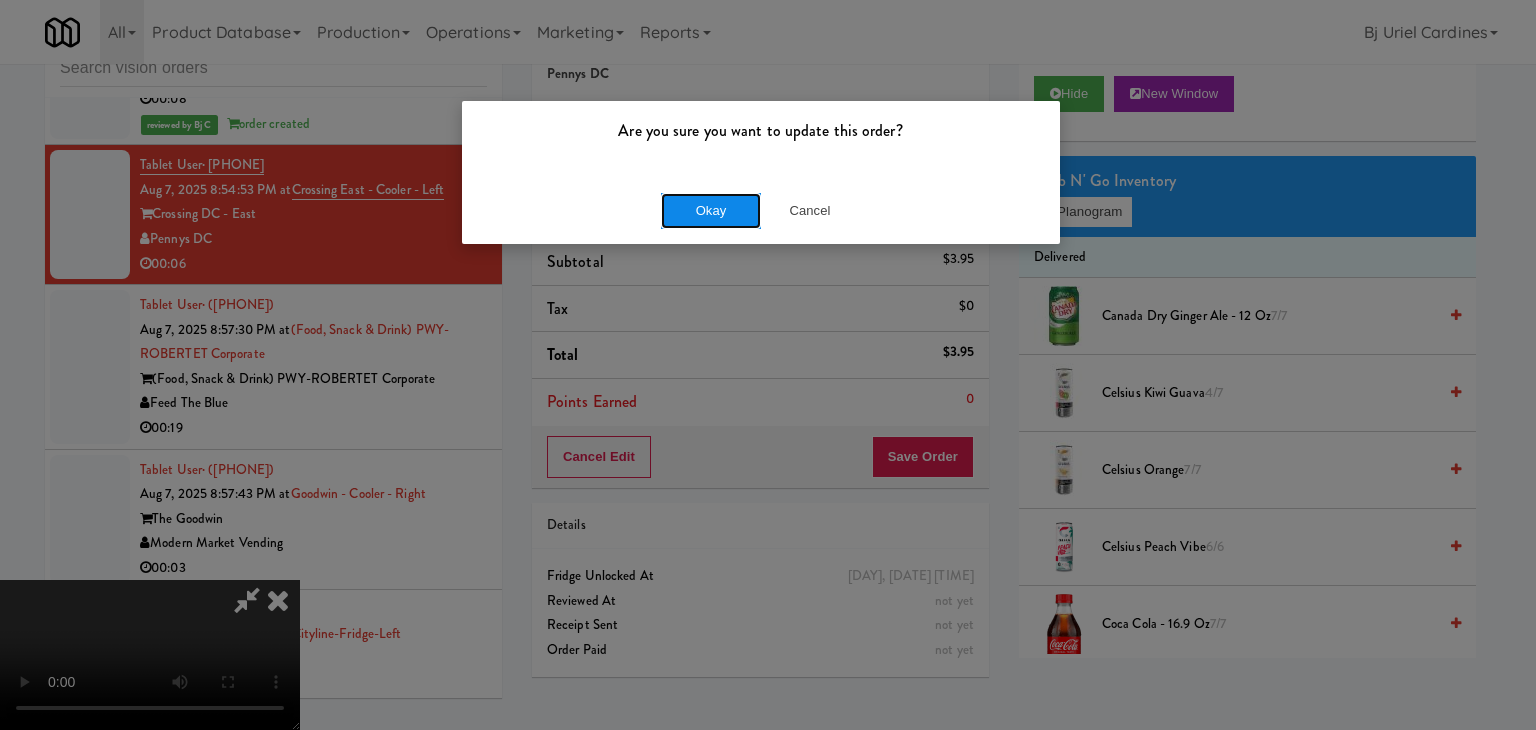 click on "Okay" at bounding box center [711, 211] 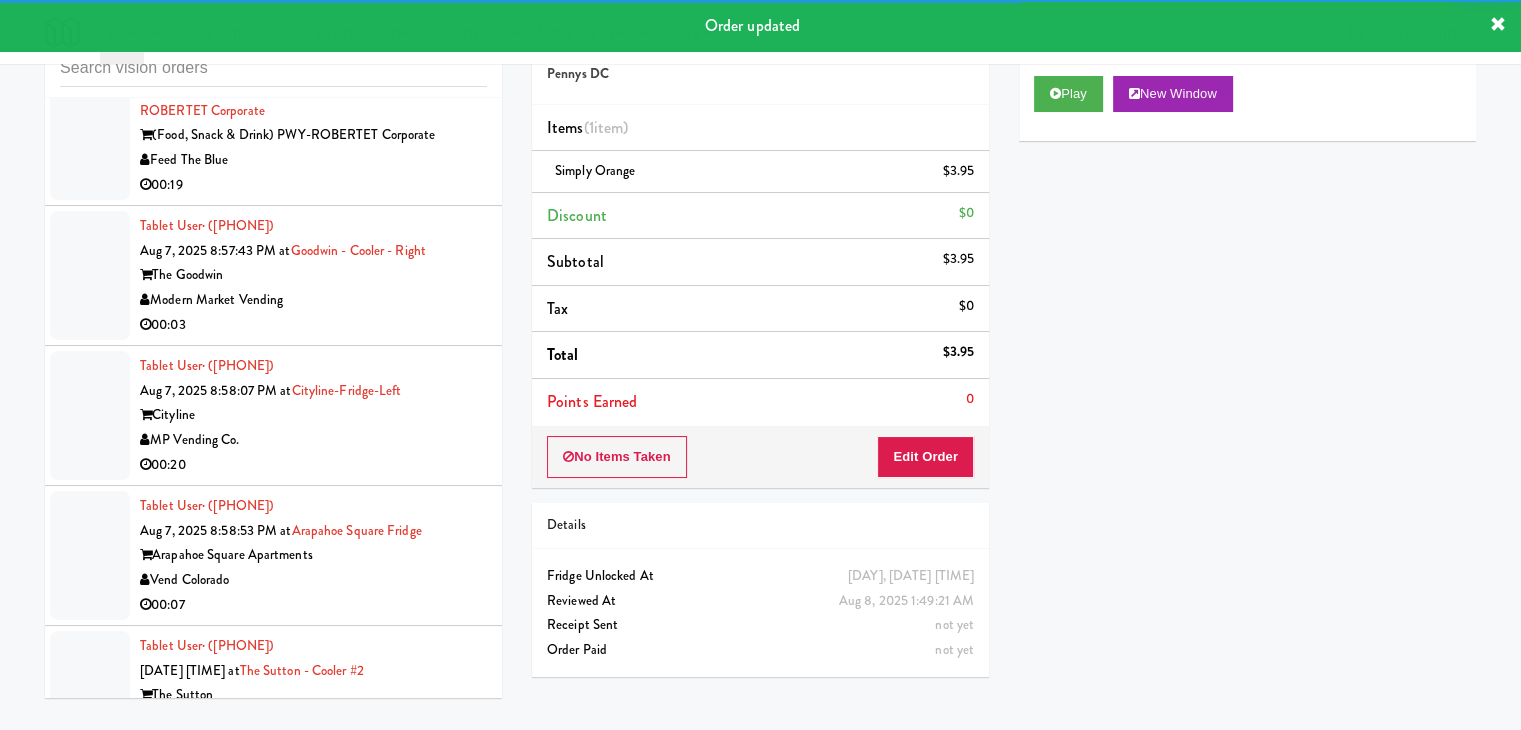 scroll, scrollTop: 17520, scrollLeft: 0, axis: vertical 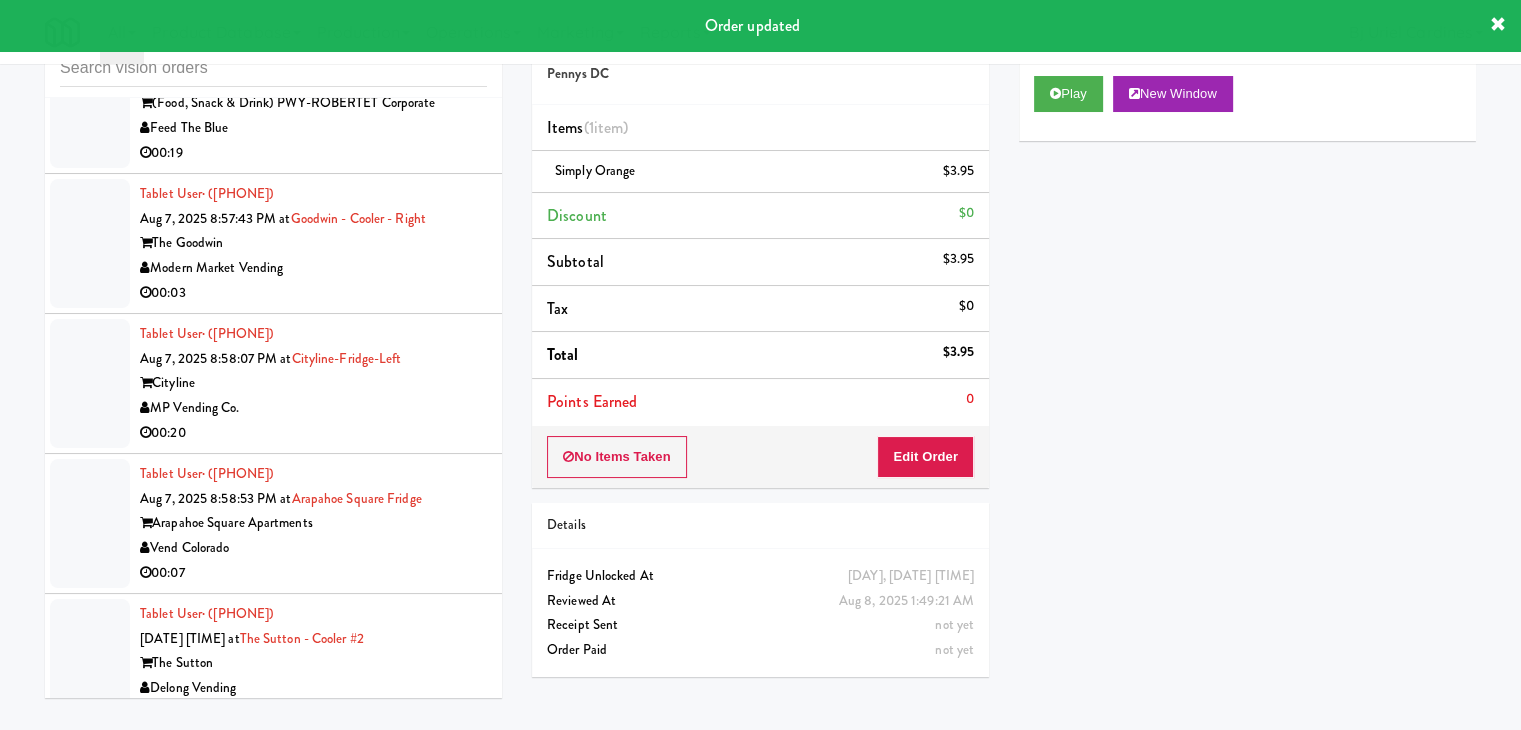click on "00:03" at bounding box center [313, 293] 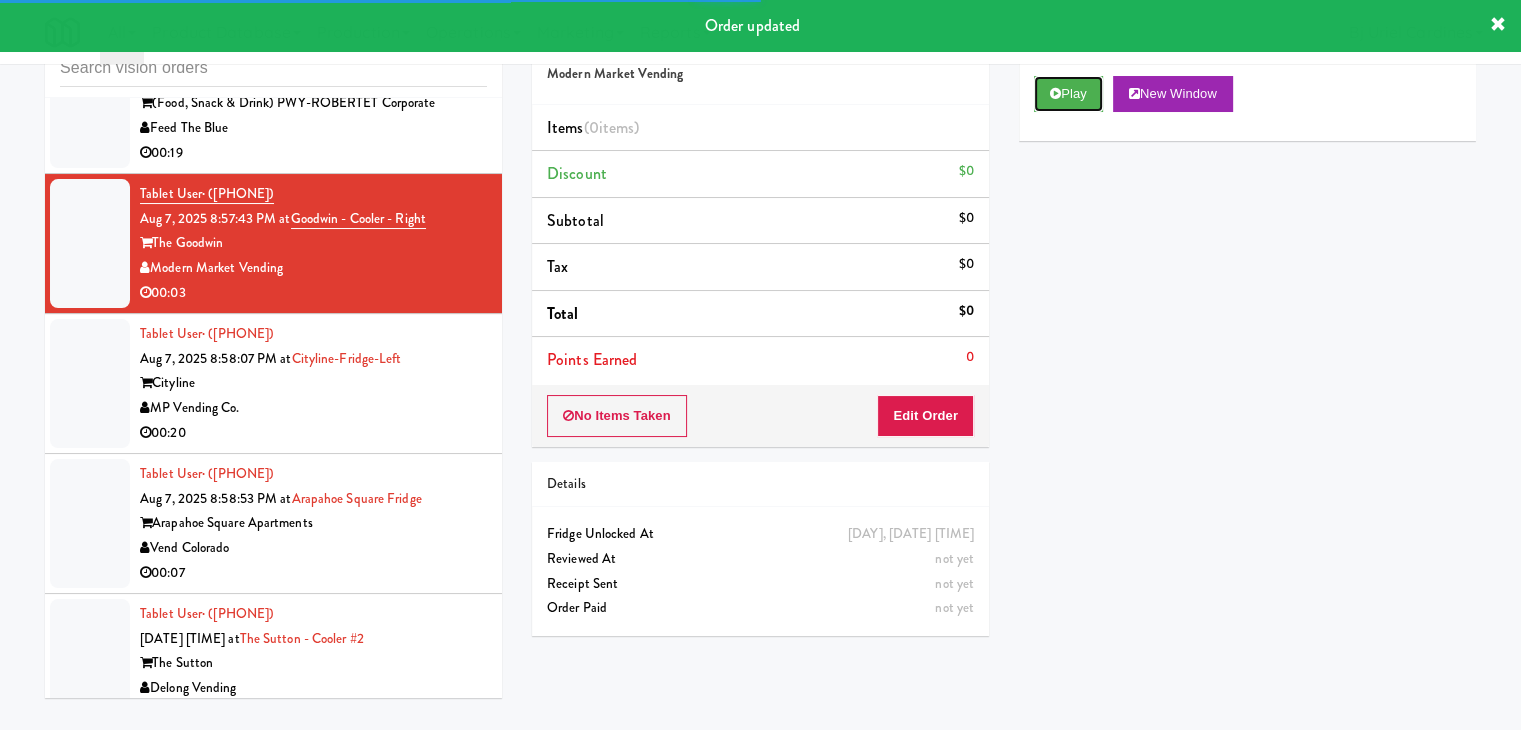 drag, startPoint x: 1079, startPoint y: 88, endPoint x: 1014, endPoint y: 269, distance: 192.31744 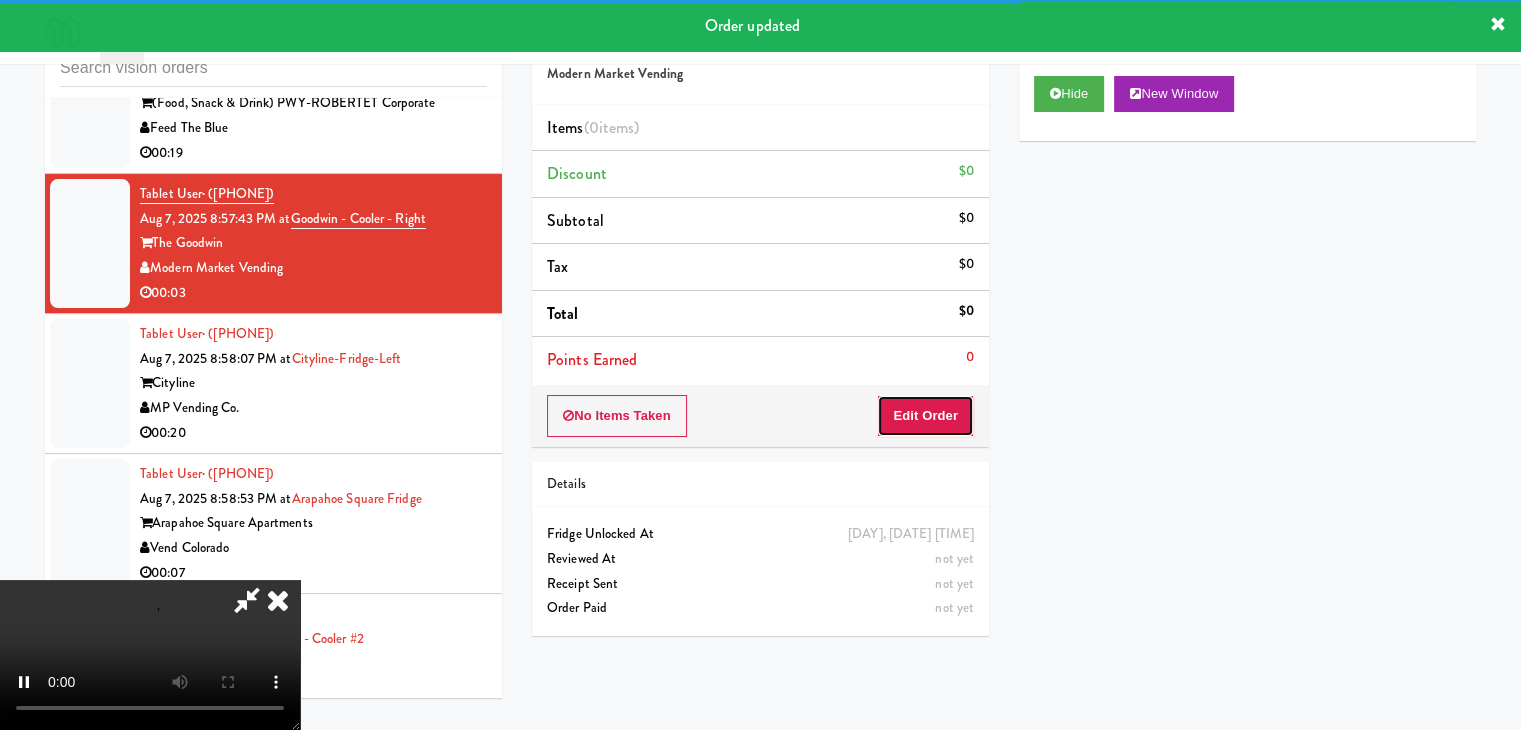 click on "Edit Order" at bounding box center (925, 416) 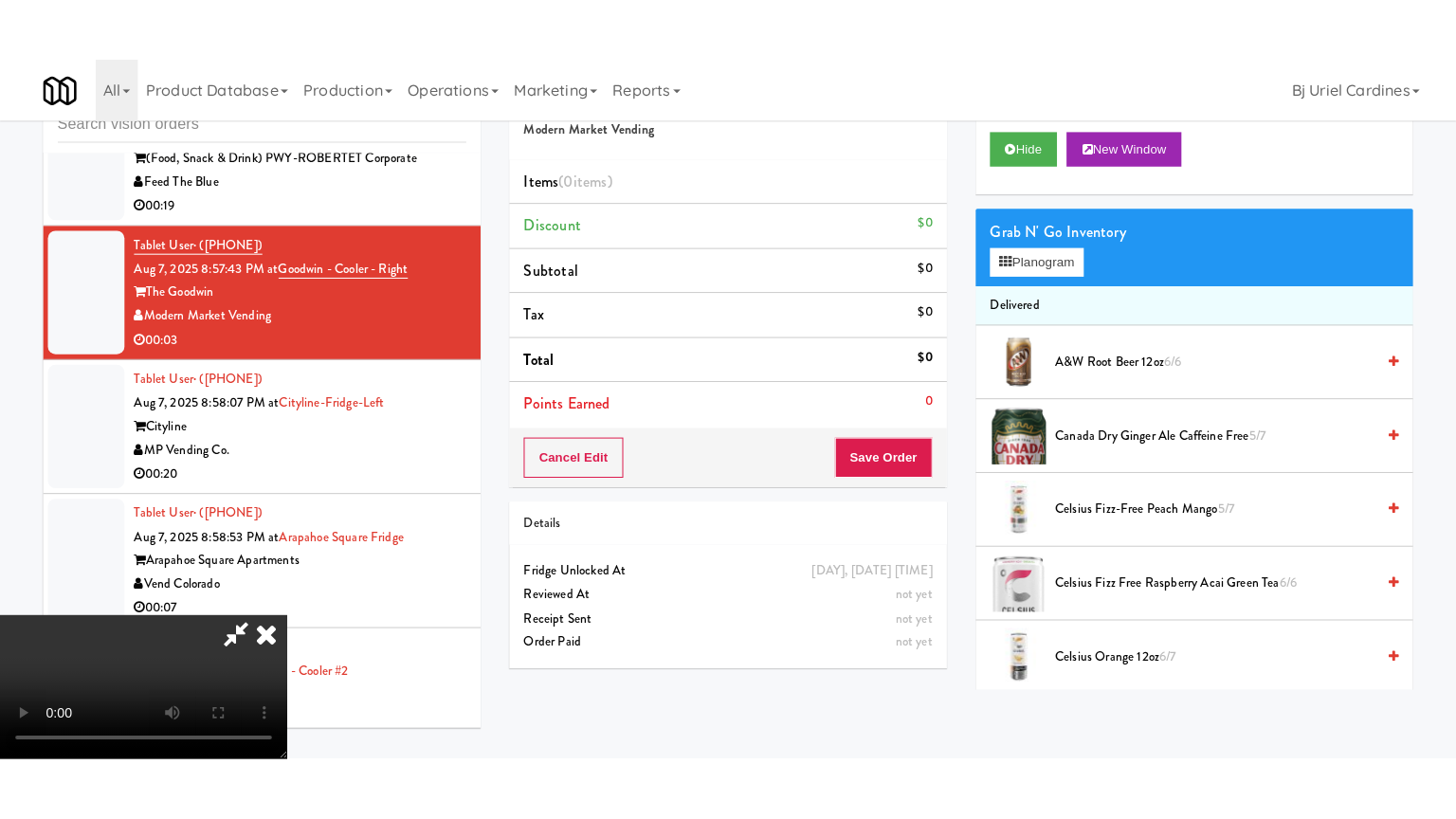 scroll, scrollTop: 266, scrollLeft: 0, axis: vertical 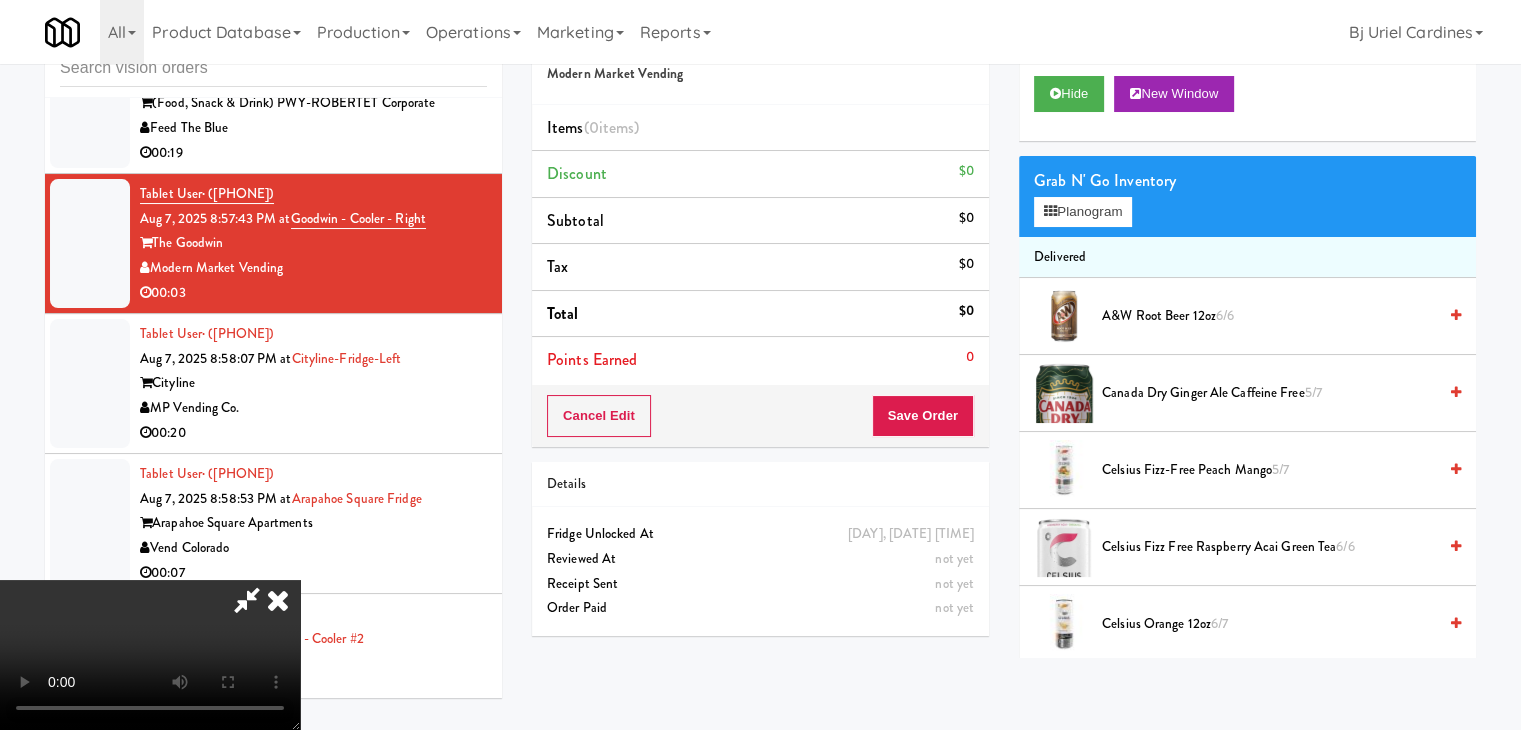 type 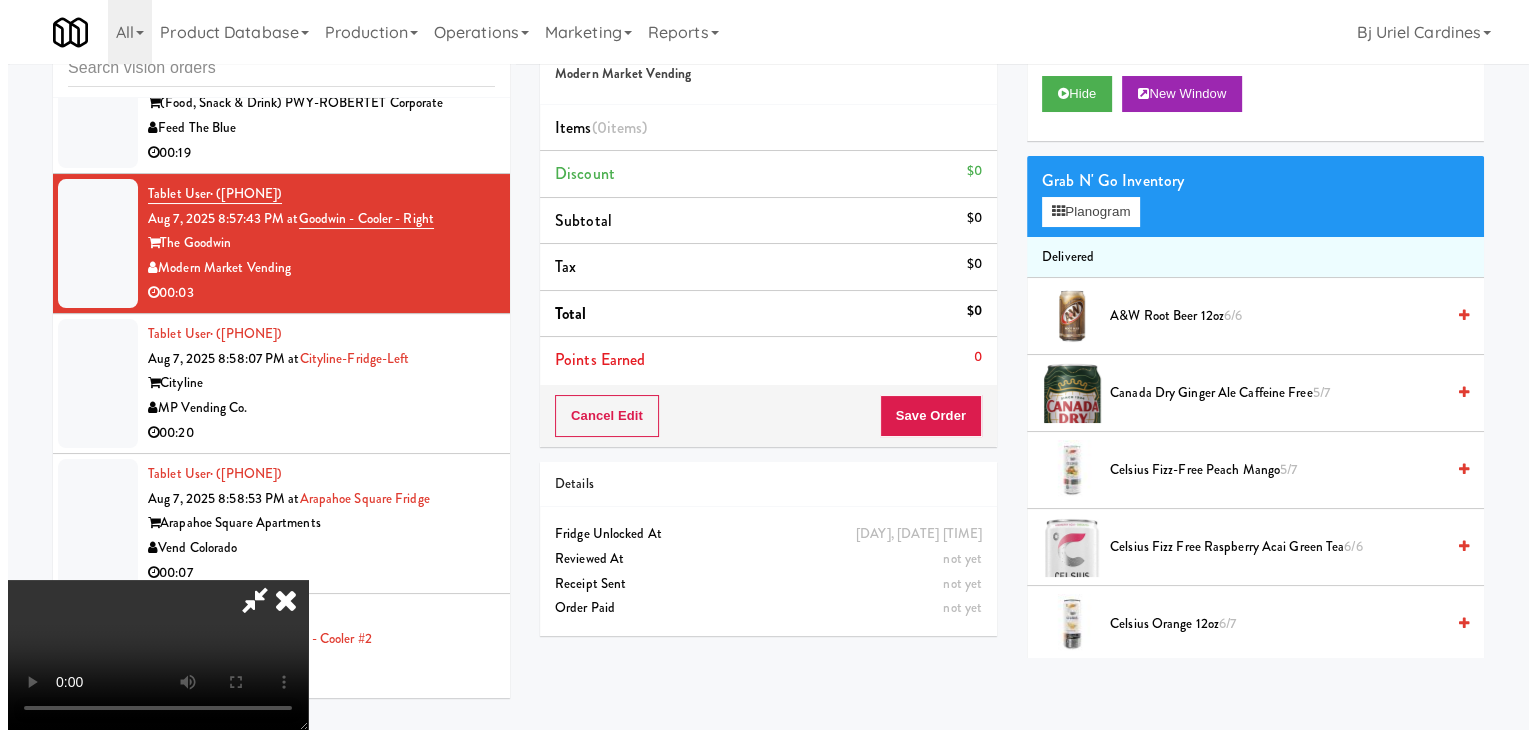 scroll, scrollTop: 0, scrollLeft: 0, axis: both 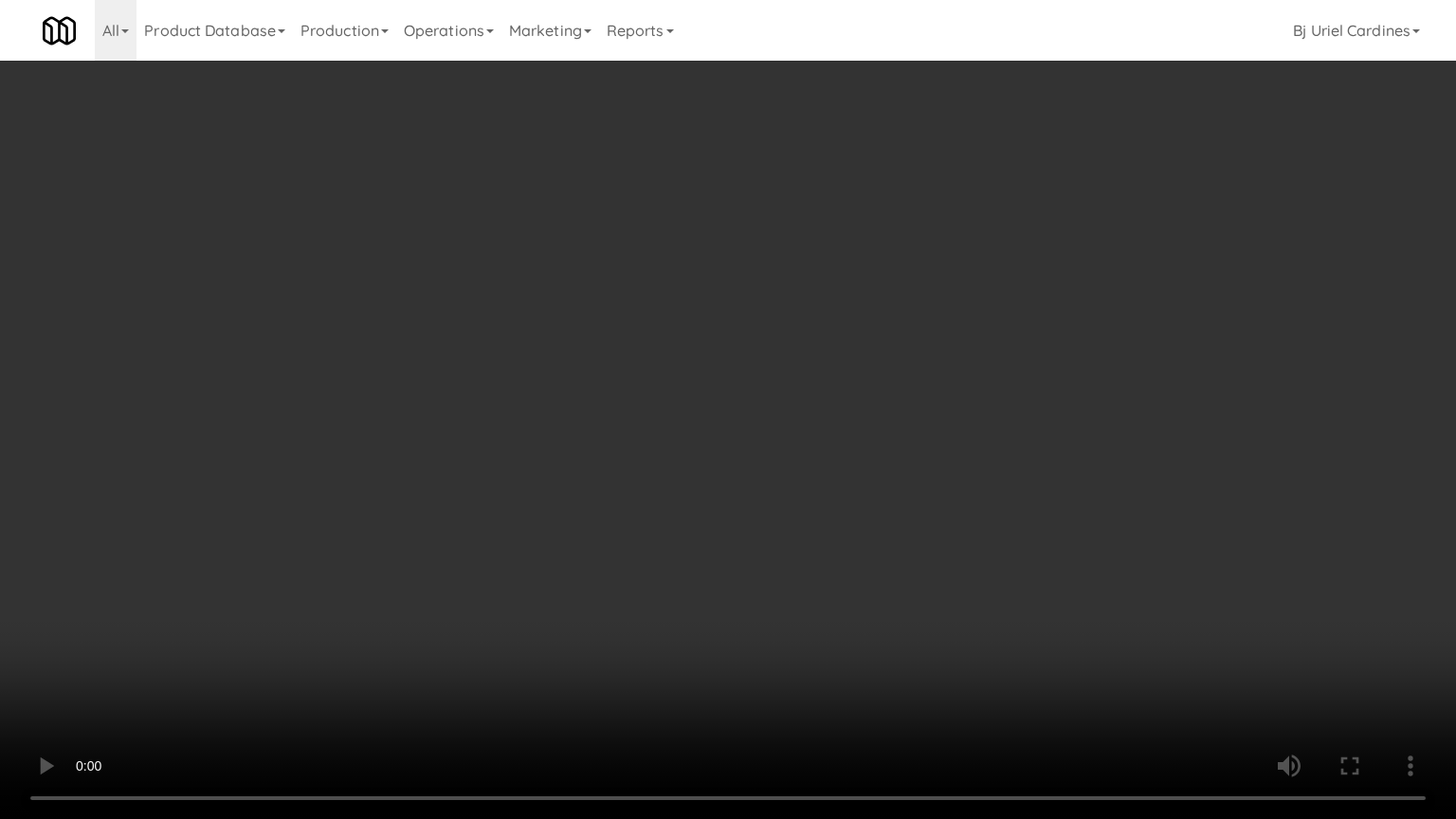 click at bounding box center [728, 410] 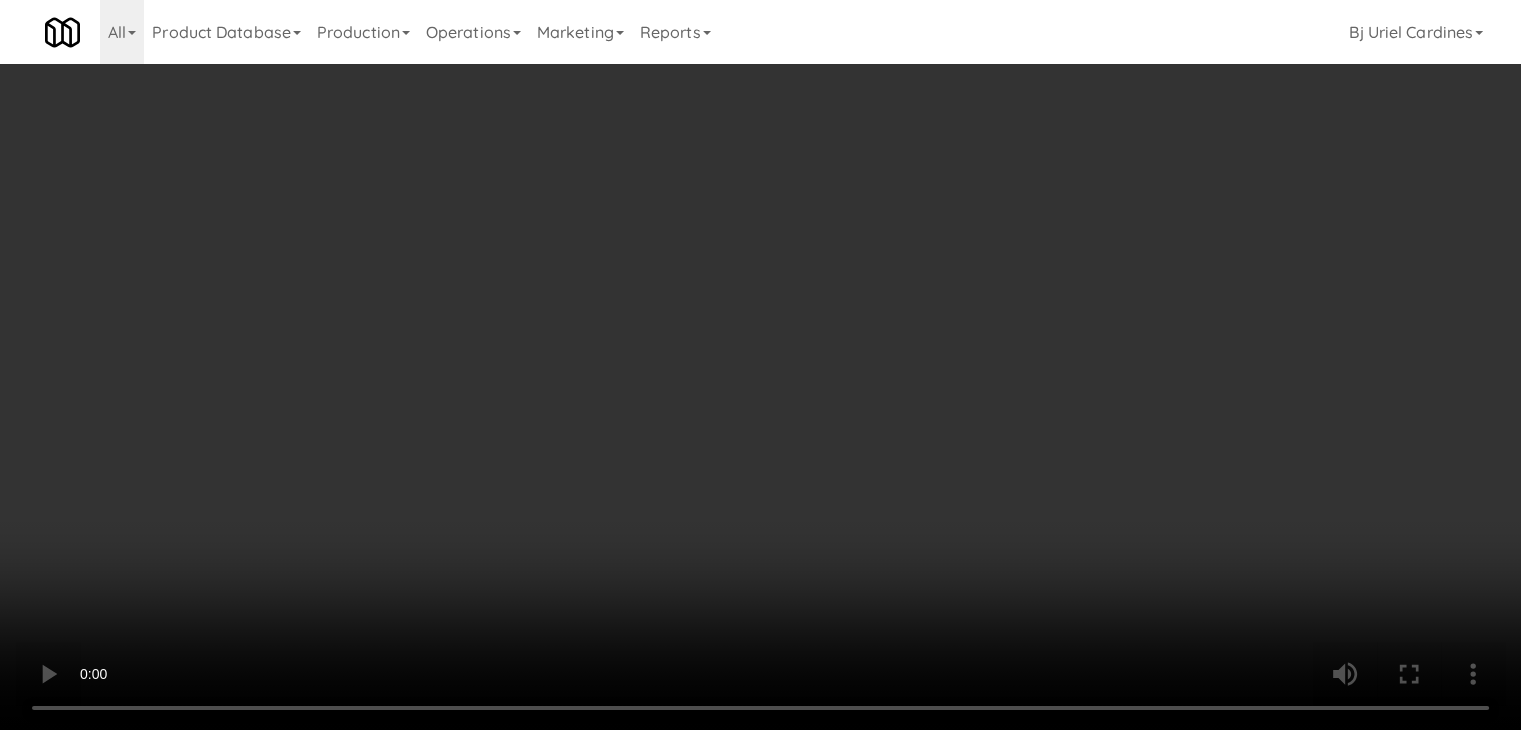 click on "Planogram" at bounding box center (1083, 212) 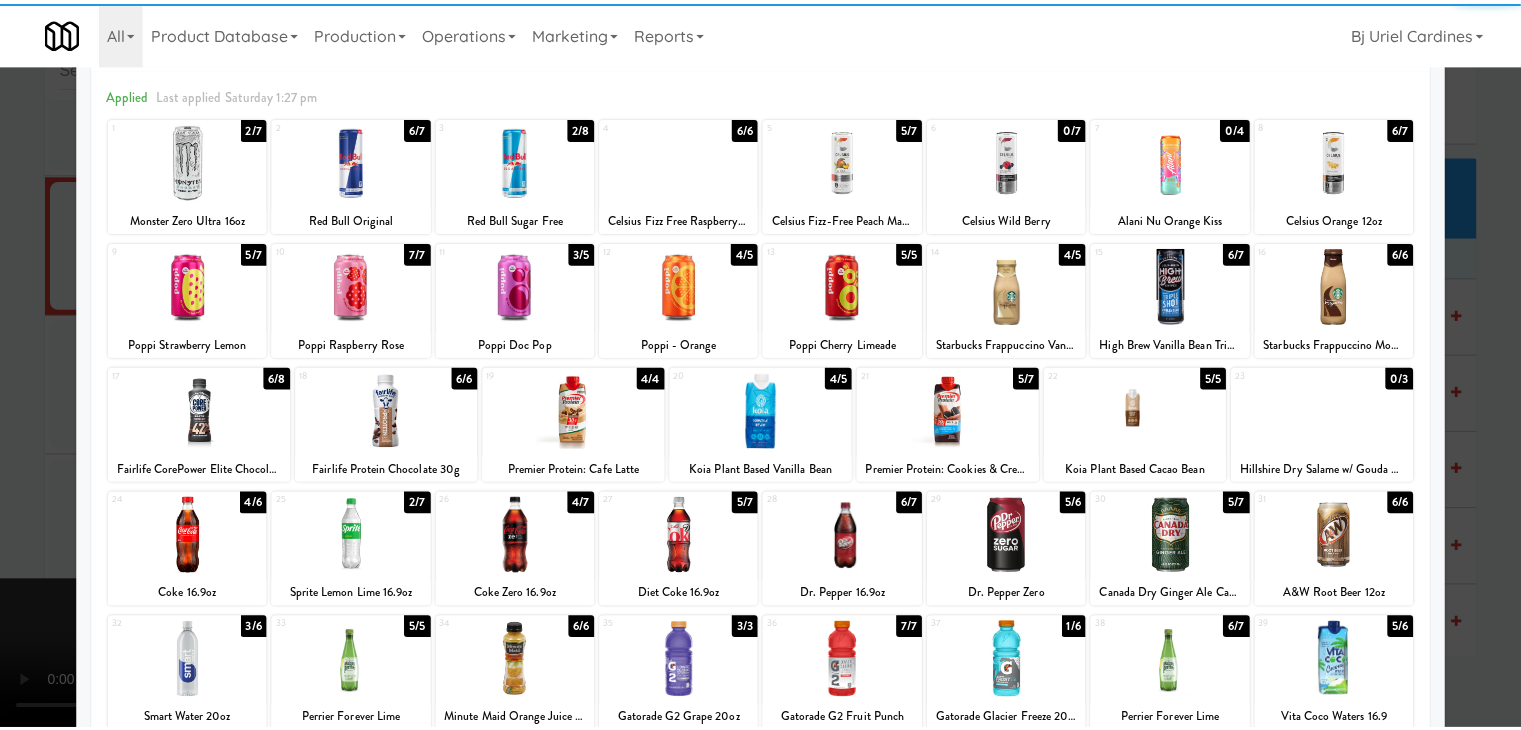 scroll, scrollTop: 200, scrollLeft: 0, axis: vertical 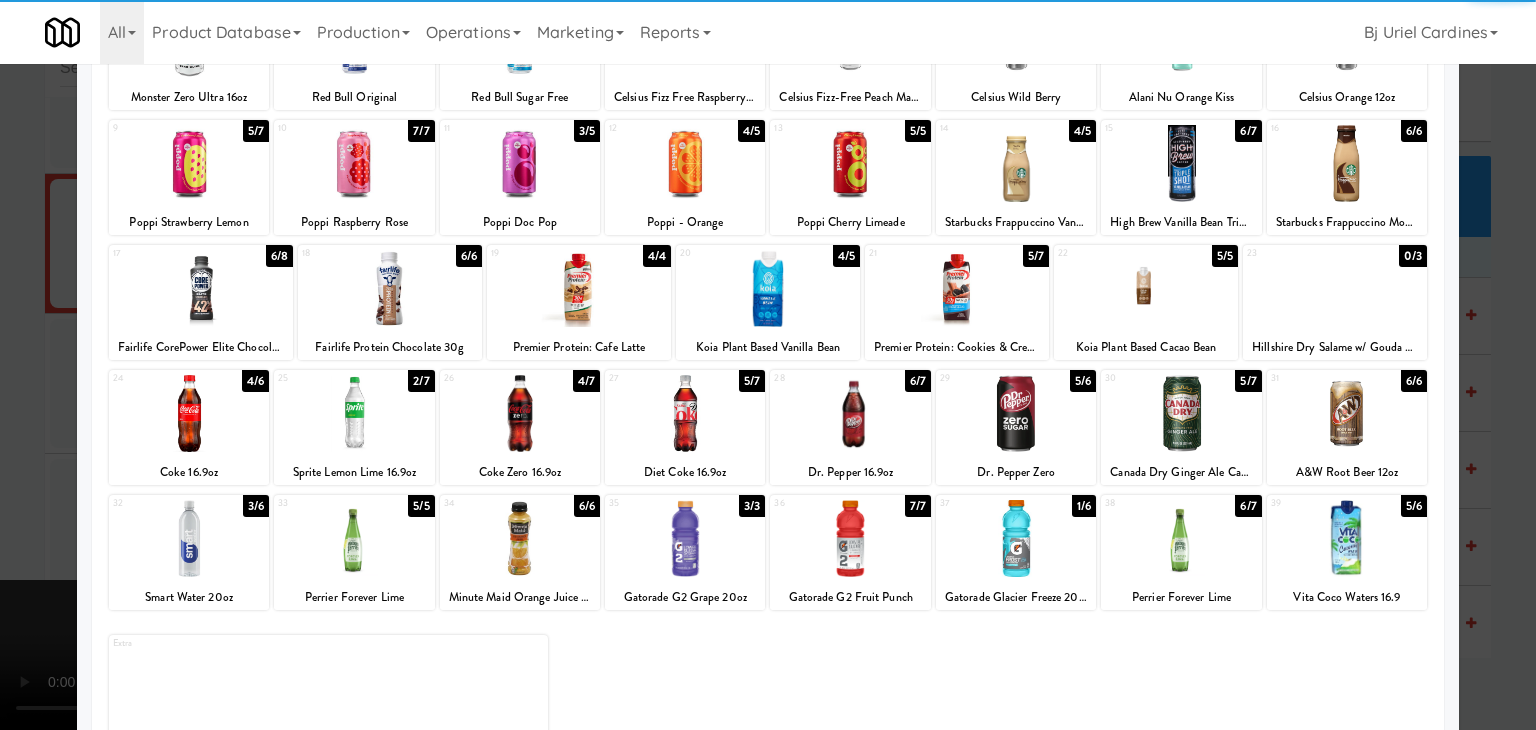 click at bounding box center [685, 413] 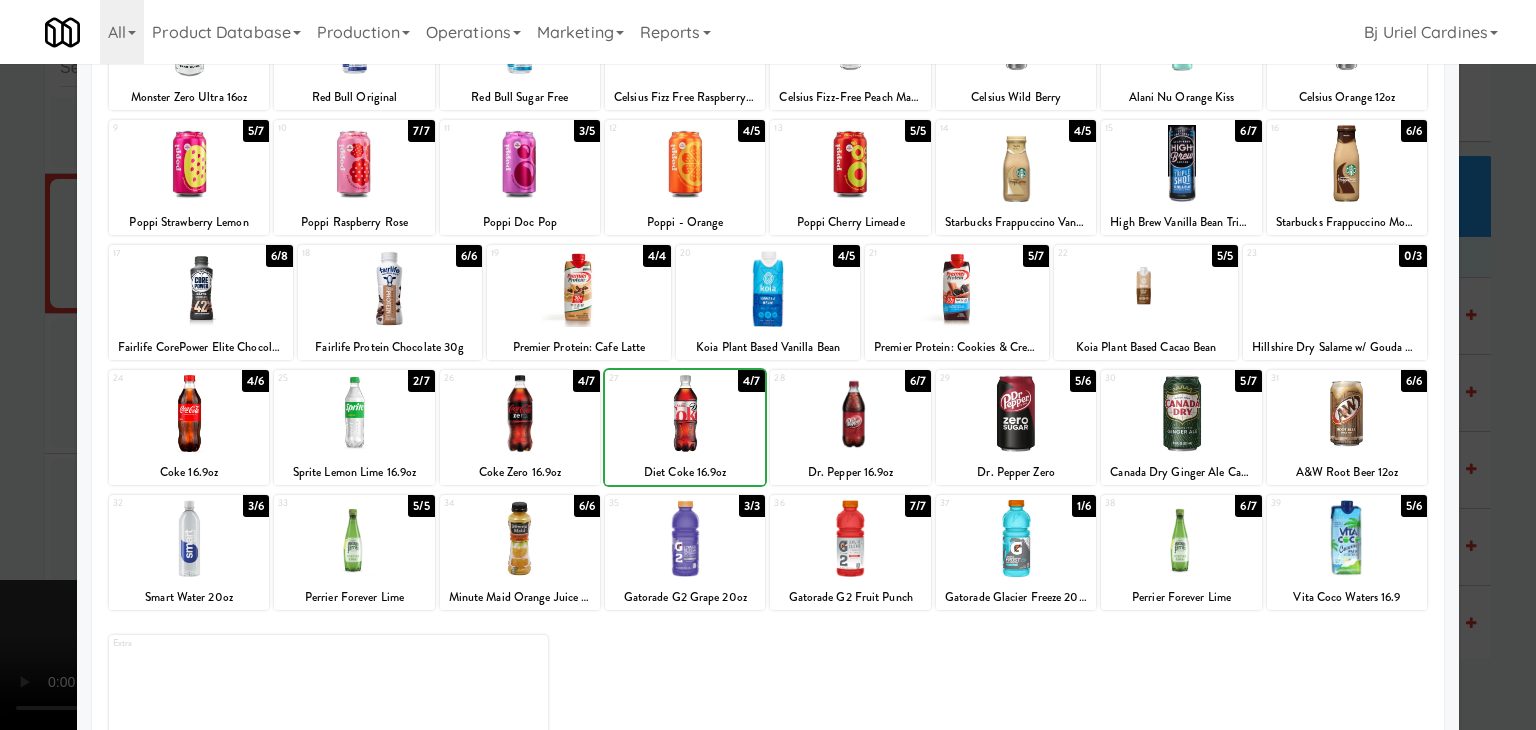 drag, startPoint x: 0, startPoint y: 429, endPoint x: 556, endPoint y: 427, distance: 556.0036 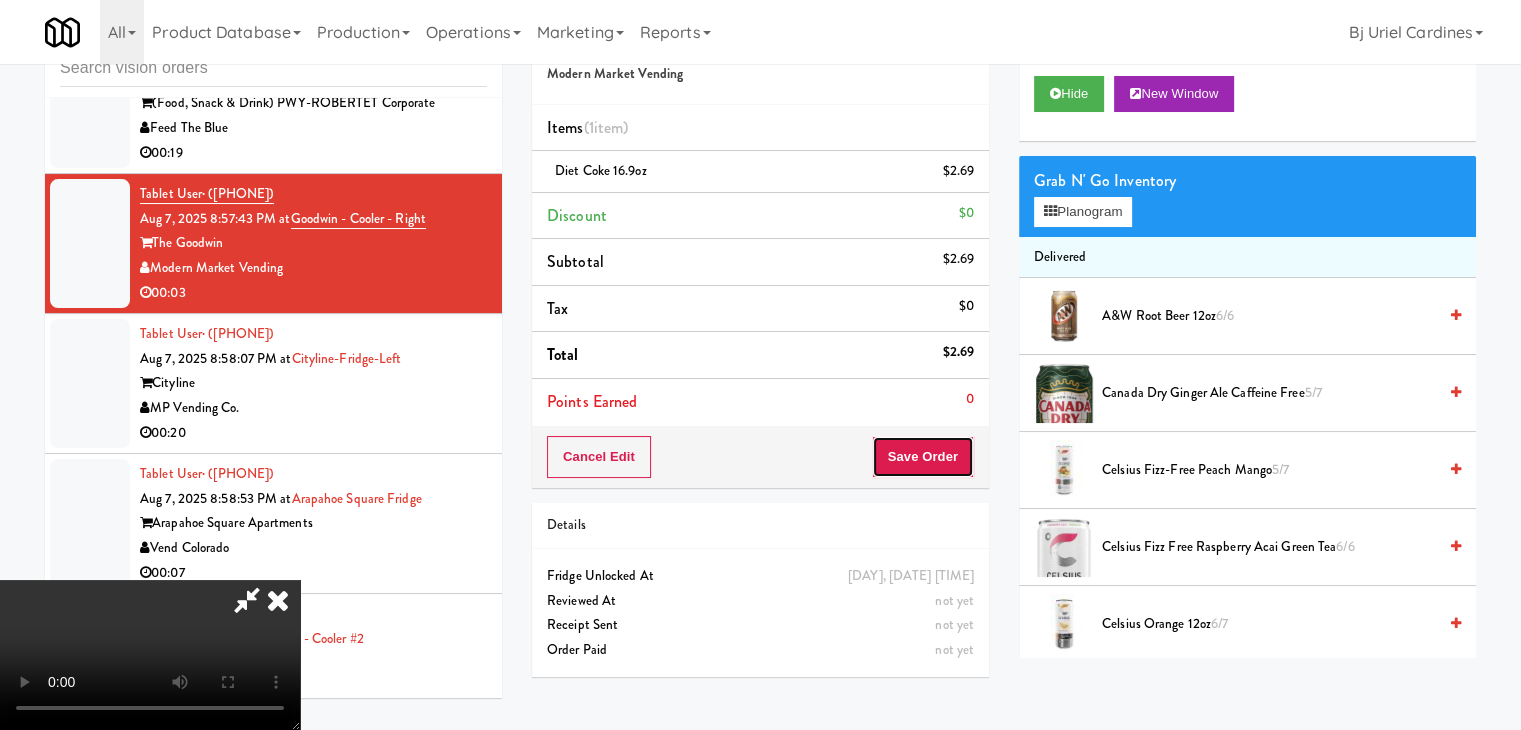 click on "Save Order" at bounding box center (923, 457) 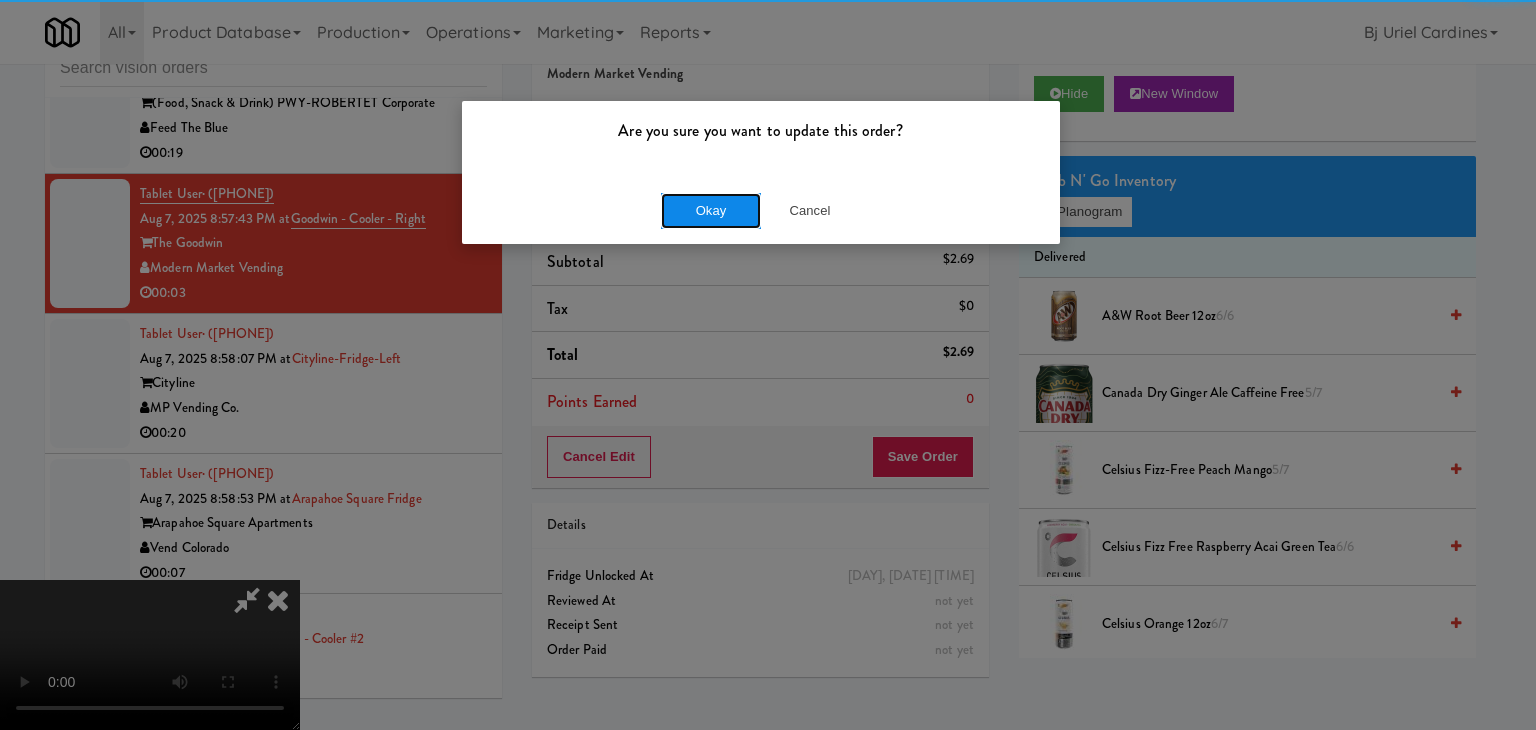 click on "Okay" at bounding box center (711, 211) 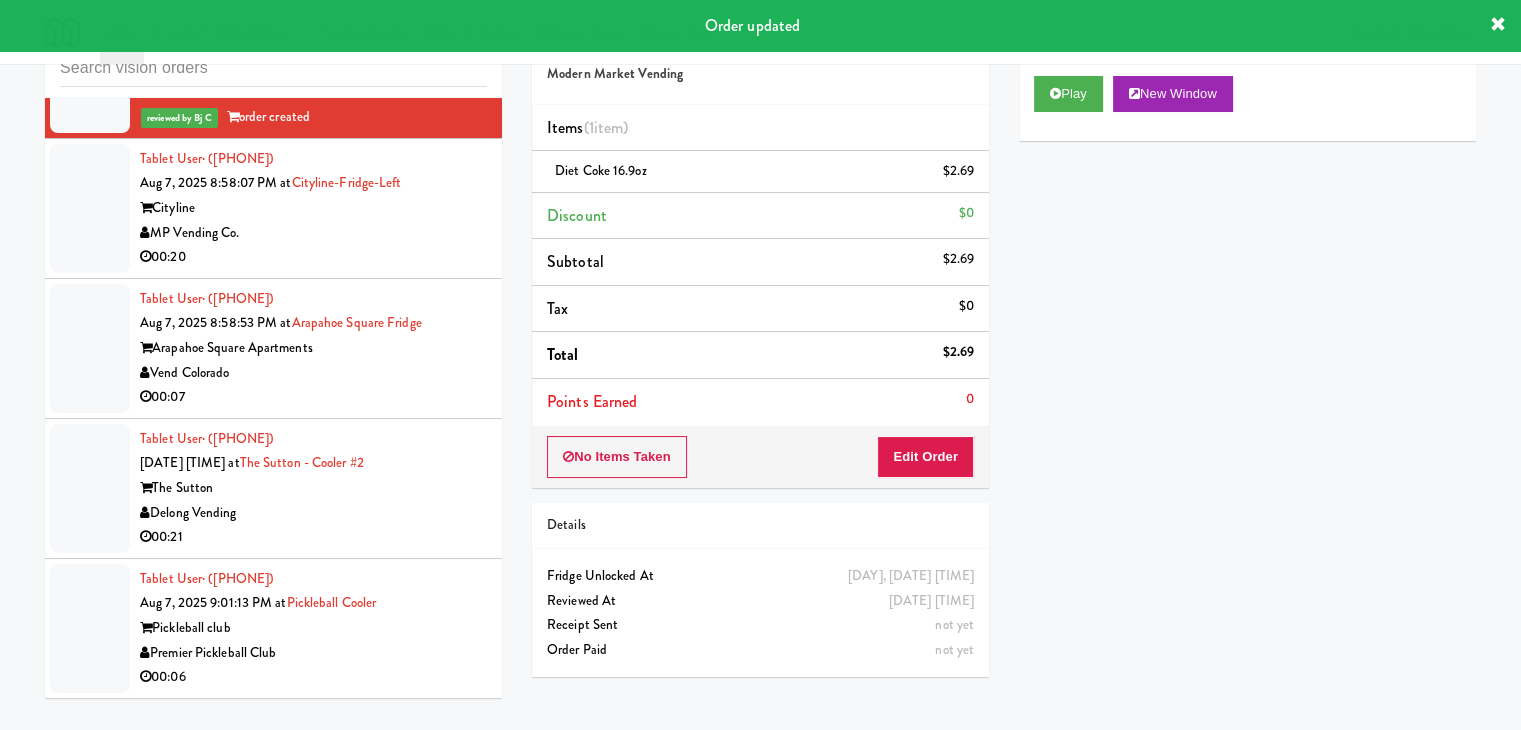 drag, startPoint x: 401, startPoint y: 325, endPoint x: 412, endPoint y: 332, distance: 13.038404 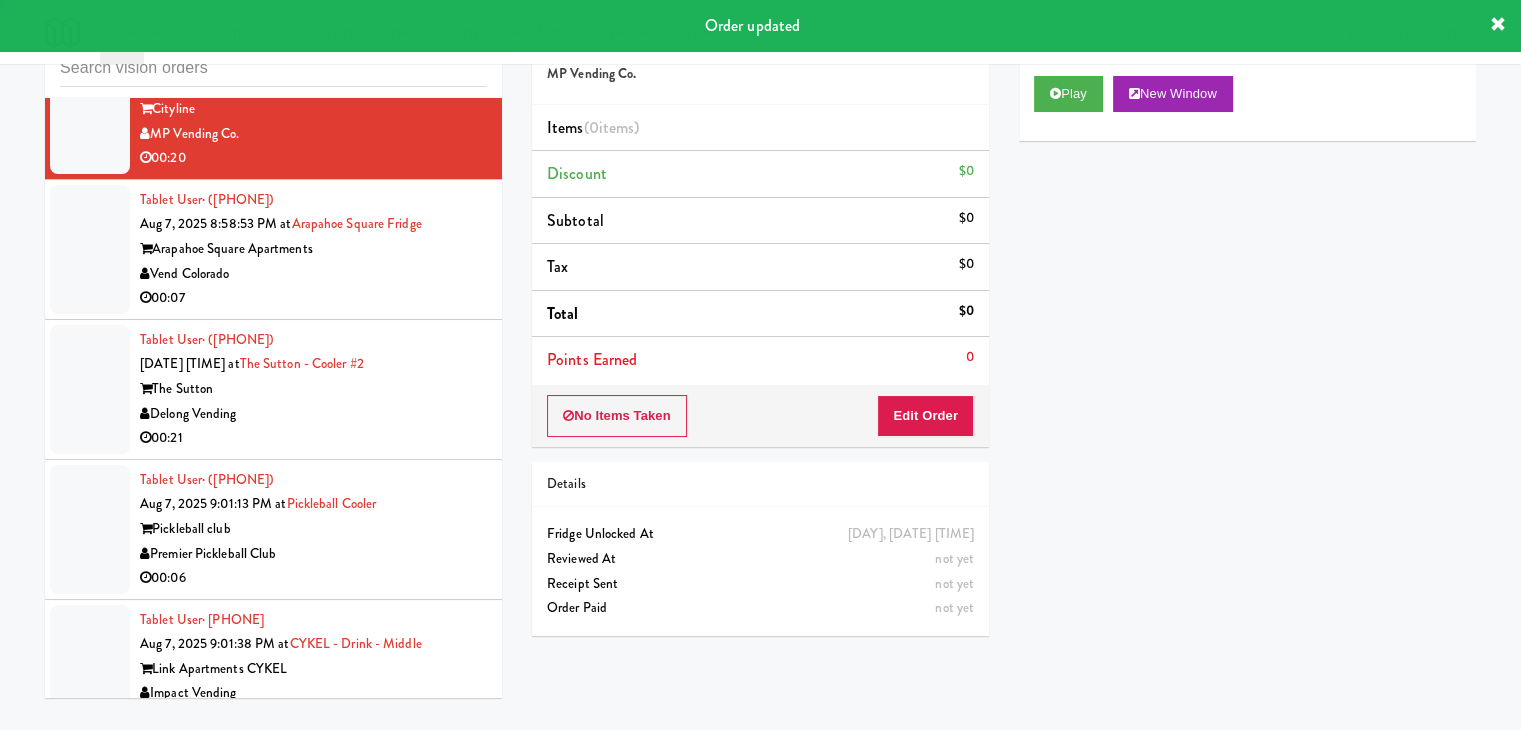 scroll, scrollTop: 18020, scrollLeft: 0, axis: vertical 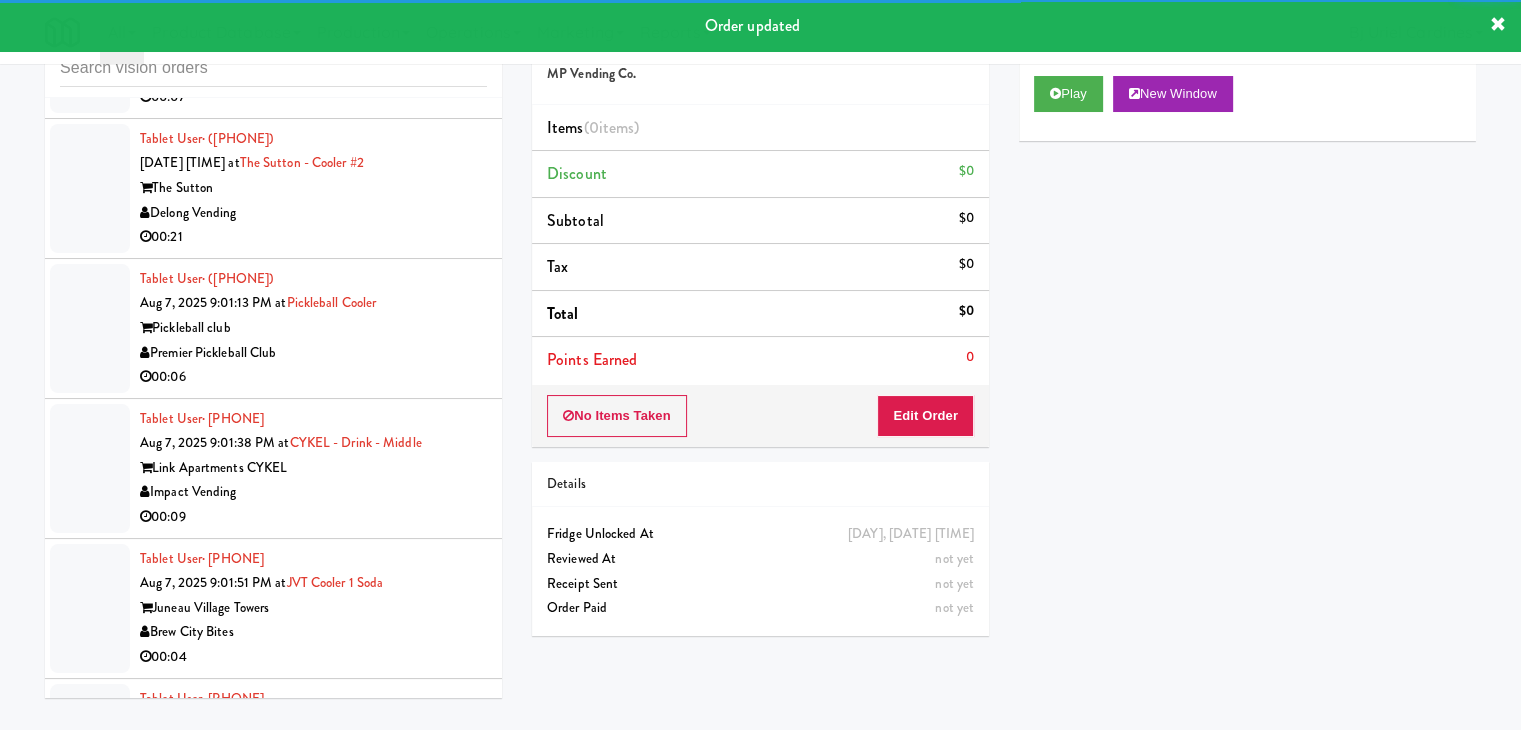 click on "00:07" at bounding box center [313, 97] 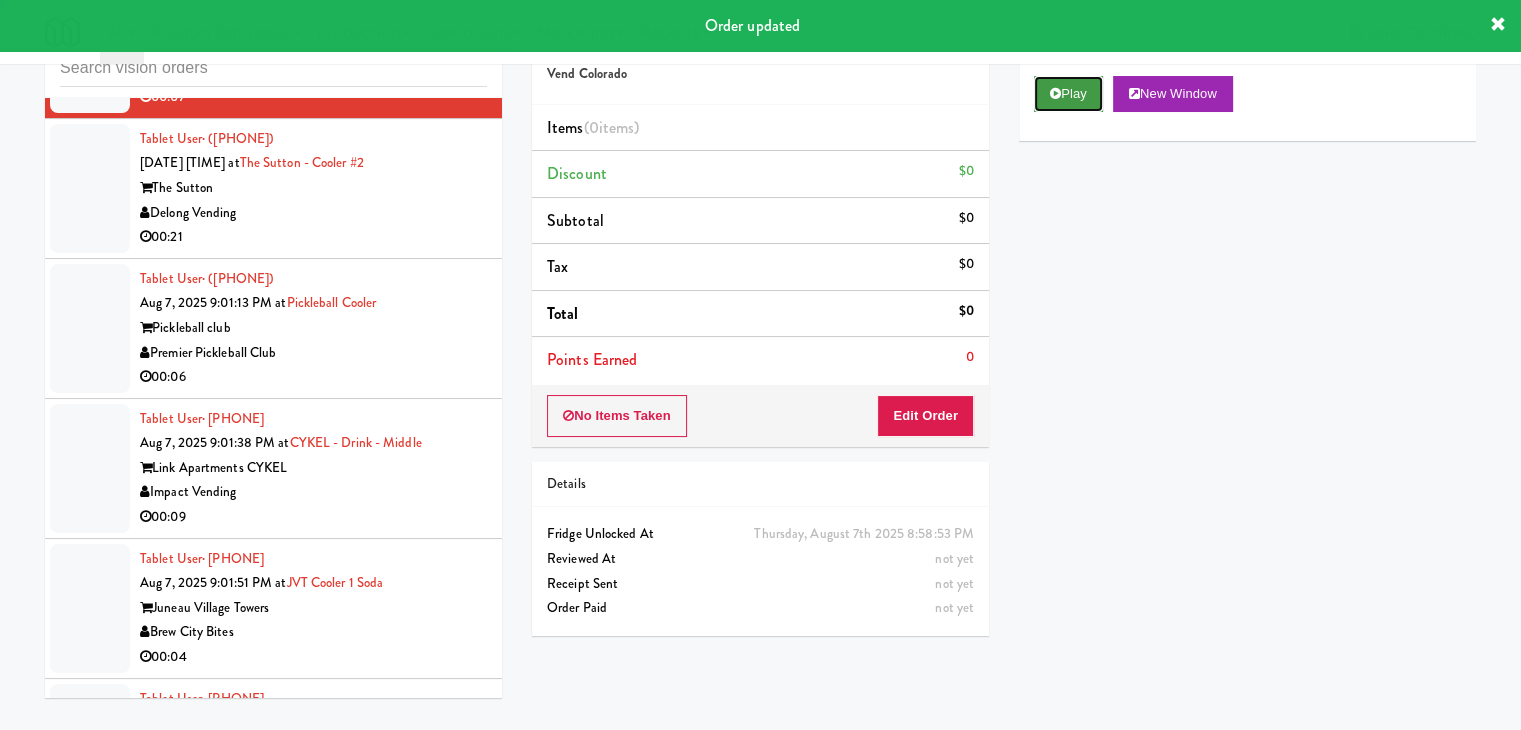 click on "Play" at bounding box center (1068, 94) 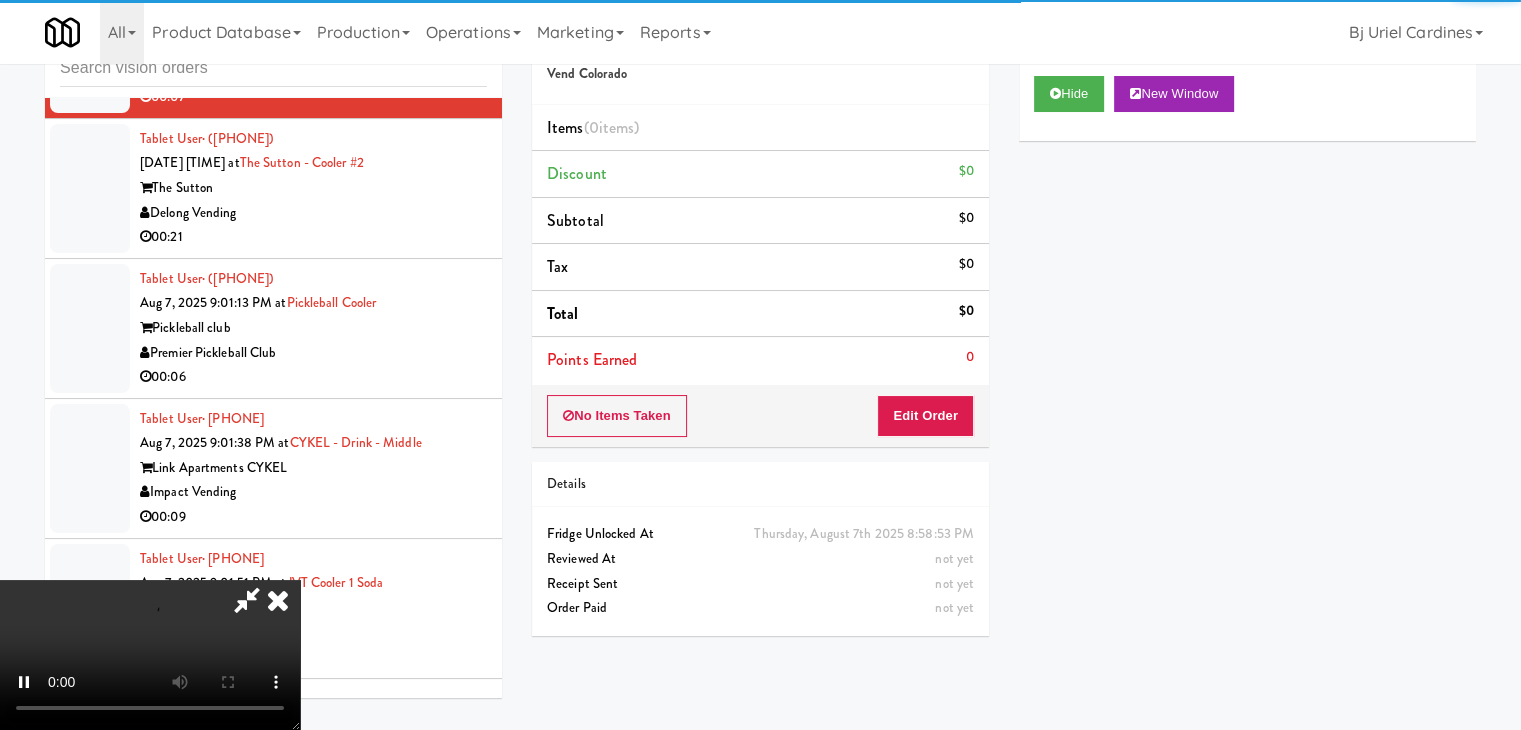 drag, startPoint x: 944, startPoint y: 391, endPoint x: 934, endPoint y: 402, distance: 14.866069 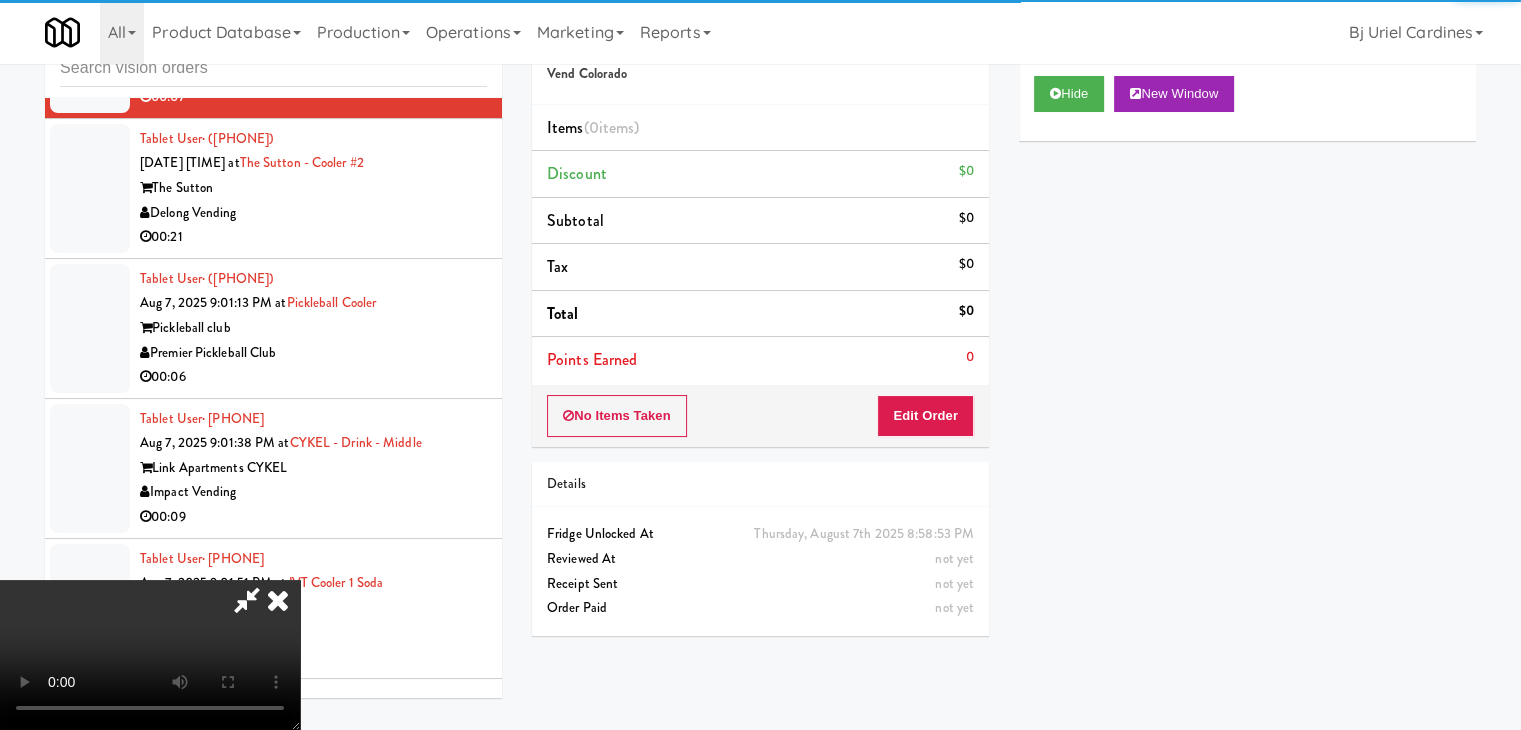 click on "No Items Taken Edit Order" at bounding box center [760, 416] 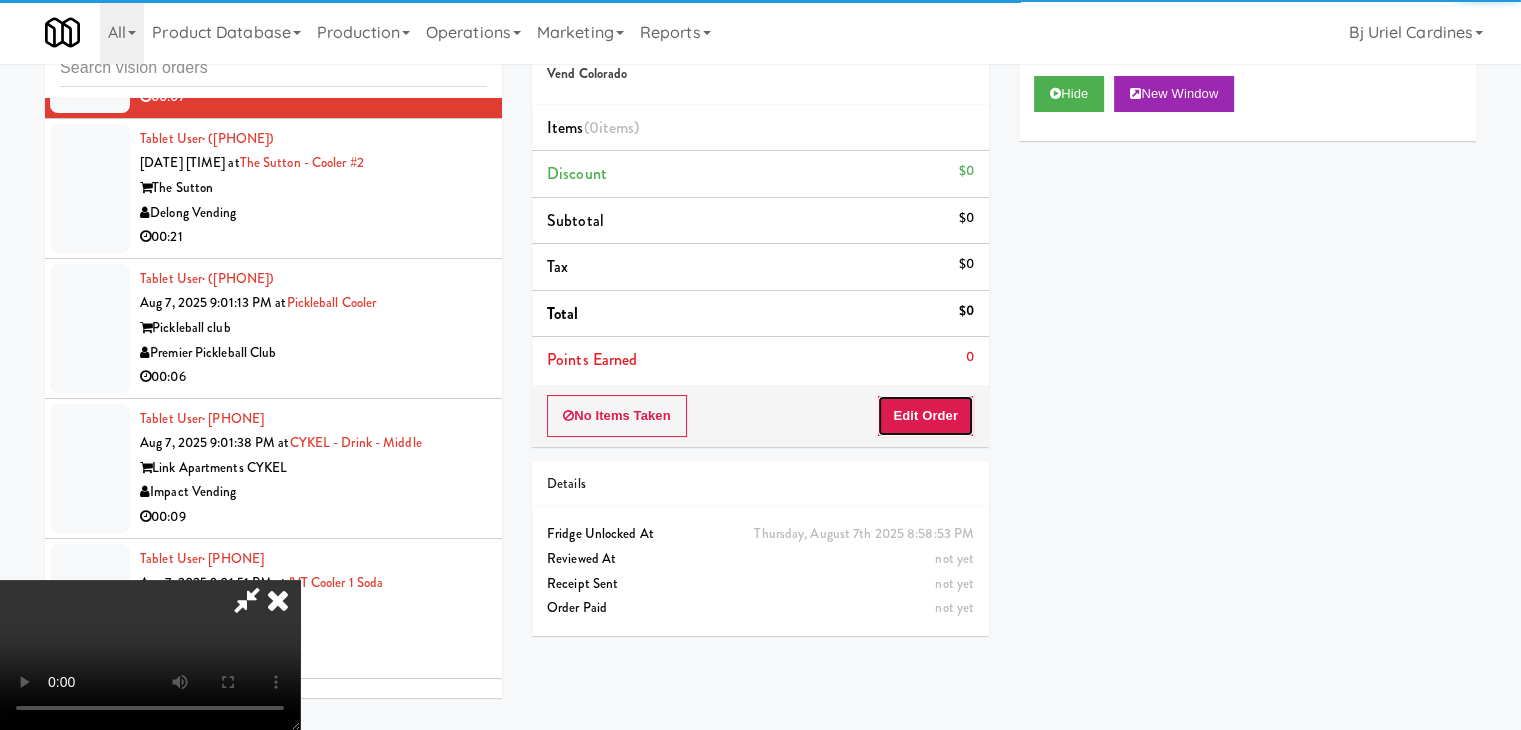 click on "Edit Order" at bounding box center (925, 416) 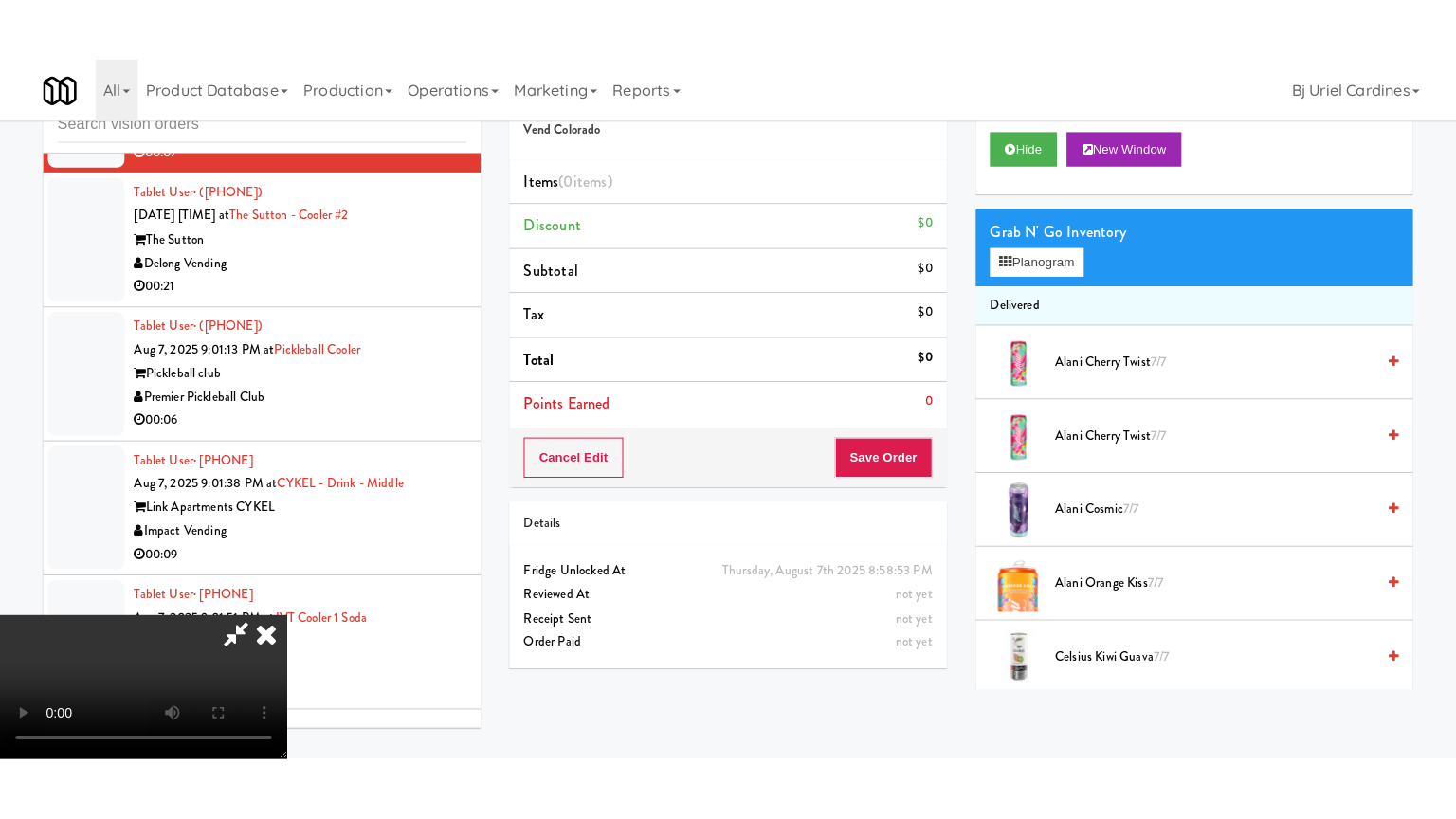 scroll, scrollTop: 266, scrollLeft: 0, axis: vertical 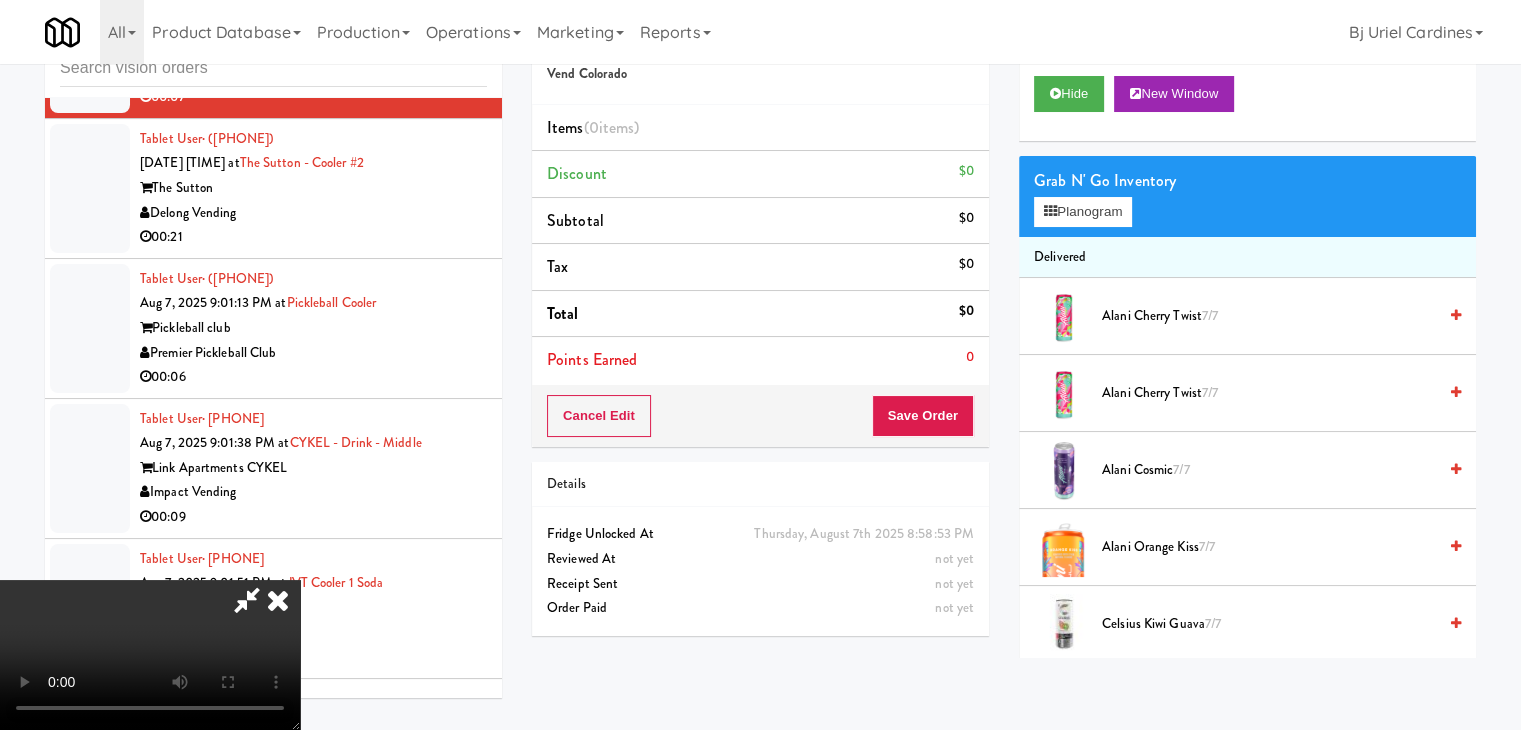 type 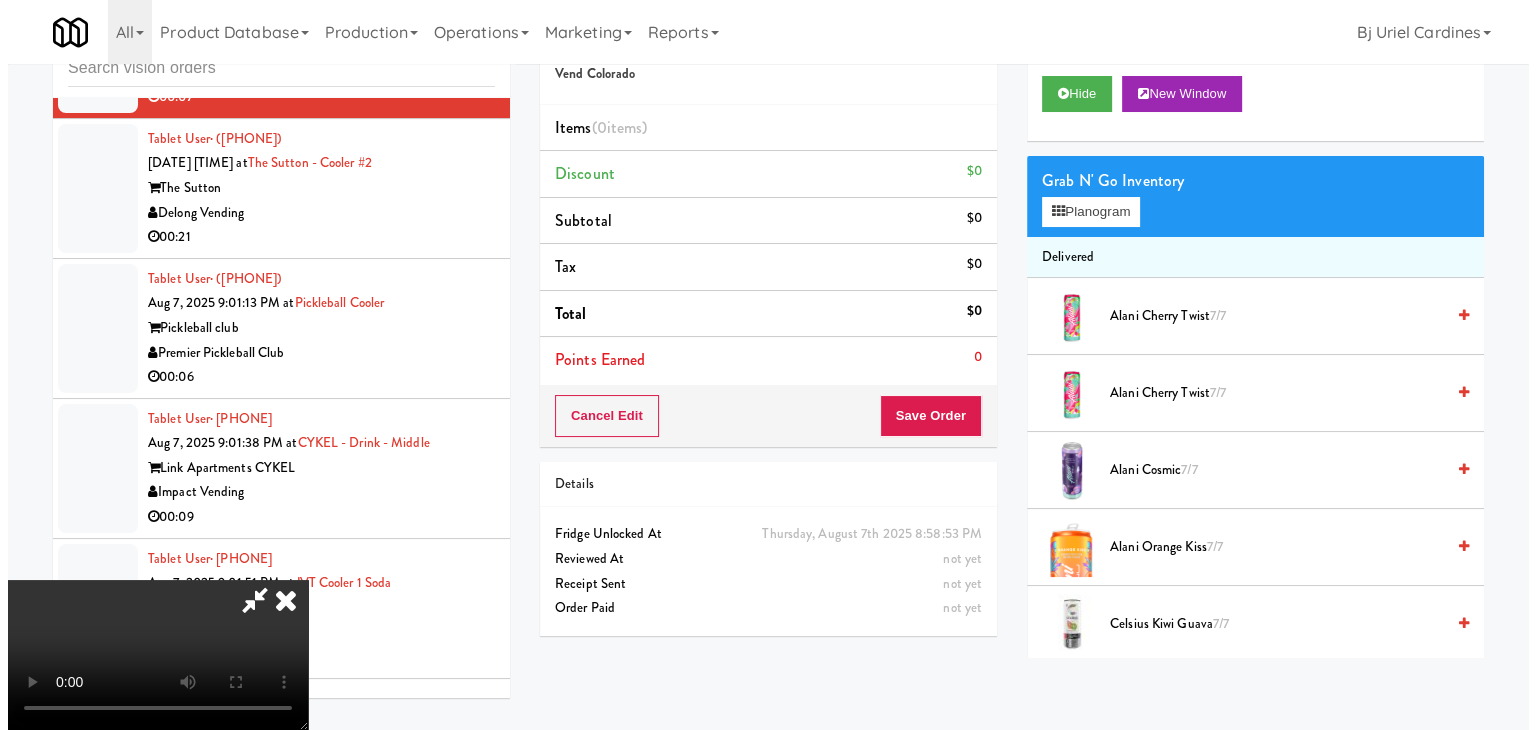 scroll, scrollTop: 0, scrollLeft: 0, axis: both 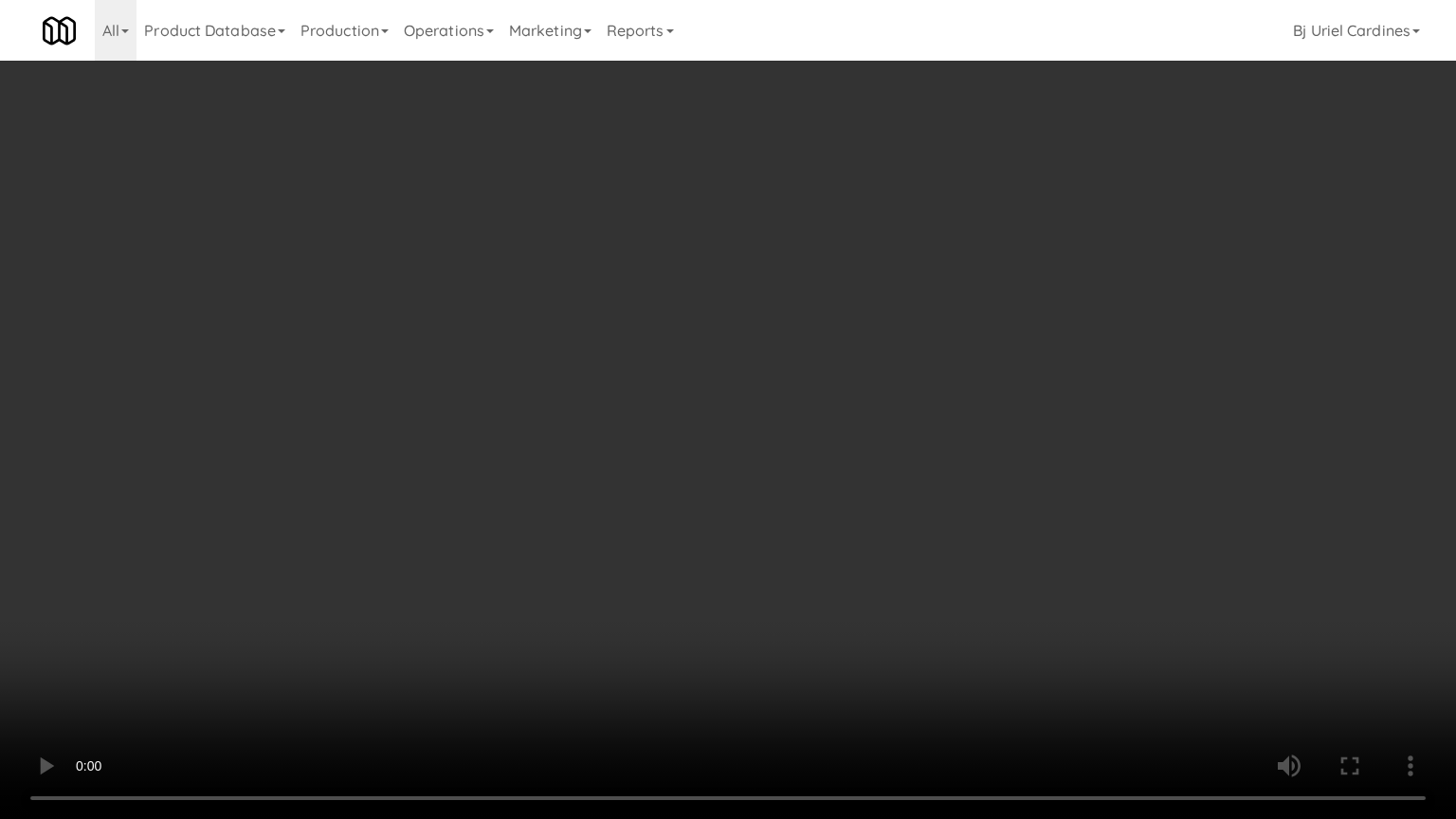 click at bounding box center (728, 410) 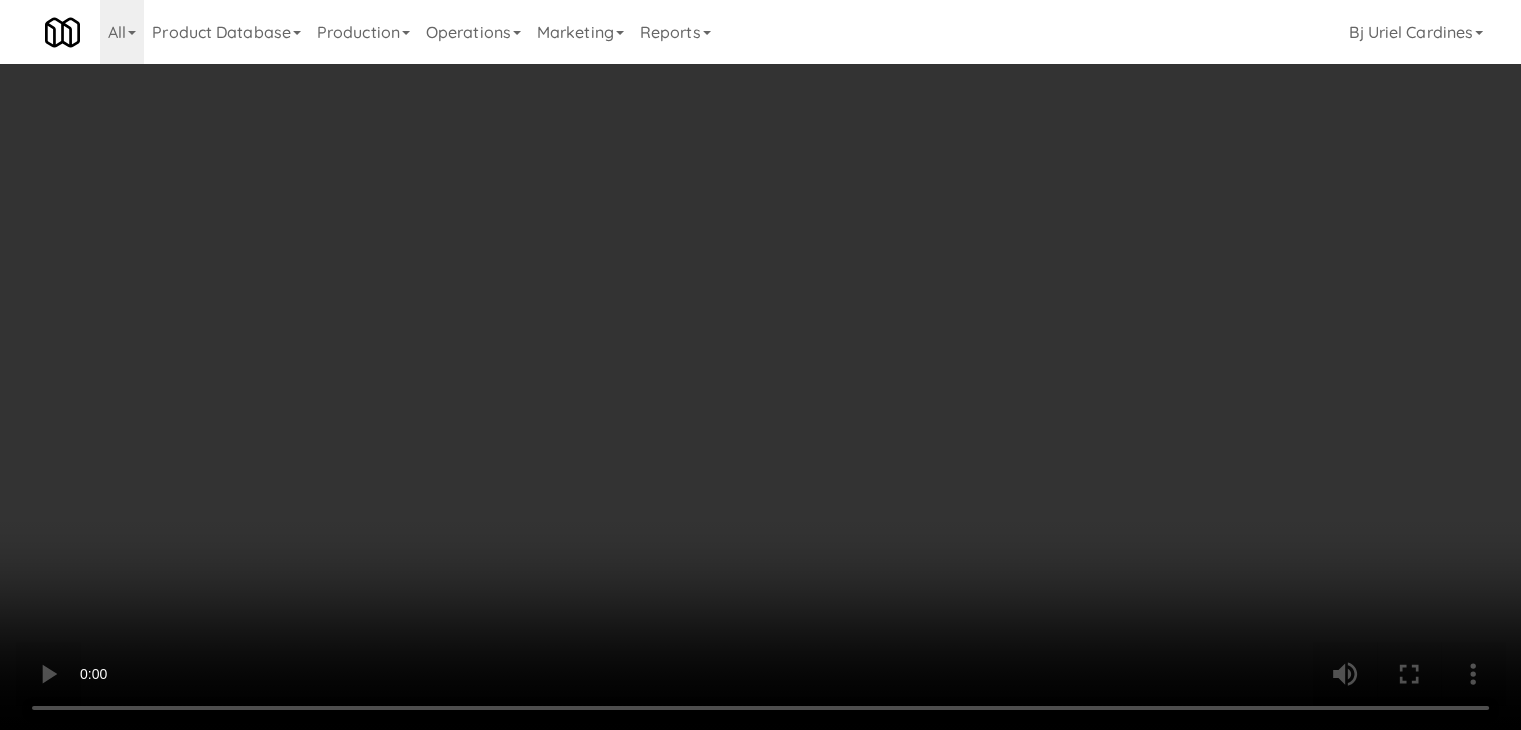 click on "Planogram" at bounding box center (1083, 212) 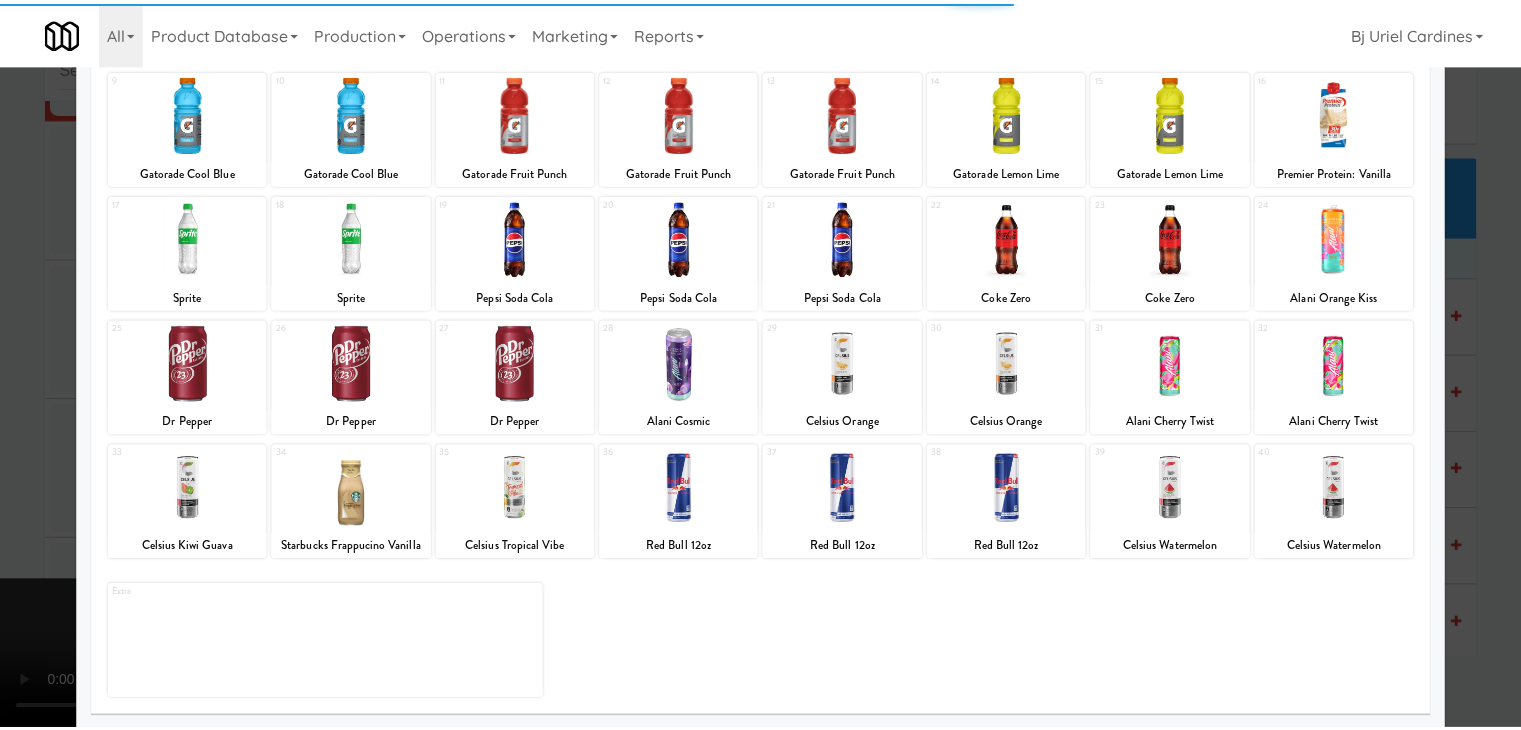 scroll, scrollTop: 252, scrollLeft: 0, axis: vertical 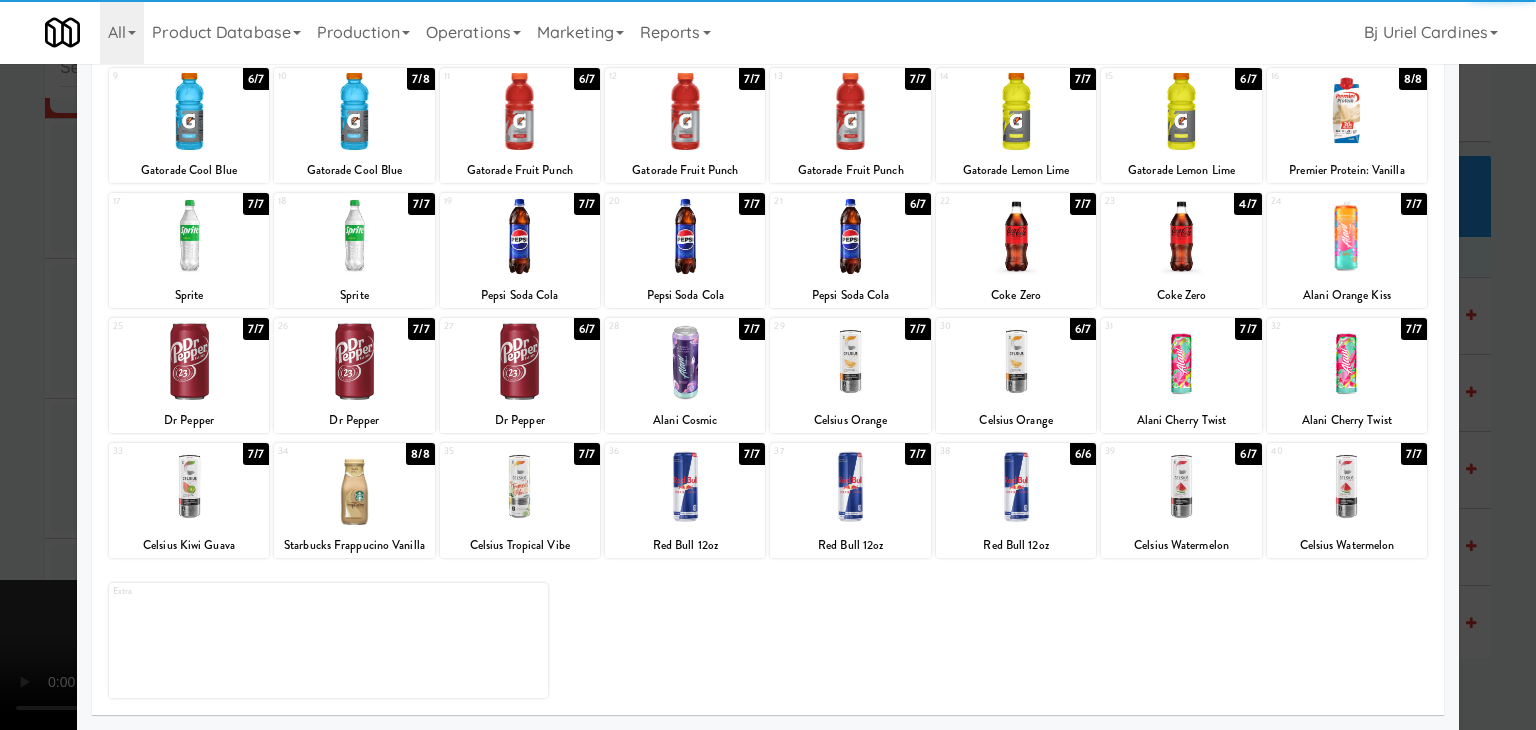 click at bounding box center (520, 486) 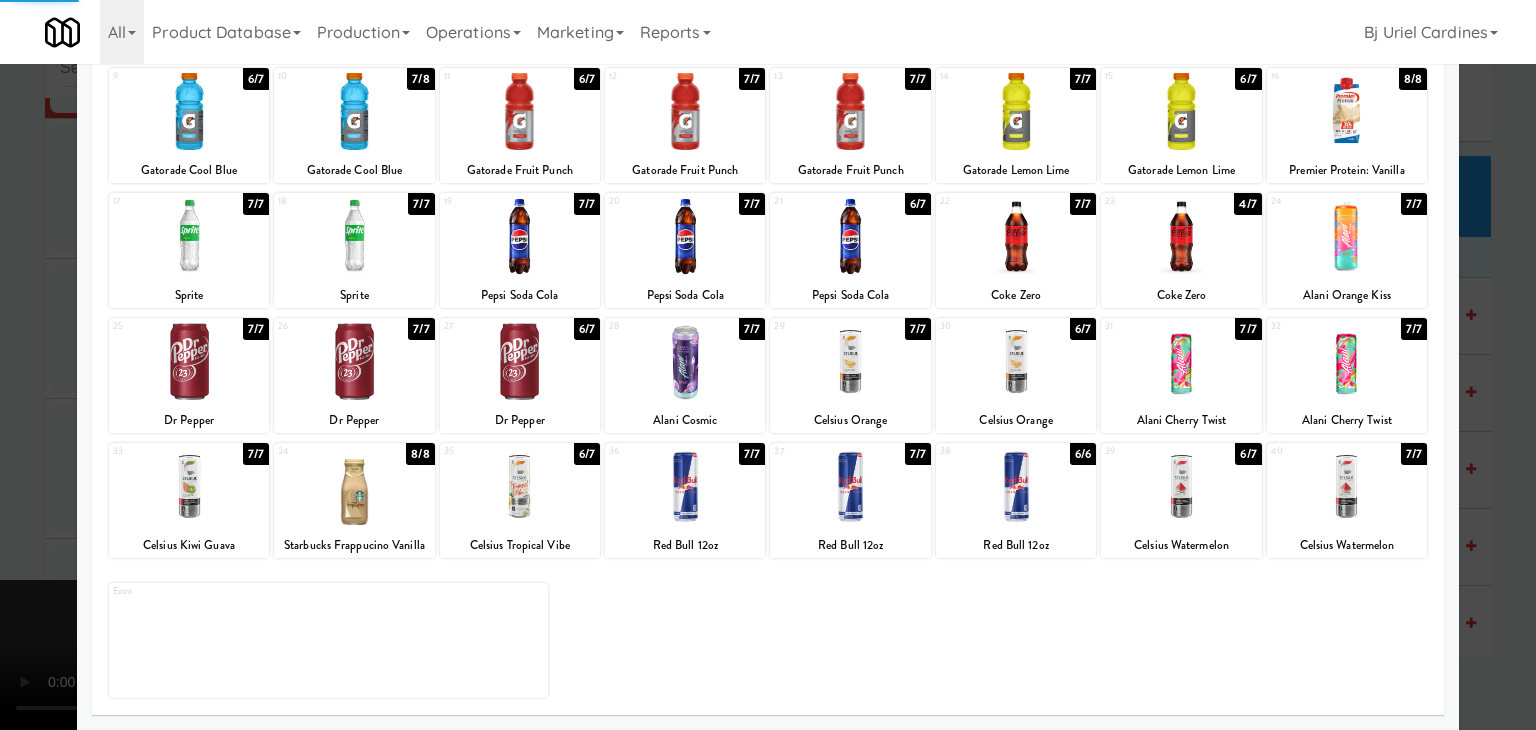 drag, startPoint x: 0, startPoint y: 461, endPoint x: 465, endPoint y: 458, distance: 465.00967 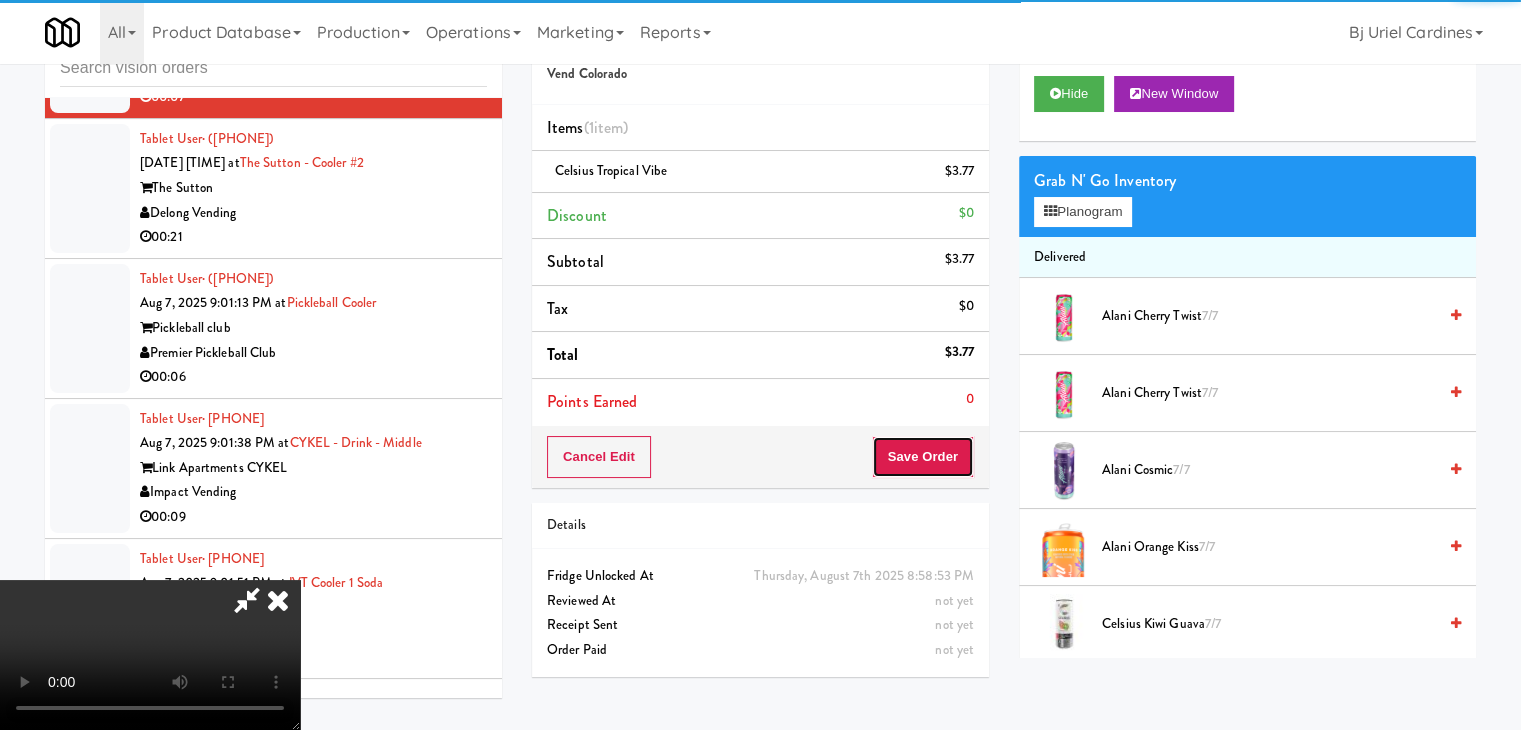 click on "Save Order" at bounding box center [923, 457] 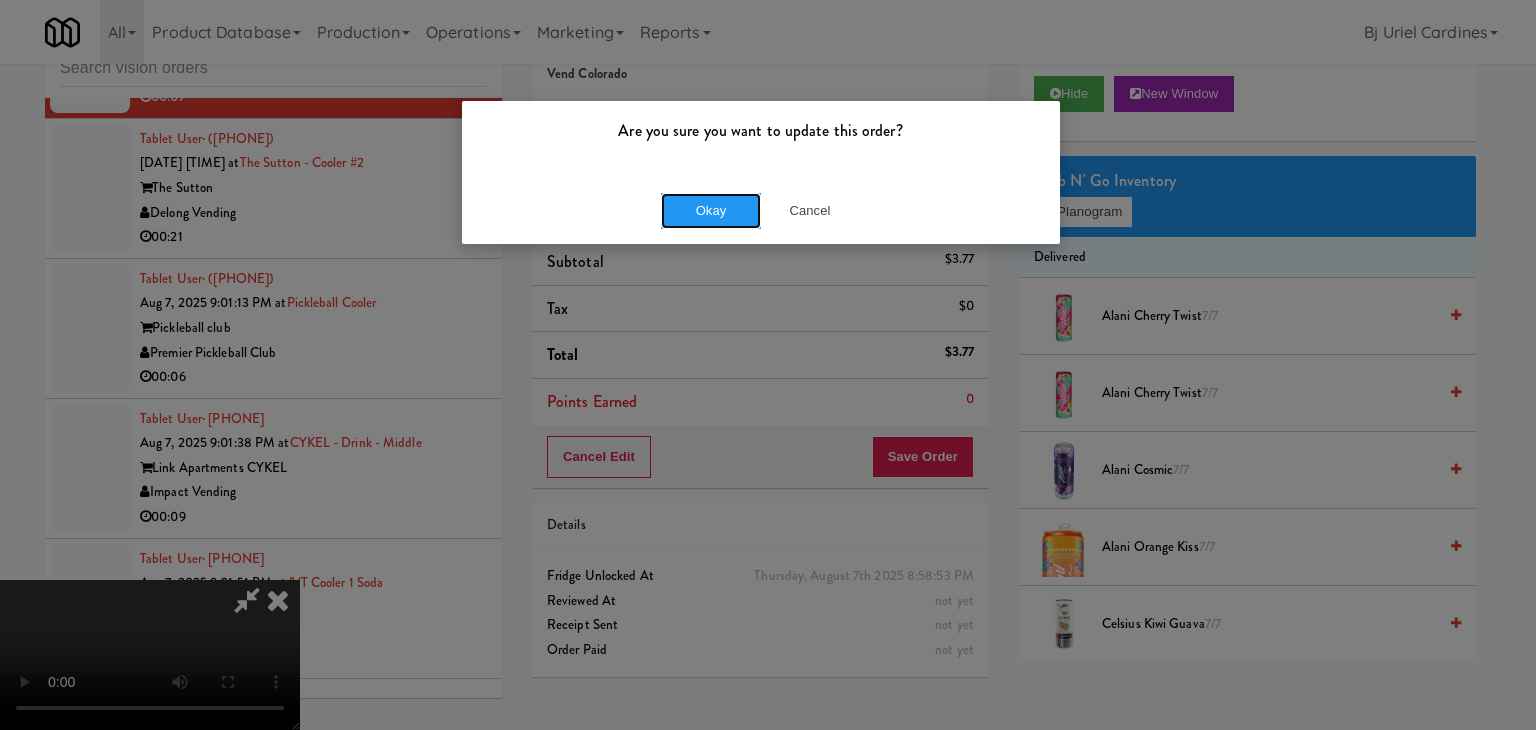 drag, startPoint x: 676, startPoint y: 217, endPoint x: 690, endPoint y: 214, distance: 14.3178215 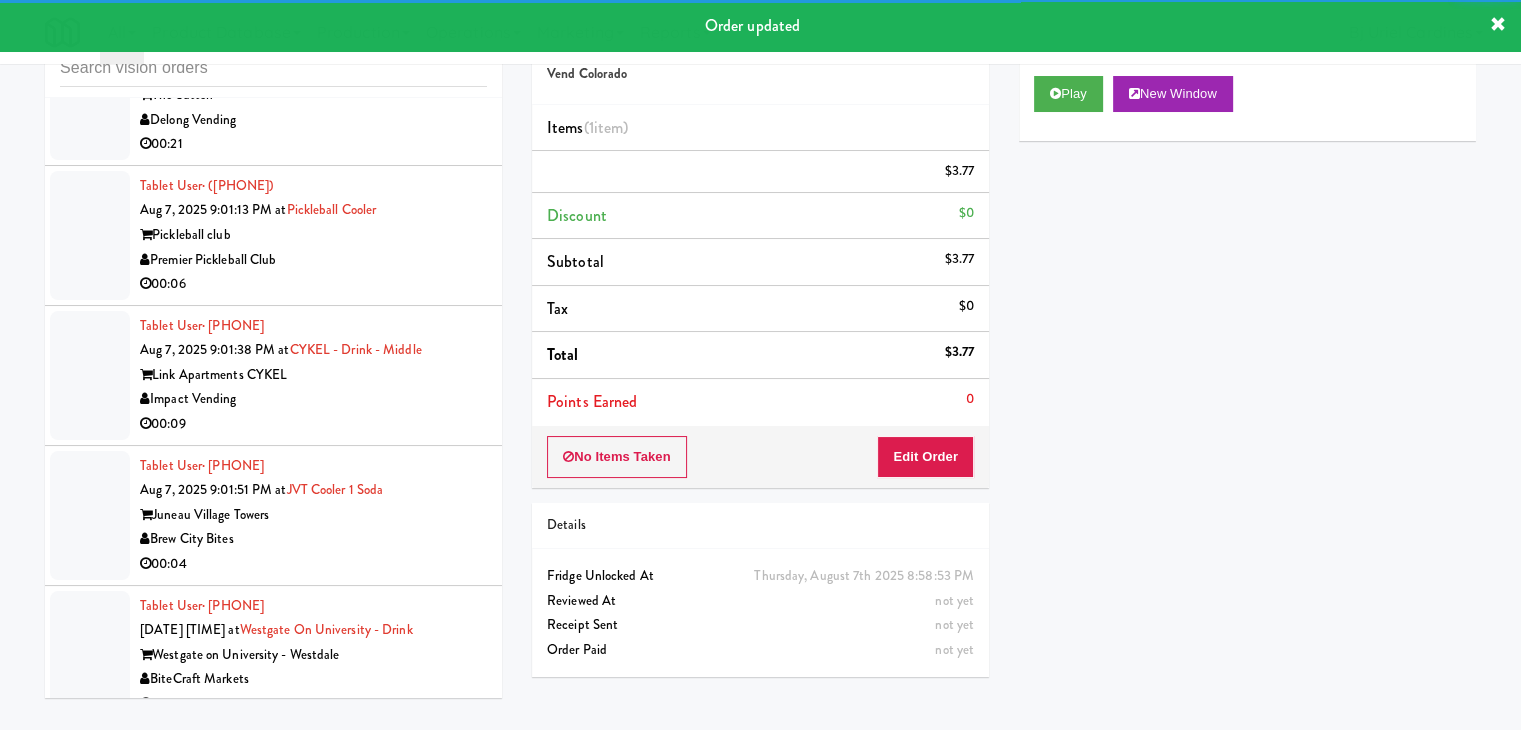 scroll, scrollTop: 18344, scrollLeft: 0, axis: vertical 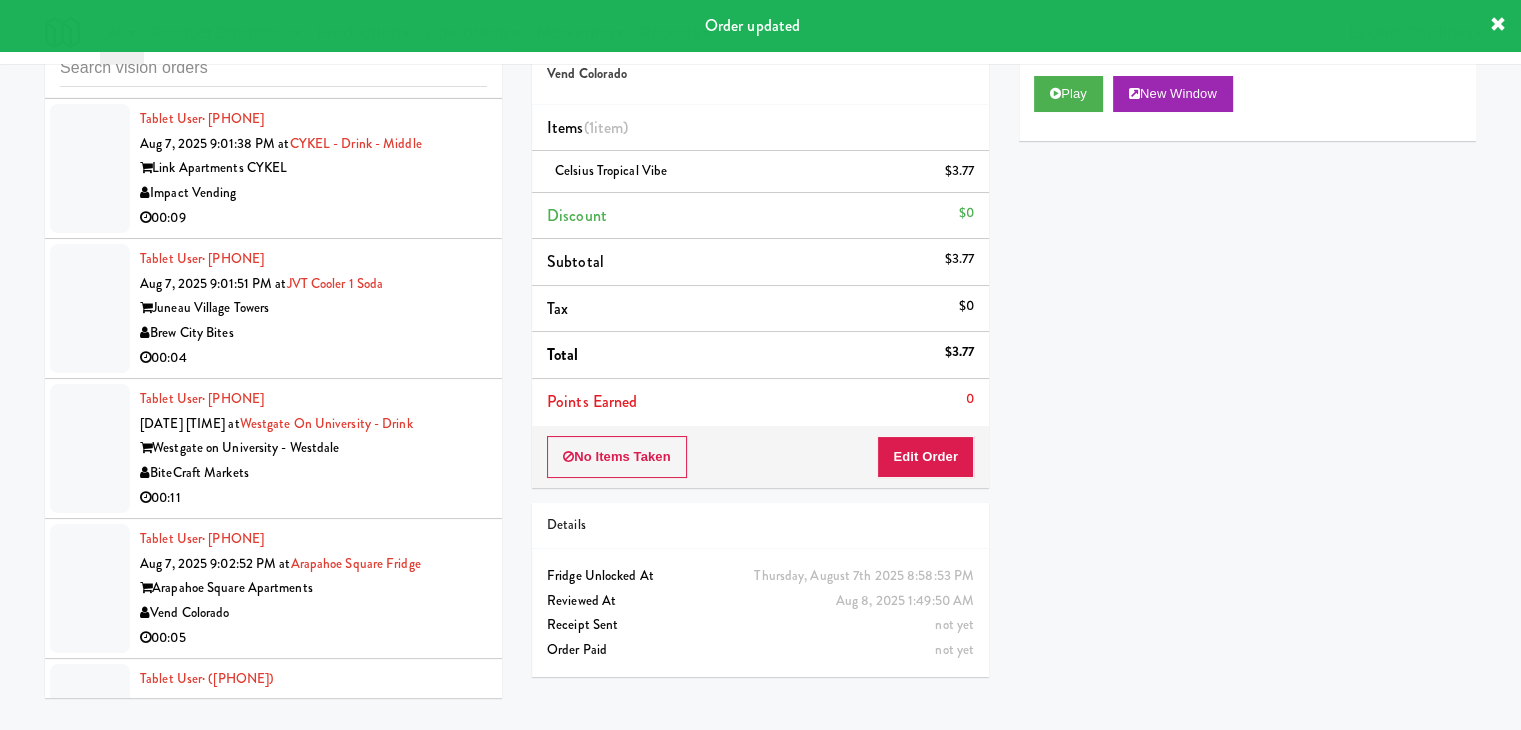 click on "Premier Pickleball Club" at bounding box center [313, 53] 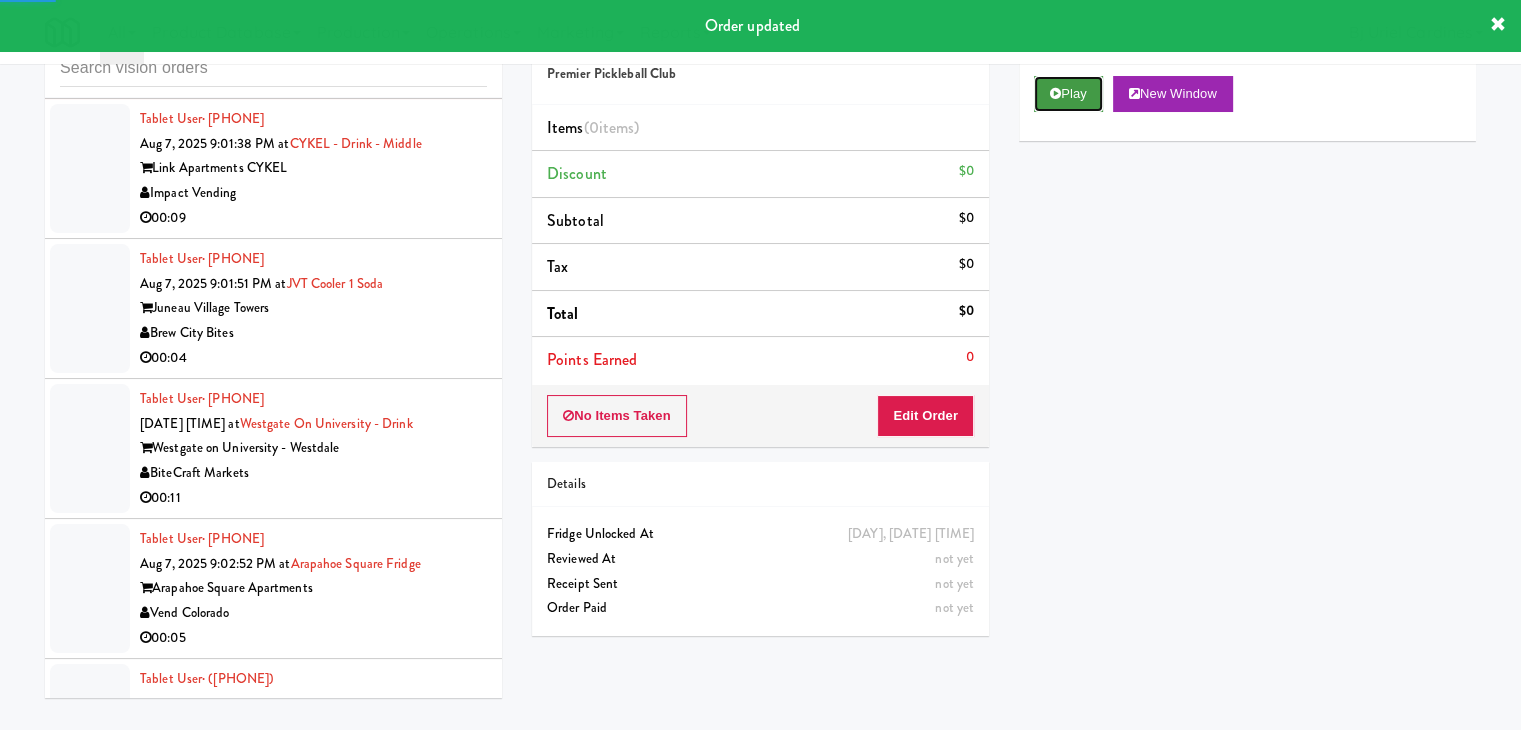 click on "Play" at bounding box center (1068, 94) 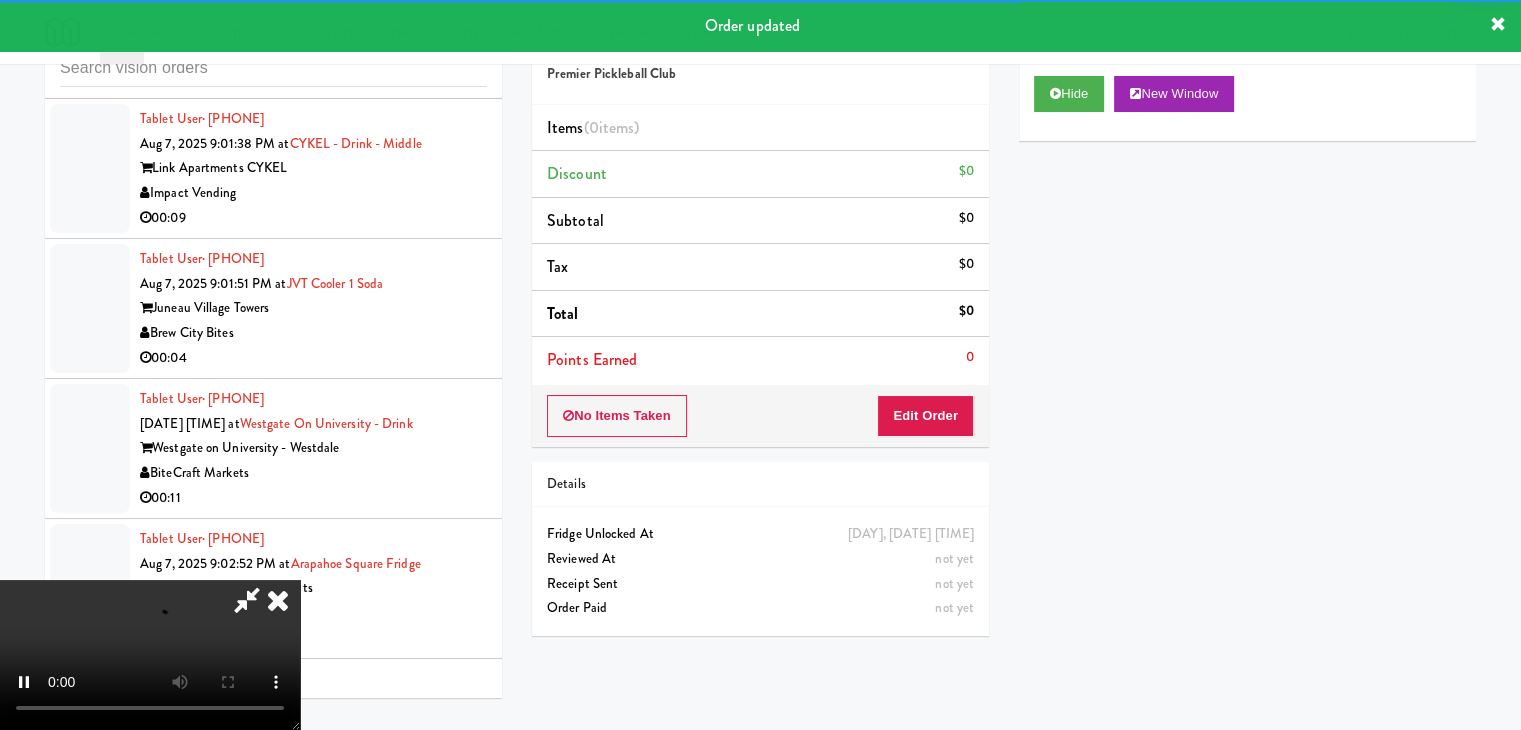 click on "No Items Taken Edit Order" at bounding box center [760, 416] 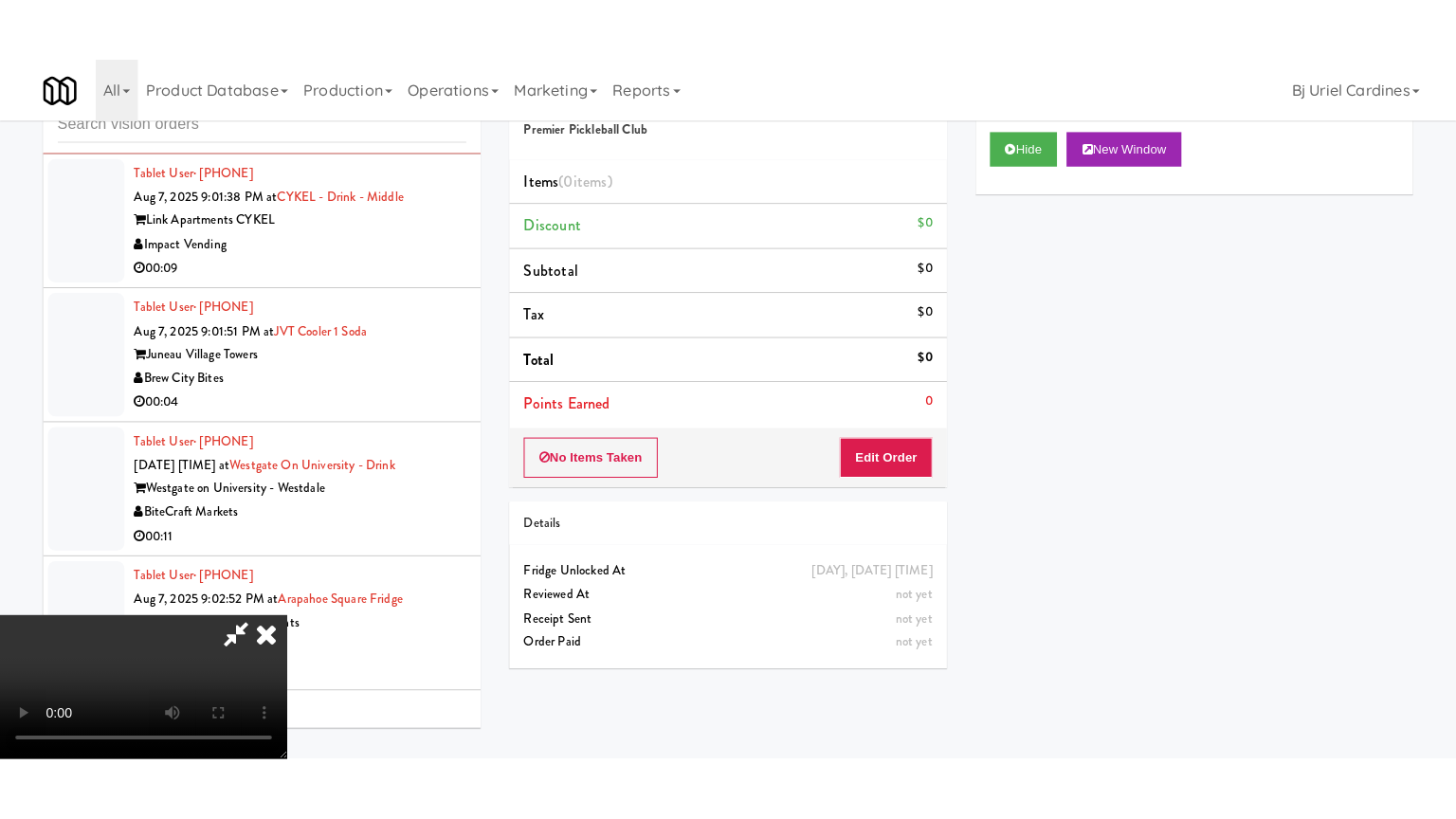 scroll, scrollTop: 266, scrollLeft: 0, axis: vertical 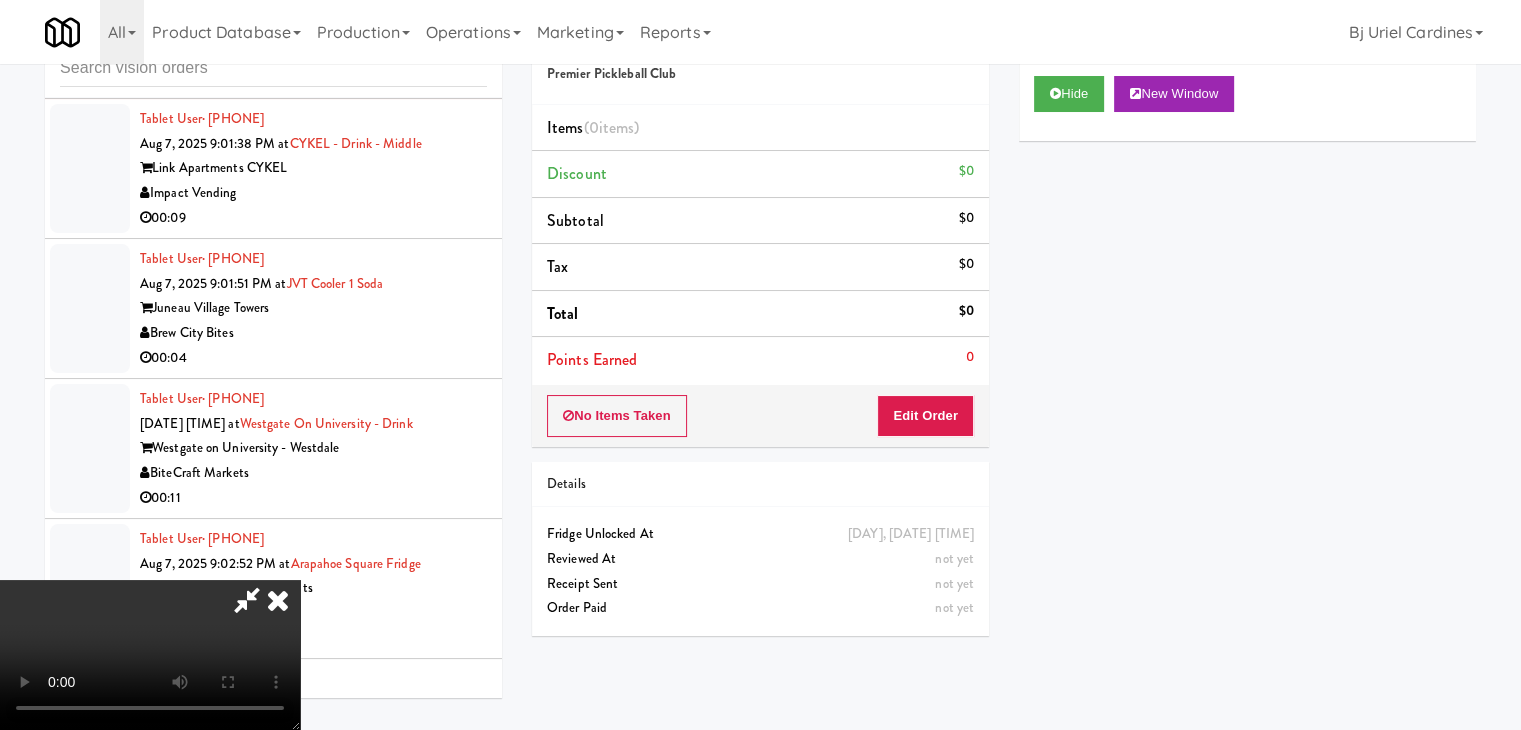 type 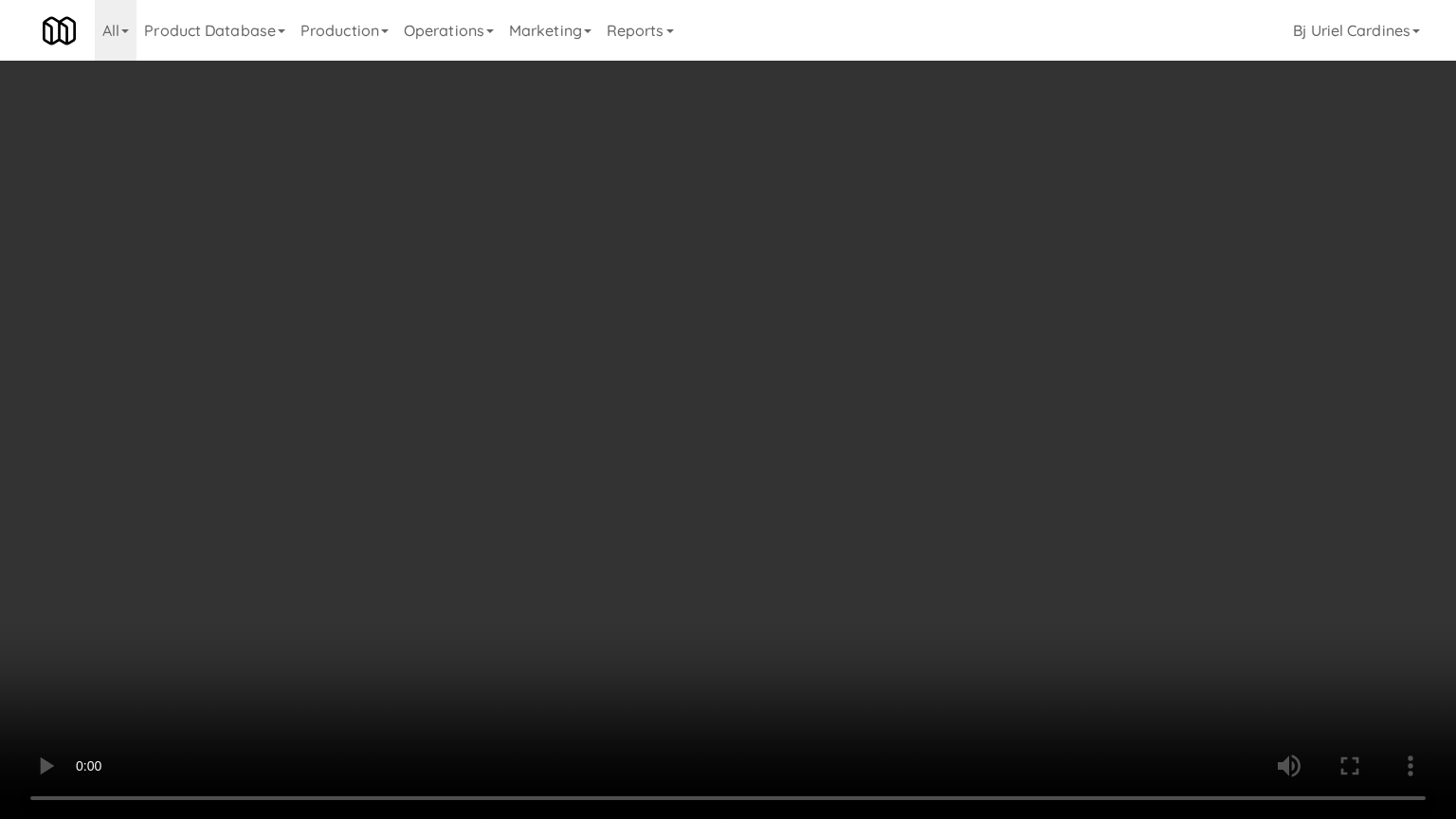 click at bounding box center [728, 410] 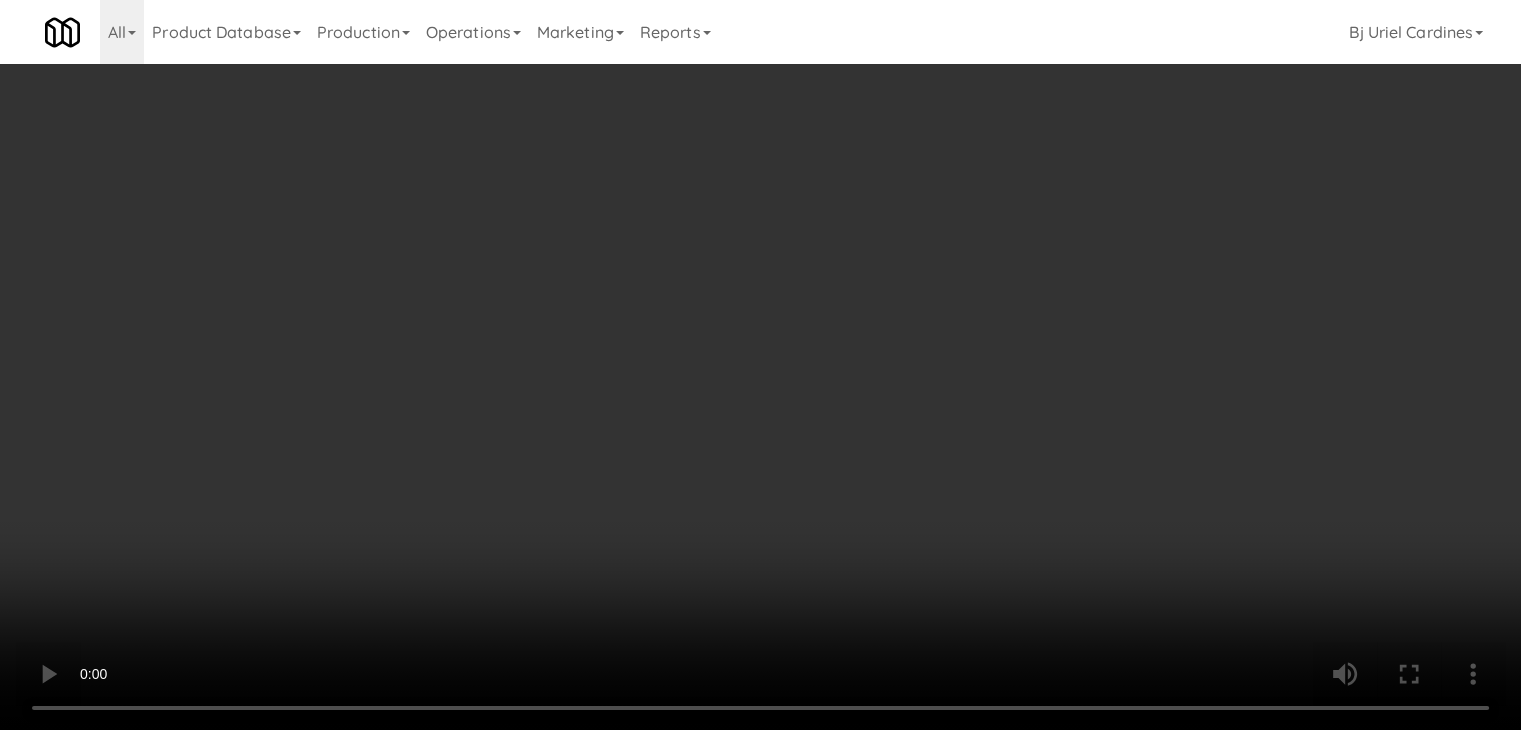 scroll, scrollTop: 0, scrollLeft: 0, axis: both 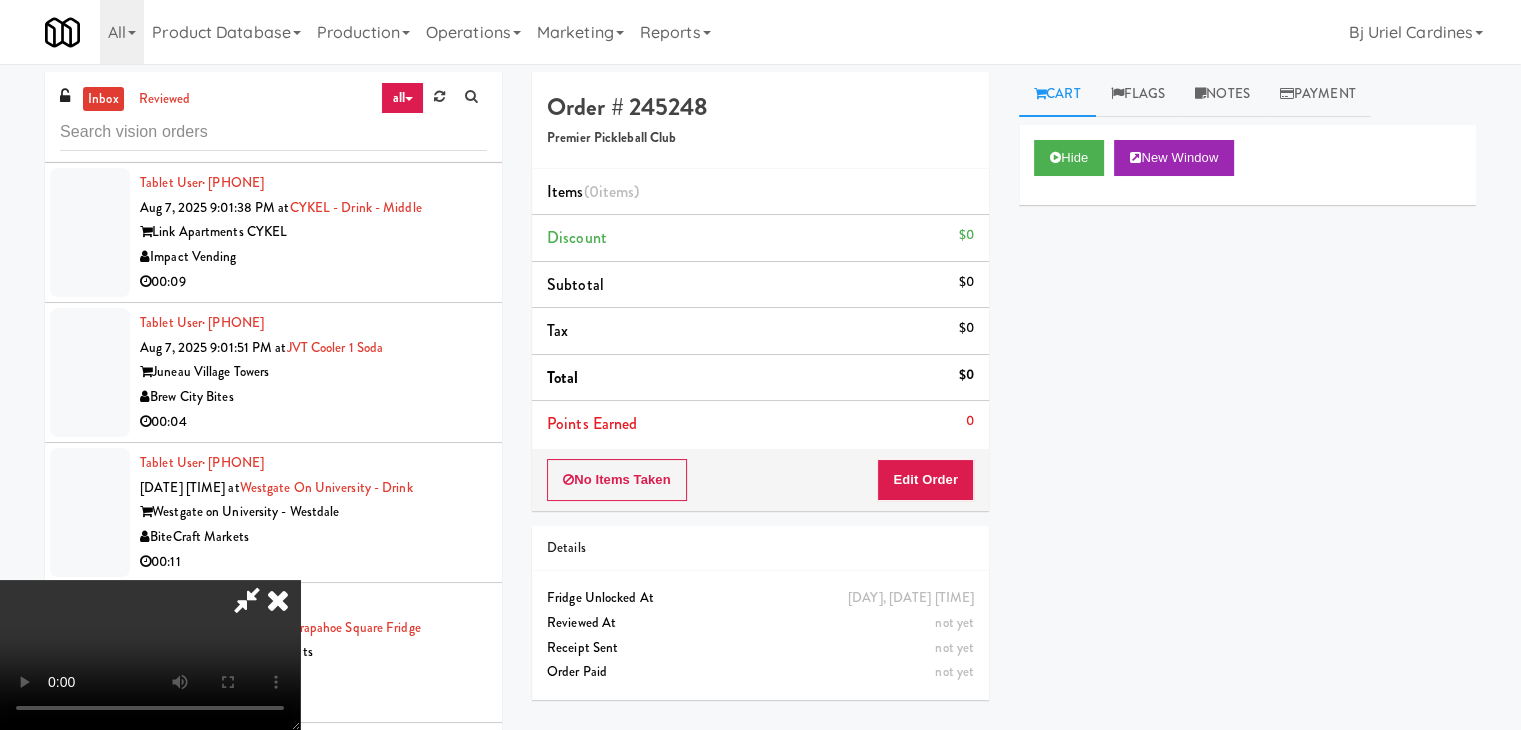click at bounding box center (278, 600) 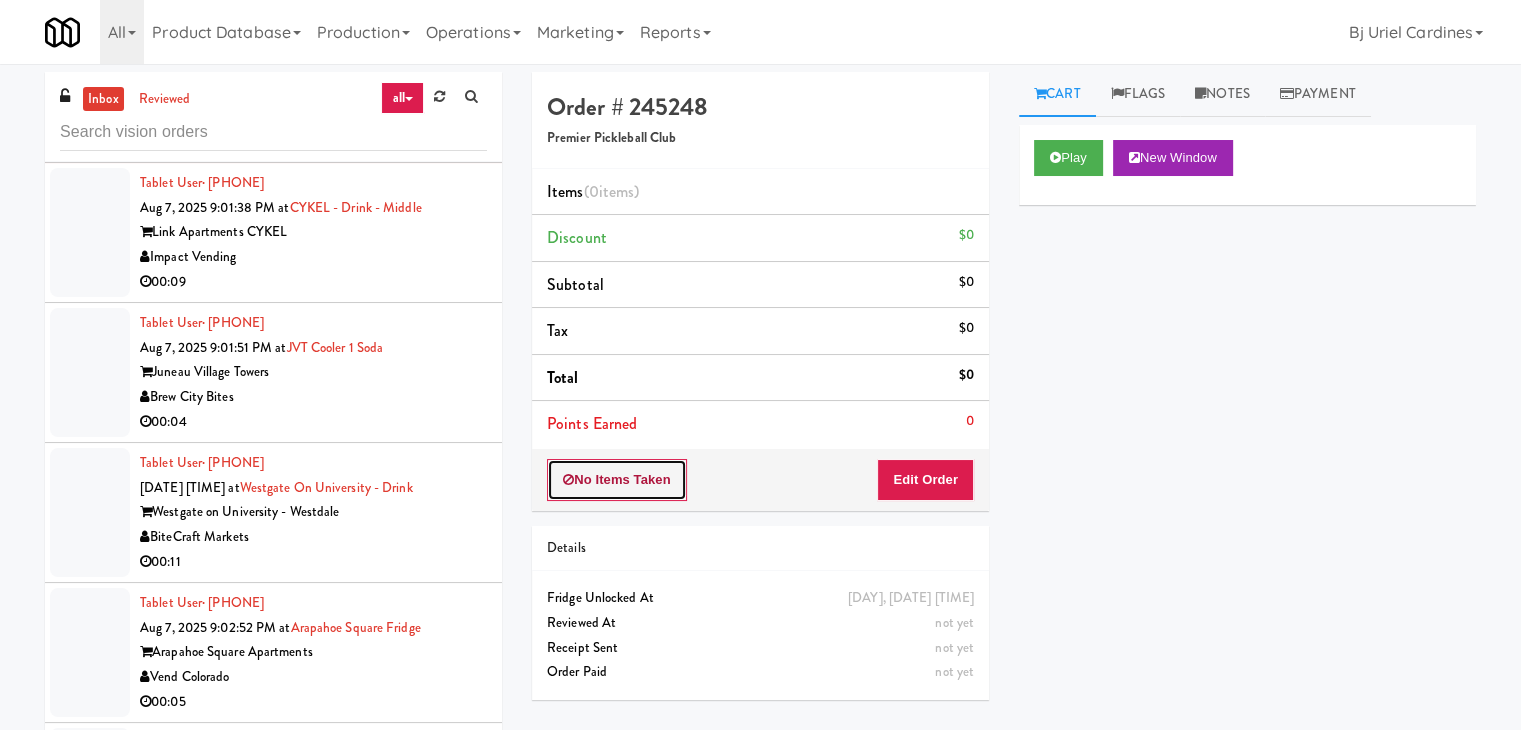 click on "No Items Taken" at bounding box center [617, 480] 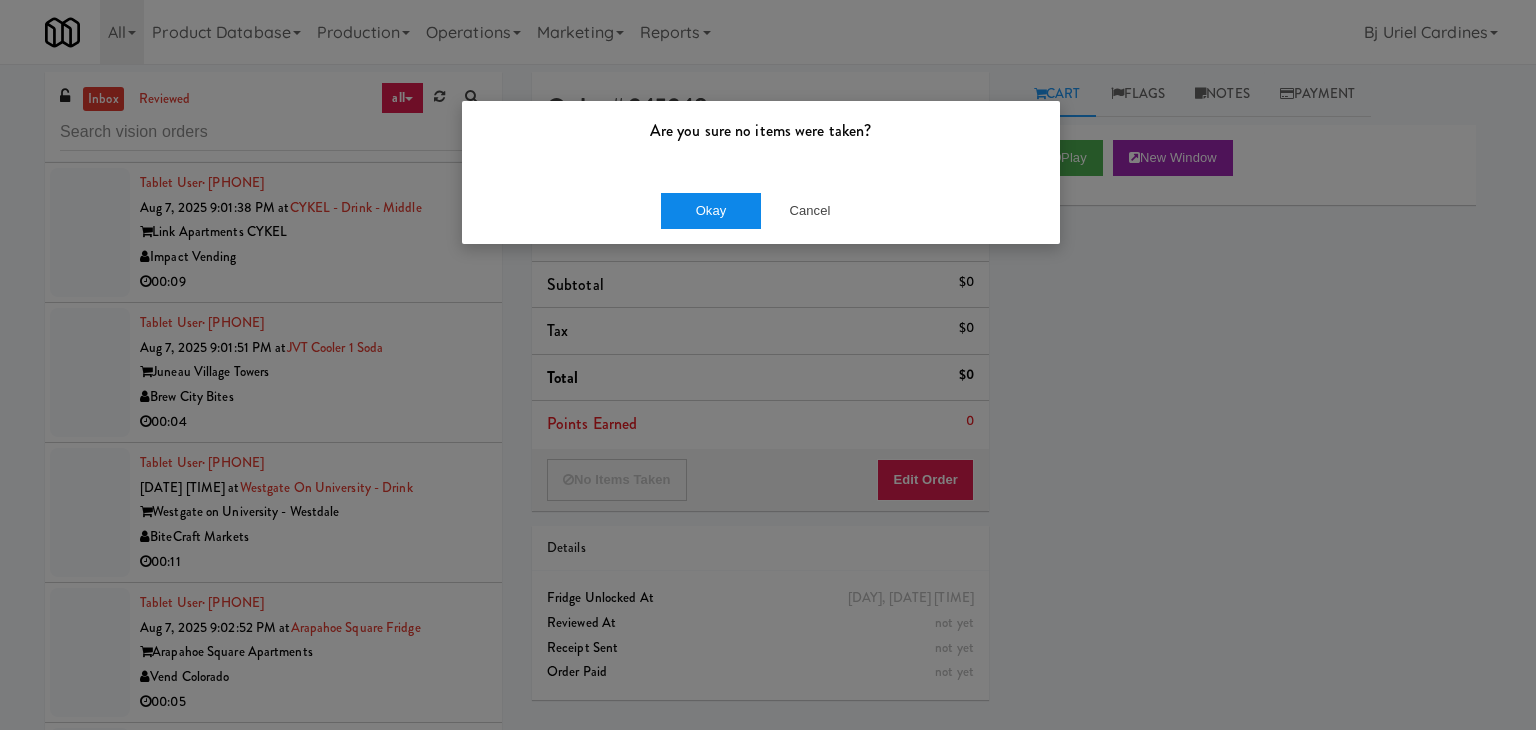 drag, startPoint x: 665, startPoint y: 231, endPoint x: 696, endPoint y: 201, distance: 43.13931 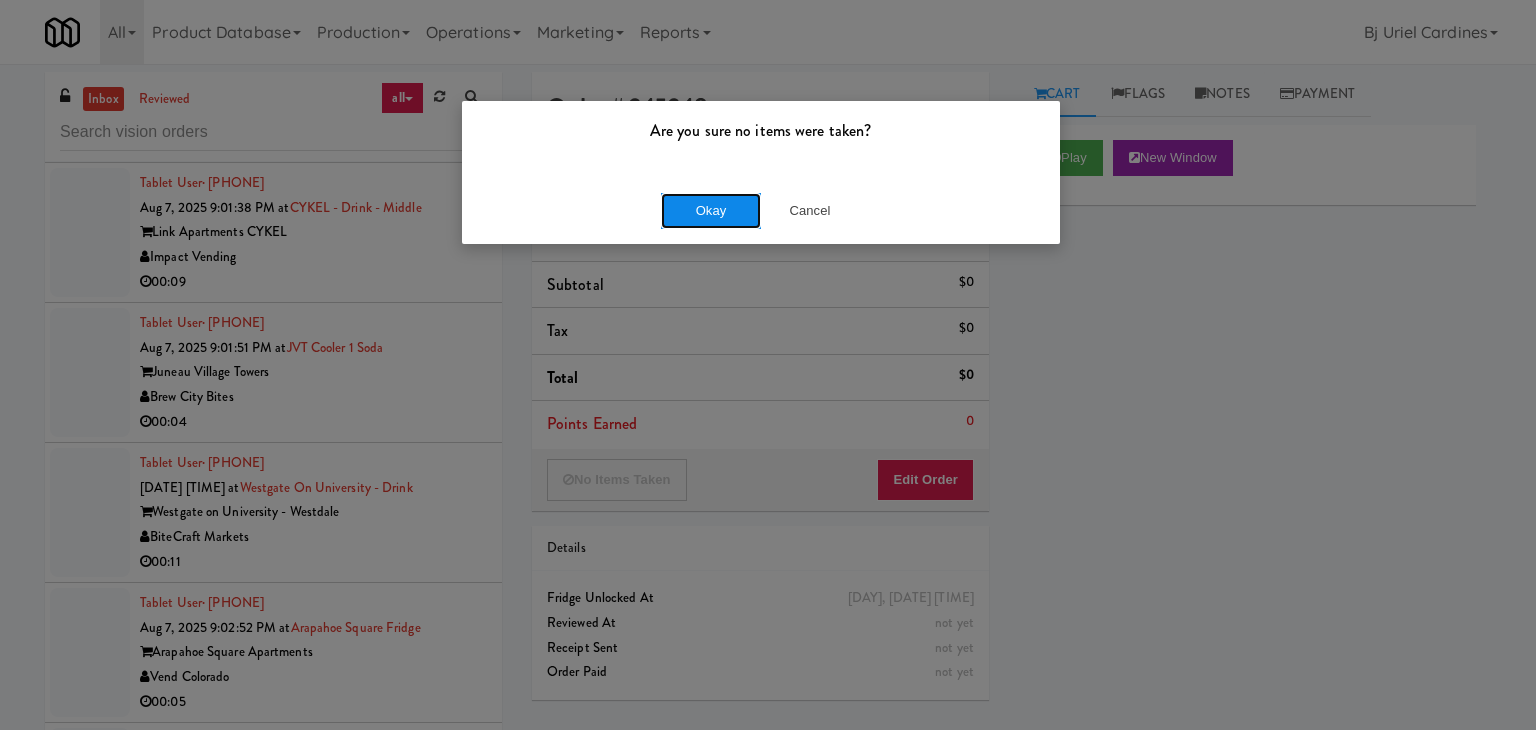 click on "Okay" at bounding box center [711, 211] 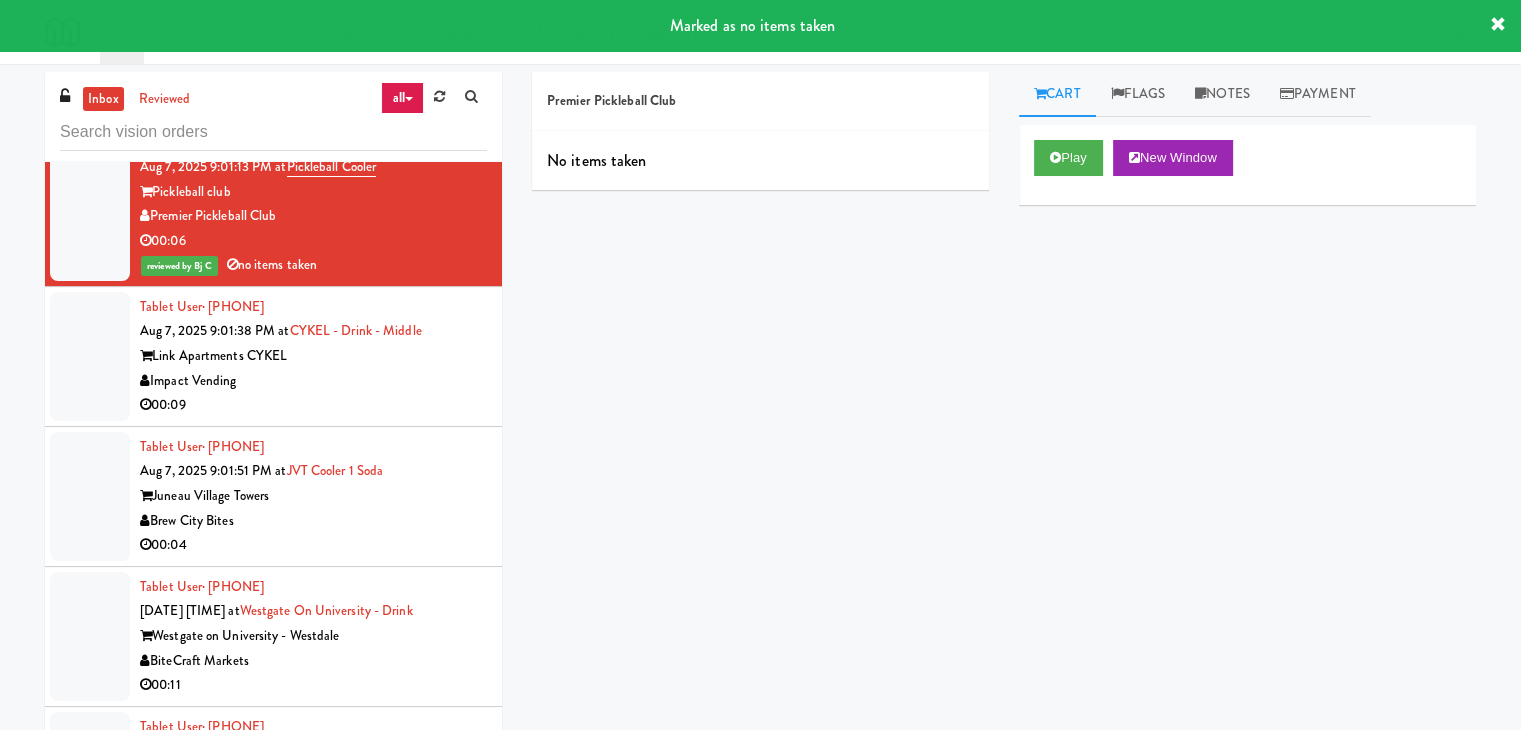 scroll, scrollTop: 18344, scrollLeft: 0, axis: vertical 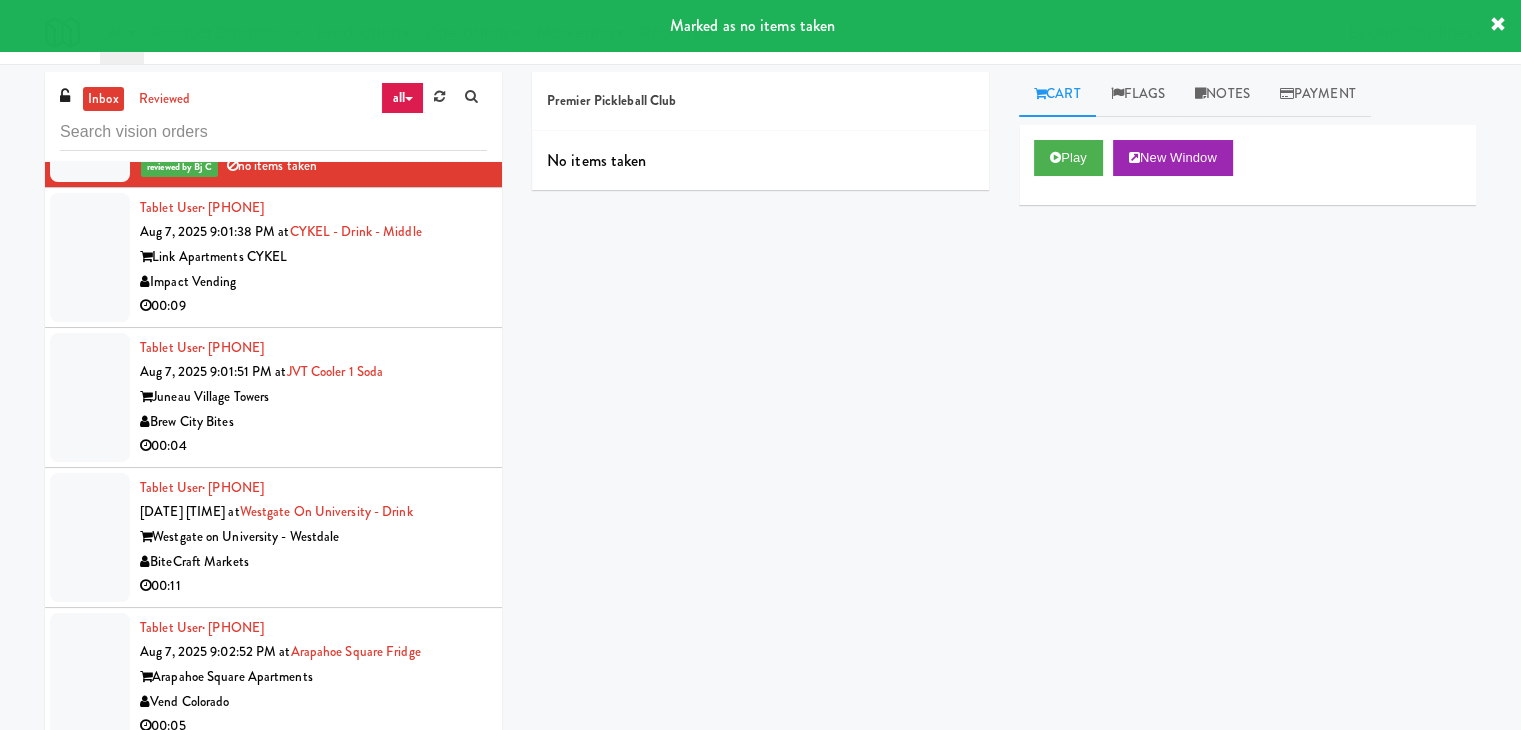 drag, startPoint x: 360, startPoint y: 375, endPoint x: 376, endPoint y: 382, distance: 17.464249 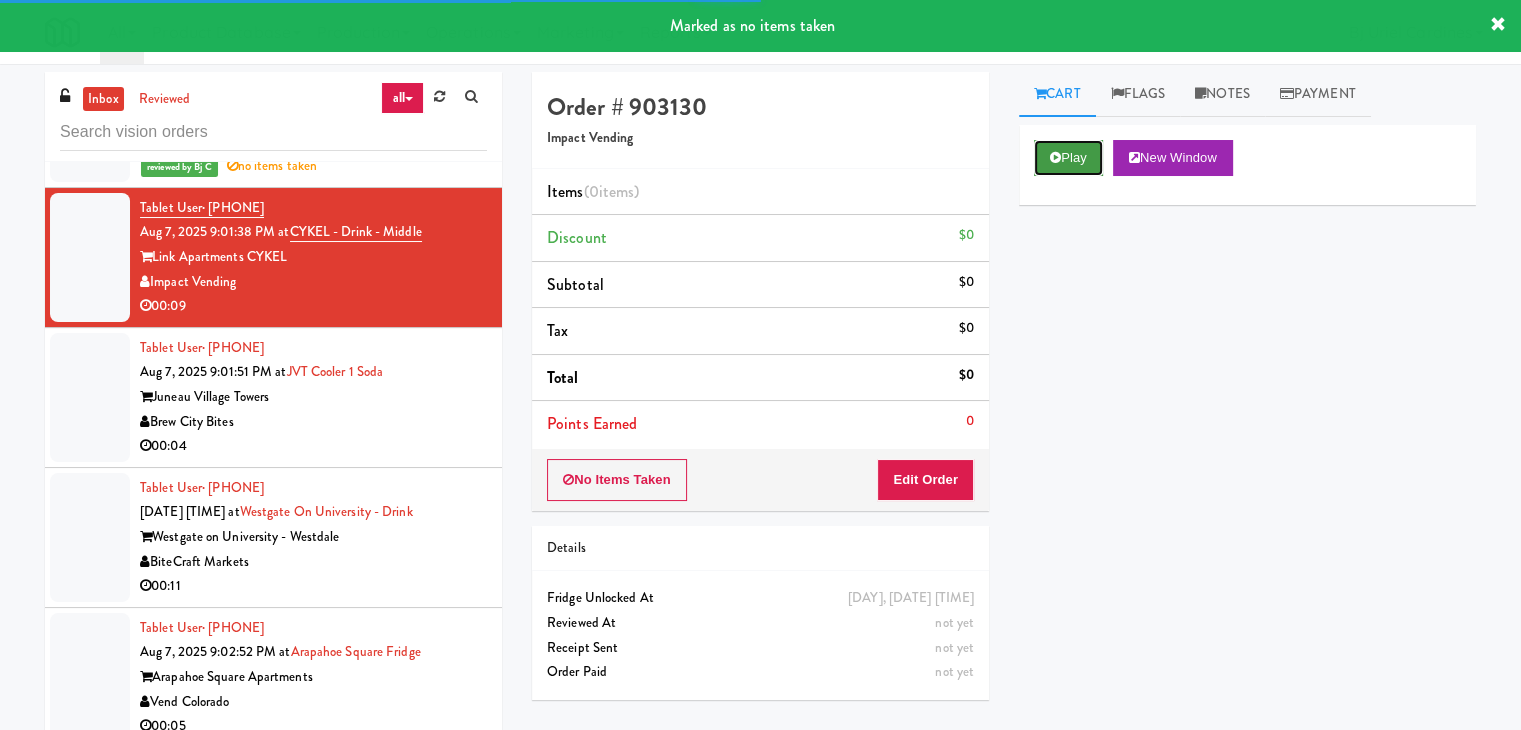 click on "Play" at bounding box center (1068, 158) 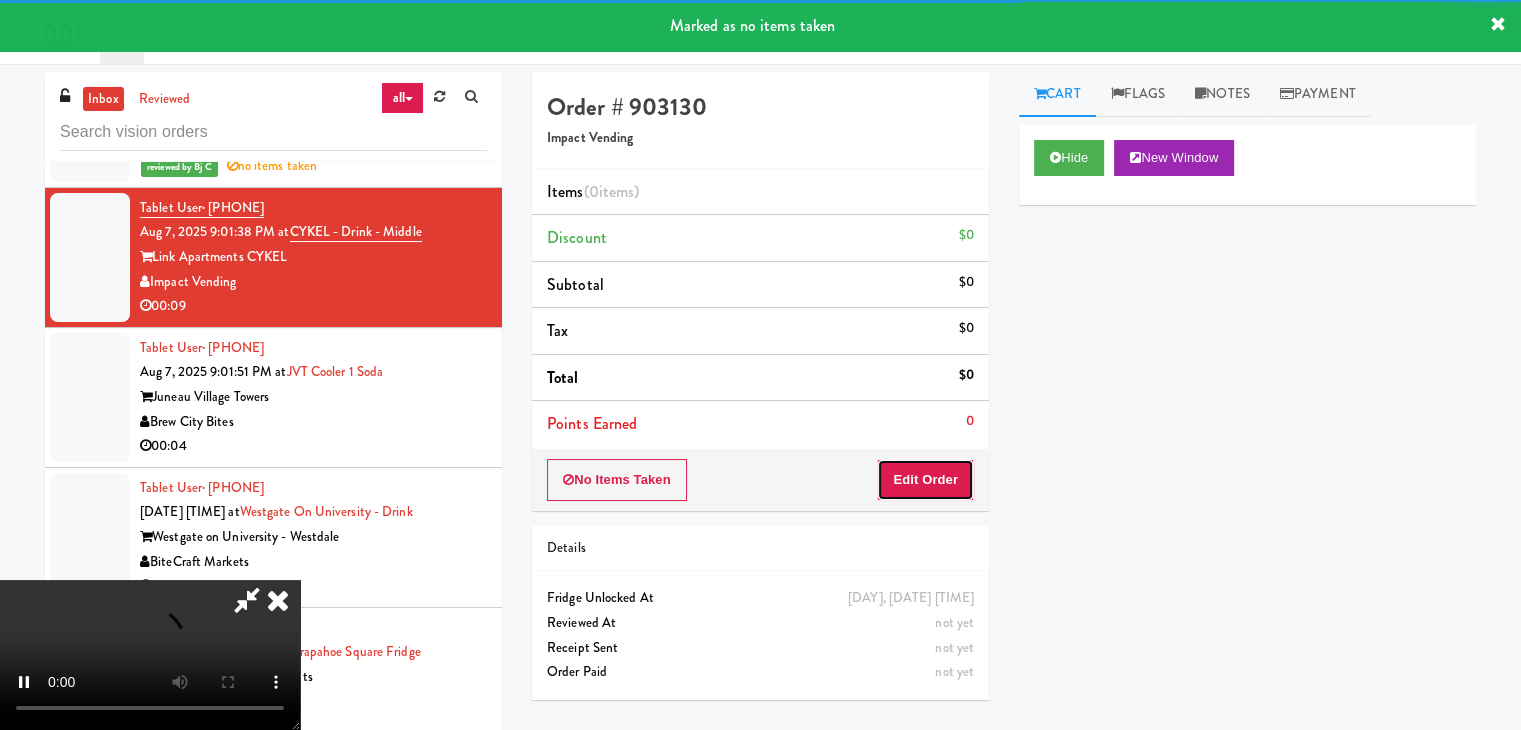 click on "Edit Order" at bounding box center [925, 480] 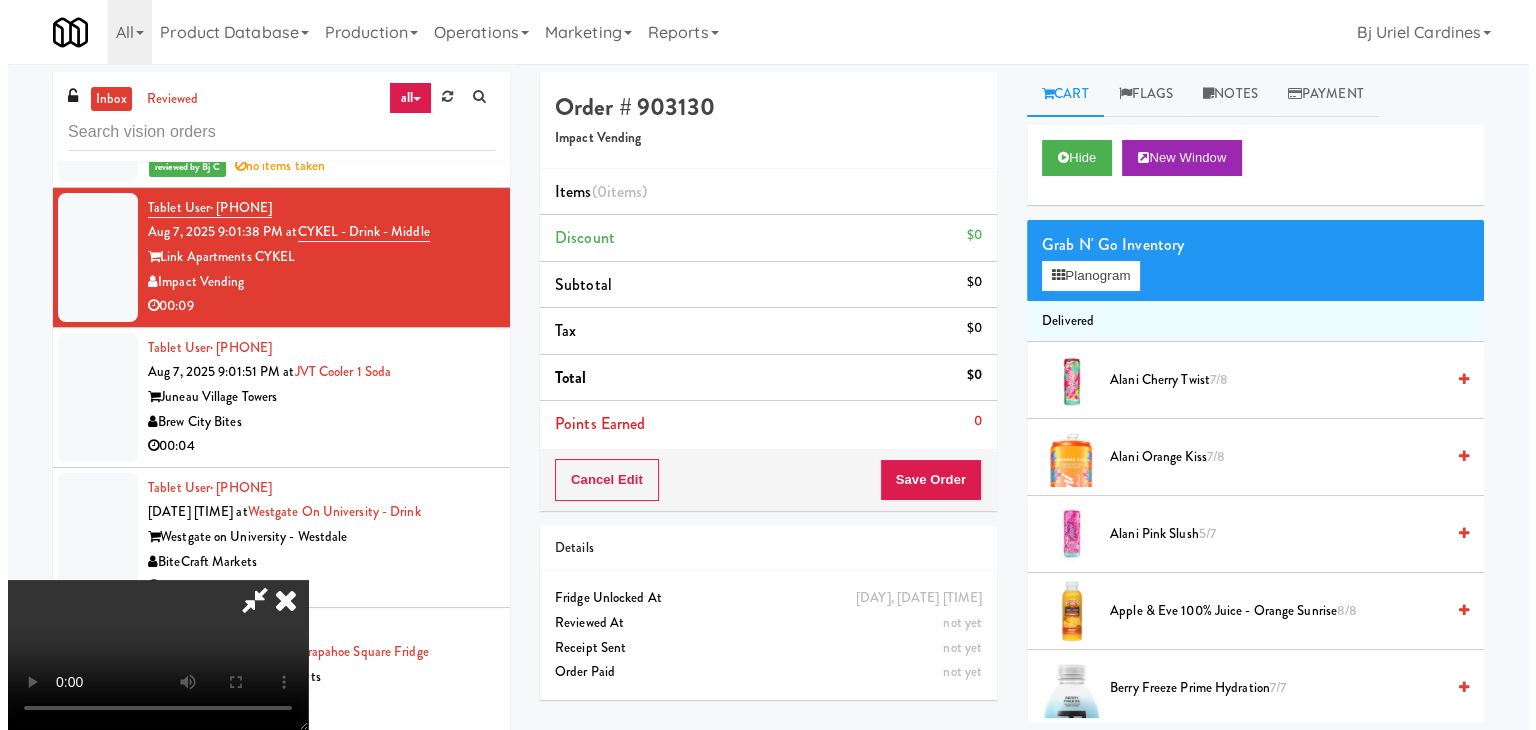 scroll, scrollTop: 64, scrollLeft: 0, axis: vertical 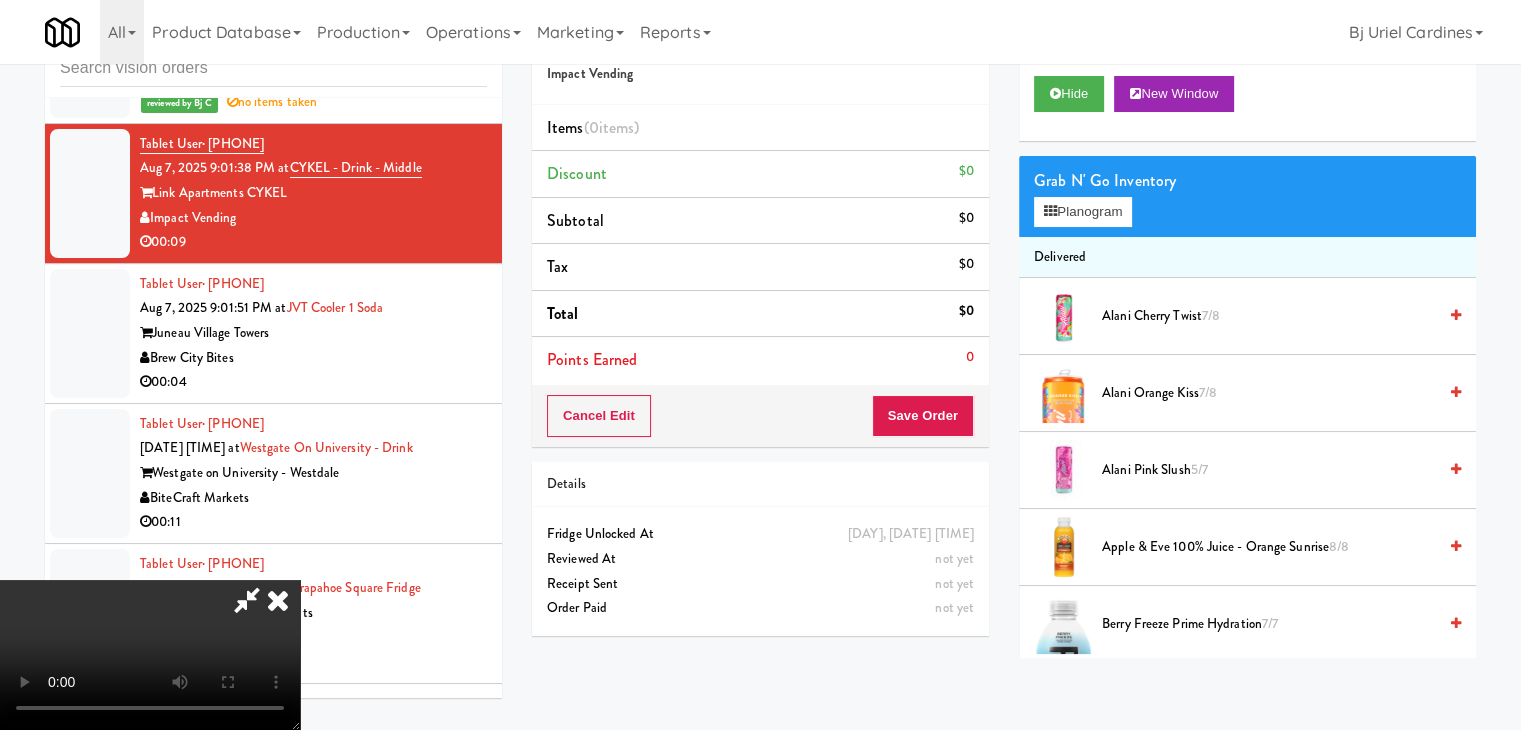 type 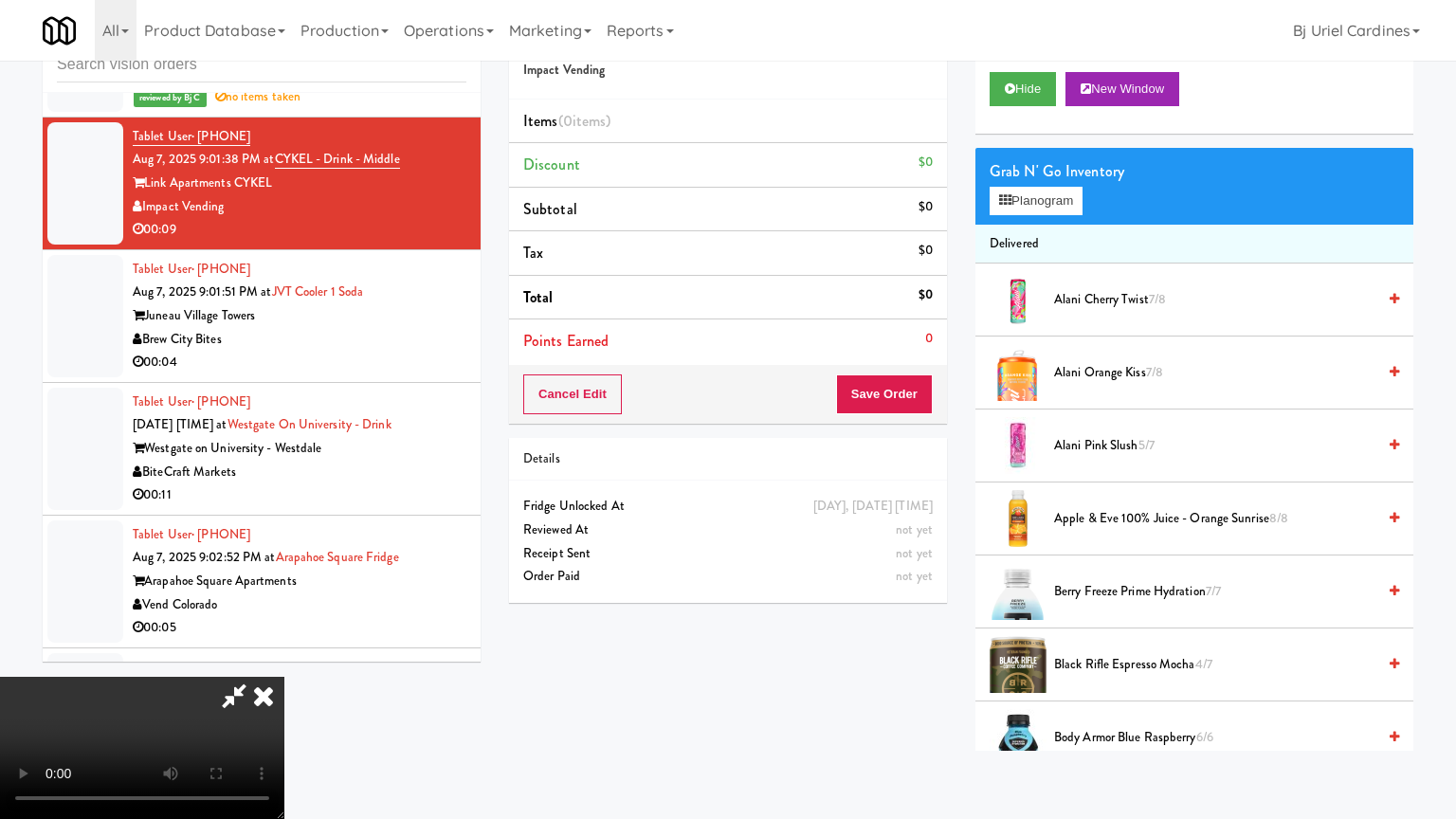click at bounding box center (142, 748) 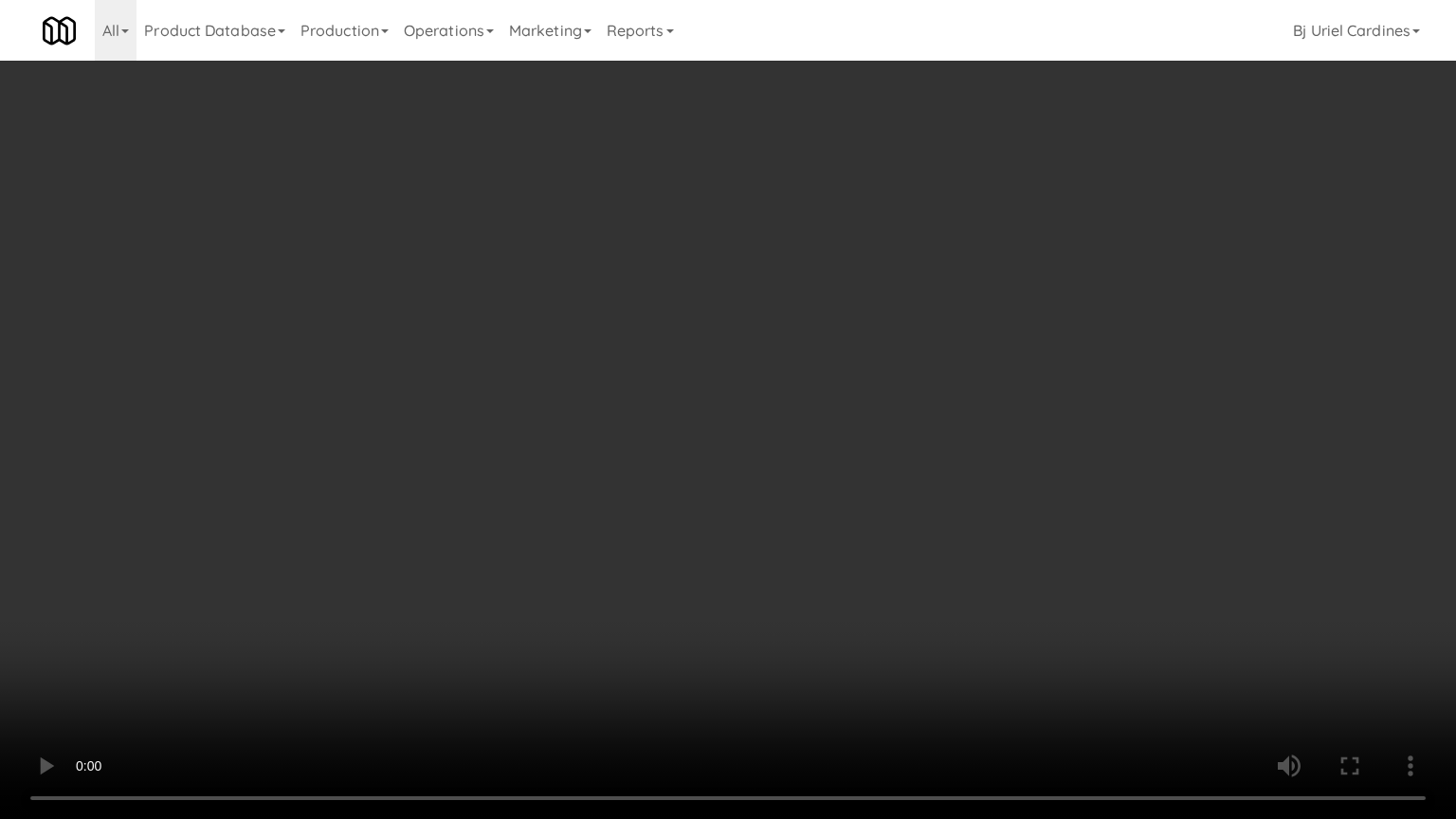 click at bounding box center [728, 410] 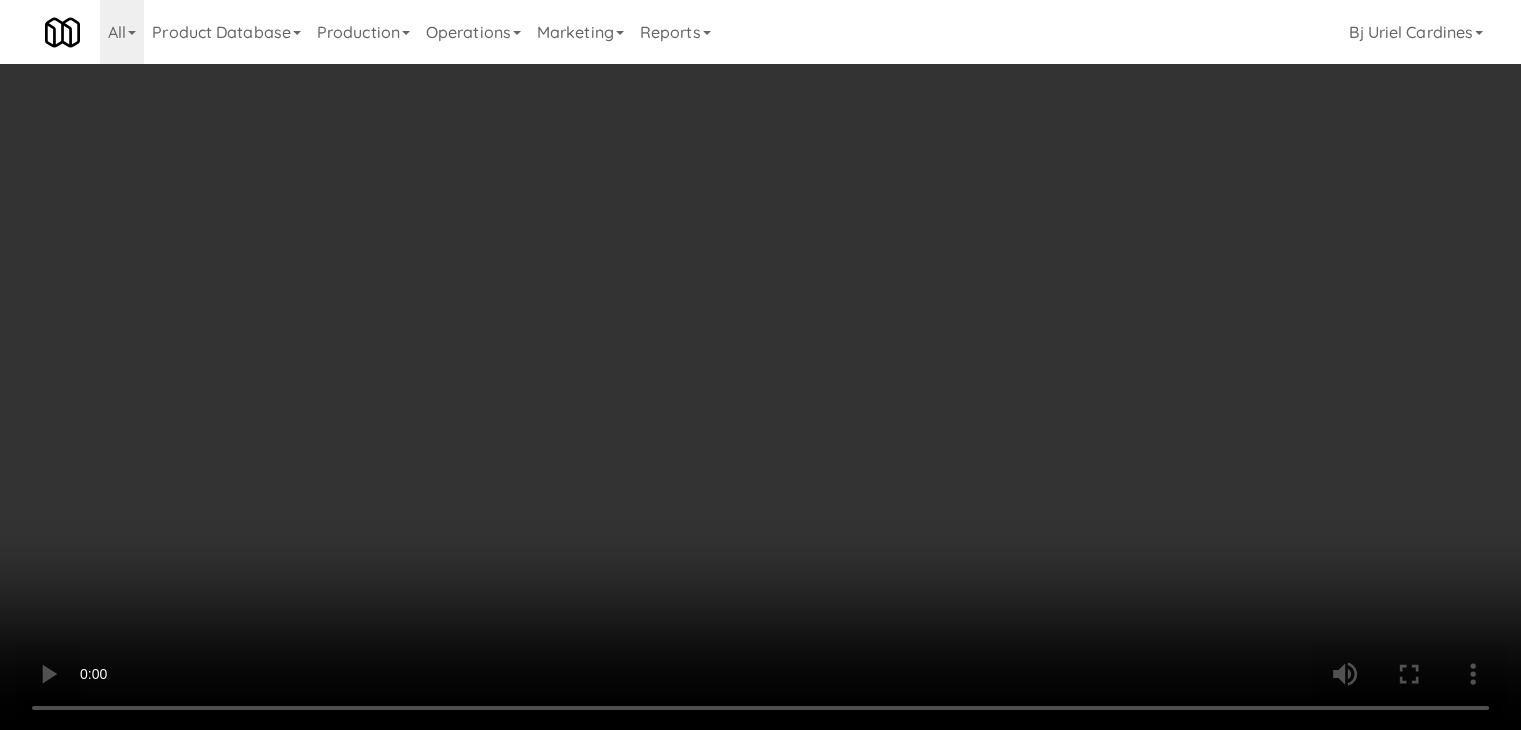 click on "Planogram" at bounding box center (1083, 212) 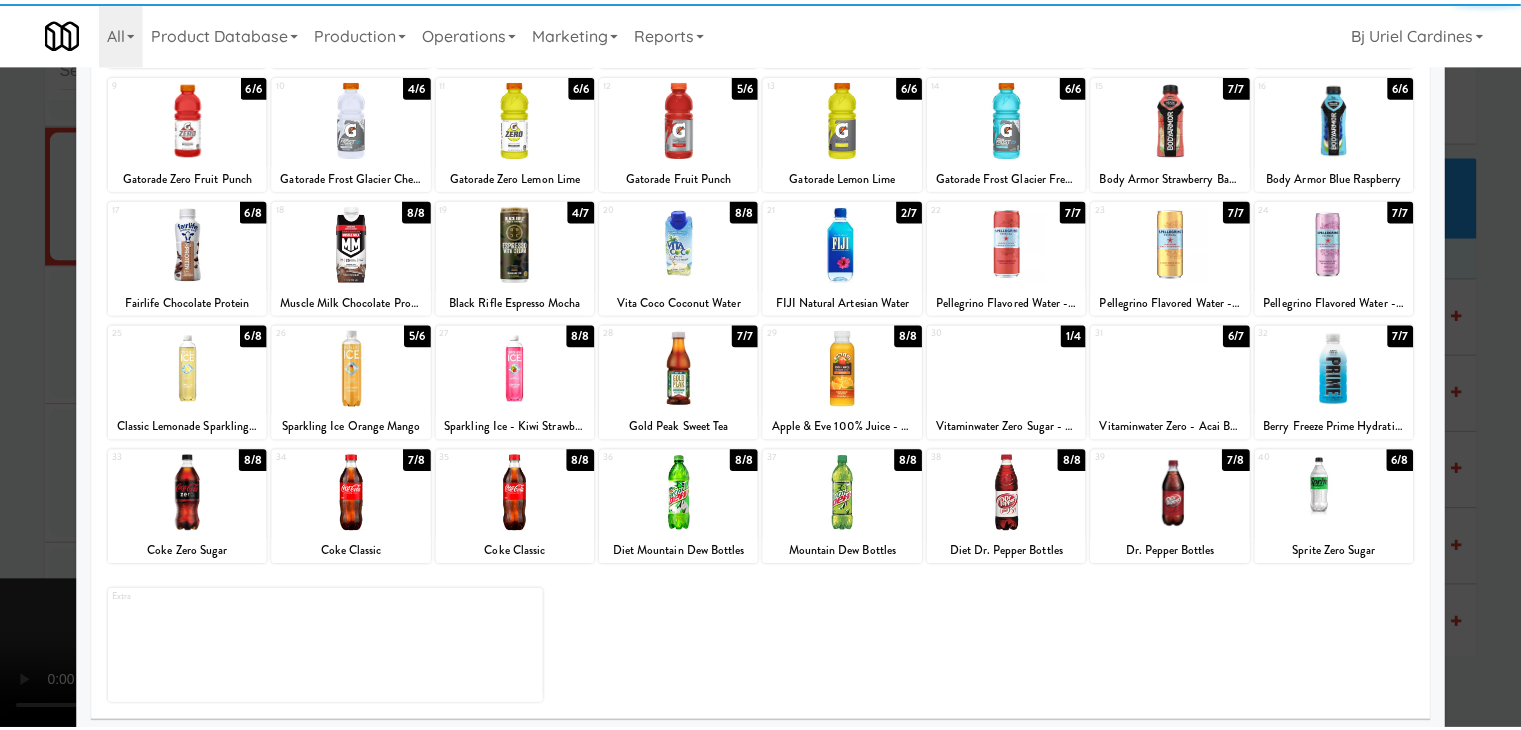 scroll, scrollTop: 252, scrollLeft: 0, axis: vertical 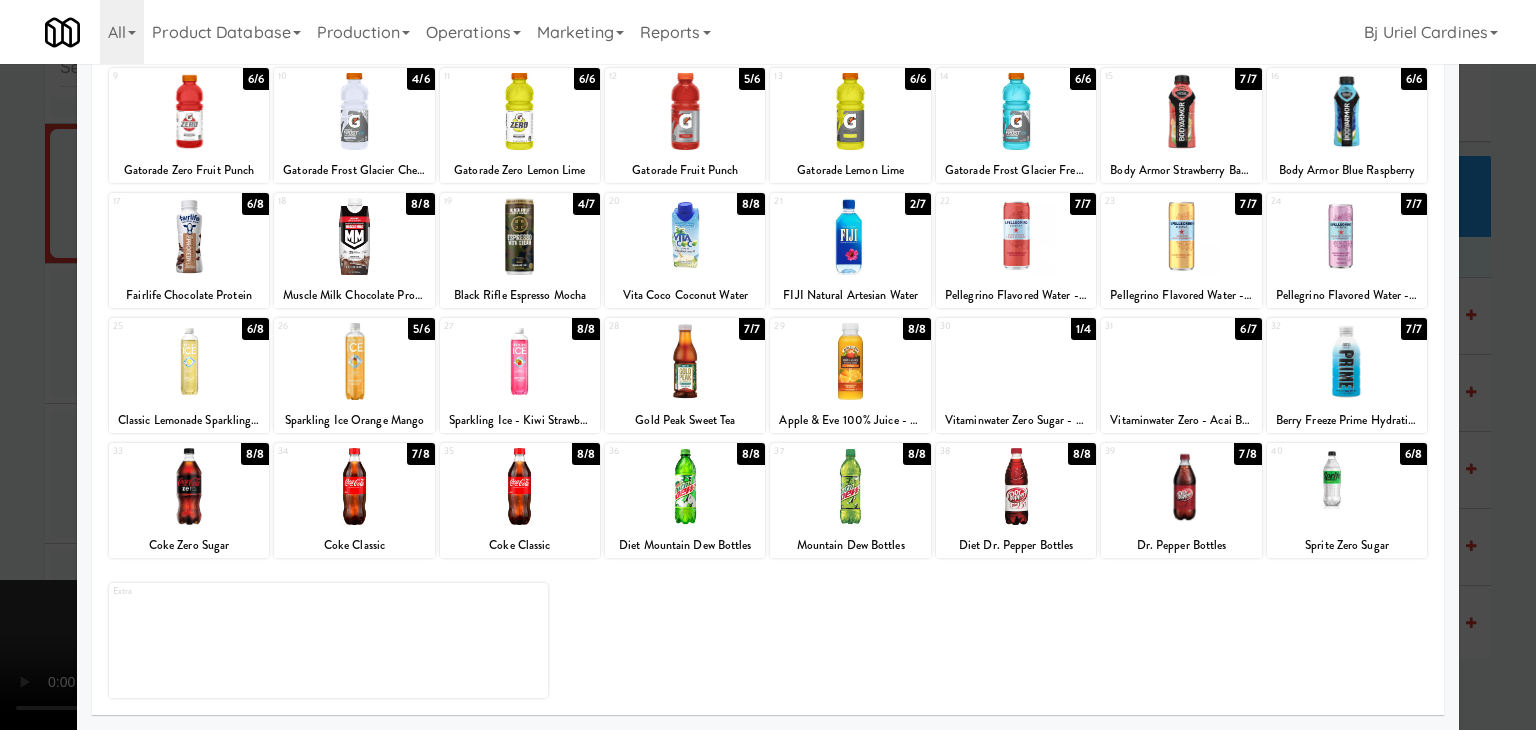 drag, startPoint x: 1133, startPoint y: 515, endPoint x: 1284, endPoint y: 521, distance: 151.11916 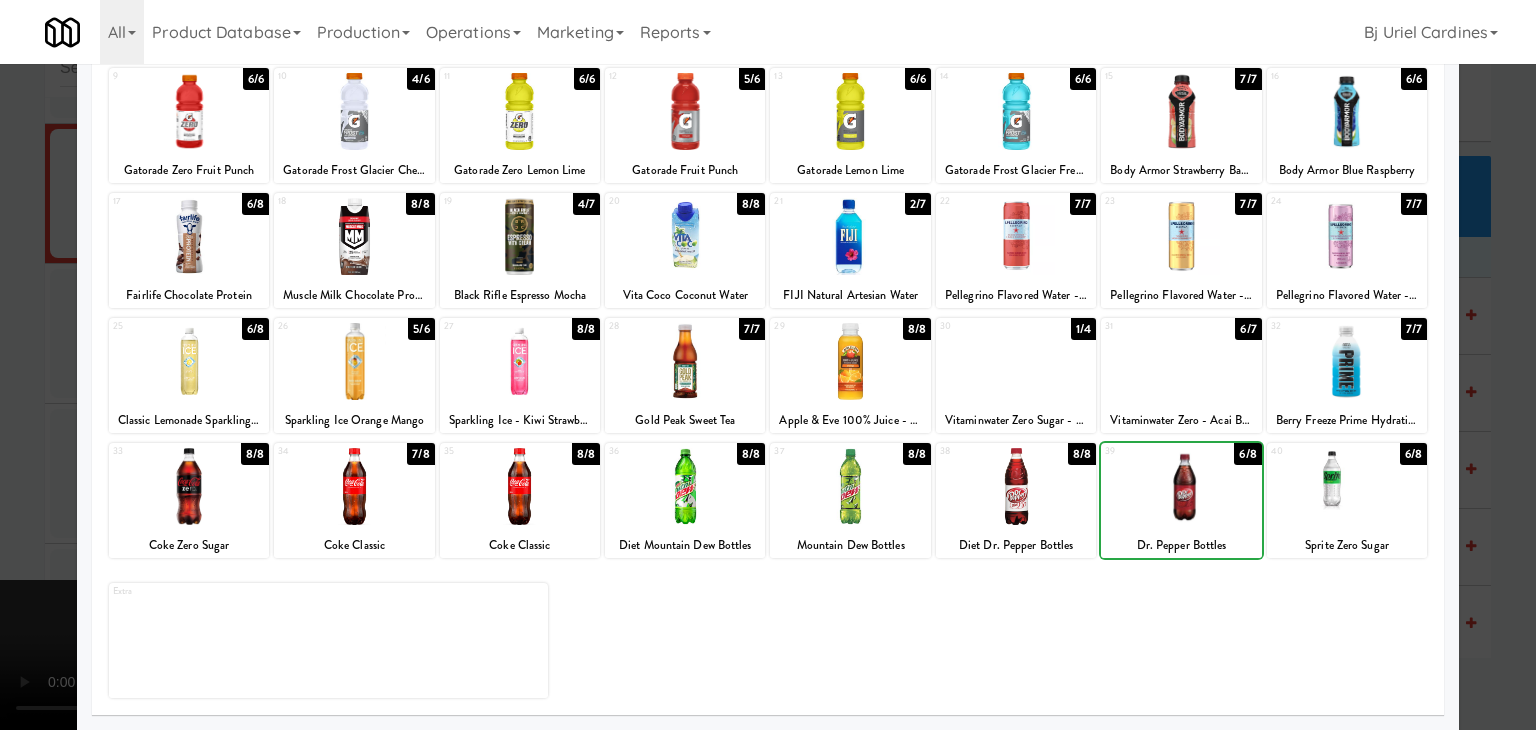 click at bounding box center (1347, 486) 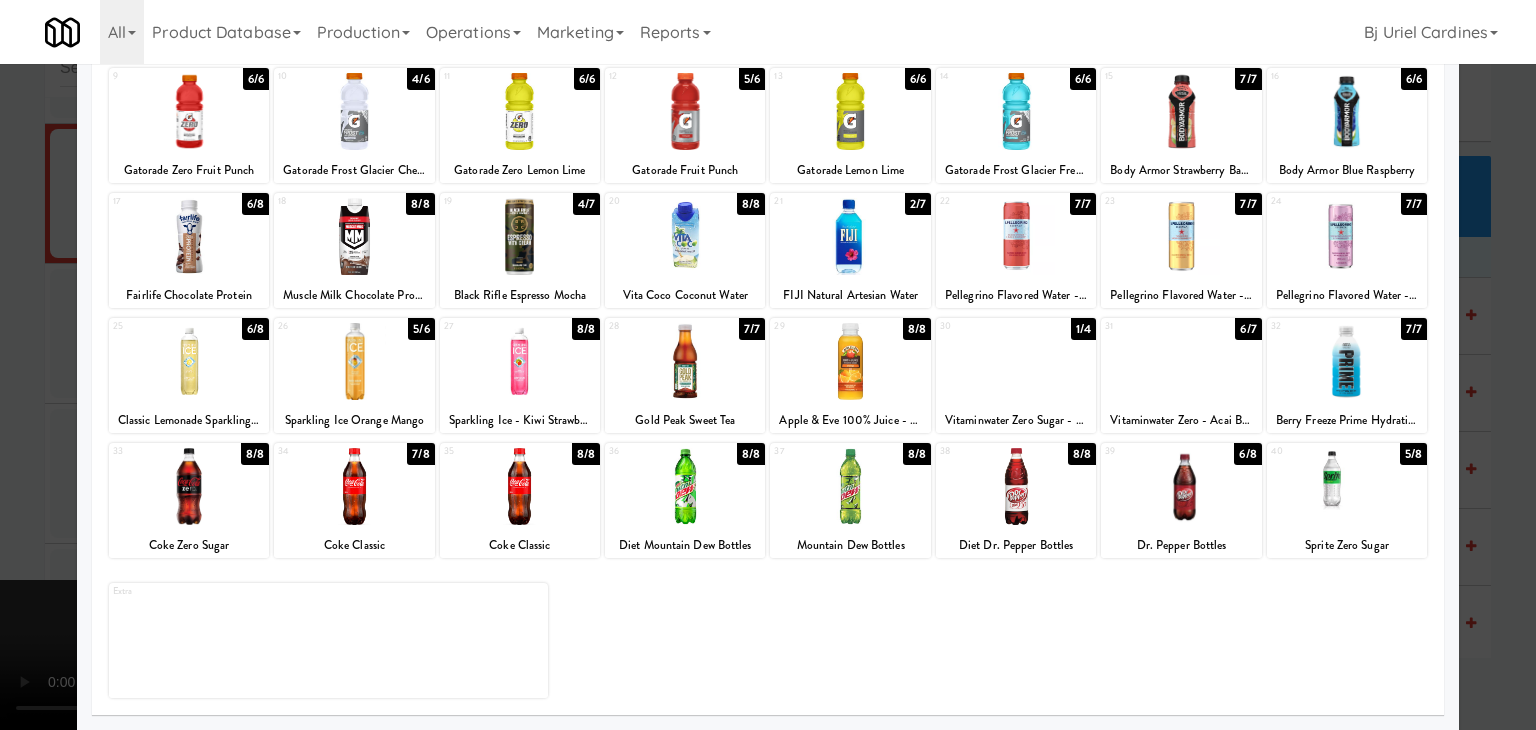 click at bounding box center (768, 365) 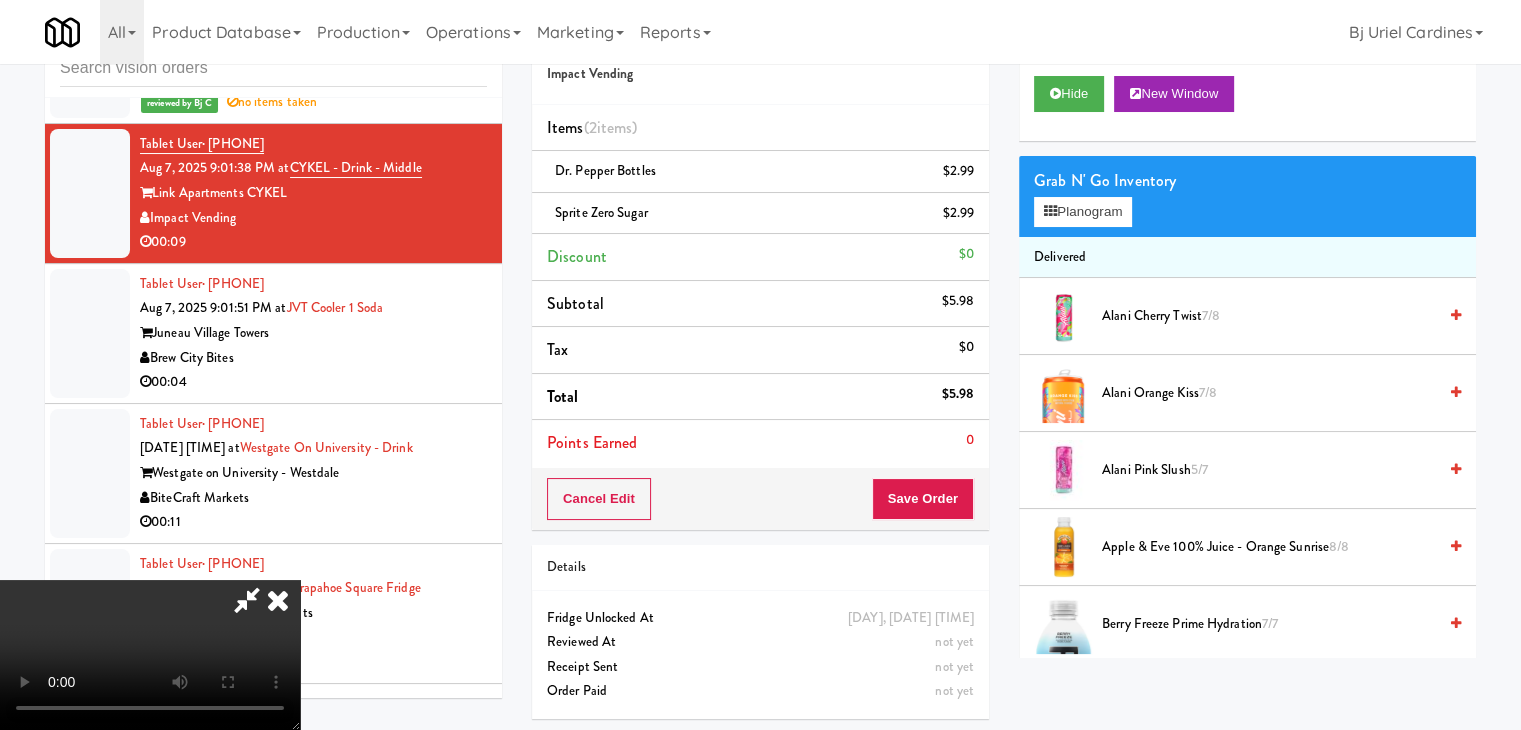 click at bounding box center (150, 655) 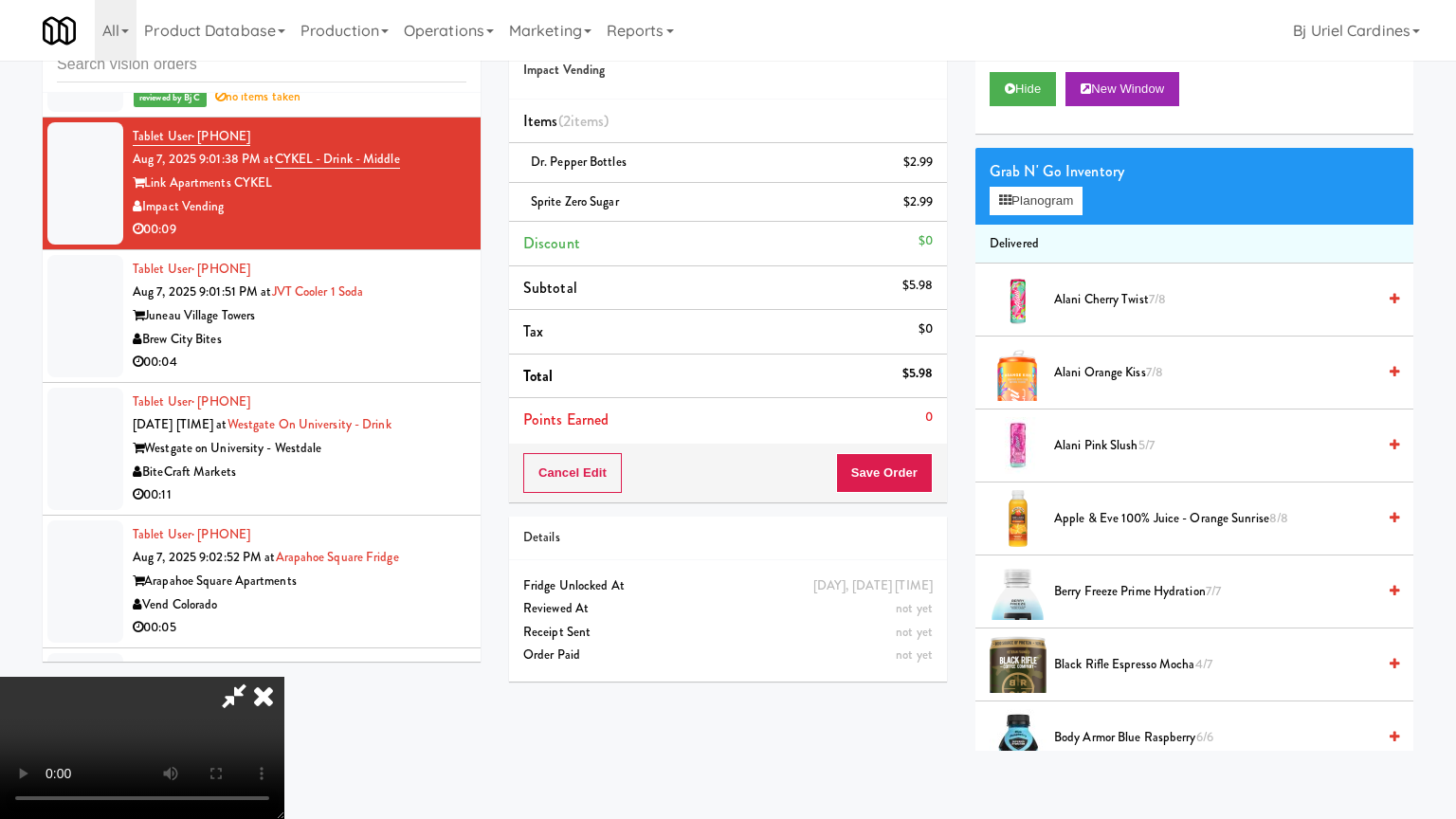 click at bounding box center (142, 748) 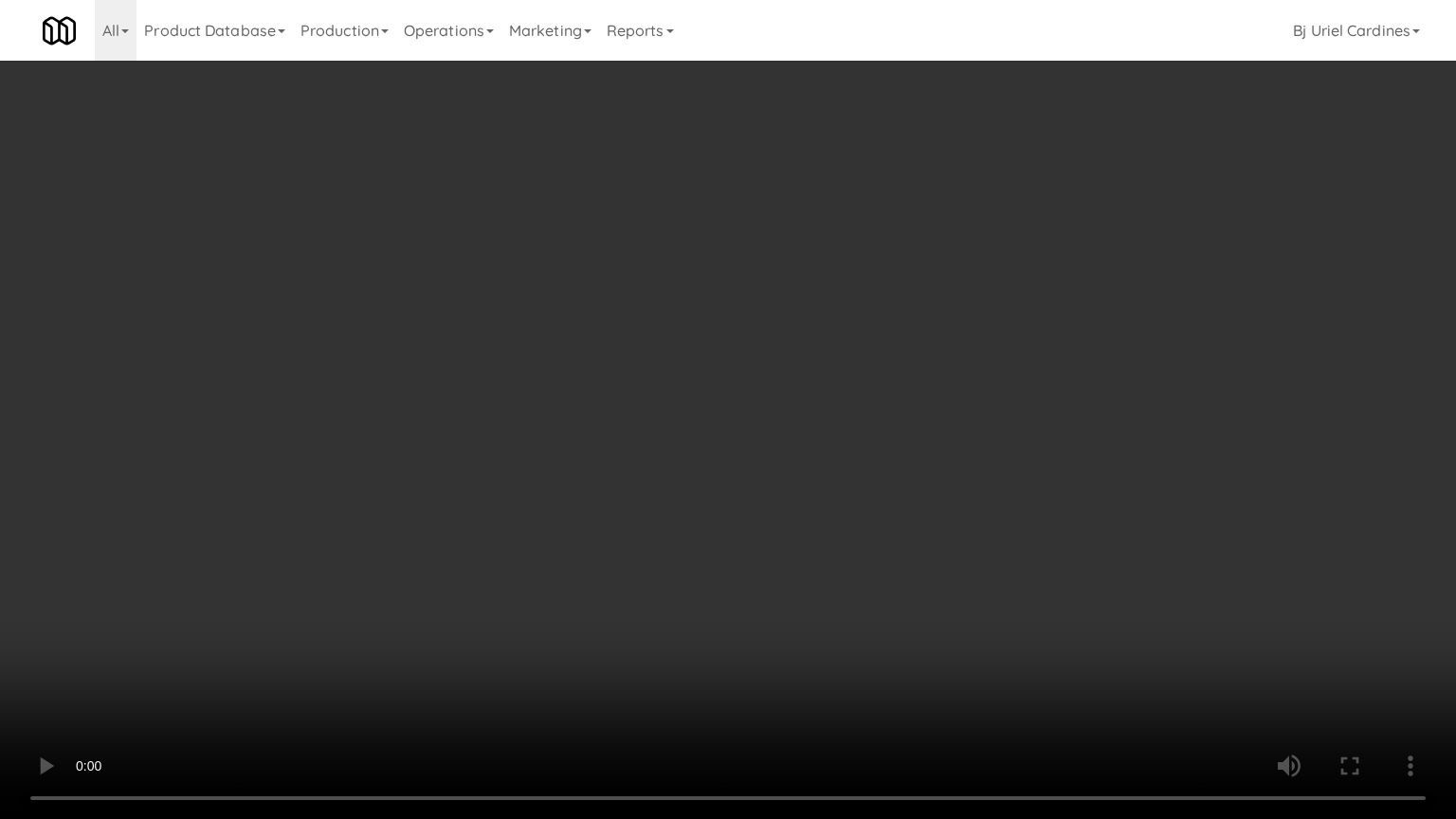 click at bounding box center [728, 410] 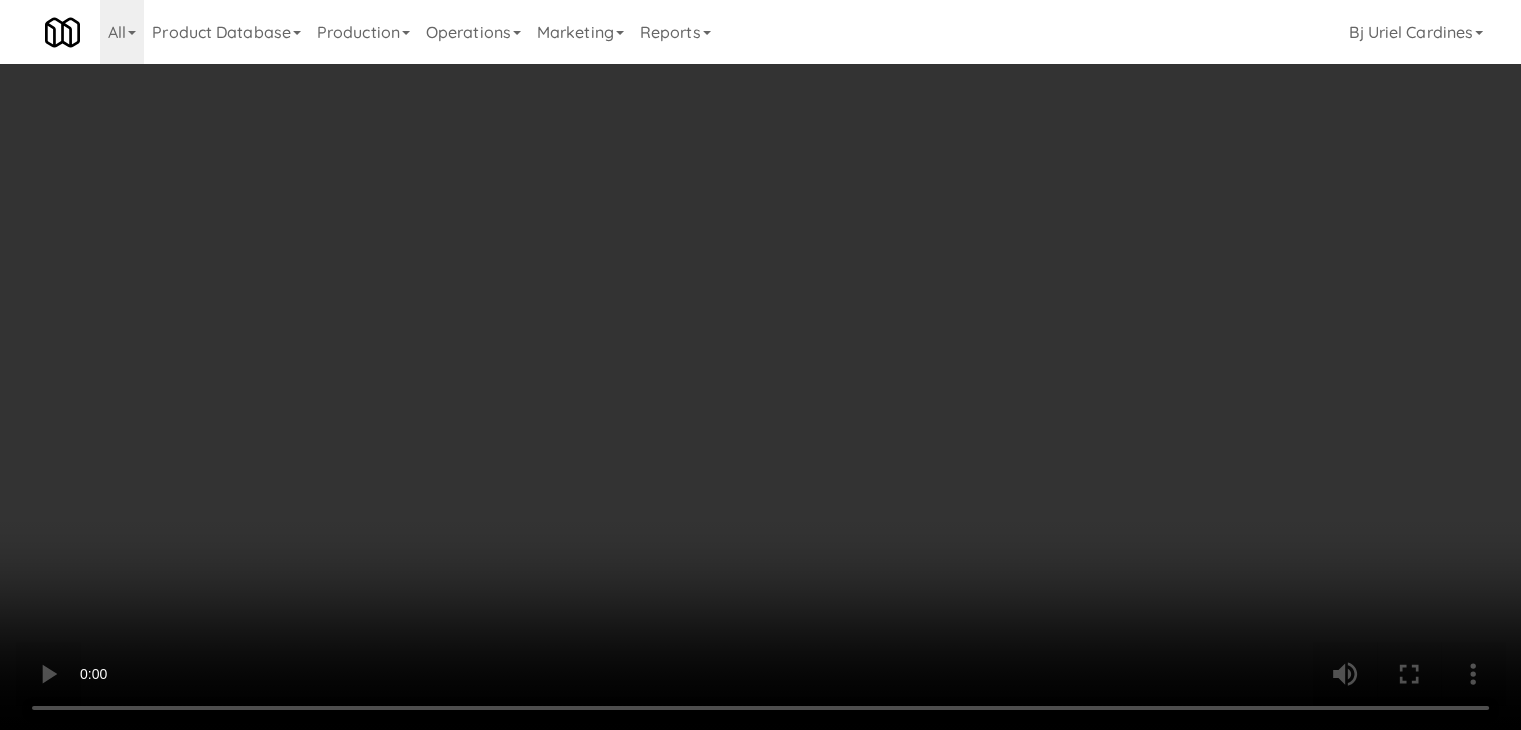 click on "Planogram" at bounding box center (1083, 212) 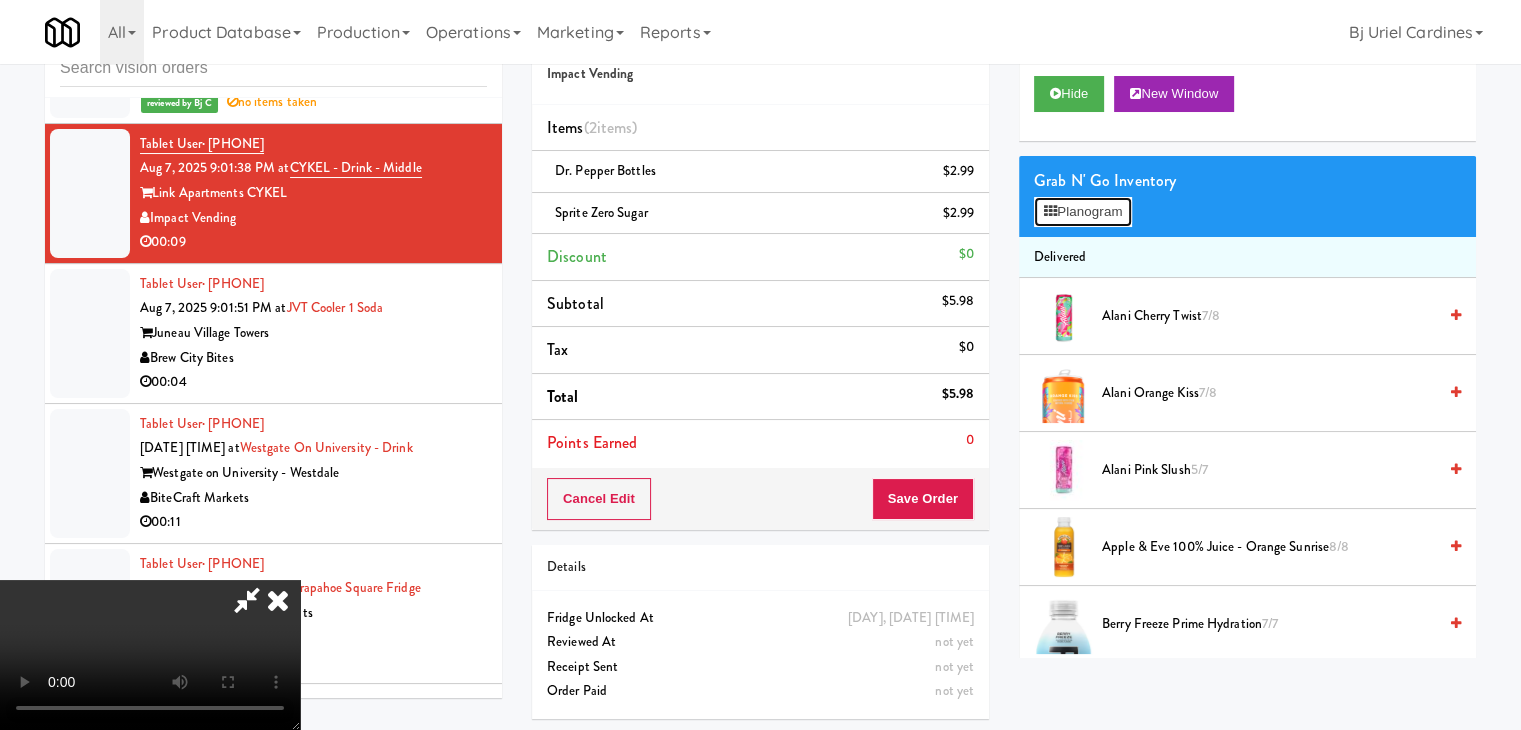 scroll, scrollTop: 0, scrollLeft: 0, axis: both 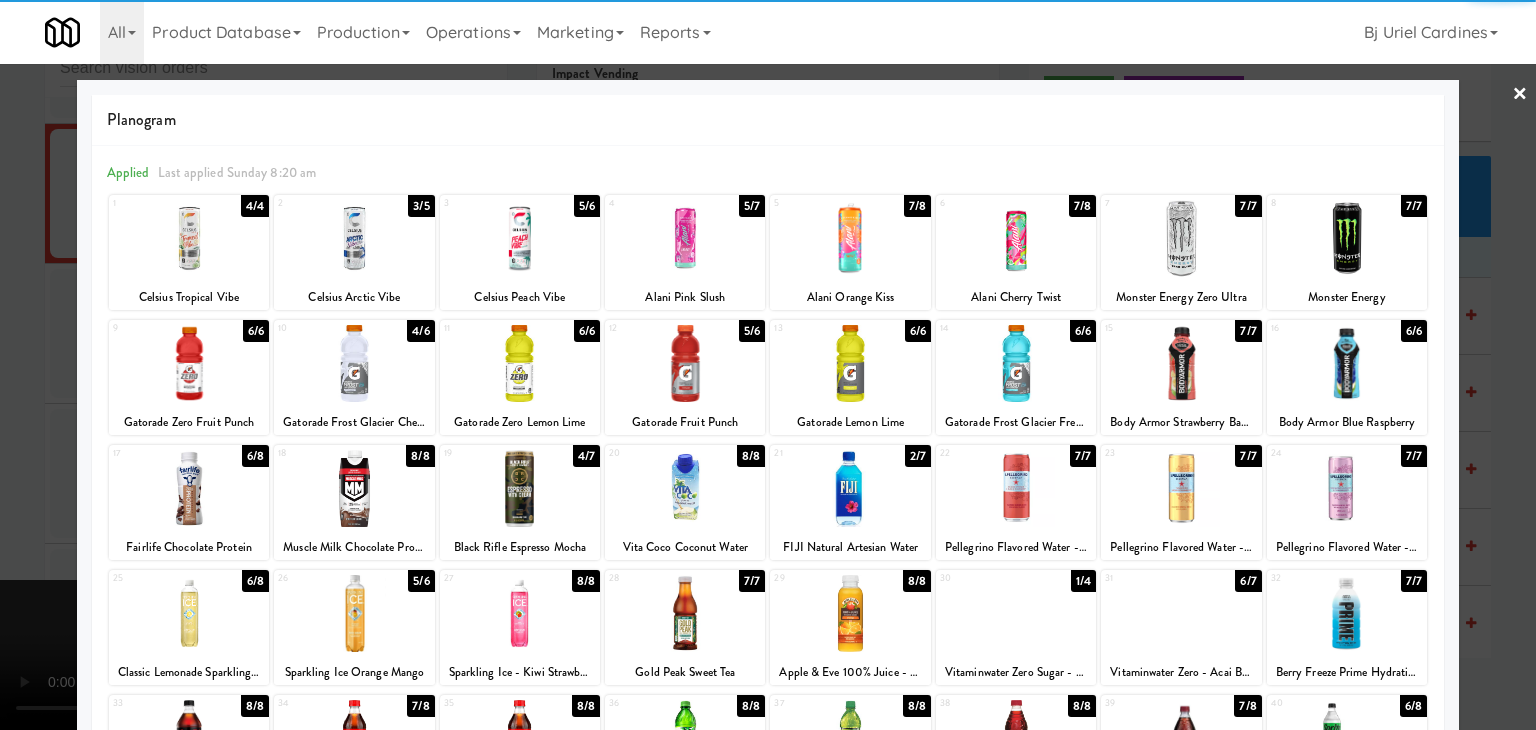 click at bounding box center (1016, 613) 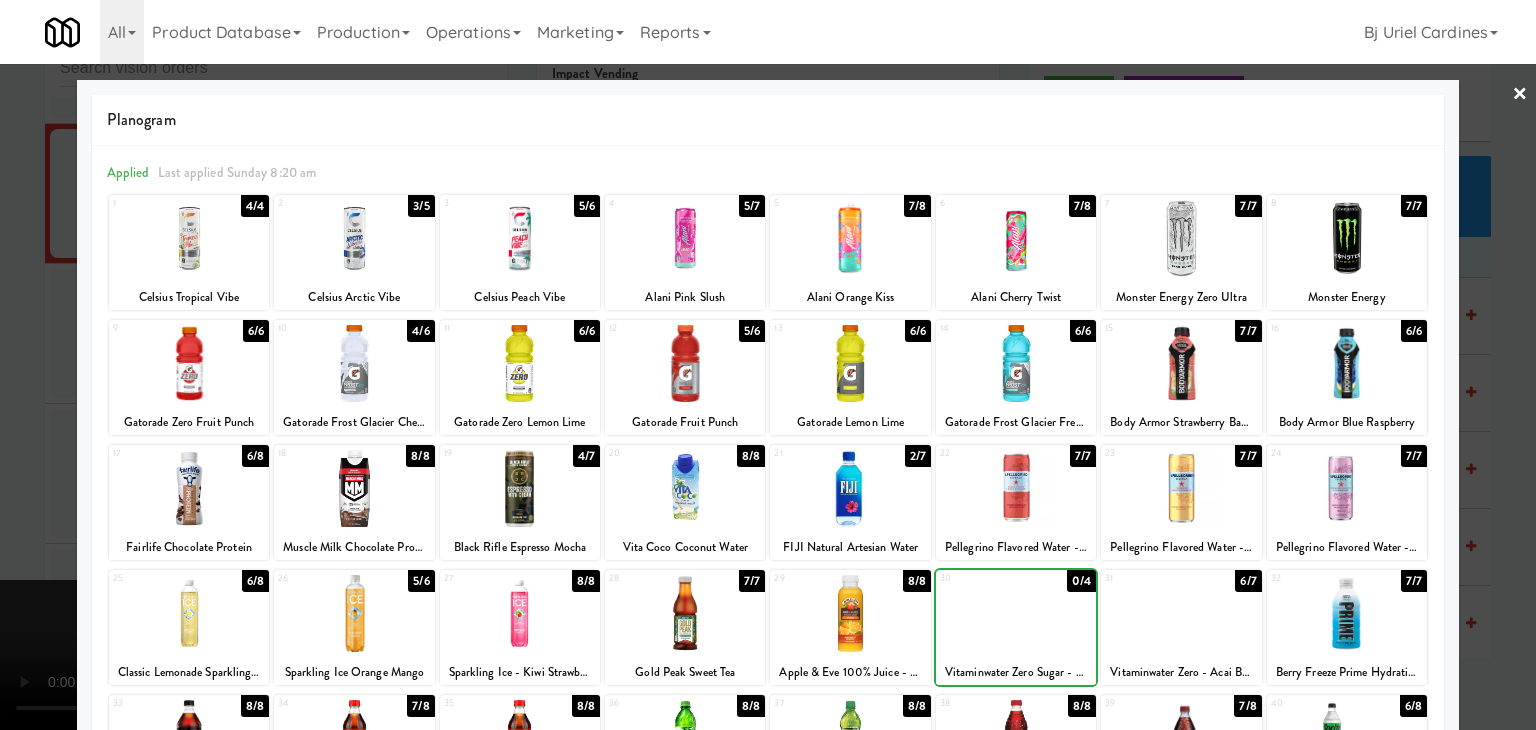 click at bounding box center (768, 365) 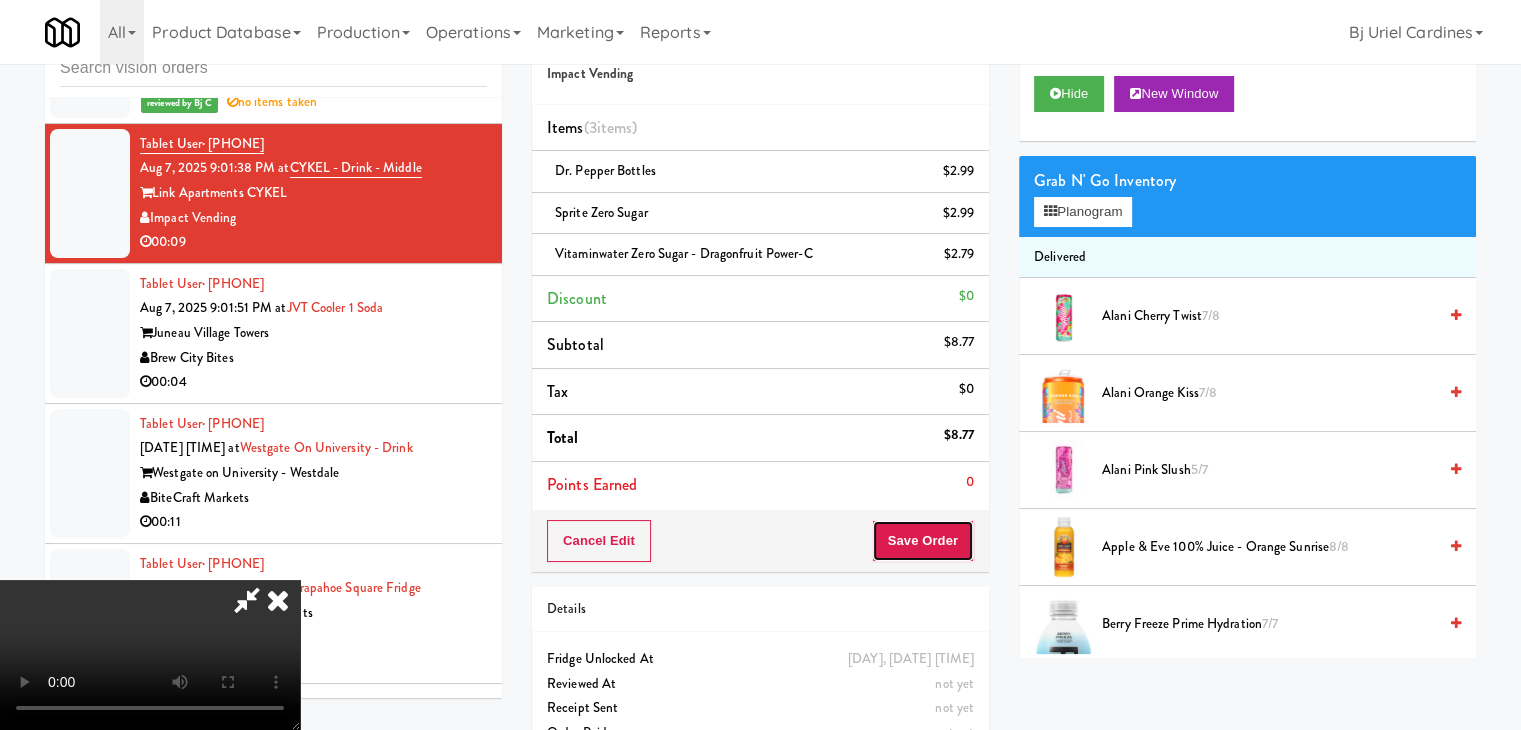 drag, startPoint x: 953, startPoint y: 527, endPoint x: 941, endPoint y: 538, distance: 16.27882 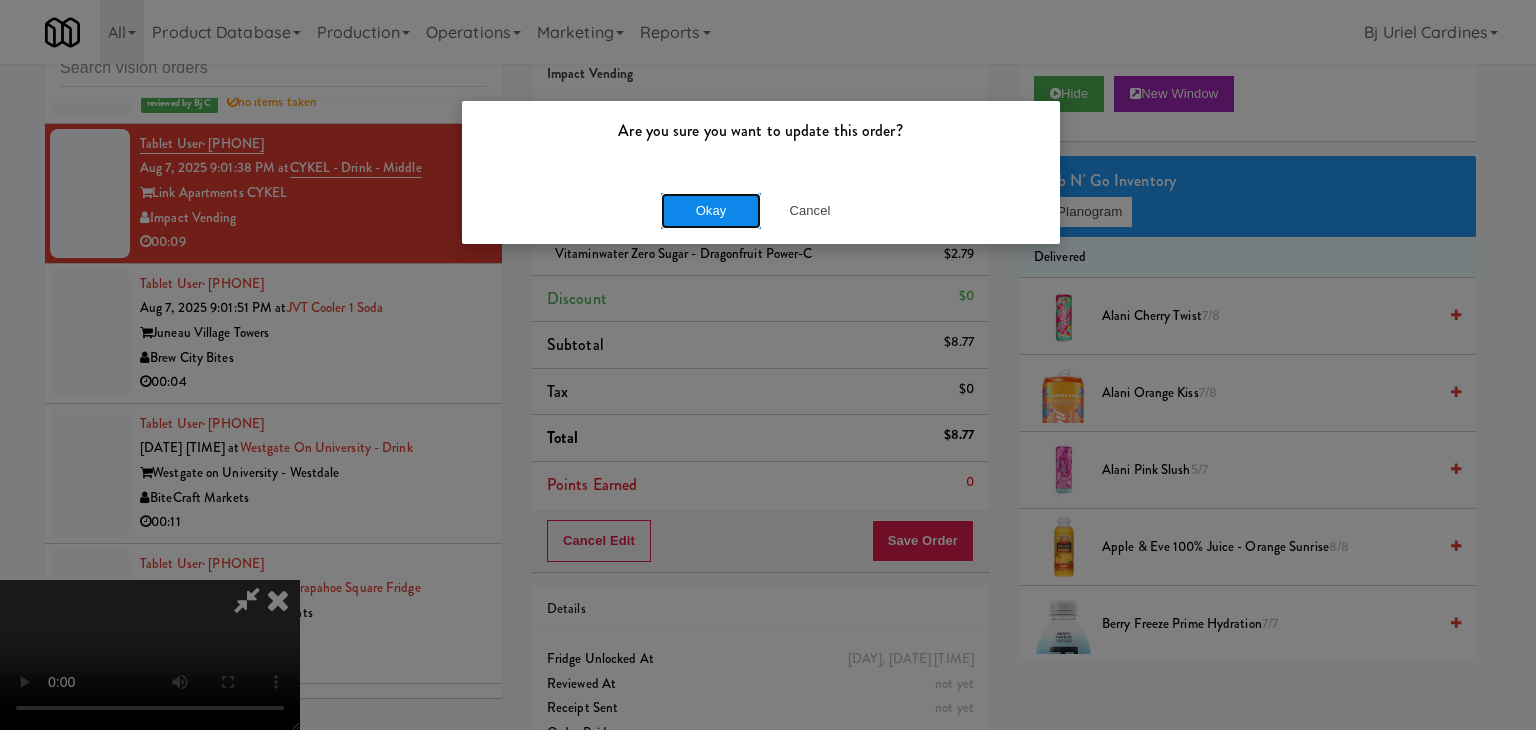 click on "Okay" at bounding box center [711, 211] 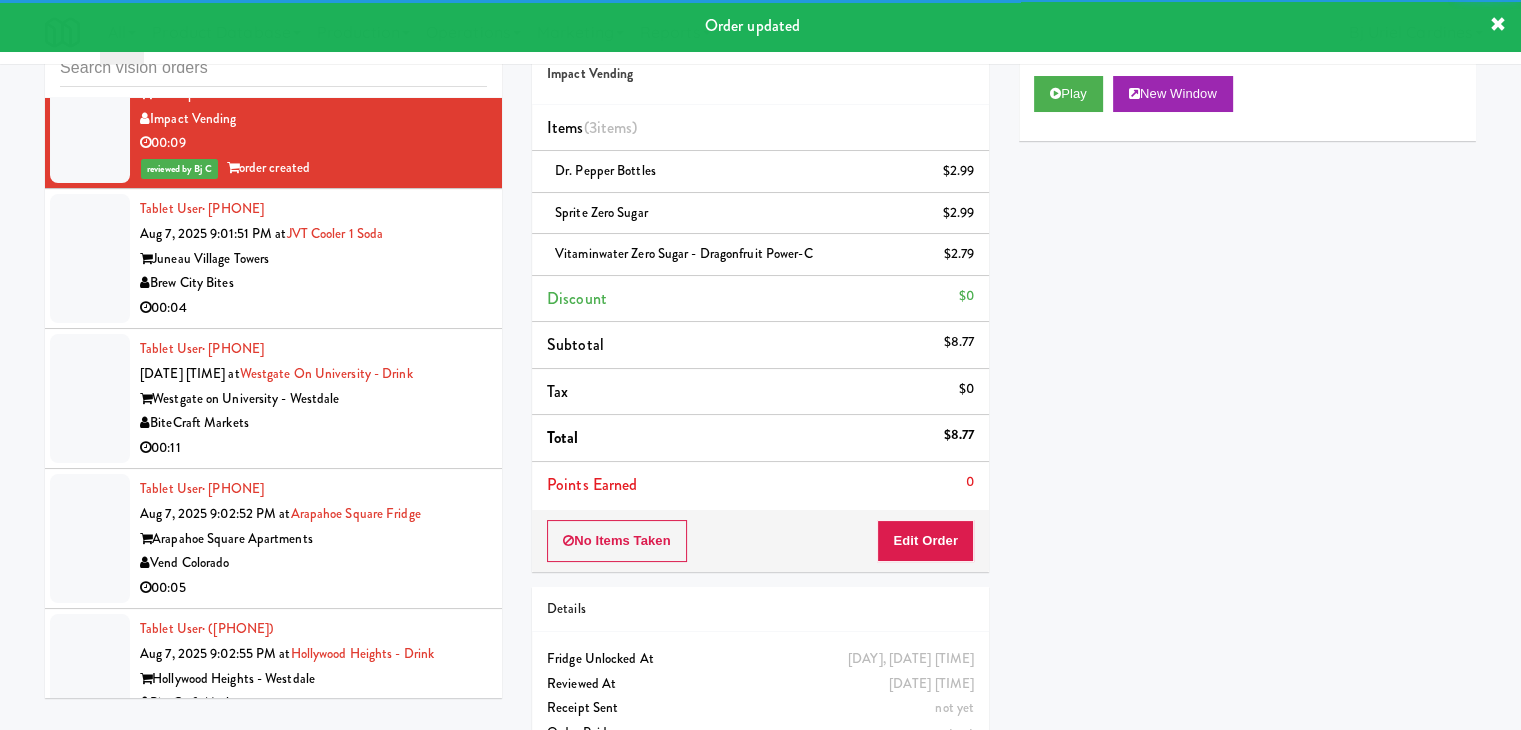 scroll, scrollTop: 18544, scrollLeft: 0, axis: vertical 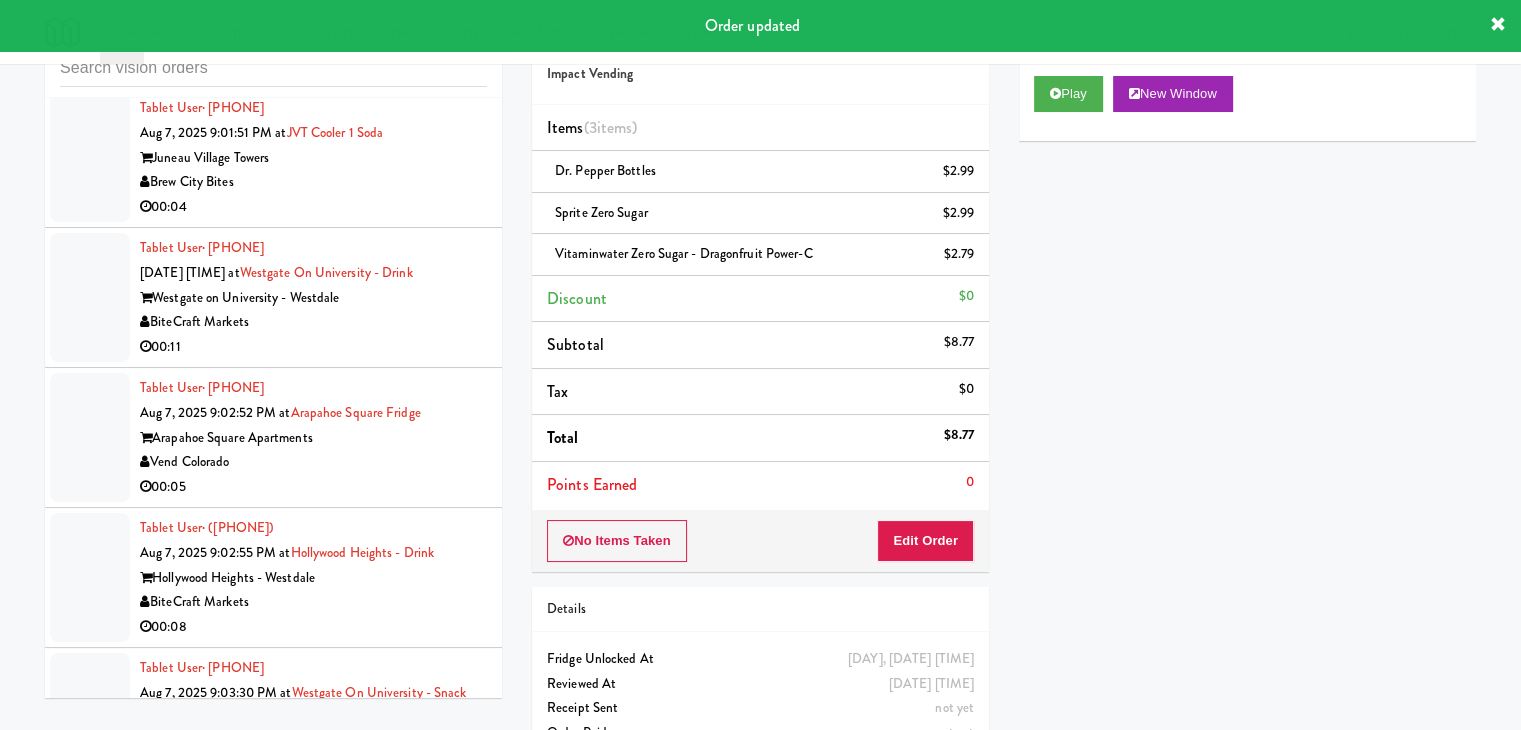 click on "Brew City Bites" at bounding box center (313, 182) 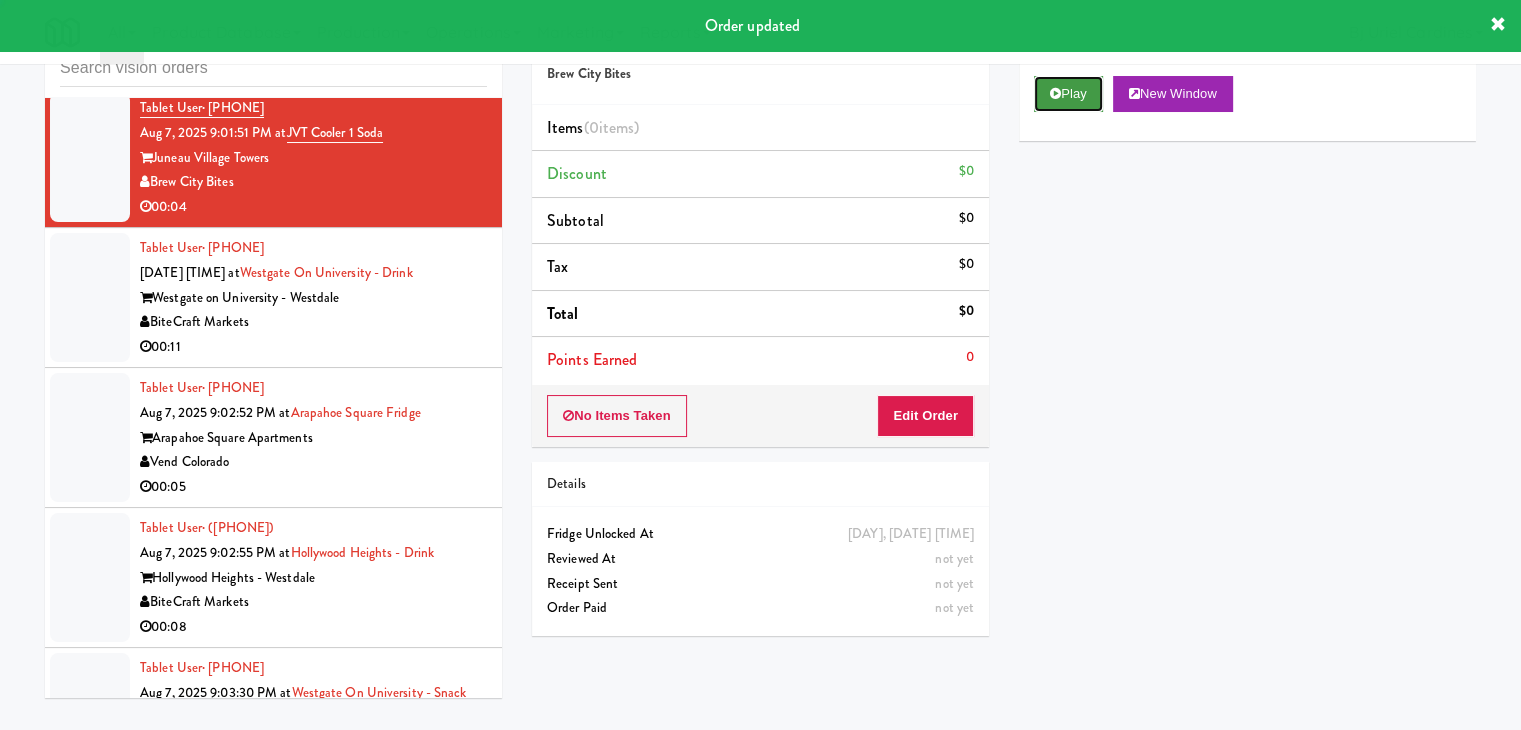 click on "Play" at bounding box center (1068, 94) 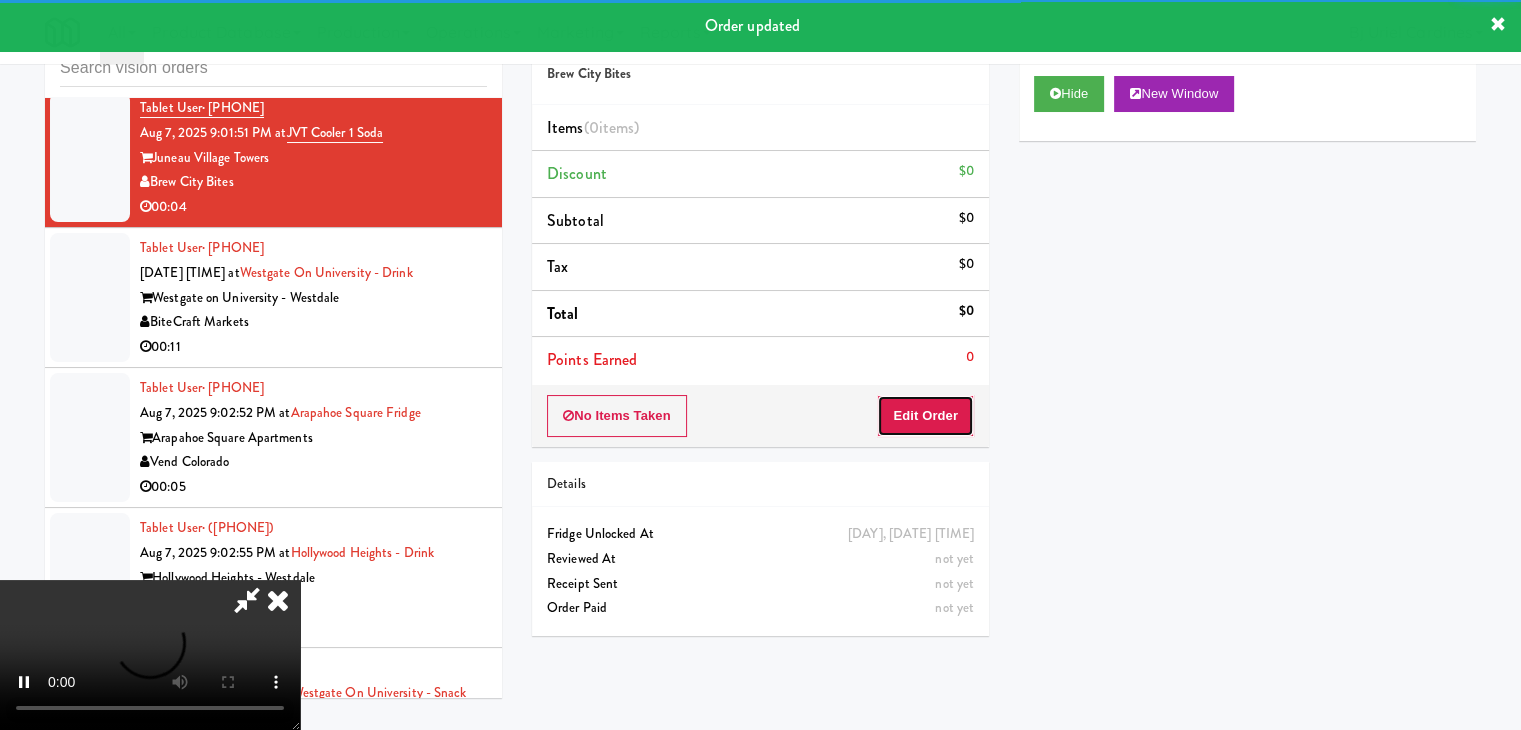 click on "Edit Order" at bounding box center (925, 416) 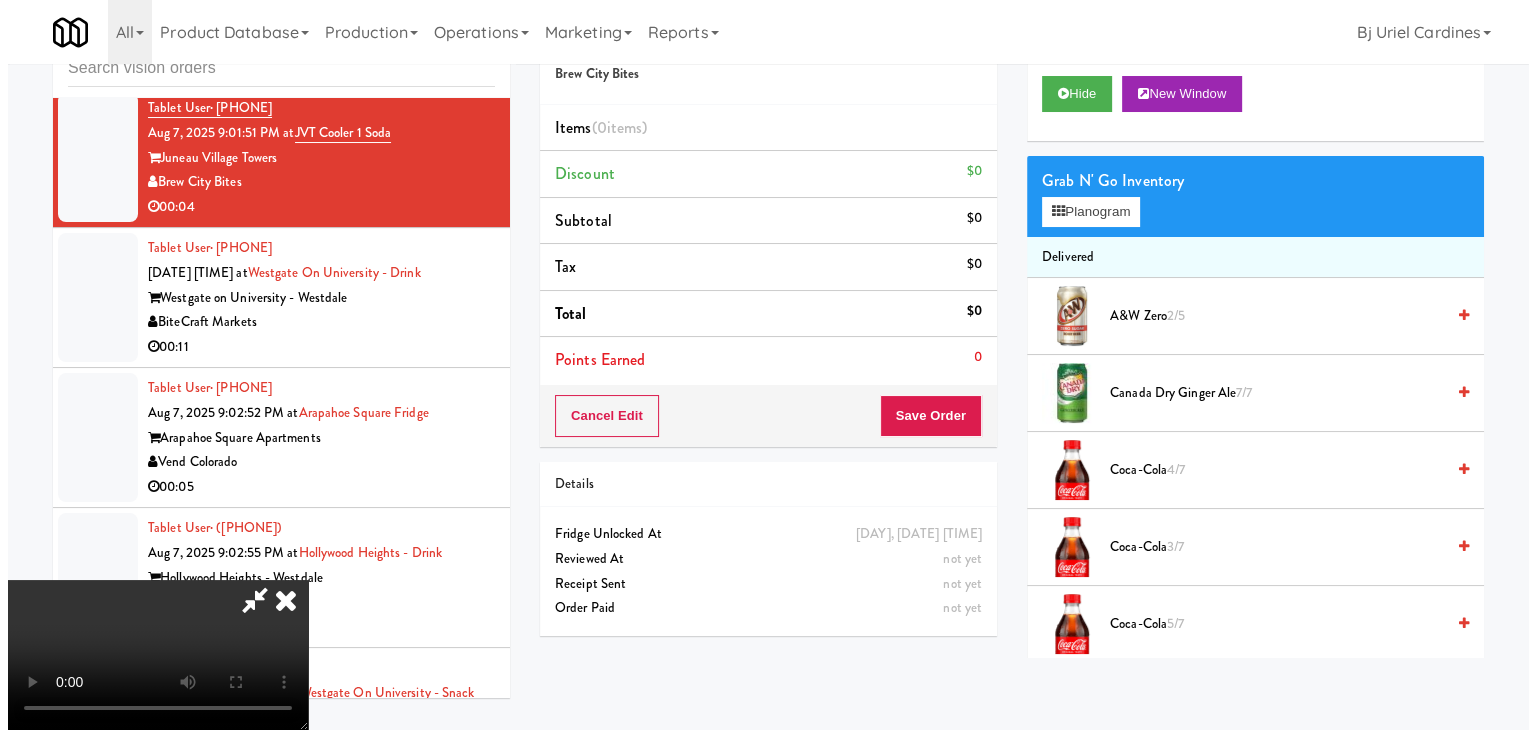 scroll, scrollTop: 281, scrollLeft: 0, axis: vertical 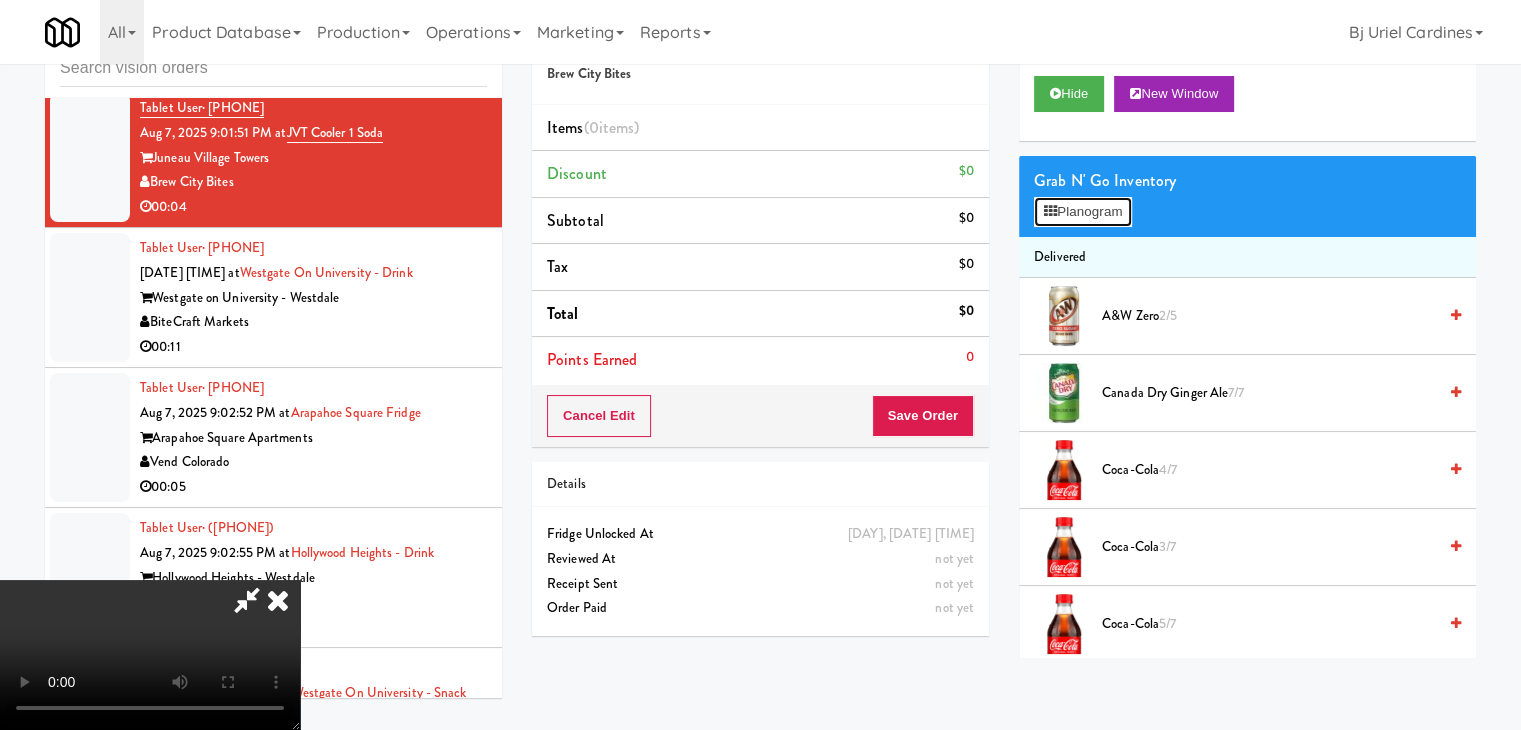 click on "Planogram" at bounding box center [1083, 212] 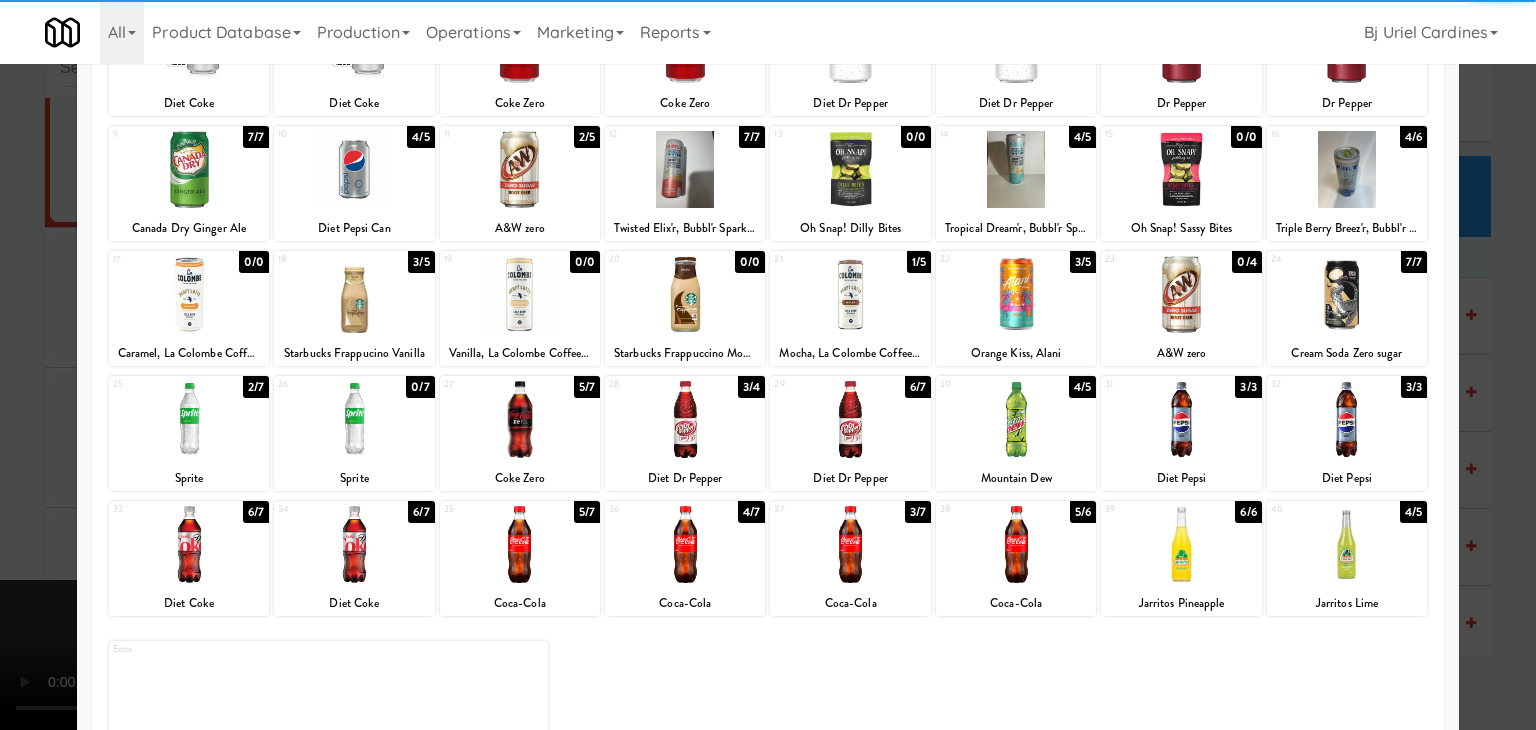 scroll, scrollTop: 252, scrollLeft: 0, axis: vertical 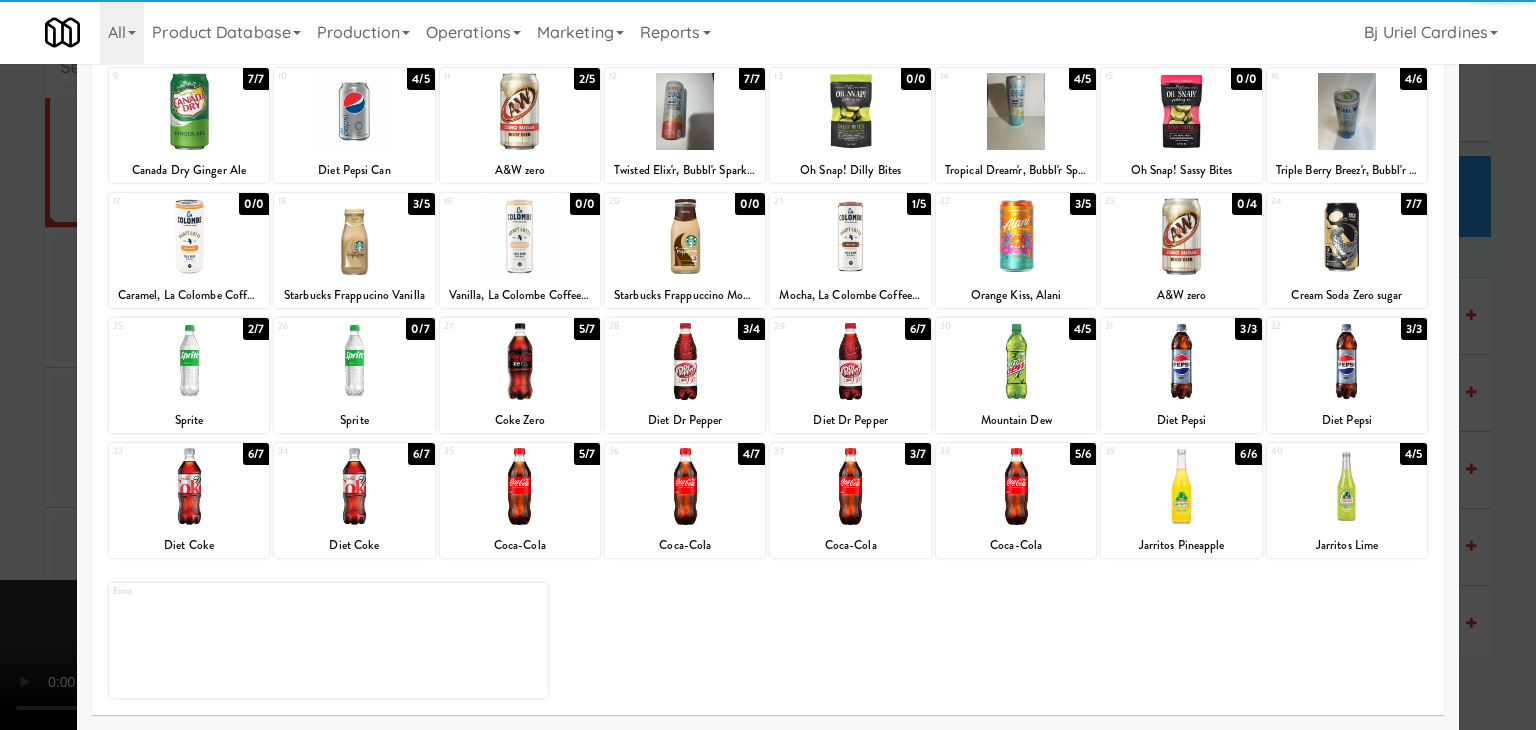 drag, startPoint x: 389, startPoint y: 373, endPoint x: 263, endPoint y: 393, distance: 127.57743 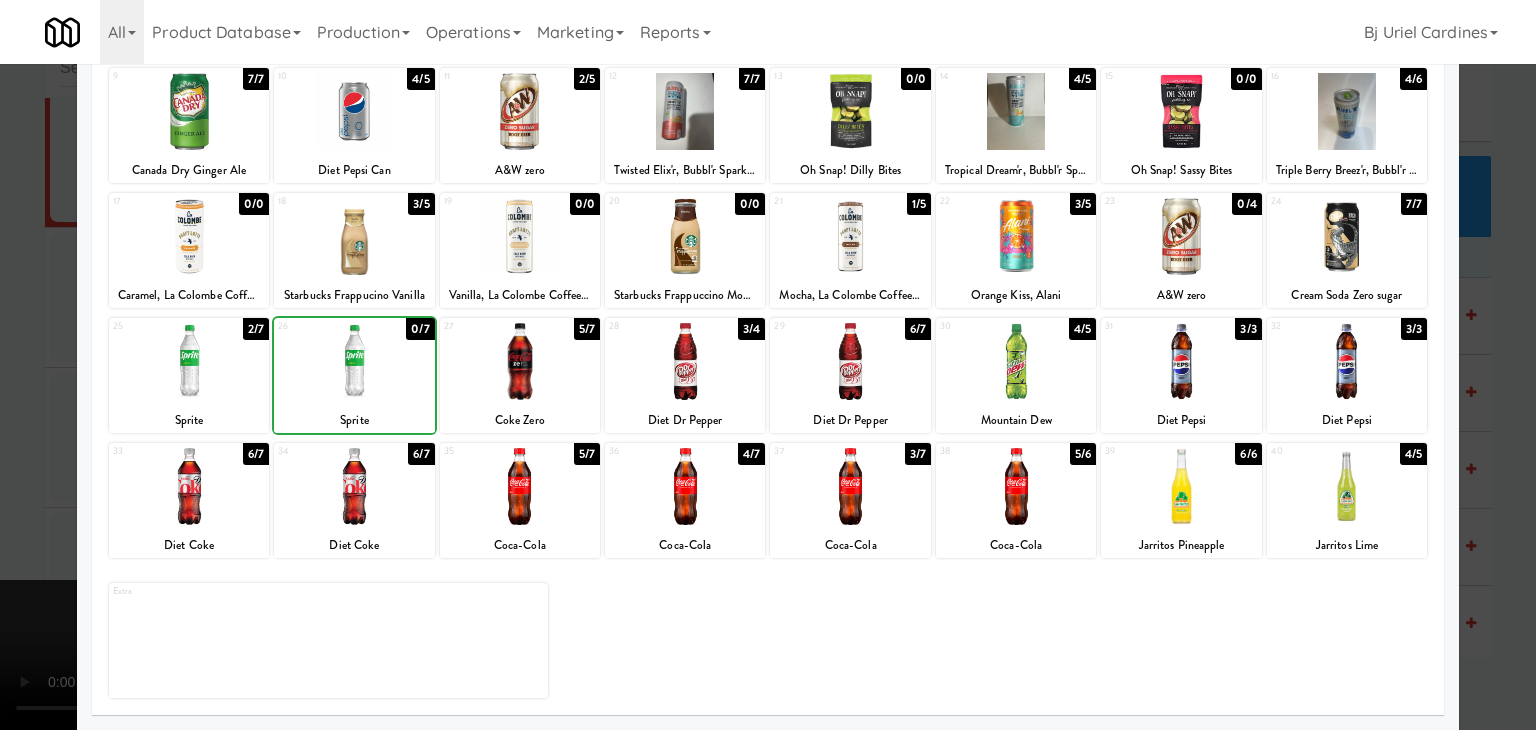 click at bounding box center (768, 365) 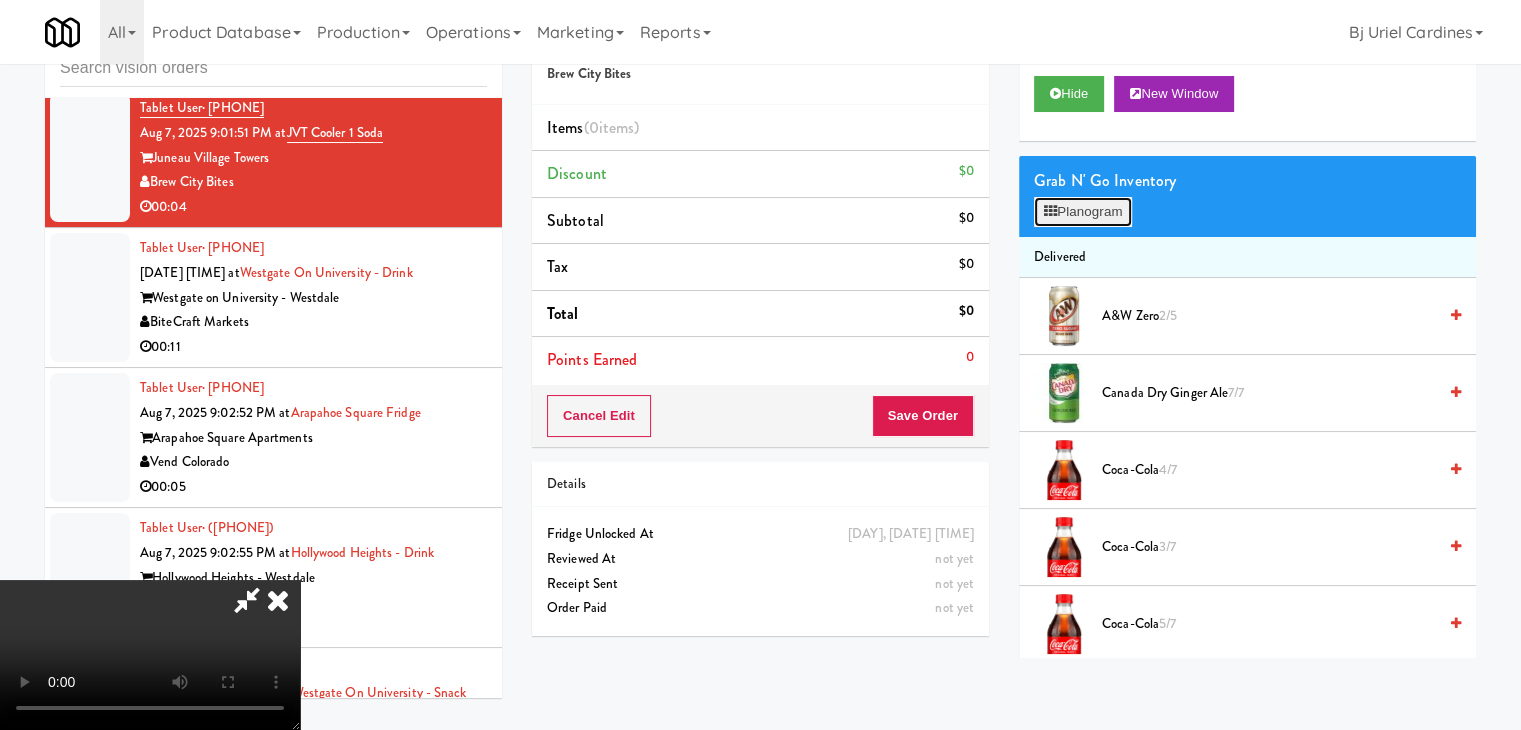 click on "Planogram" at bounding box center (1083, 212) 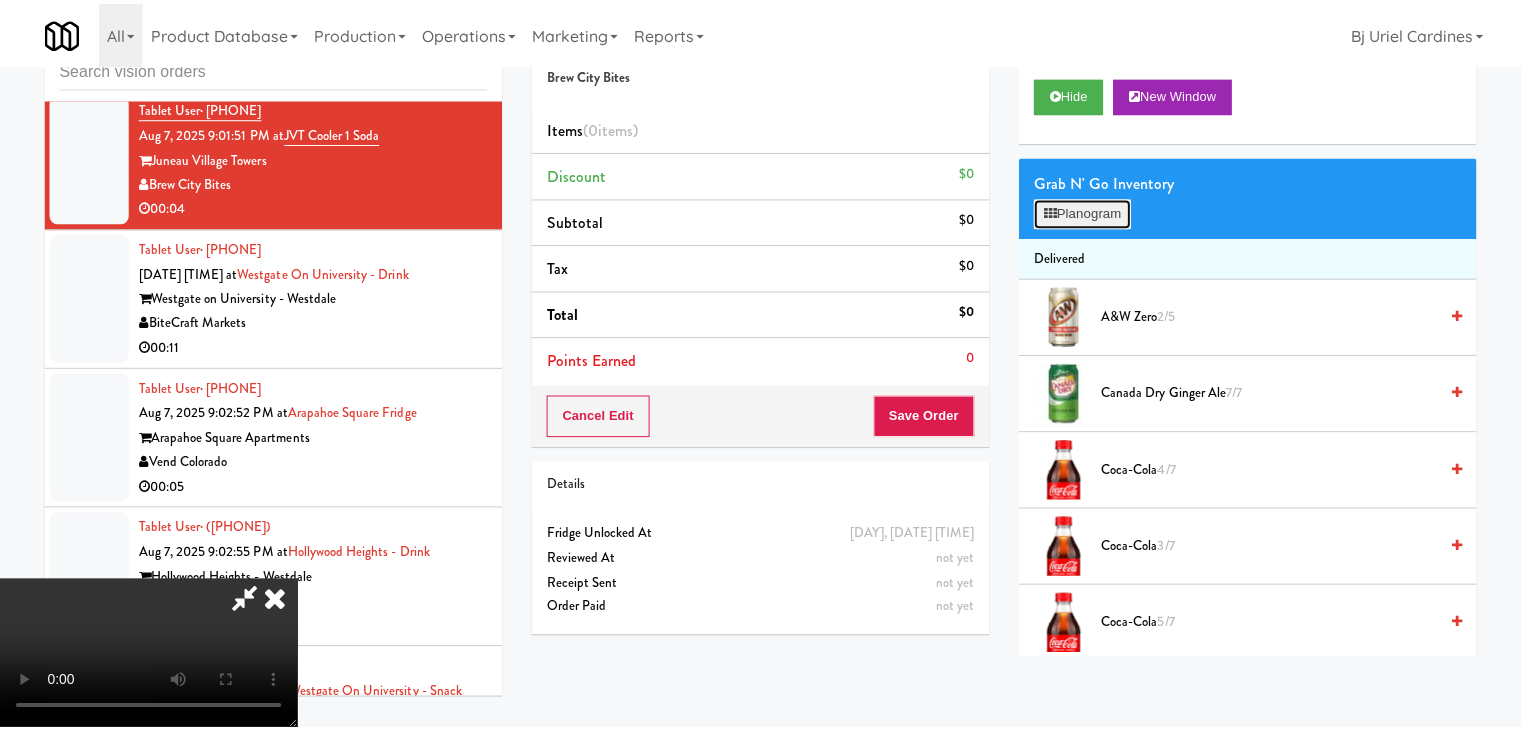 scroll, scrollTop: 0, scrollLeft: 0, axis: both 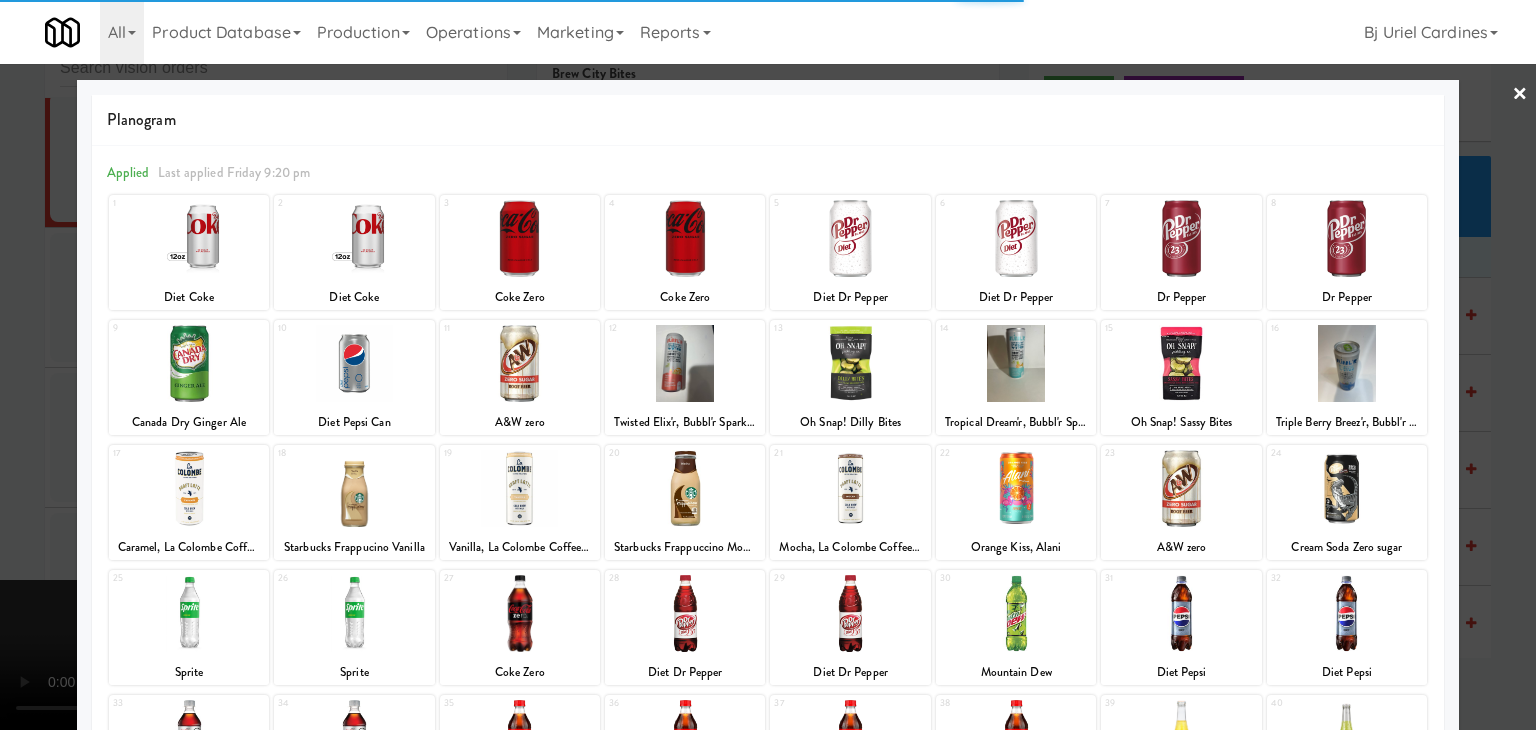 drag, startPoint x: 228, startPoint y: 593, endPoint x: 217, endPoint y: 594, distance: 11.045361 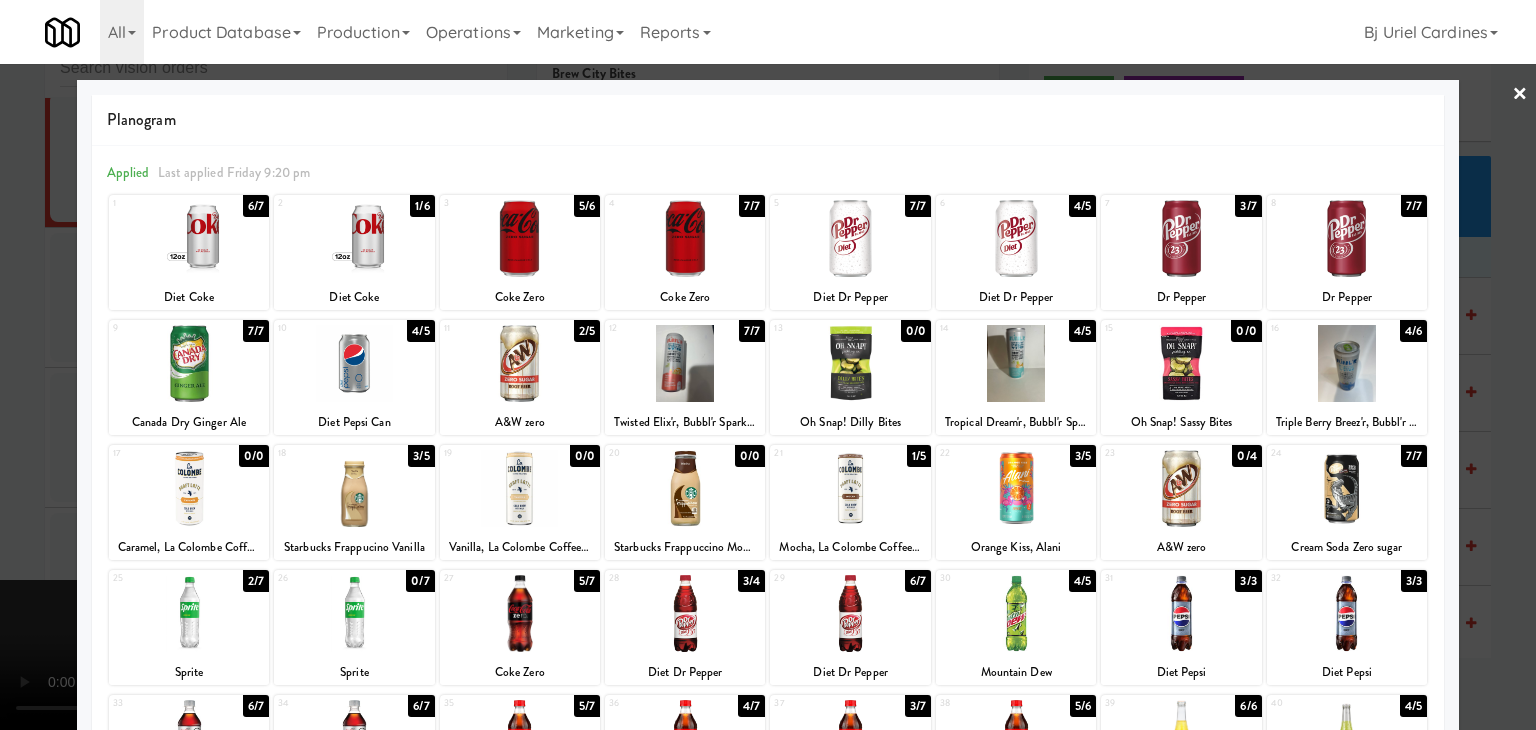 click at bounding box center (189, 613) 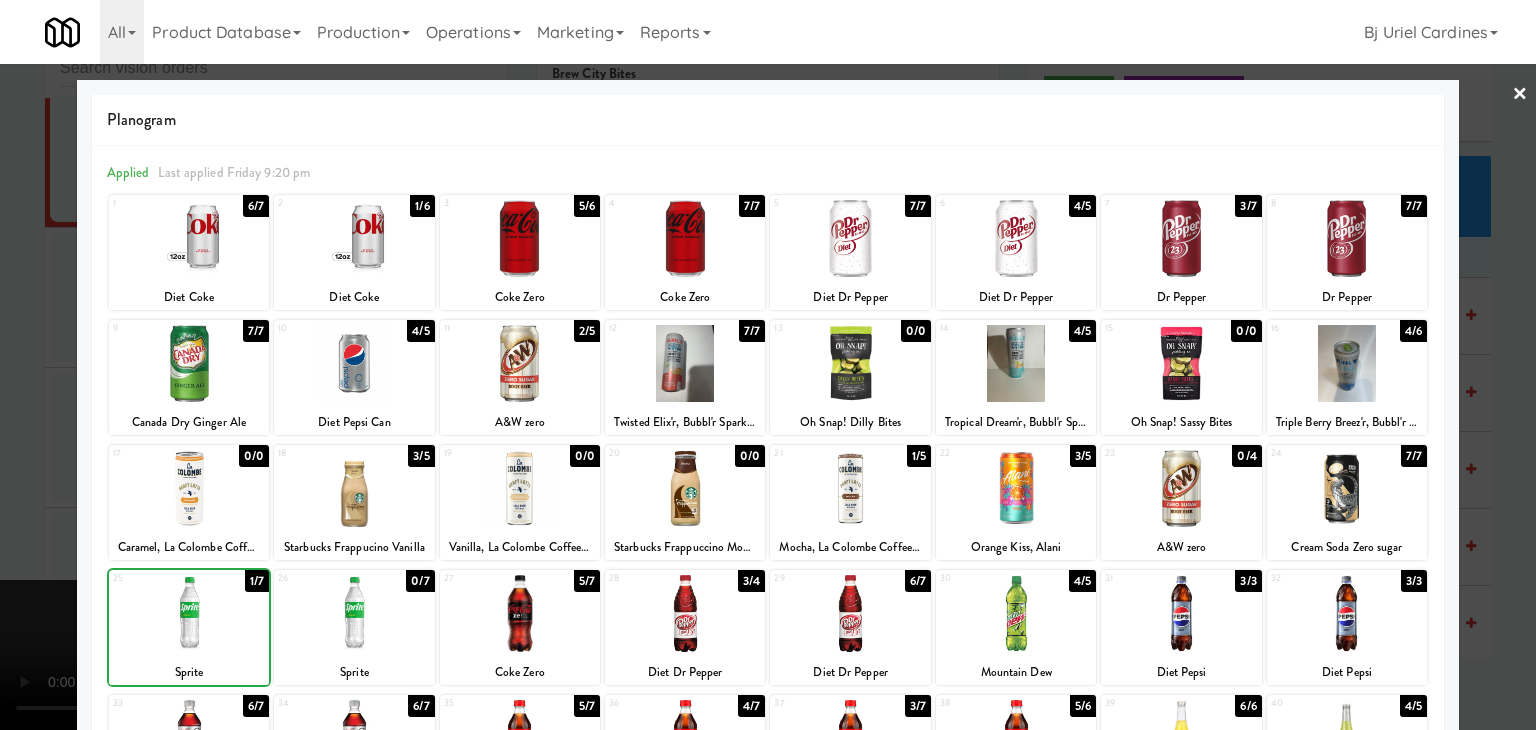 drag, startPoint x: 0, startPoint y: 561, endPoint x: 470, endPoint y: 537, distance: 470.61237 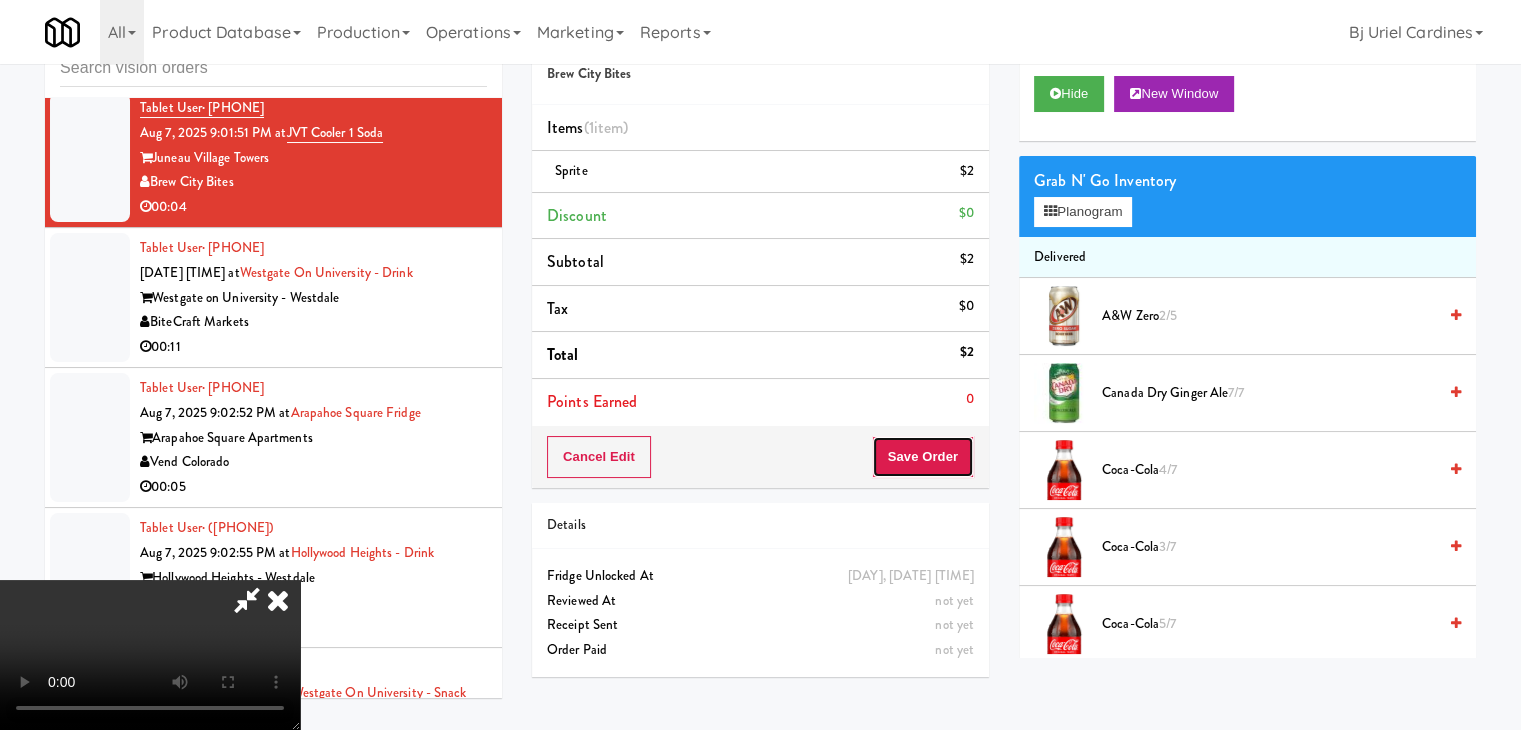 click on "Save Order" at bounding box center [923, 457] 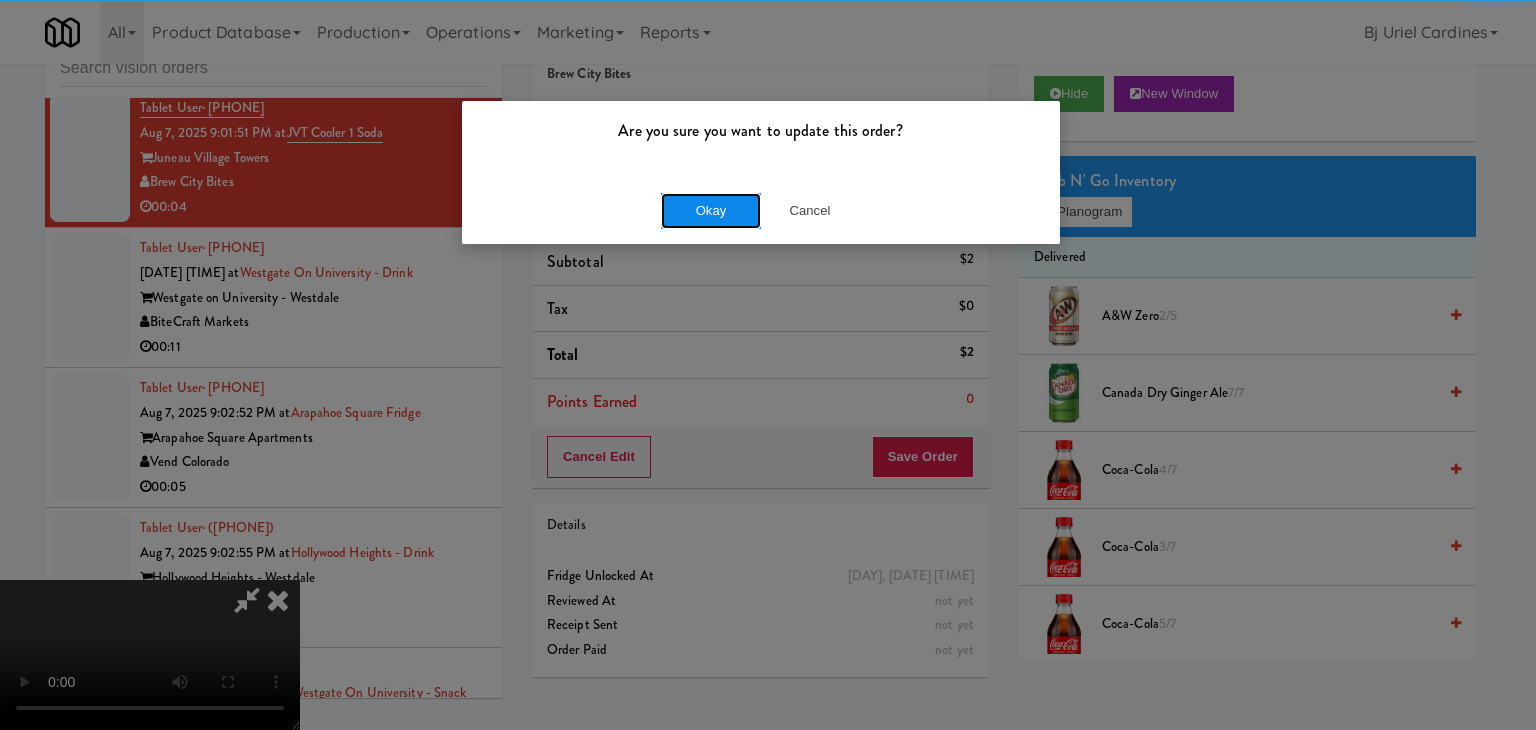 click on "Okay" at bounding box center (711, 211) 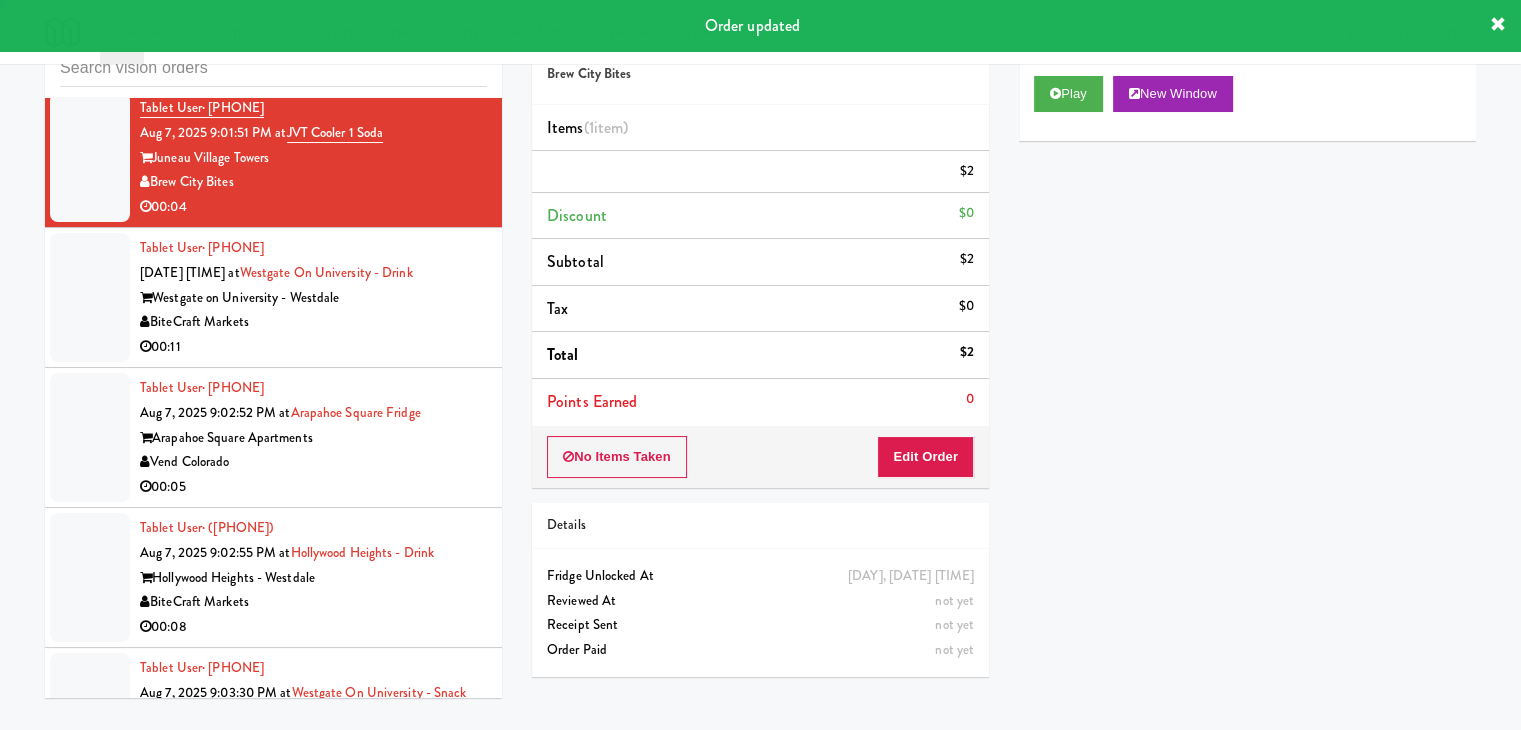 scroll, scrollTop: 0, scrollLeft: 0, axis: both 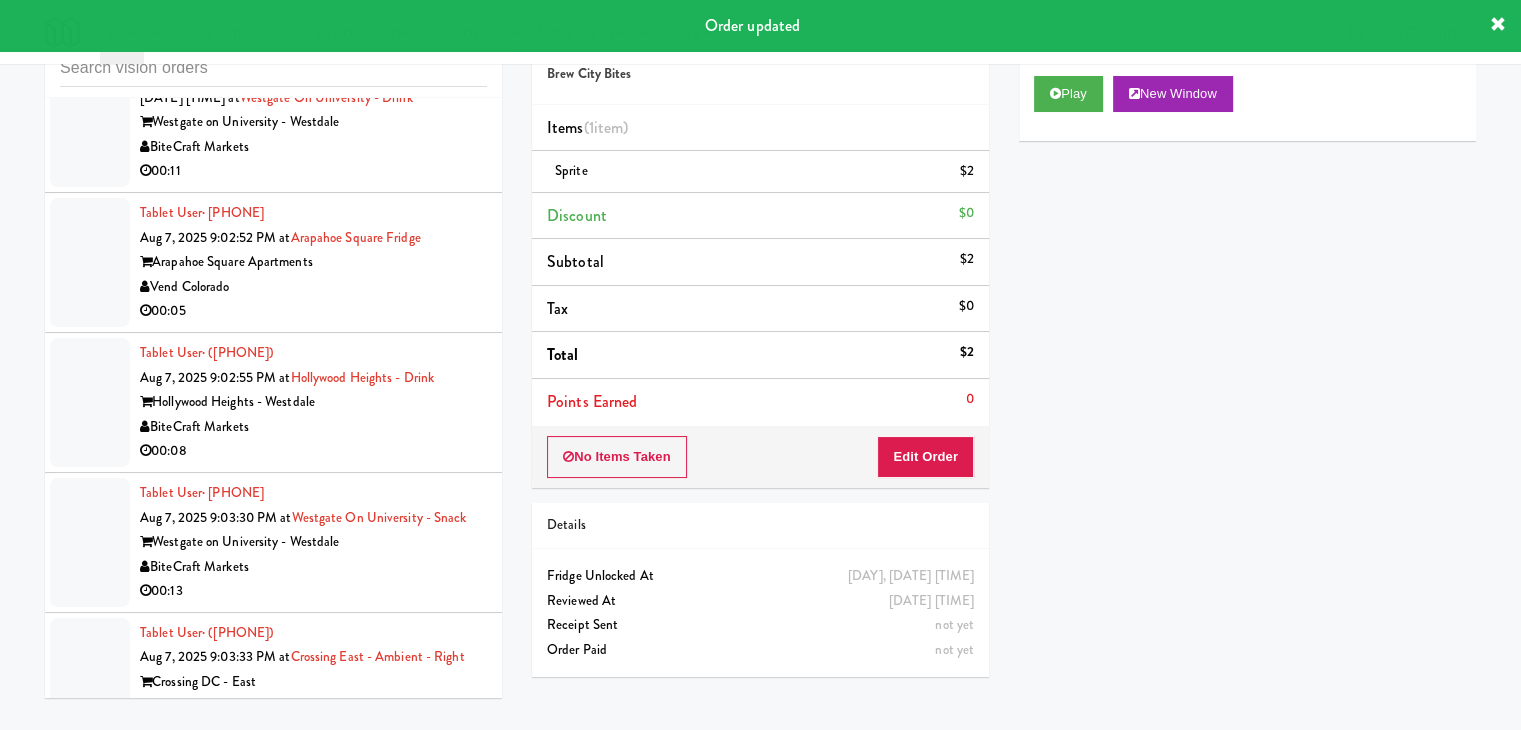 click on "Tablet User  · ([PHONE]) Aug 7, 2025 9:02:49 PM at  Westgate on University - Drink  Westgate on University - Westdale  BiteCraft Markets  00:11" at bounding box center [313, 122] 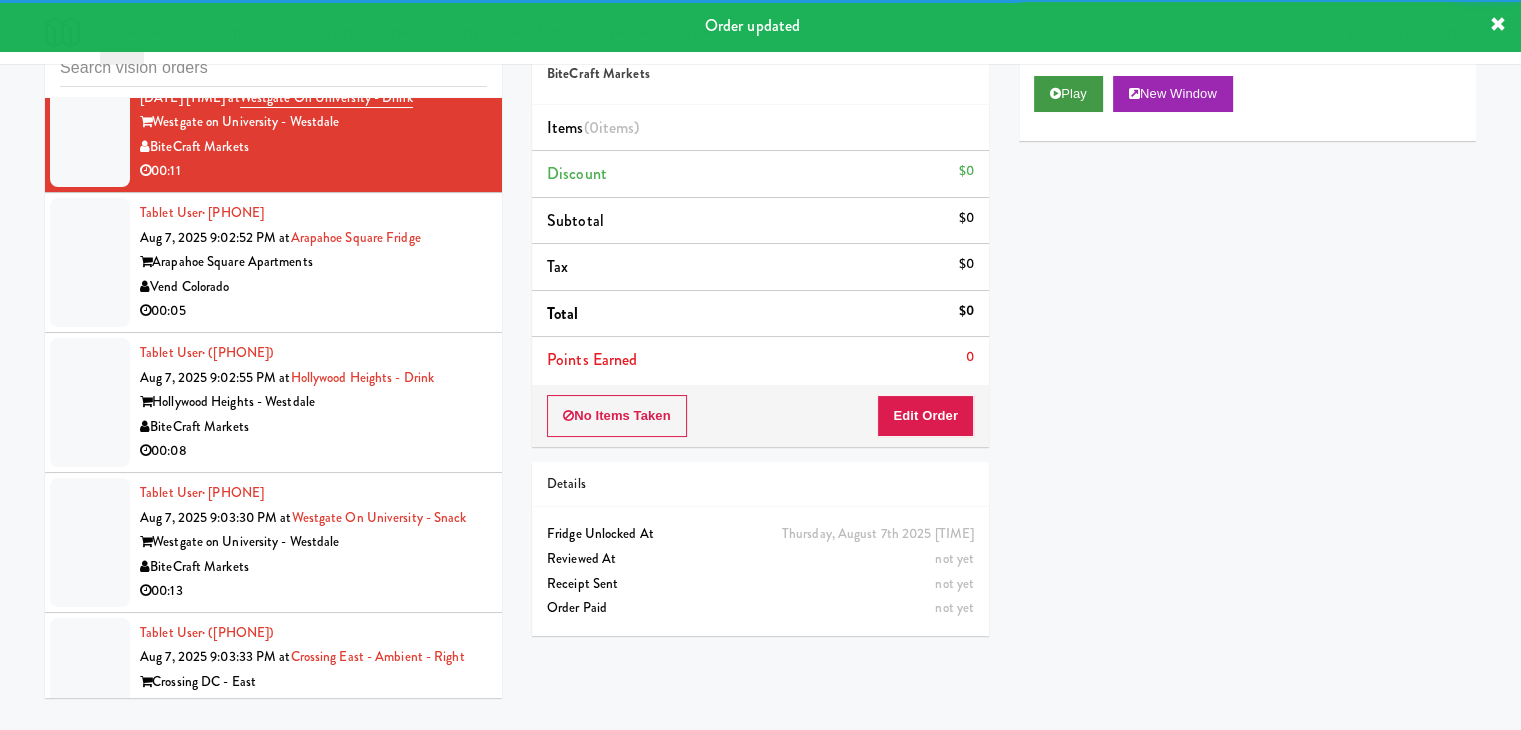 drag, startPoint x: 1024, startPoint y: 91, endPoint x: 1040, endPoint y: 91, distance: 16 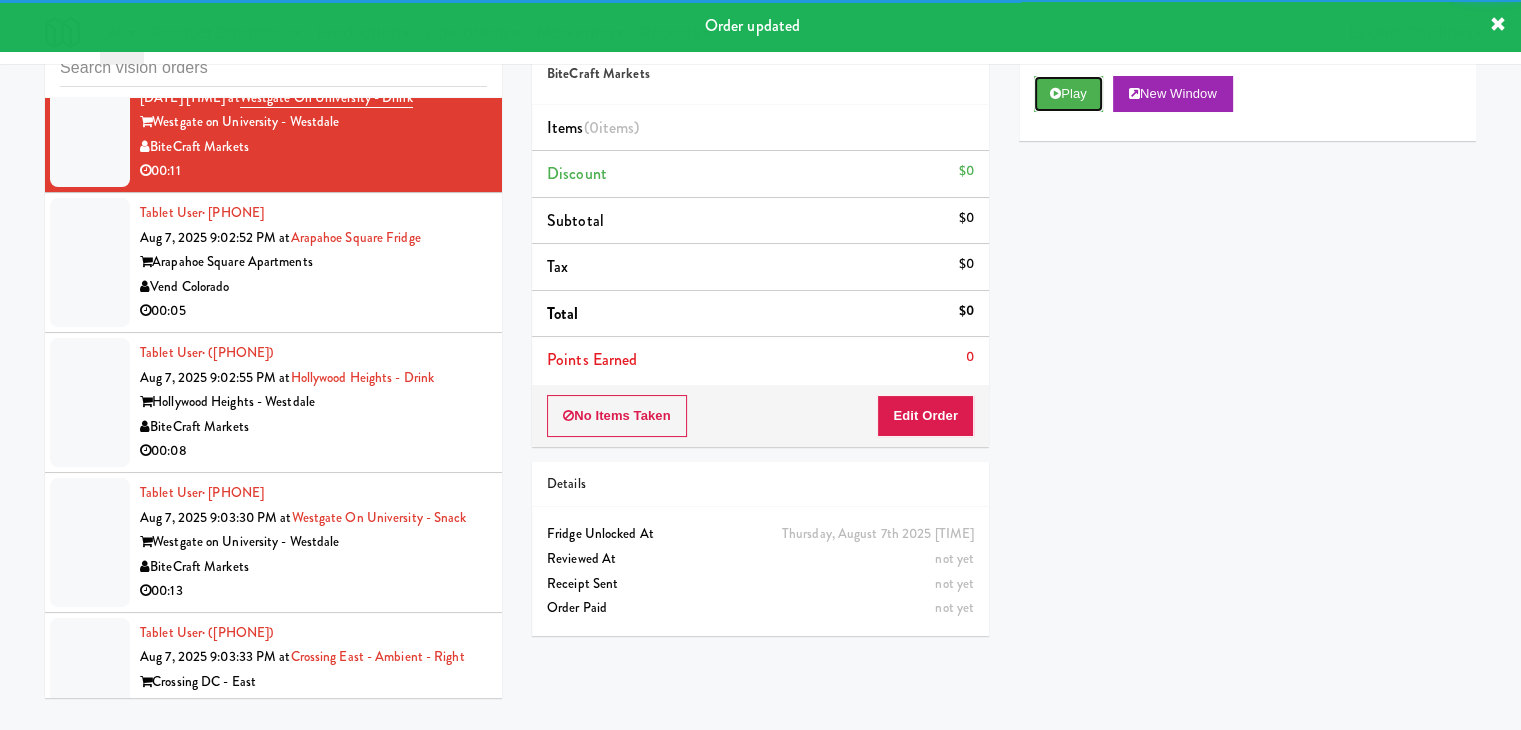drag, startPoint x: 1040, startPoint y: 91, endPoint x: 1012, endPoint y: 221, distance: 132.9812 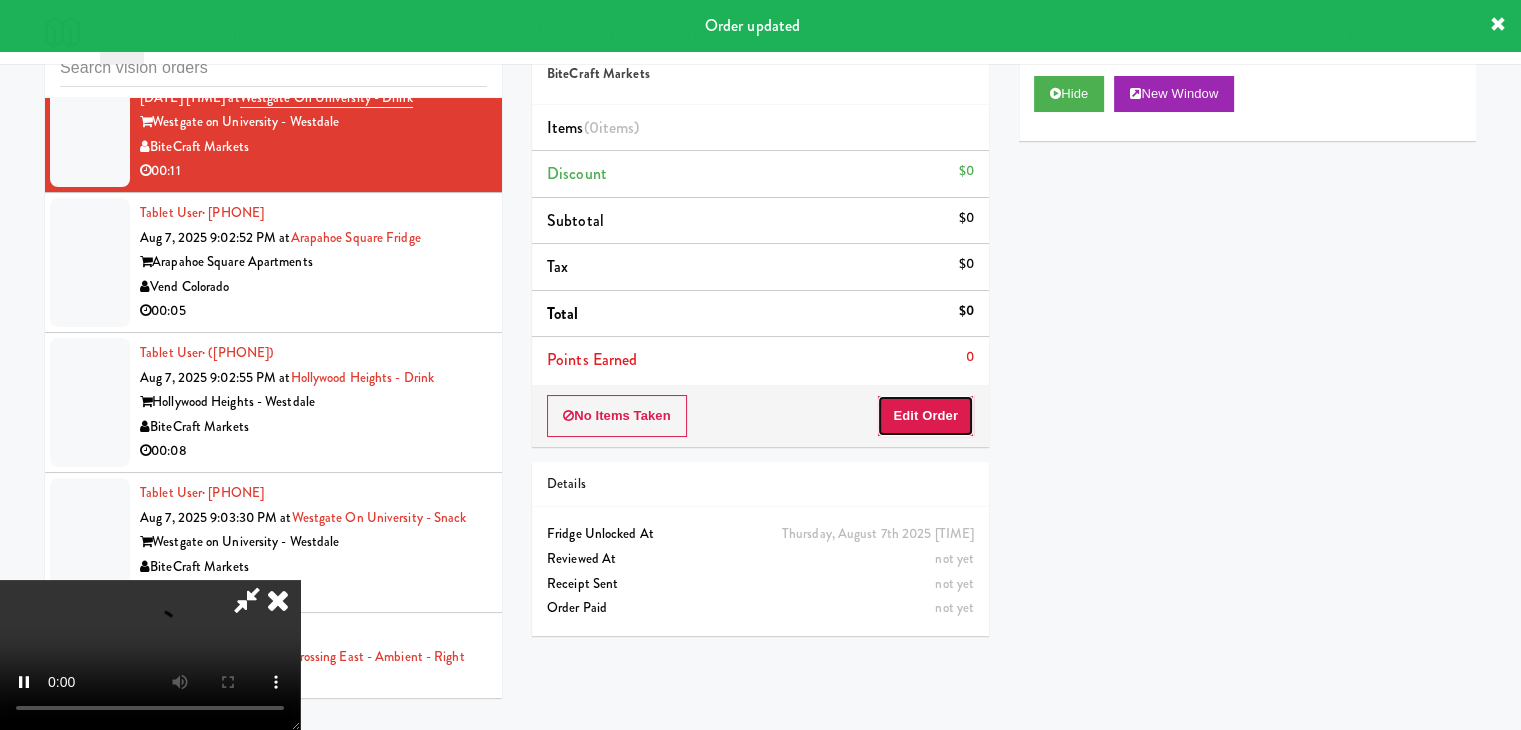 click on "Edit Order" at bounding box center [925, 416] 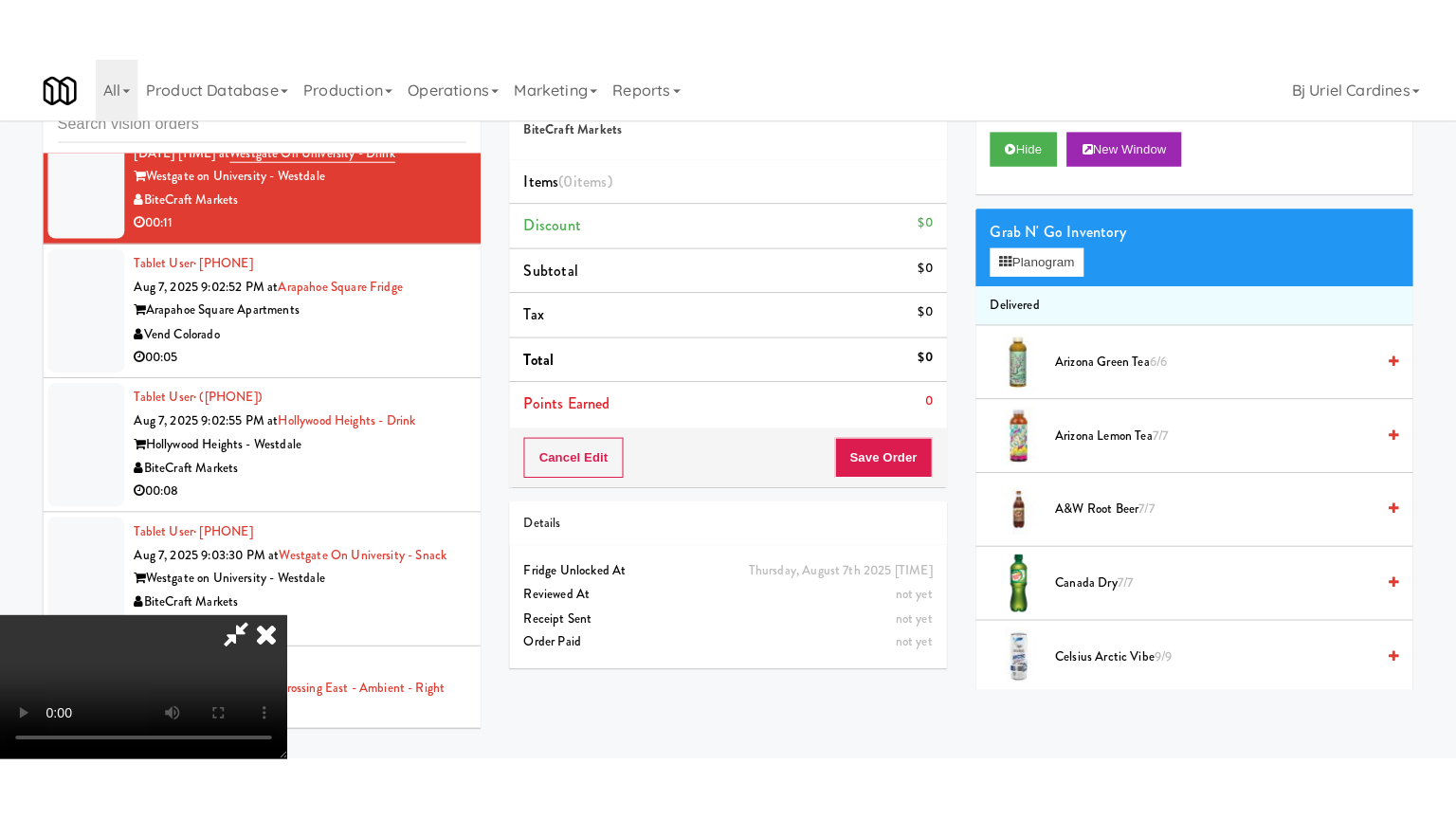 scroll, scrollTop: 266, scrollLeft: 0, axis: vertical 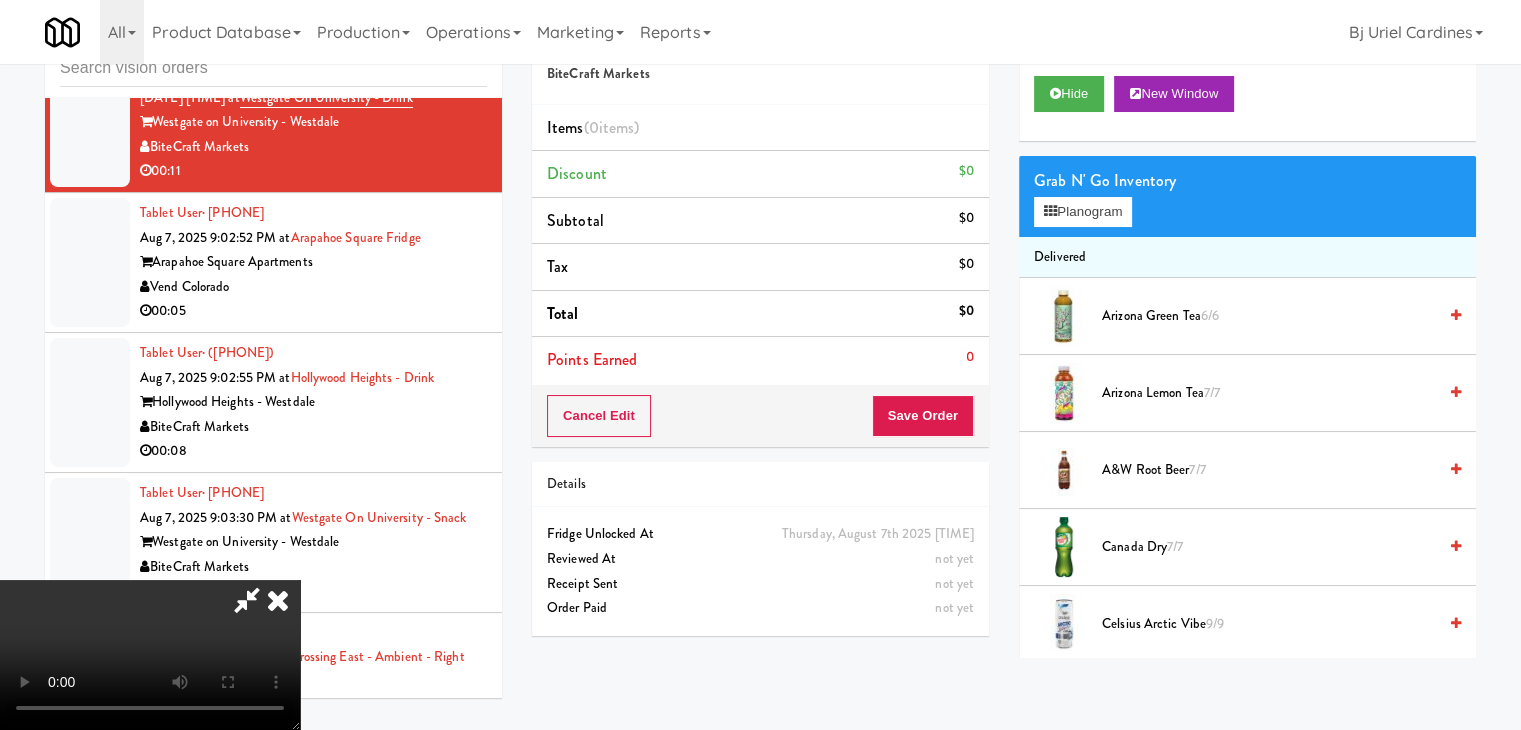 type 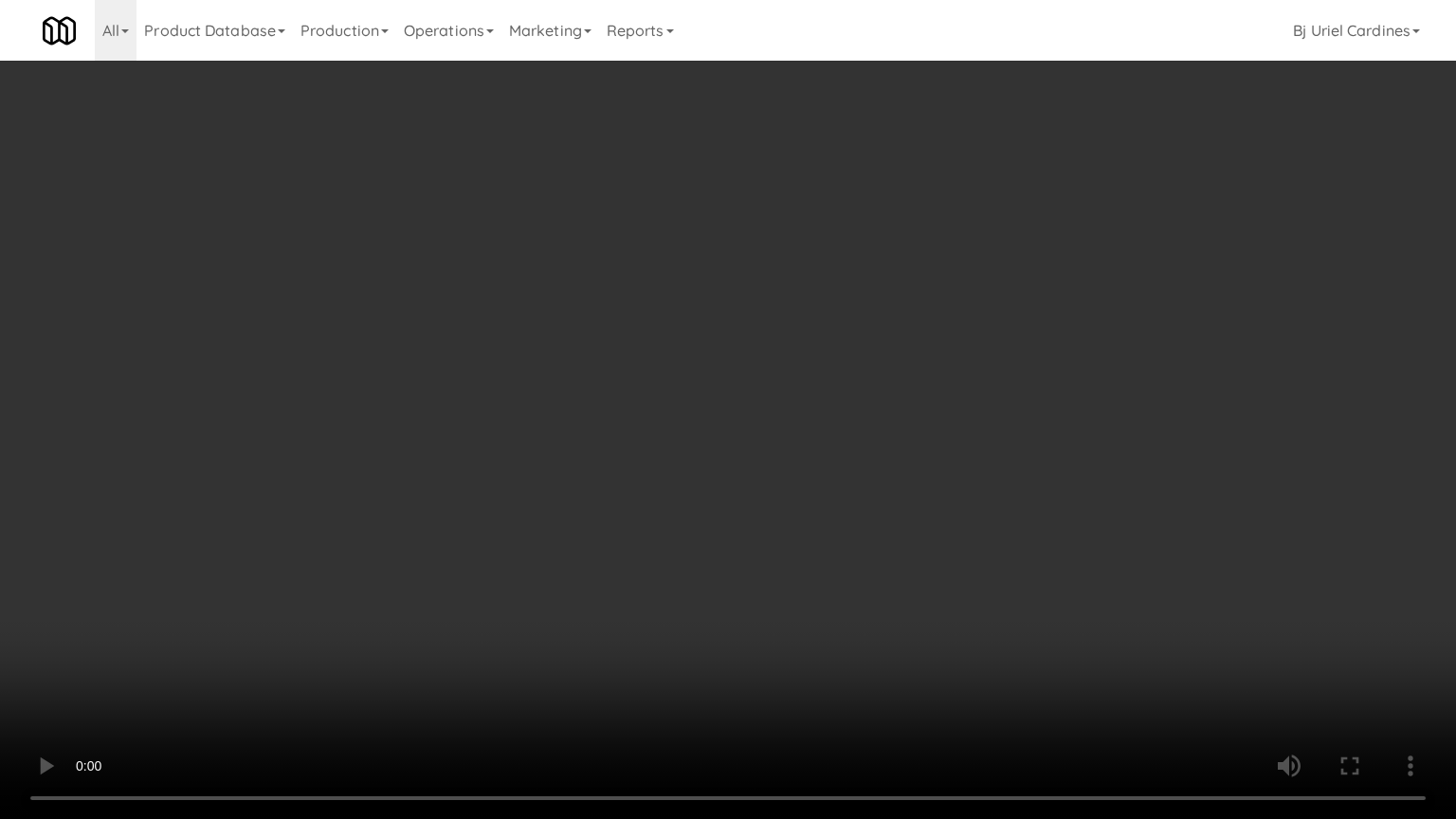 click at bounding box center [728, 410] 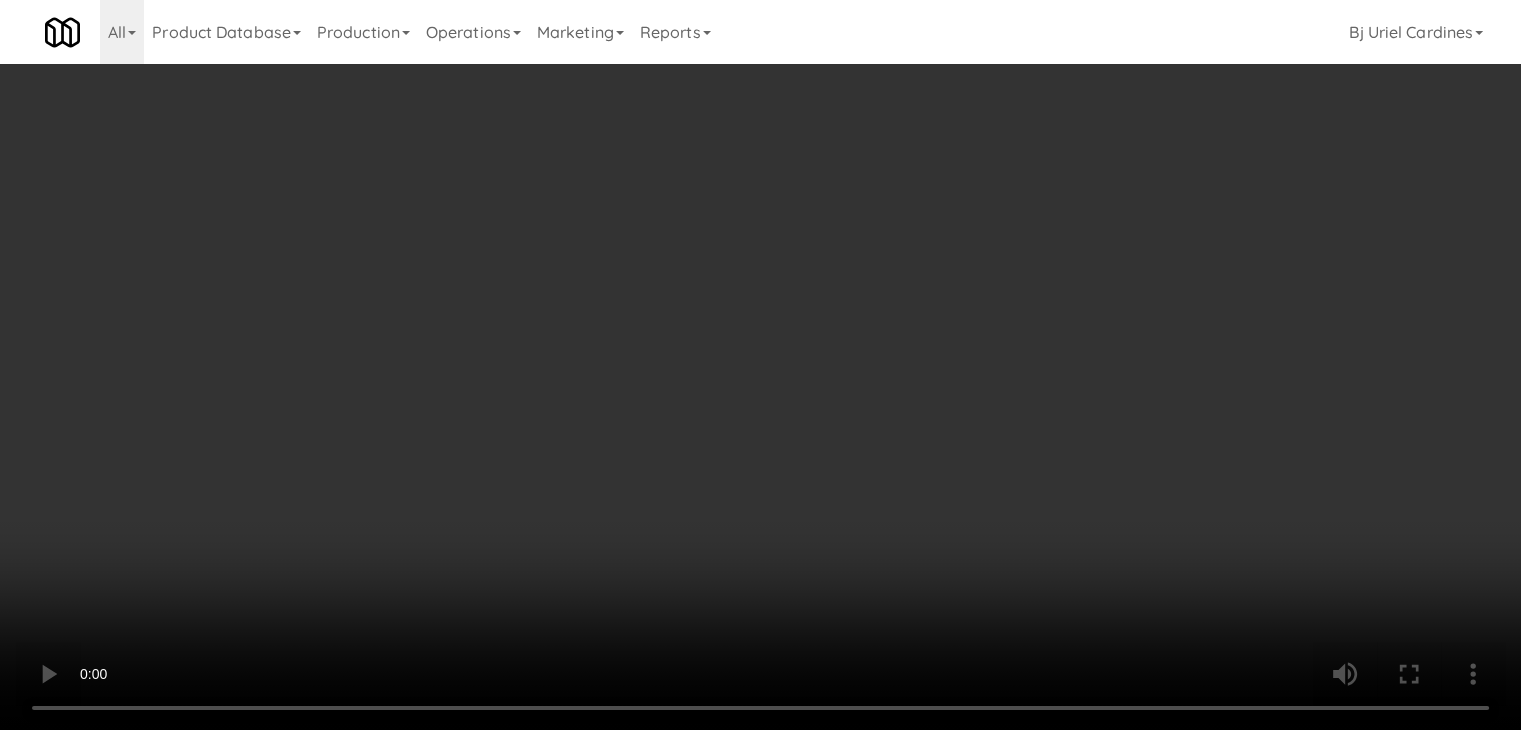 click on "Planogram" at bounding box center (1083, 212) 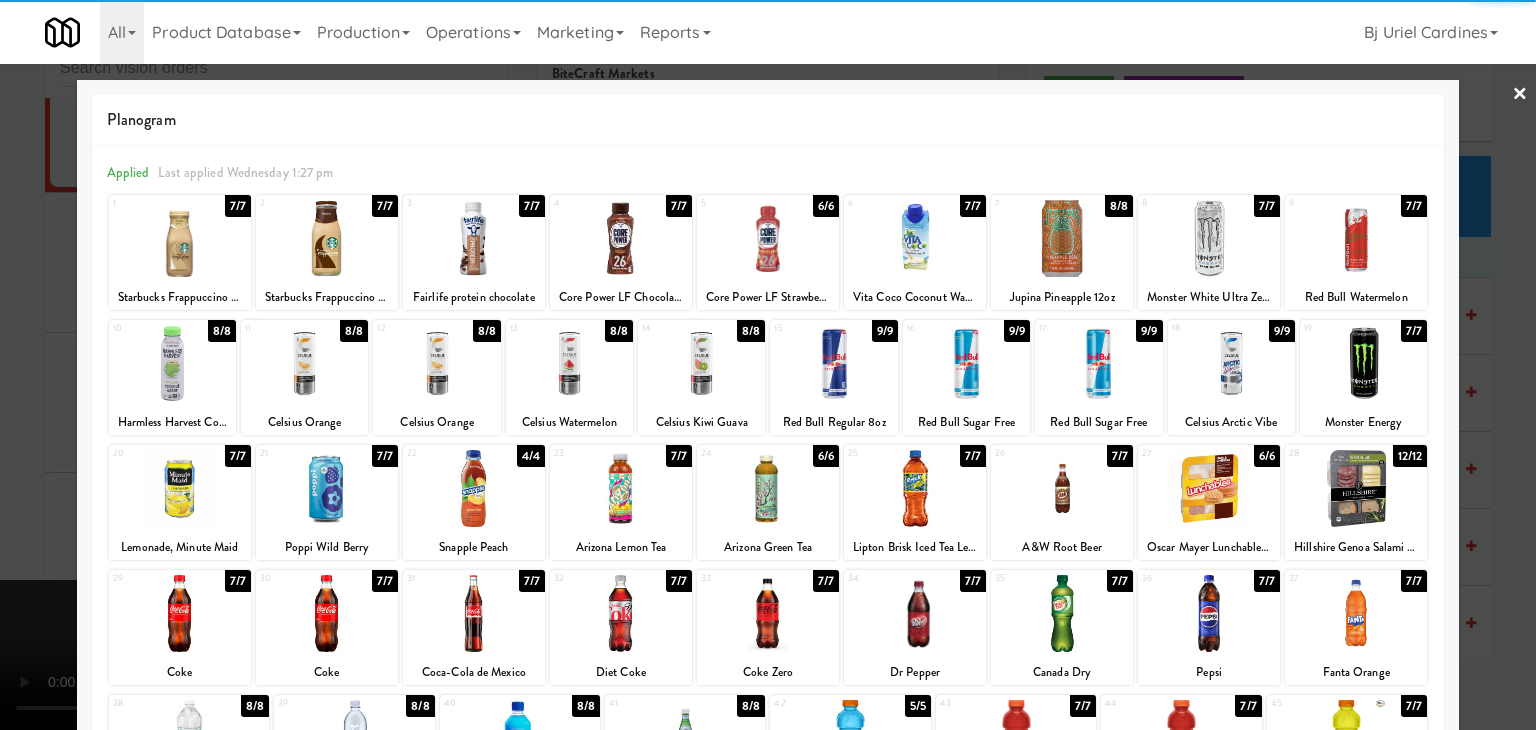 click at bounding box center (327, 488) 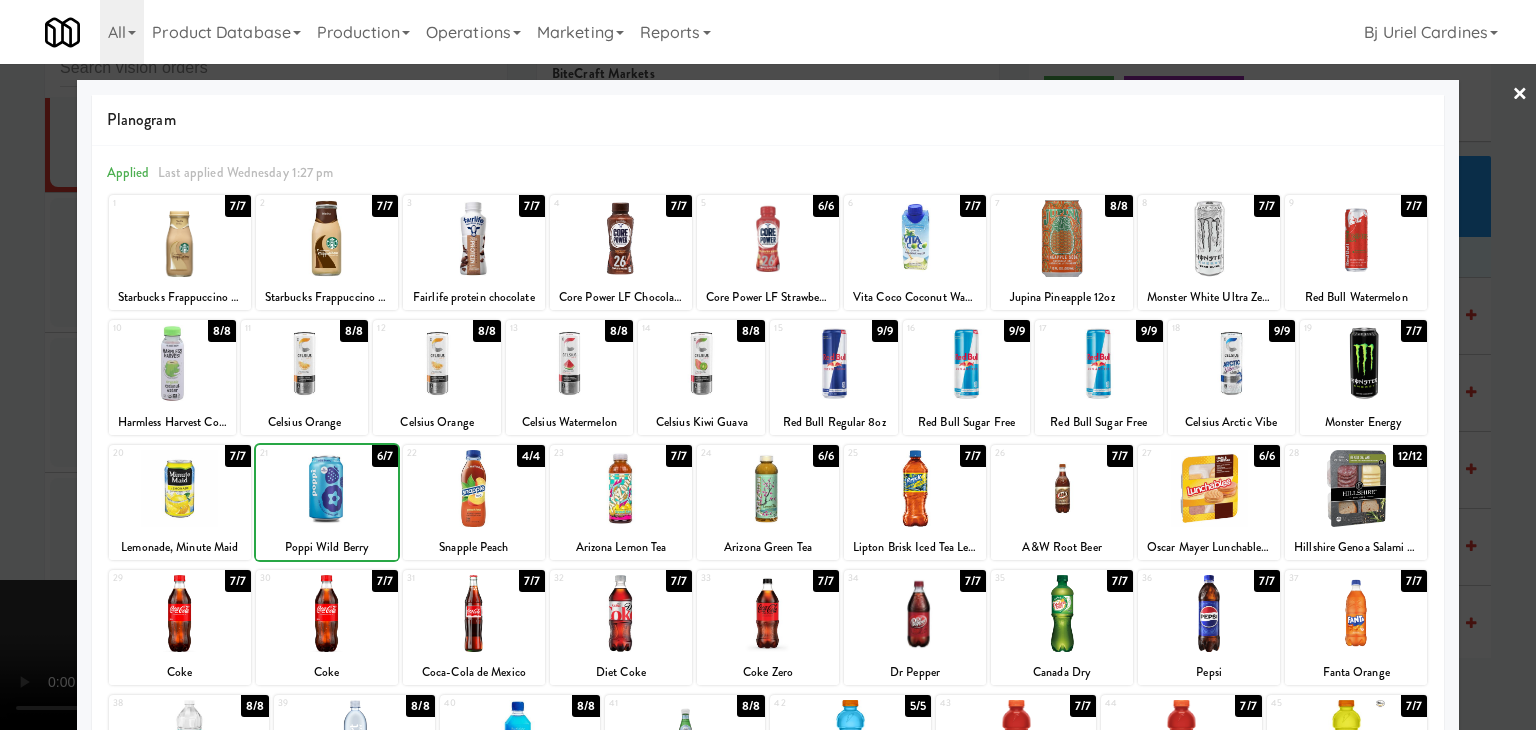 drag, startPoint x: 0, startPoint y: 480, endPoint x: 792, endPoint y: 487, distance: 792.03094 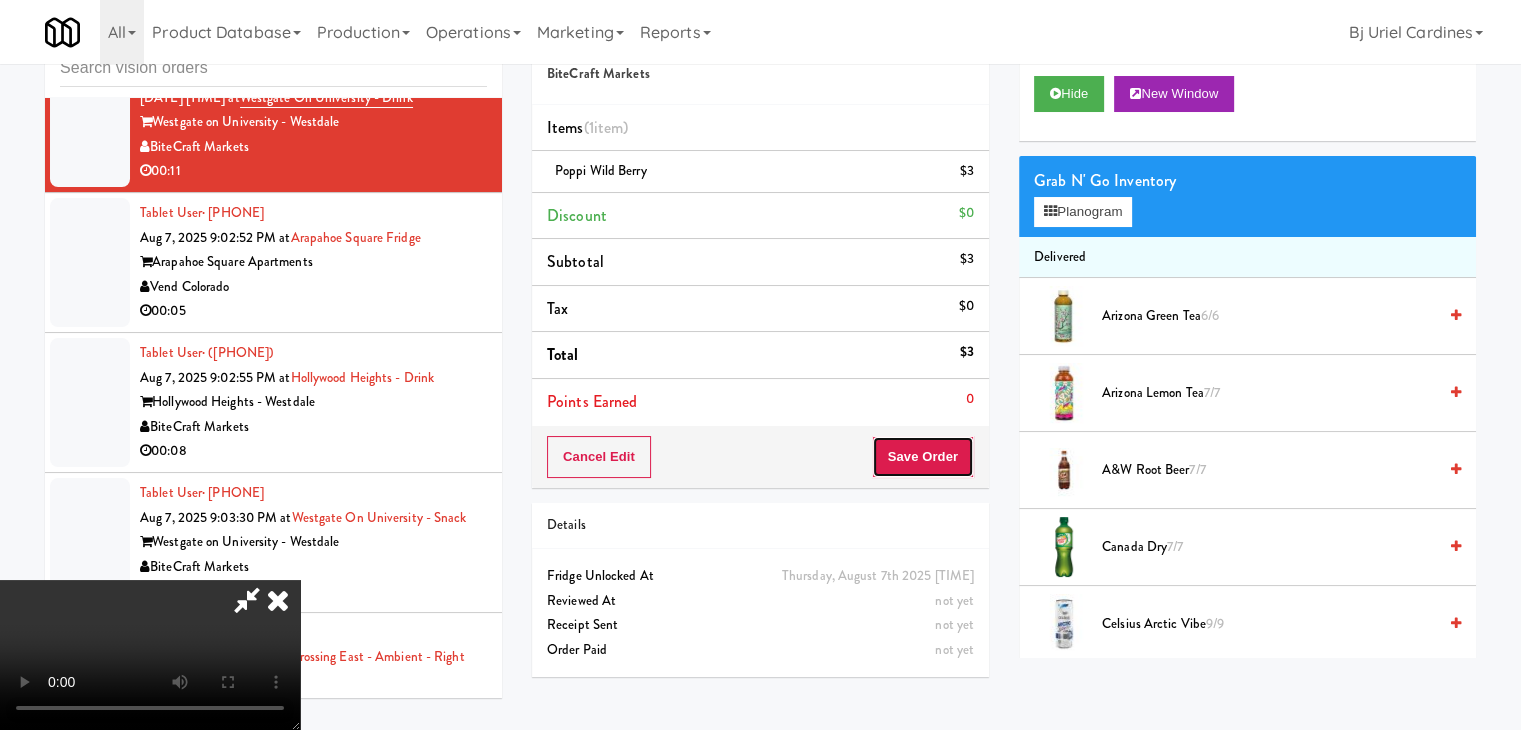 click on "Save Order" at bounding box center (923, 457) 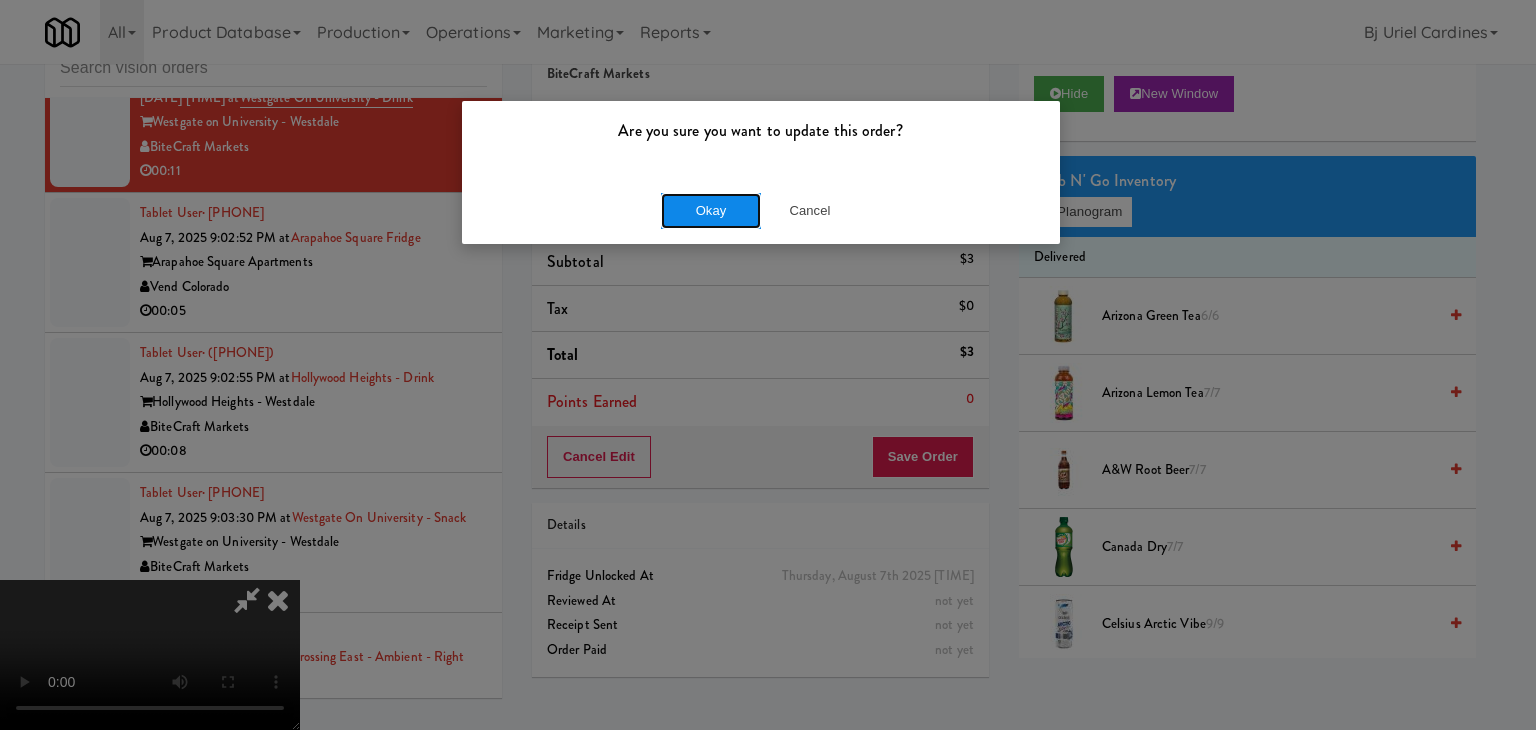 click on "Okay" at bounding box center (711, 211) 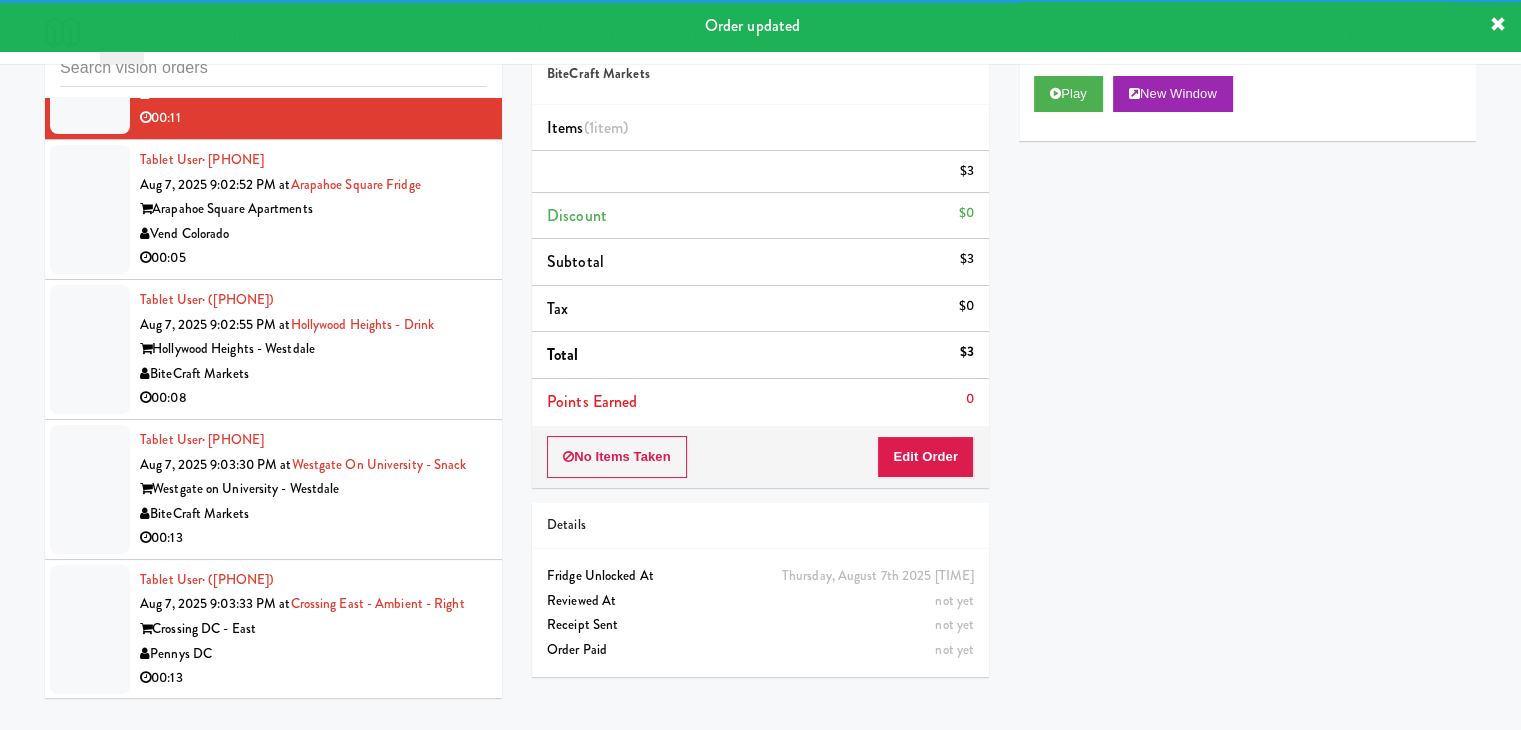 scroll, scrollTop: 18844, scrollLeft: 0, axis: vertical 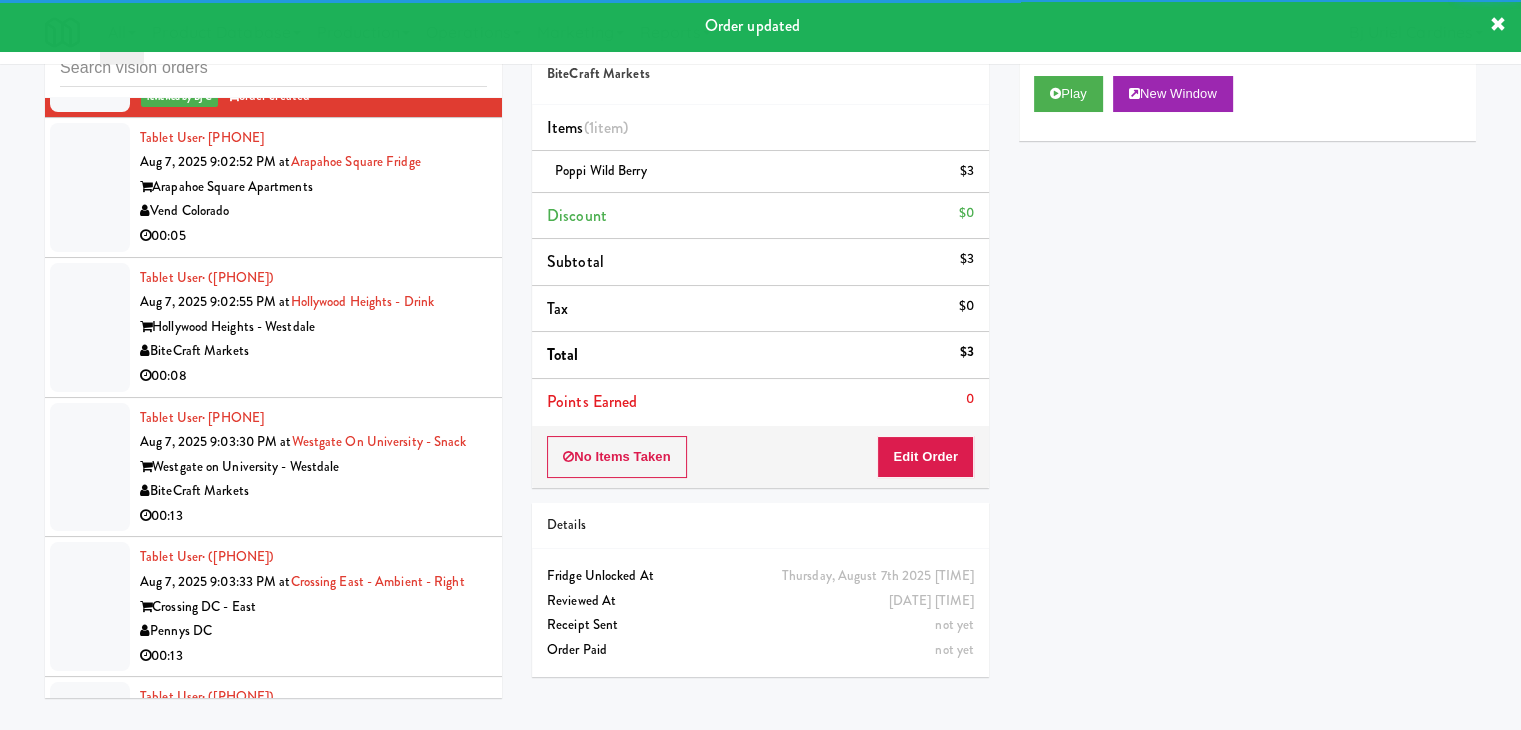 drag, startPoint x: 365, startPoint y: 288, endPoint x: 402, endPoint y: 288, distance: 37 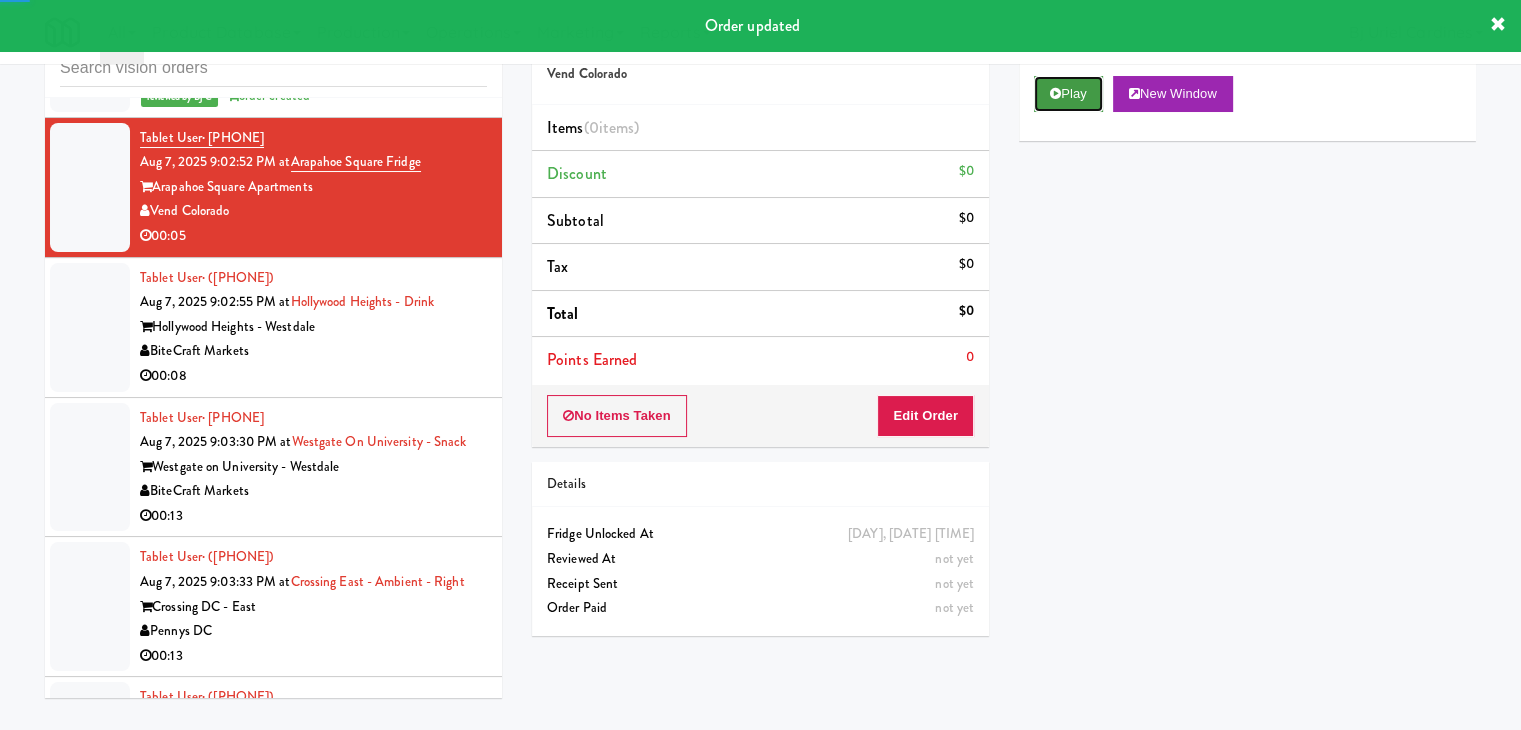click on "Play" at bounding box center [1068, 94] 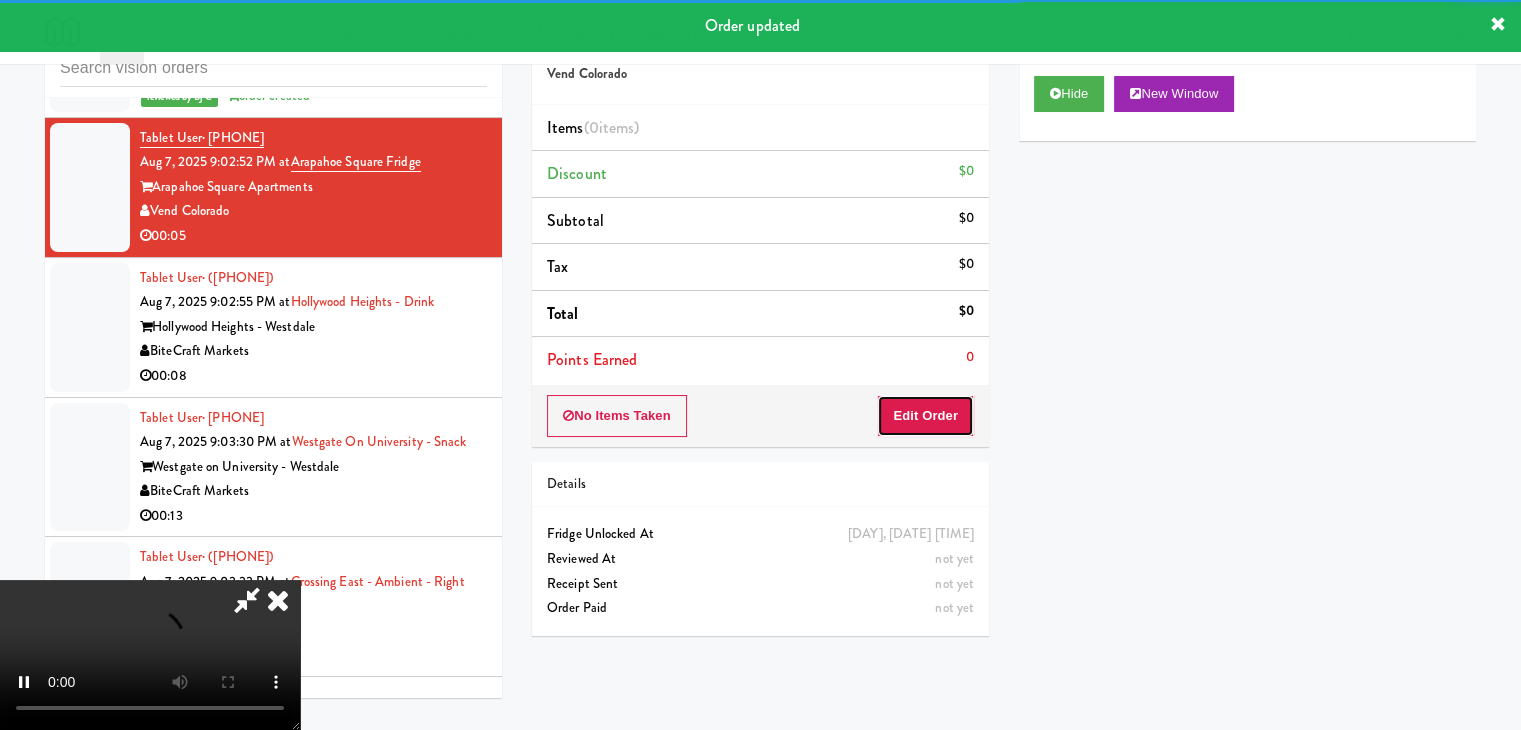 click on "Edit Order" at bounding box center (925, 416) 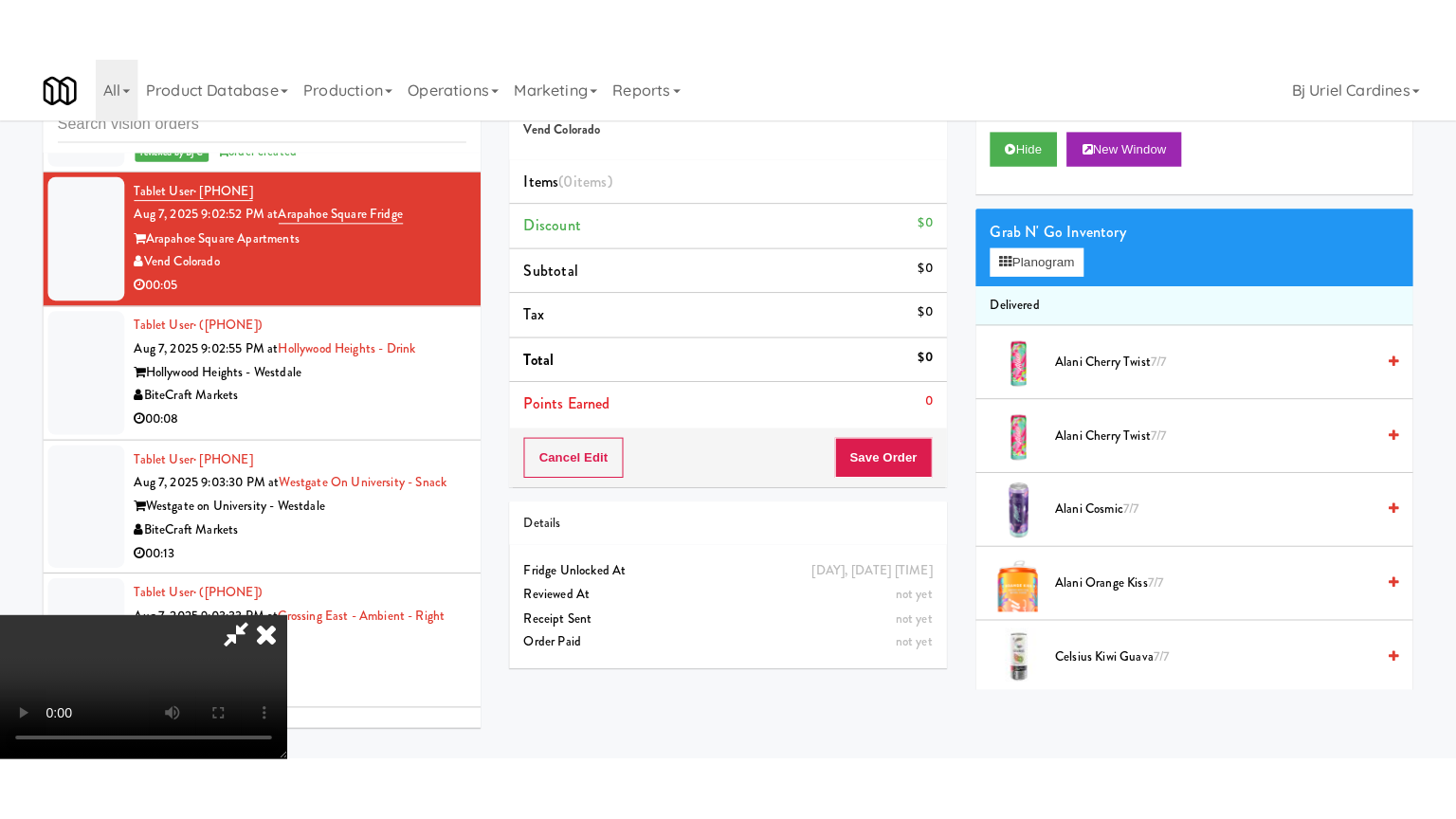scroll, scrollTop: 266, scrollLeft: 0, axis: vertical 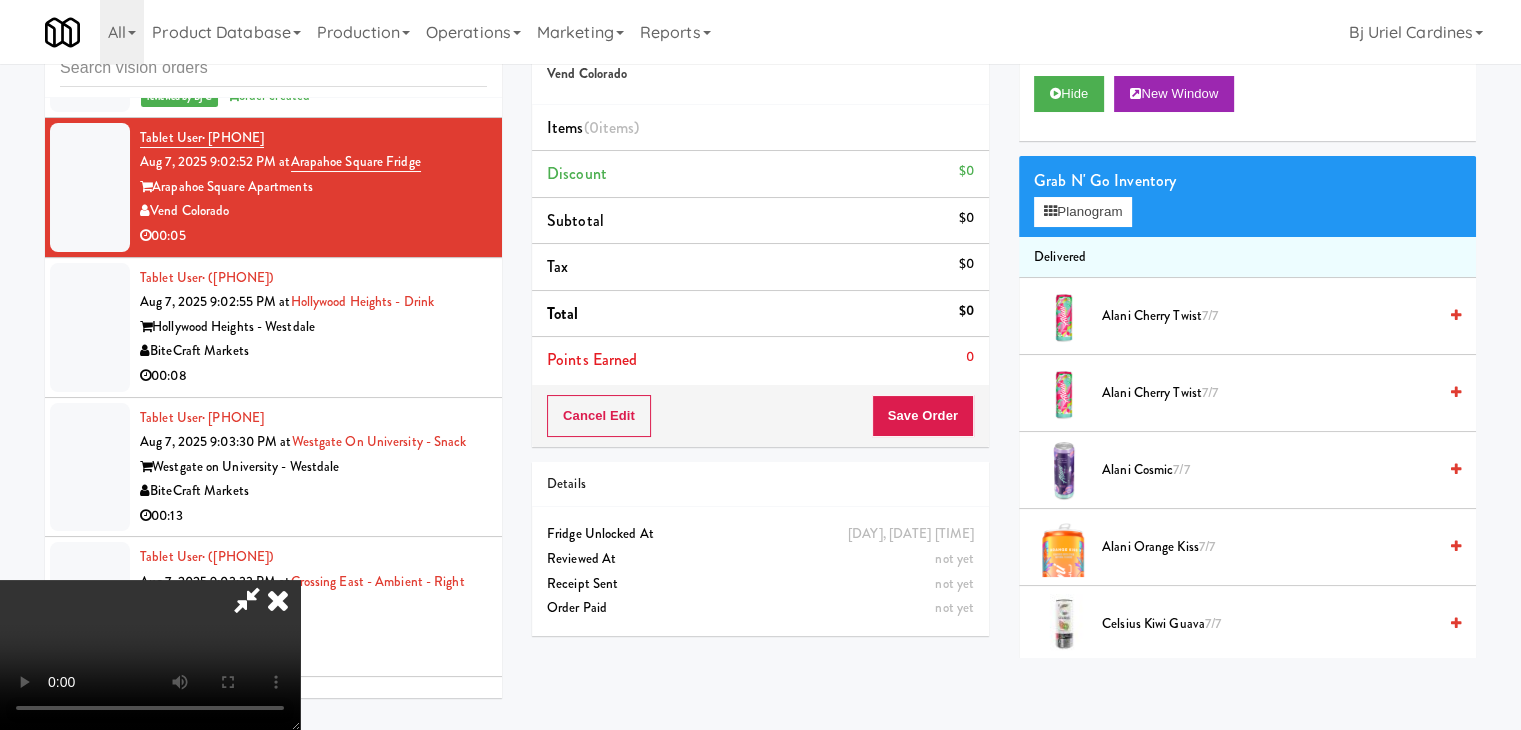 type 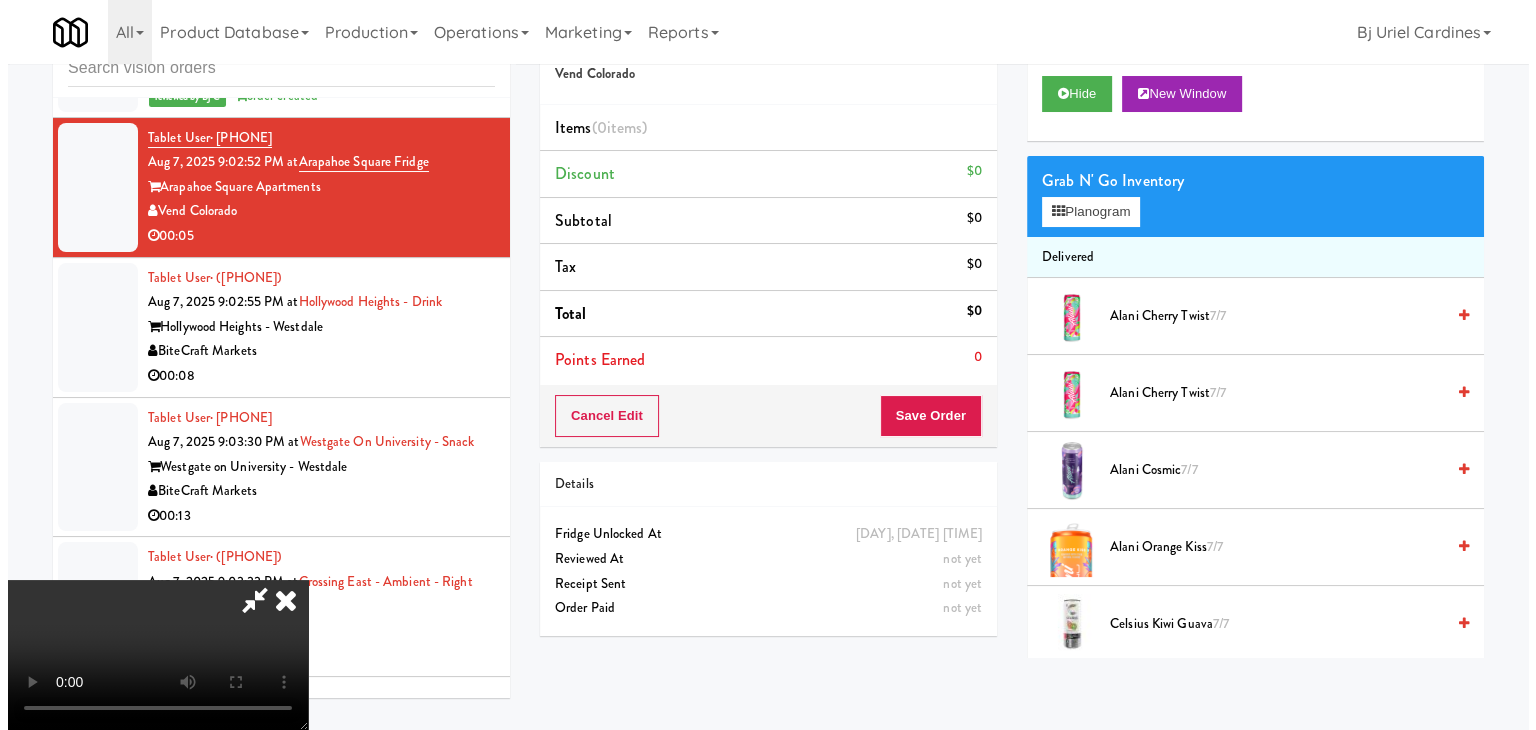 scroll, scrollTop: 0, scrollLeft: 0, axis: both 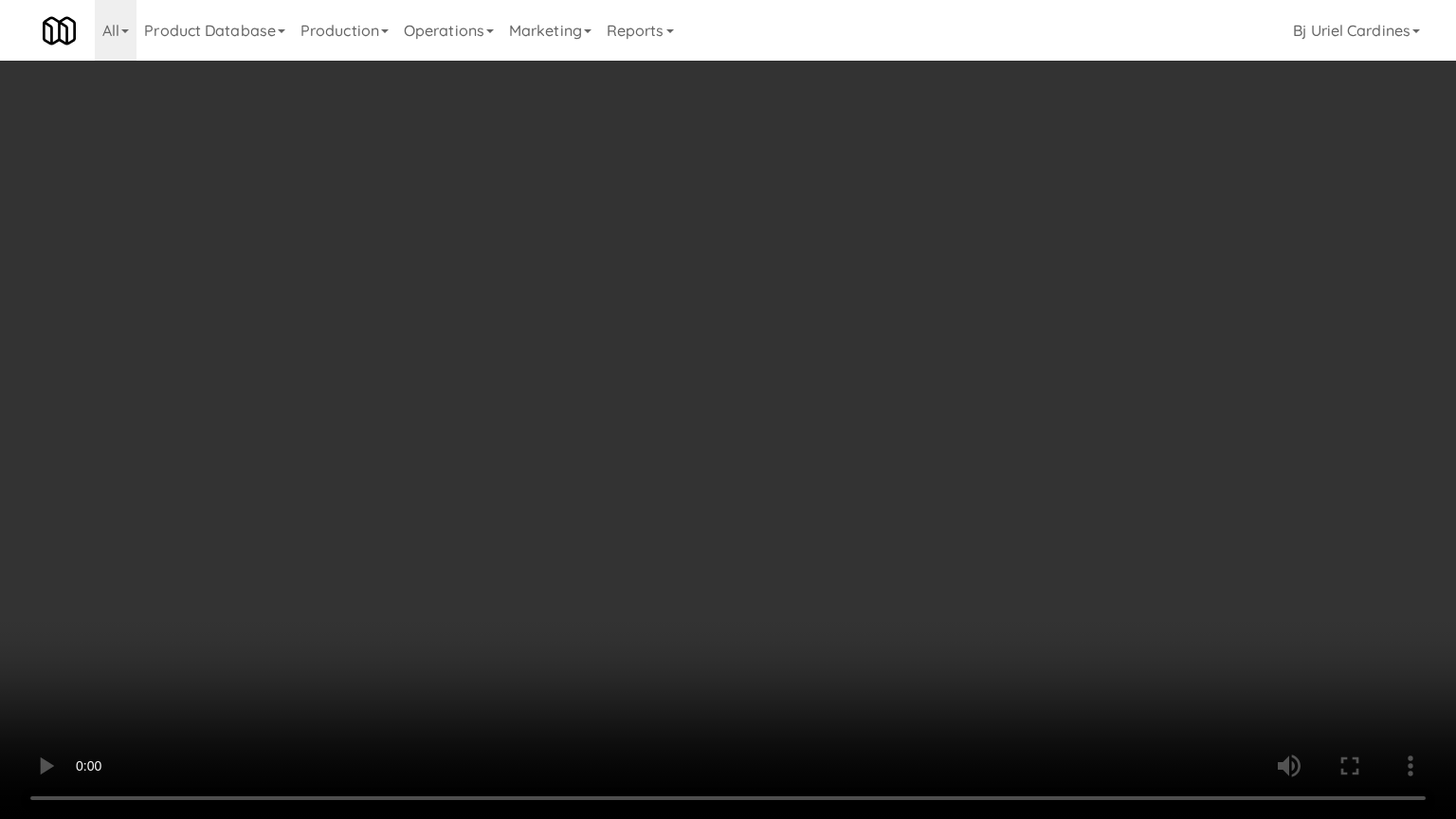 click at bounding box center [728, 410] 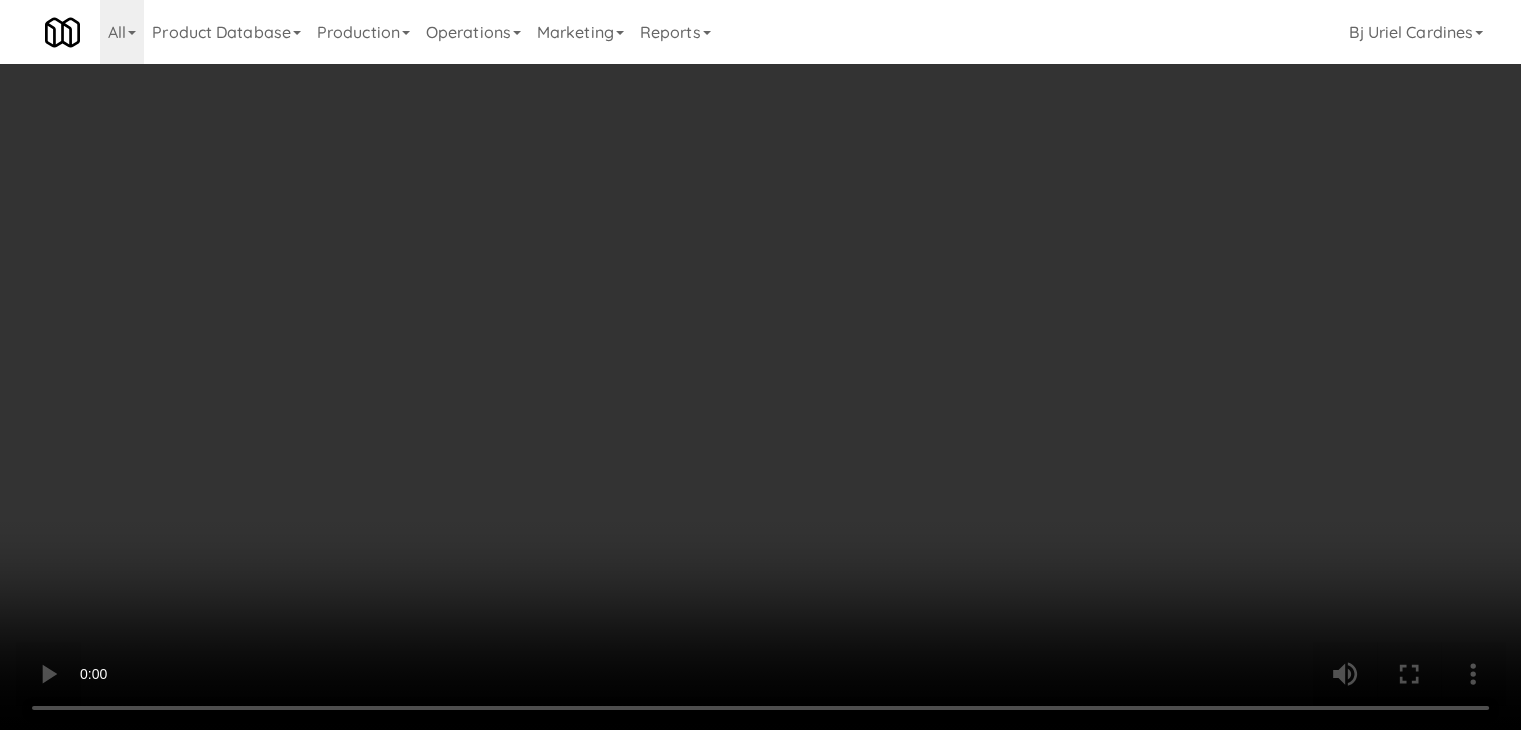 click on "Planogram" at bounding box center [1083, 212] 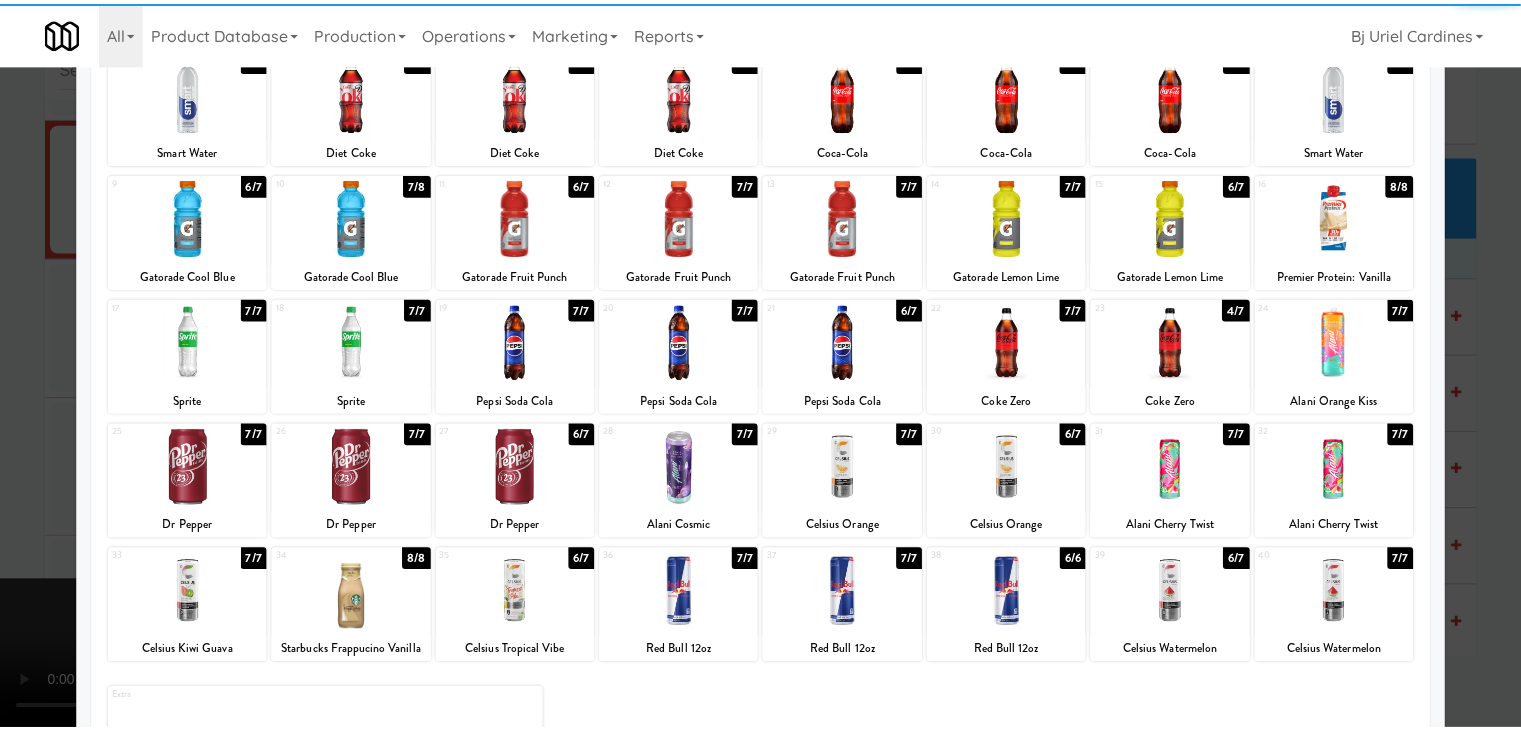 scroll, scrollTop: 252, scrollLeft: 0, axis: vertical 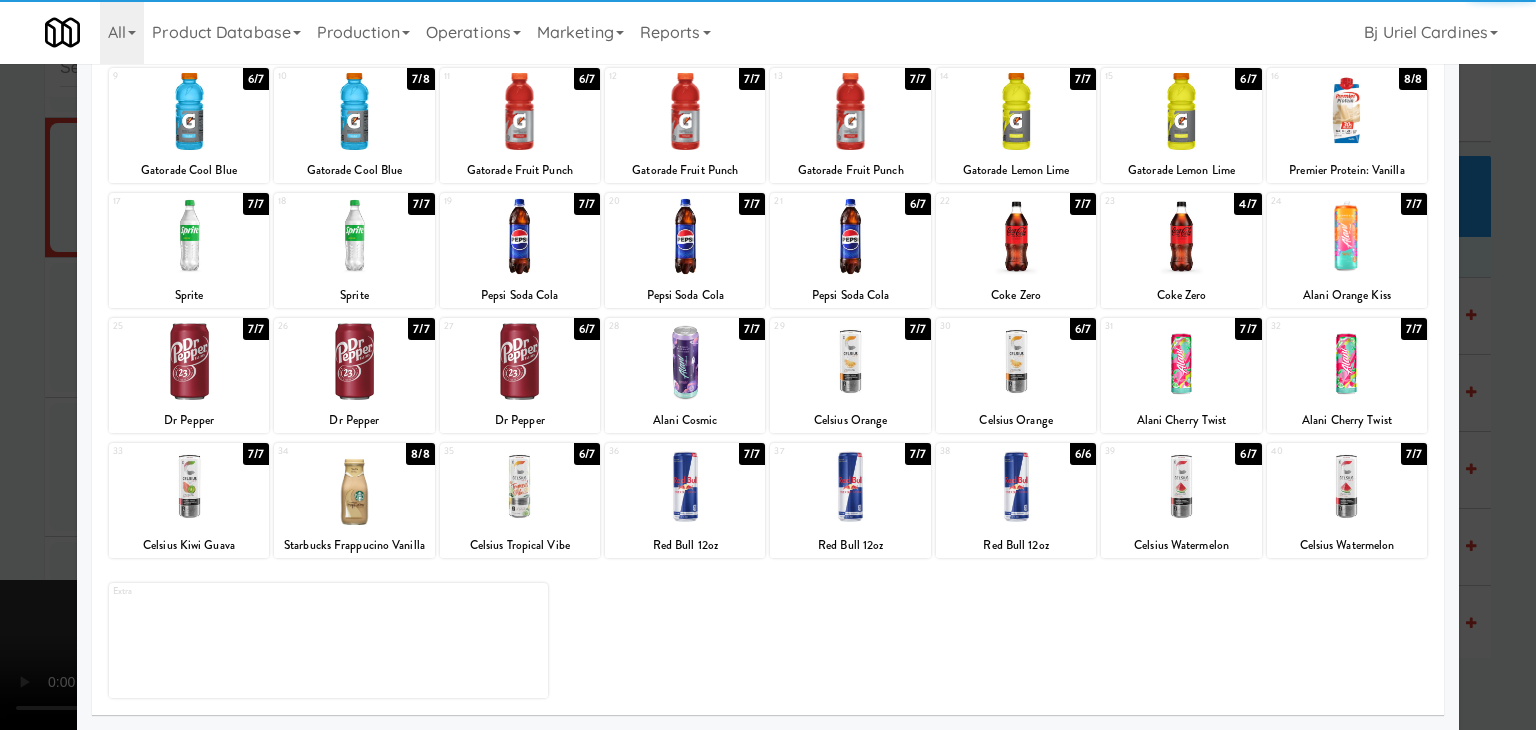click at bounding box center (1016, 486) 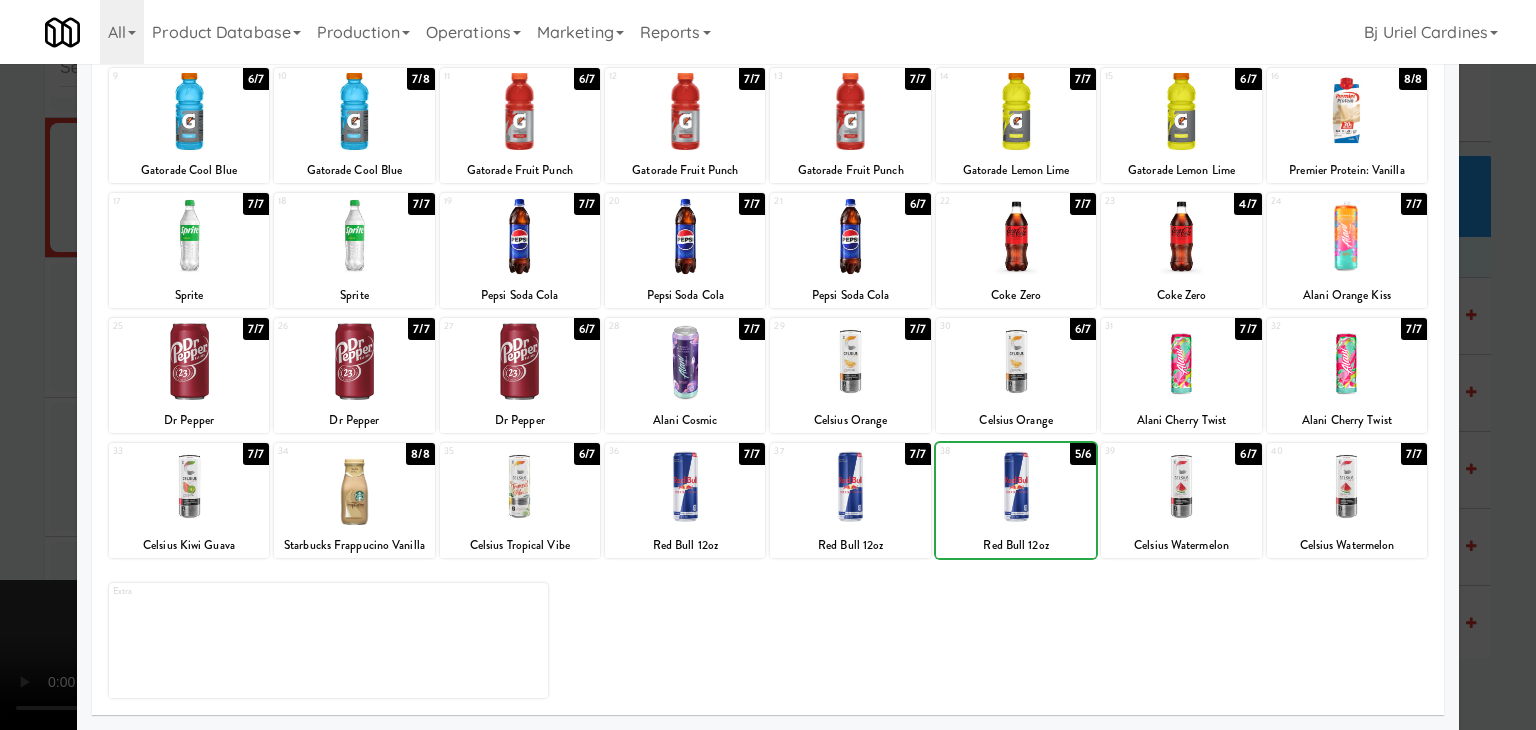 click at bounding box center [768, 365] 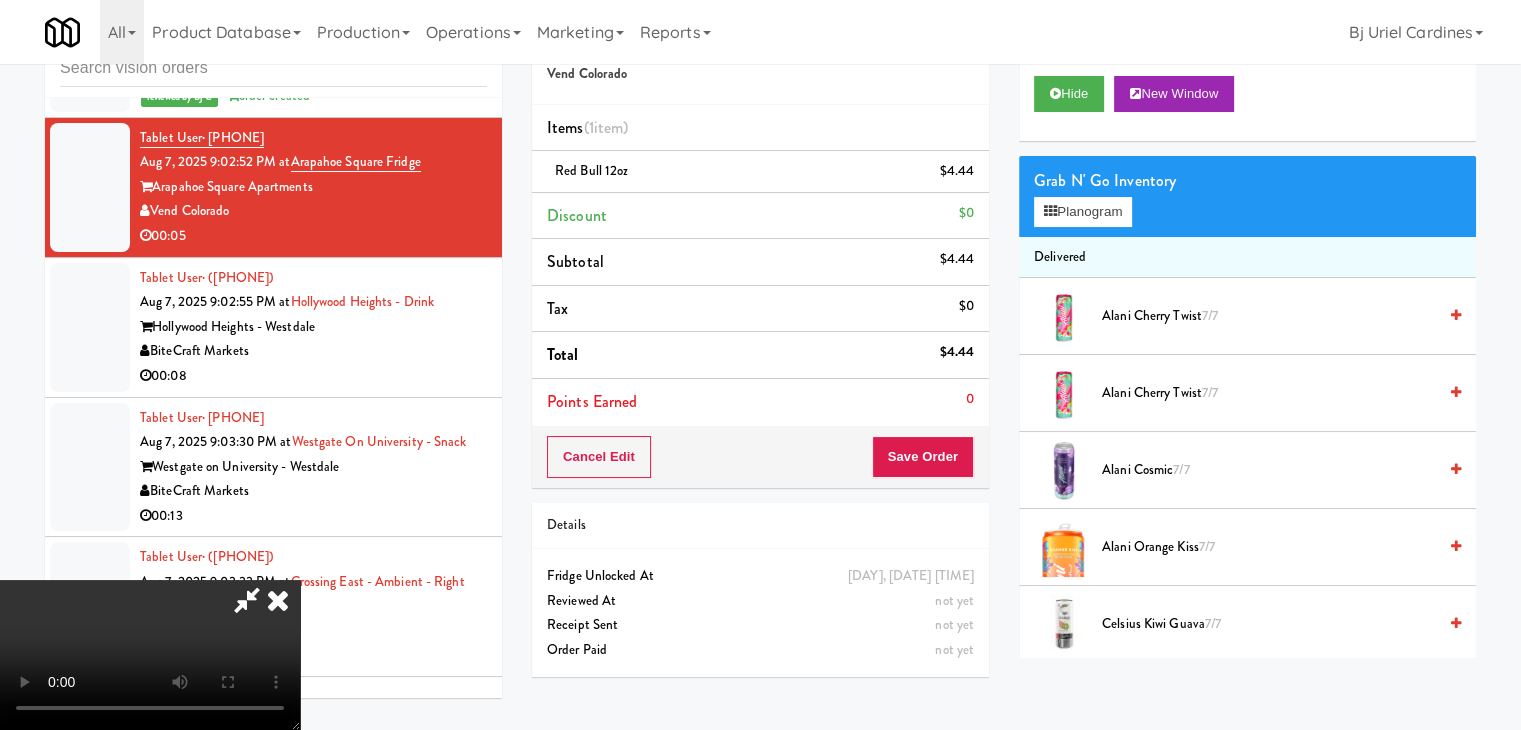 drag, startPoint x: 979, startPoint y: 449, endPoint x: 952, endPoint y: 452, distance: 27.166155 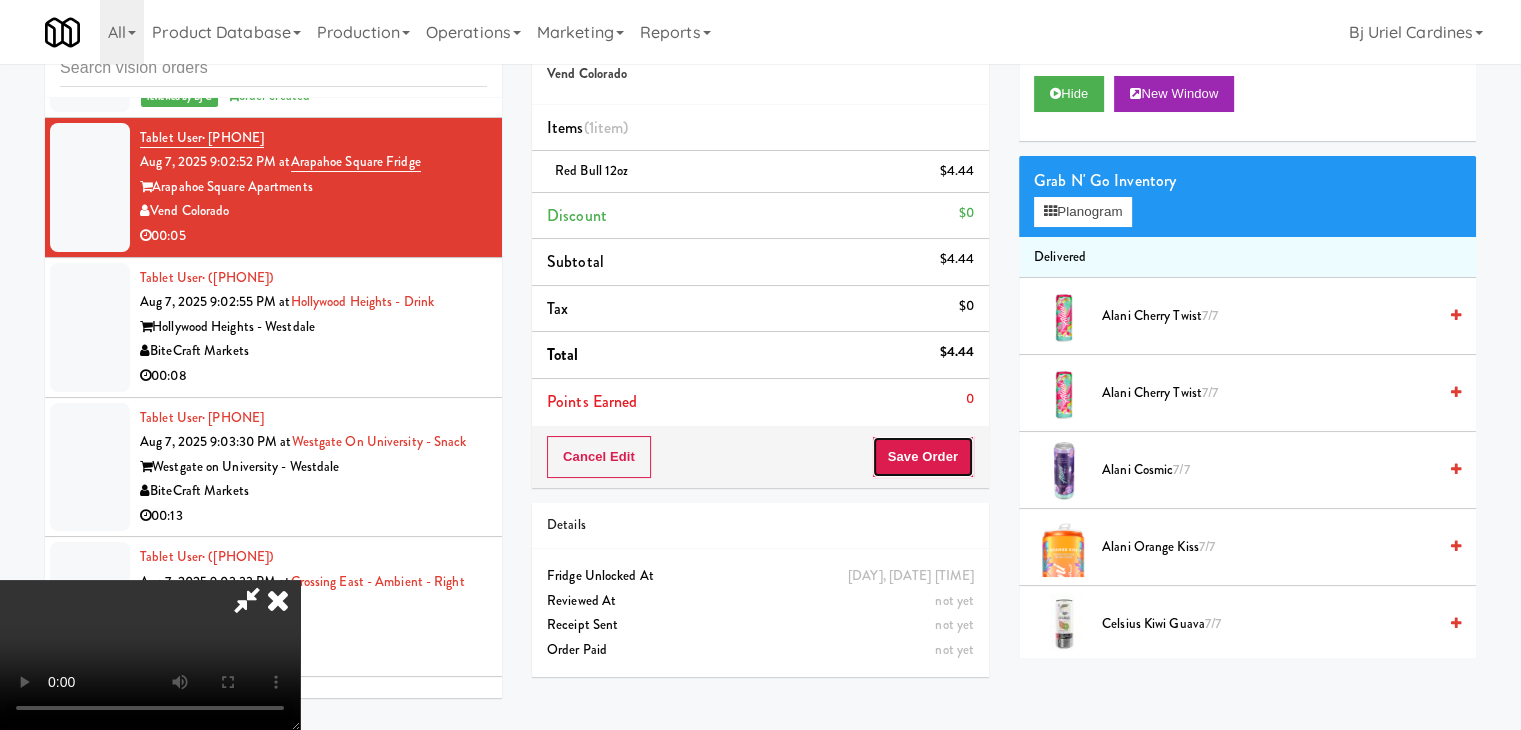 click on "Save Order" at bounding box center (923, 457) 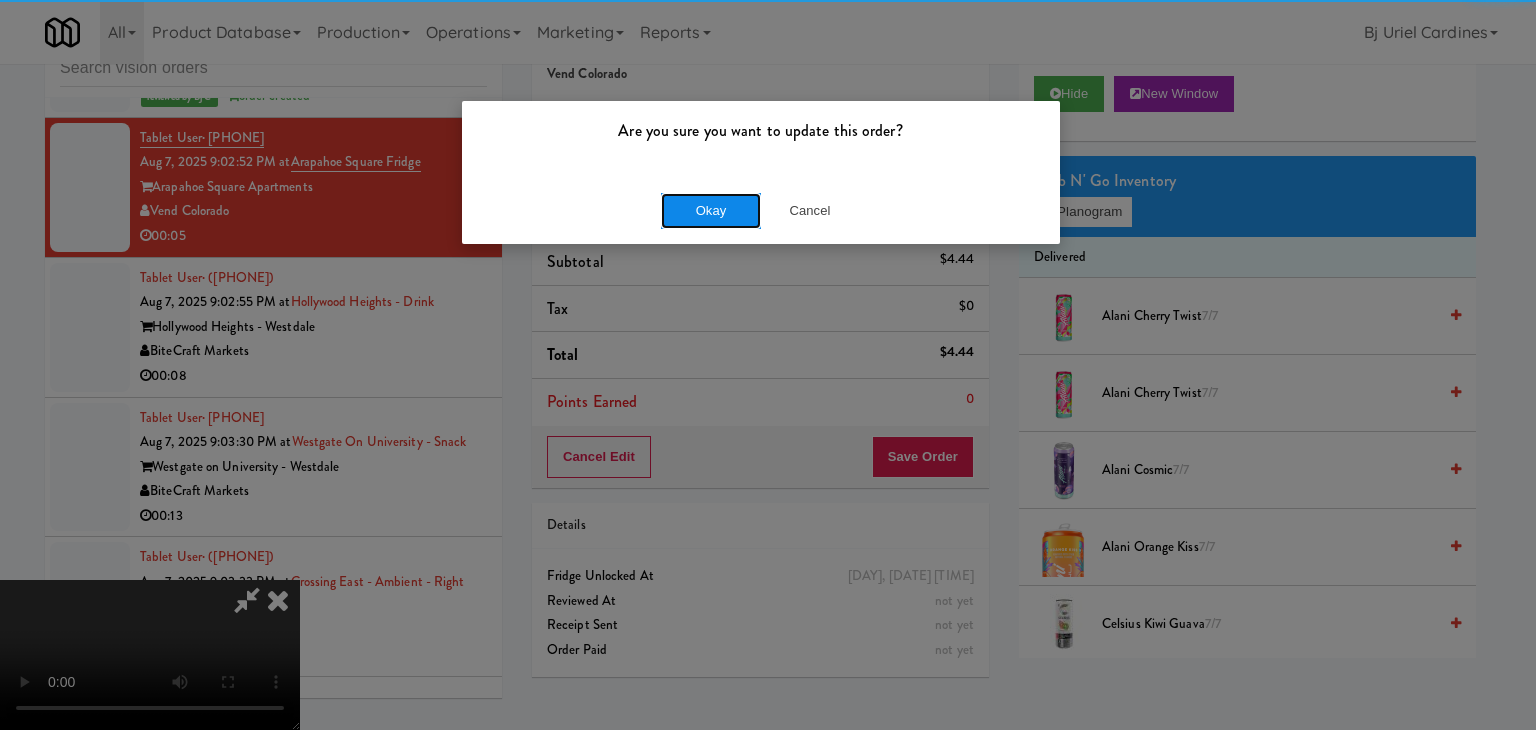 click on "Okay" at bounding box center (711, 211) 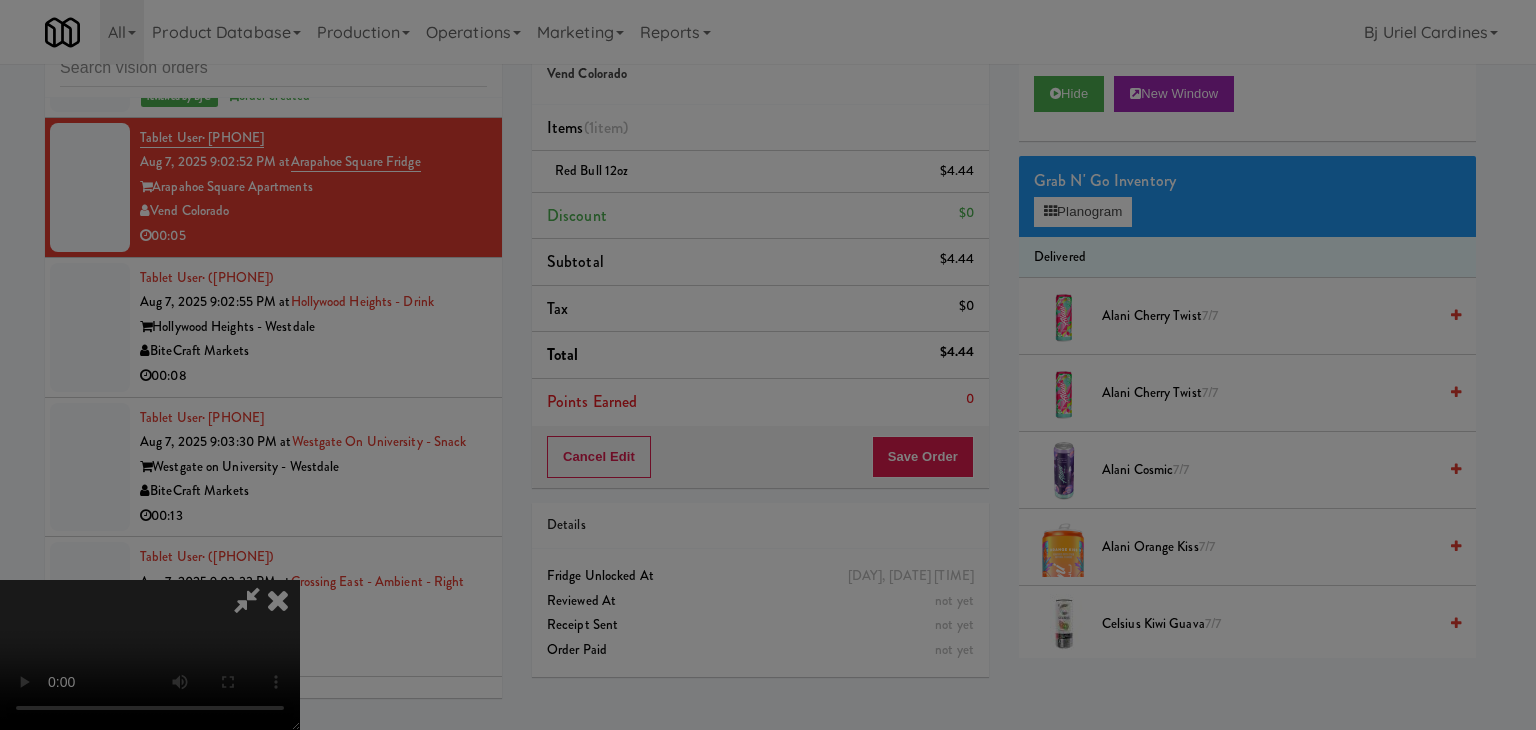 click on "Okay Cancel" at bounding box center [761, 173] 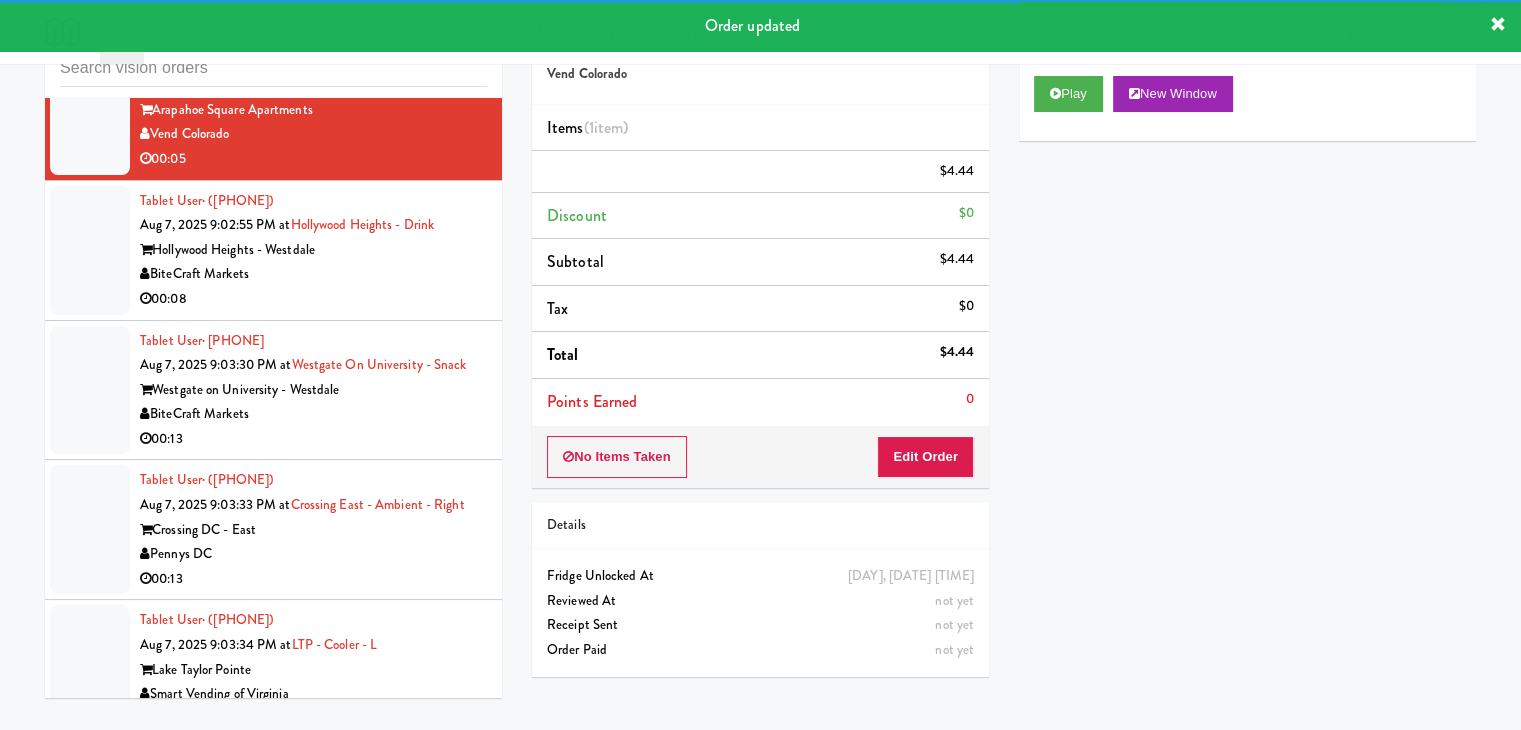 scroll, scrollTop: 19044, scrollLeft: 0, axis: vertical 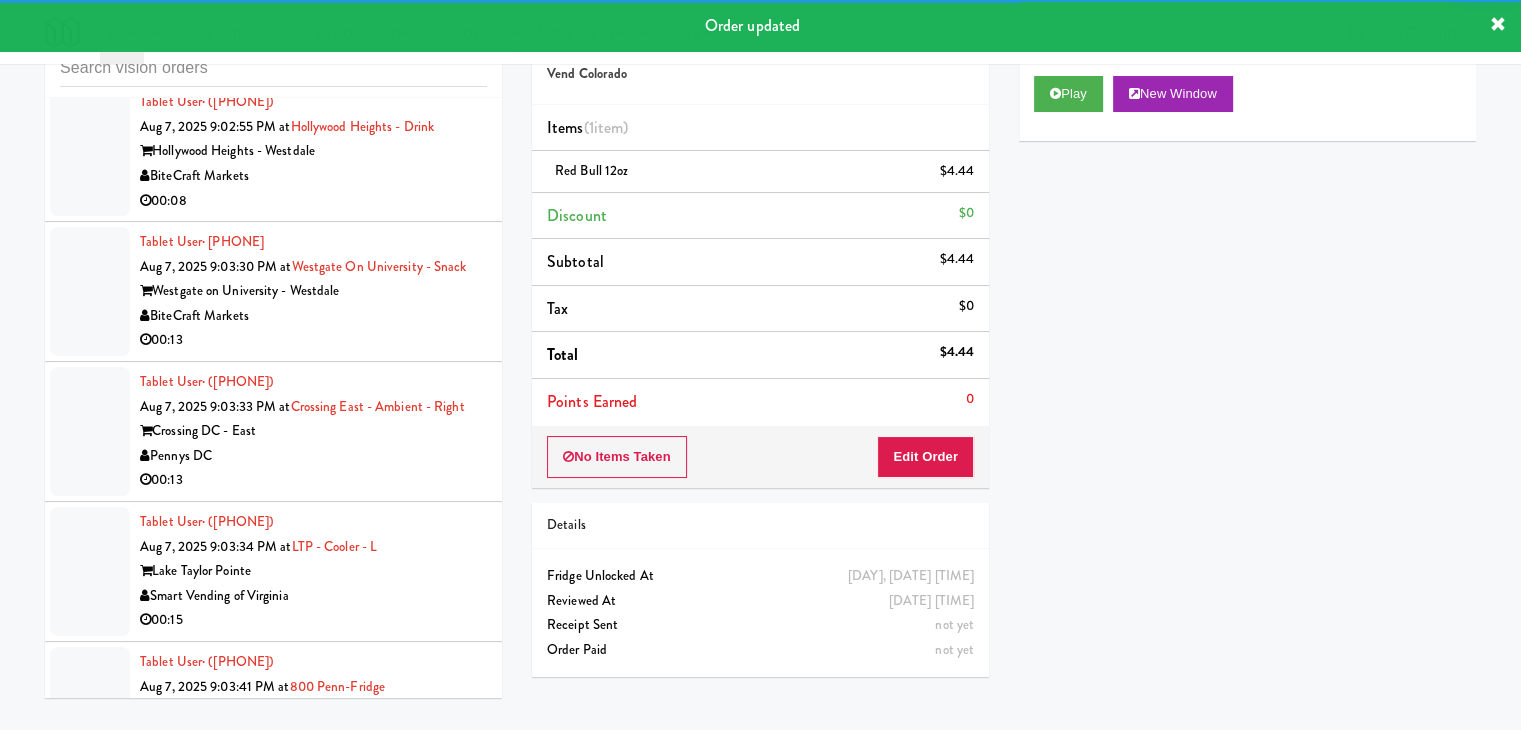 drag, startPoint x: 377, startPoint y: 283, endPoint x: 396, endPoint y: 283, distance: 19 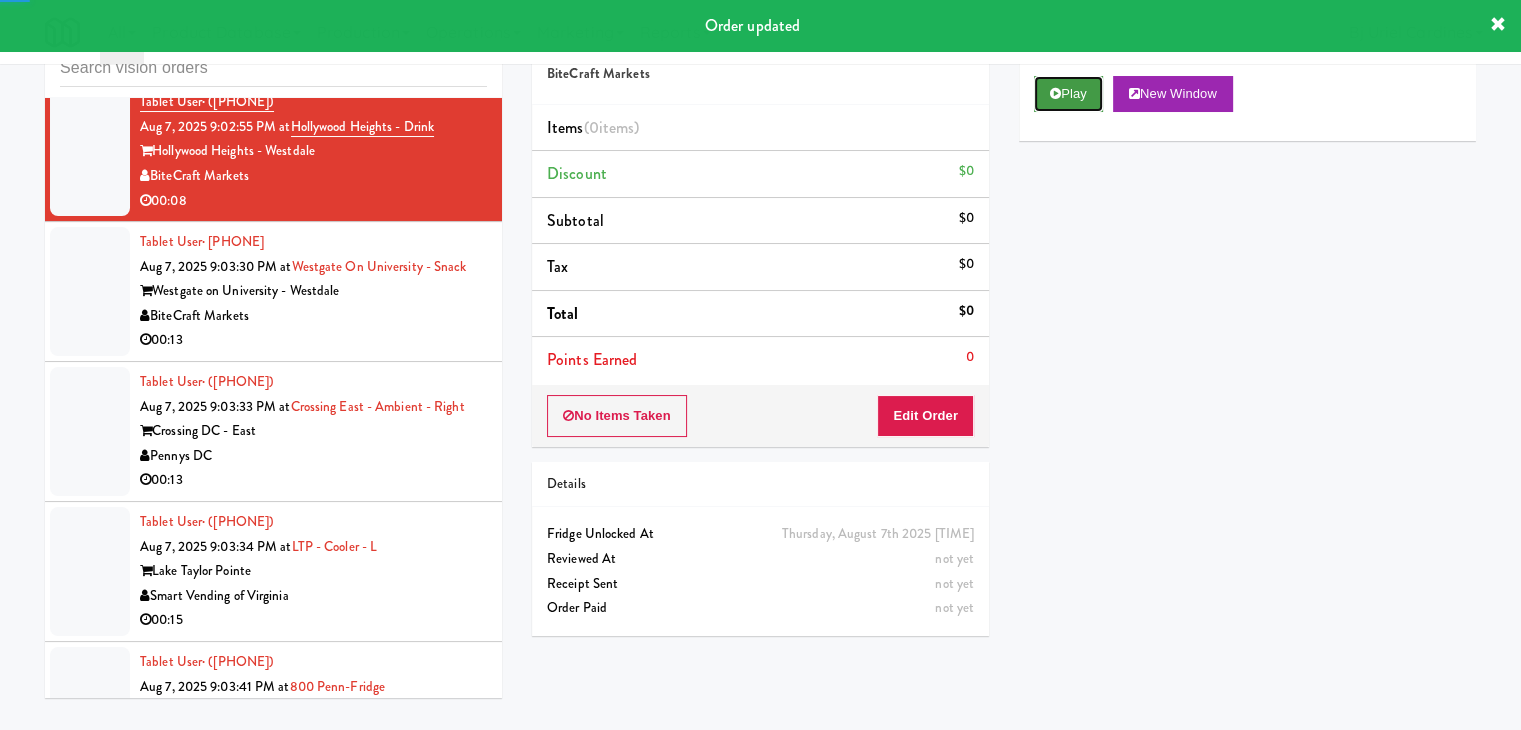 click on "Play" at bounding box center [1068, 94] 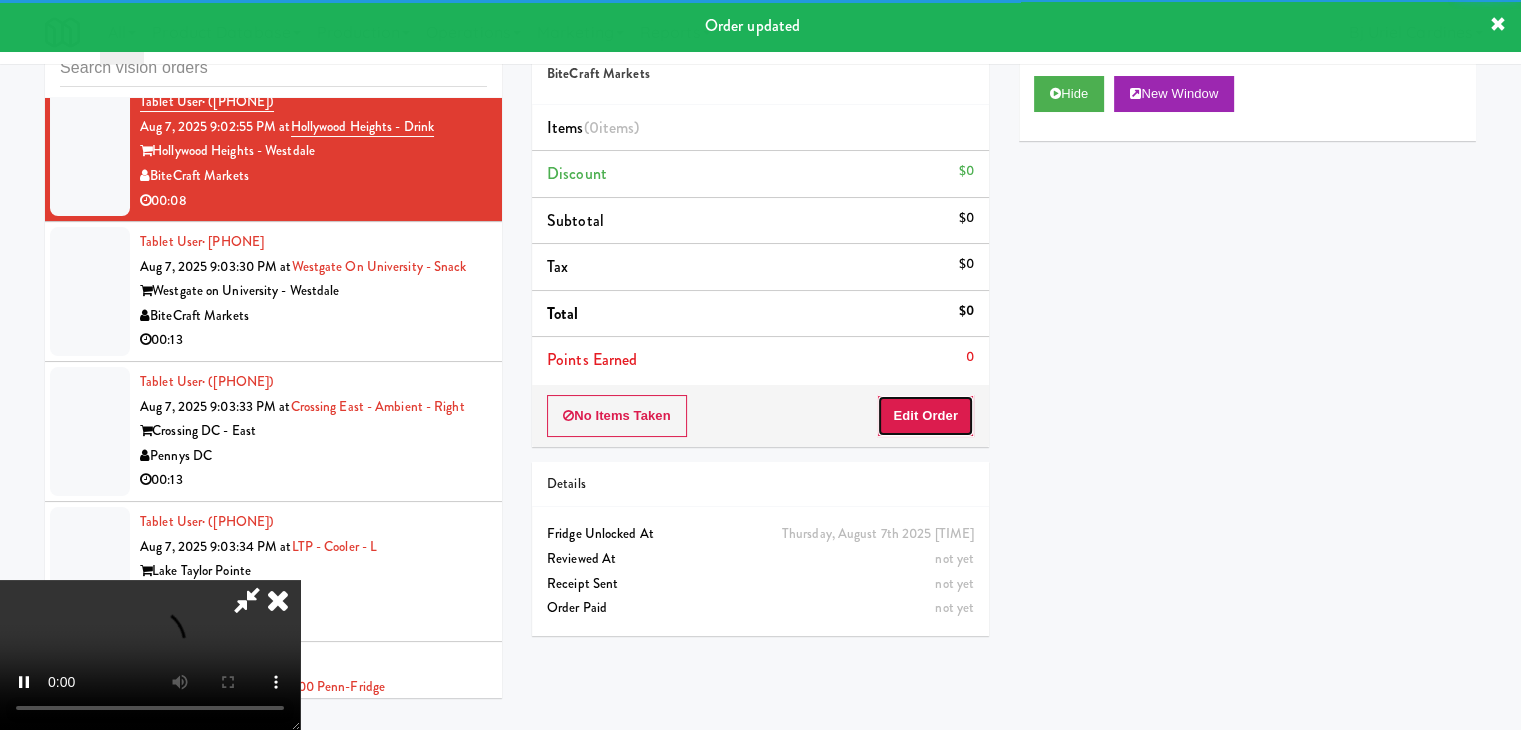 click on "Edit Order" at bounding box center (925, 416) 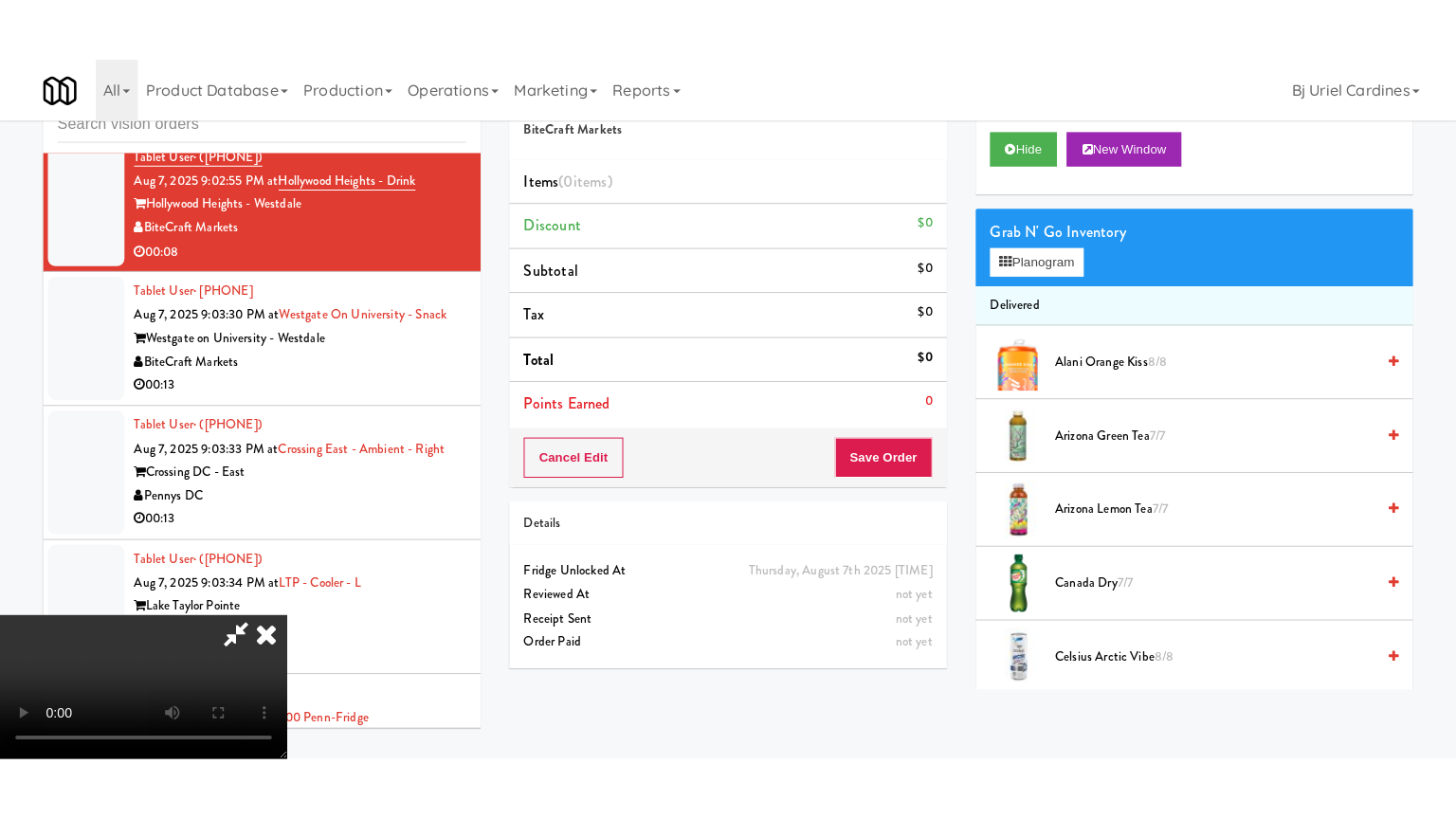 scroll, scrollTop: 266, scrollLeft: 0, axis: vertical 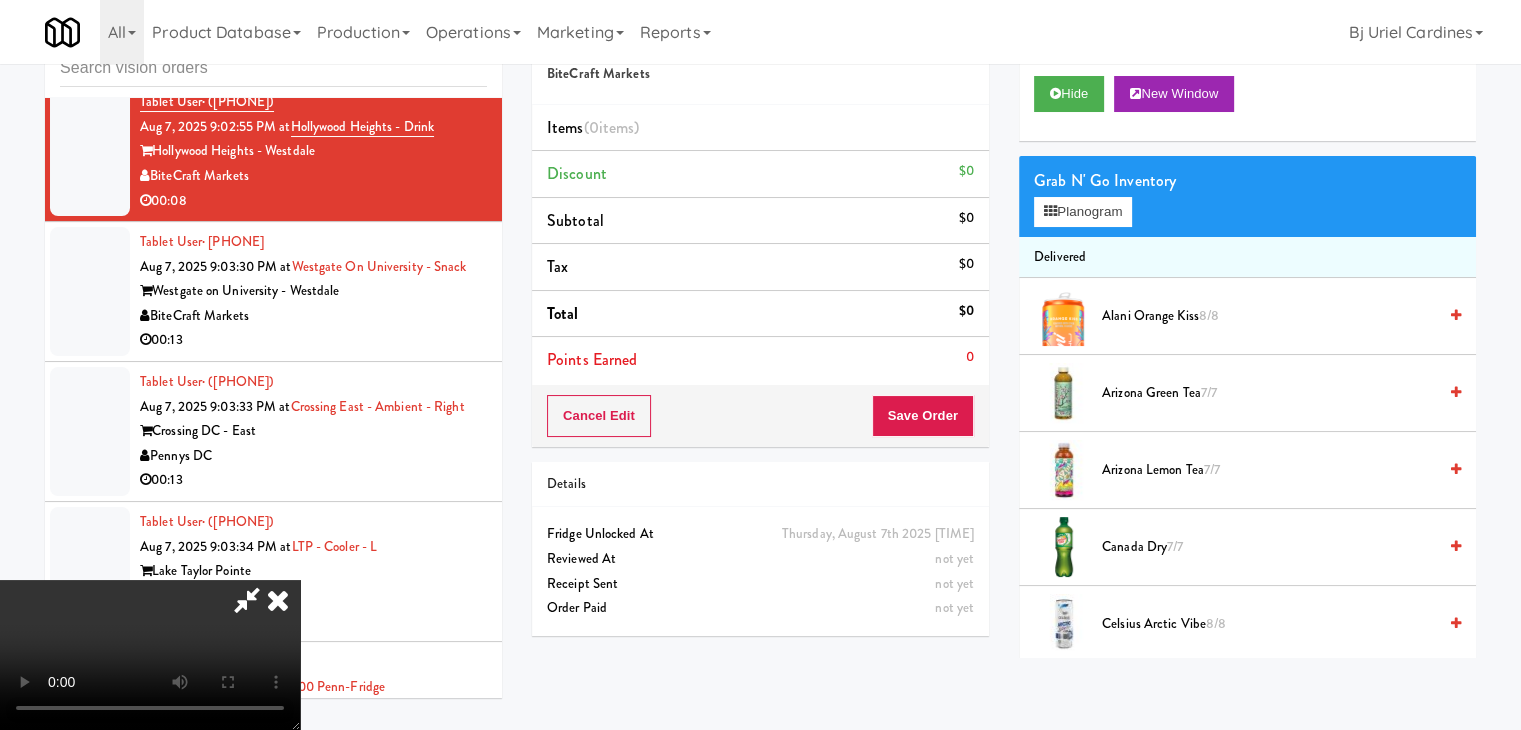 type 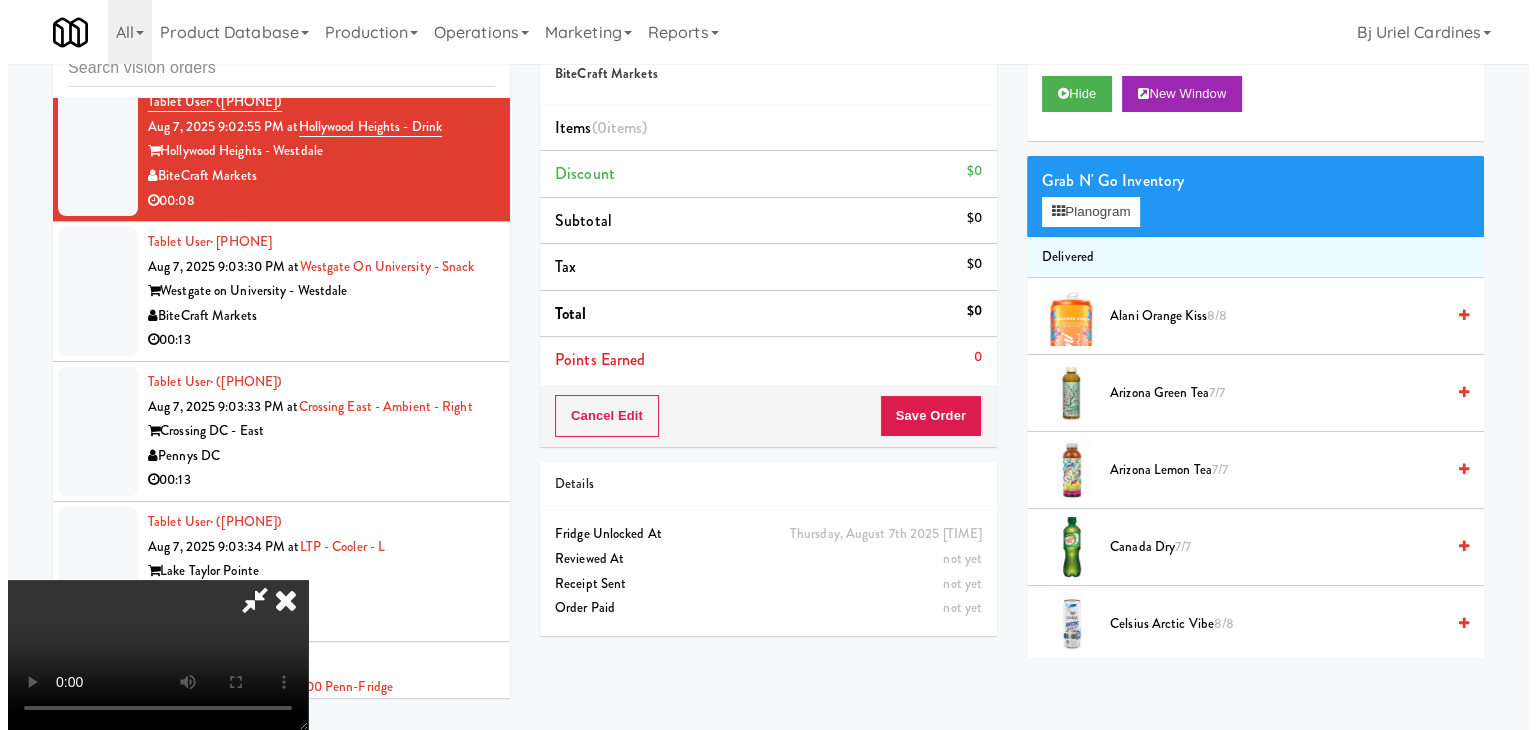 scroll, scrollTop: 0, scrollLeft: 0, axis: both 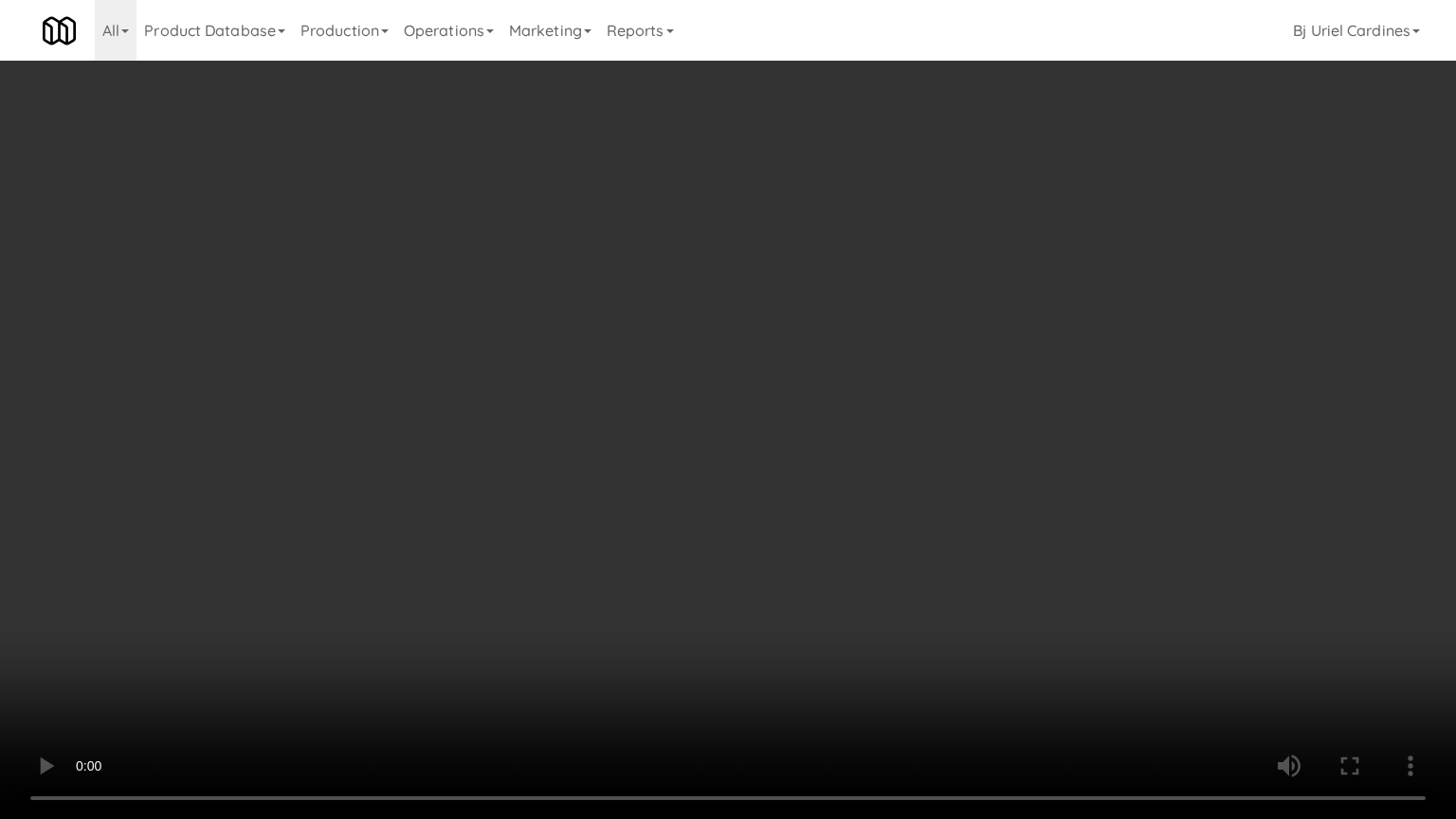 click at bounding box center [728, 410] 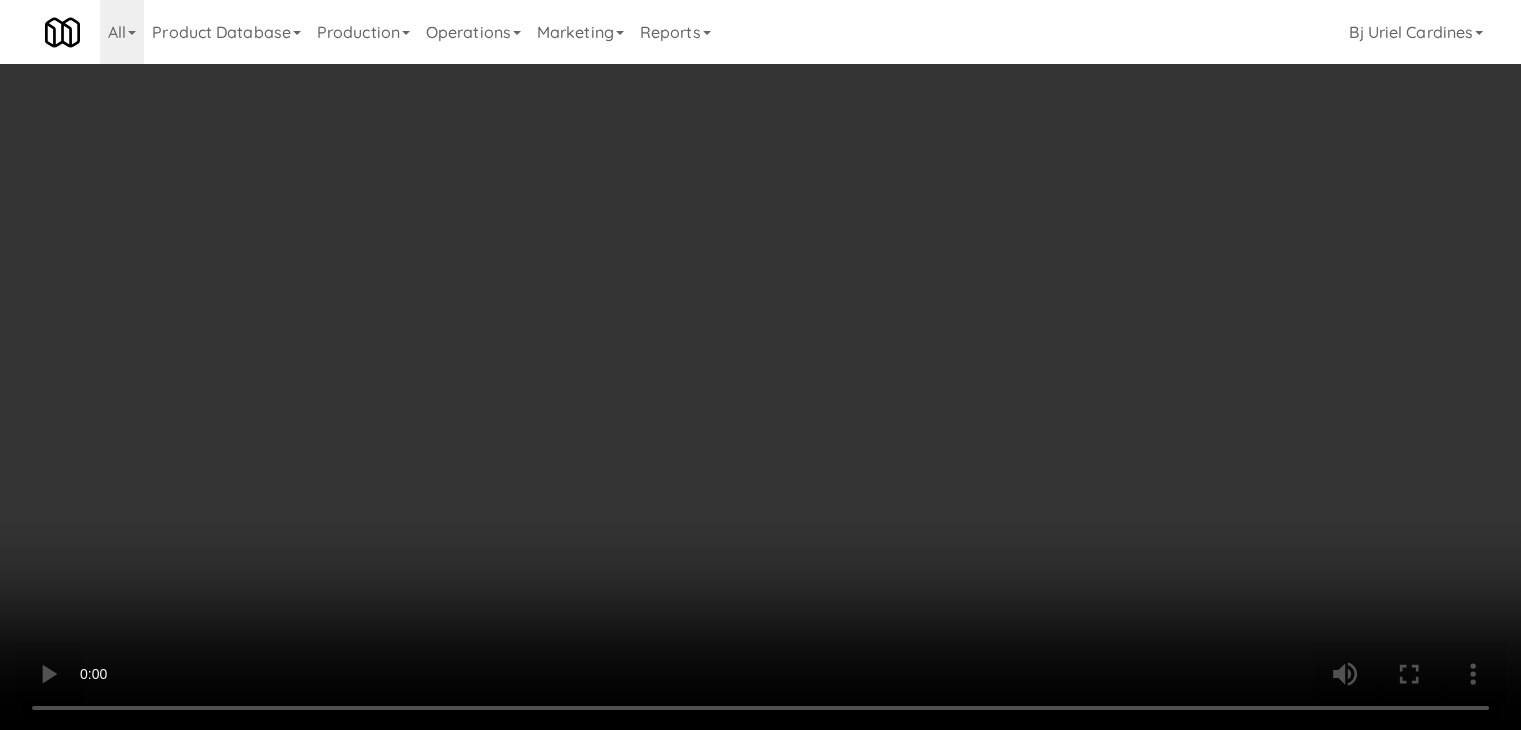 click on "Planogram" at bounding box center (1083, 212) 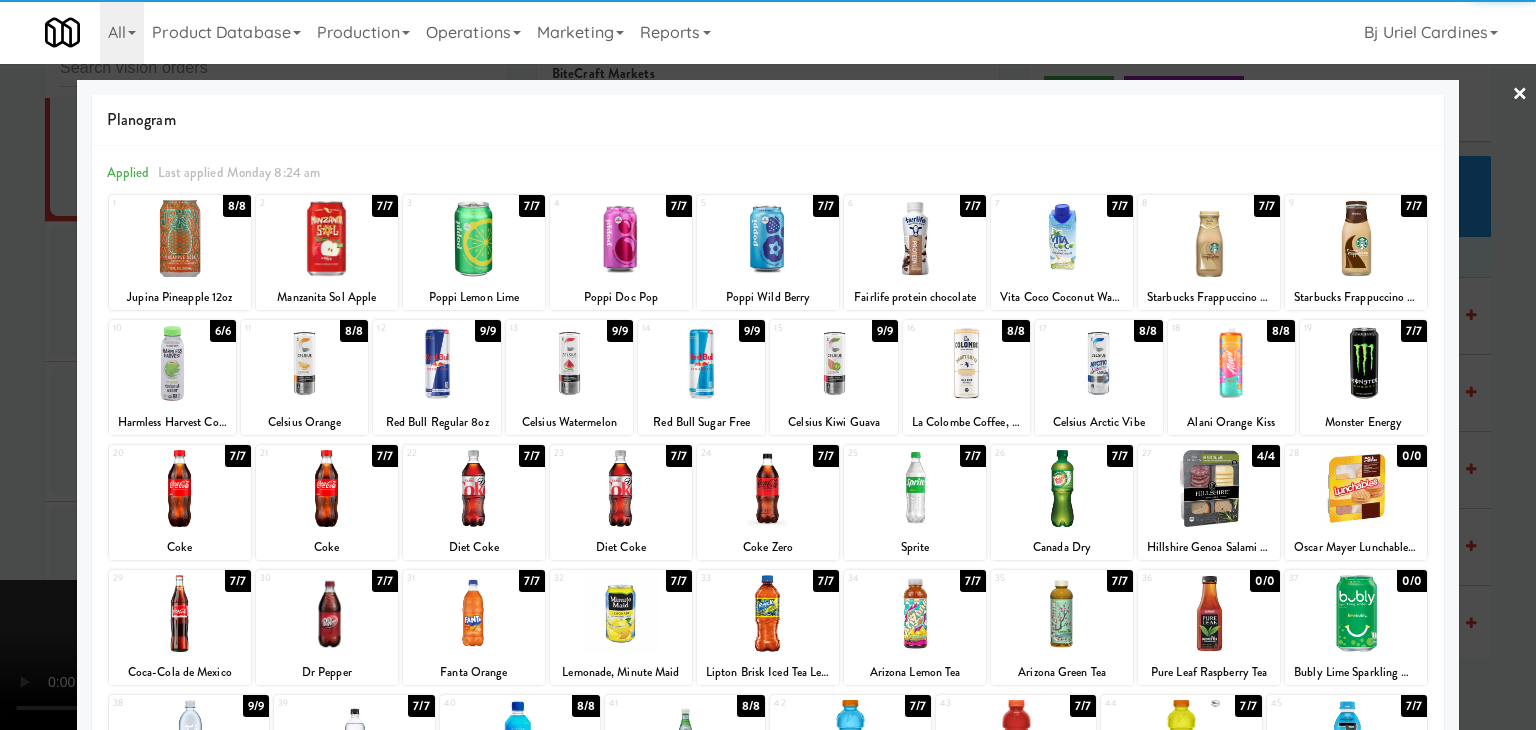 click at bounding box center (915, 238) 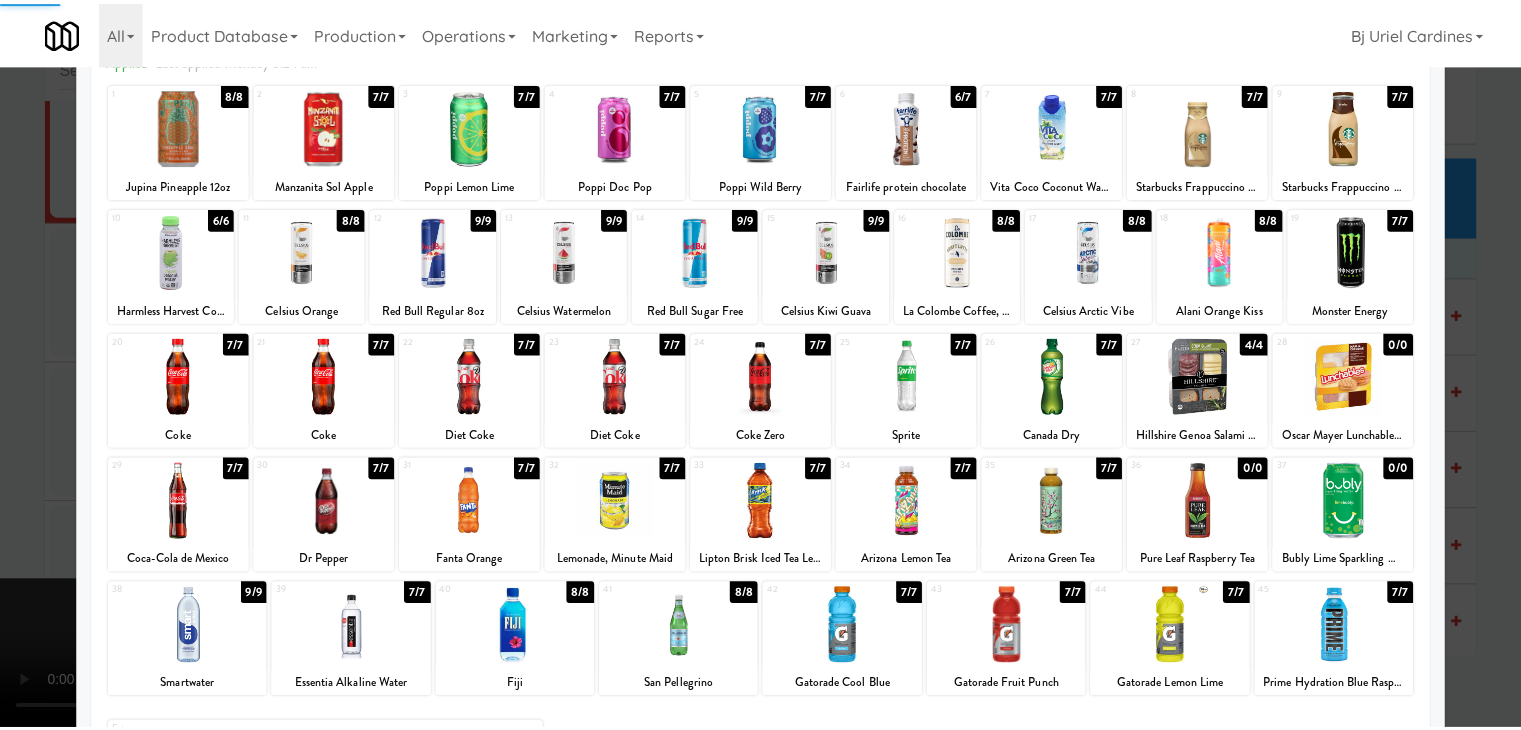 scroll, scrollTop: 252, scrollLeft: 0, axis: vertical 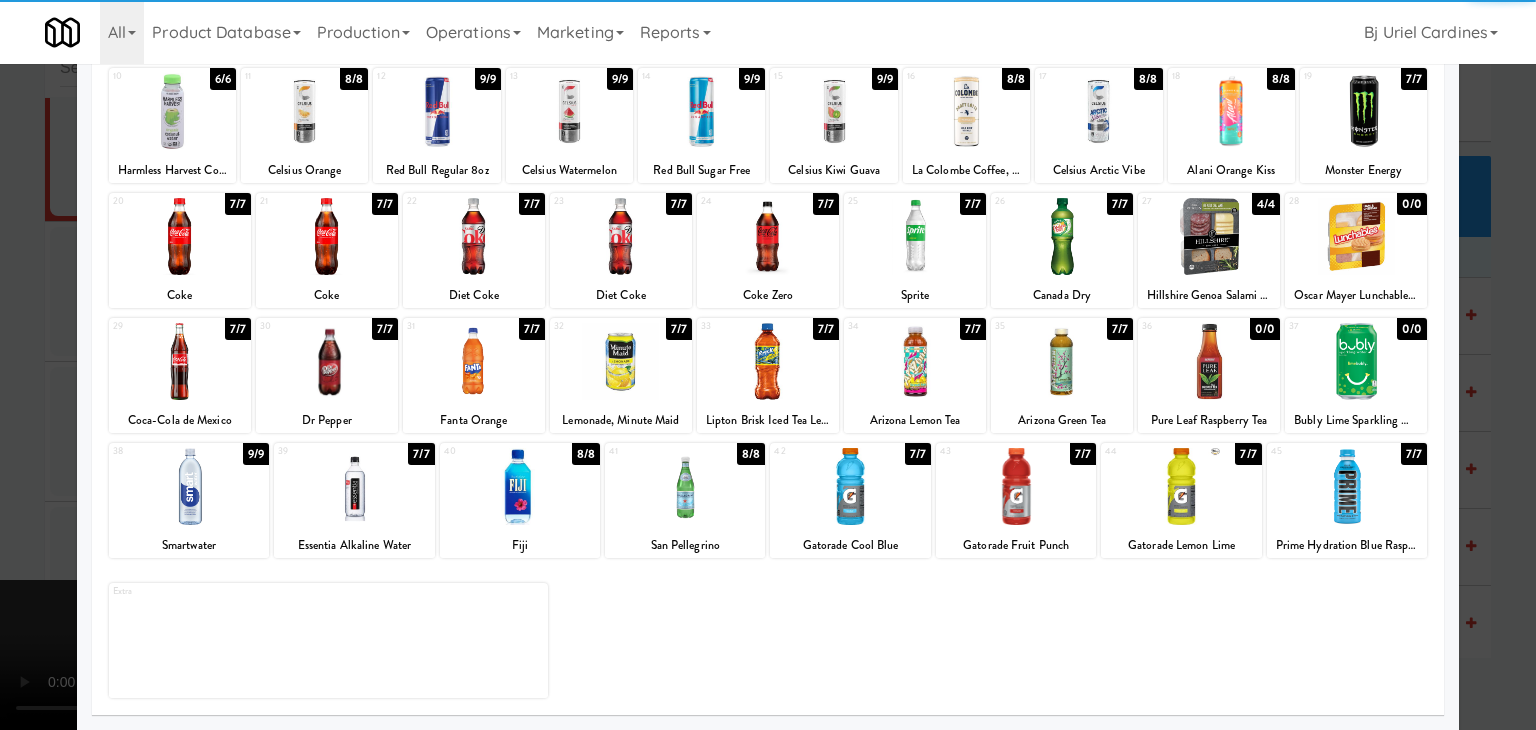 click at bounding box center [189, 486] 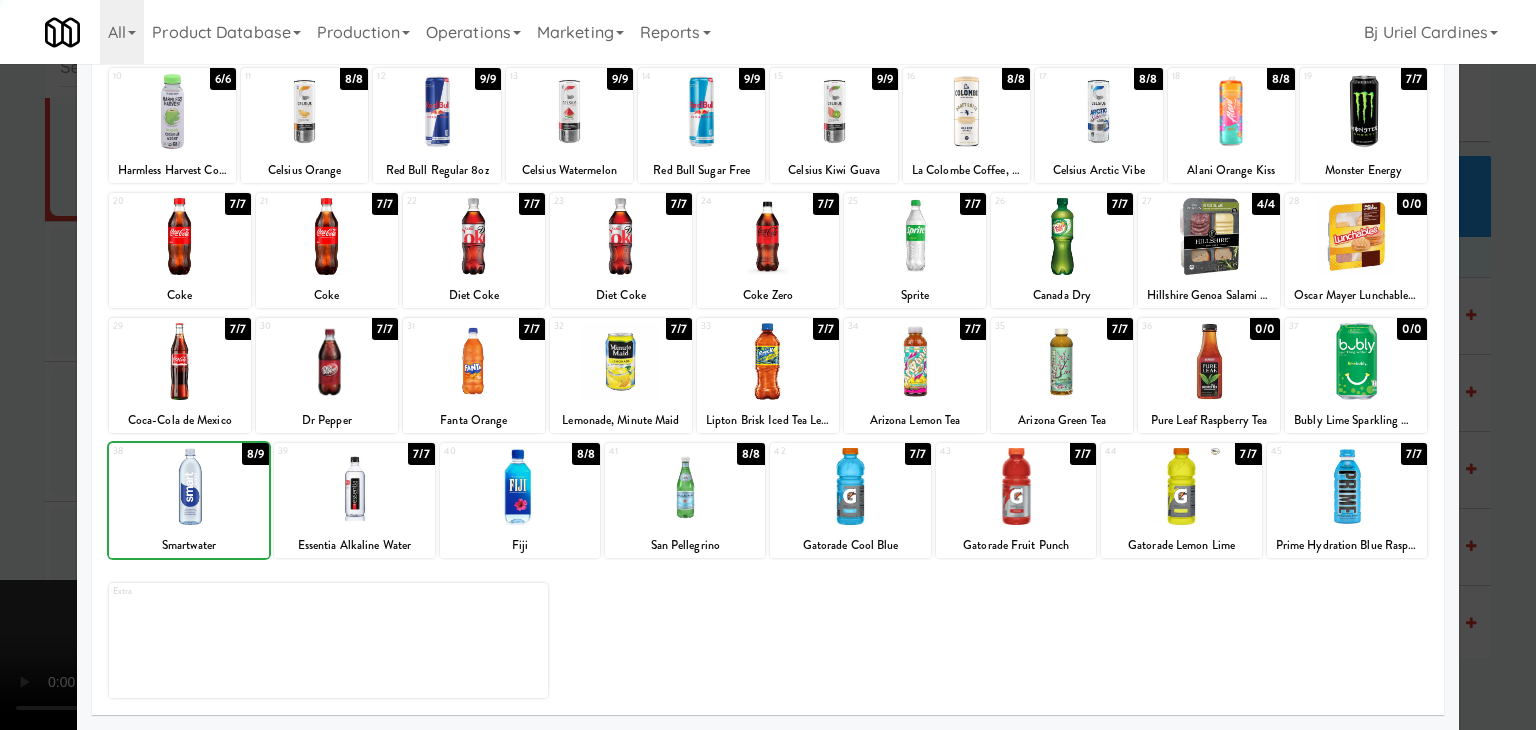 drag, startPoint x: 0, startPoint y: 477, endPoint x: 366, endPoint y: 485, distance: 366.08743 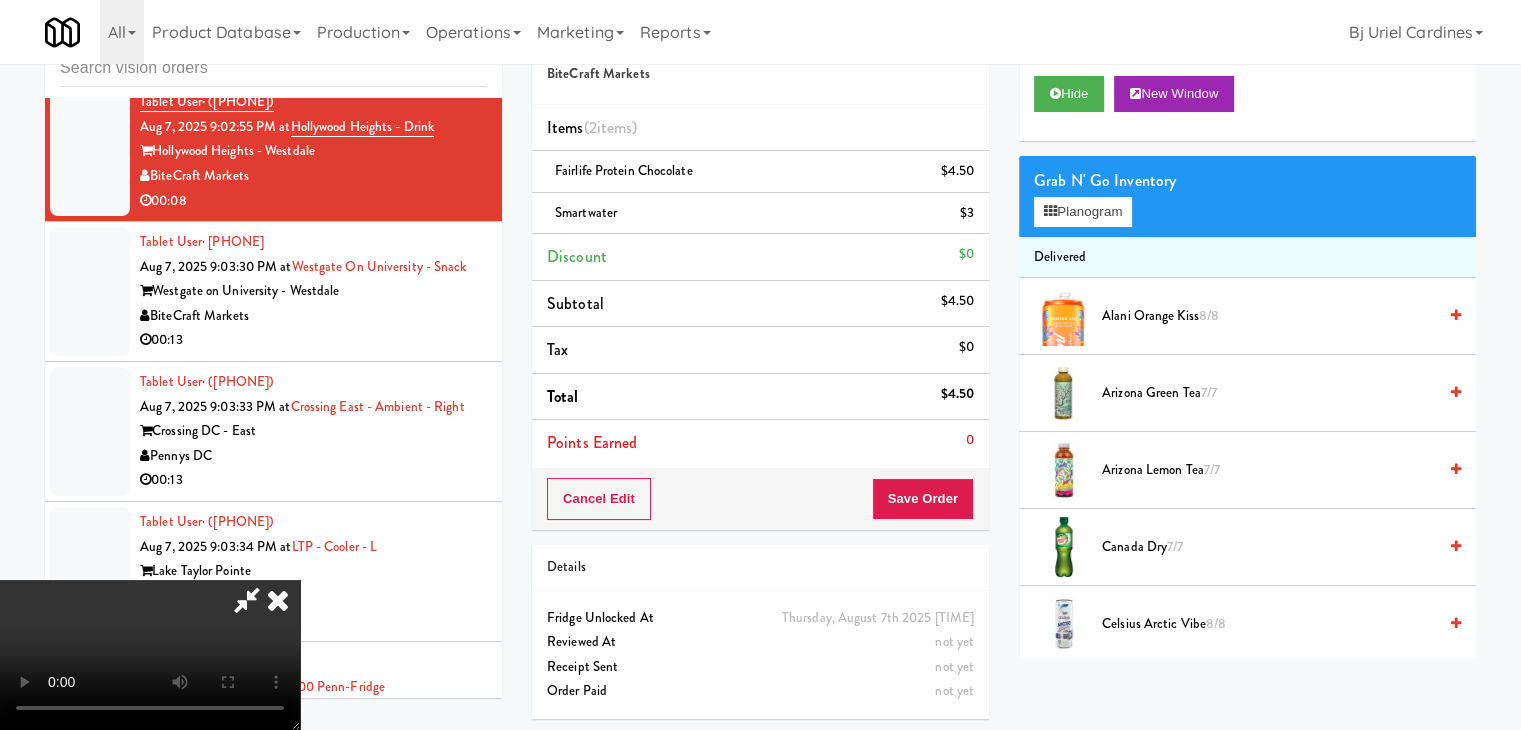 click at bounding box center [150, 655] 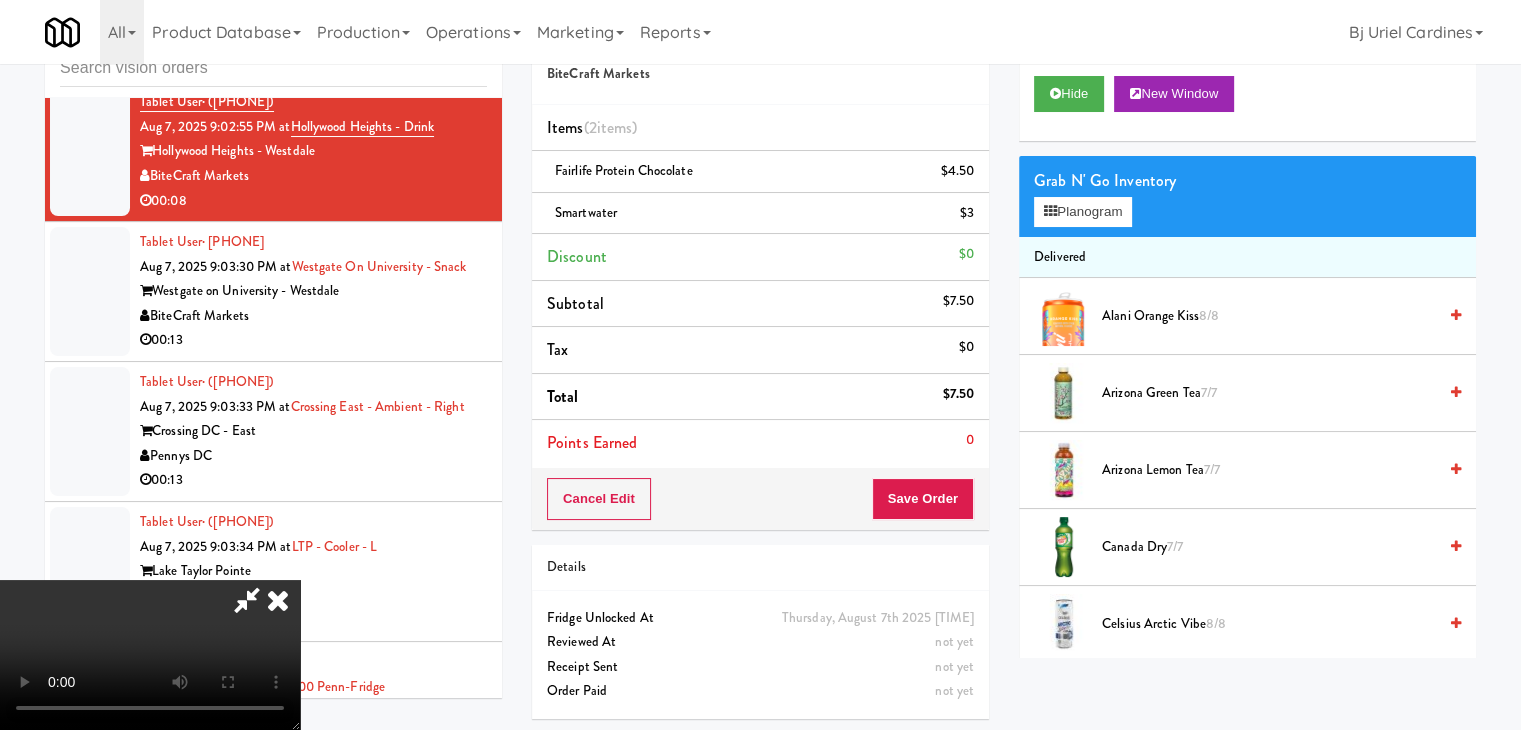 click on "Cancel Edit Save Order" at bounding box center (760, 499) 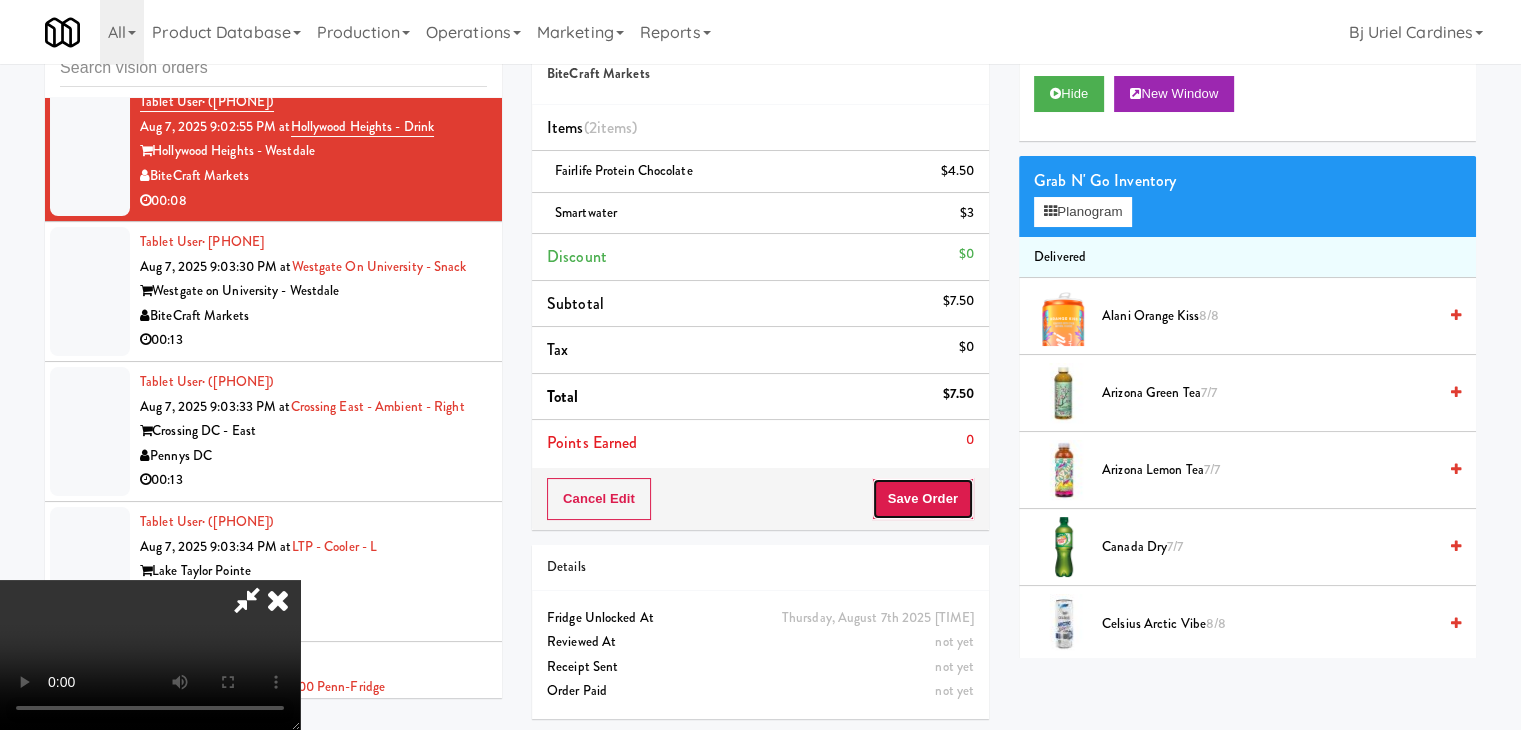 click on "Save Order" at bounding box center [923, 499] 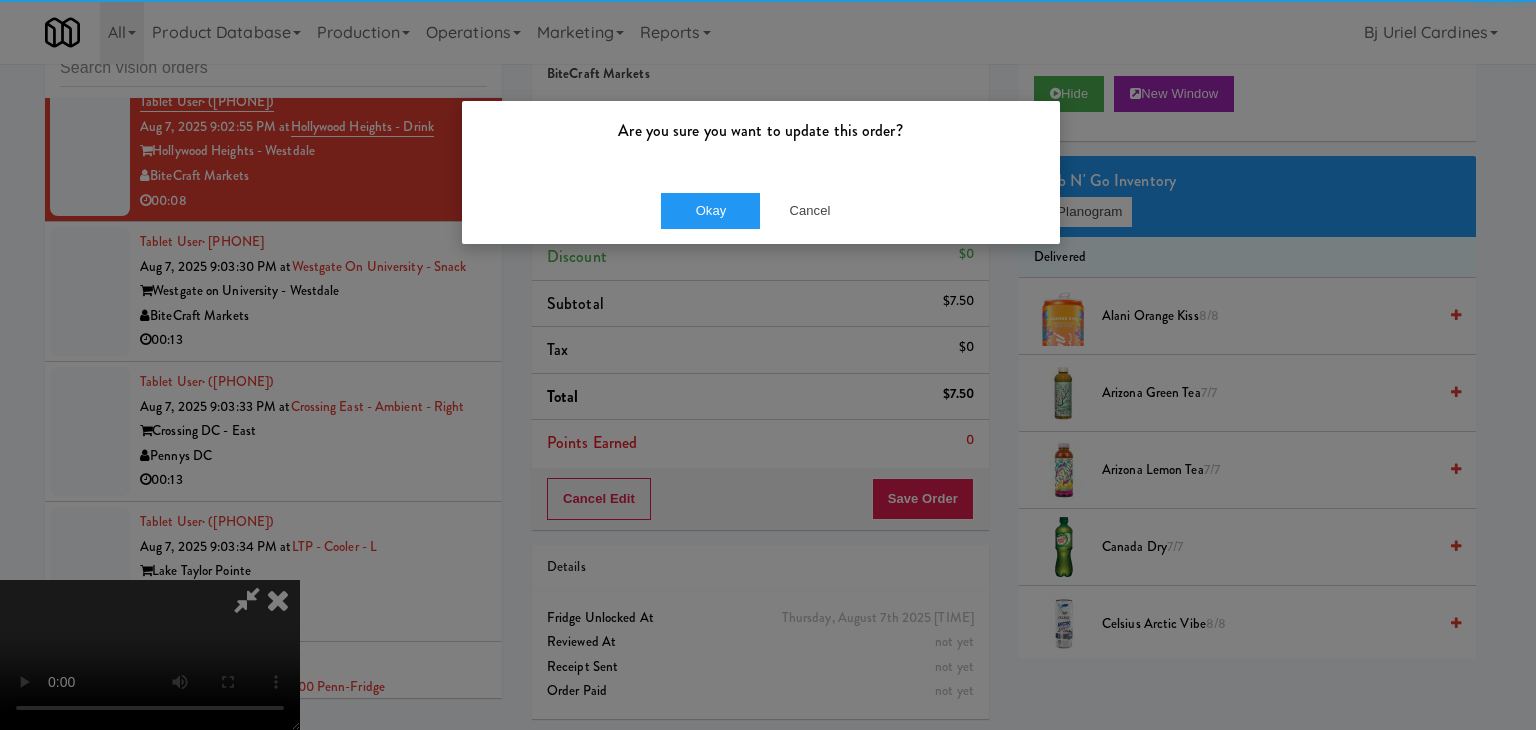 click on "Okay Cancel" at bounding box center [761, 210] 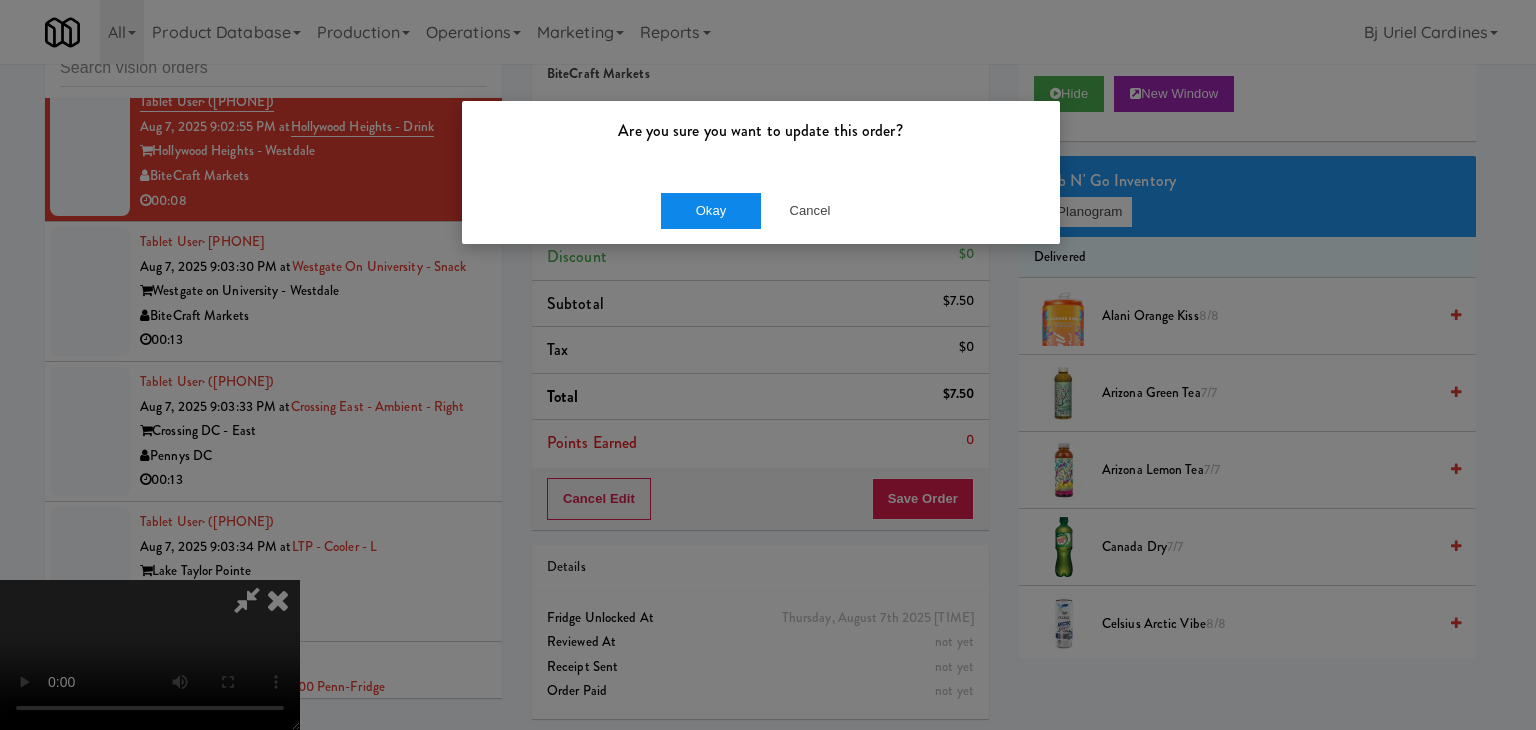 drag, startPoint x: 724, startPoint y: 189, endPoint x: 713, endPoint y: 201, distance: 16.27882 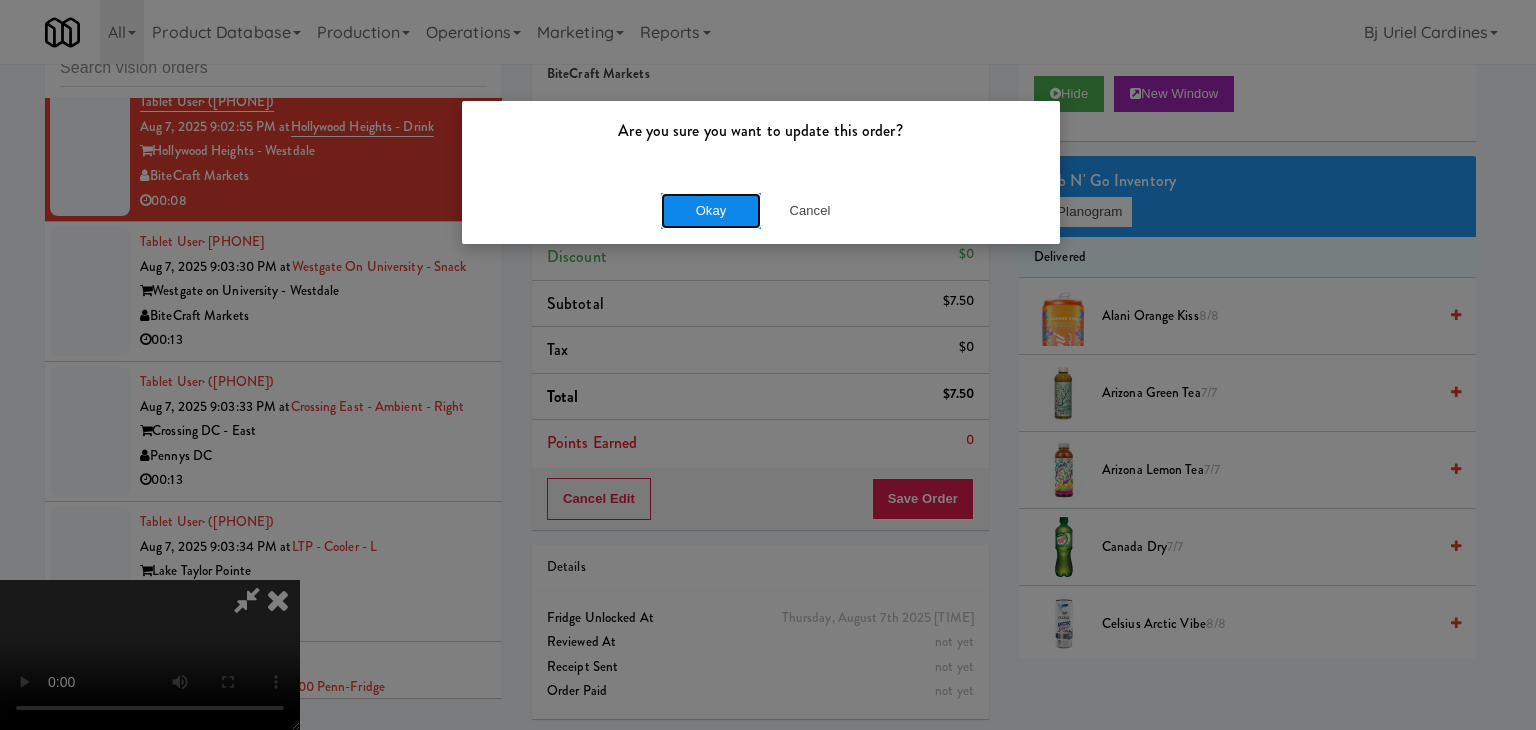 click on "Okay" at bounding box center (711, 211) 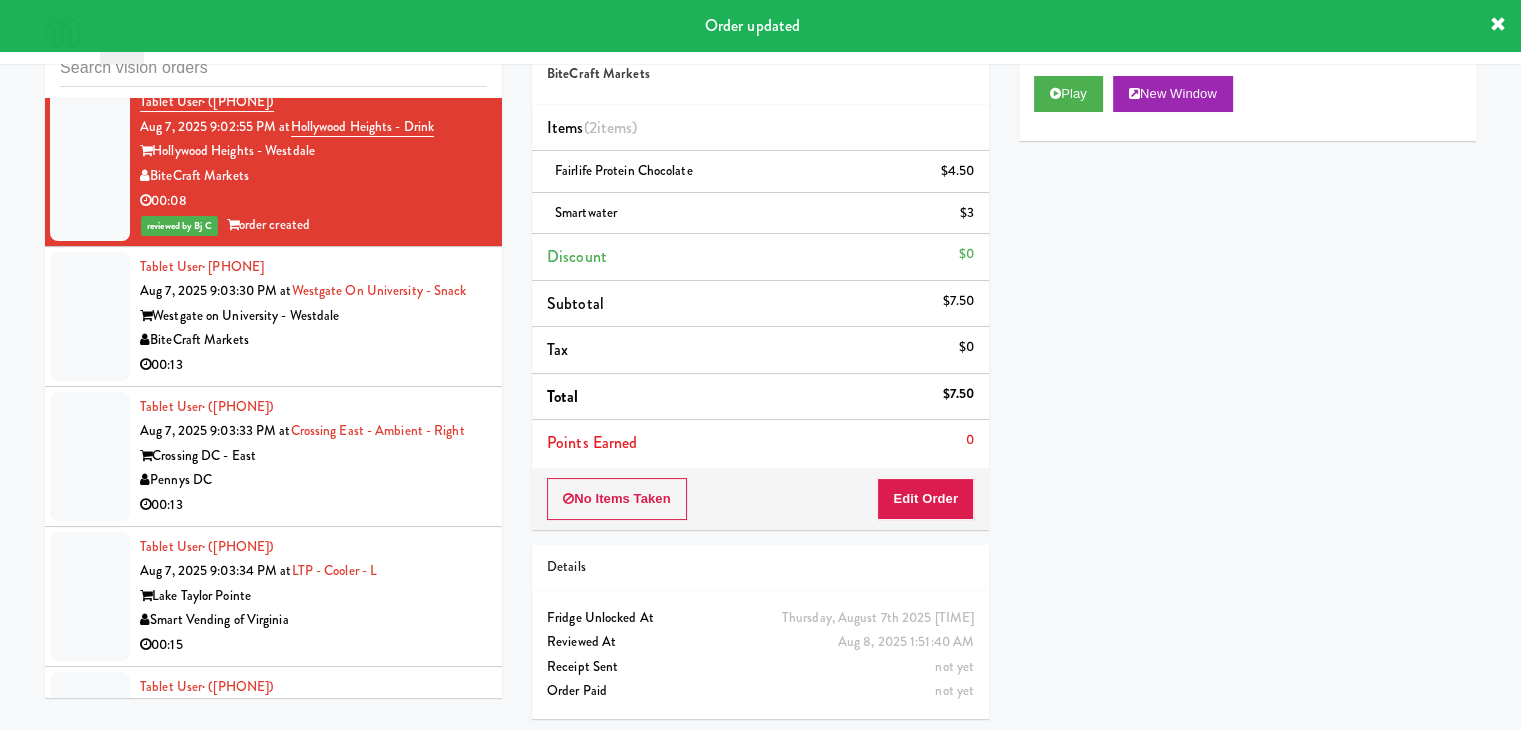click on "BiteCraft Markets" at bounding box center (313, 340) 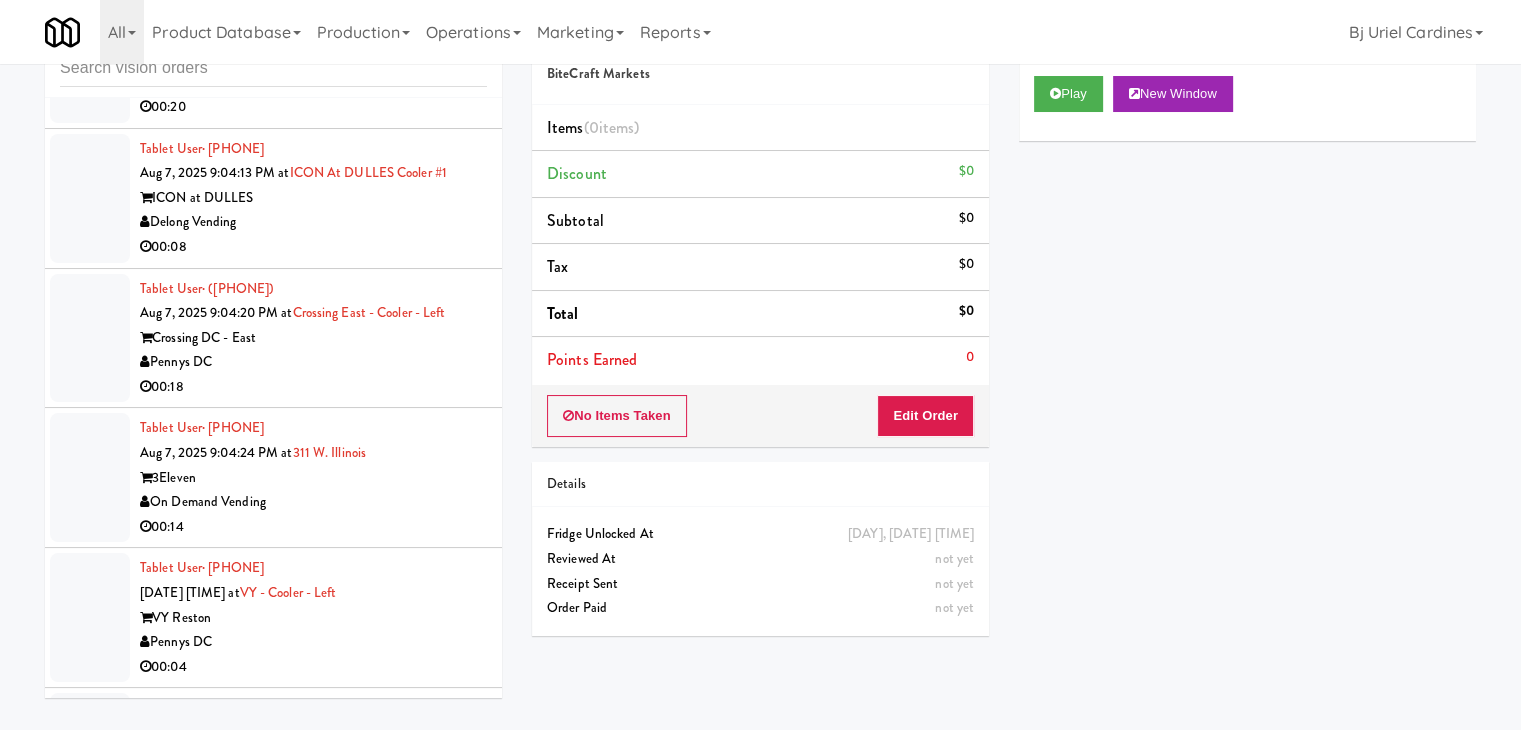 scroll, scrollTop: 20044, scrollLeft: 0, axis: vertical 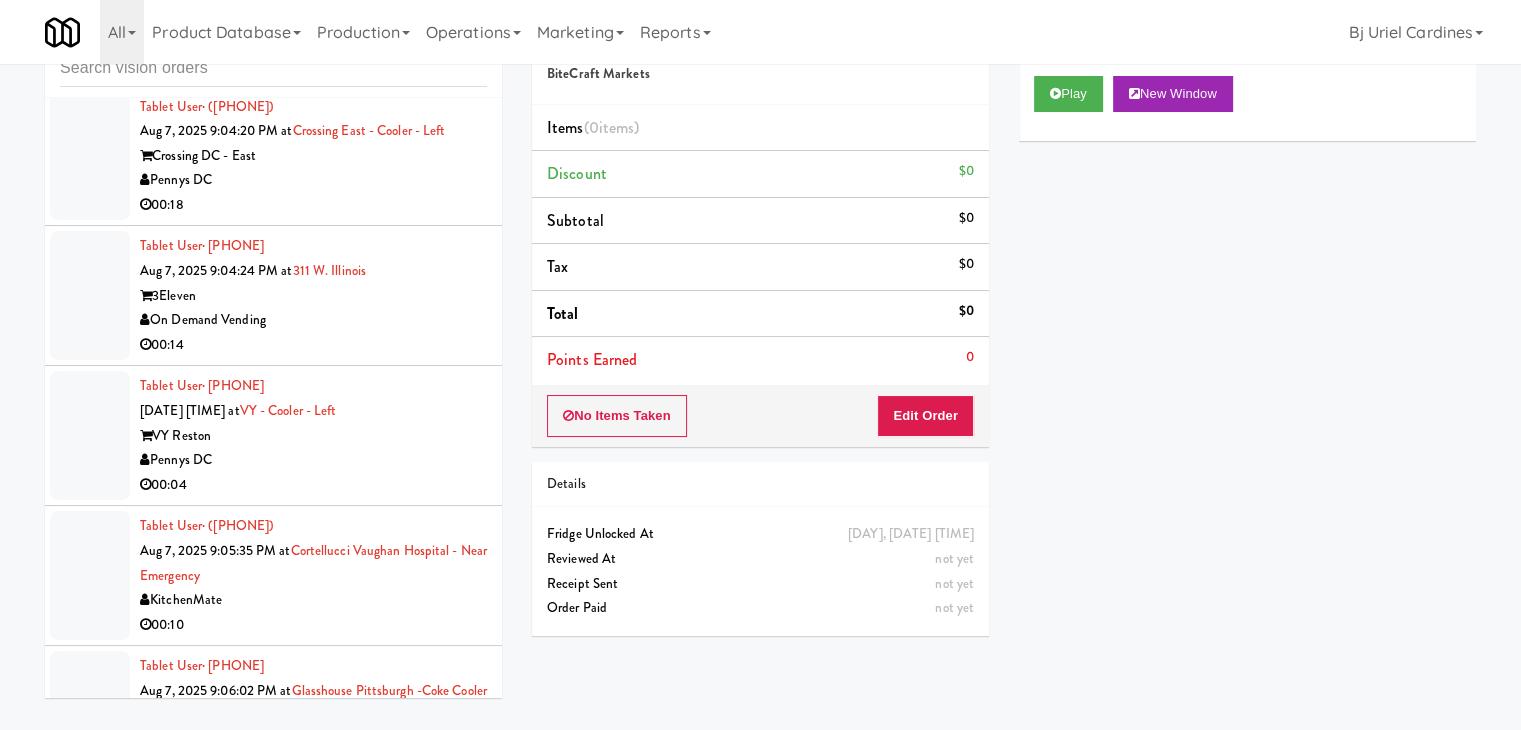 click on "Tablet User  · ([PHONE]) Aug 7, 2025 9:04:13 PM at  ICON at DULLES Cooler #1  ICON at DULLES  Delong Vending  00:08" at bounding box center (313, 16) 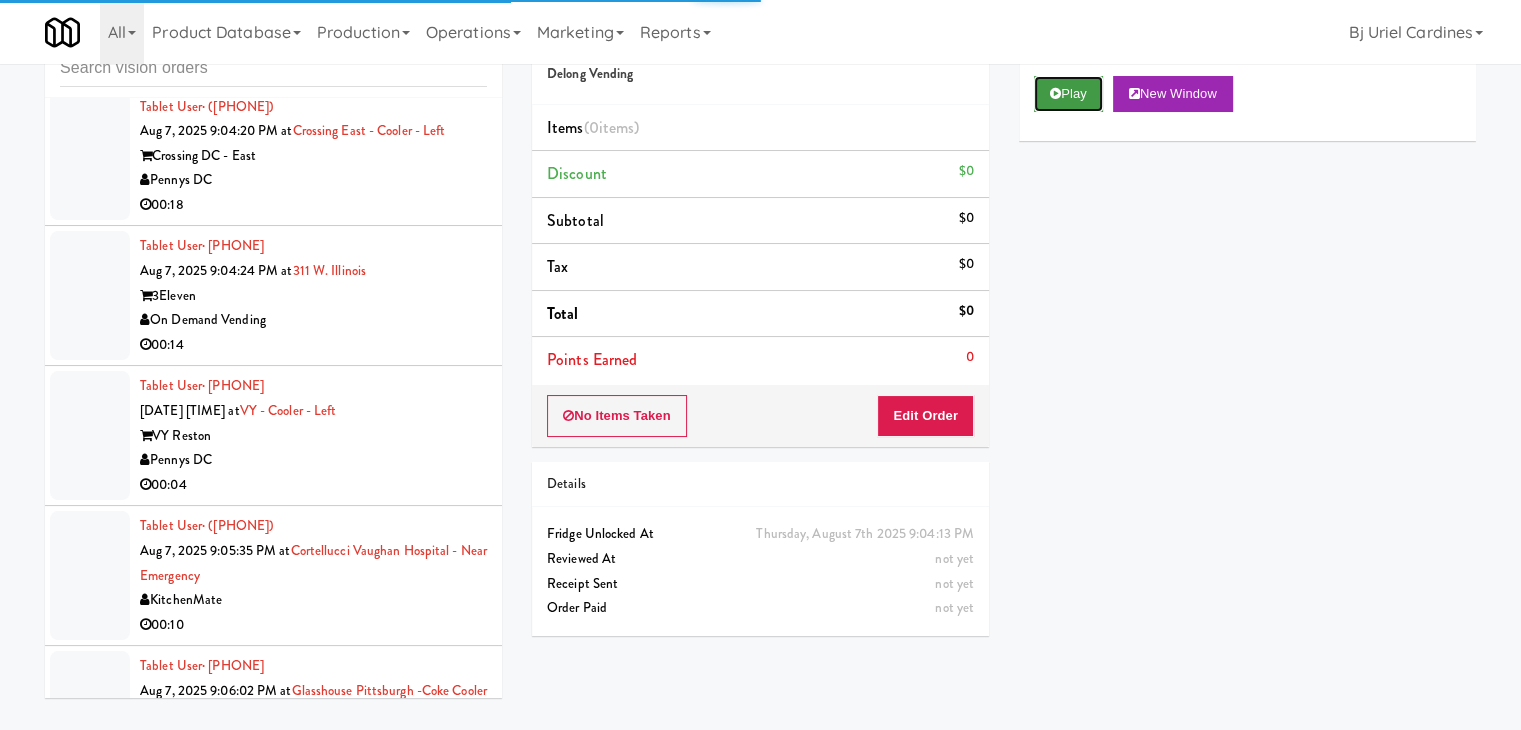 click on "Play" at bounding box center (1068, 94) 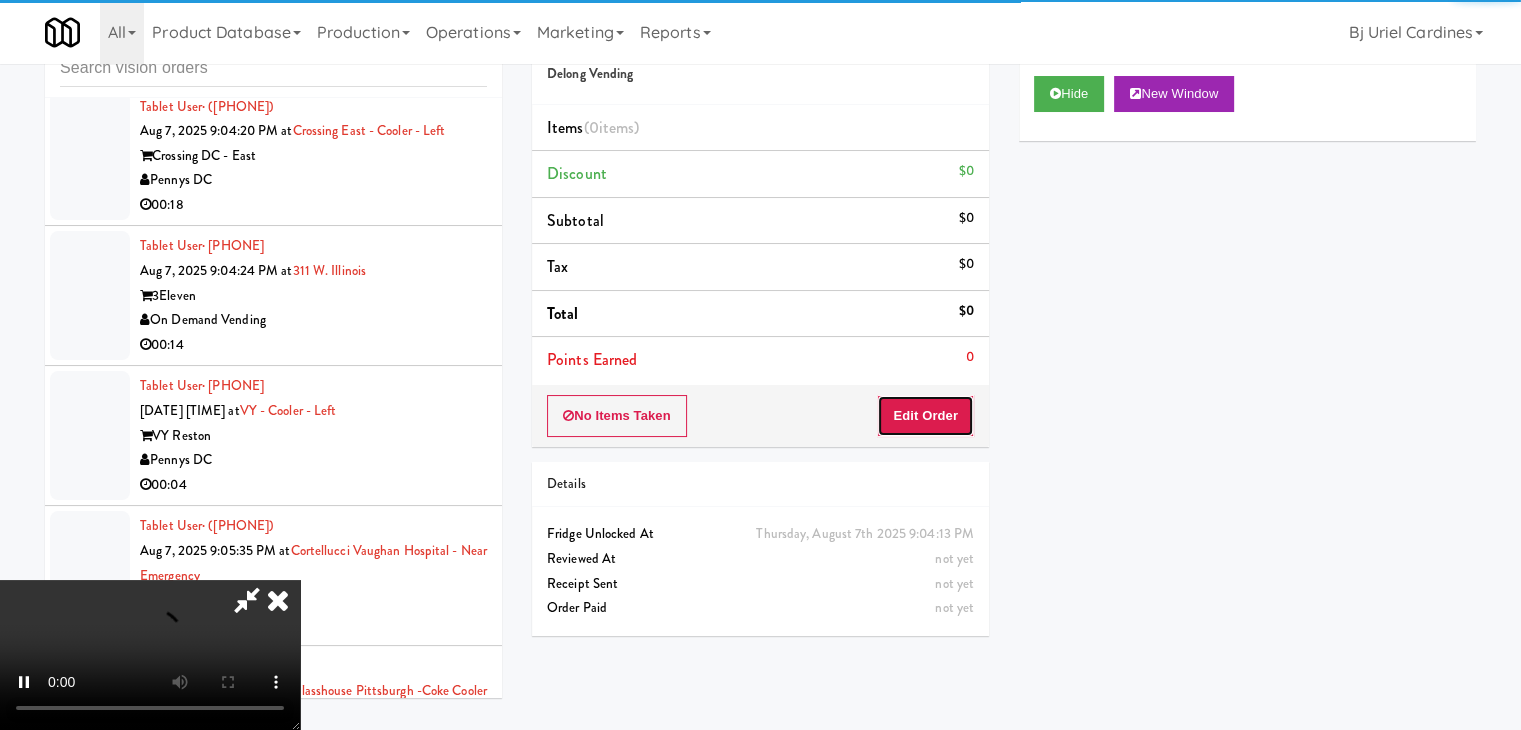 click on "Edit Order" at bounding box center [925, 416] 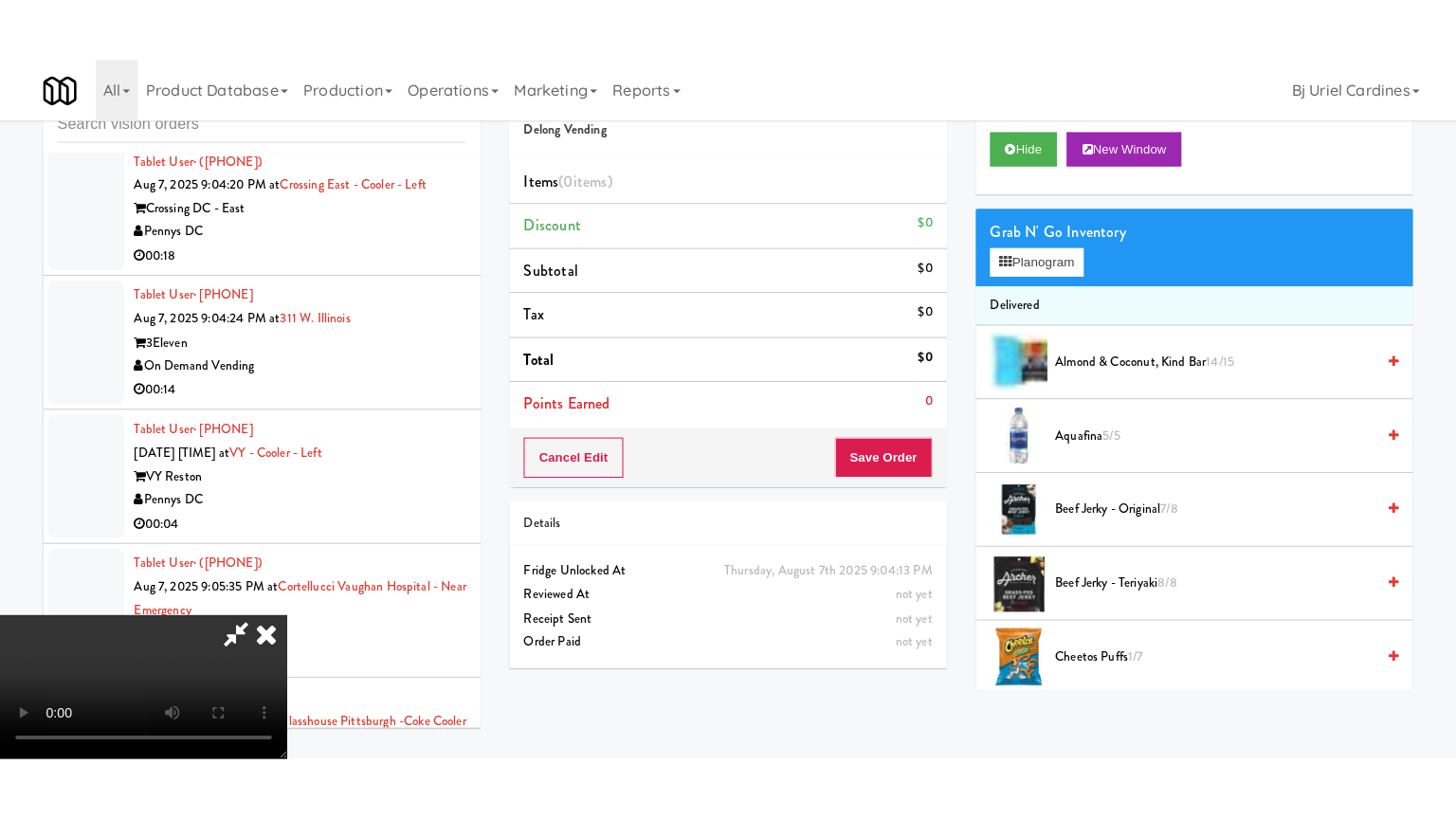scroll, scrollTop: 266, scrollLeft: 0, axis: vertical 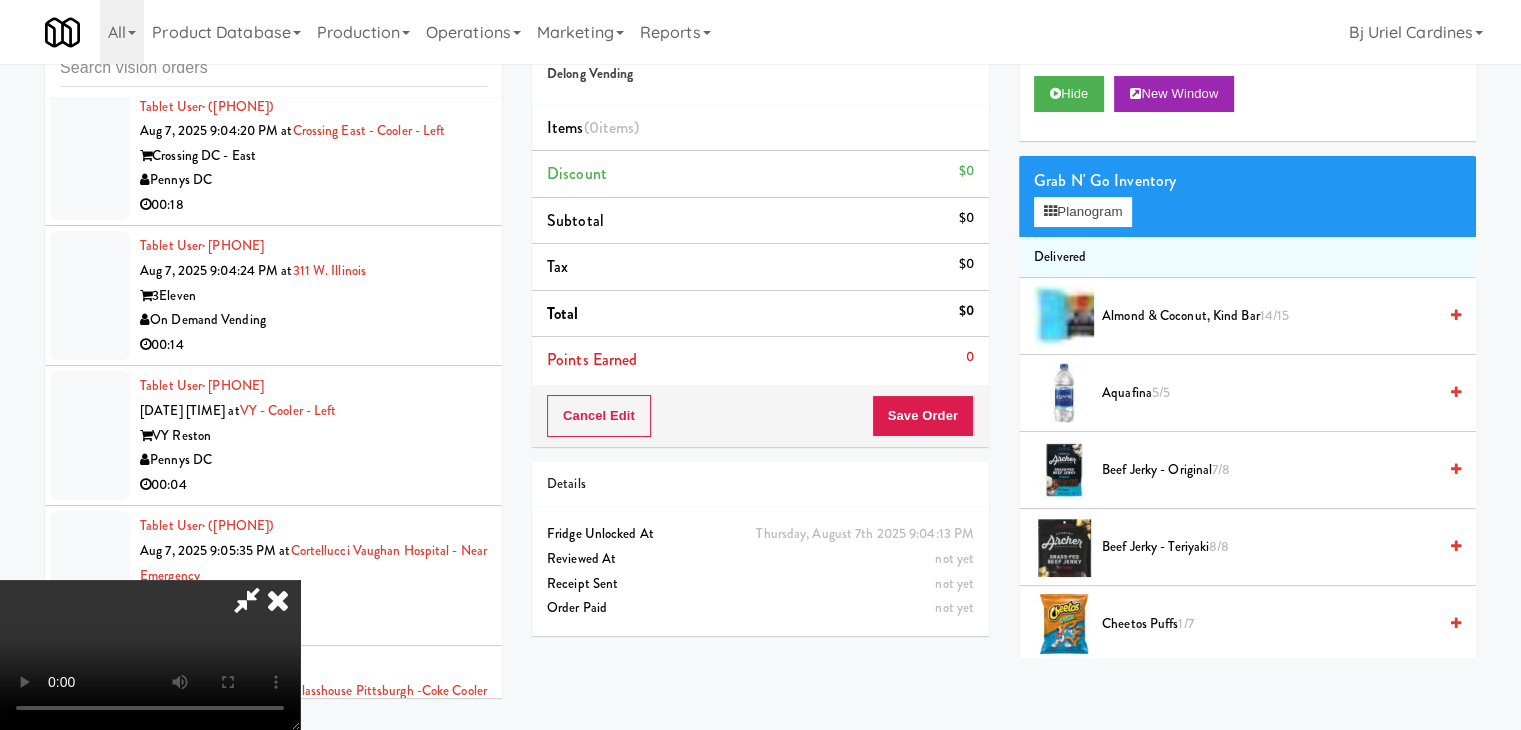 type 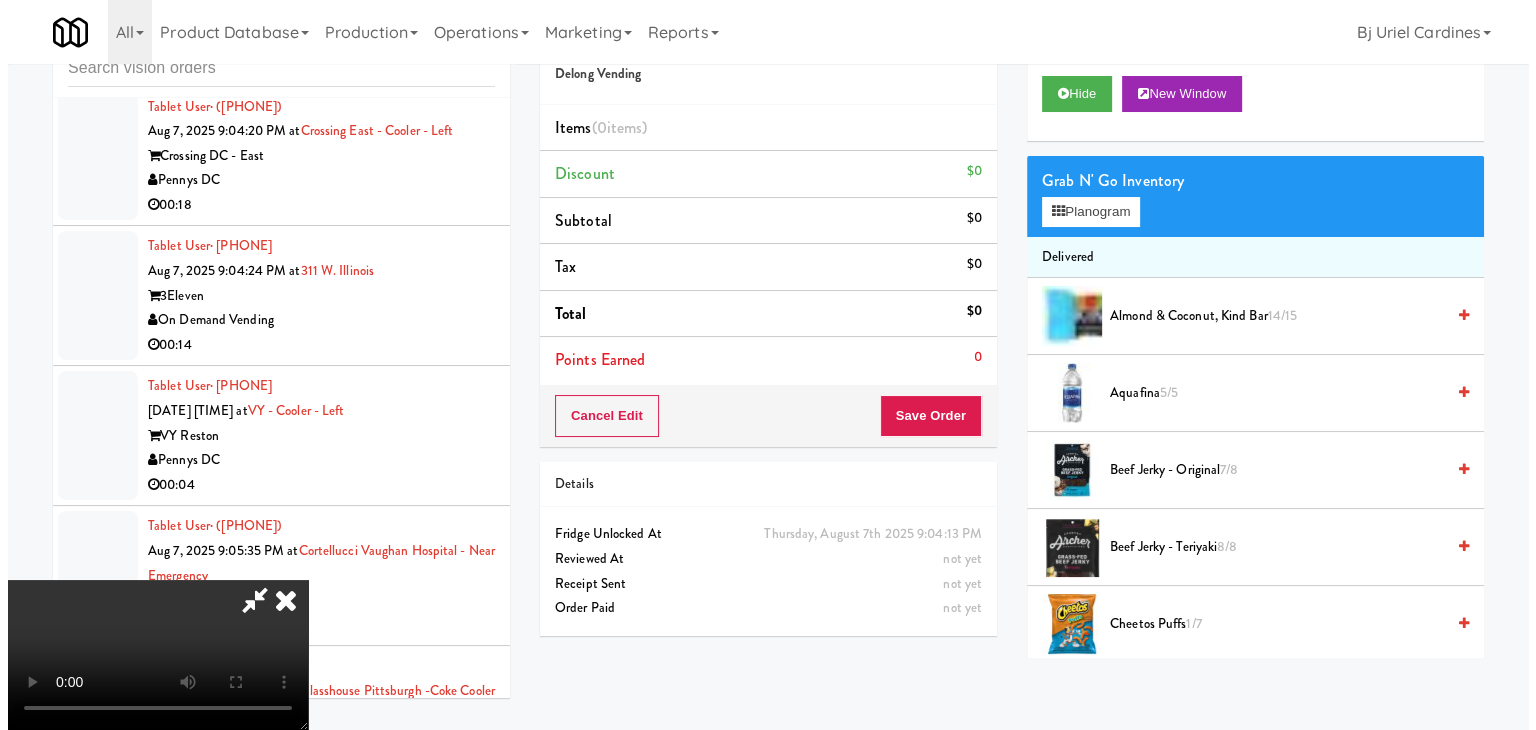 scroll, scrollTop: 0, scrollLeft: 0, axis: both 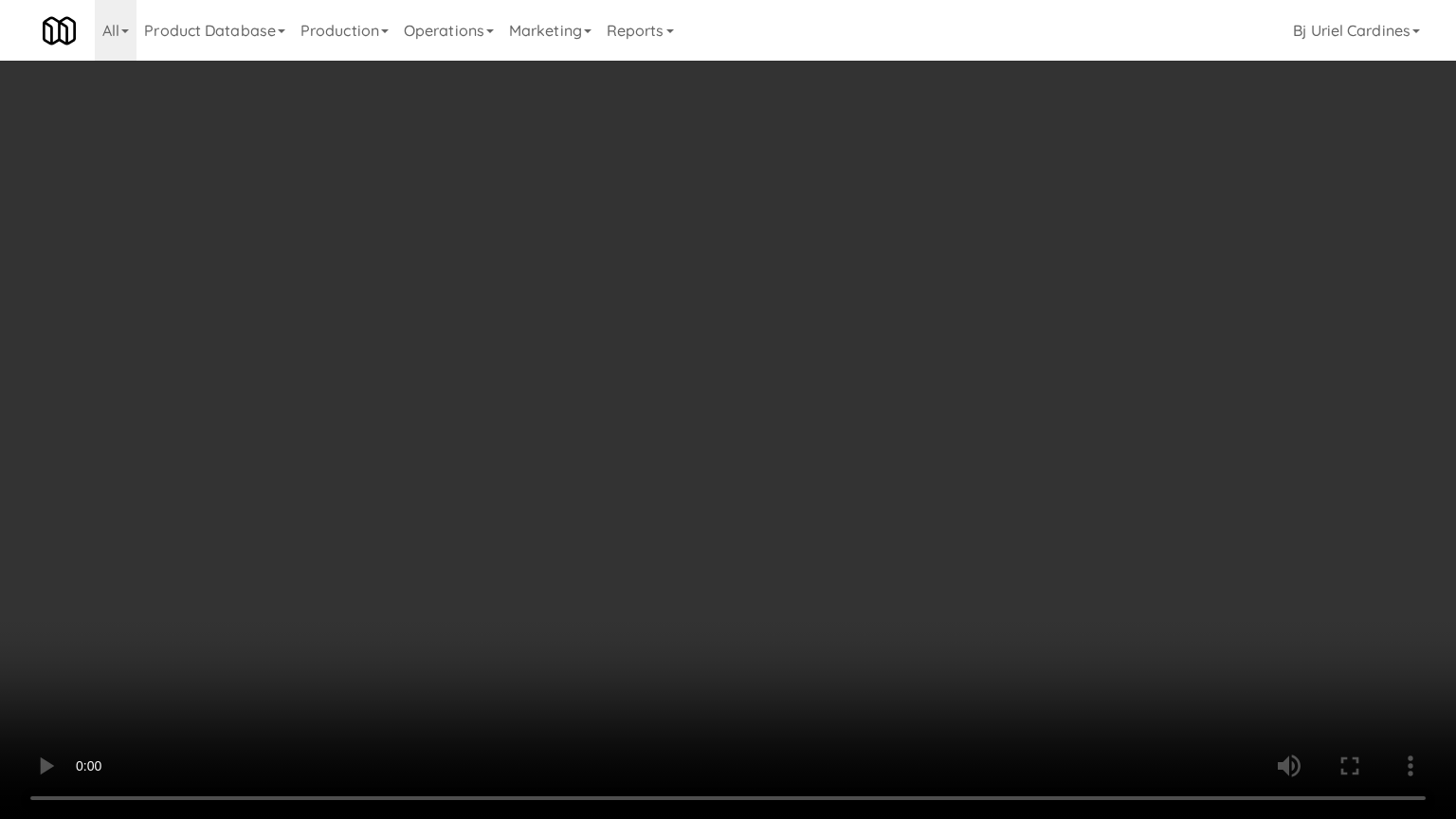click at bounding box center [728, 410] 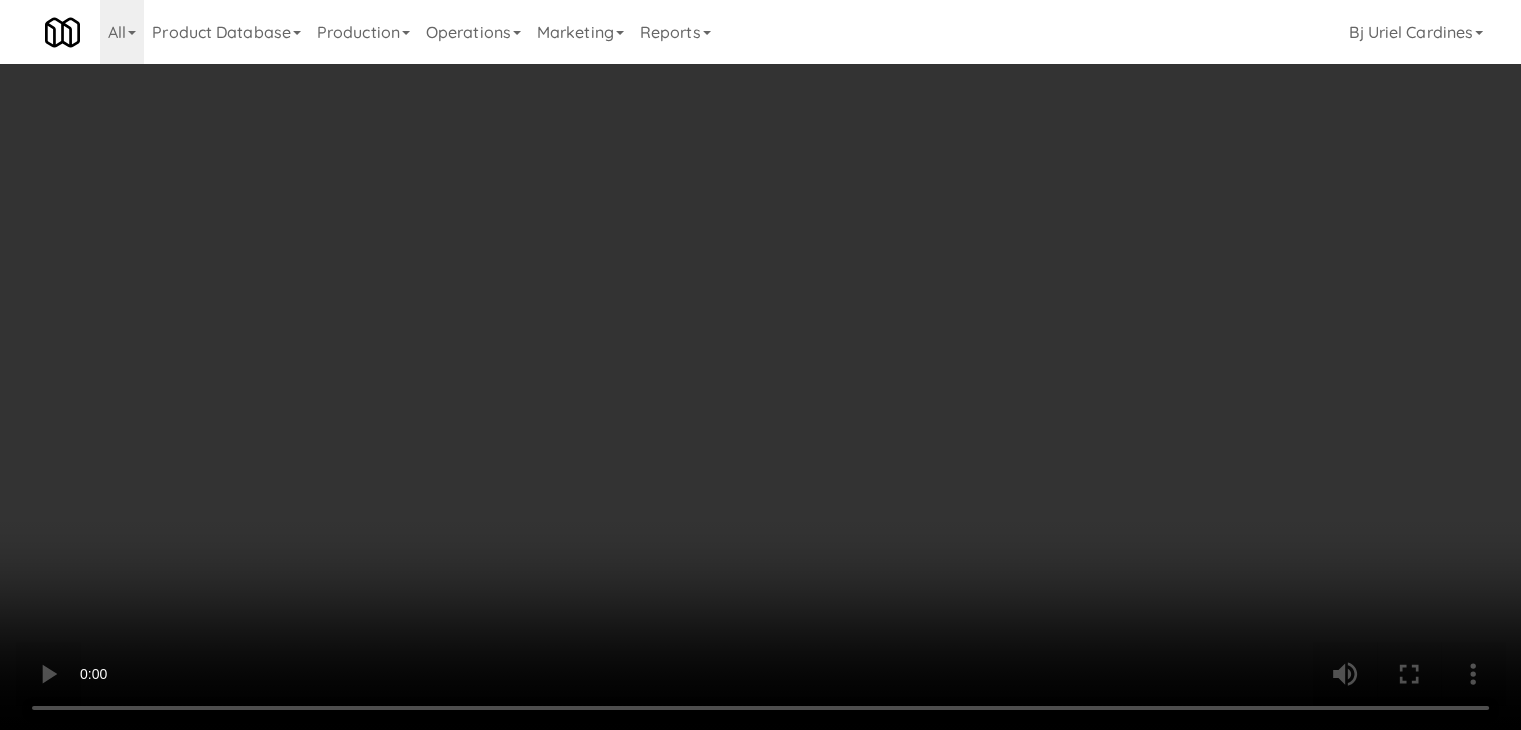 click on "Planogram" at bounding box center (1083, 212) 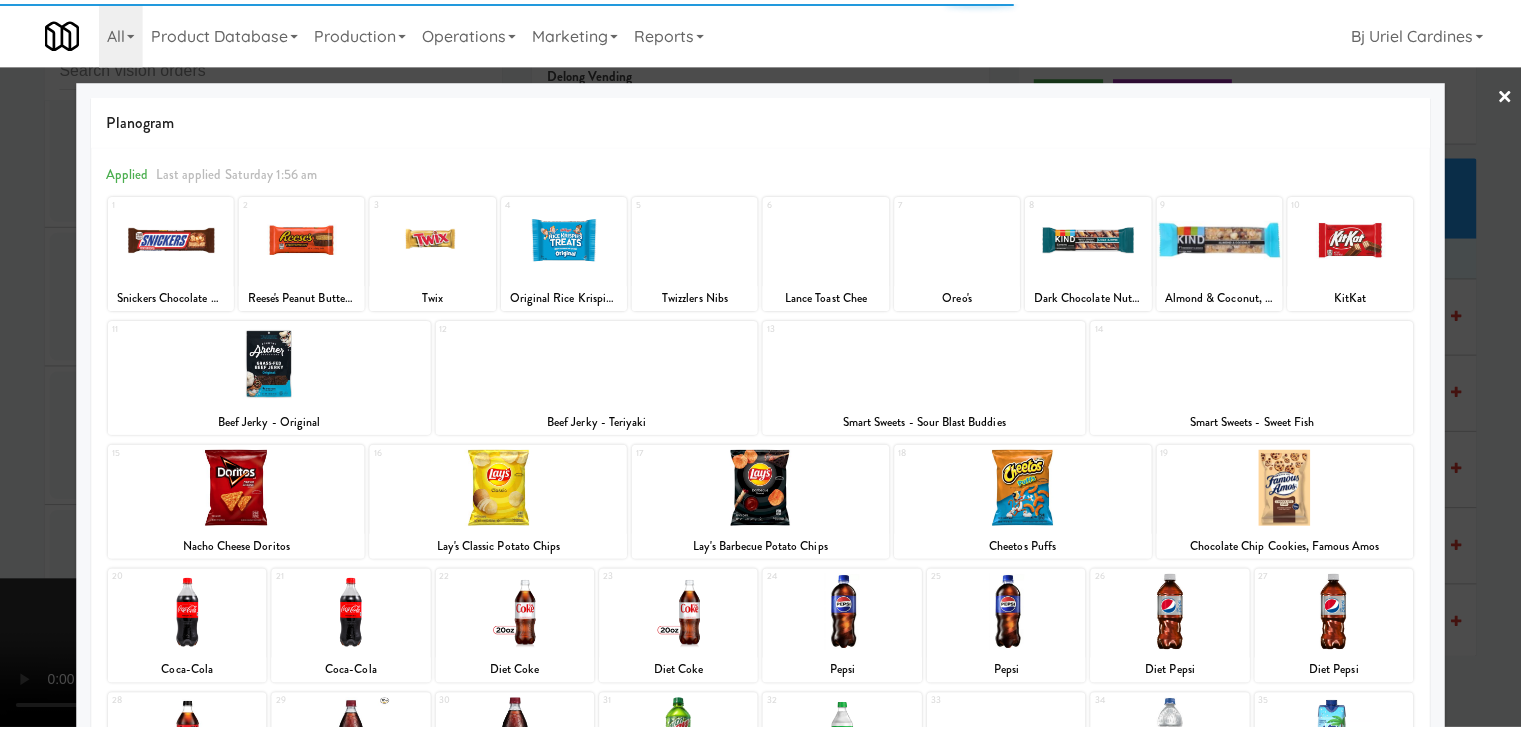 scroll, scrollTop: 252, scrollLeft: 0, axis: vertical 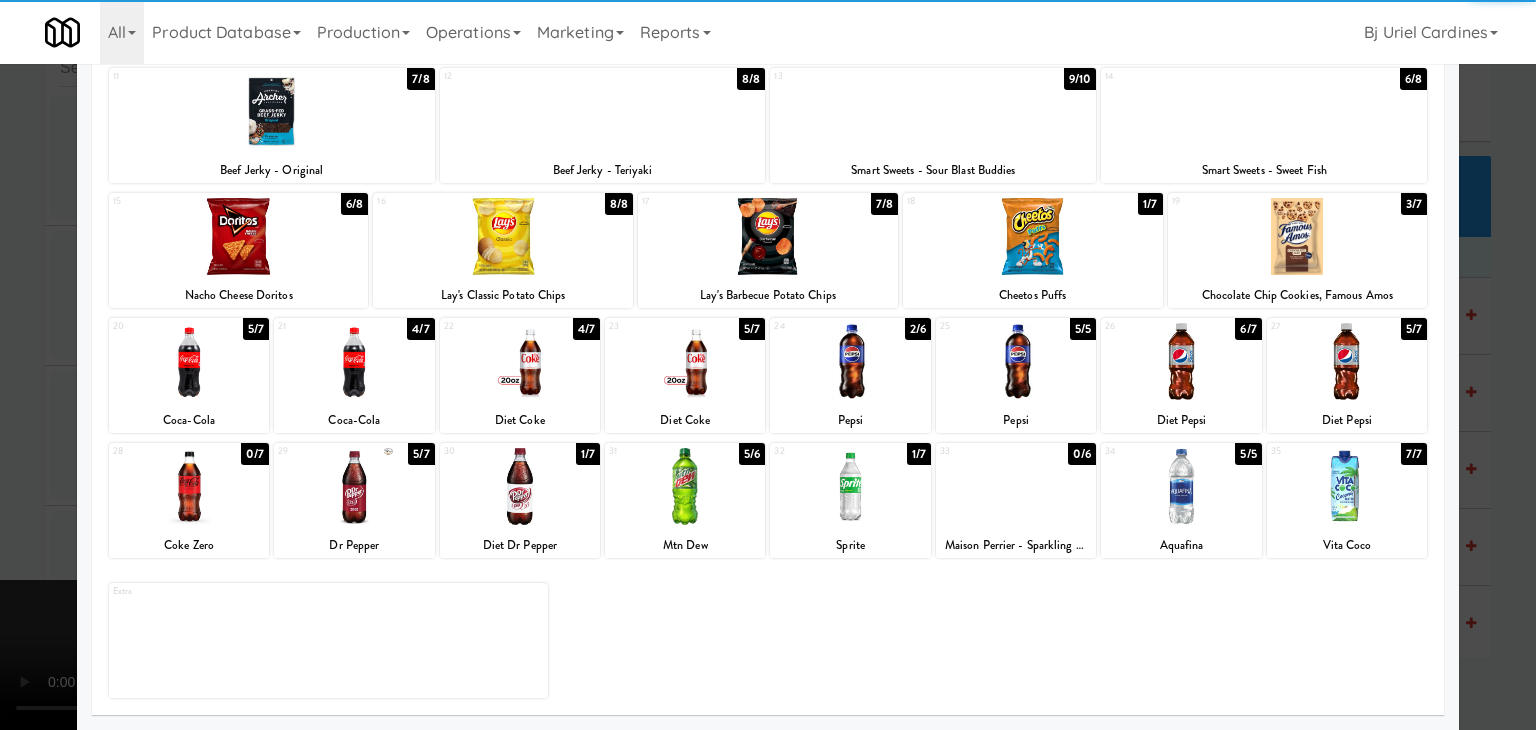 click at bounding box center [1347, 486] 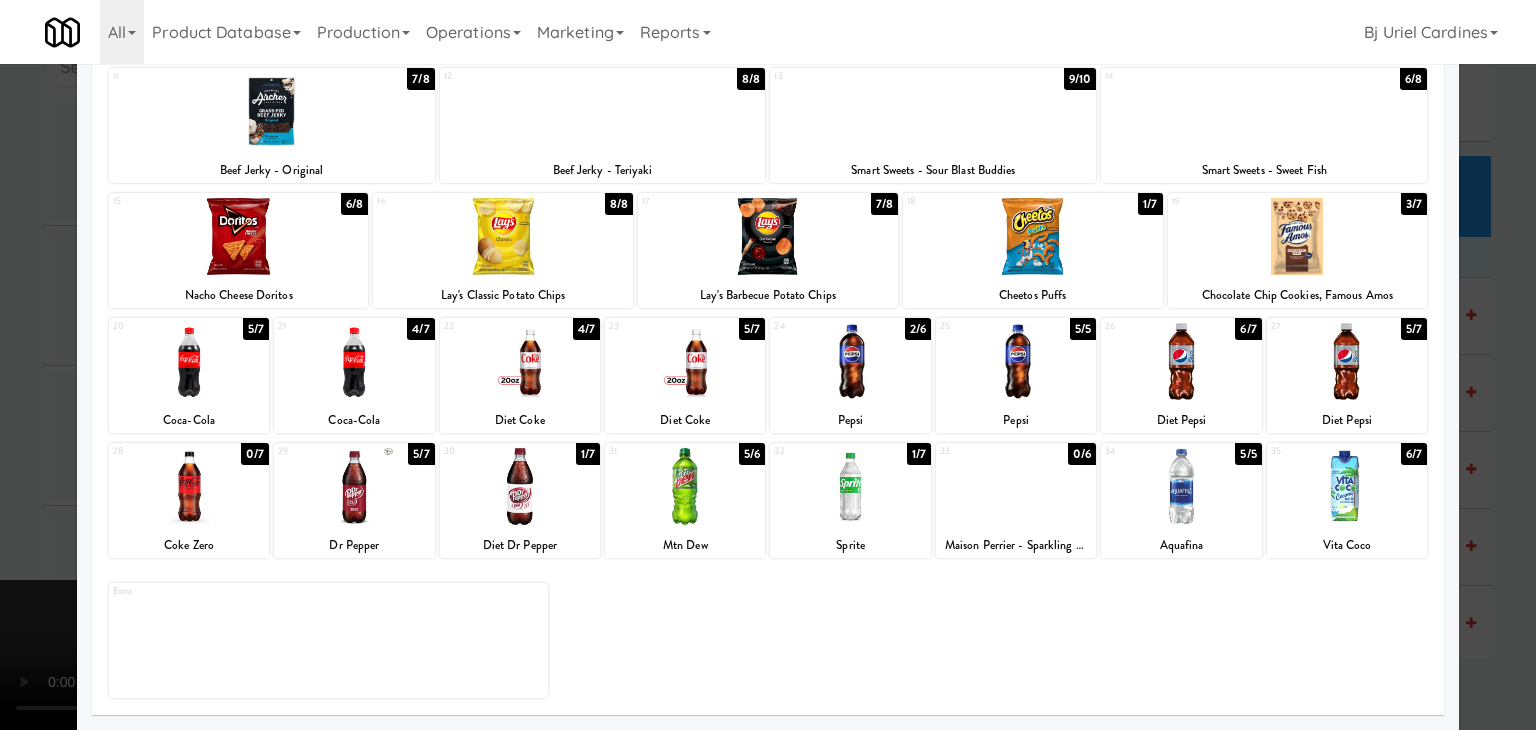 click at bounding box center [768, 365] 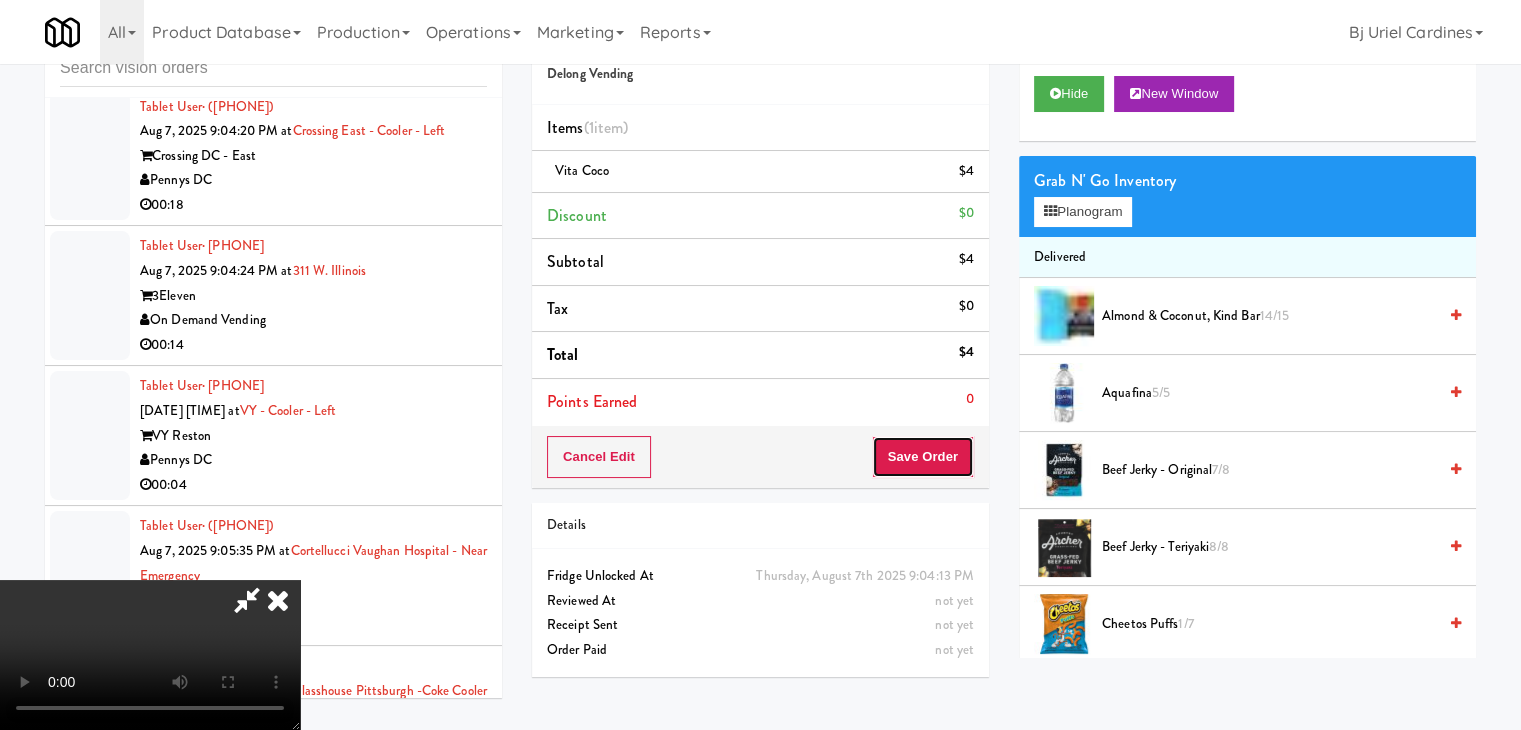 click on "Save Order" at bounding box center (923, 457) 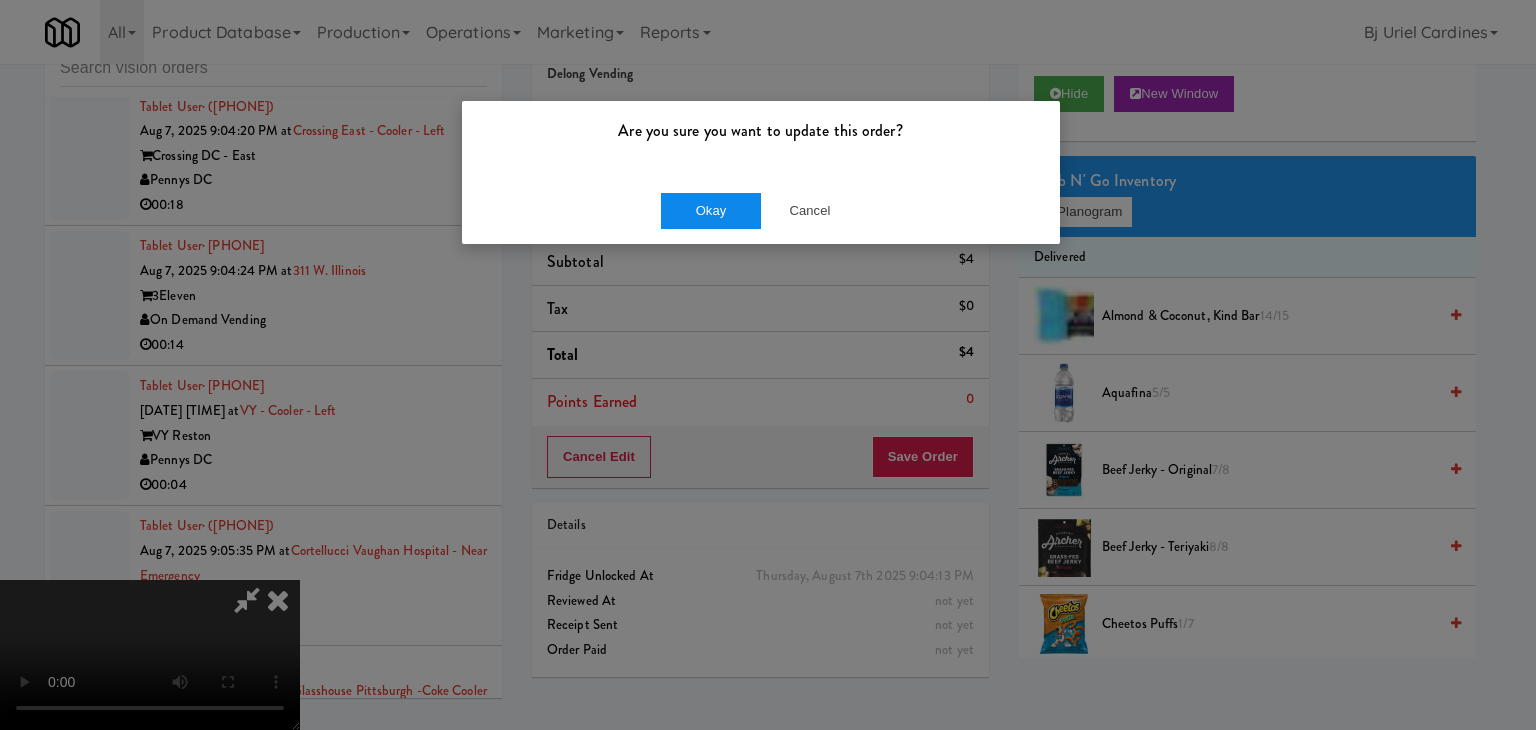 click on "Okay Cancel" at bounding box center (761, 210) 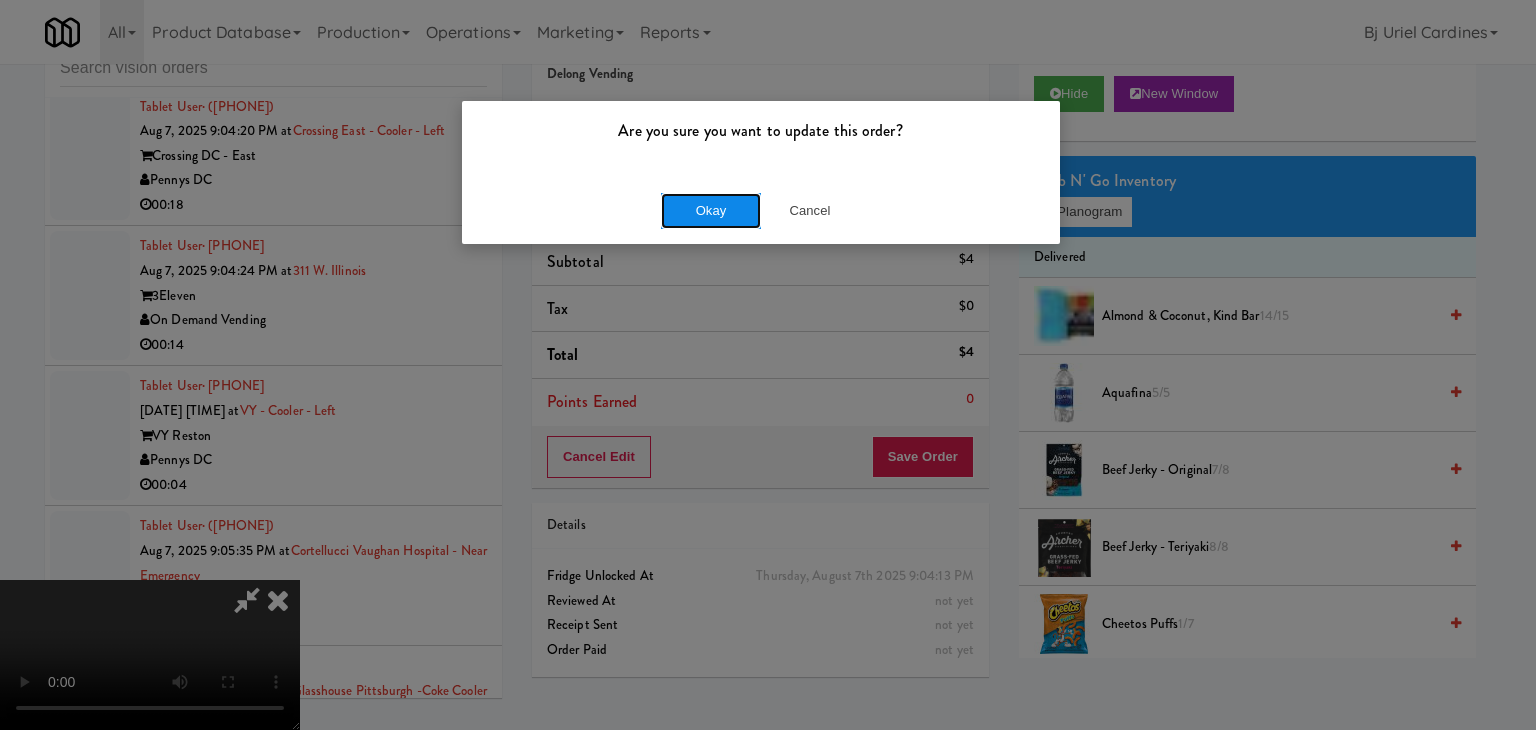 click on "Okay" at bounding box center (711, 211) 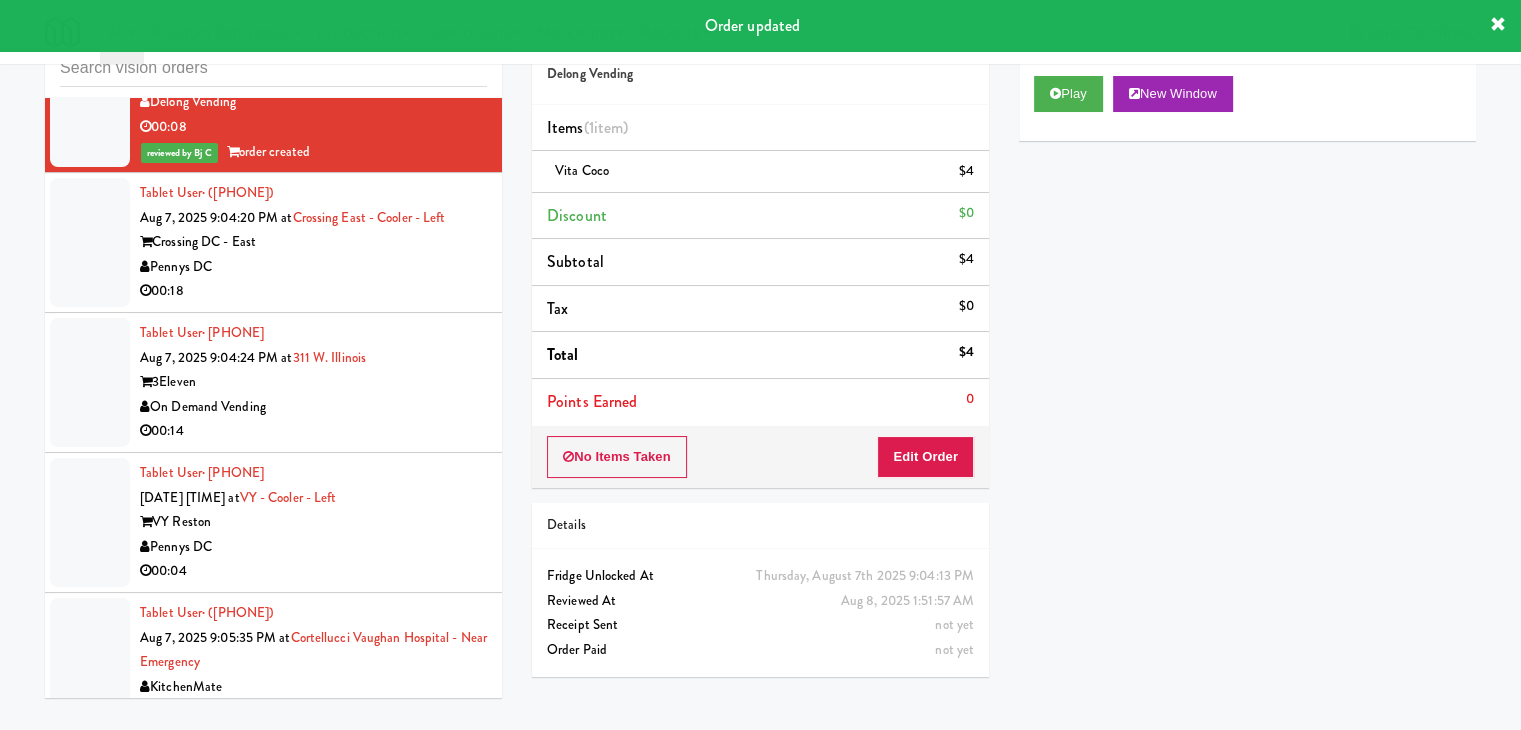 scroll, scrollTop: 19968, scrollLeft: 0, axis: vertical 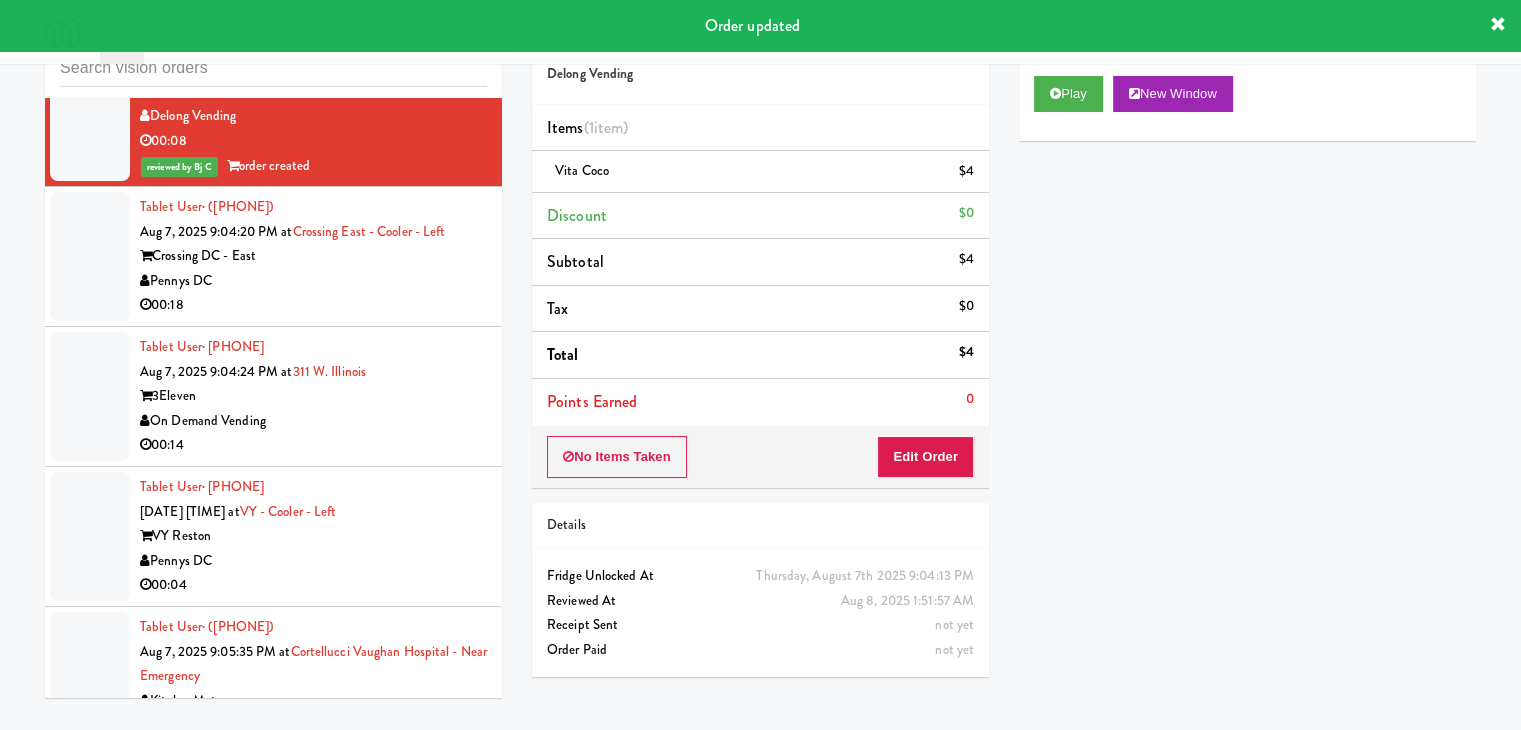 click on "00:18" at bounding box center (313, 305) 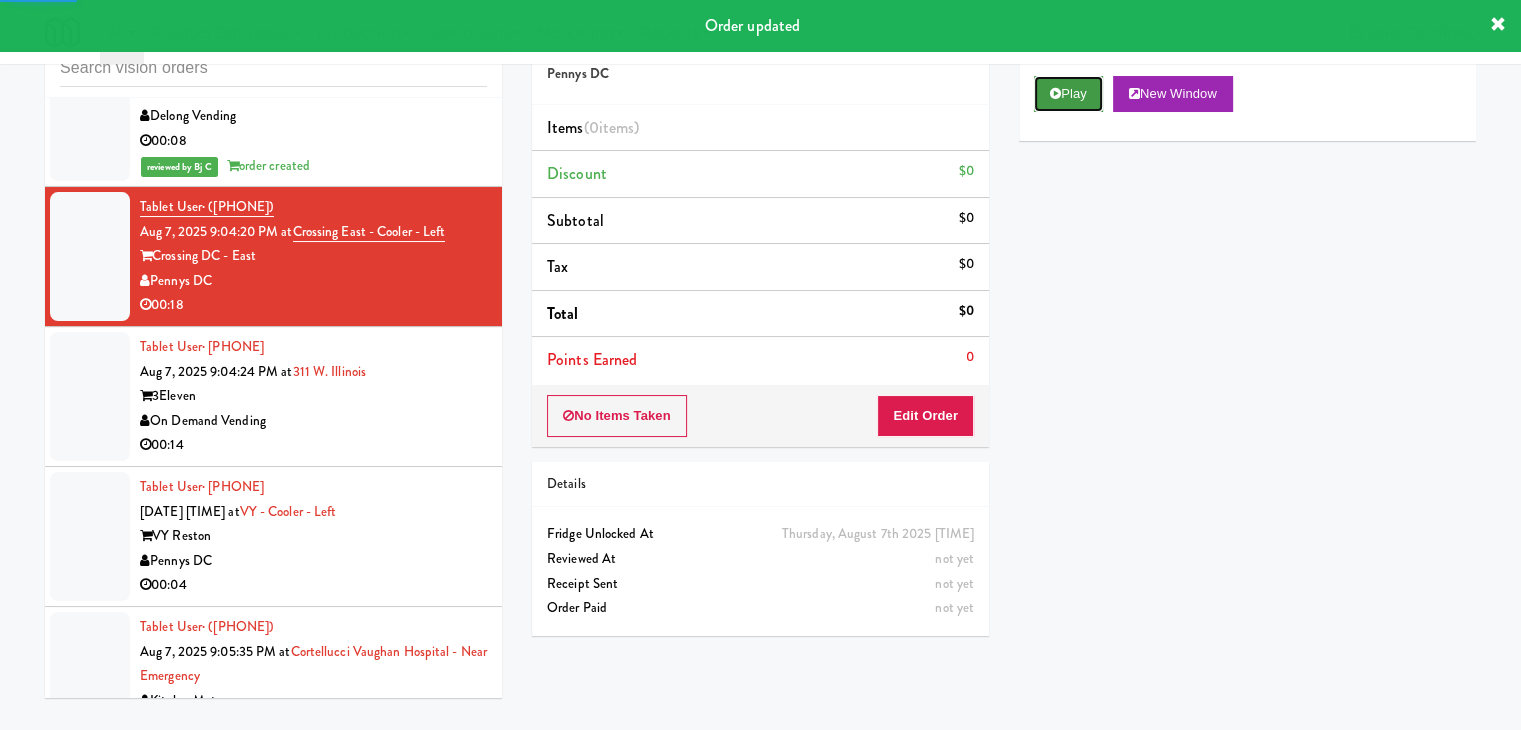 drag, startPoint x: 1095, startPoint y: 96, endPoint x: 1077, endPoint y: 111, distance: 23.43075 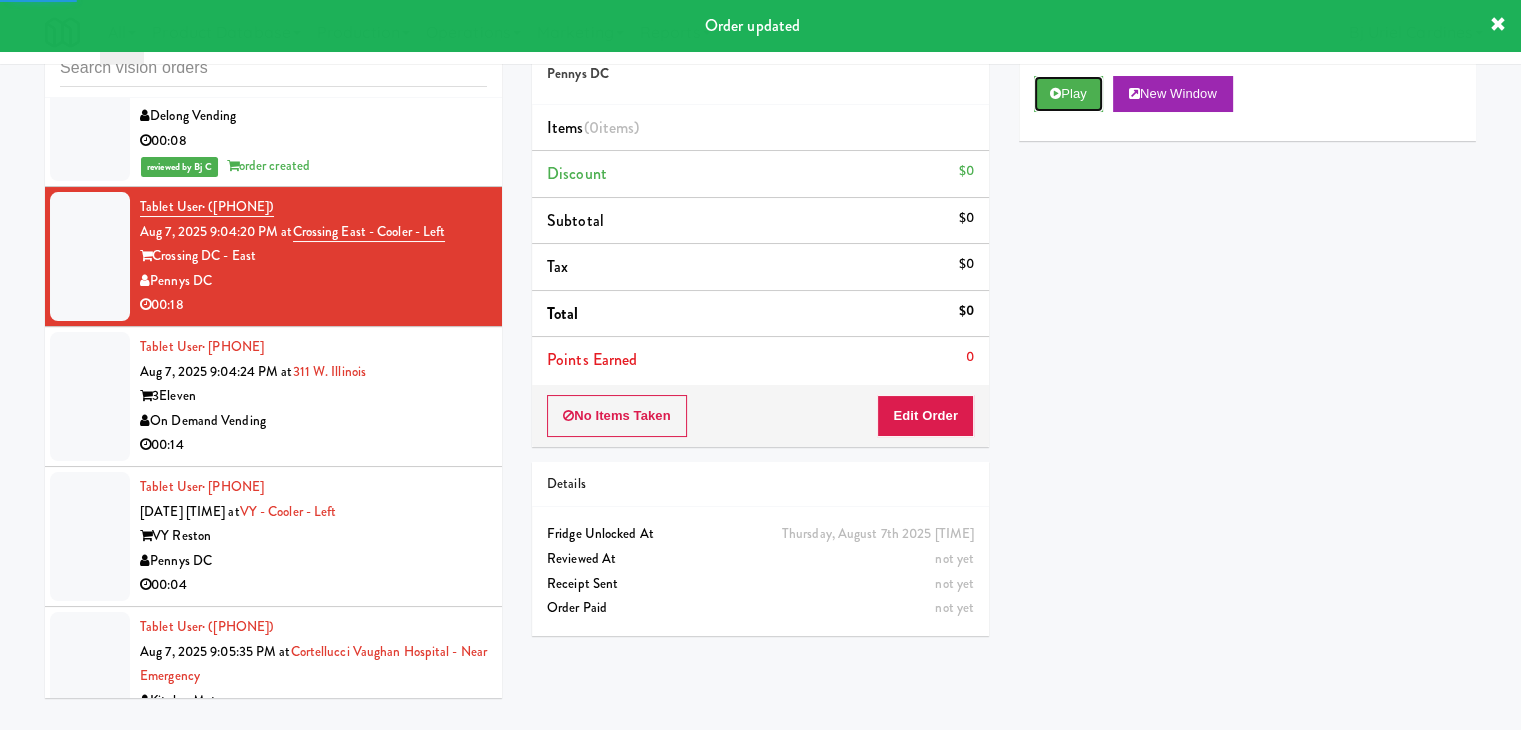 click on "Play" at bounding box center (1068, 94) 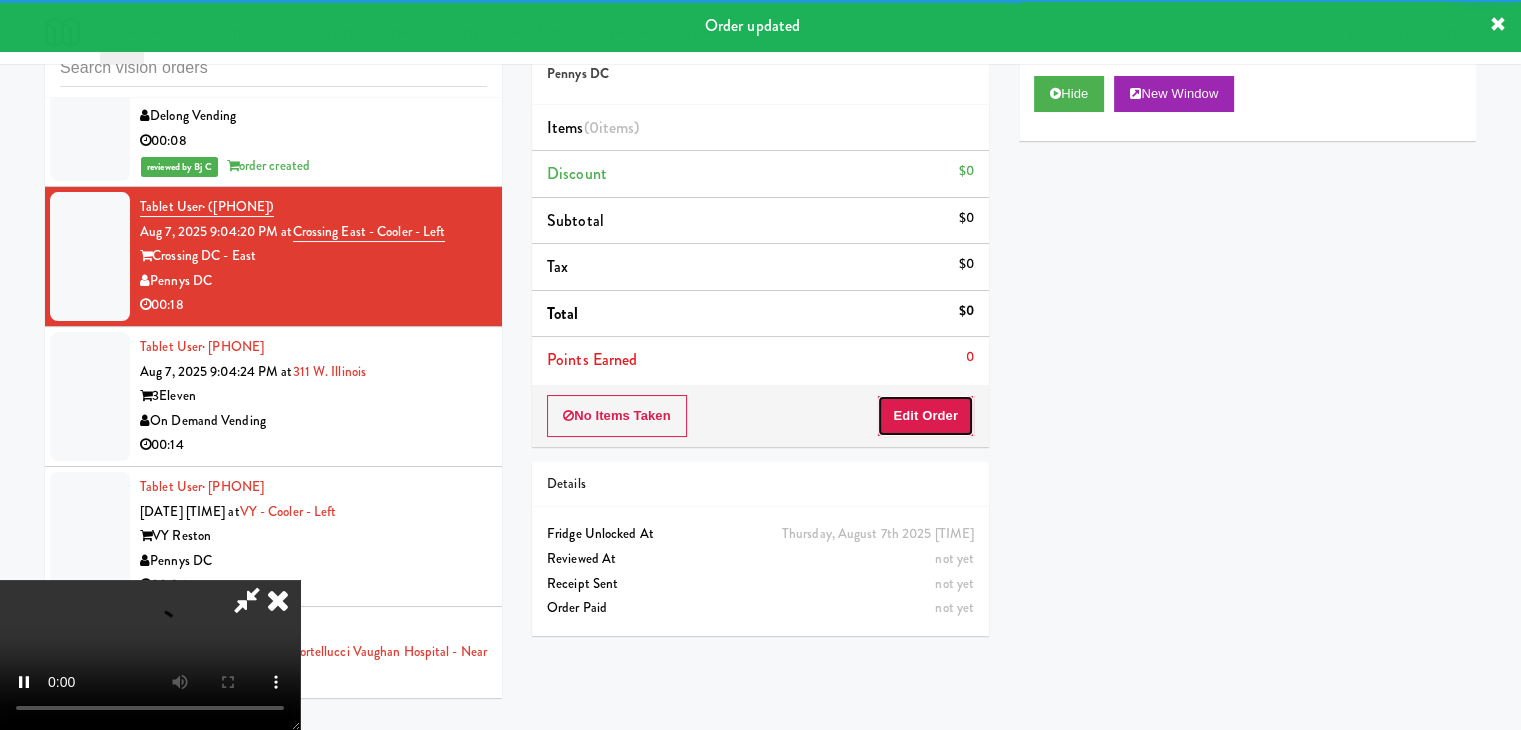 click on "Edit Order" at bounding box center [925, 416] 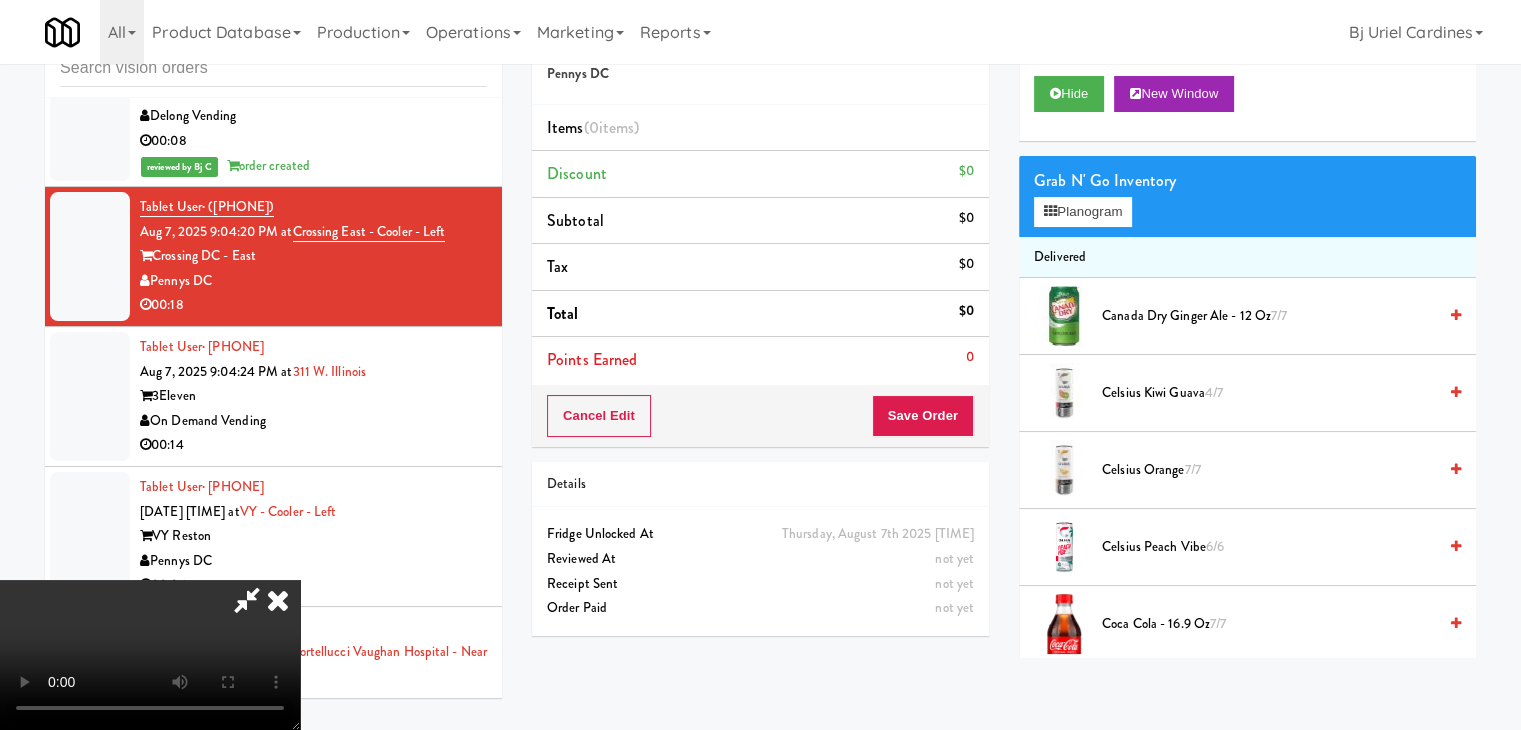 type 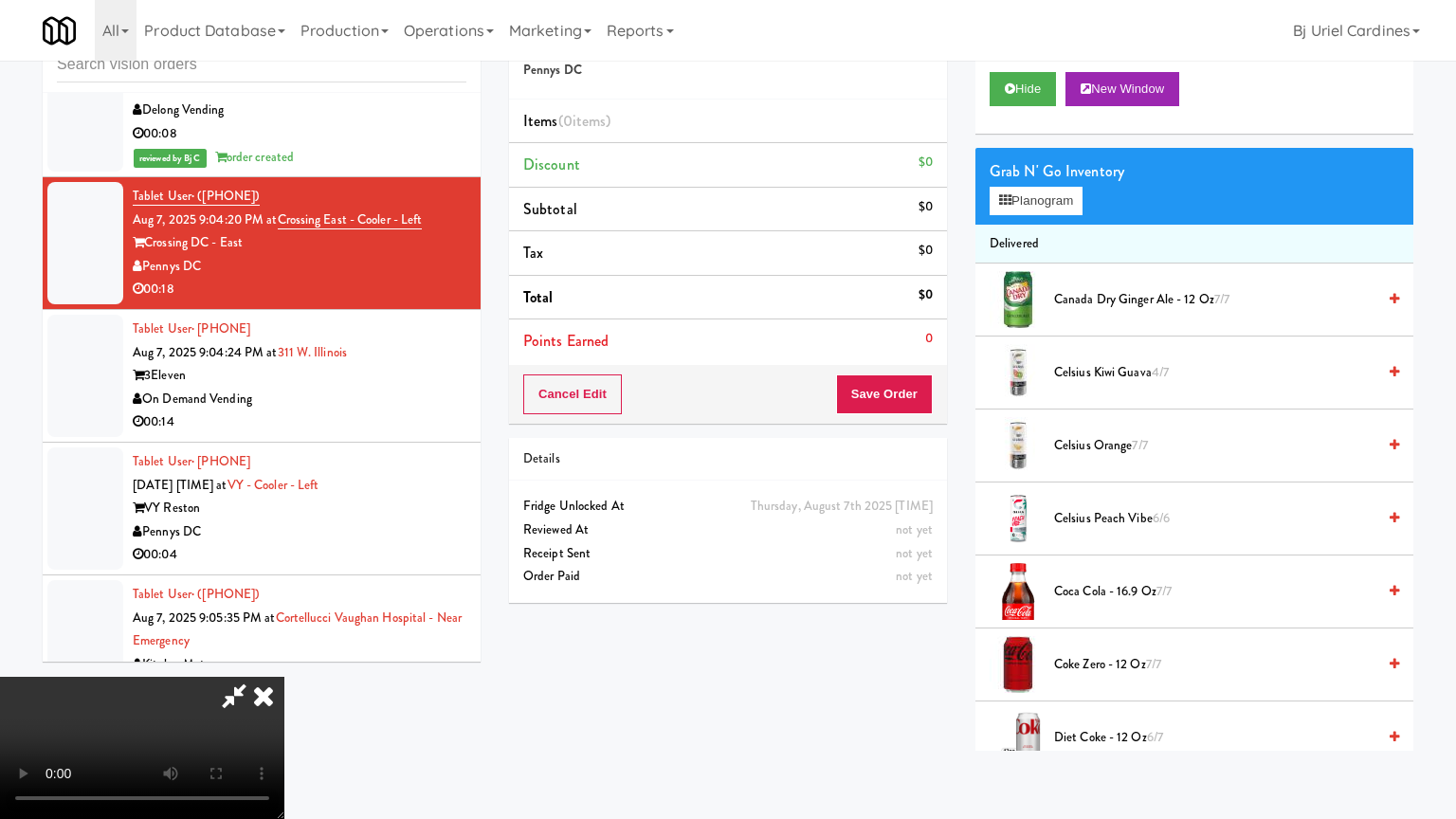 click at bounding box center (142, 748) 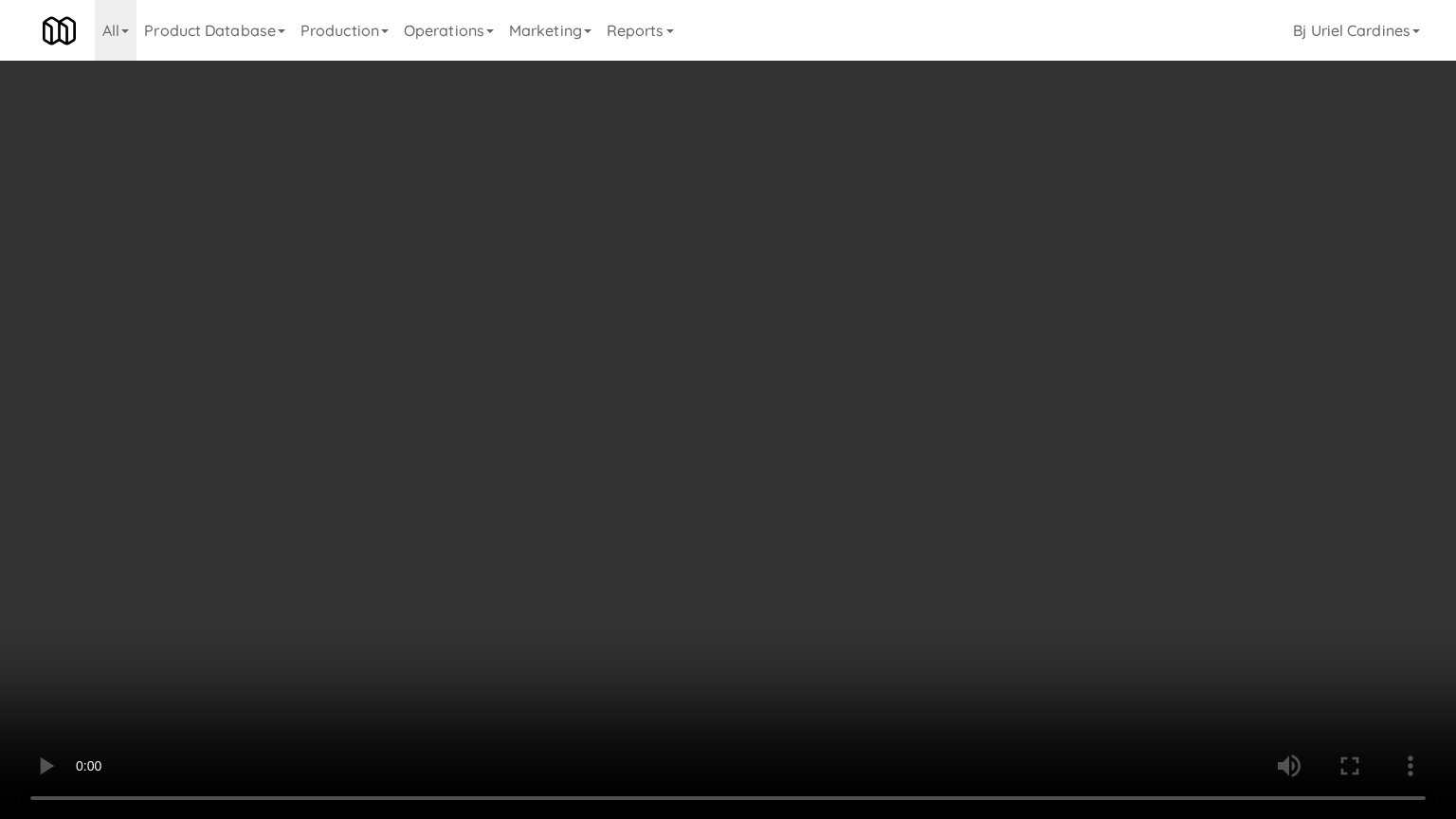 drag, startPoint x: 958, startPoint y: 454, endPoint x: 1157, endPoint y: 279, distance: 265.00189 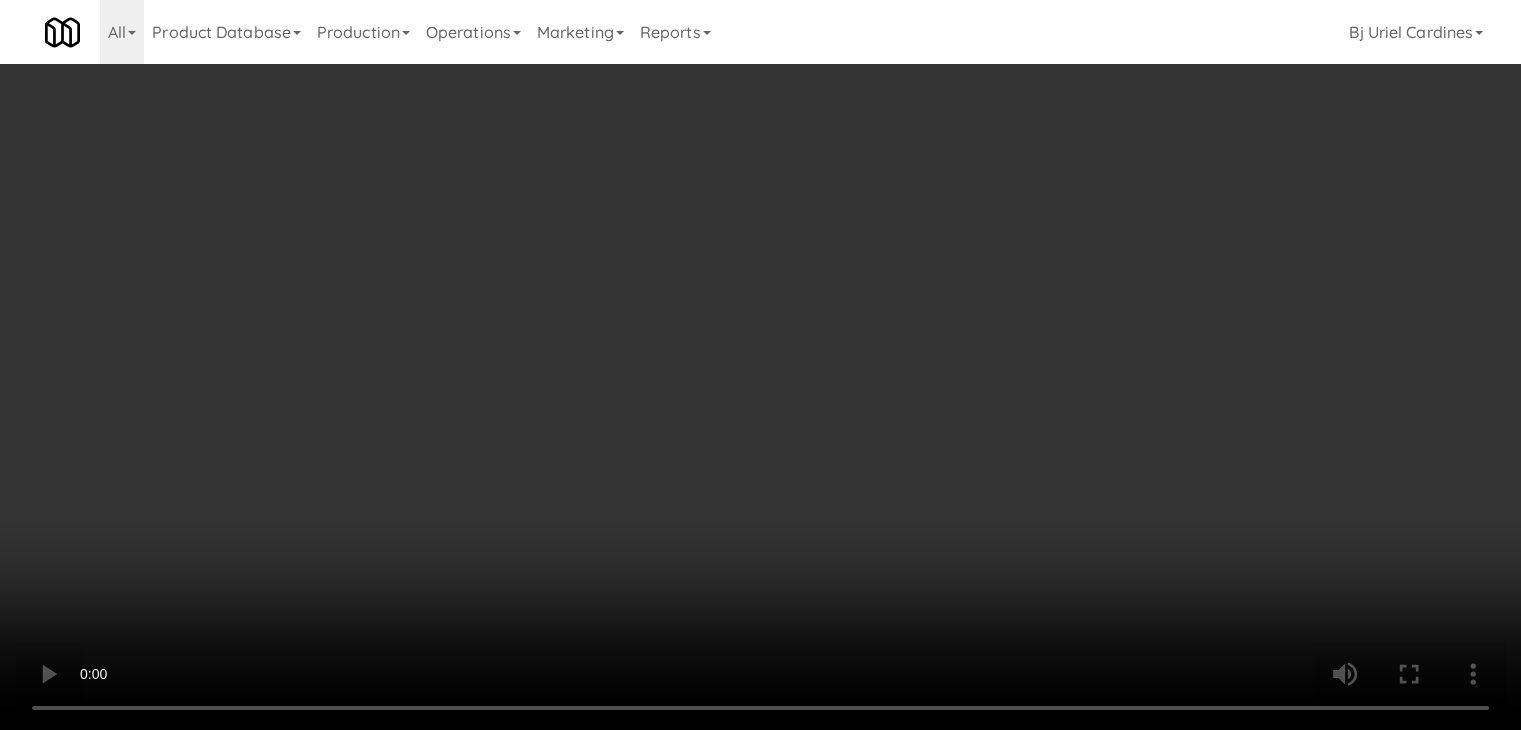 drag, startPoint x: 1095, startPoint y: 202, endPoint x: 1088, endPoint y: 211, distance: 11.401754 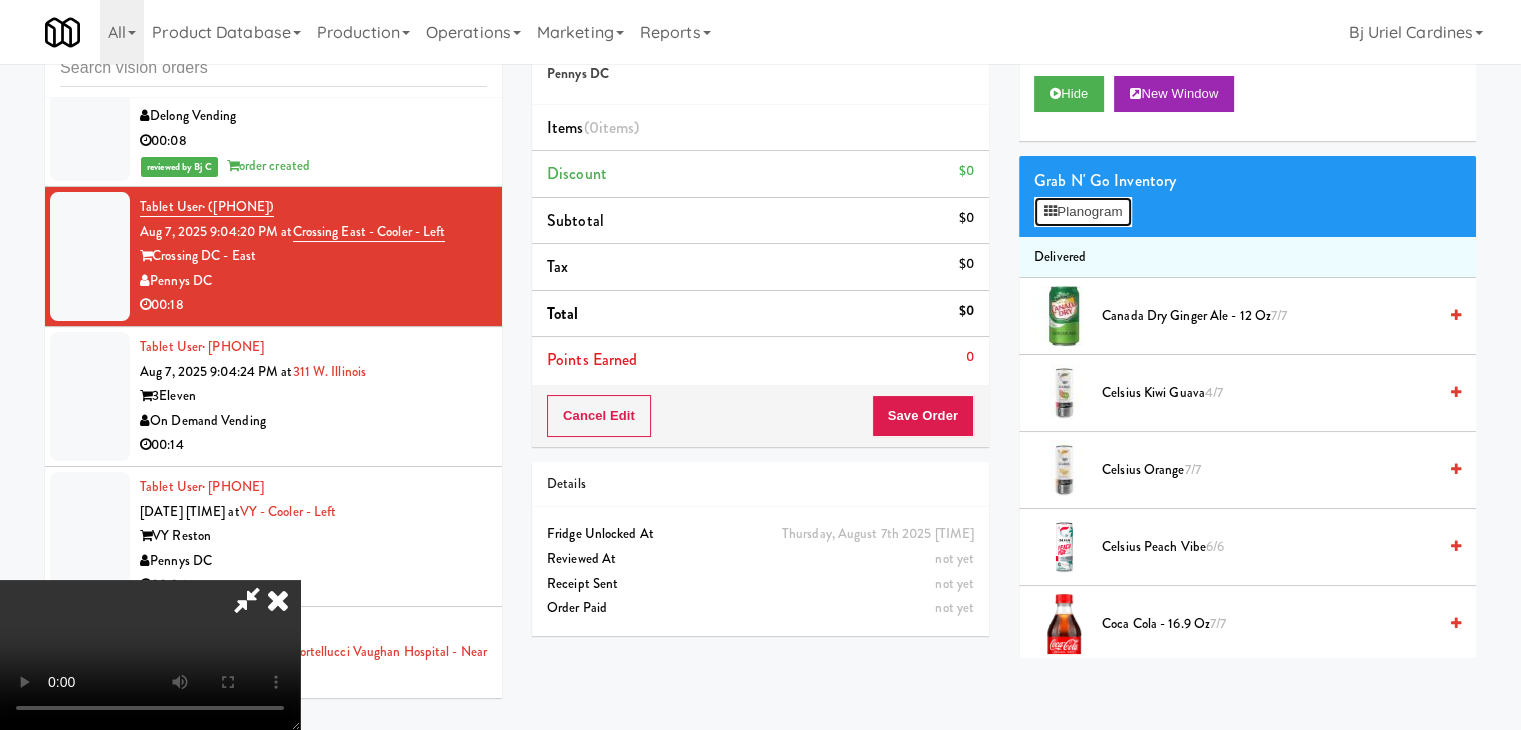 click on "Planogram" at bounding box center [1083, 212] 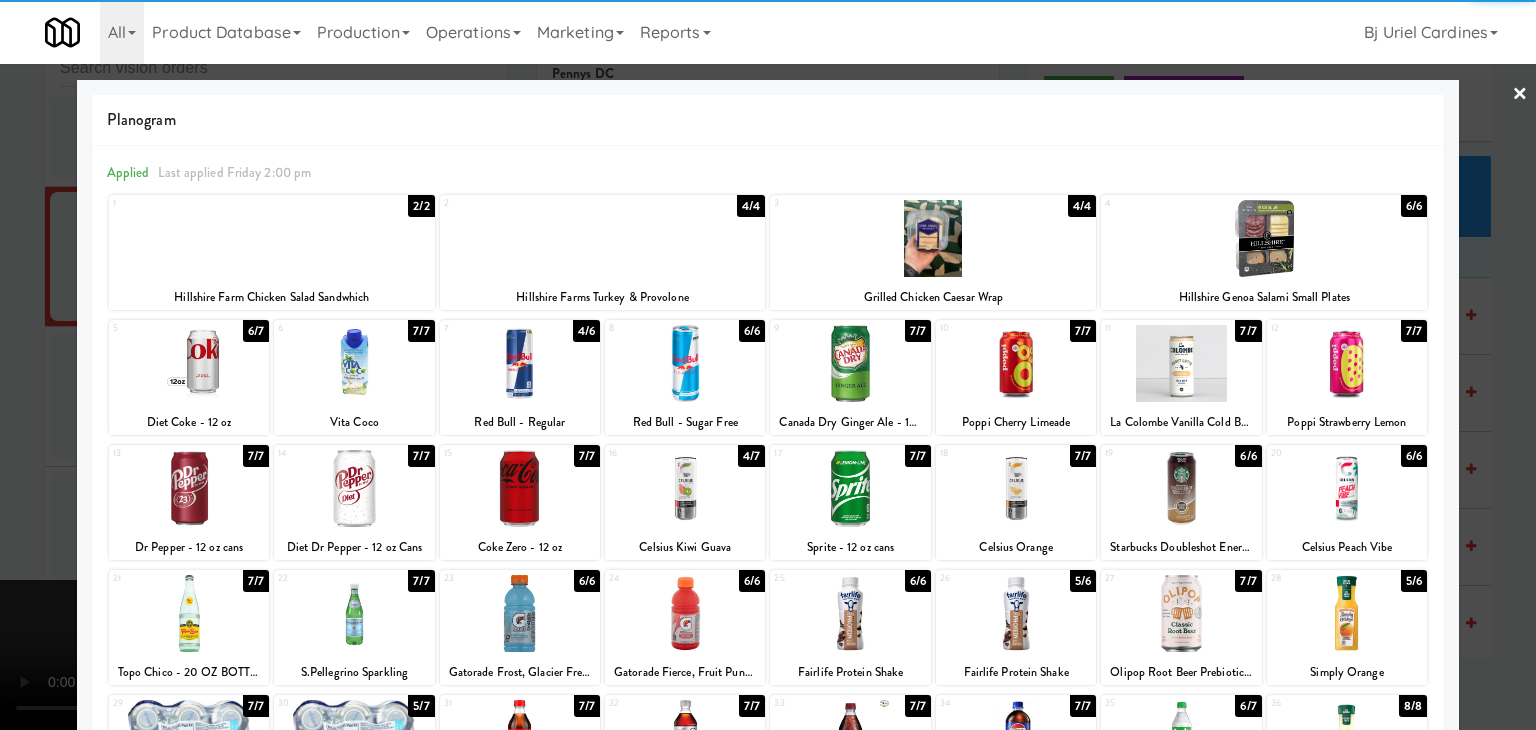 click at bounding box center (685, 613) 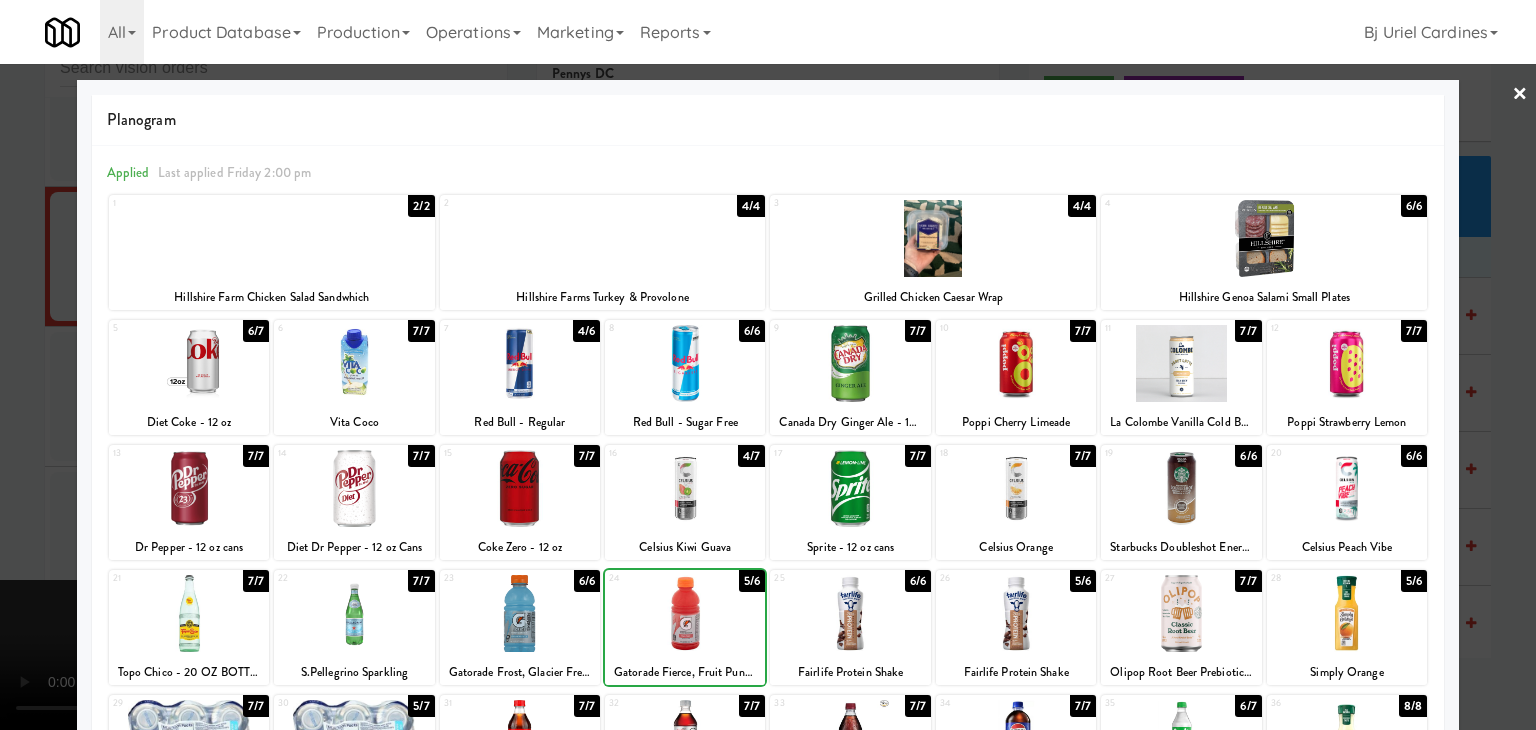 drag, startPoint x: 0, startPoint y: 545, endPoint x: 400, endPoint y: 541, distance: 400.02 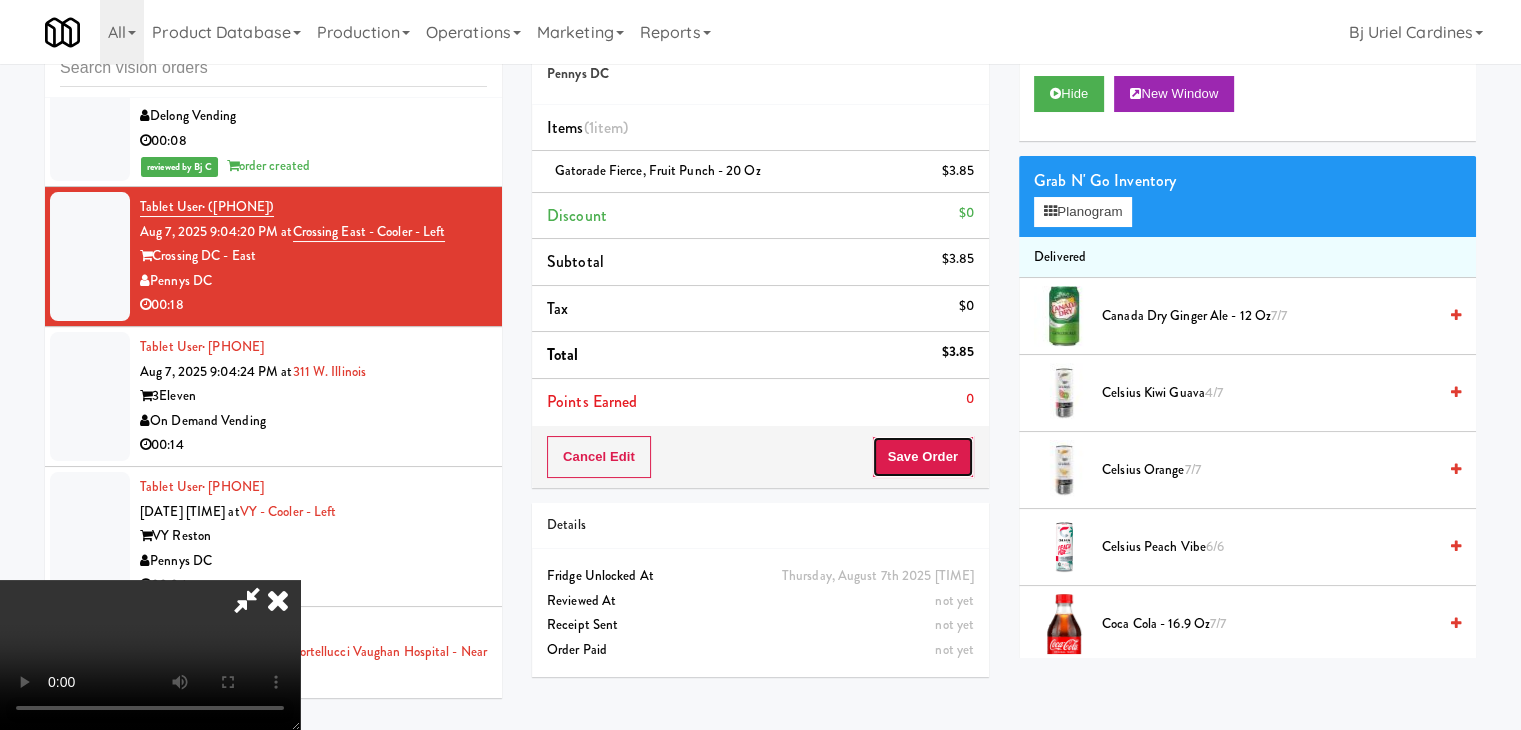 click on "Save Order" at bounding box center (923, 457) 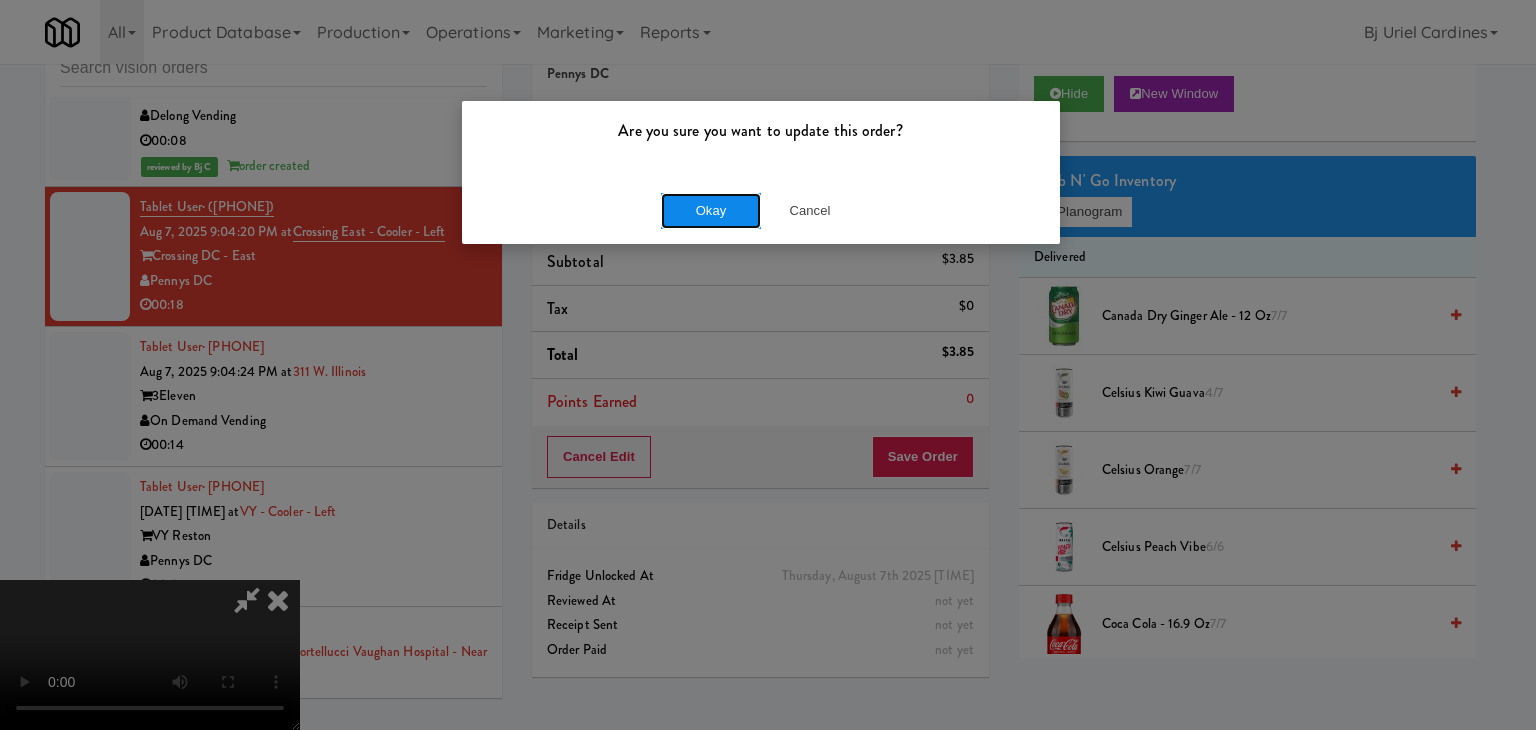 click on "Okay" at bounding box center [711, 211] 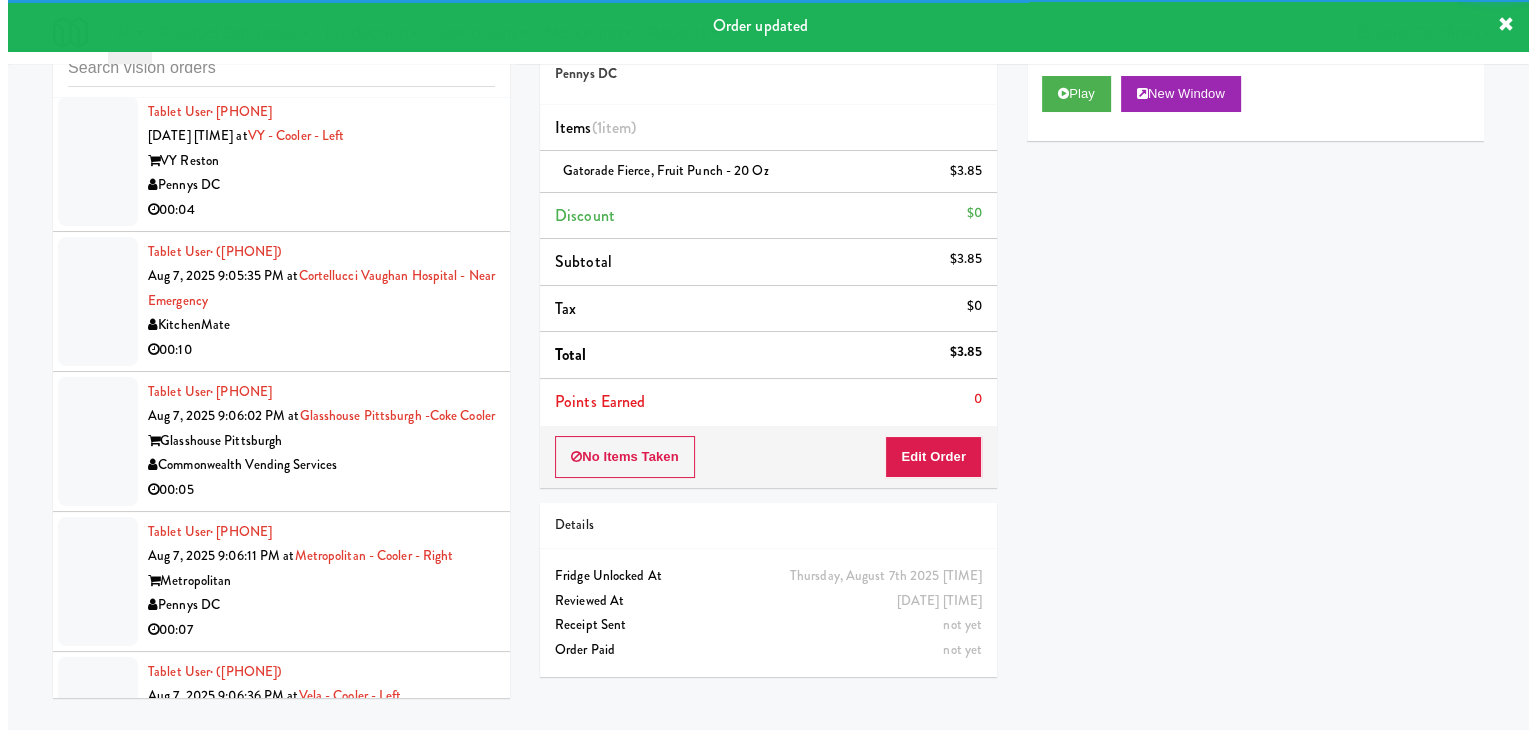 scroll, scrollTop: 20393, scrollLeft: 0, axis: vertical 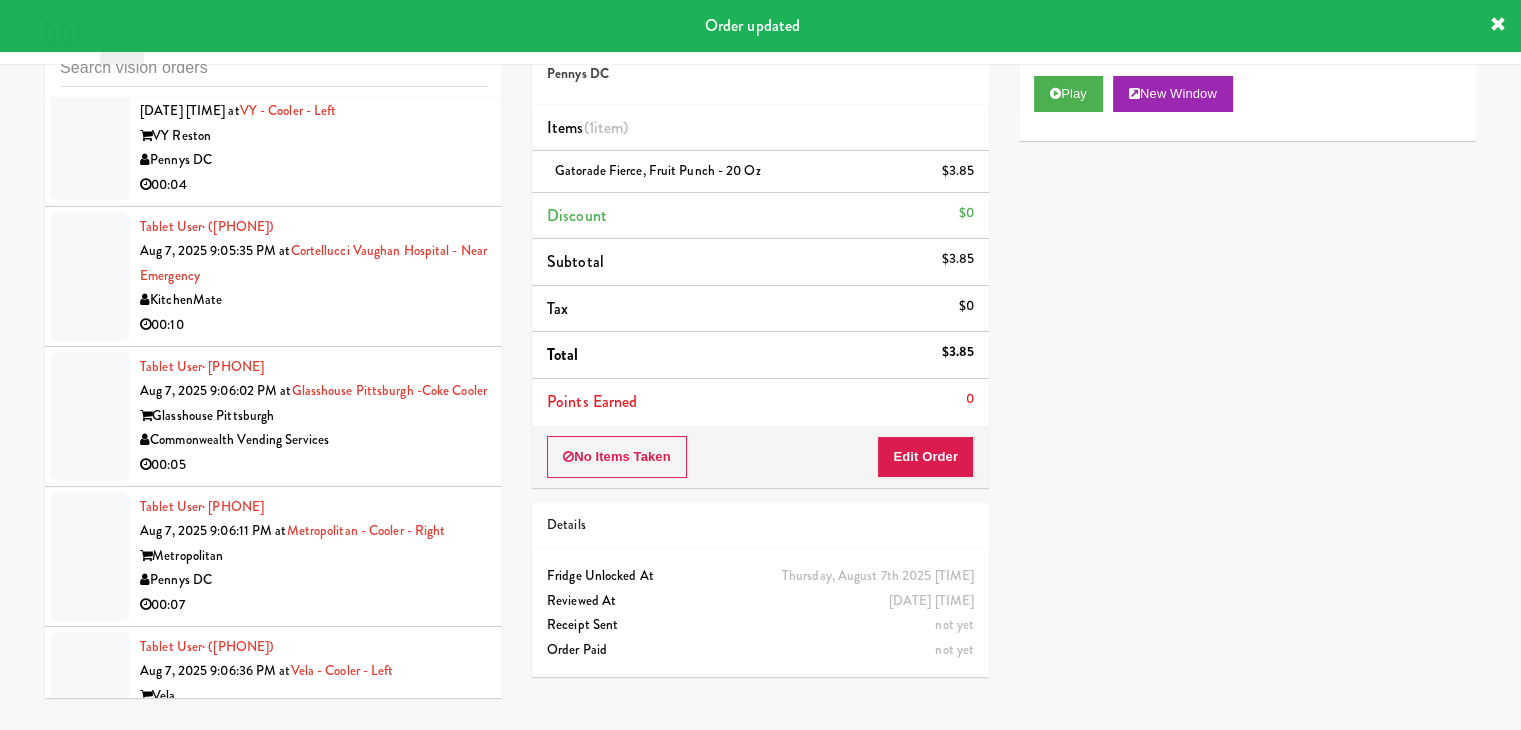 click on "00:14" at bounding box center (313, 45) 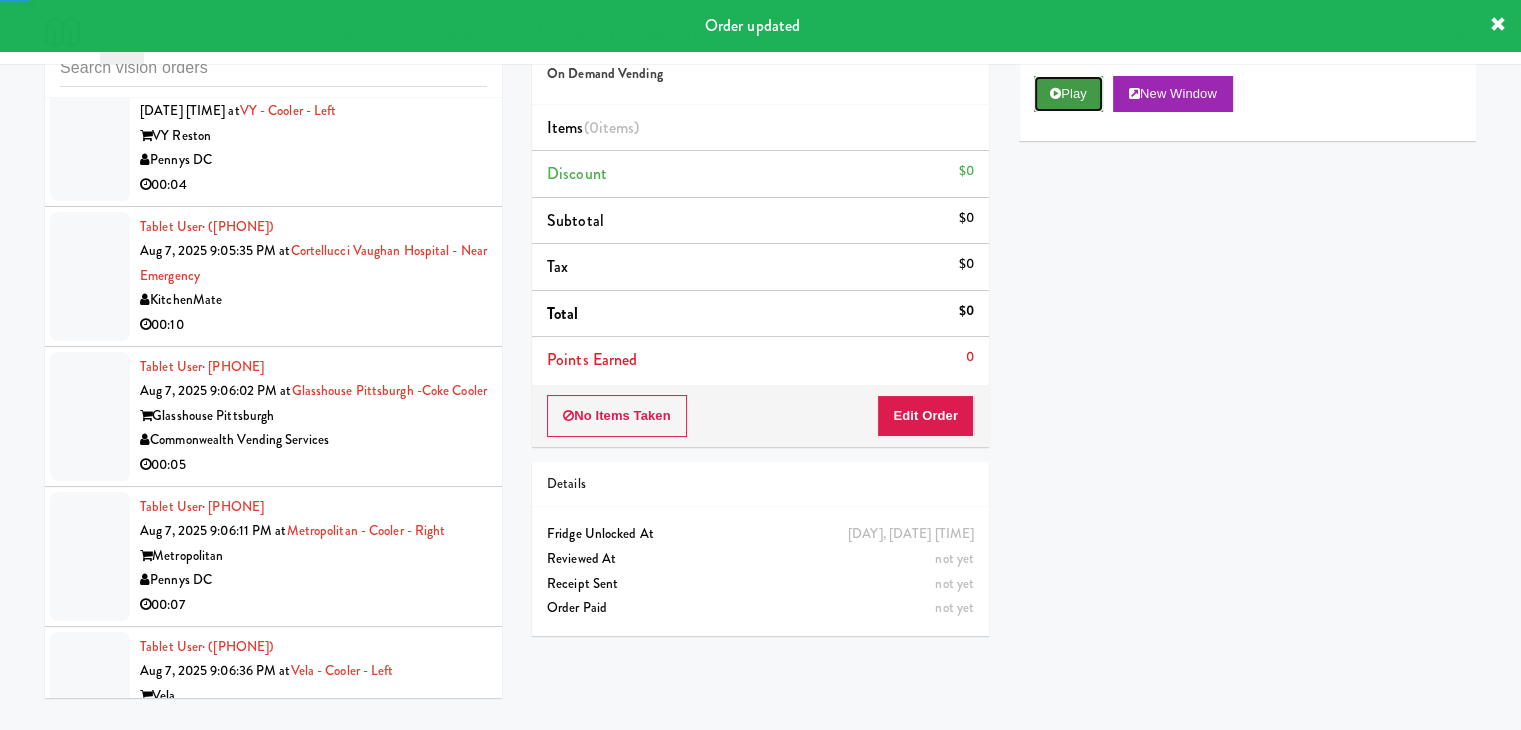 click on "Play" at bounding box center (1068, 94) 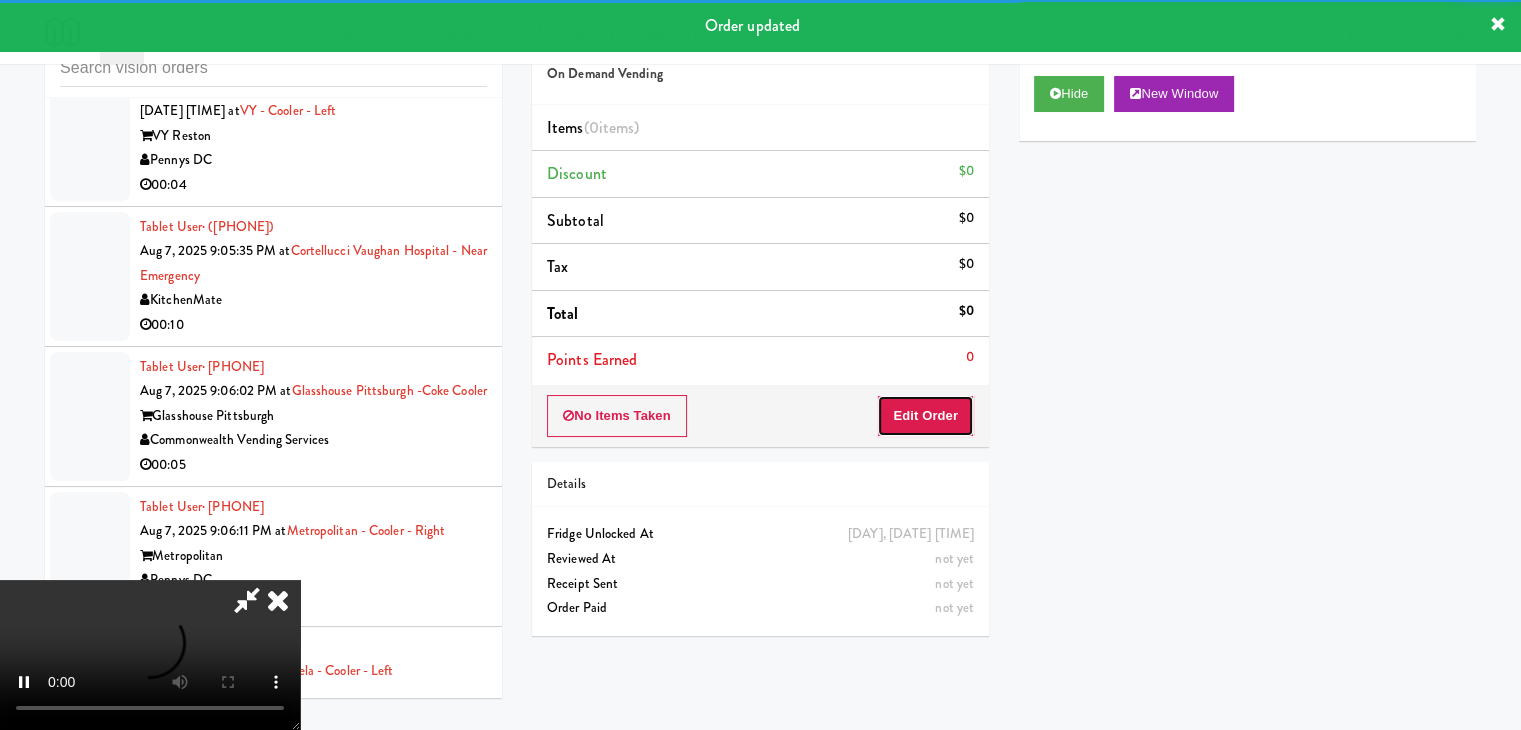 click on "Edit Order" at bounding box center [925, 416] 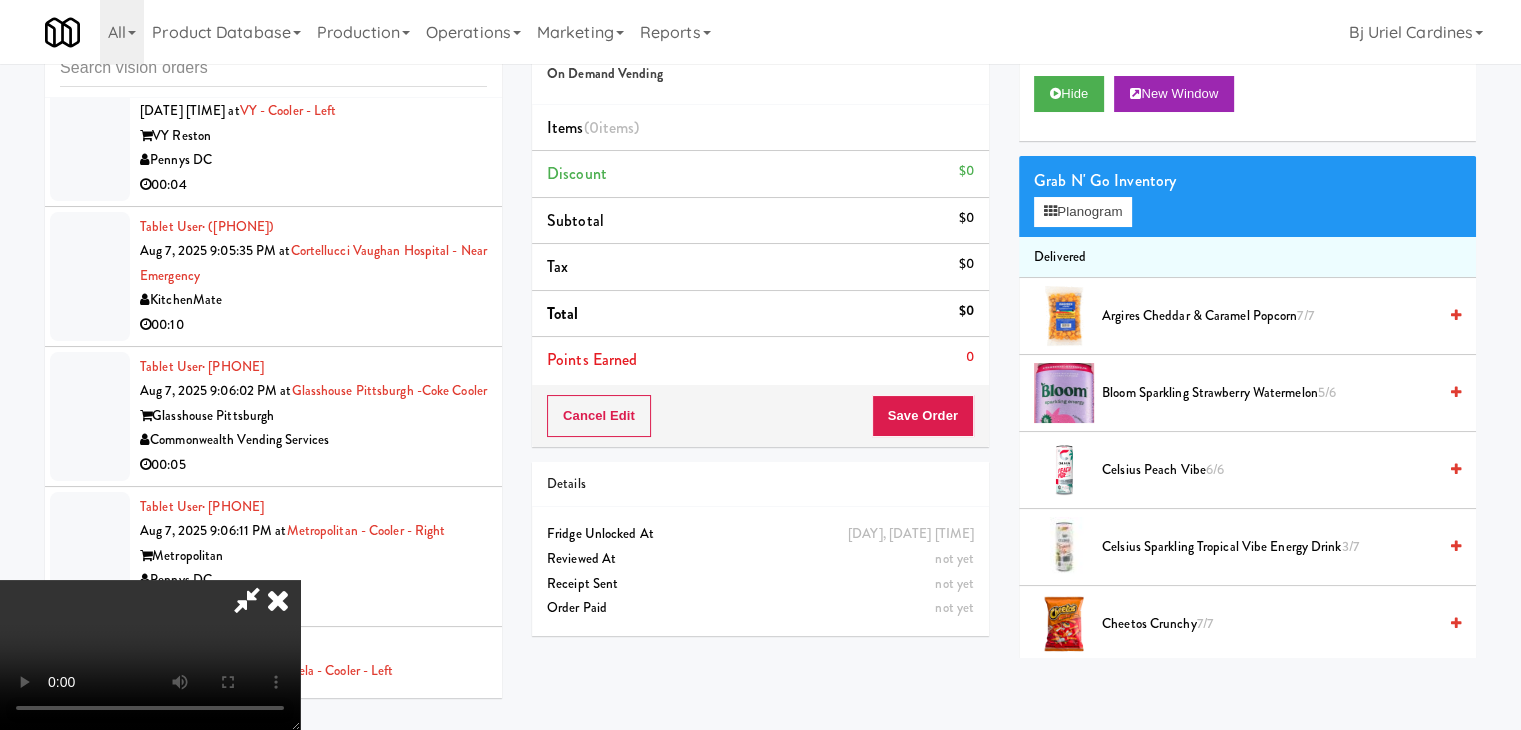 type 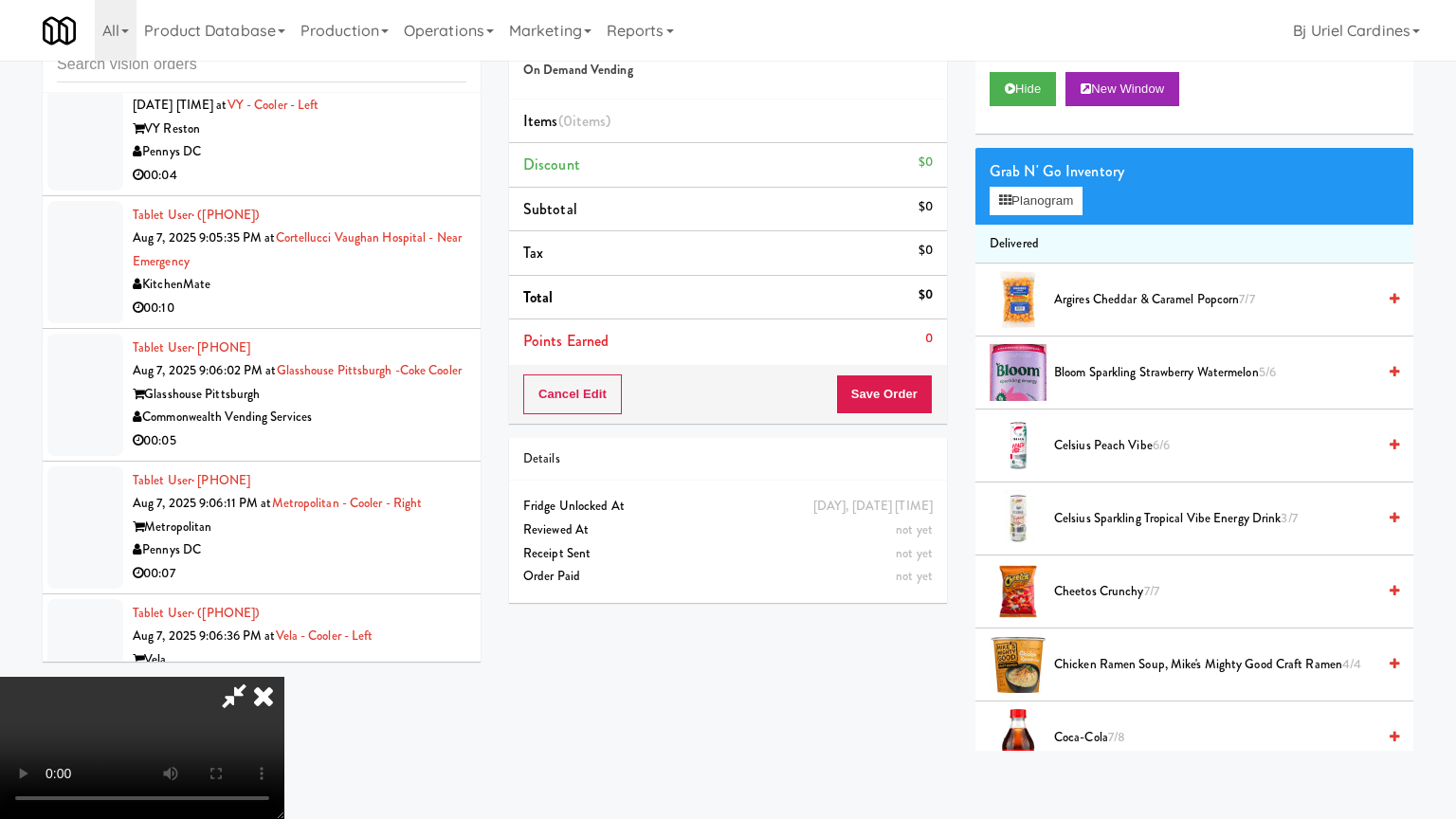 click at bounding box center [142, 748] 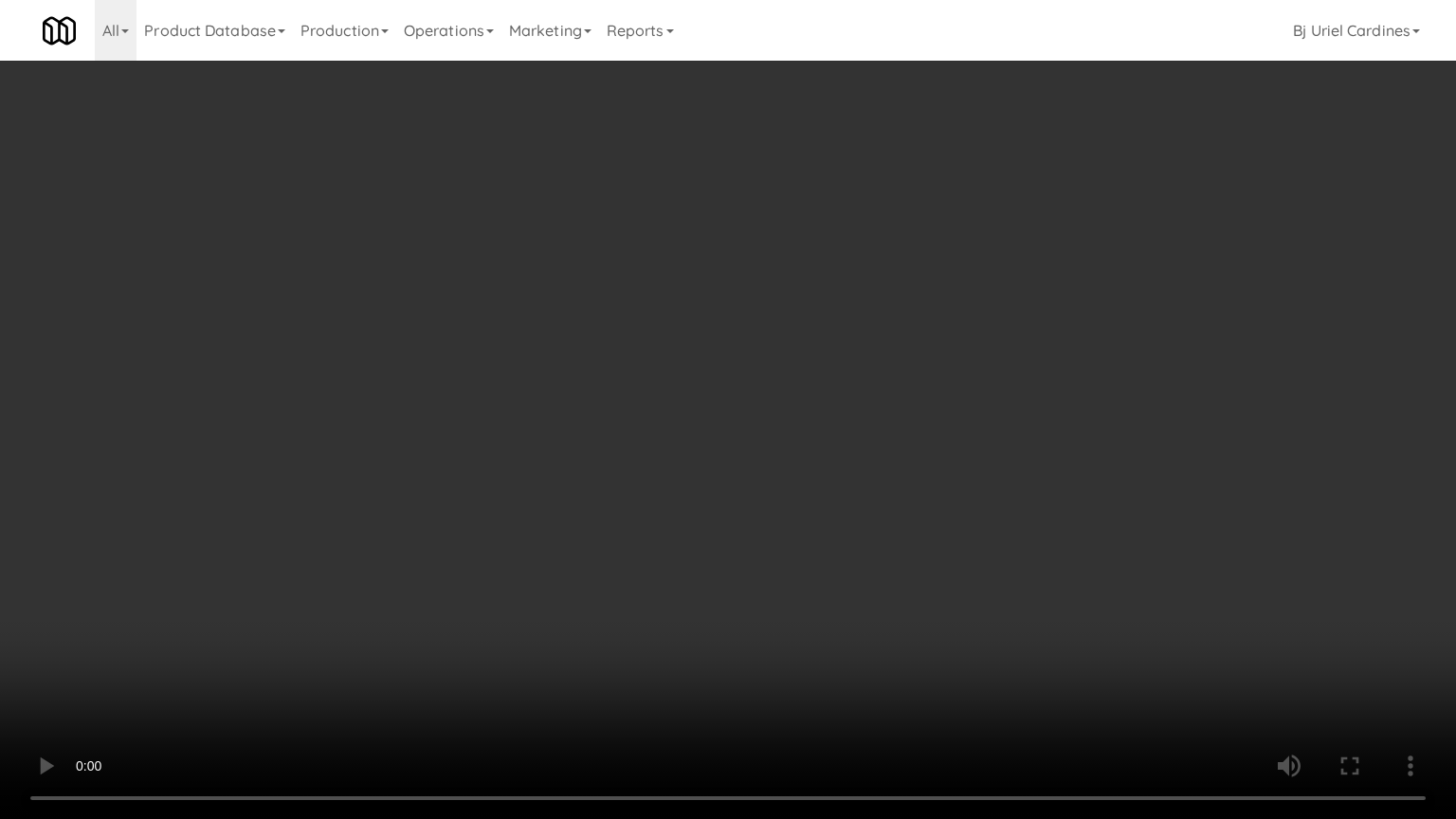 drag, startPoint x: 872, startPoint y: 493, endPoint x: 871, endPoint y: 410, distance: 83.006024 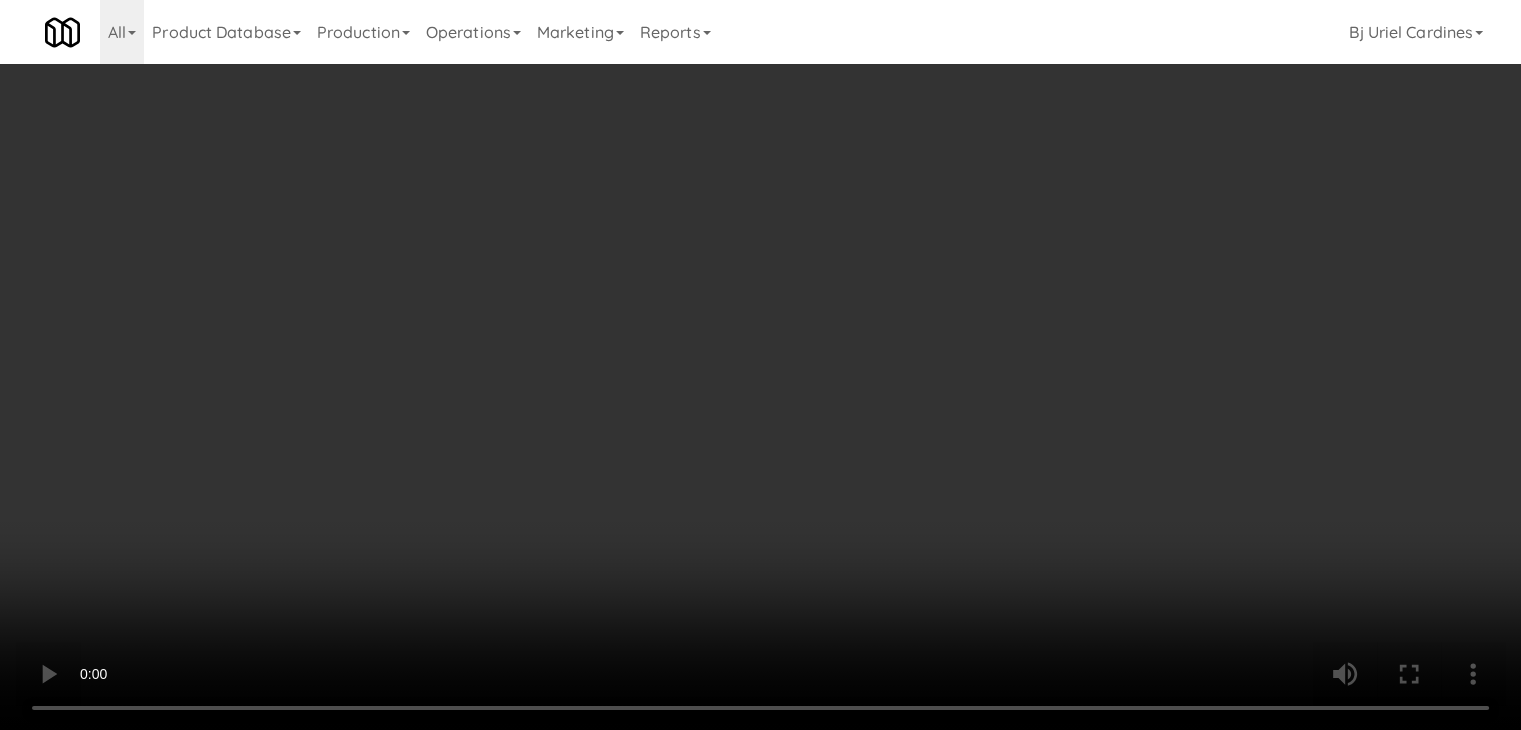 click at bounding box center (760, 365) 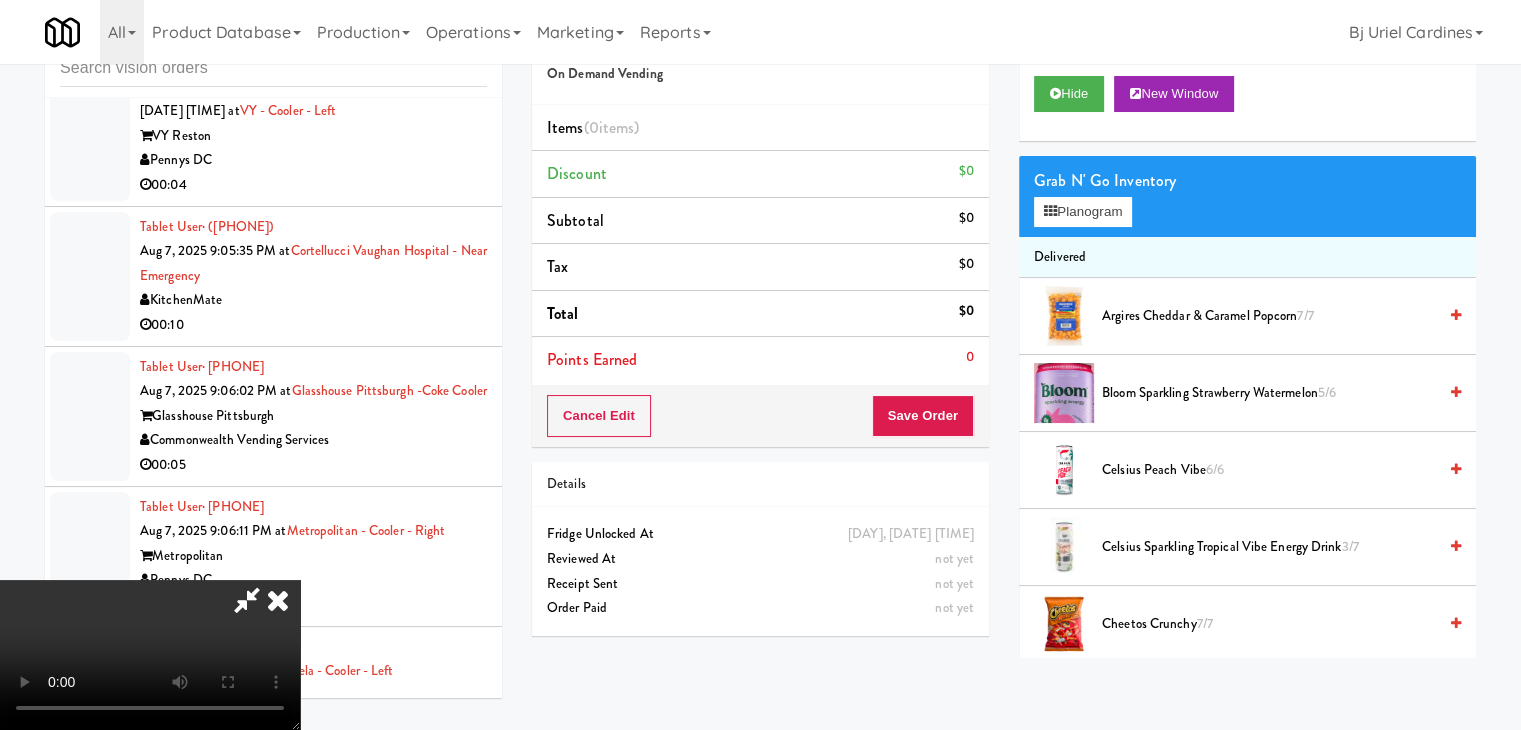 click at bounding box center (150, 655) 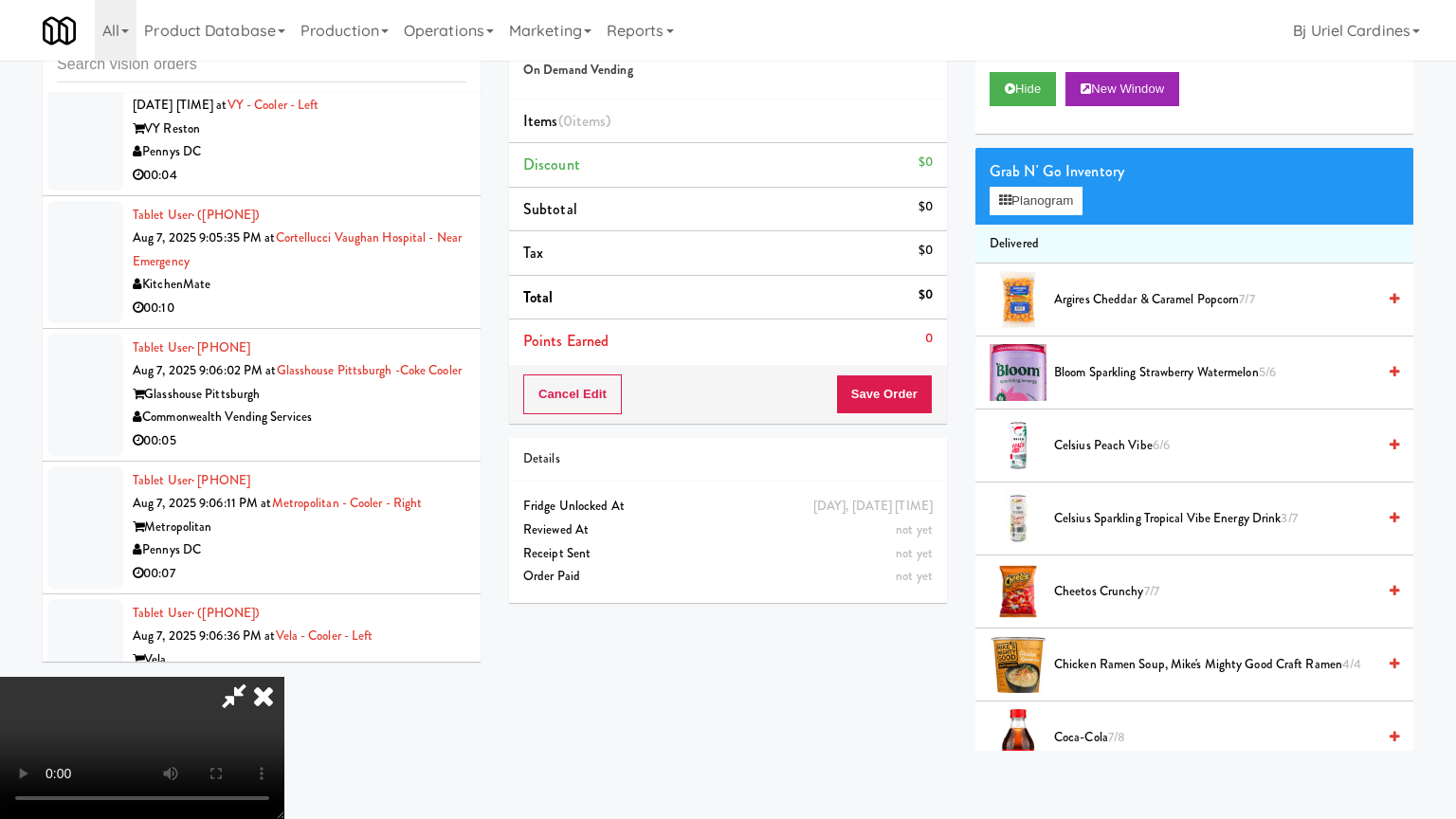 click at bounding box center (142, 748) 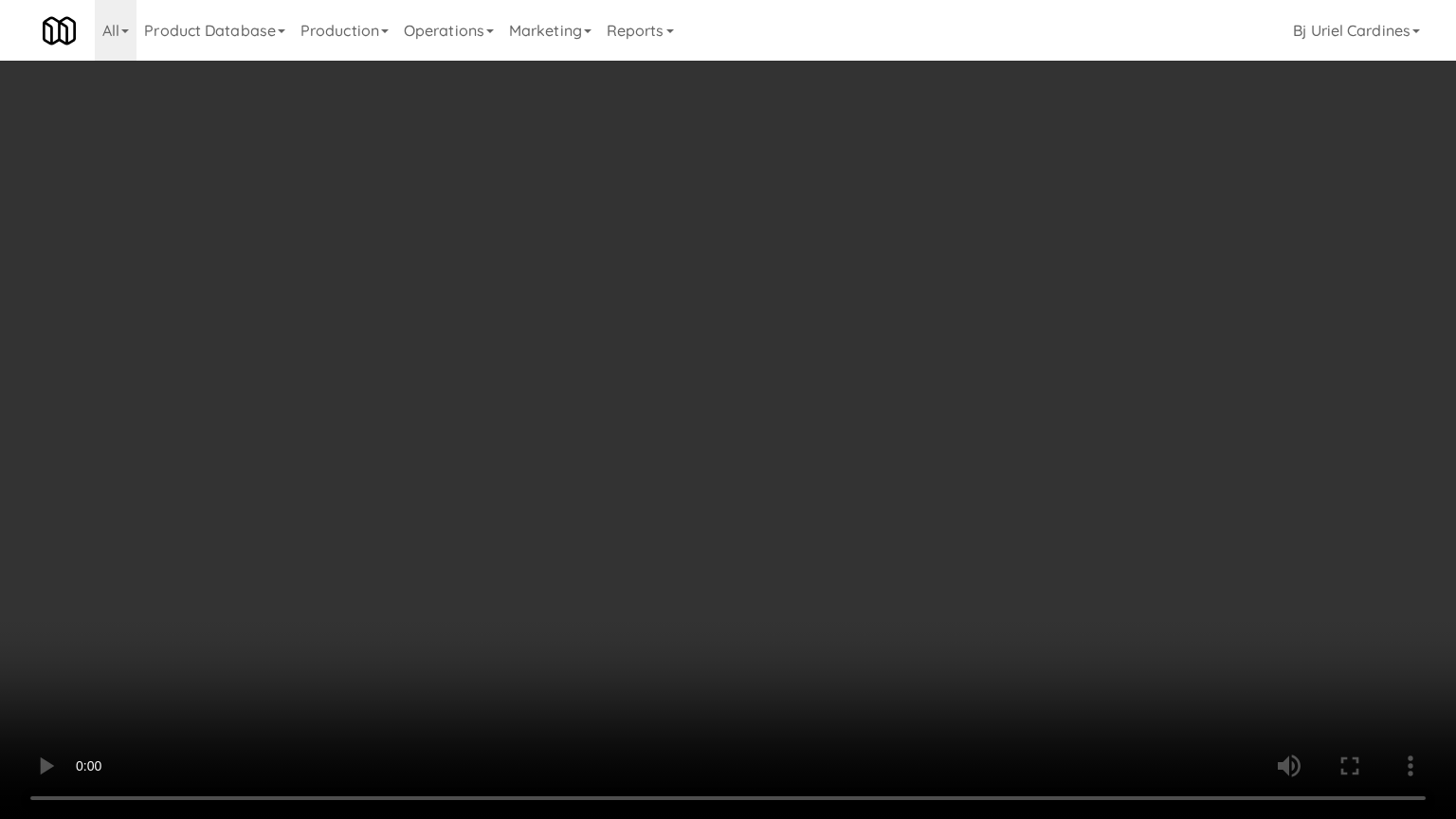 drag, startPoint x: 902, startPoint y: 231, endPoint x: 889, endPoint y: 239, distance: 15.264338 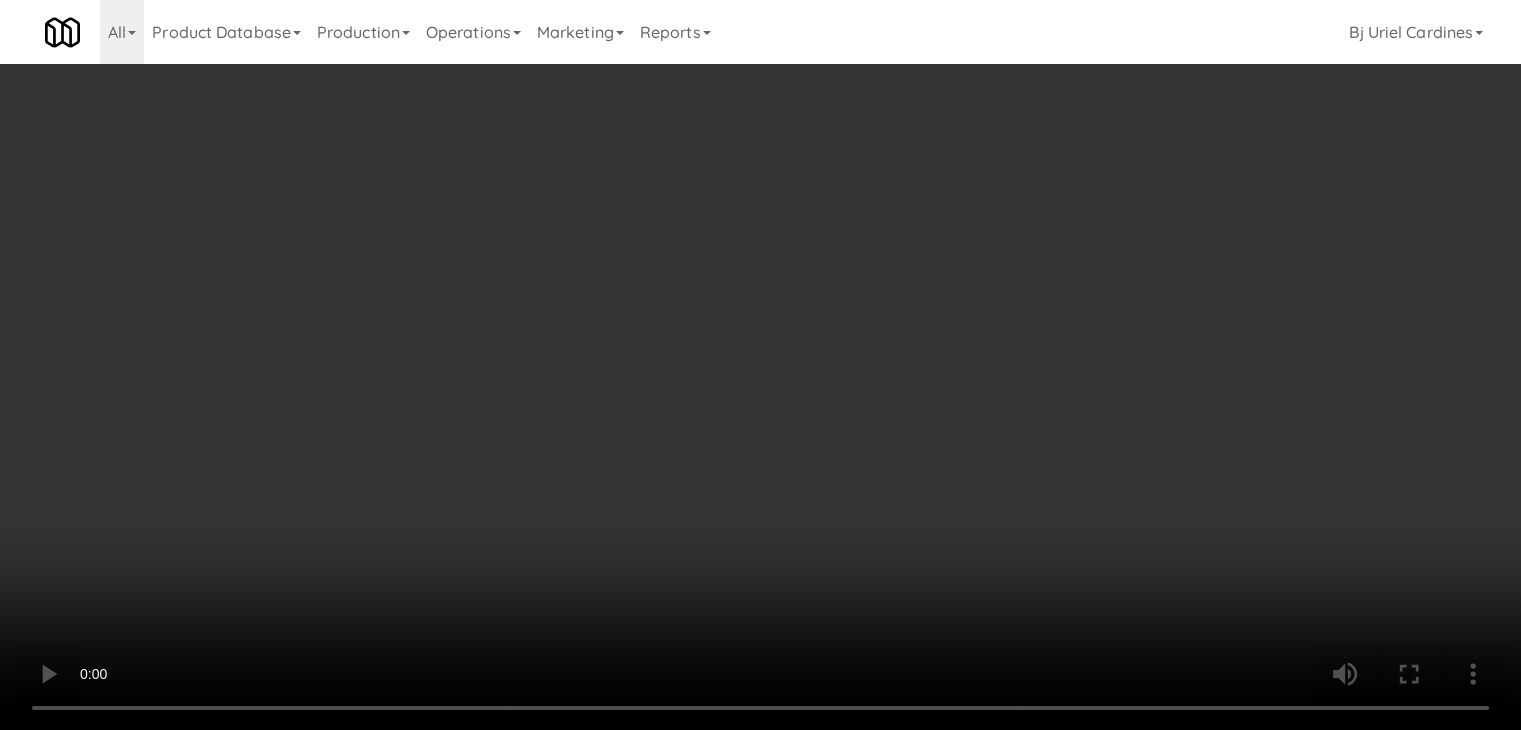 click on "New Window" at bounding box center [1174, 94] 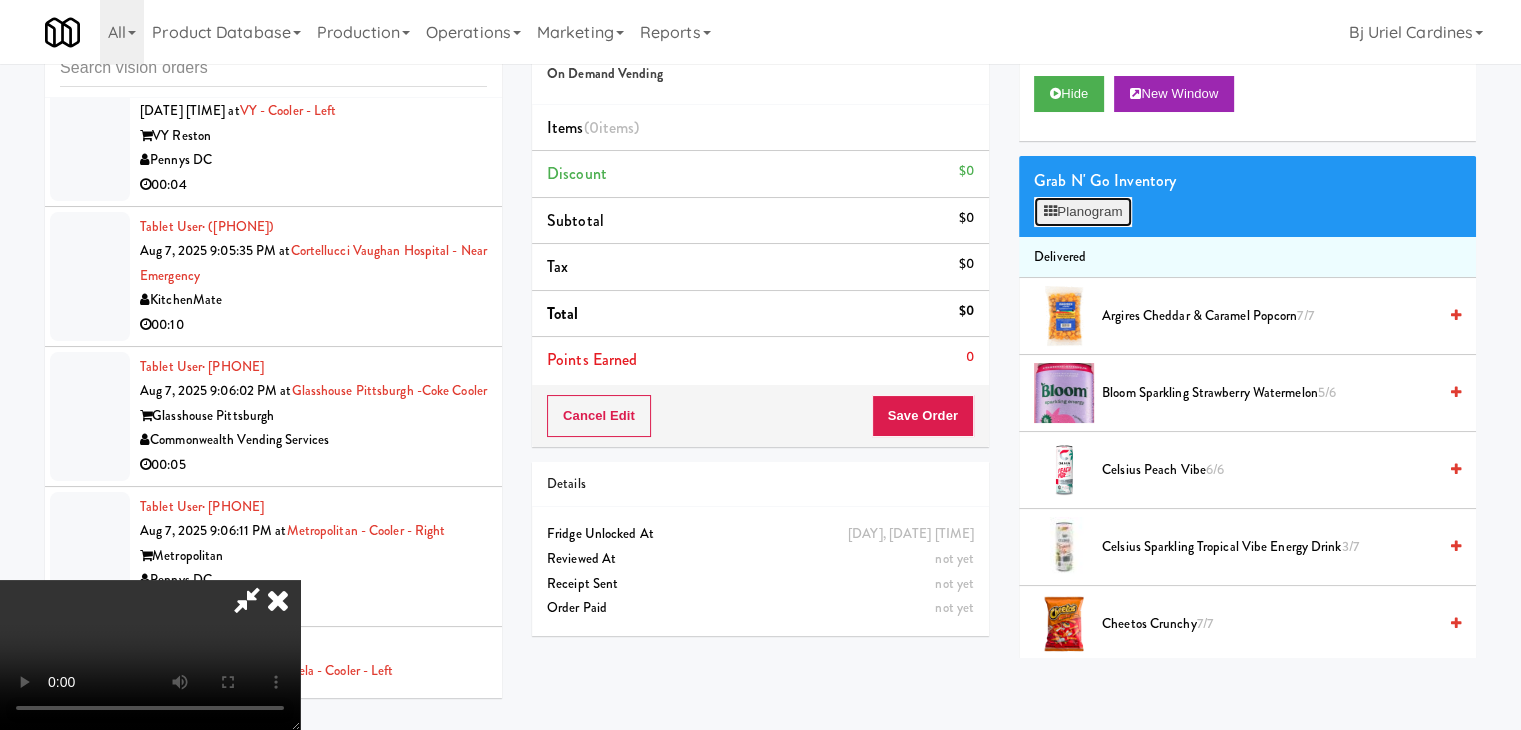 click on "Planogram" at bounding box center [1083, 212] 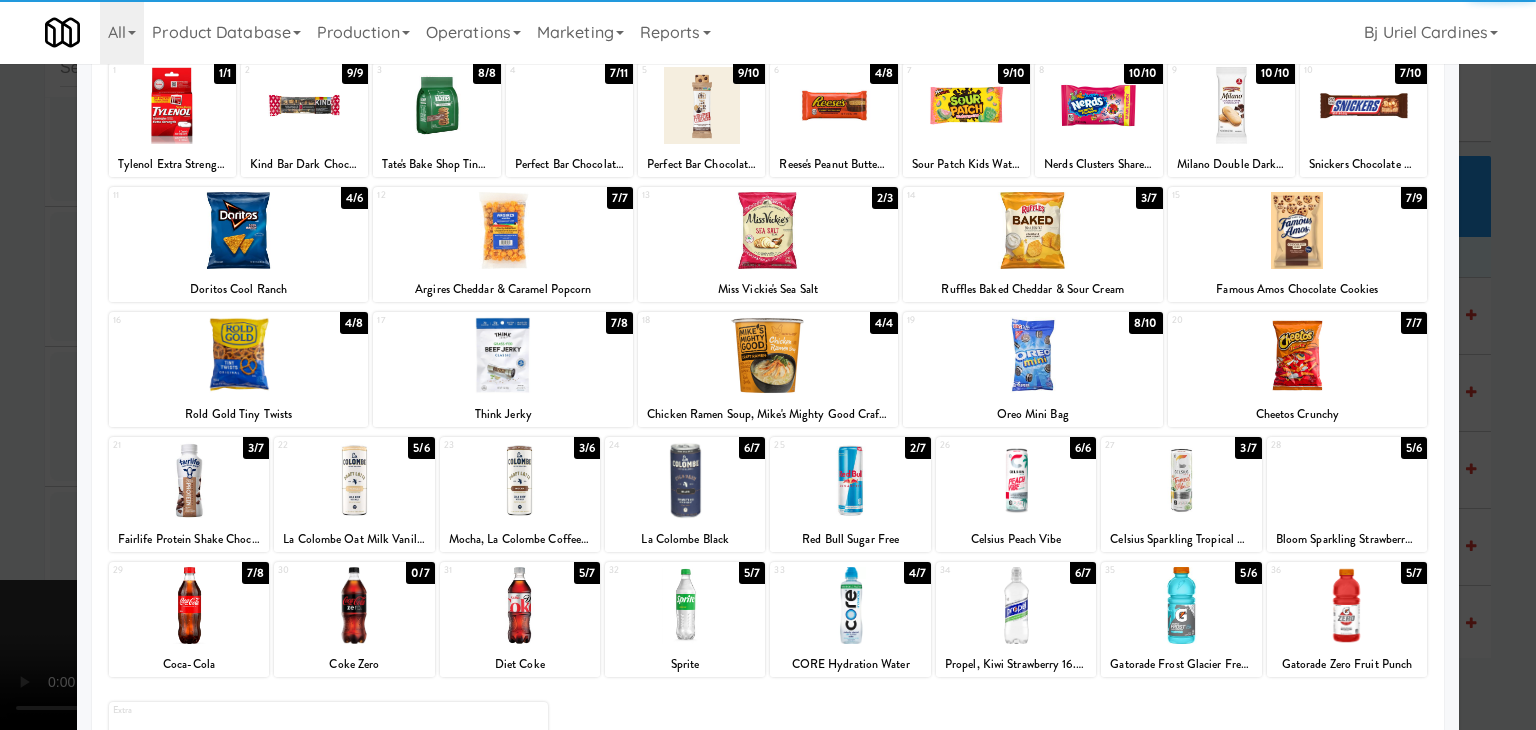 scroll, scrollTop: 252, scrollLeft: 0, axis: vertical 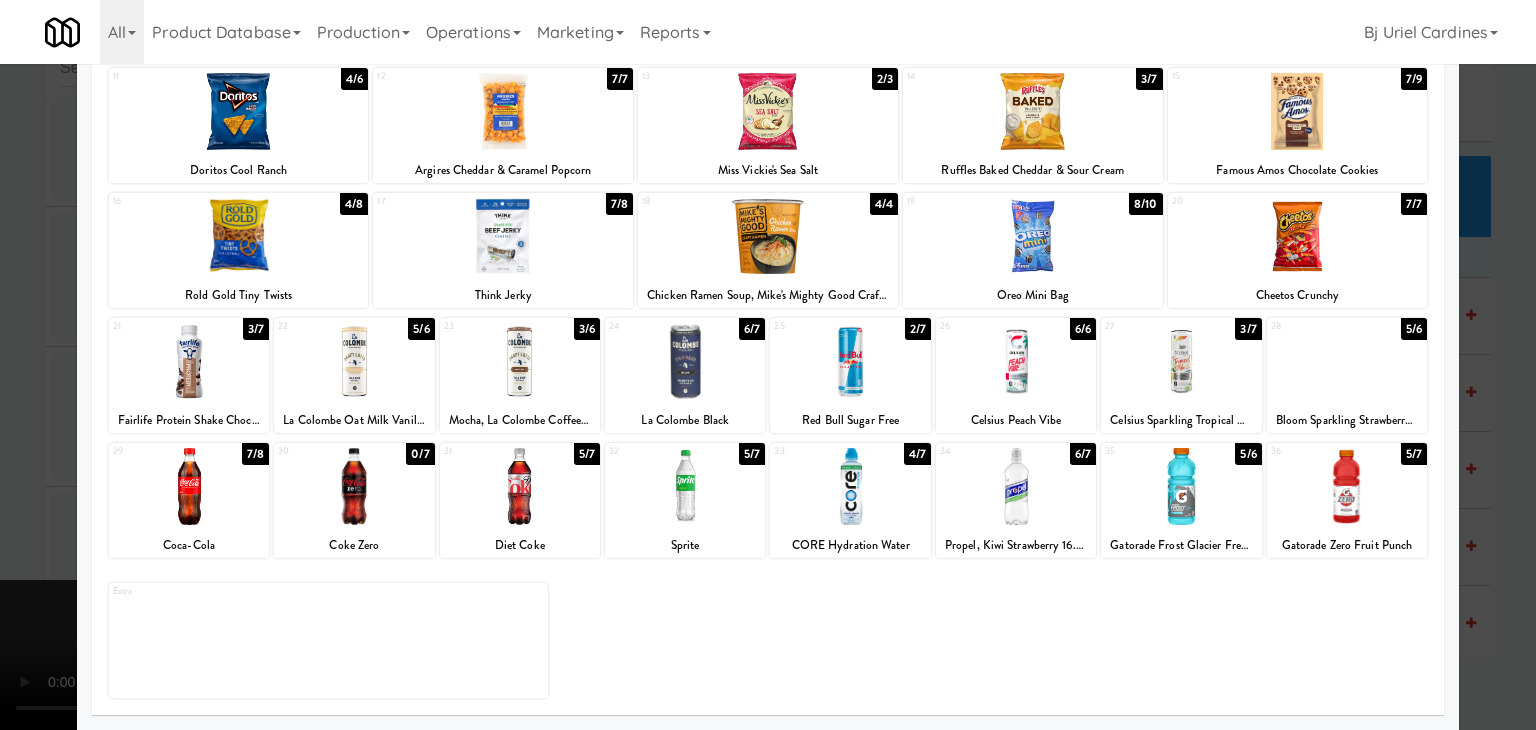 click at bounding box center (1347, 486) 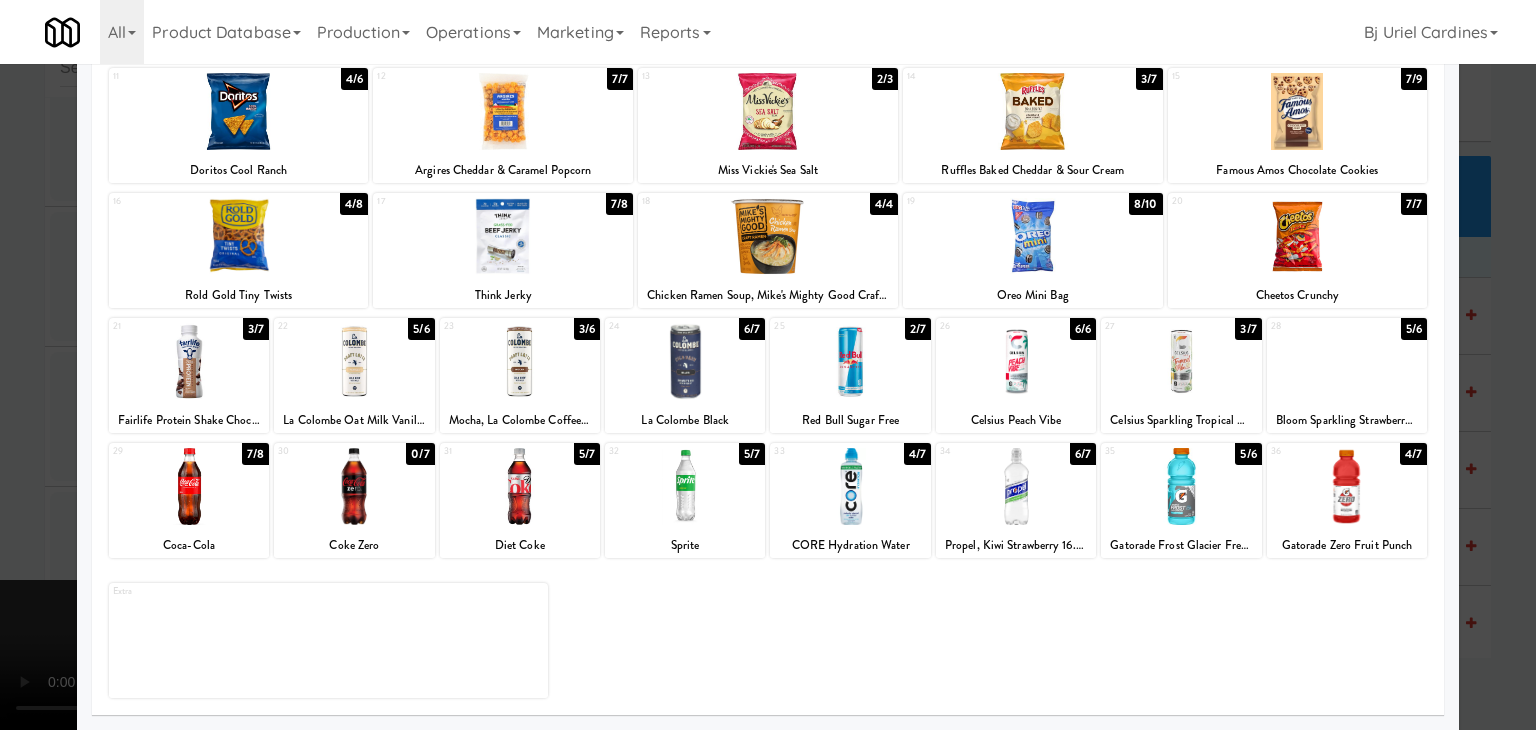 click at bounding box center [520, 486] 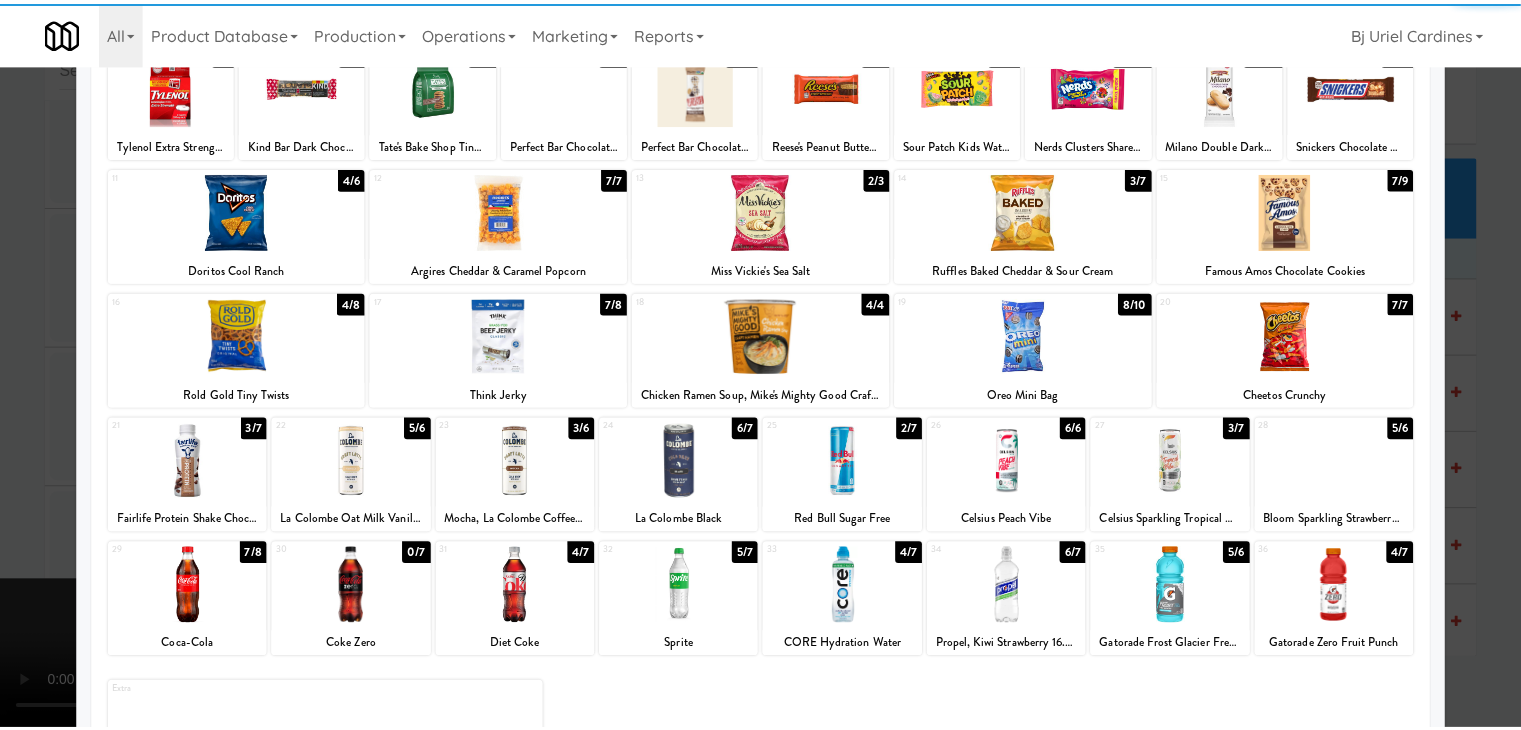 scroll, scrollTop: 152, scrollLeft: 0, axis: vertical 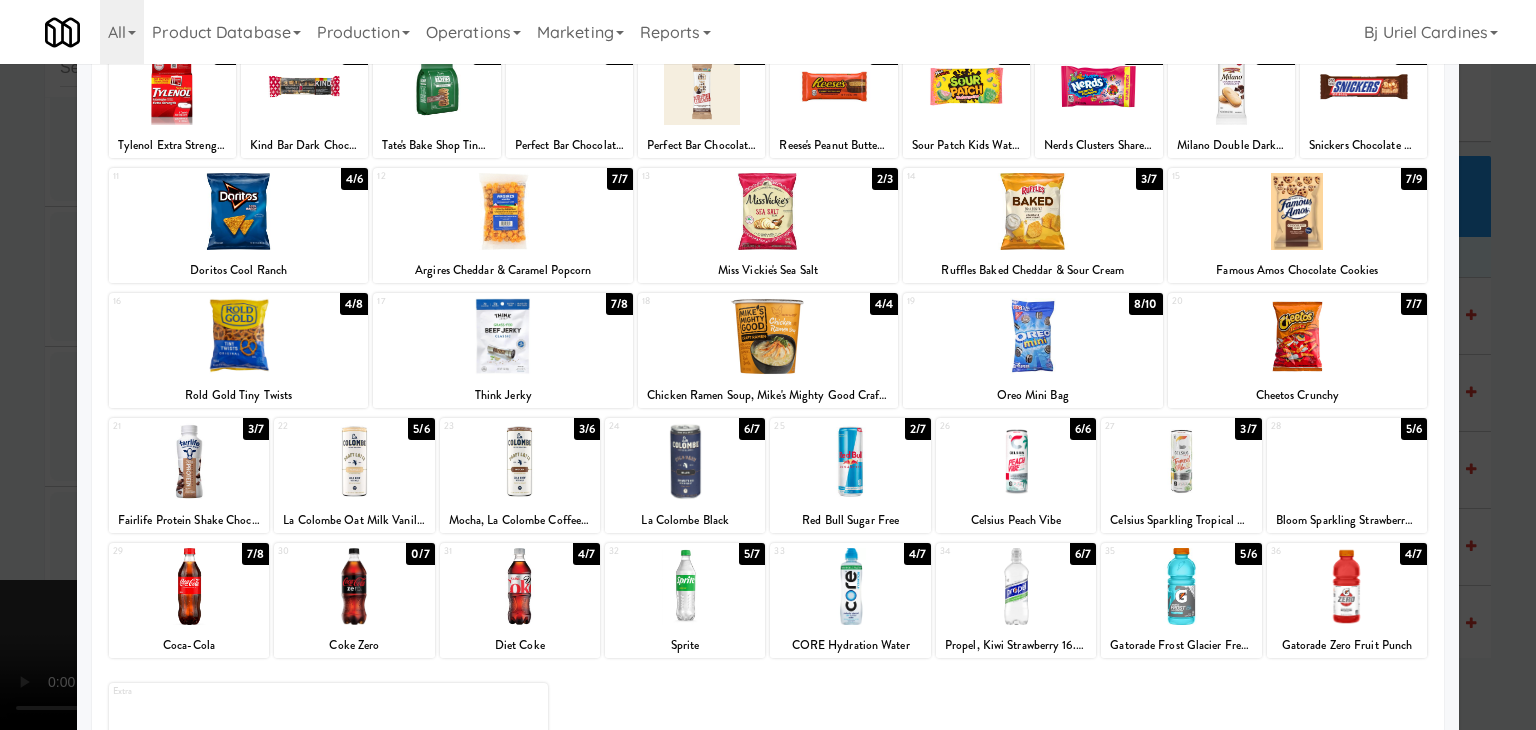 click at bounding box center [503, 211] 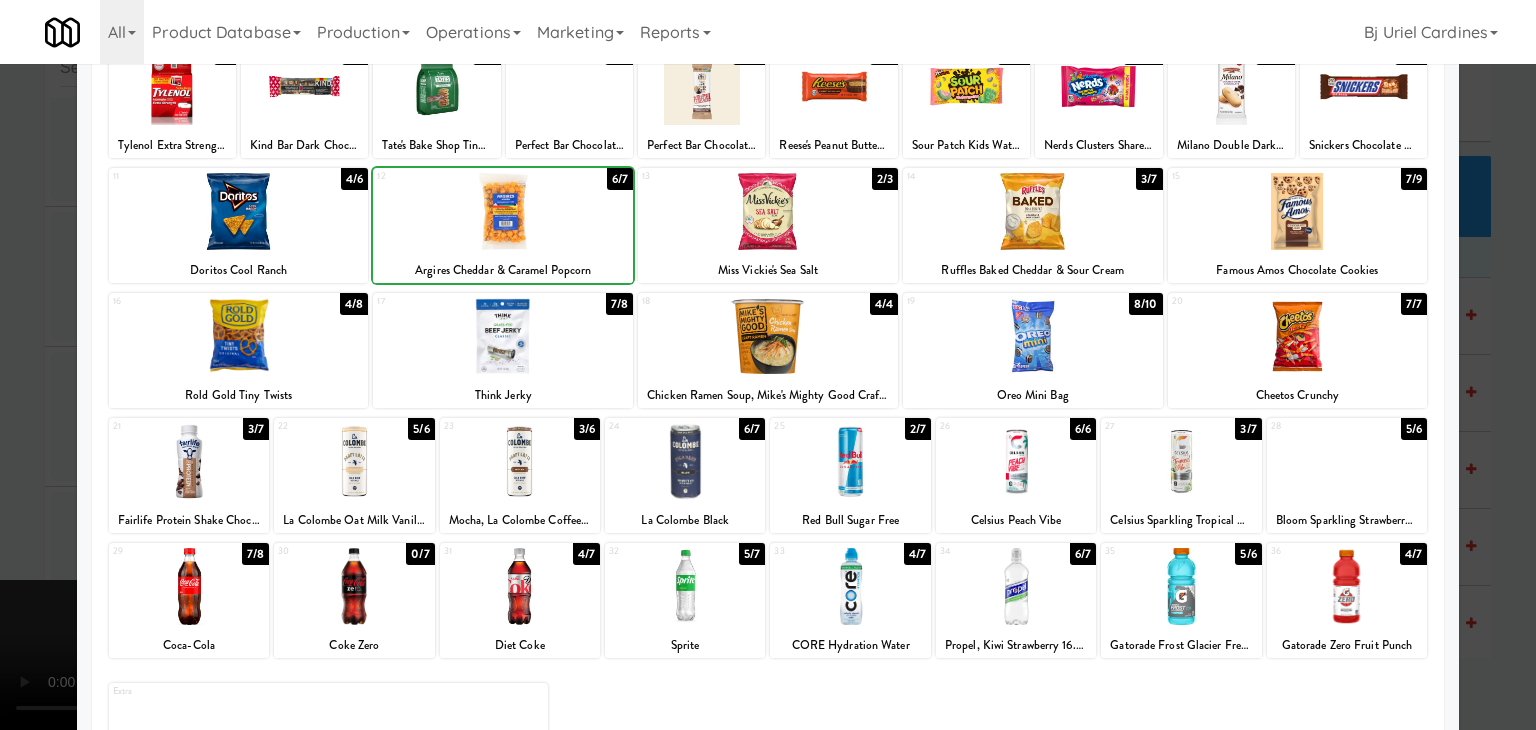 click at bounding box center (768, 365) 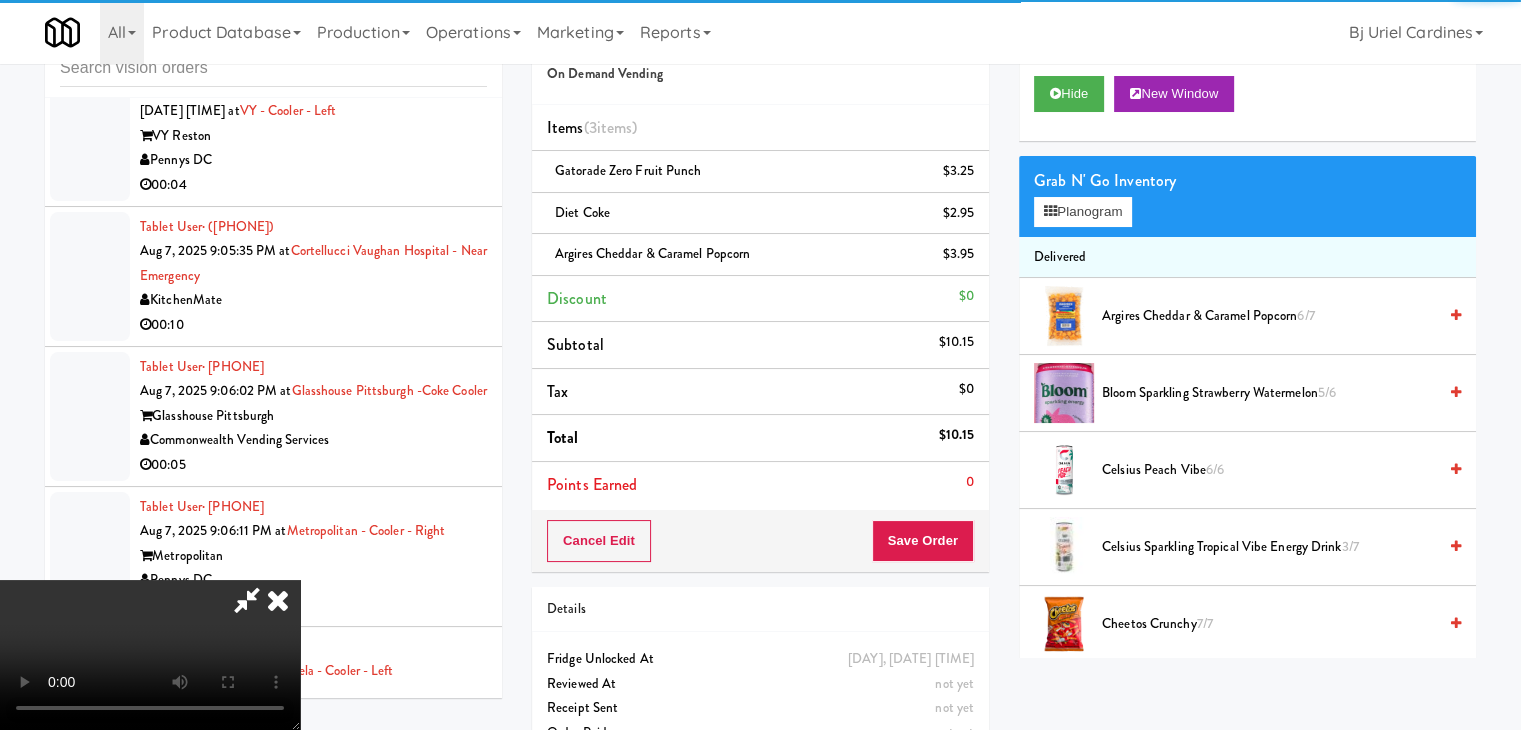 click at bounding box center (150, 655) 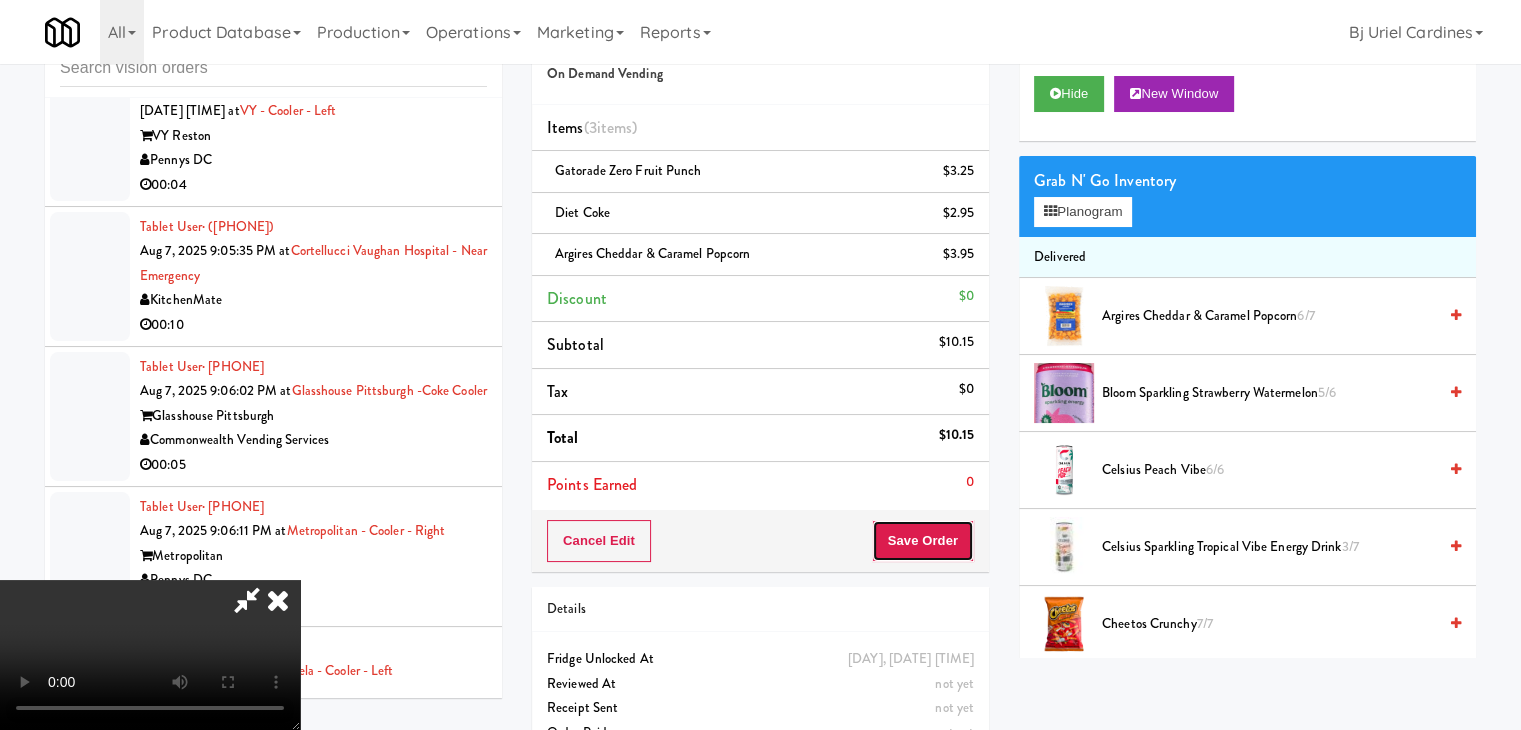 click on "Save Order" at bounding box center (923, 541) 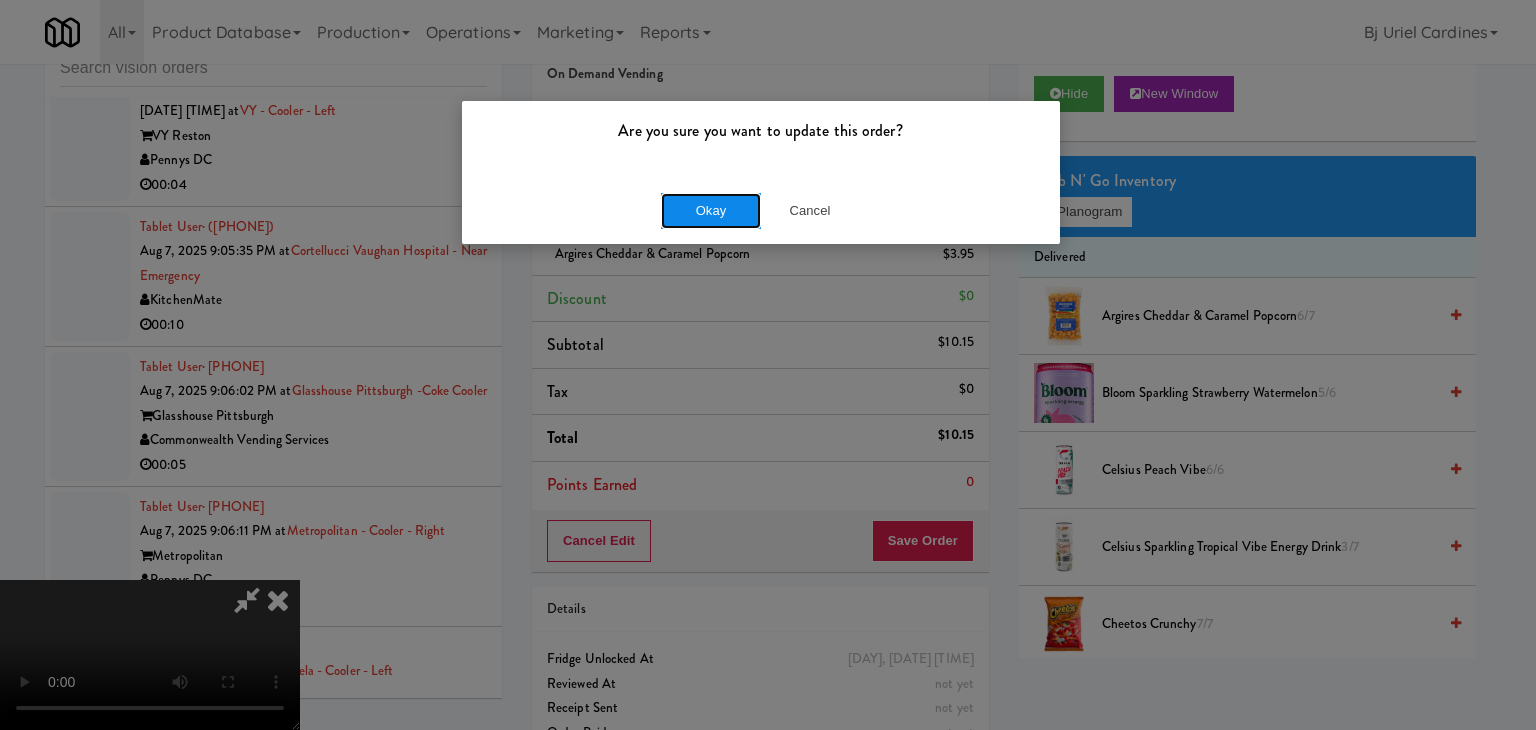 click on "Okay" at bounding box center (711, 211) 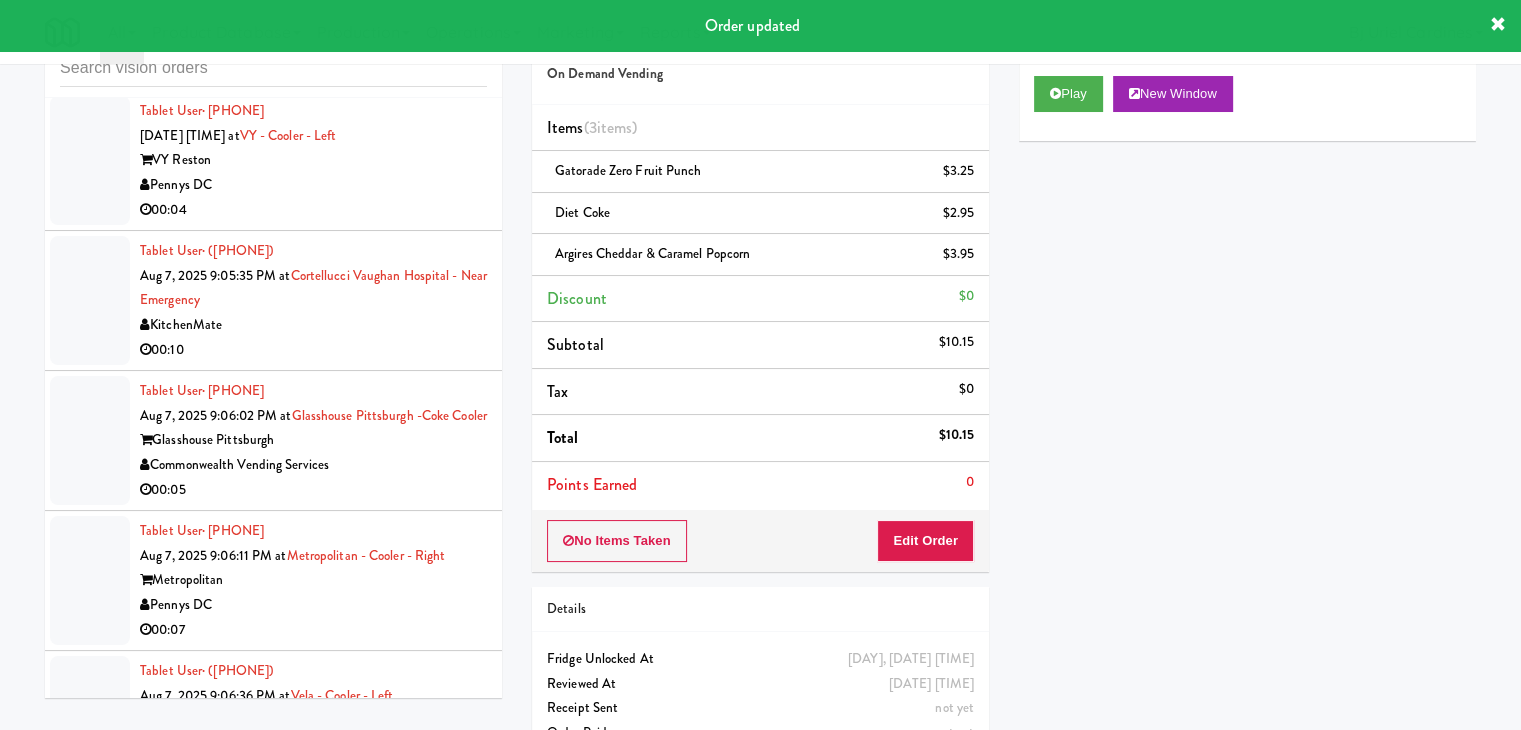 click on "Pennys DC" at bounding box center [313, 185] 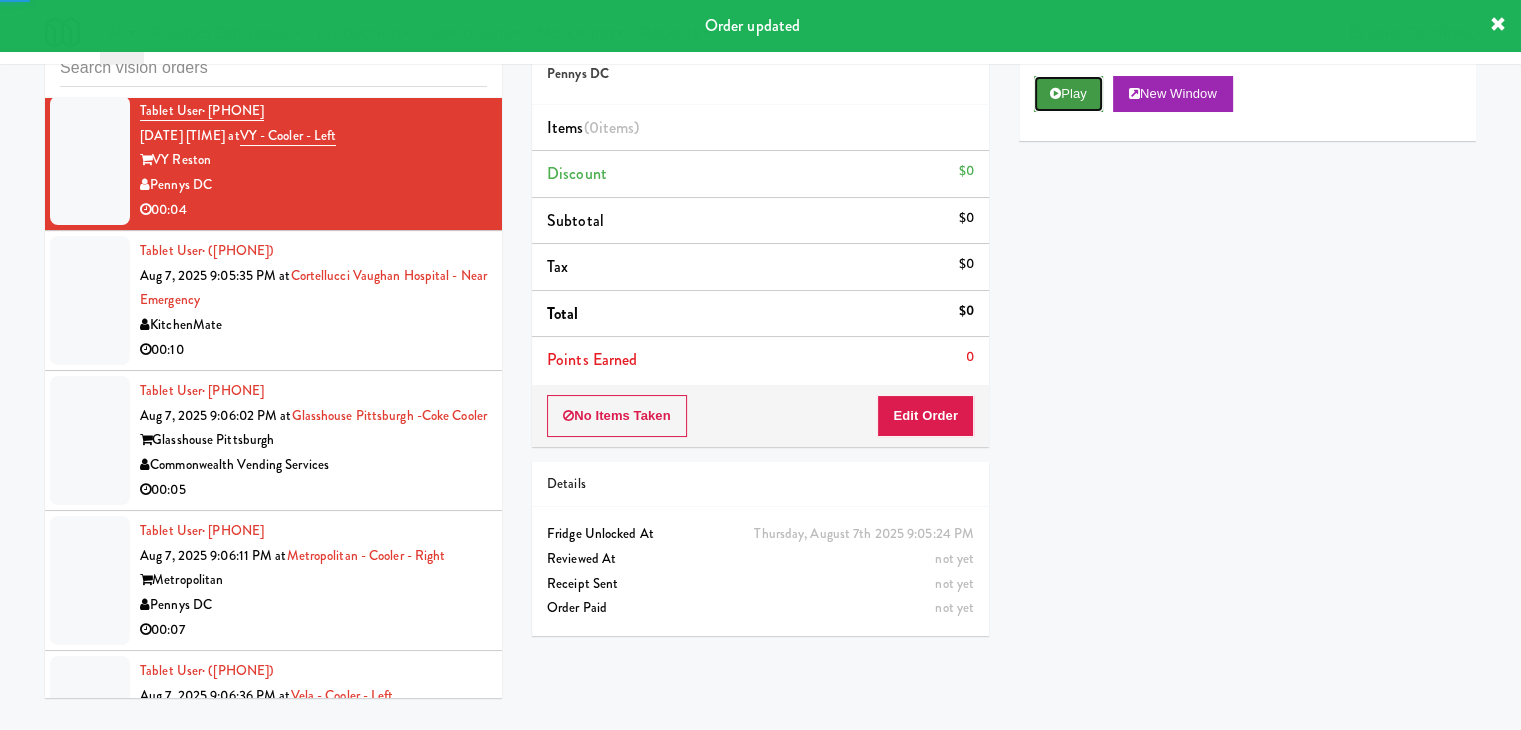 drag, startPoint x: 1053, startPoint y: 94, endPoint x: 972, endPoint y: 322, distance: 241.96074 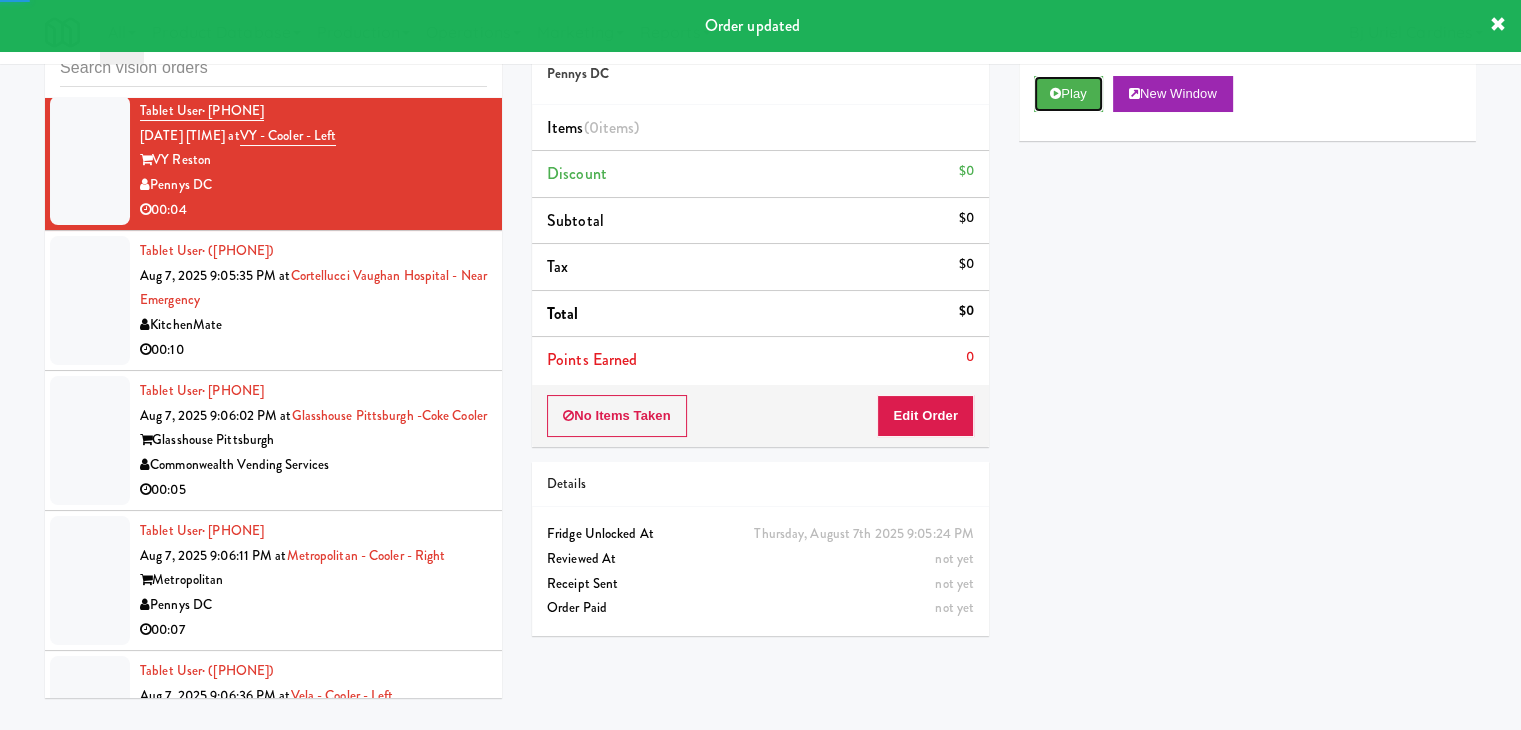 click at bounding box center [1055, 93] 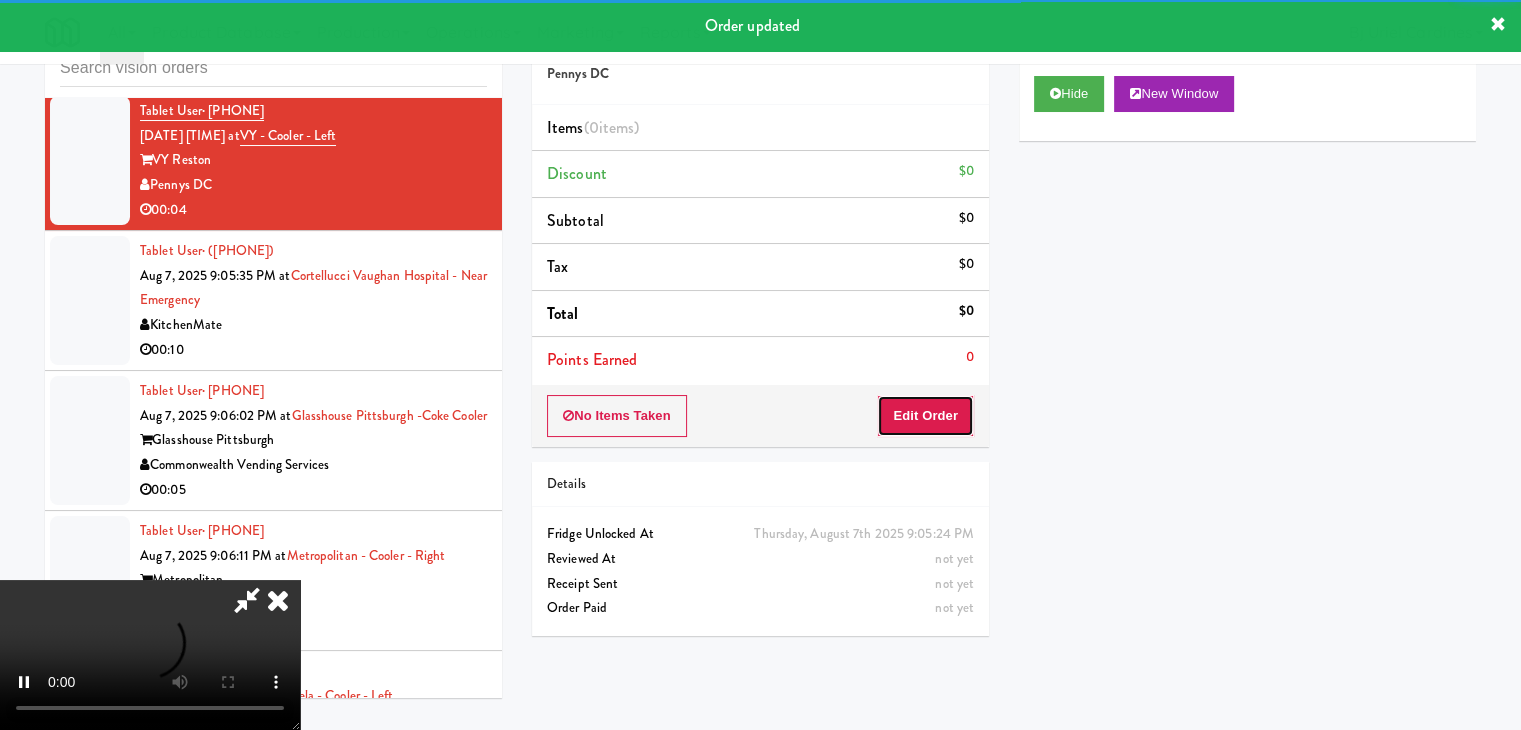 click on "Edit Order" at bounding box center [925, 416] 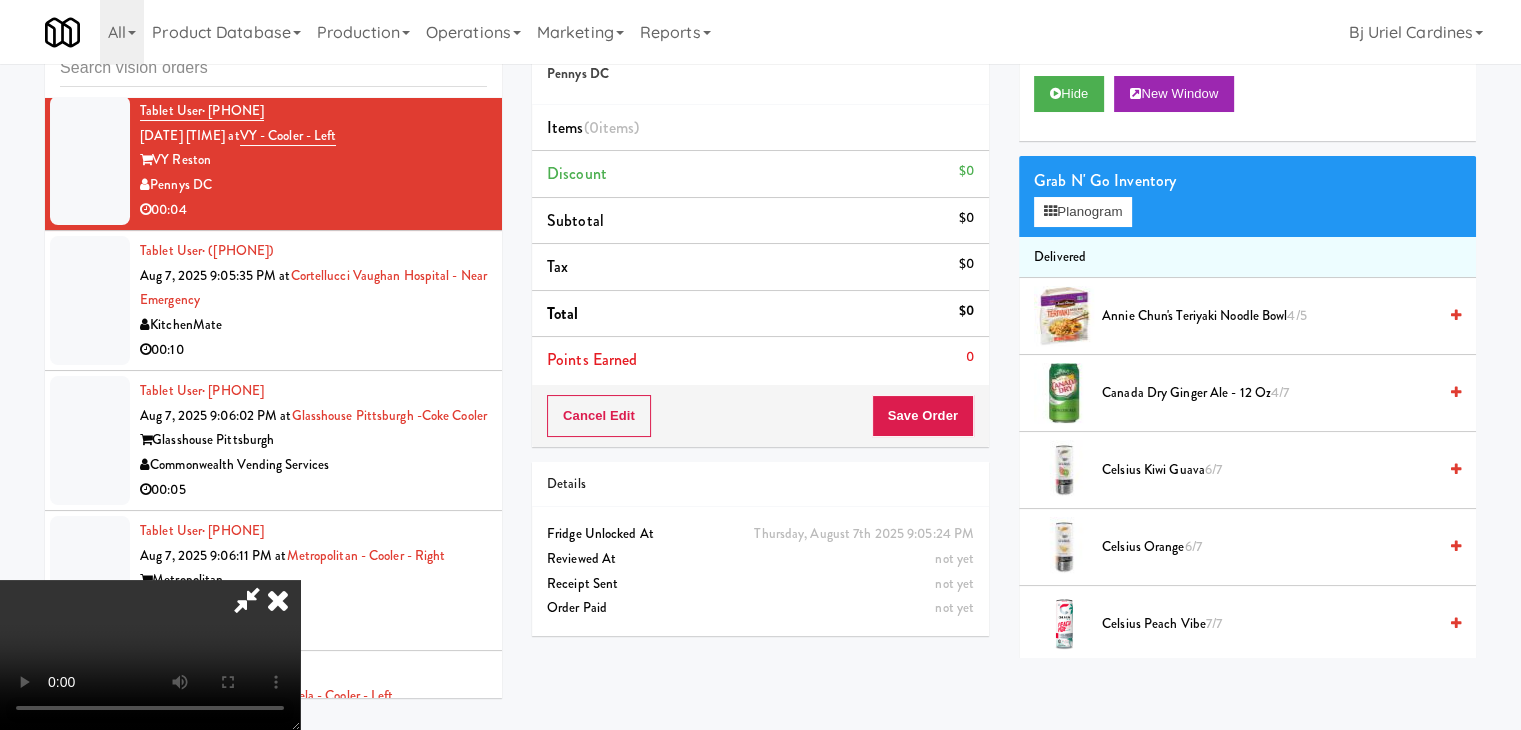 type 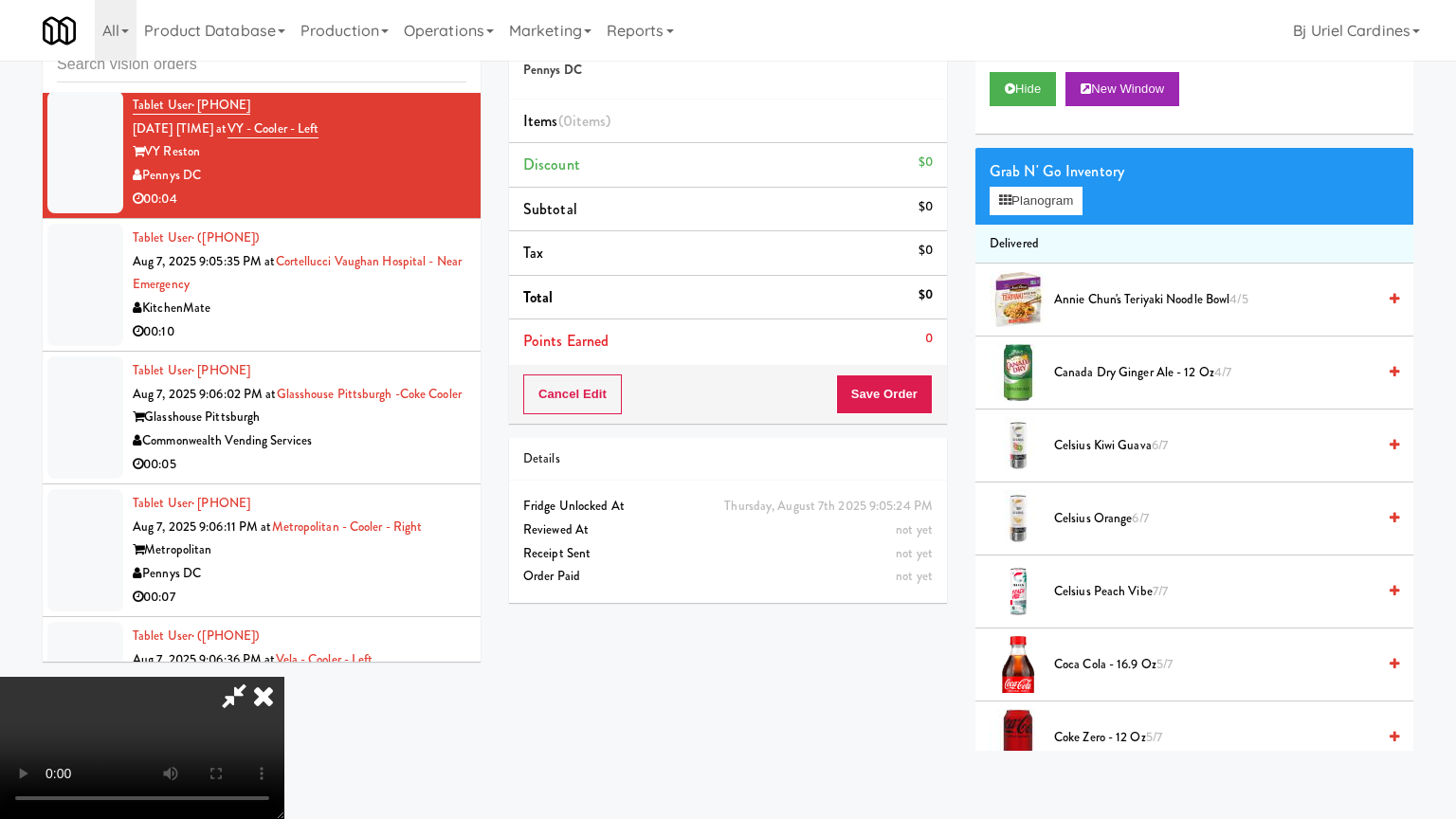 click at bounding box center [142, 748] 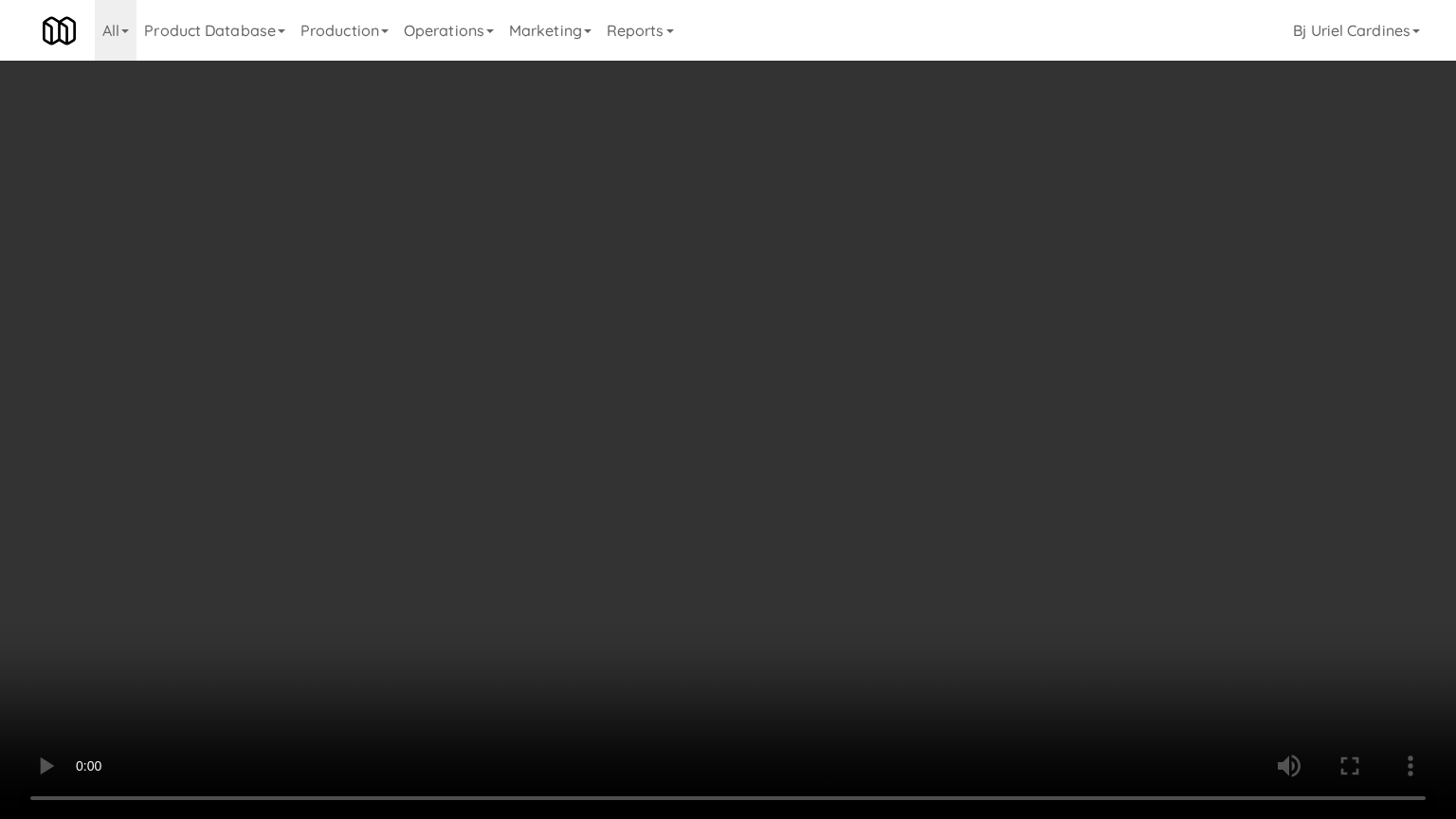 click at bounding box center (728, 410) 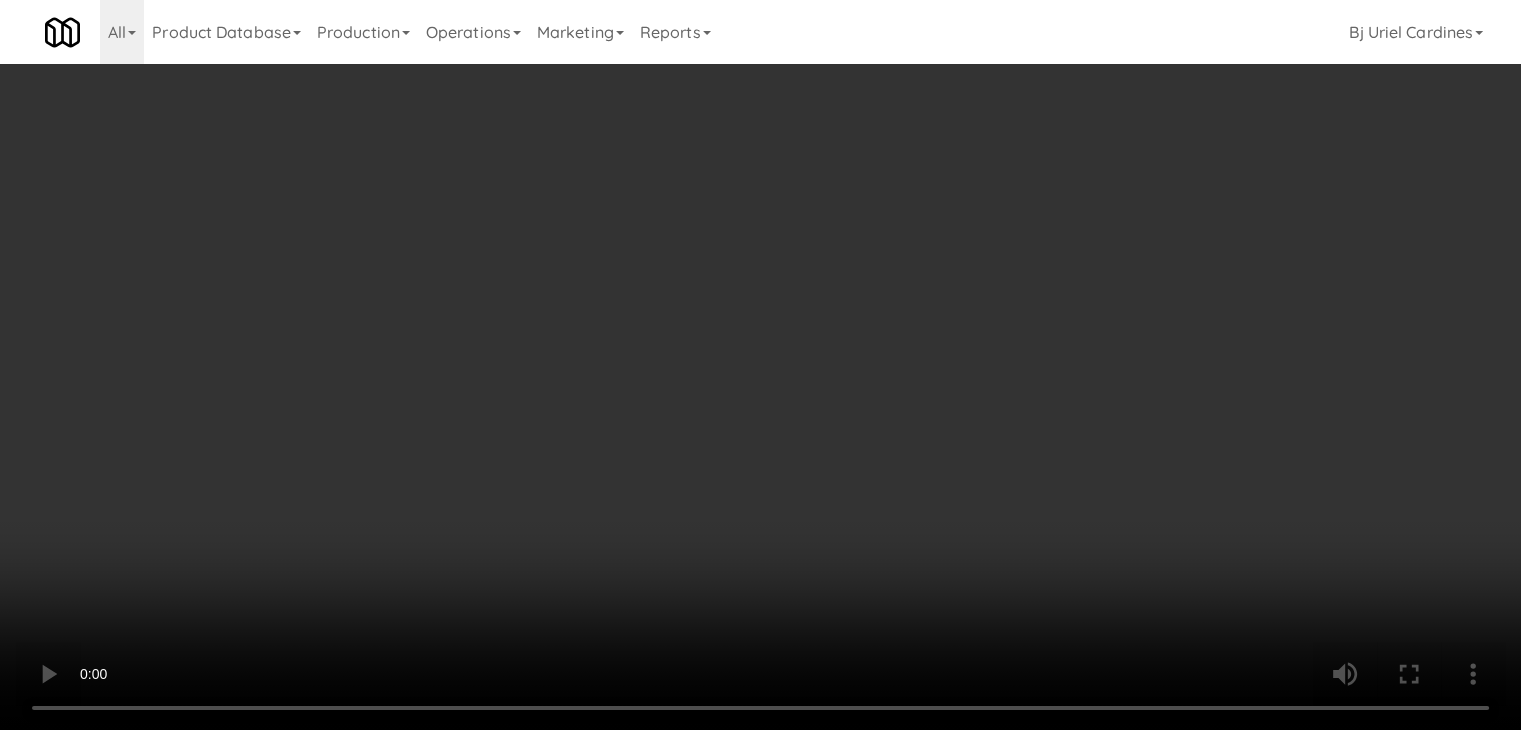click on "Planogram" at bounding box center (1083, 212) 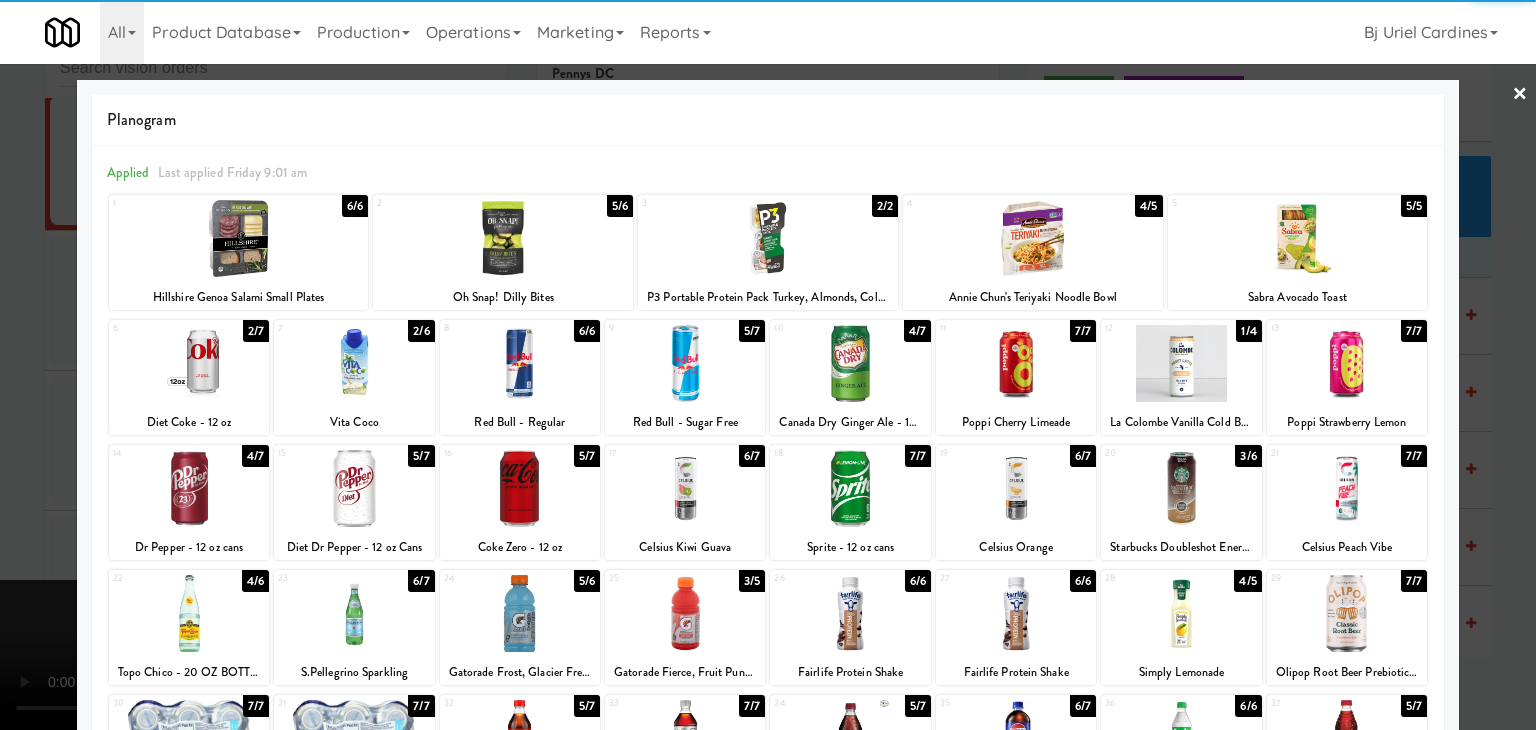 drag, startPoint x: 395, startPoint y: 361, endPoint x: 94, endPoint y: 401, distance: 303.64618 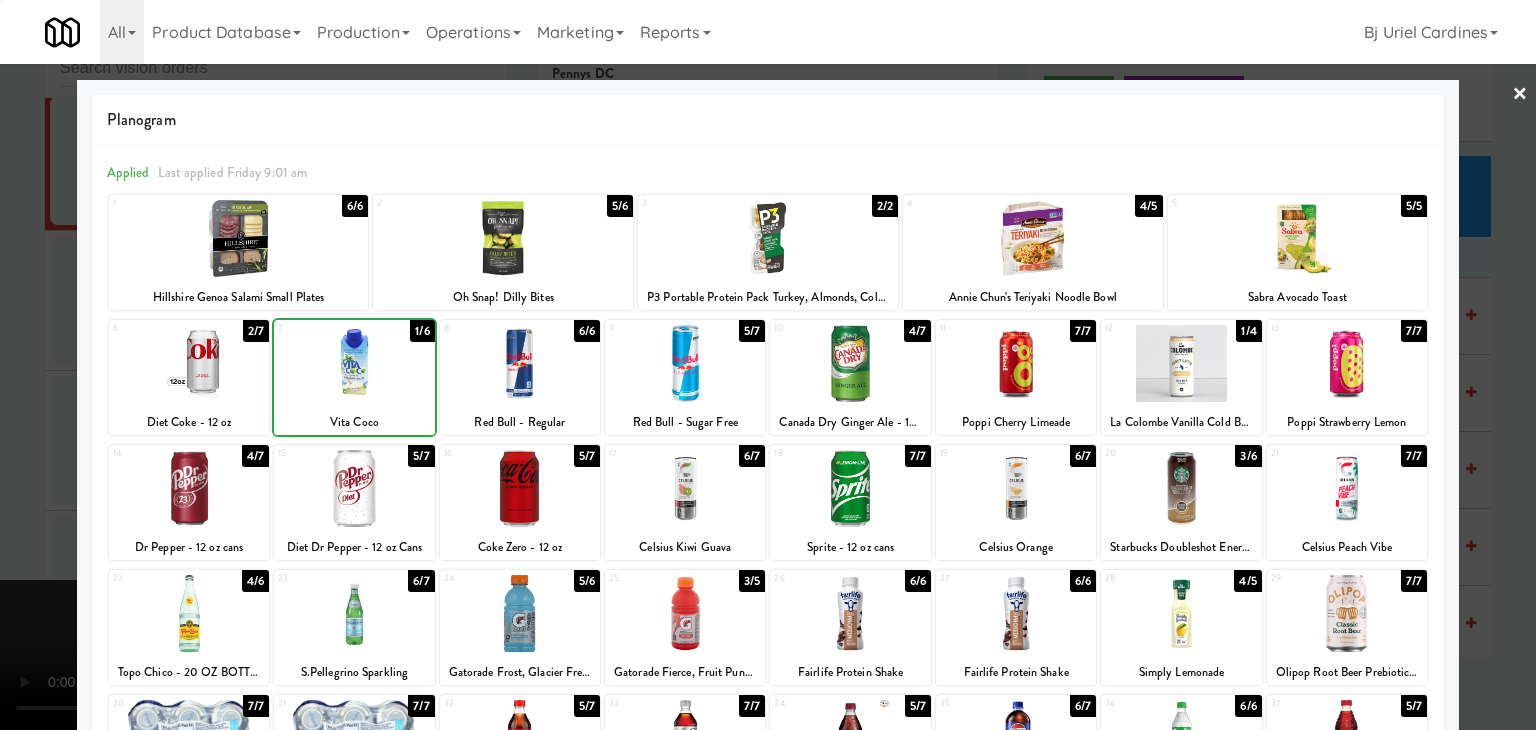 click at bounding box center (768, 365) 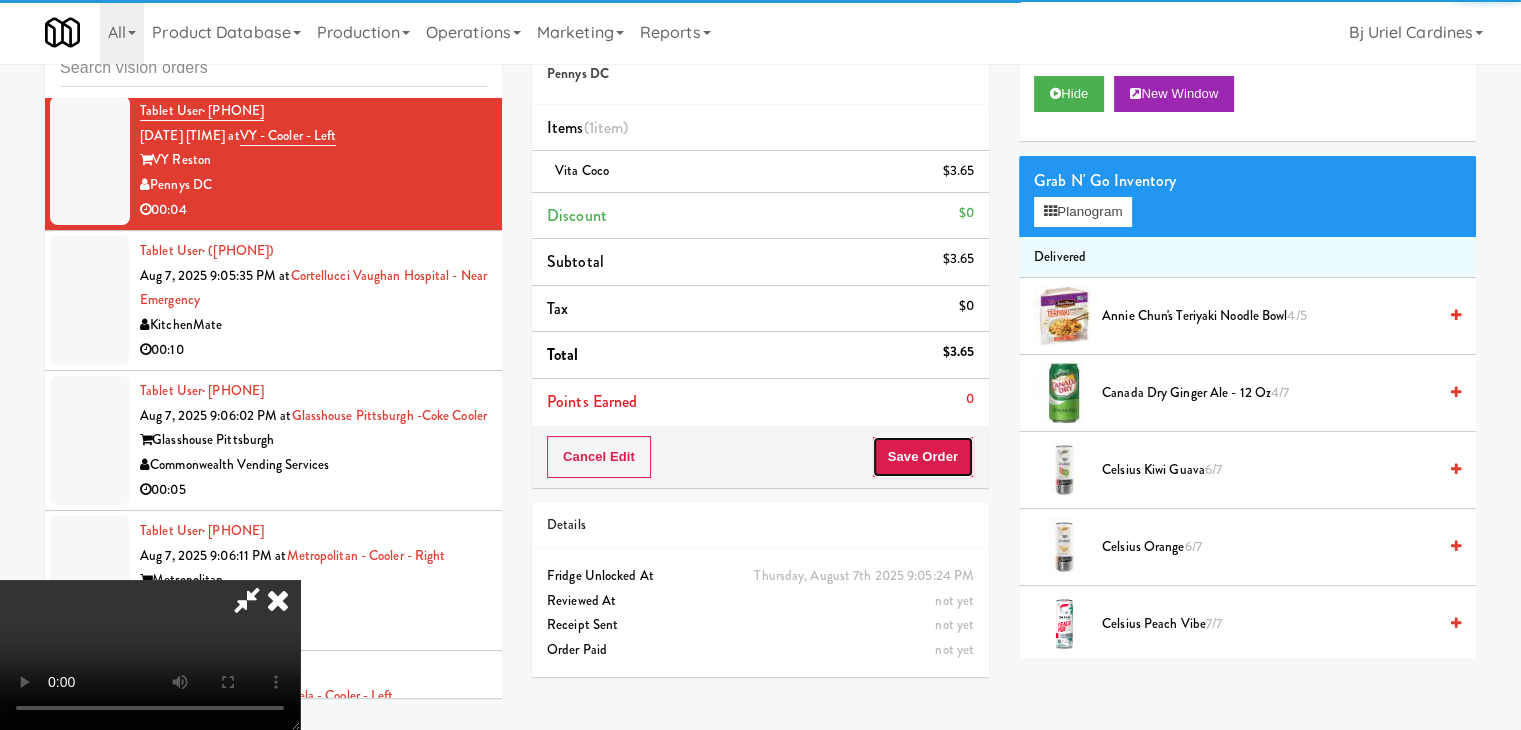 click on "Save Order" at bounding box center [923, 457] 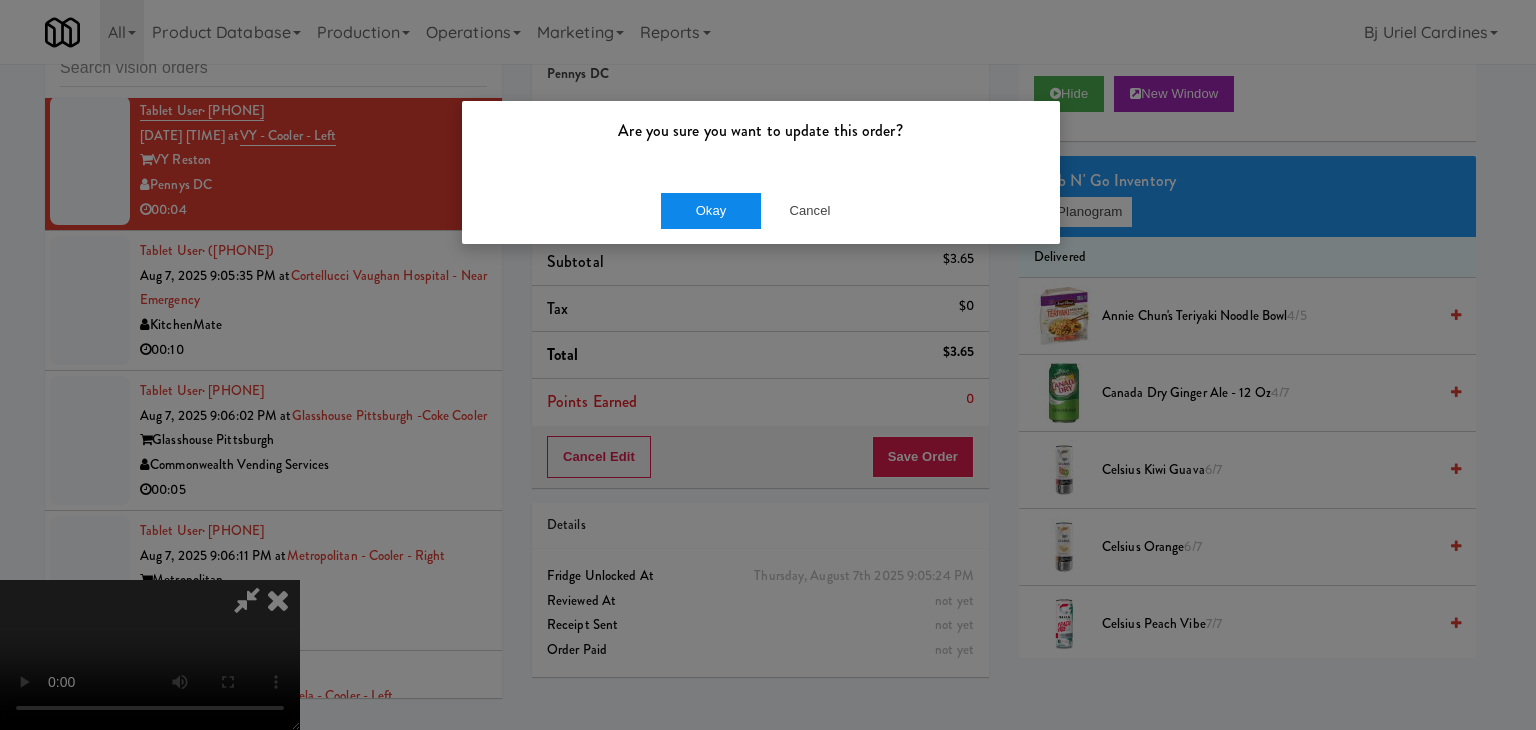 click on "Okay Cancel" at bounding box center (761, 210) 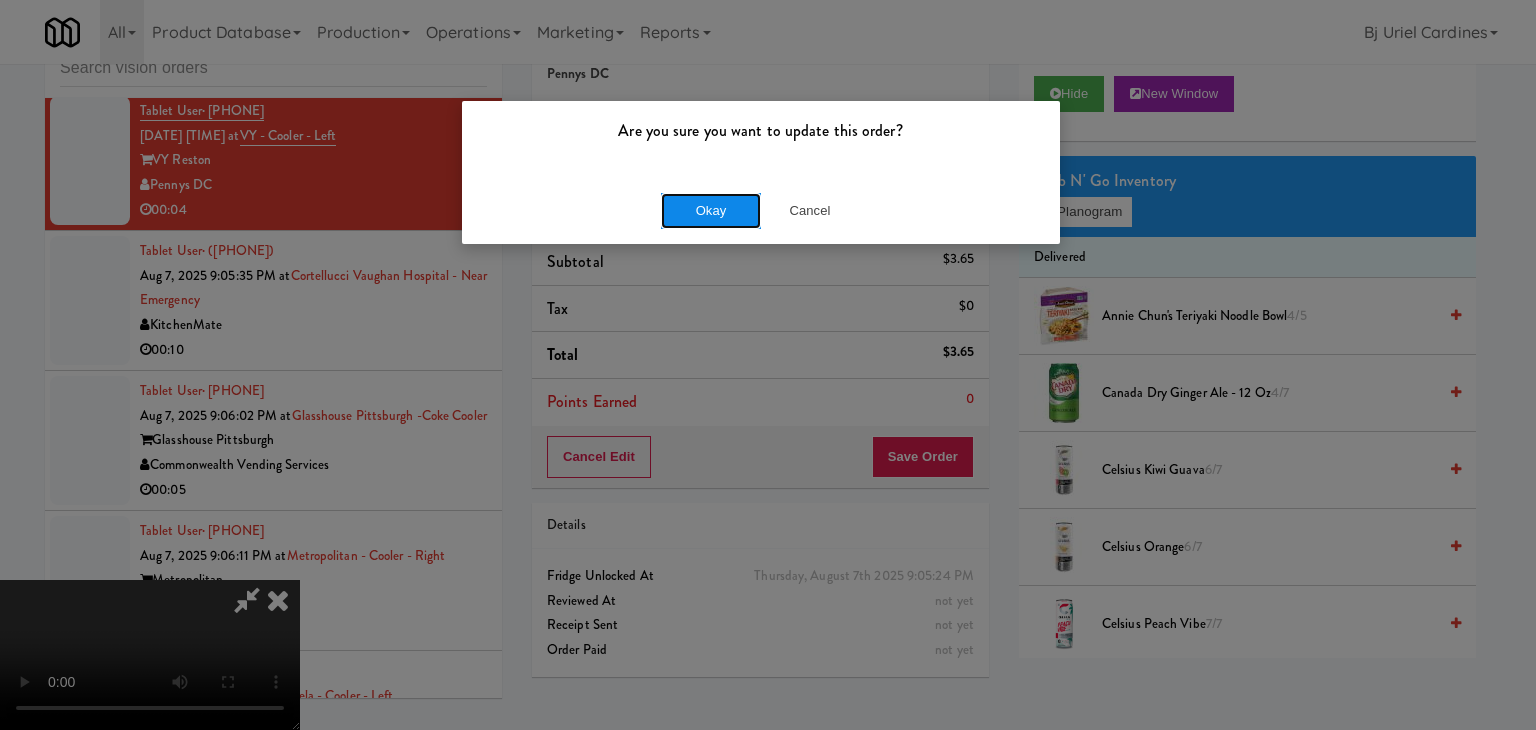 click on "Okay" at bounding box center (711, 211) 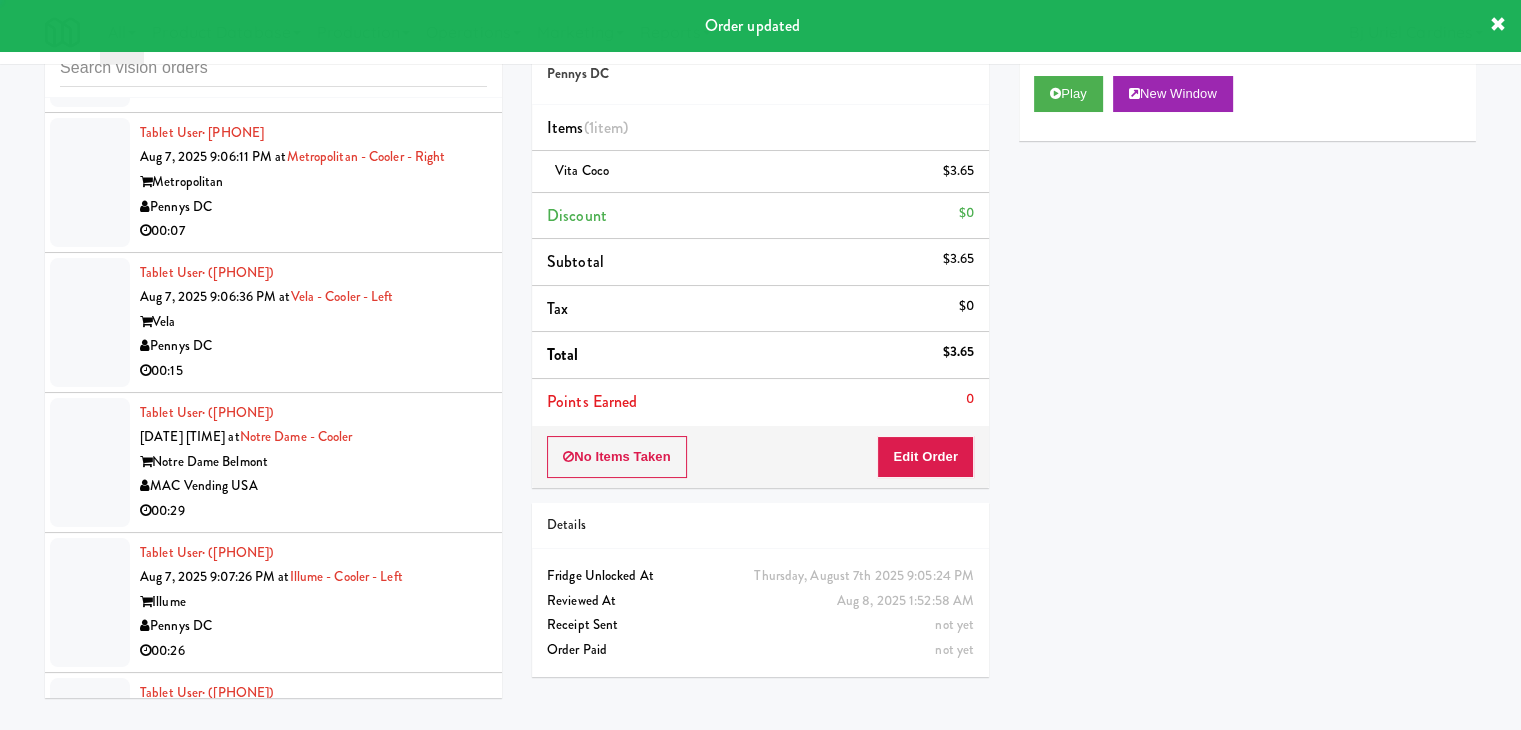 scroll, scrollTop: 20817, scrollLeft: 0, axis: vertical 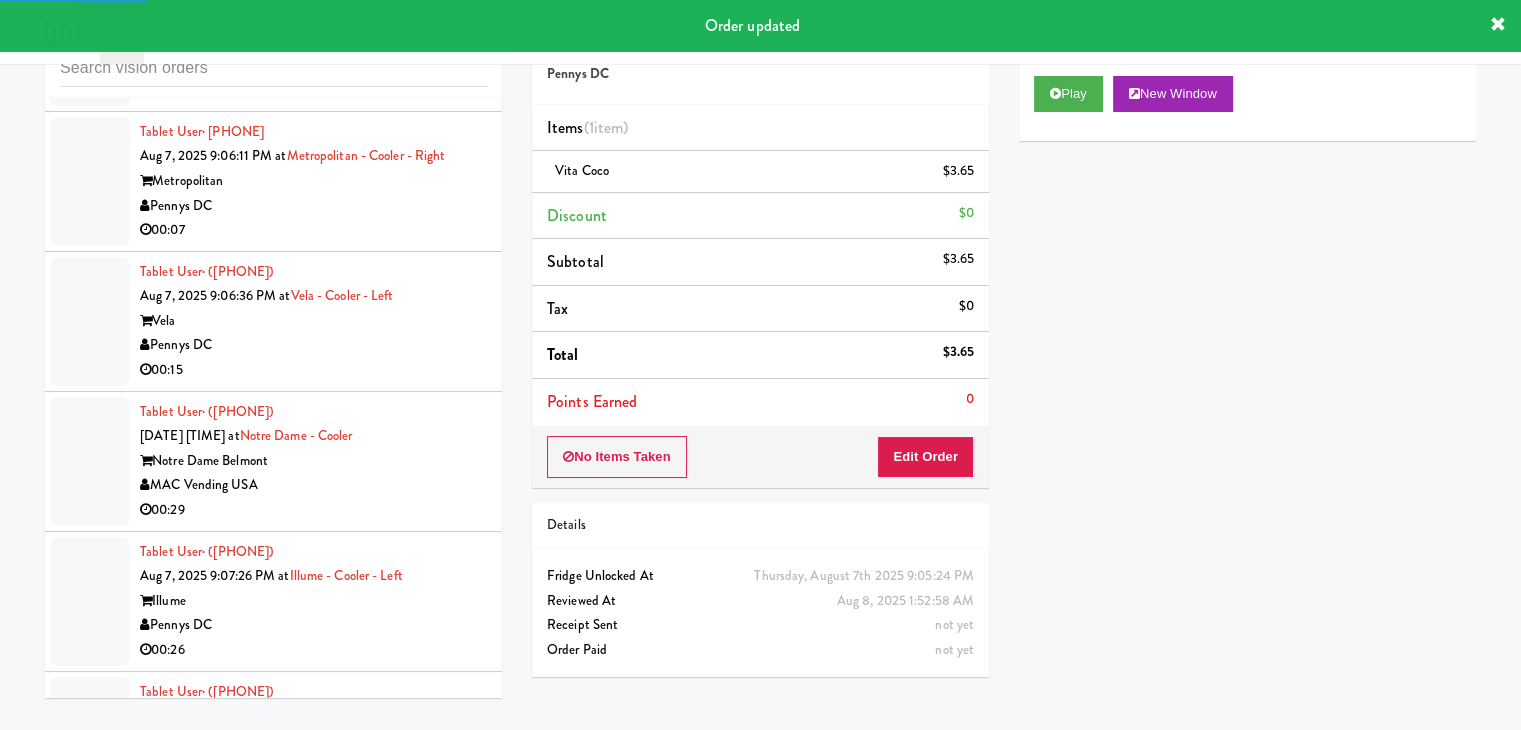 click on "Commonwealth Vending Services" at bounding box center (313, 66) 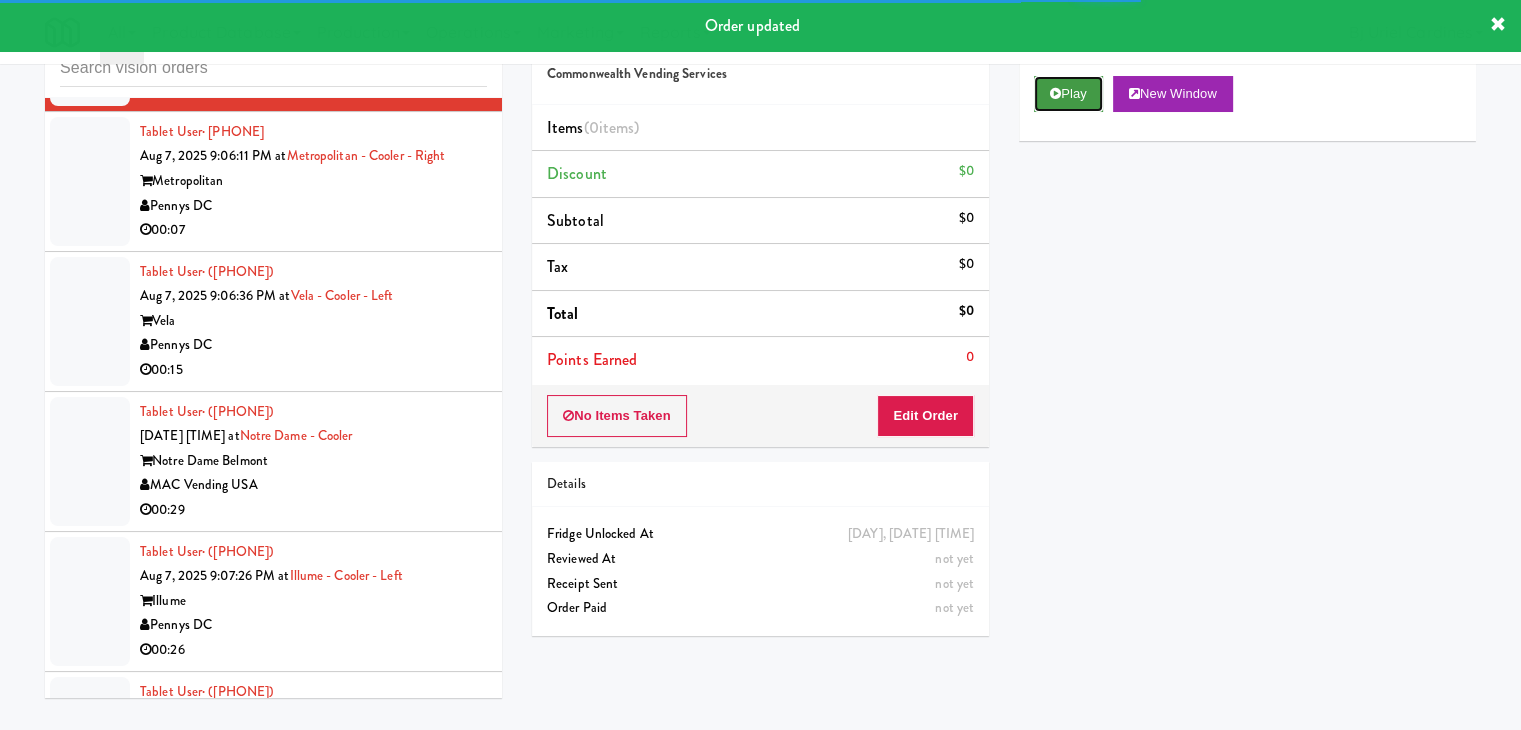 click on "Play" at bounding box center (1068, 94) 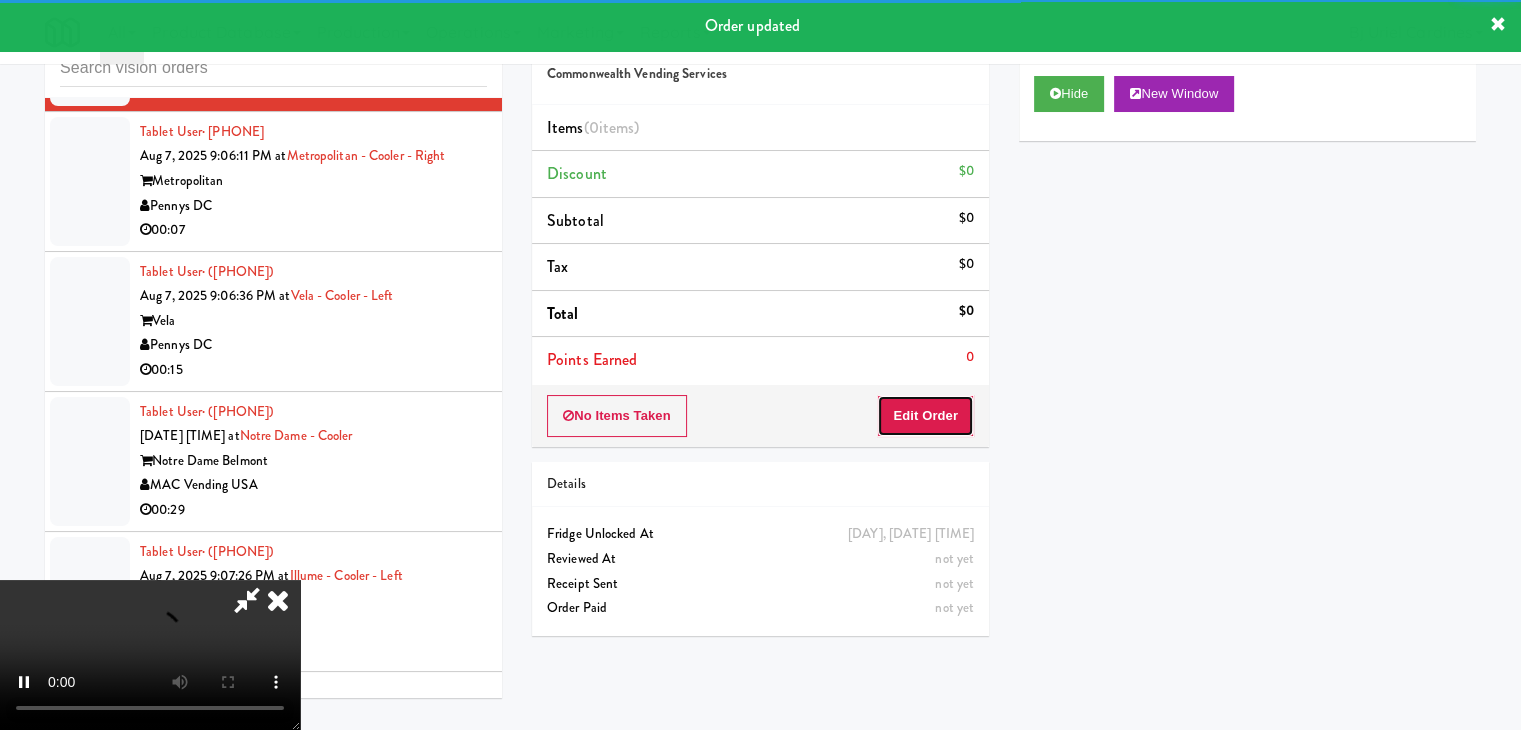 click on "Edit Order" at bounding box center (925, 416) 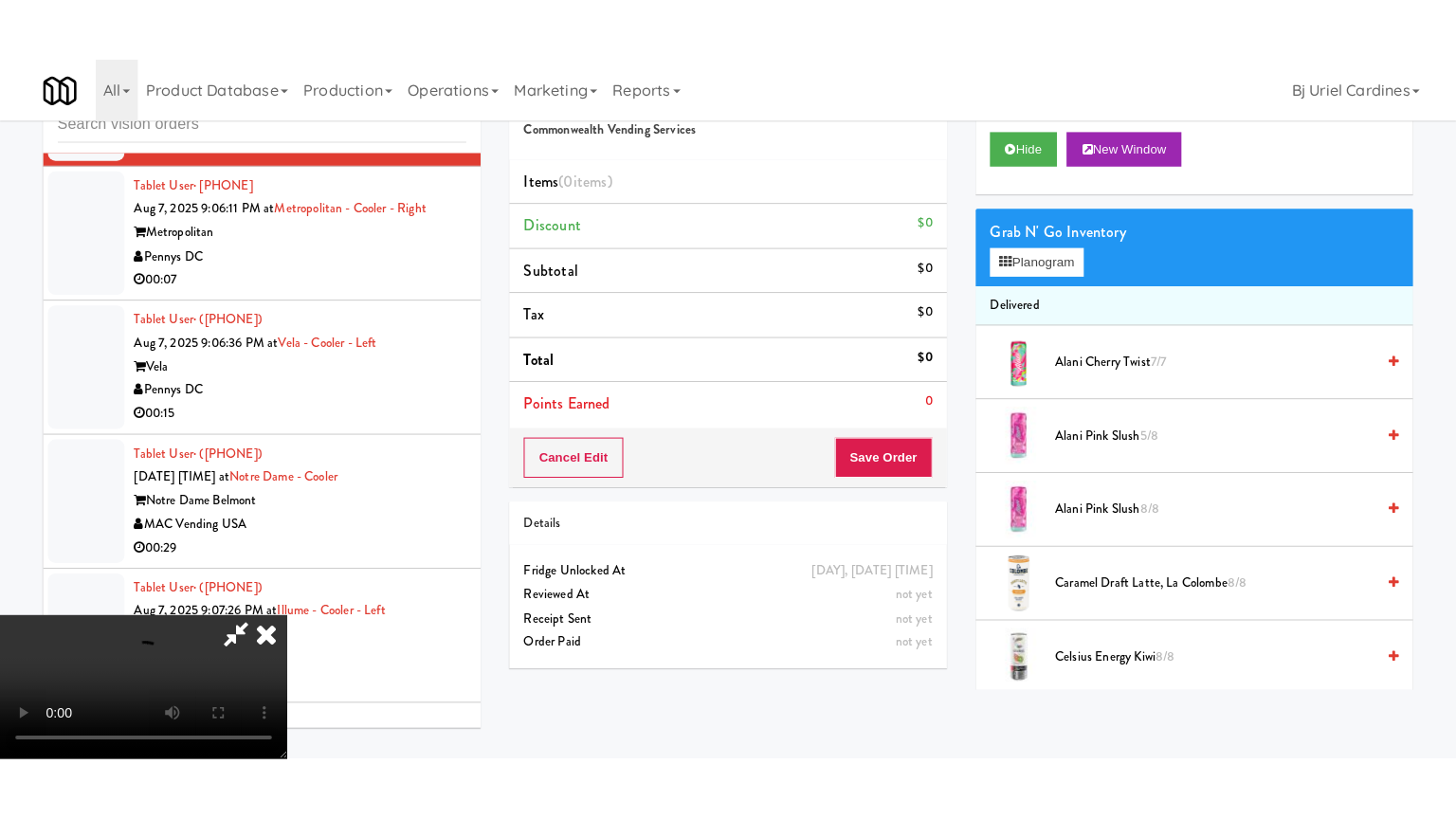 scroll, scrollTop: 266, scrollLeft: 0, axis: vertical 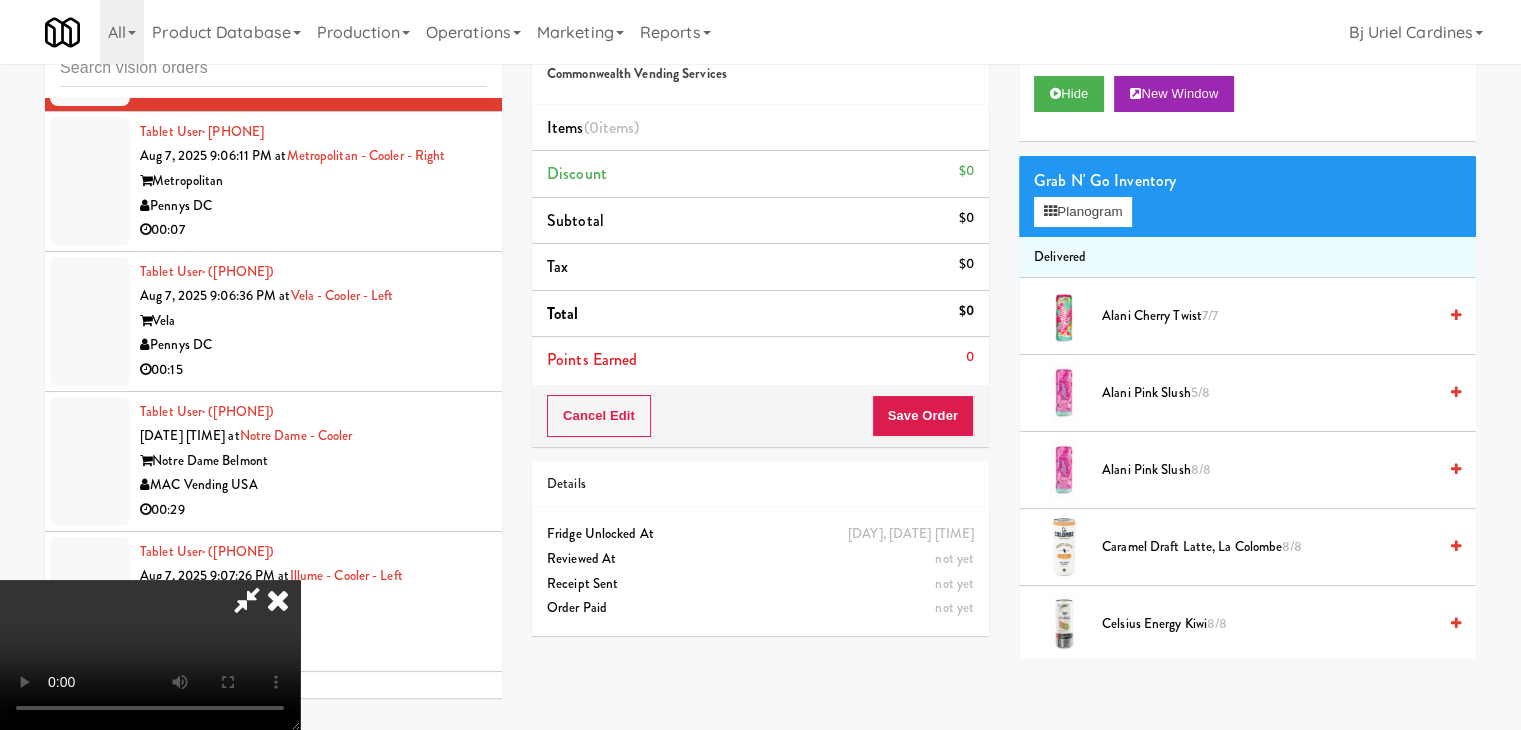 type 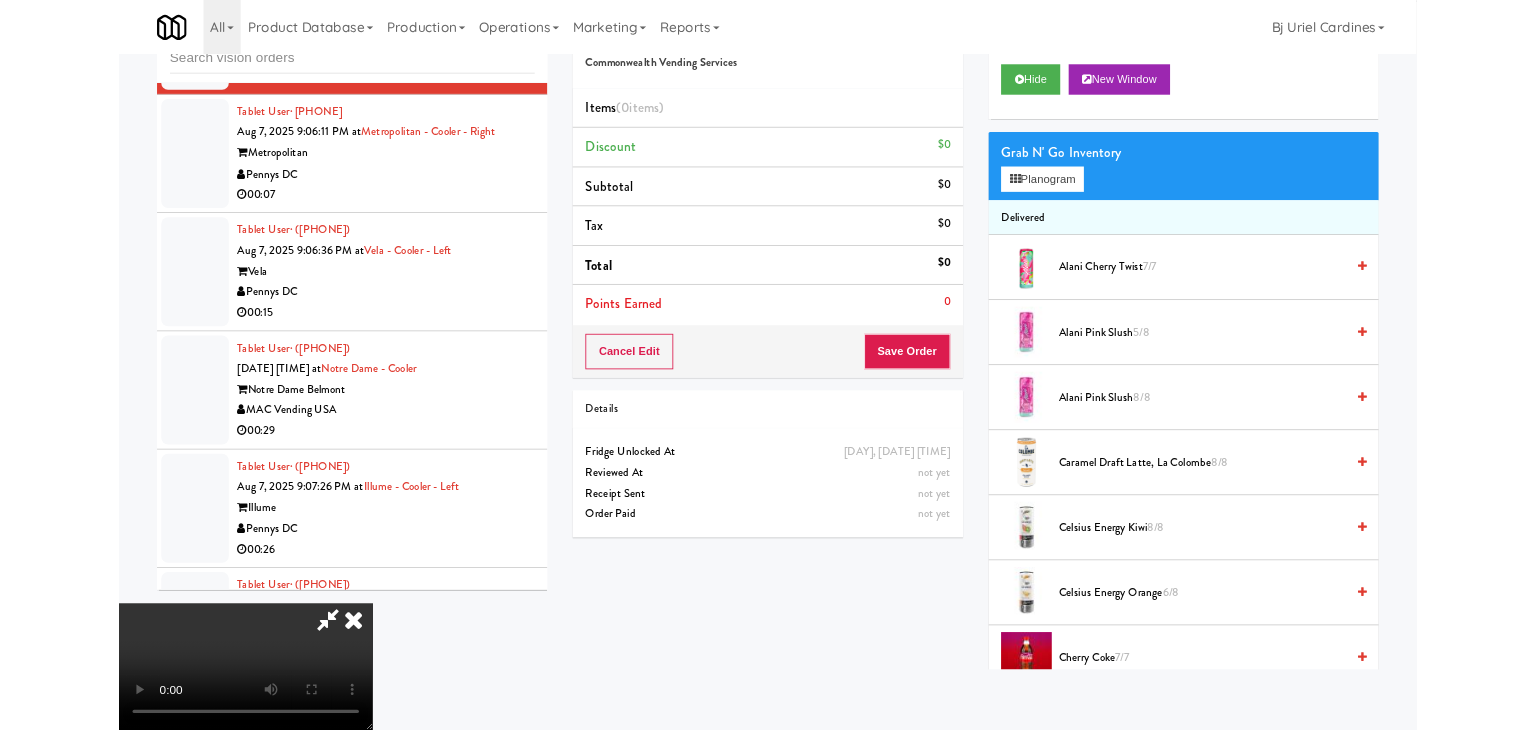 scroll, scrollTop: 0, scrollLeft: 0, axis: both 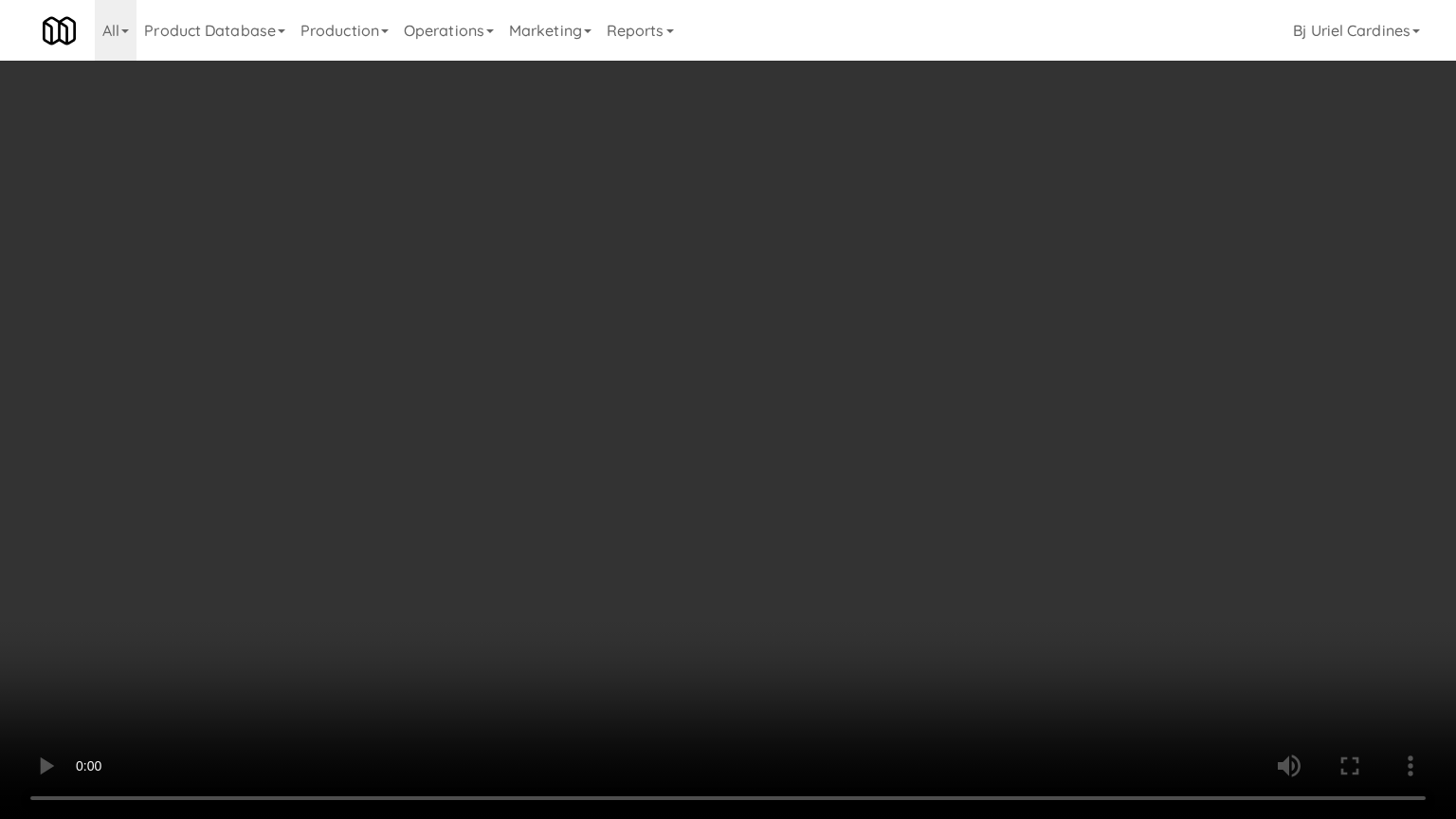 click at bounding box center (728, 410) 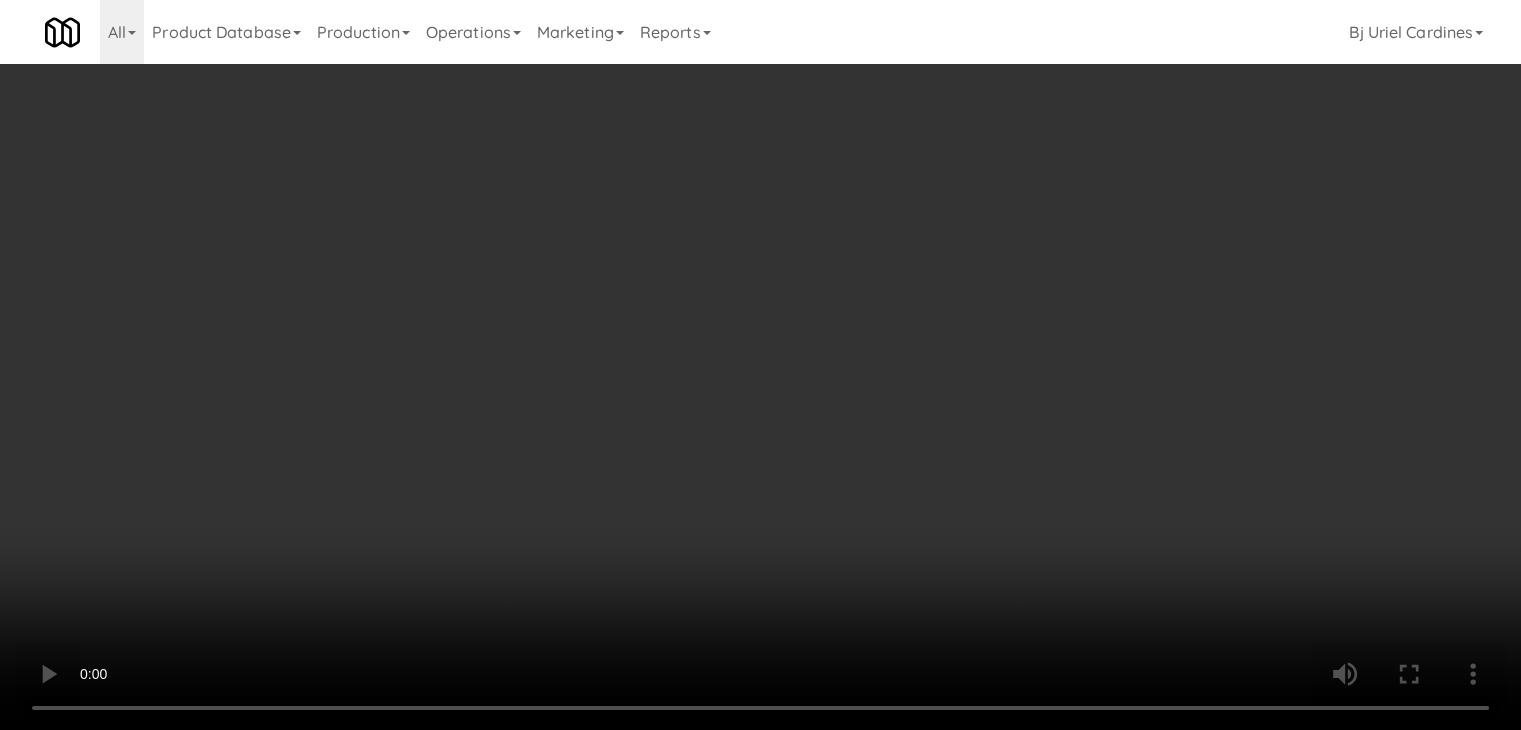 click on "Planogram" at bounding box center (1083, 212) 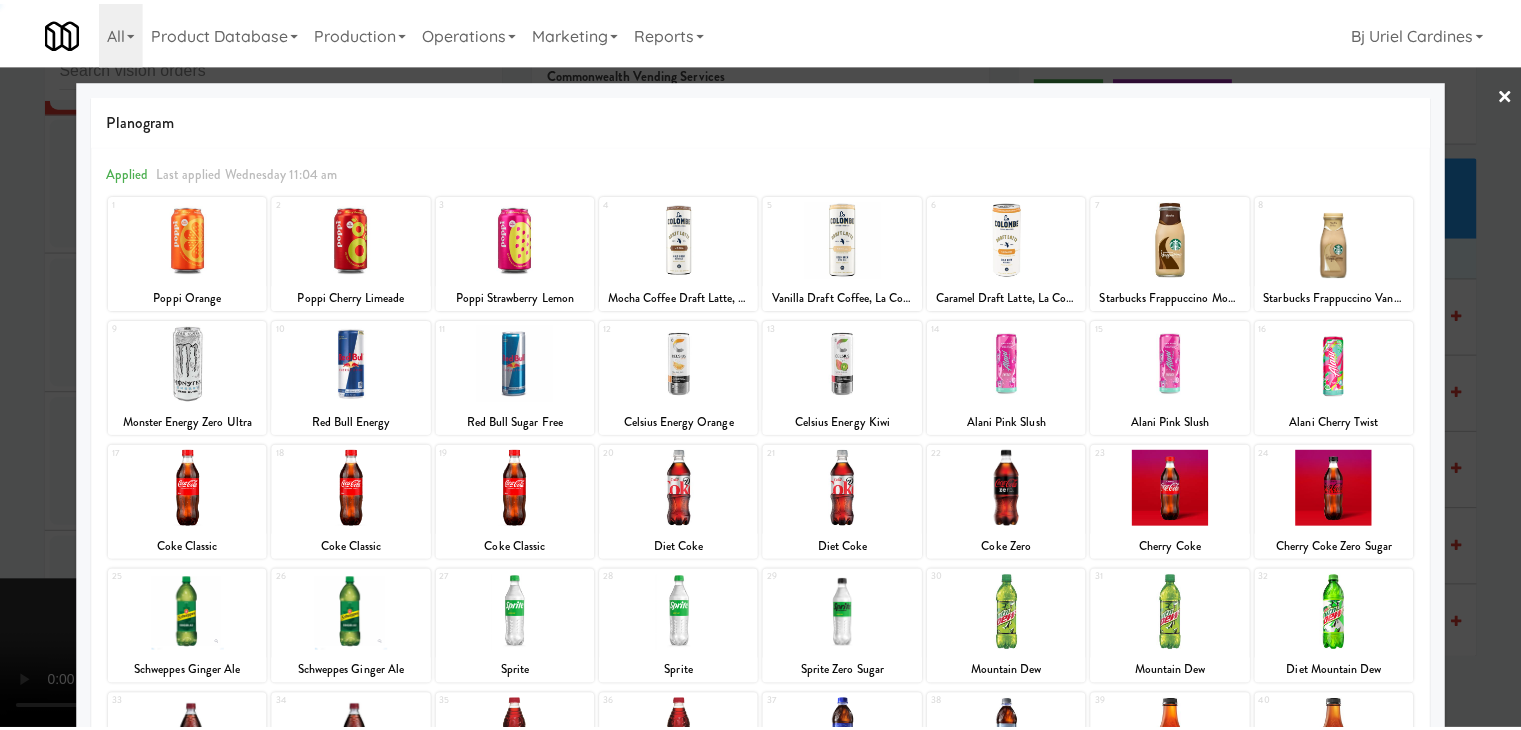 scroll, scrollTop: 252, scrollLeft: 0, axis: vertical 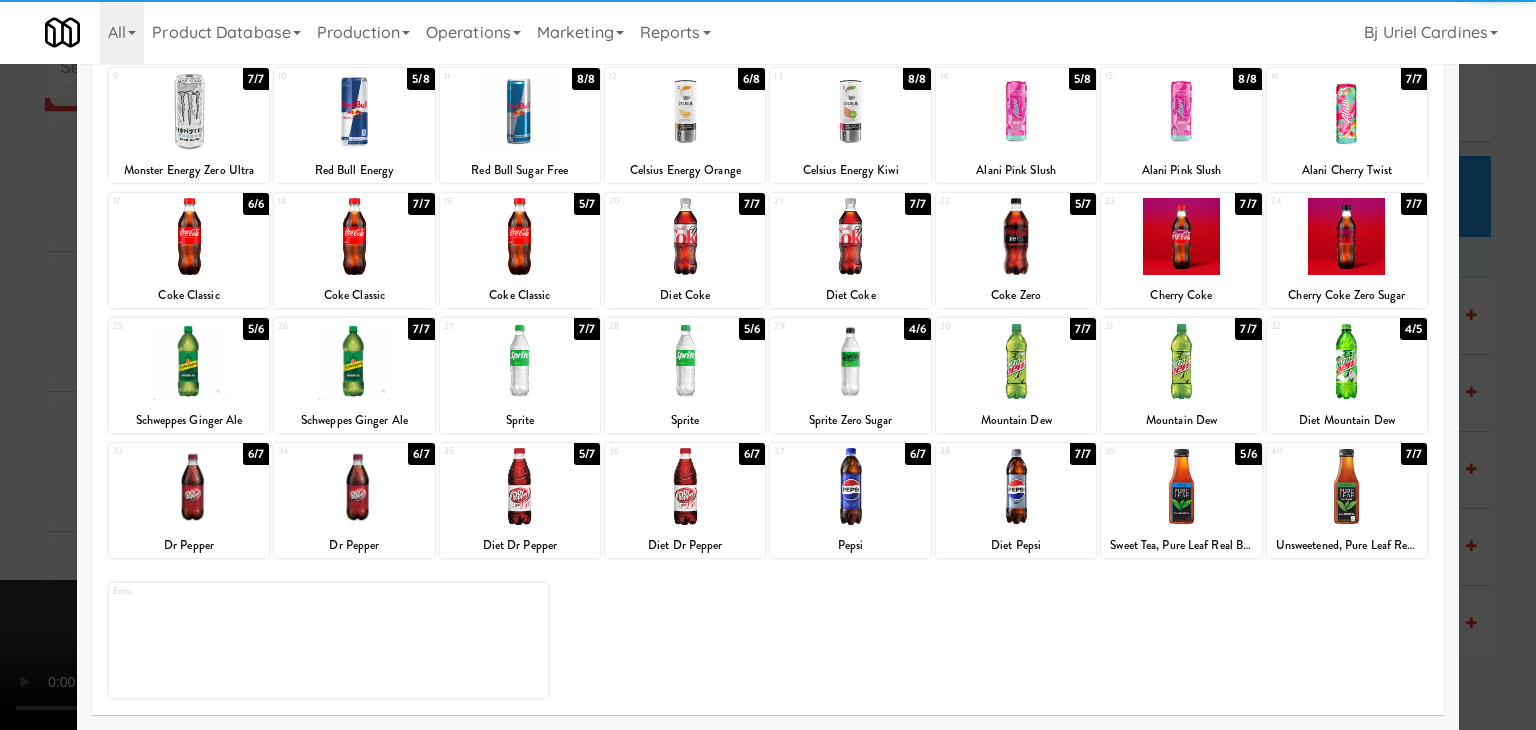 click at bounding box center [520, 486] 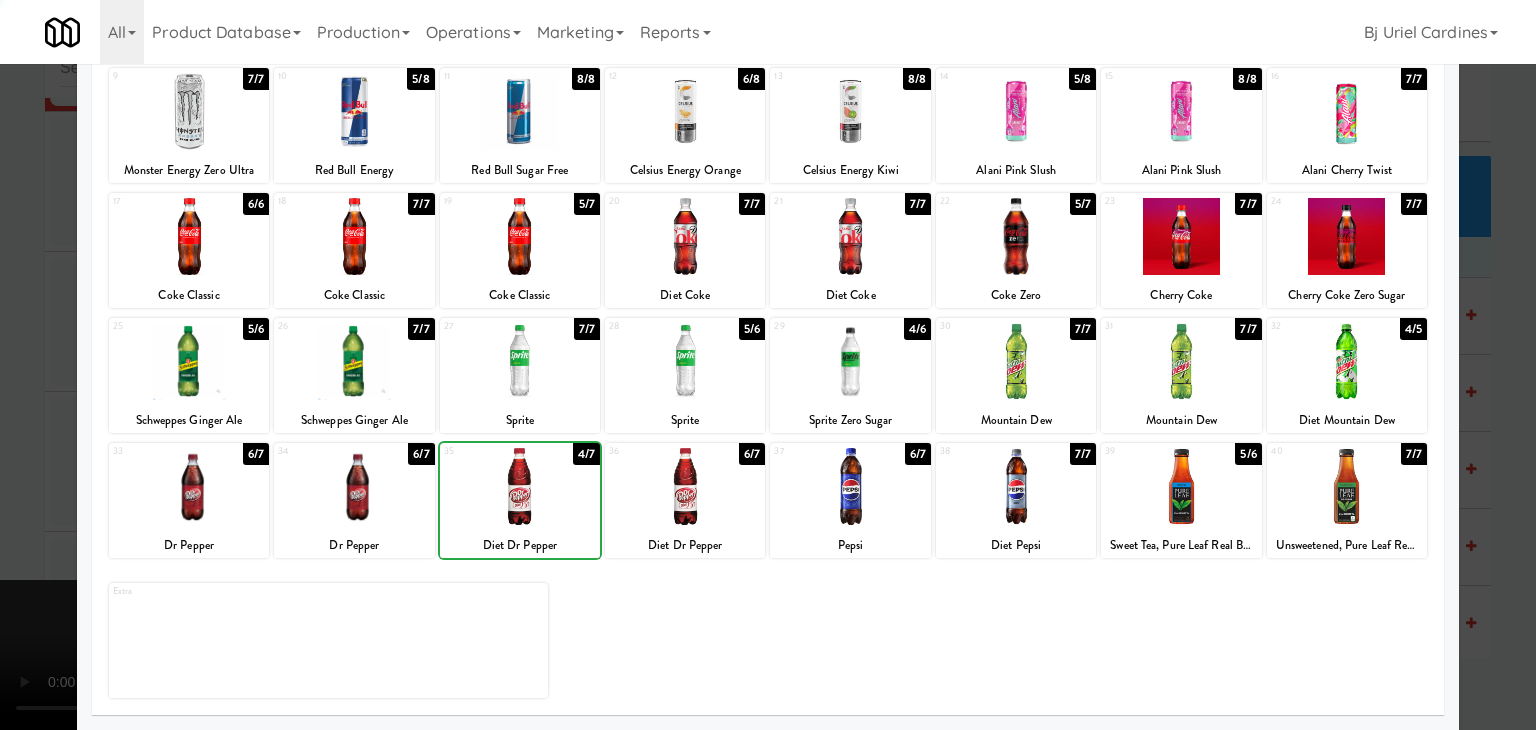 click at bounding box center [768, 365] 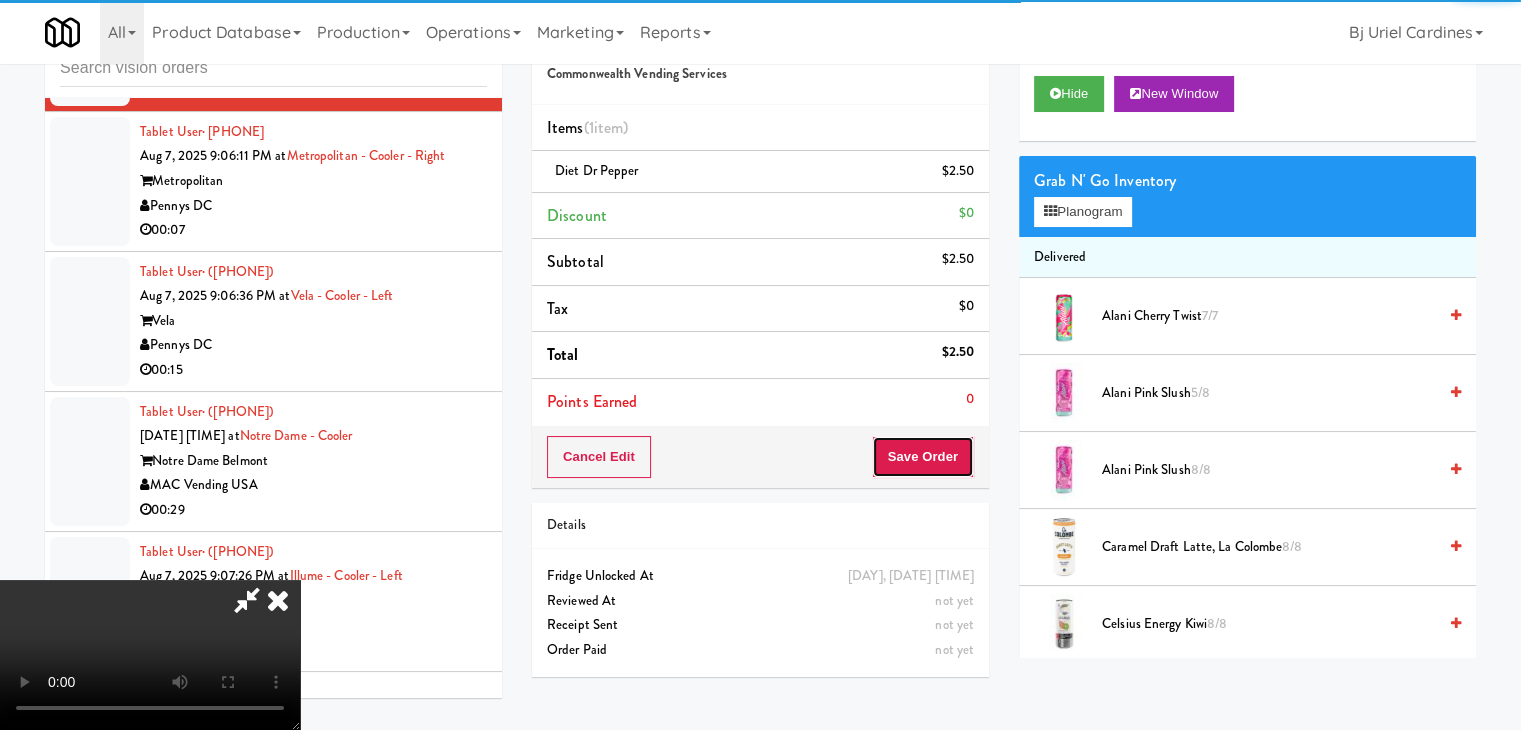 click on "Save Order" at bounding box center [923, 457] 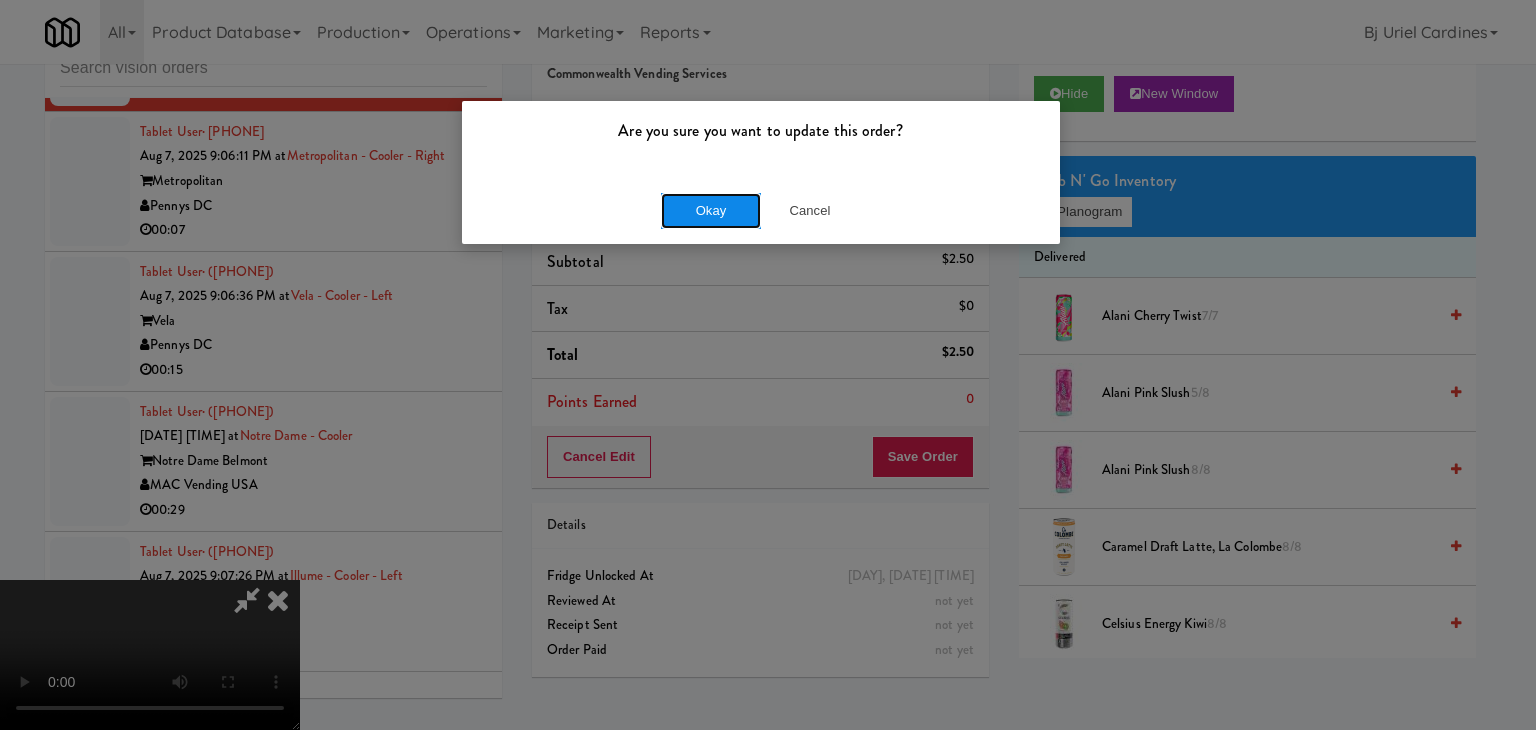 click on "Okay" at bounding box center (711, 211) 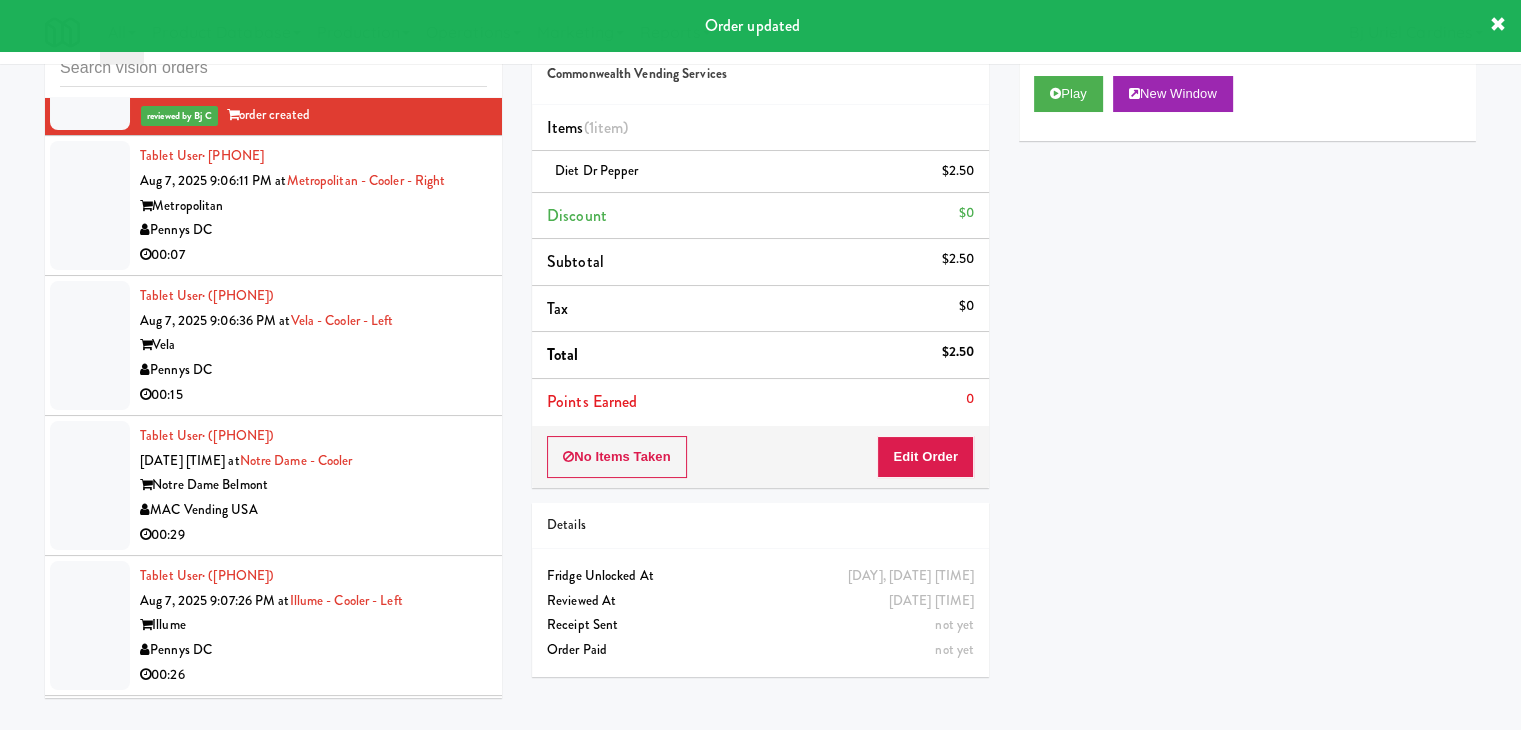 click on "Pennys DC" at bounding box center (313, 230) 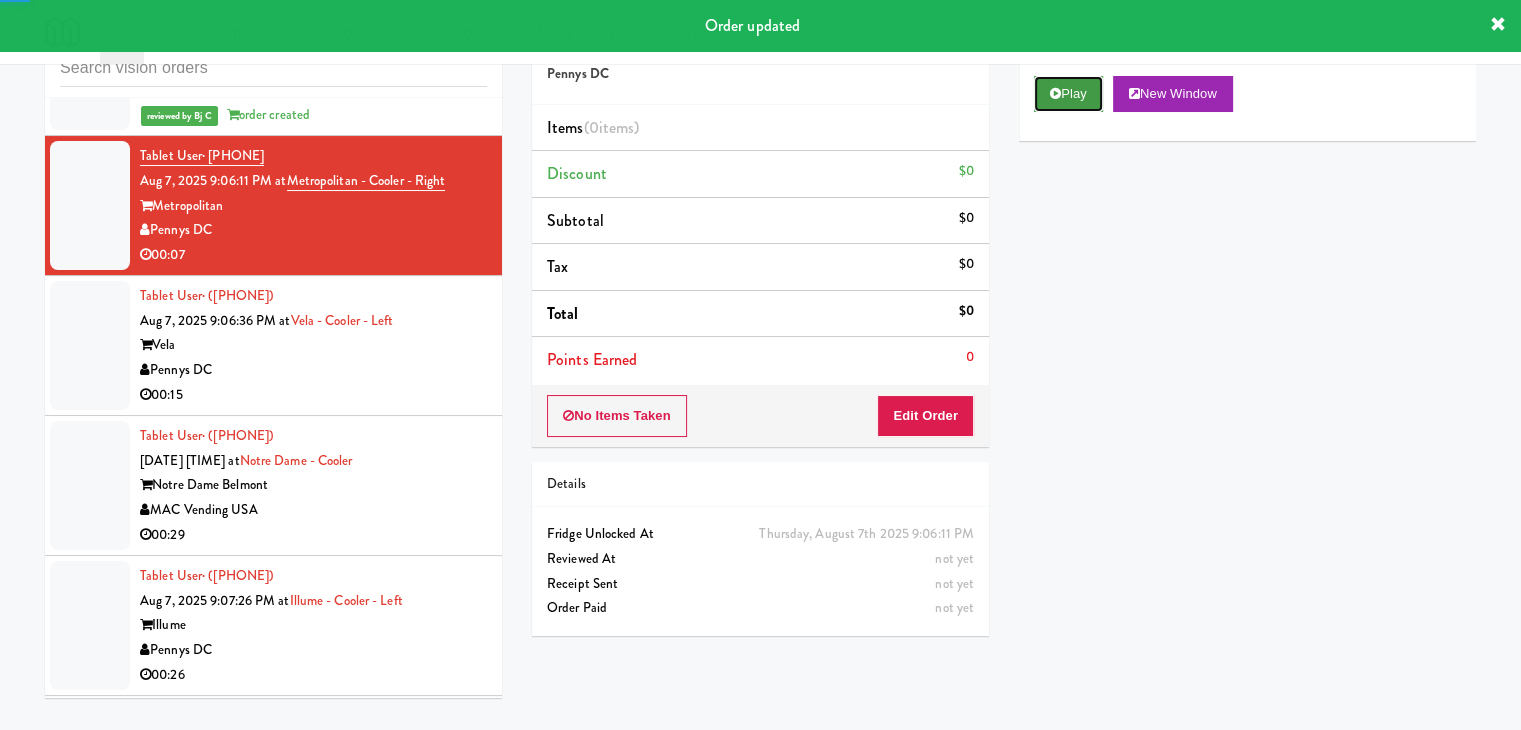 click on "Play" at bounding box center [1068, 94] 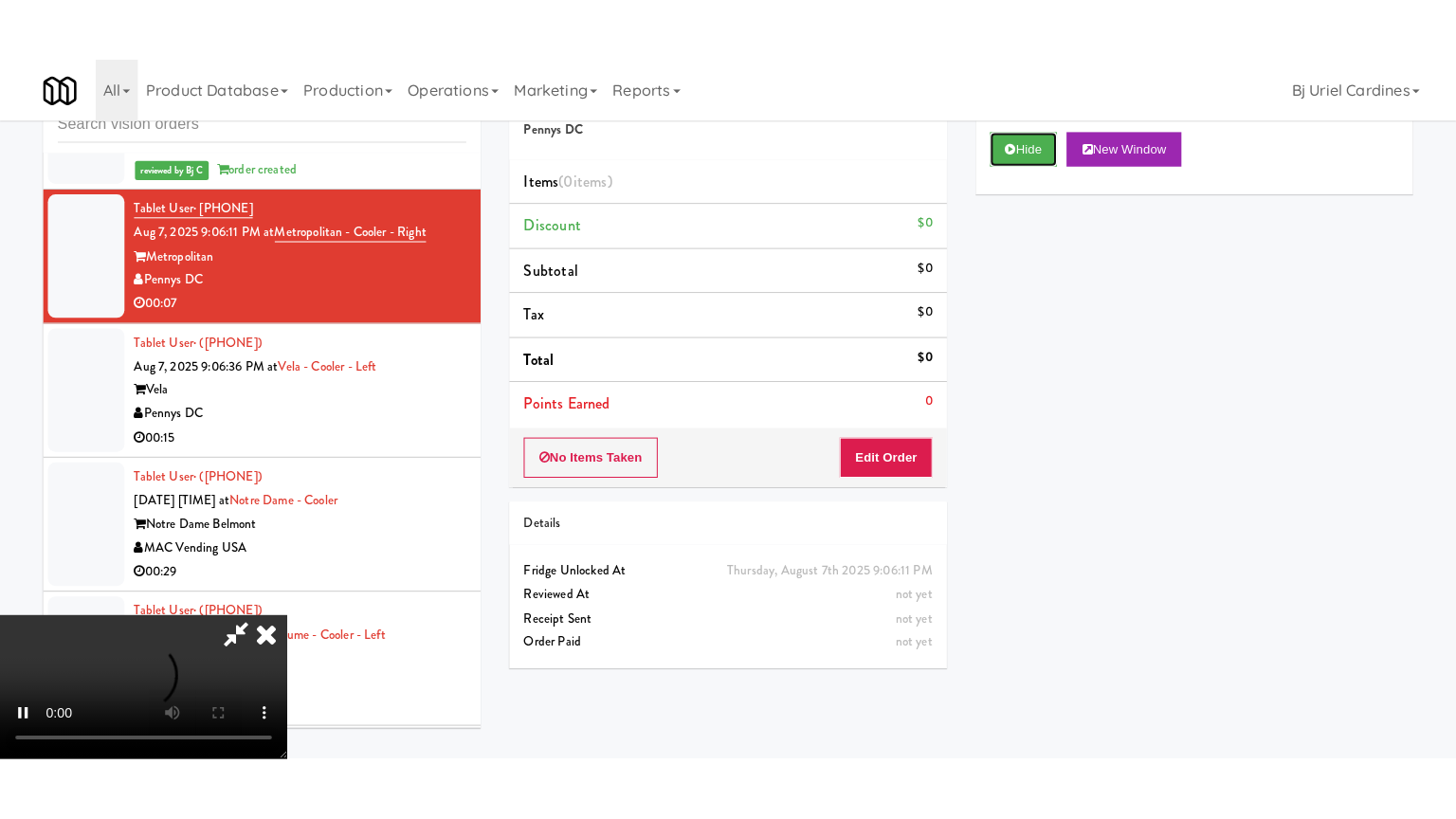 scroll, scrollTop: 266, scrollLeft: 0, axis: vertical 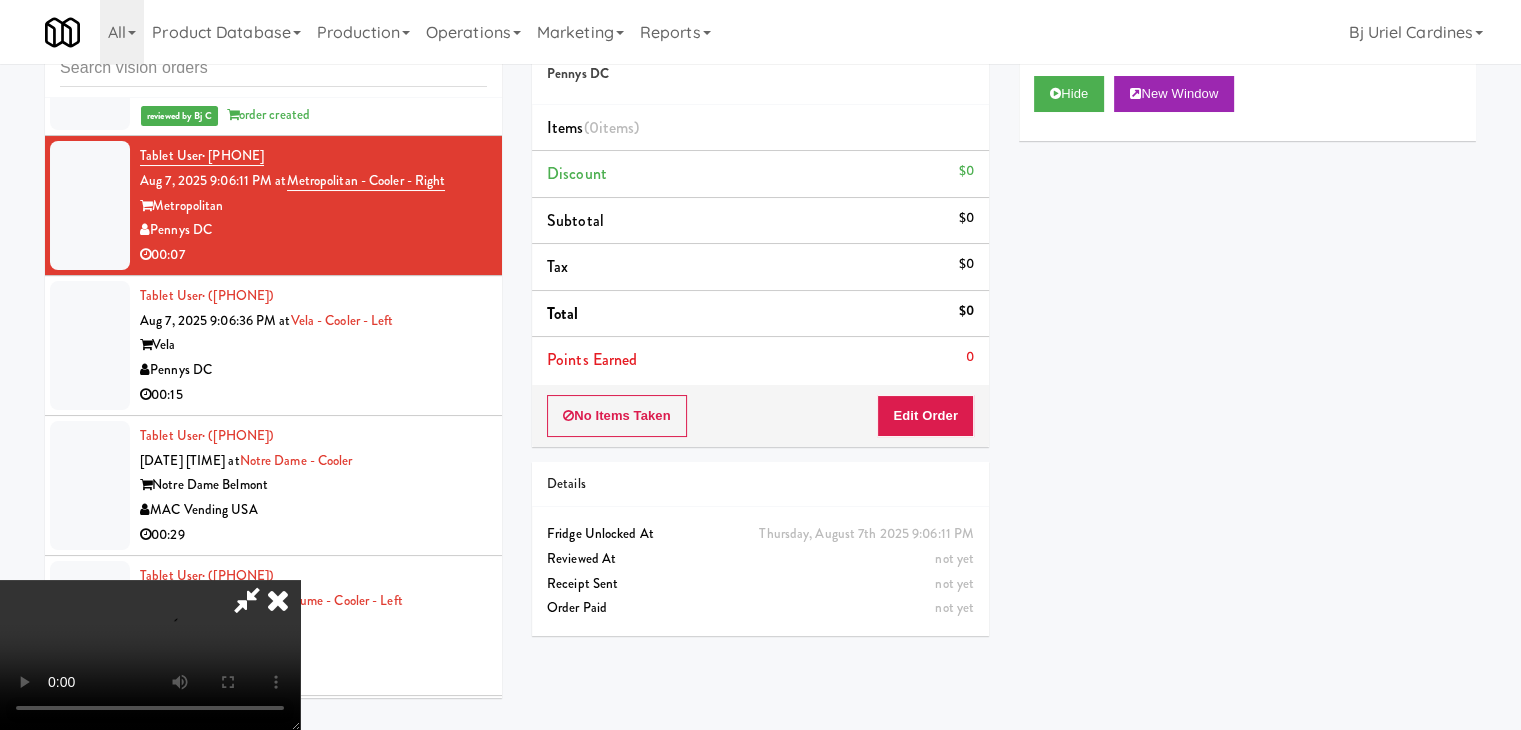 type 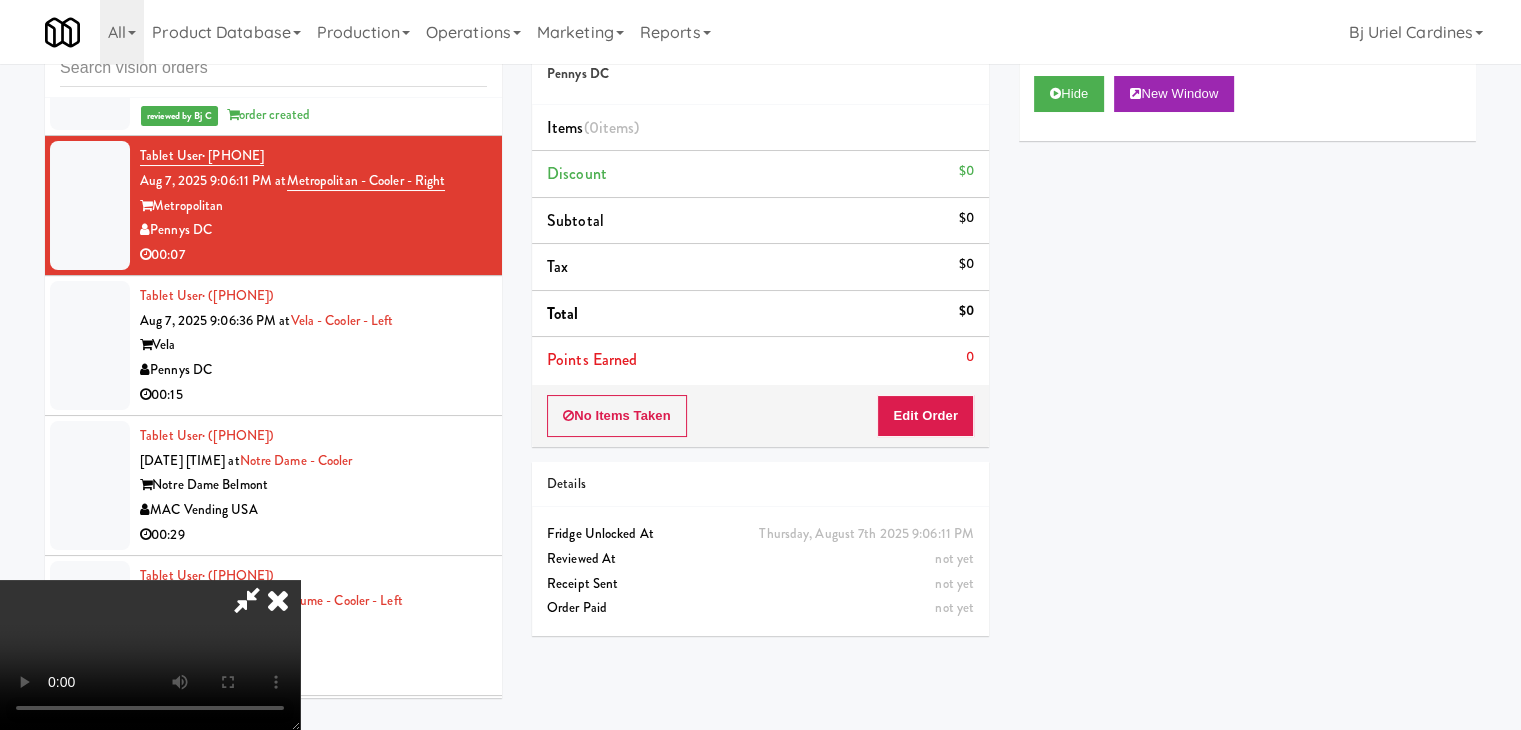 scroll, scrollTop: 0, scrollLeft: 0, axis: both 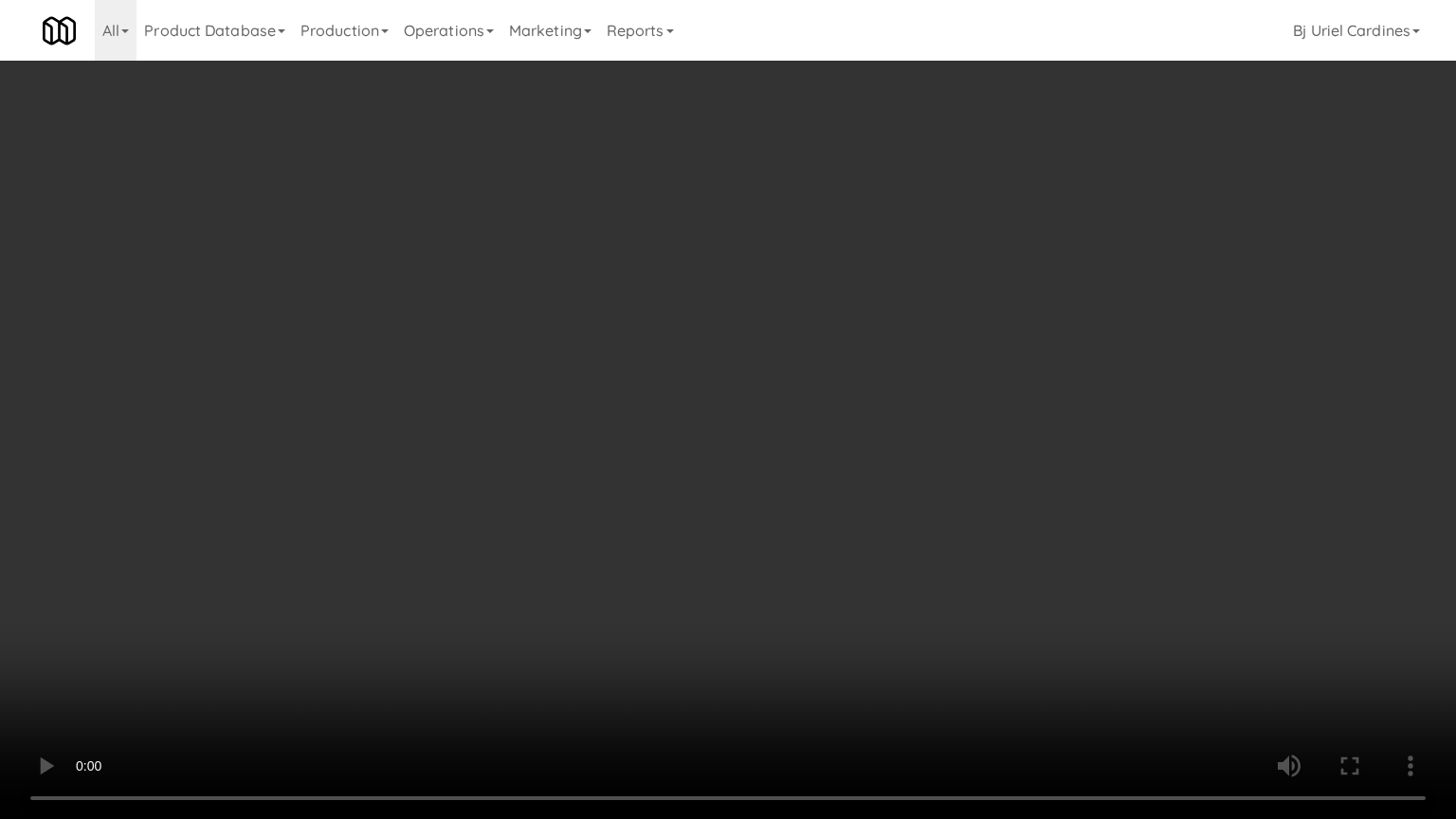 click at bounding box center (728, 410) 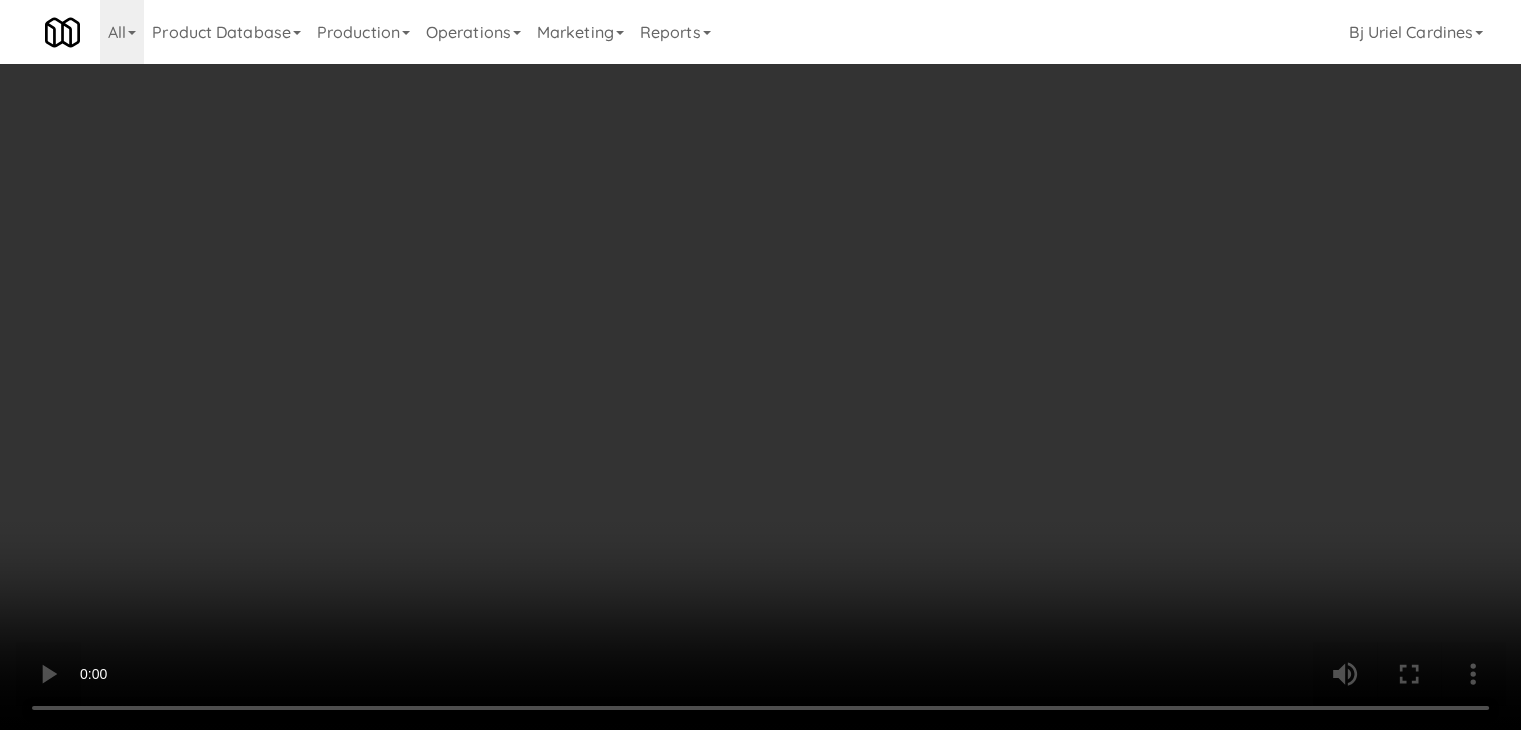 click on "Edit Order" at bounding box center [925, 416] 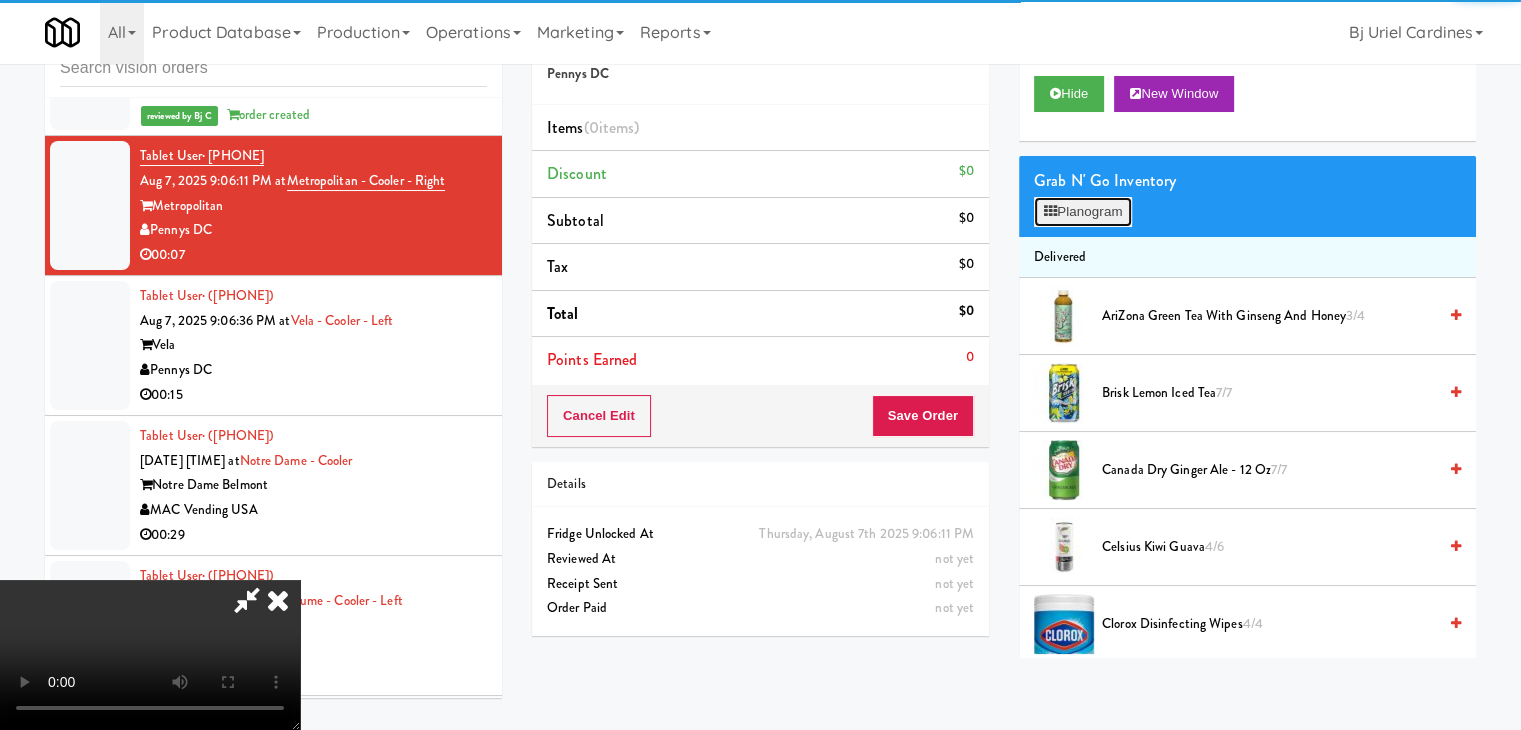 click on "Planogram" at bounding box center (1083, 212) 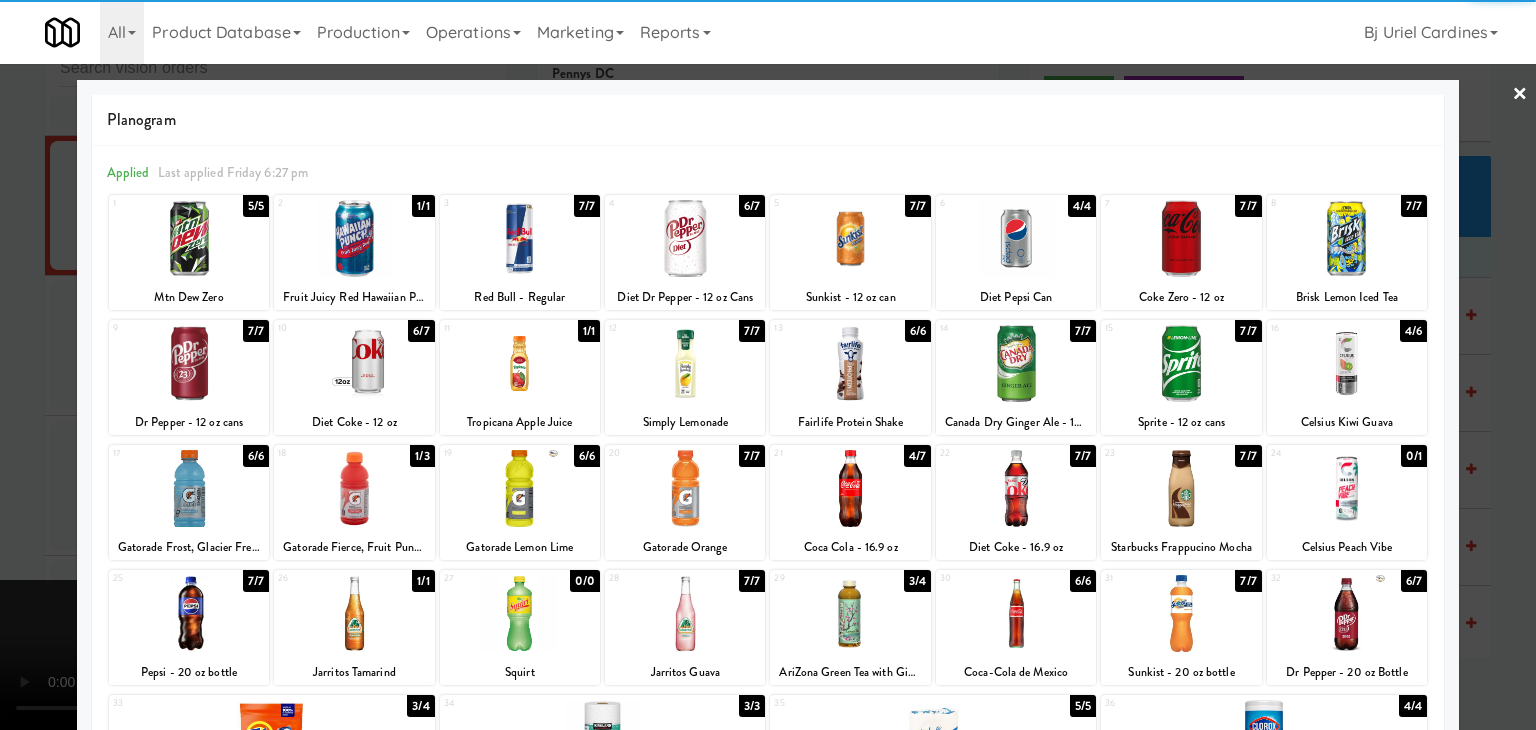 click at bounding box center [189, 363] 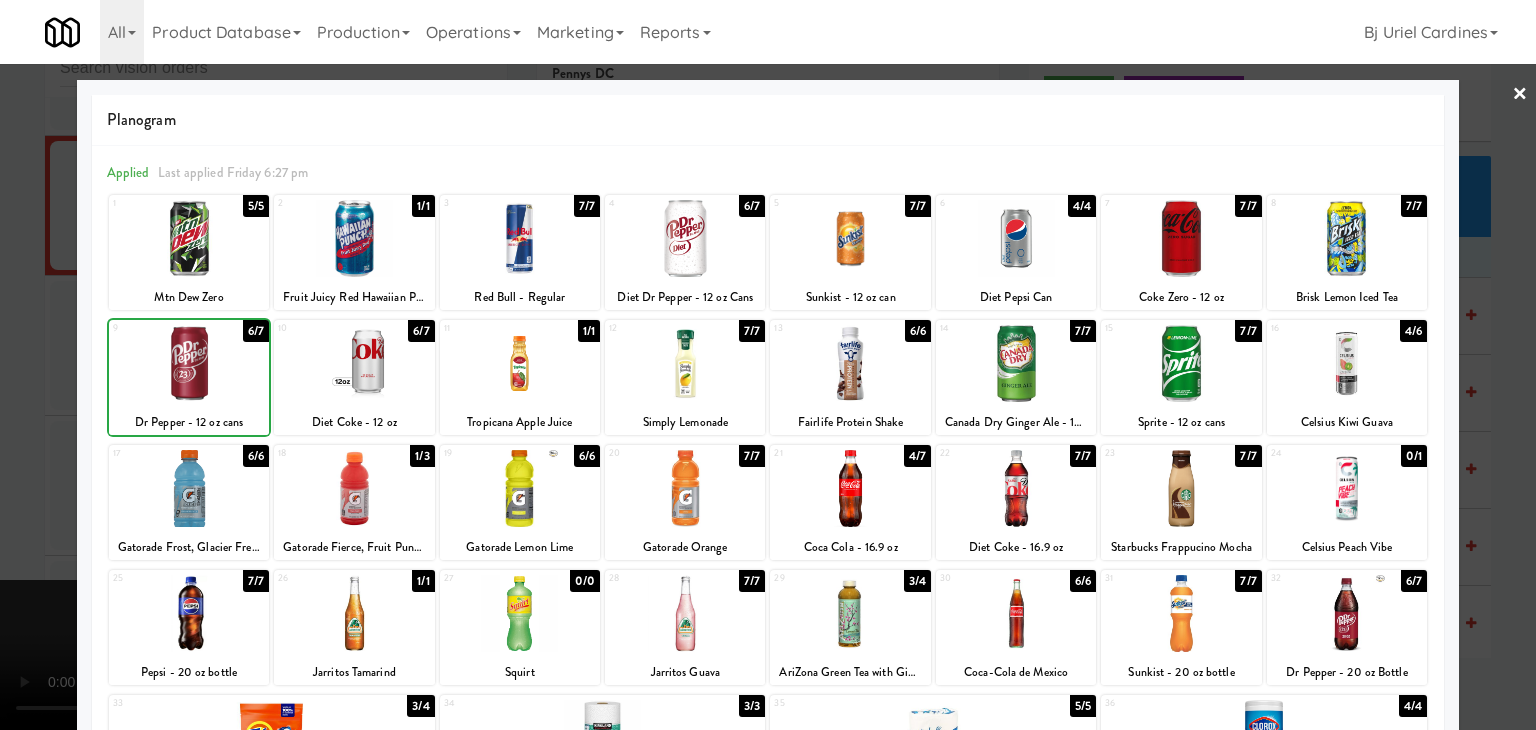 click at bounding box center [768, 365] 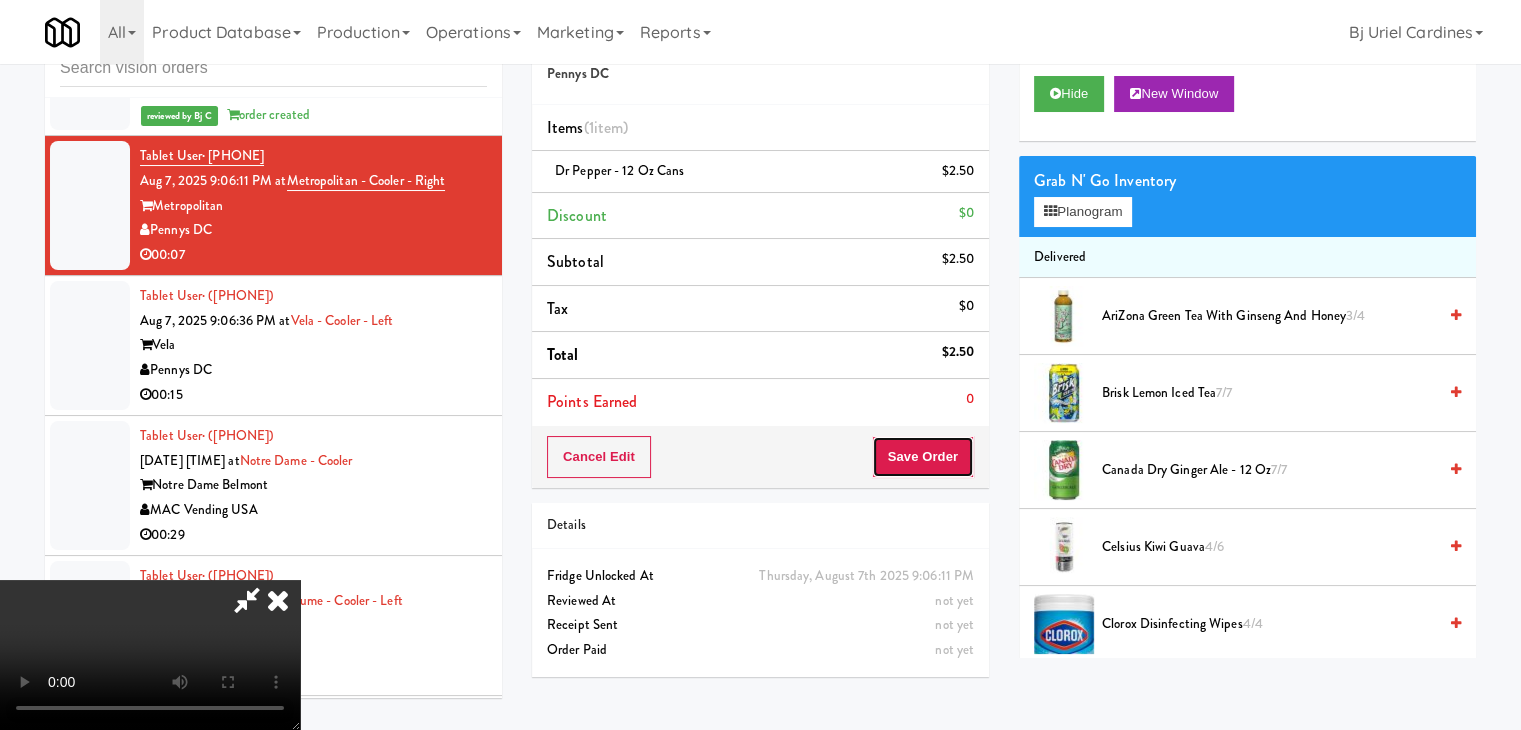 click on "Save Order" at bounding box center [923, 457] 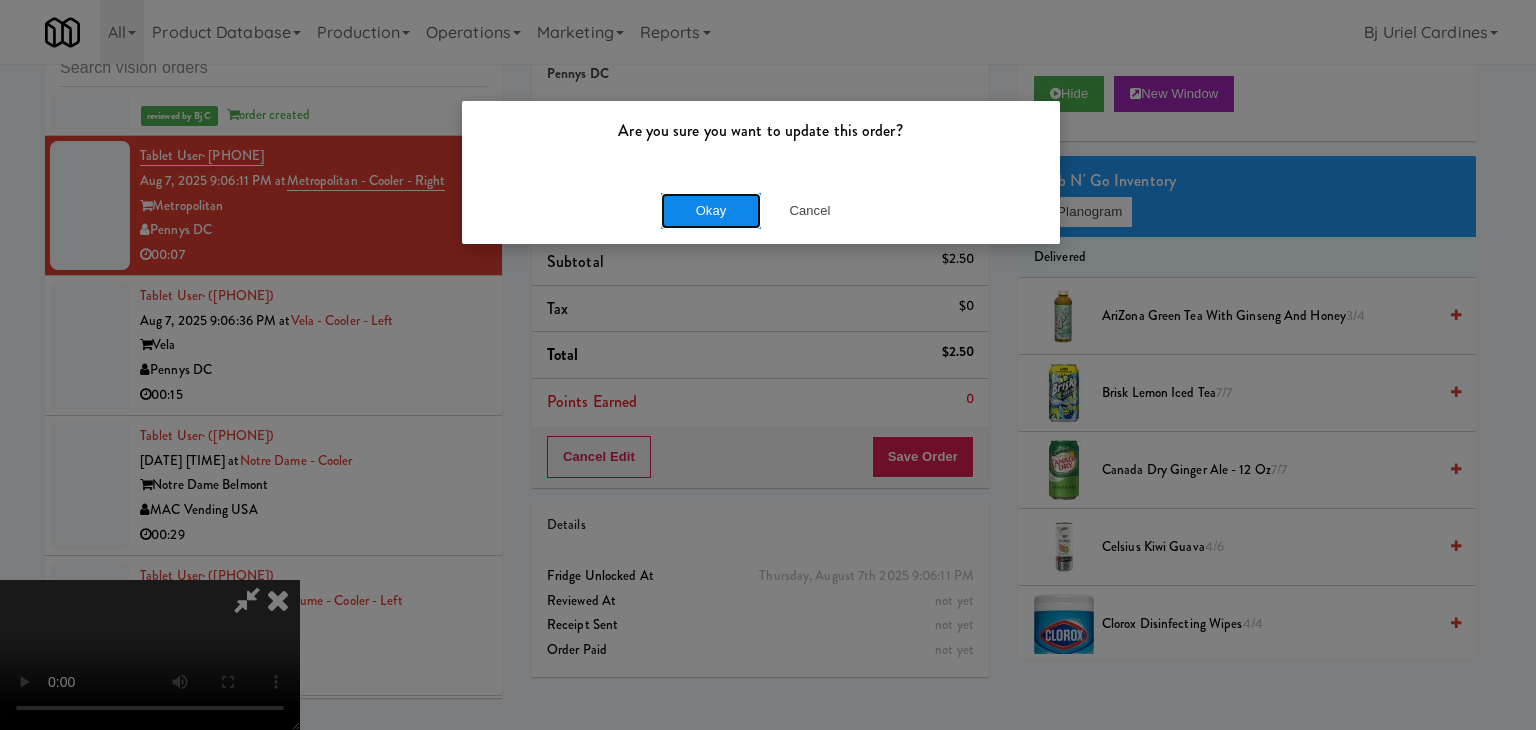 click on "Okay" at bounding box center (711, 211) 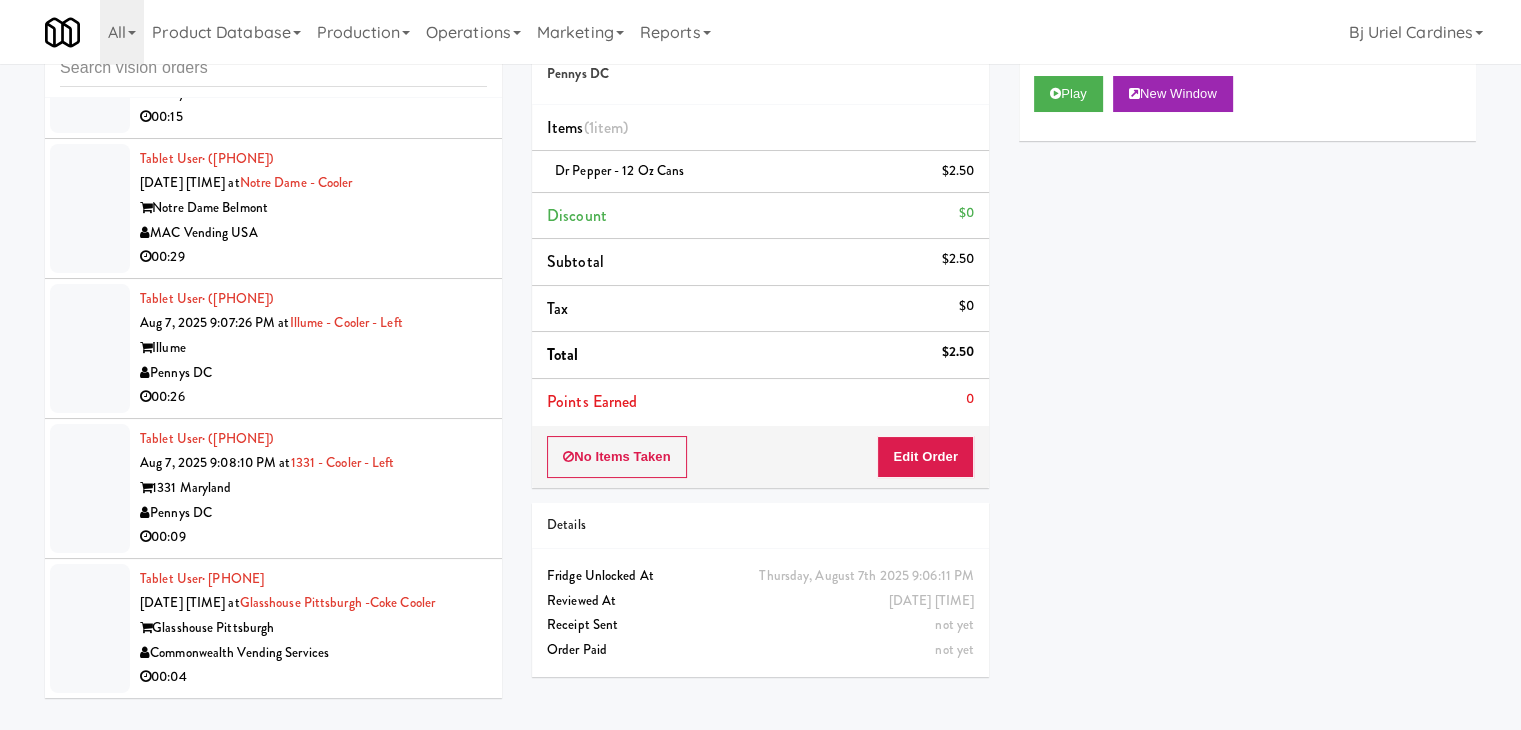 scroll, scrollTop: 21117, scrollLeft: 0, axis: vertical 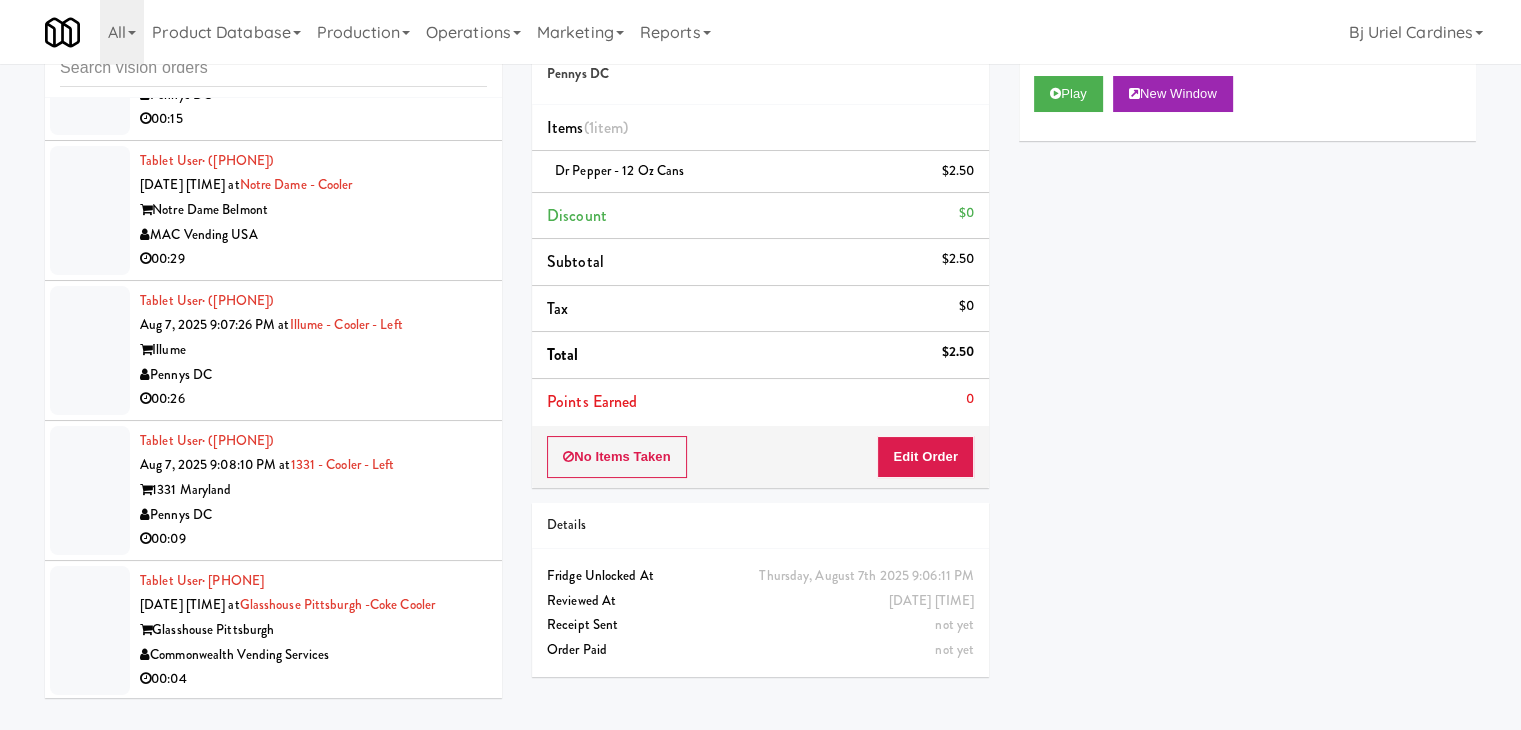 click on "00:15" at bounding box center [313, 119] 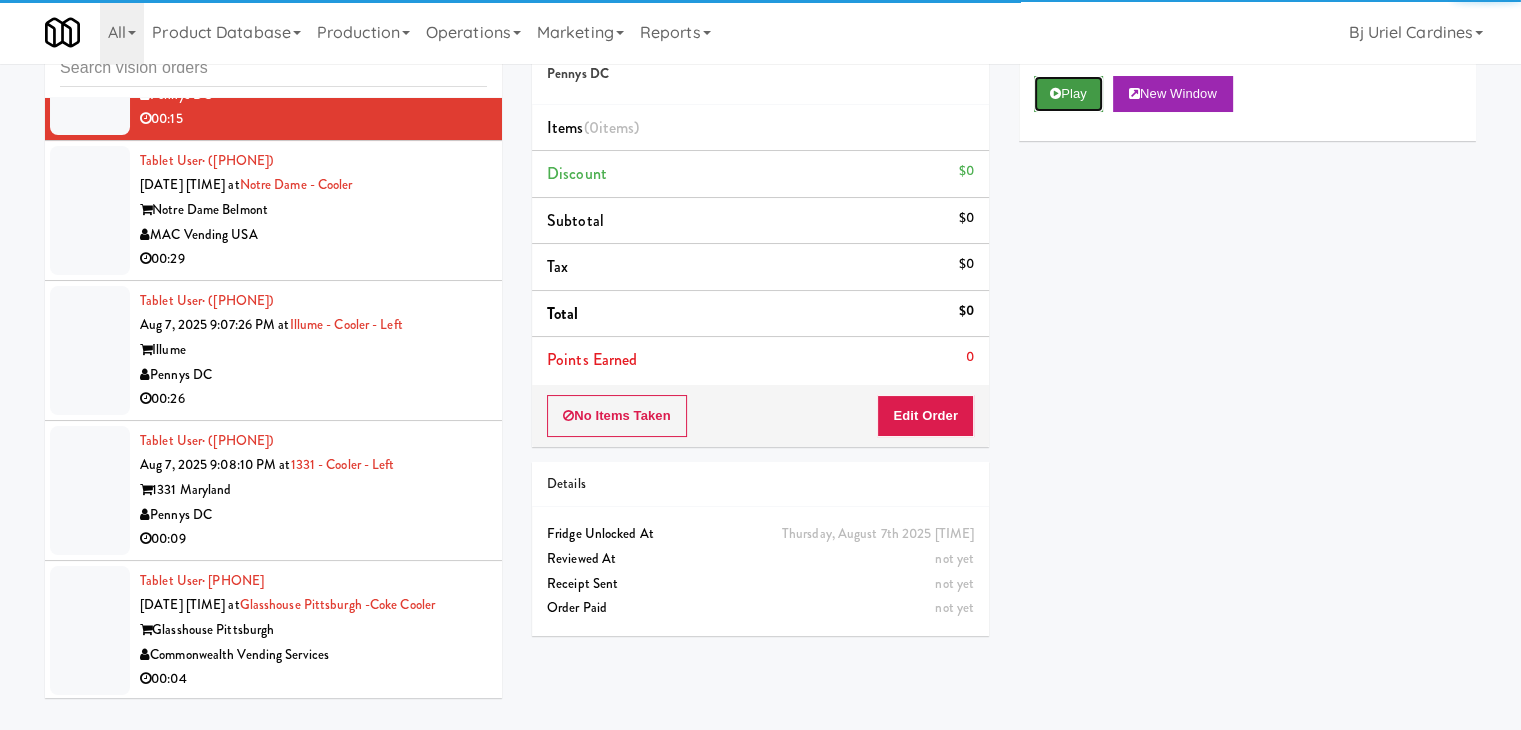 click on "Play" at bounding box center [1068, 94] 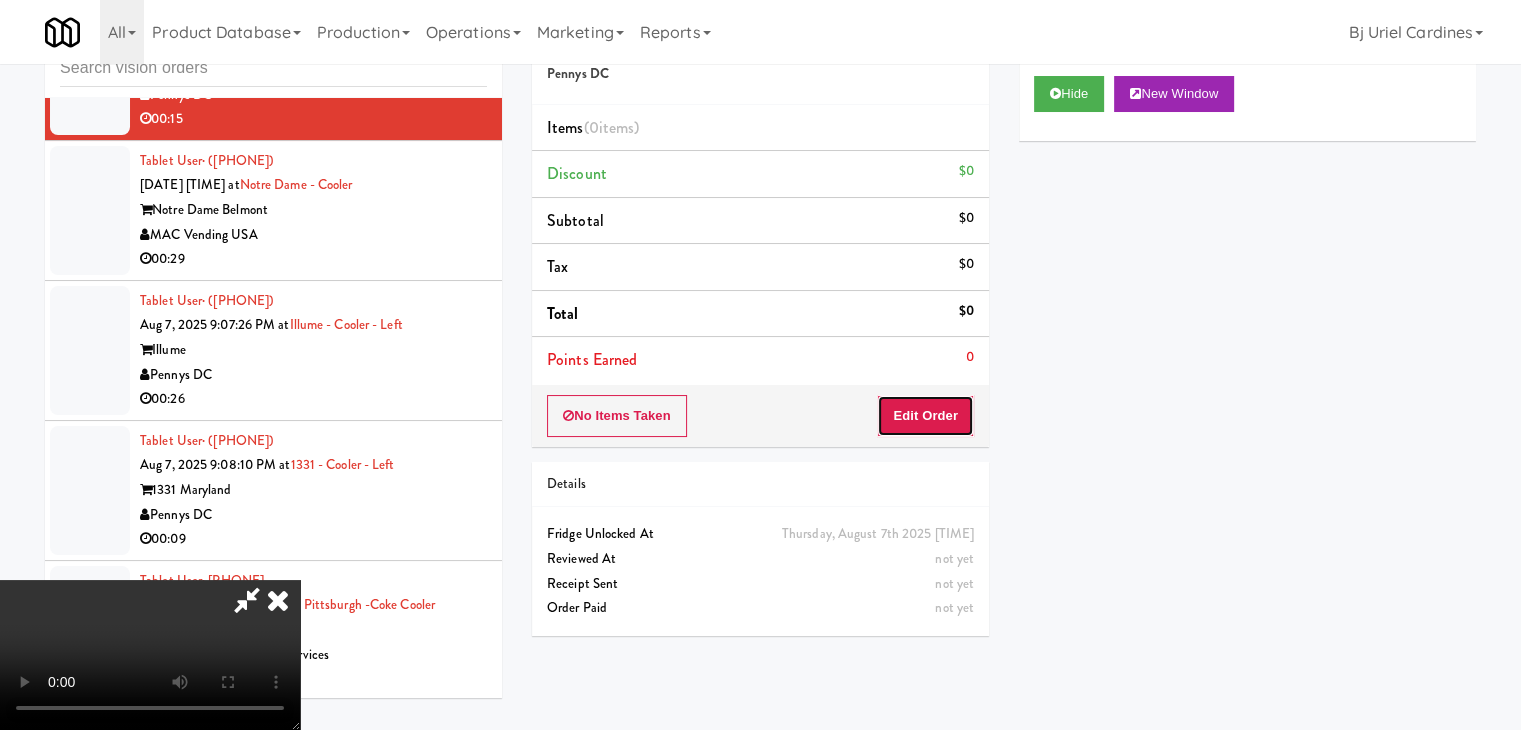 click on "Edit Order" at bounding box center [925, 416] 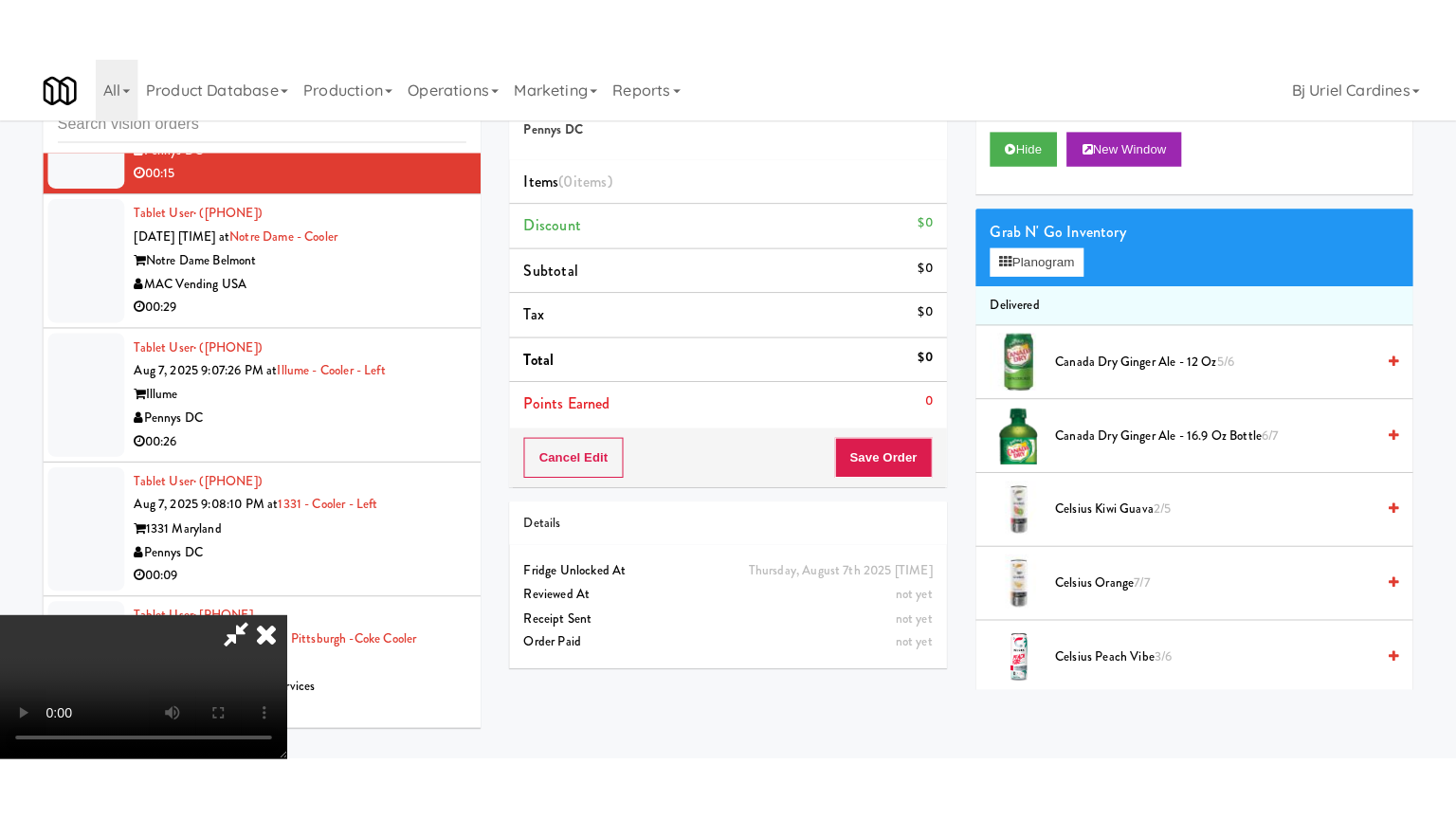 scroll, scrollTop: 266, scrollLeft: 0, axis: vertical 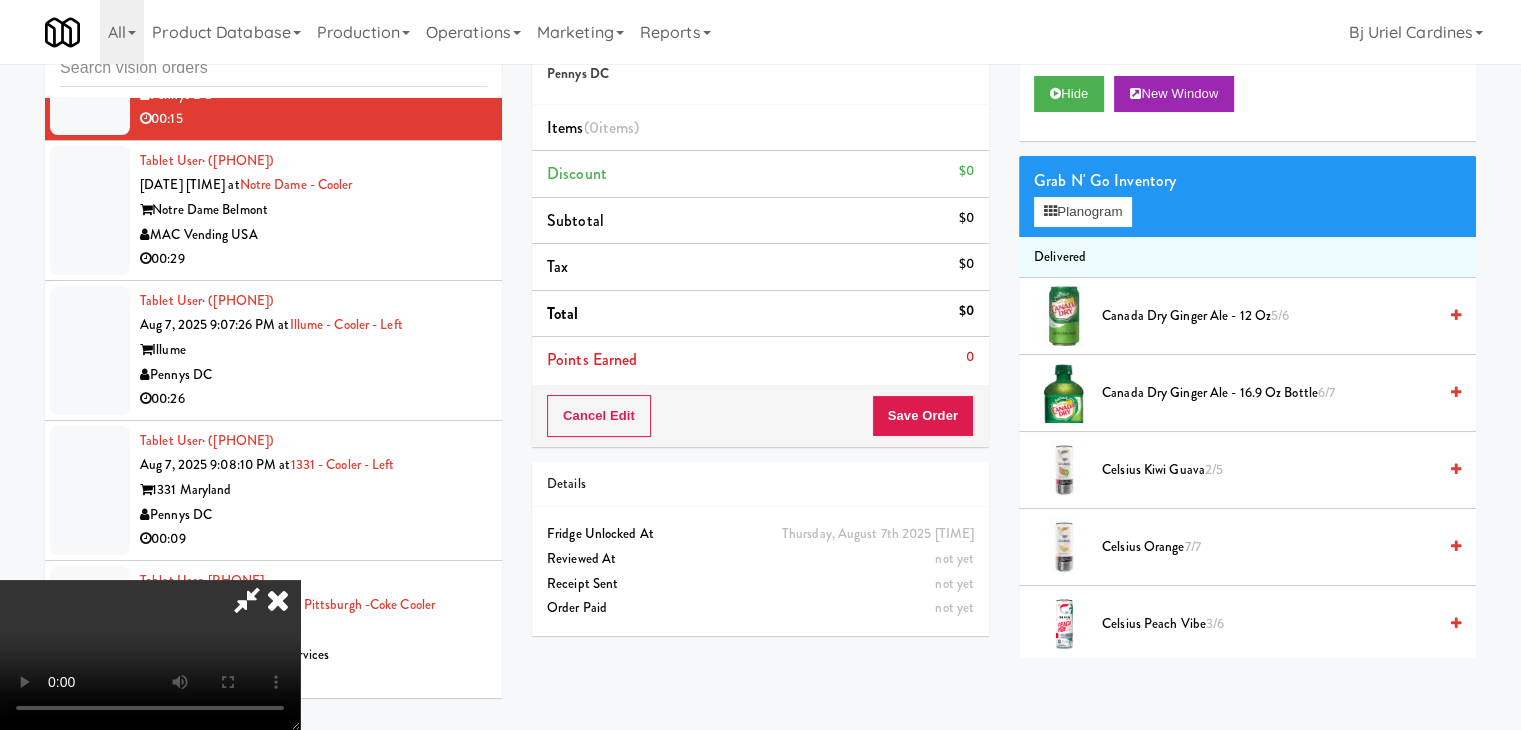 type 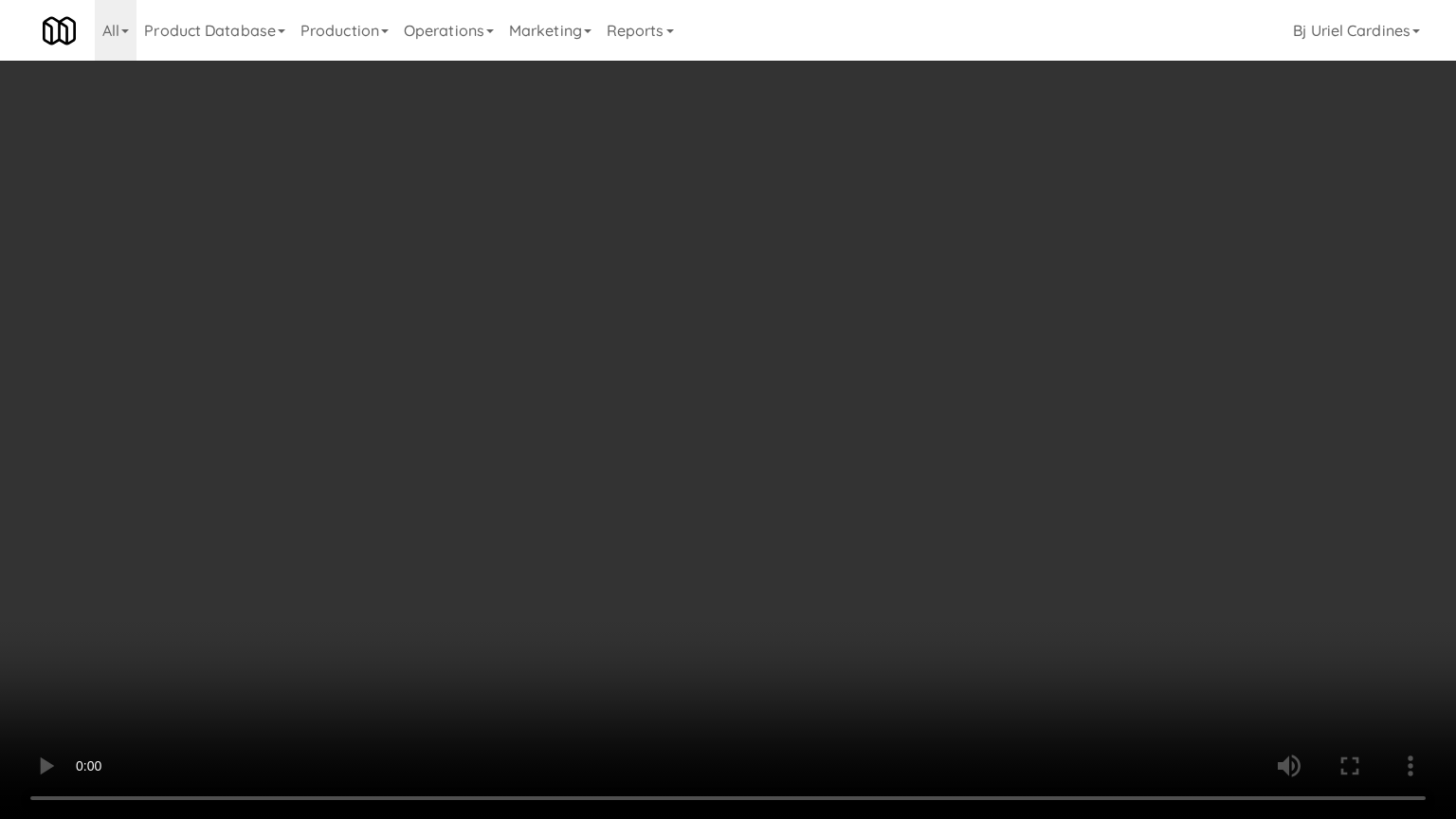 click at bounding box center (728, 410) 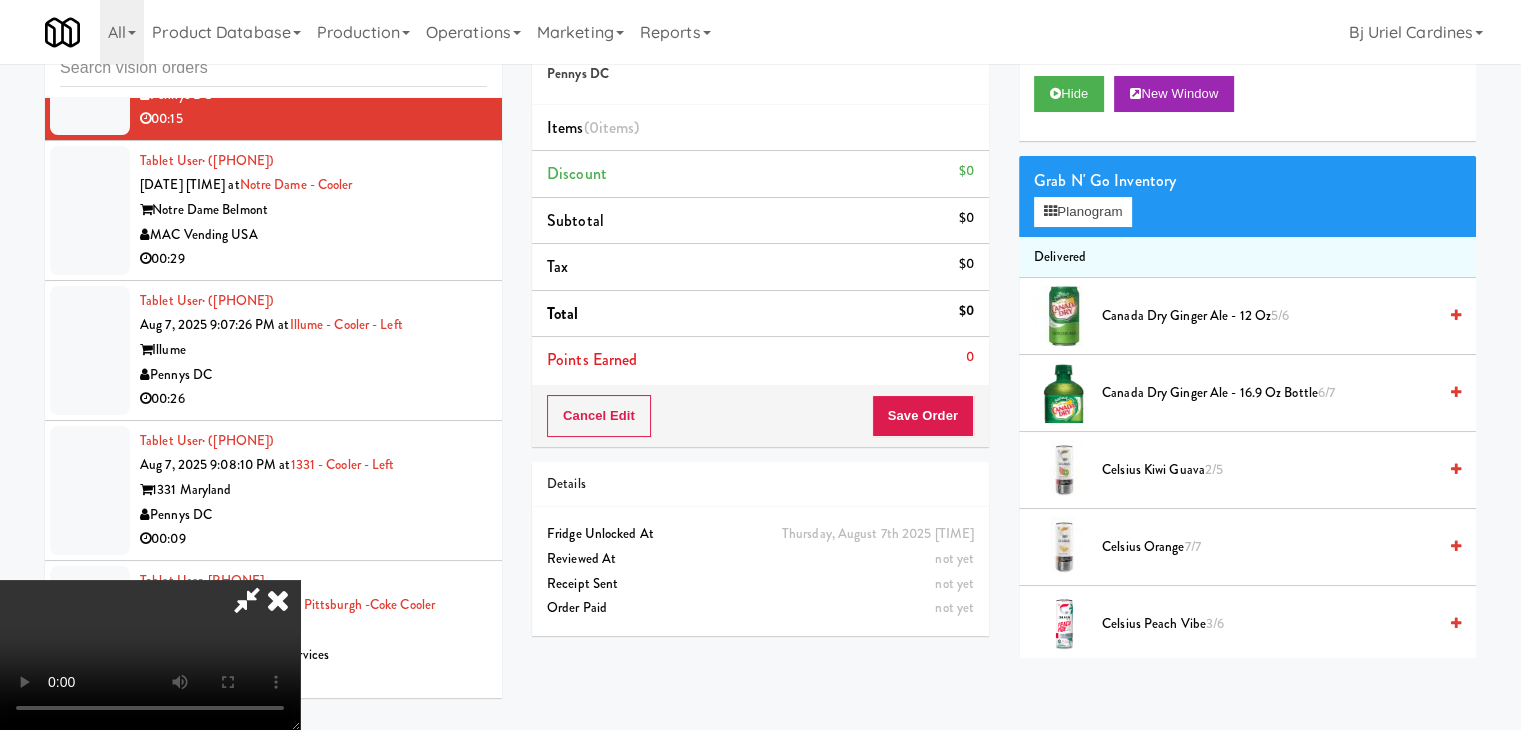 click at bounding box center (150, 655) 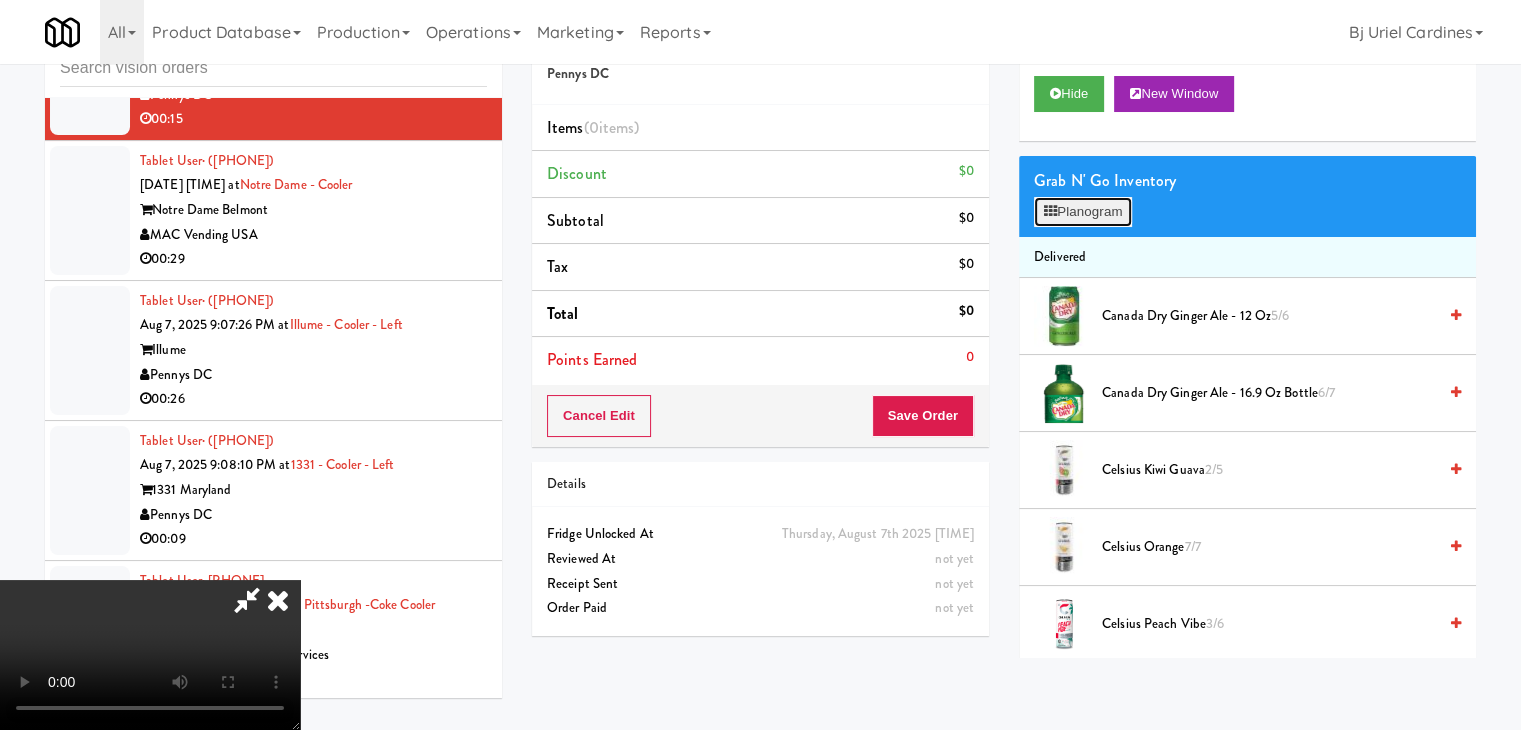 click on "Planogram" at bounding box center (1083, 212) 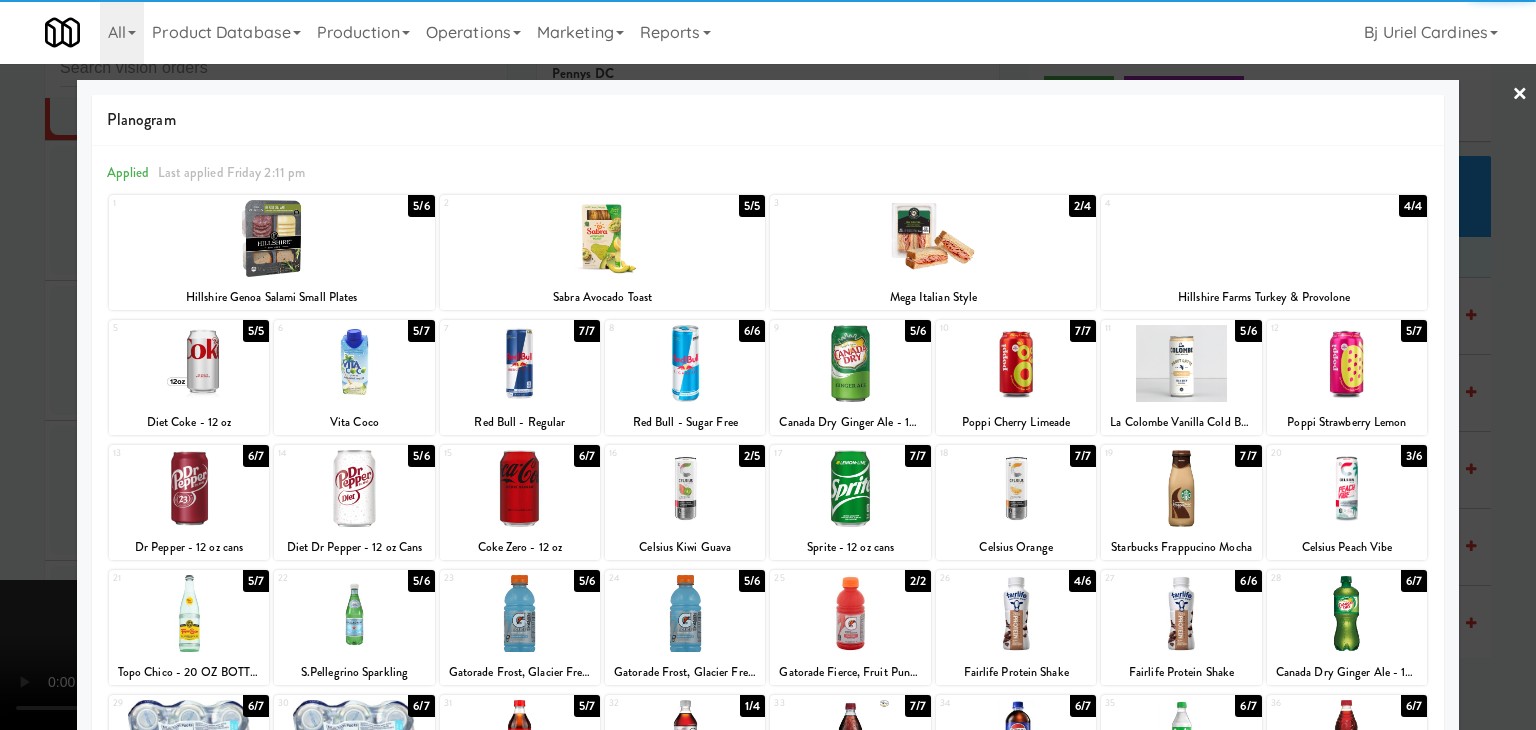 click at bounding box center [1181, 363] 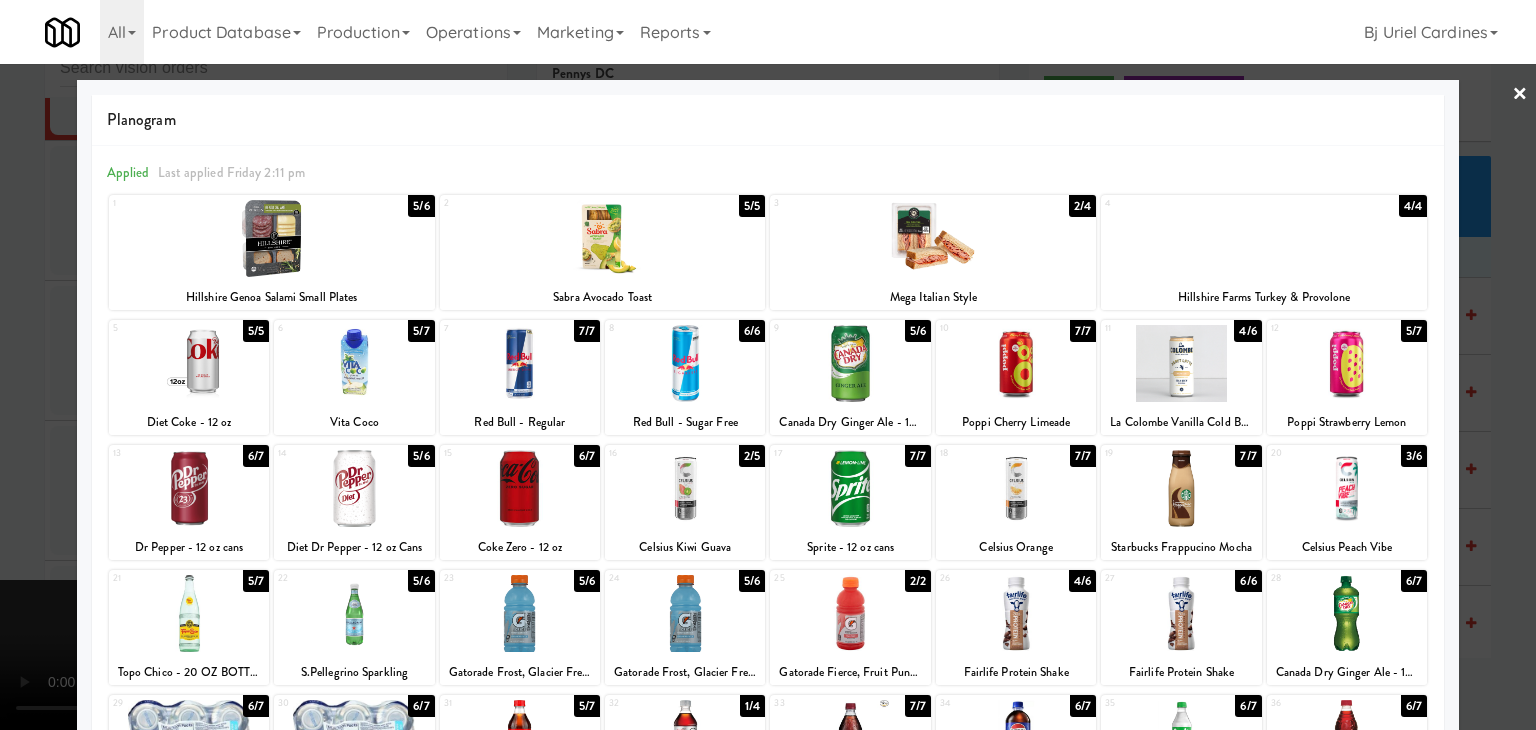 drag, startPoint x: 232, startPoint y: 481, endPoint x: 224, endPoint y: 504, distance: 24.351591 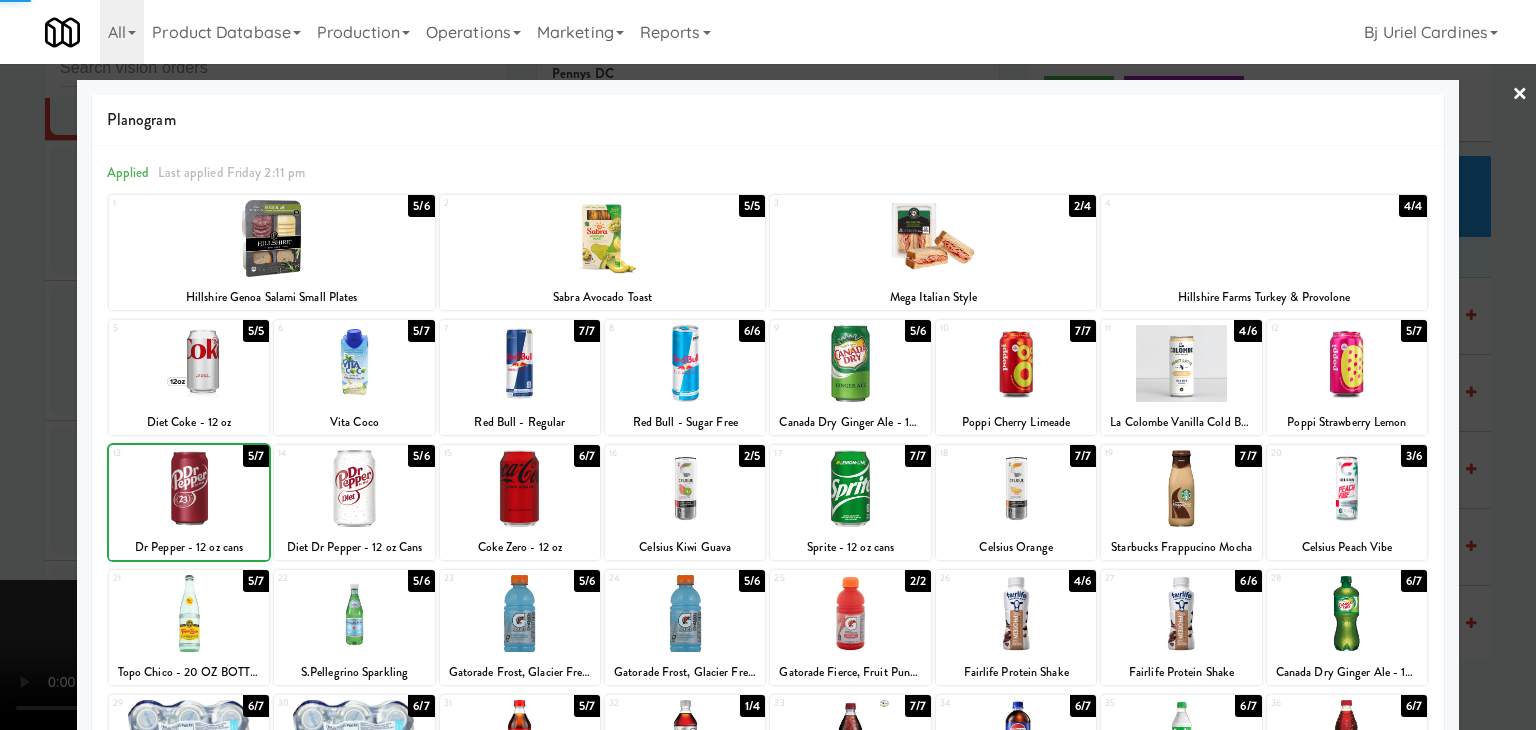 drag, startPoint x: 191, startPoint y: 610, endPoint x: 172, endPoint y: 613, distance: 19.235384 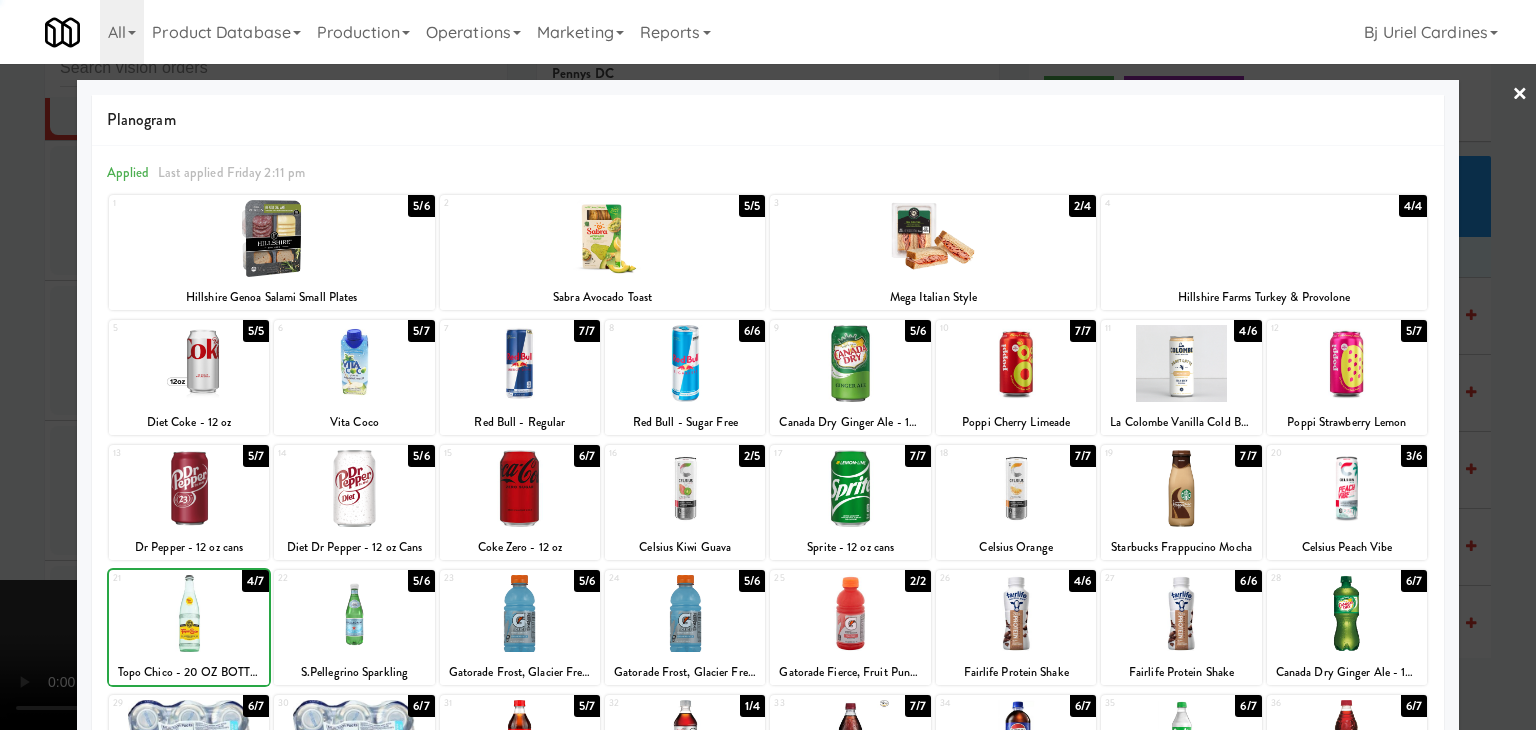 drag, startPoint x: 0, startPoint y: 581, endPoint x: 512, endPoint y: 569, distance: 512.1406 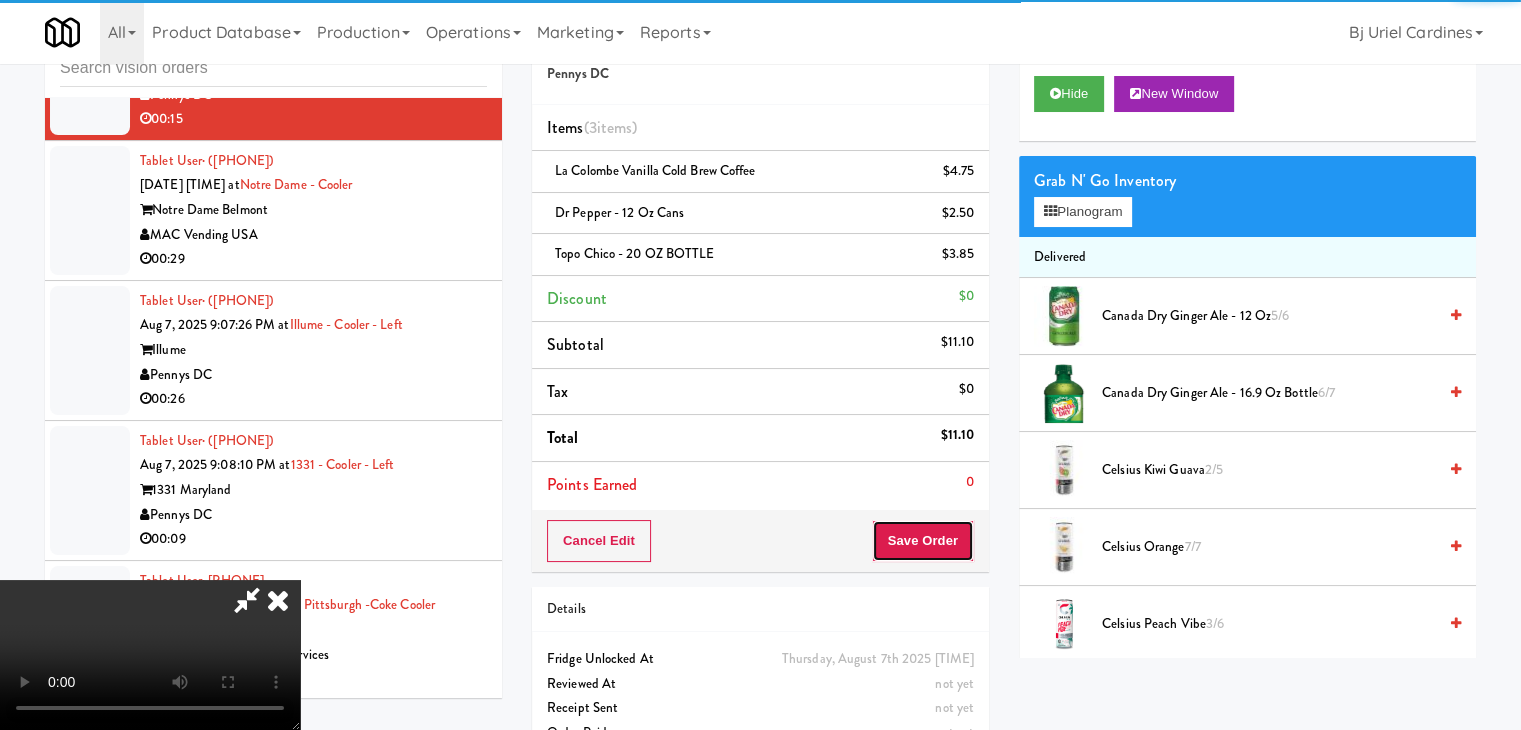 click on "Save Order" at bounding box center [923, 541] 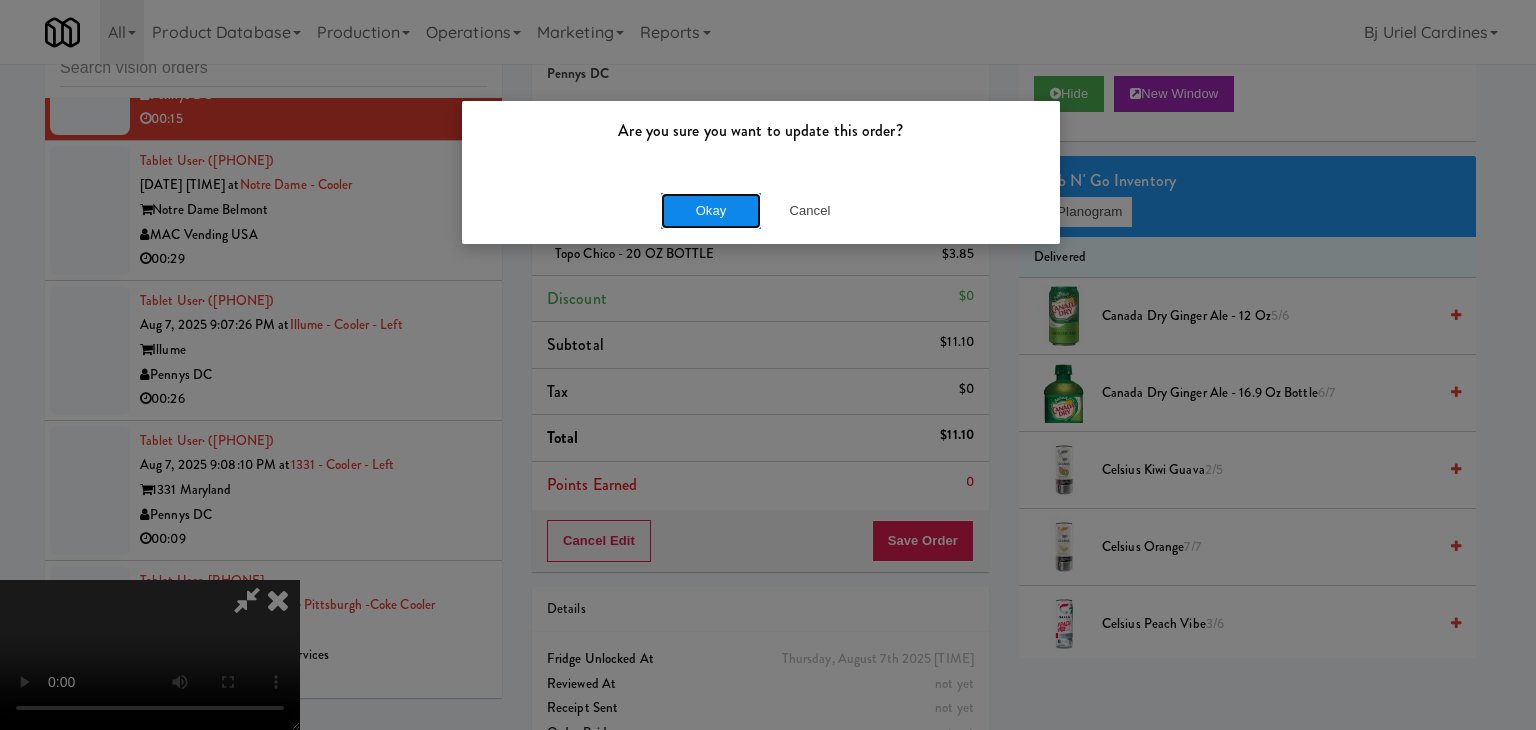 click on "Okay" at bounding box center [711, 211] 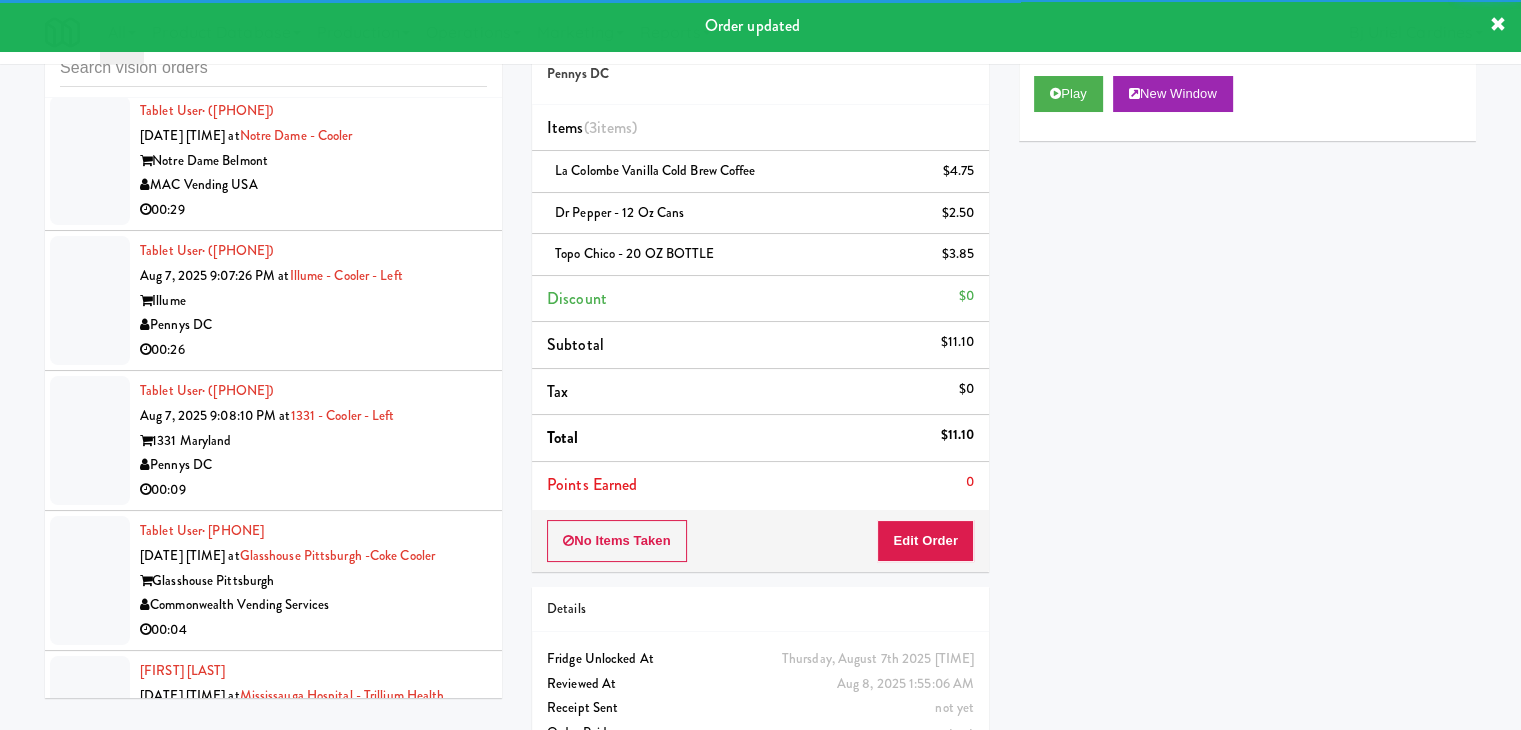 scroll, scrollTop: 21517, scrollLeft: 0, axis: vertical 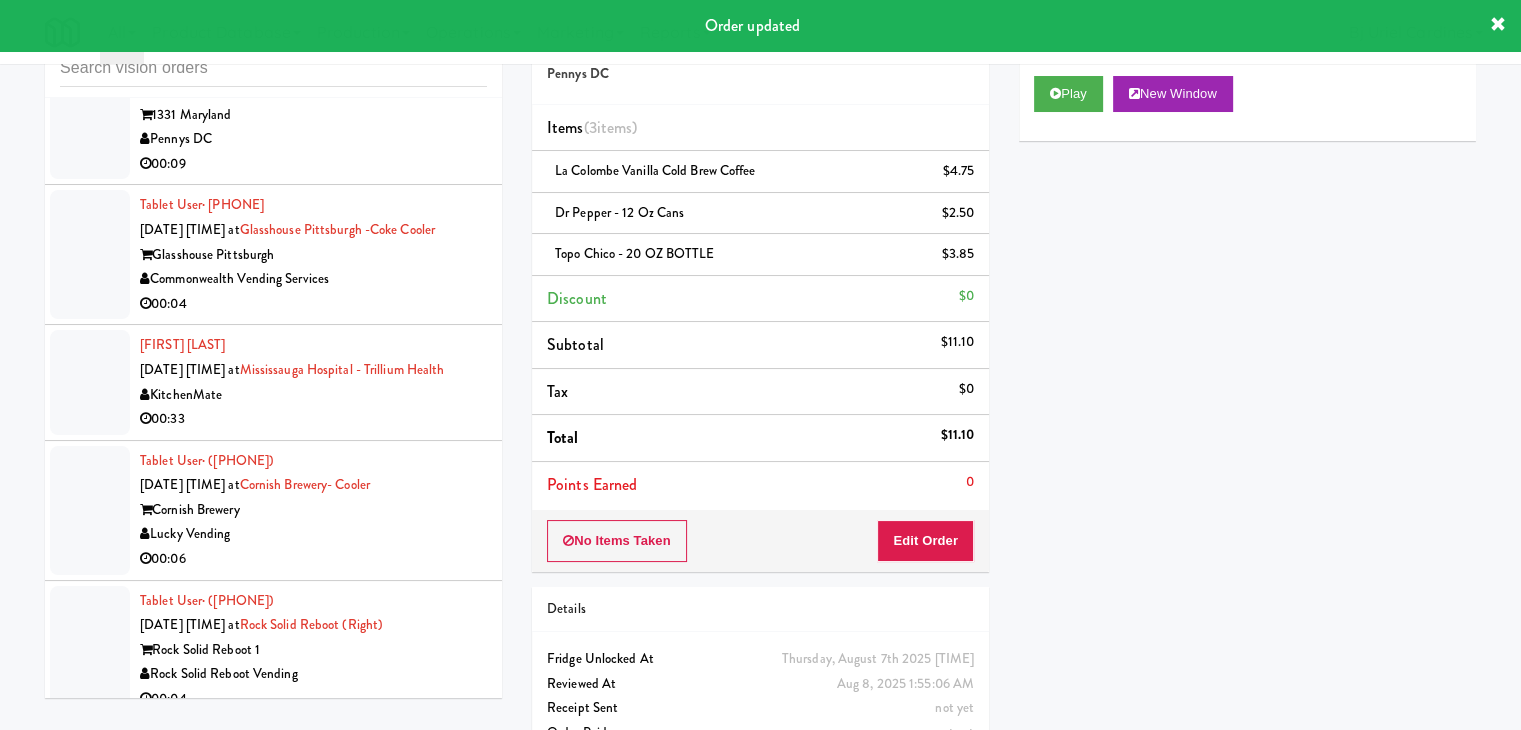 click on "Pennys DC" at bounding box center [313, 139] 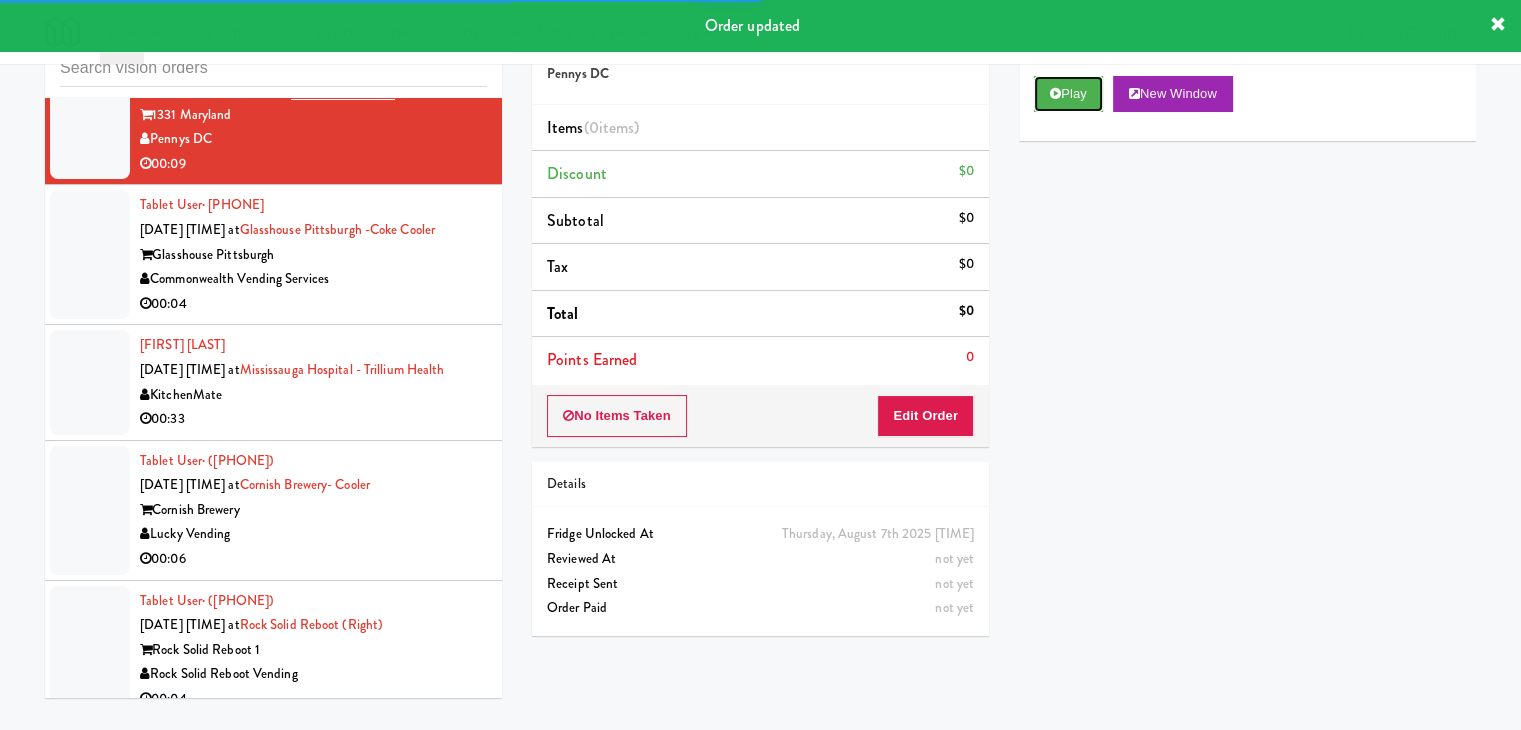 drag, startPoint x: 1091, startPoint y: 98, endPoint x: 1080, endPoint y: 142, distance: 45.35416 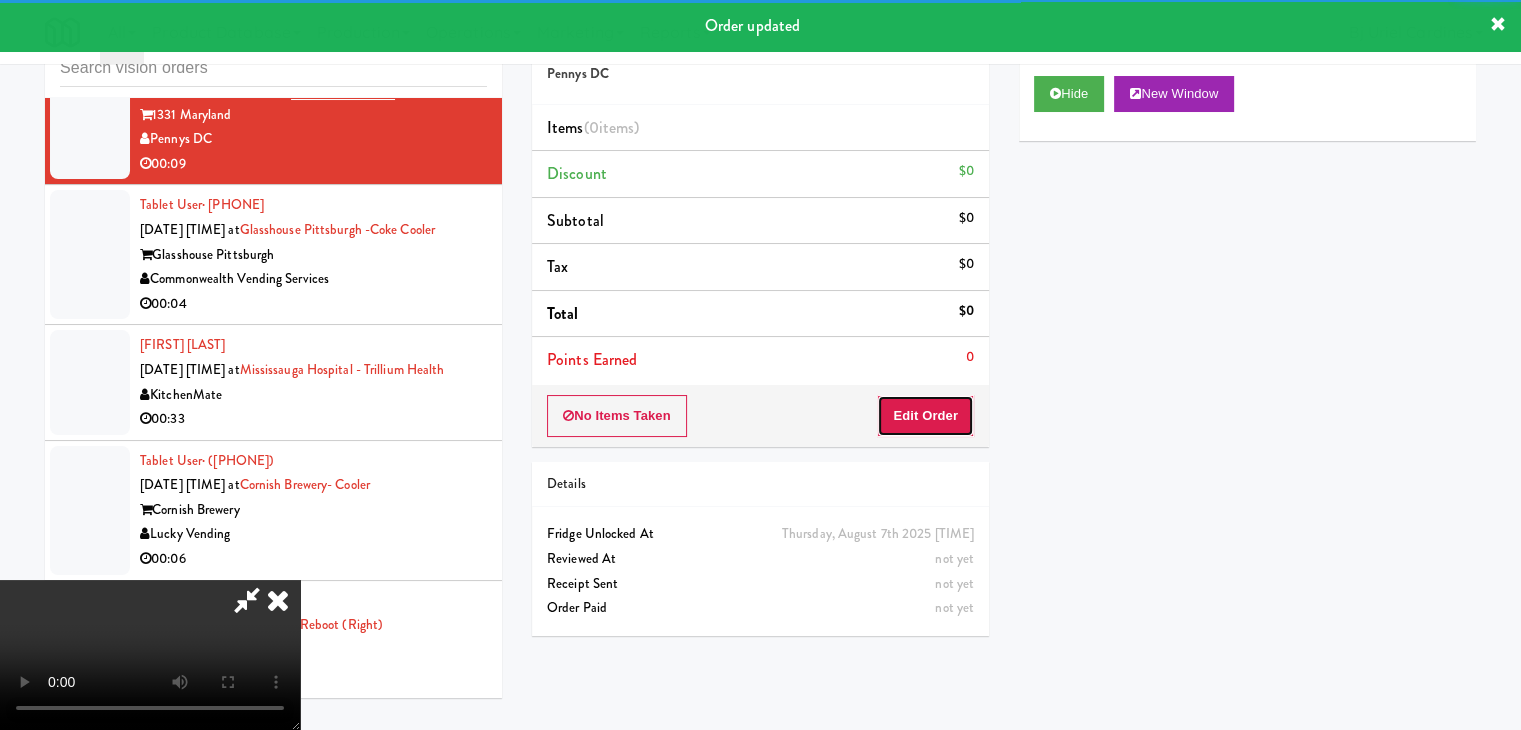 click on "Edit Order" at bounding box center (925, 416) 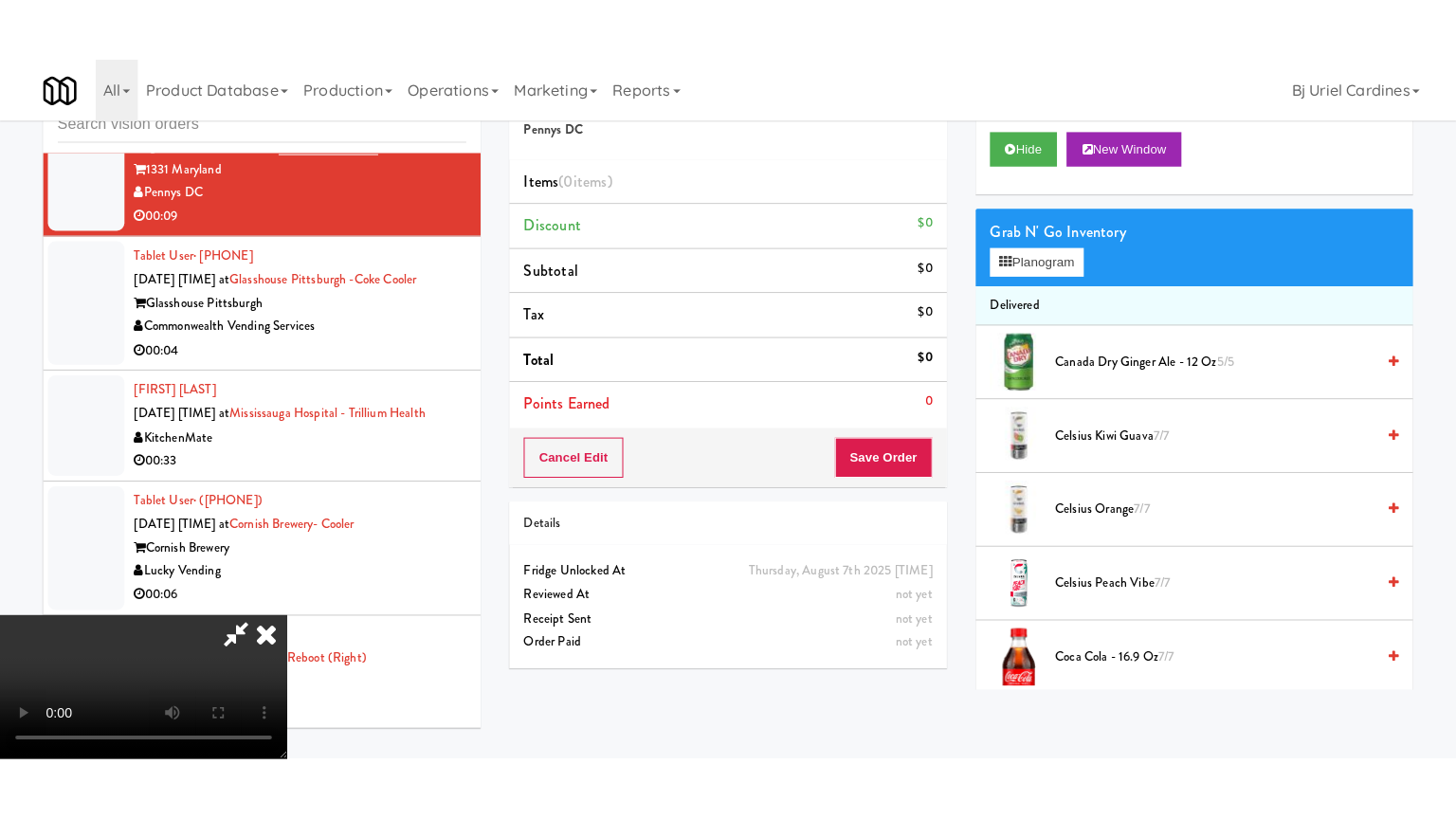 scroll, scrollTop: 266, scrollLeft: 0, axis: vertical 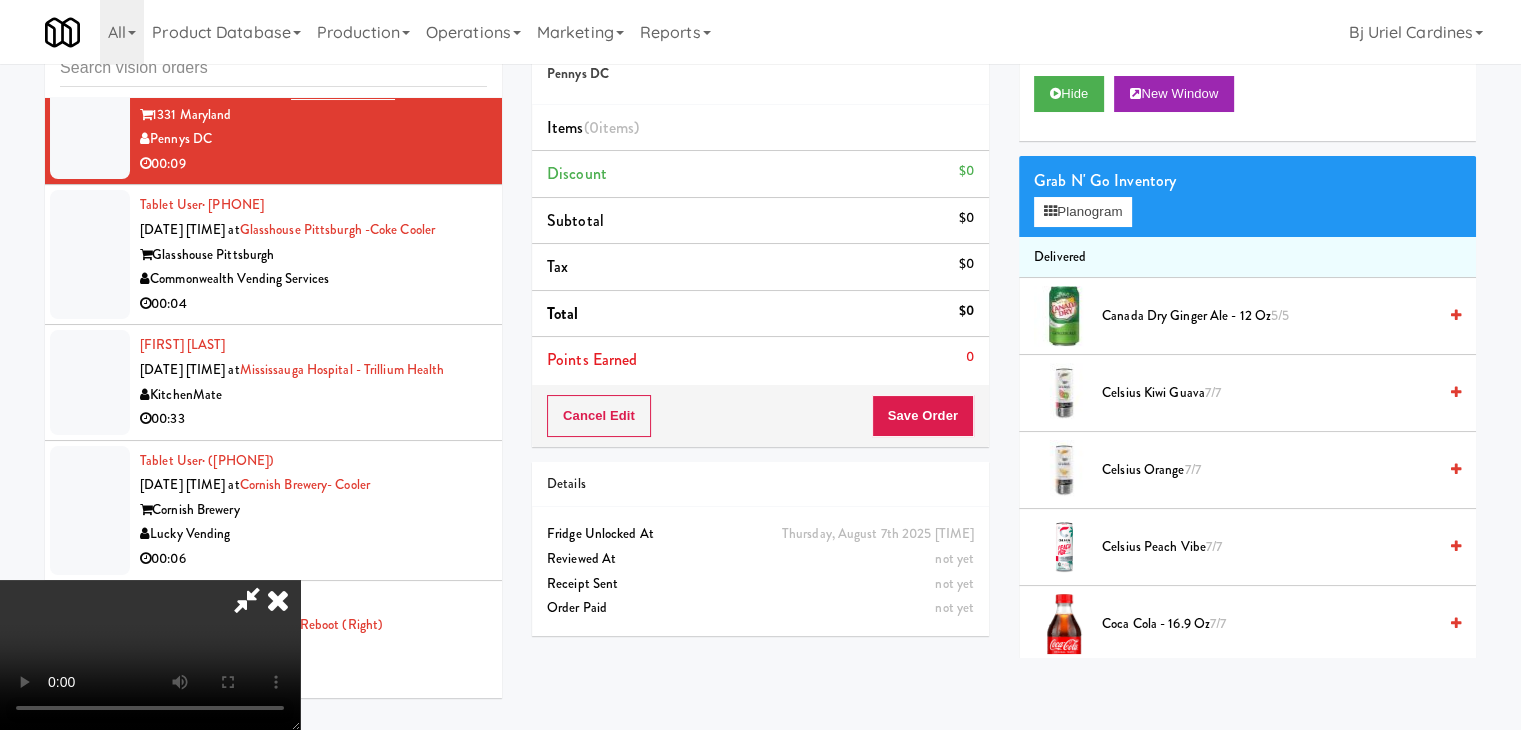type 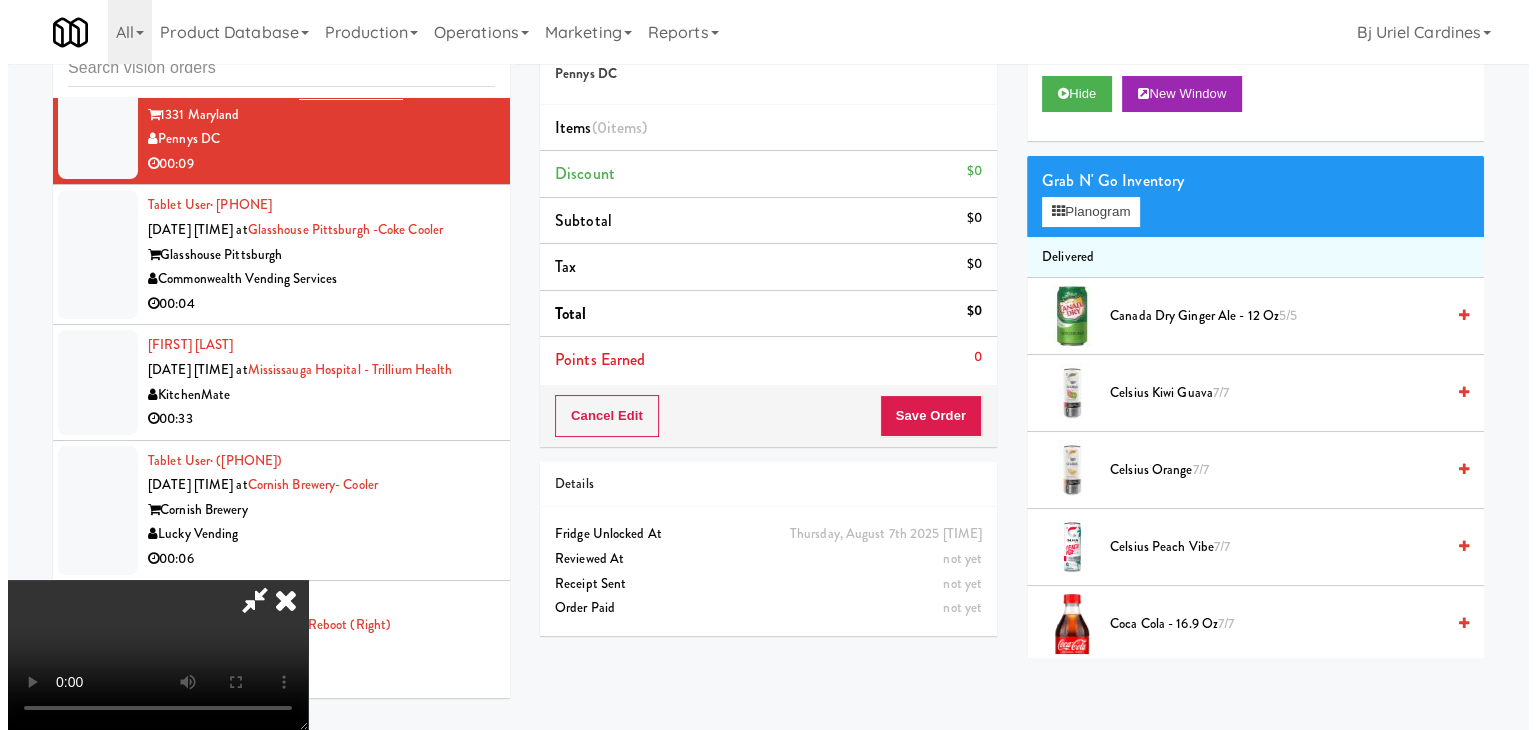 scroll, scrollTop: 0, scrollLeft: 0, axis: both 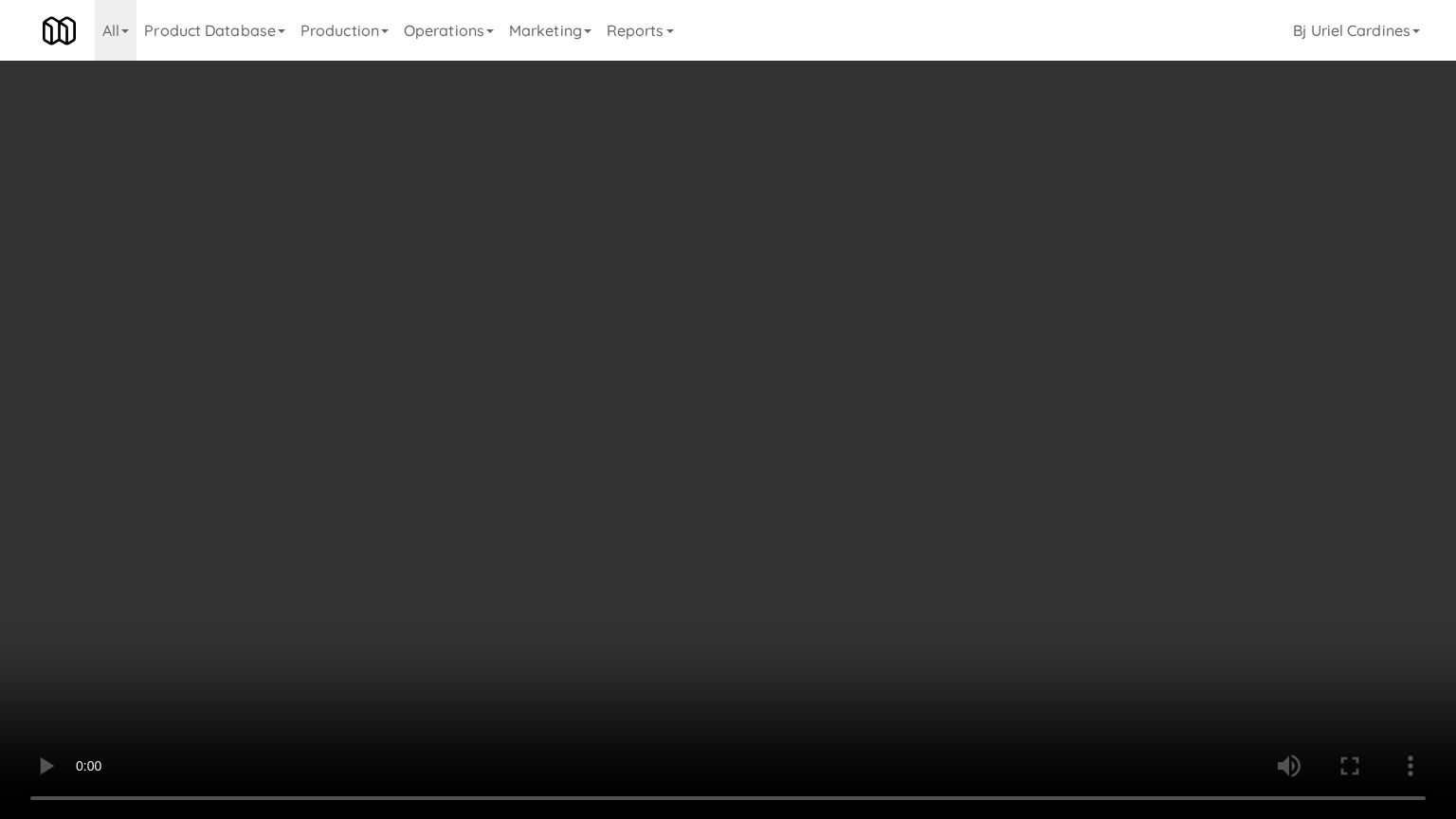click at bounding box center (728, 410) 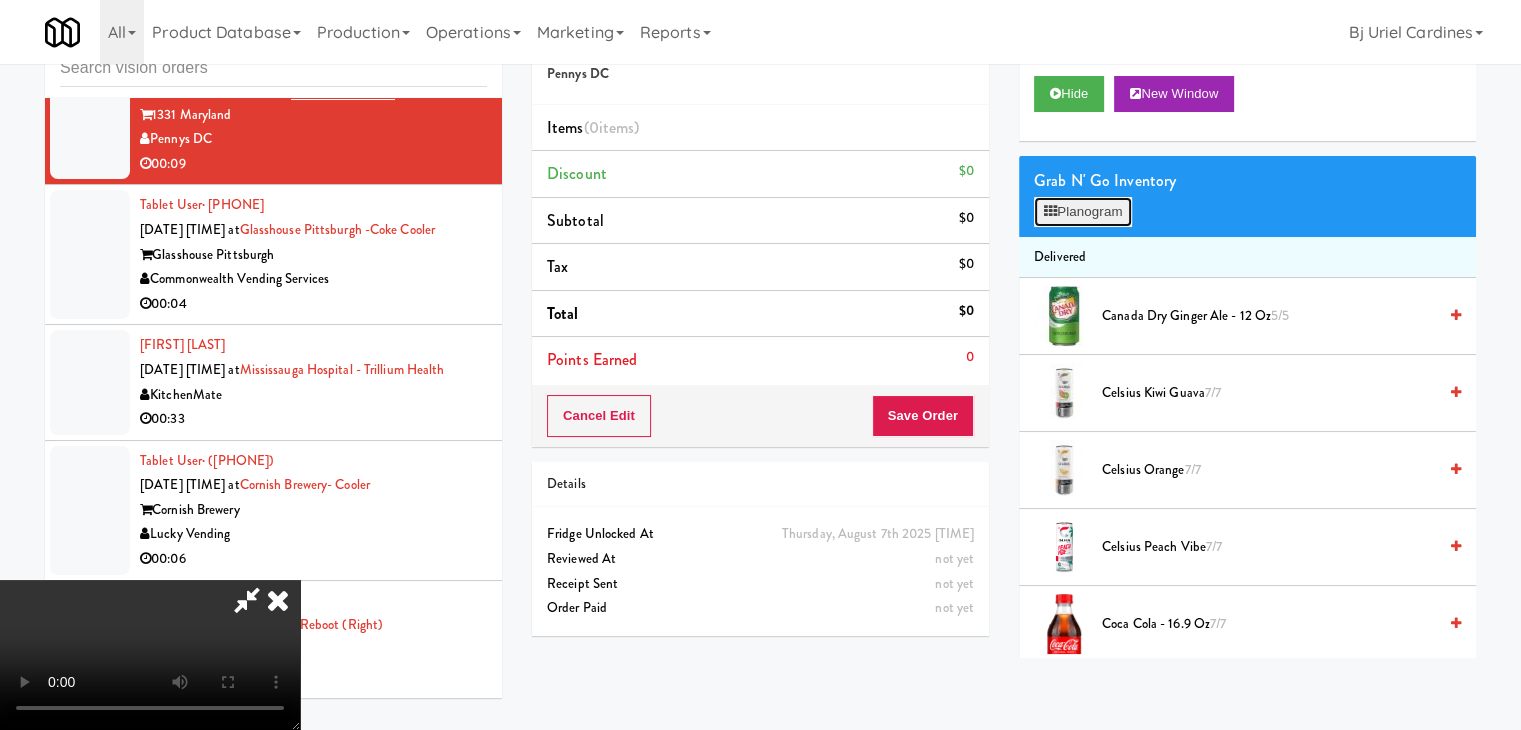 click on "Planogram" at bounding box center (1083, 212) 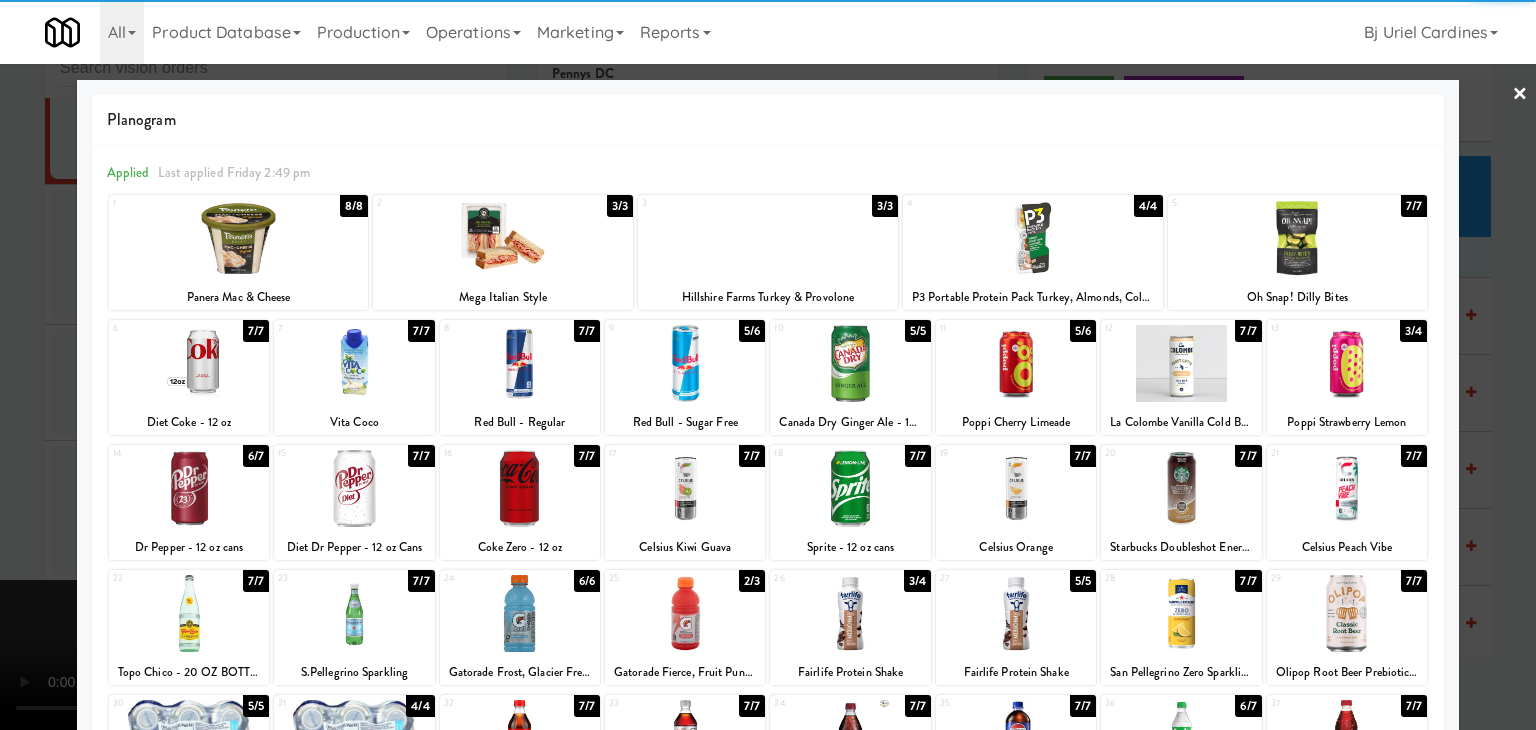 click at bounding box center (850, 363) 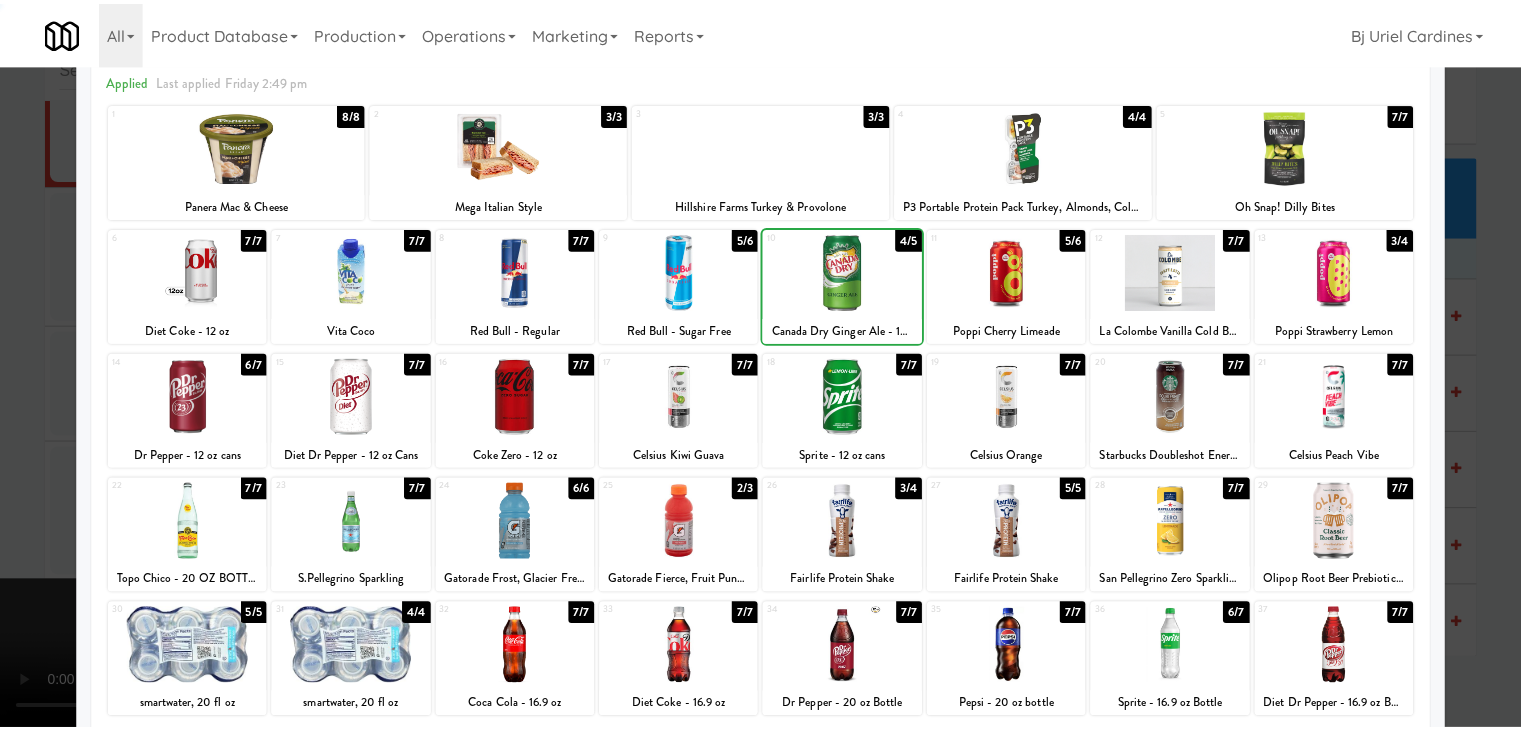 scroll, scrollTop: 200, scrollLeft: 0, axis: vertical 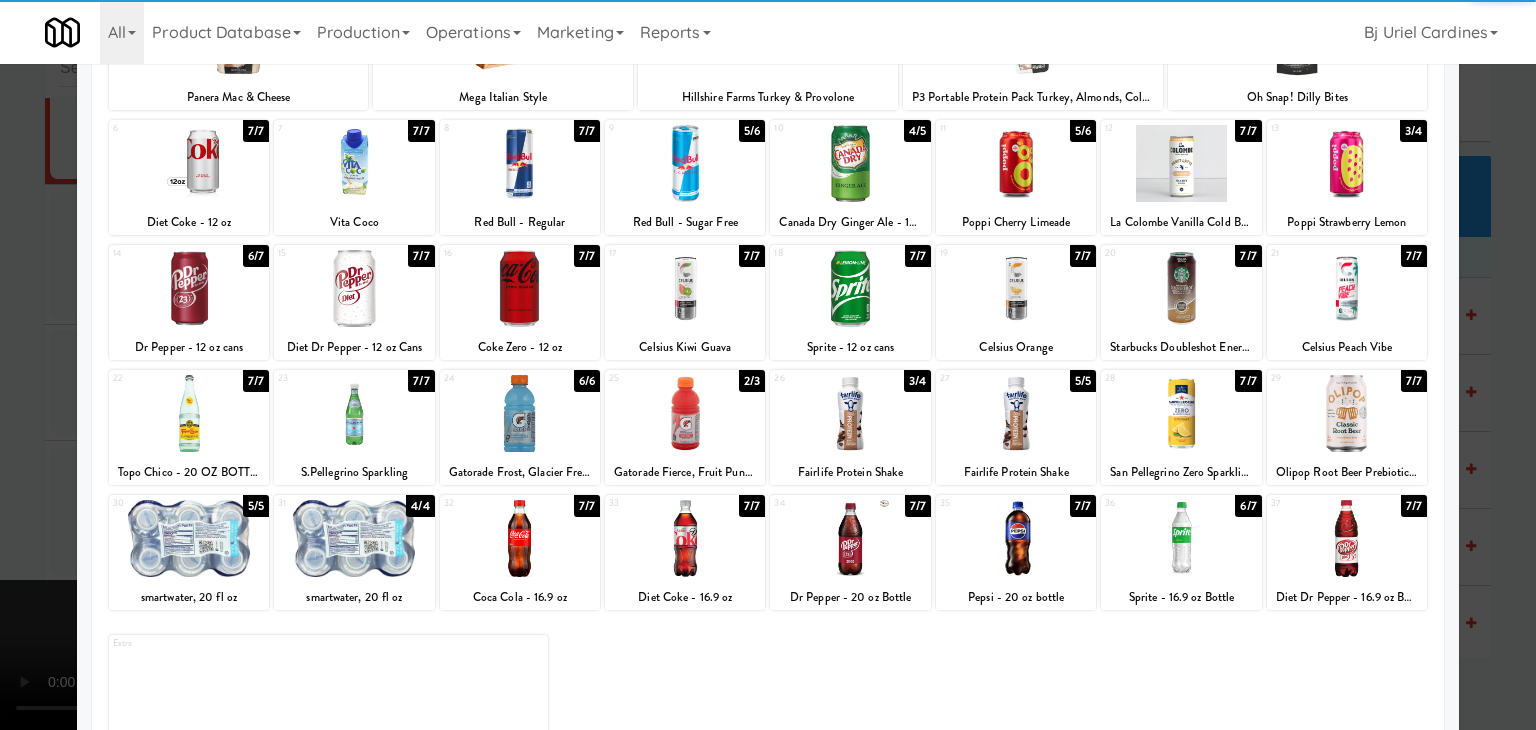 click at bounding box center [354, 413] 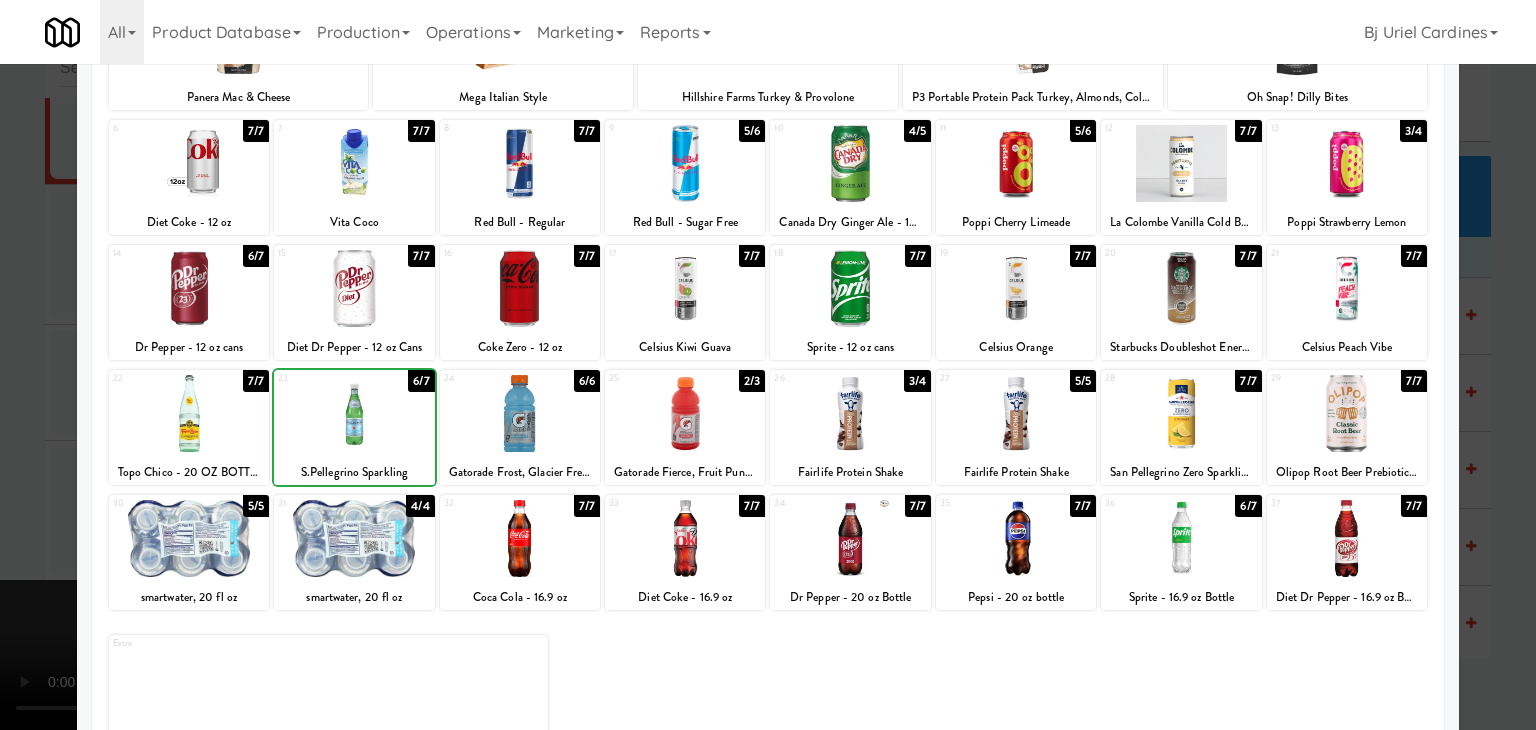 drag, startPoint x: 23, startPoint y: 453, endPoint x: 510, endPoint y: 448, distance: 487.02567 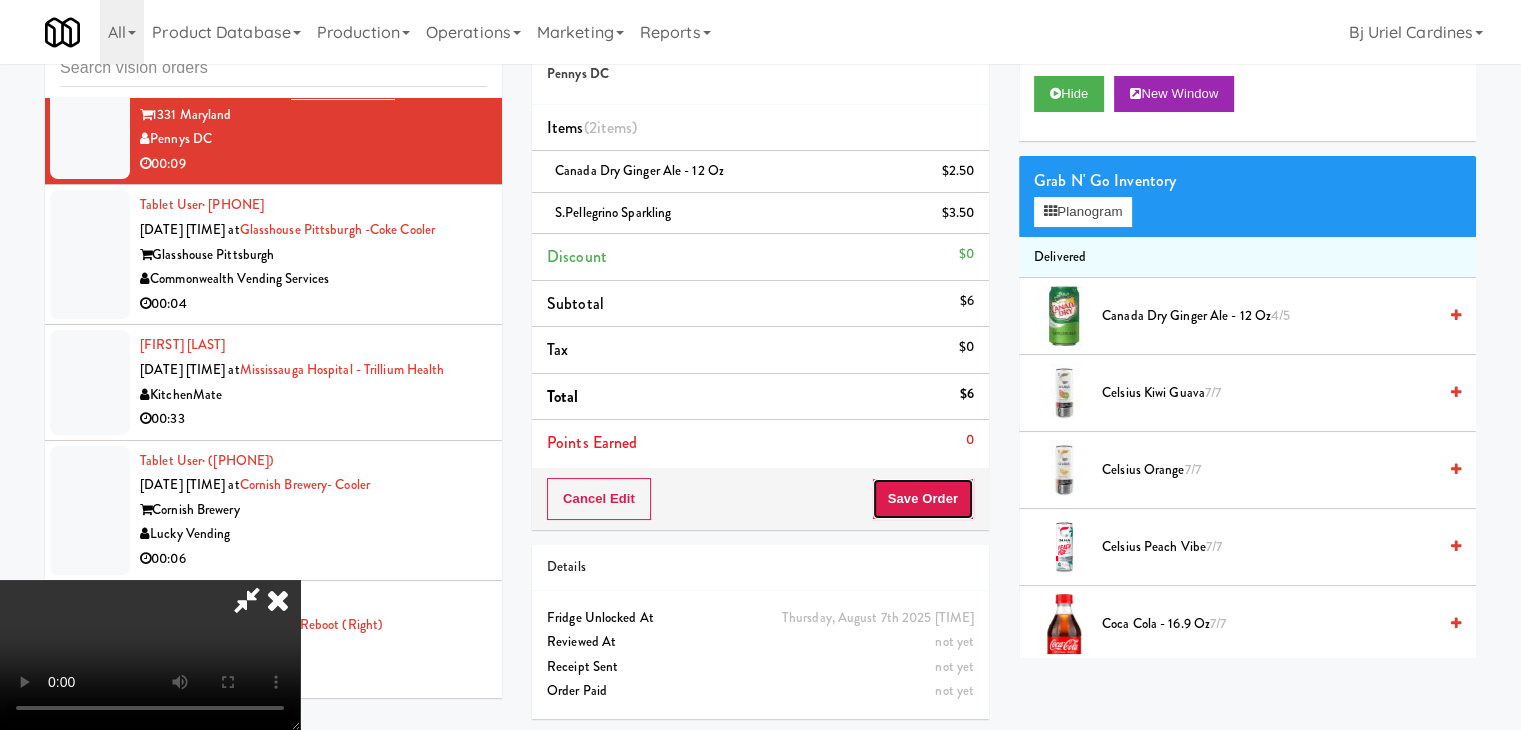 click on "Save Order" at bounding box center [923, 499] 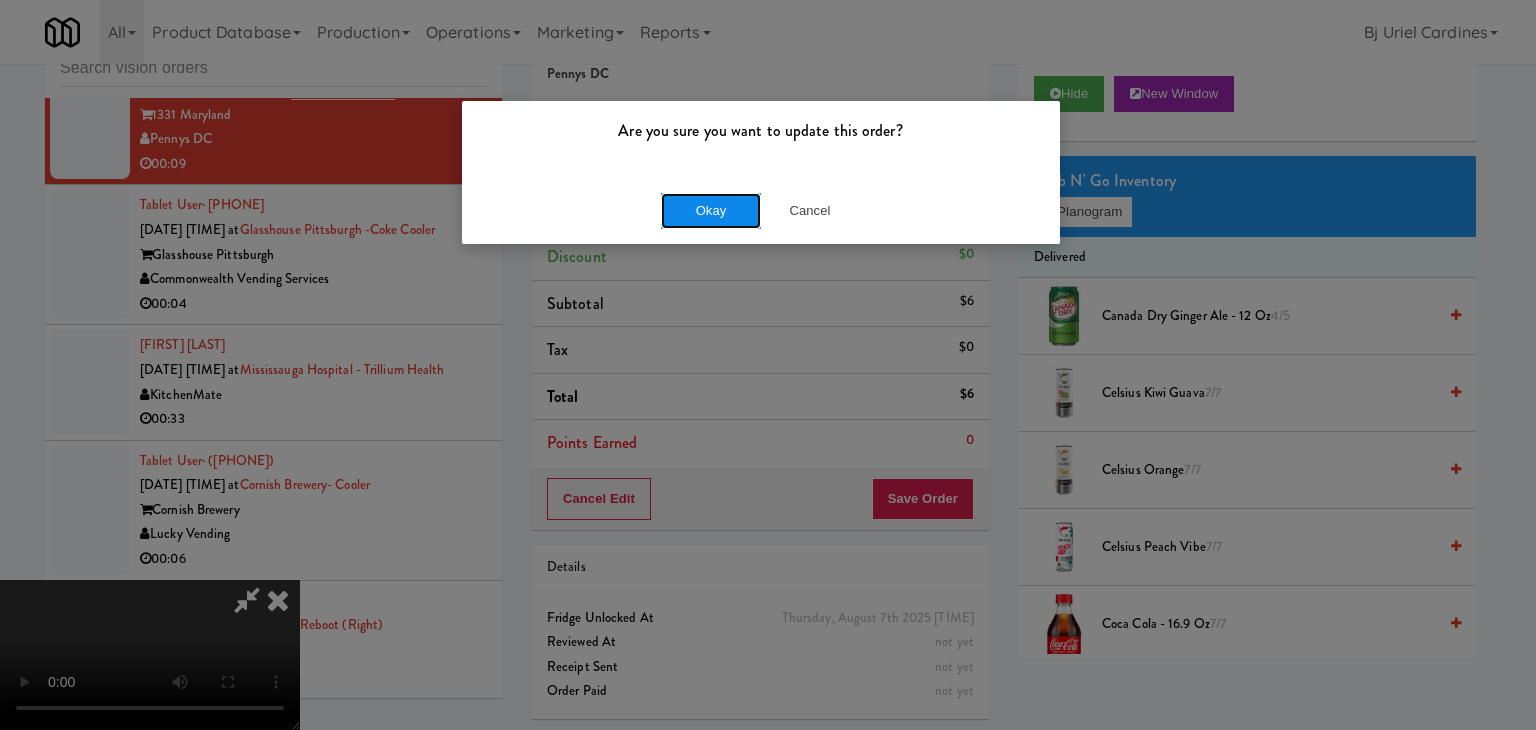 click on "Okay" at bounding box center (711, 211) 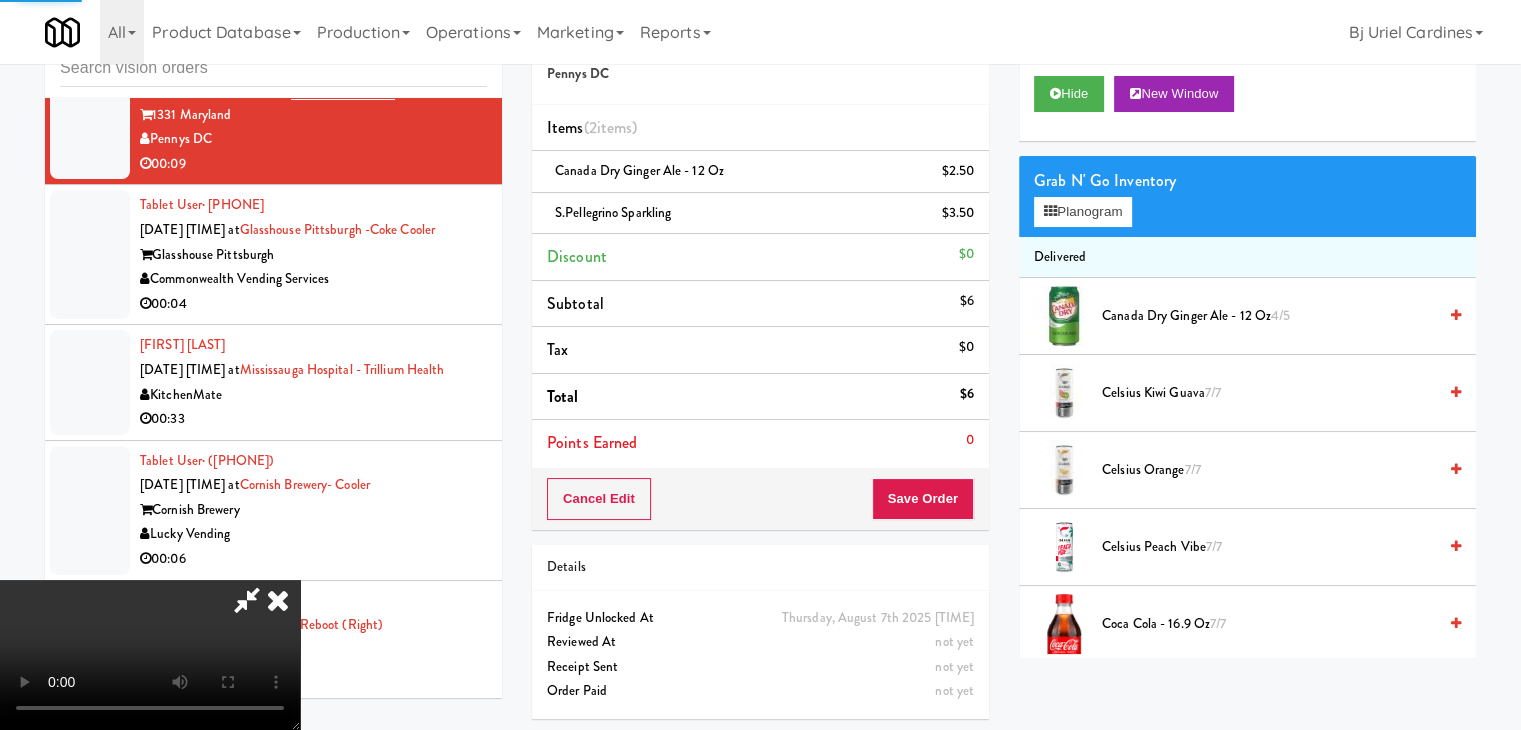 drag, startPoint x: 482, startPoint y: 341, endPoint x: 448, endPoint y: 342, distance: 34.0147 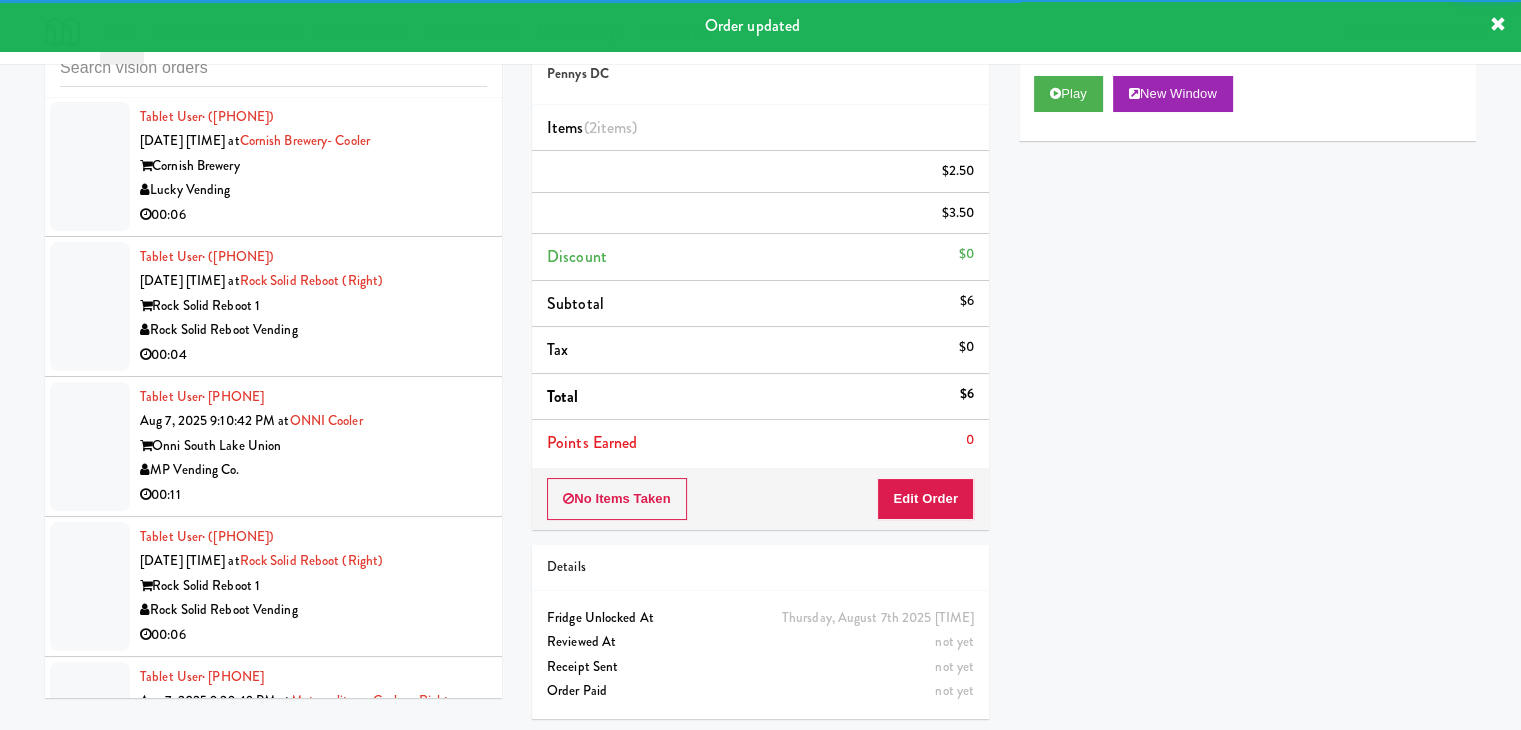 scroll, scrollTop: 21942, scrollLeft: 0, axis: vertical 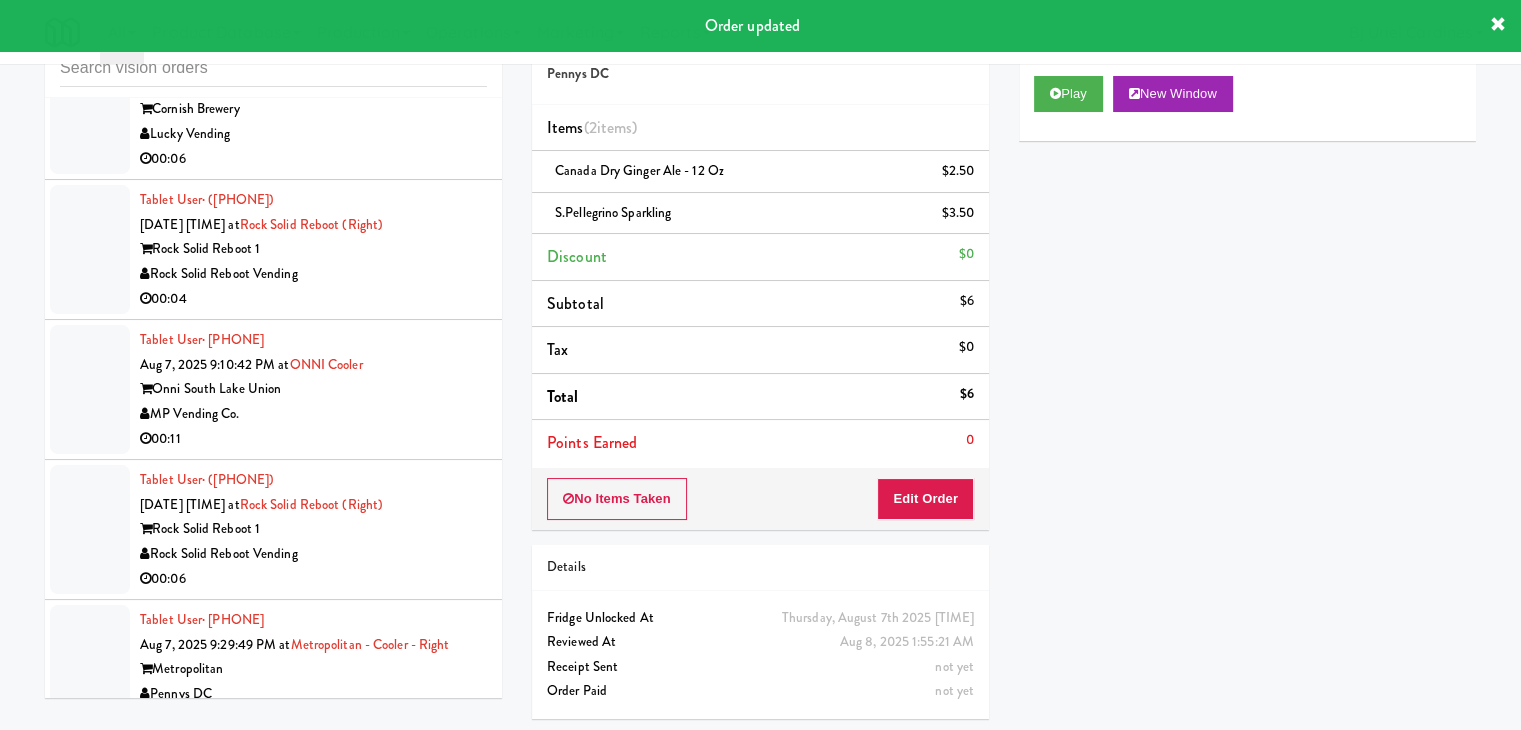click on "00:06" at bounding box center [313, 159] 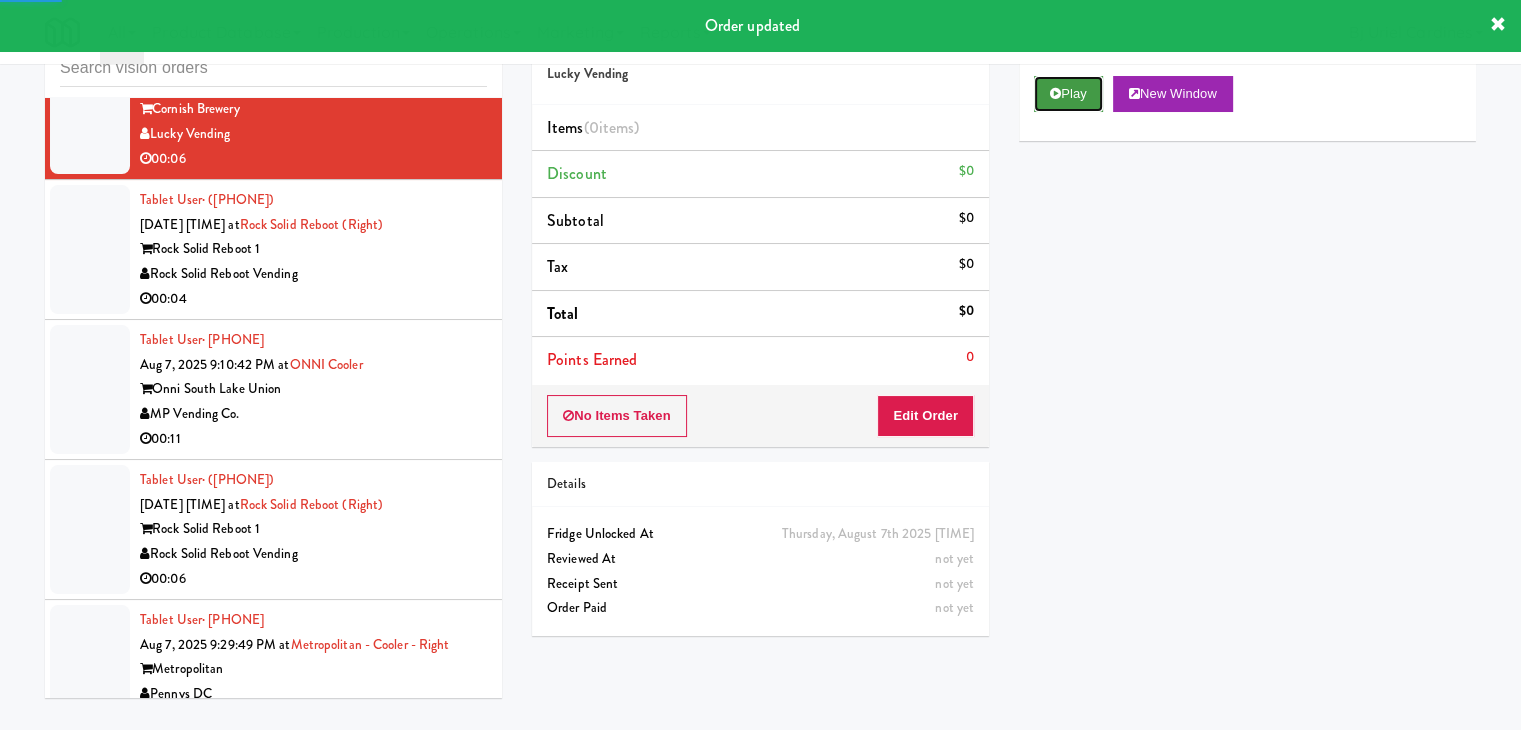 click on "Play" at bounding box center (1068, 94) 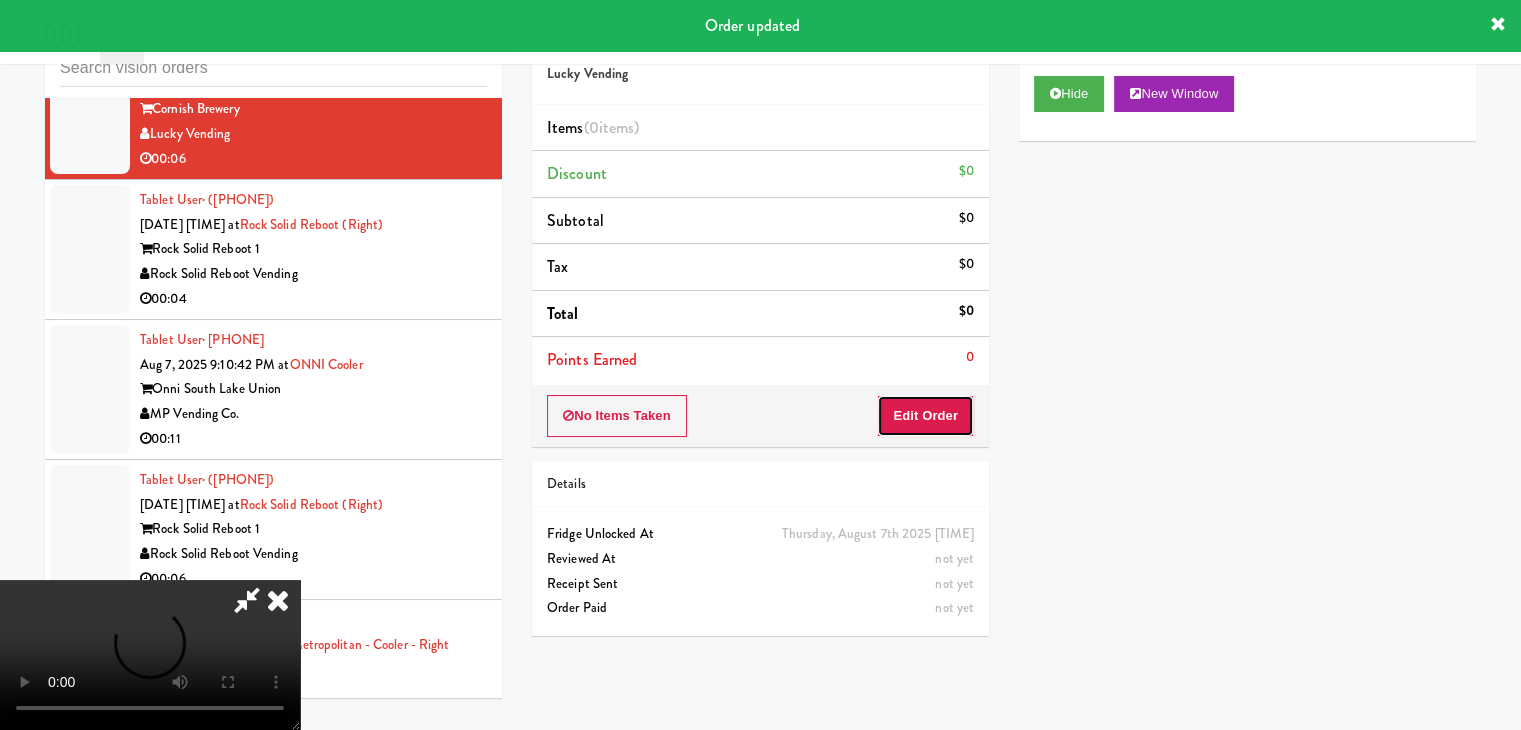 click on "Edit Order" at bounding box center (925, 416) 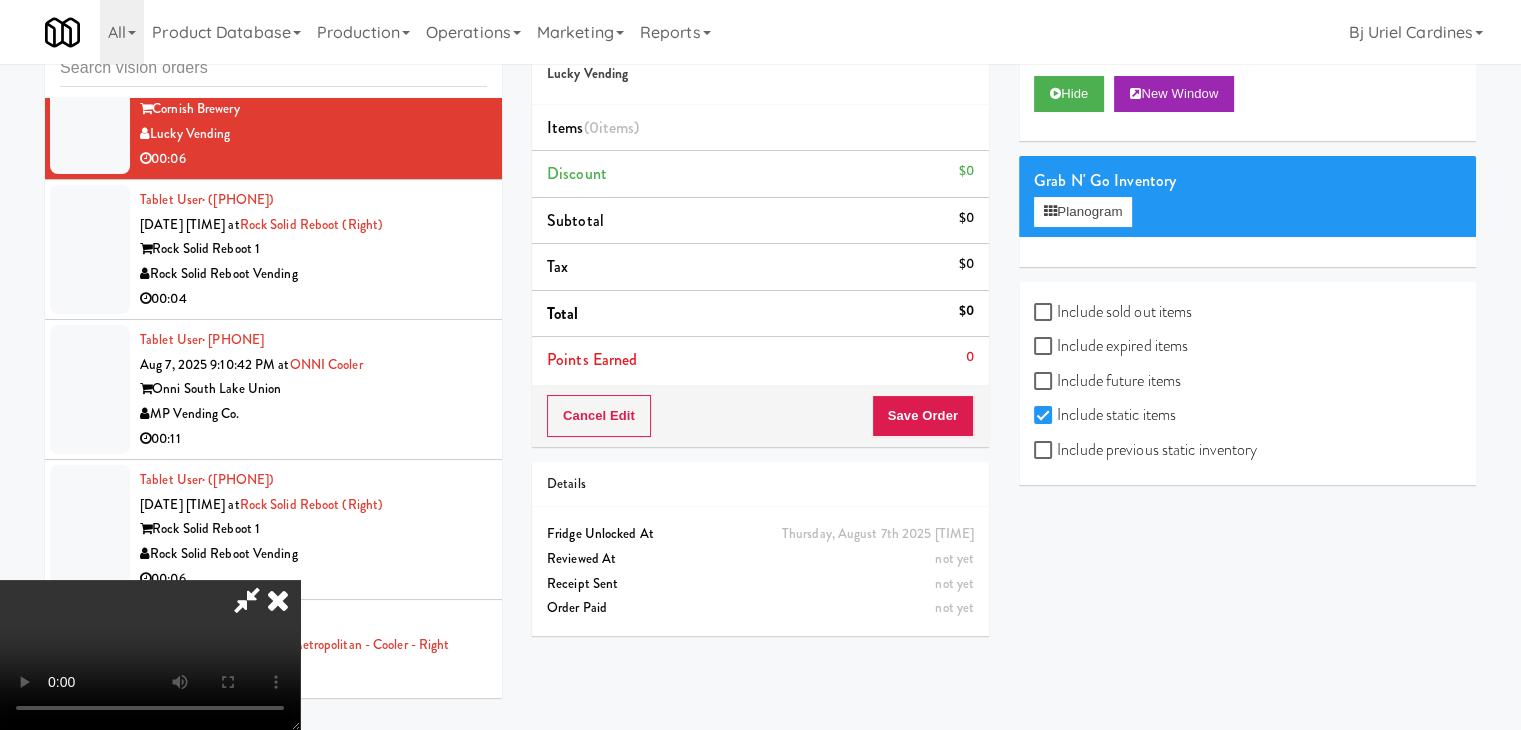 click on "Include previous static inventory" at bounding box center [1145, 450] 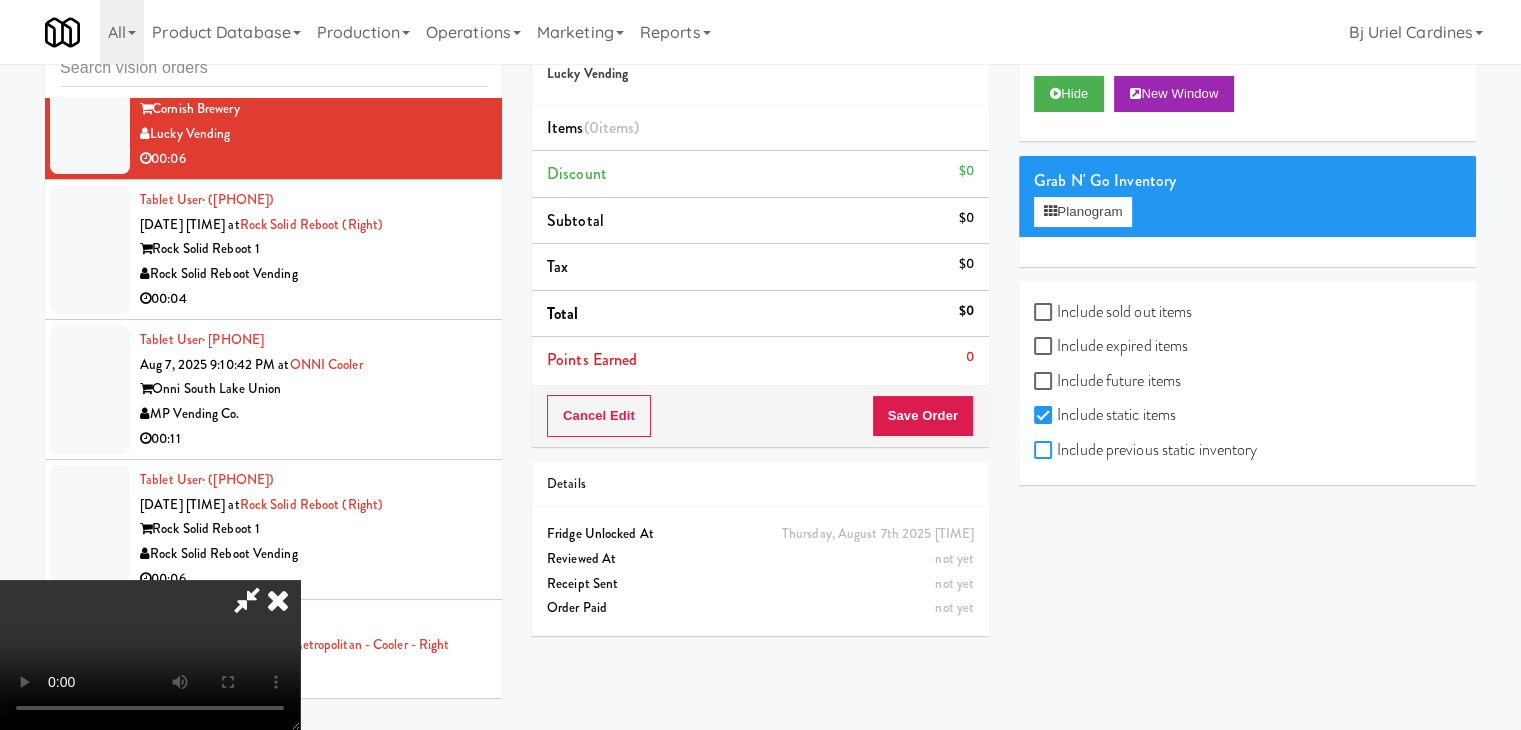 click on "Include previous static inventory" at bounding box center [1045, 451] 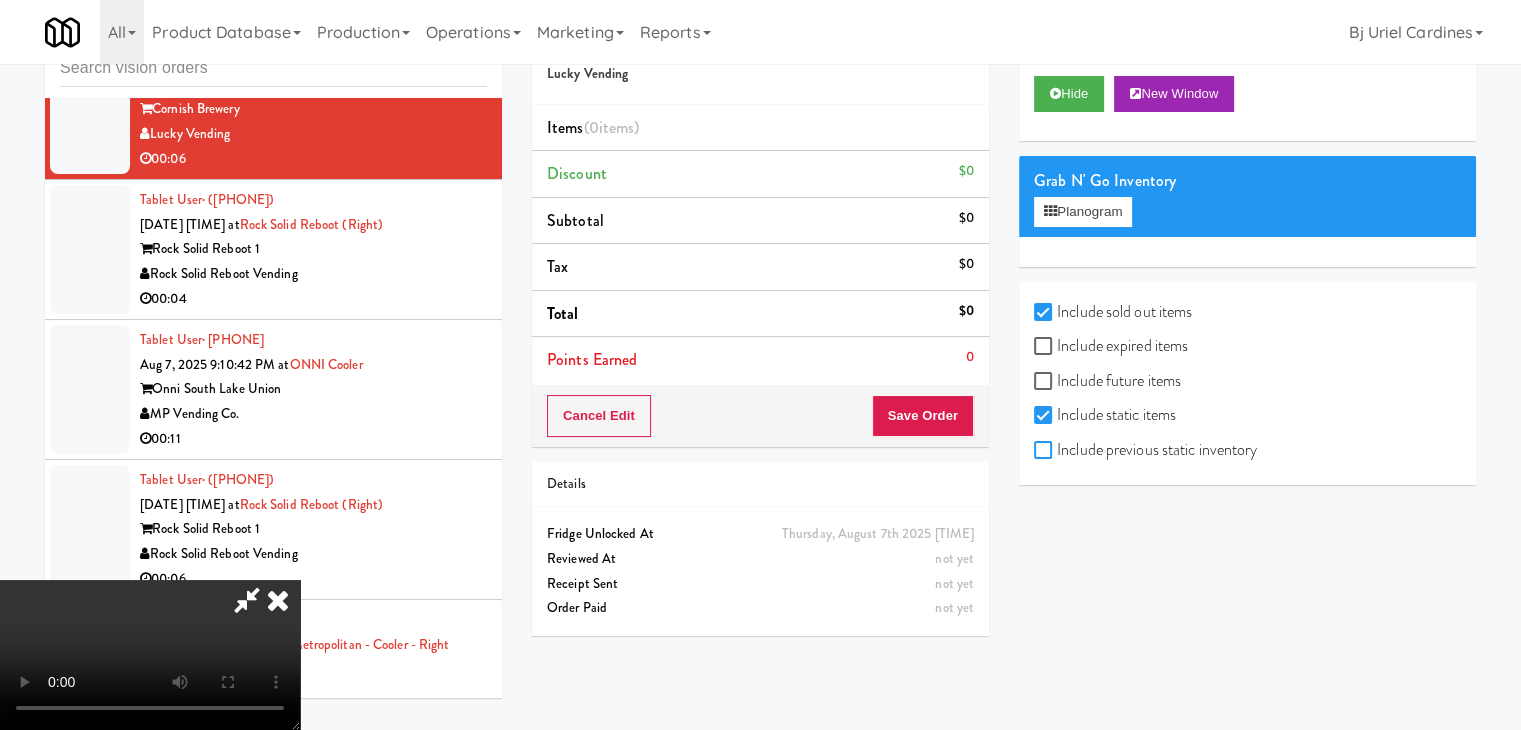 checkbox on "true" 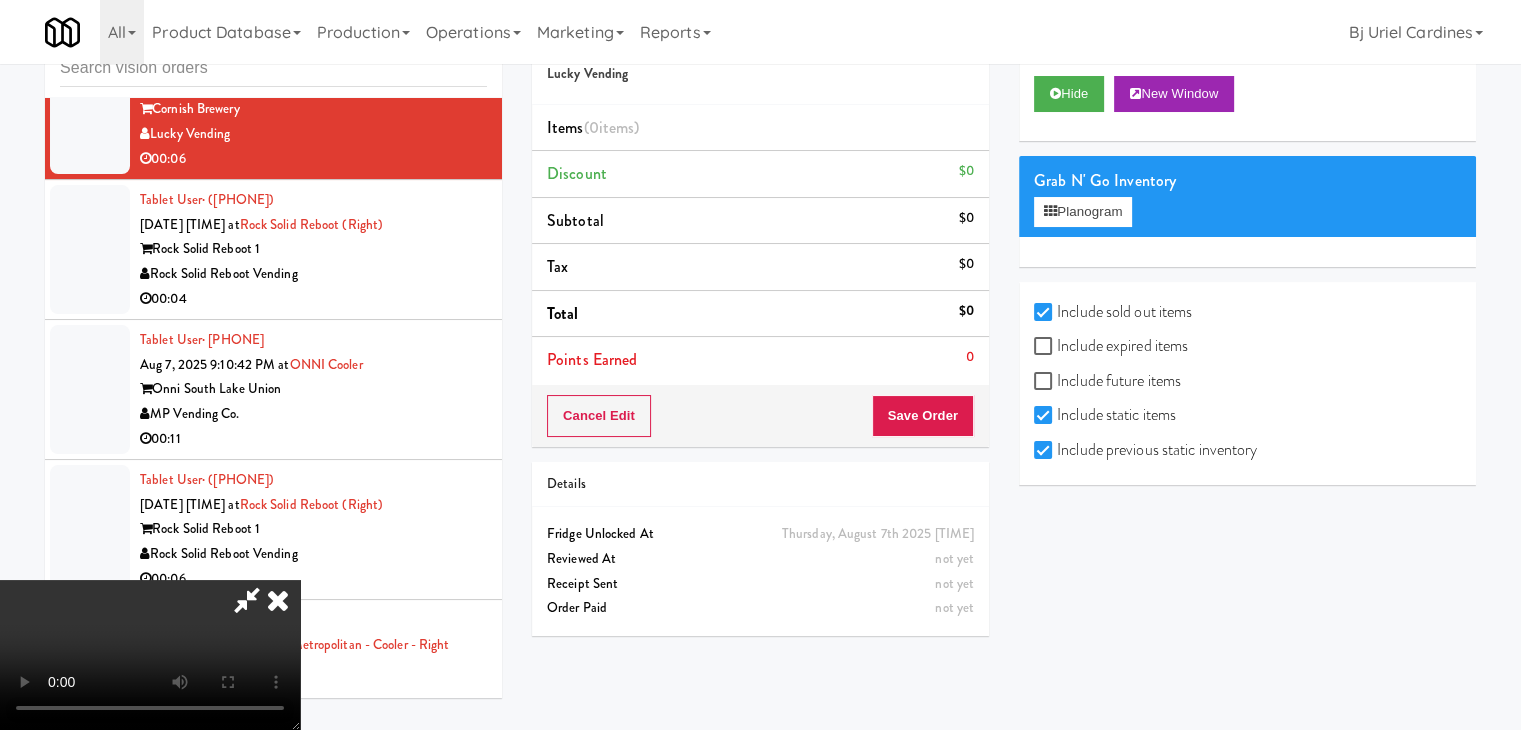 checkbox on "true" 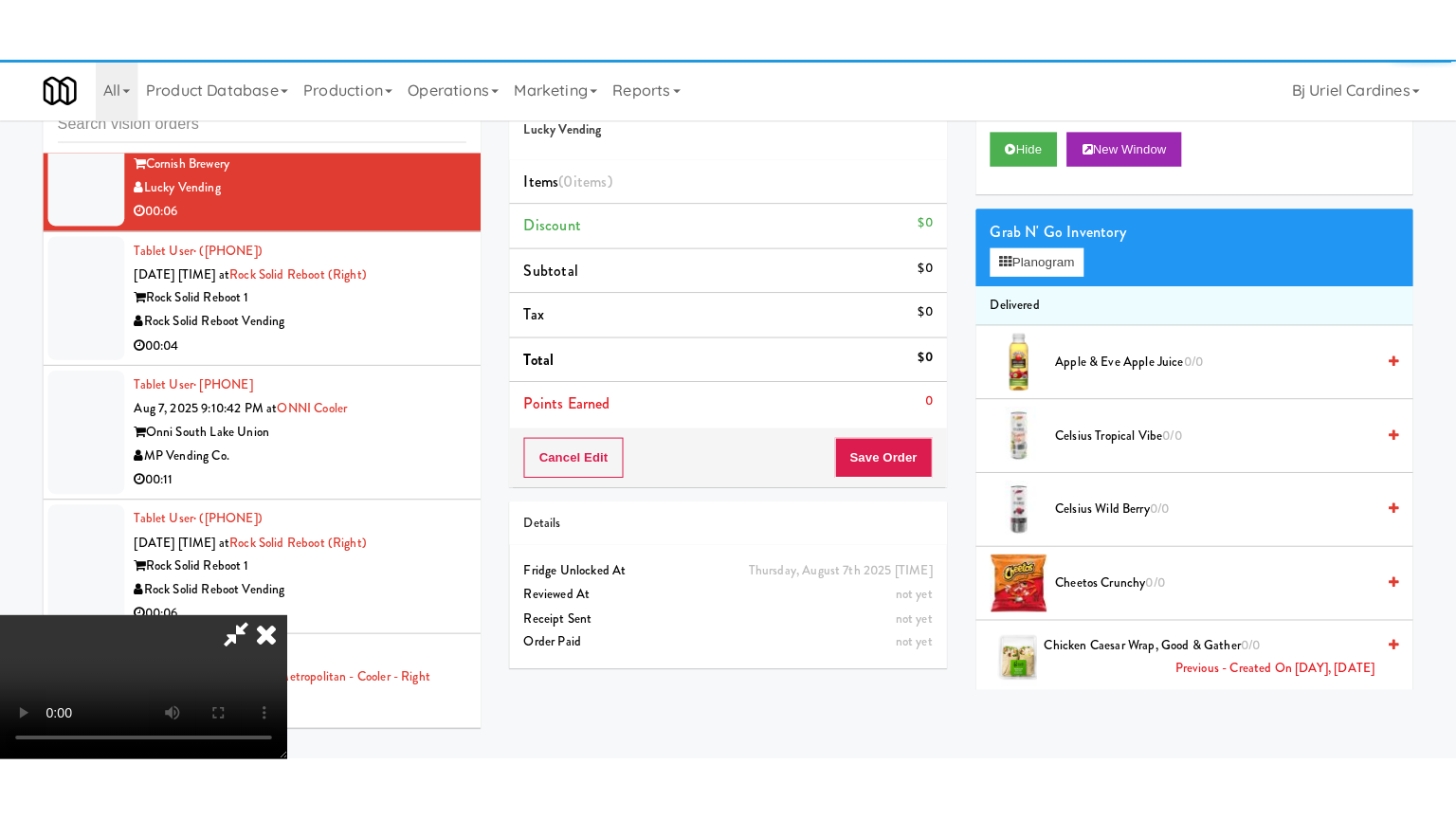 scroll, scrollTop: 266, scrollLeft: 0, axis: vertical 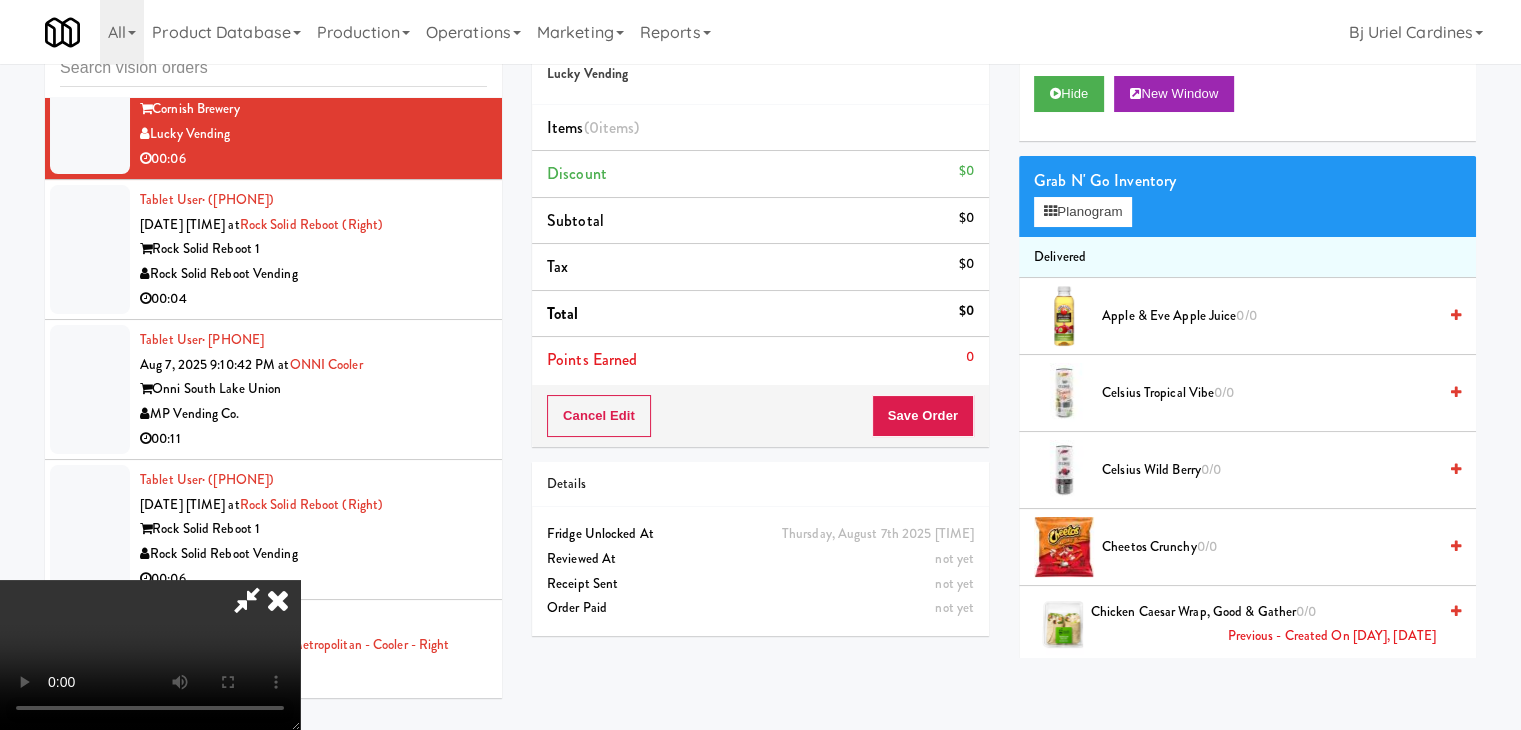 type 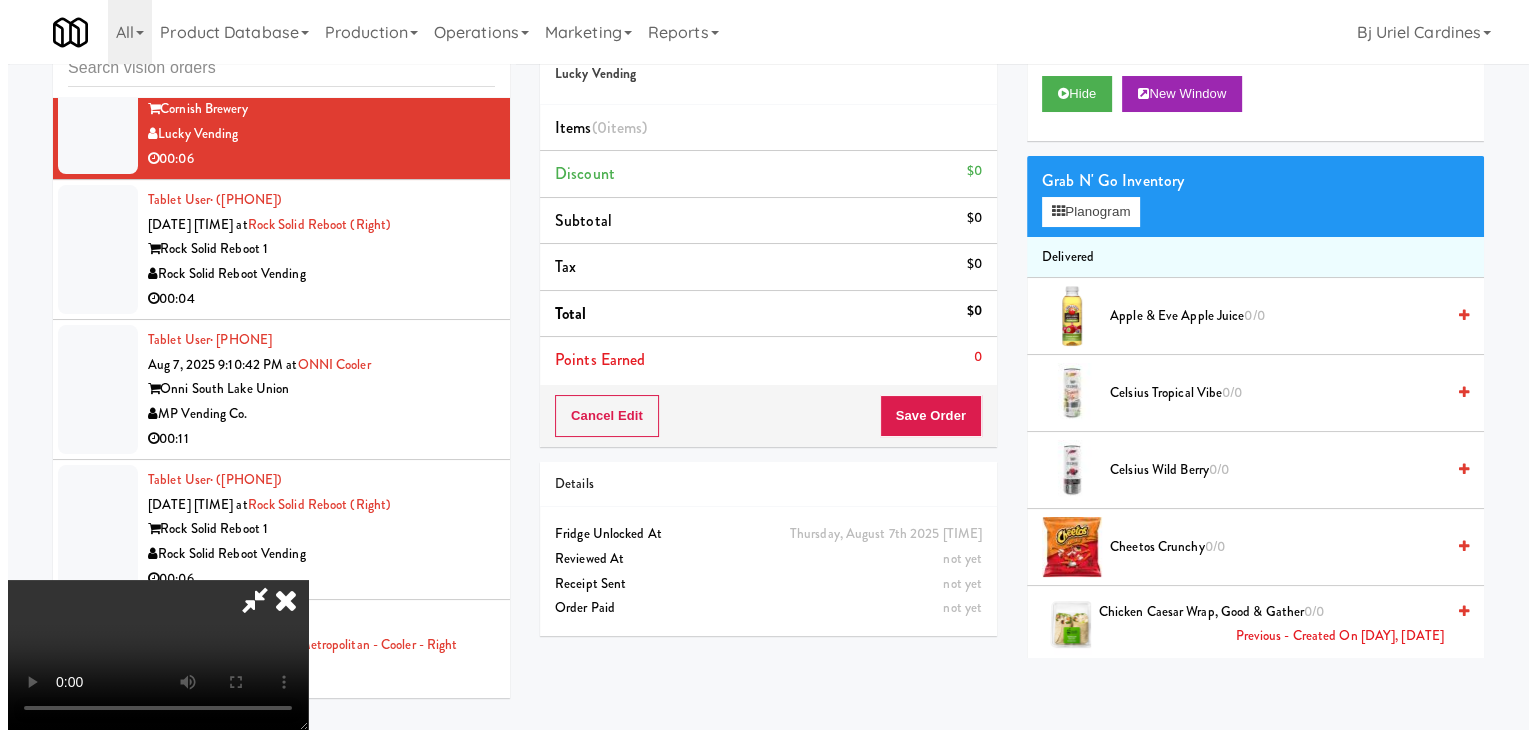 scroll, scrollTop: 0, scrollLeft: 0, axis: both 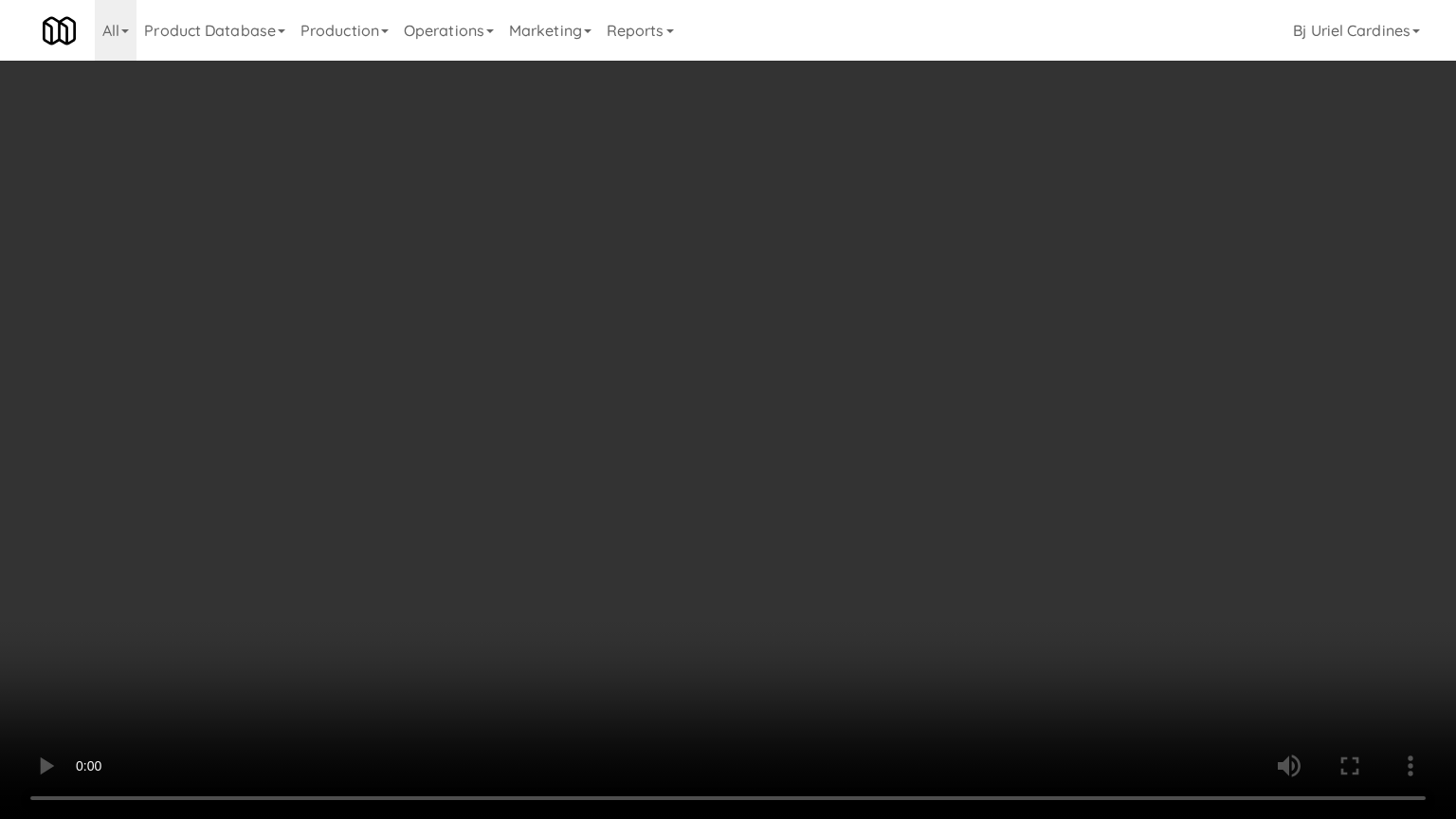 click at bounding box center (728, 410) 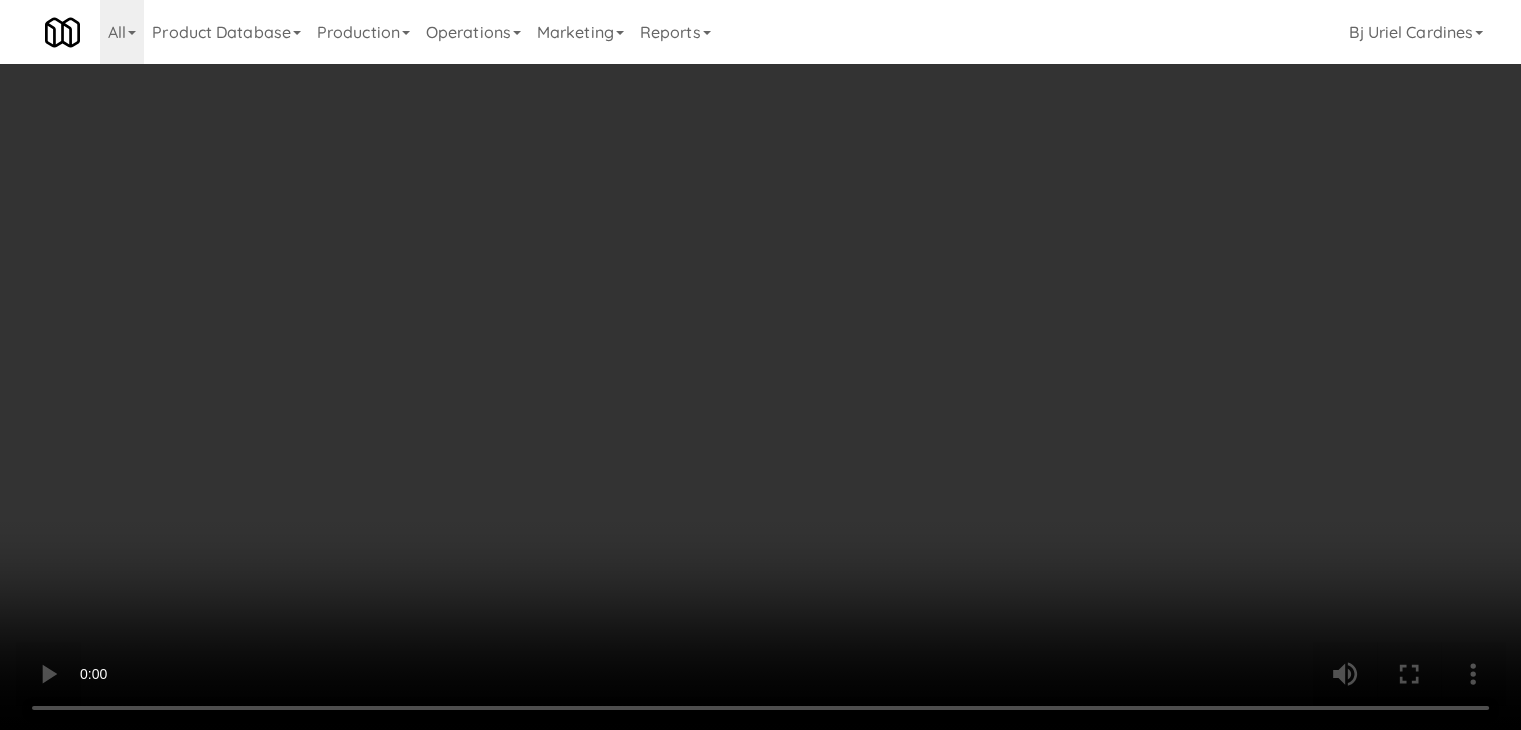 click on "Planogram" at bounding box center [1083, 212] 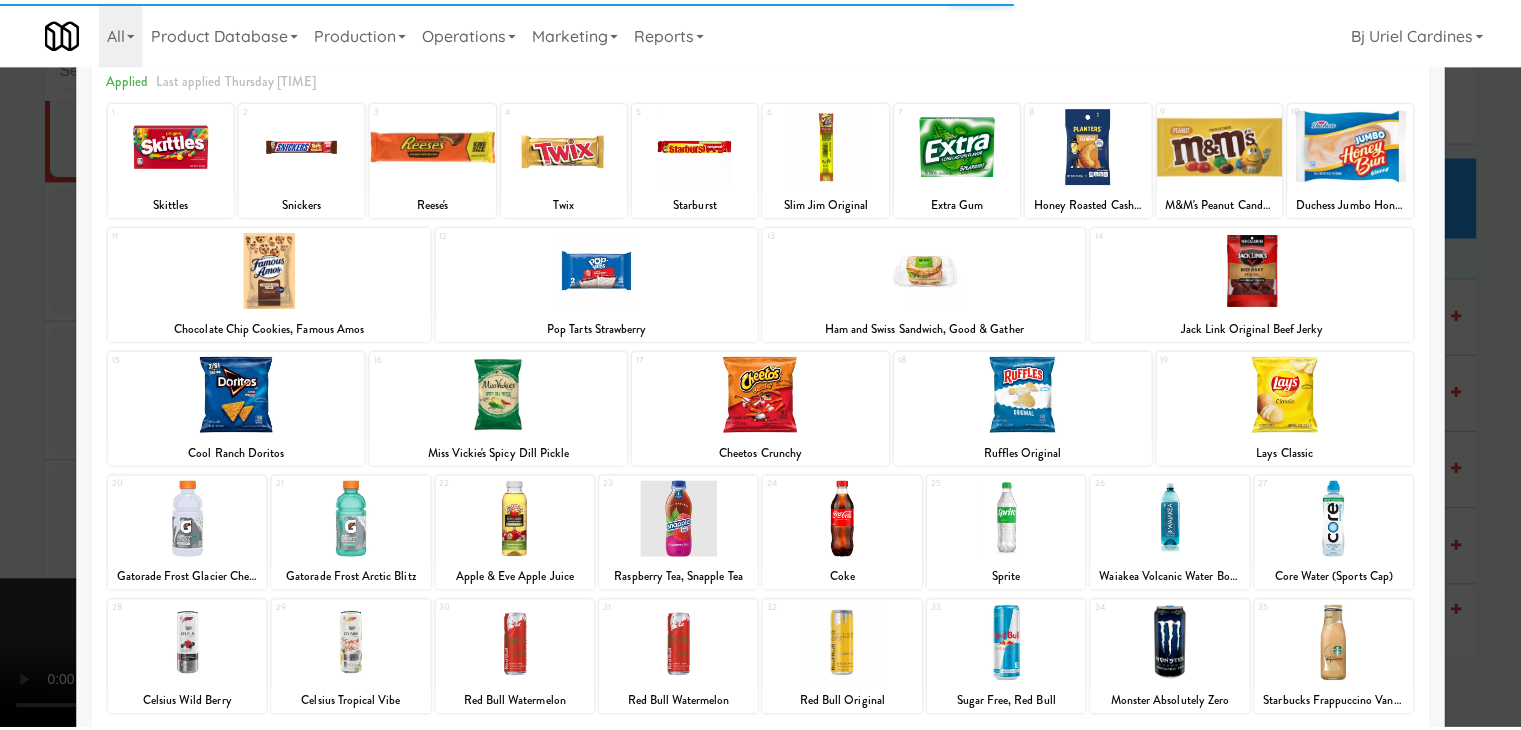 scroll, scrollTop: 252, scrollLeft: 0, axis: vertical 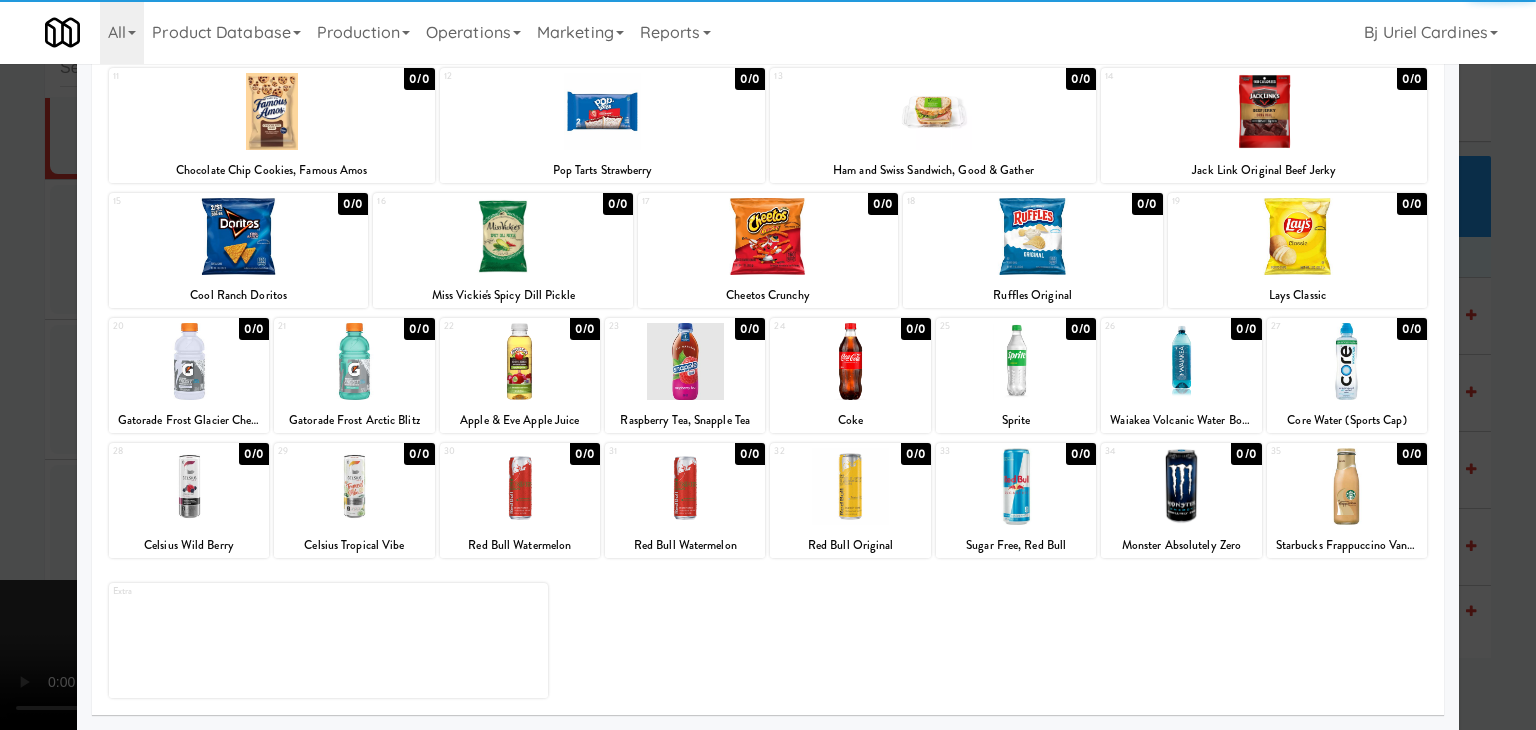 click at bounding box center [850, 361] 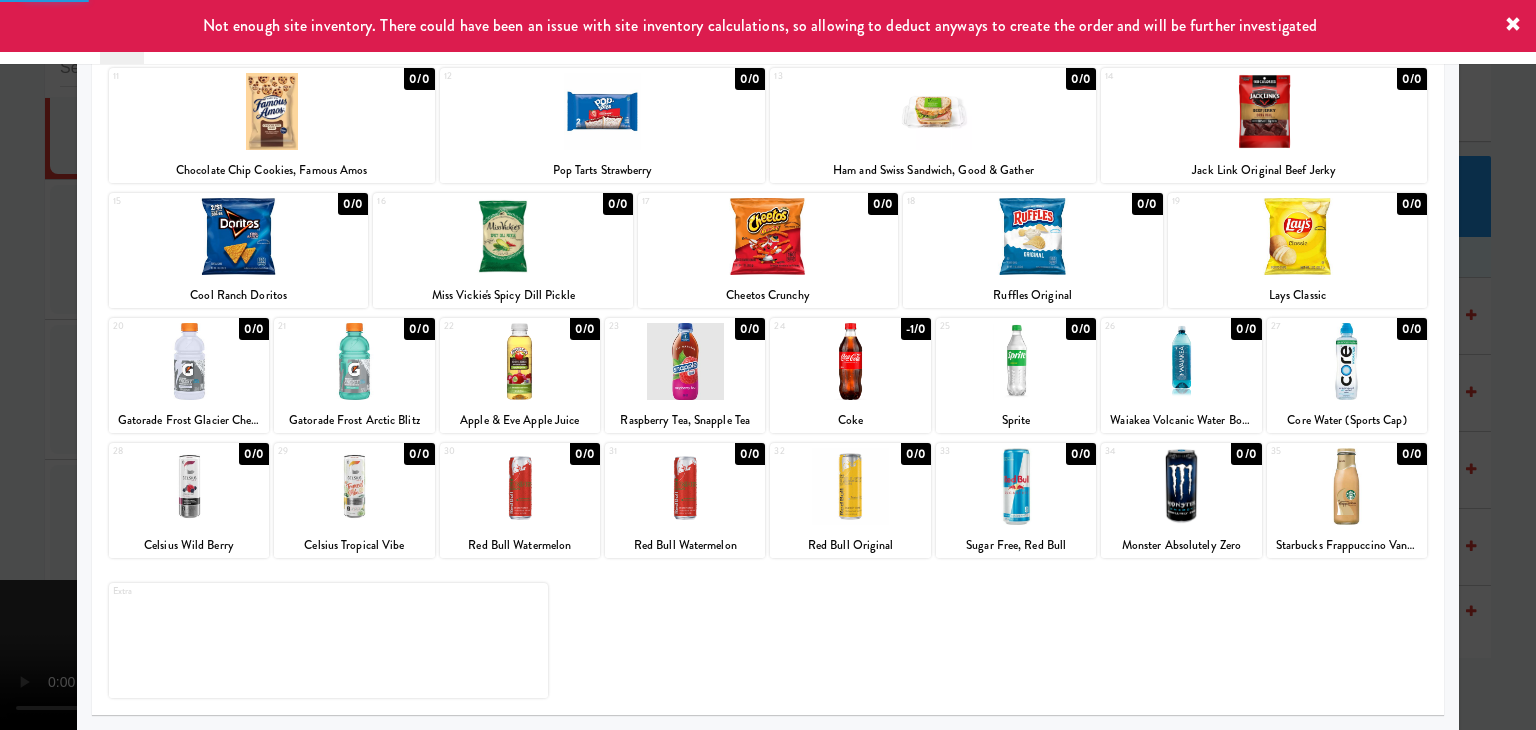 drag, startPoint x: 0, startPoint y: 439, endPoint x: 508, endPoint y: 467, distance: 508.77106 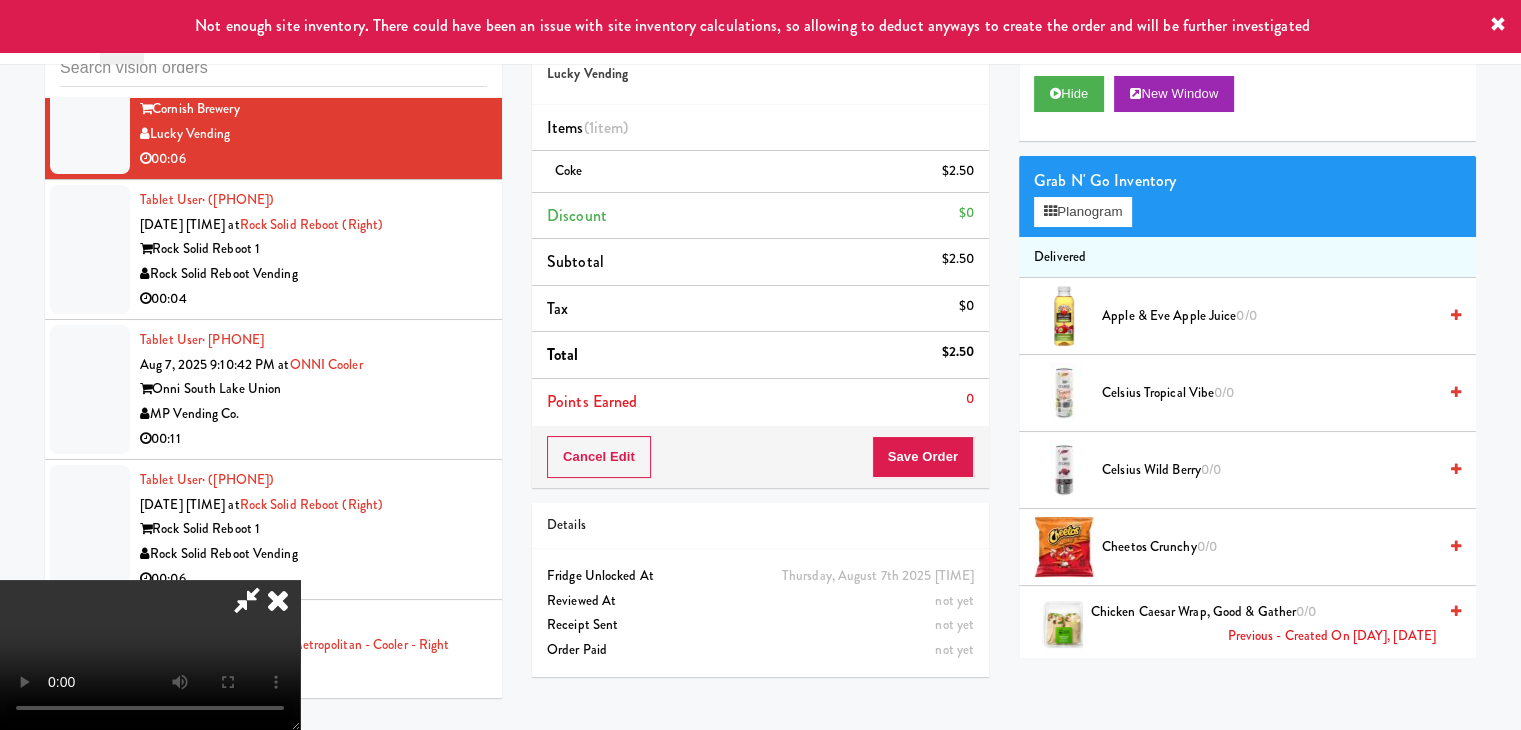 click on "Cancel Edit Save Order" at bounding box center (760, 457) 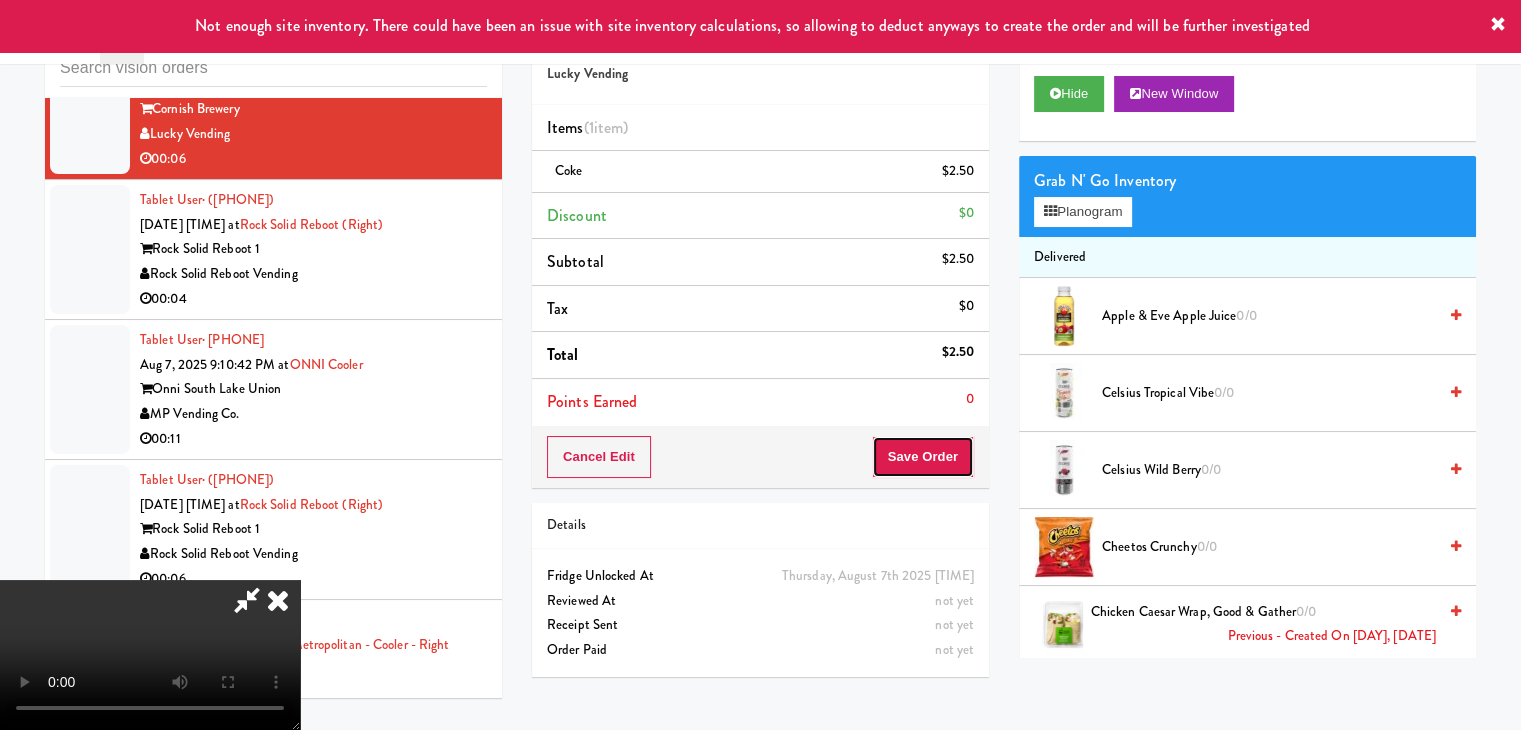 click on "Save Order" at bounding box center [923, 457] 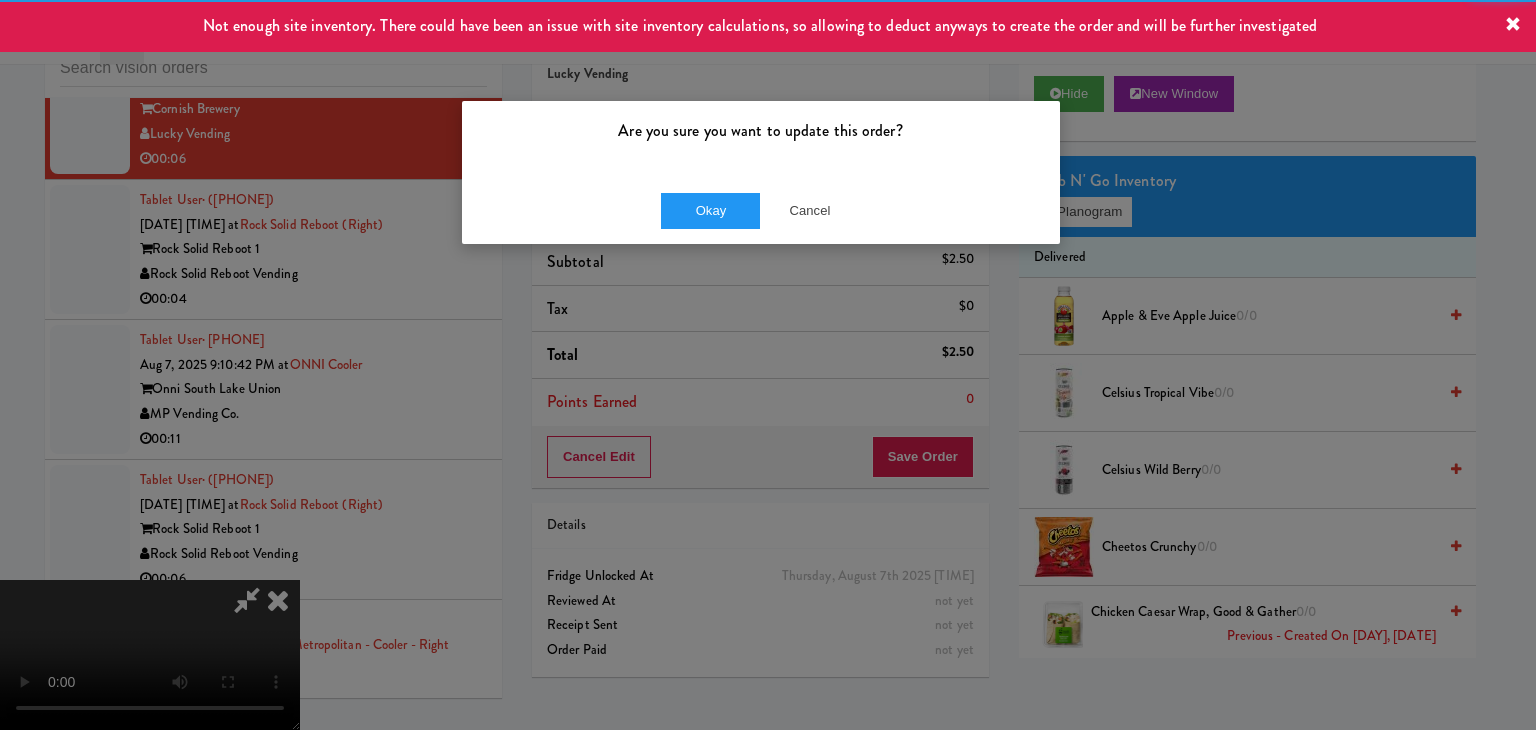 click on "Okay Cancel" at bounding box center [761, 210] 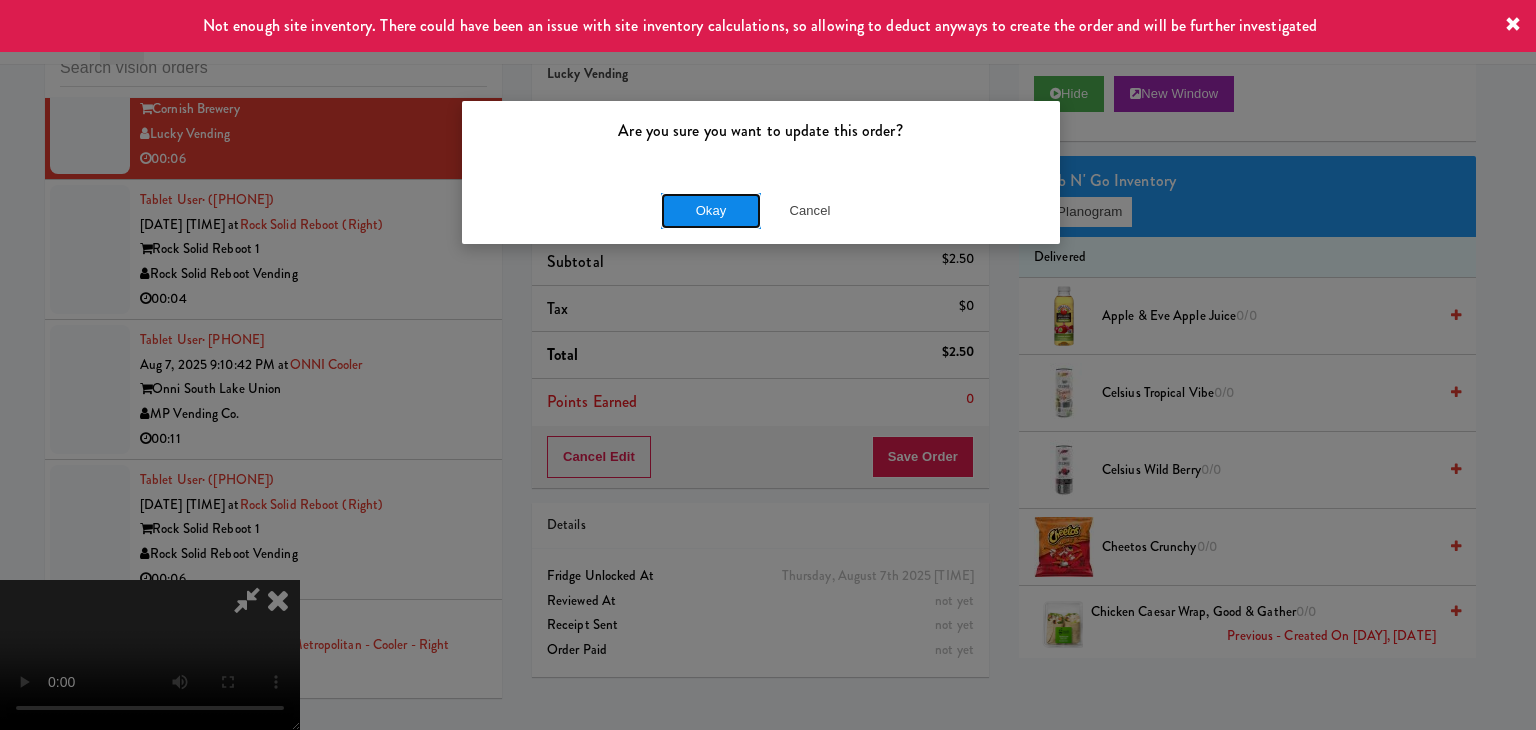 click on "Okay" at bounding box center [711, 211] 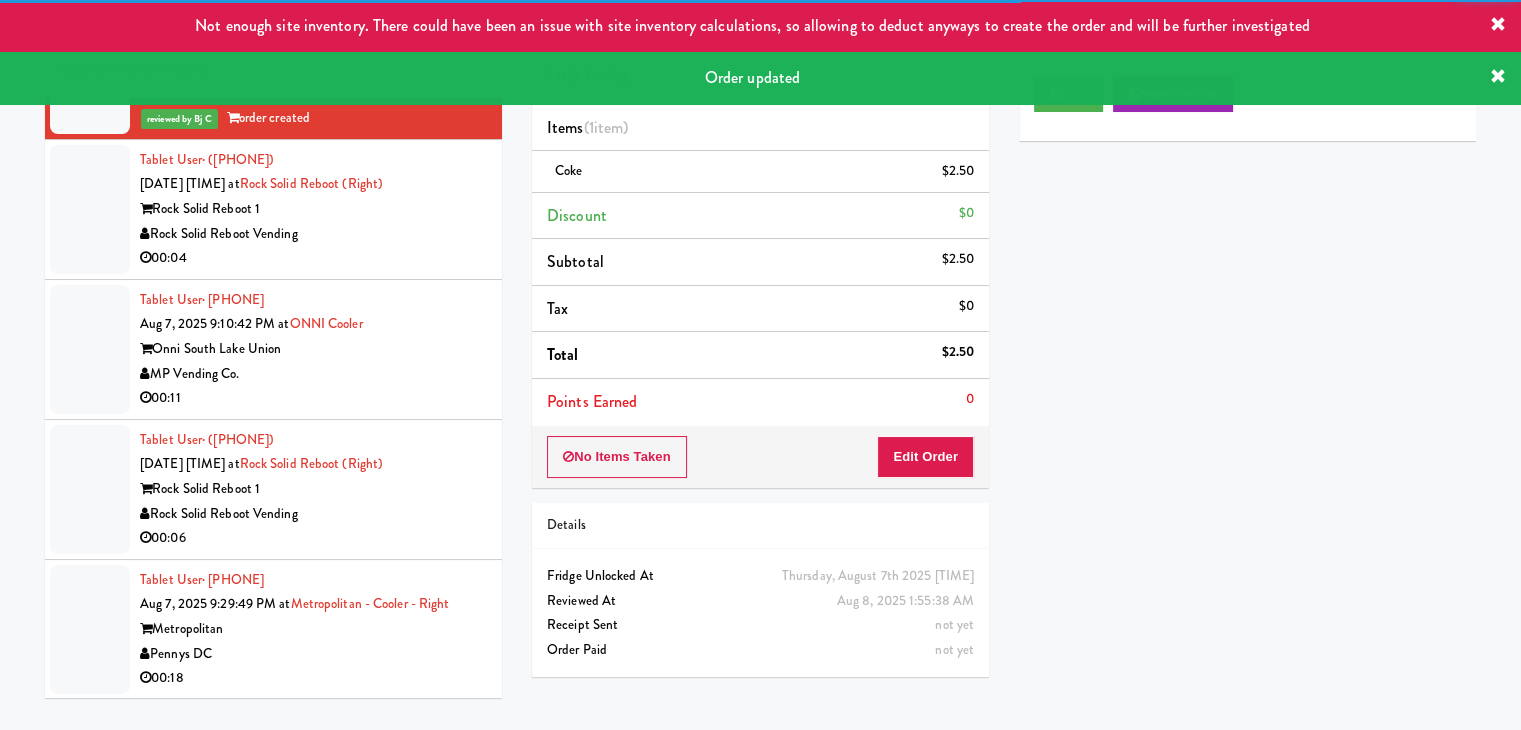 scroll, scrollTop: 22042, scrollLeft: 0, axis: vertical 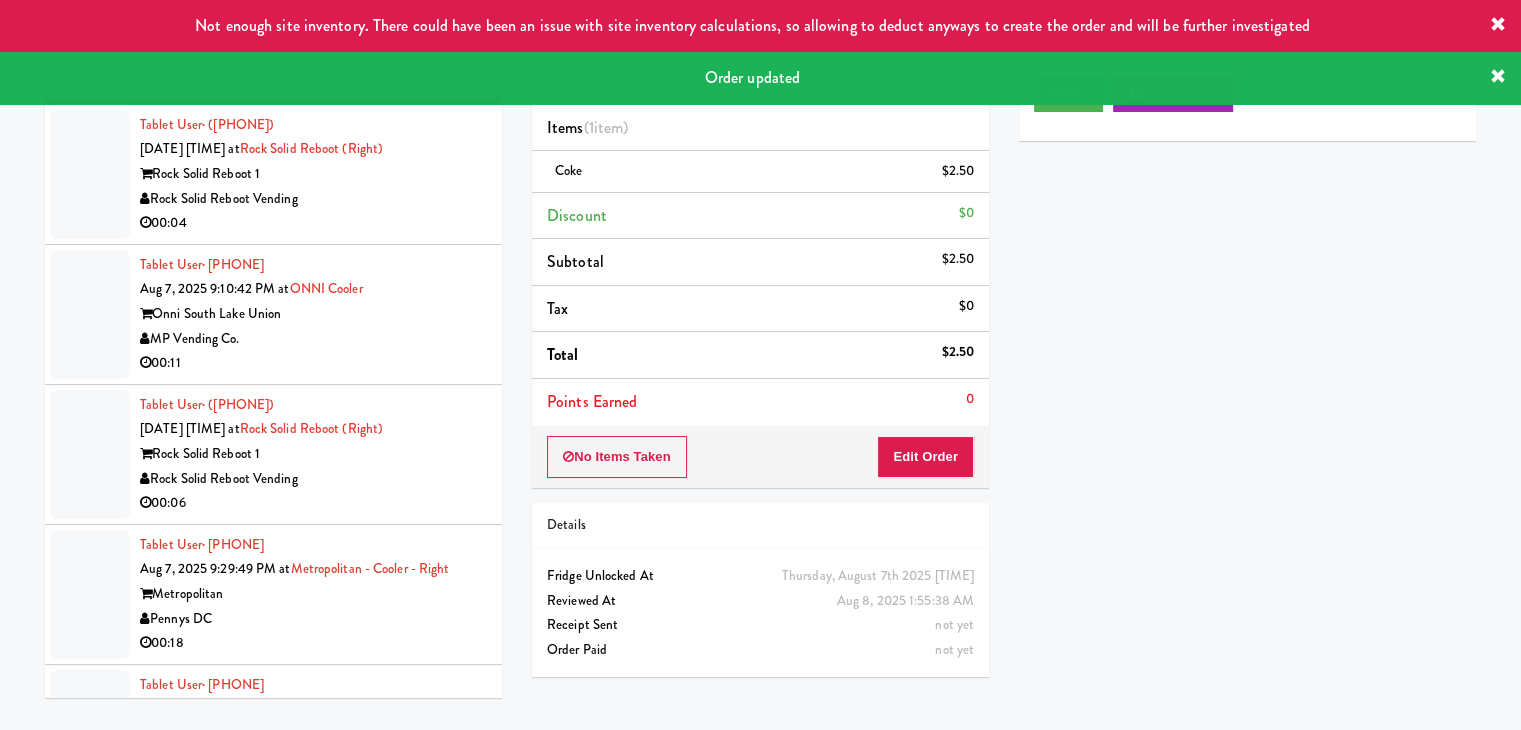 click on "00:04" at bounding box center [313, 223] 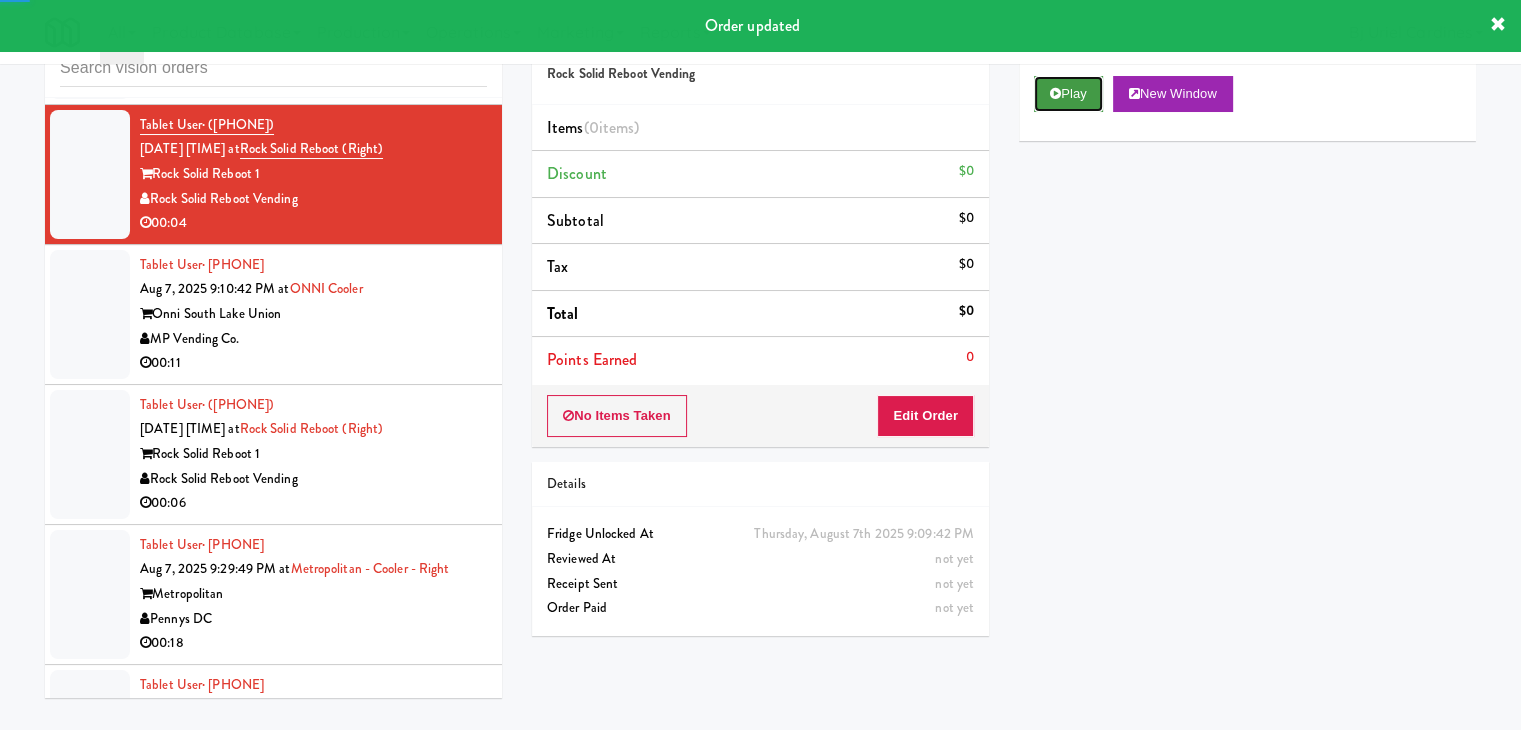 drag, startPoint x: 1057, startPoint y: 88, endPoint x: 1049, endPoint y: 97, distance: 12.0415945 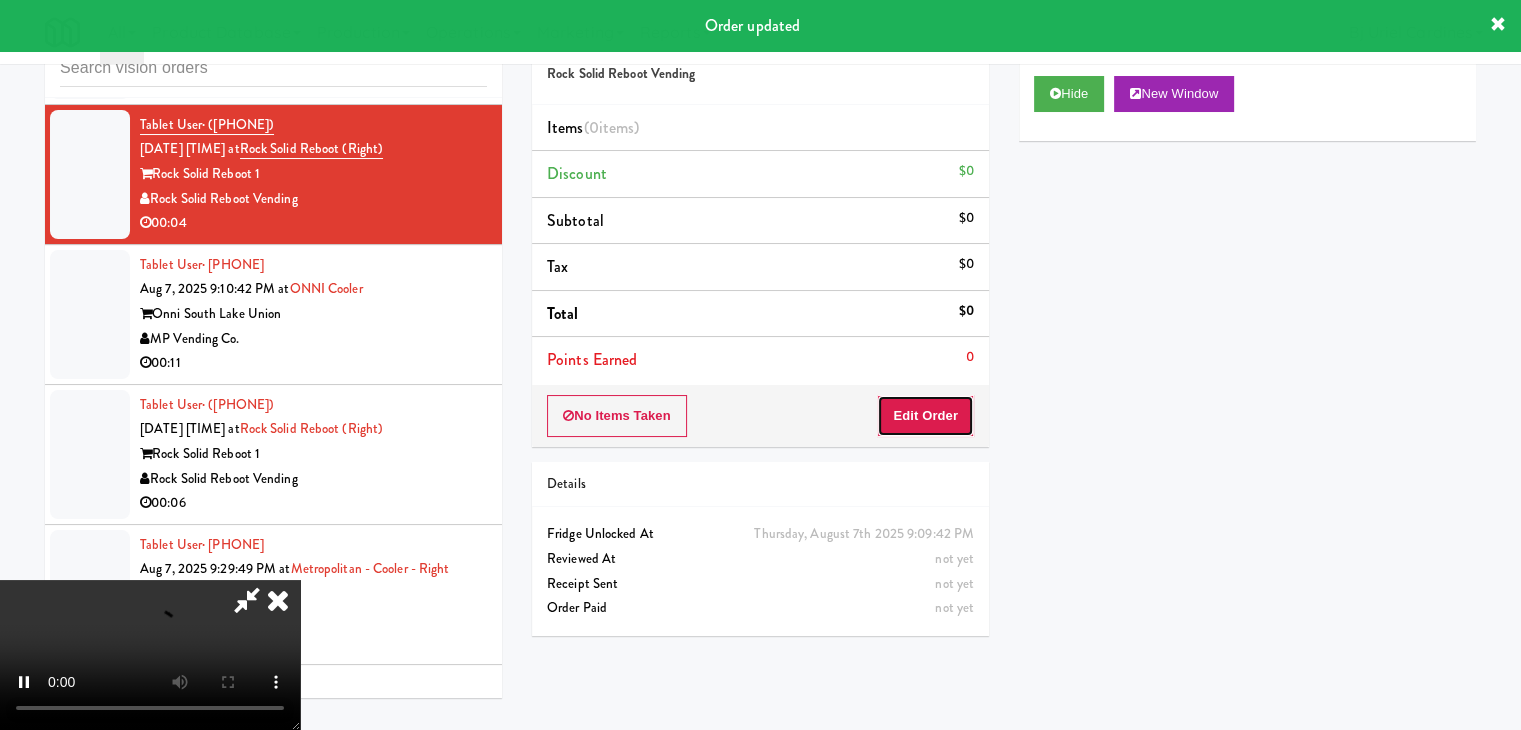 click on "Edit Order" at bounding box center (925, 416) 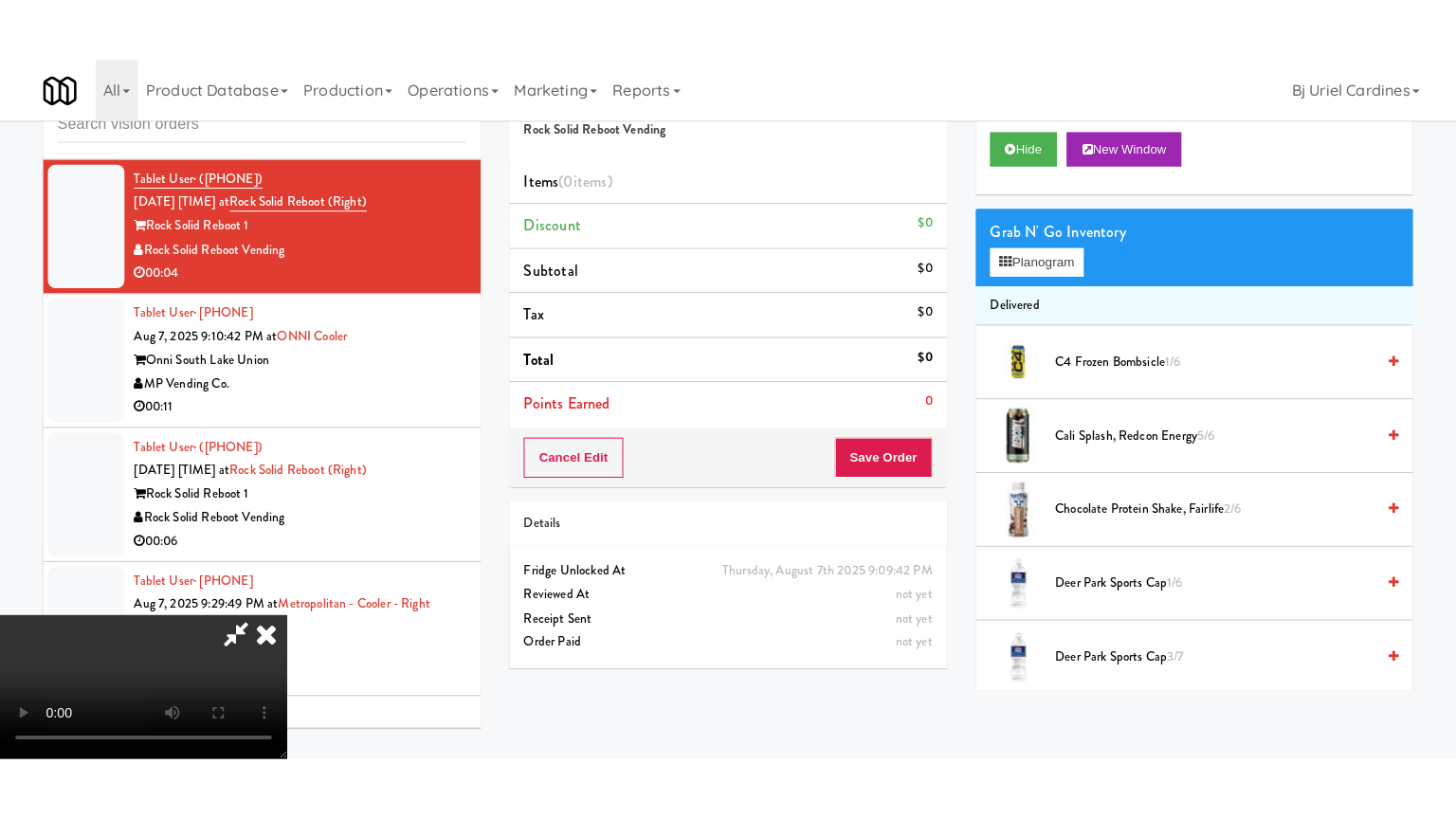 scroll, scrollTop: 266, scrollLeft: 0, axis: vertical 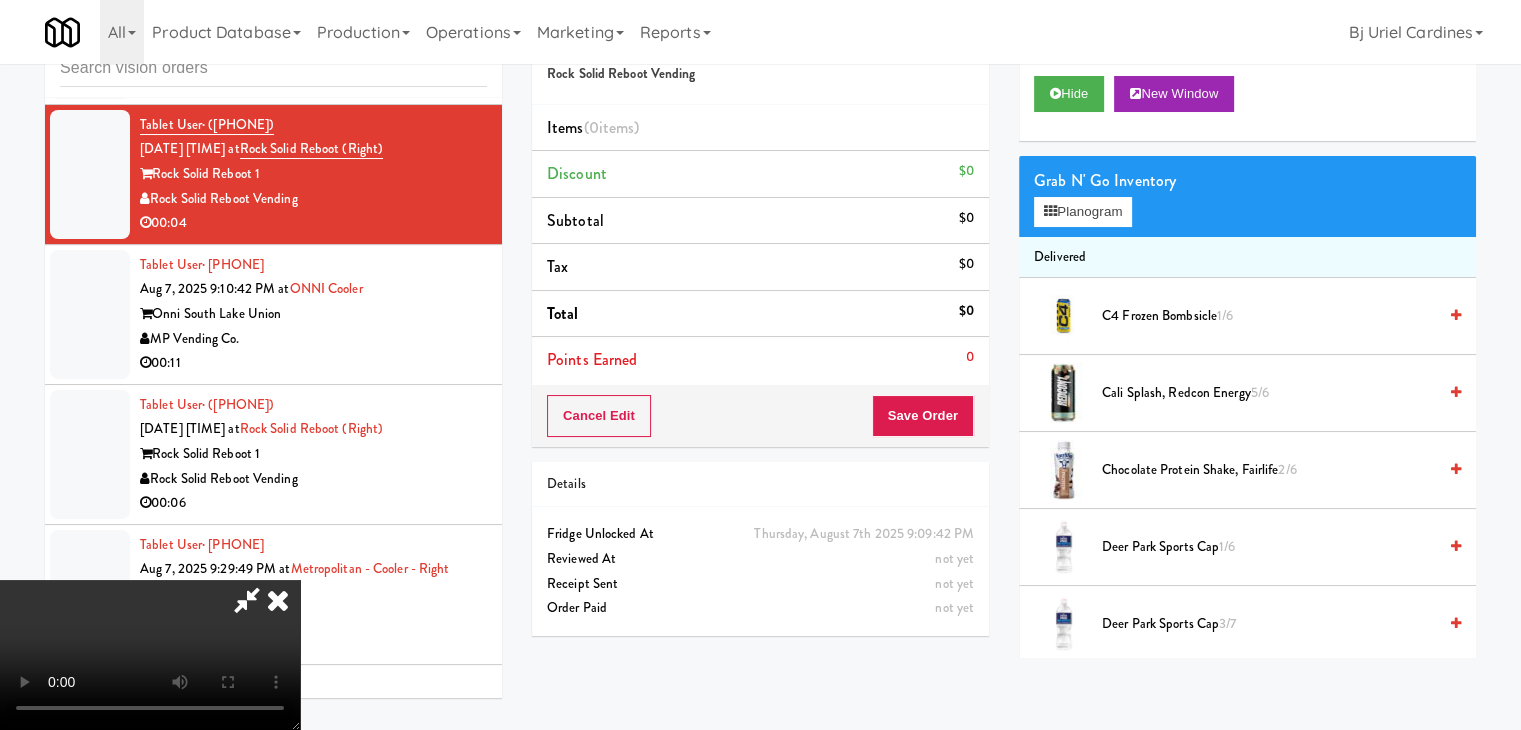 type 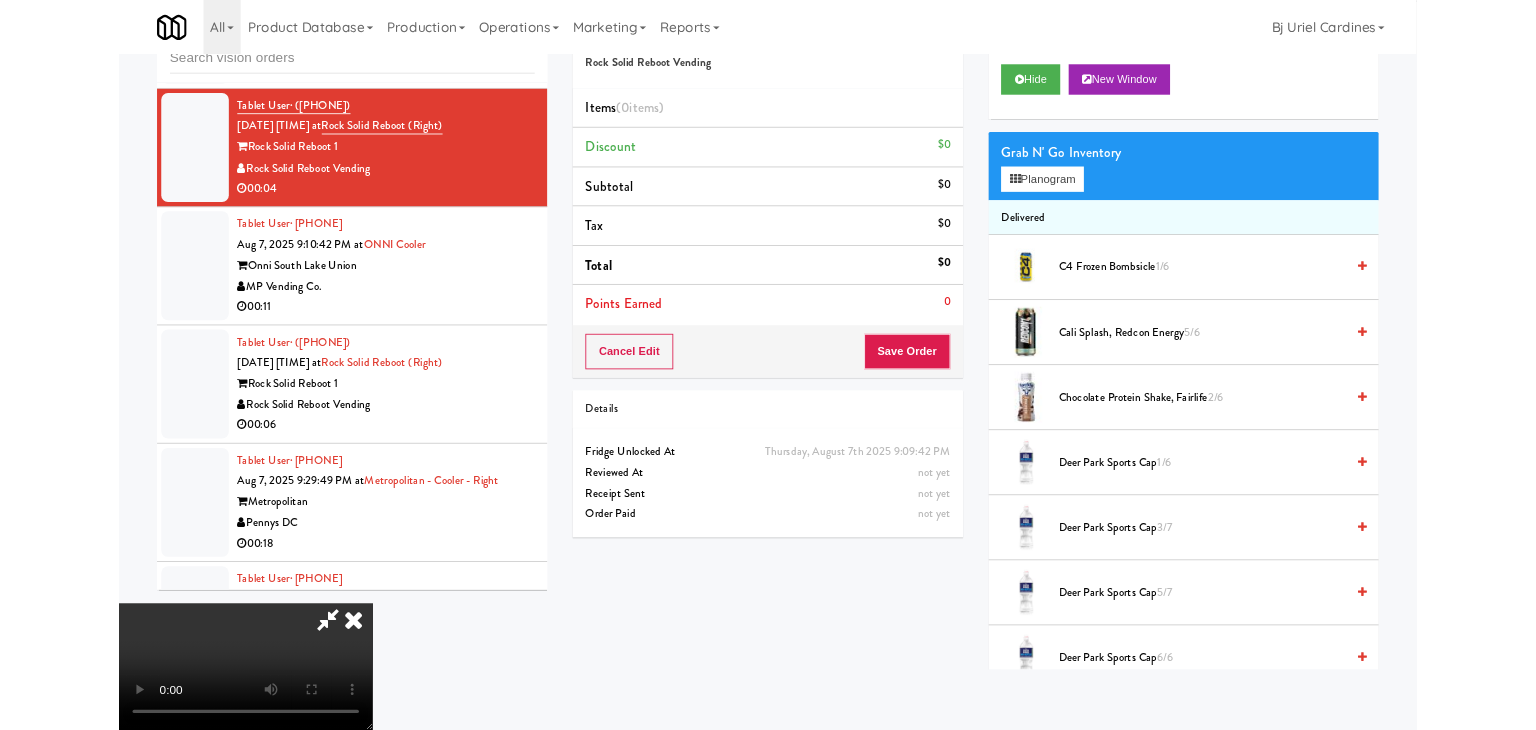 scroll, scrollTop: 0, scrollLeft: 0, axis: both 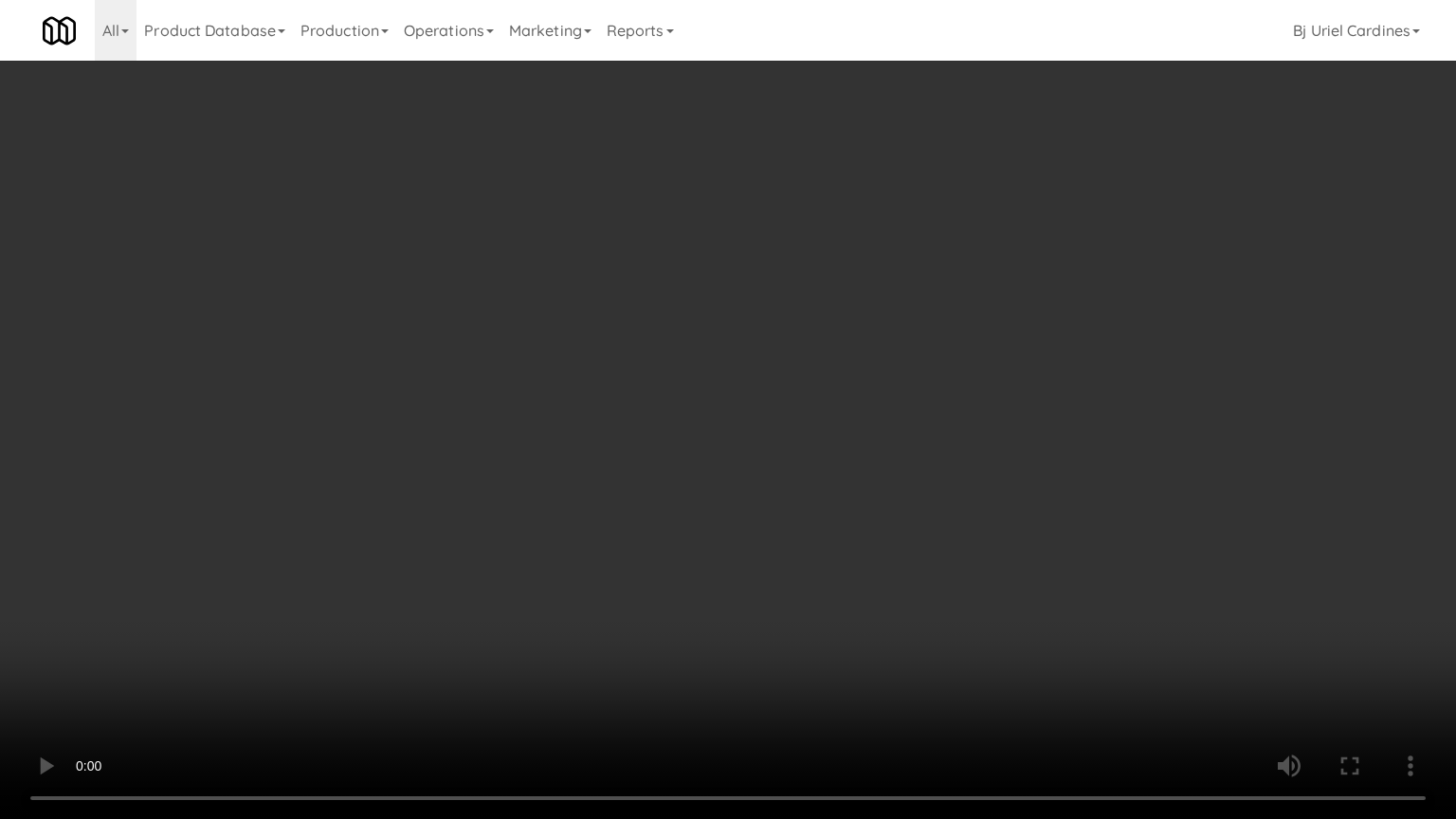 click at bounding box center (728, 410) 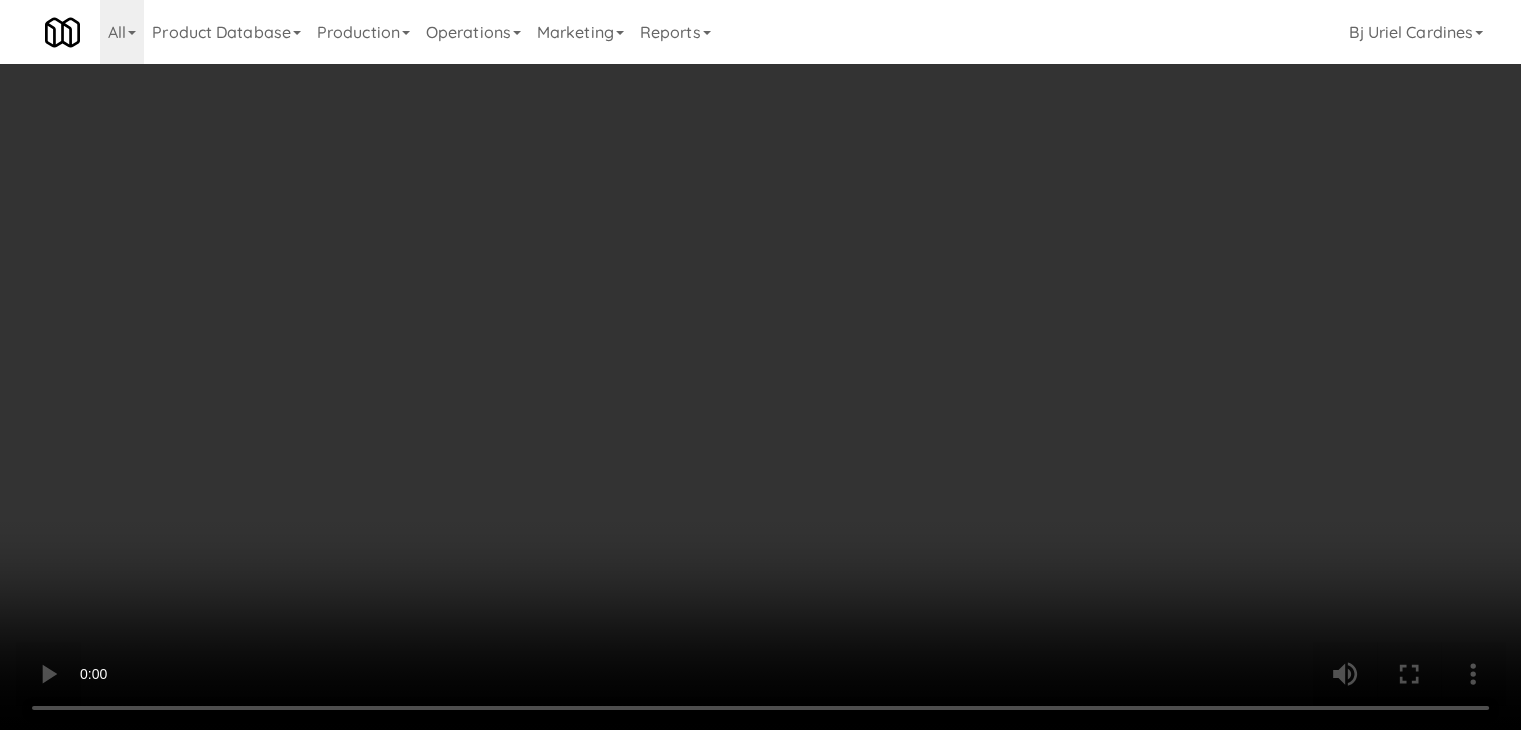 click on "Planogram" at bounding box center [1083, 212] 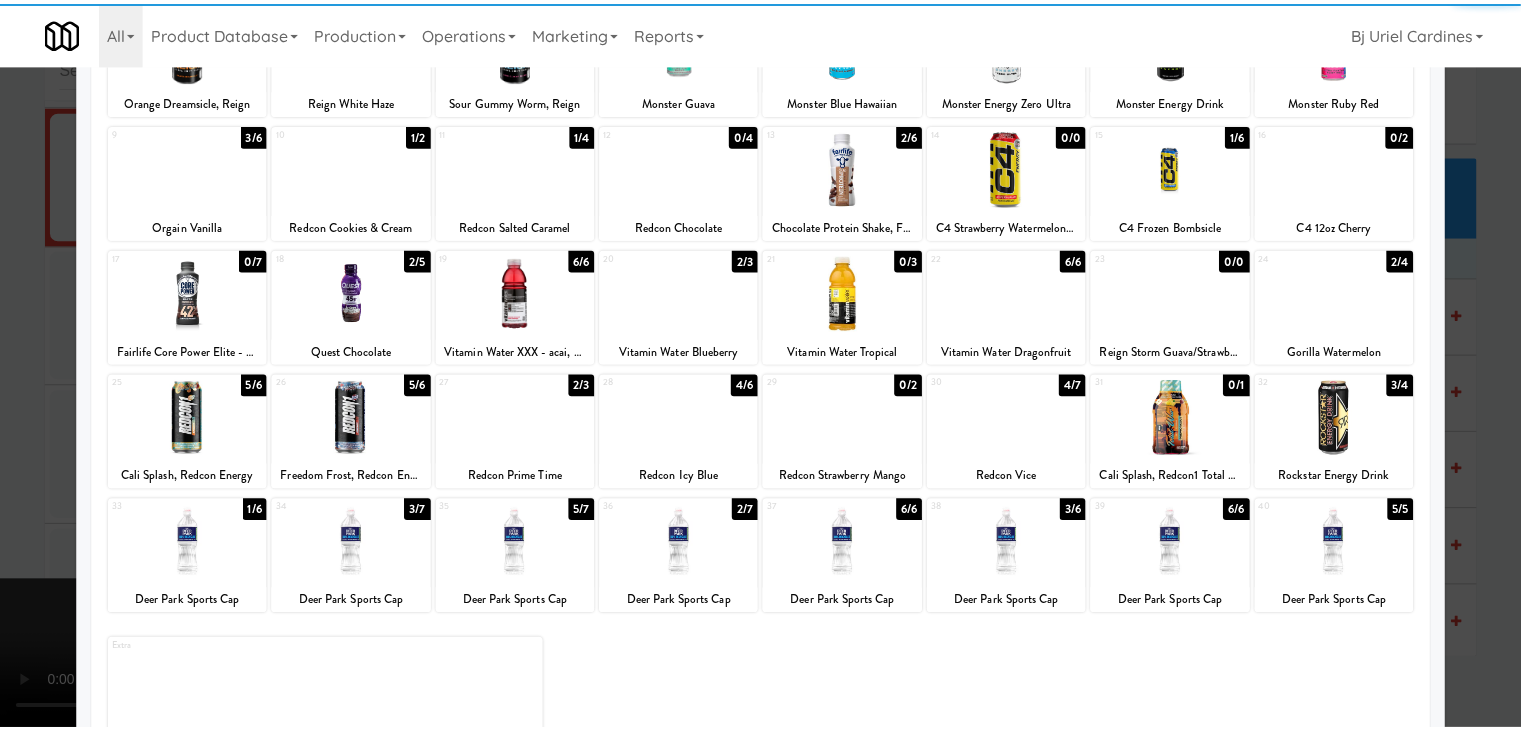 scroll, scrollTop: 200, scrollLeft: 0, axis: vertical 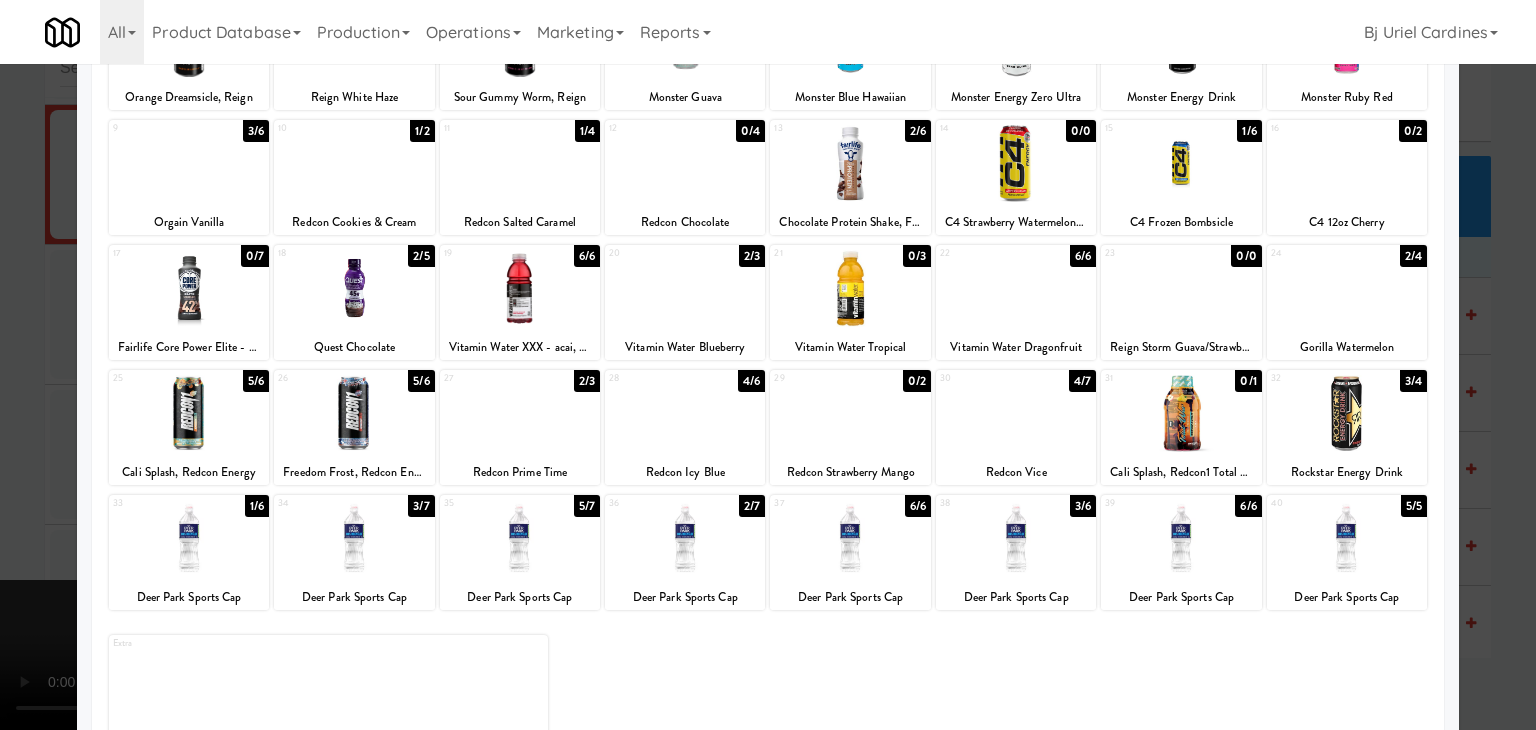 click at bounding box center [685, 538] 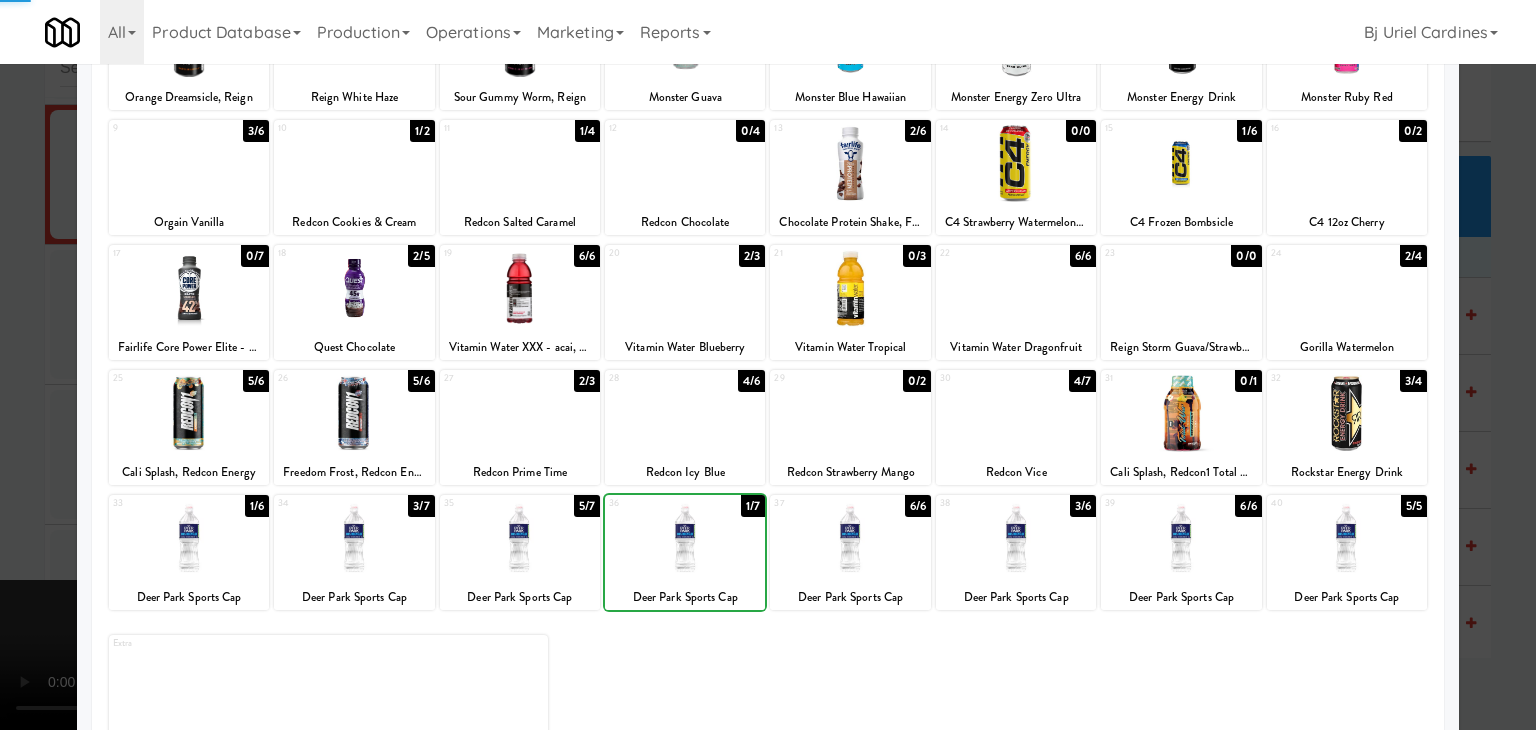 drag, startPoint x: 0, startPoint y: 512, endPoint x: 504, endPoint y: 509, distance: 504.00894 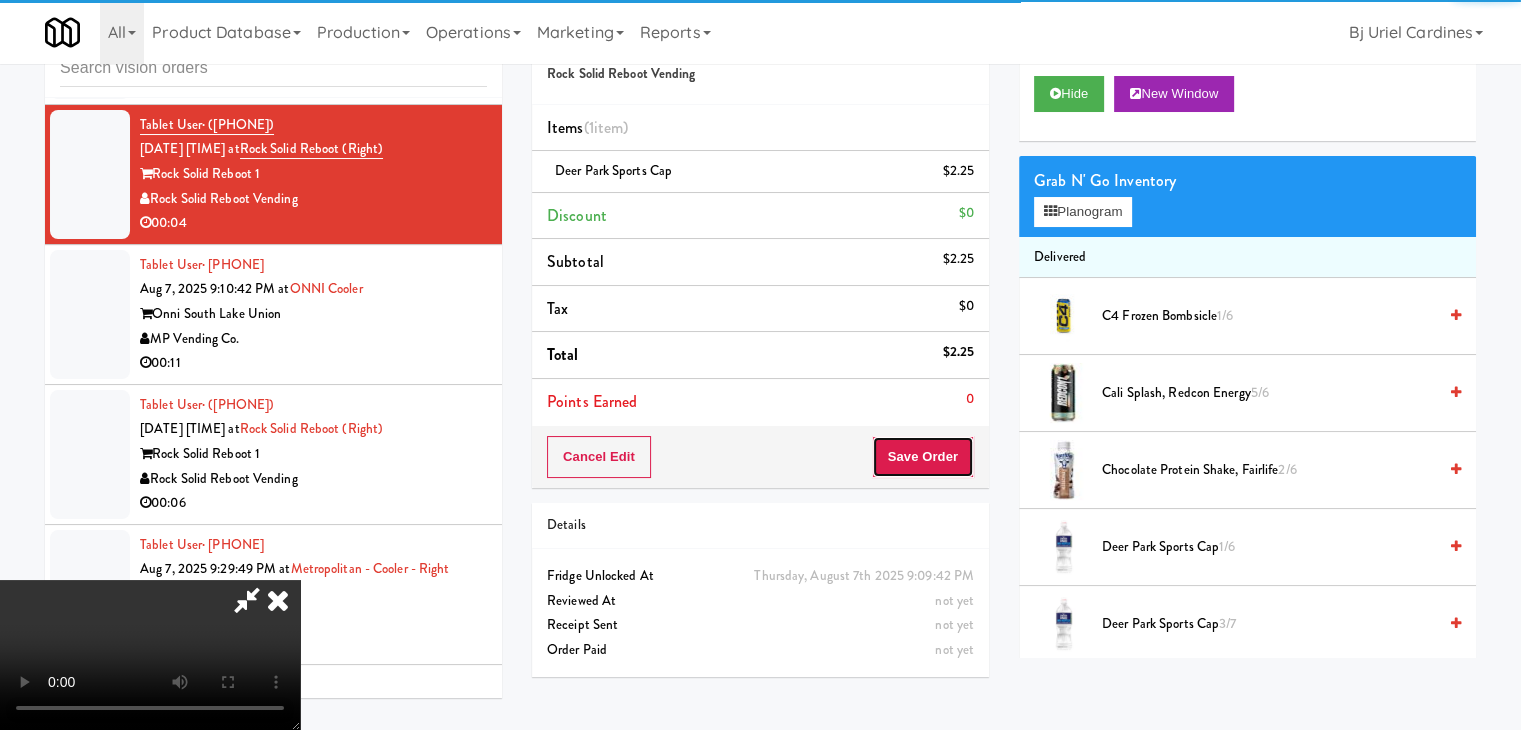 click on "Save Order" at bounding box center (923, 457) 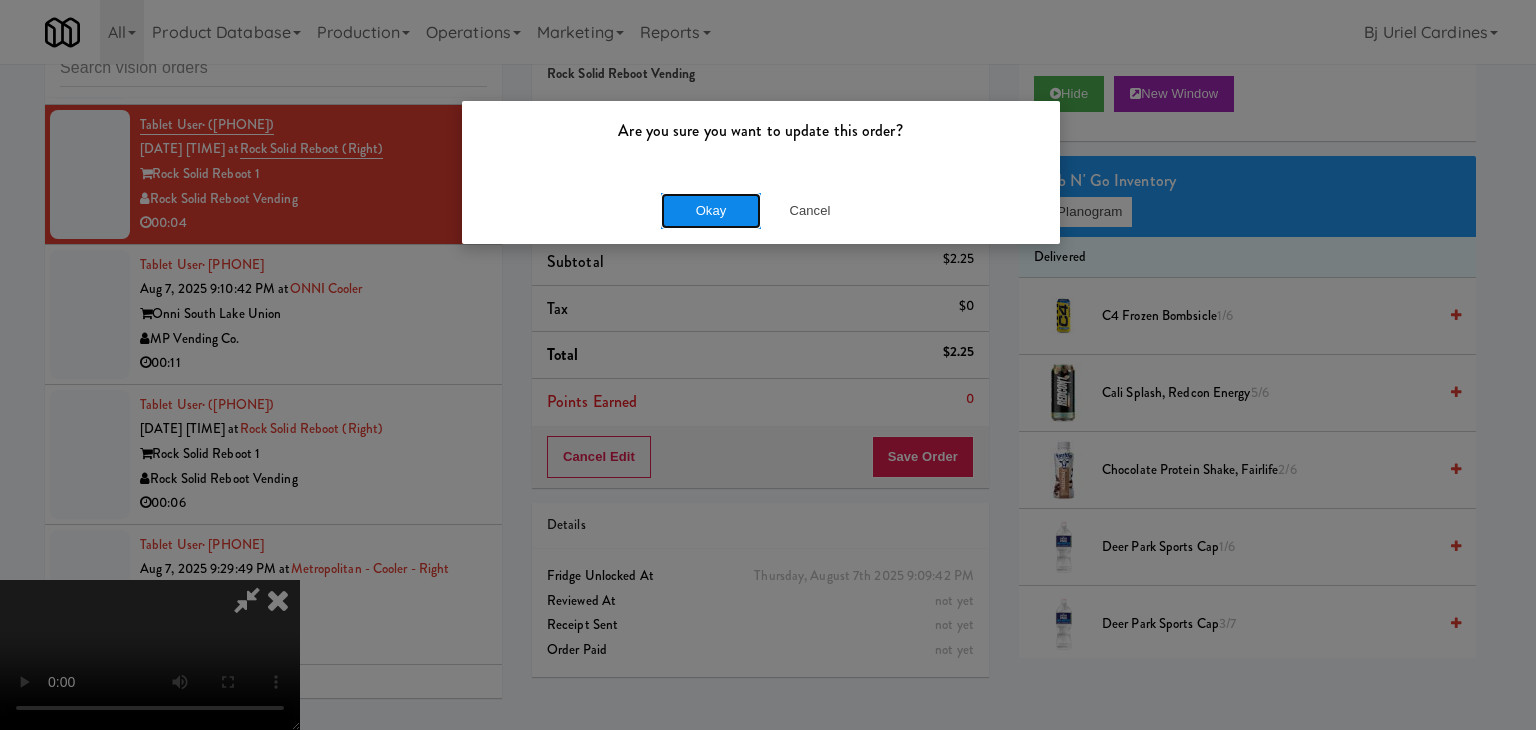 click on "Okay" at bounding box center [711, 211] 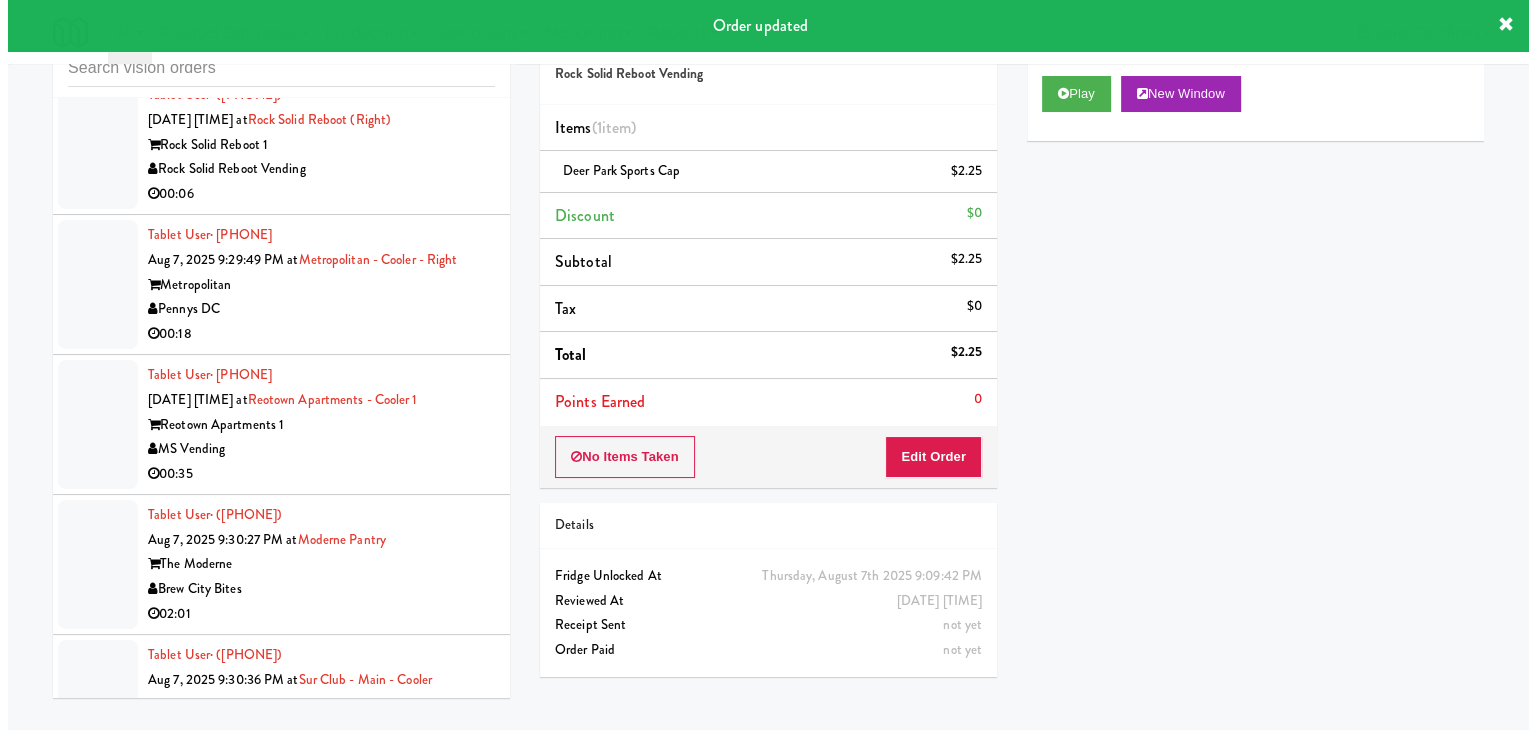 scroll, scrollTop: 22267, scrollLeft: 0, axis: vertical 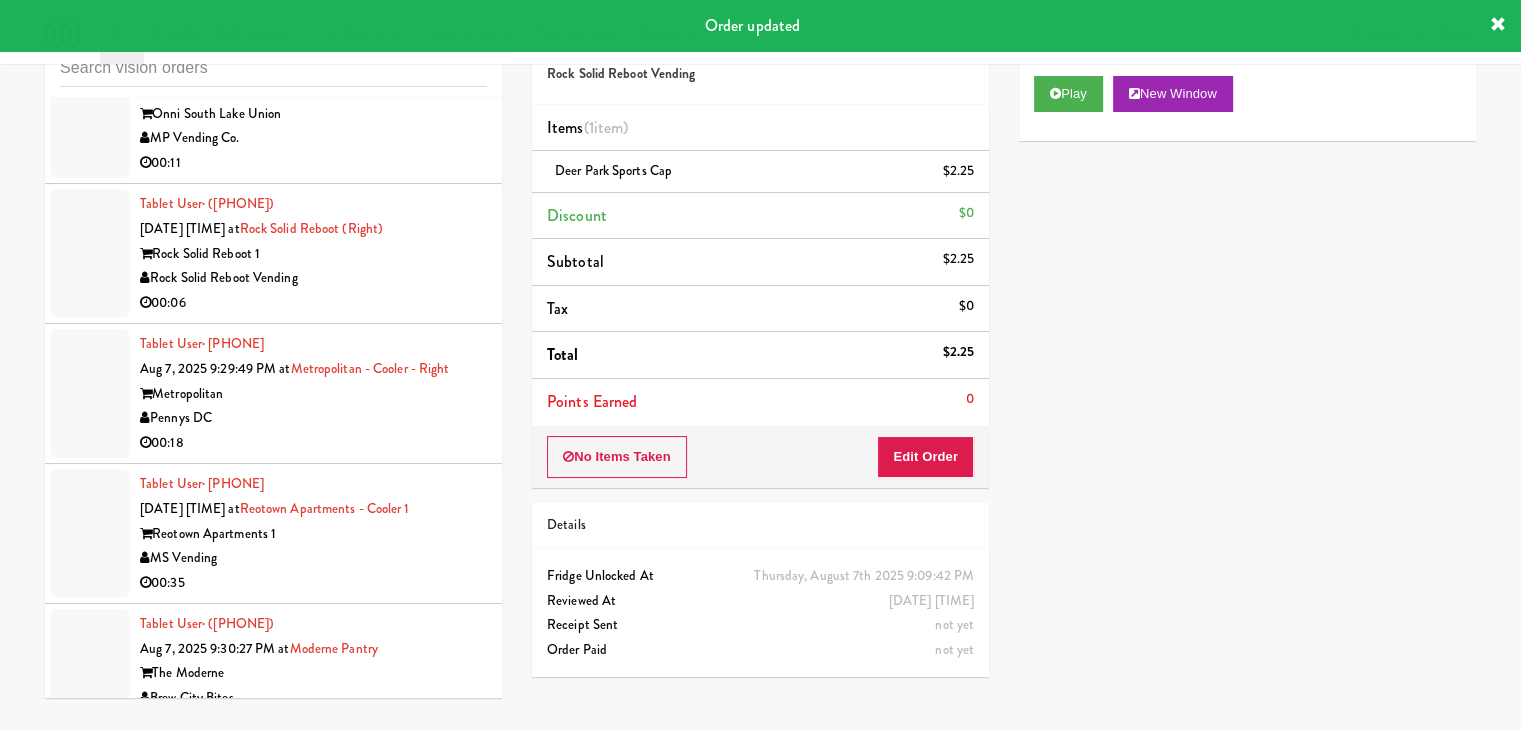 drag, startPoint x: 413, startPoint y: 284, endPoint x: 468, endPoint y: 286, distance: 55.03635 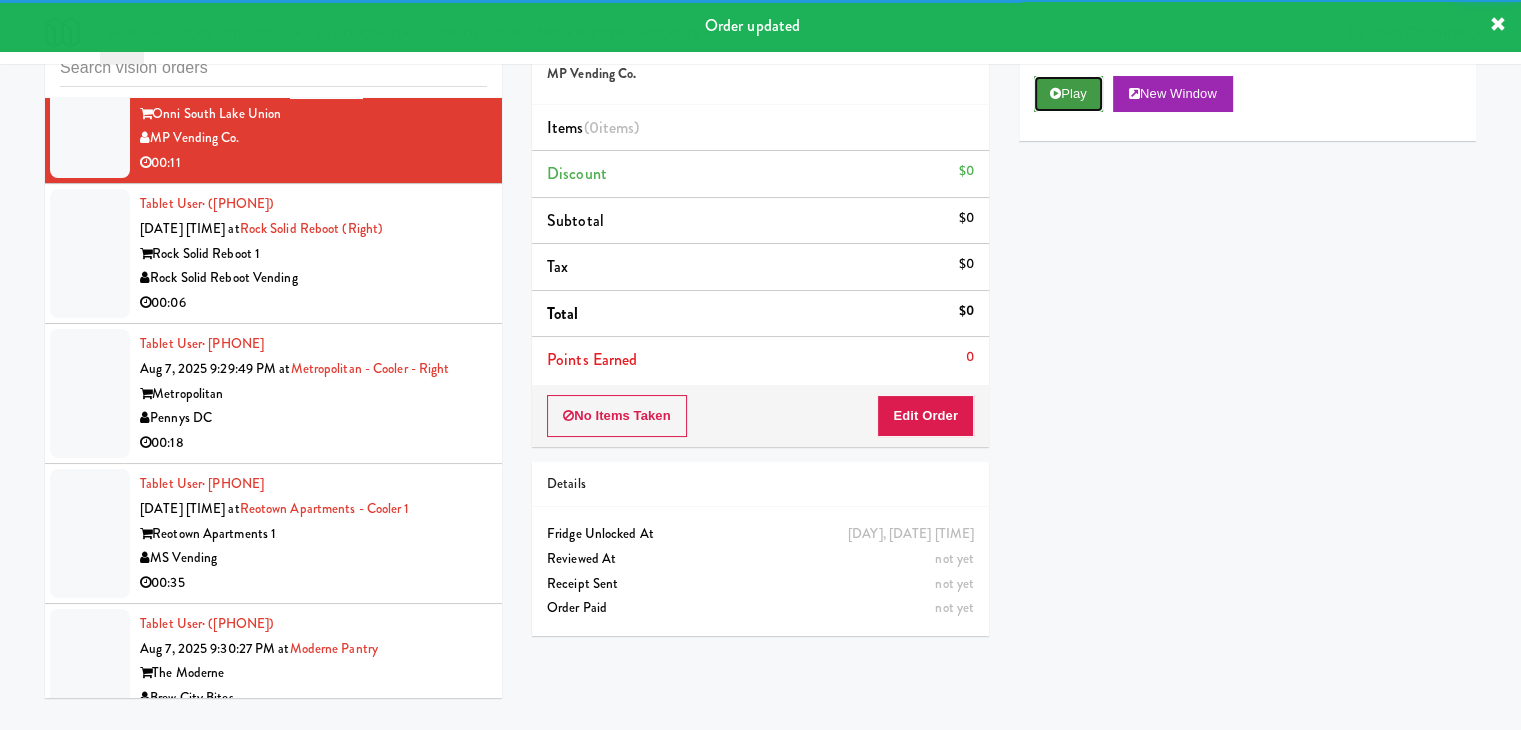 drag, startPoint x: 1078, startPoint y: 88, endPoint x: 1069, endPoint y: 110, distance: 23.769728 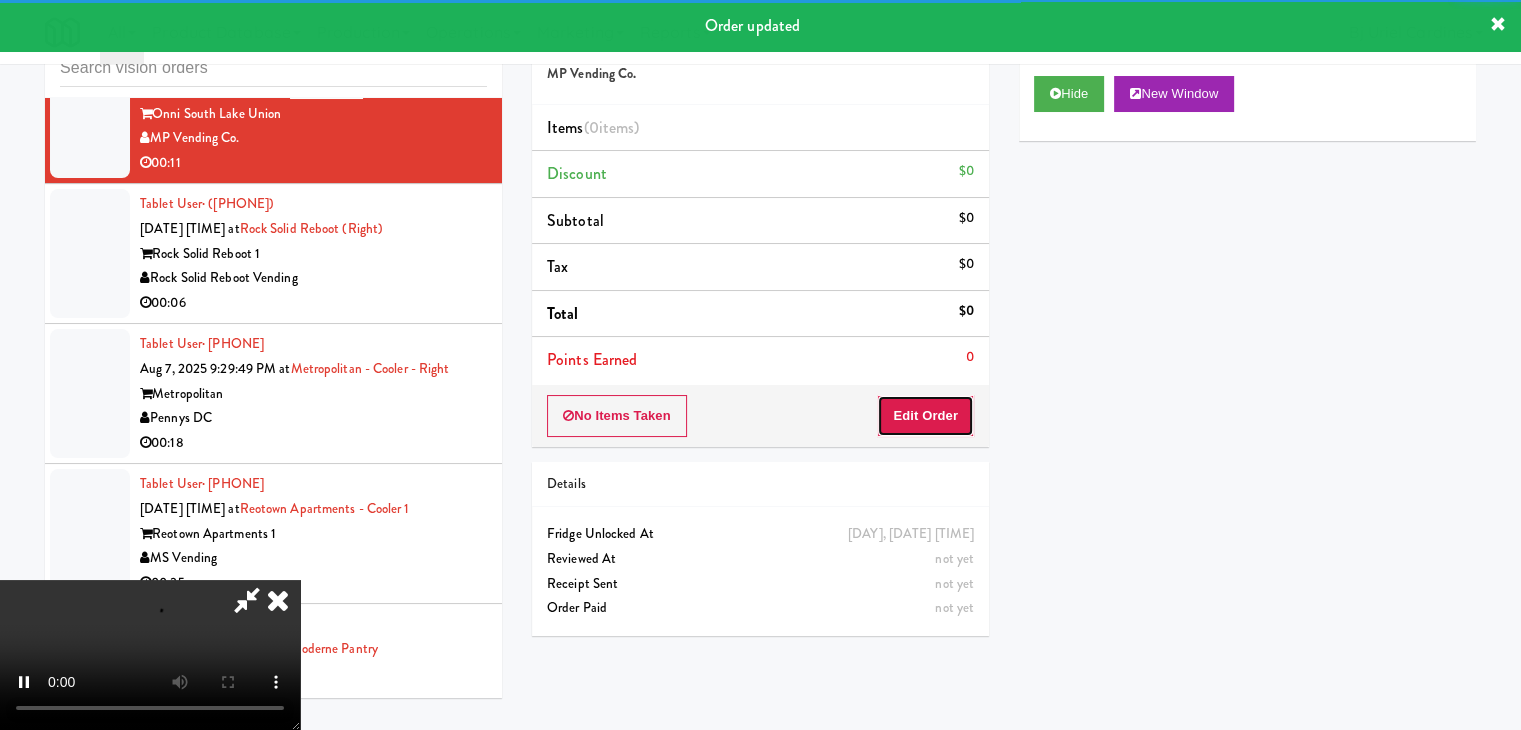 click on "Edit Order" at bounding box center (925, 416) 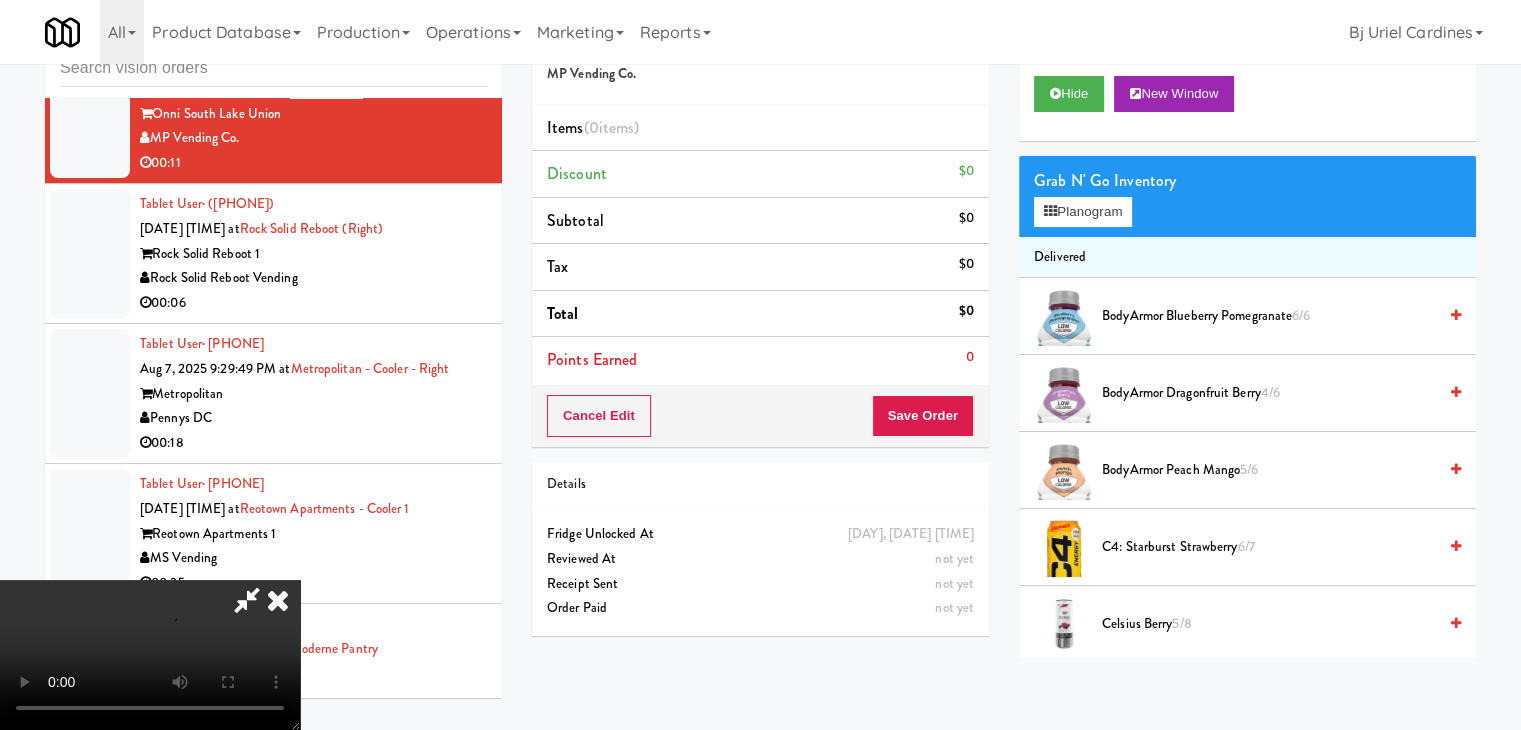 type 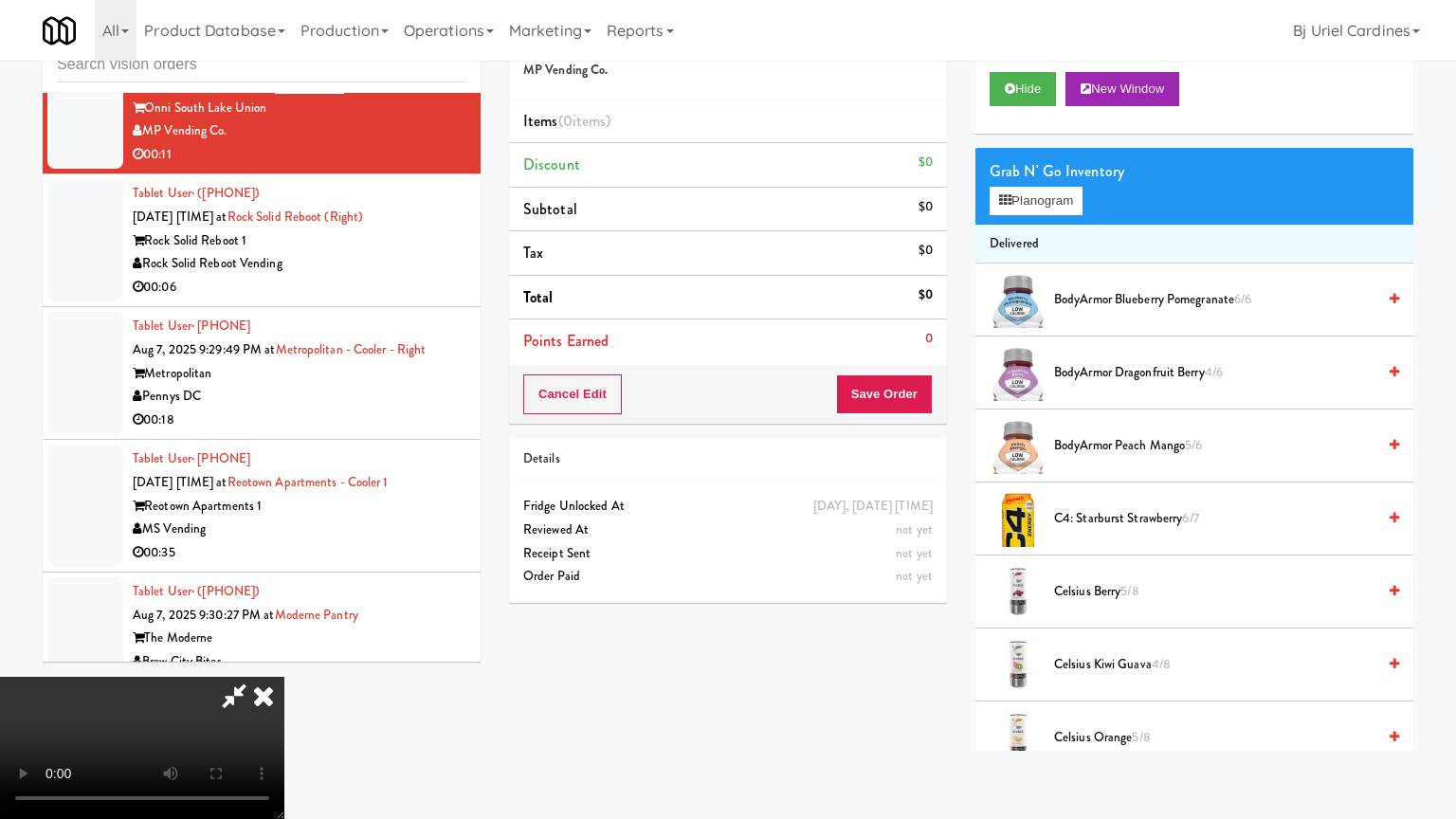 click at bounding box center [142, 748] 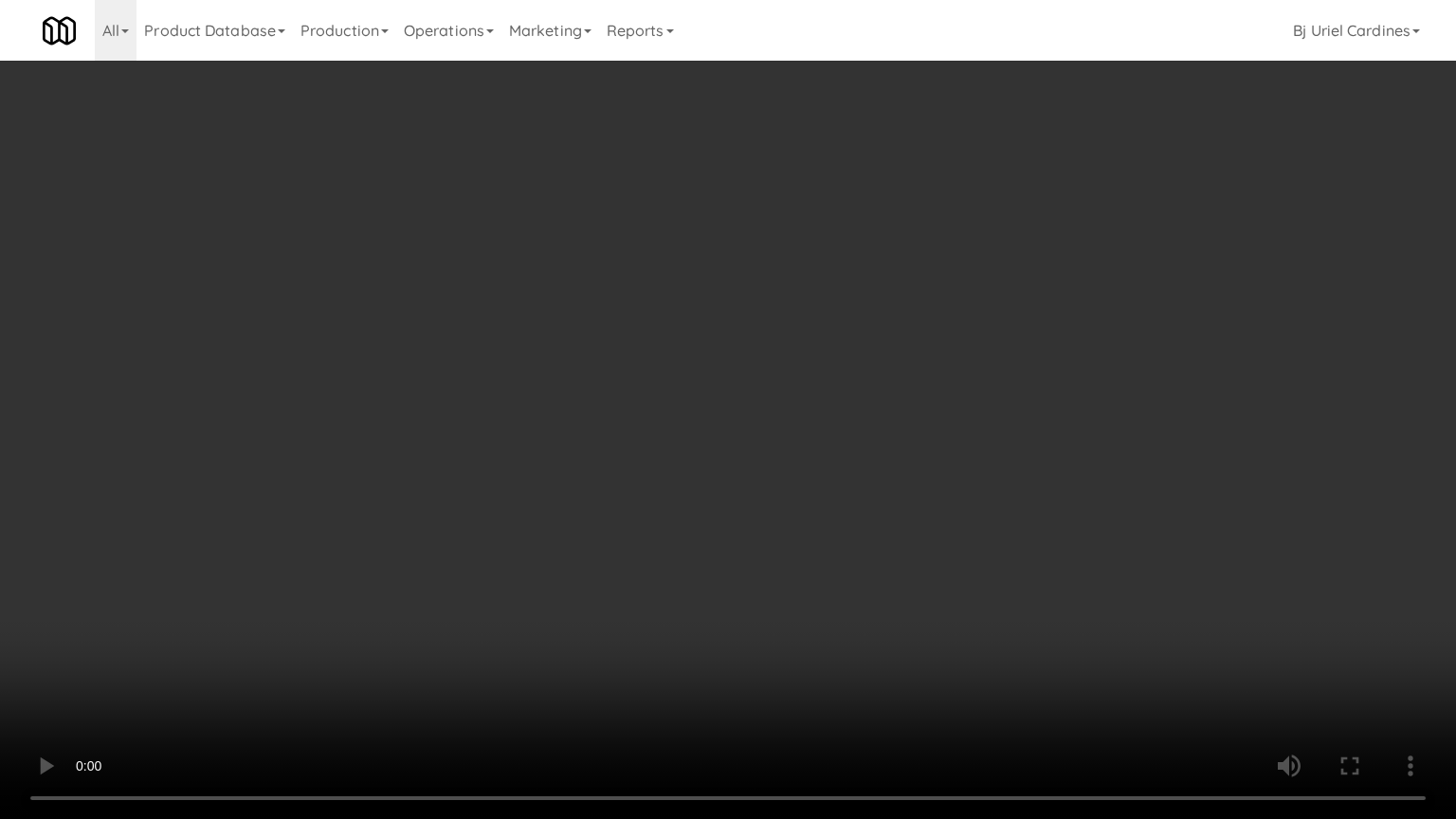 click at bounding box center (728, 410) 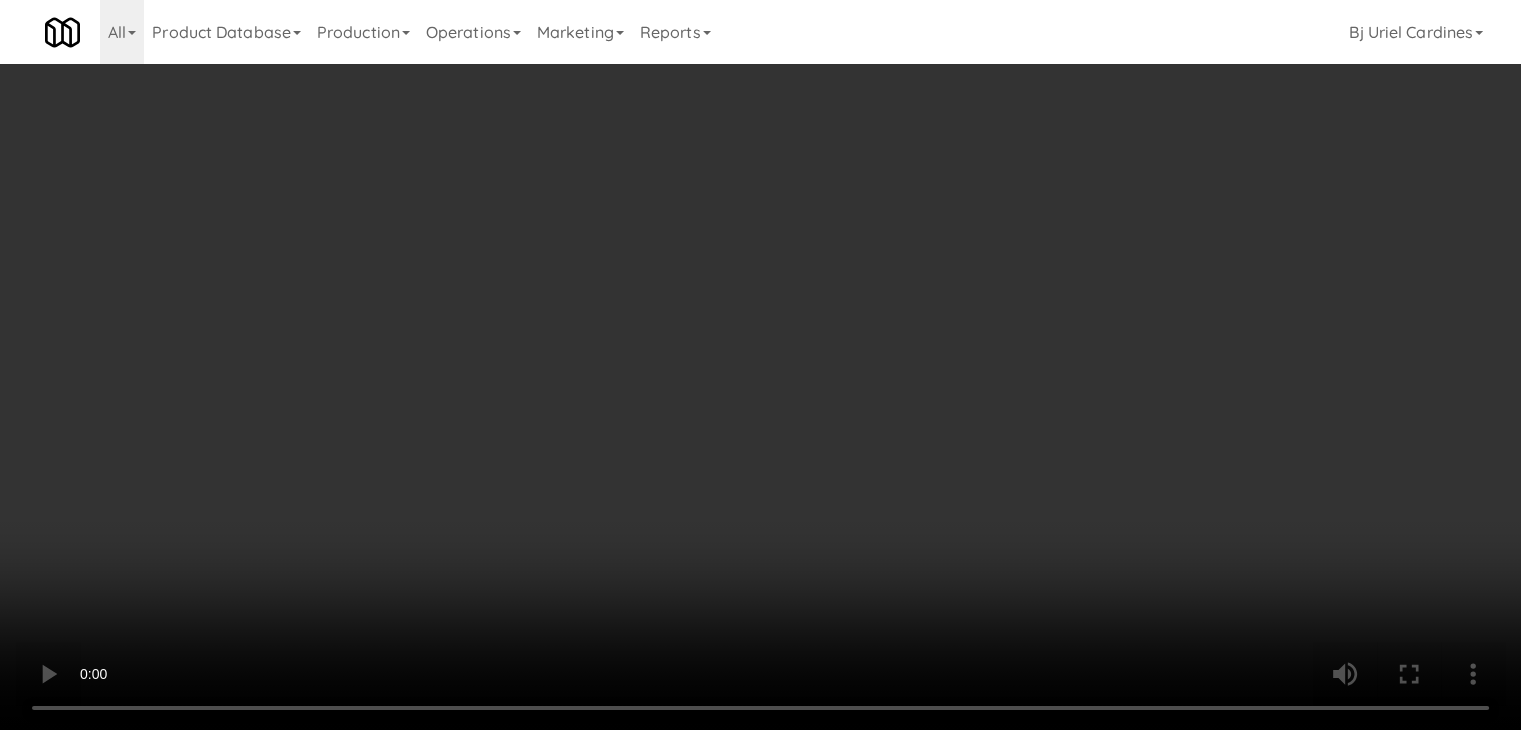 click on "Planogram" at bounding box center (1083, 212) 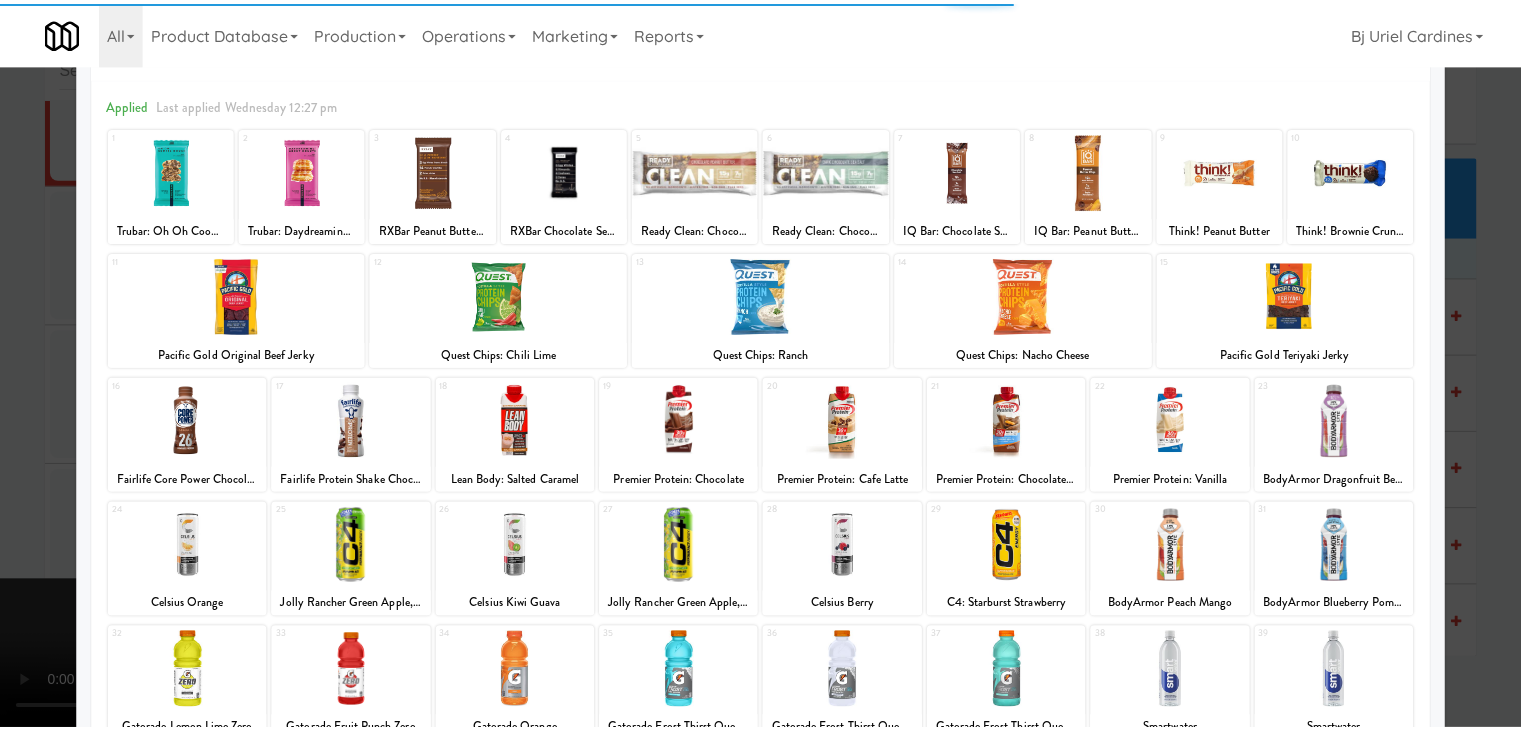 scroll, scrollTop: 200, scrollLeft: 0, axis: vertical 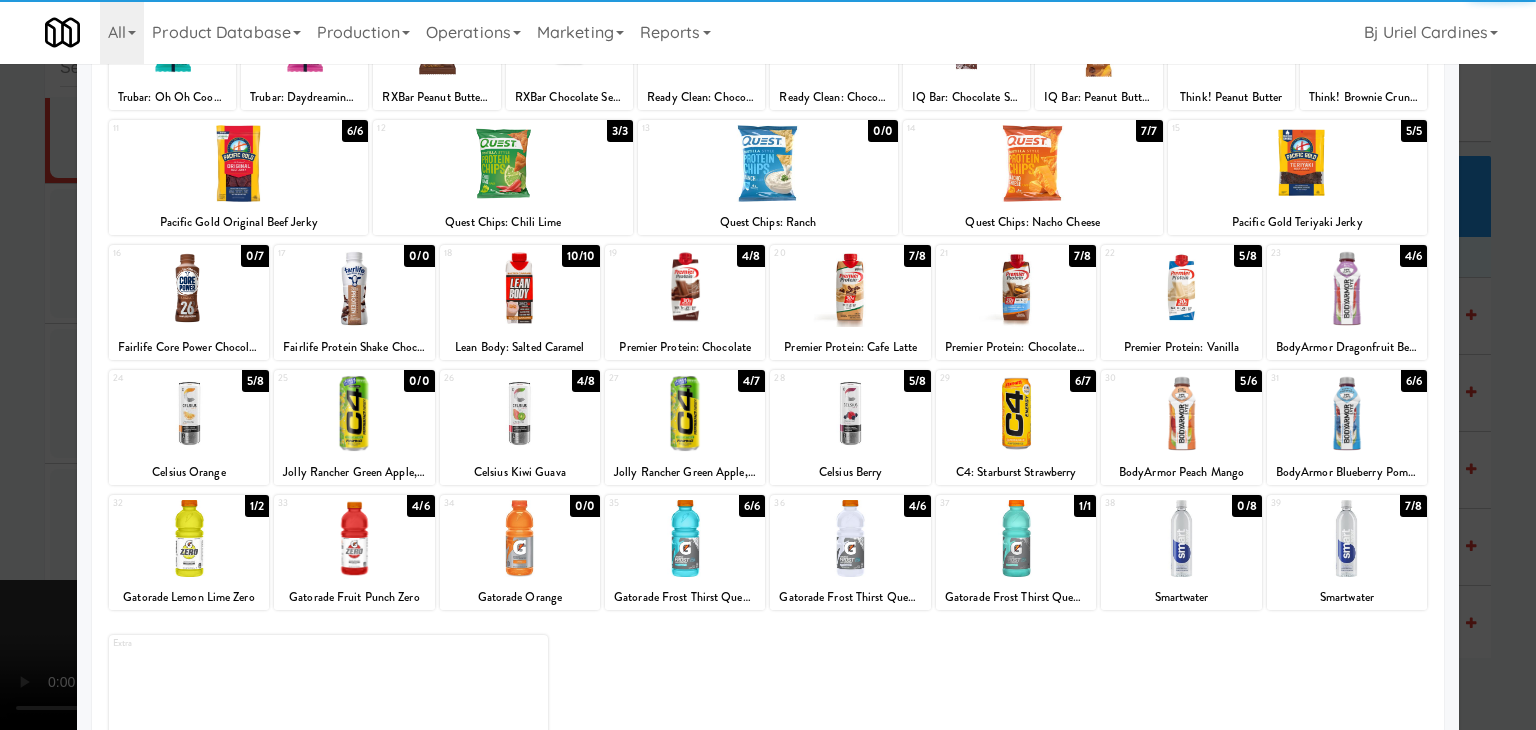 drag, startPoint x: 1346, startPoint y: 423, endPoint x: 1398, endPoint y: 433, distance: 52.95281 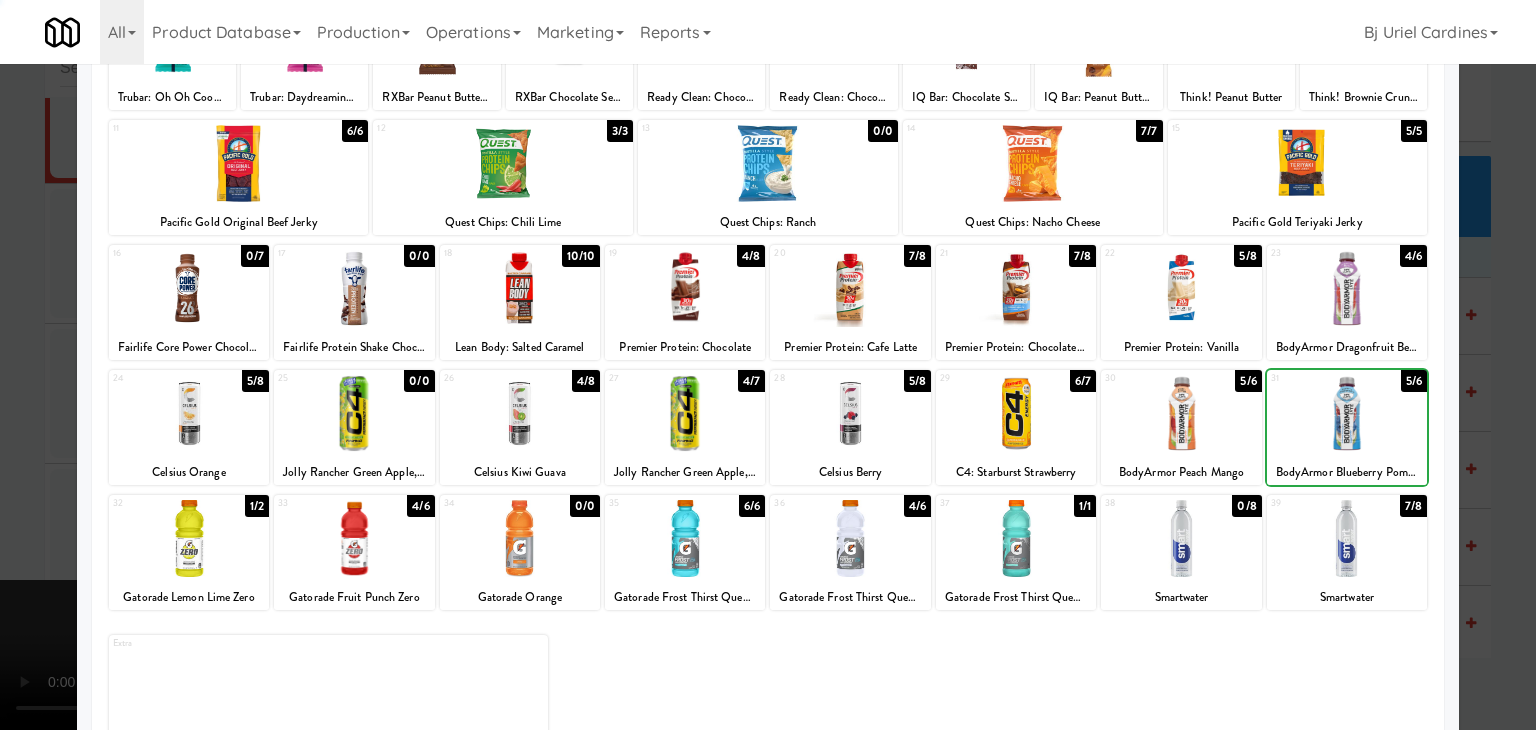 click at bounding box center [768, 365] 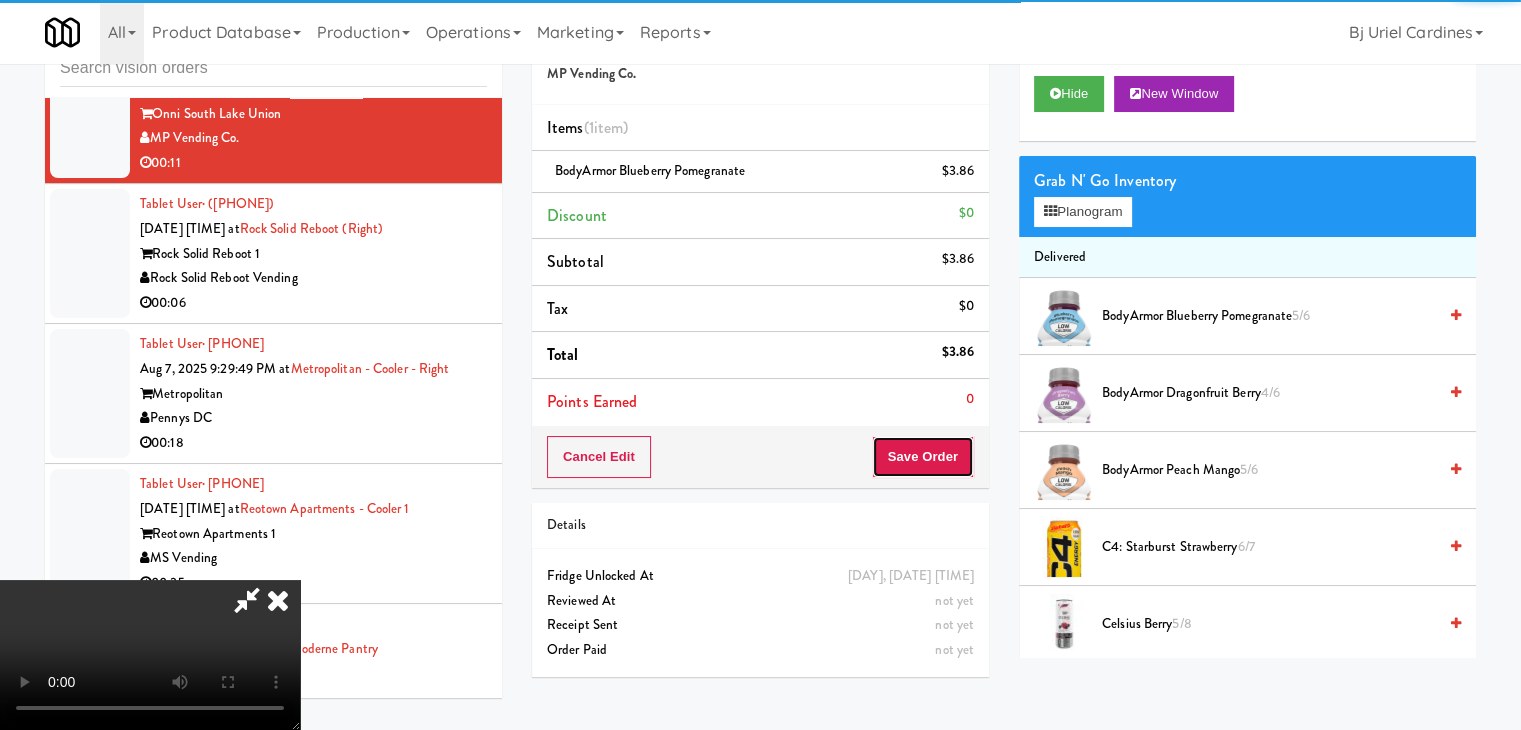 click on "Save Order" at bounding box center [923, 457] 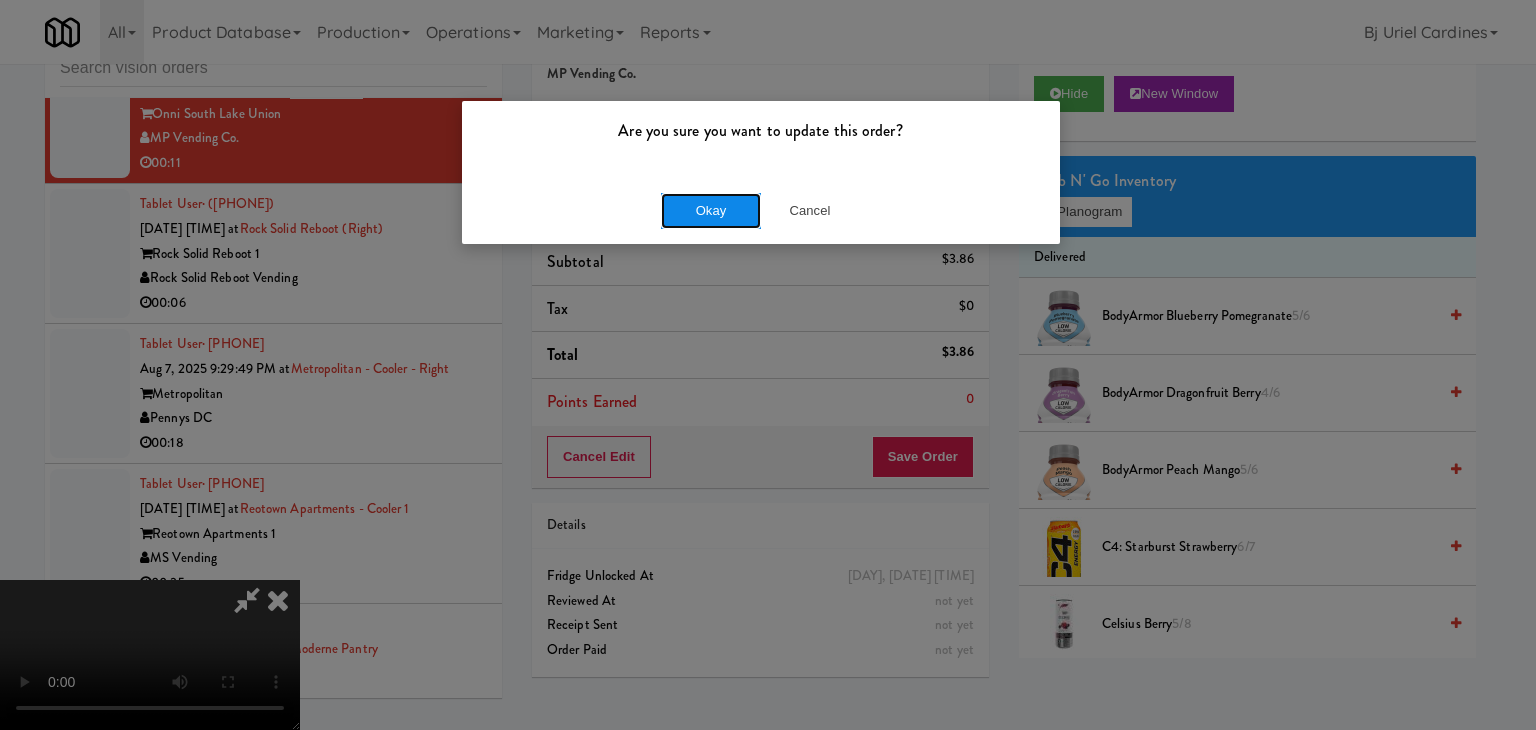 click on "Okay" at bounding box center [711, 211] 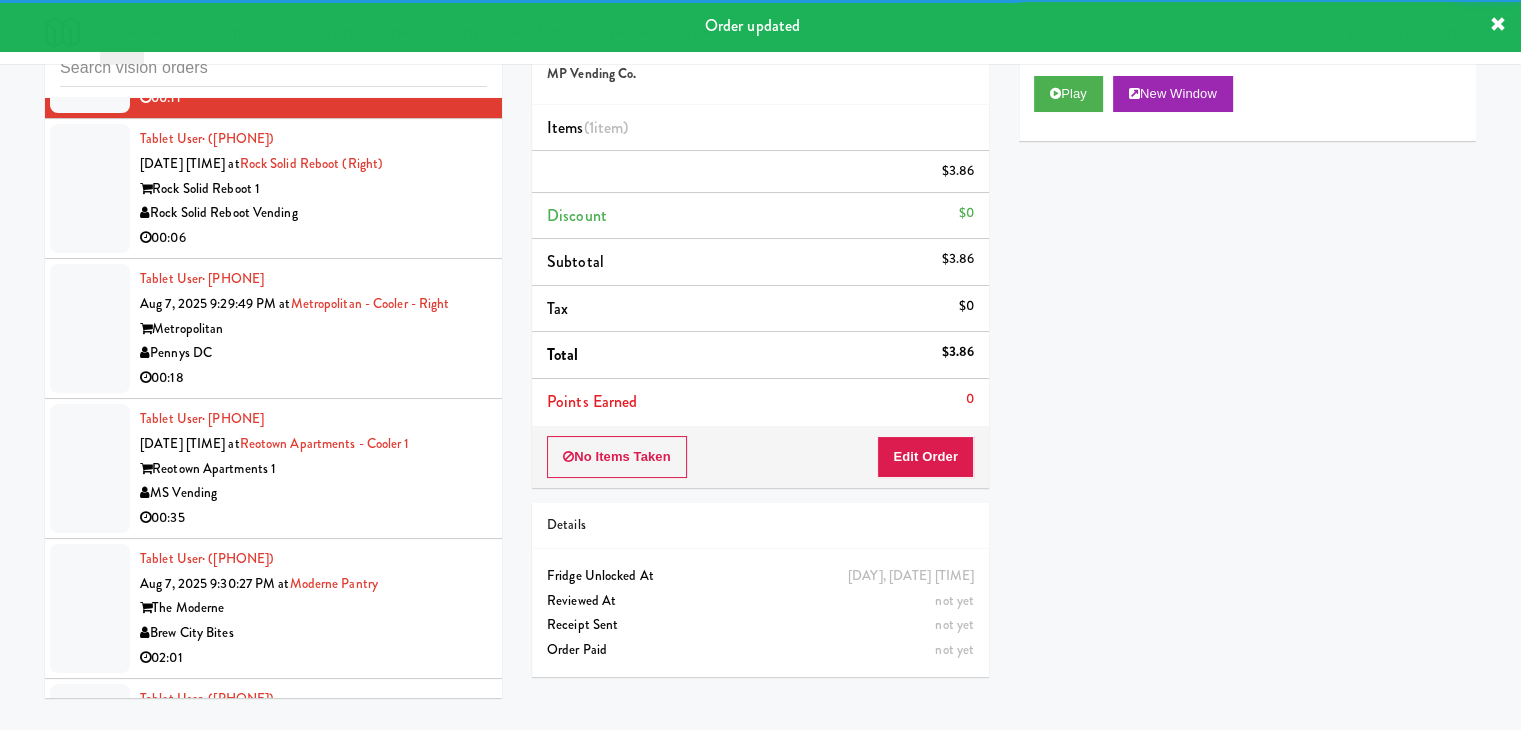 scroll, scrollTop: 22367, scrollLeft: 0, axis: vertical 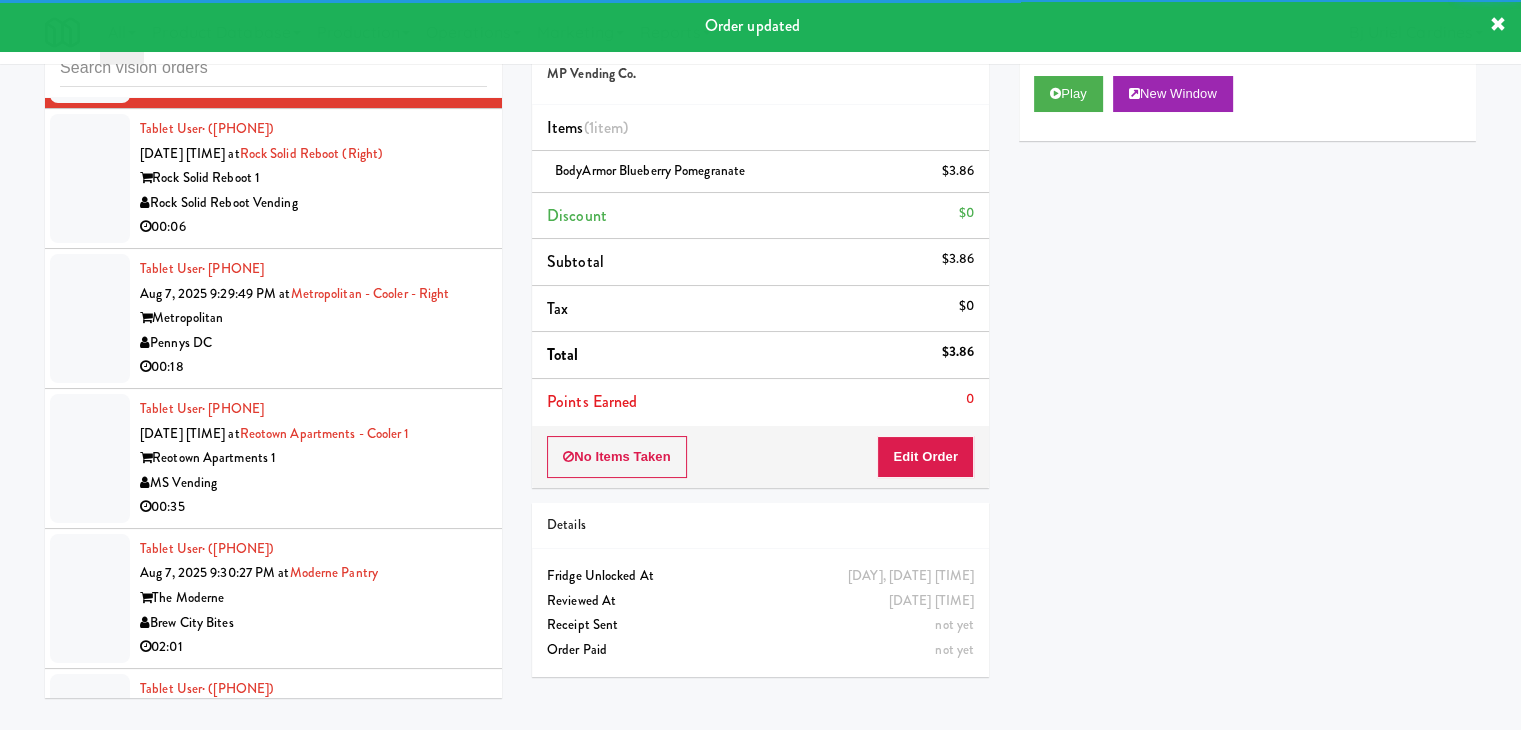 click on "Tablet User  · ([PHONE]) Aug 7, 2025 9:11:39 PM at  Rock Solid Reboot (Right)  Rock Solid Reboot 1  Rock Solid Reboot Vending  00:06" at bounding box center (313, 178) 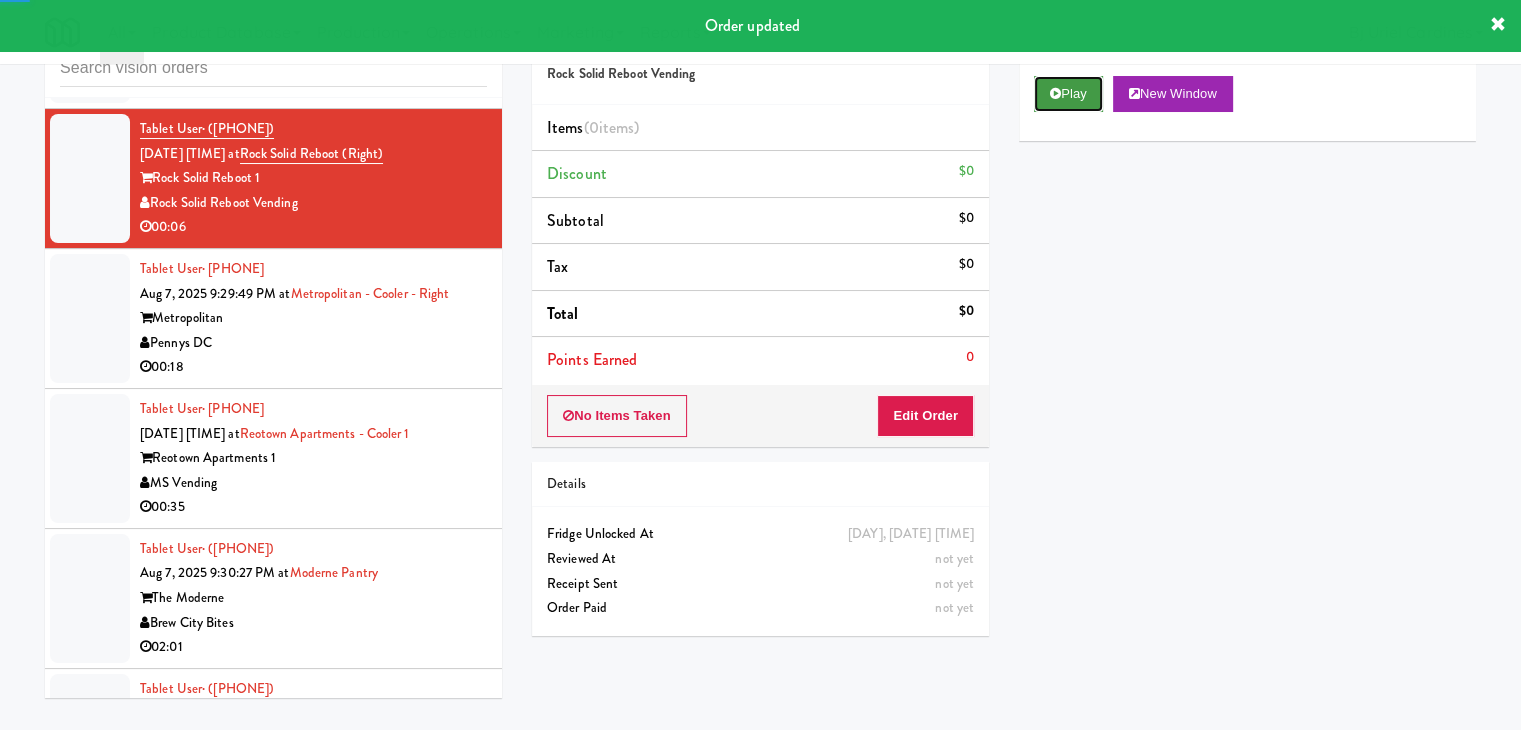 drag, startPoint x: 1076, startPoint y: 93, endPoint x: 1067, endPoint y: 107, distance: 16.643316 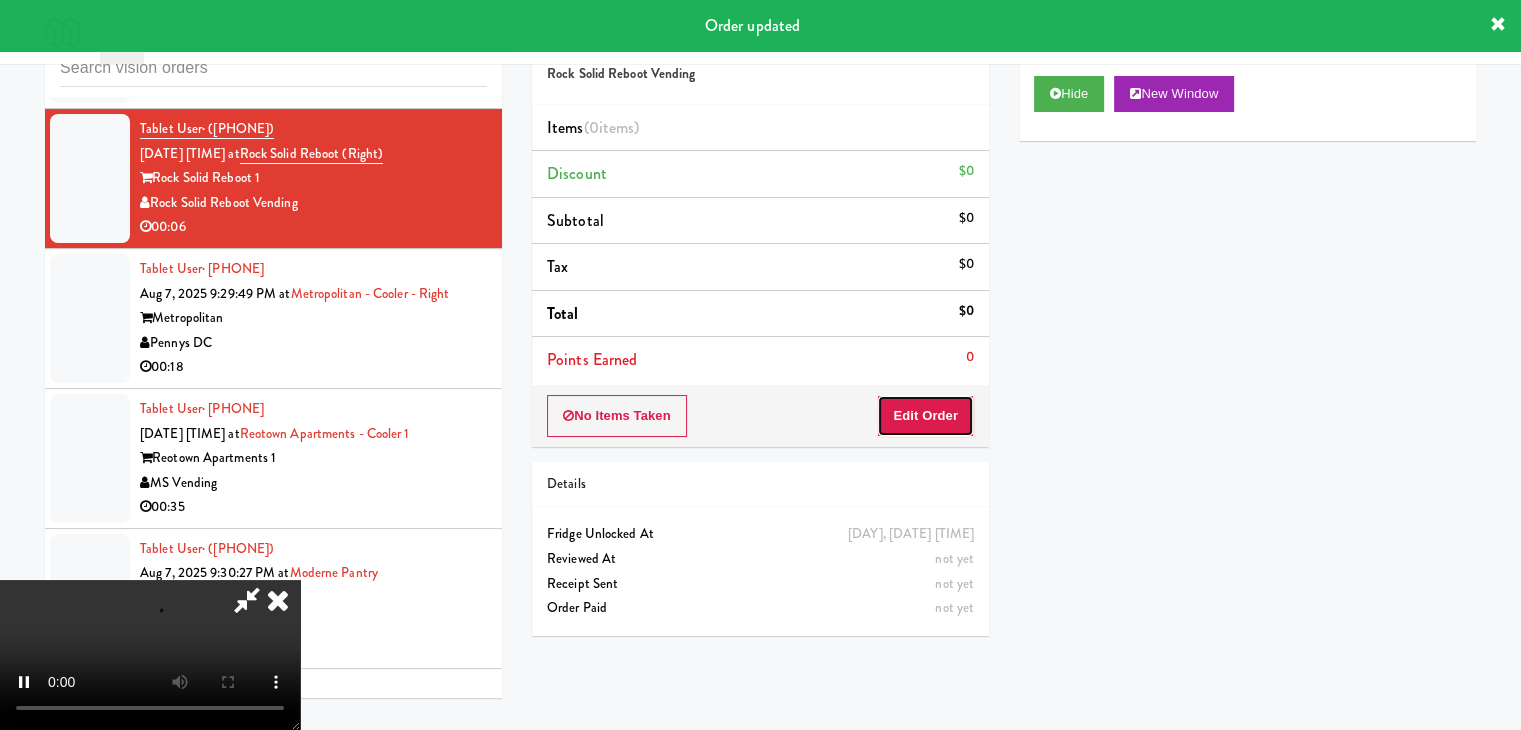 click on "Edit Order" at bounding box center (925, 416) 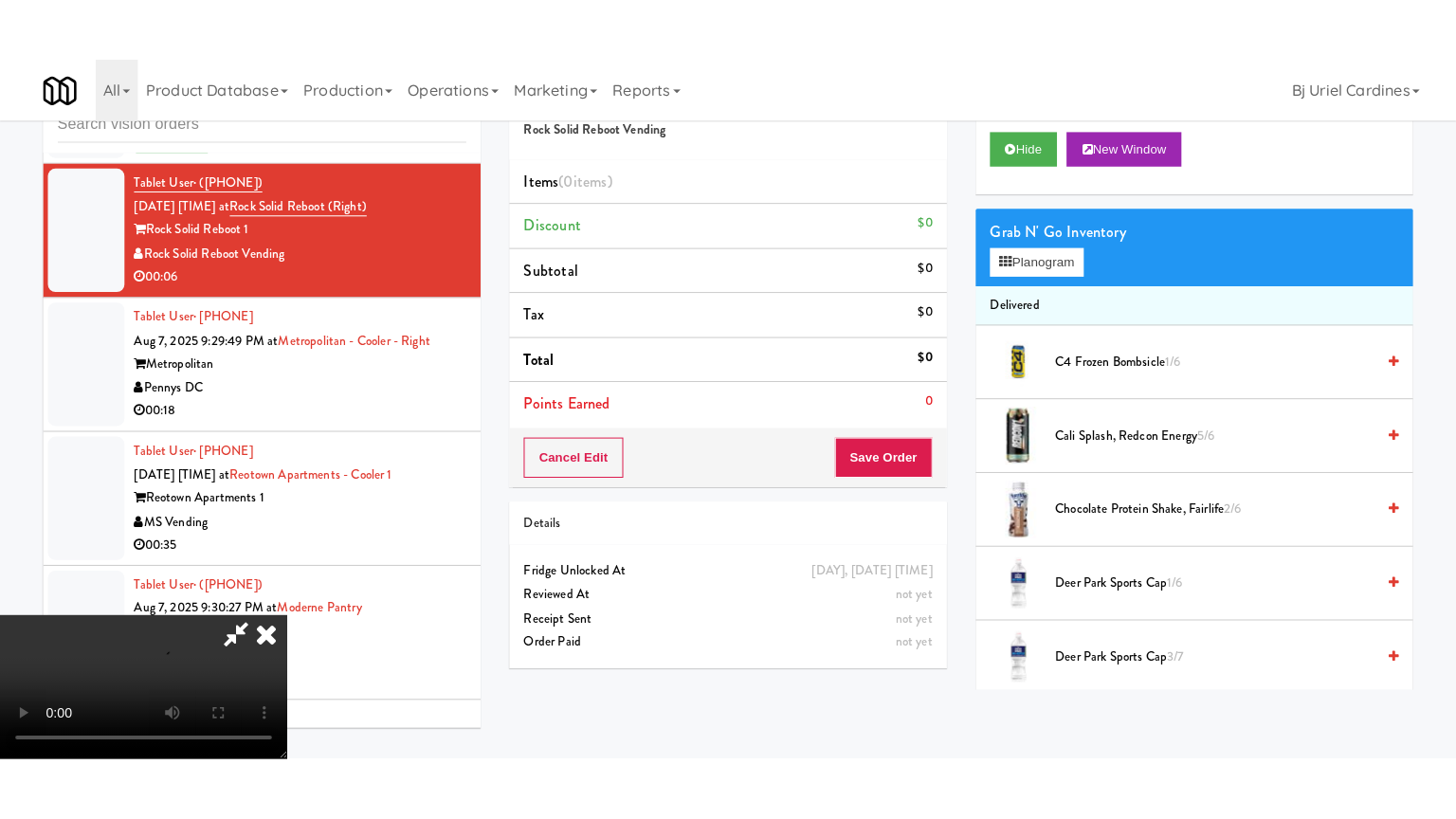 scroll, scrollTop: 266, scrollLeft: 0, axis: vertical 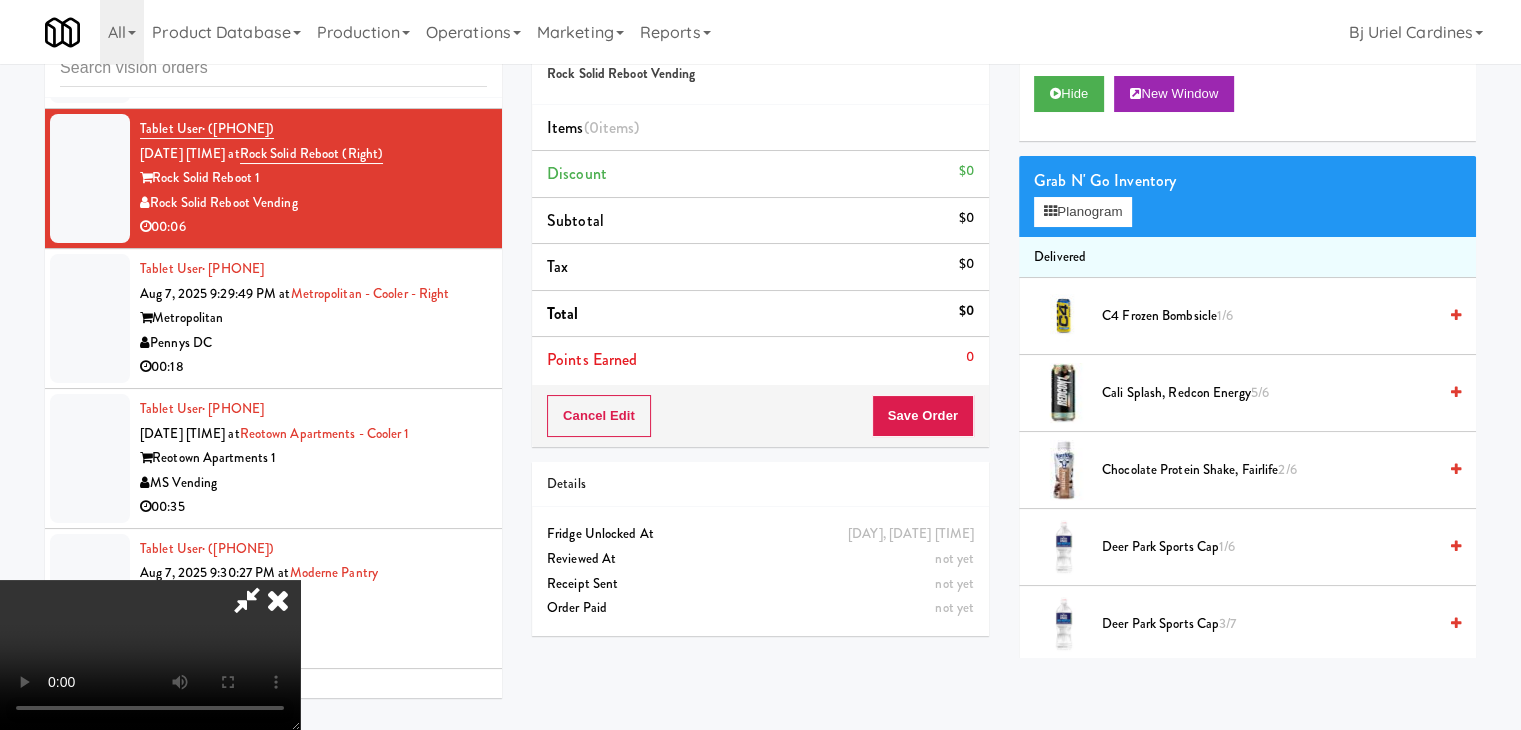 type 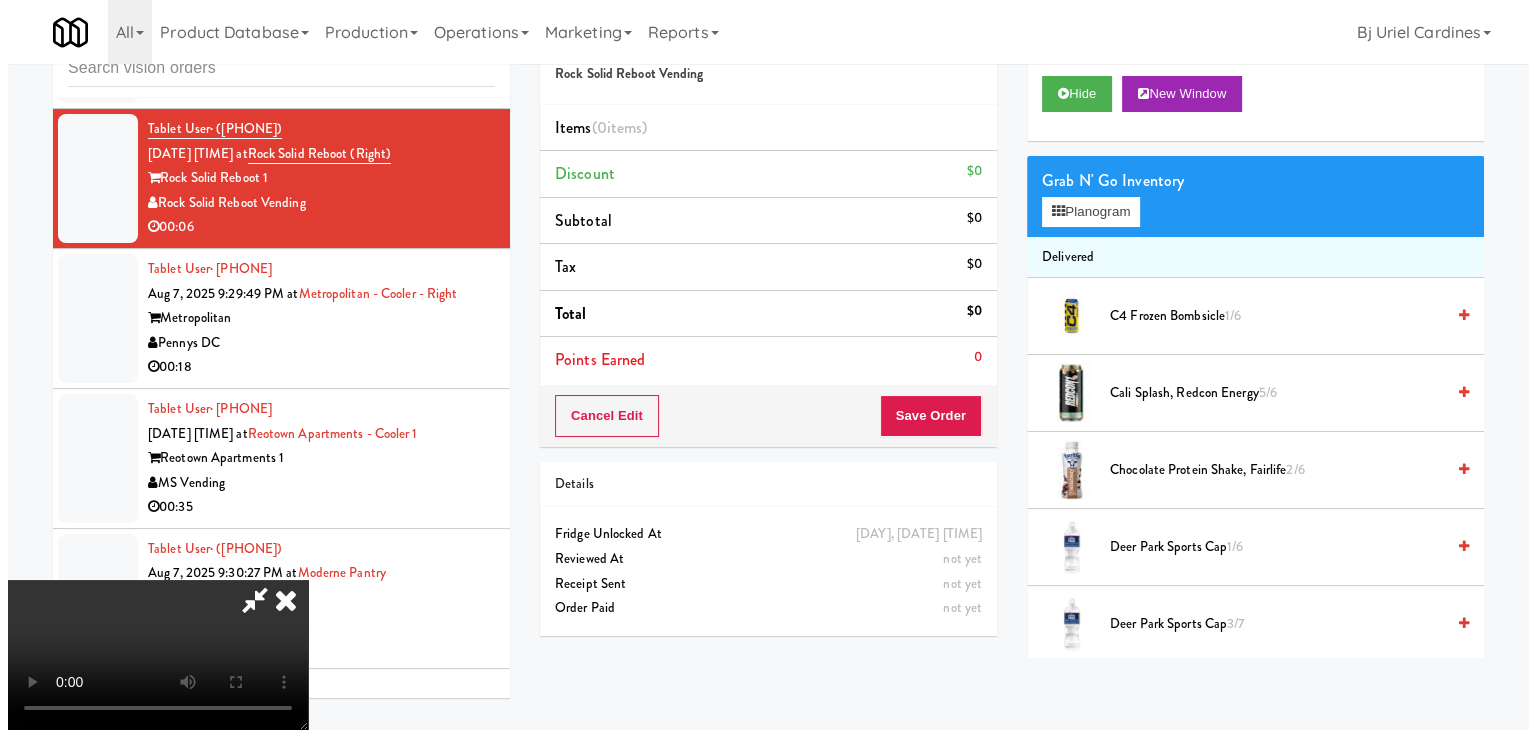 scroll, scrollTop: 0, scrollLeft: 0, axis: both 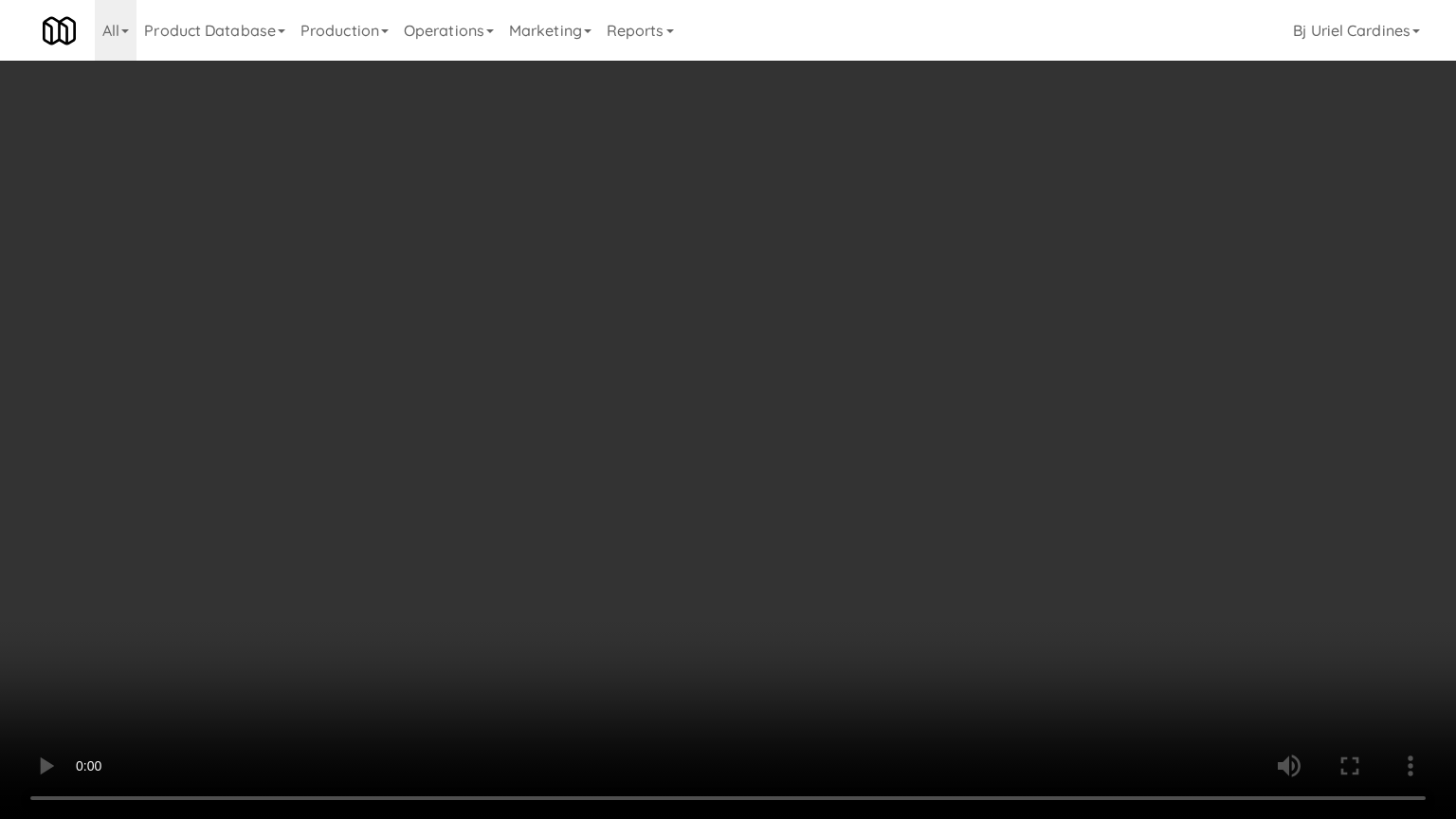 click at bounding box center [728, 410] 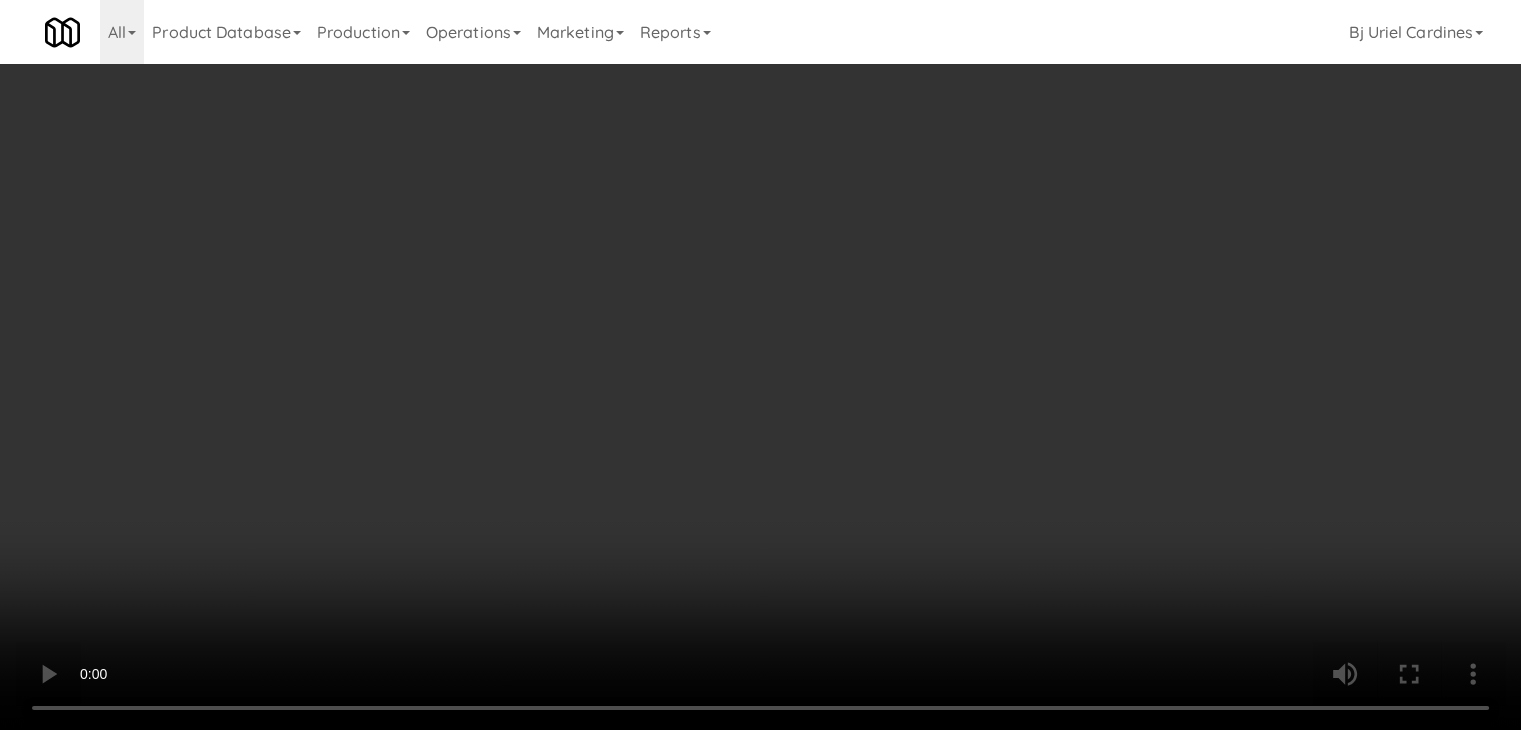 click on "Planogram" at bounding box center [1083, 212] 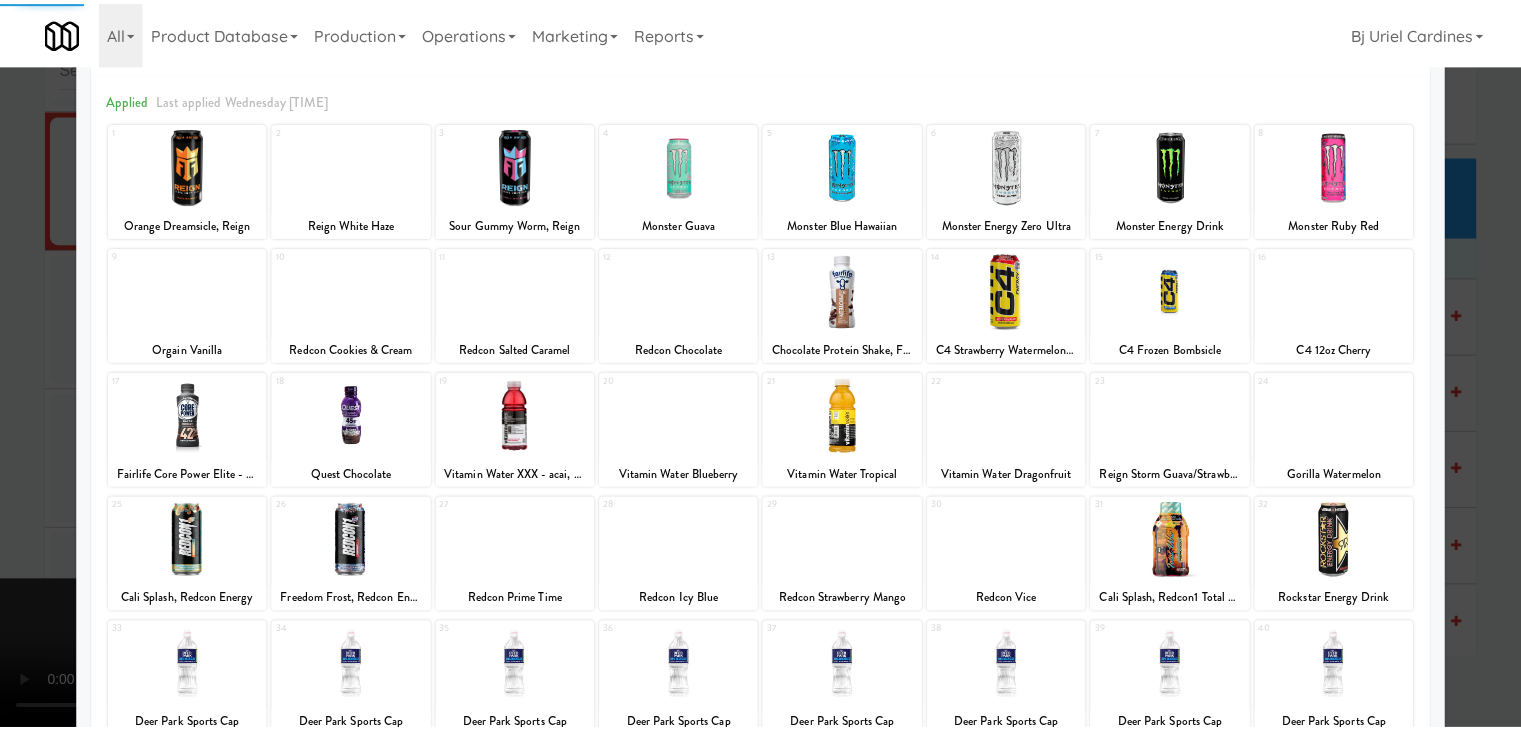 scroll, scrollTop: 200, scrollLeft: 0, axis: vertical 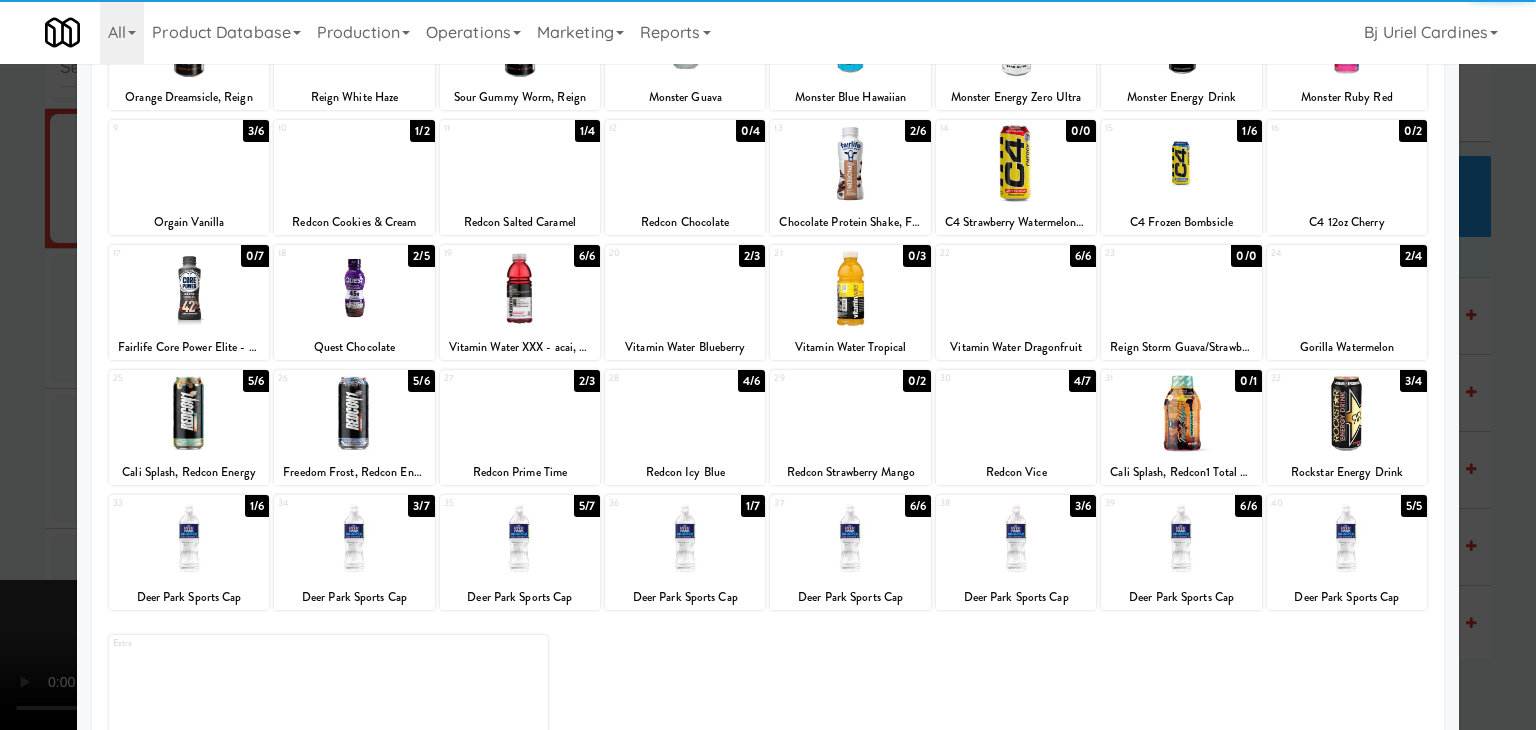 click at bounding box center (1347, 288) 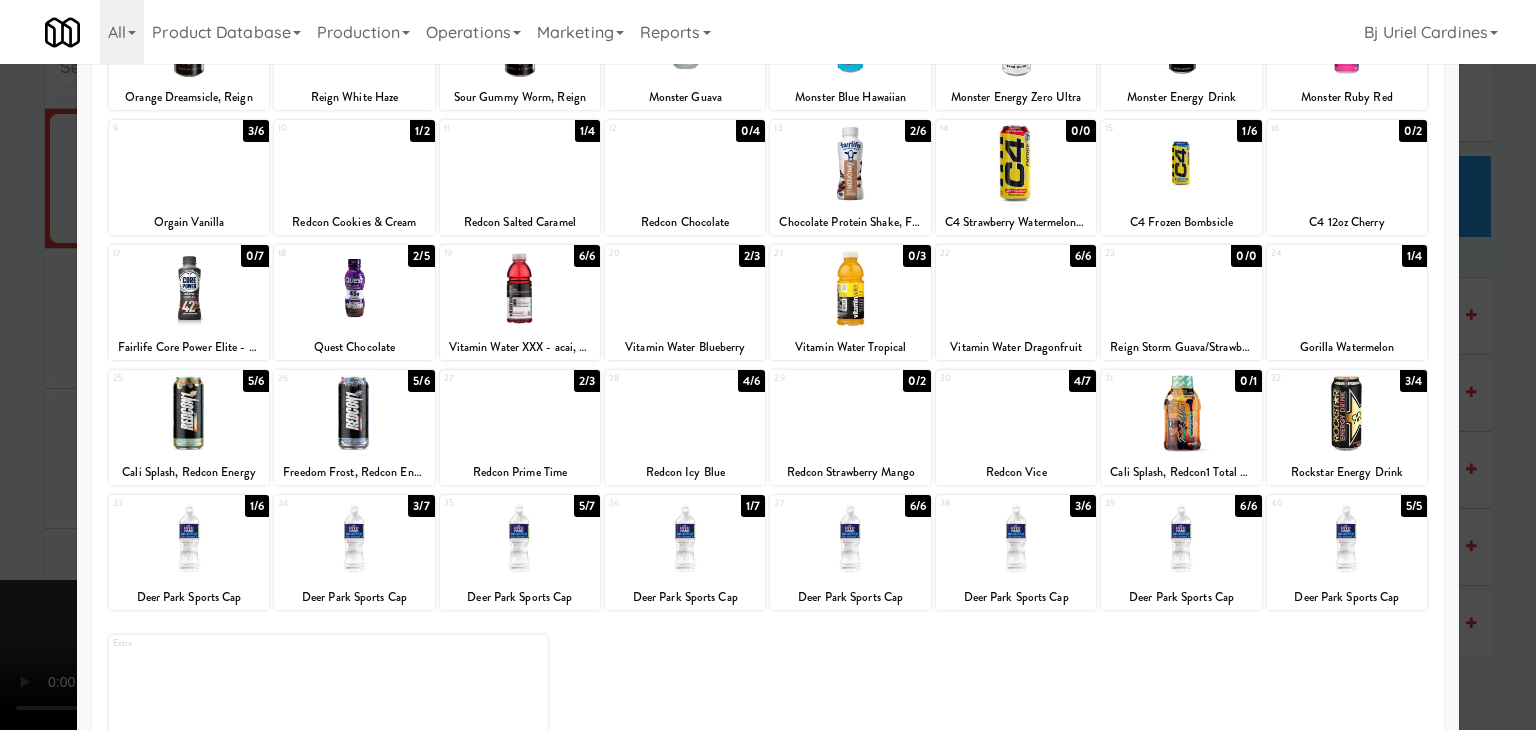click at bounding box center [768, 365] 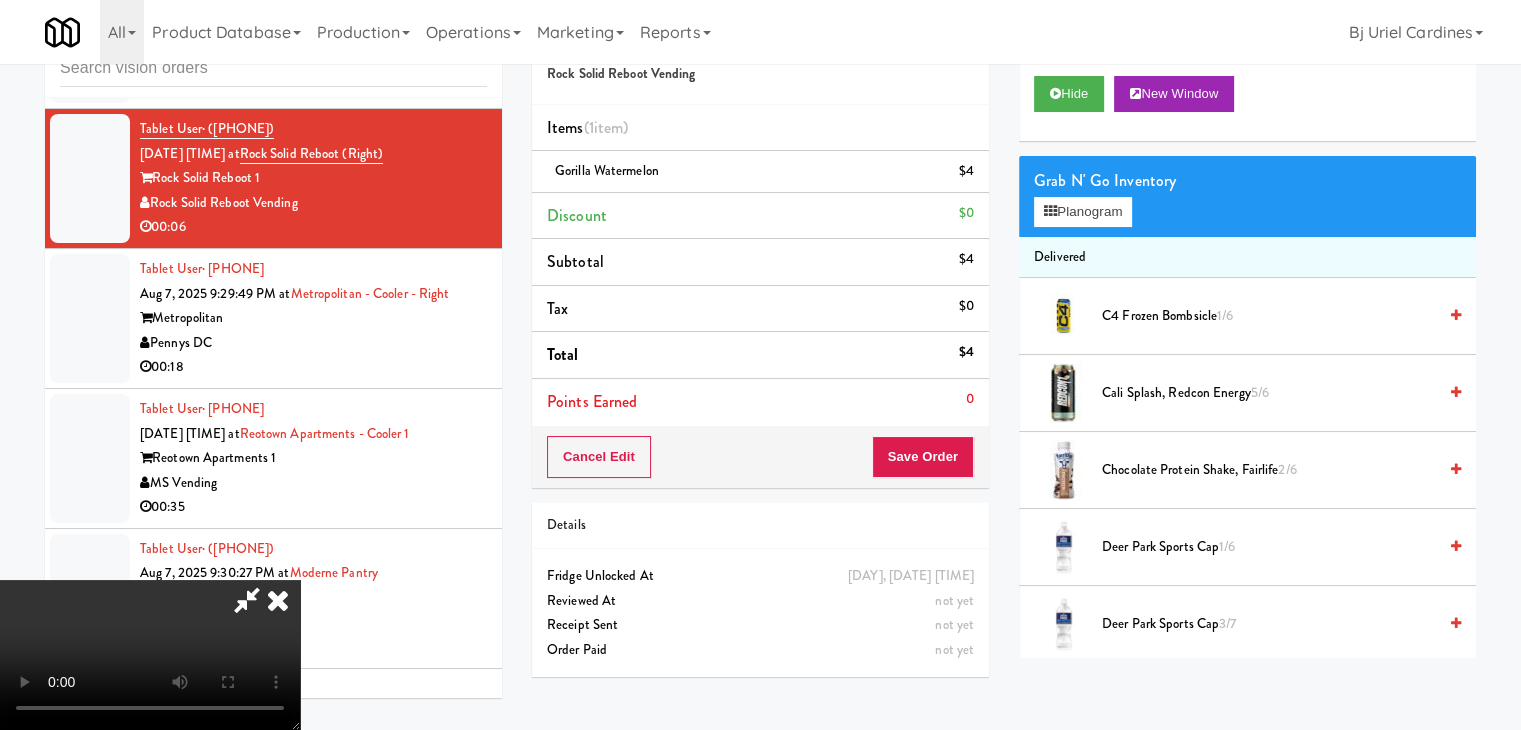 click at bounding box center (150, 655) 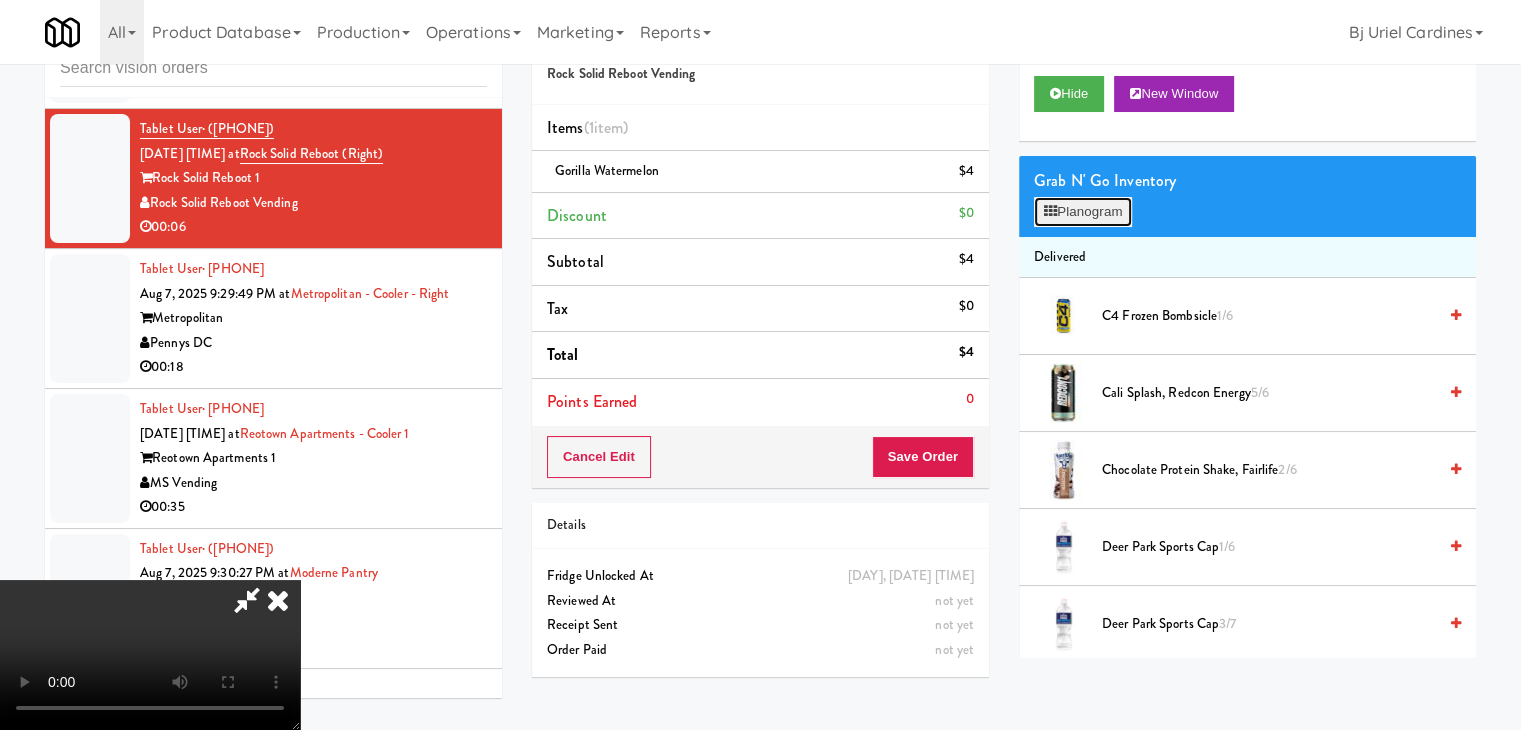 click on "Planogram" at bounding box center [1083, 212] 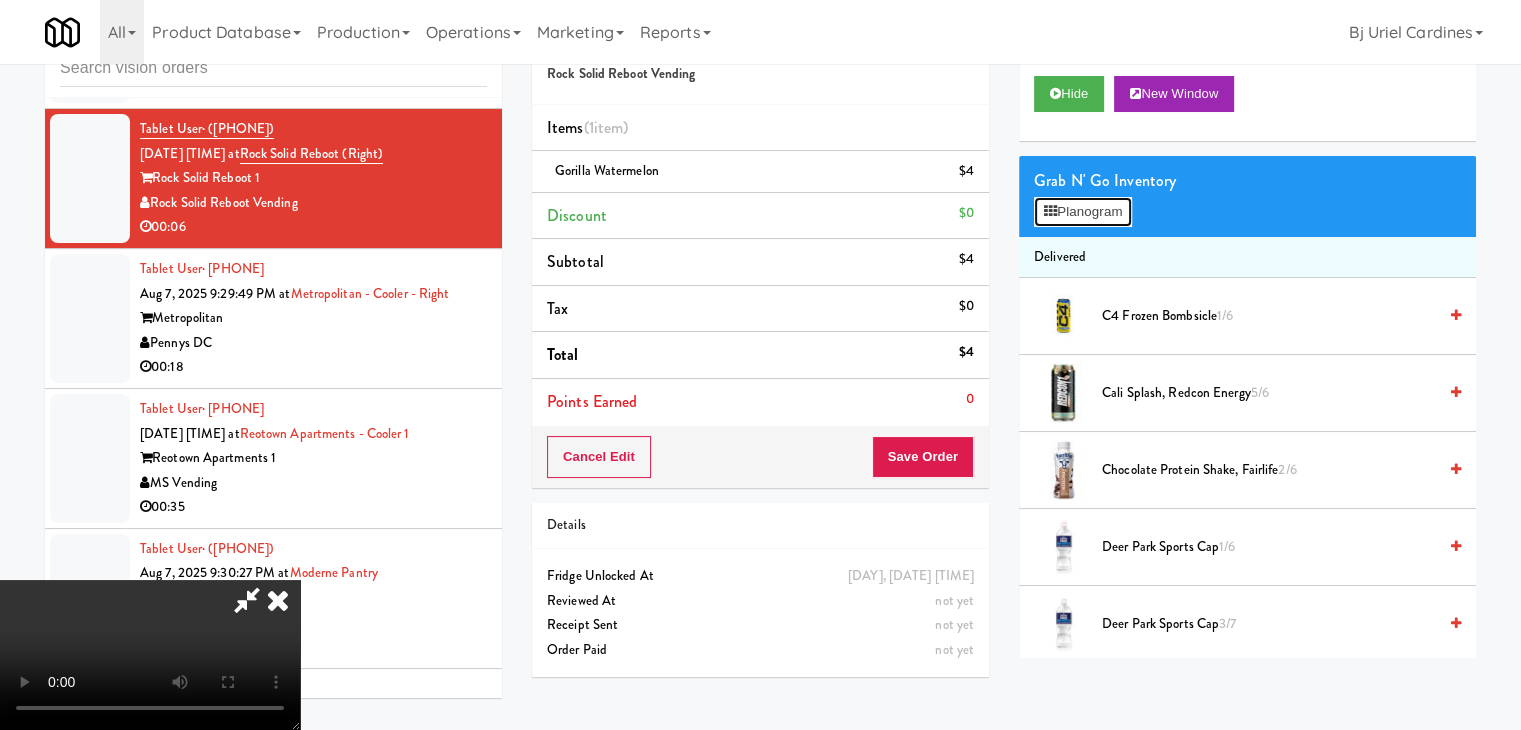 scroll, scrollTop: 0, scrollLeft: 0, axis: both 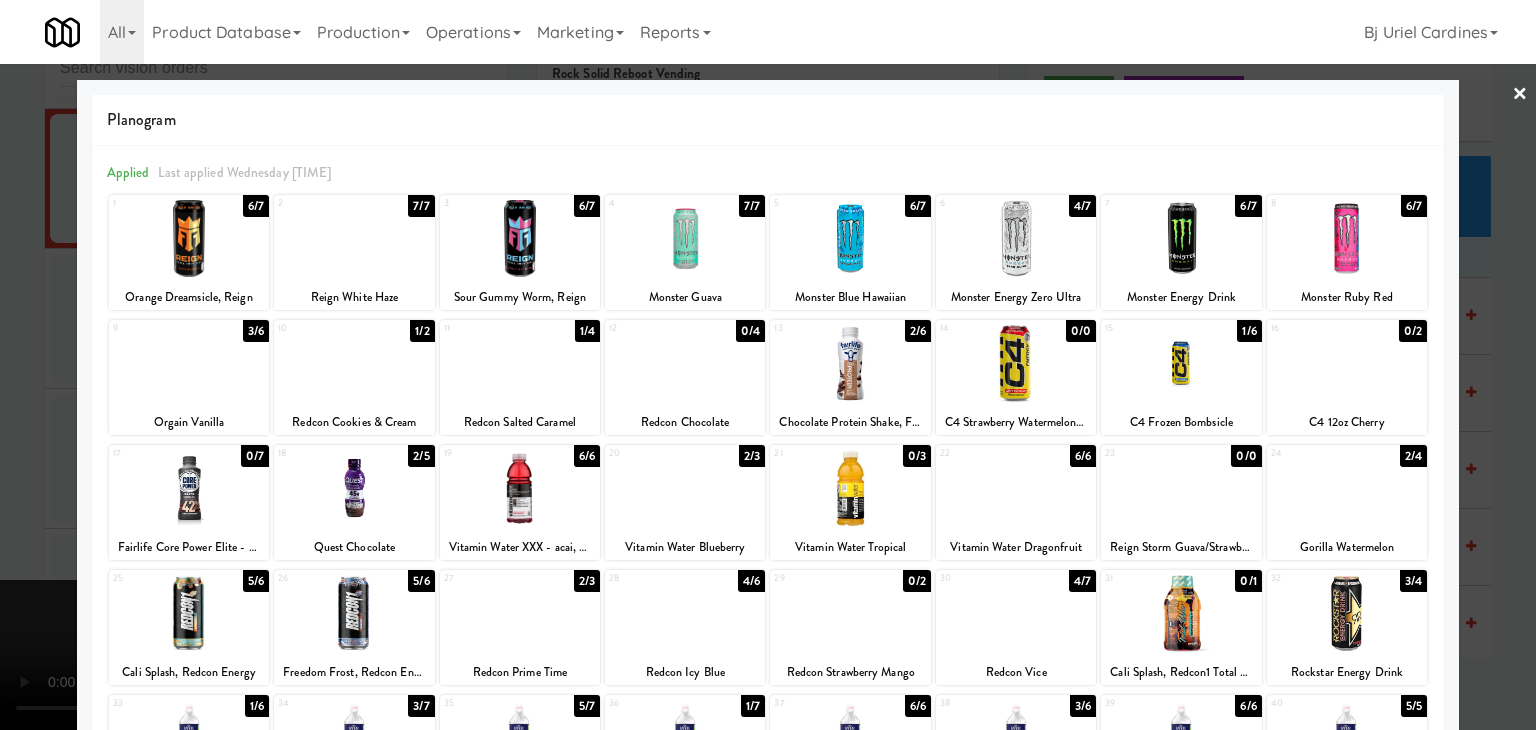 click on "1 6/7 Orange Dreamsicle, Reign 2 7/7 Reign White Haze 3 6/7 Sour Gummy Worm, Reign 4 7/7 Monster Guava 5 6/7 Monster Blue Hawaiian 6 4/7 Monster Energy Zero Ultra 7 6/7 Monster Energy Drink 8 6/7 Monster Ruby Red 9 3/6 Orgain Vanilla 10 1/2 Redcon Cookies & Cream 11 1/4 Redcon Salted Caramel 12 0/4 Redcon Chocolate 13 2/6 Chocolate Protein Shake, Fairlife 14 0/0 C4 Strawberry Watermelon Ice Energy Drink 15 1/6 C4 Frozen Bombsicle 16 0/2 C4 12oz Cherry 17 0/7 Fairlife Core Power Elite - Chocolate 18 2/5 Quest Chocolate 19 6/6 Vitamin Water XXX - acai, blueberry, pomegranate 20 2/3 Vitamin Water Blueberry 21 0/3 Vitamin Water Tropical 22 6/6 Vitamin Water Dragonfruit 23 0/0 Reign Storm Guava/Strawberry 24 2/4 Gorilla Watermelon  25 5/6 Cali Splash, Redcon Energy 26 5/6 Freedom Frost, Redcon Energy 27 2/3 Redcon Prime Time 28 4/6 Redcon Icy Blue 29 0/2 Redcon Strawberry Mango 30 4/7 Redcon Vice 31 0/1 Cali Splash, Redcon1 Total War RTD 32 3/4 Rockstar Energy Drink 33 1/6 Deer Park Sports Cap 34 3/7 35 5/7 36 1/7" at bounding box center [768, 572] 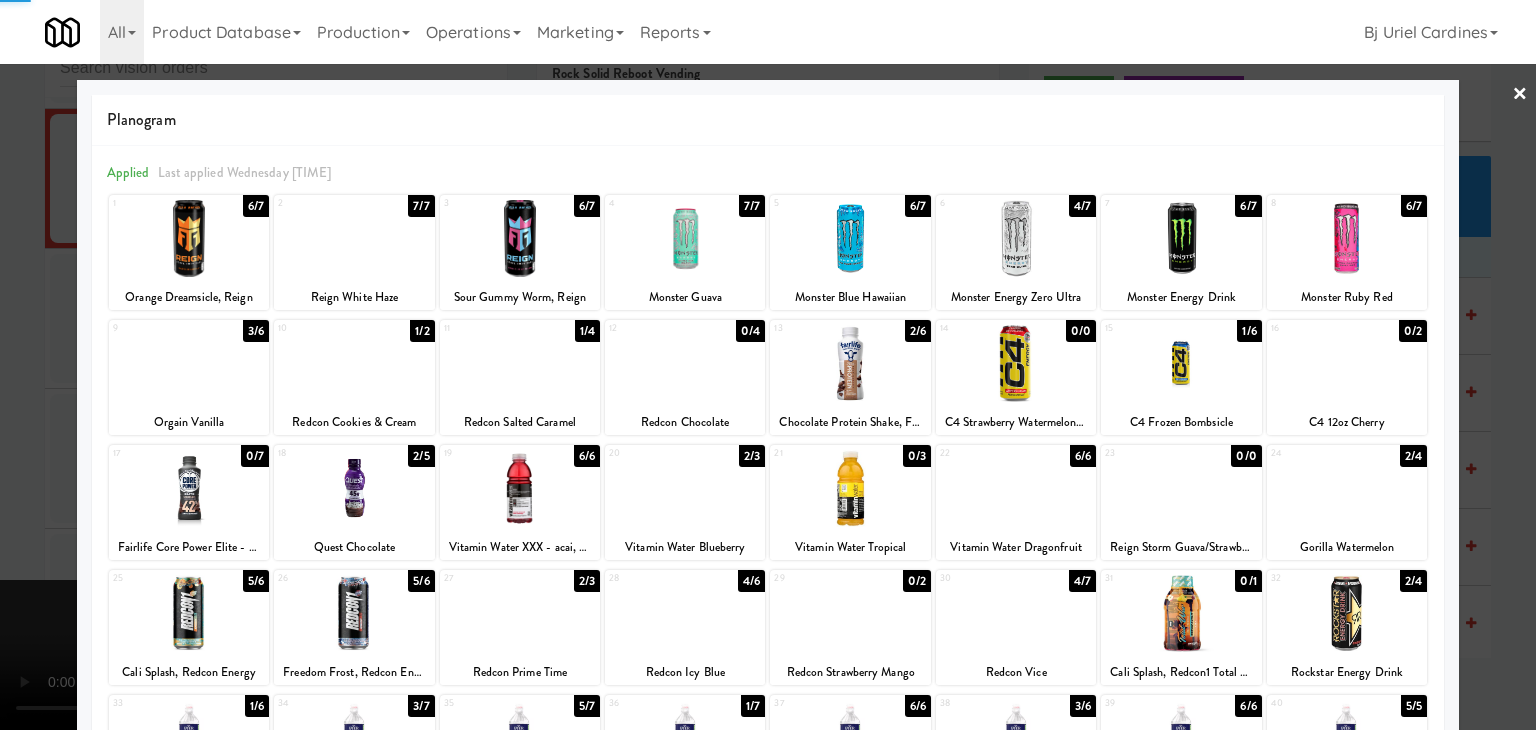 click at bounding box center (768, 365) 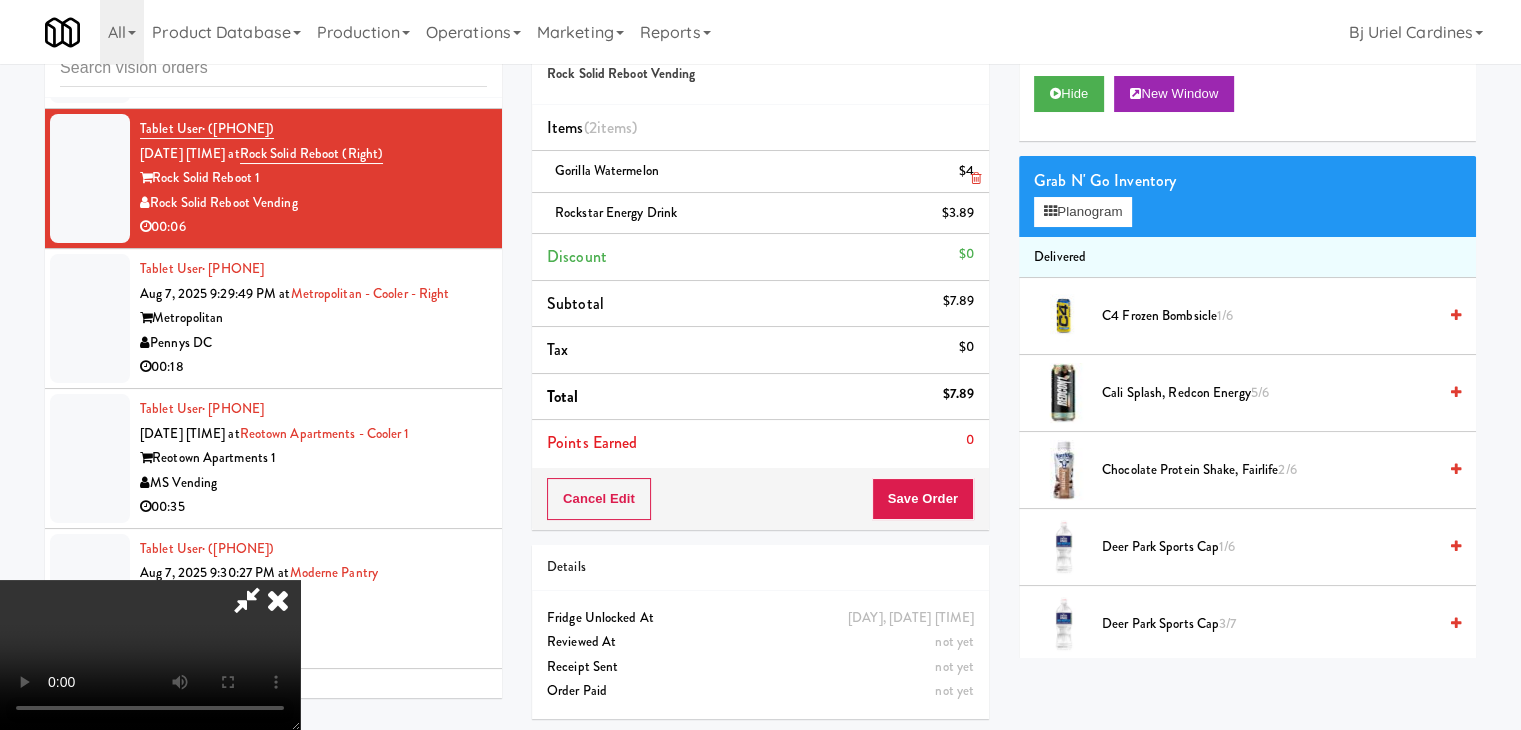 click at bounding box center [976, 178] 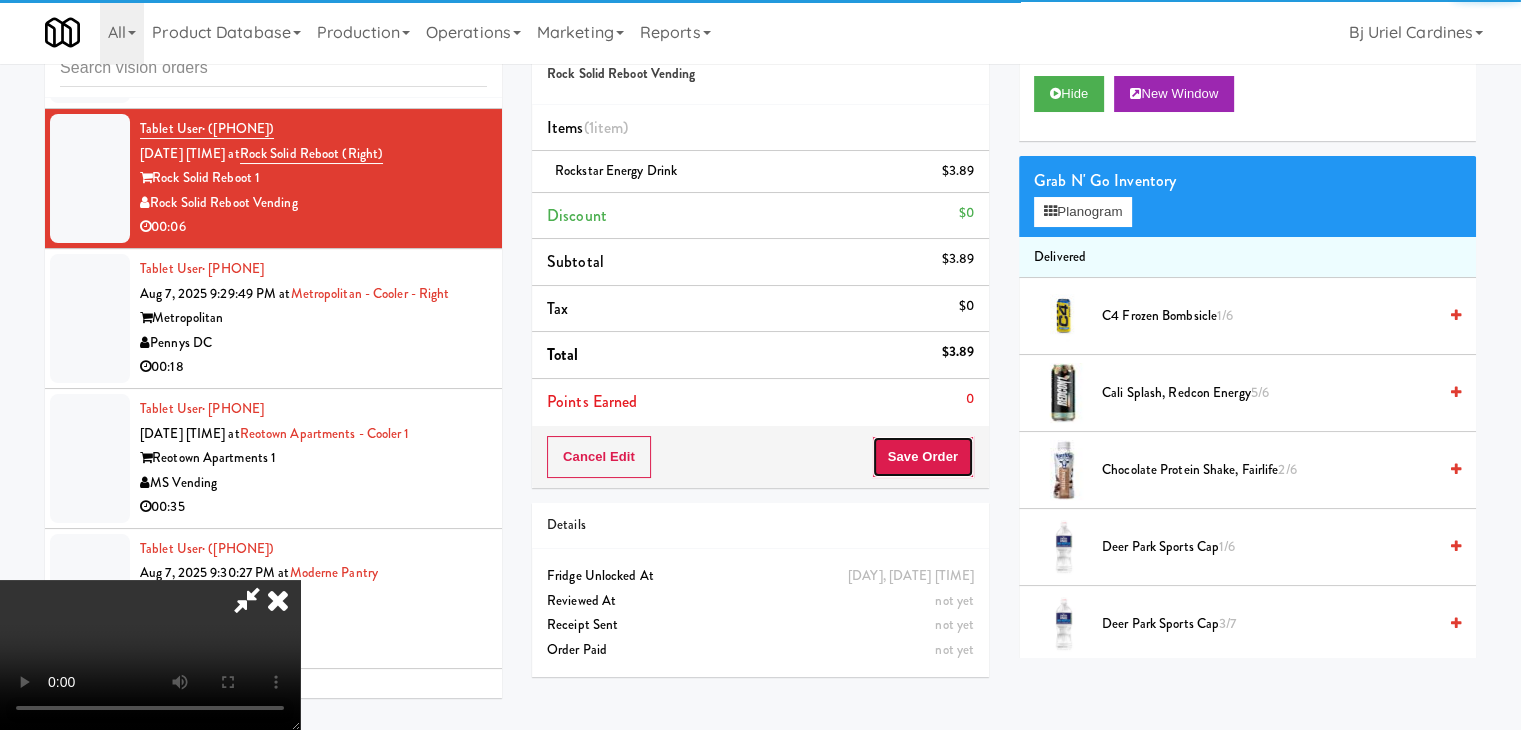 click on "Save Order" at bounding box center (923, 457) 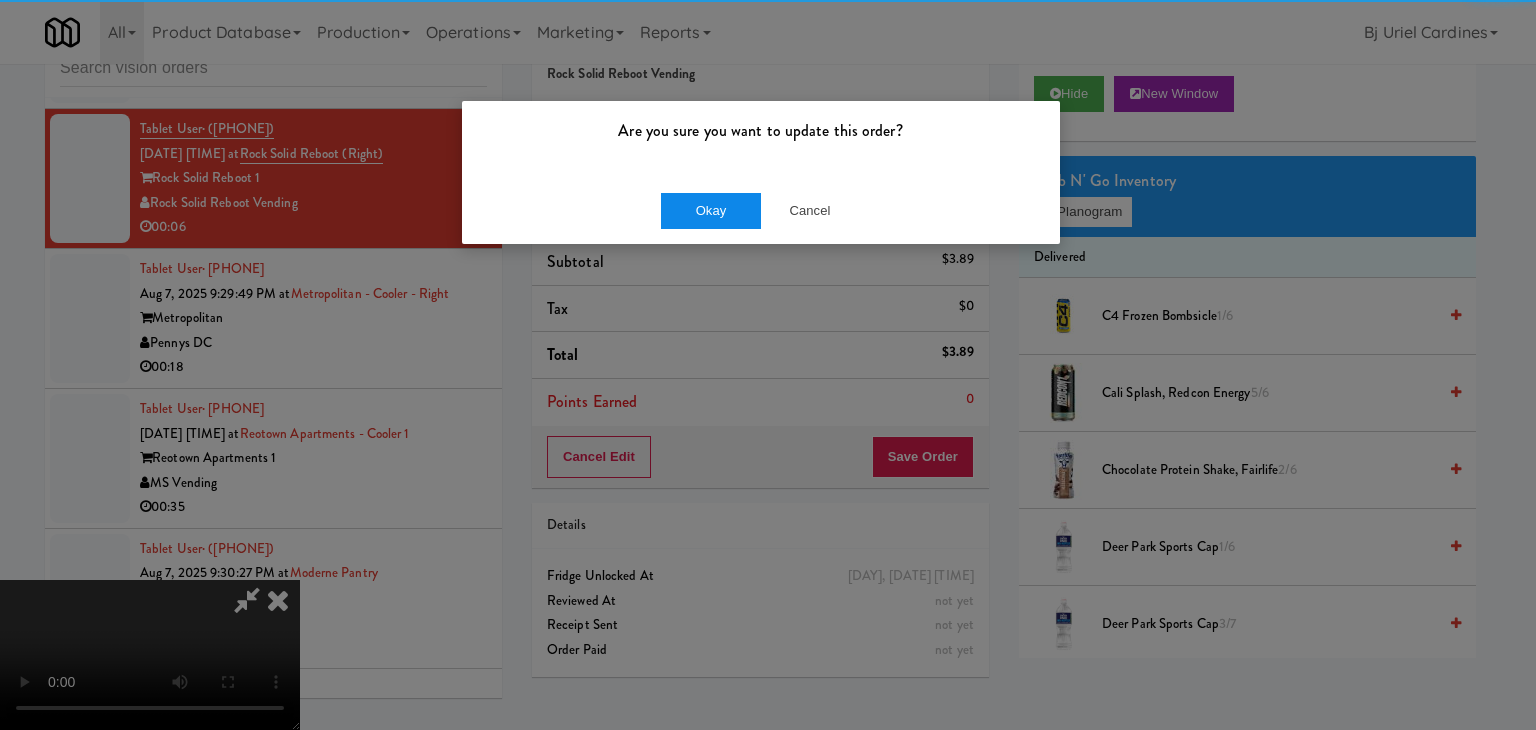 drag, startPoint x: 720, startPoint y: 187, endPoint x: 710, endPoint y: 205, distance: 20.59126 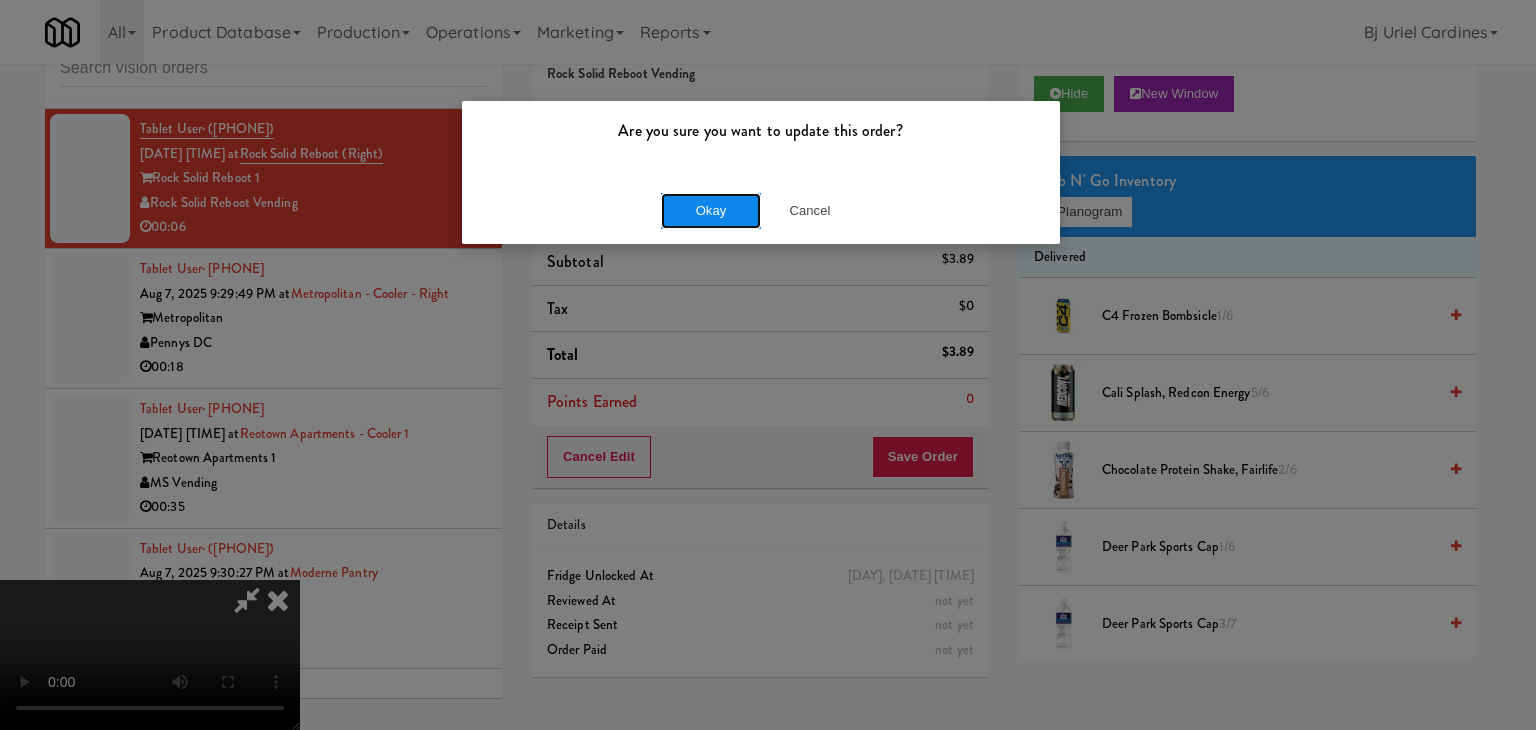 click on "Okay" at bounding box center [711, 211] 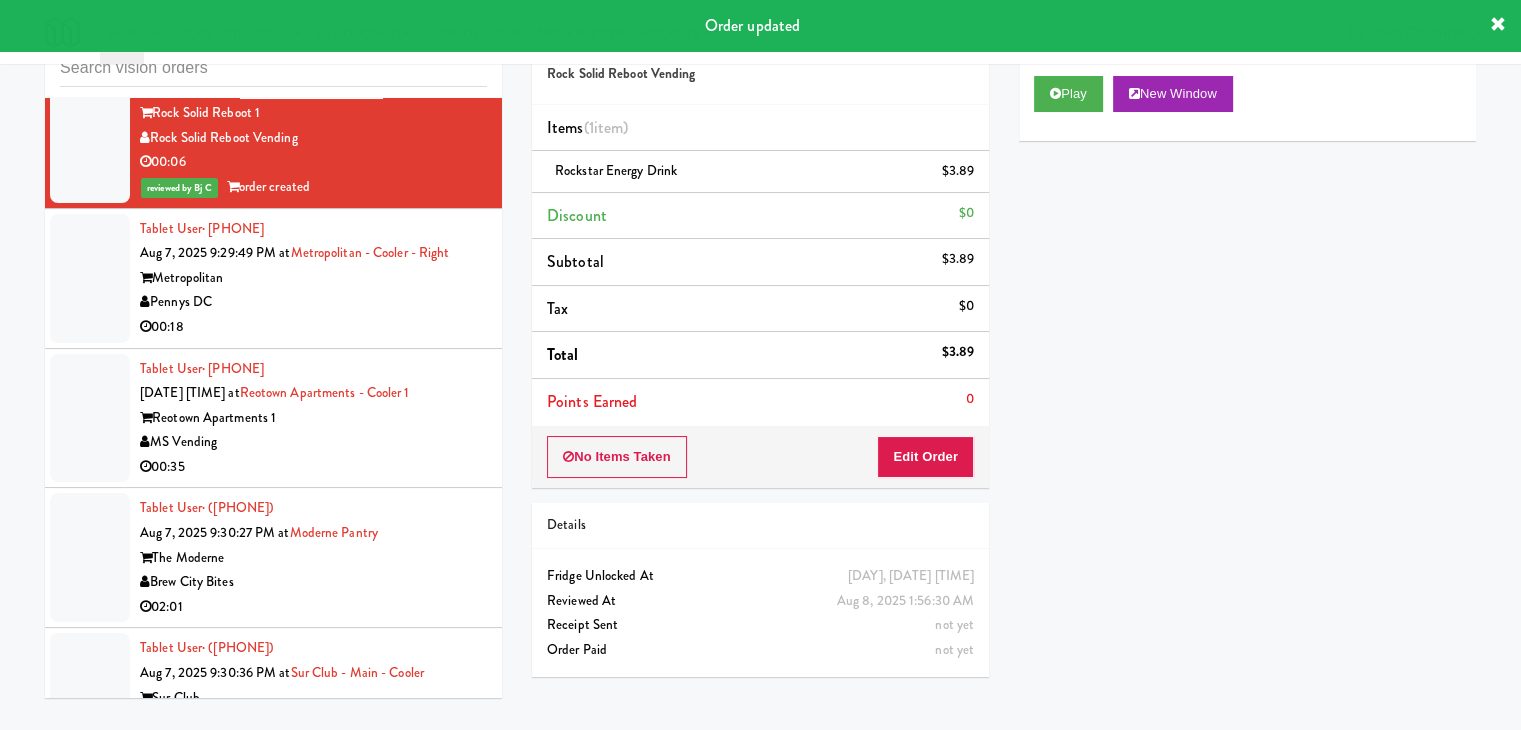 scroll, scrollTop: 22467, scrollLeft: 0, axis: vertical 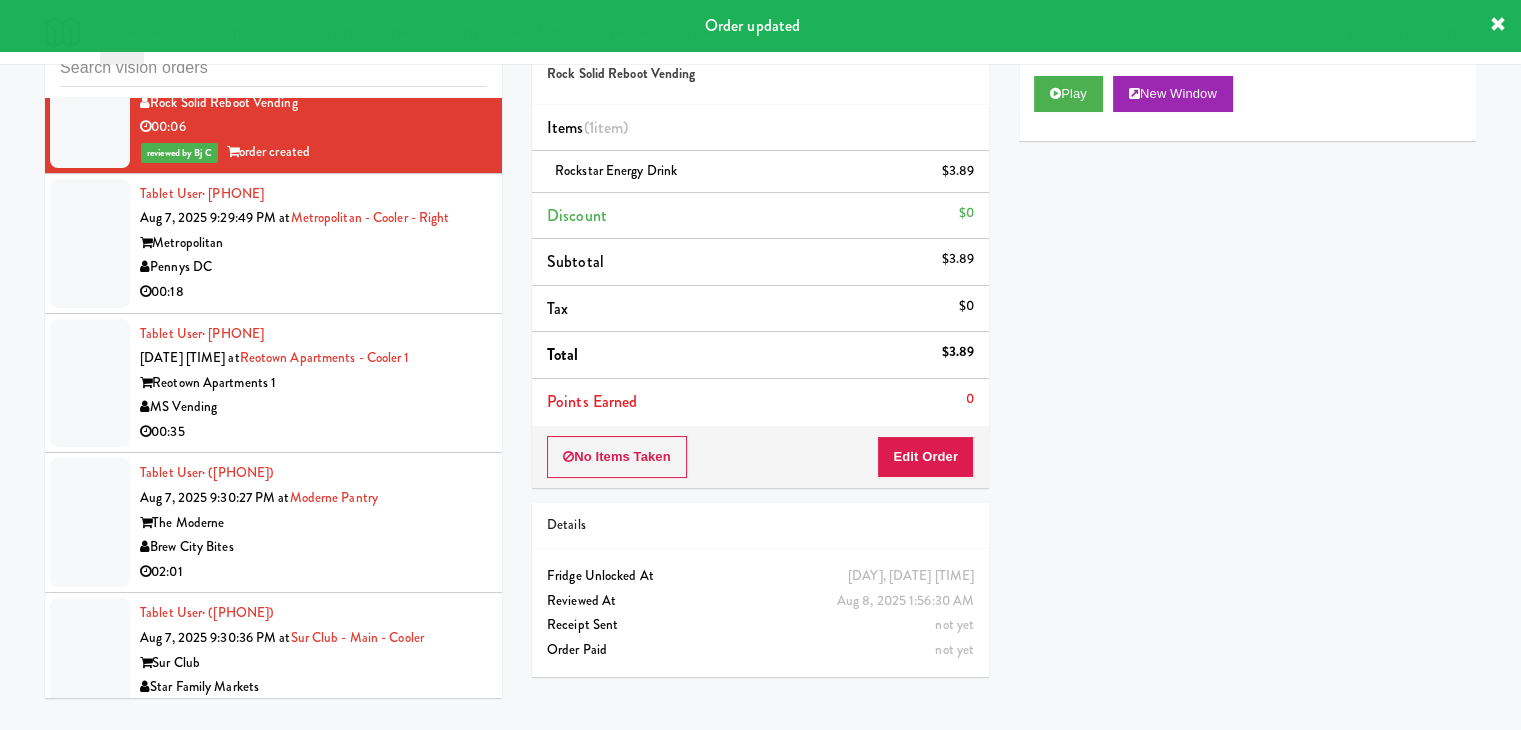 click on "Metropolitan" at bounding box center (313, 243) 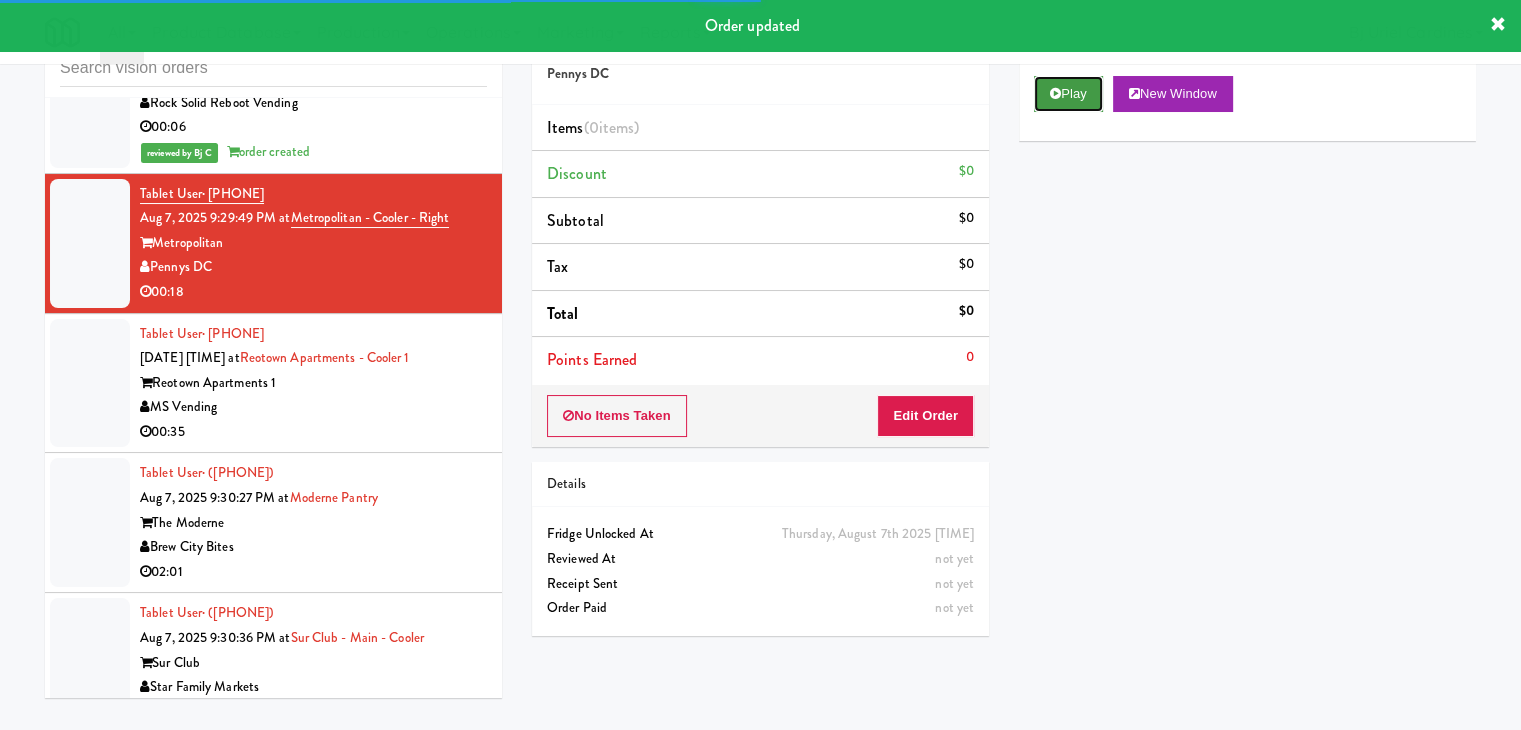 click on "Play" at bounding box center (1068, 94) 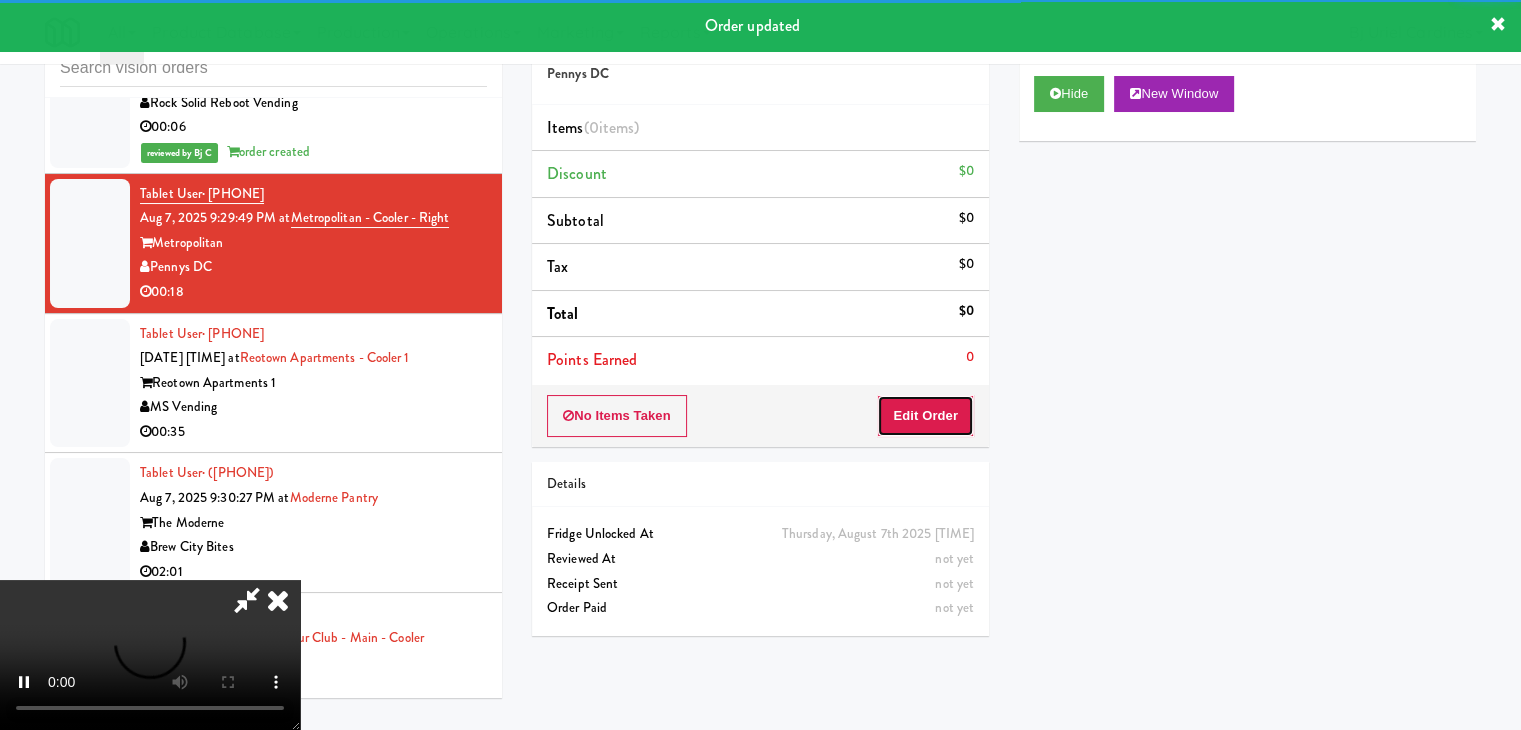 click on "Edit Order" at bounding box center (925, 416) 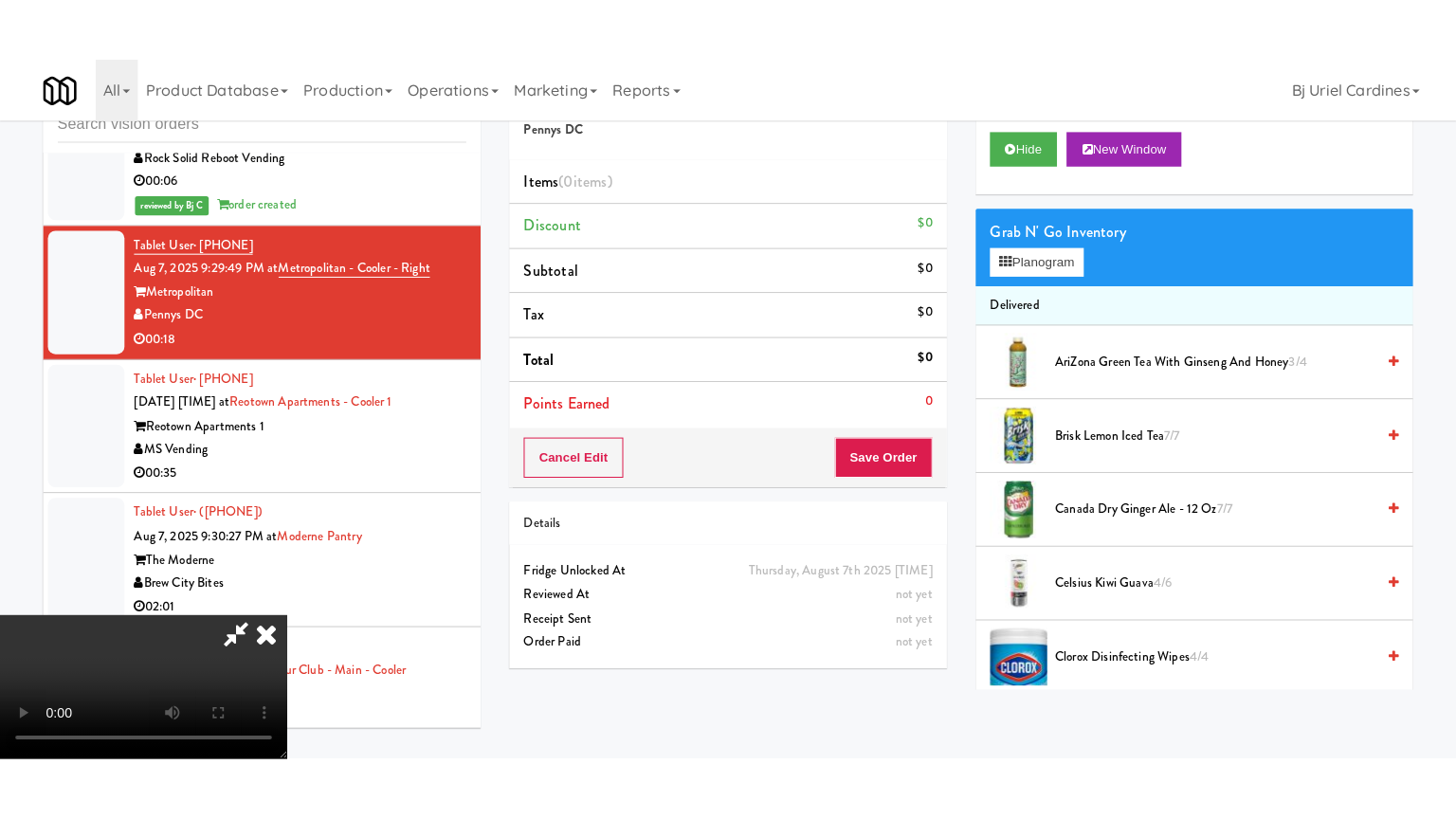 scroll, scrollTop: 266, scrollLeft: 0, axis: vertical 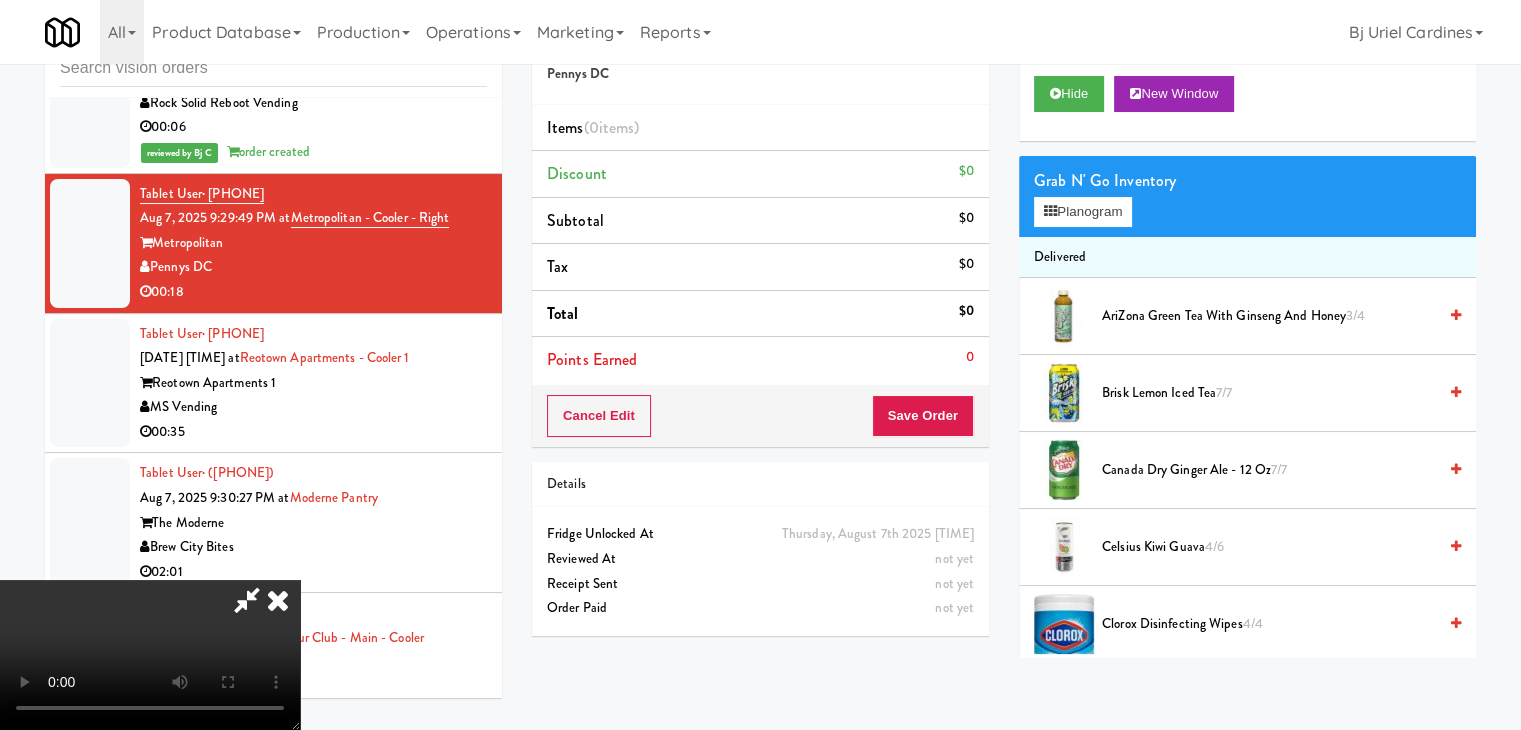 type 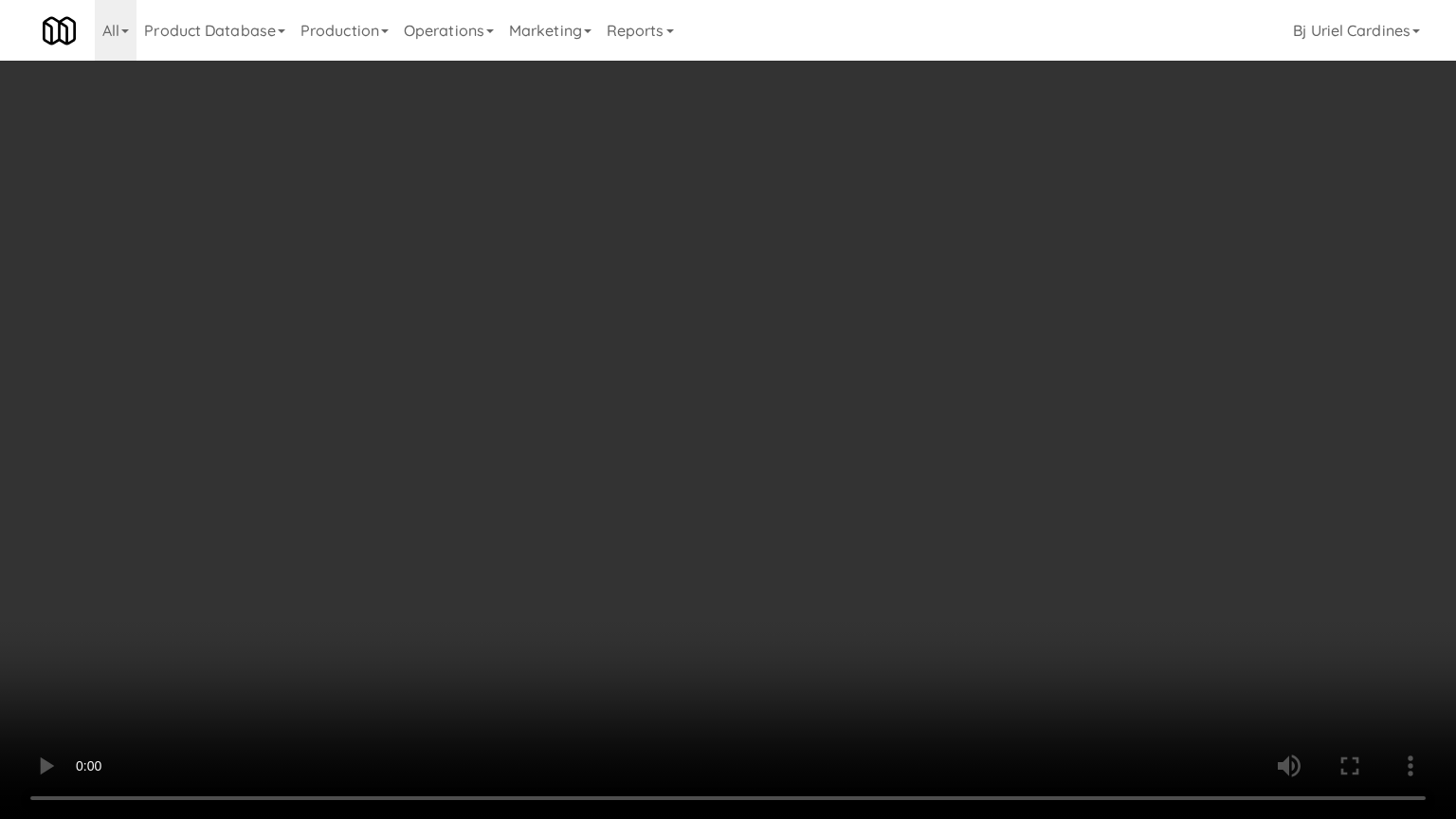 click at bounding box center [728, 410] 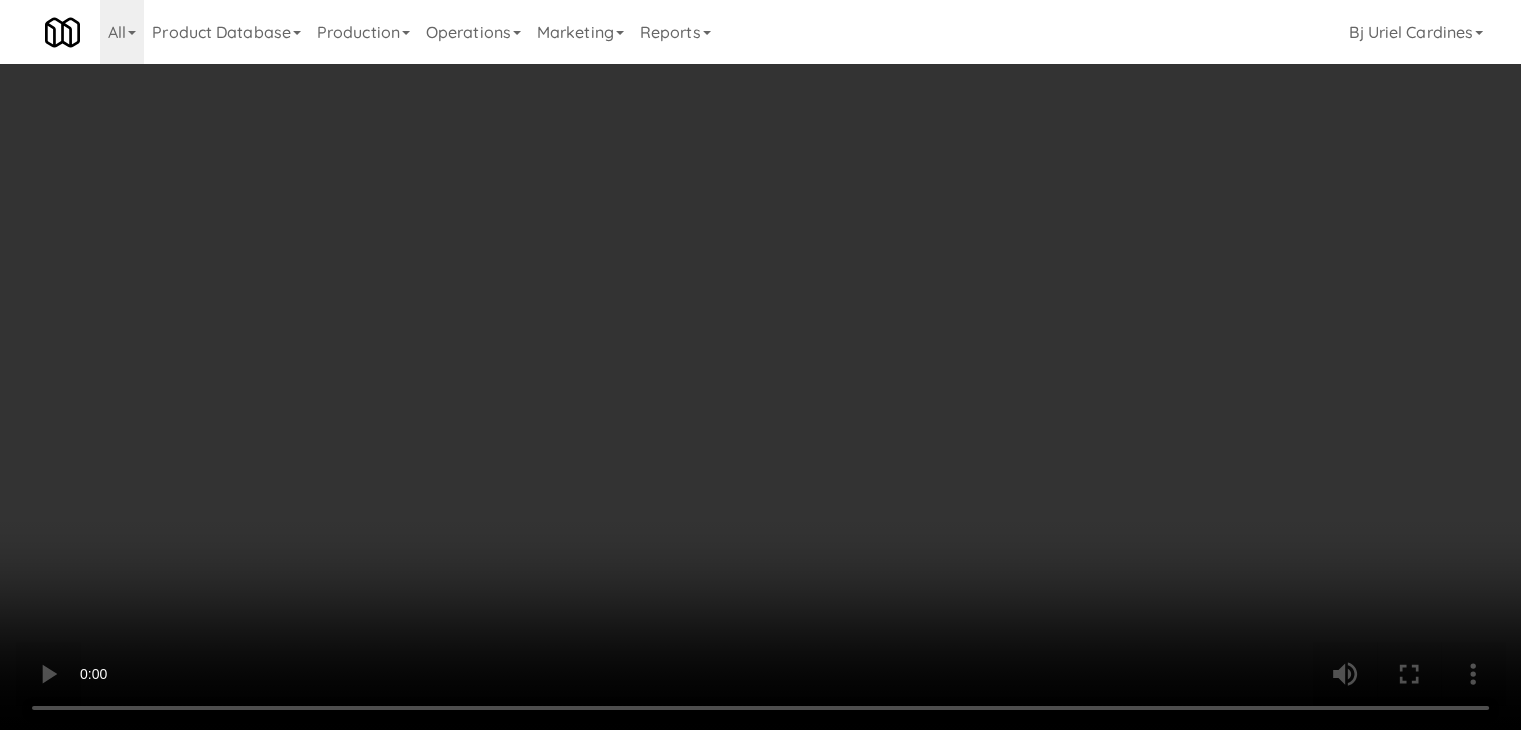 click on "Canada Dry Ginger Ale - 12 oz   7/7" at bounding box center [1269, 470] 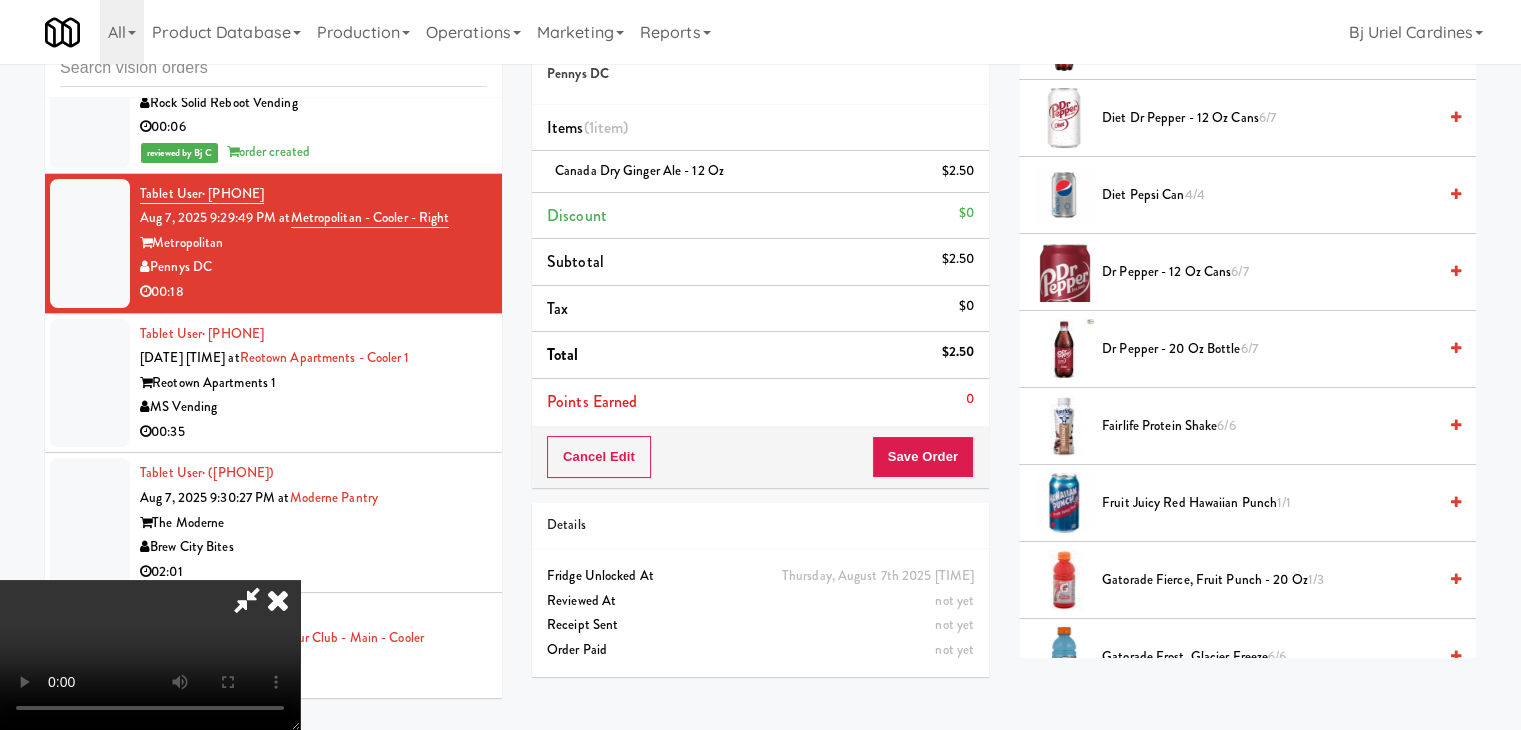 scroll, scrollTop: 1200, scrollLeft: 0, axis: vertical 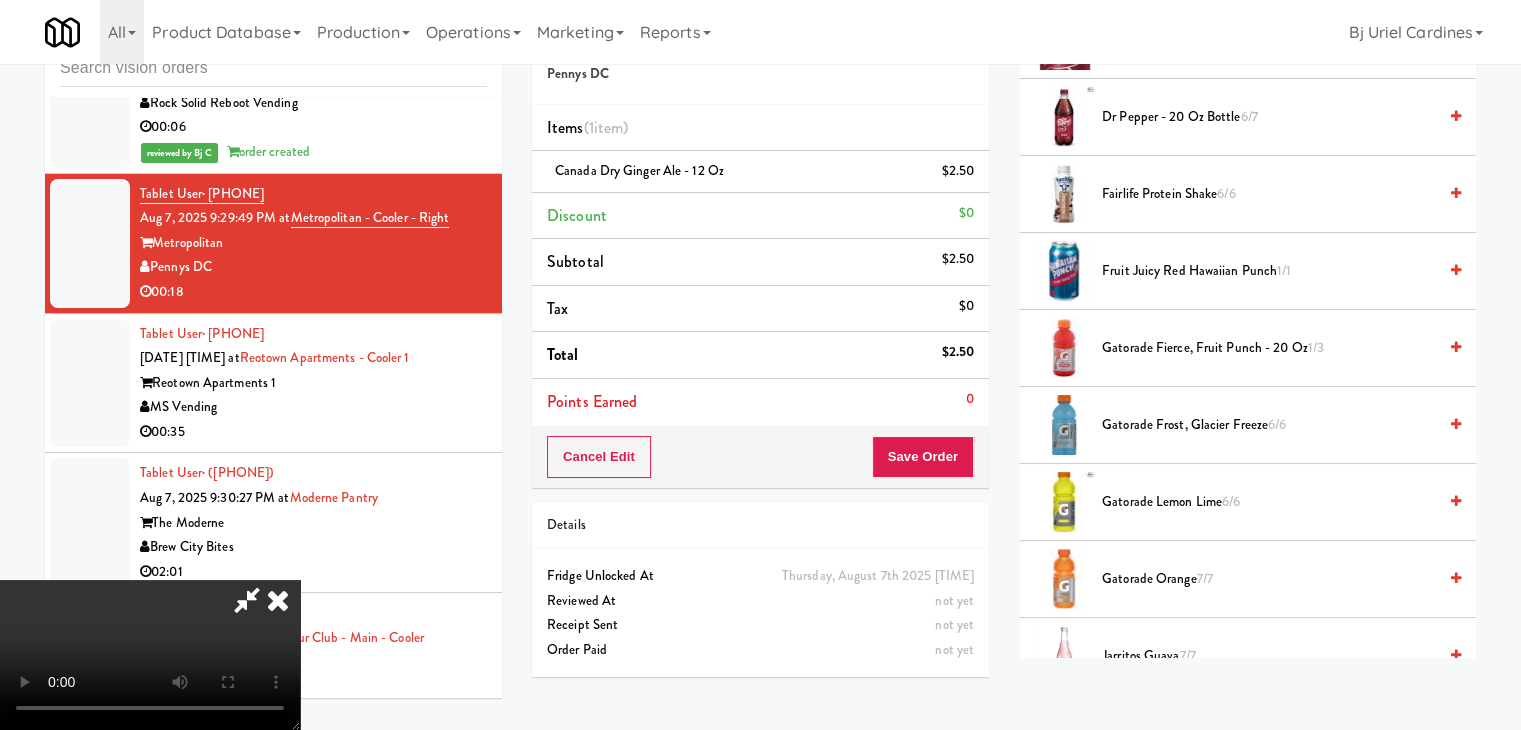 click on "Gatorade Lemon Lime  6/6" at bounding box center (1269, 502) 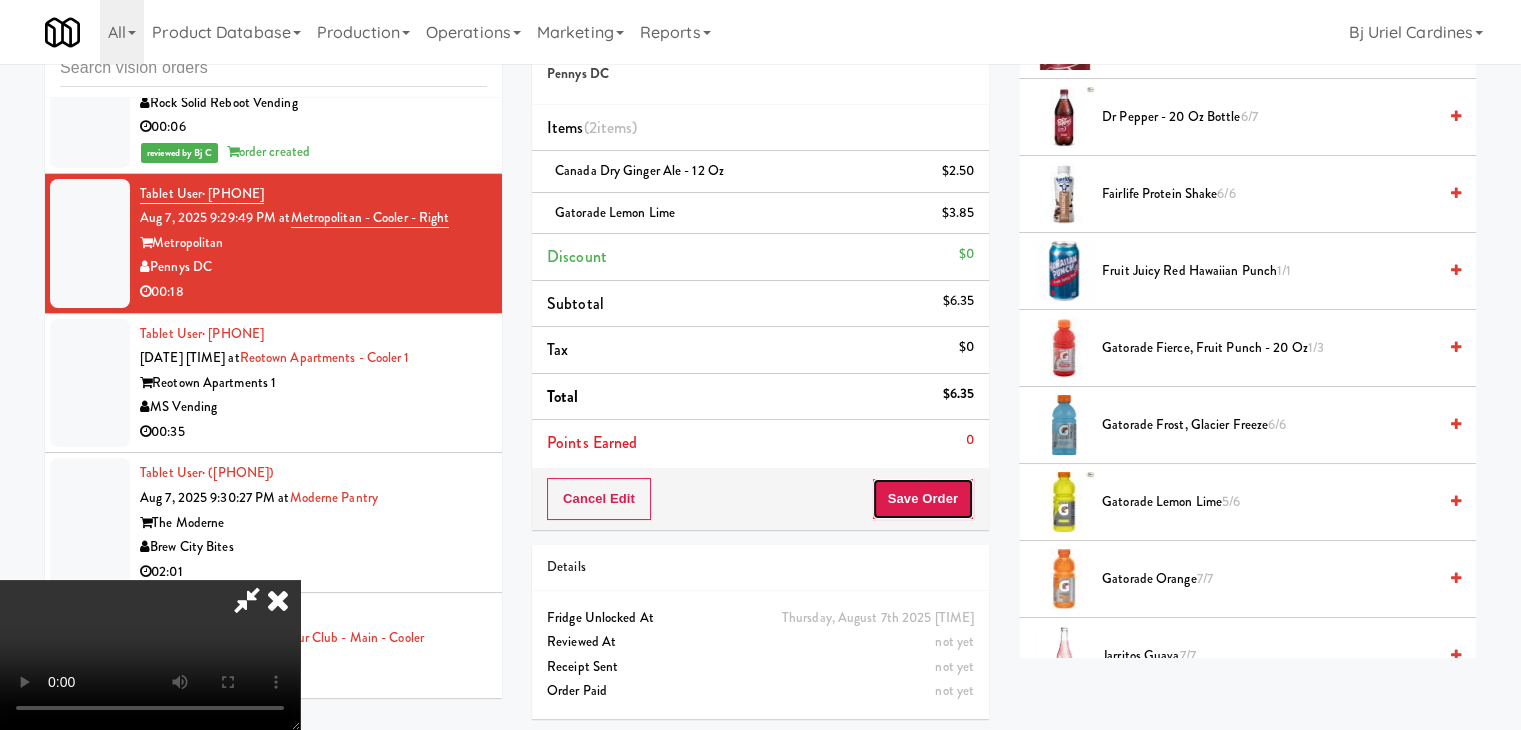 click on "Save Order" at bounding box center (923, 499) 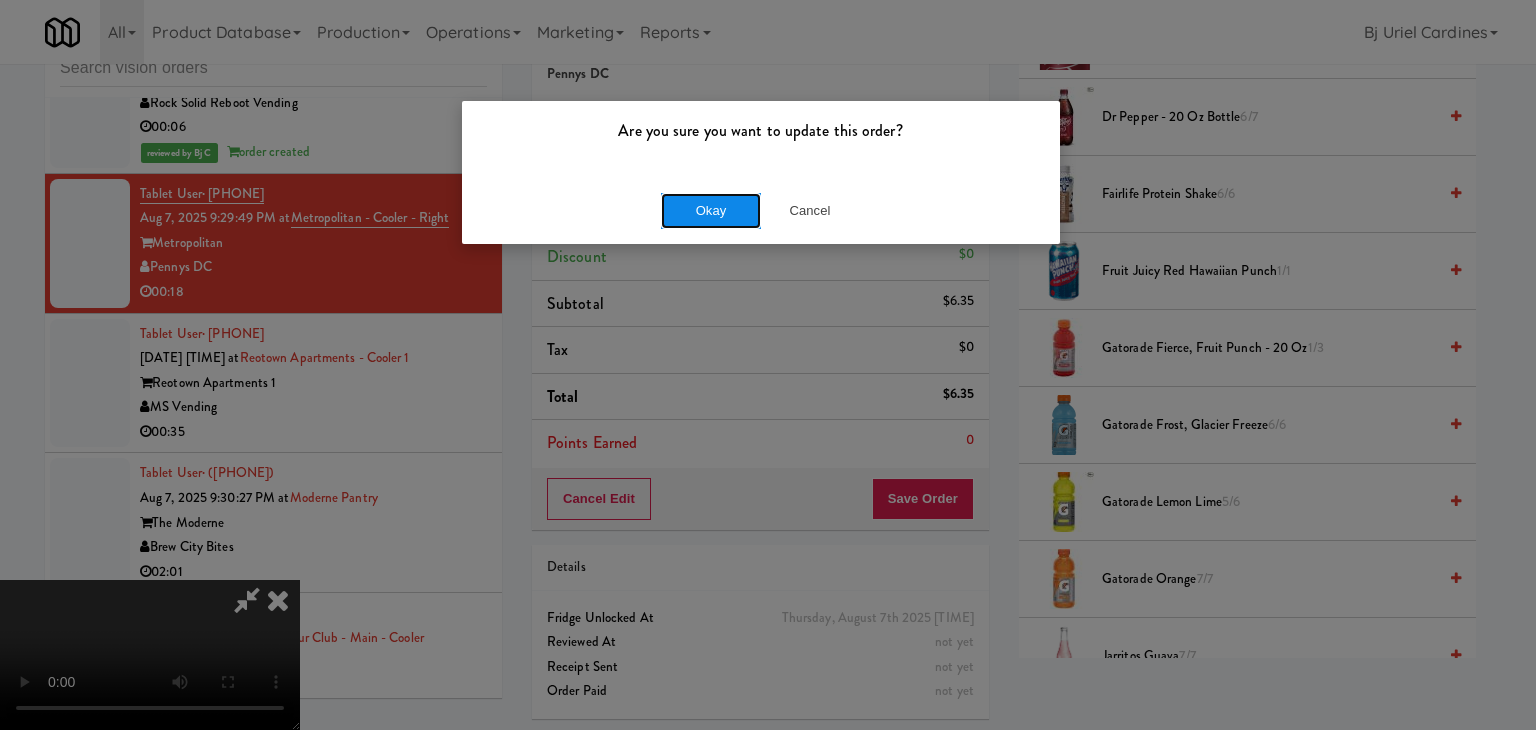 click on "Okay" at bounding box center (711, 211) 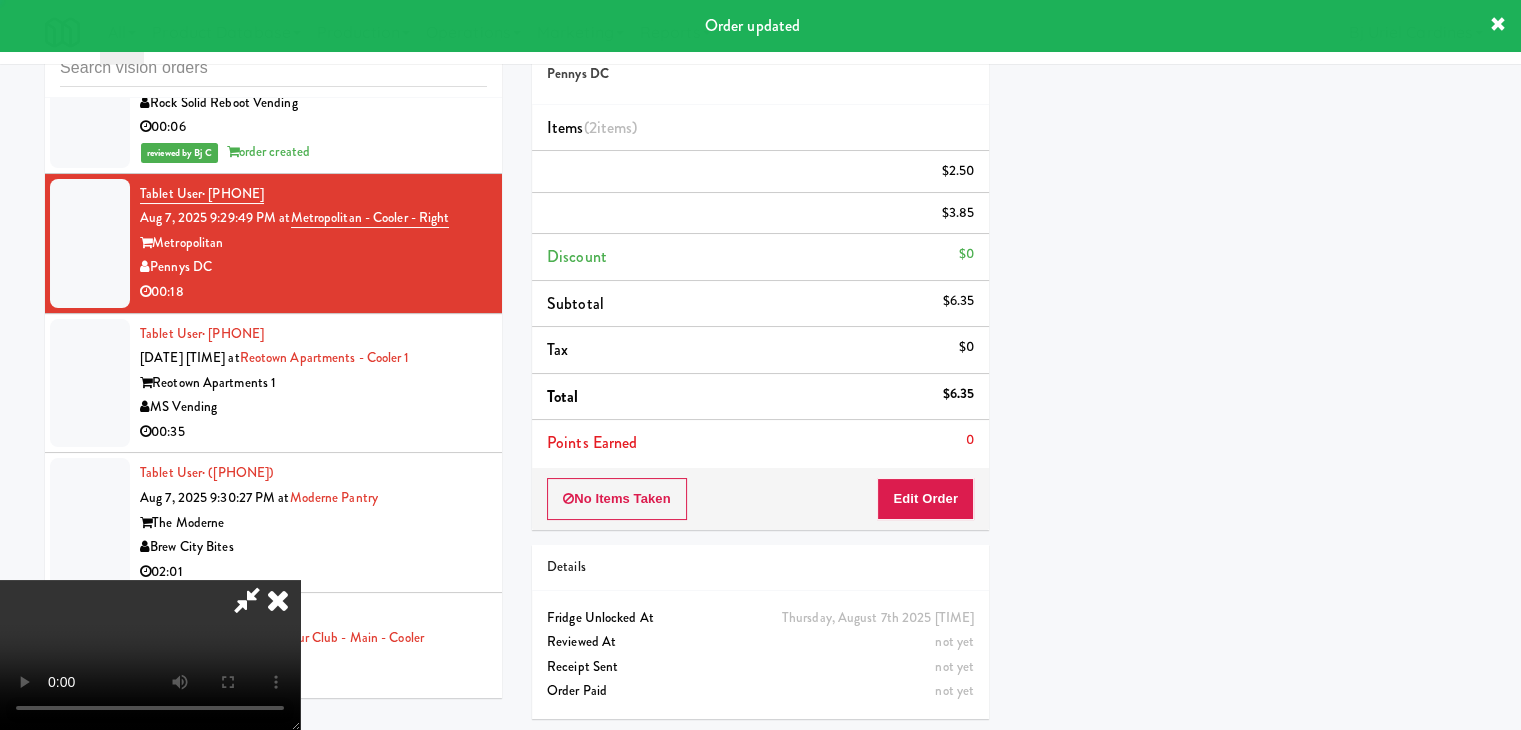scroll, scrollTop: 152, scrollLeft: 0, axis: vertical 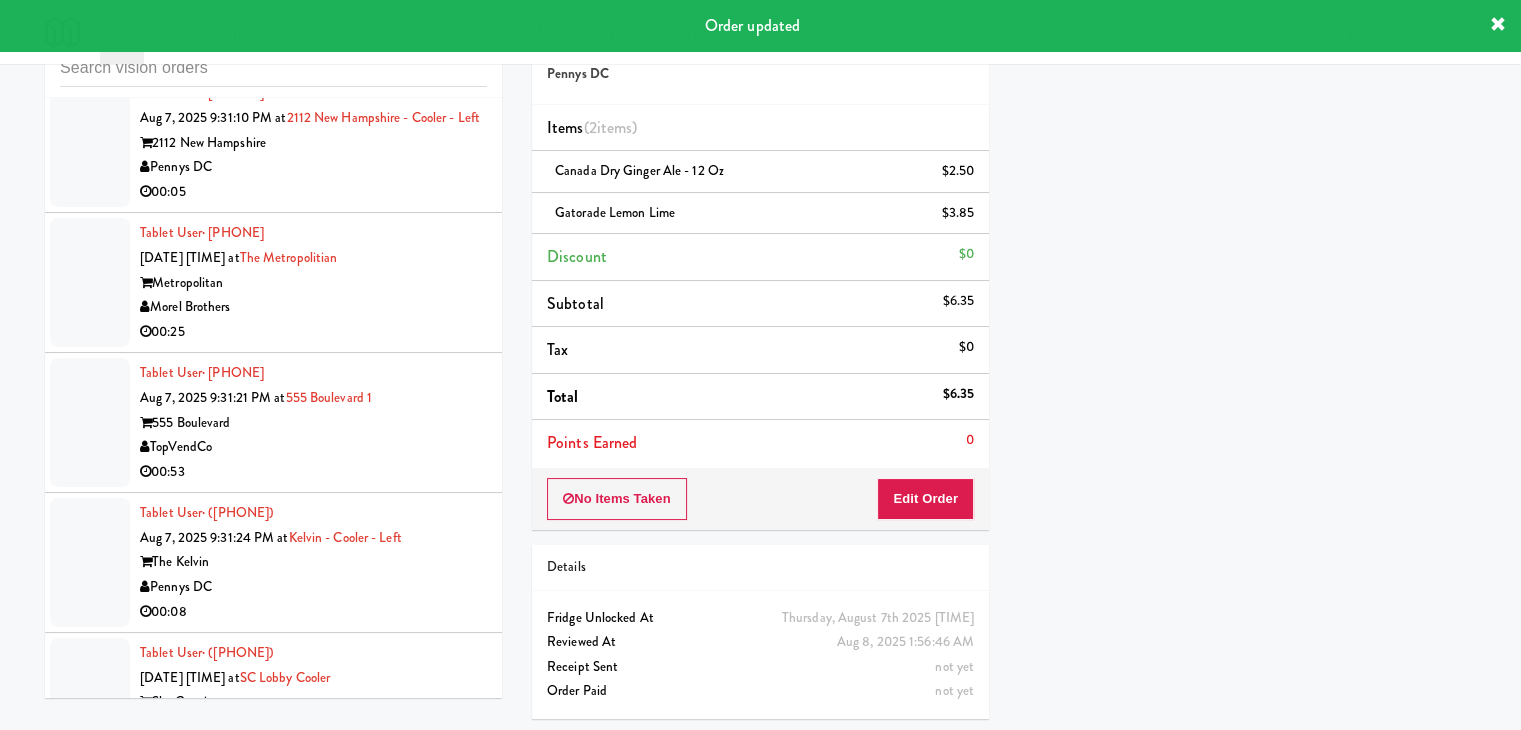 click on "00:05" at bounding box center [313, 192] 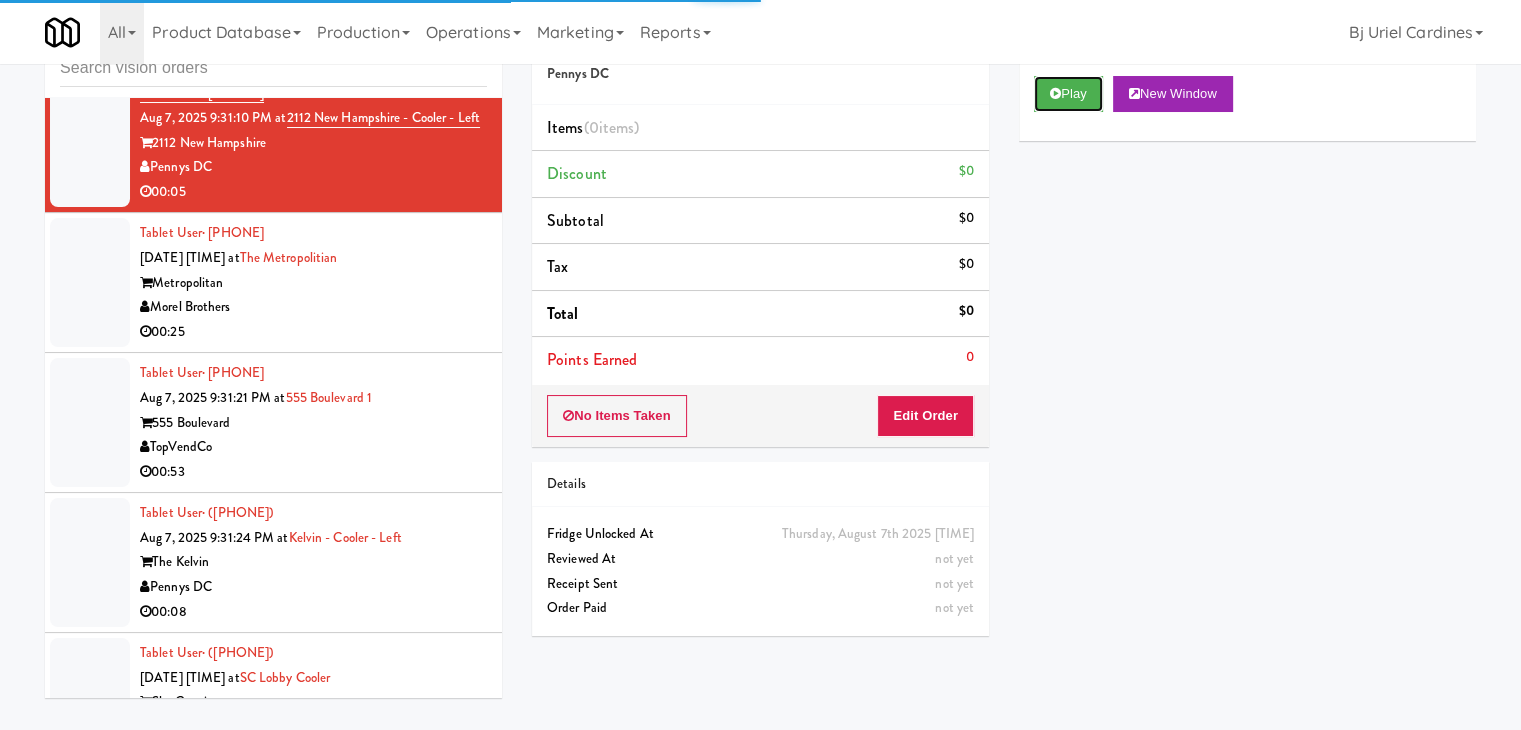 drag, startPoint x: 1055, startPoint y: 101, endPoint x: 1009, endPoint y: 269, distance: 174.1838 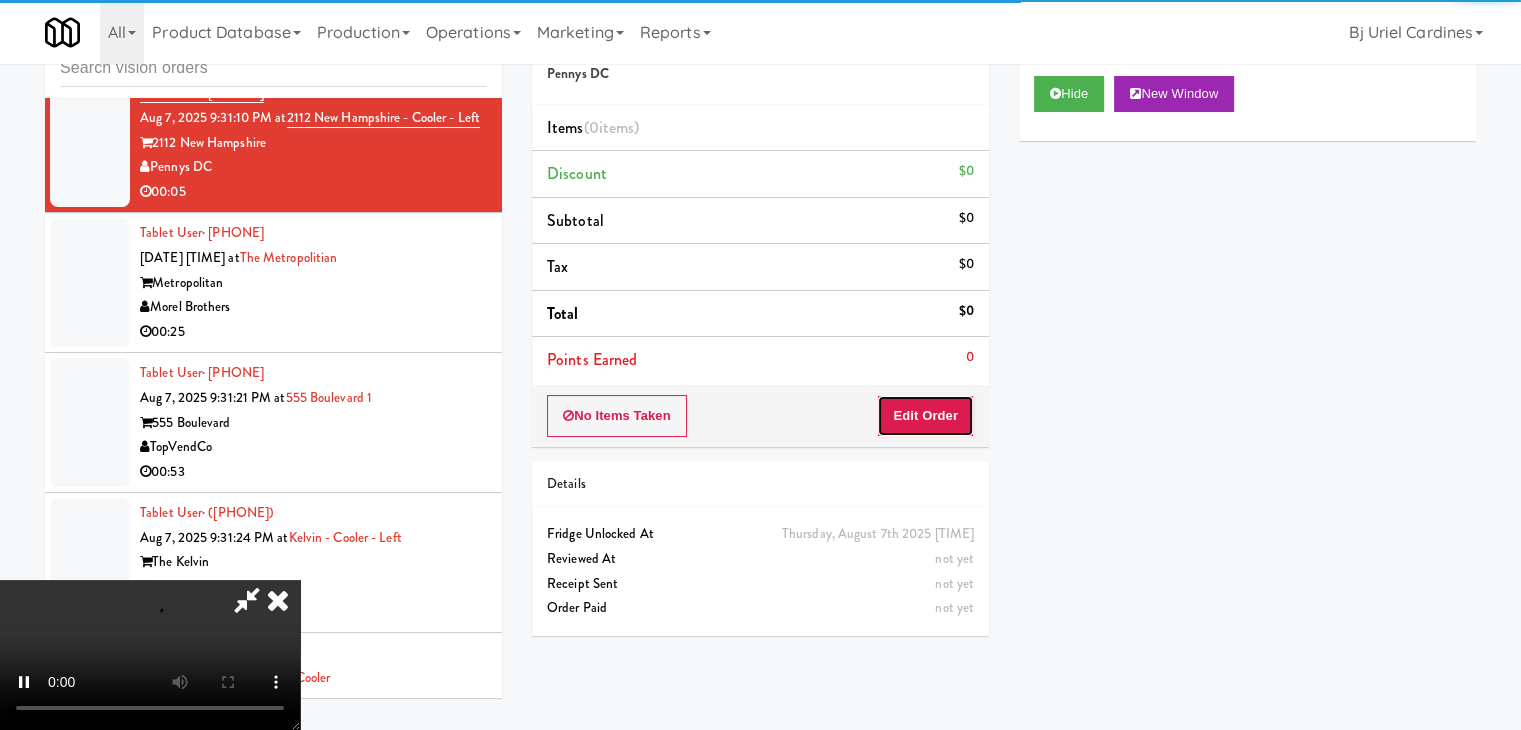 click on "Edit Order" at bounding box center [925, 416] 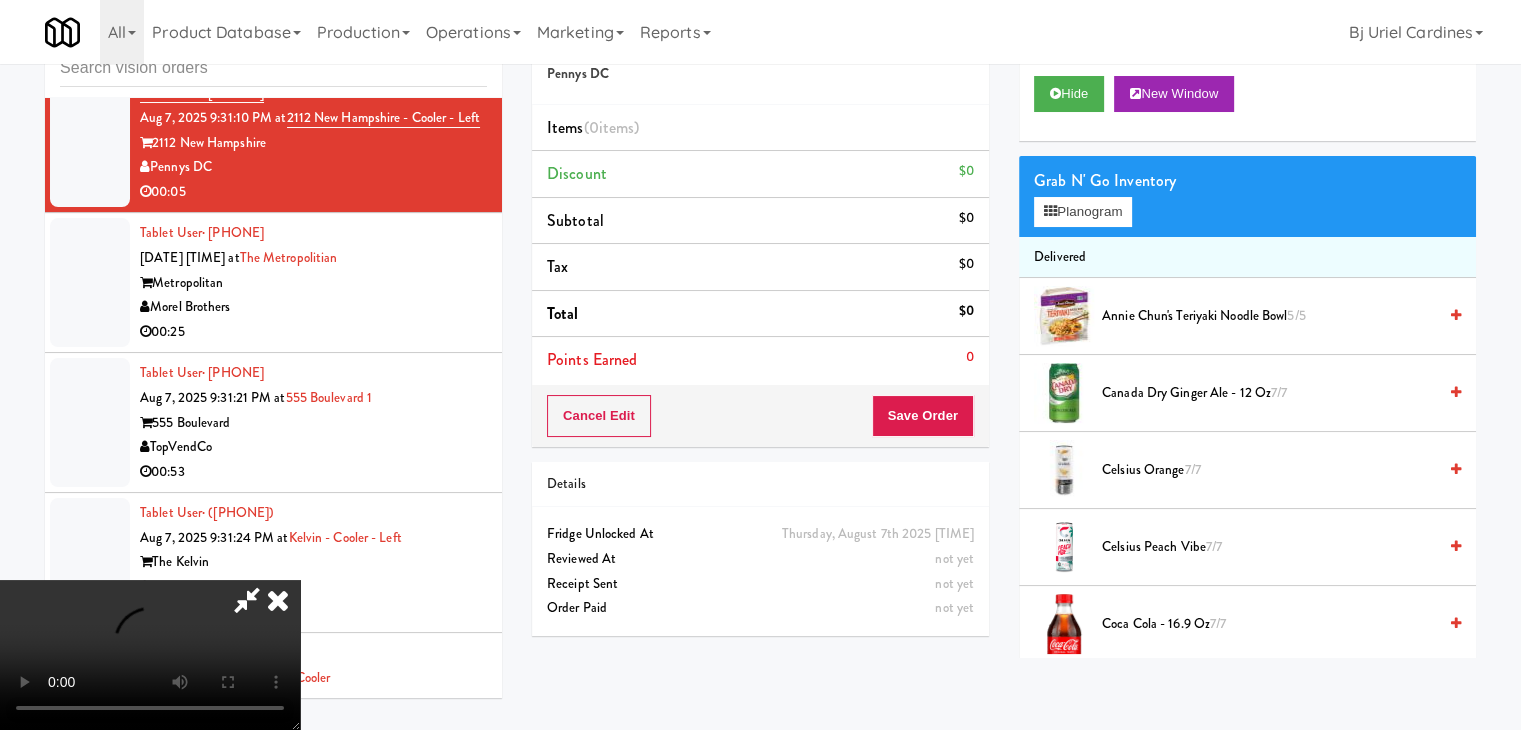 type 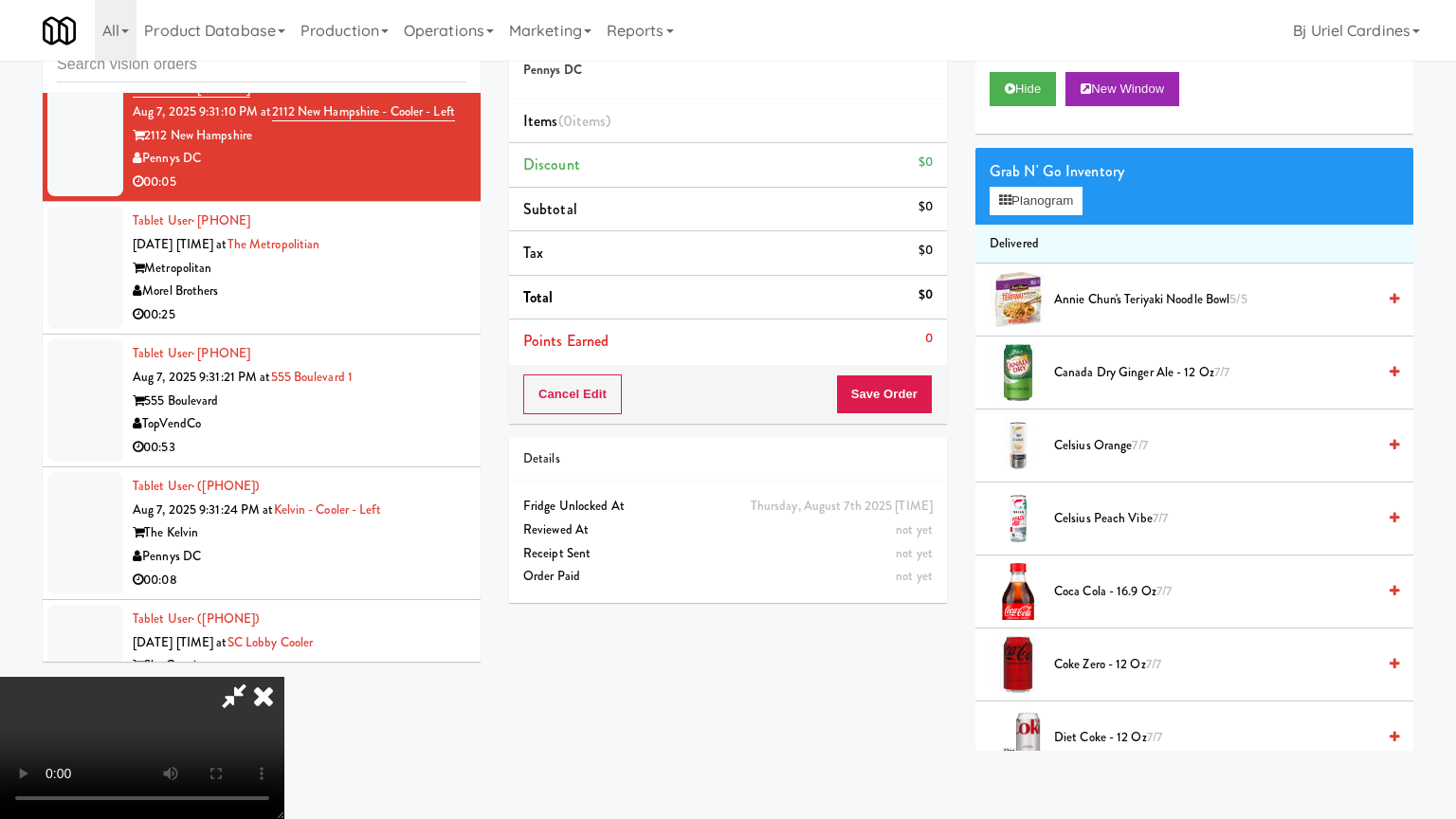 click at bounding box center [142, 748] 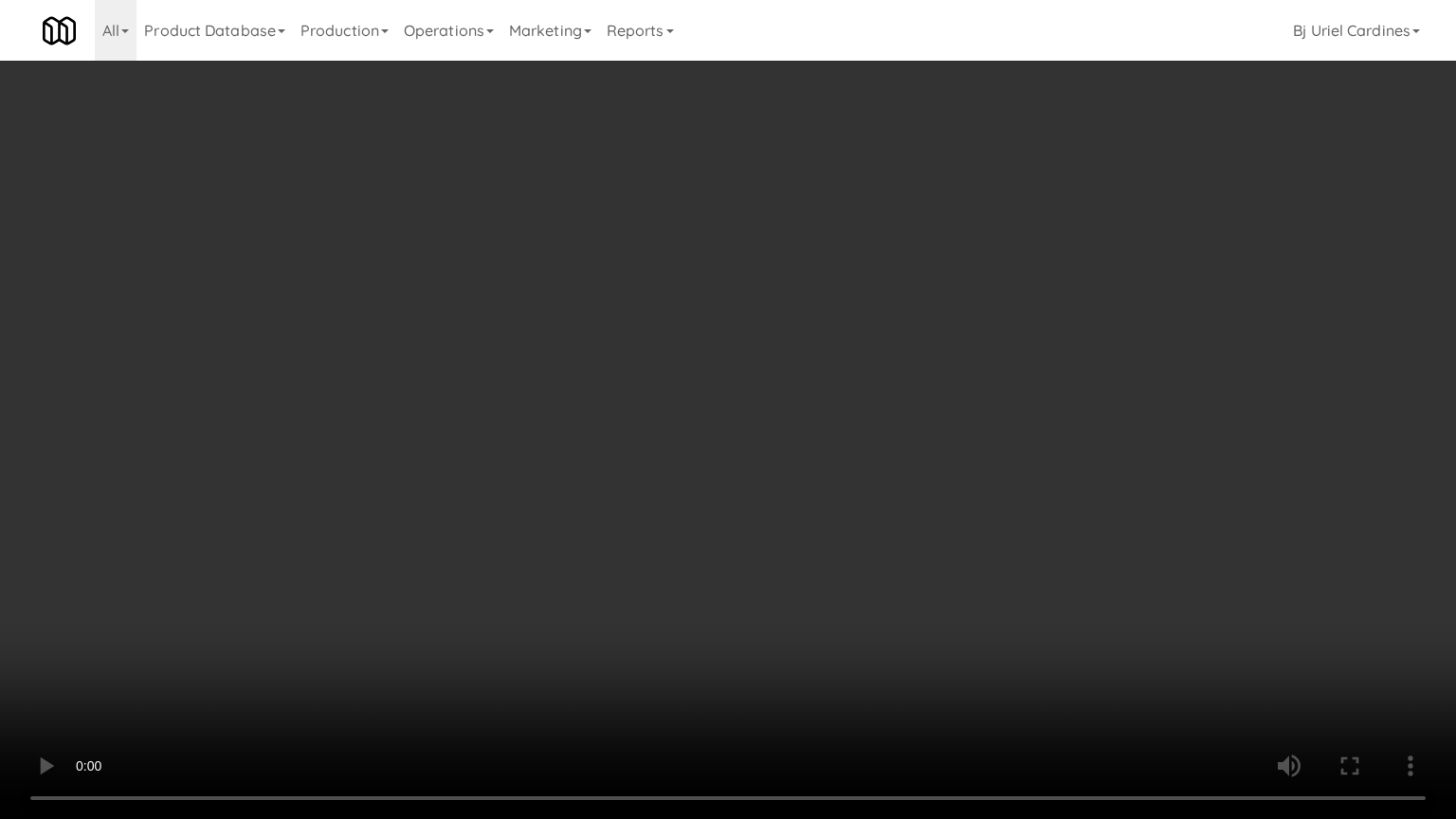 click at bounding box center [728, 410] 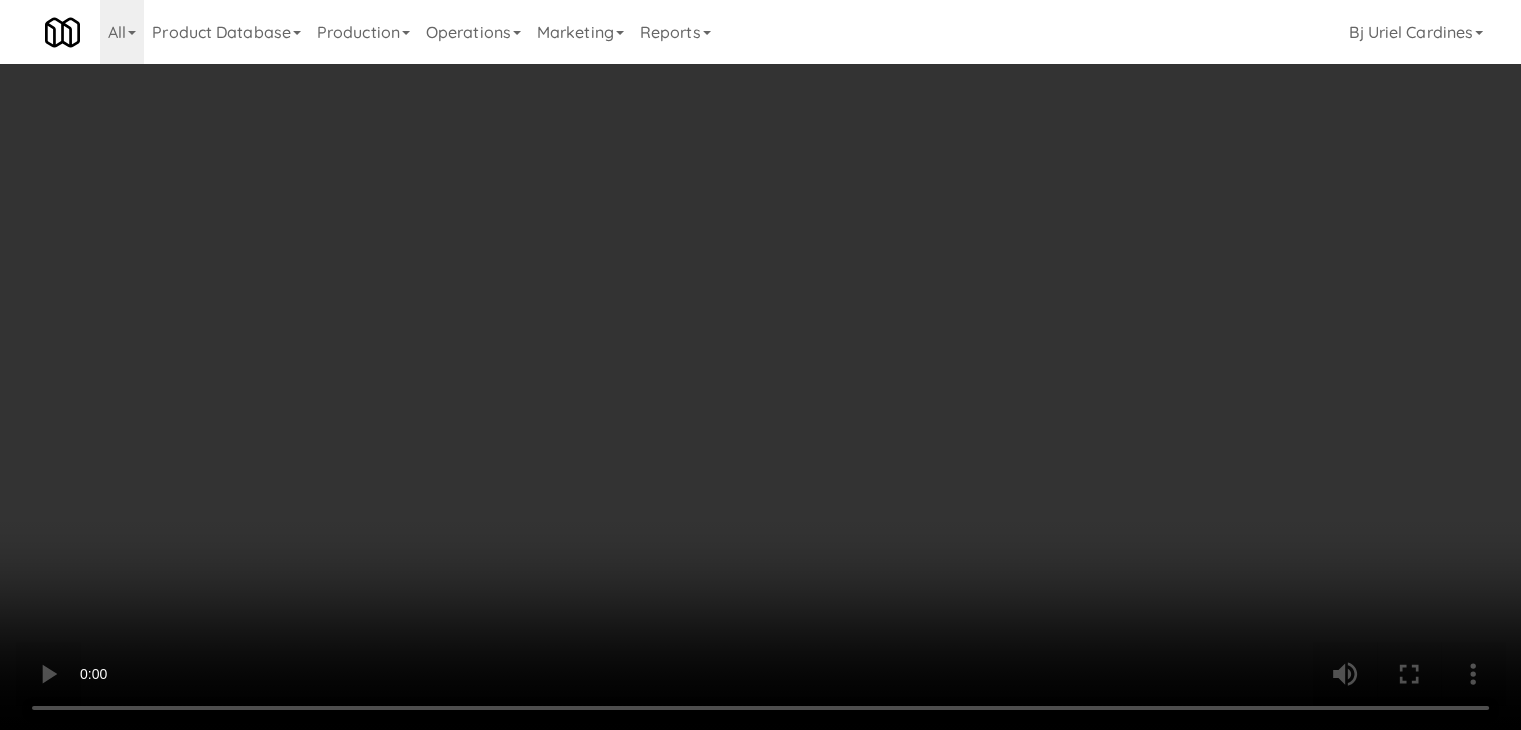 click on "Planogram" at bounding box center (1083, 212) 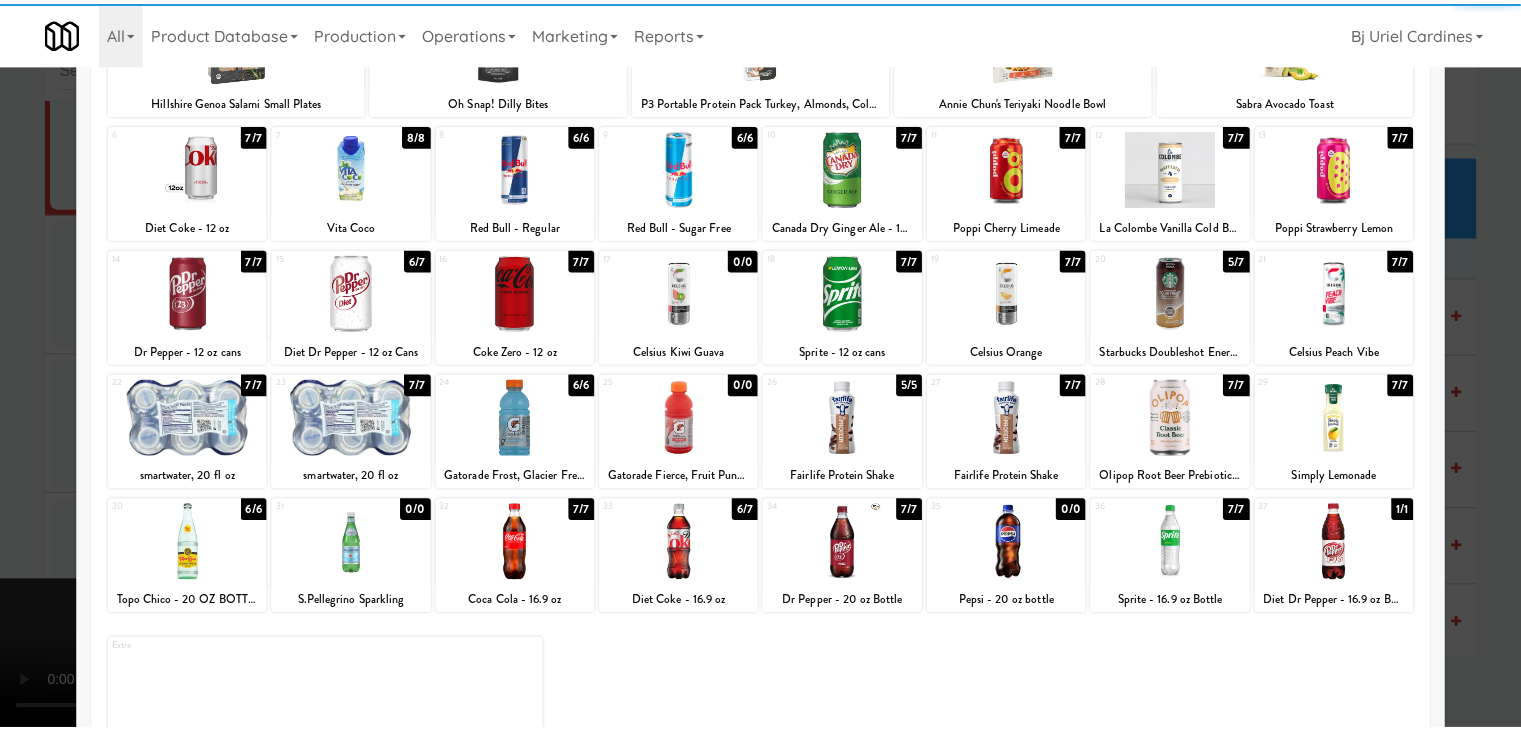 scroll, scrollTop: 200, scrollLeft: 0, axis: vertical 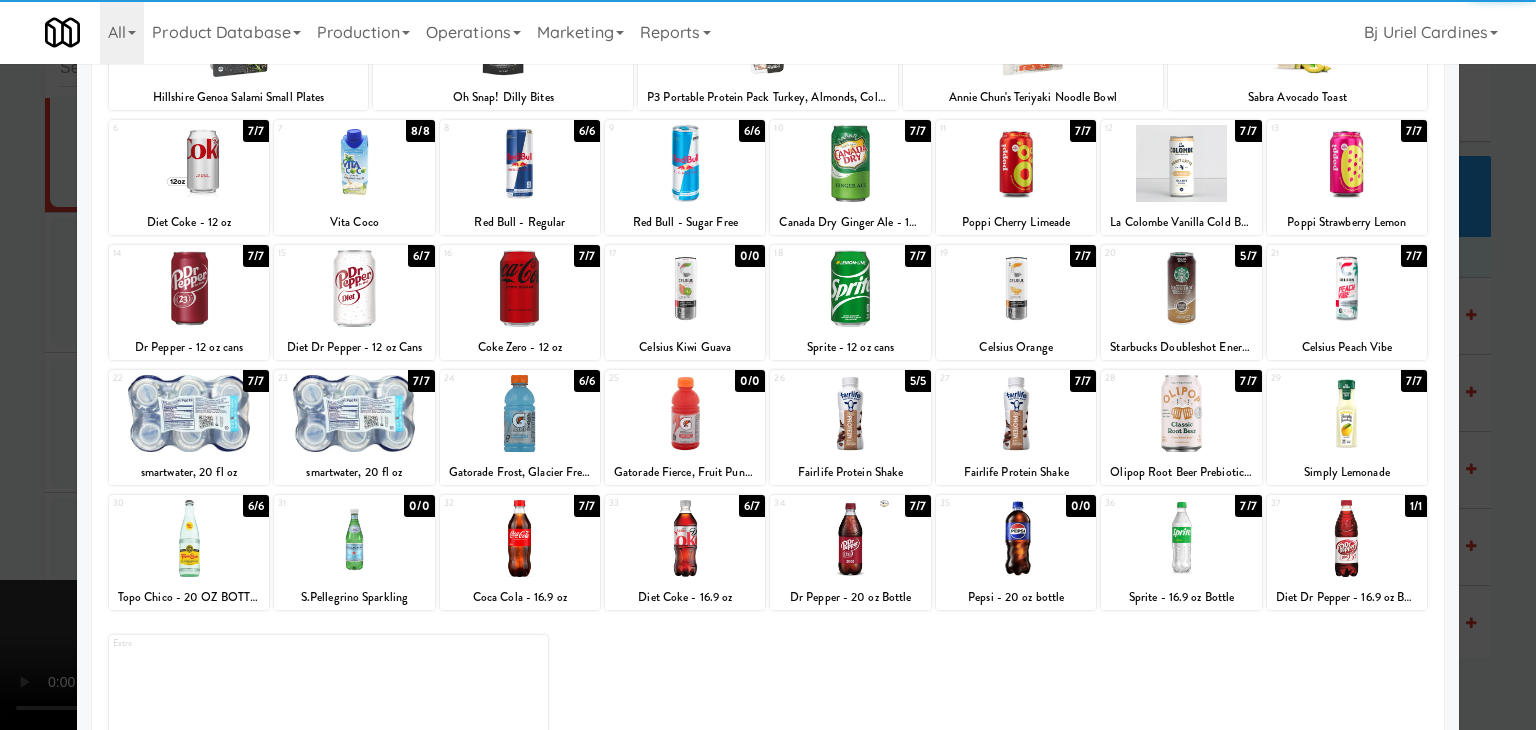 drag, startPoint x: 1182, startPoint y: 548, endPoint x: 1409, endPoint y: 528, distance: 227.87935 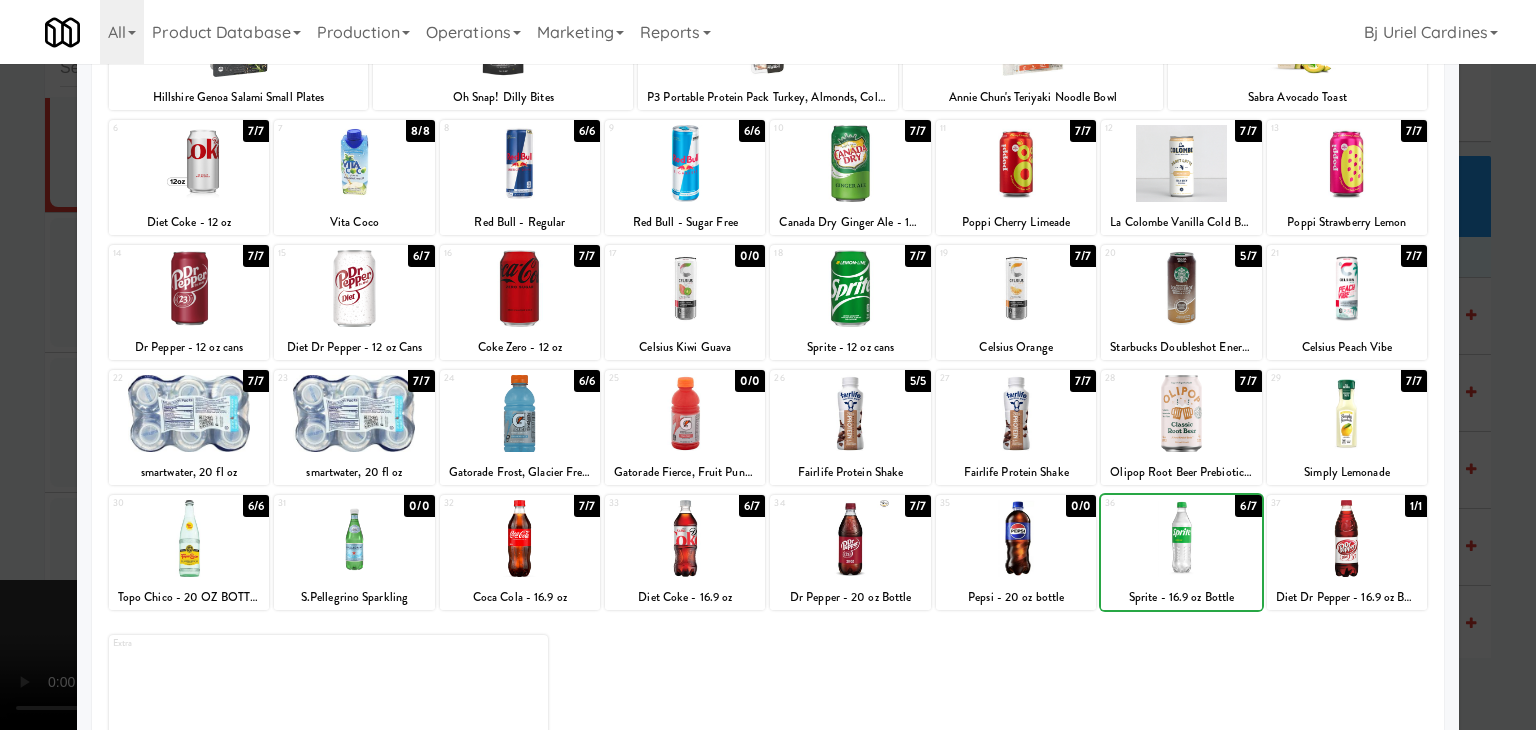 click at bounding box center [768, 365] 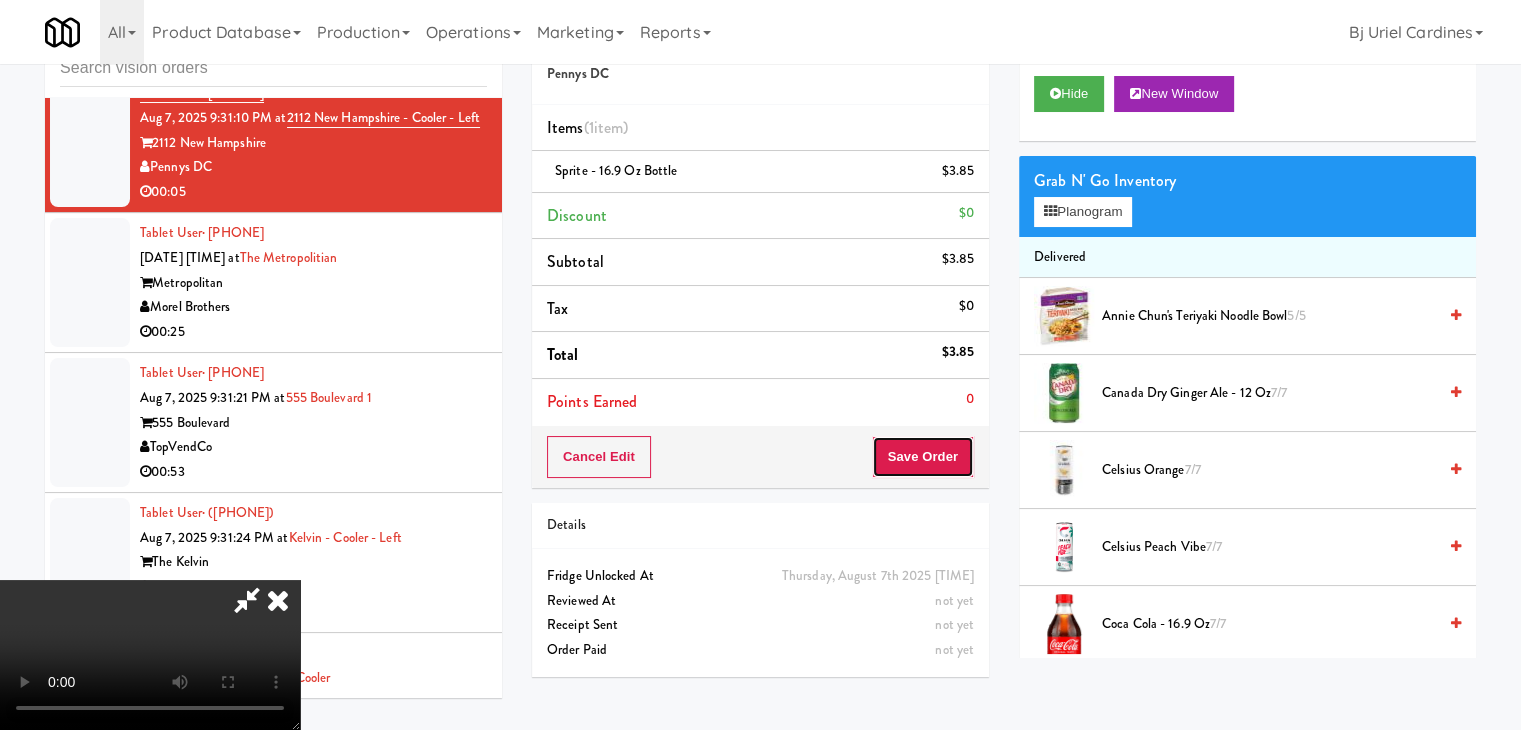 click on "Save Order" at bounding box center [923, 457] 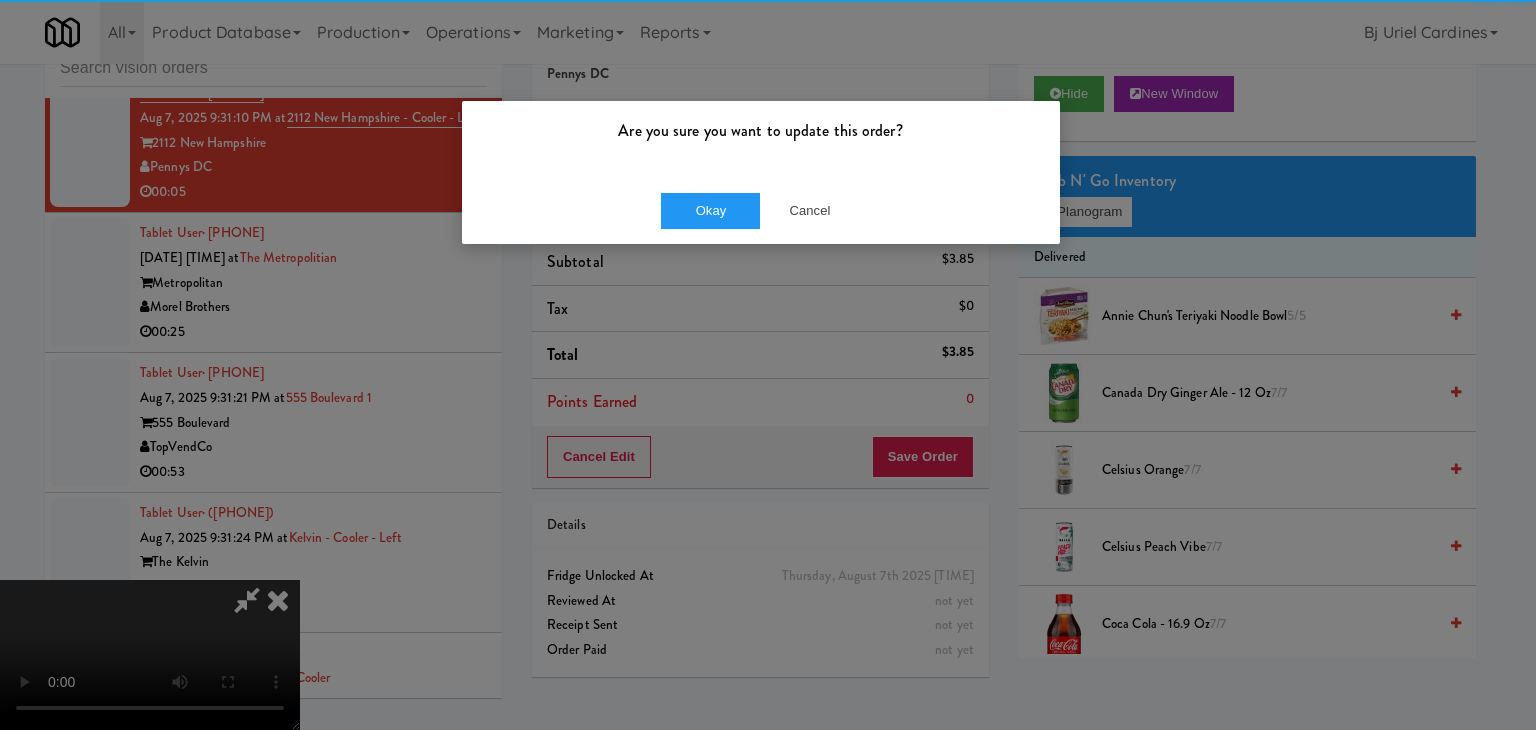 click on "Okay Cancel" at bounding box center (761, 210) 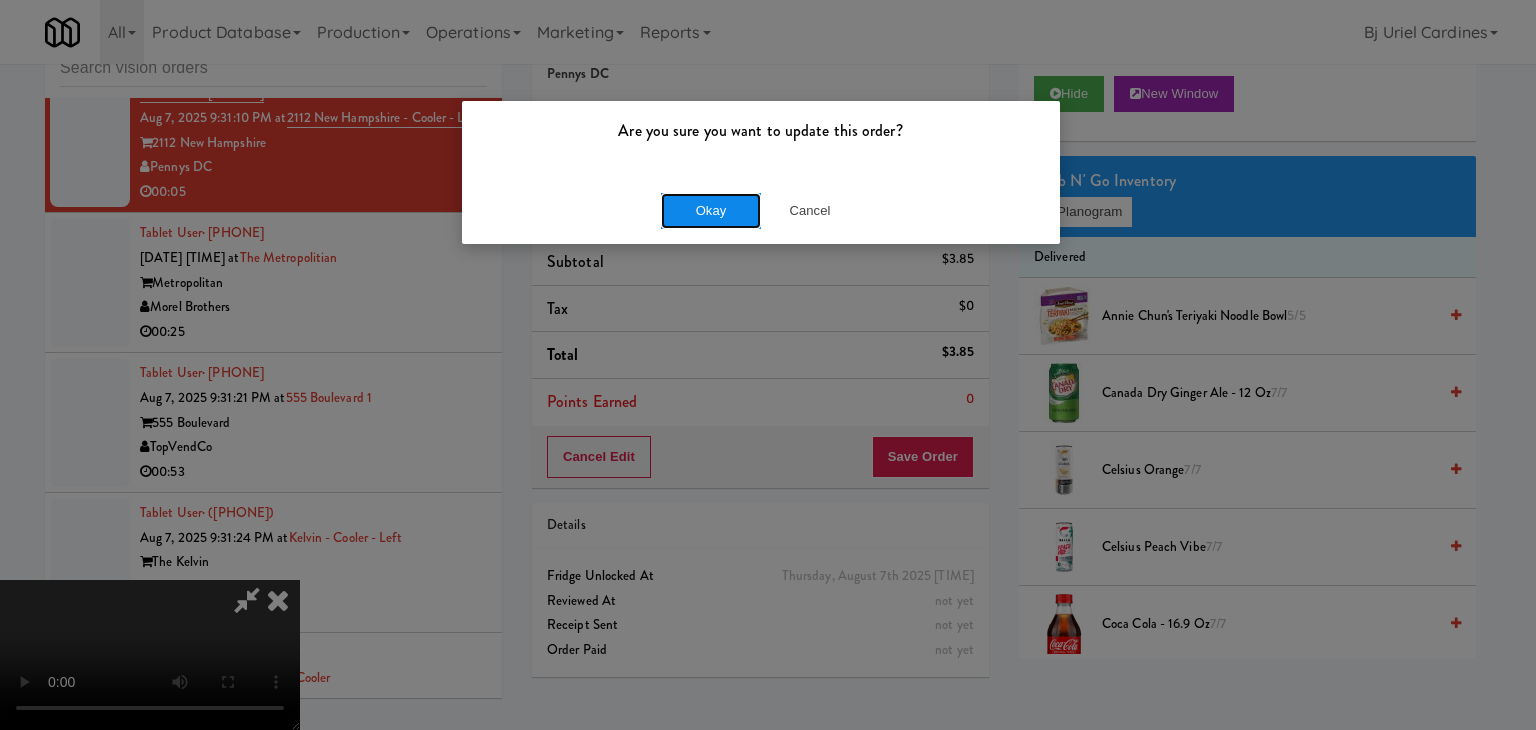click on "Okay" at bounding box center (711, 211) 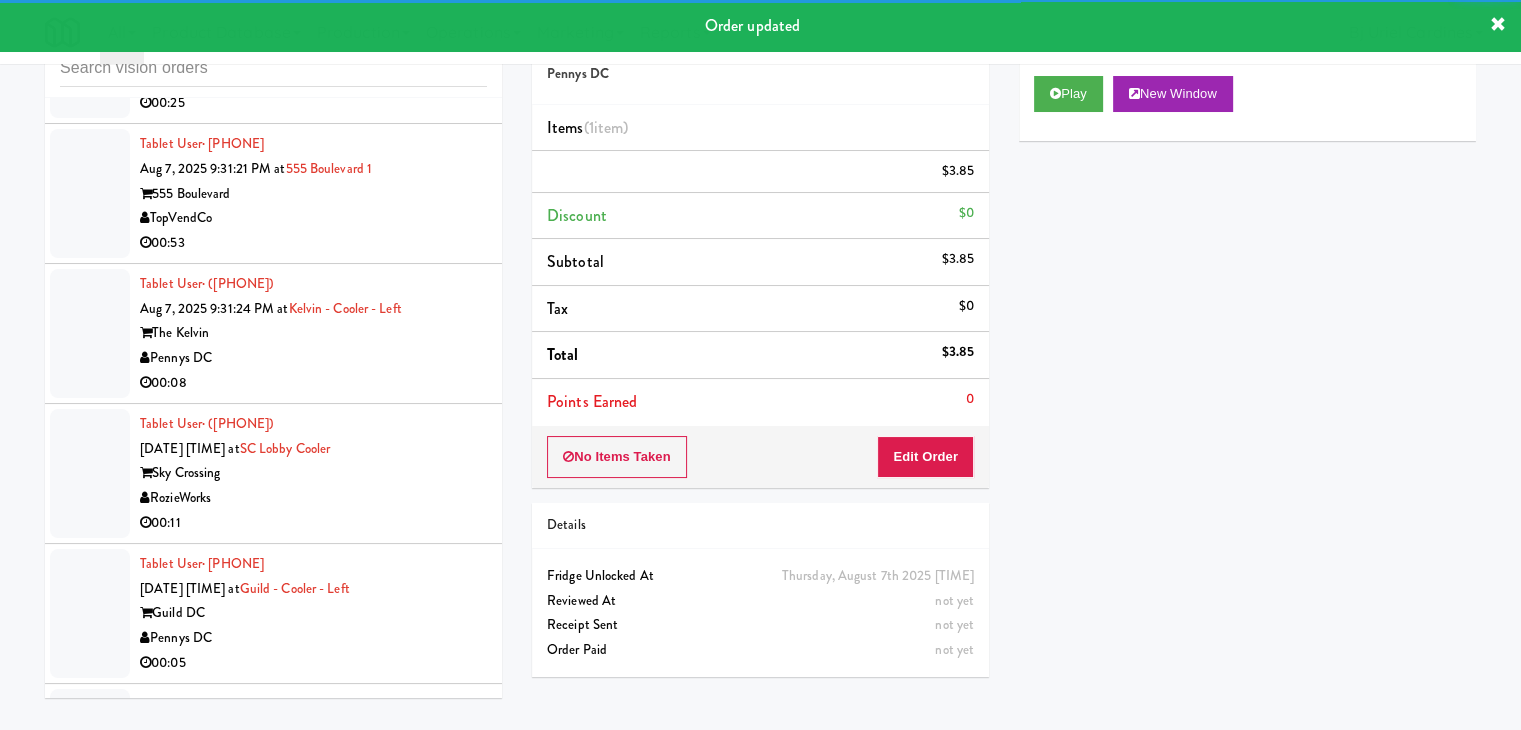 scroll, scrollTop: 23667, scrollLeft: 0, axis: vertical 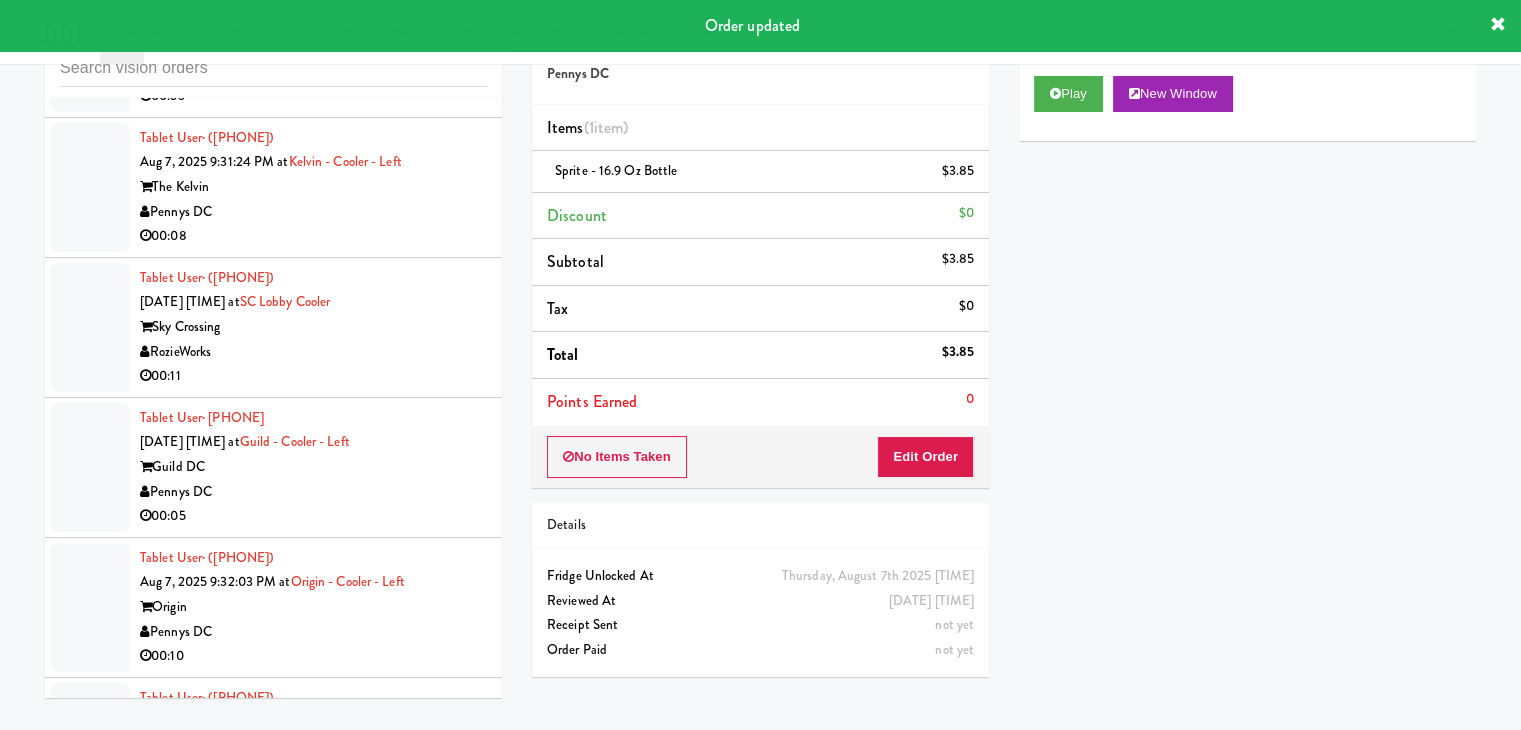 click on "Pennys DC" at bounding box center (313, 212) 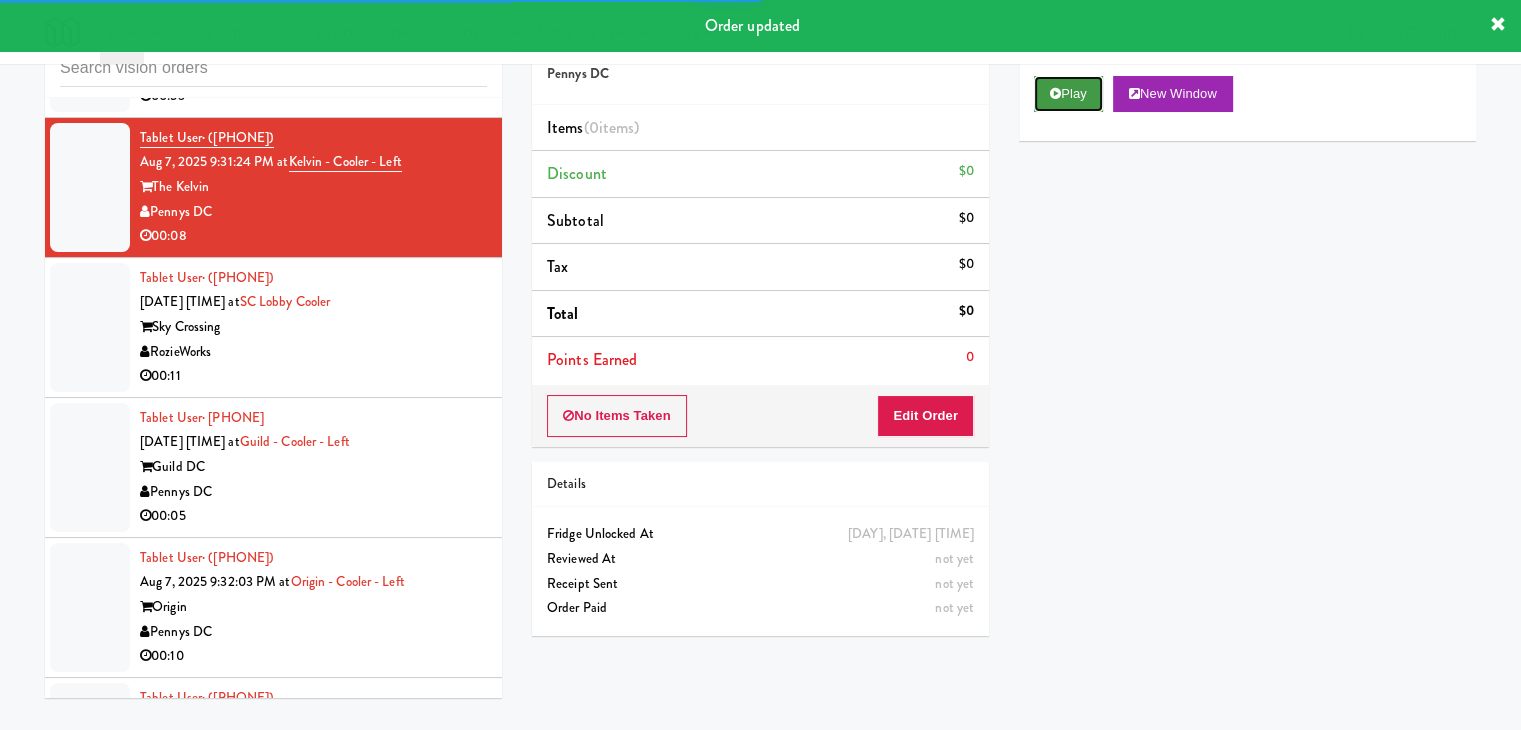 click on "Play" at bounding box center (1068, 94) 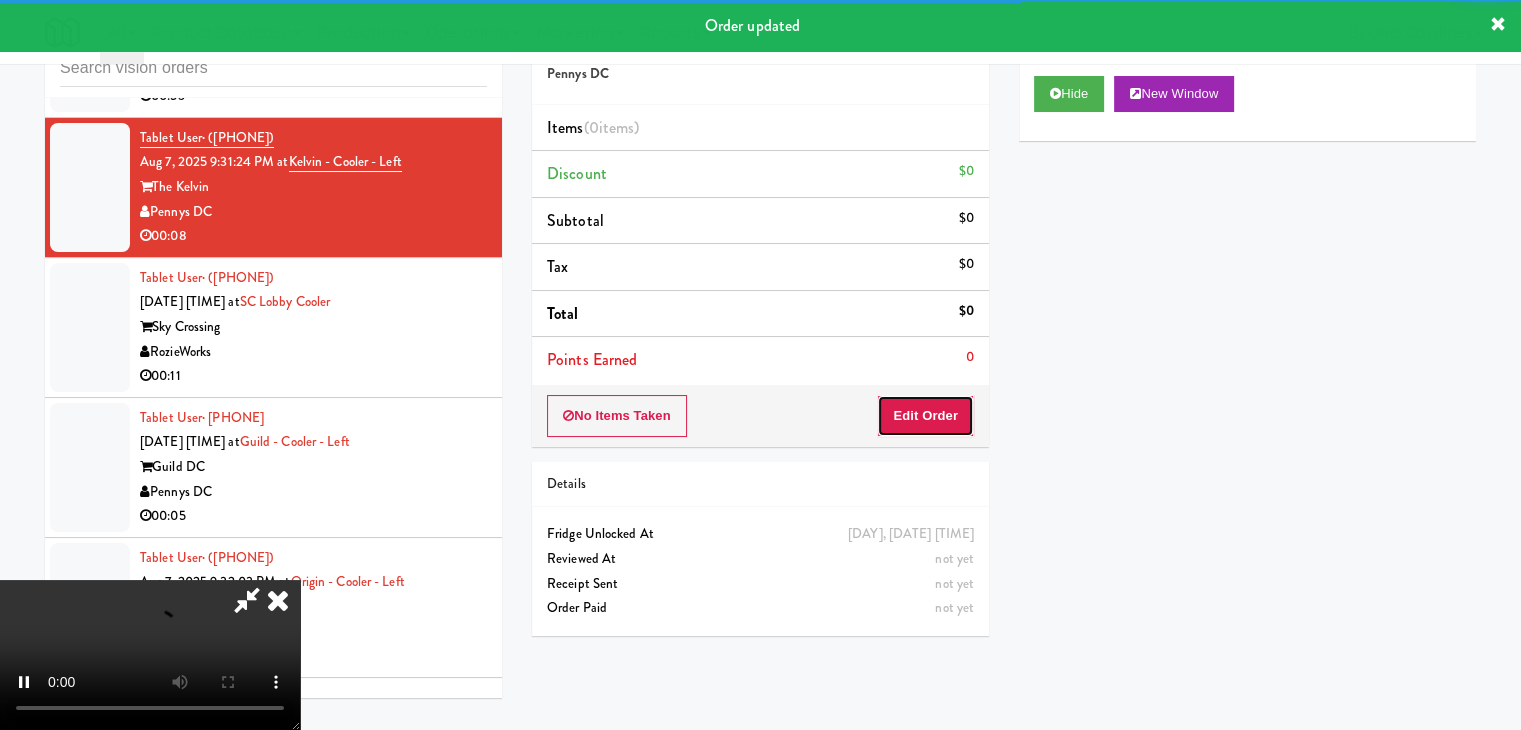 click on "Edit Order" at bounding box center (925, 416) 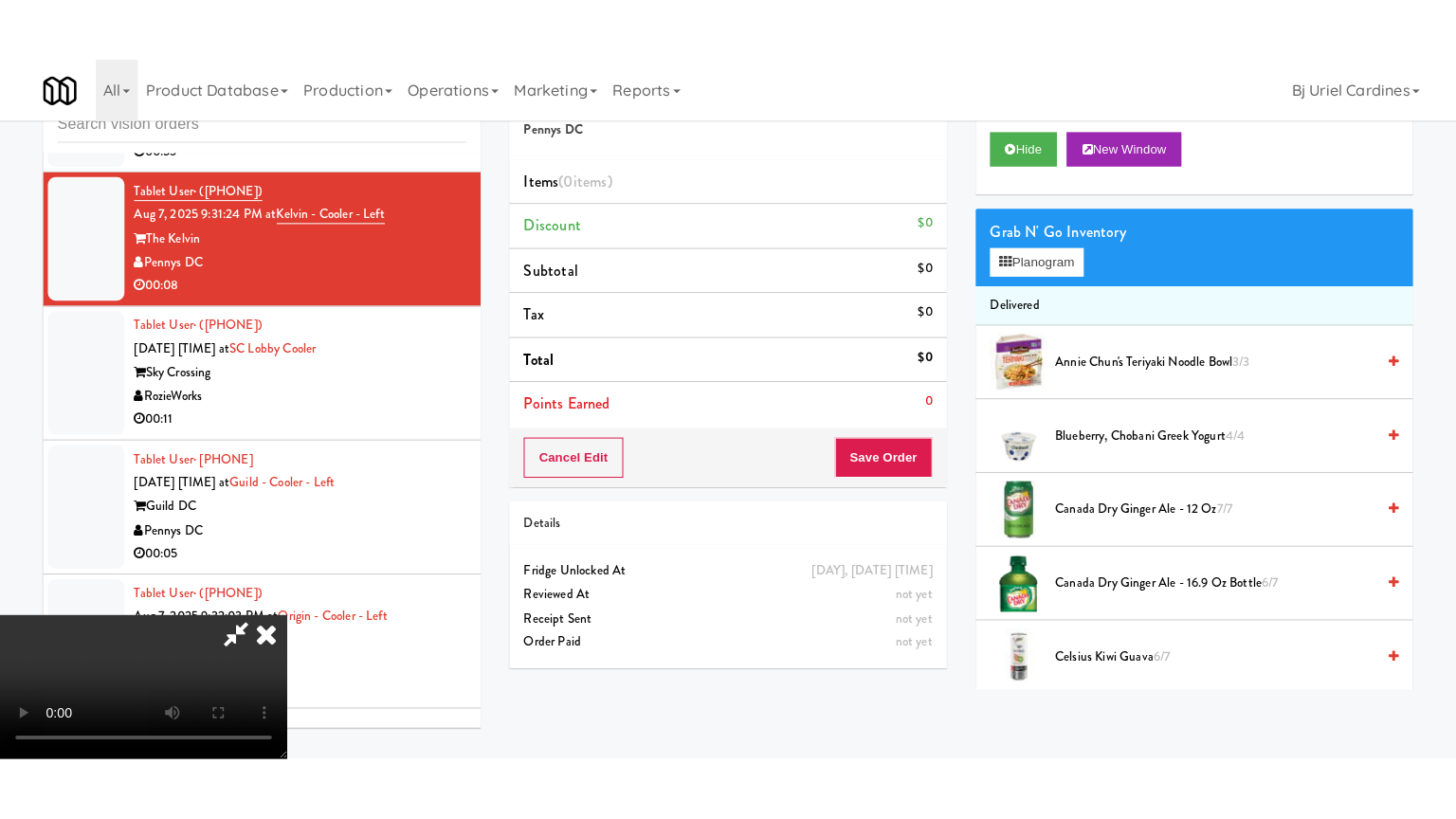 scroll, scrollTop: 266, scrollLeft: 0, axis: vertical 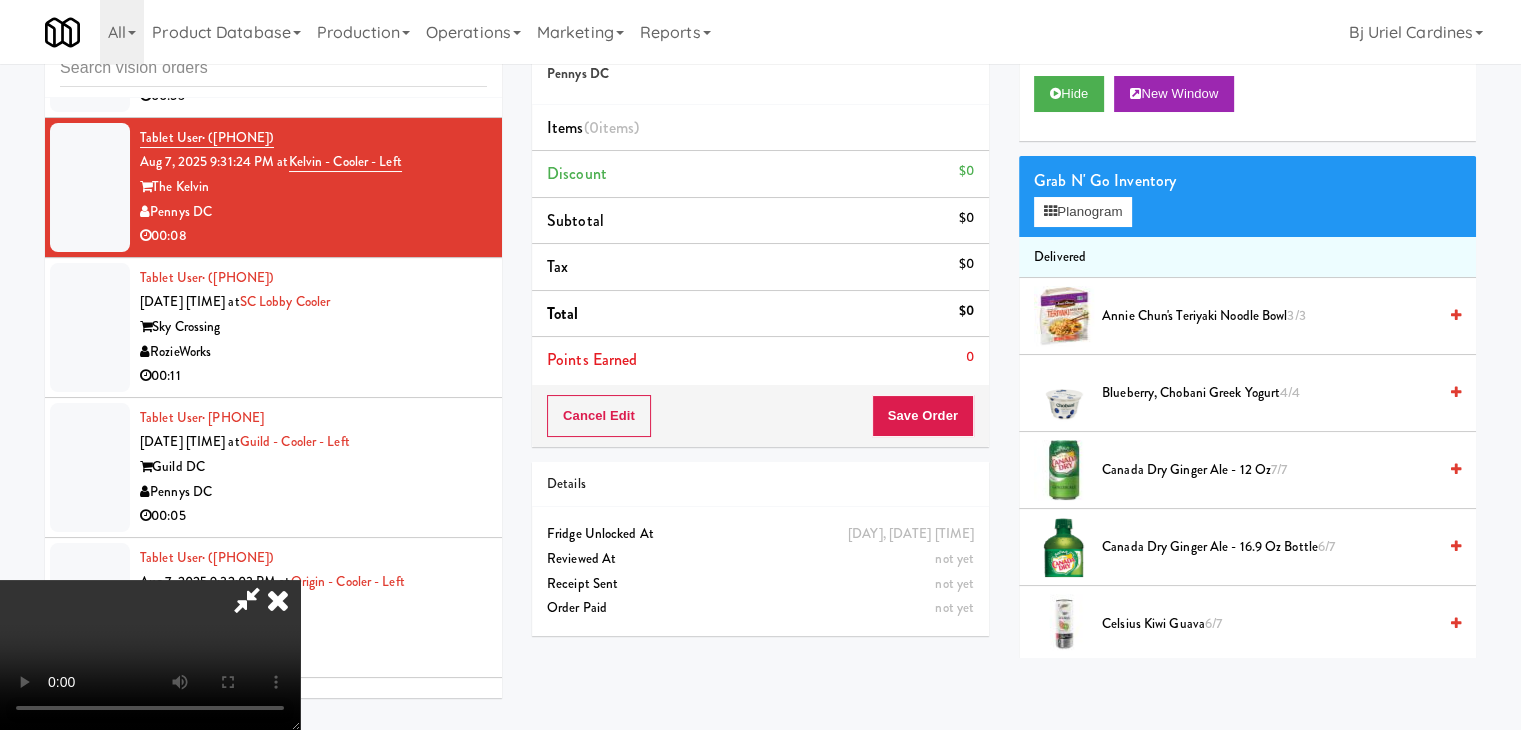type 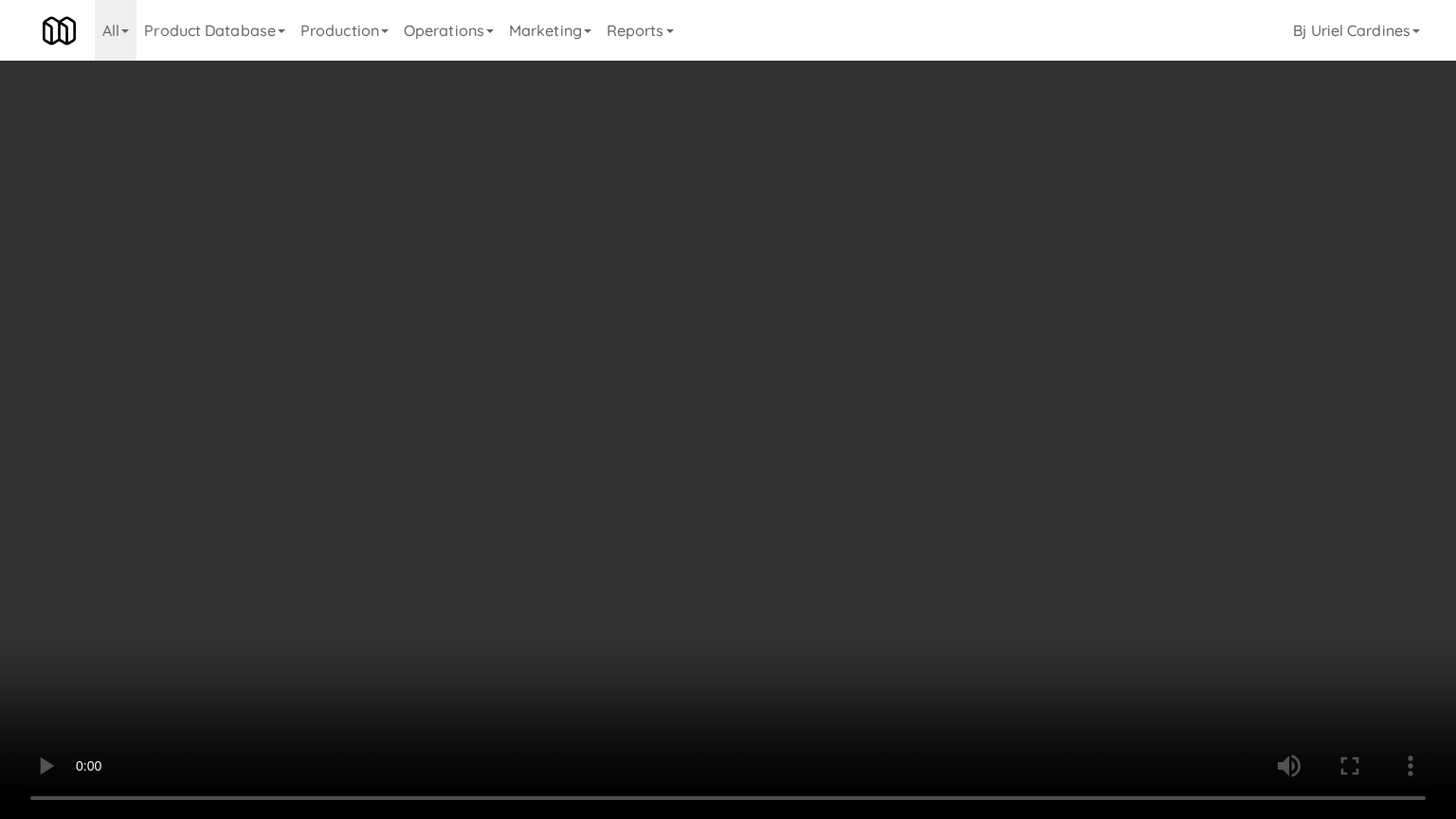click at bounding box center (728, 410) 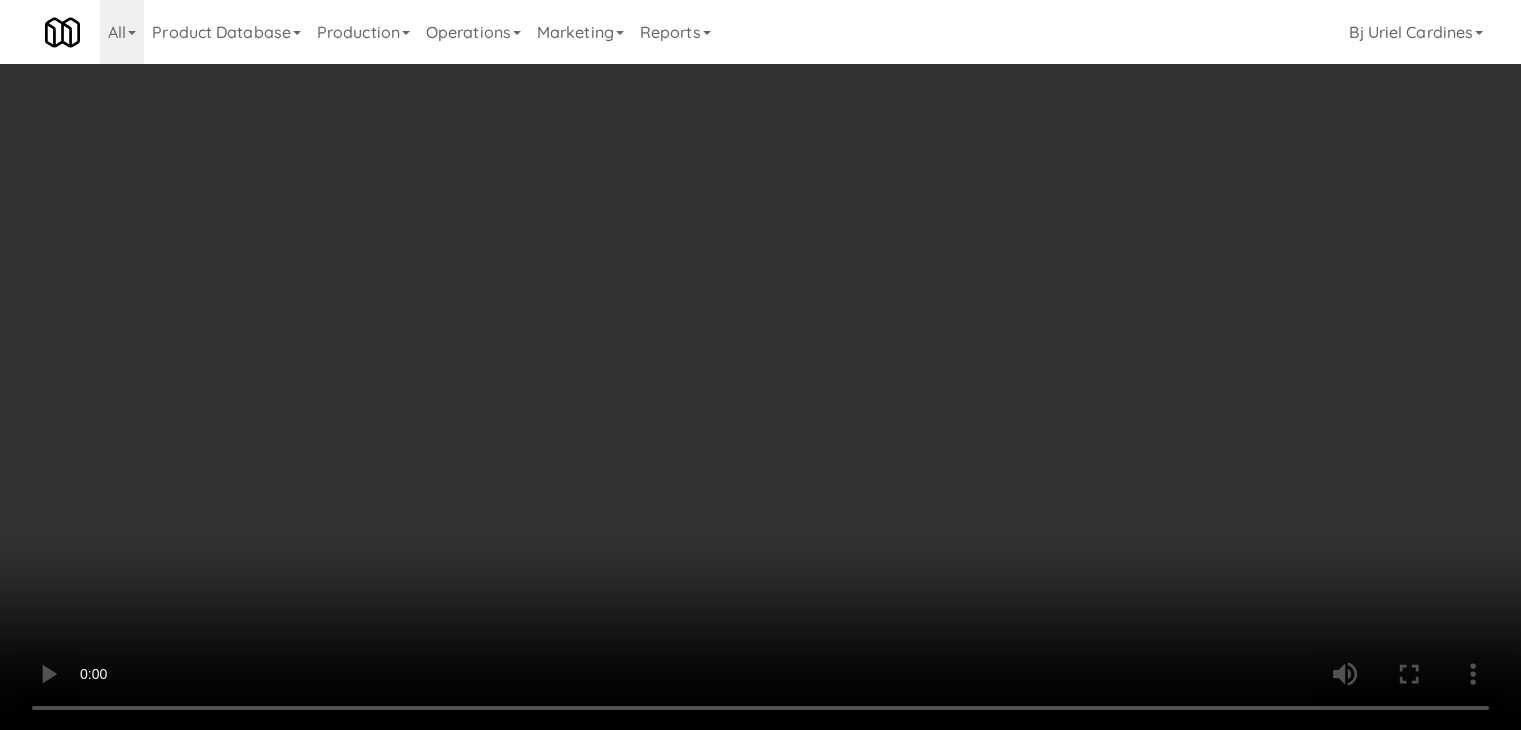 click on "Grab N' Go Inventory  Planogram" at bounding box center (1247, 196) 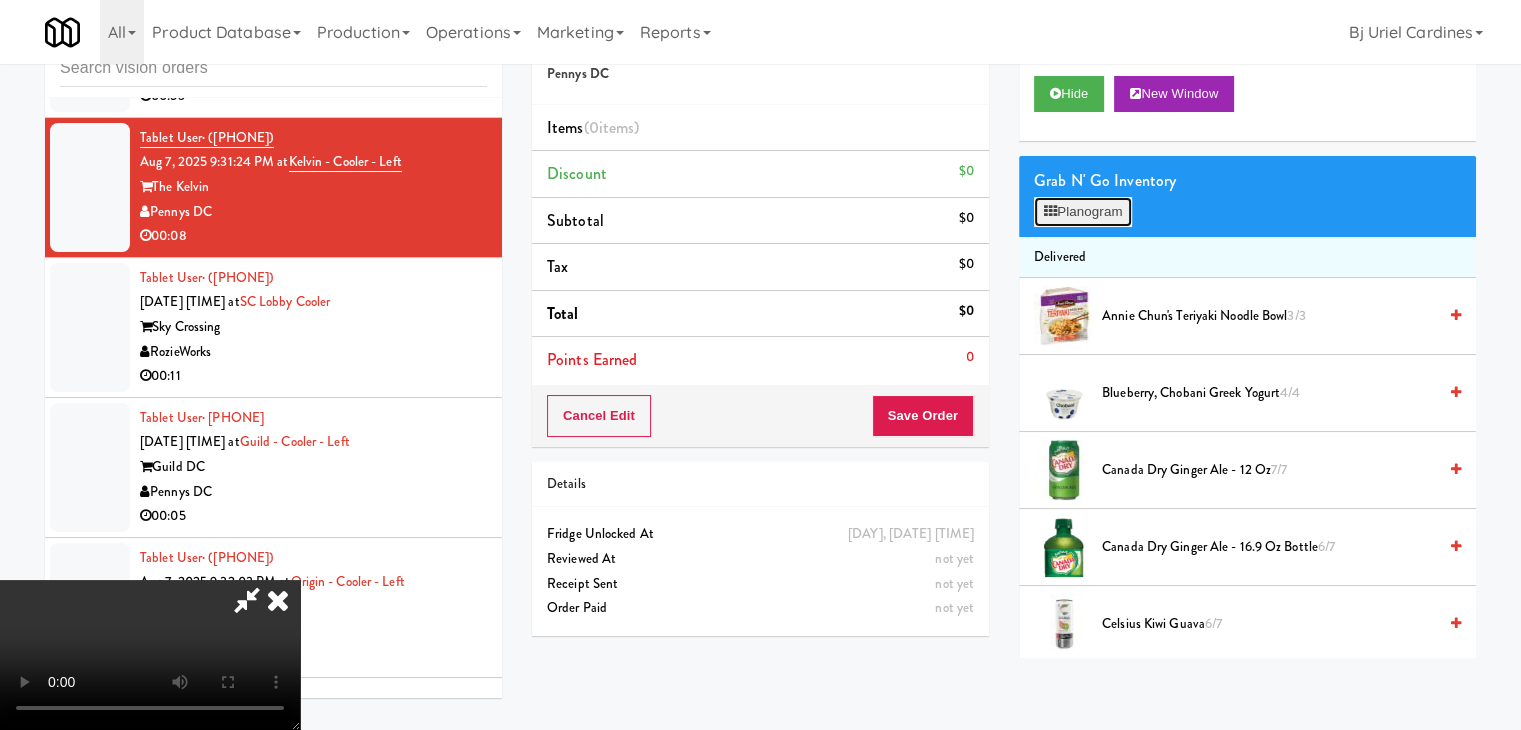 click on "Planogram" at bounding box center (1083, 212) 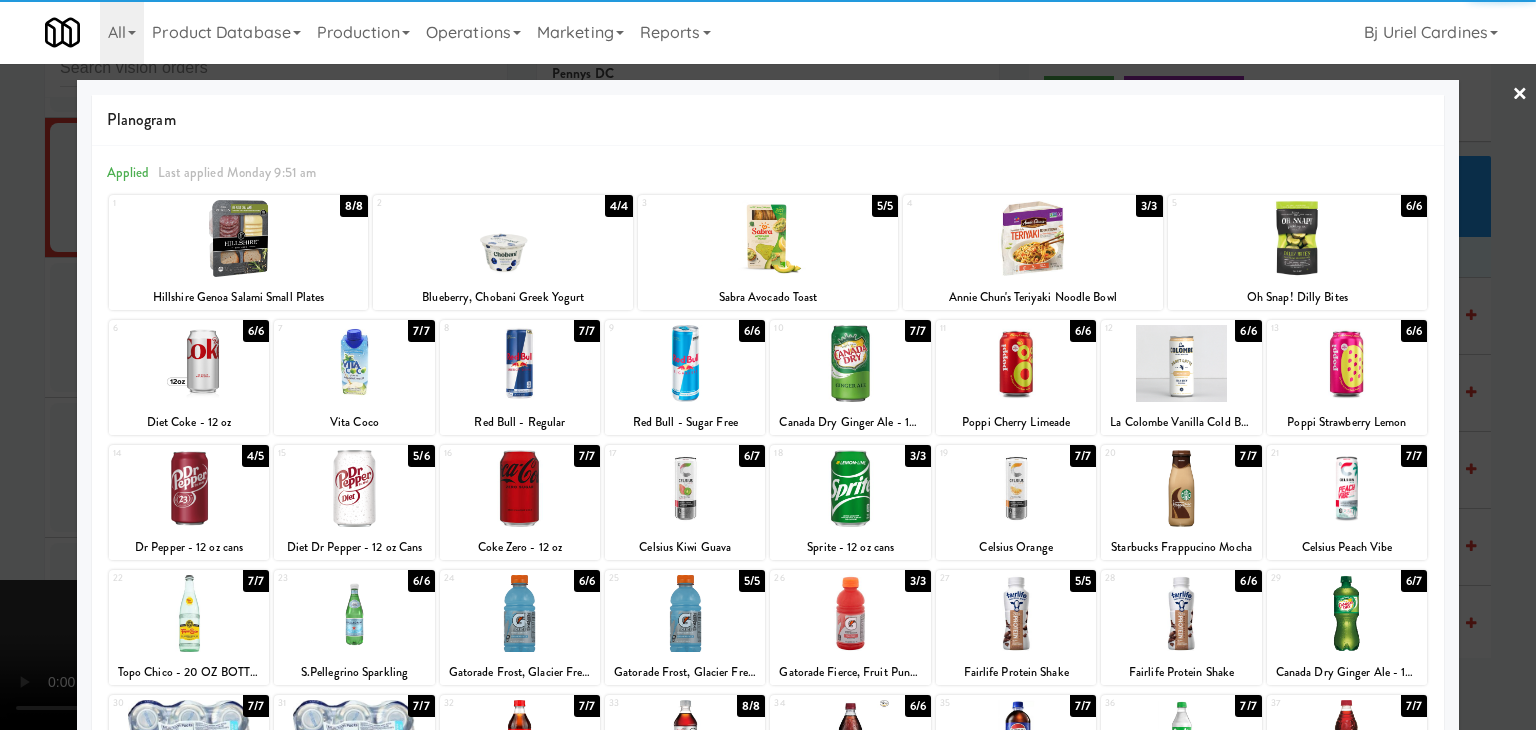 drag, startPoint x: 347, startPoint y: 492, endPoint x: 516, endPoint y: 512, distance: 170.17932 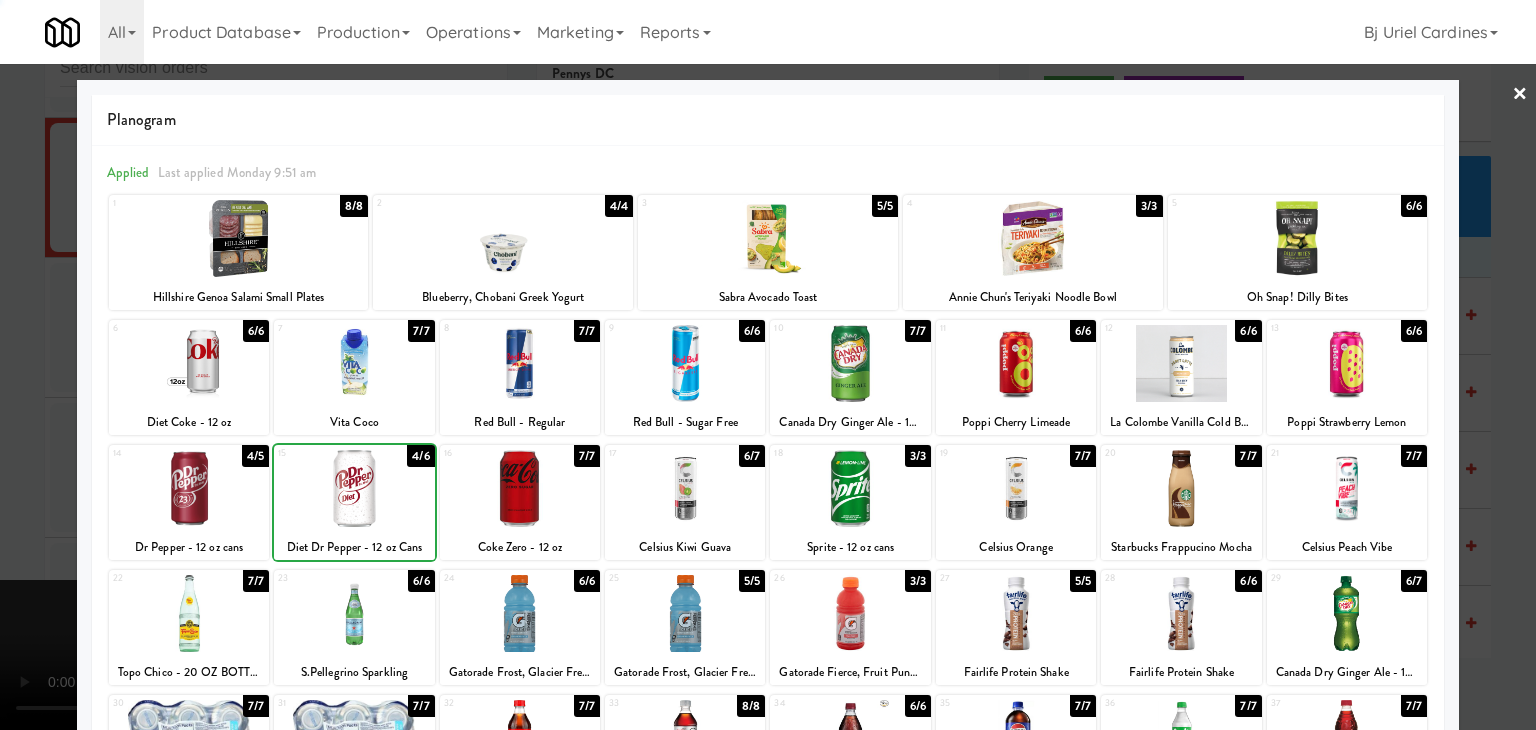 click at bounding box center [520, 488] 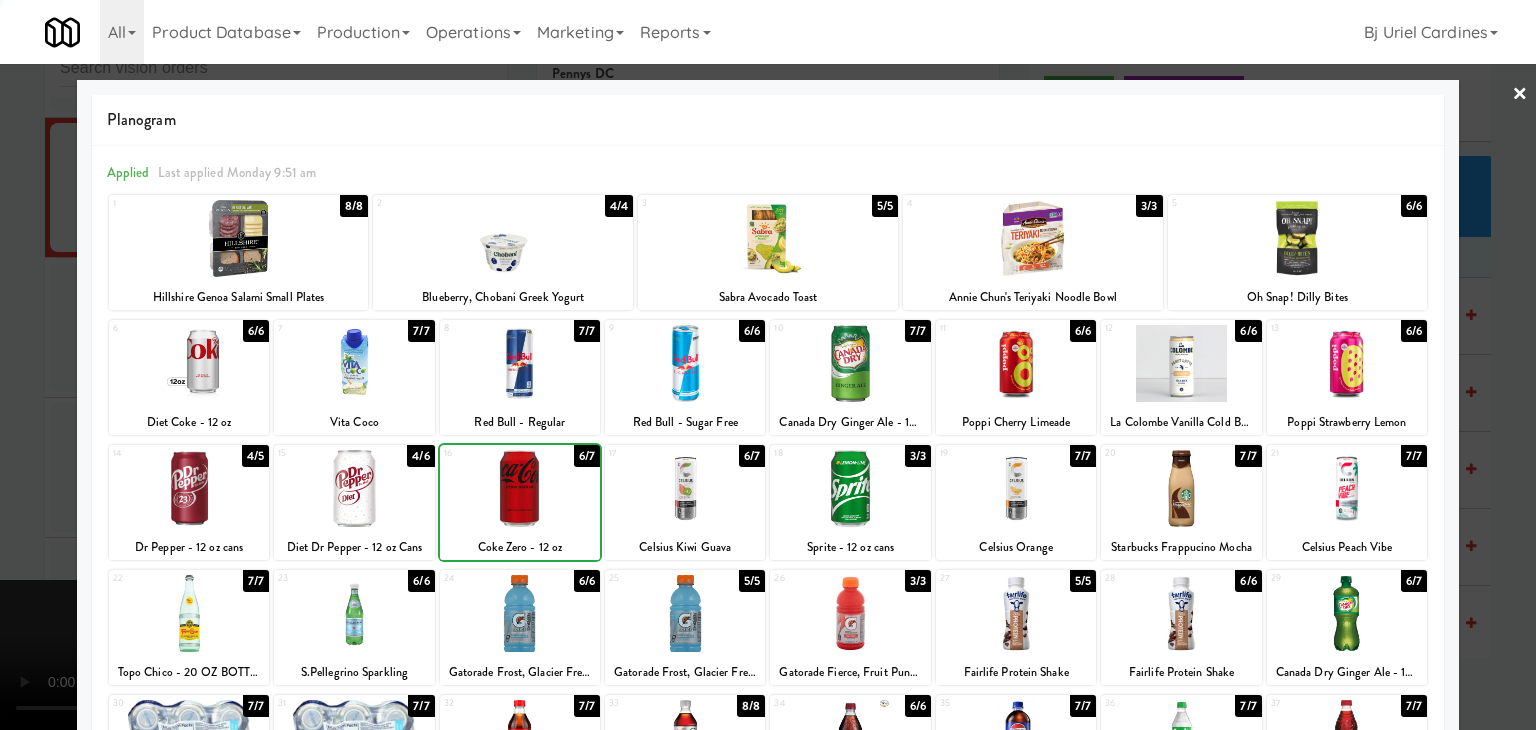 click at bounding box center [768, 365] 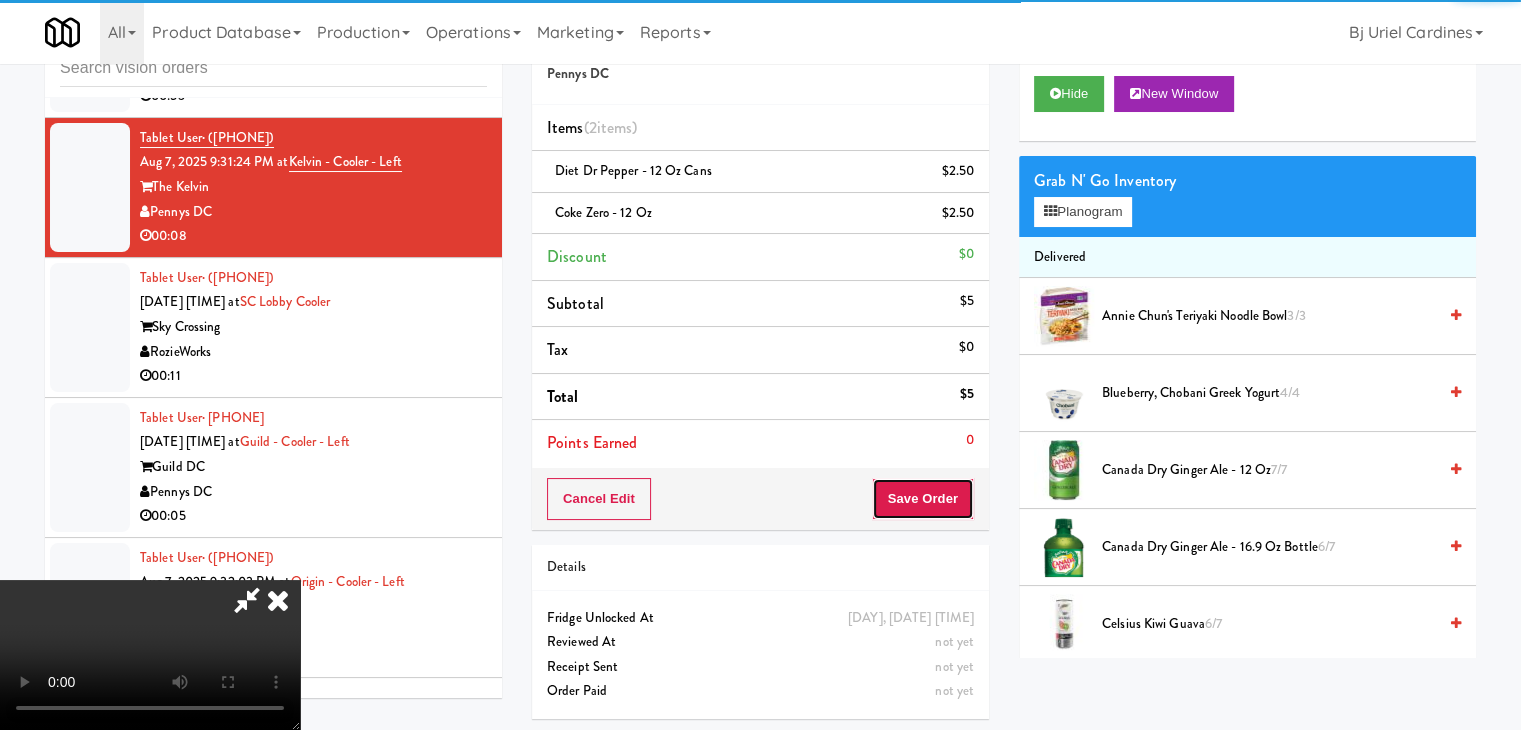 click on "Save Order" at bounding box center [923, 499] 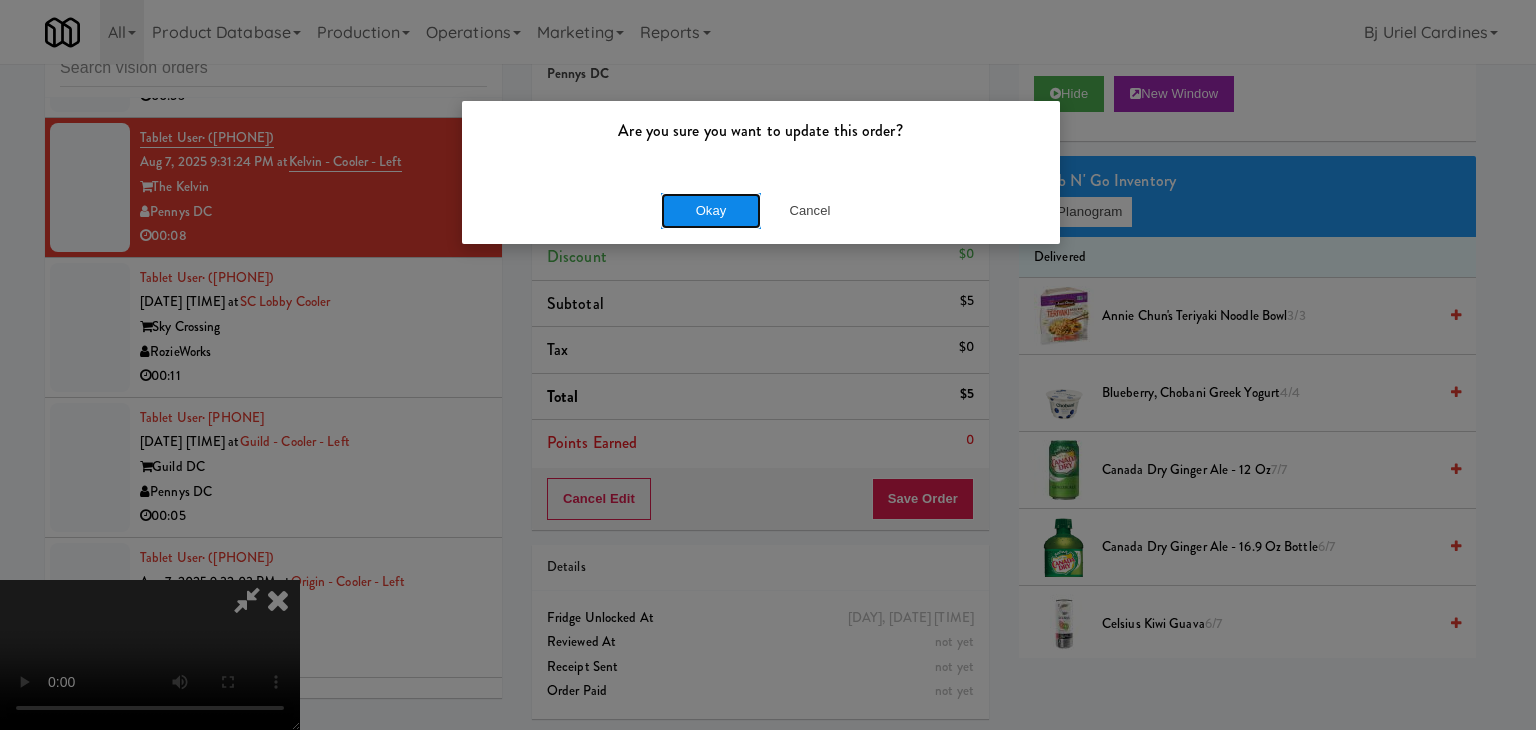 click on "Okay" at bounding box center (711, 211) 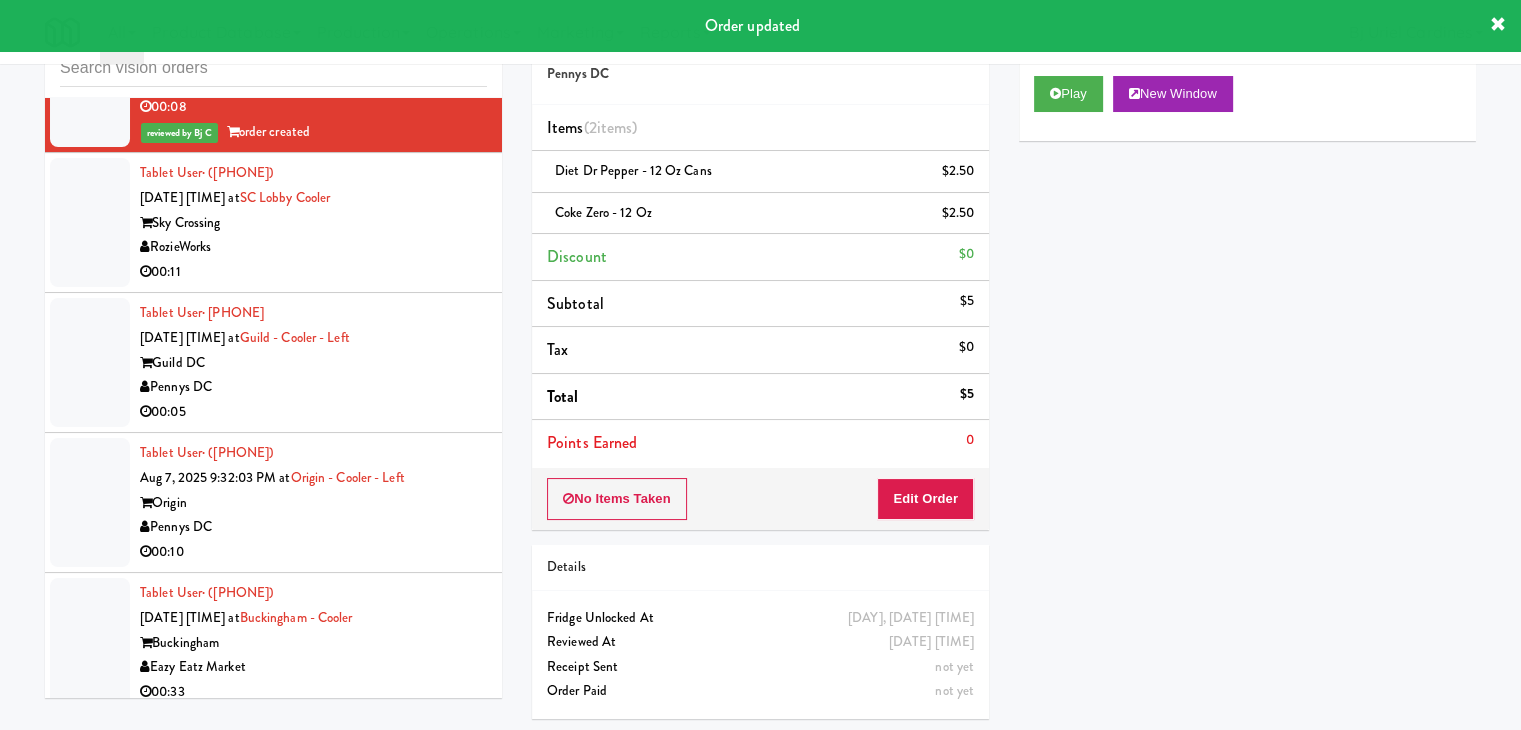 scroll, scrollTop: 23967, scrollLeft: 0, axis: vertical 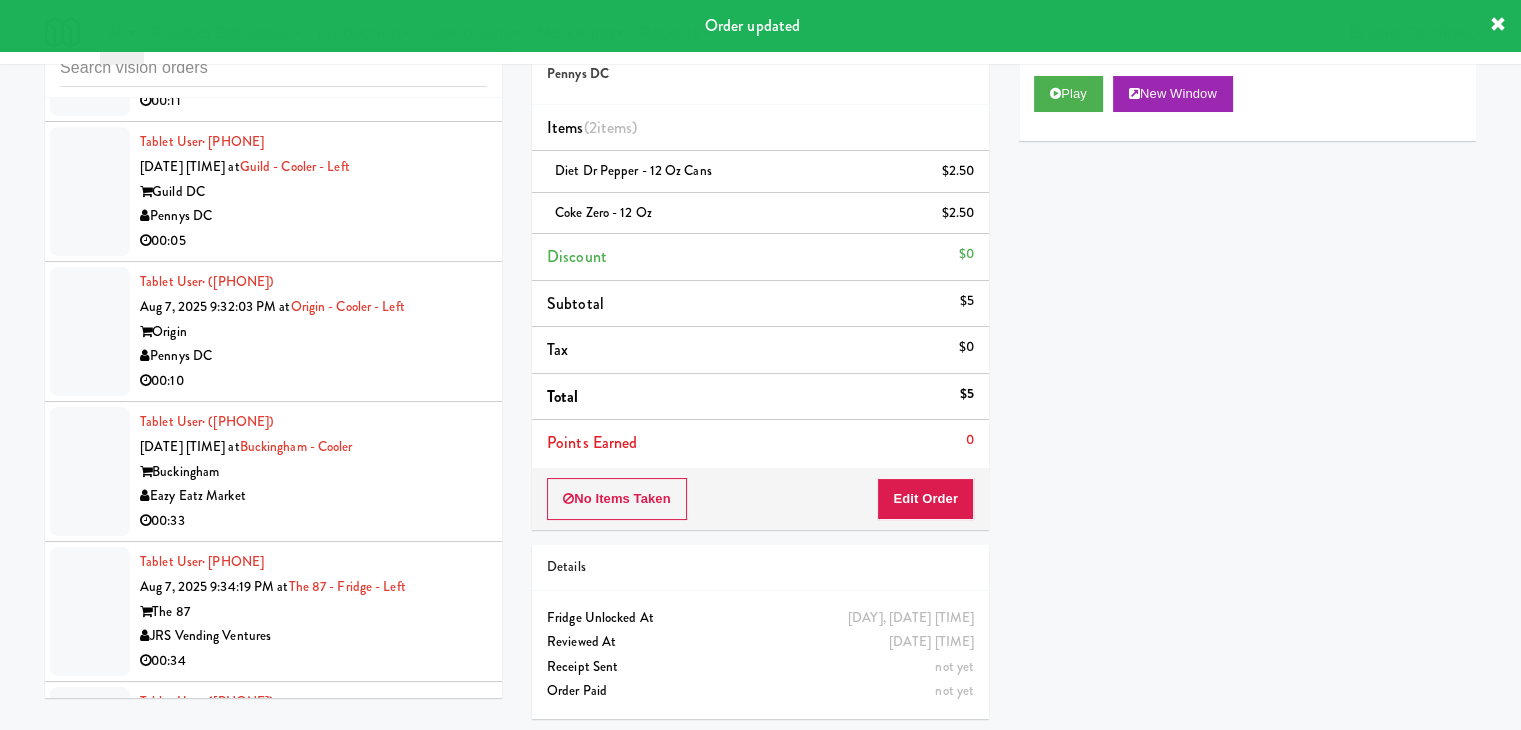 click on "00:11" at bounding box center [313, 101] 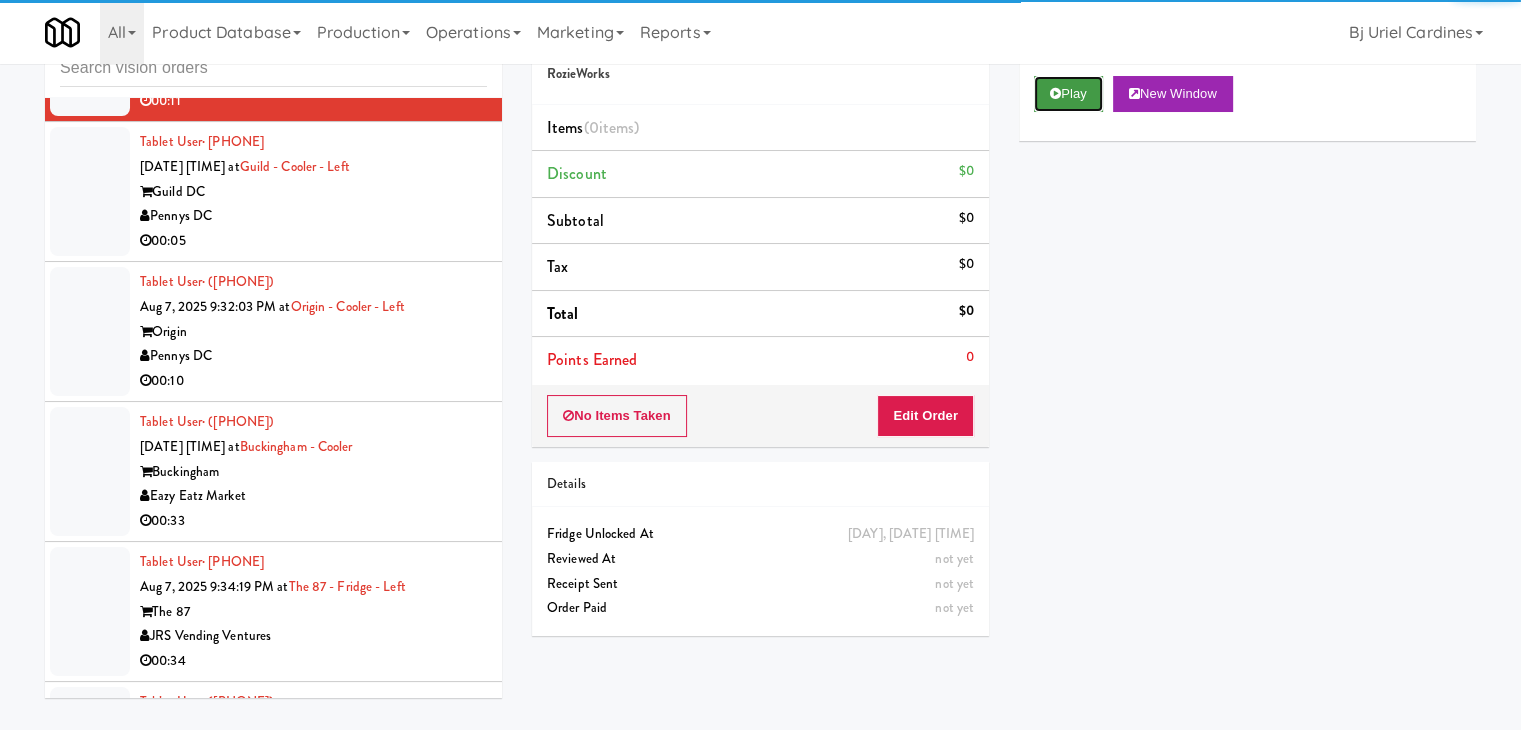click on "Play" at bounding box center (1068, 94) 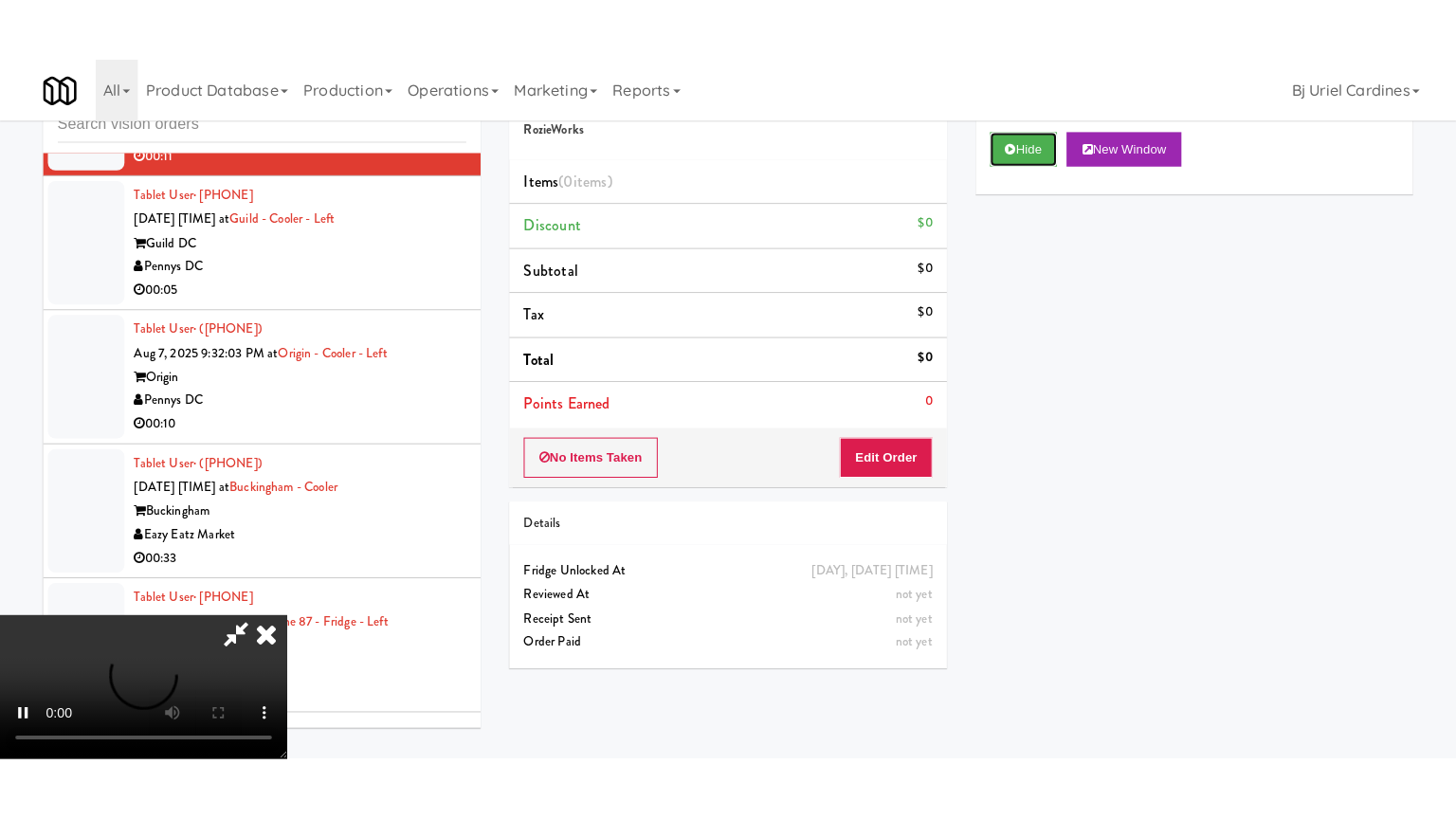 scroll, scrollTop: 266, scrollLeft: 0, axis: vertical 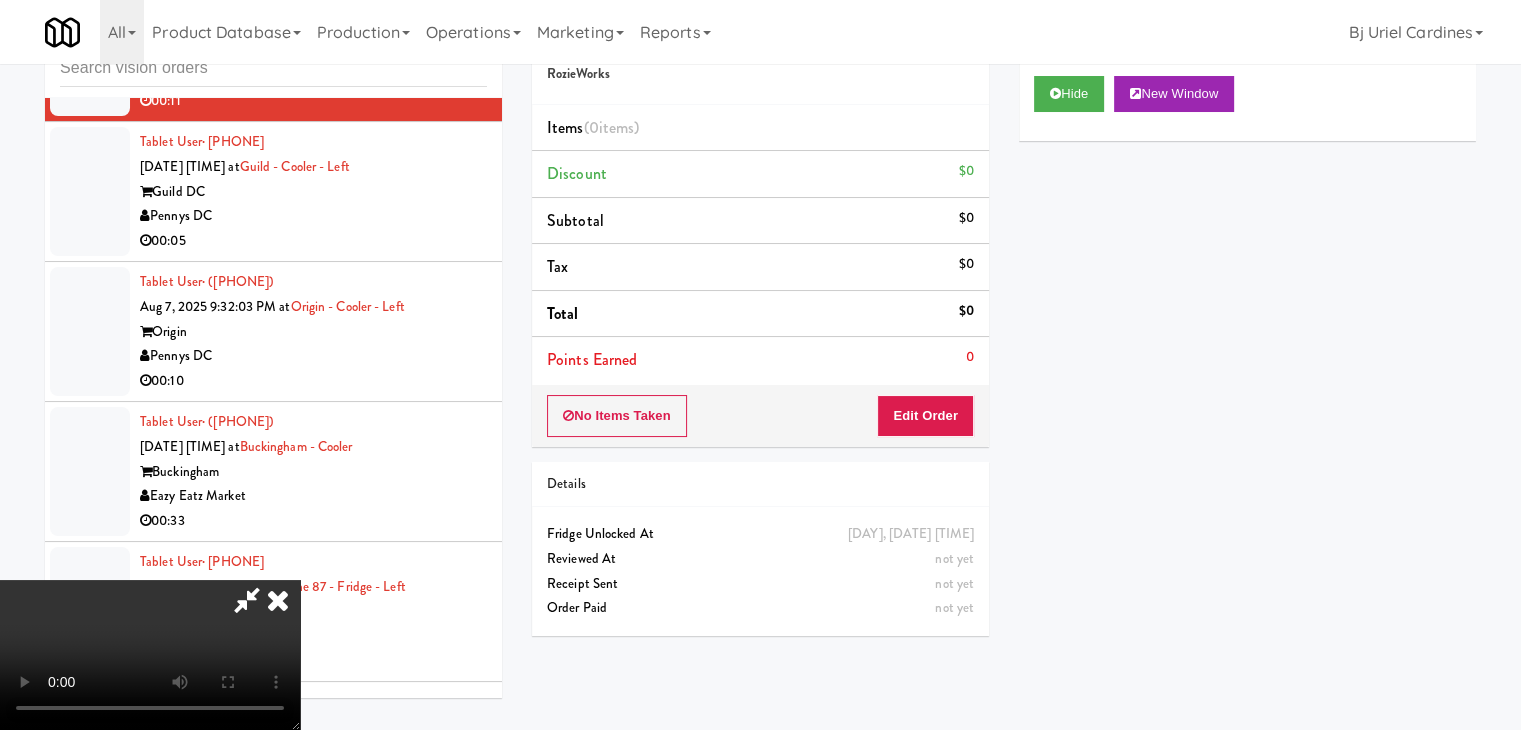 type 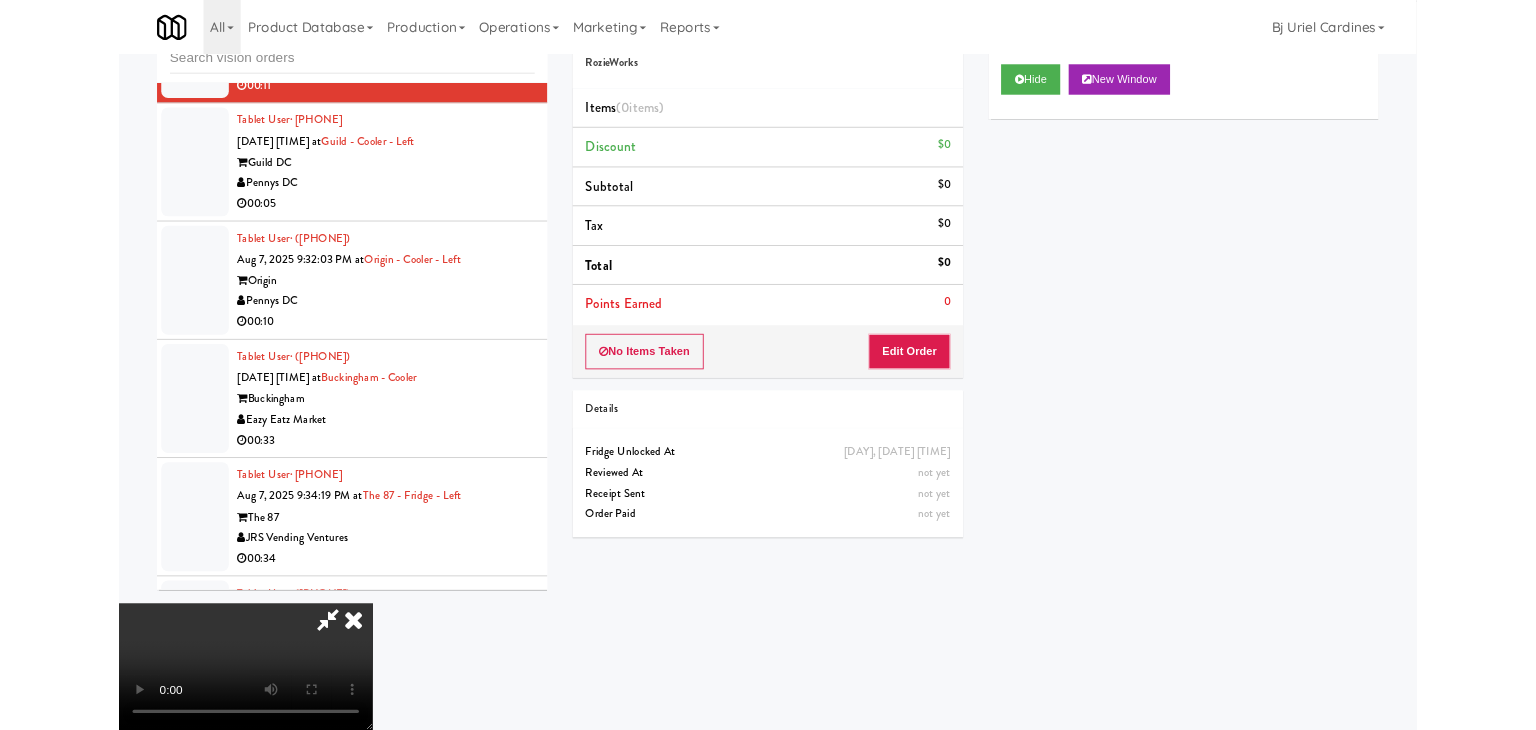 scroll, scrollTop: 0, scrollLeft: 0, axis: both 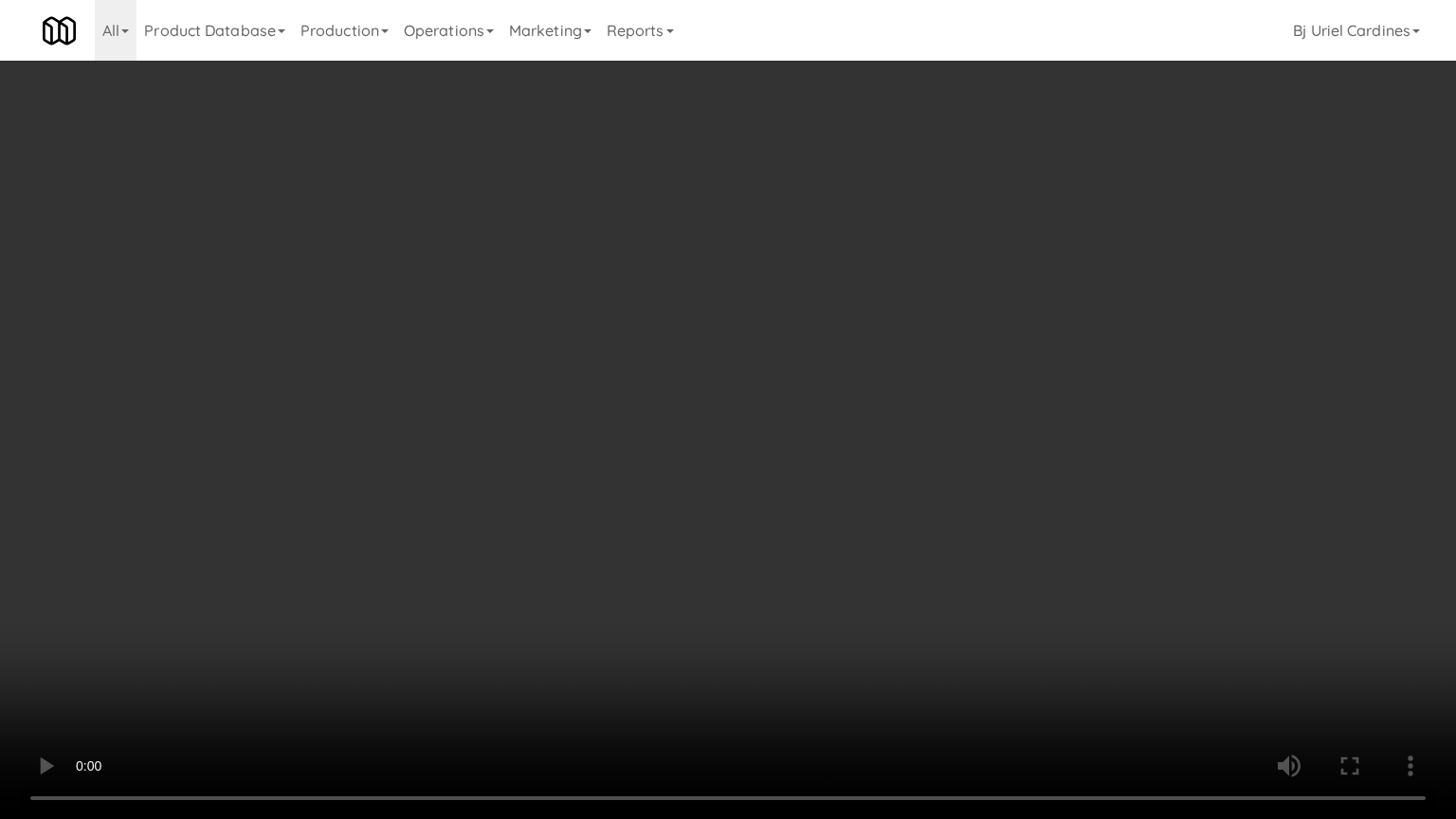 click at bounding box center [728, 410] 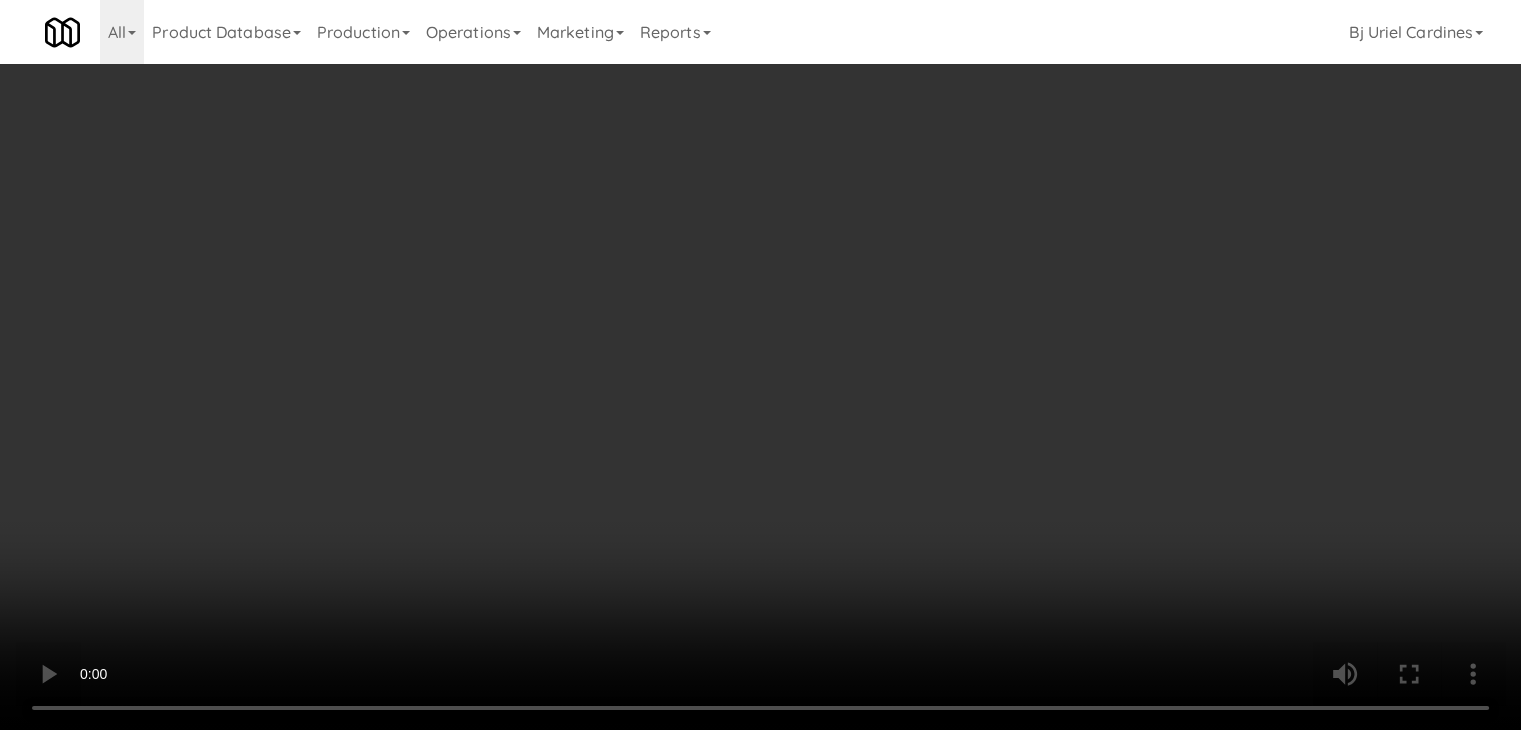 click on "Edit Order" at bounding box center [925, 416] 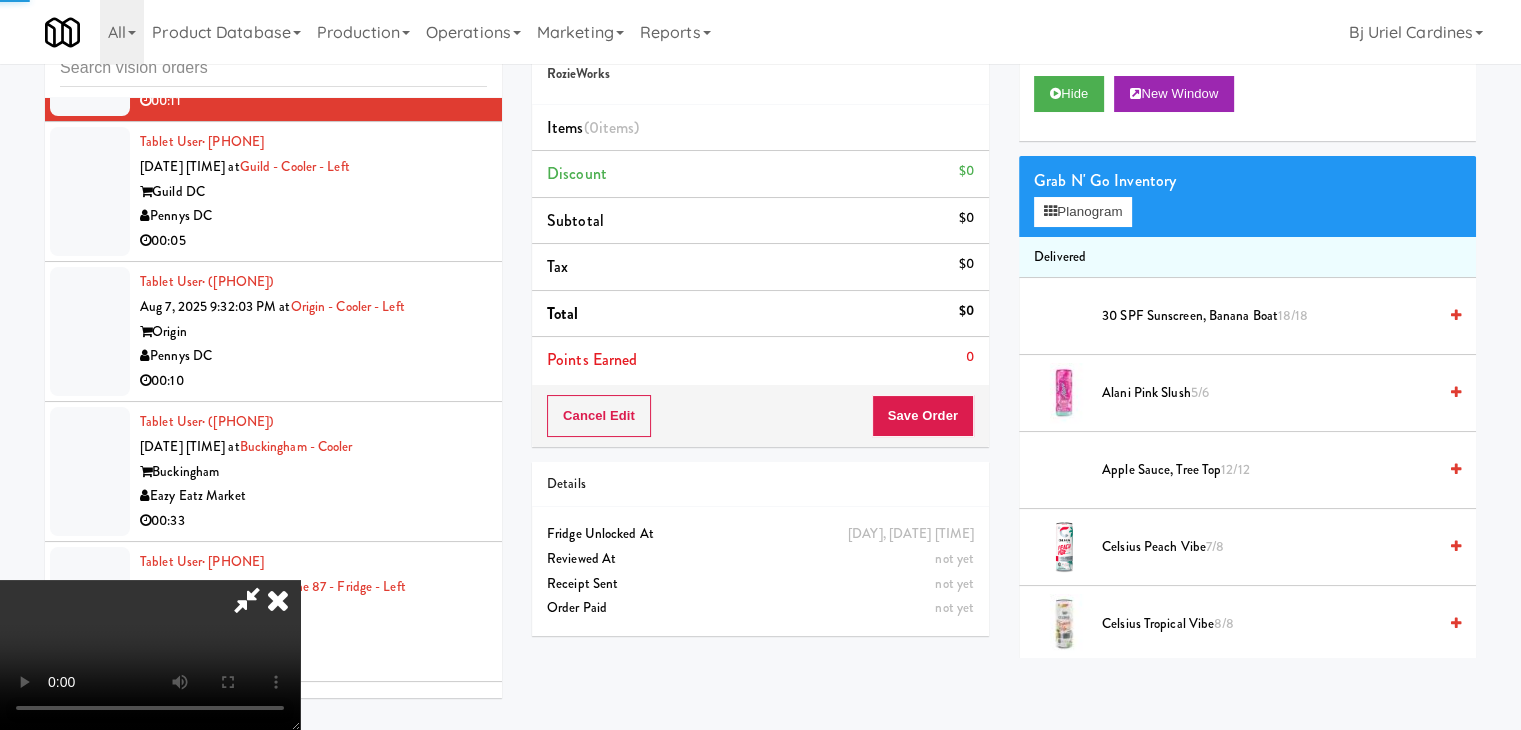 click on "Grab N' Go Inventory" at bounding box center [1247, 181] 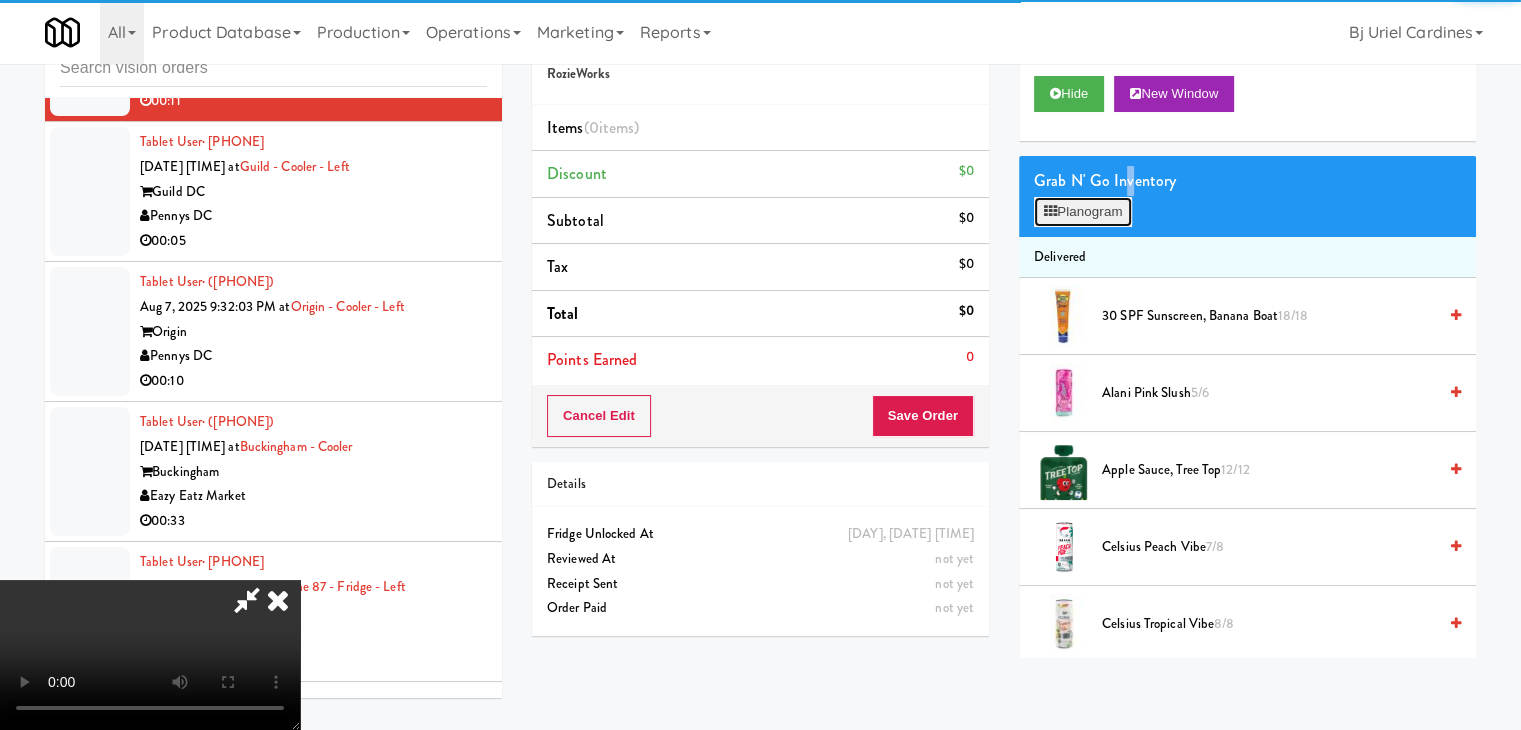 click on "Planogram" at bounding box center [1083, 212] 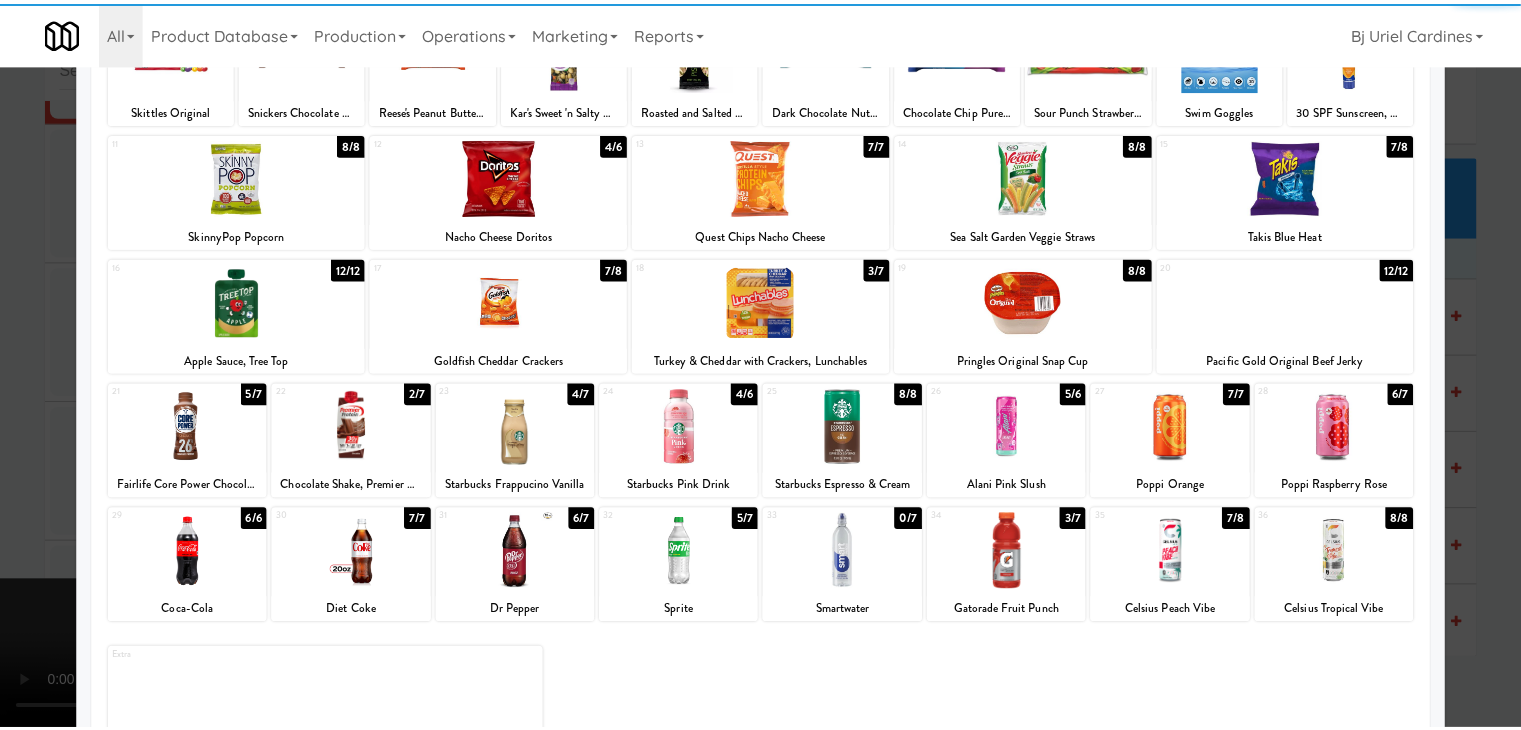 scroll, scrollTop: 200, scrollLeft: 0, axis: vertical 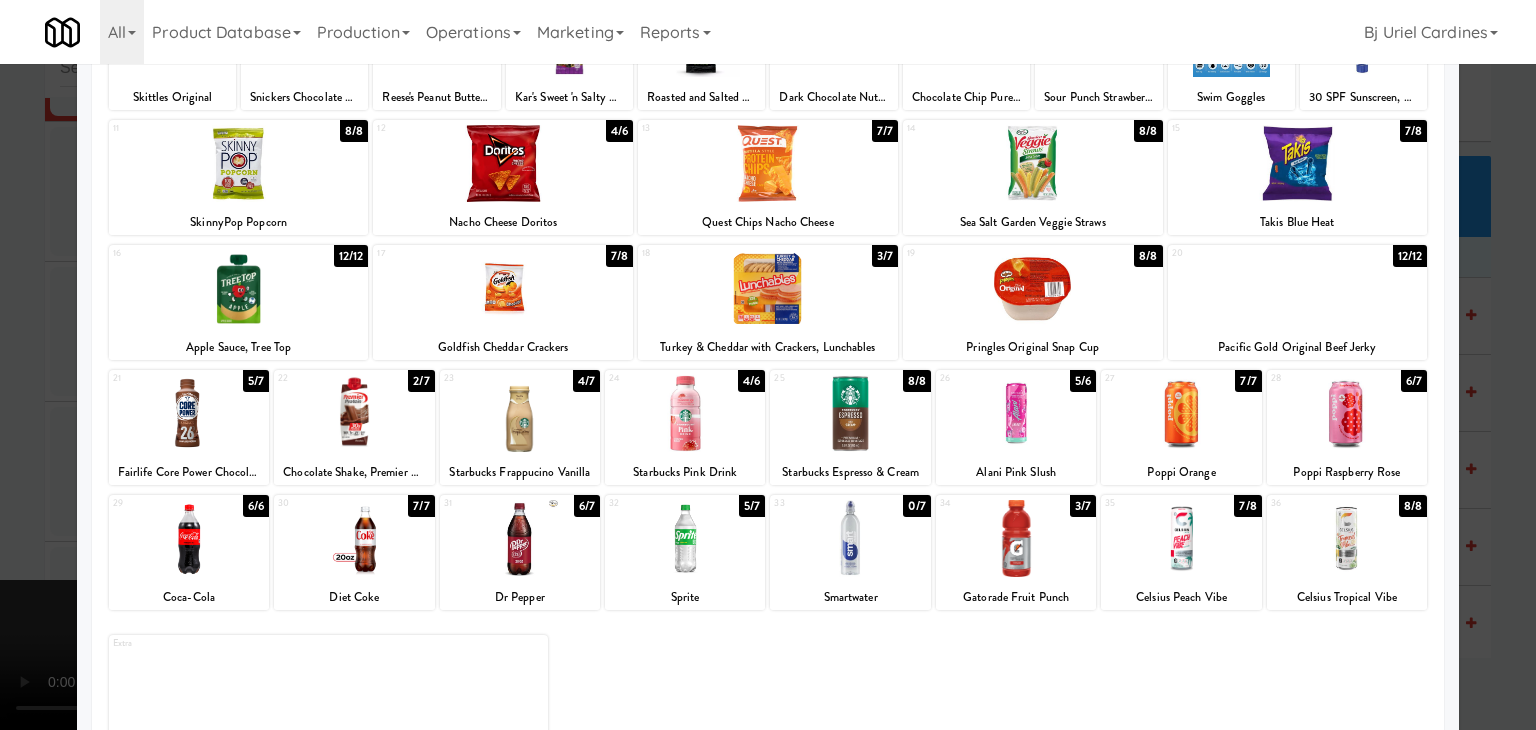 click at bounding box center (1033, 288) 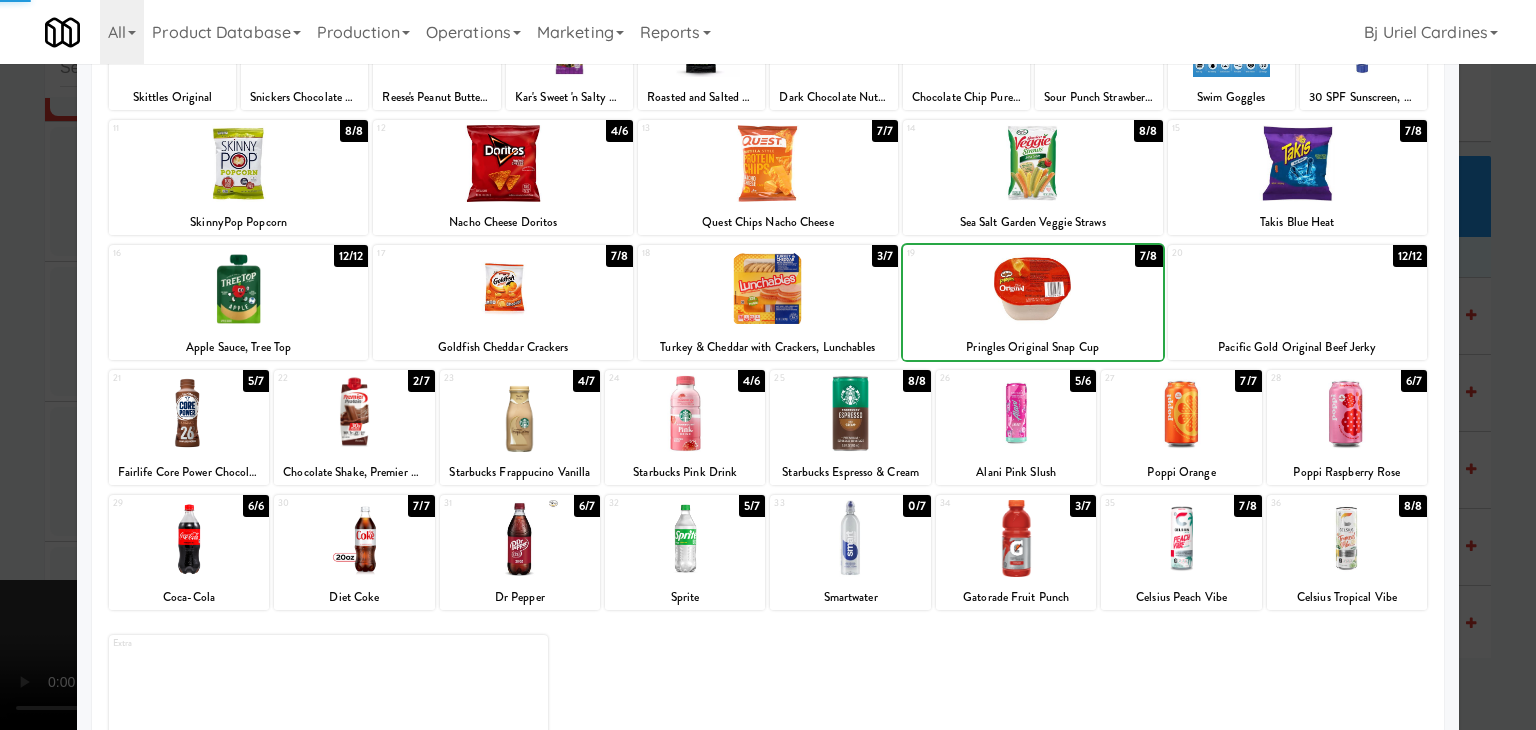 click at bounding box center [768, 365] 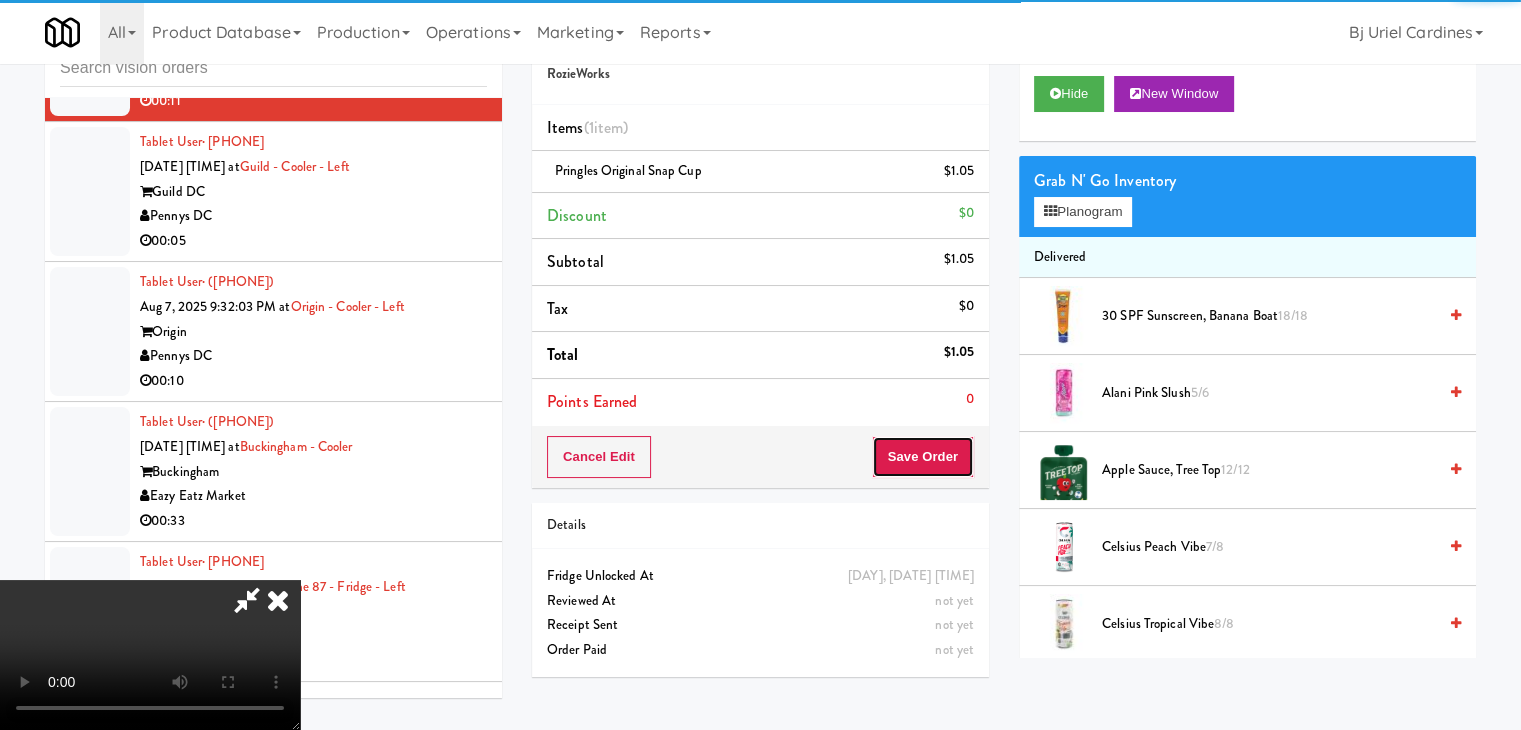 click on "Save Order" at bounding box center (923, 457) 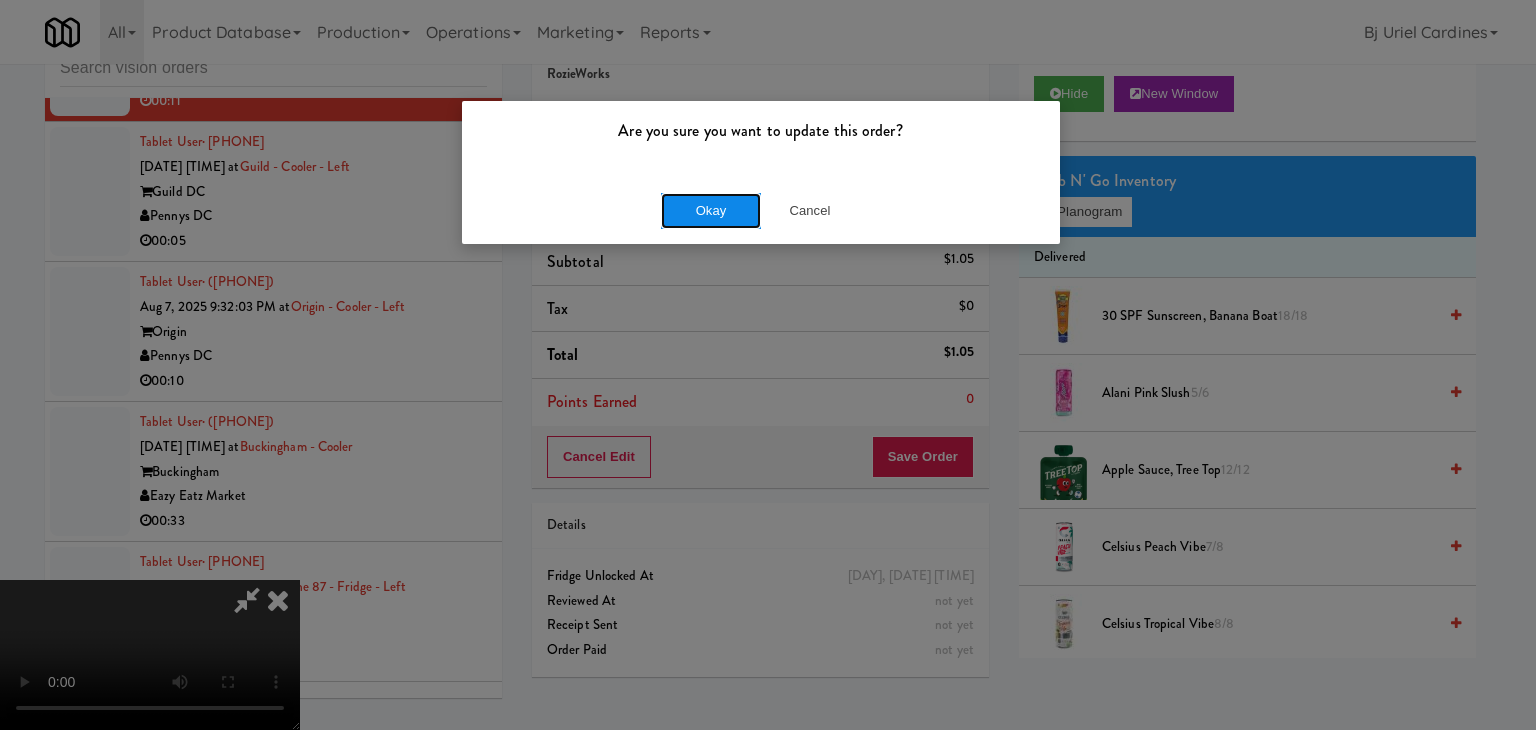 click on "Okay" at bounding box center [711, 211] 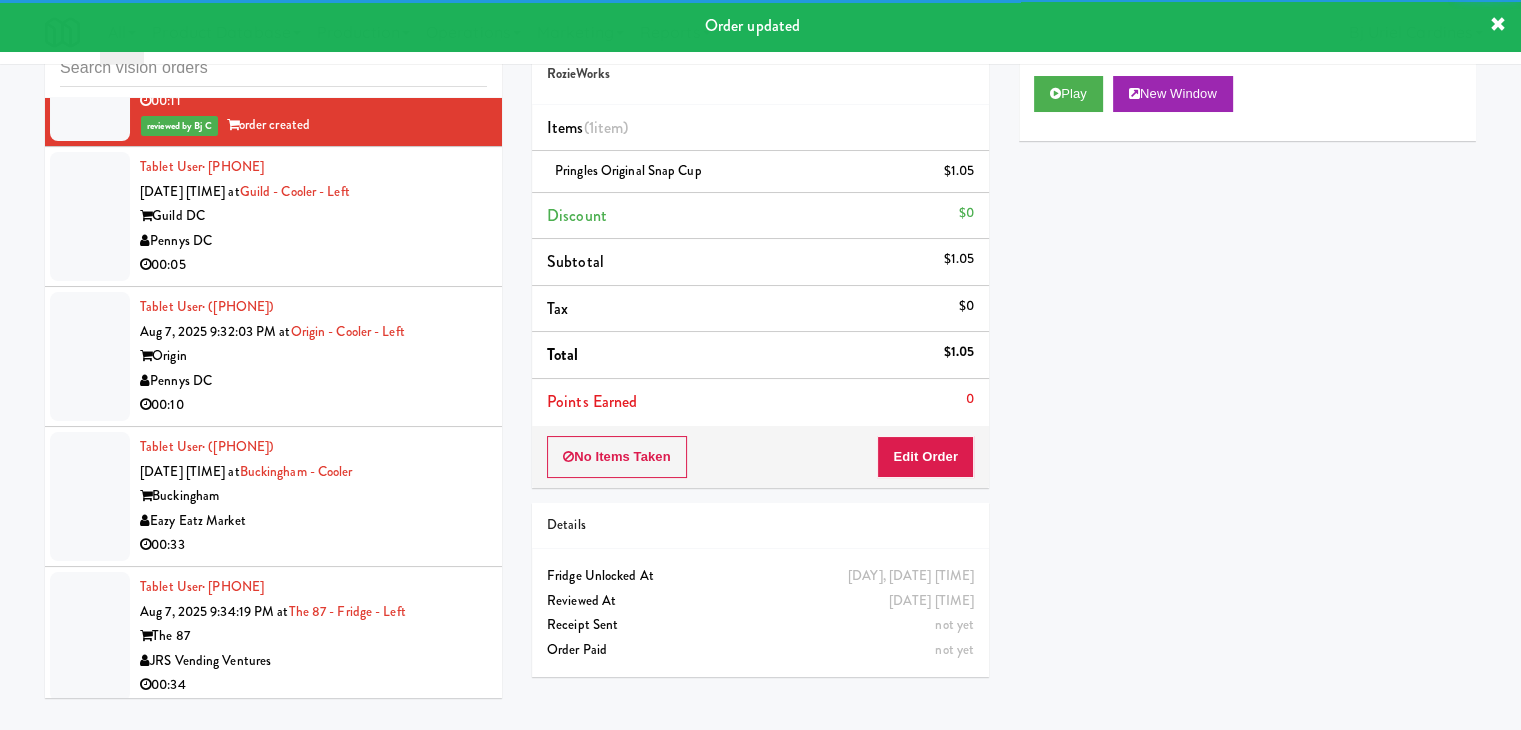 click on "Pennys DC" at bounding box center (313, 241) 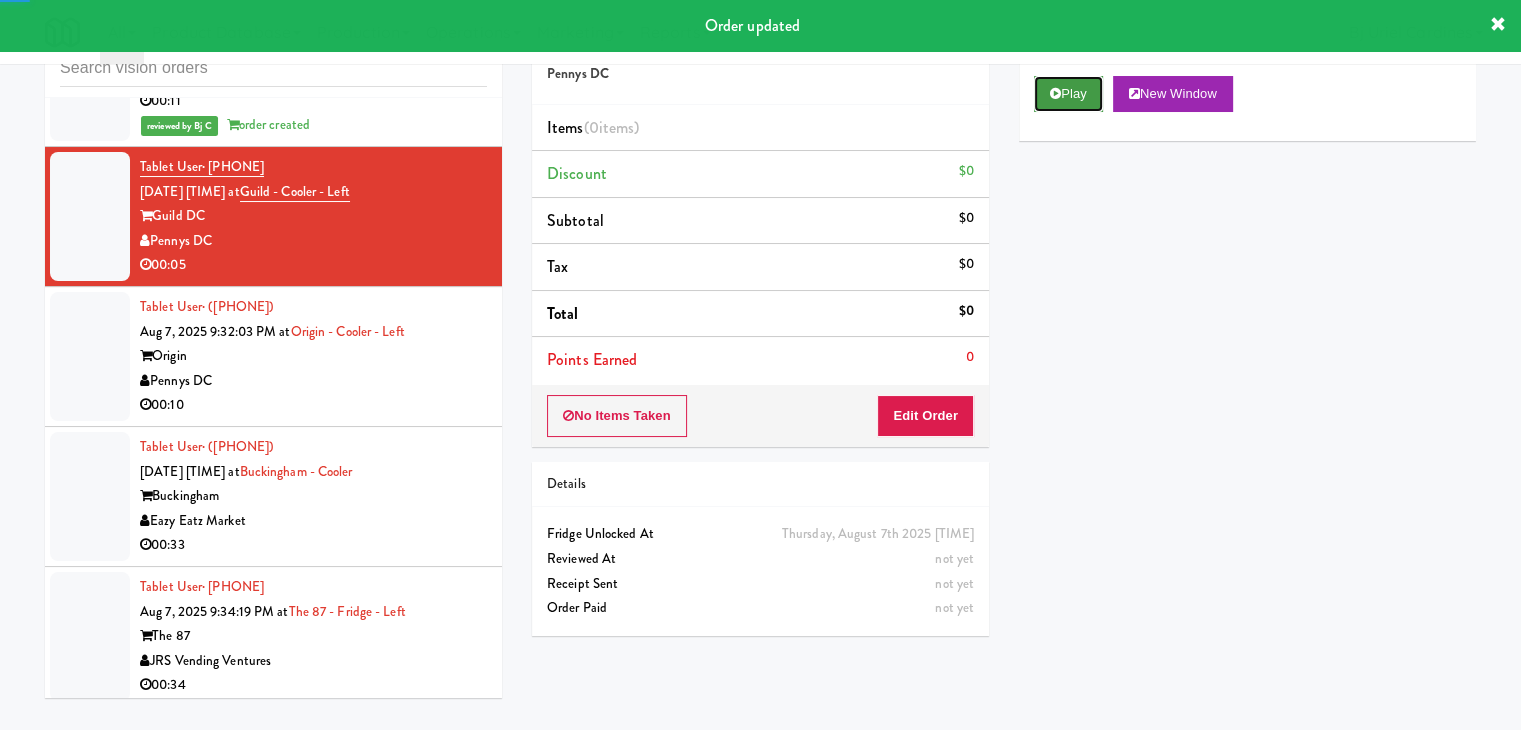 click on "Play" at bounding box center (1068, 94) 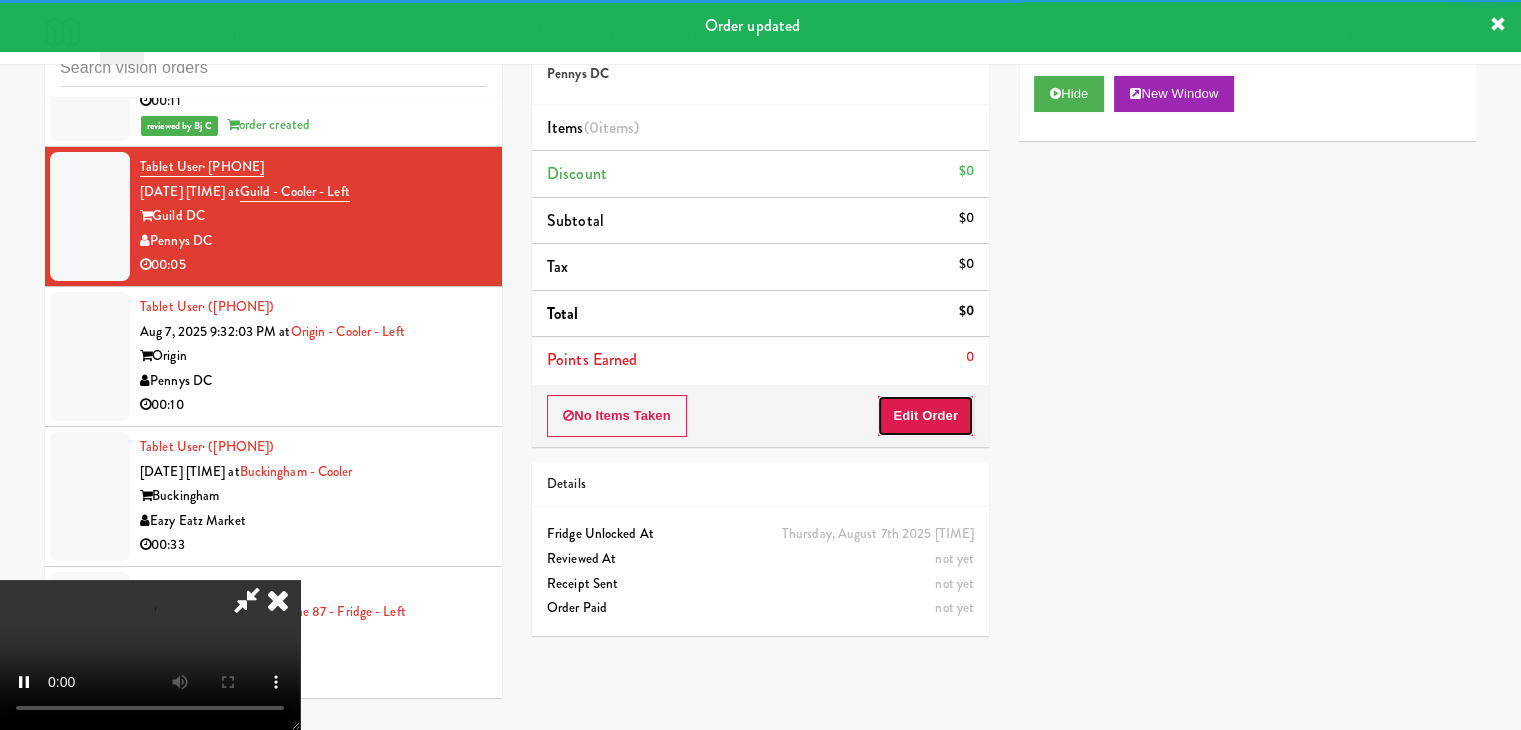 click on "Edit Order" at bounding box center [925, 416] 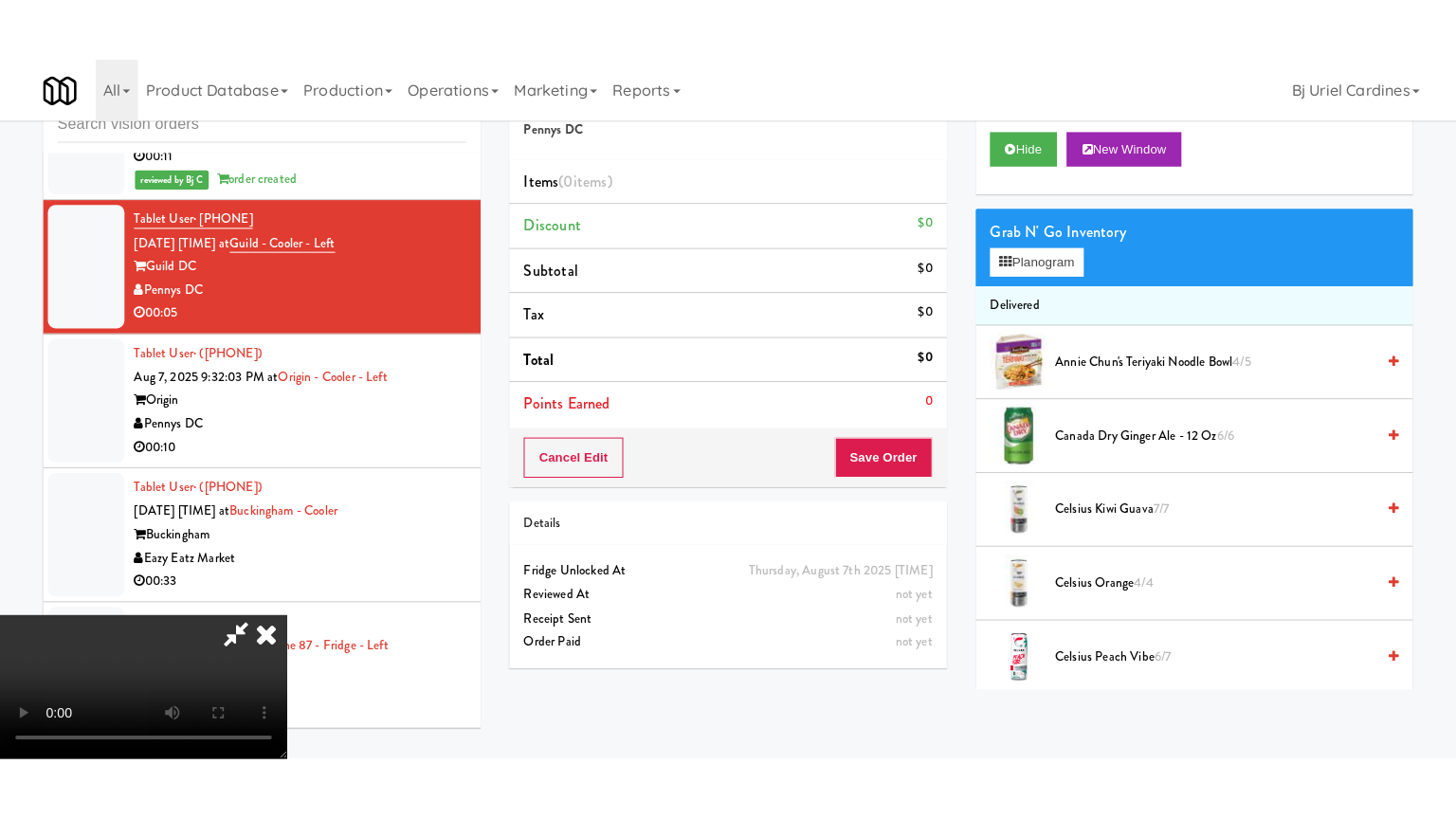 scroll, scrollTop: 266, scrollLeft: 0, axis: vertical 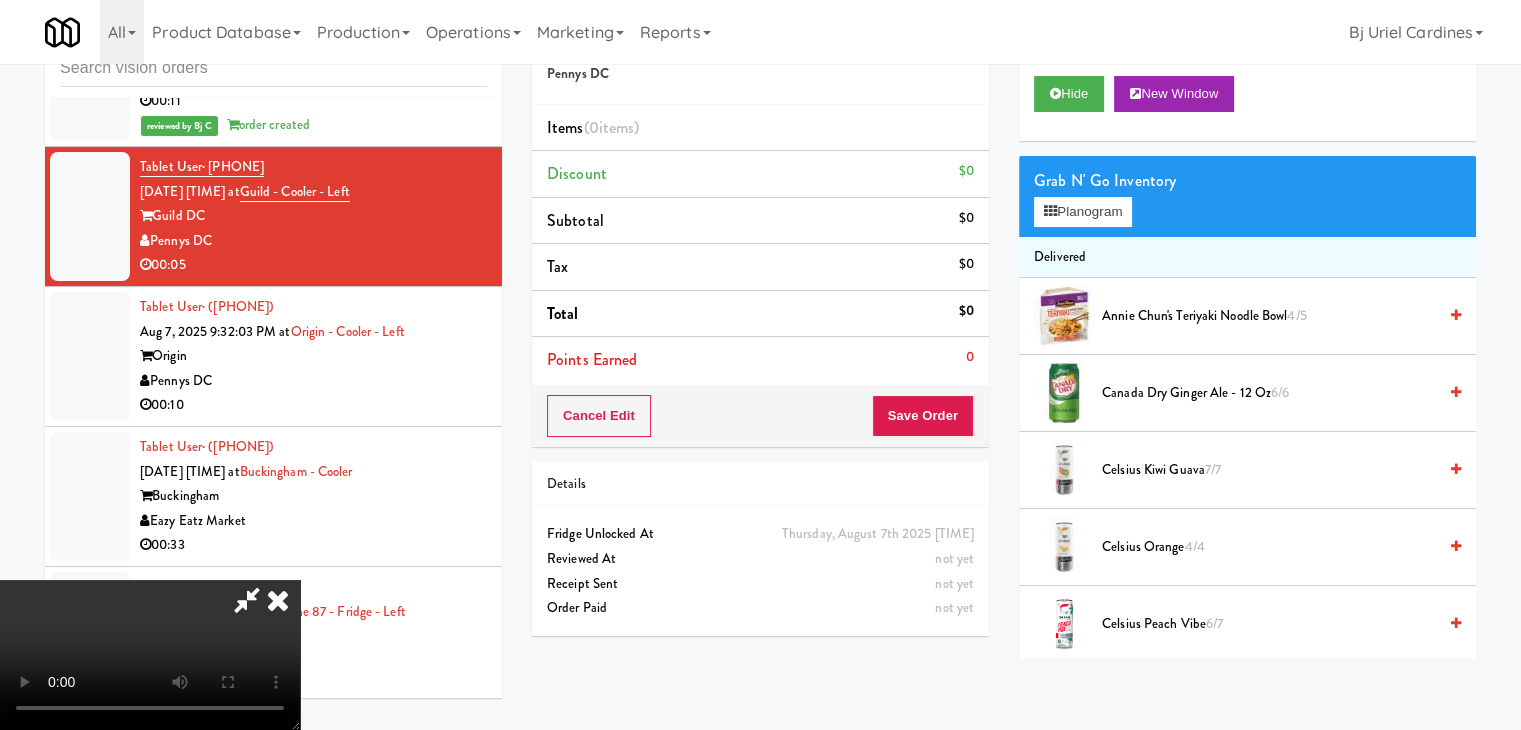 type 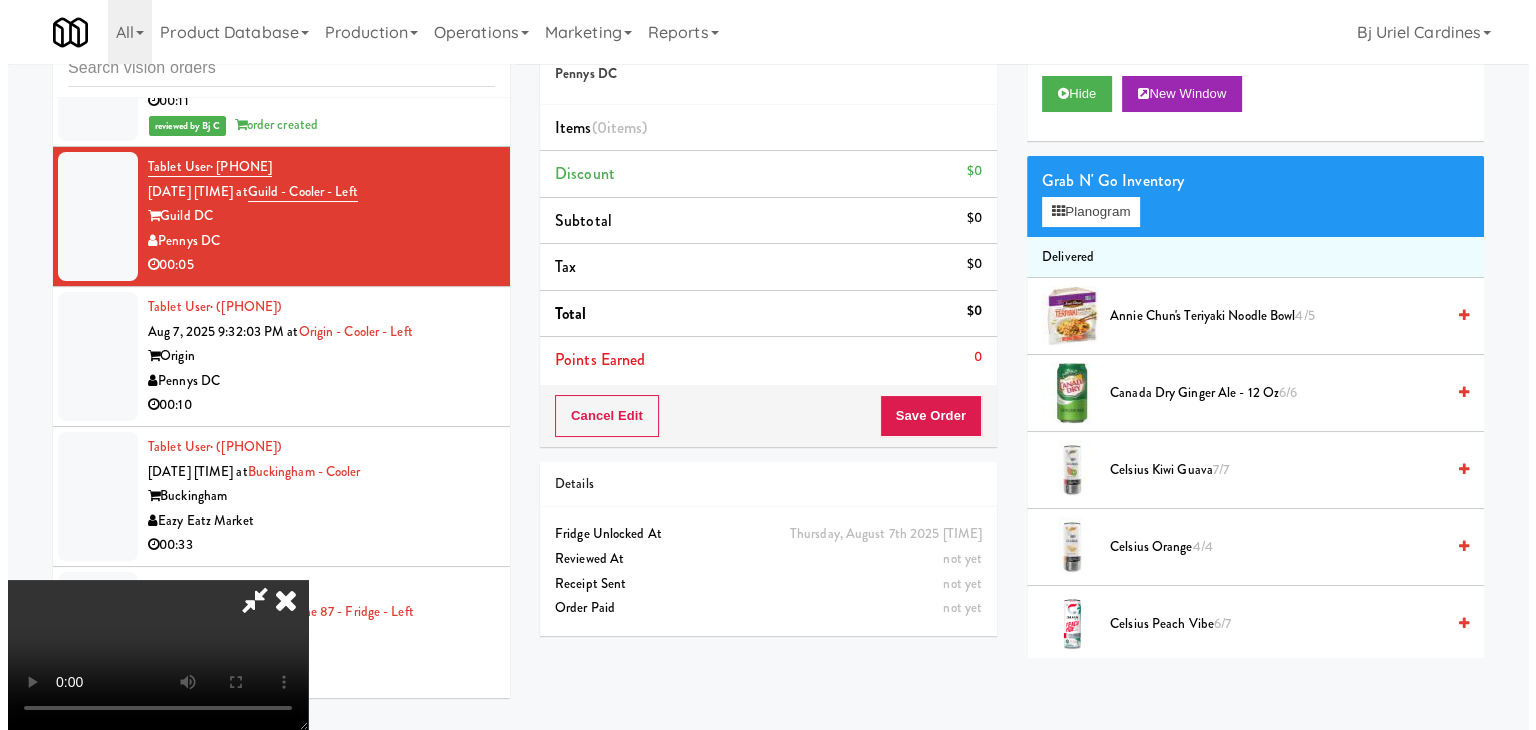 scroll, scrollTop: 0, scrollLeft: 0, axis: both 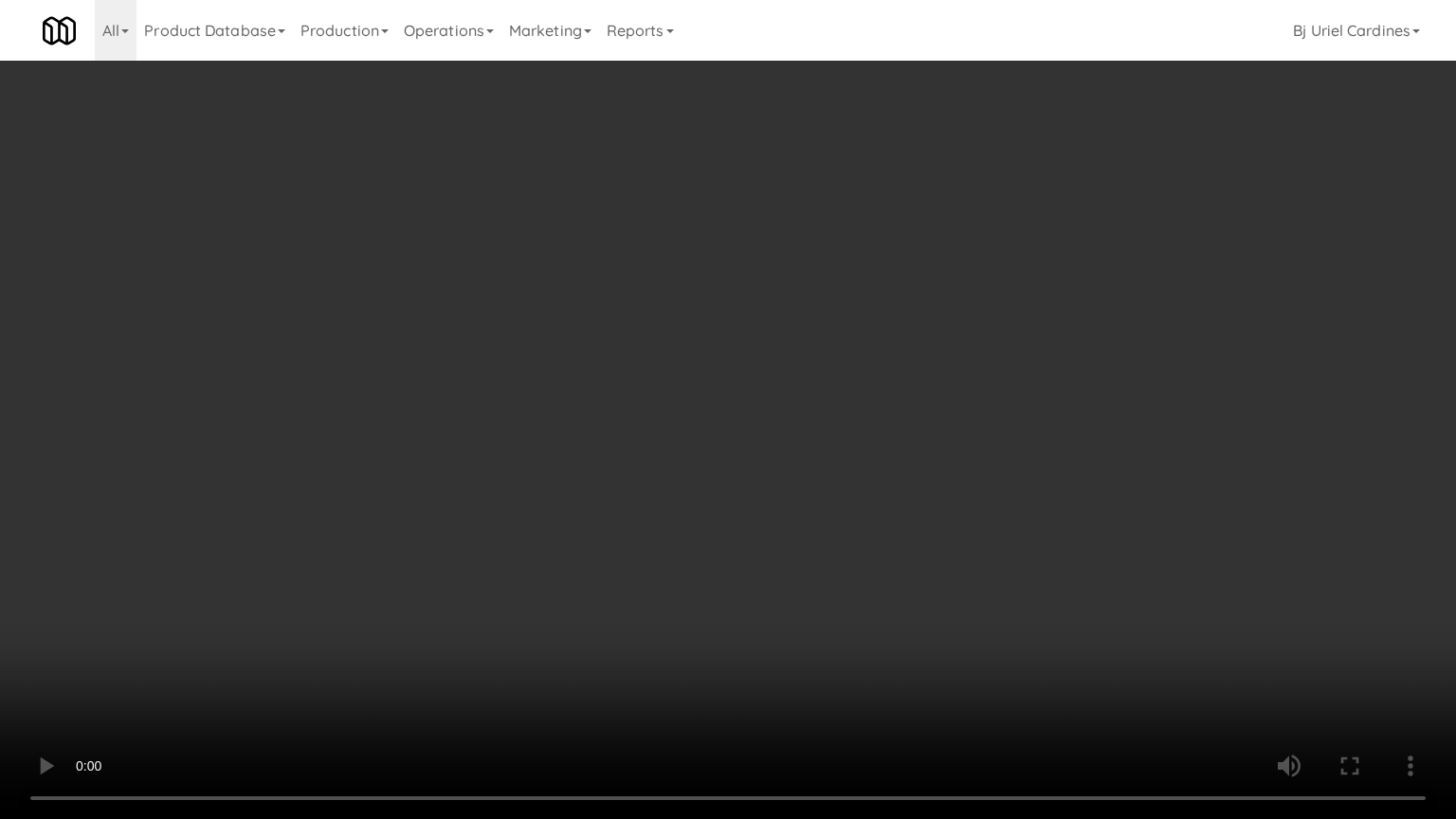 click at bounding box center [728, 410] 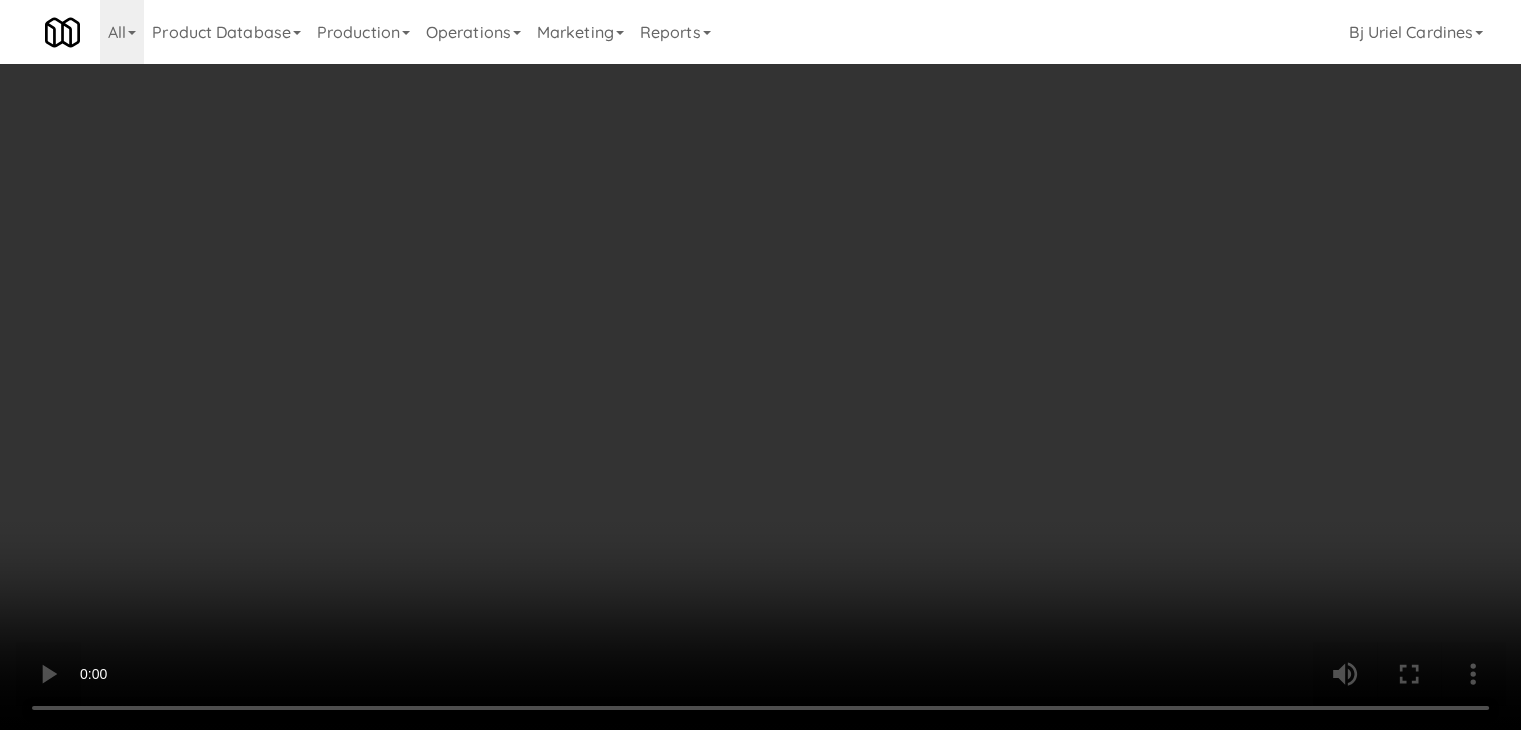 click on "Grab N' Go Inventory  Planogram" at bounding box center (1247, 196) 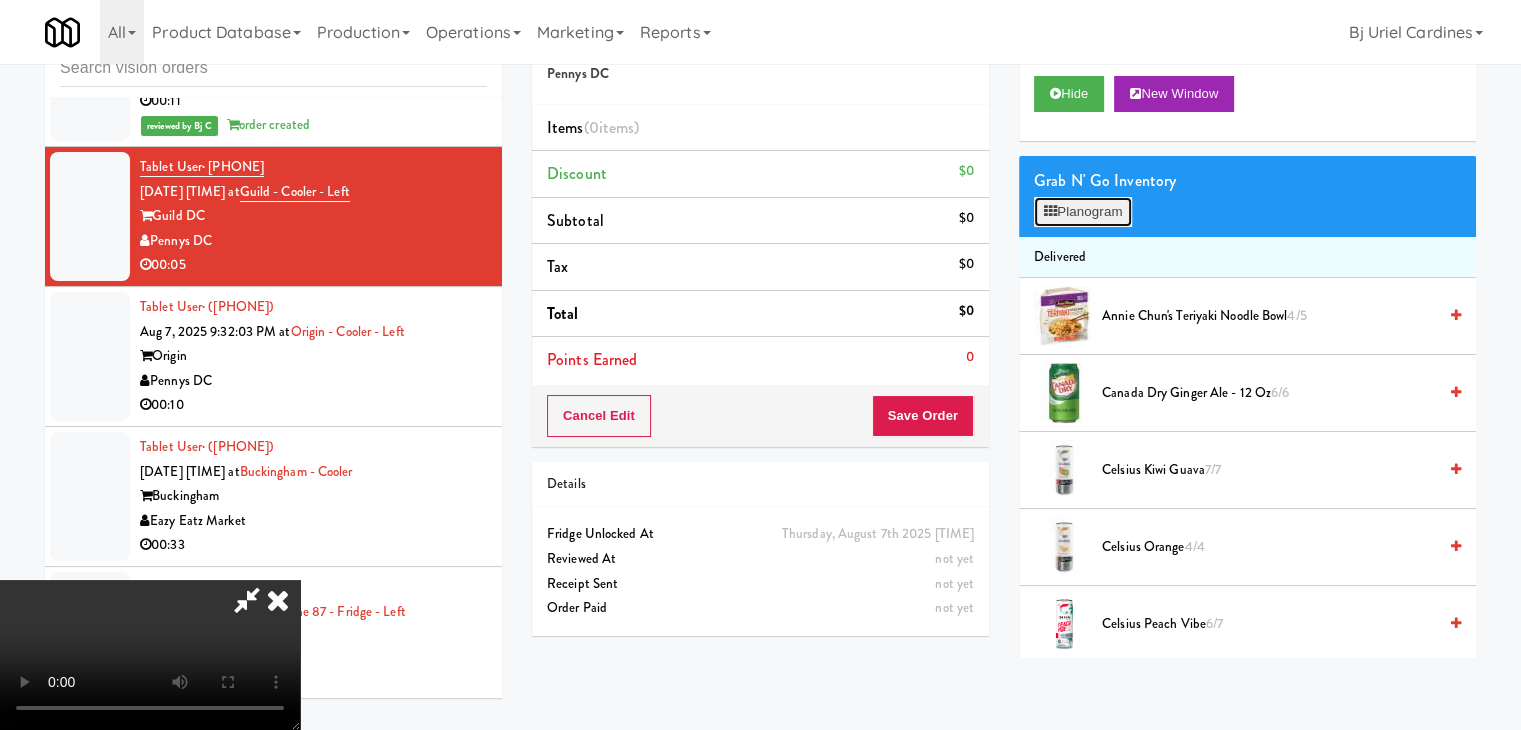 click on "Planogram" at bounding box center (1083, 212) 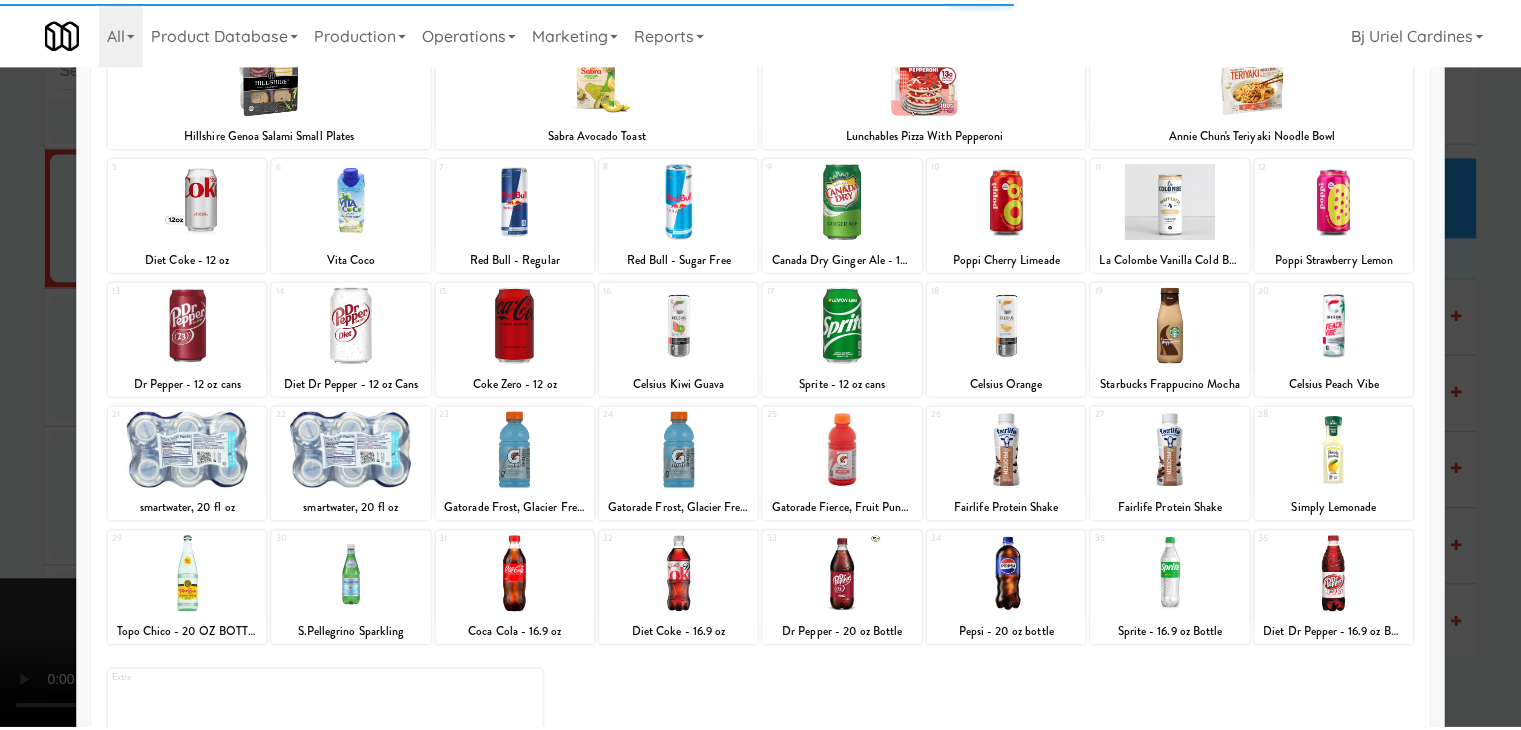 scroll, scrollTop: 252, scrollLeft: 0, axis: vertical 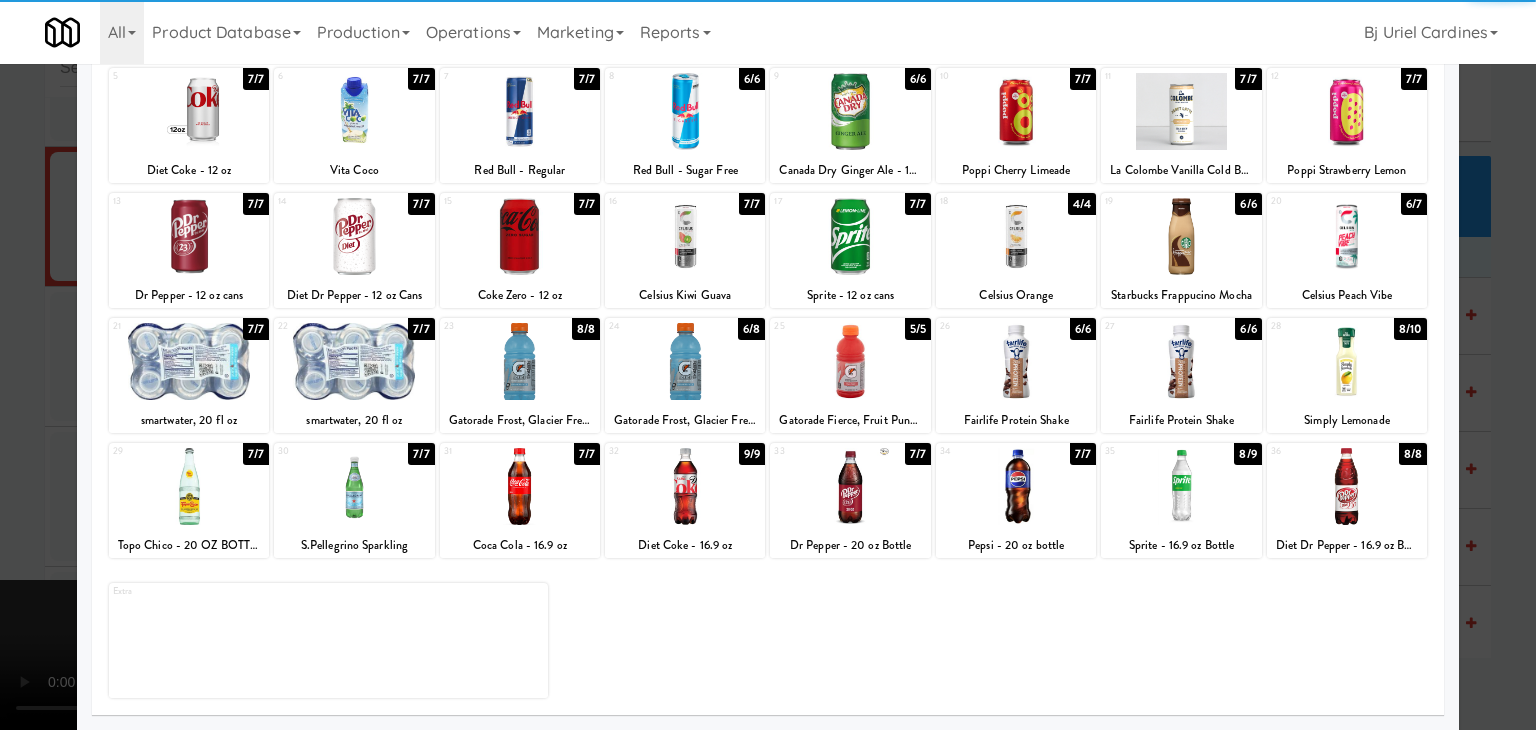 click at bounding box center (685, 361) 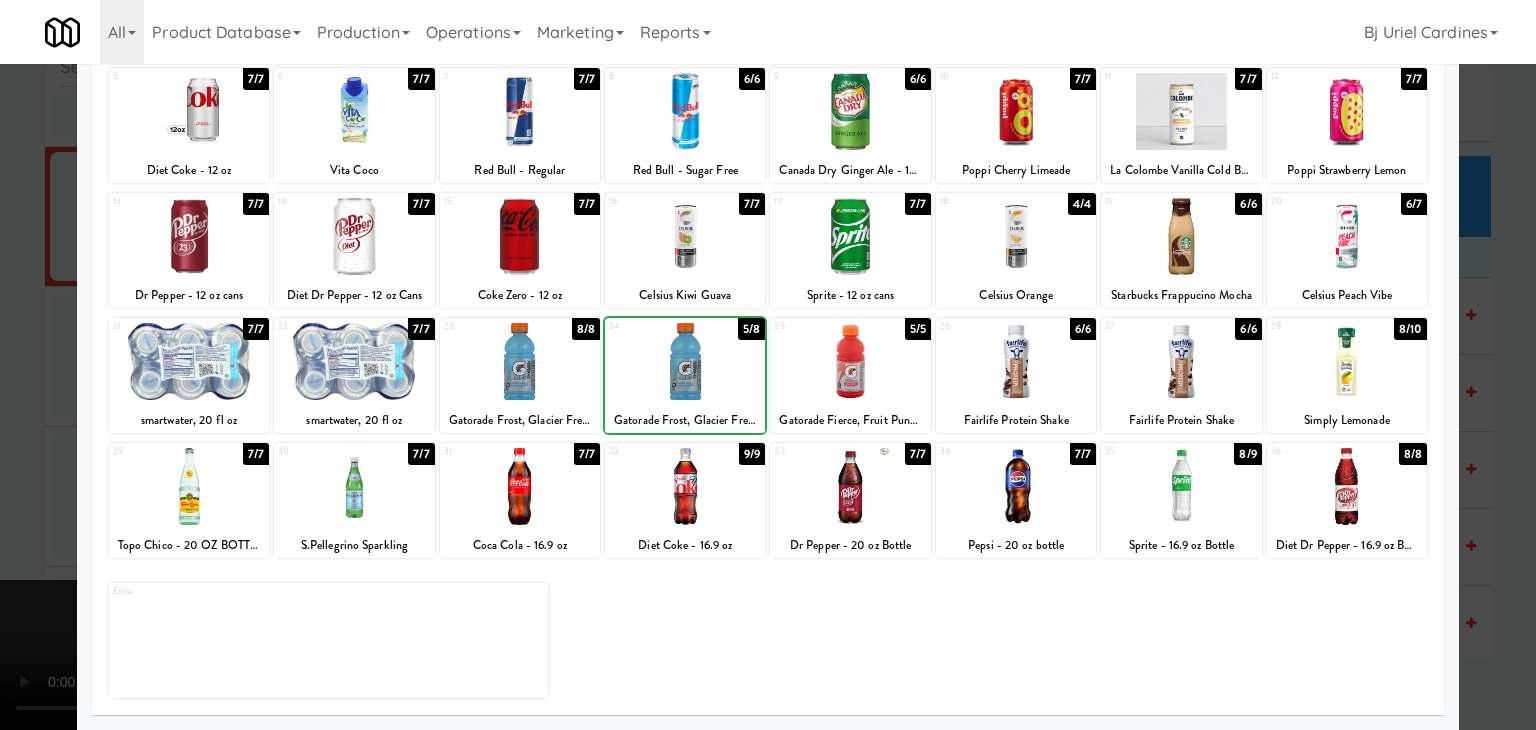 drag, startPoint x: 0, startPoint y: 470, endPoint x: 581, endPoint y: 458, distance: 581.1239 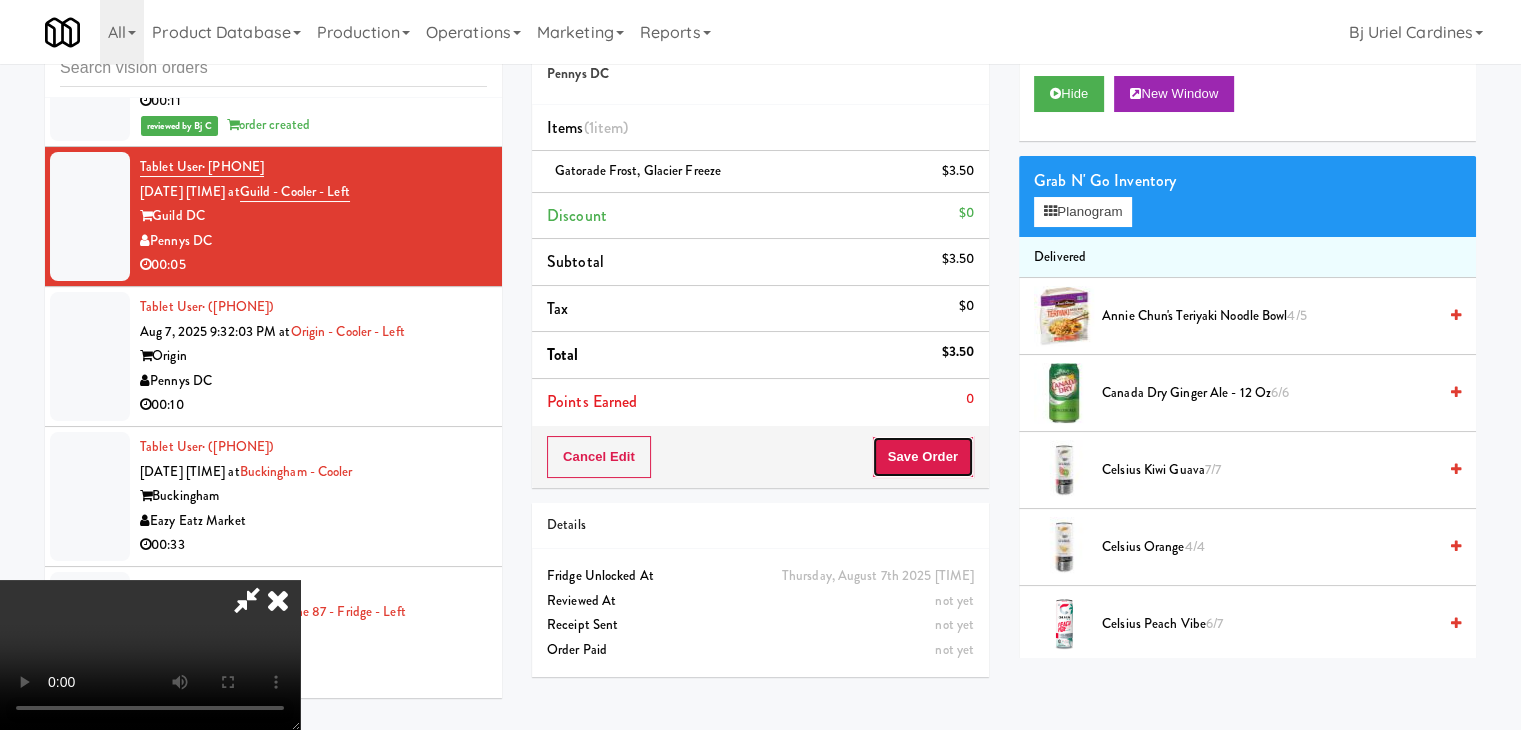 click on "Save Order" at bounding box center [923, 457] 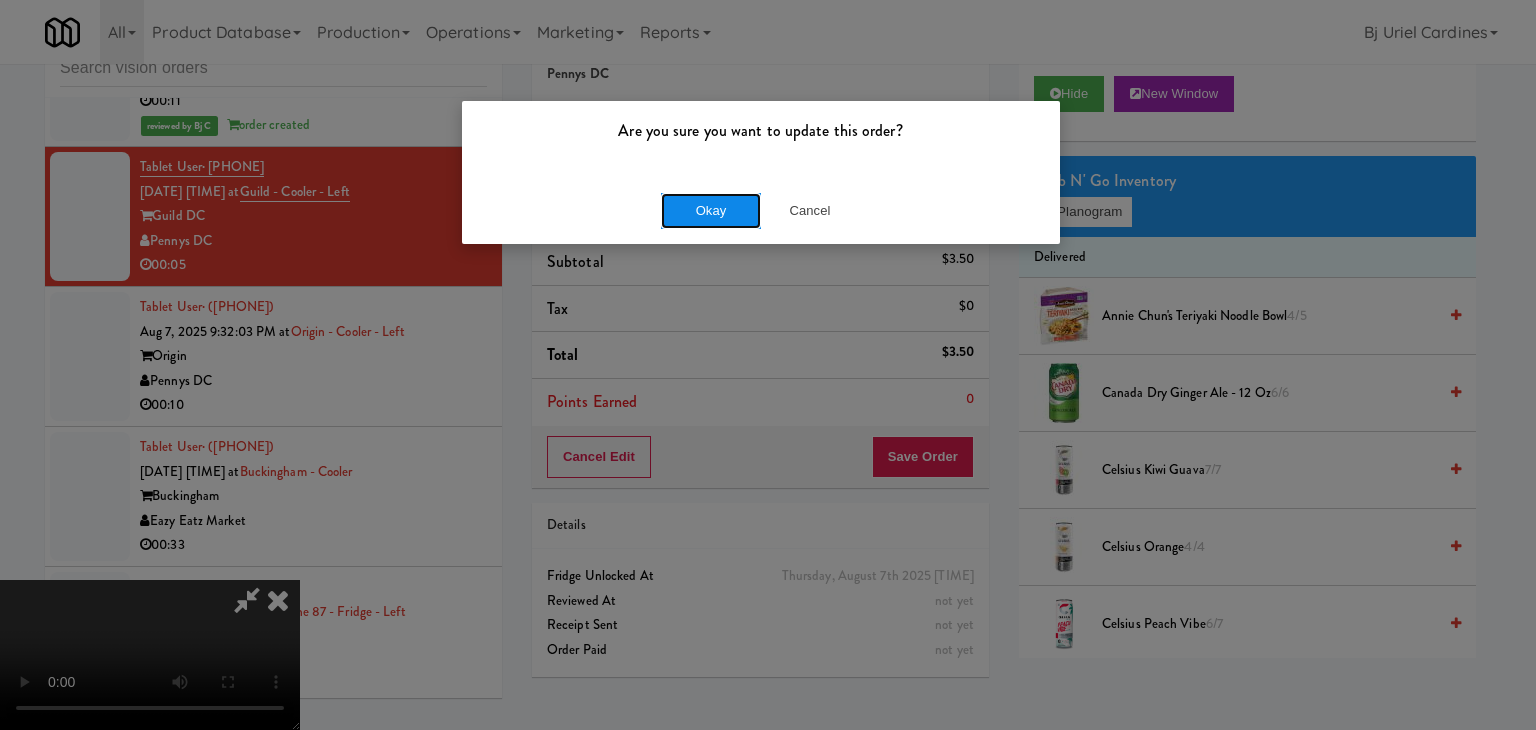 click on "Okay" at bounding box center [711, 211] 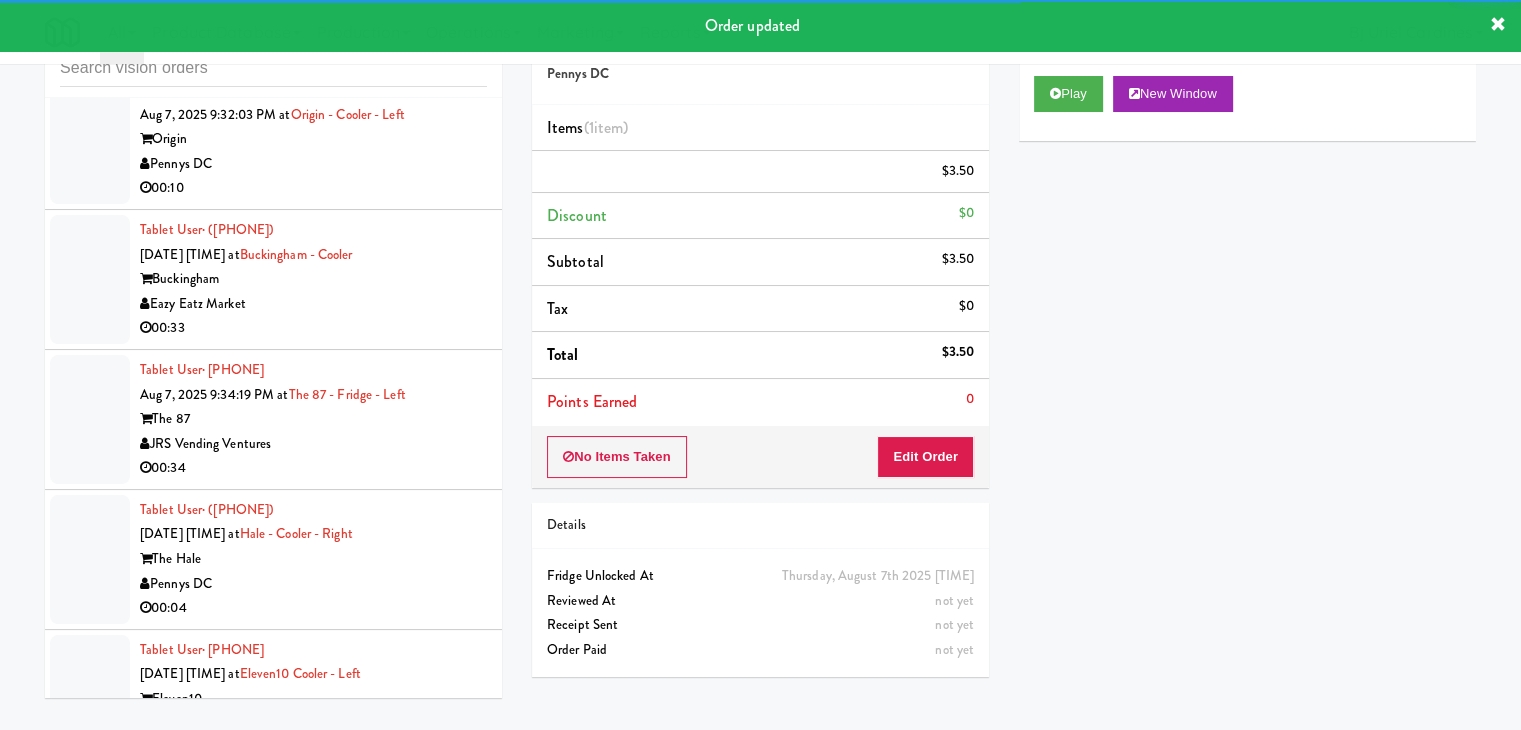scroll, scrollTop: 24267, scrollLeft: 0, axis: vertical 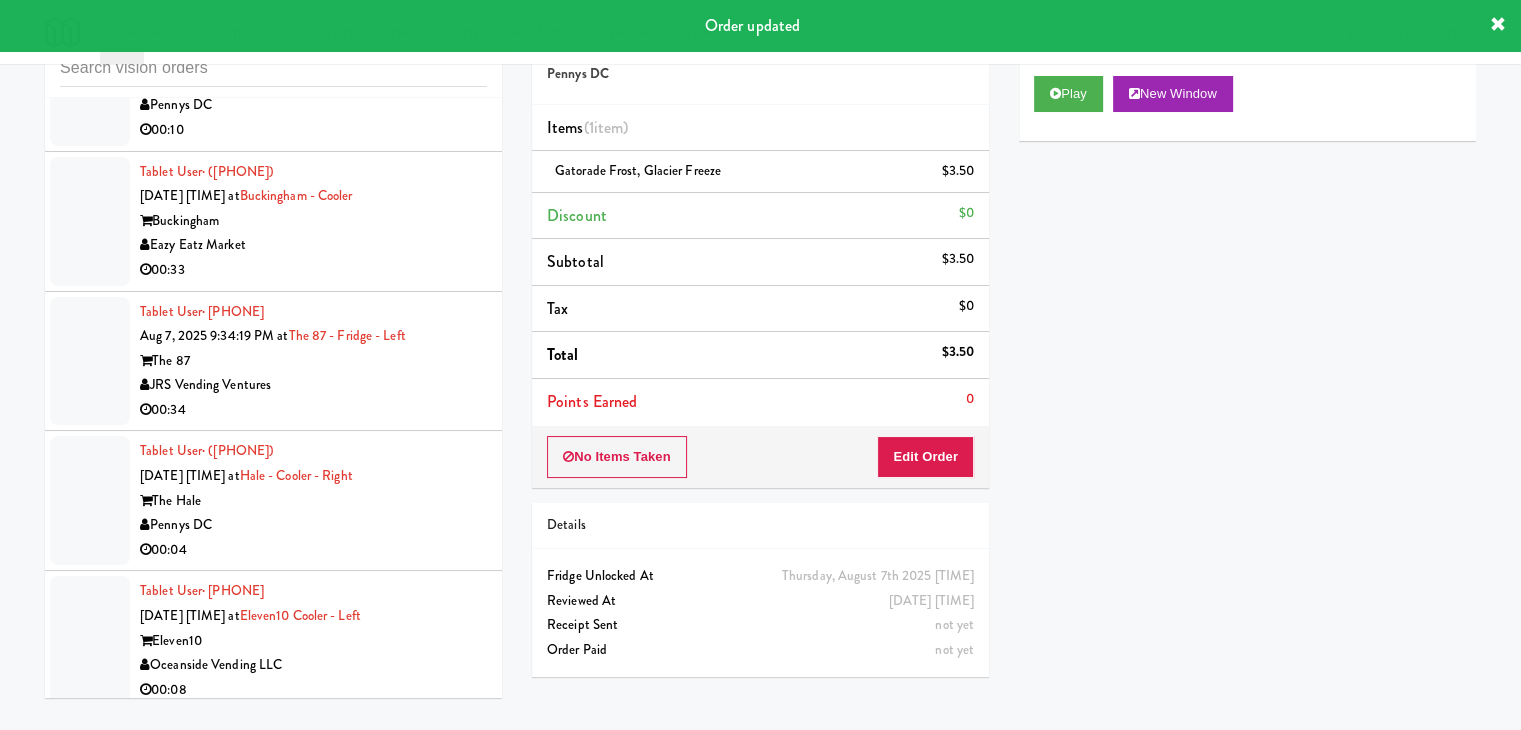click on "00:10" at bounding box center (313, 130) 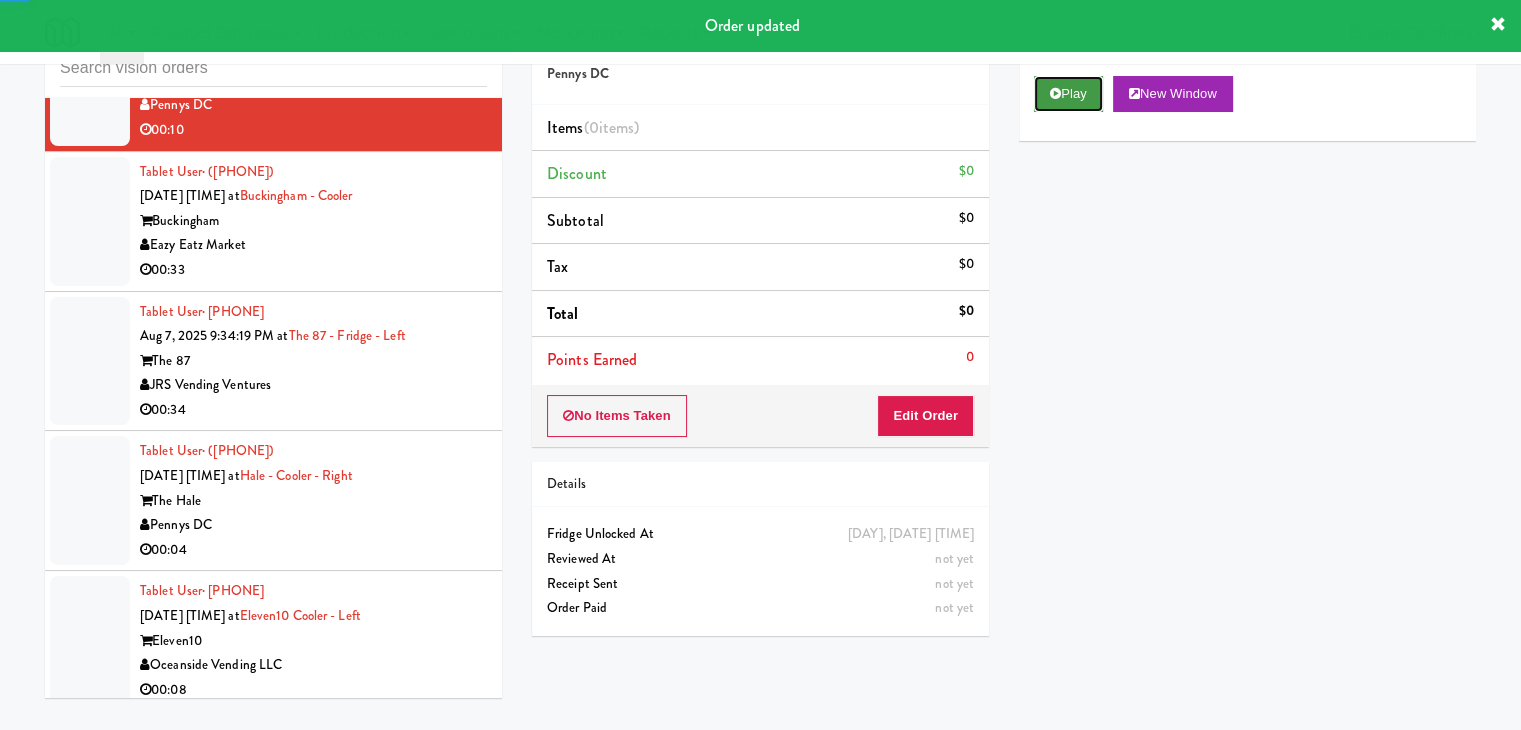 click on "Play" at bounding box center [1068, 94] 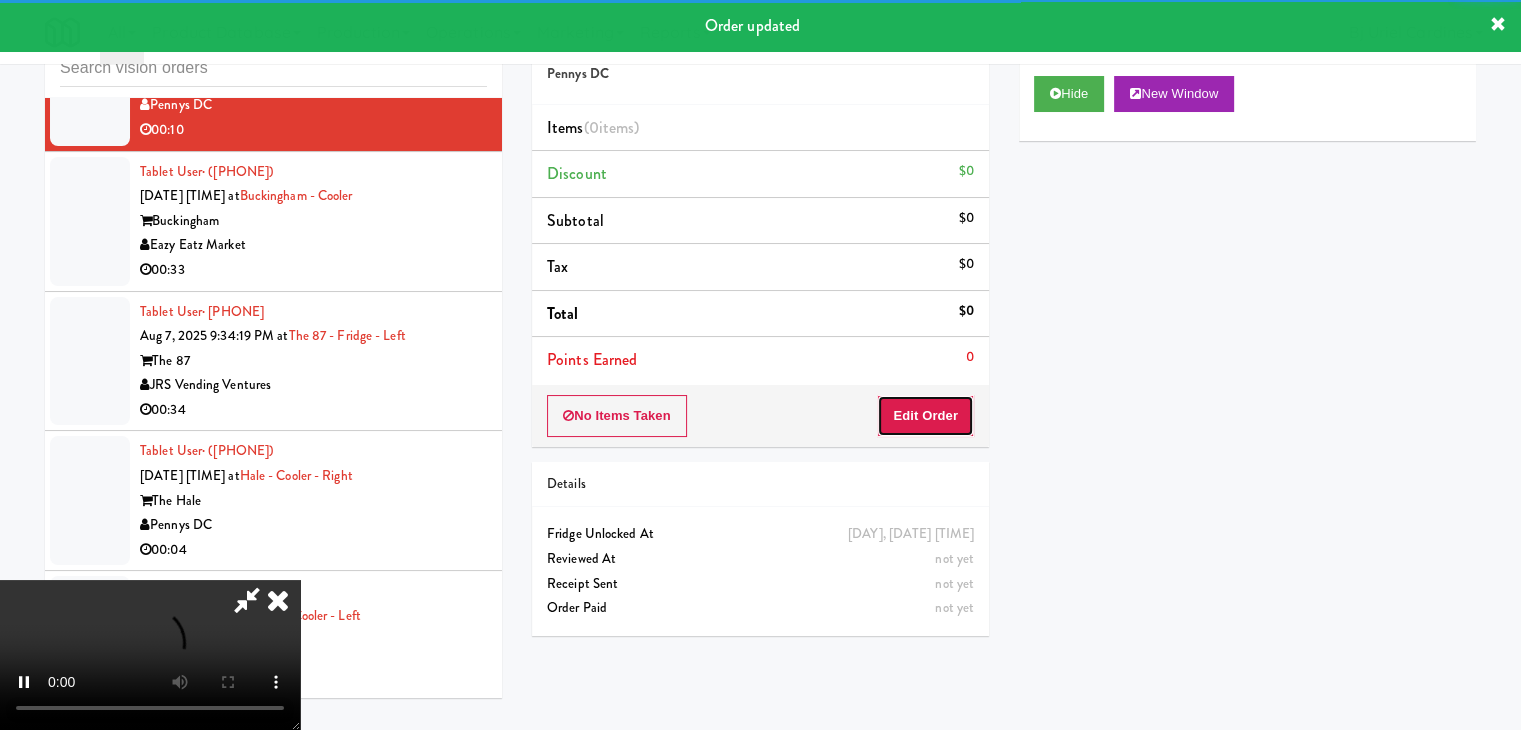 click on "Edit Order" at bounding box center [925, 416] 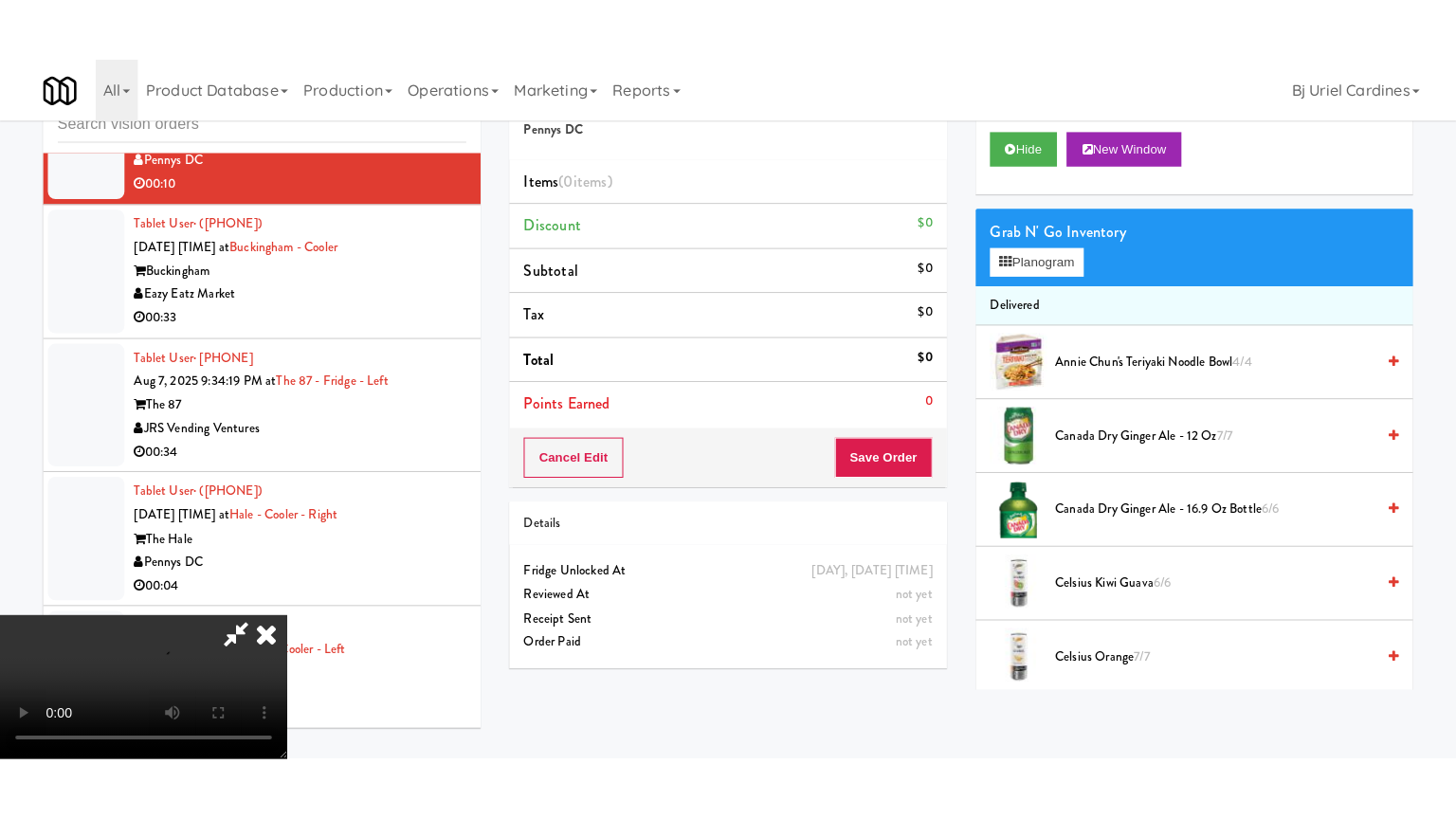 scroll, scrollTop: 266, scrollLeft: 0, axis: vertical 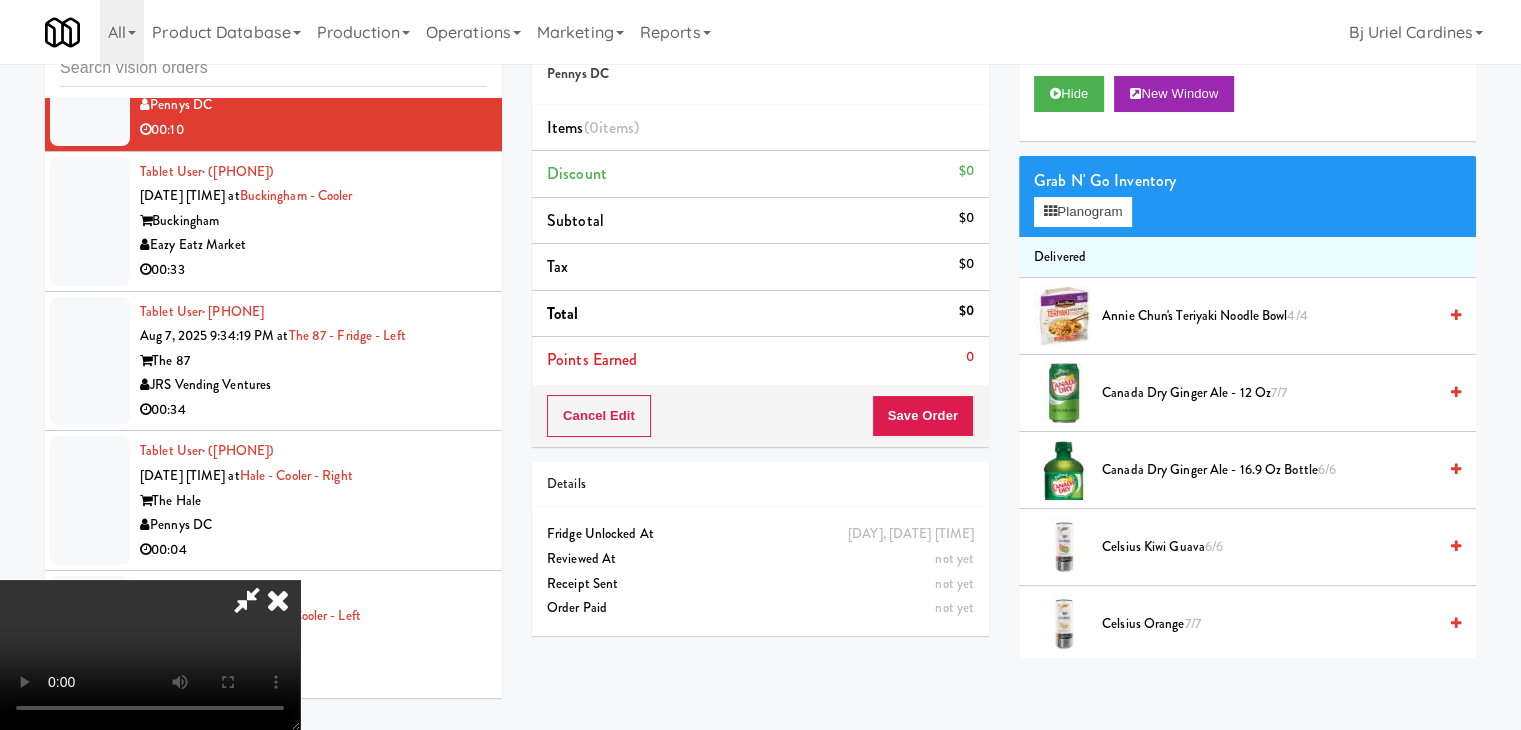 click at bounding box center [150, 655] 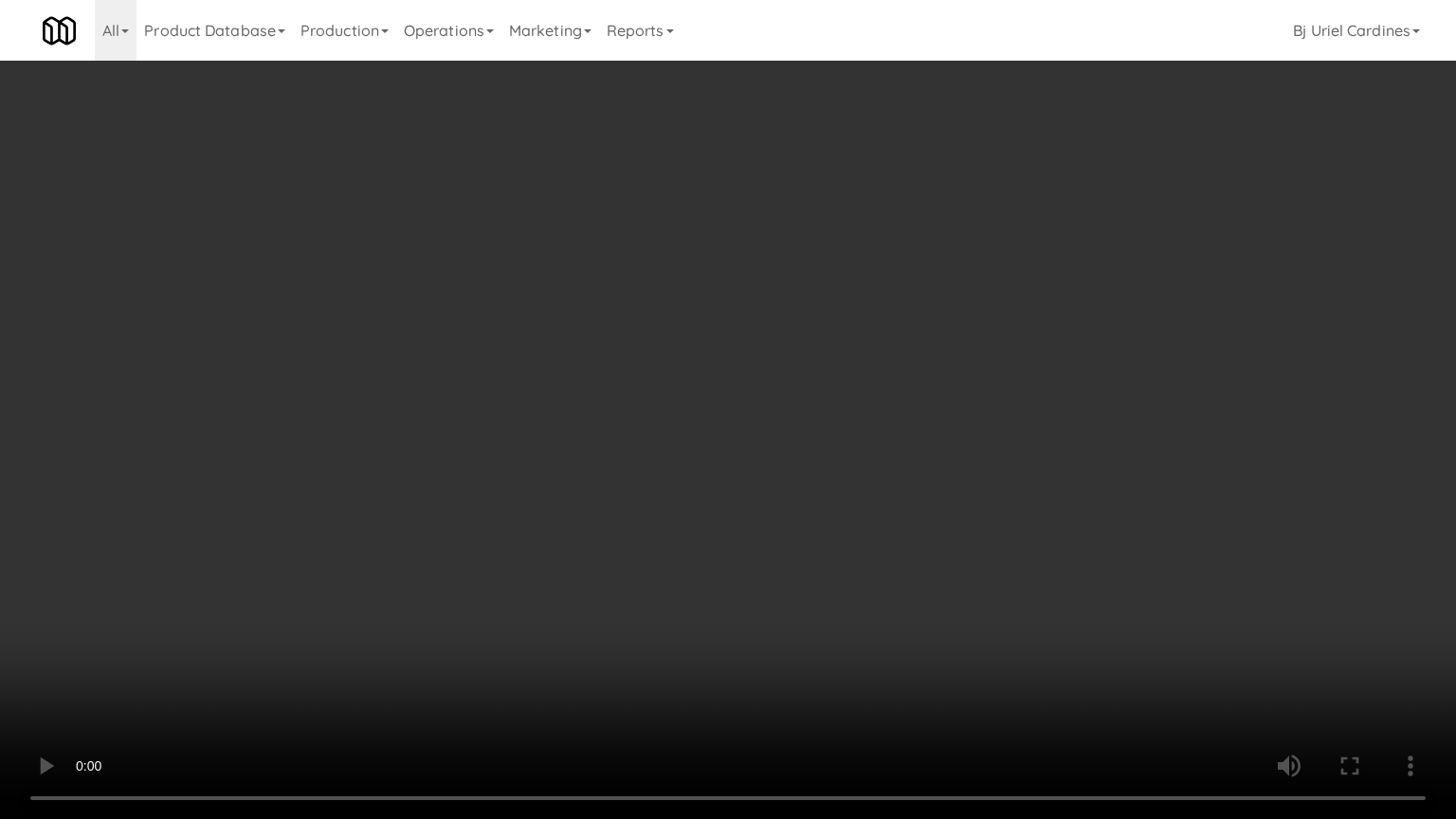 click at bounding box center [728, 410] 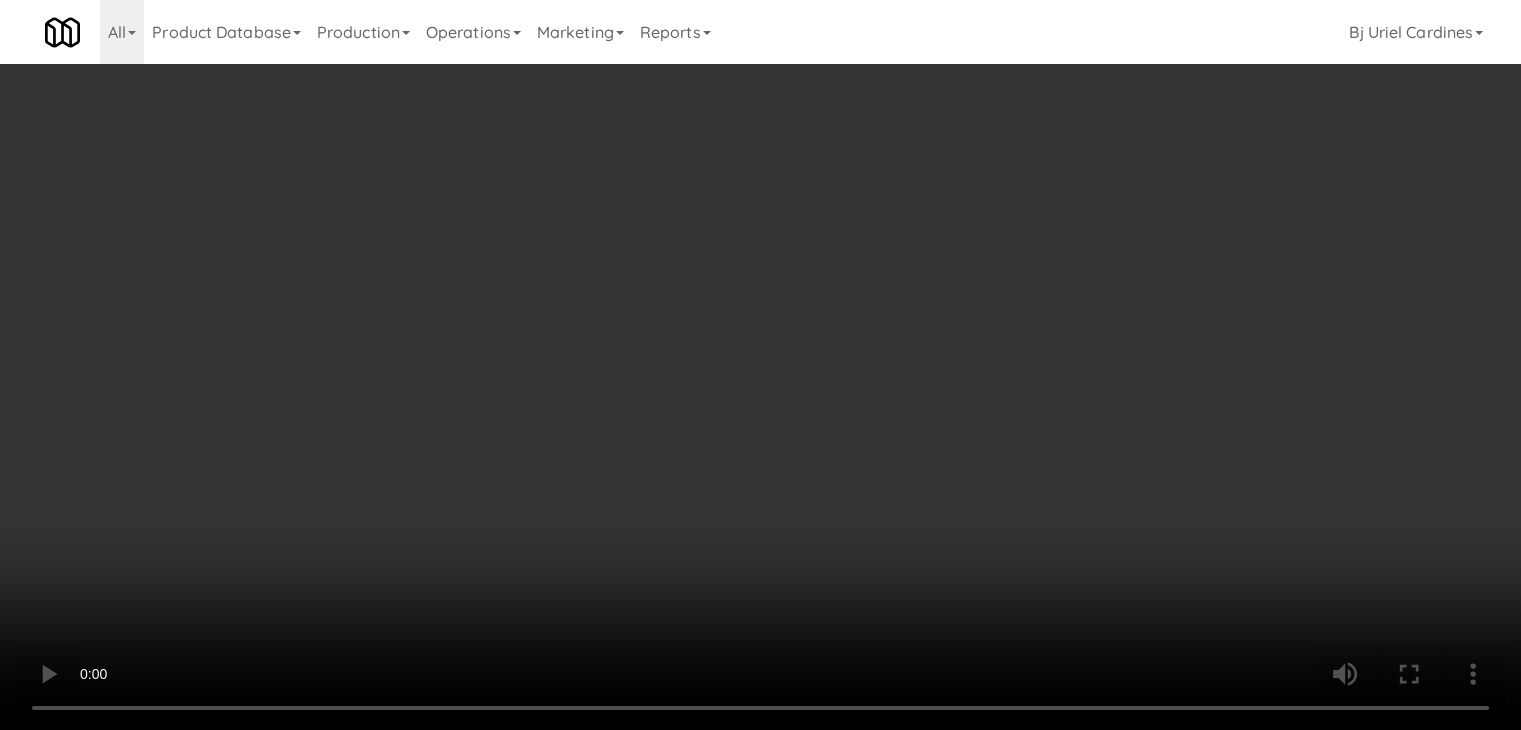 click on "Planogram" at bounding box center [1083, 212] 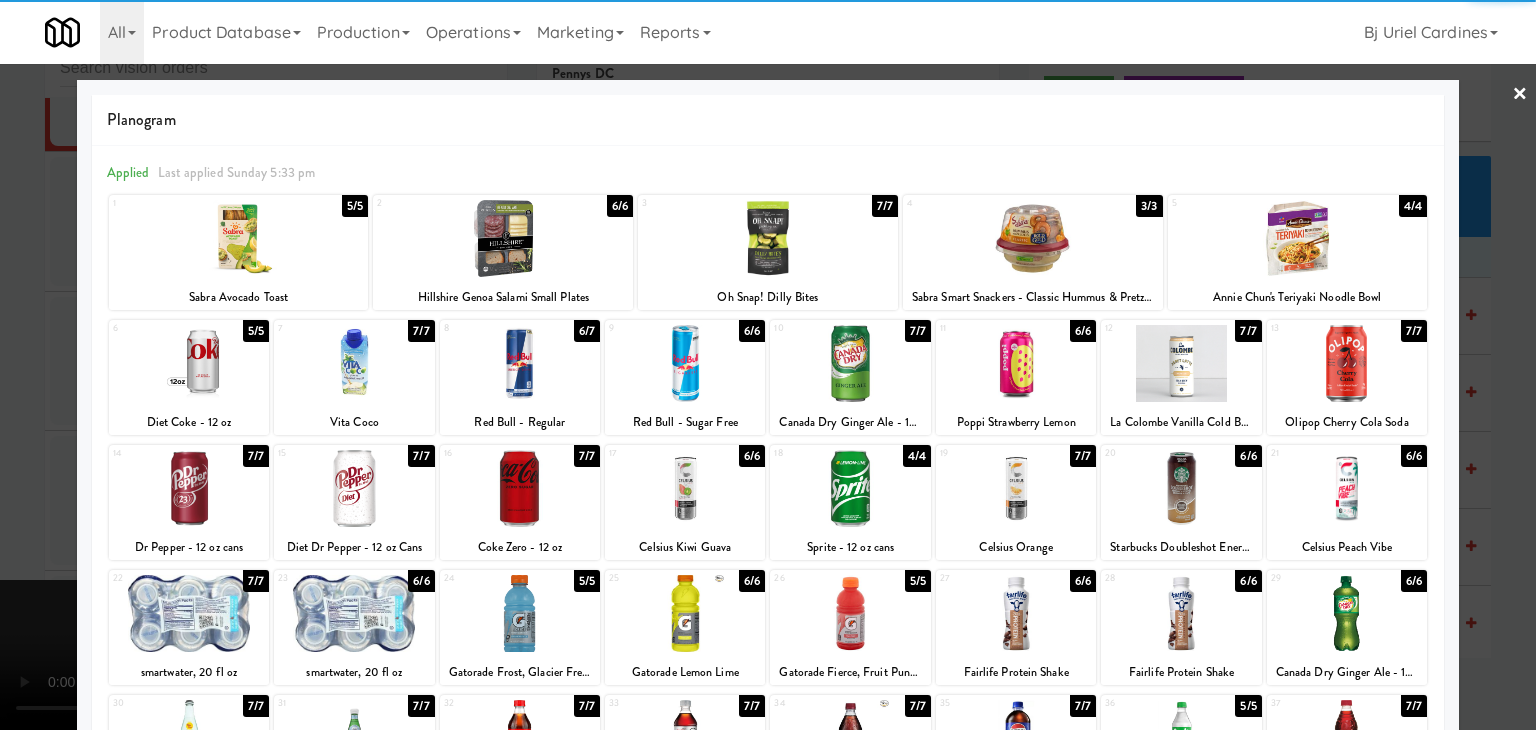 click at bounding box center [189, 613] 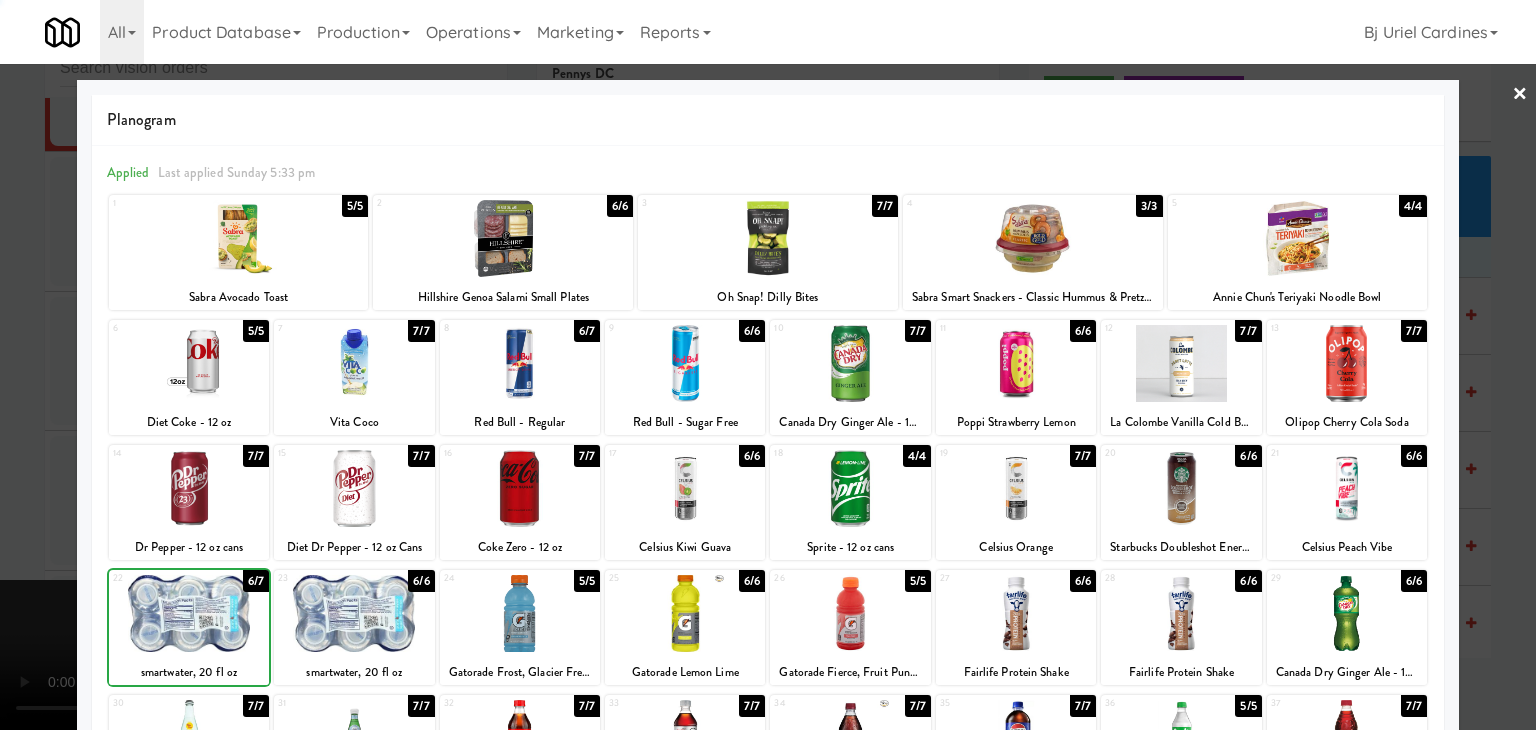 click at bounding box center (189, 613) 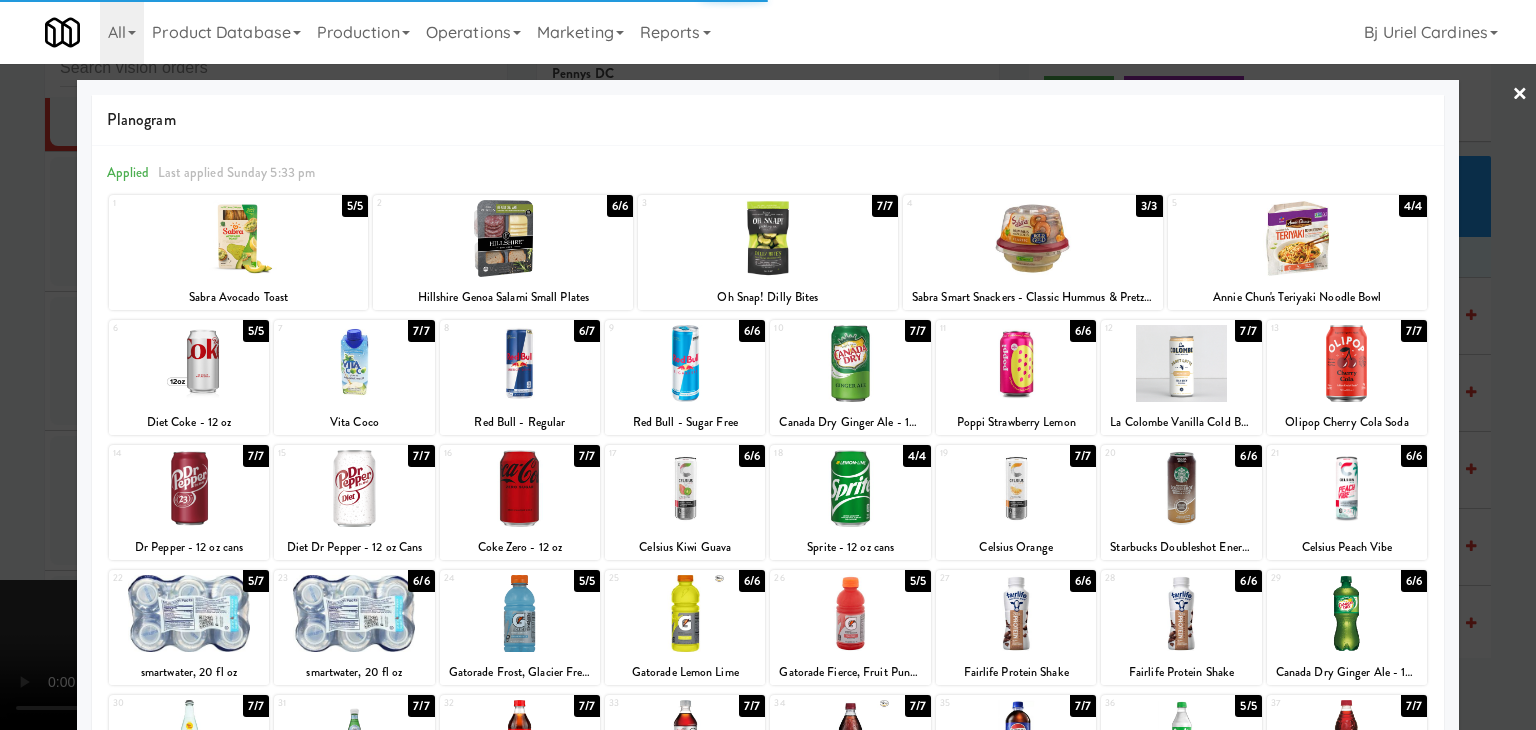 drag, startPoint x: 0, startPoint y: 637, endPoint x: 758, endPoint y: 551, distance: 762.86304 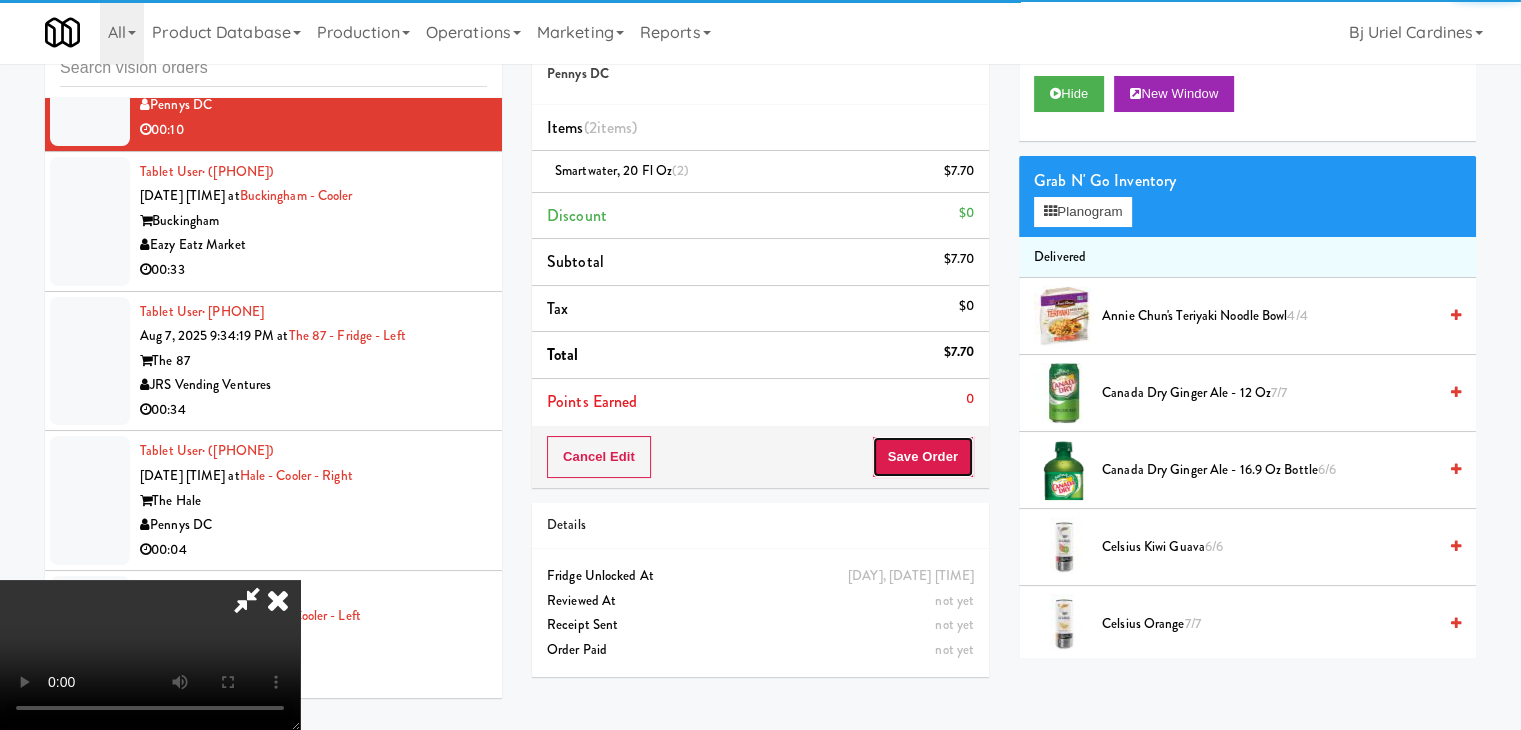 drag, startPoint x: 945, startPoint y: 445, endPoint x: 940, endPoint y: 462, distance: 17.720045 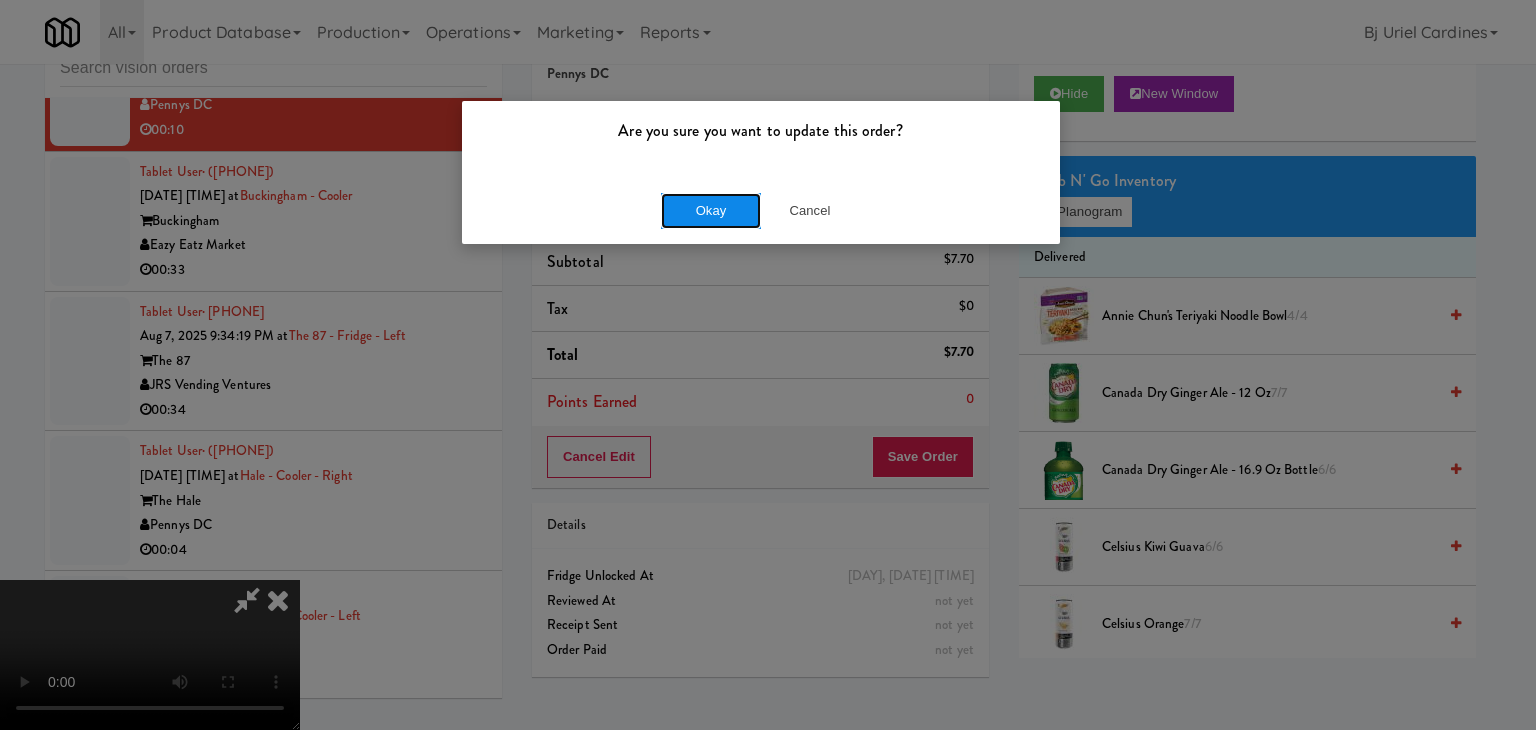 click on "Okay" at bounding box center (711, 211) 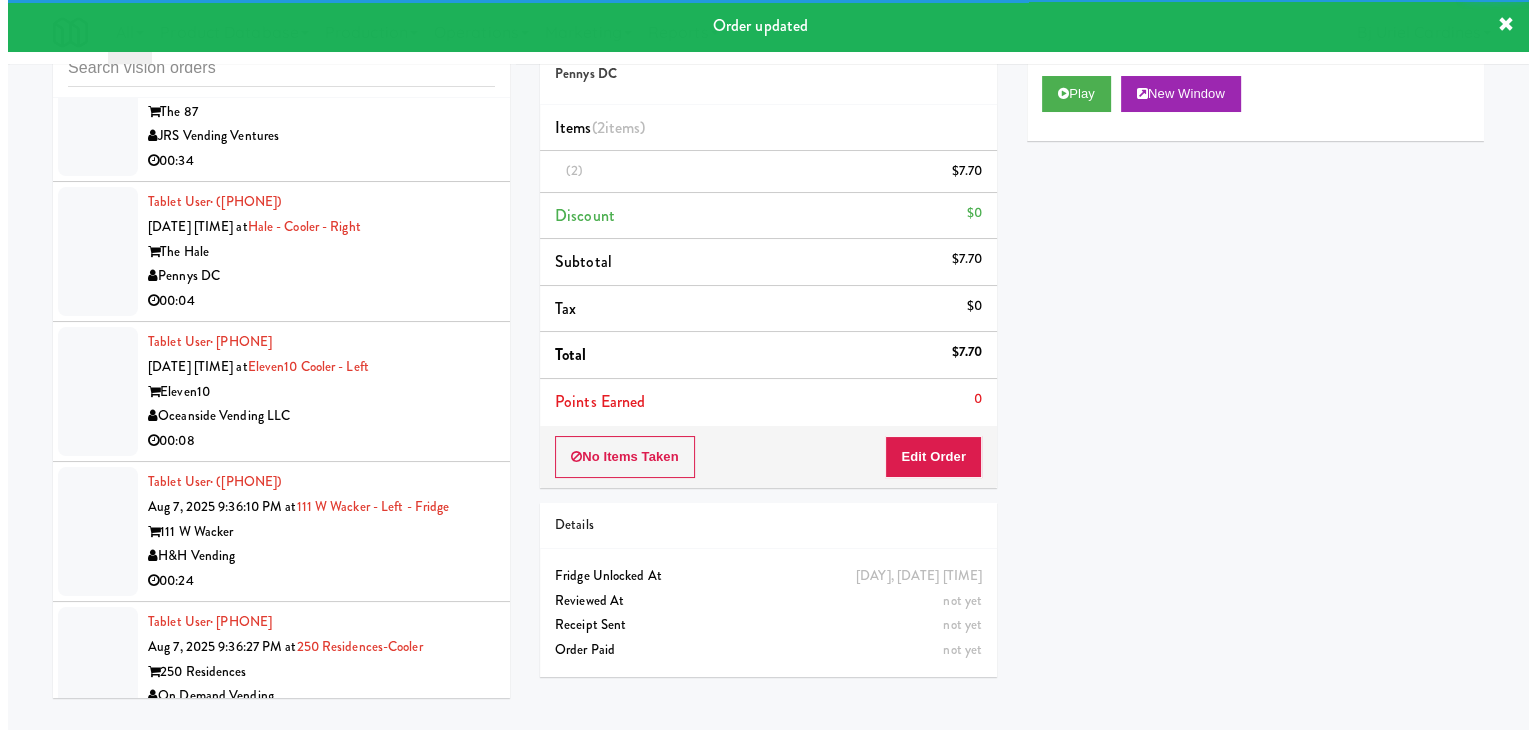 scroll, scrollTop: 24592, scrollLeft: 0, axis: vertical 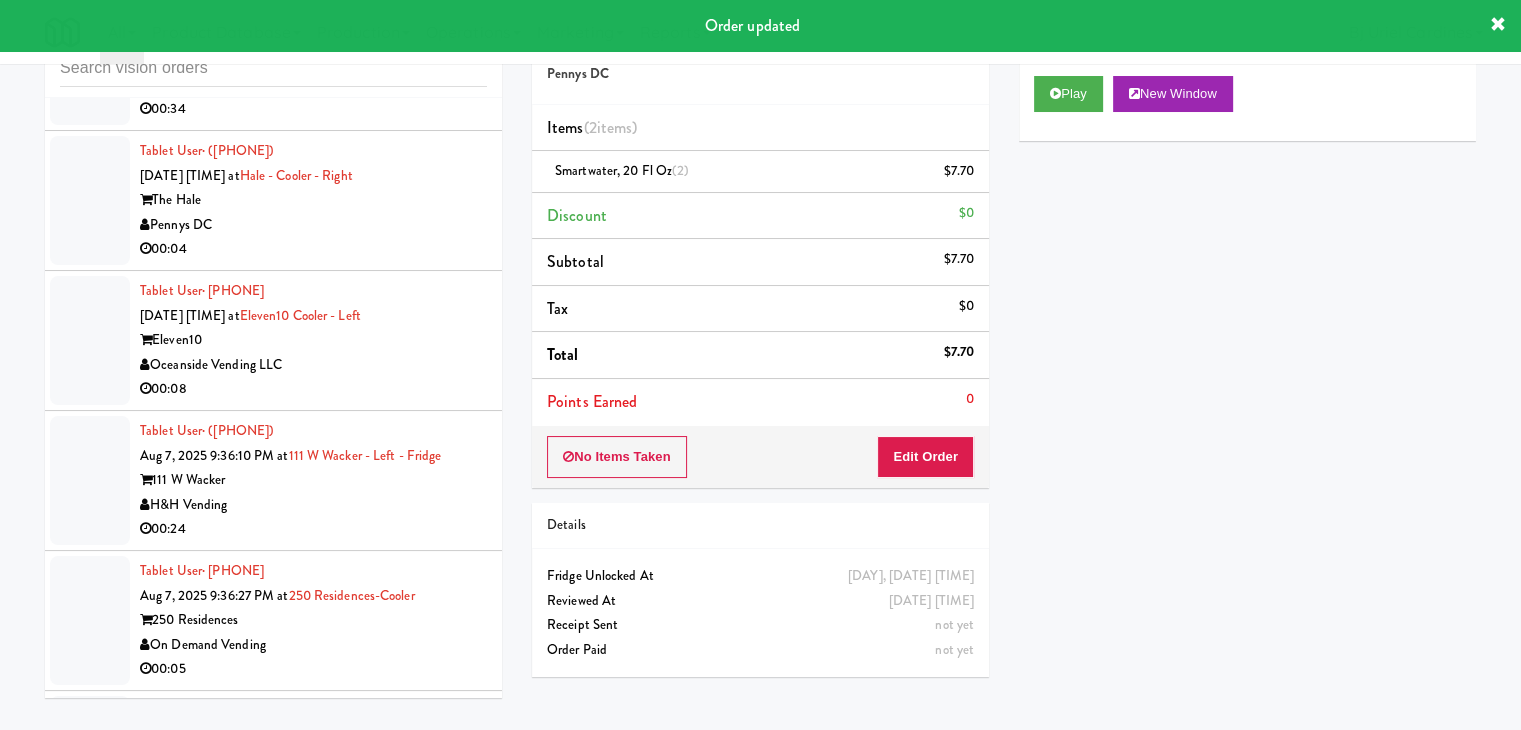 drag, startPoint x: 386, startPoint y: 405, endPoint x: 744, endPoint y: 330, distance: 365.7718 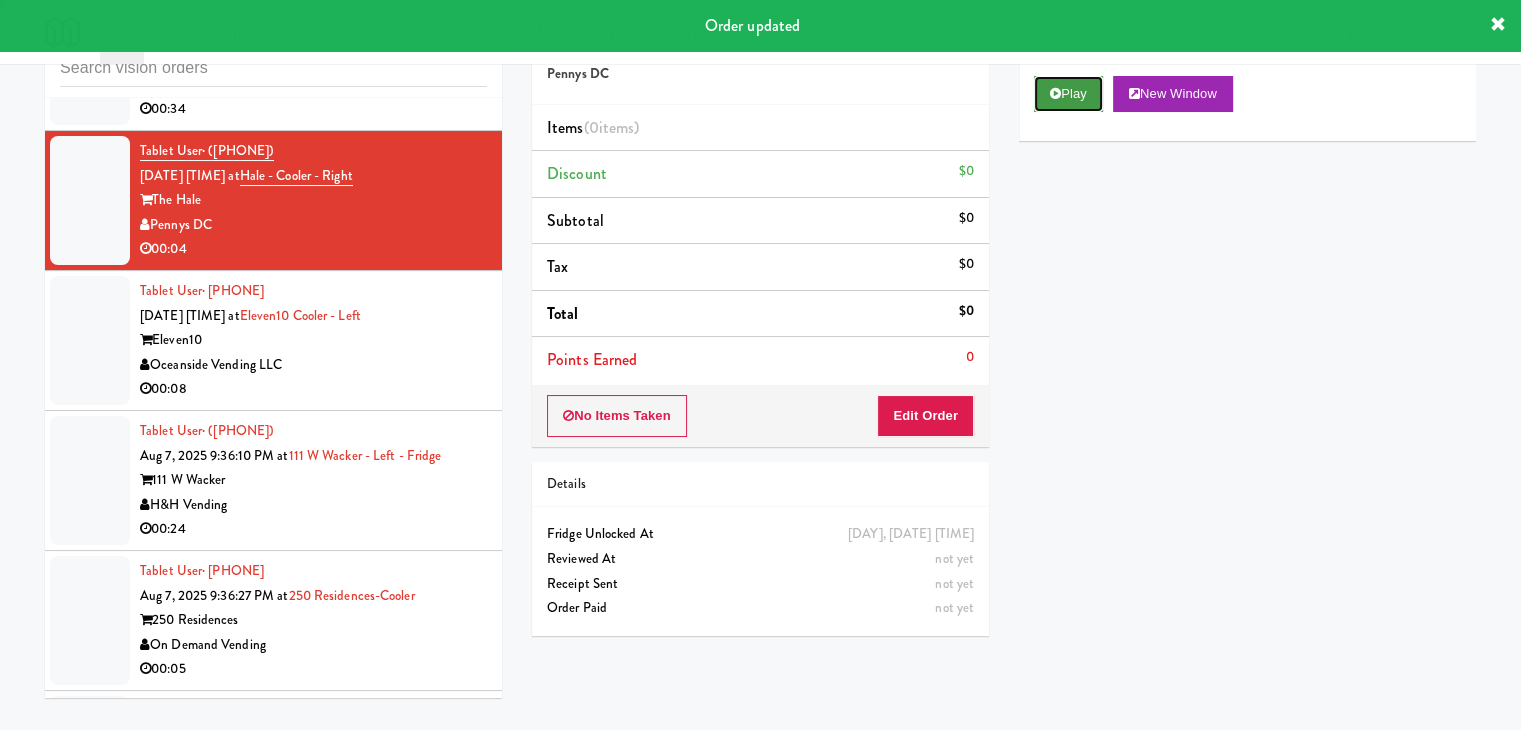 click on "Play" at bounding box center [1068, 94] 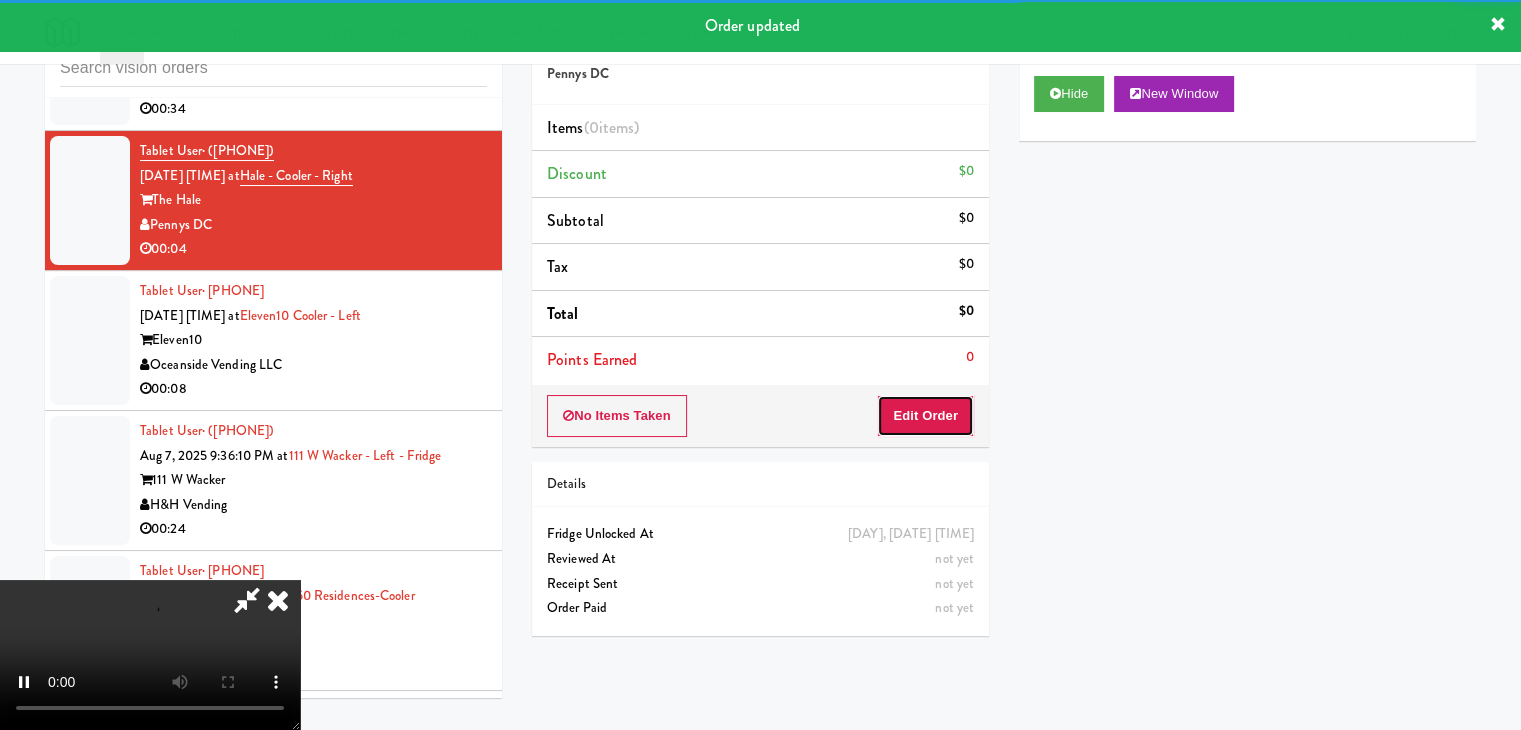 click on "Edit Order" at bounding box center (925, 416) 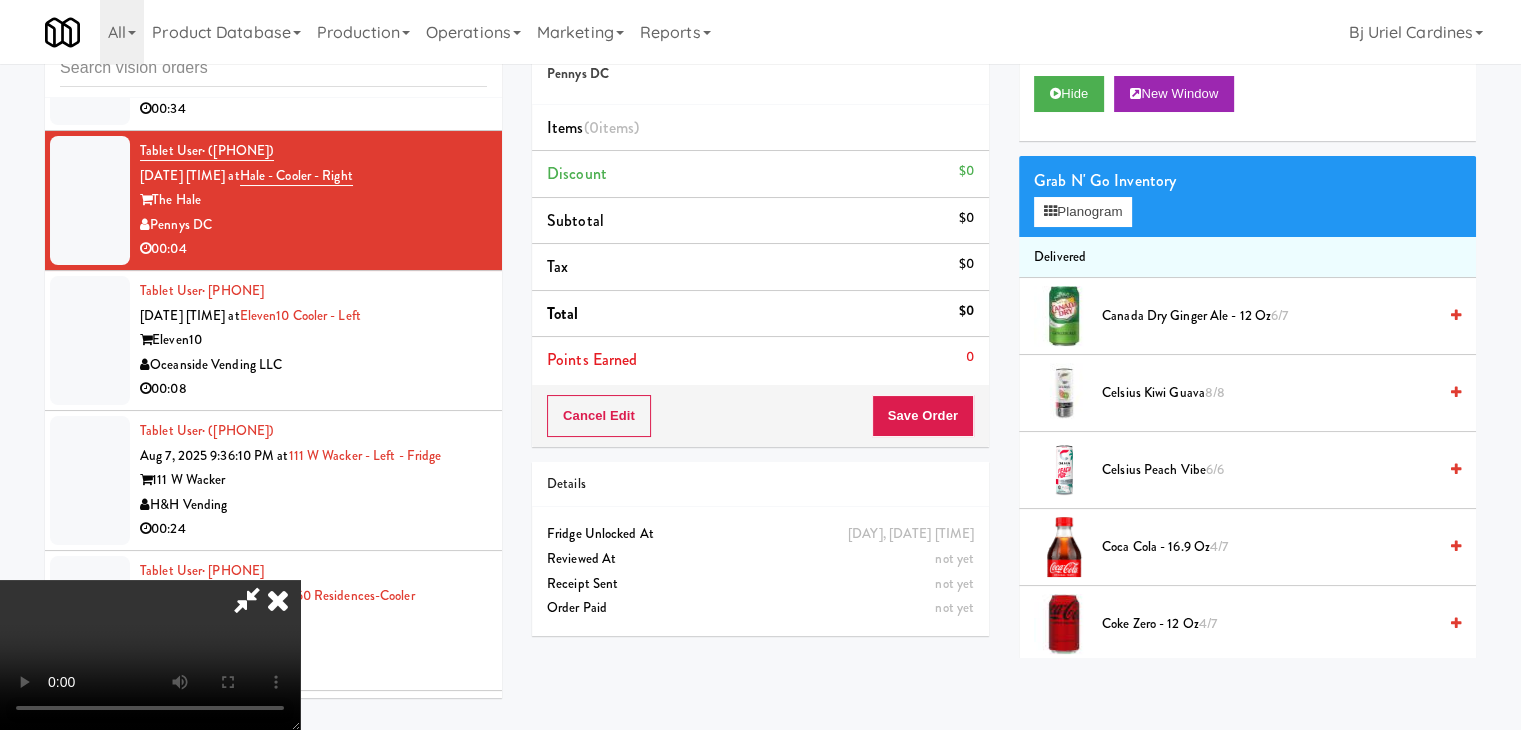type 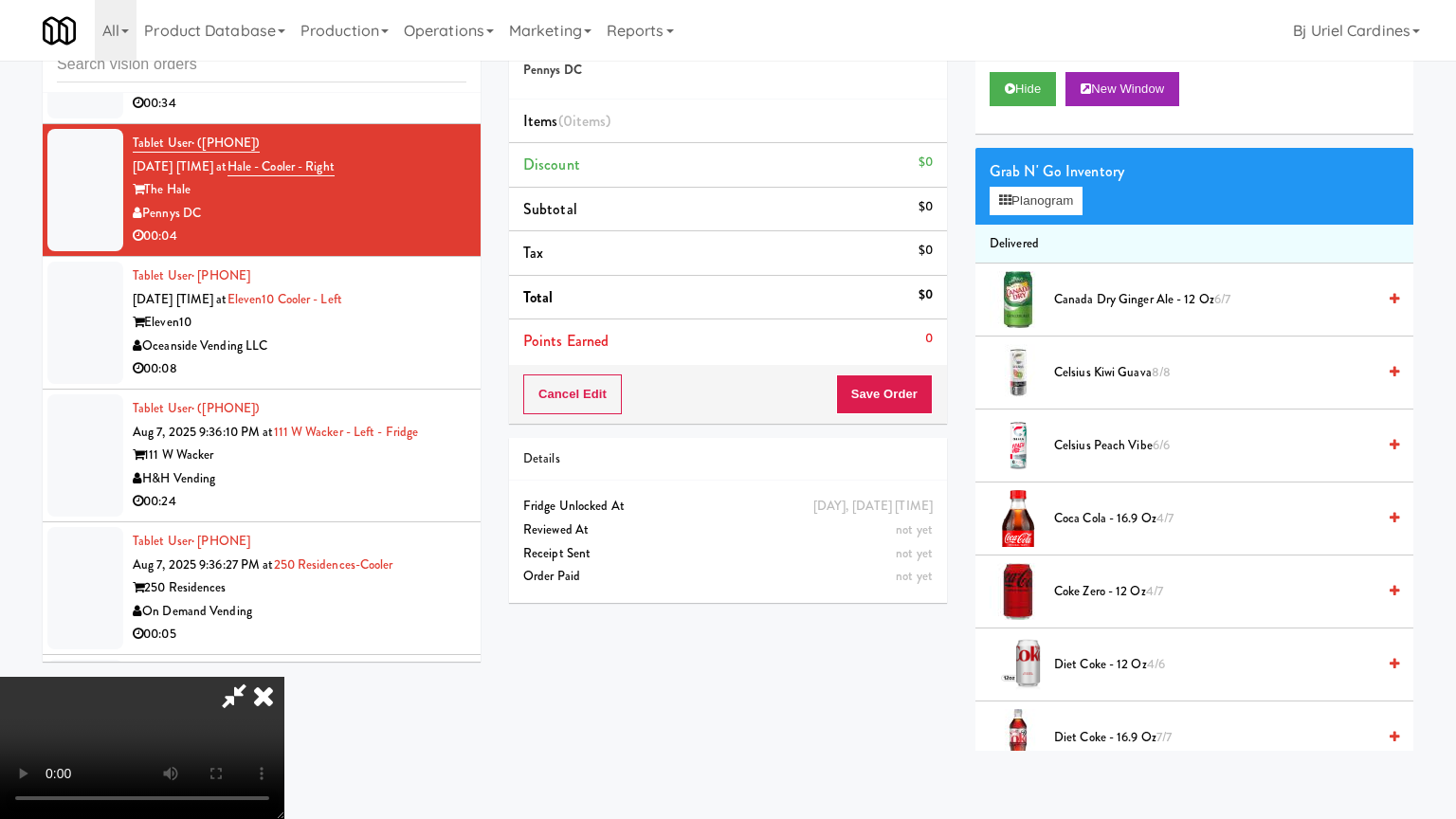 click at bounding box center (142, 748) 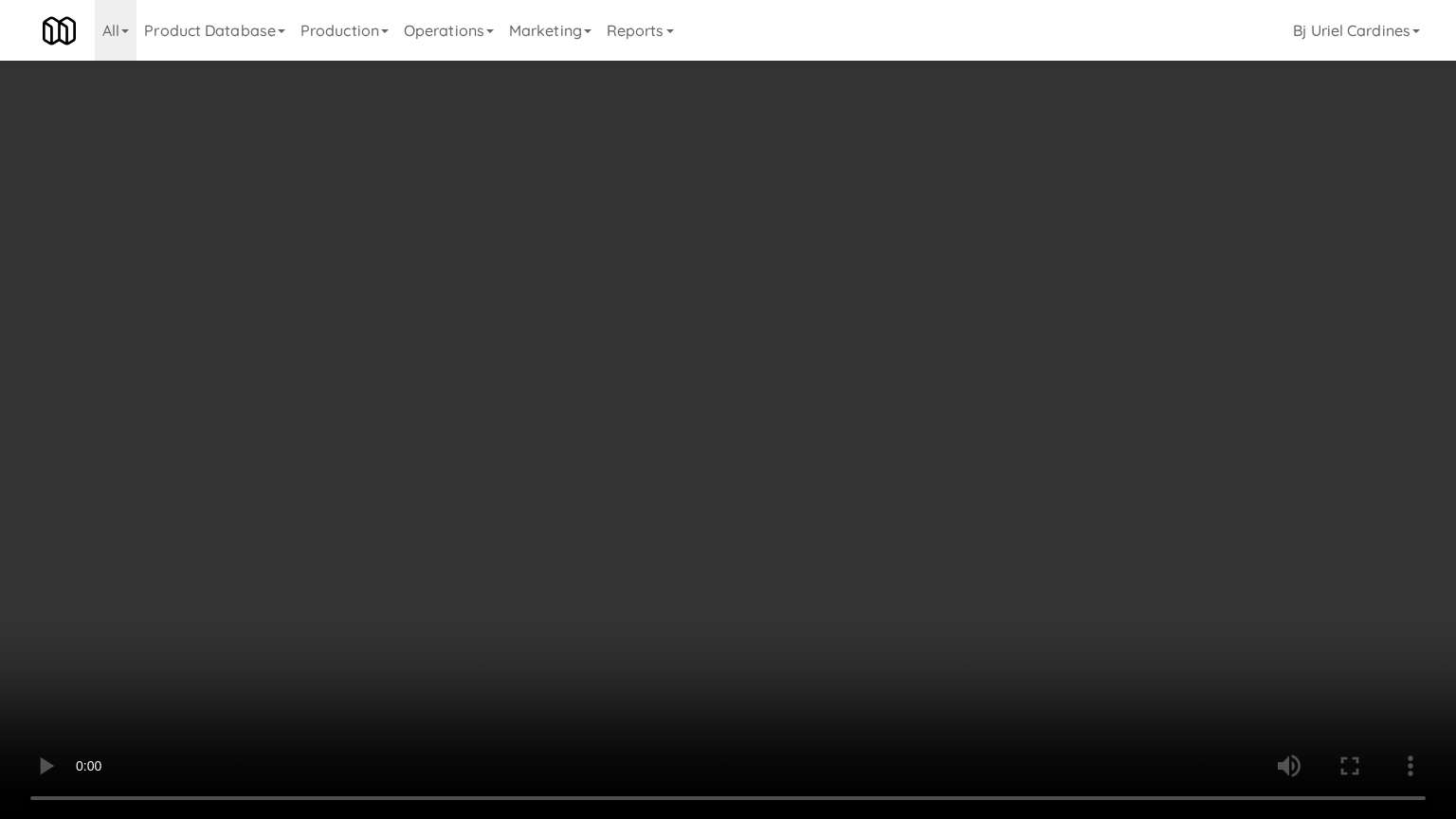 drag, startPoint x: 842, startPoint y: 584, endPoint x: 898, endPoint y: 423, distance: 170.46114 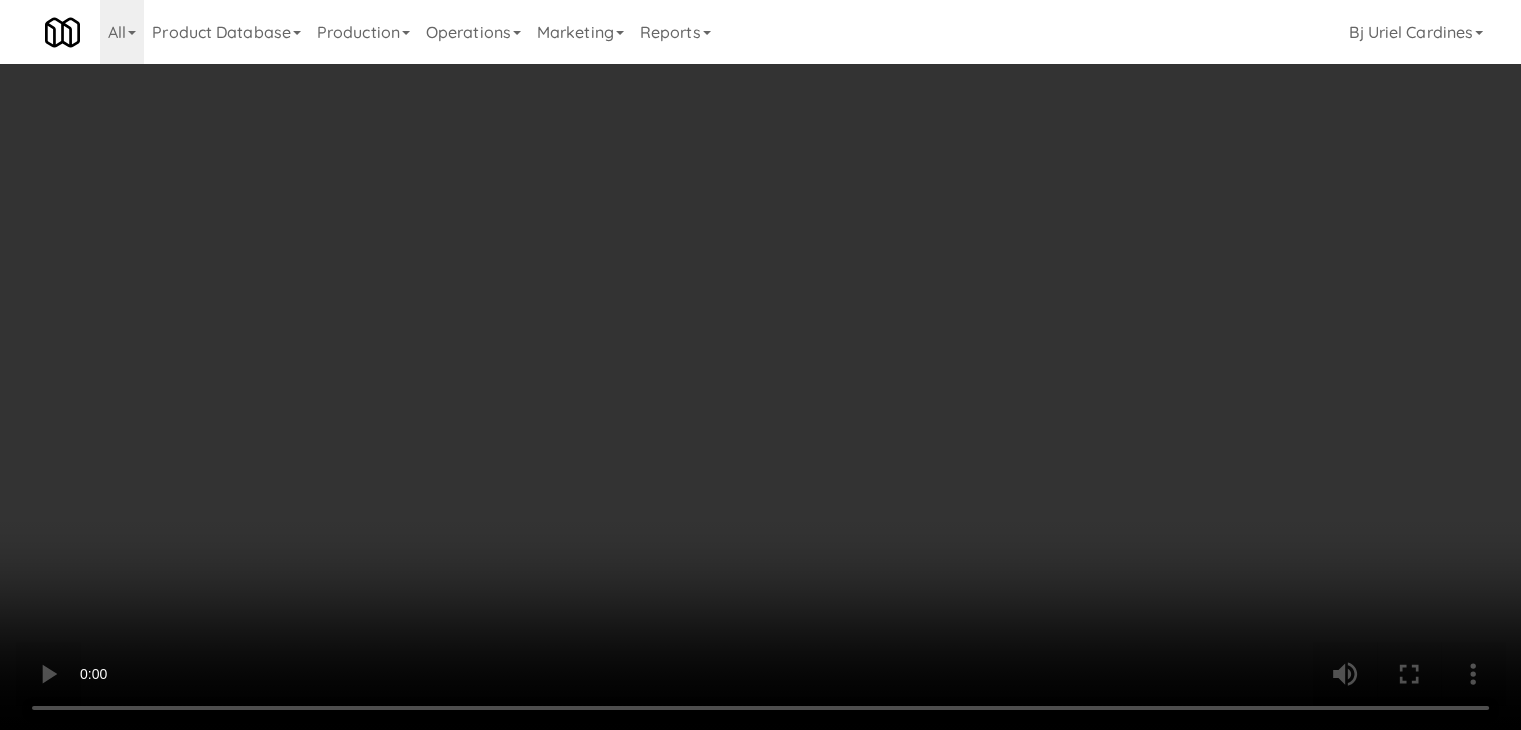 drag, startPoint x: 1108, startPoint y: 209, endPoint x: 1081, endPoint y: 231, distance: 34.828148 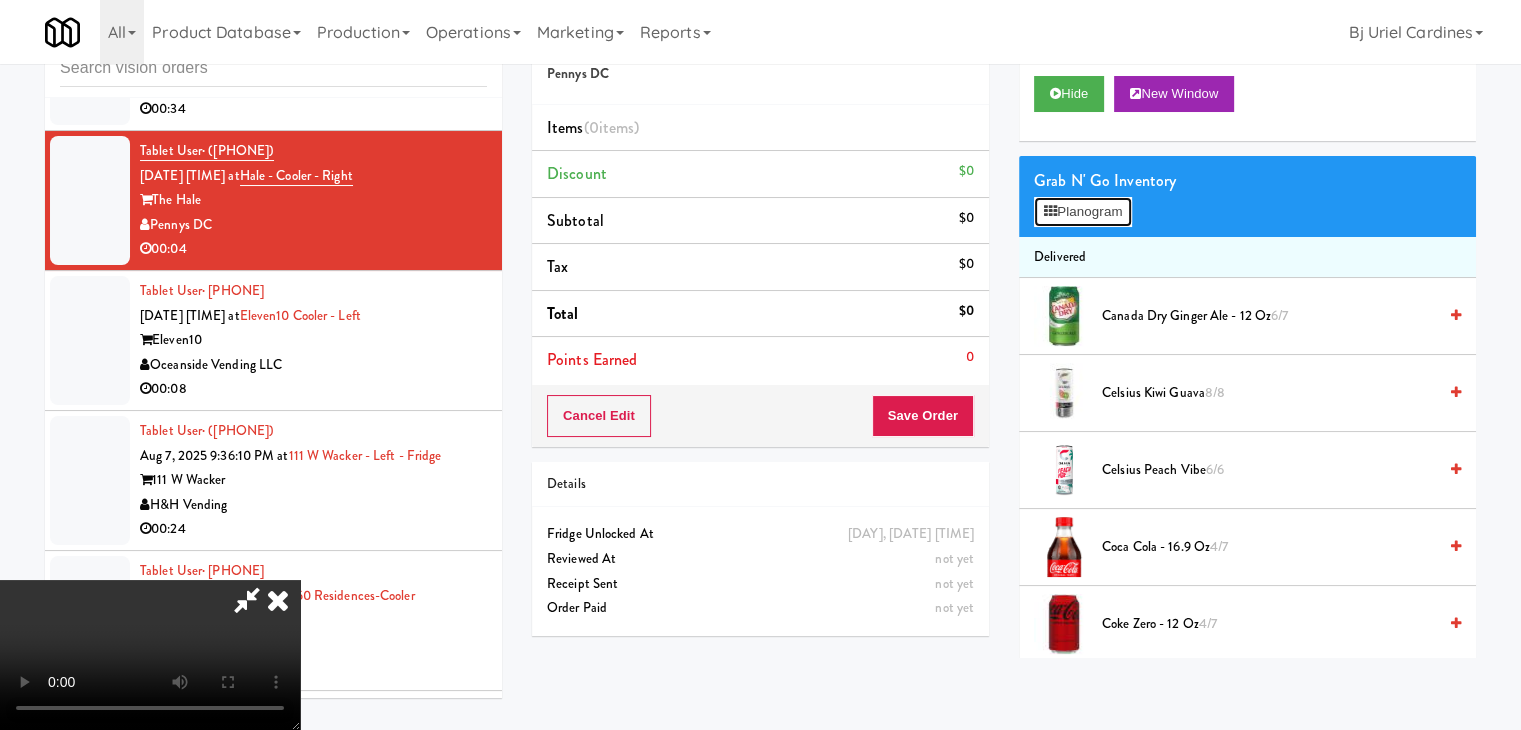 click on "Planogram" at bounding box center (1083, 212) 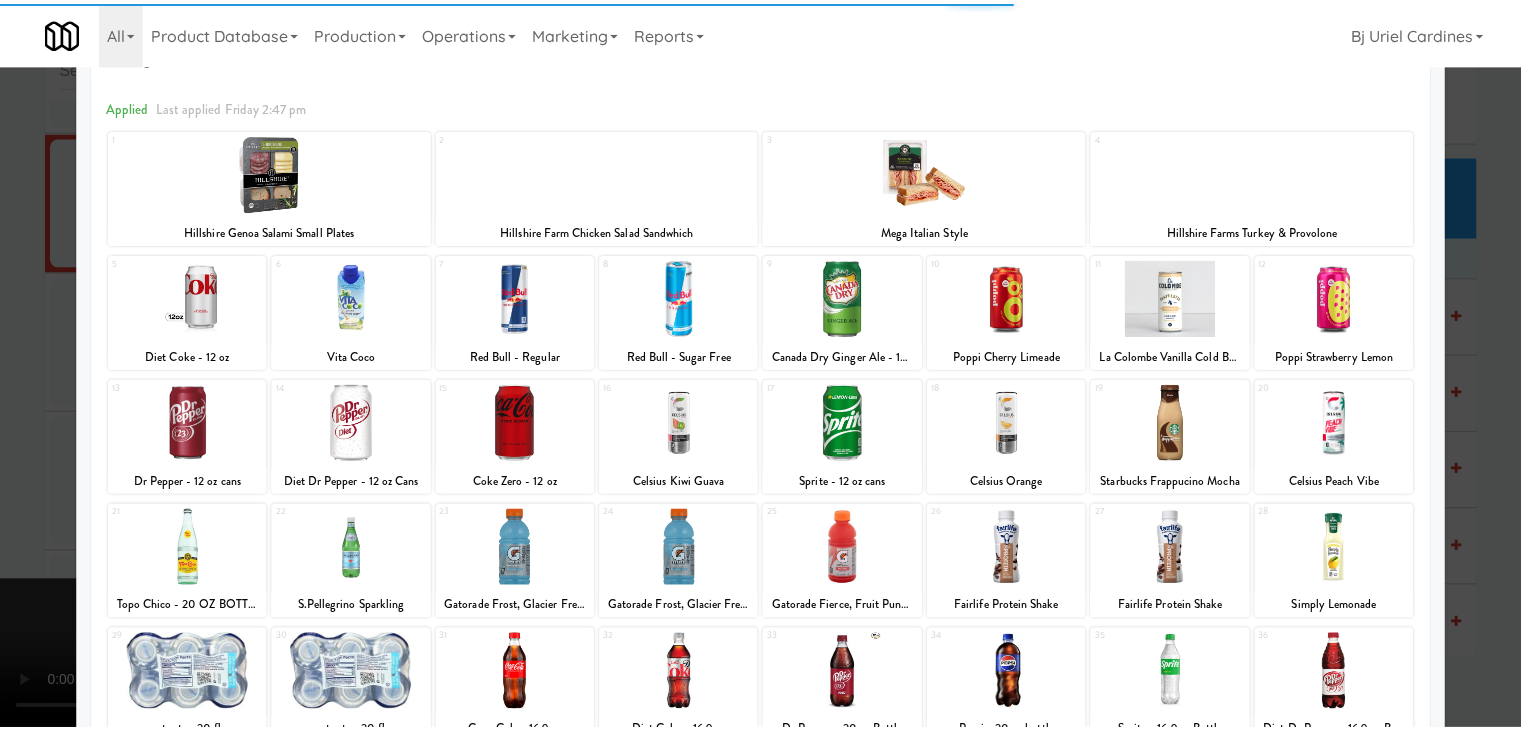 scroll, scrollTop: 100, scrollLeft: 0, axis: vertical 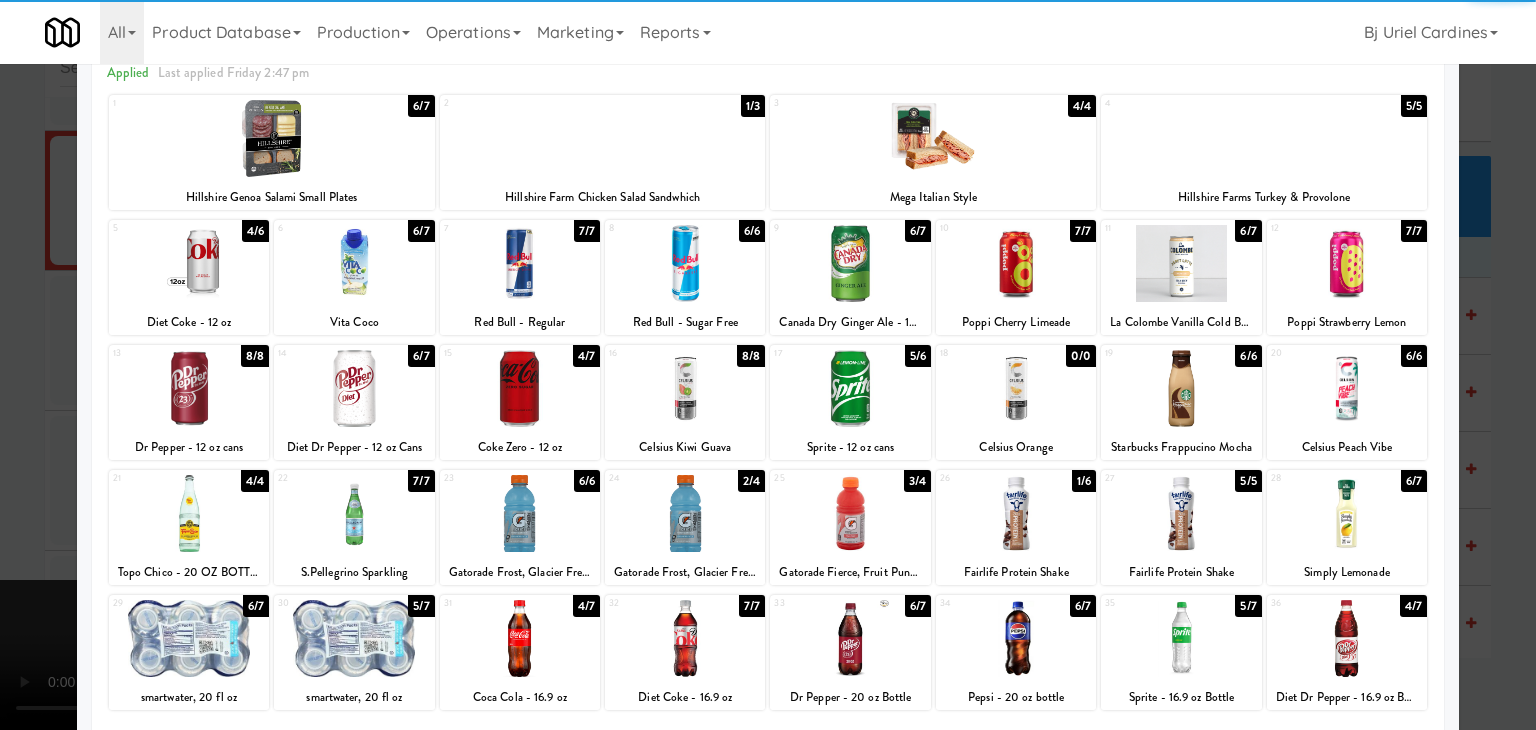 click at bounding box center [354, 513] 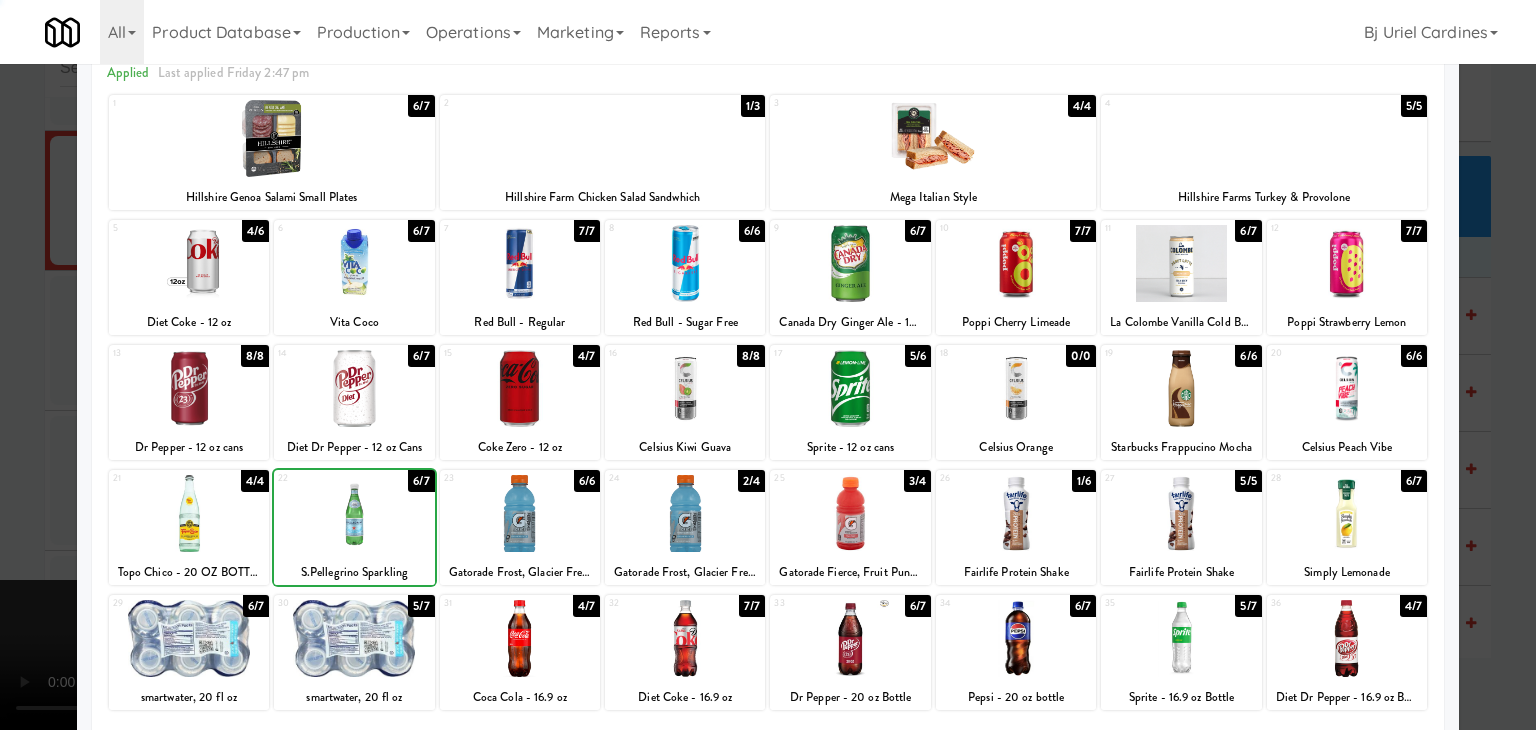 drag, startPoint x: 0, startPoint y: 514, endPoint x: 663, endPoint y: 487, distance: 663.54956 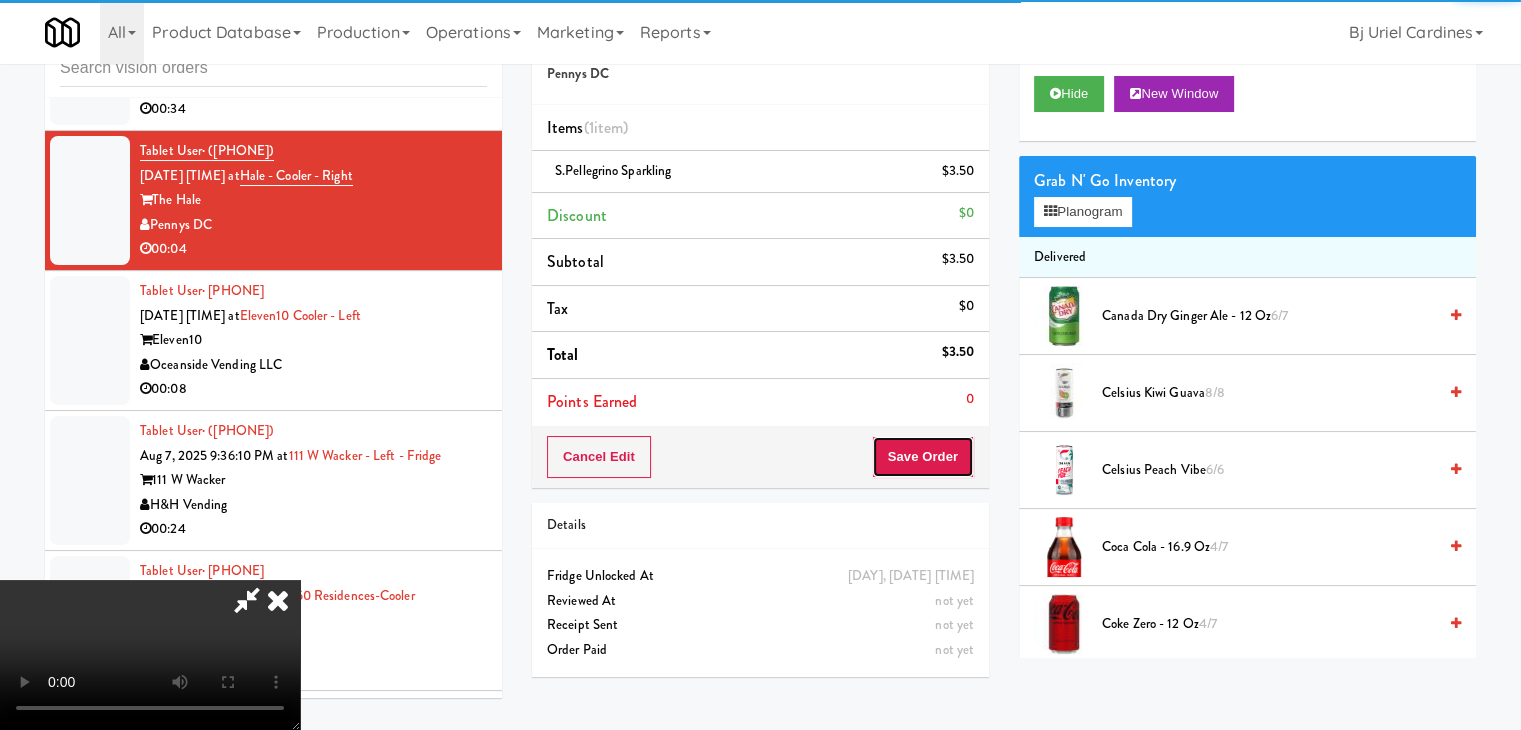 drag, startPoint x: 940, startPoint y: 453, endPoint x: 944, endPoint y: 463, distance: 10.770329 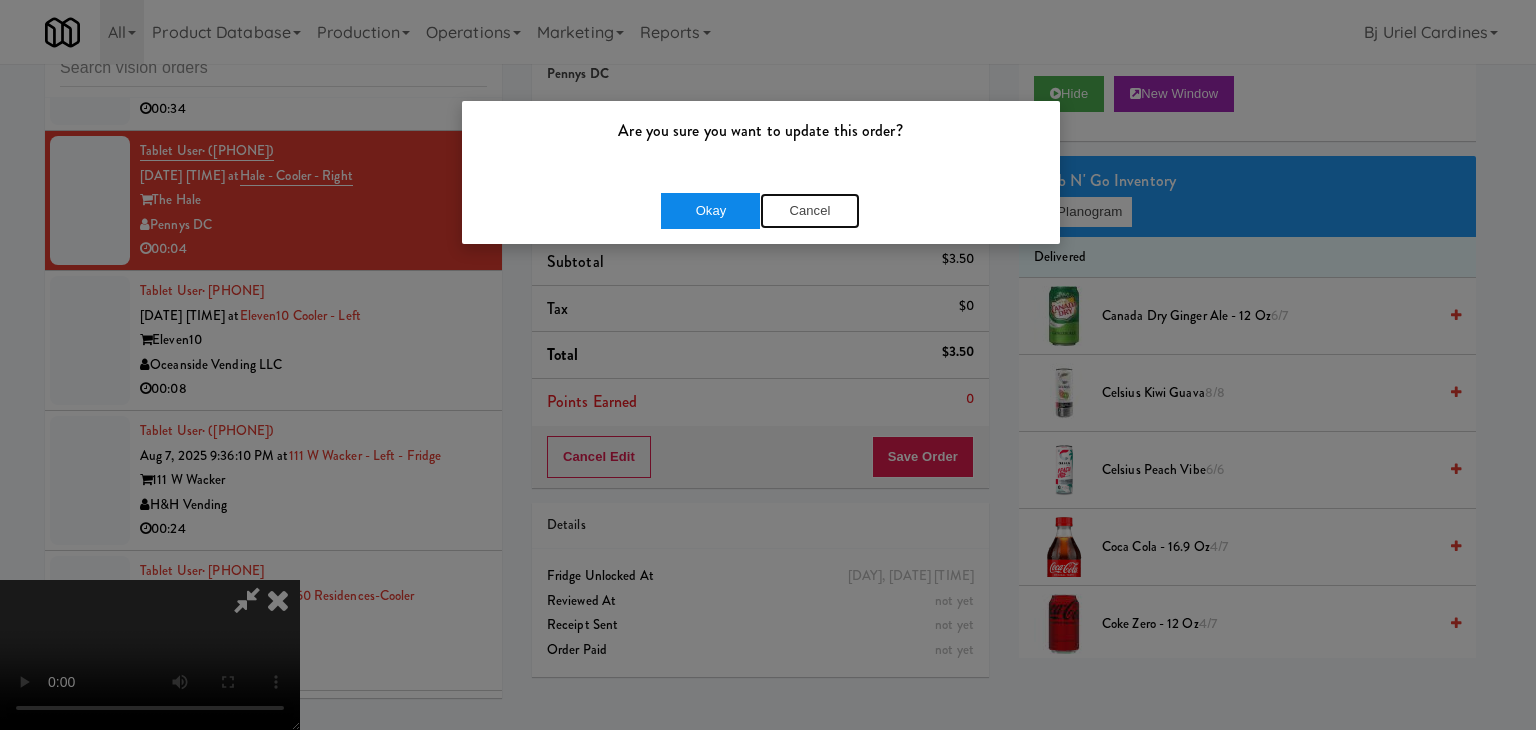 click on "Okay Cancel" at bounding box center (760, 211) 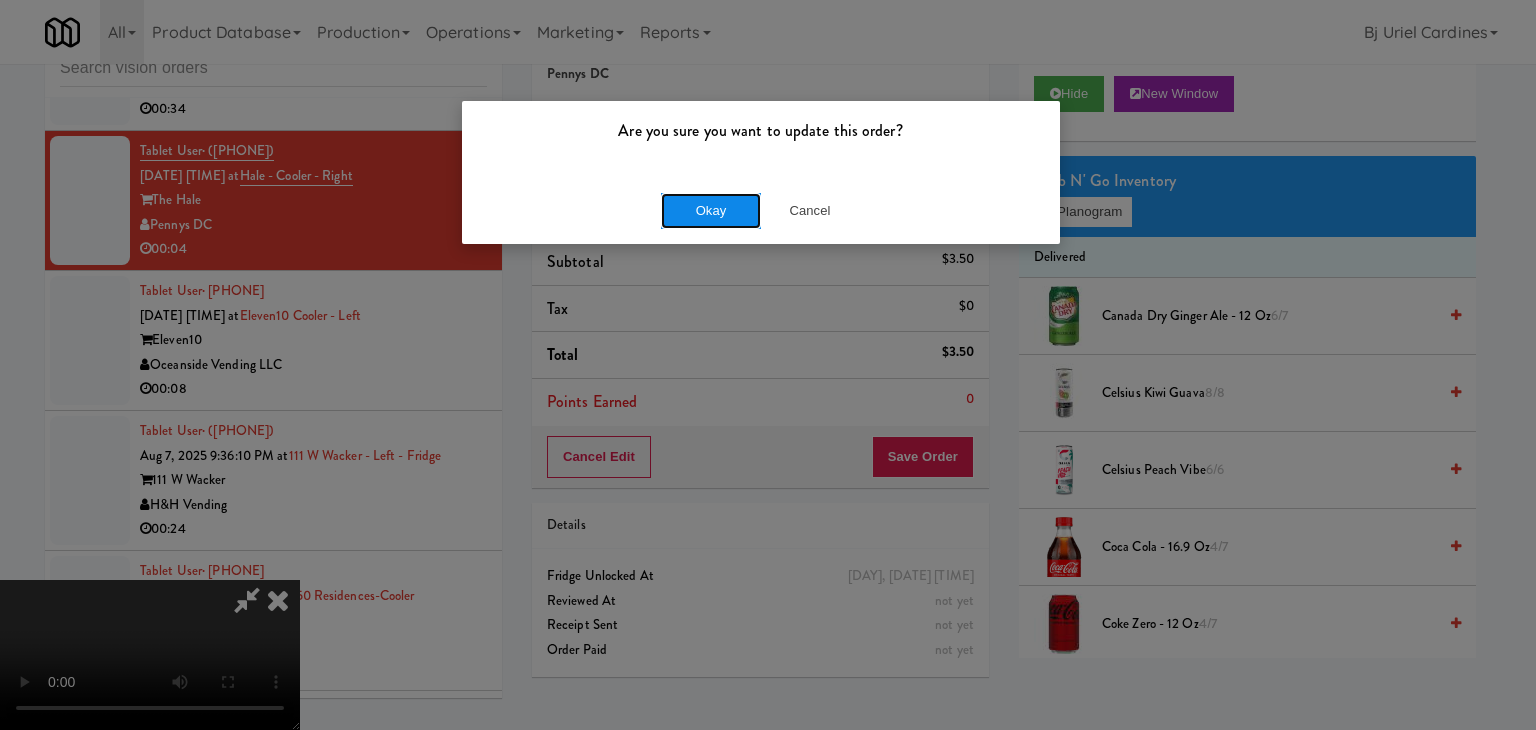 click on "Okay" at bounding box center (711, 211) 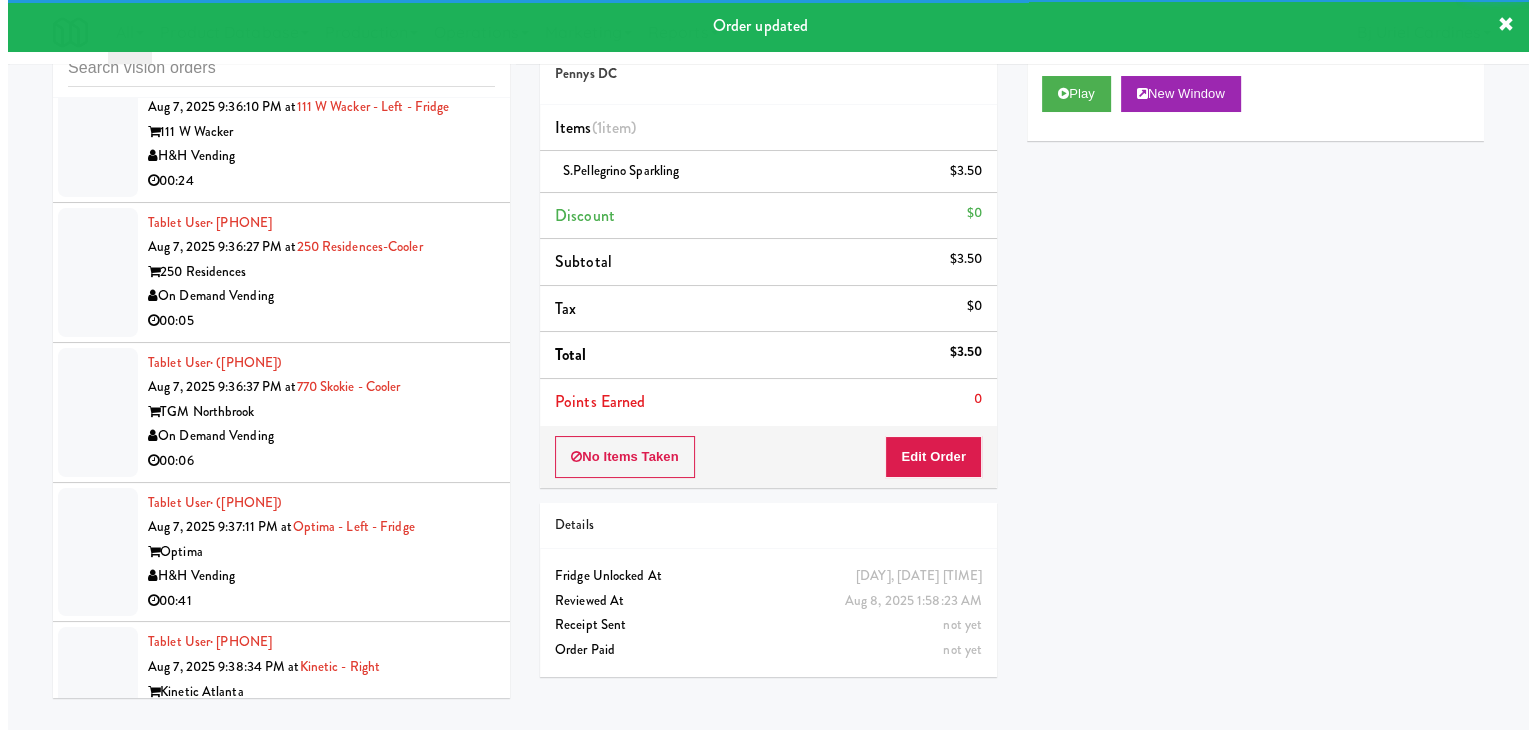 scroll, scrollTop: 24992, scrollLeft: 0, axis: vertical 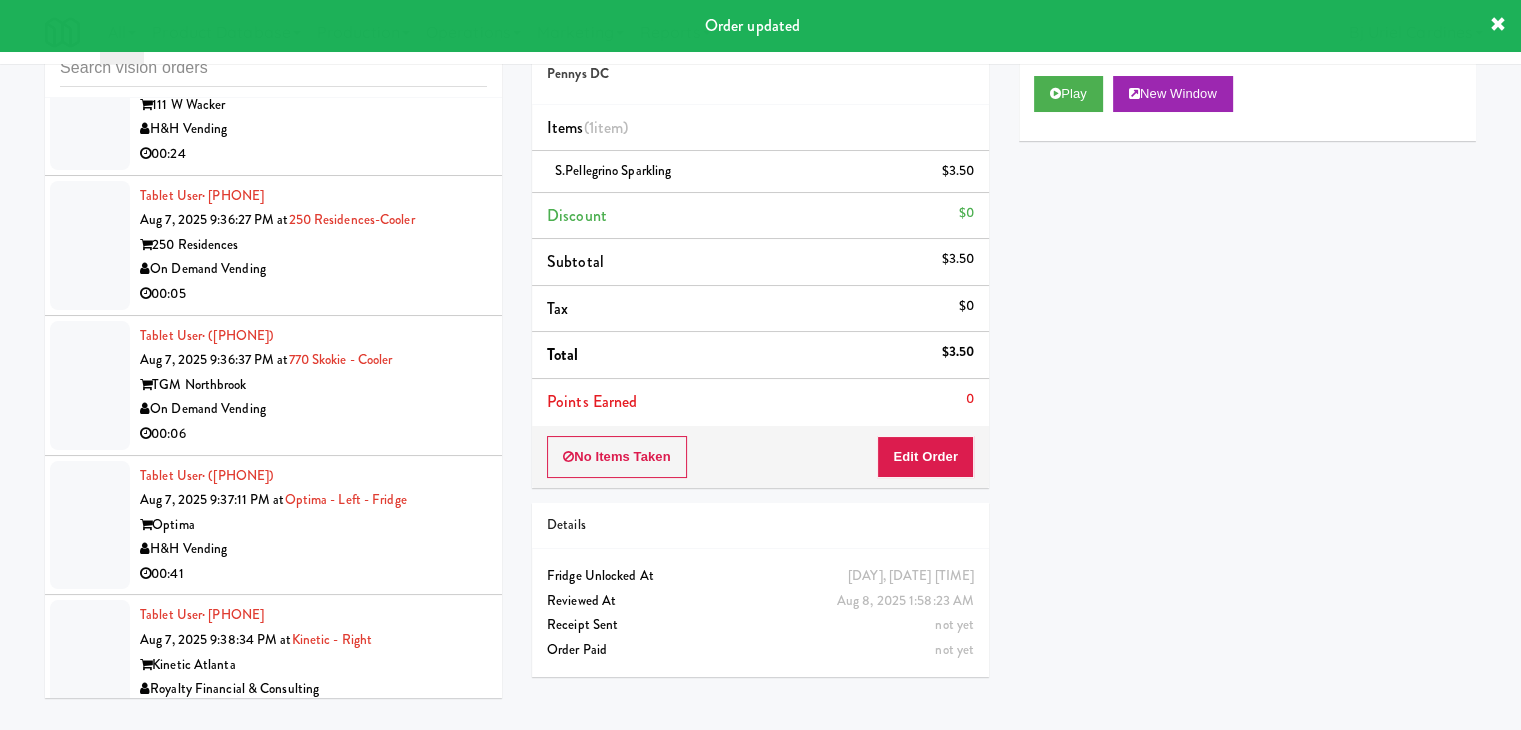 click on "Oceanside Vending LLC" at bounding box center (313, -11) 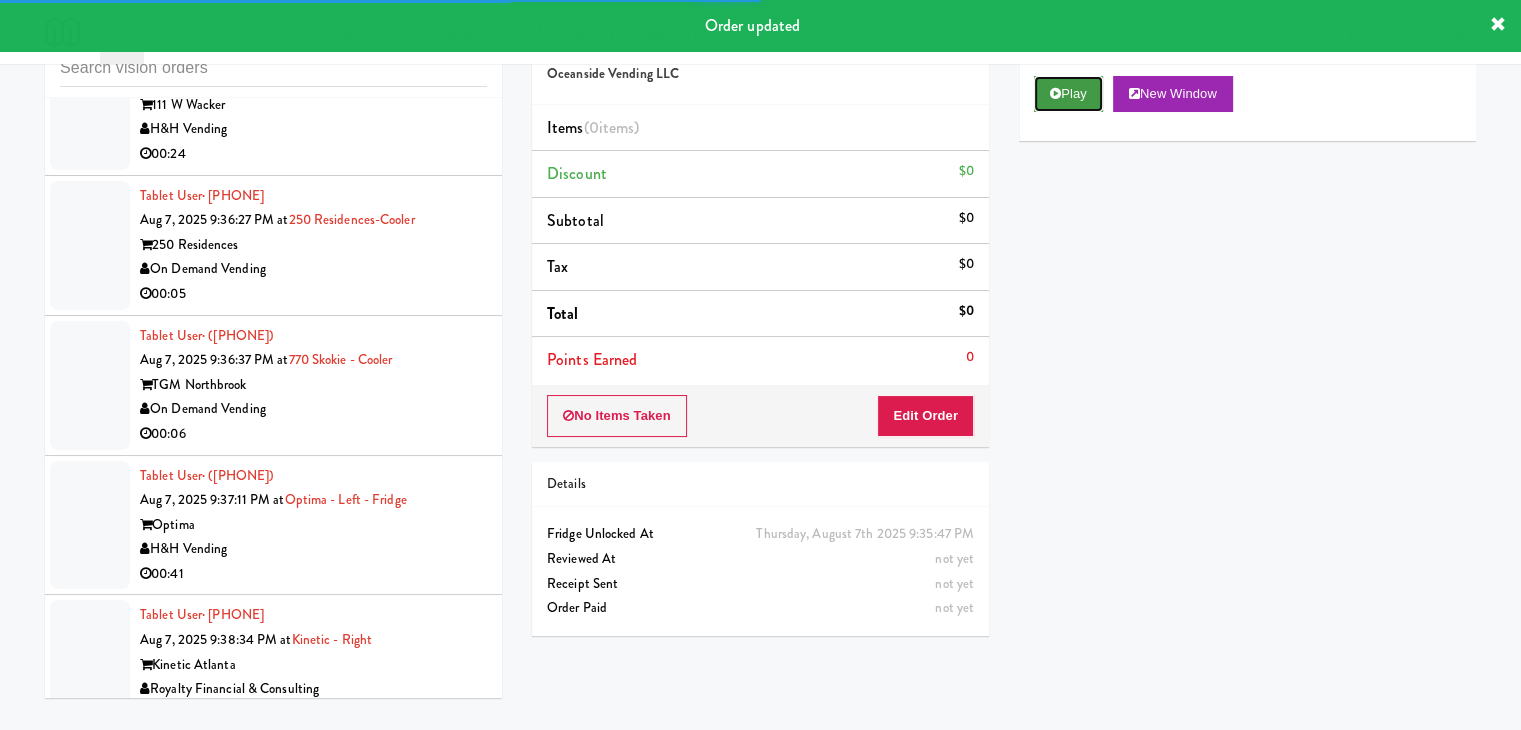 click on "Play" at bounding box center [1068, 94] 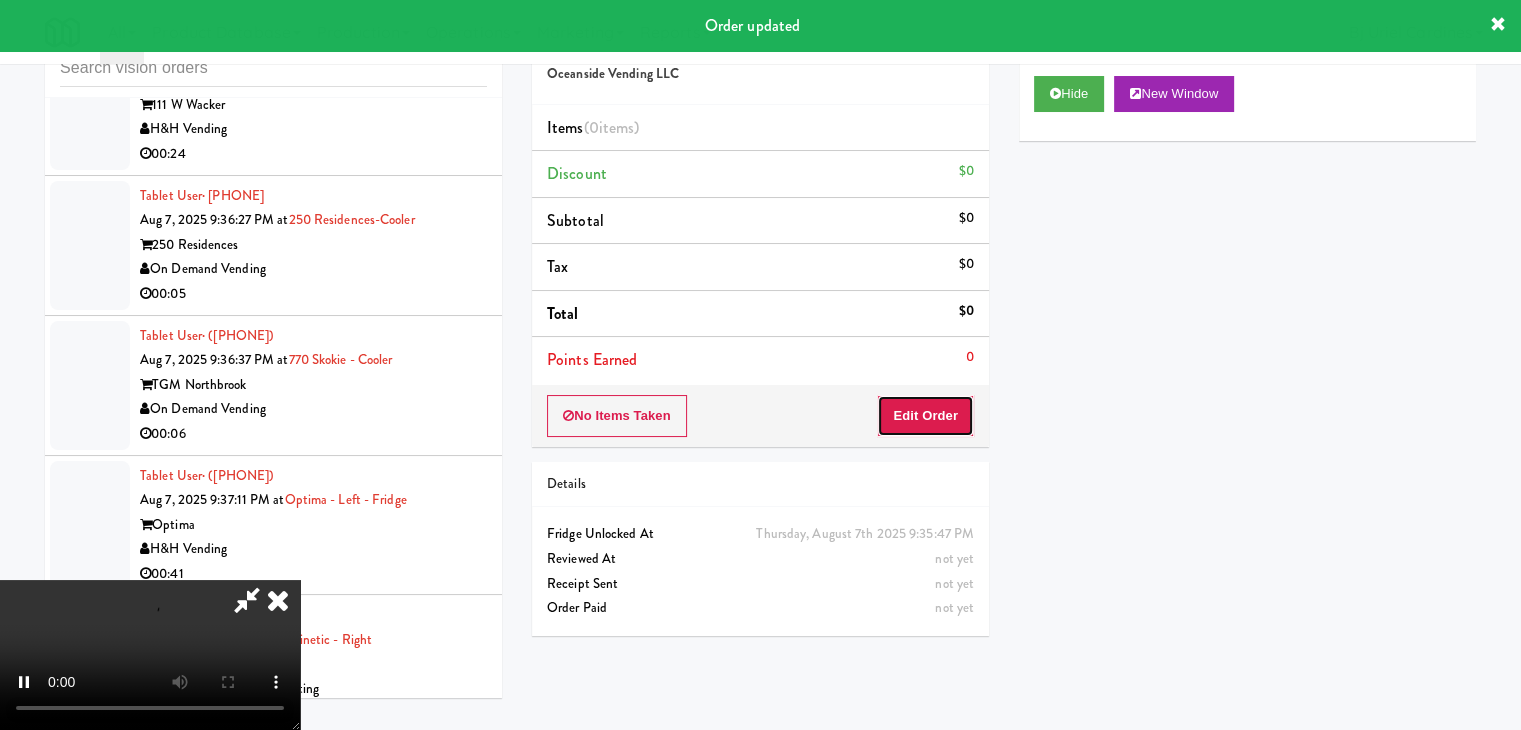 click on "Edit Order" at bounding box center [925, 416] 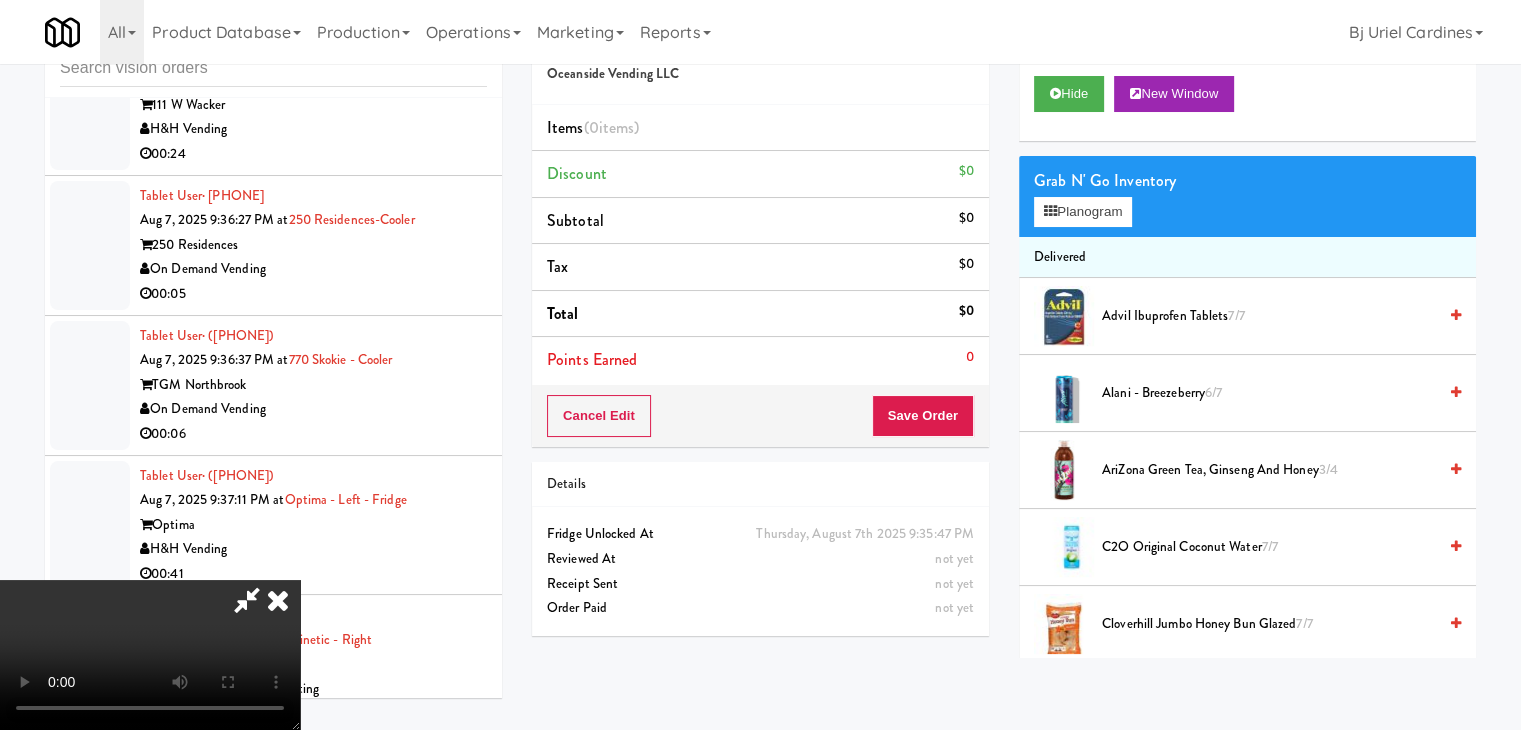 type 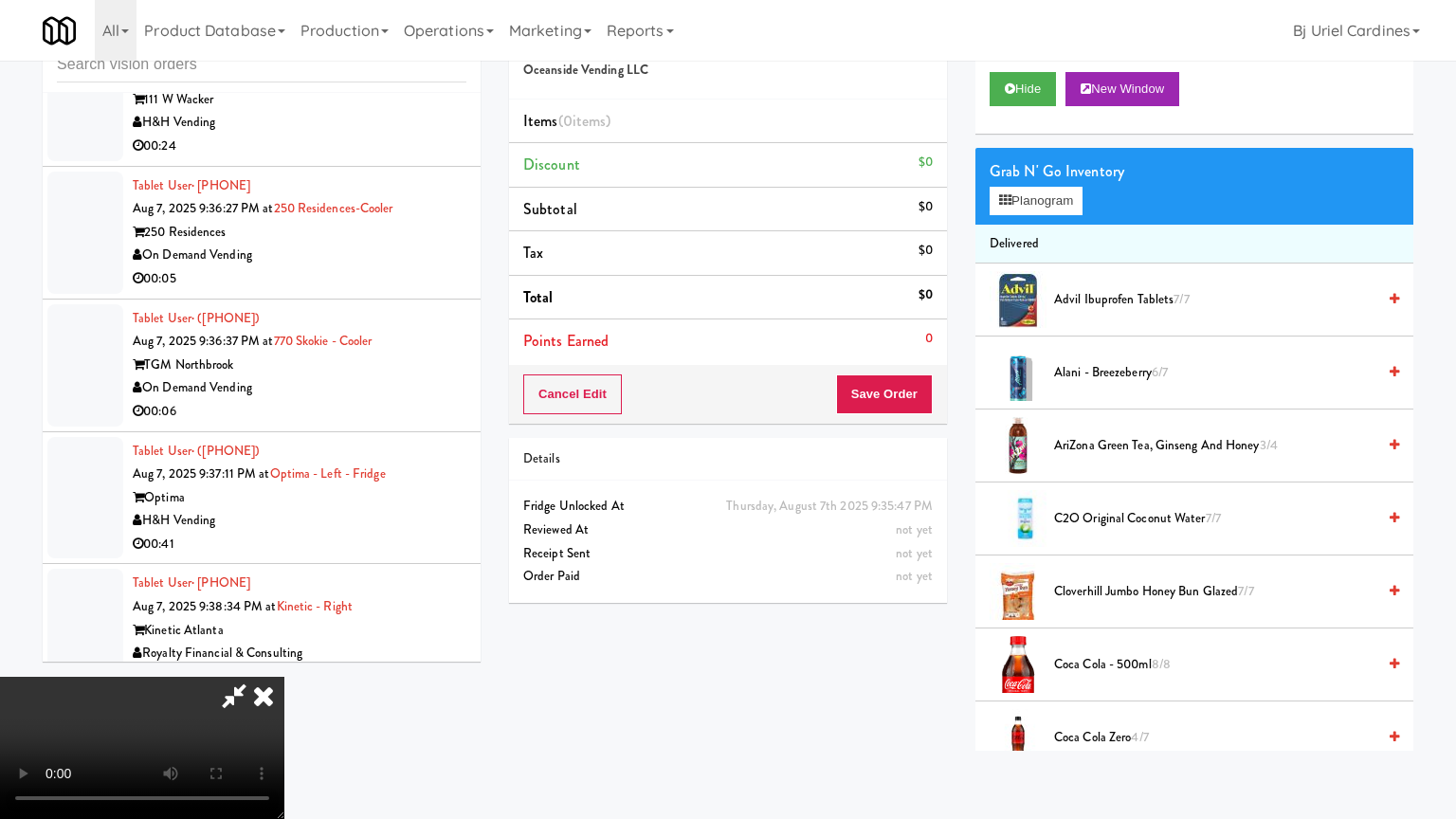 click at bounding box center (142, 748) 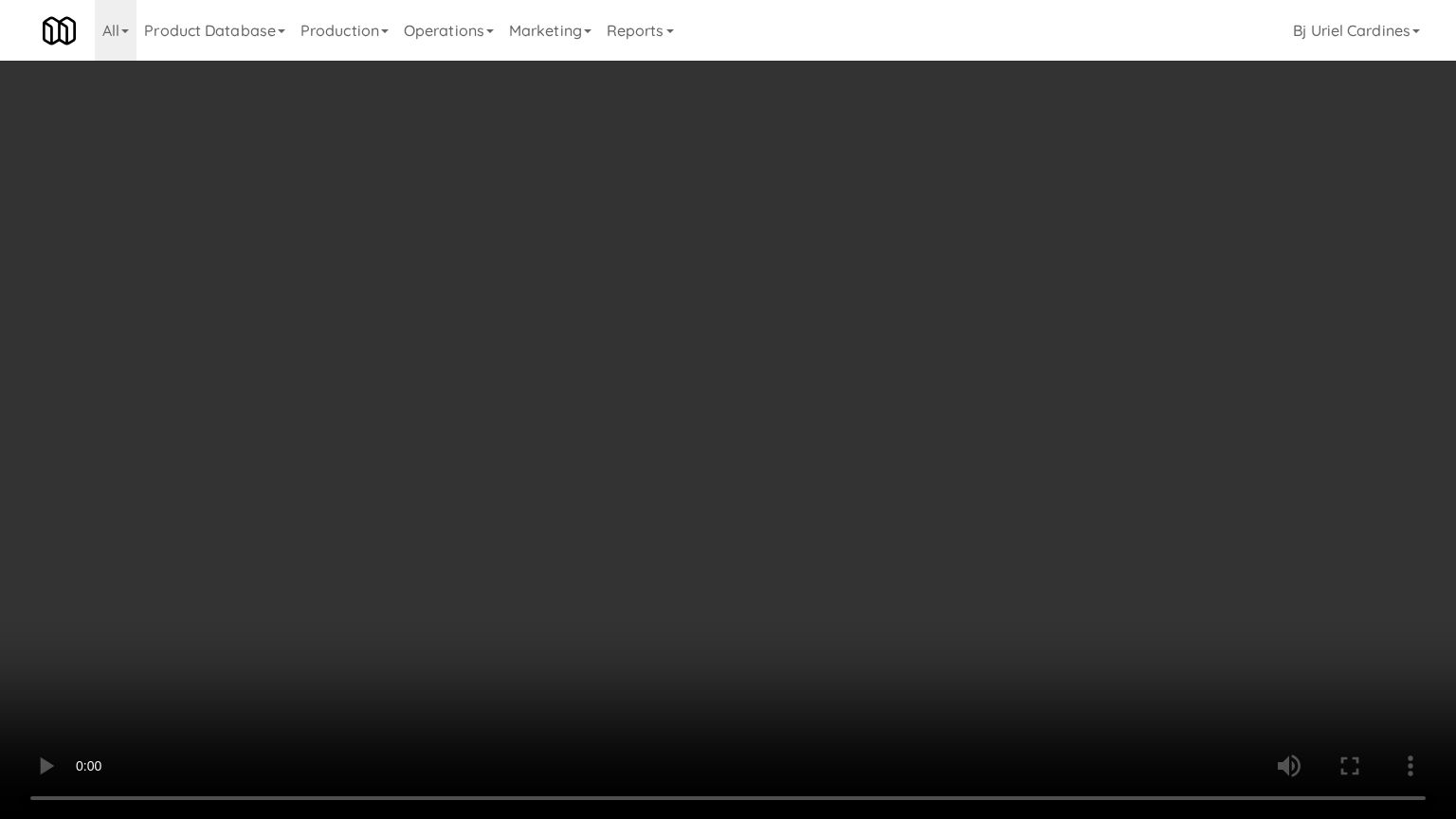 click at bounding box center [728, 410] 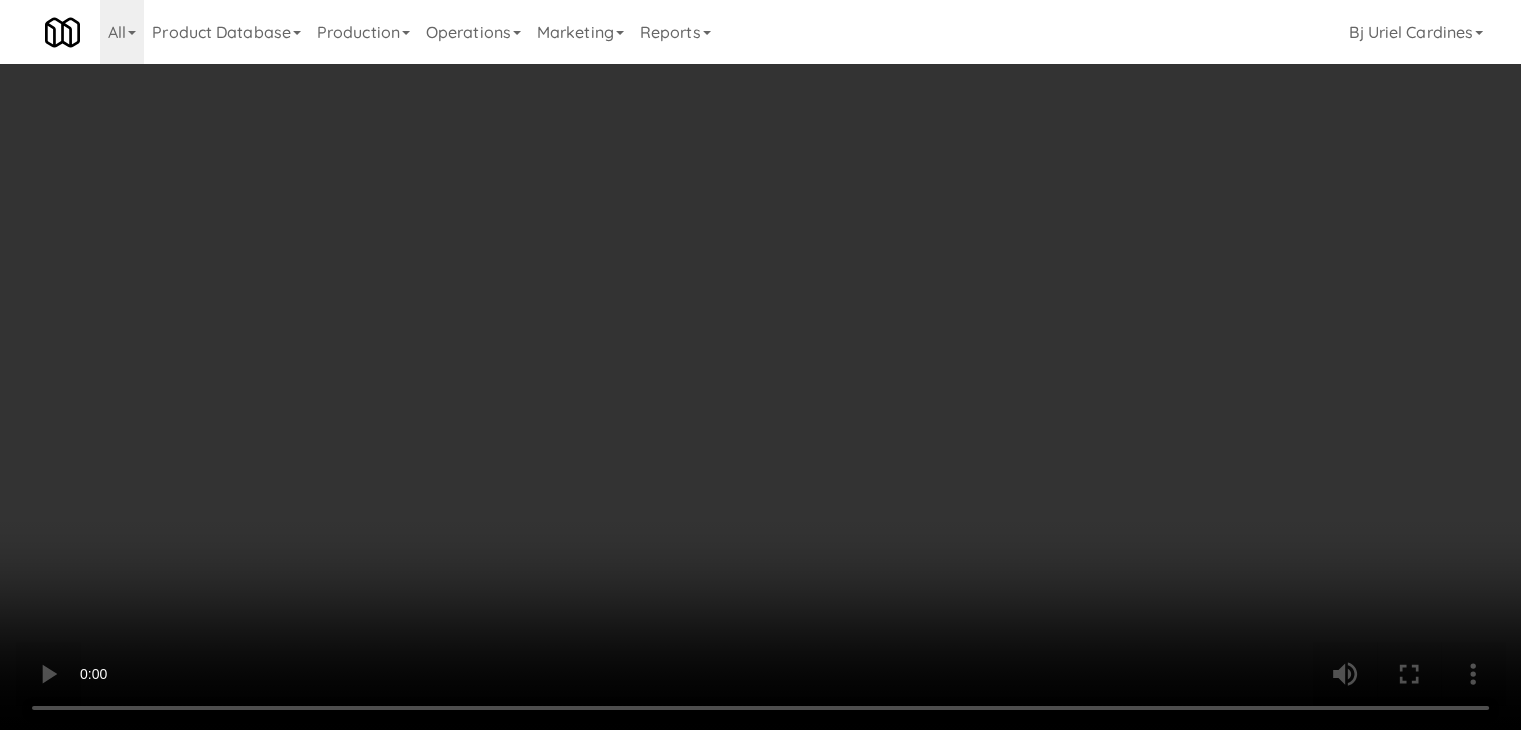 drag, startPoint x: 938, startPoint y: 417, endPoint x: 992, endPoint y: 389, distance: 60.827625 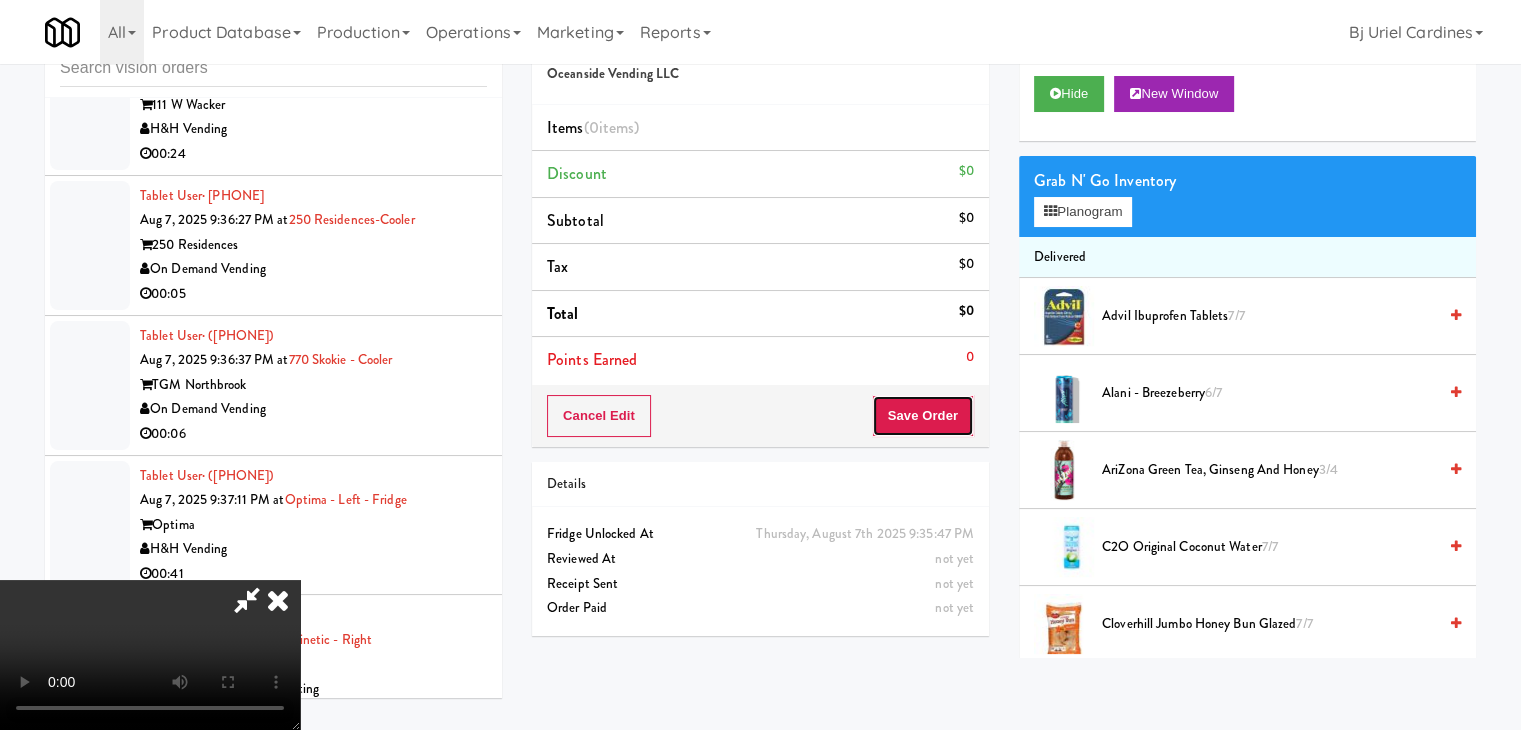 click on "Save Order" at bounding box center [923, 416] 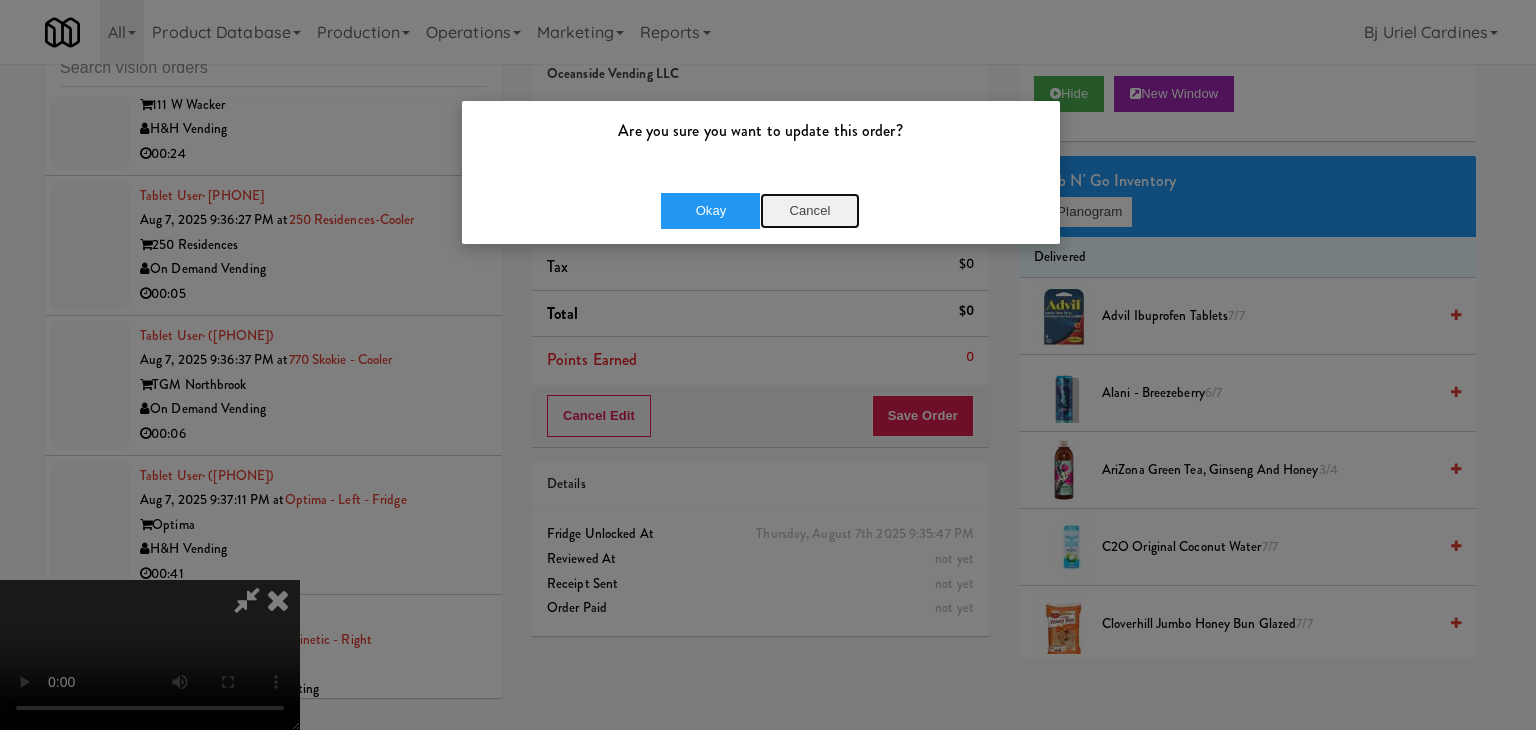 click on "Cancel" at bounding box center (810, 211) 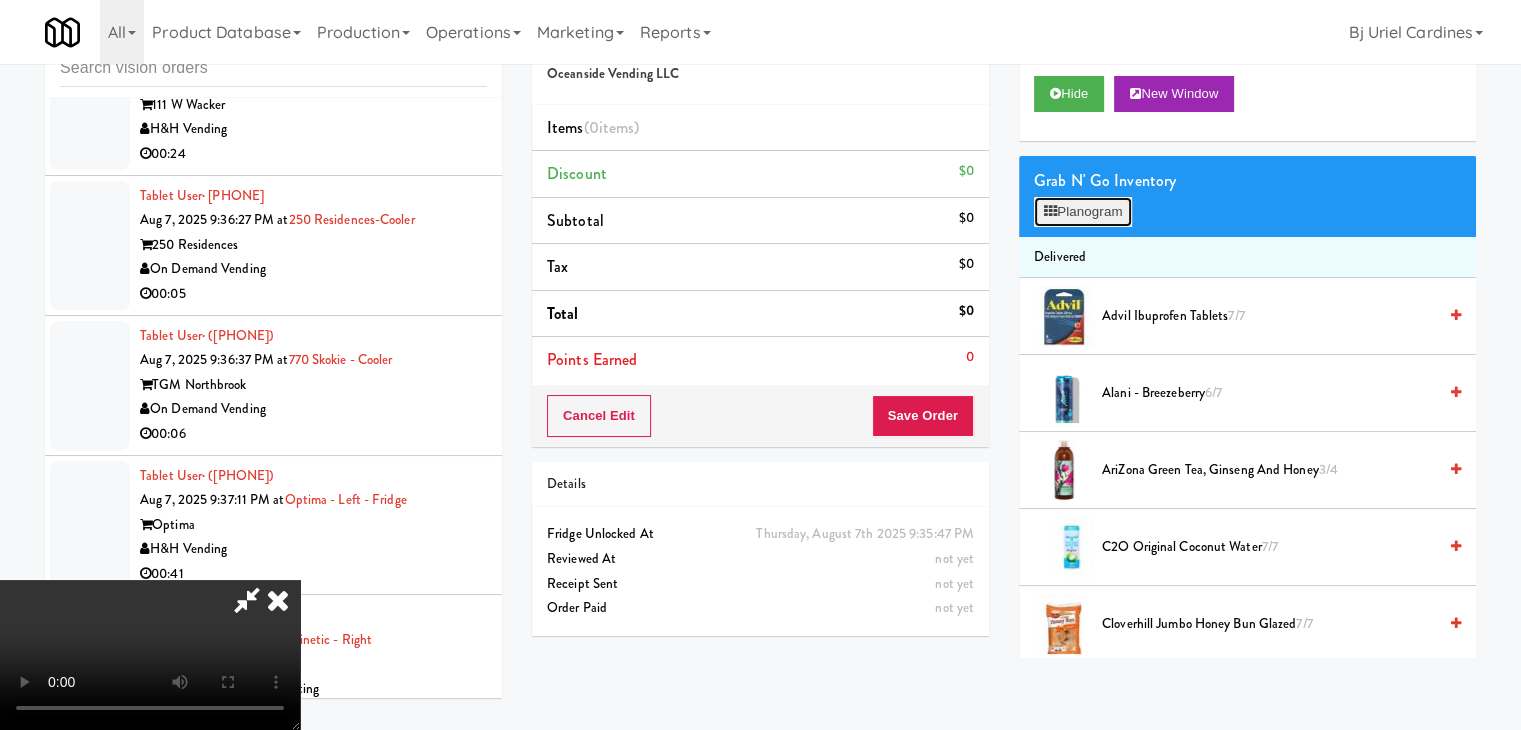 click on "Planogram" at bounding box center [1083, 212] 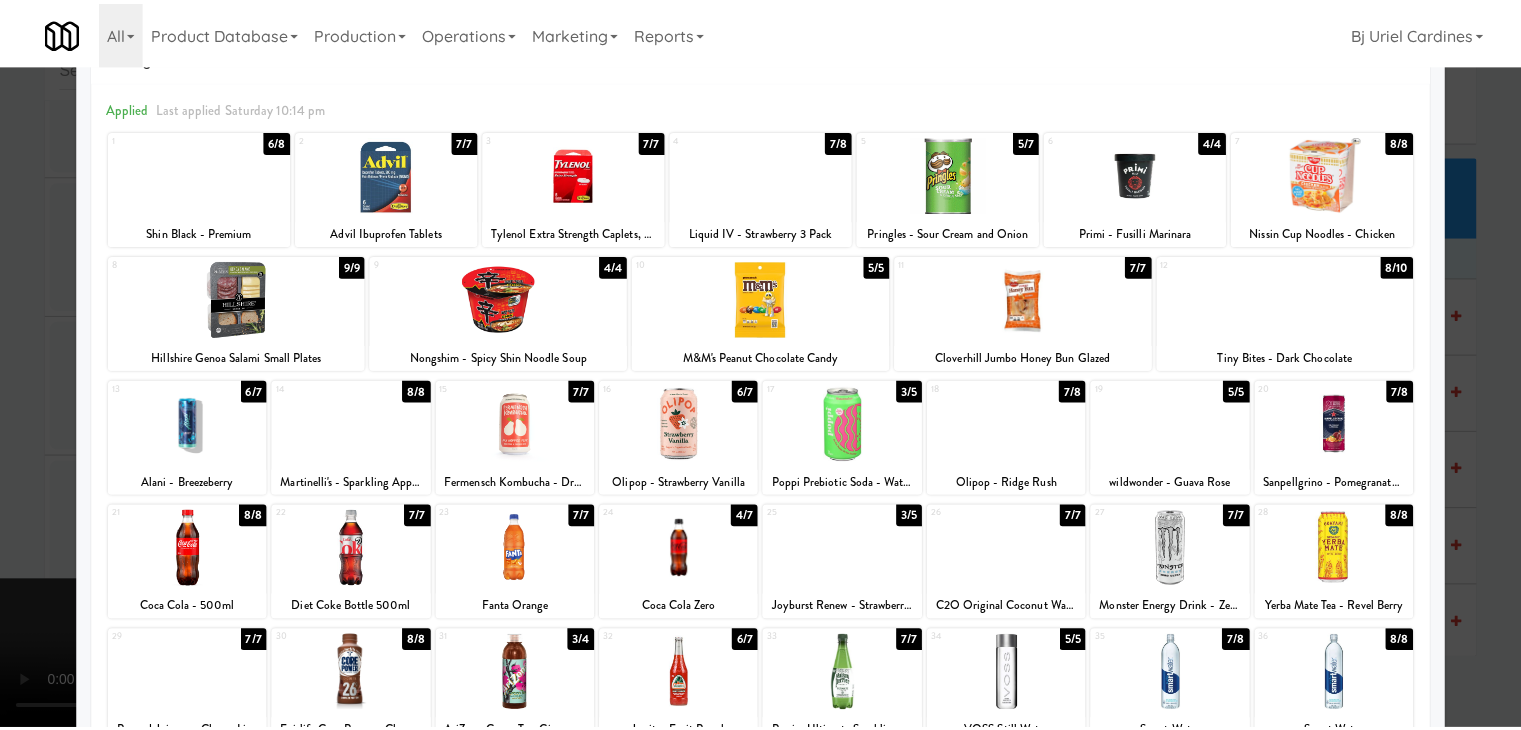 scroll, scrollTop: 100, scrollLeft: 0, axis: vertical 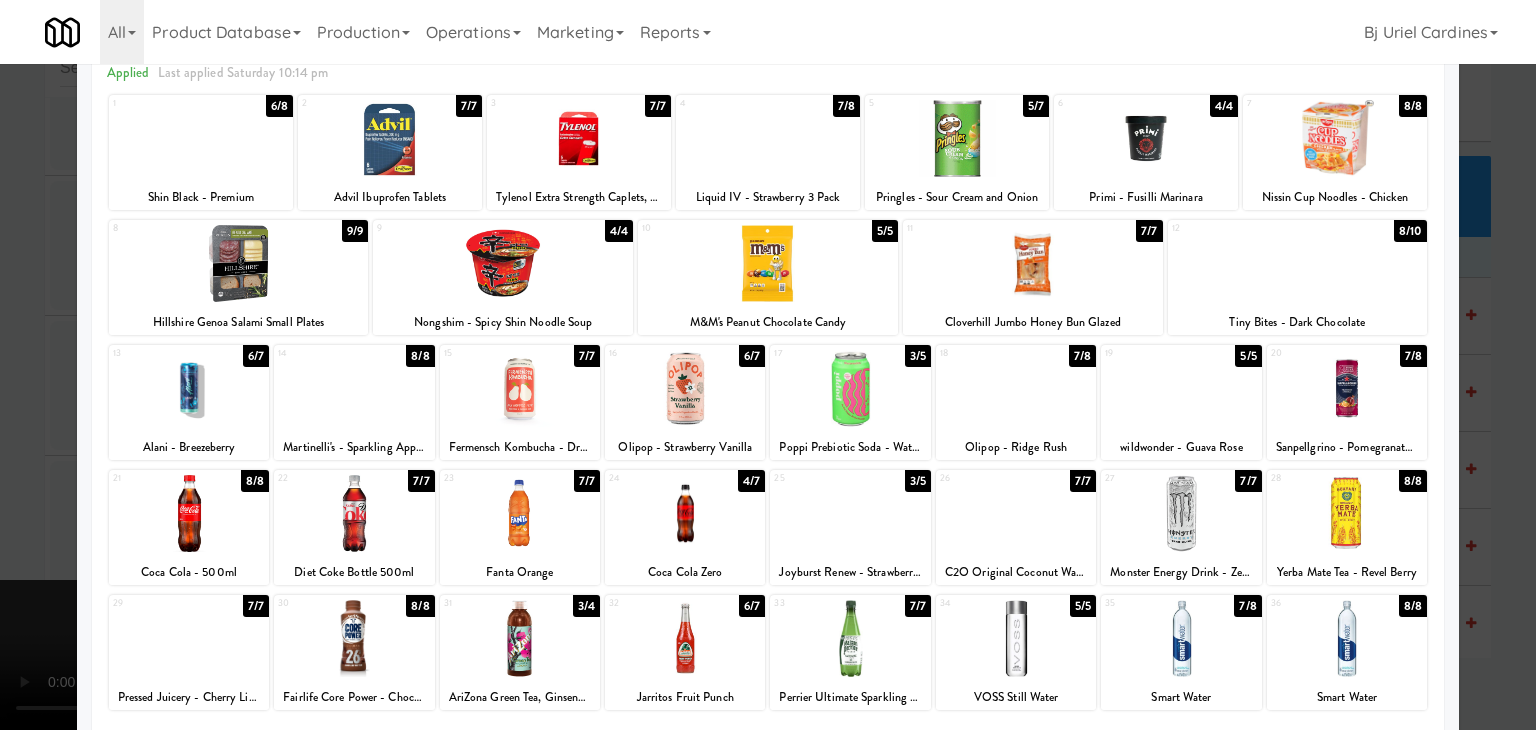 click at bounding box center [685, 513] 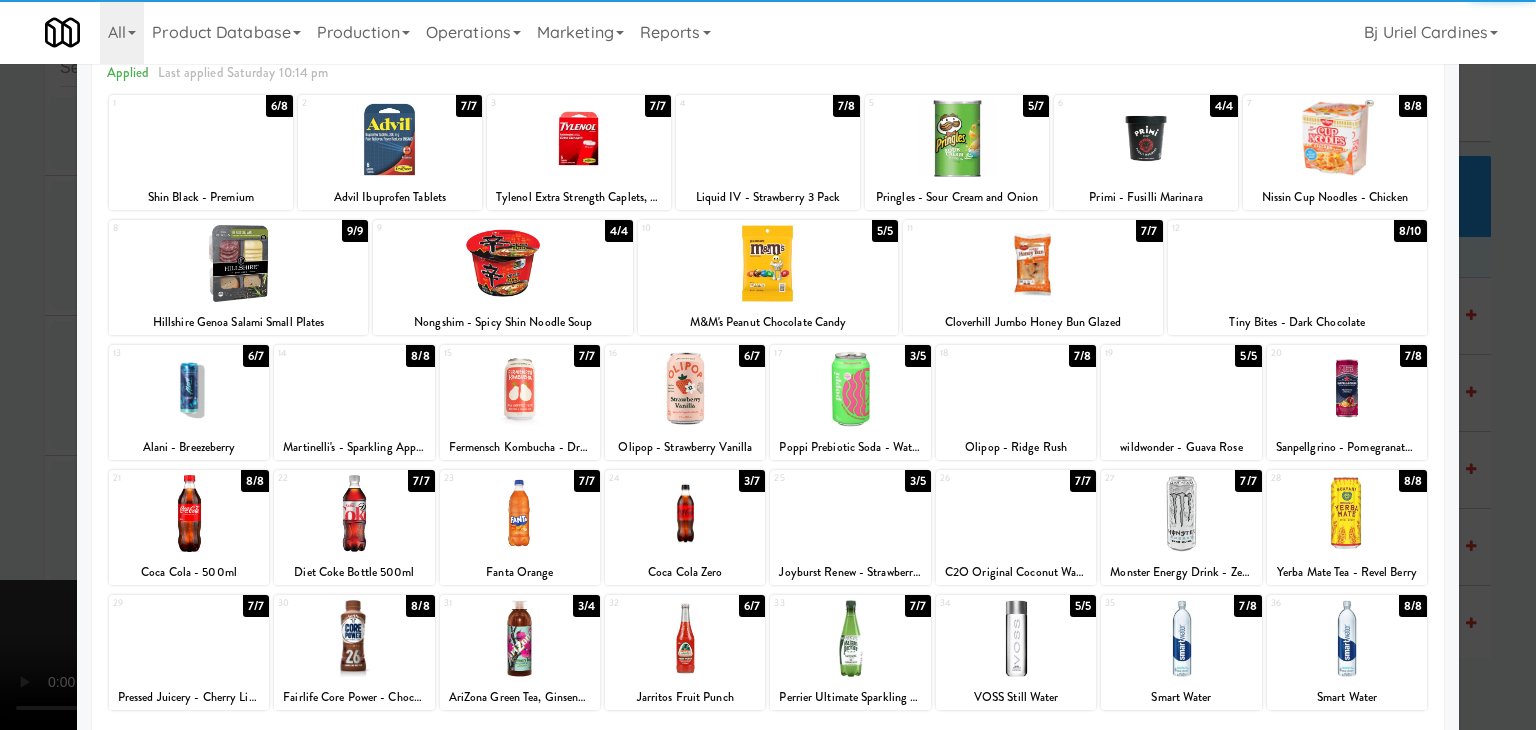 click at bounding box center (354, 638) 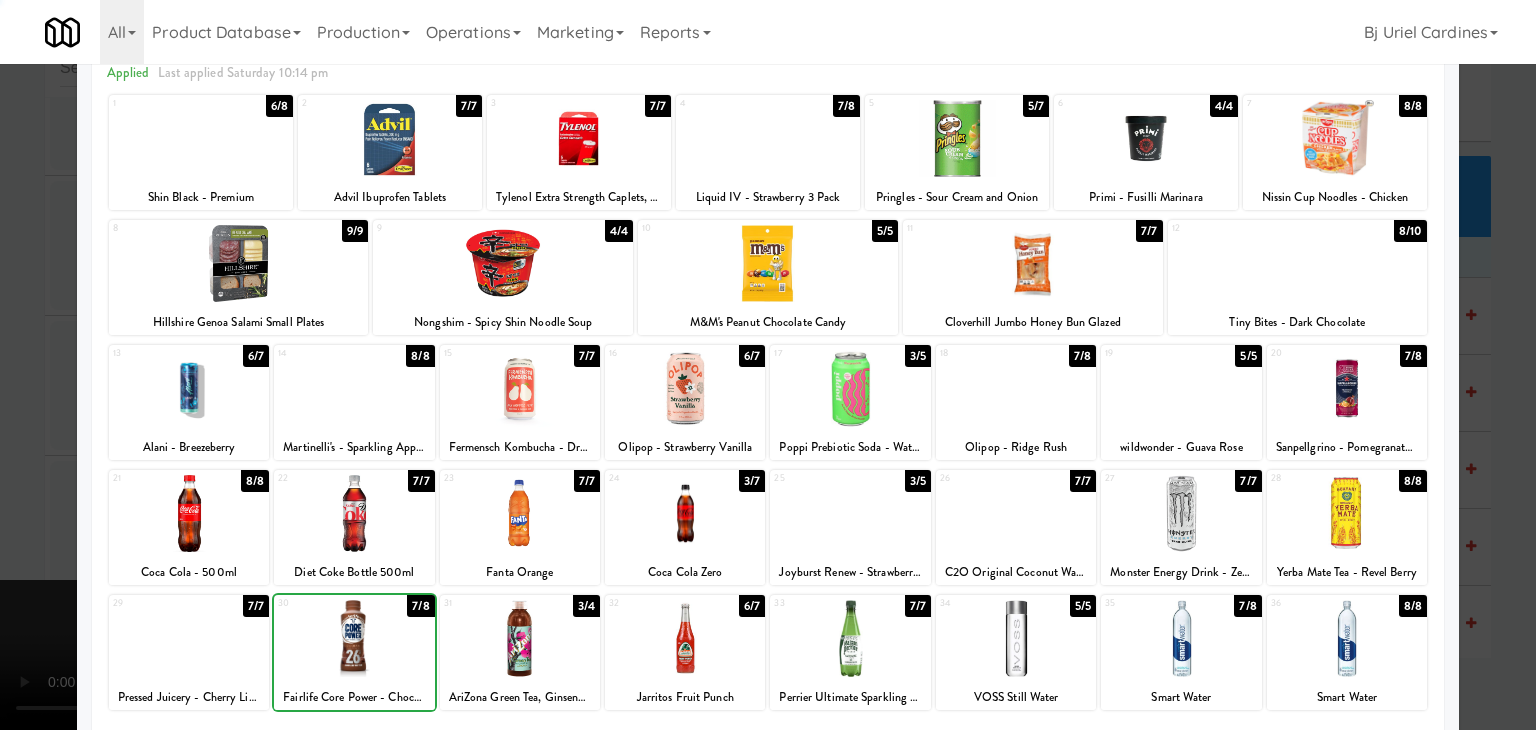 click at bounding box center [768, 365] 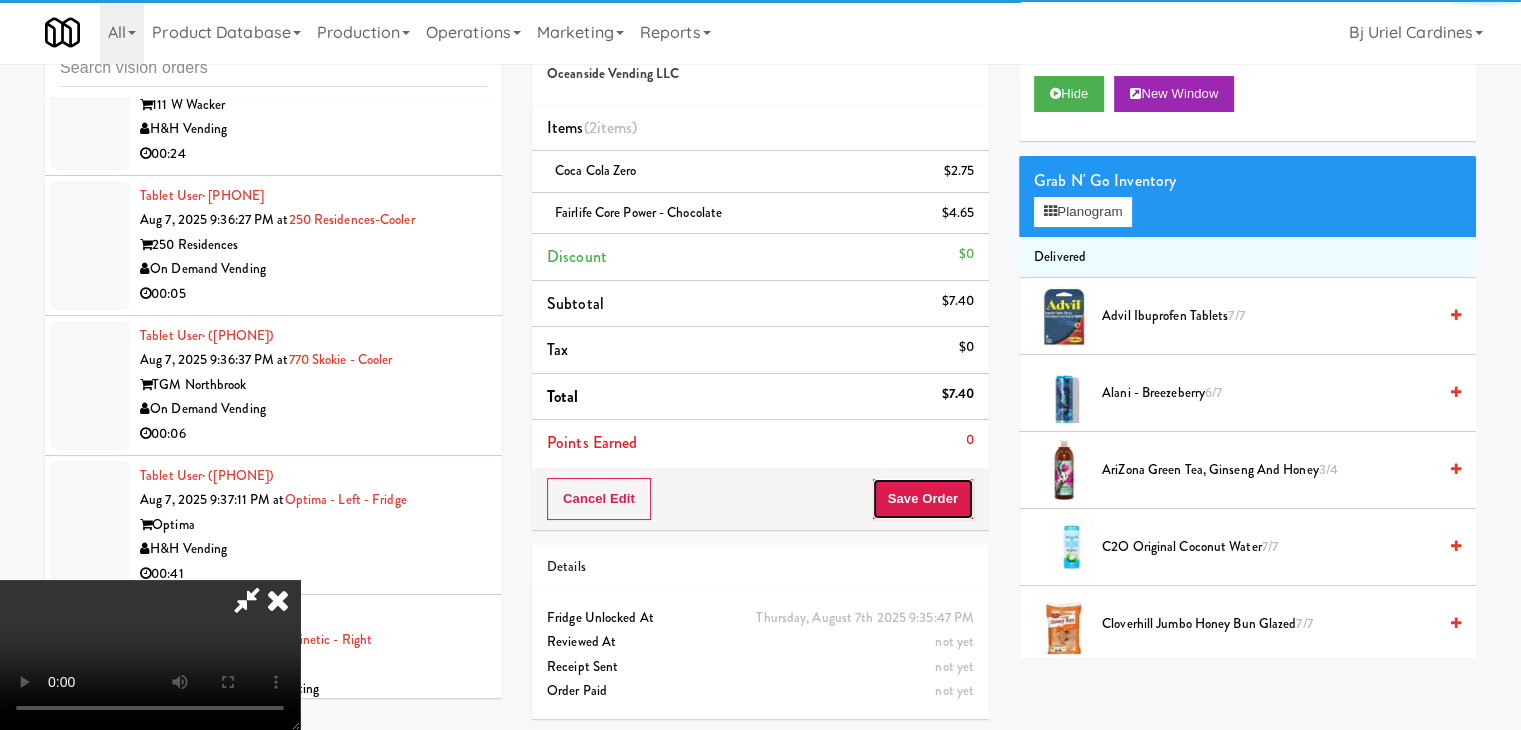 click on "Save Order" at bounding box center [923, 499] 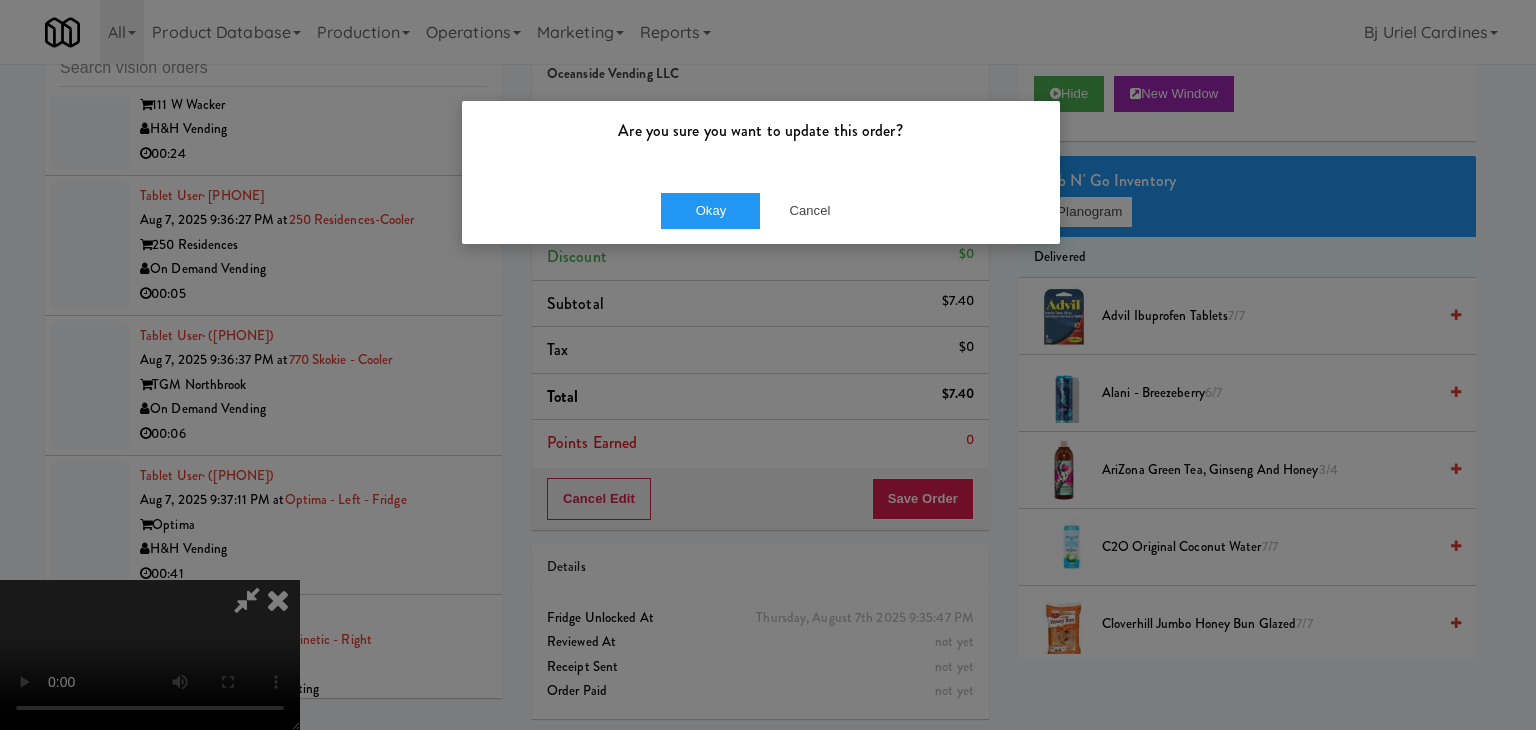 click on "Okay Cancel" at bounding box center [761, 210] 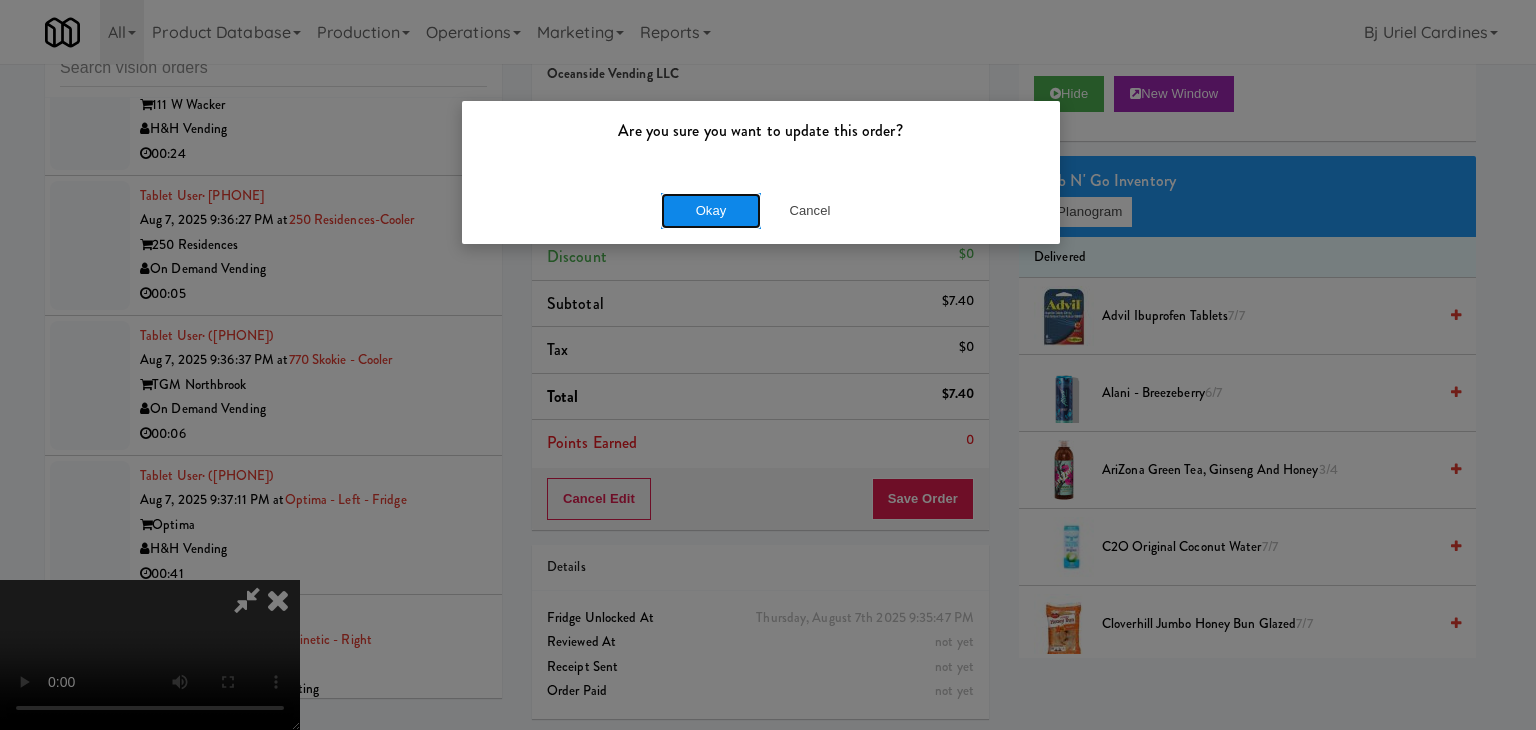 click on "Okay" at bounding box center [711, 211] 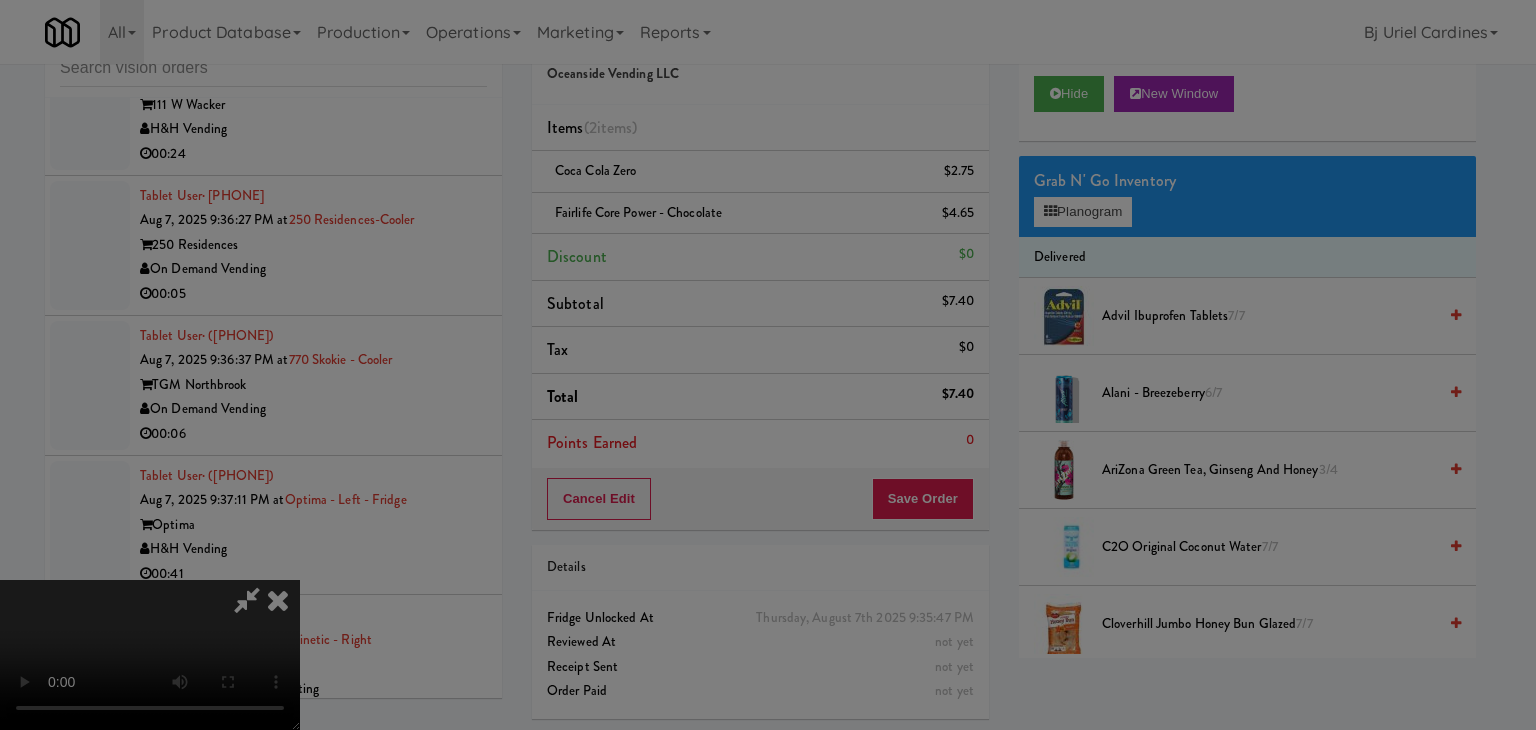 click on "Are you sure you want to update this order? Okay Cancel Okay Are you sure you want to update this order? Select date:
previous
2025-Aug
next
Su Mo Tu We Th Fr Sa
27 28 29 30 31 1 2
3 4 5 6 7 8 9
10 11 12 13 14 15 16
17 18 19 20 21 22 23
24 25 26 27 28 29 30
31 1 2 3 4 5 6
Okay Cancel Toggle navigation All   901 Smrt Mrkt https://classic.micromart.com/vision-orders/862429?operator_id=[NUMBER]   9518002 Canada https://classic.micromart.com/vision-orders/862429?operator_id=[NUMBER]   A&A Vending https://classic.micromart.com/vision-orders/862429?operator_id=[NUMBER]   AA Vending https://classic.micromart.com/vision-orders/862429?operator_id=[NUMBER]   Abrom Vending   Access Amenities" at bounding box center [768, 365] 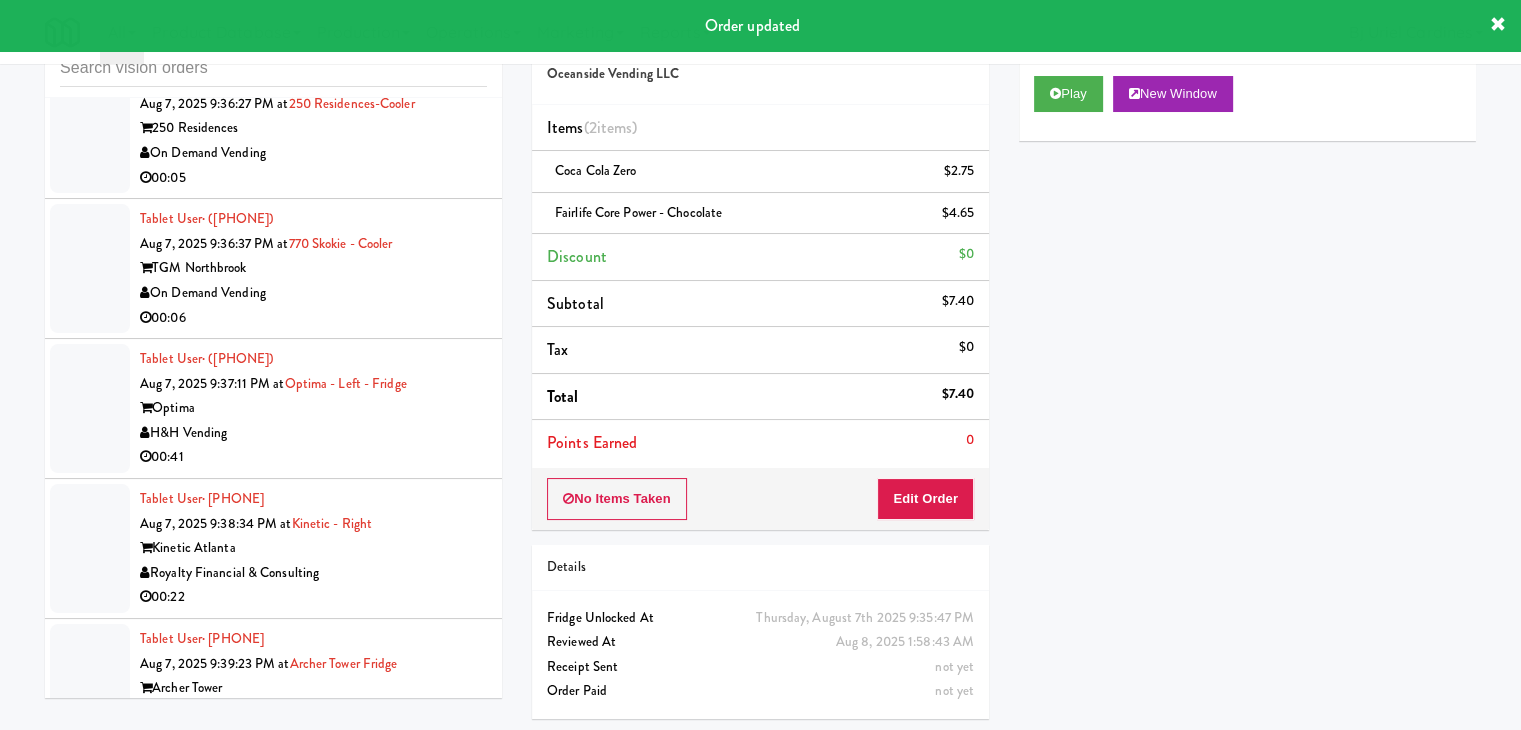 scroll, scrollTop: 25116, scrollLeft: 0, axis: vertical 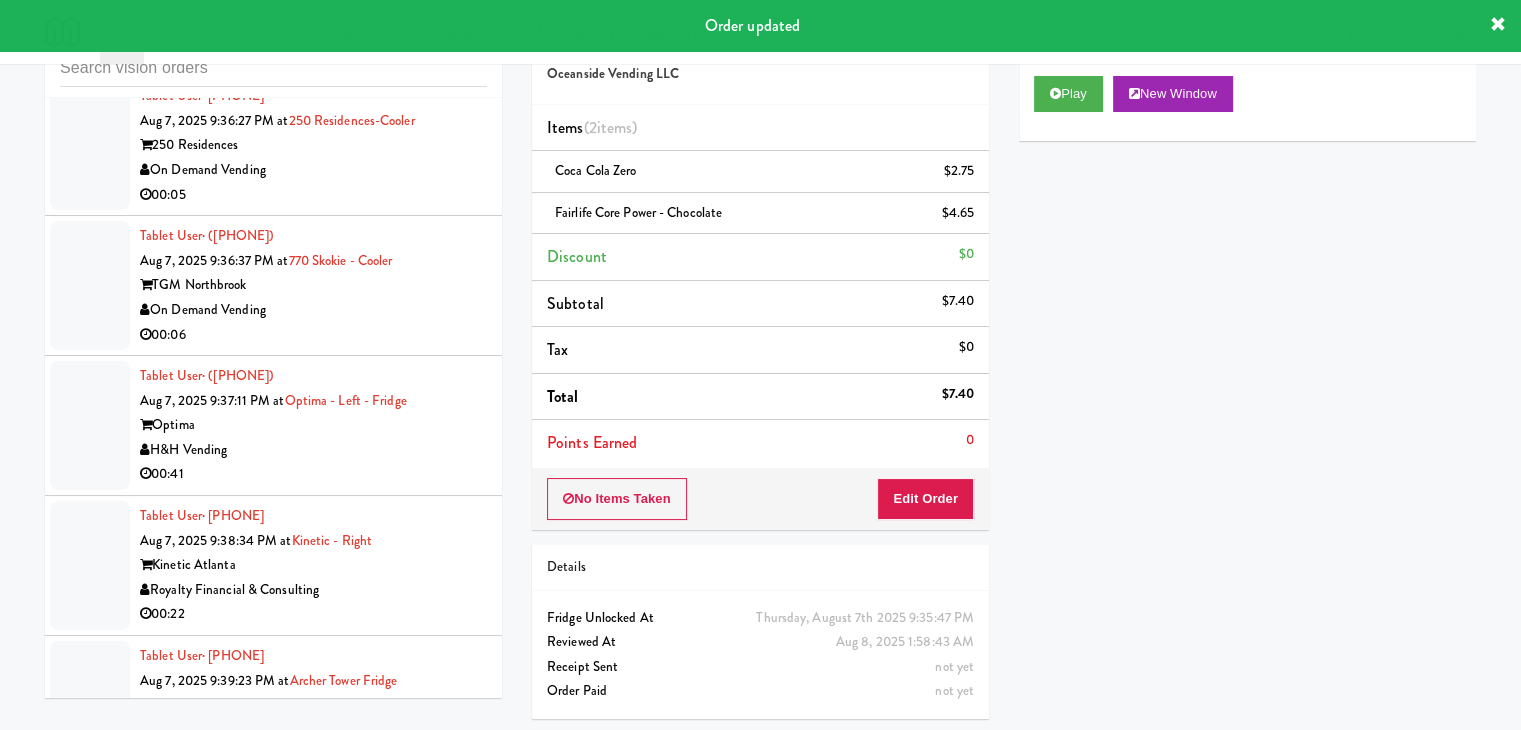 drag, startPoint x: 419, startPoint y: 345, endPoint x: 426, endPoint y: 353, distance: 10.630146 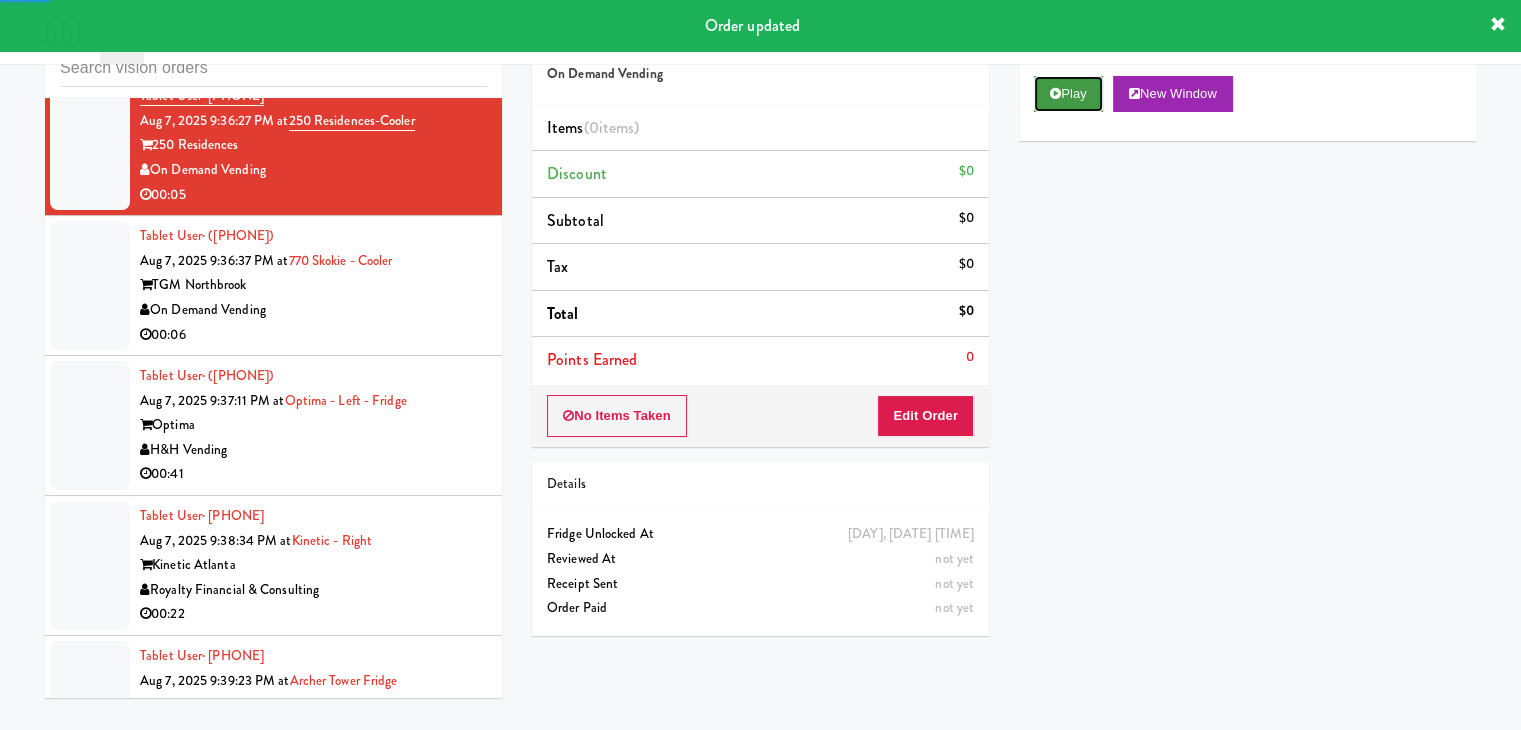 click on "Play" at bounding box center (1068, 94) 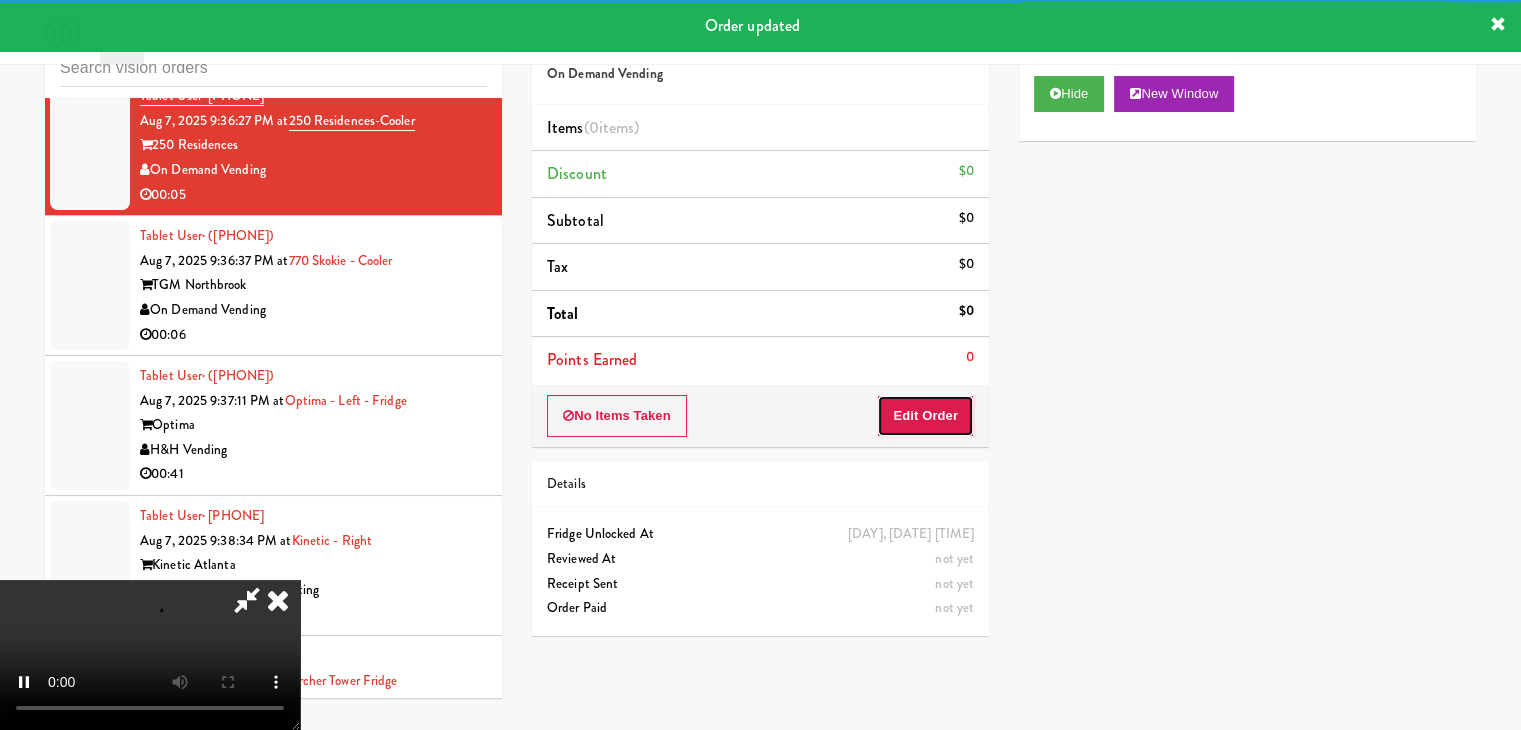 click on "Edit Order" at bounding box center [925, 416] 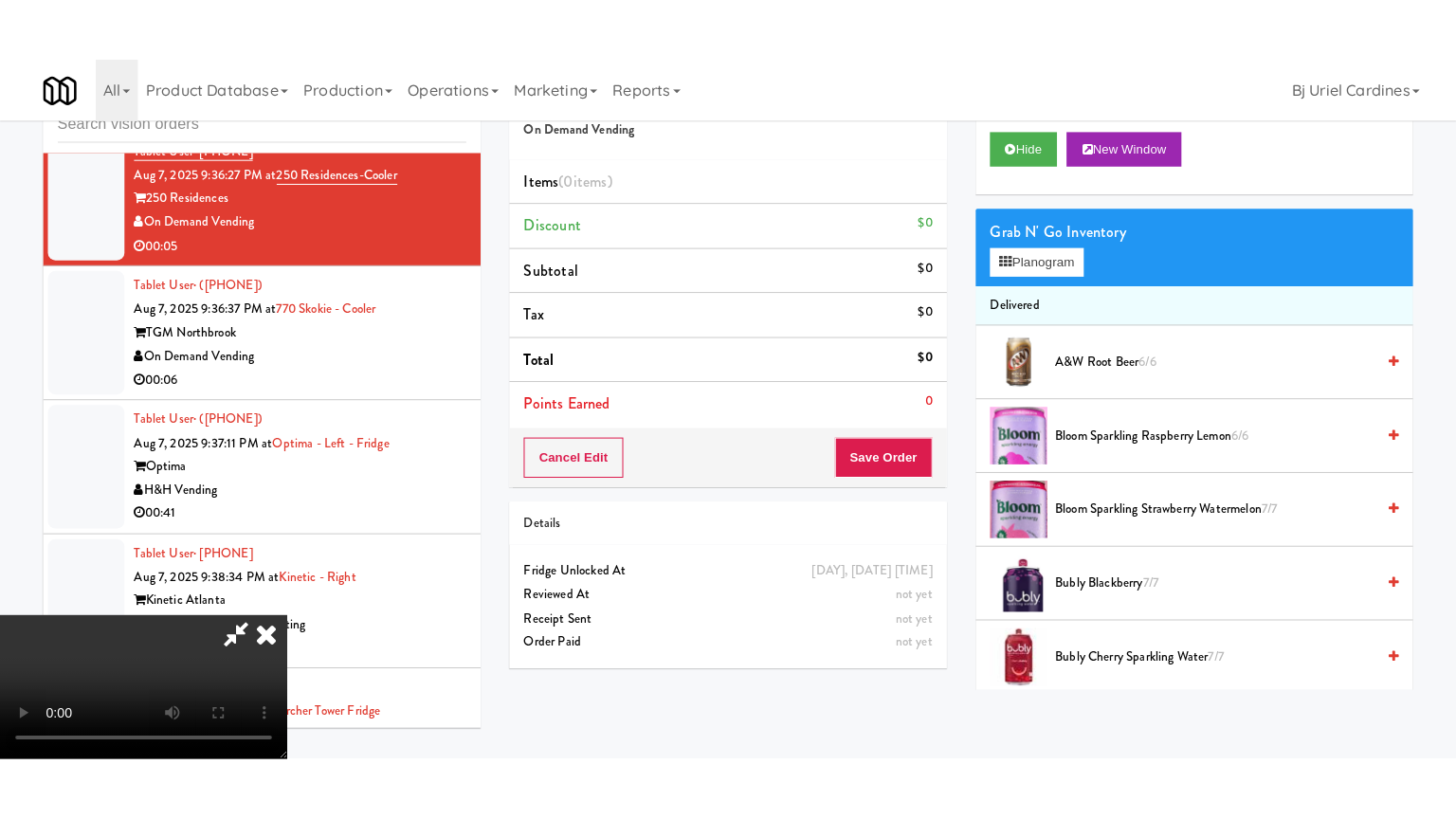 scroll, scrollTop: 266, scrollLeft: 0, axis: vertical 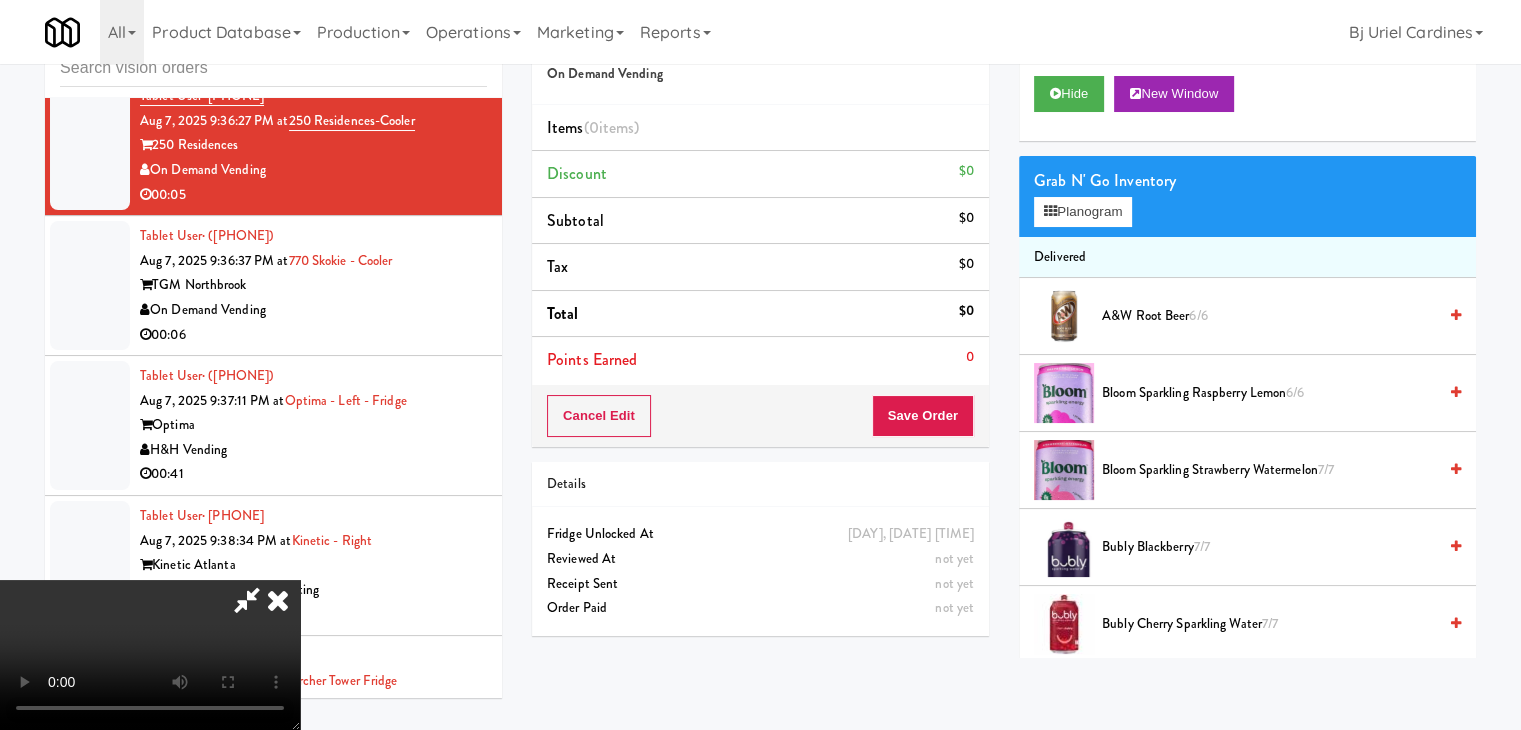 type 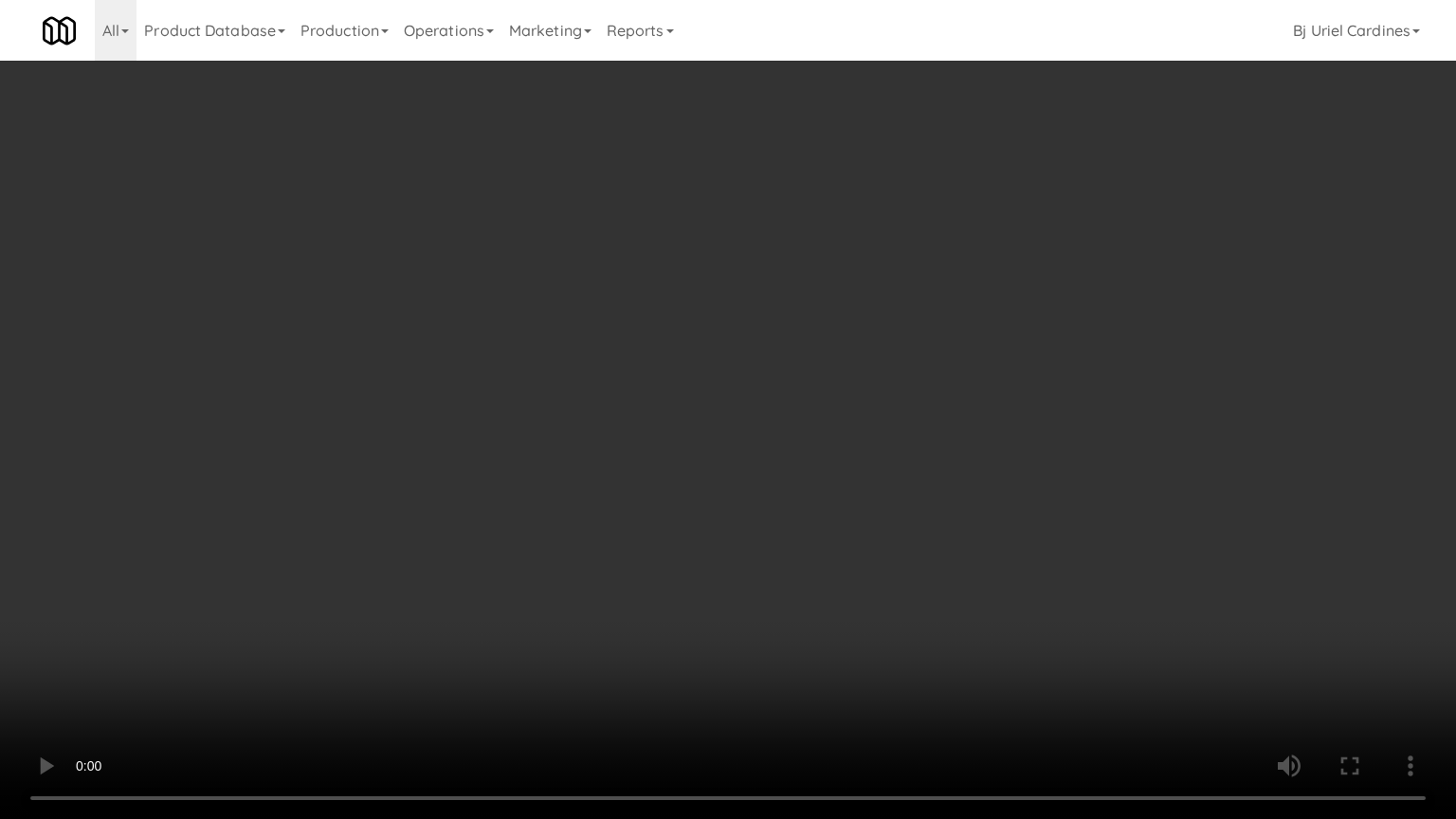drag, startPoint x: 828, startPoint y: 642, endPoint x: 1010, endPoint y: 343, distance: 350.03571 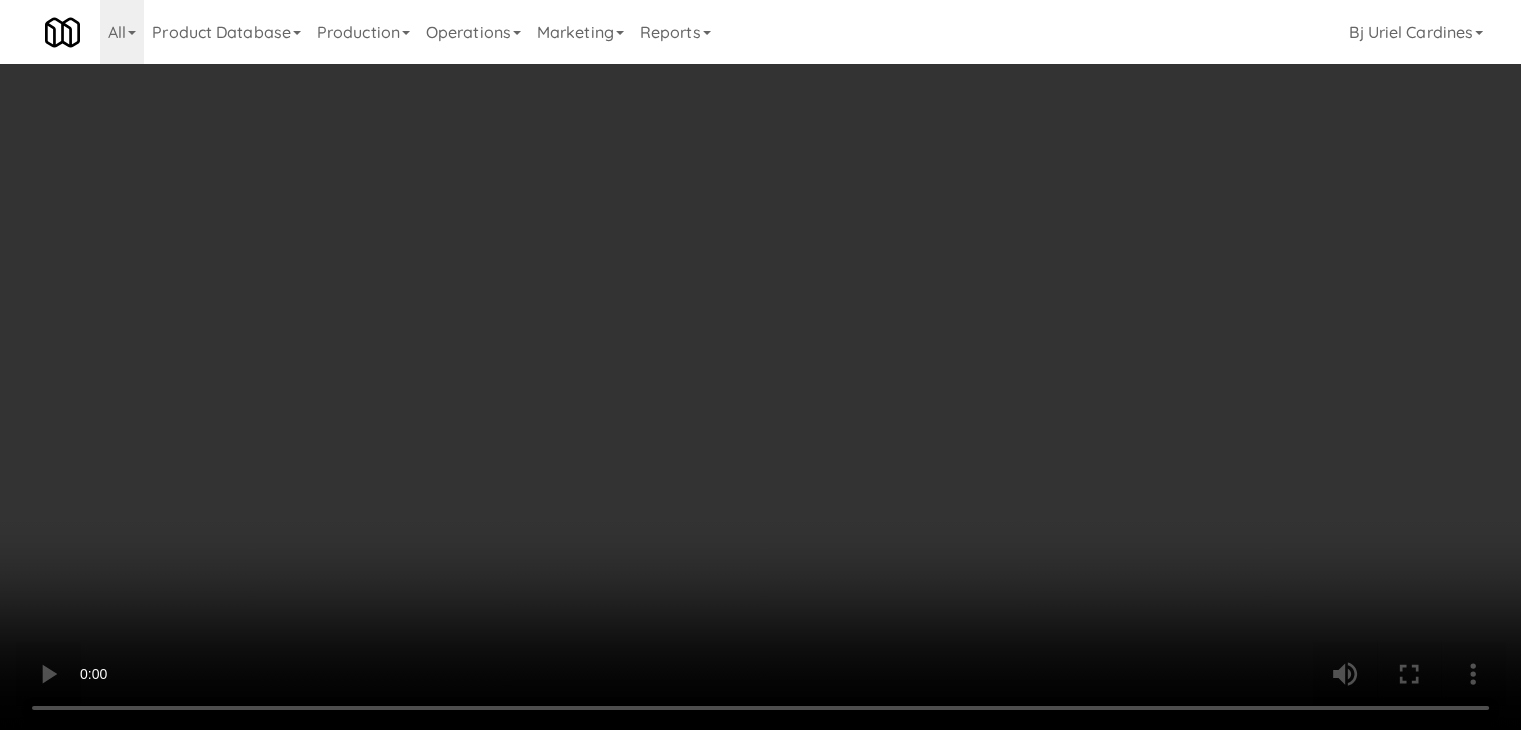 click on "Planogram" at bounding box center (1083, 212) 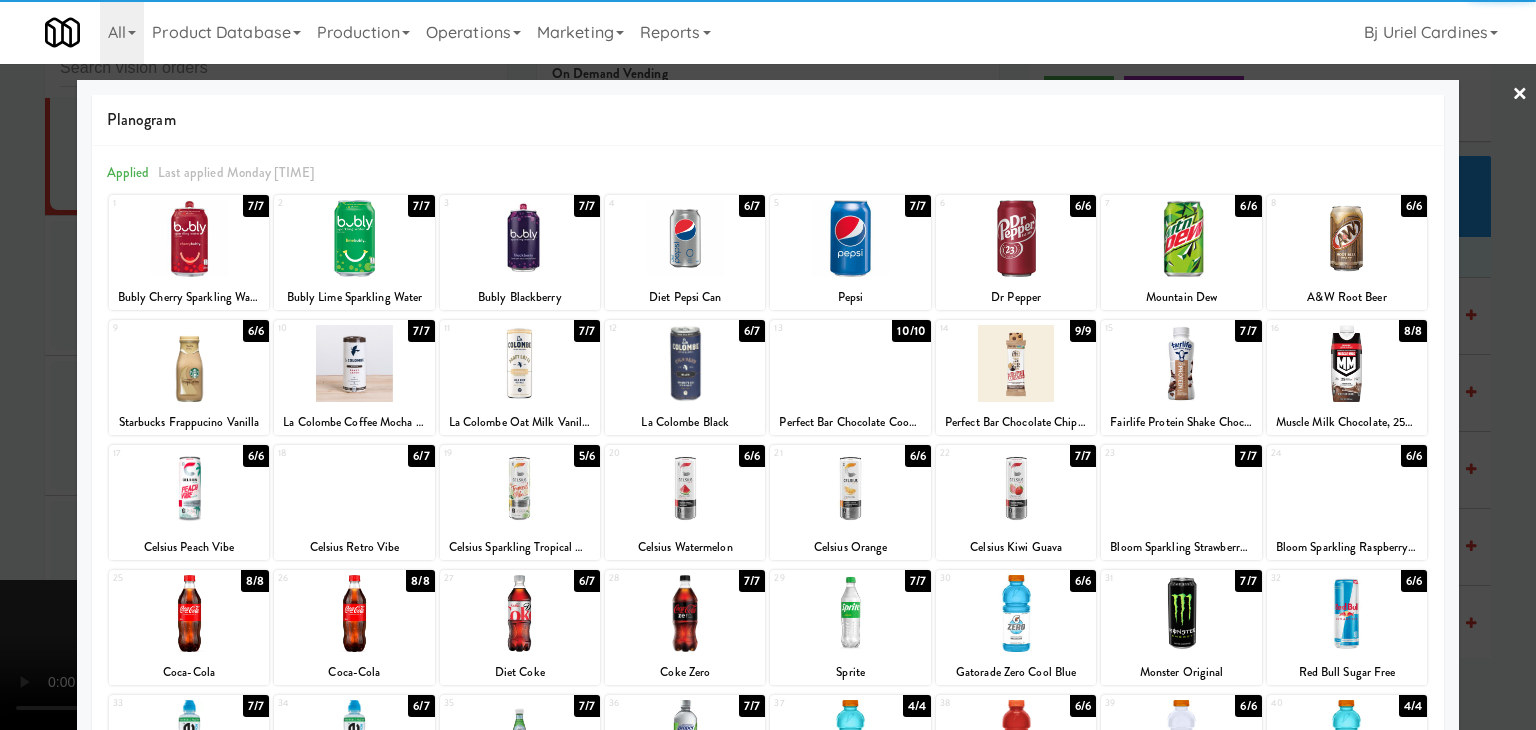 click at bounding box center (850, 363) 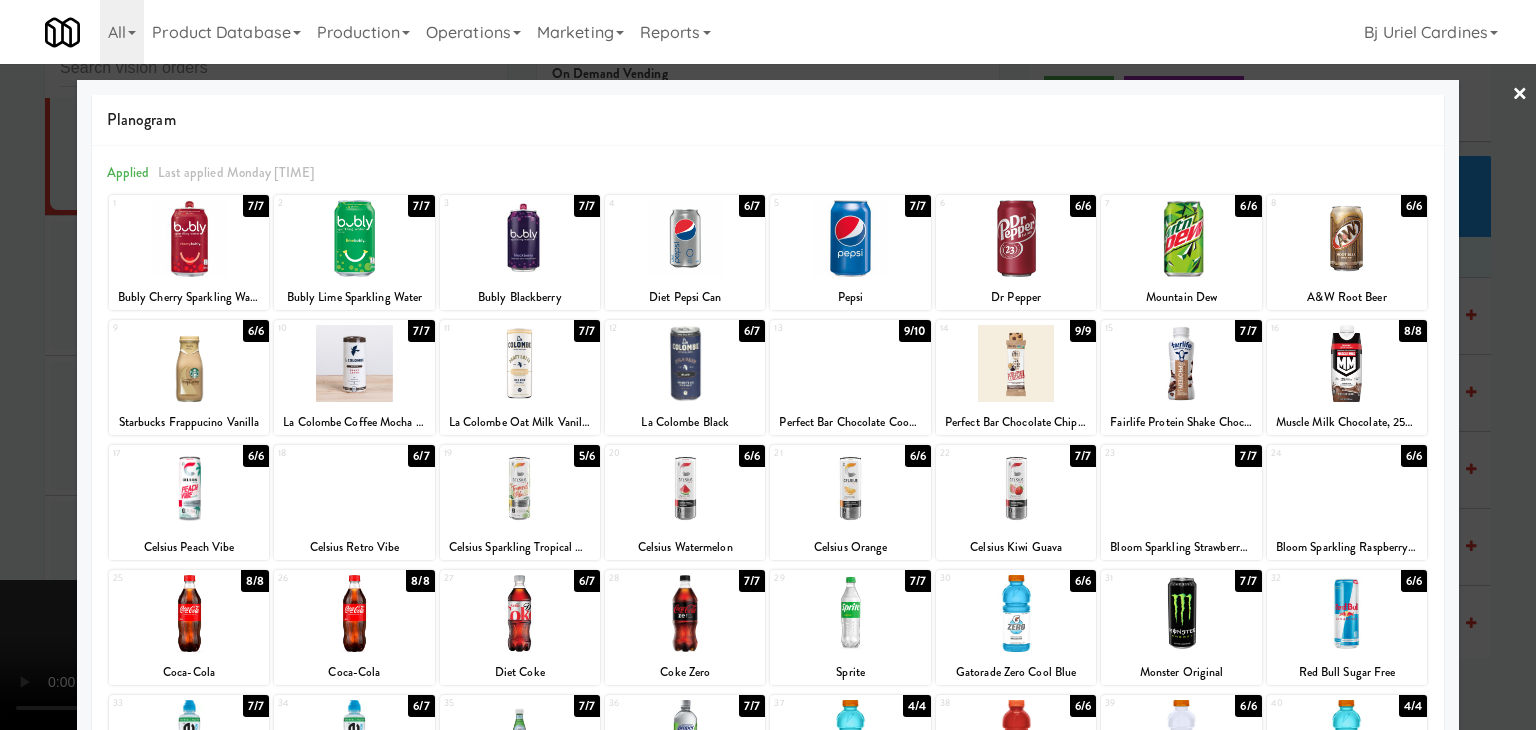 drag, startPoint x: 0, startPoint y: 460, endPoint x: 464, endPoint y: 461, distance: 464.00107 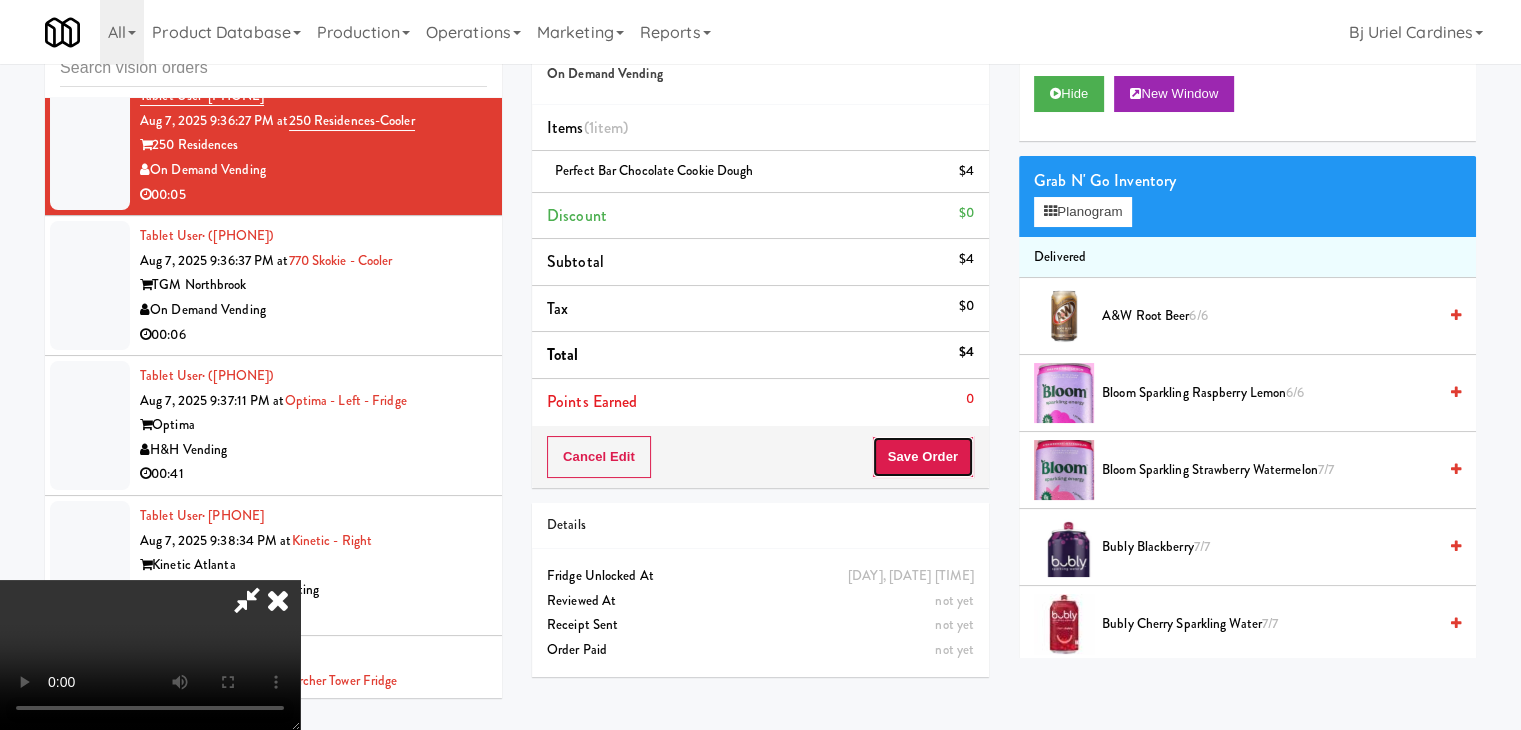 click on "Save Order" at bounding box center [923, 457] 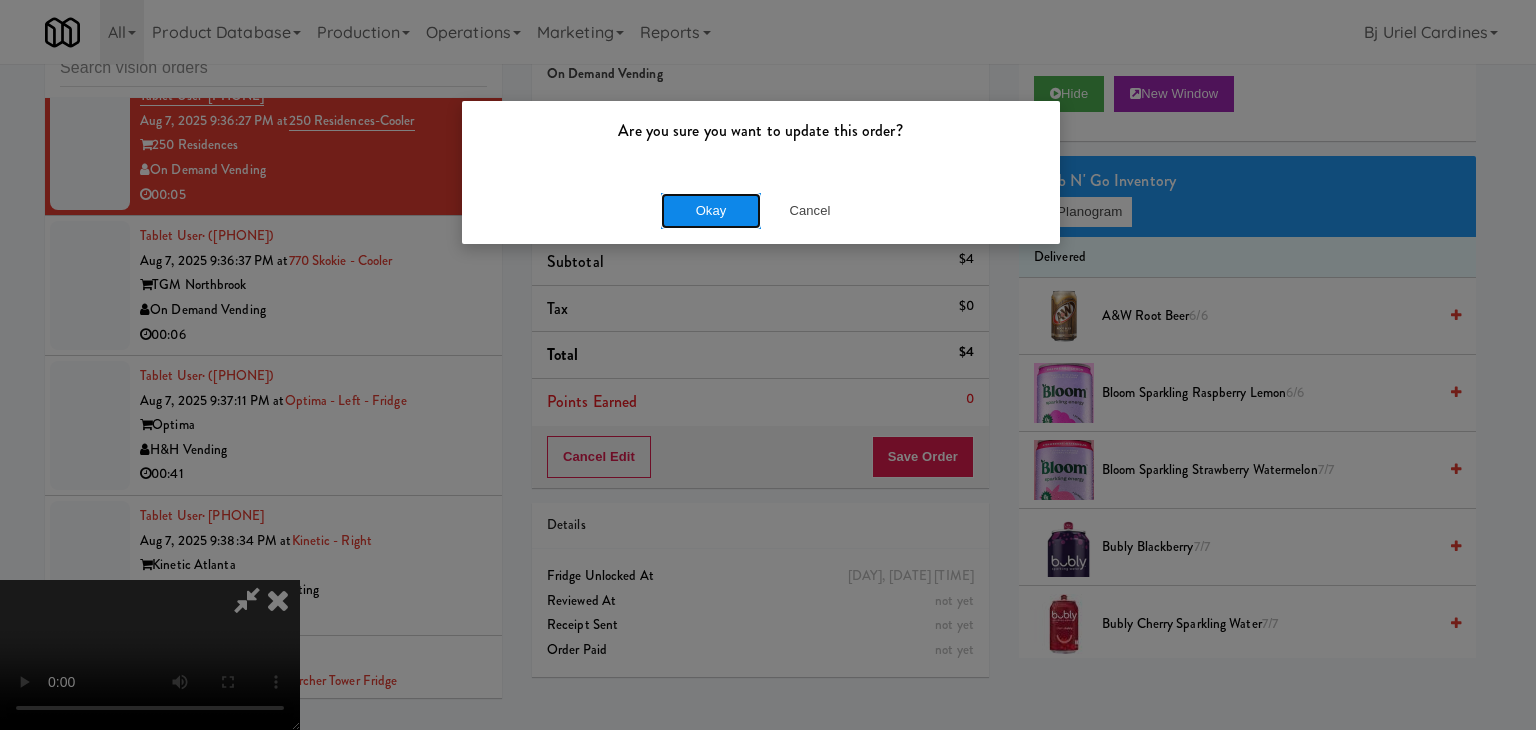 click on "Okay" at bounding box center (711, 211) 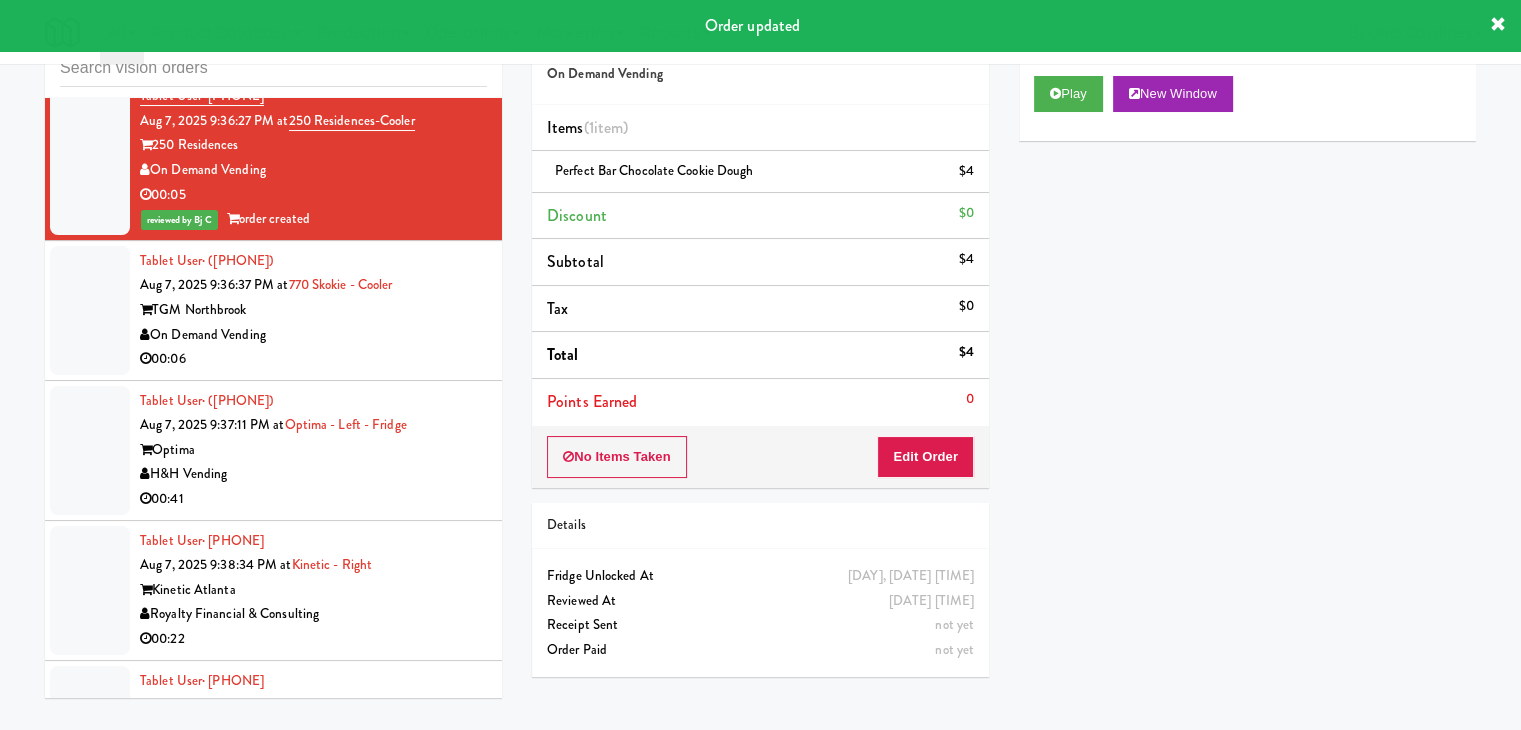 drag, startPoint x: 398, startPoint y: 506, endPoint x: 590, endPoint y: 443, distance: 202.07176 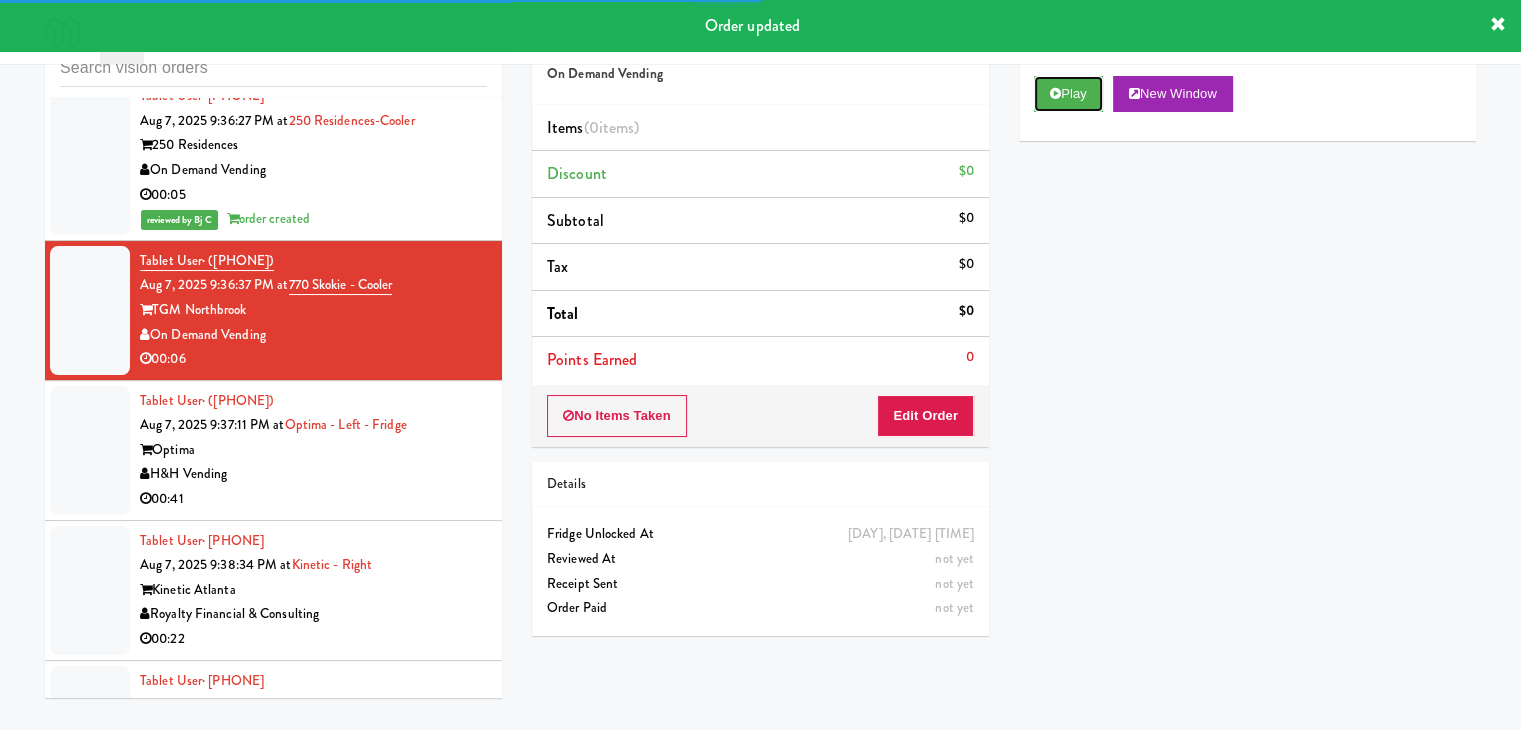 drag, startPoint x: 1056, startPoint y: 86, endPoint x: 1001, endPoint y: 264, distance: 186.30351 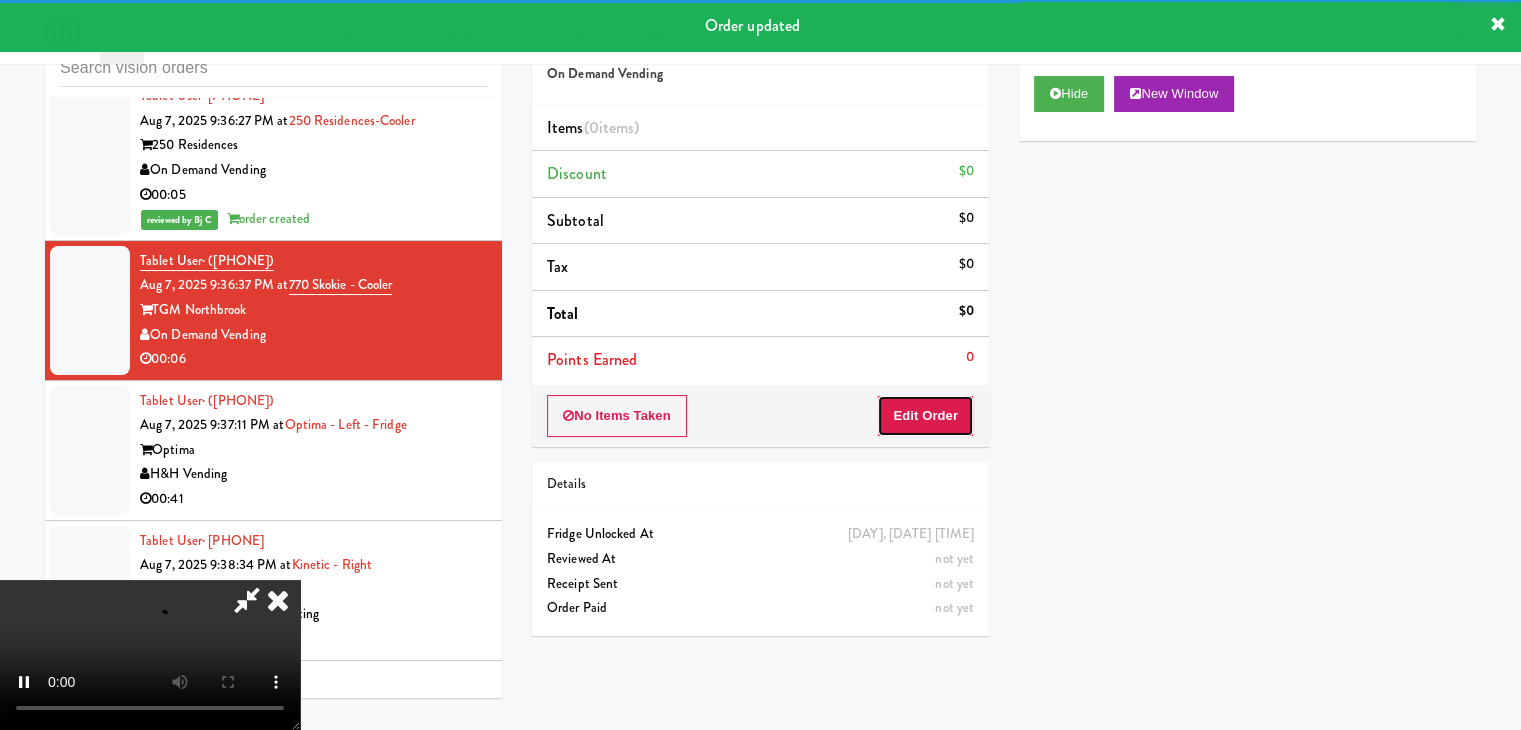 click on "Edit Order" at bounding box center [925, 416] 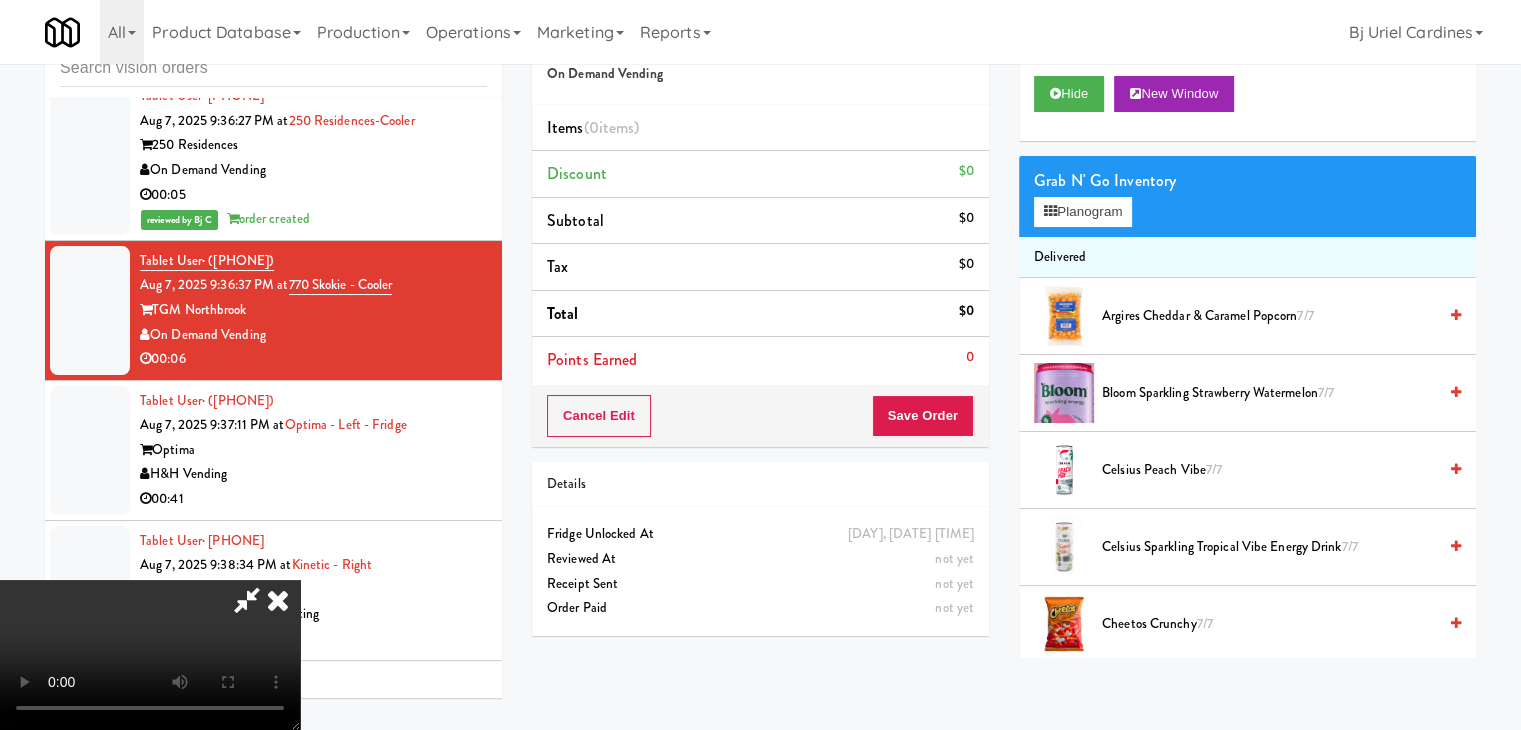 type 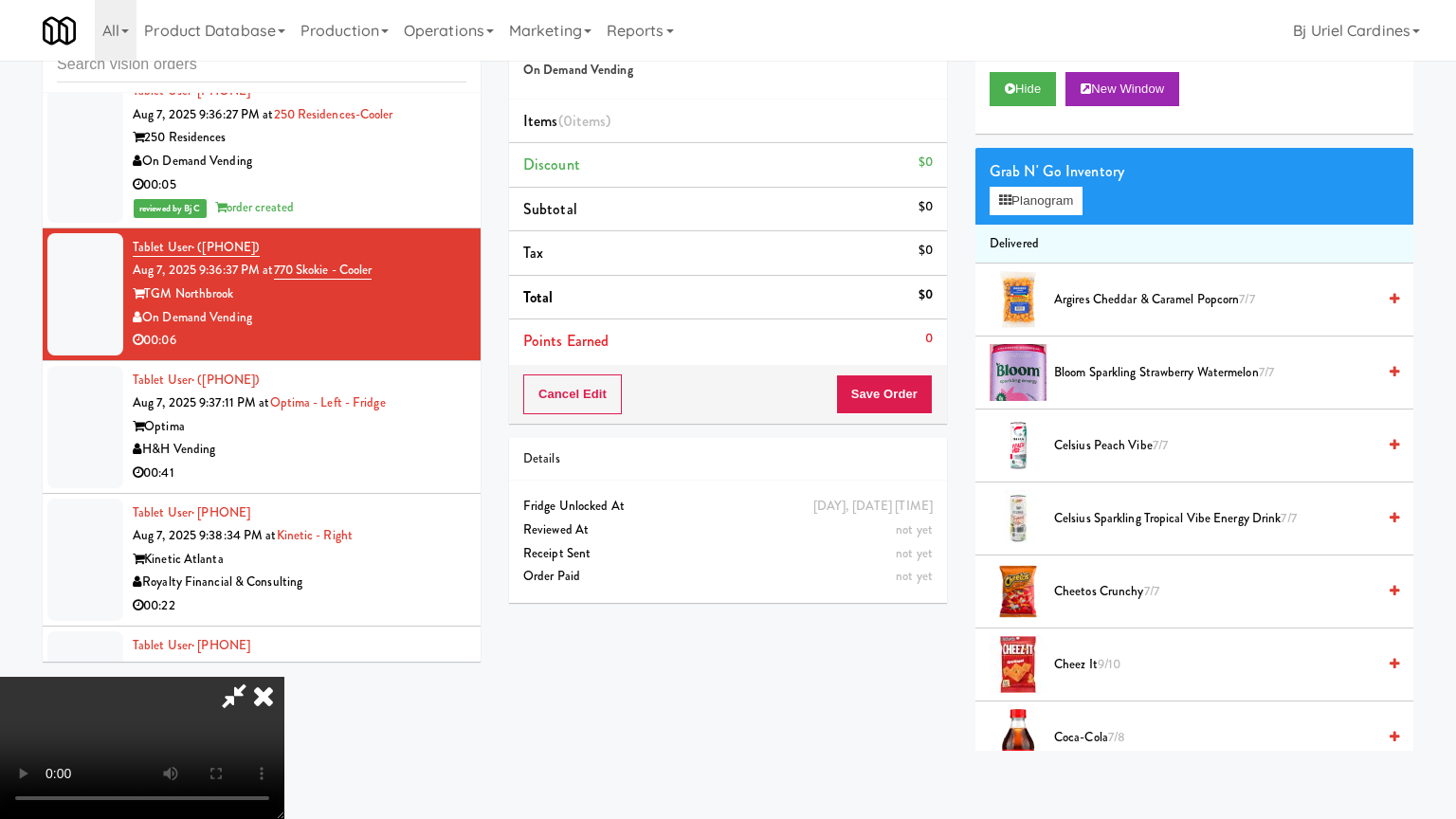 click at bounding box center [142, 748] 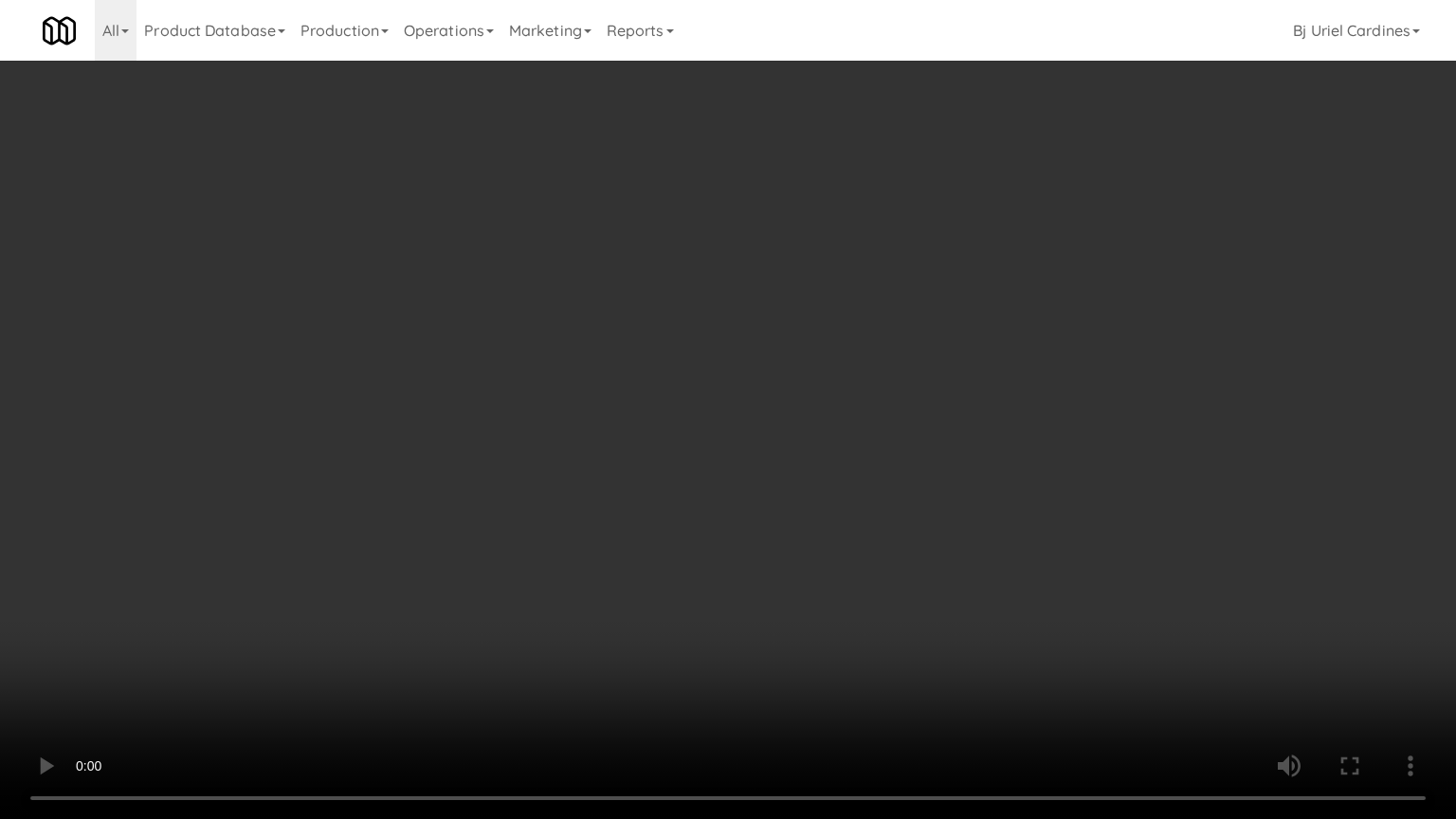 click at bounding box center [728, 410] 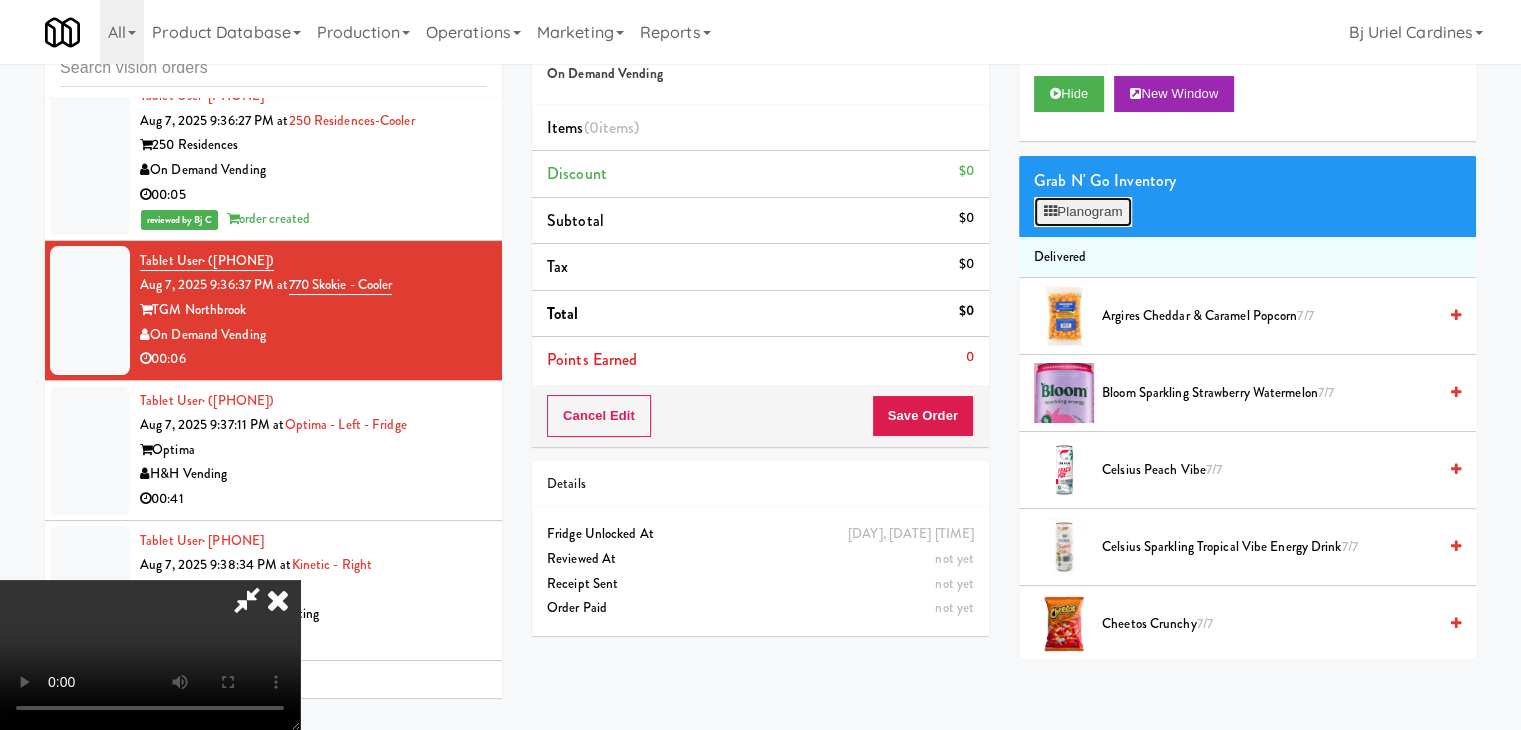 click on "Planogram" at bounding box center (1083, 212) 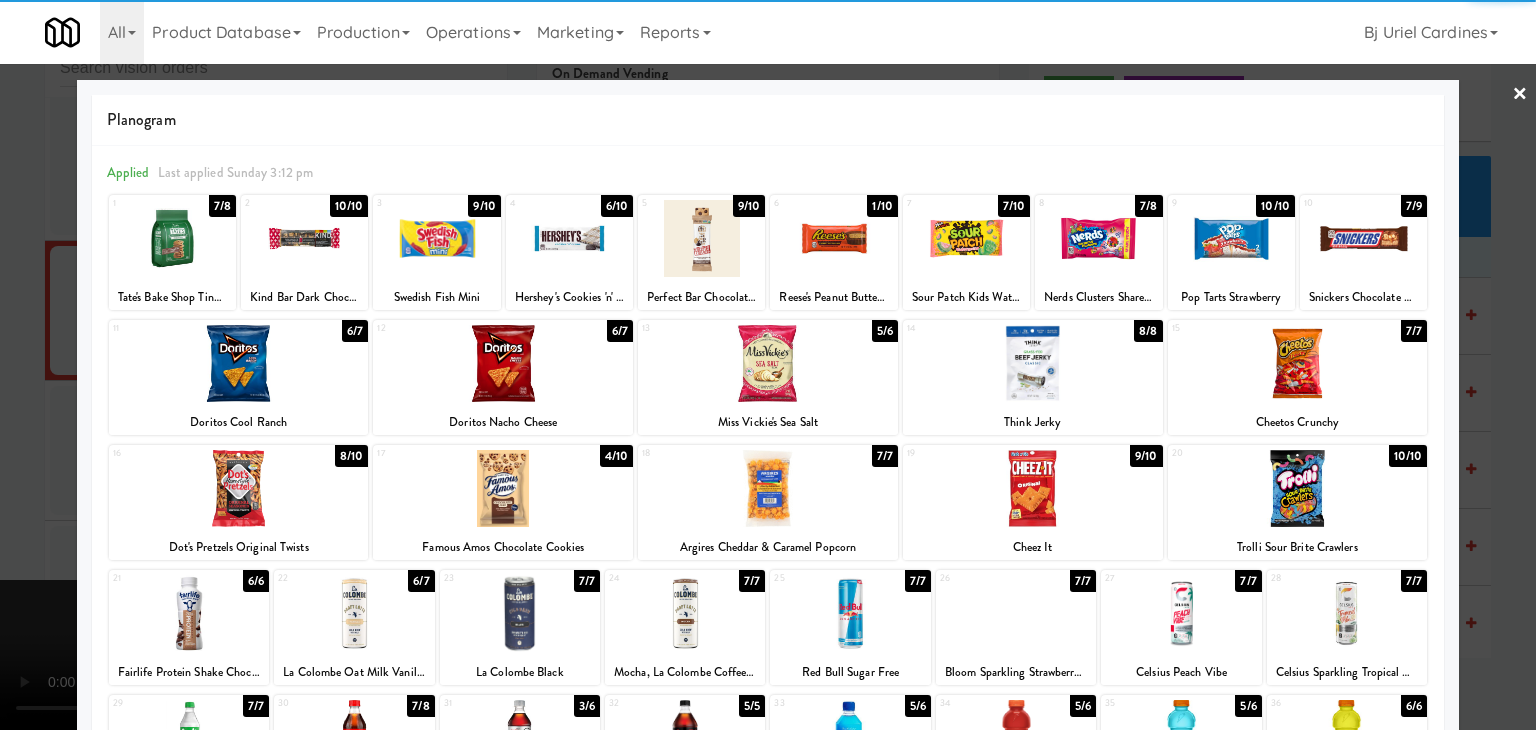 click at bounding box center (239, 488) 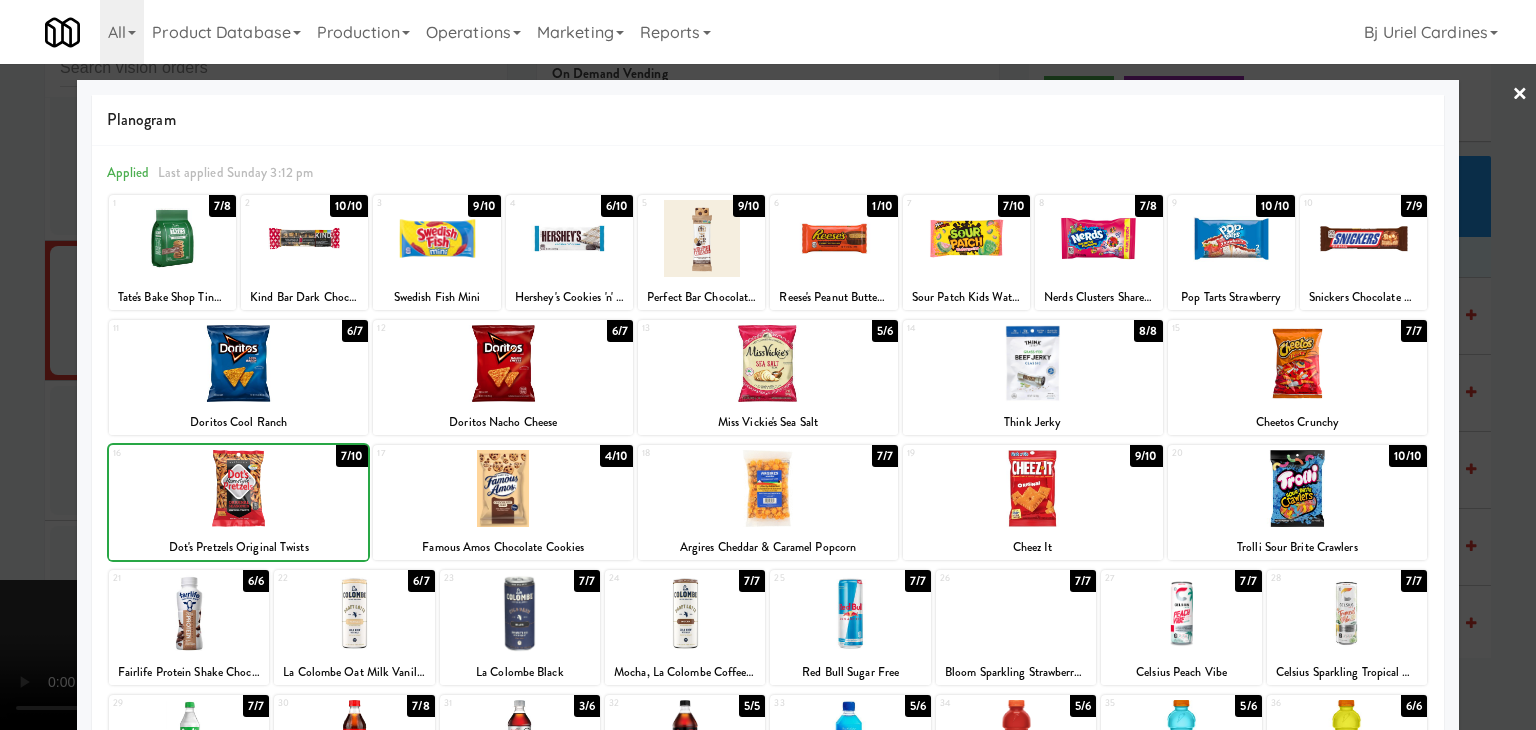 drag, startPoint x: 0, startPoint y: 521, endPoint x: 473, endPoint y: 521, distance: 473 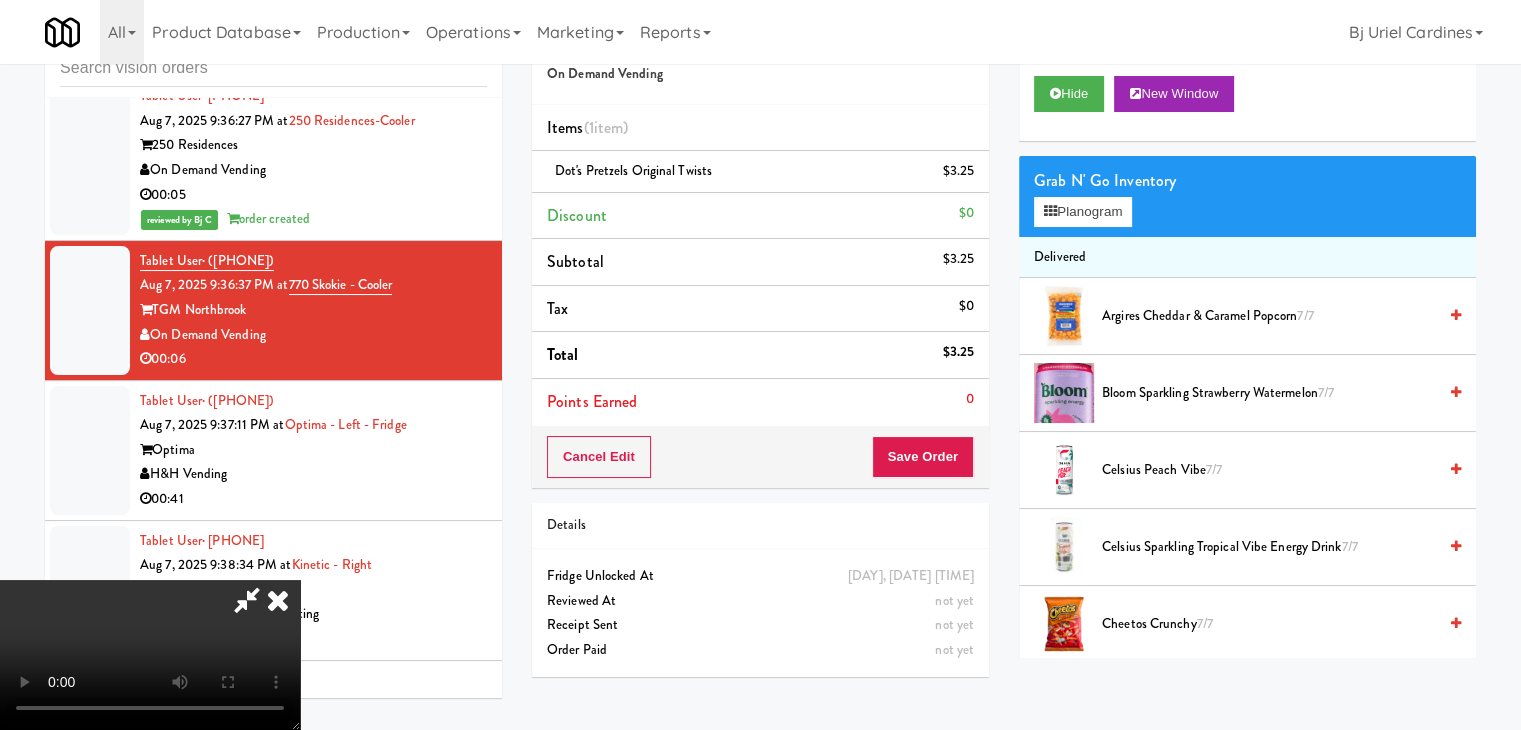 click at bounding box center [150, 655] 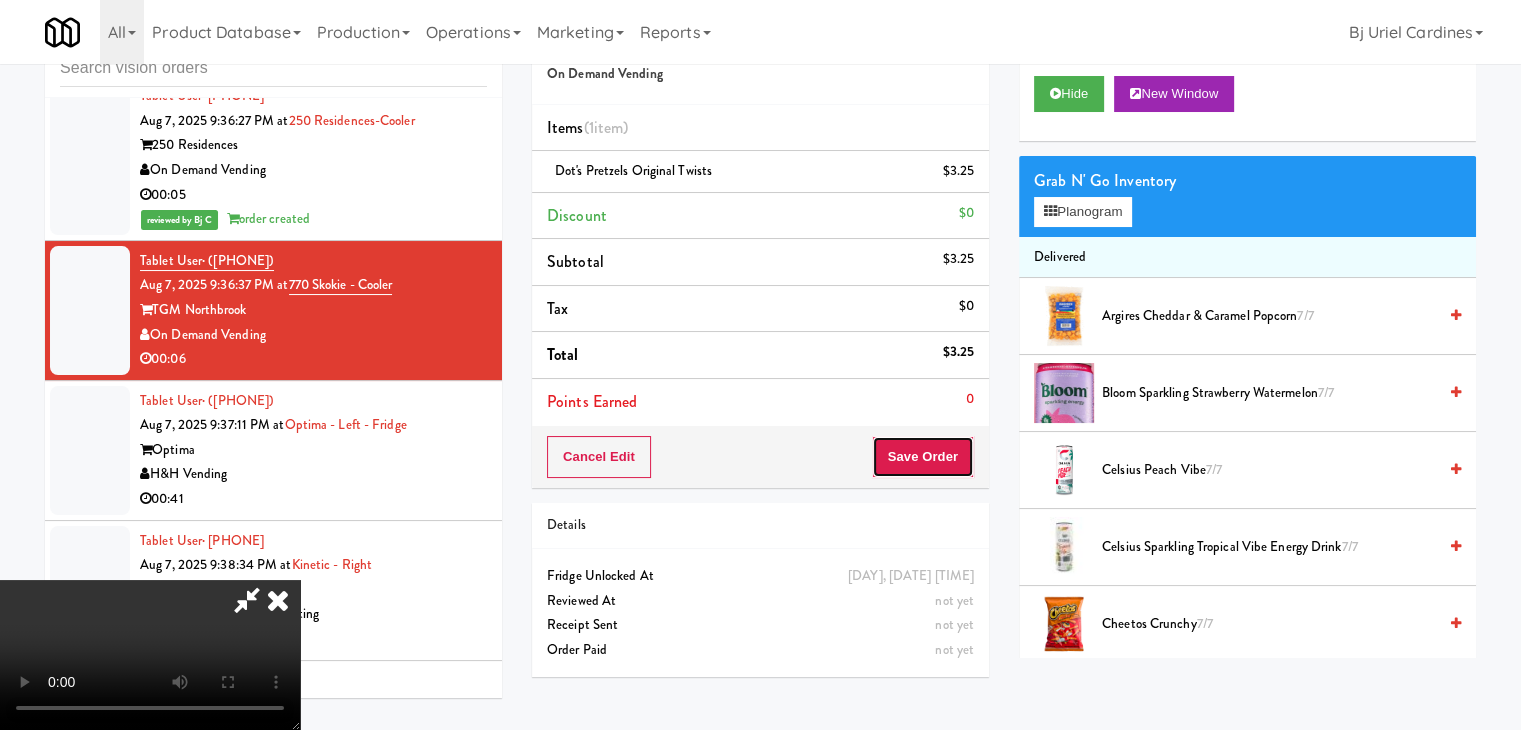 click on "Save Order" at bounding box center (923, 457) 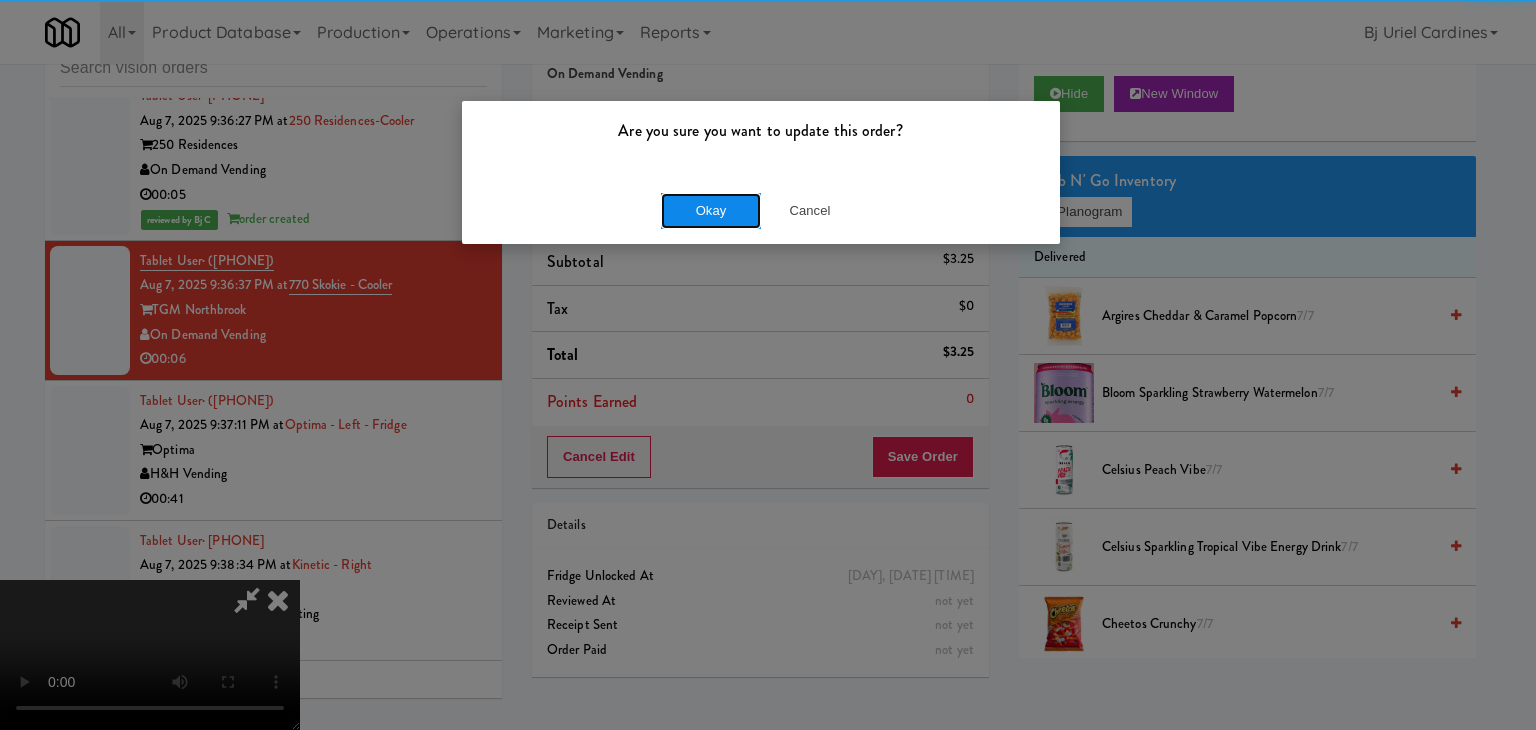 click on "Okay" at bounding box center [711, 211] 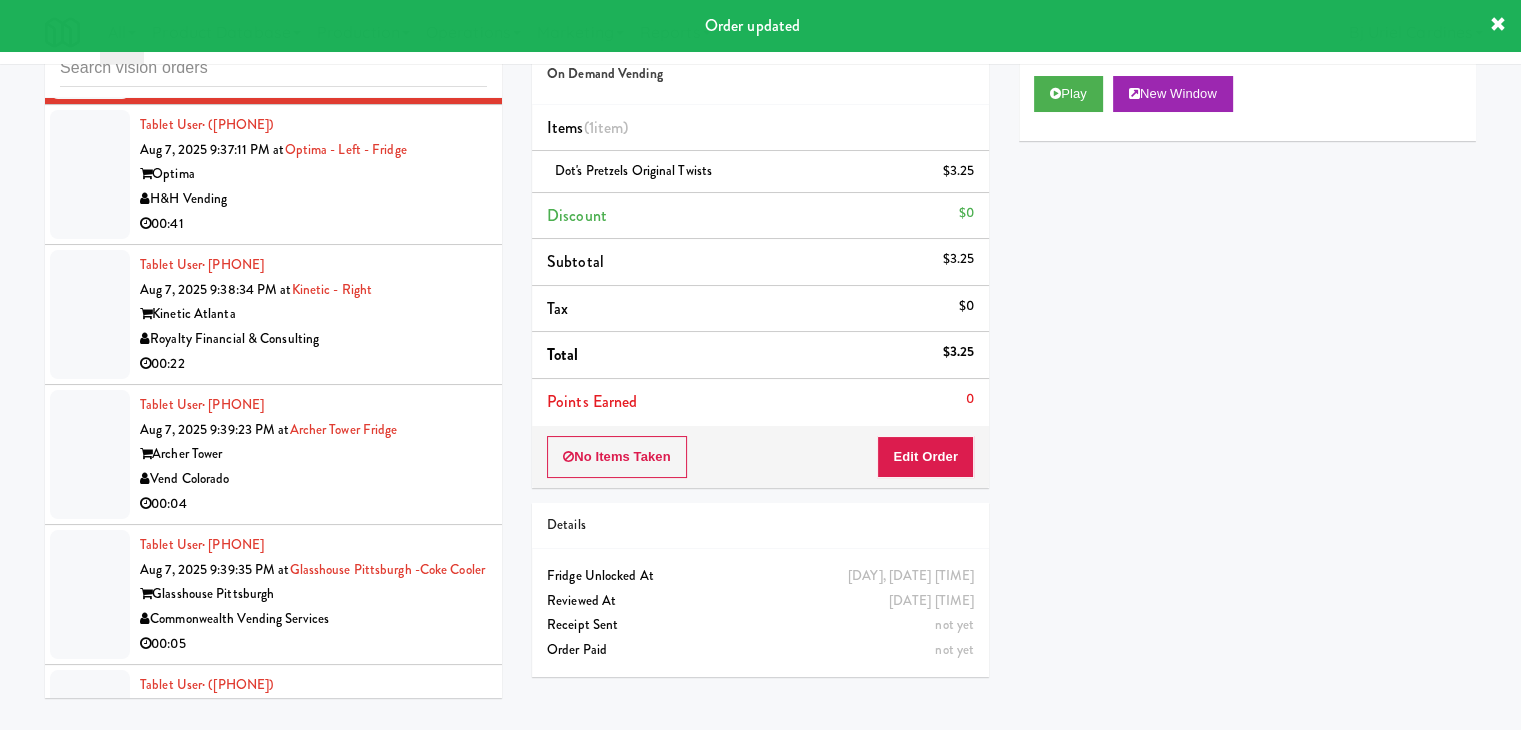 click on "00:41" at bounding box center [313, 224] 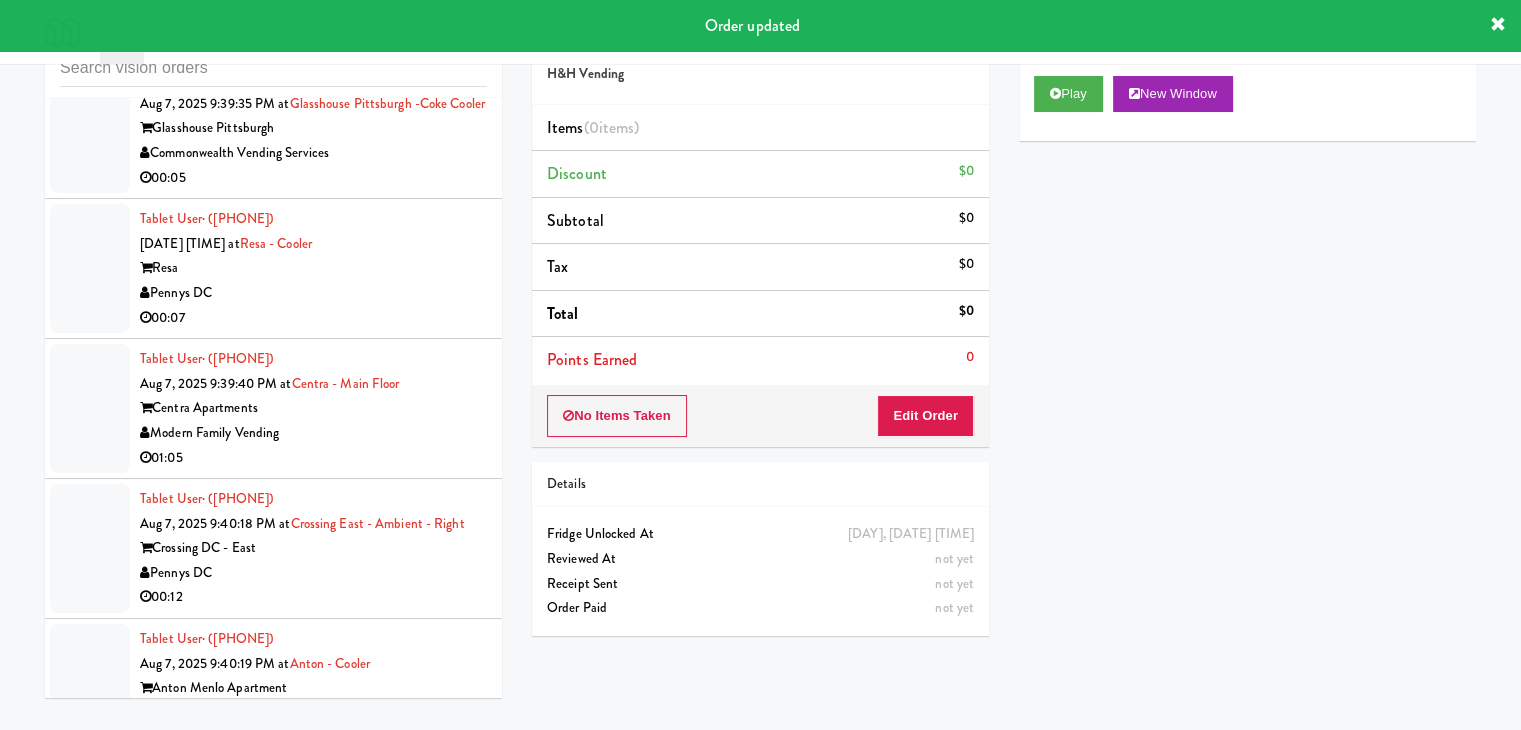 scroll, scrollTop: 25916, scrollLeft: 0, axis: vertical 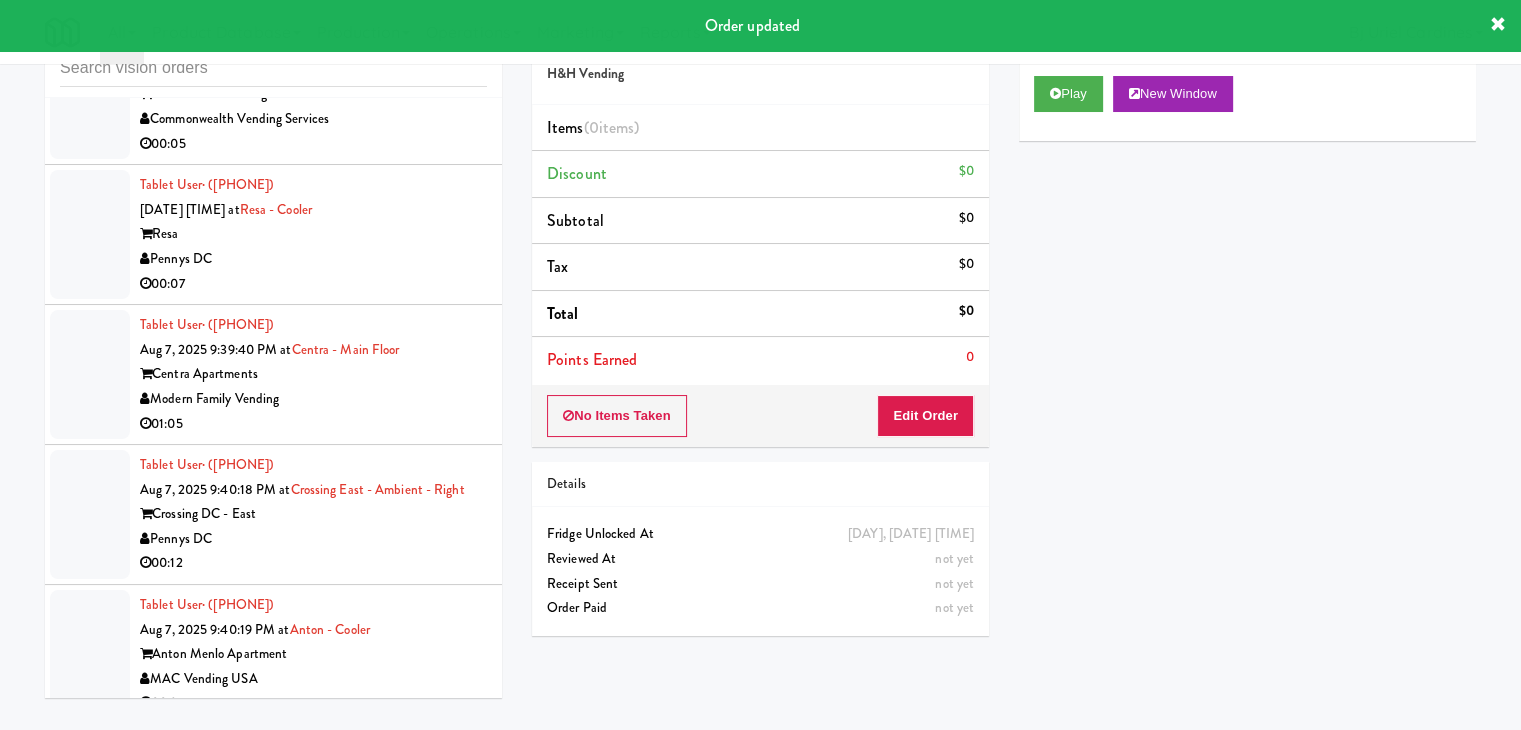 click on "00:04" at bounding box center [313, 4] 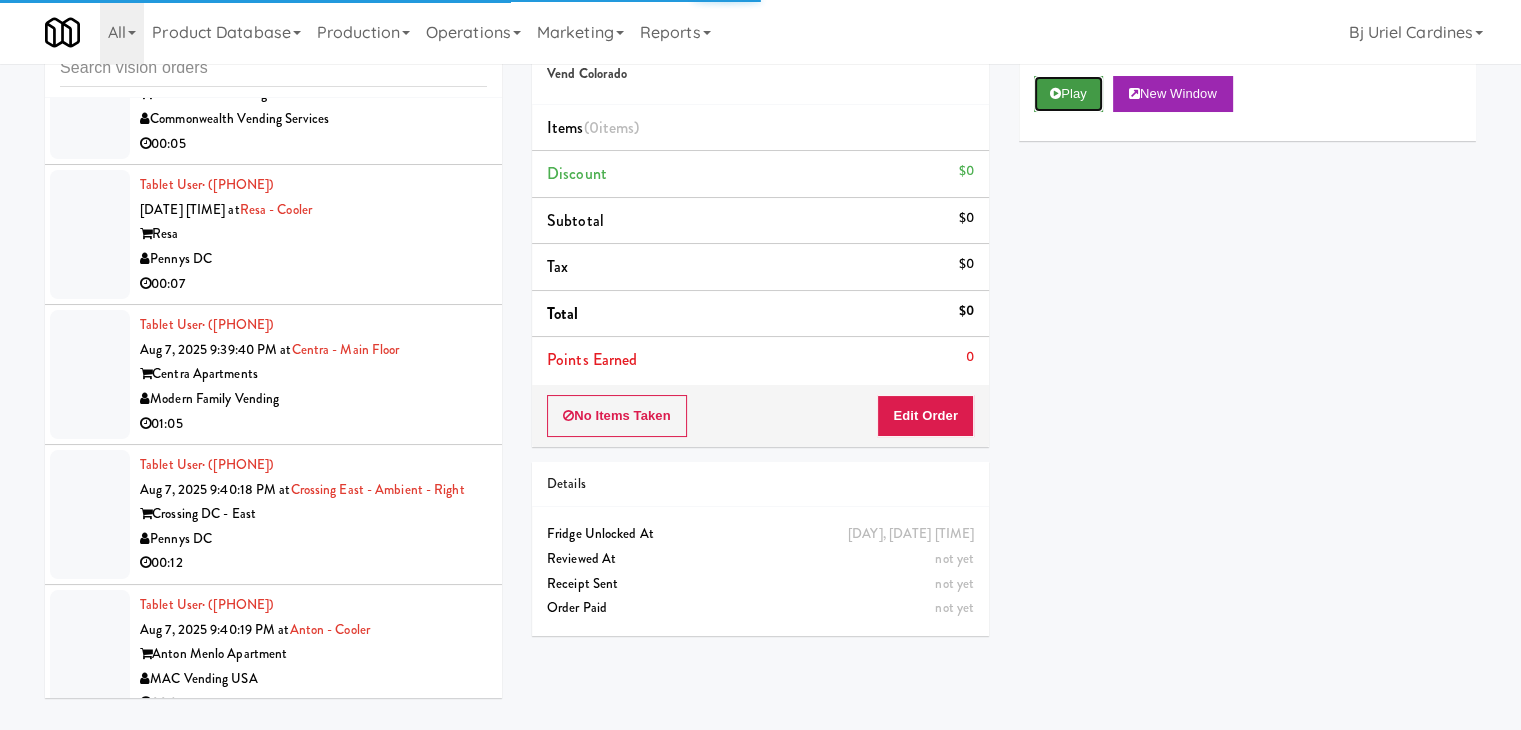 click on "Play" at bounding box center [1068, 94] 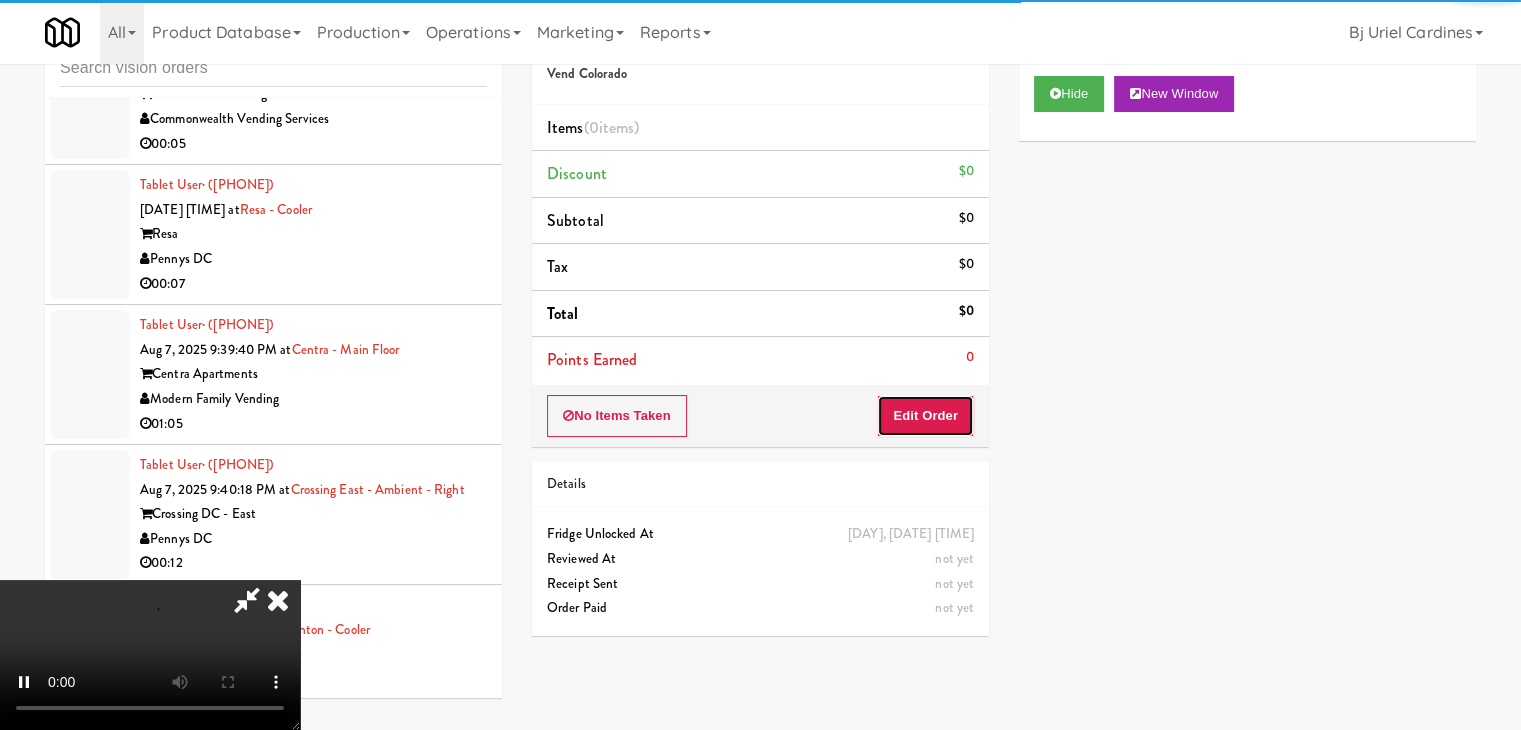 click on "Edit Order" at bounding box center (925, 416) 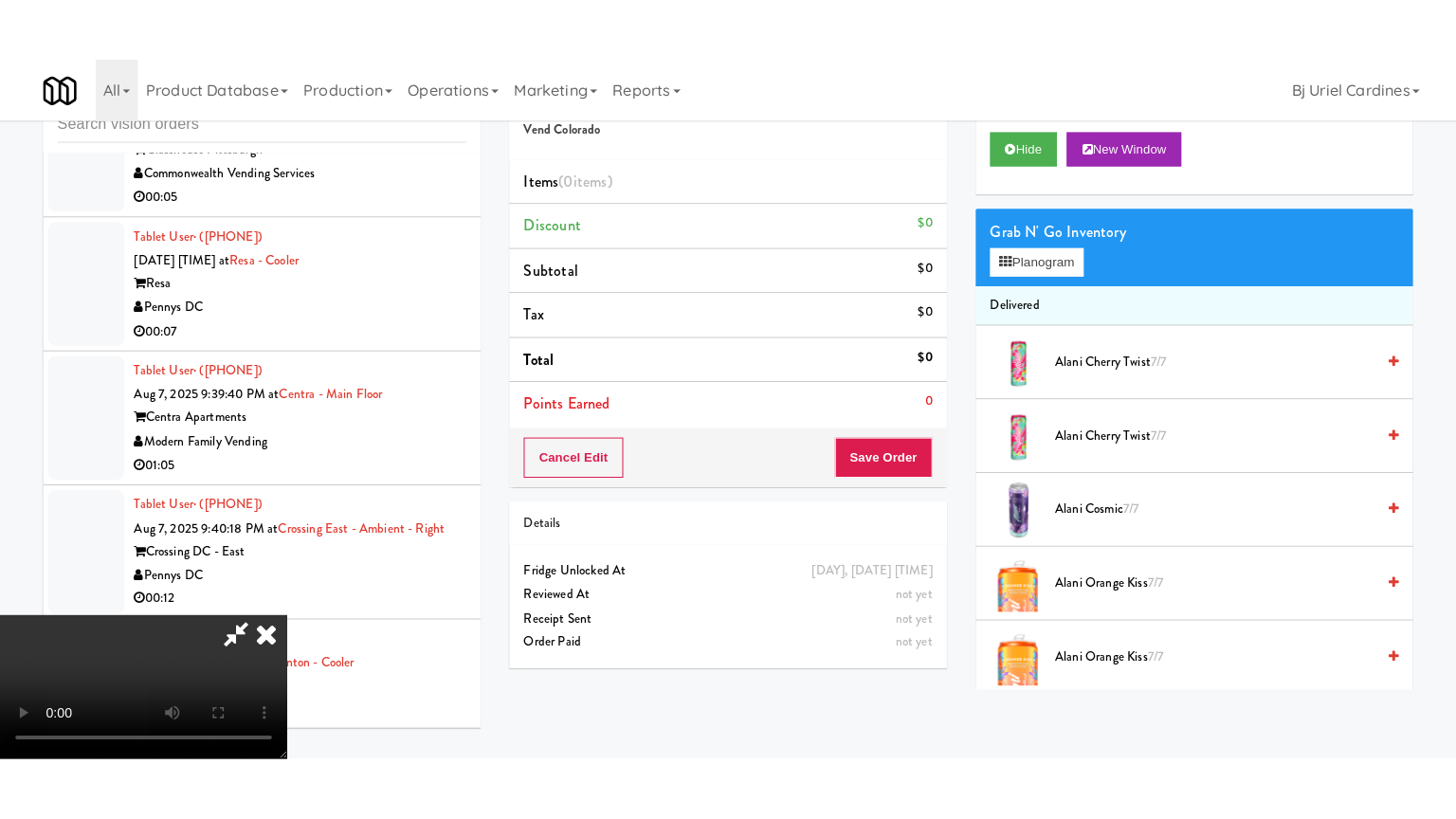 scroll, scrollTop: 266, scrollLeft: 0, axis: vertical 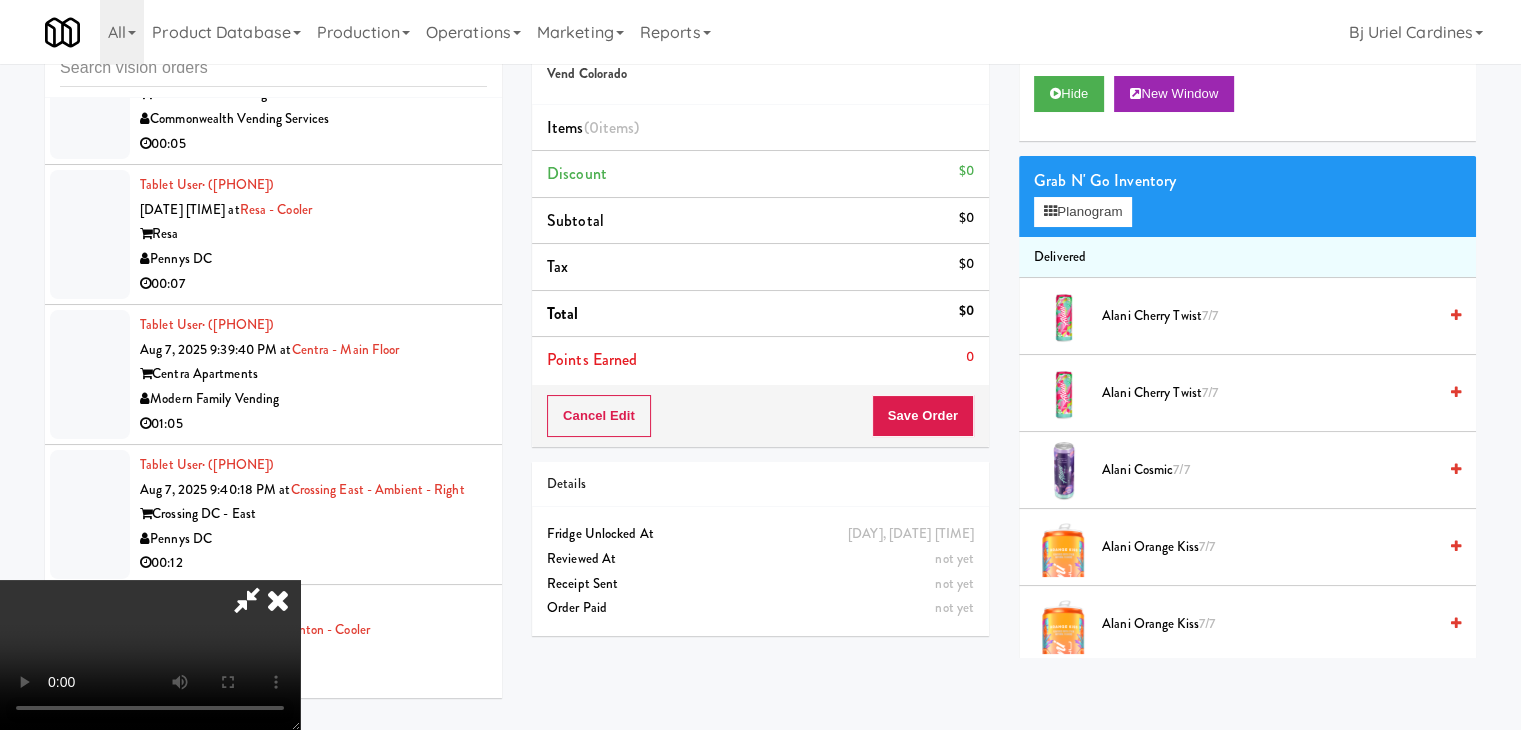 type 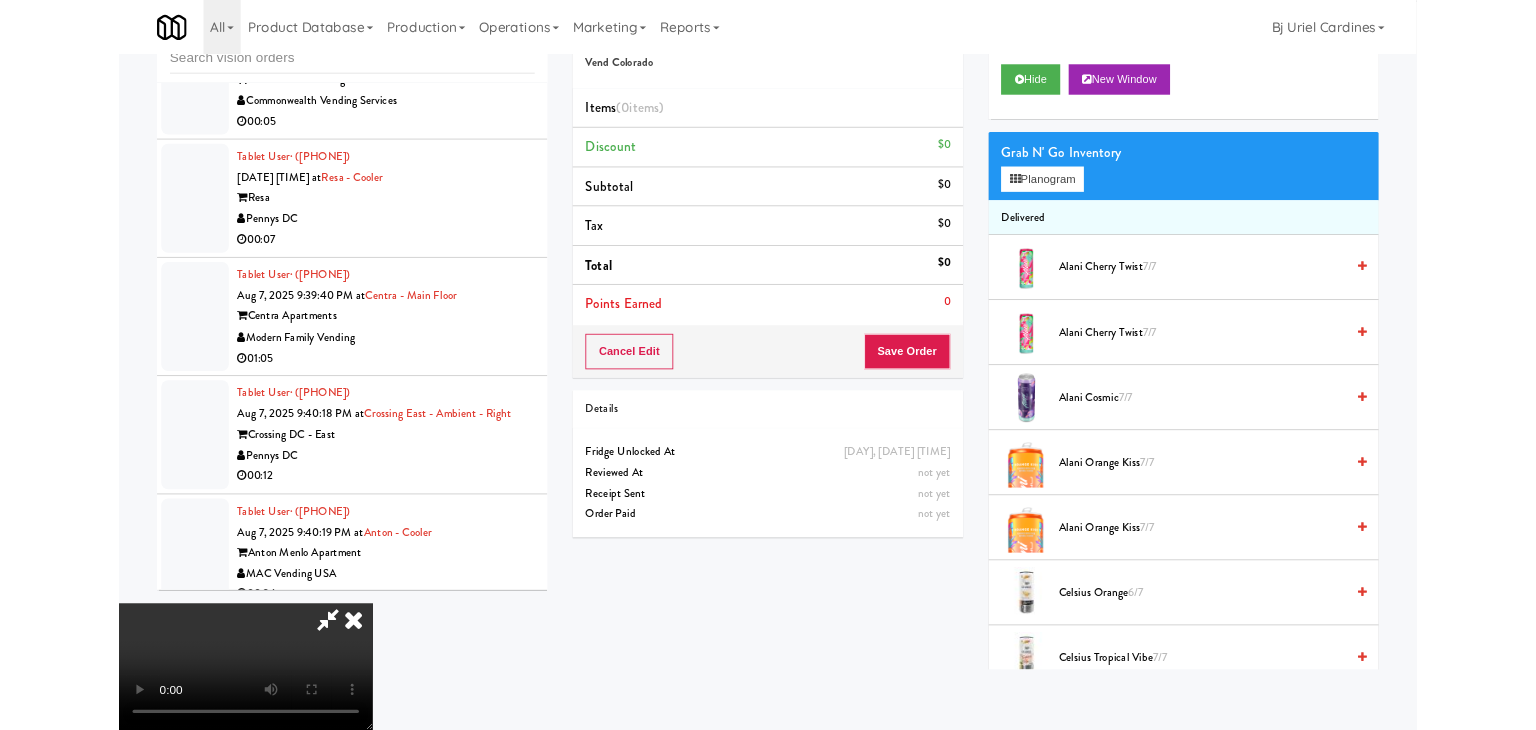 scroll, scrollTop: 0, scrollLeft: 0, axis: both 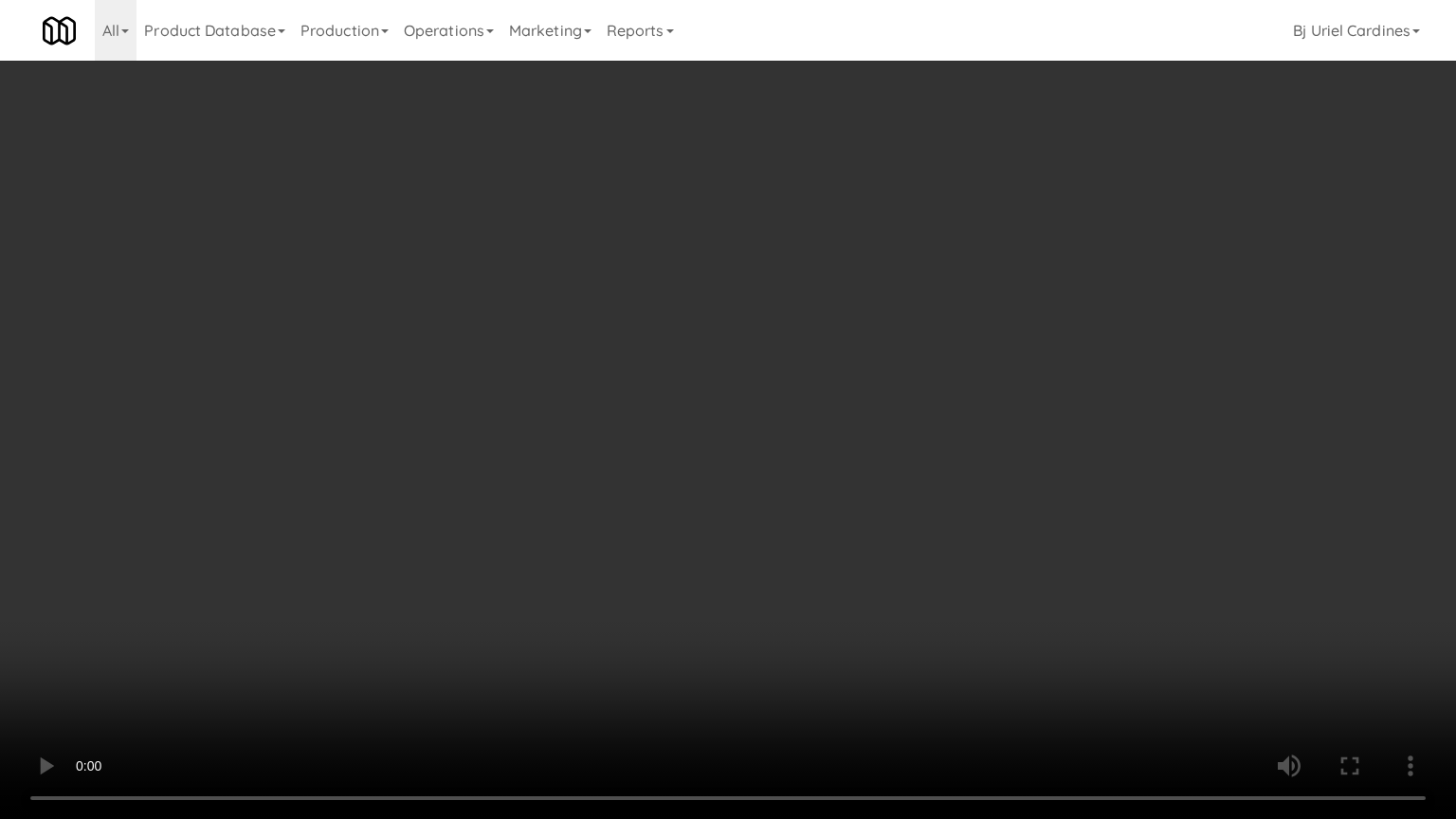 click at bounding box center (728, 410) 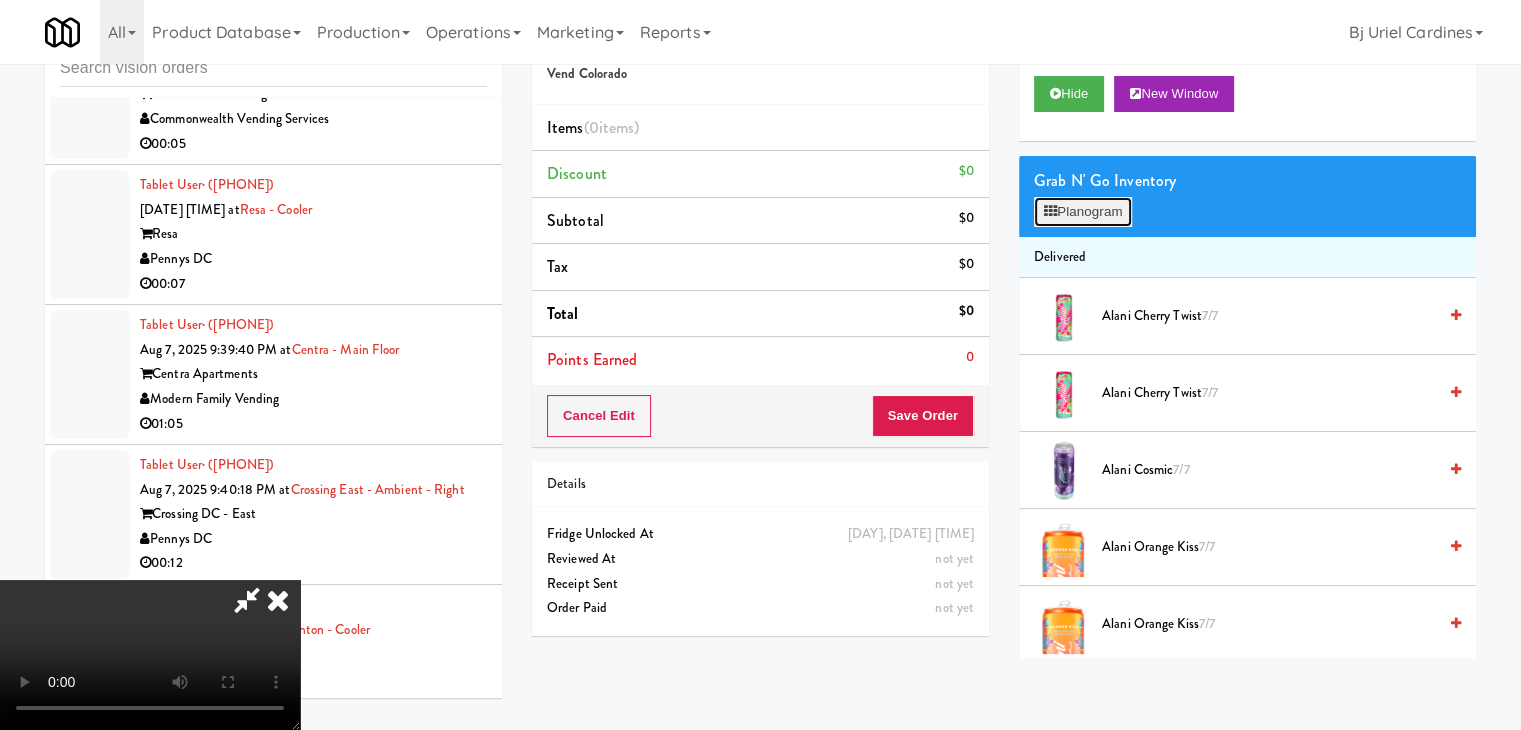 click on "Planogram" at bounding box center (1083, 212) 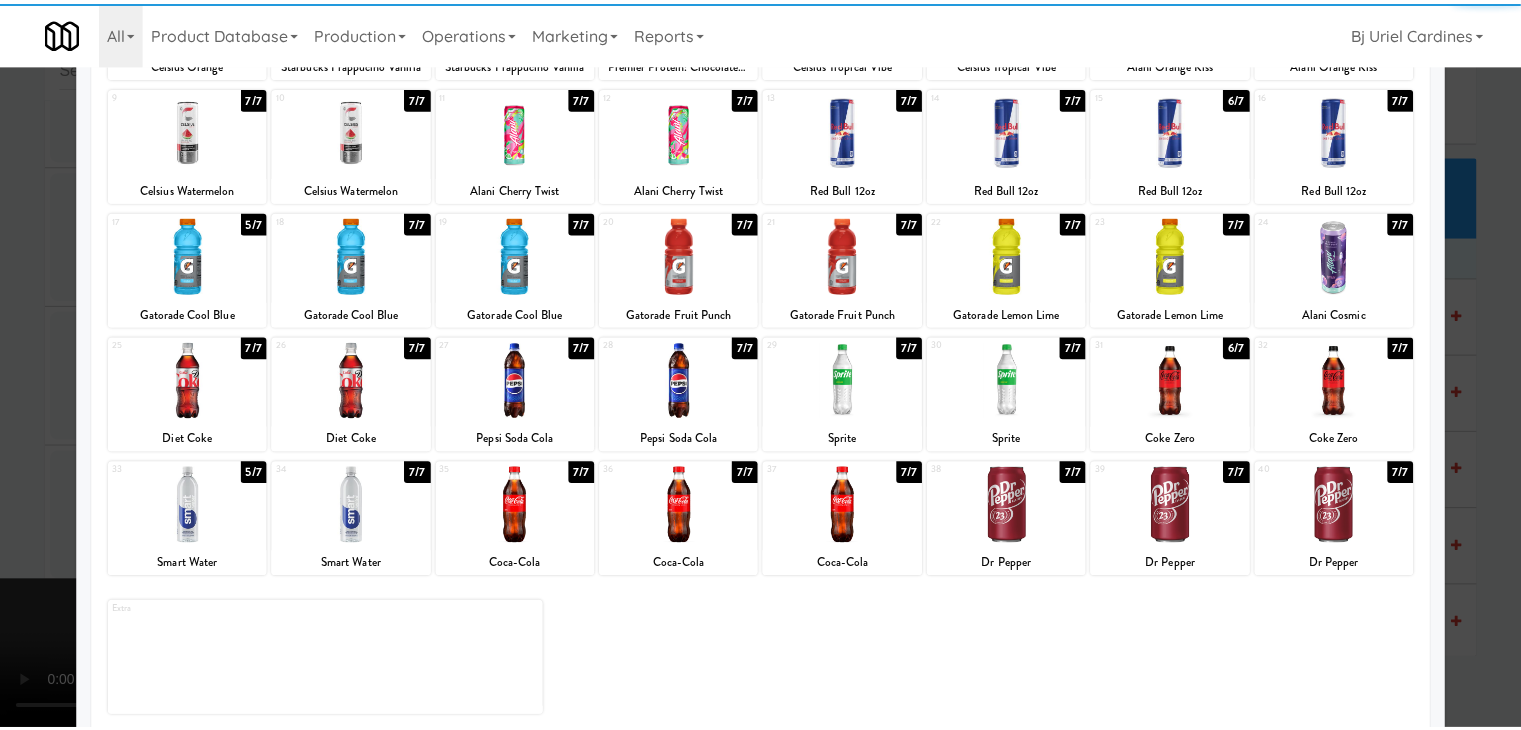 scroll, scrollTop: 252, scrollLeft: 0, axis: vertical 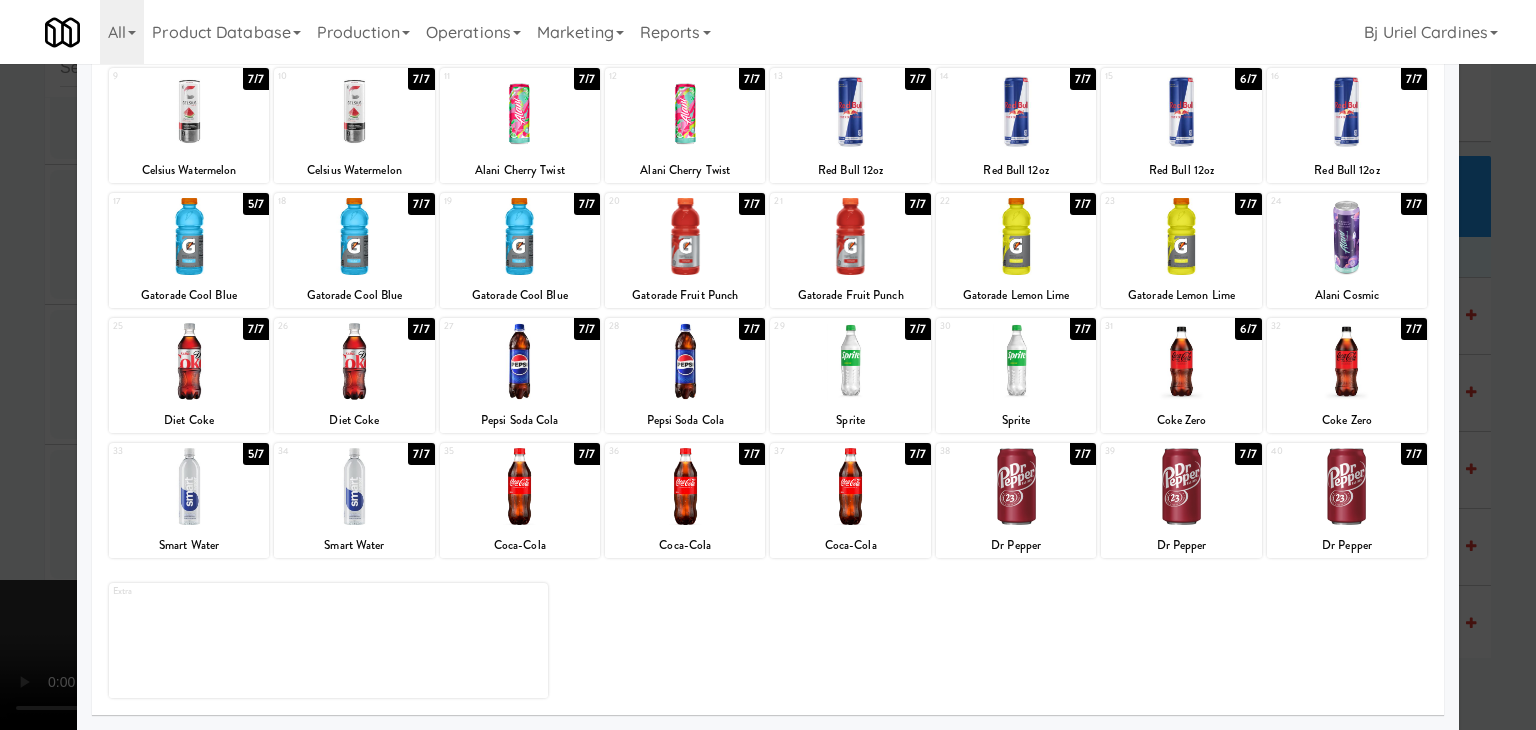 click at bounding box center (354, 486) 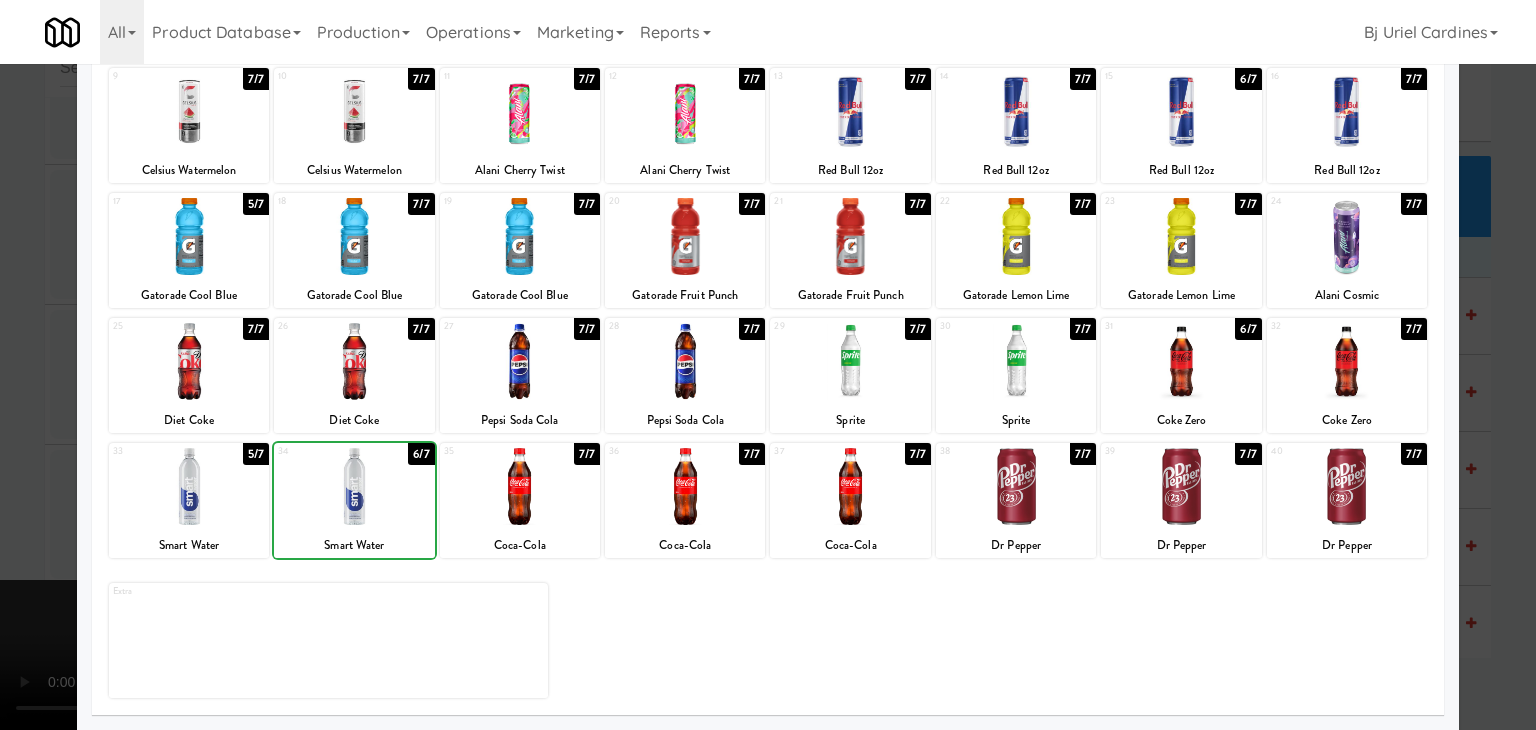 drag, startPoint x: 0, startPoint y: 507, endPoint x: 527, endPoint y: 503, distance: 527.0152 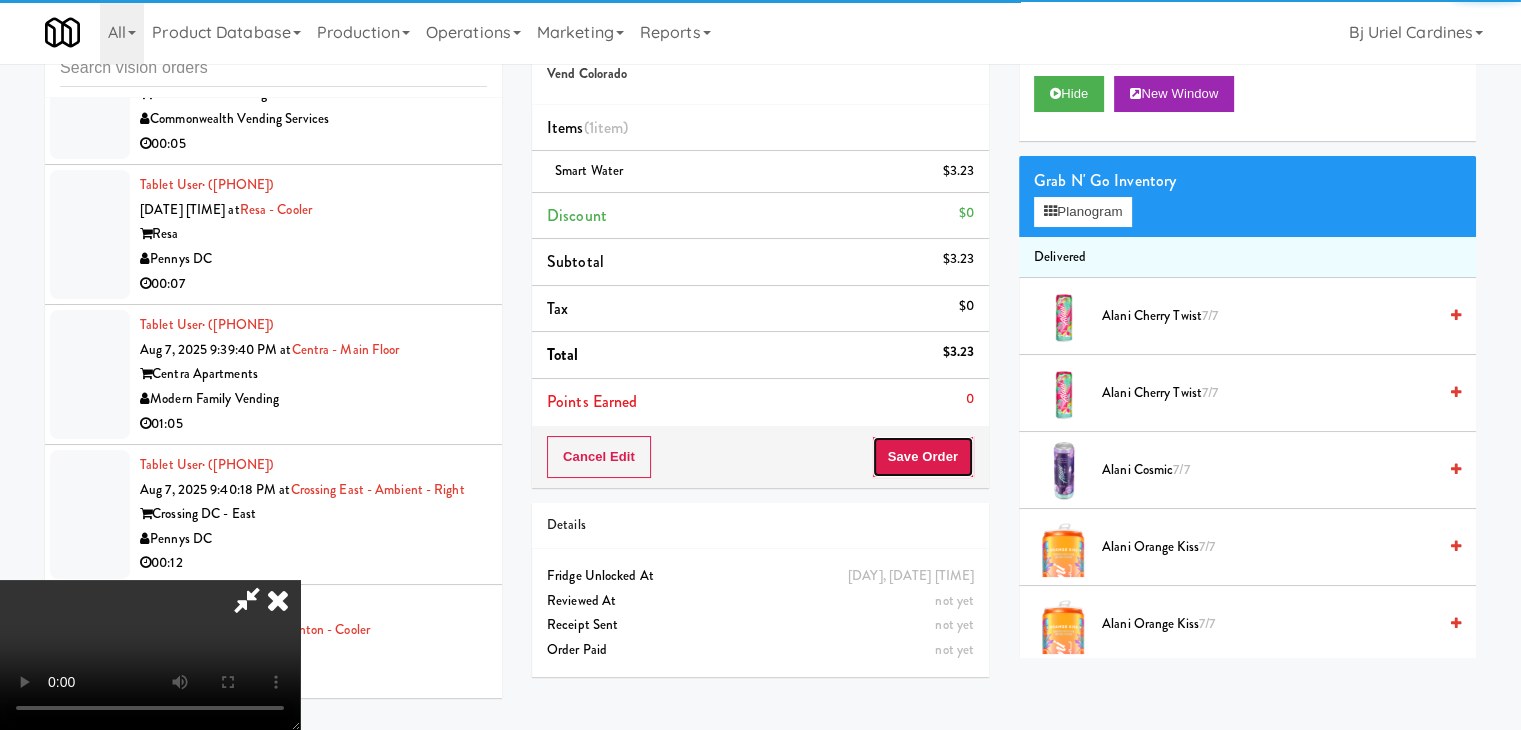 click on "Save Order" at bounding box center [923, 457] 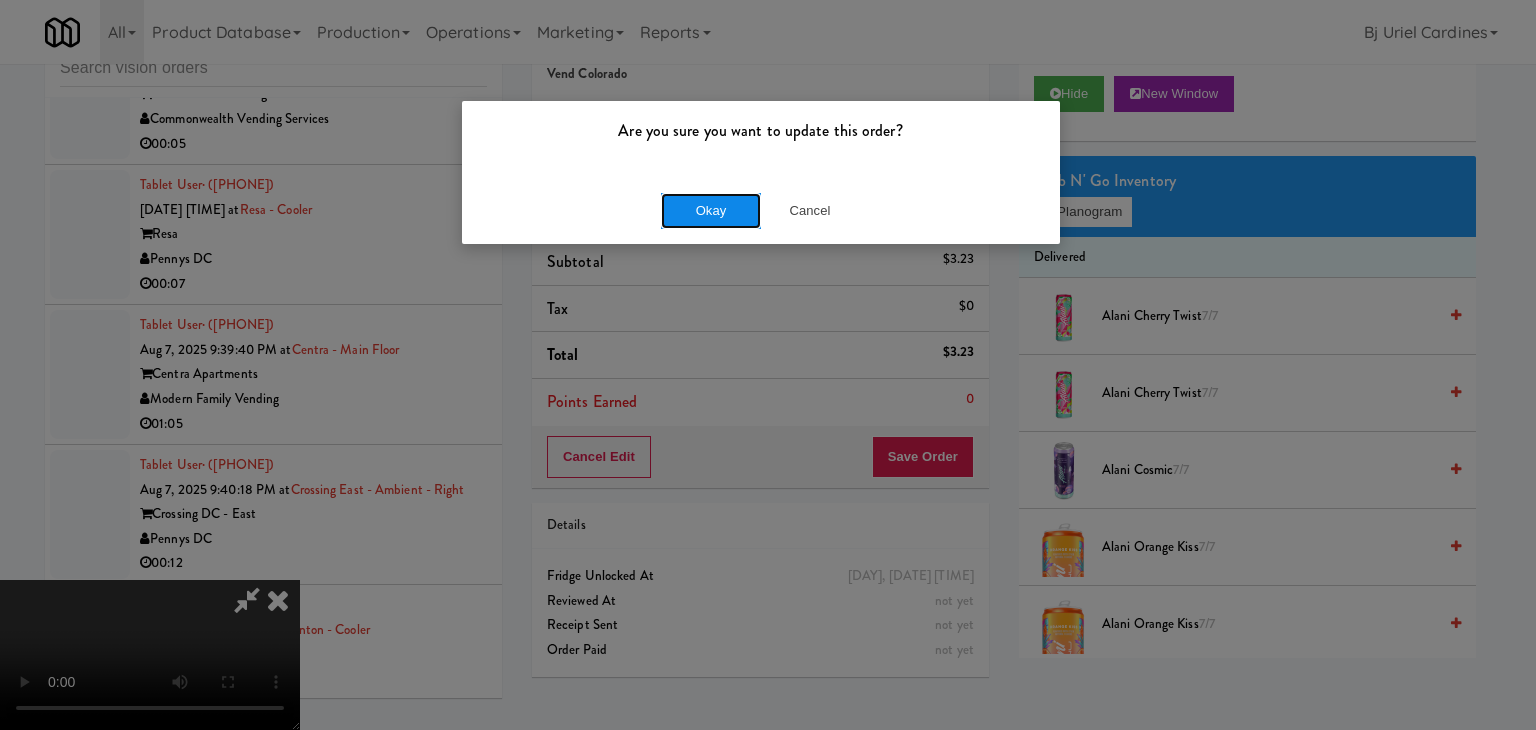 click on "Okay" at bounding box center (711, 211) 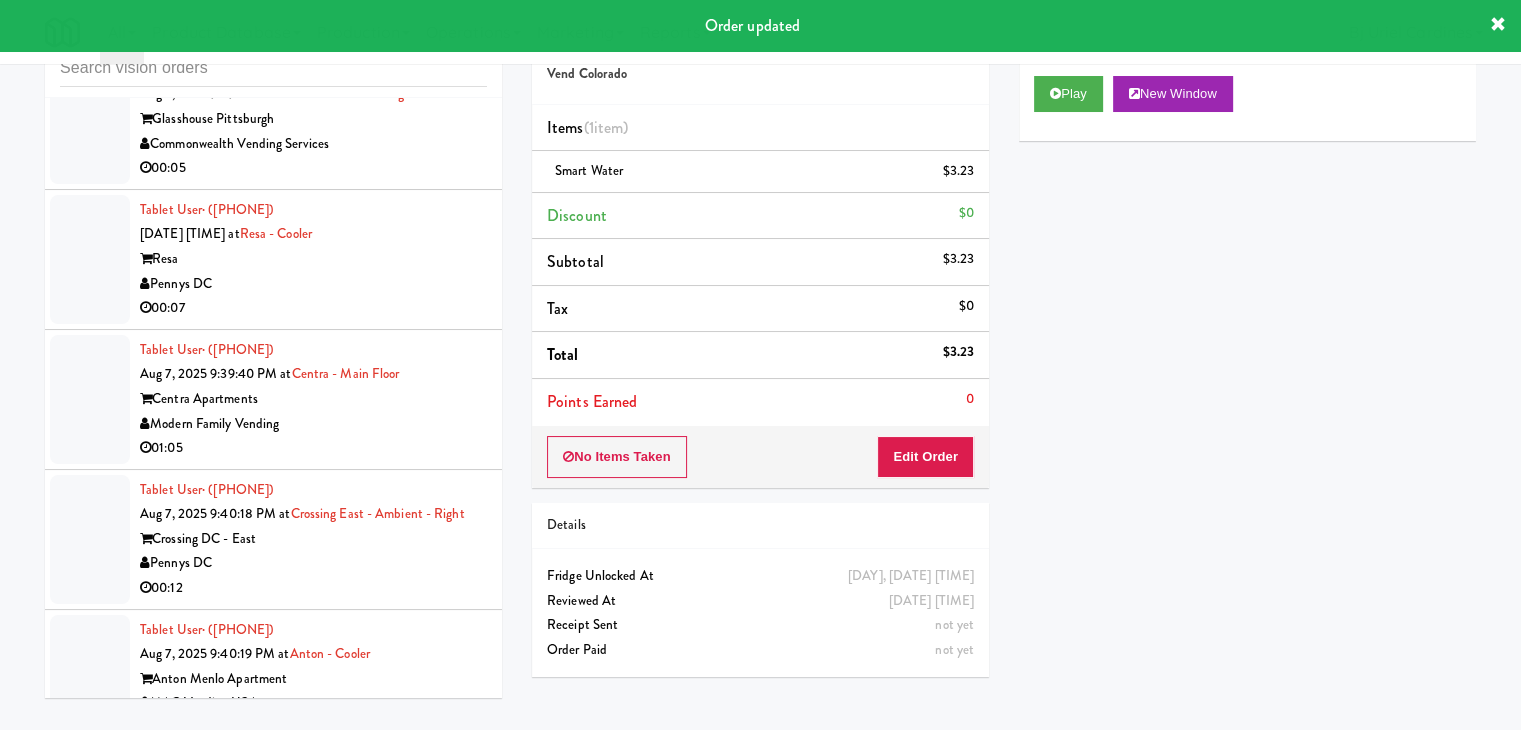 click on "00:05" at bounding box center [313, 168] 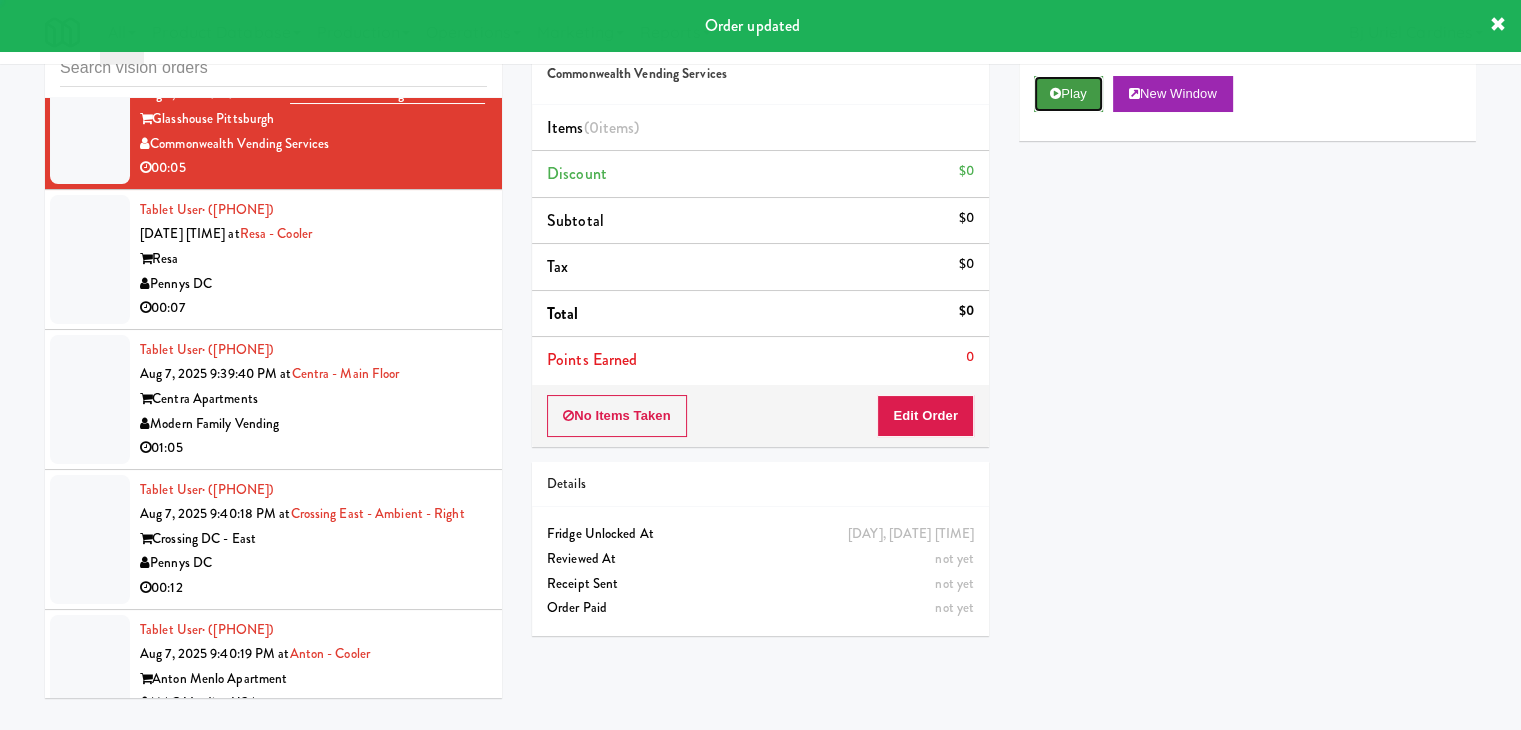 click on "Play" at bounding box center (1068, 94) 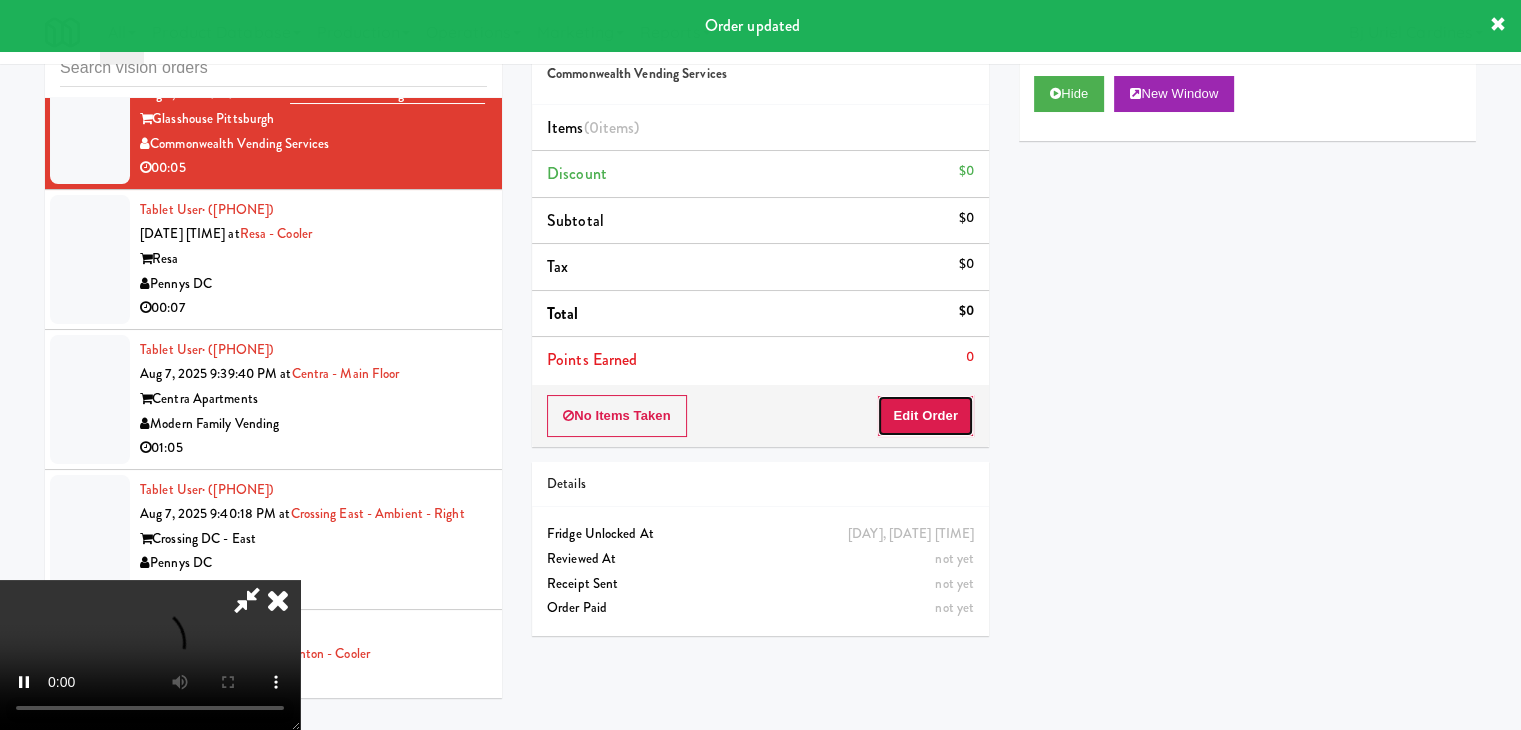 click on "Edit Order" at bounding box center (925, 416) 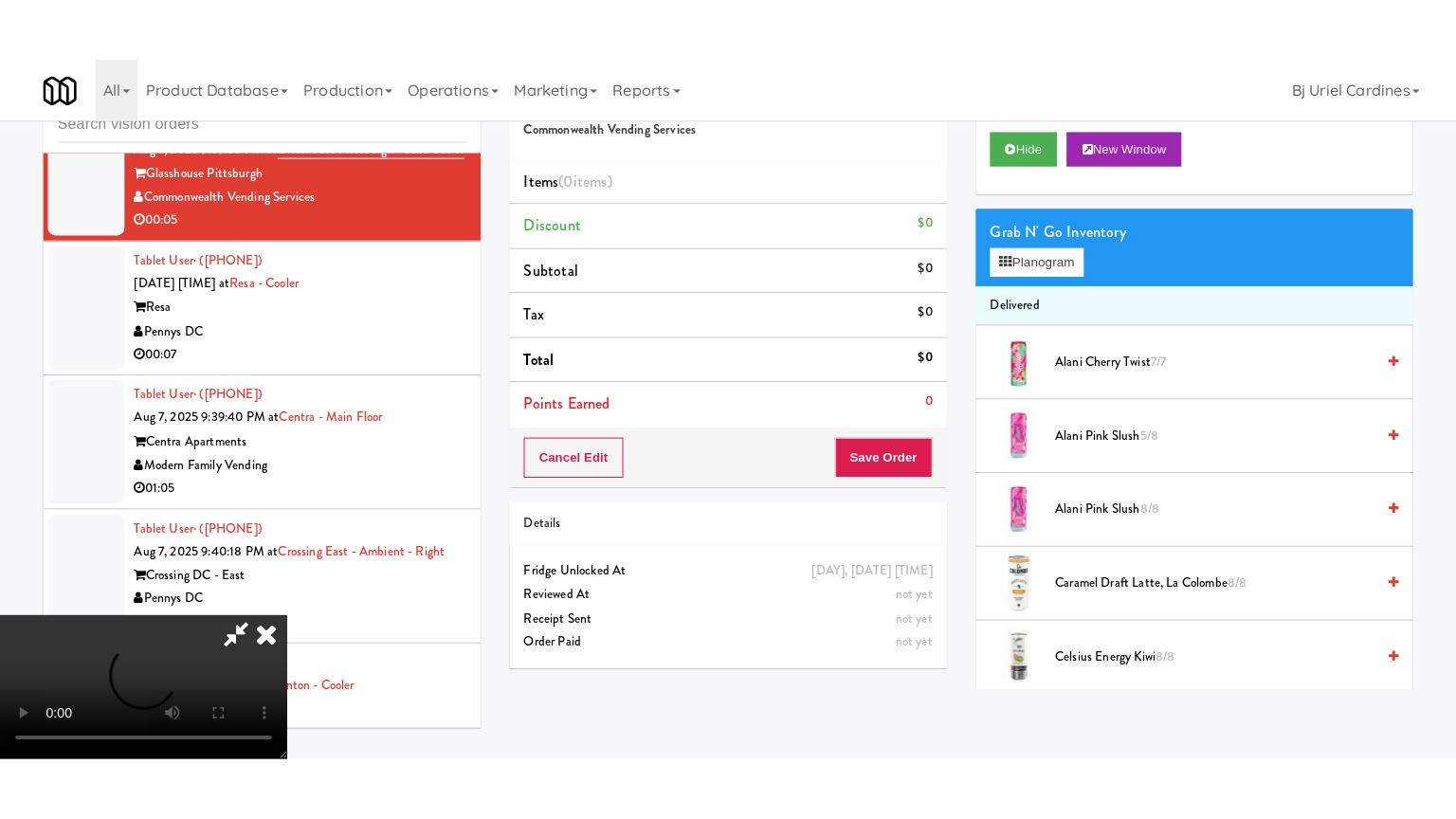 scroll, scrollTop: 266, scrollLeft: 0, axis: vertical 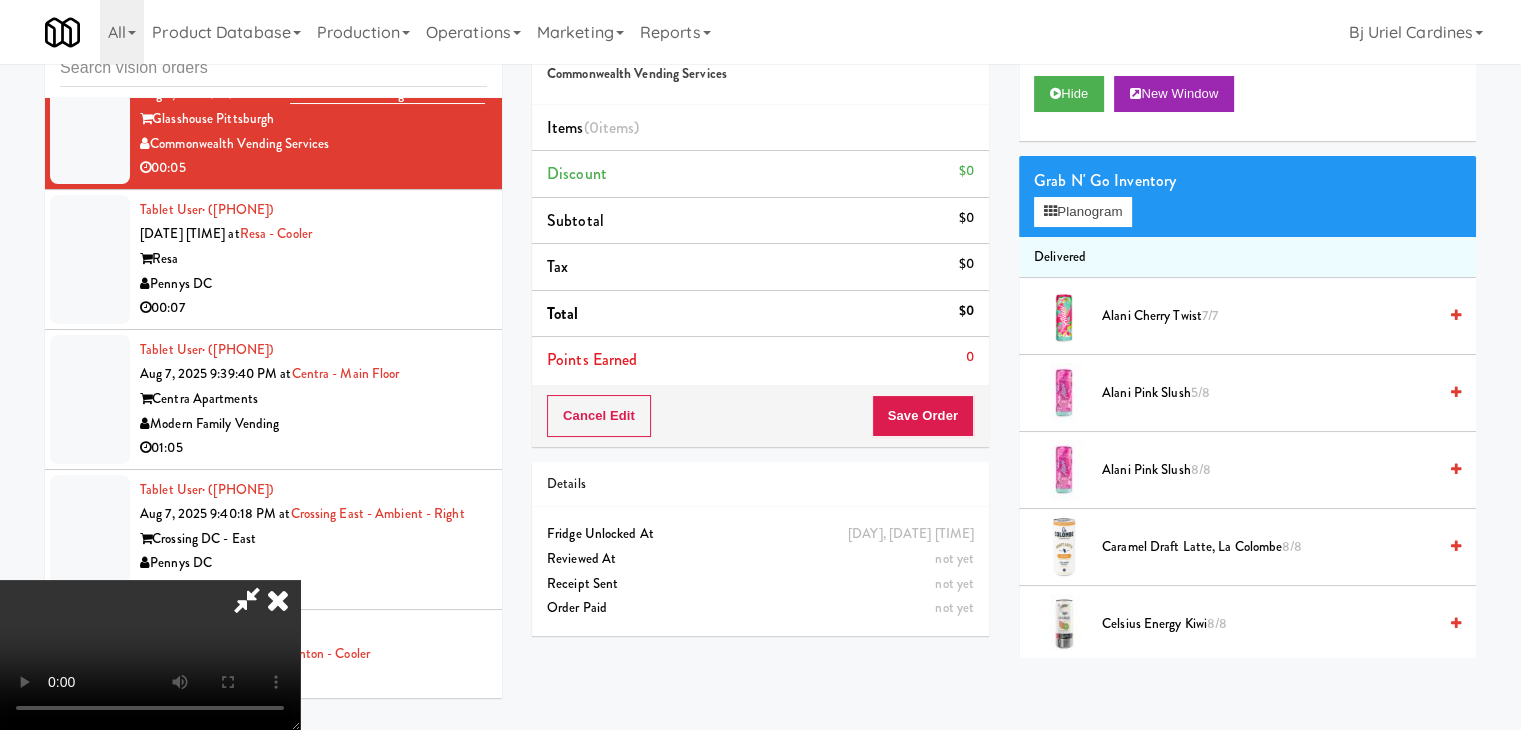 type 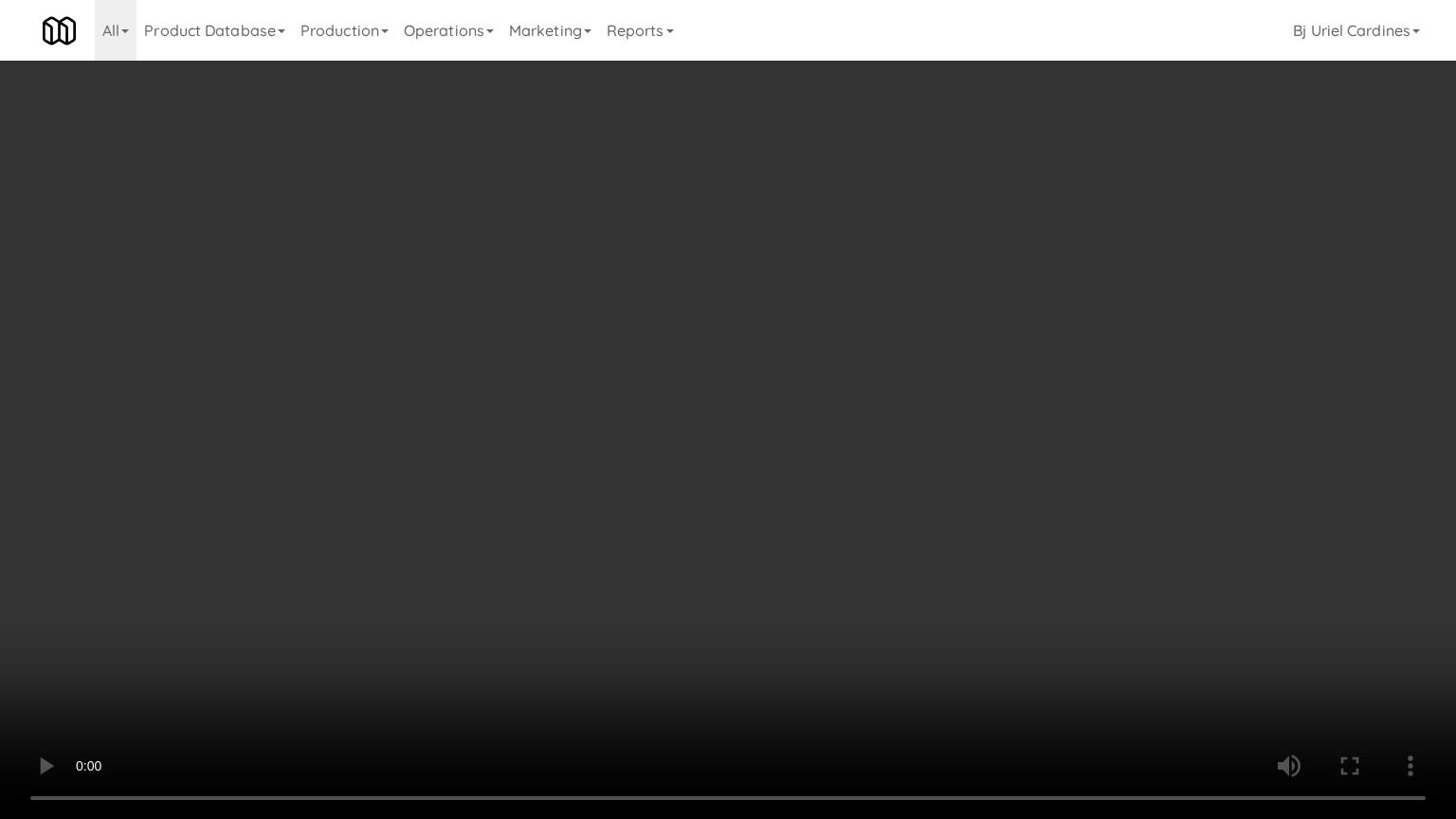 drag, startPoint x: 804, startPoint y: 627, endPoint x: 797, endPoint y: 599, distance: 28.861739 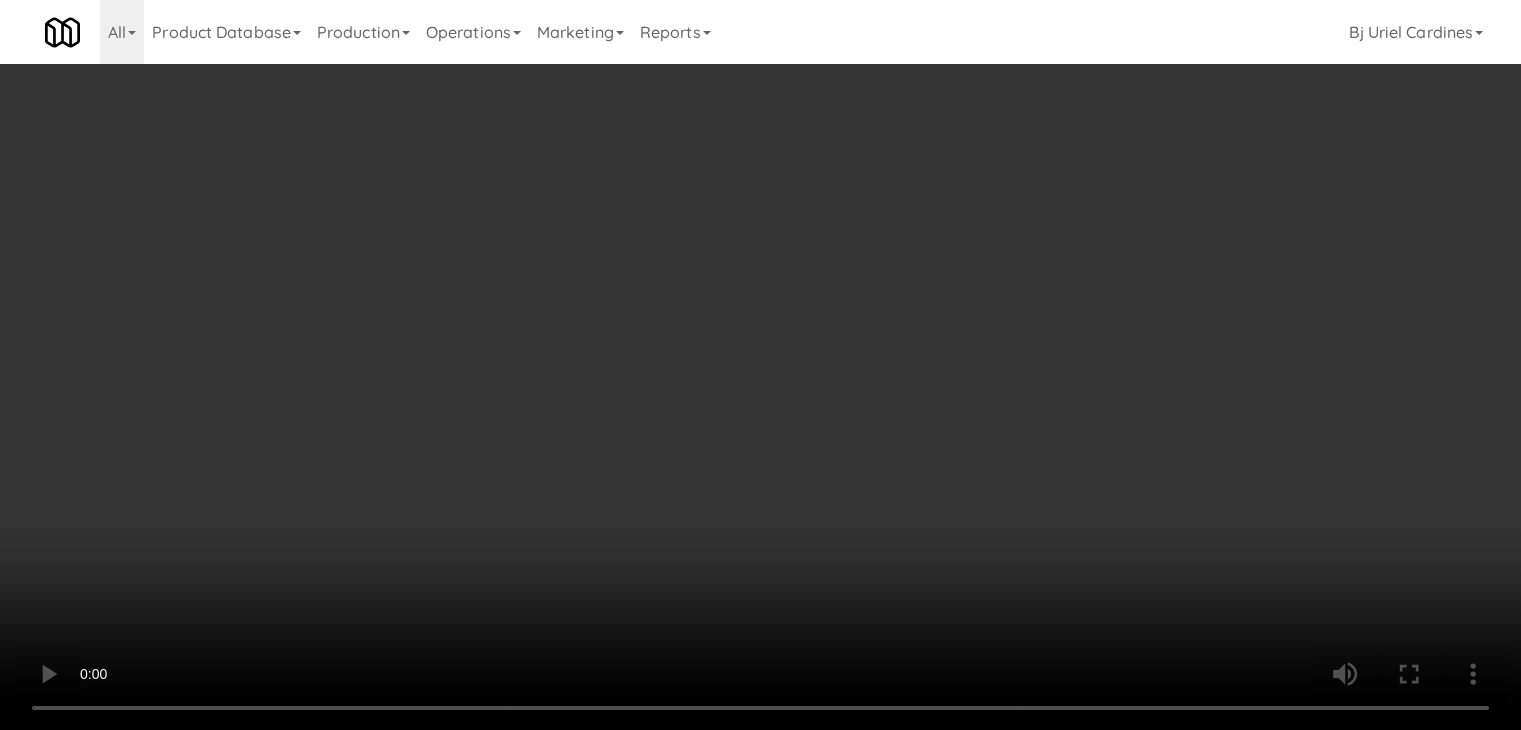 click on "Planogram" at bounding box center [1083, 212] 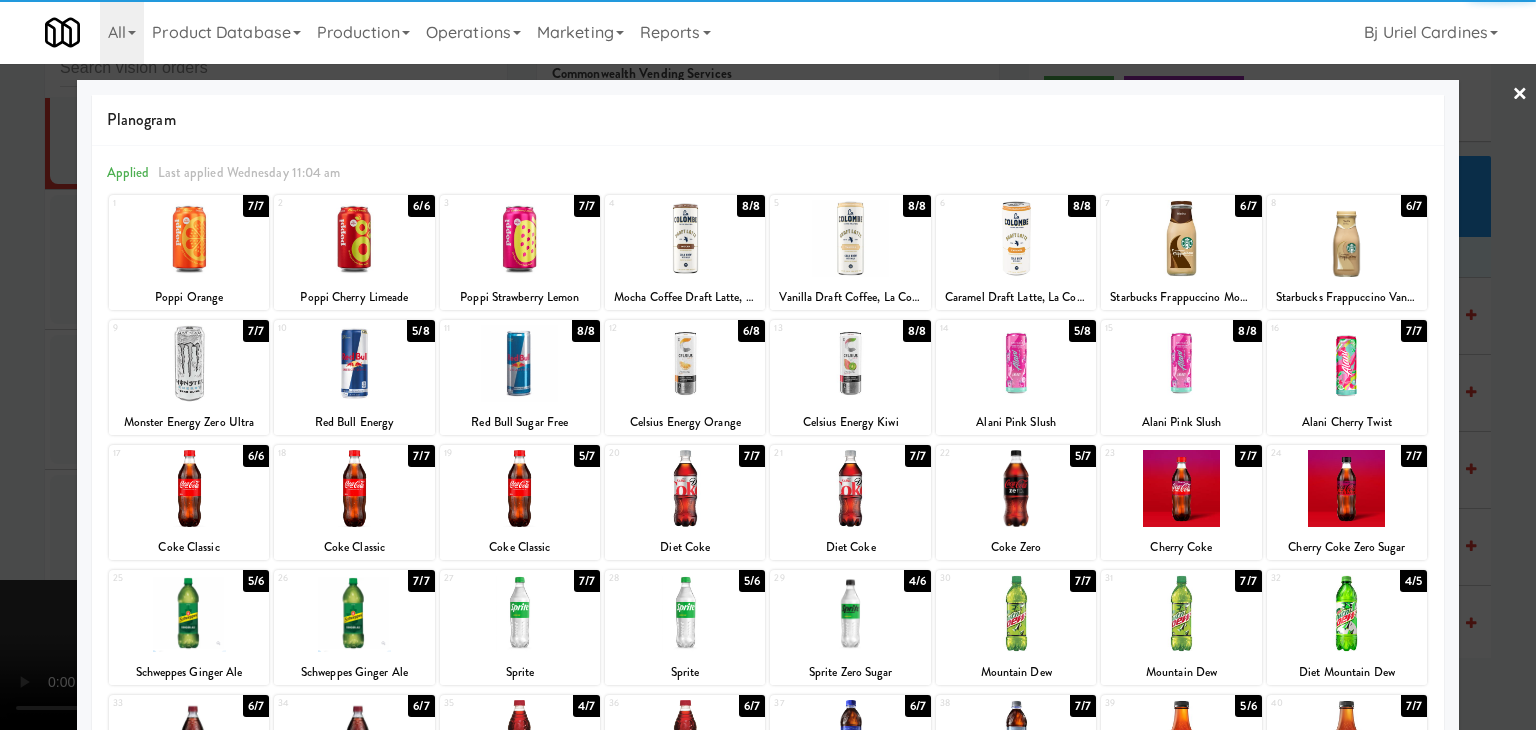 click at bounding box center (1347, 488) 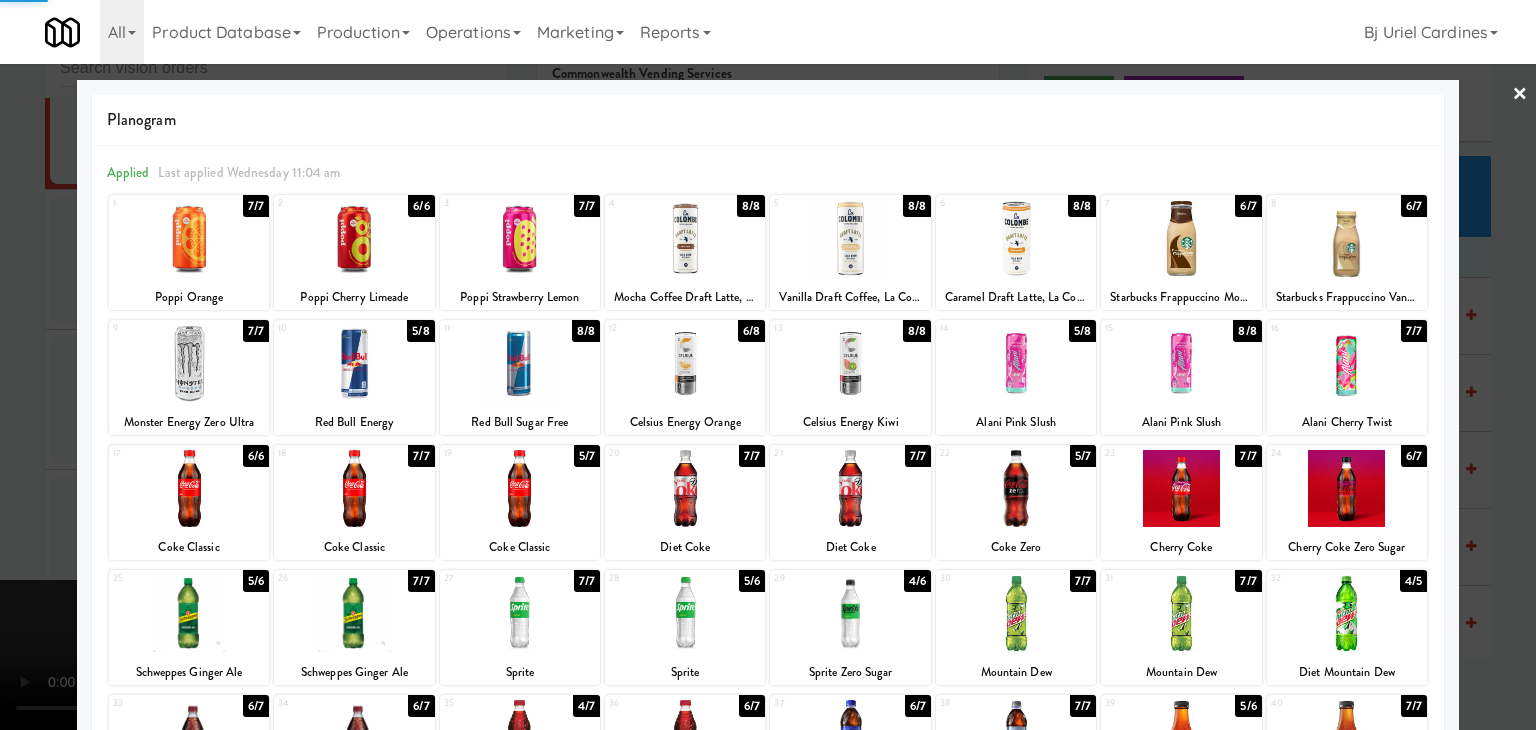 click at bounding box center [768, 365] 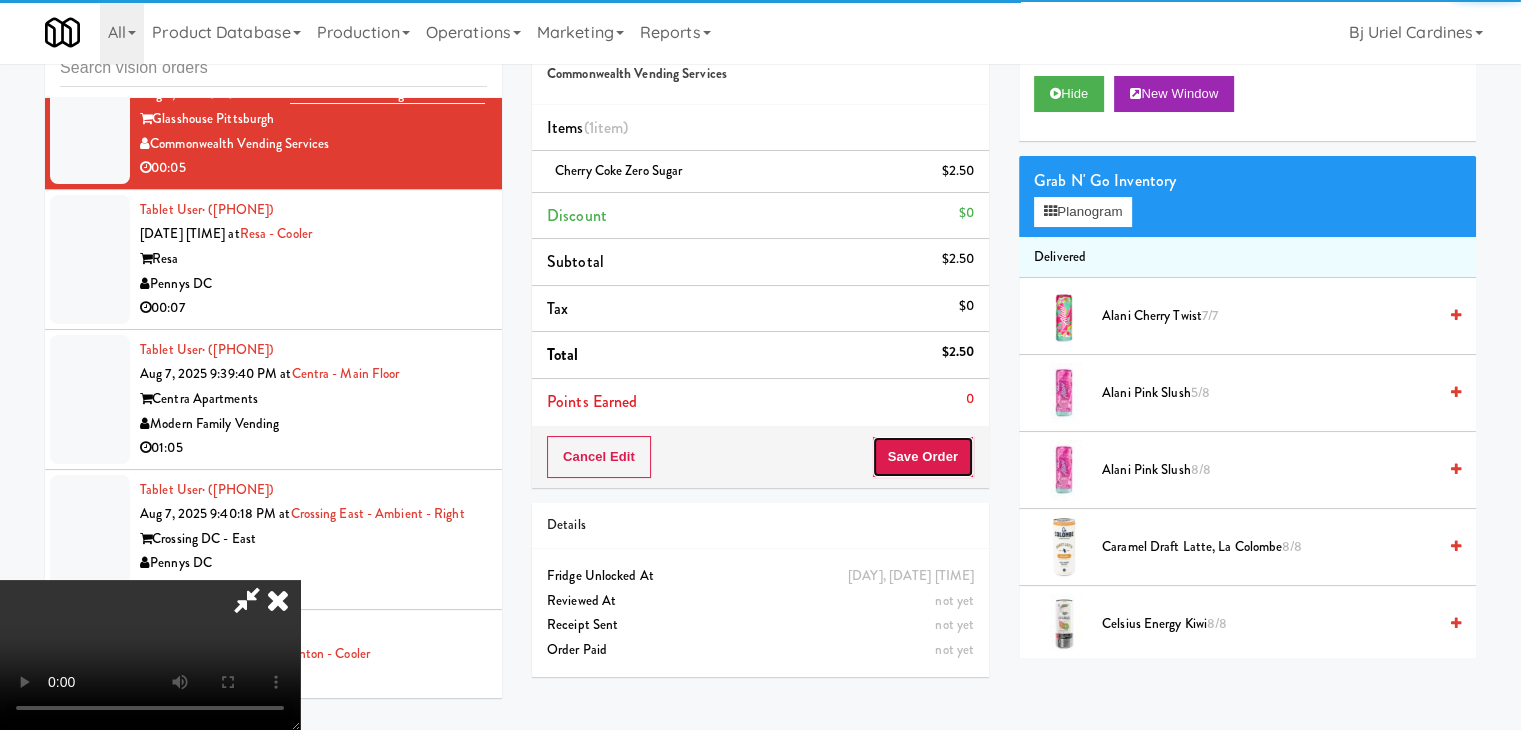 click on "Save Order" at bounding box center (923, 457) 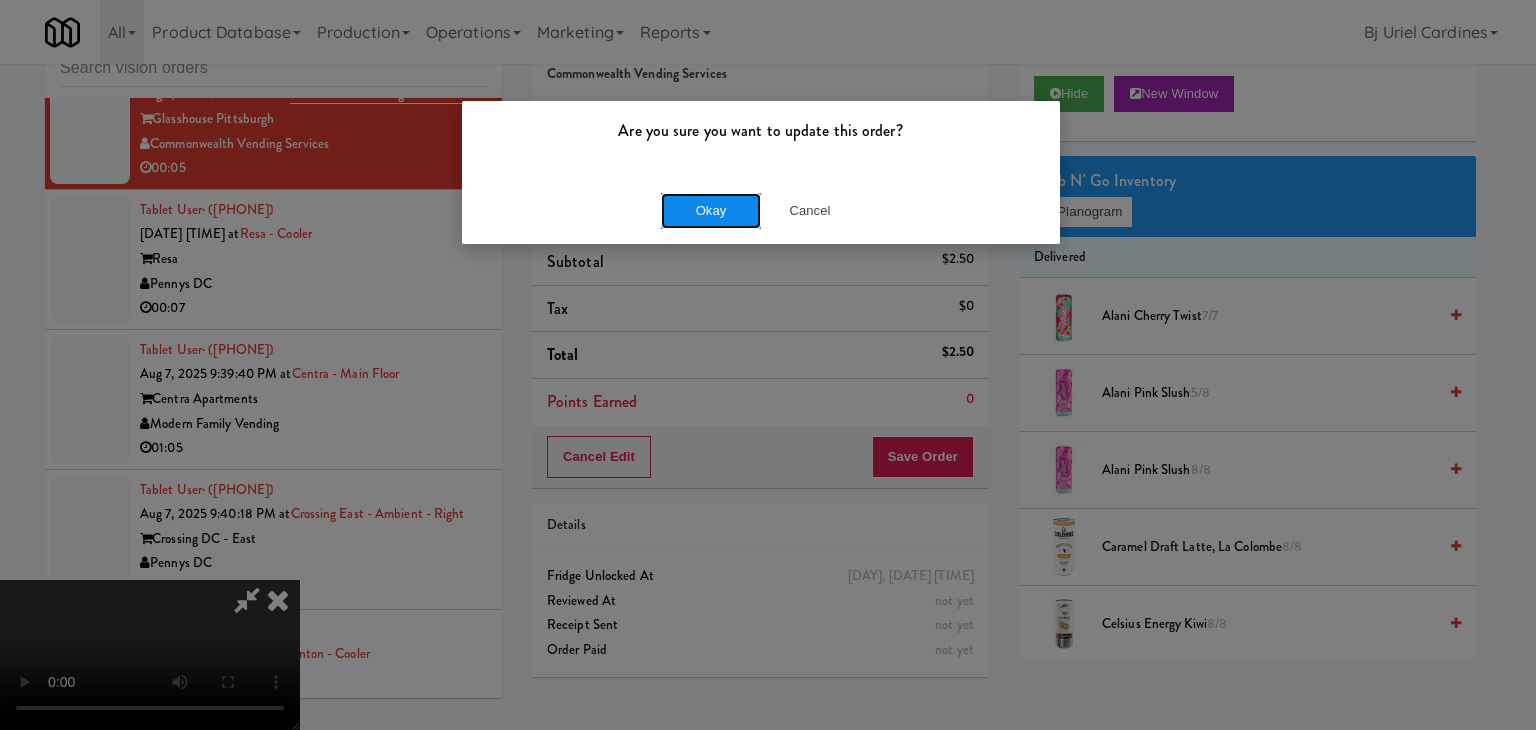 click on "Okay" at bounding box center [711, 211] 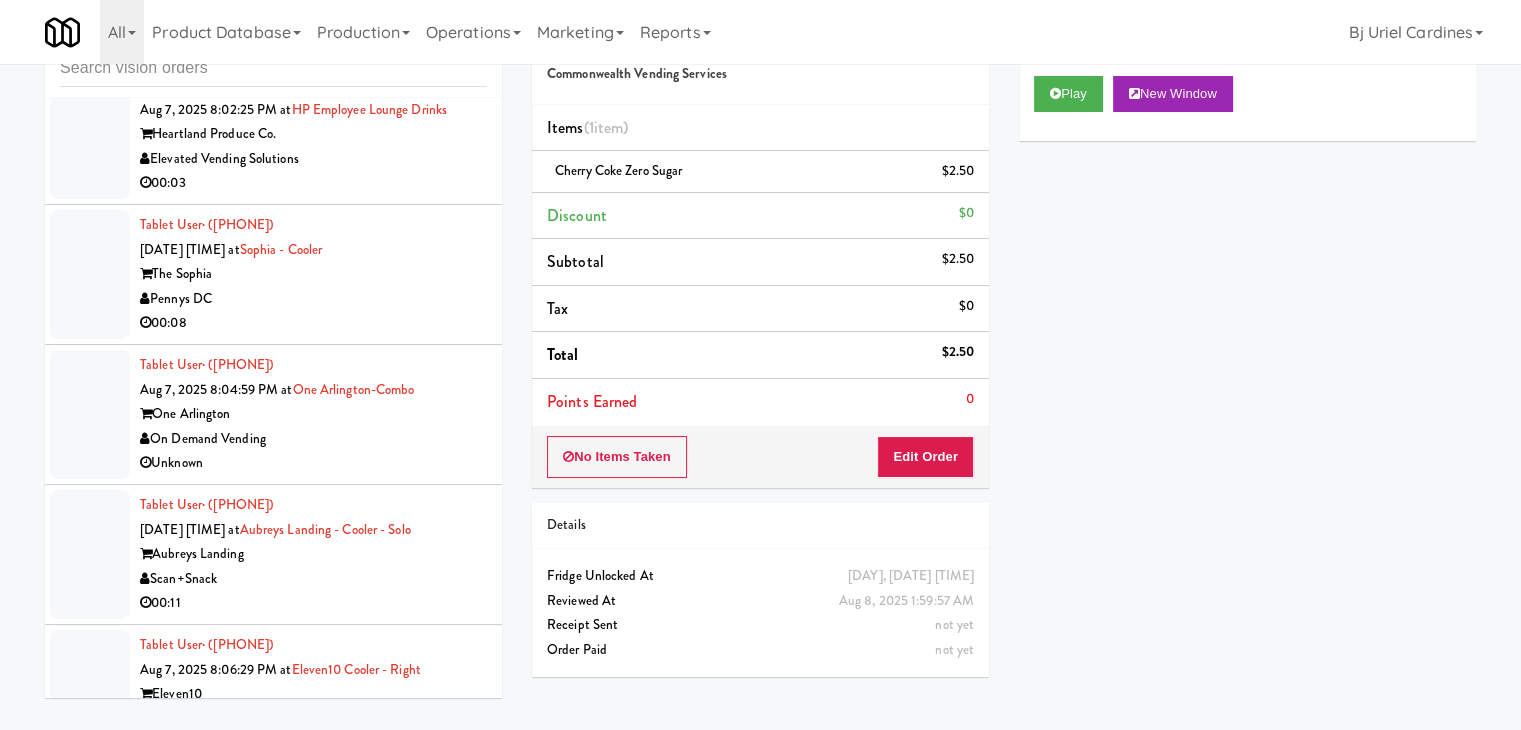 scroll, scrollTop: 4916, scrollLeft: 0, axis: vertical 